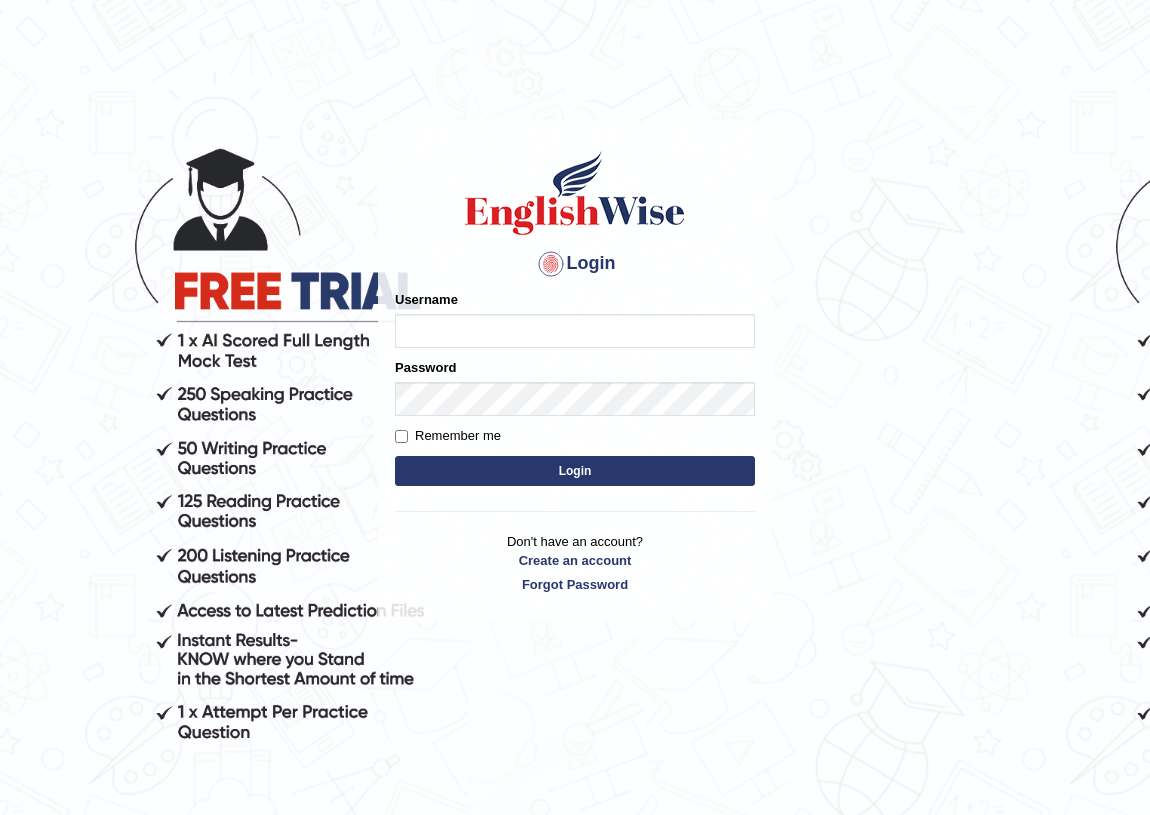 scroll, scrollTop: 0, scrollLeft: 0, axis: both 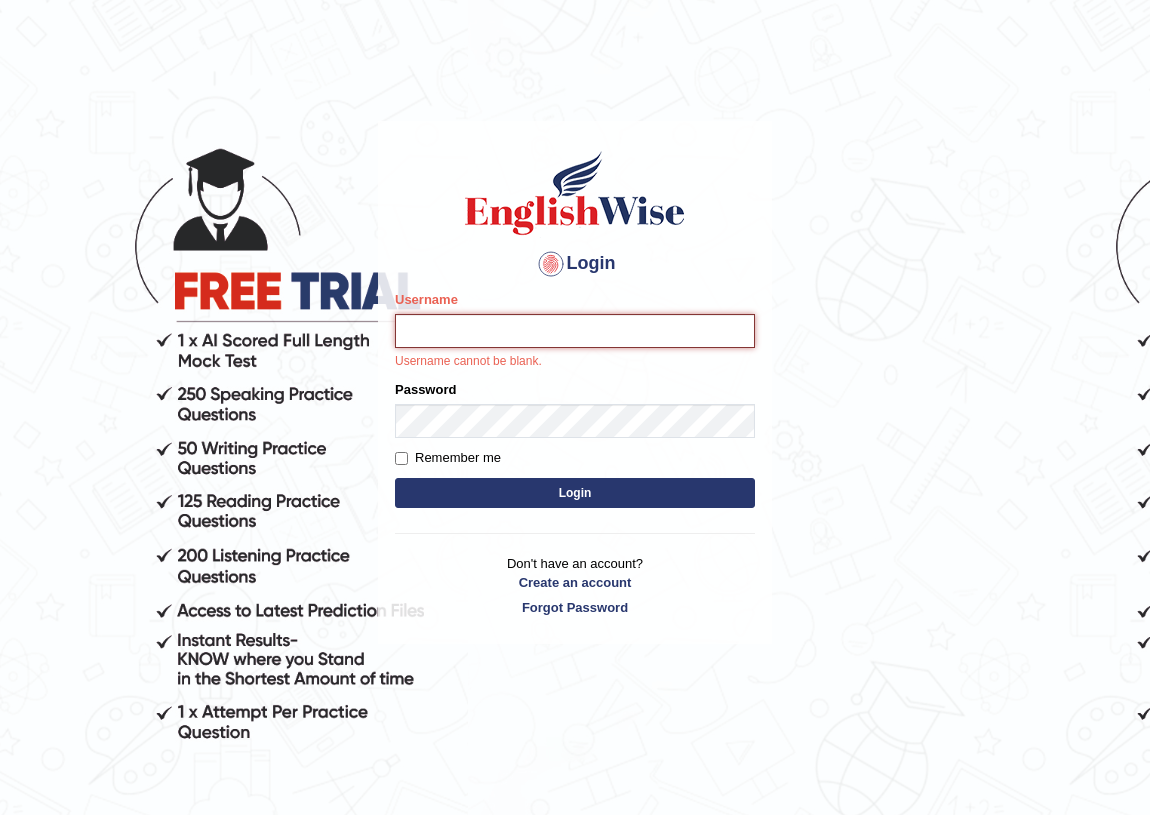 click on "Username" at bounding box center (575, 331) 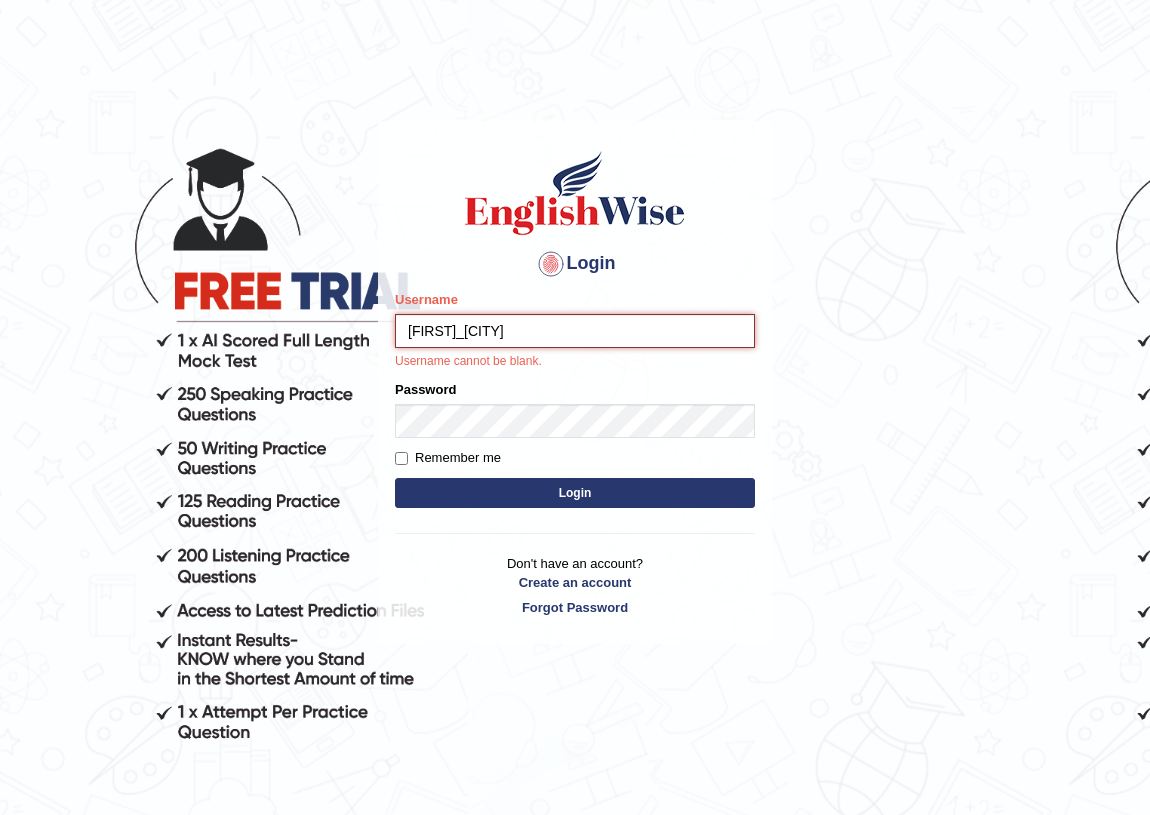 type on "[FIRST]_[CITY]" 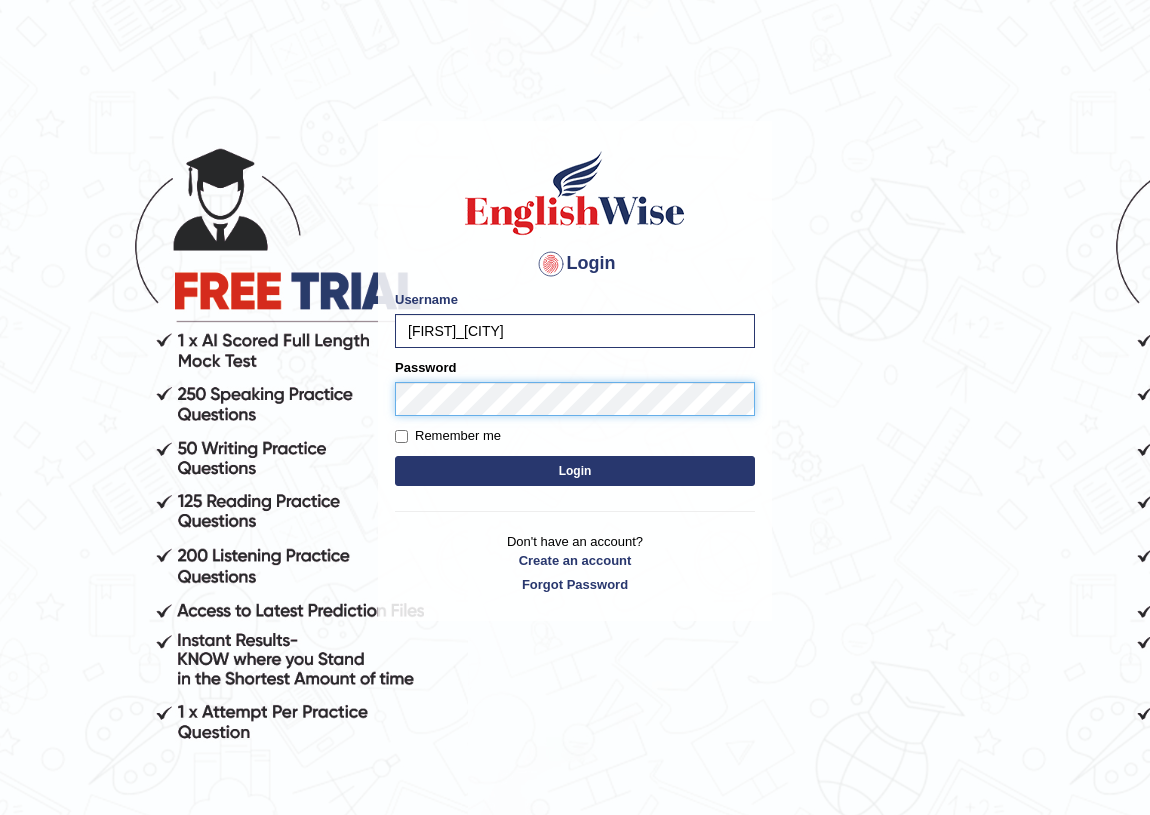 click on "Login" at bounding box center (575, 471) 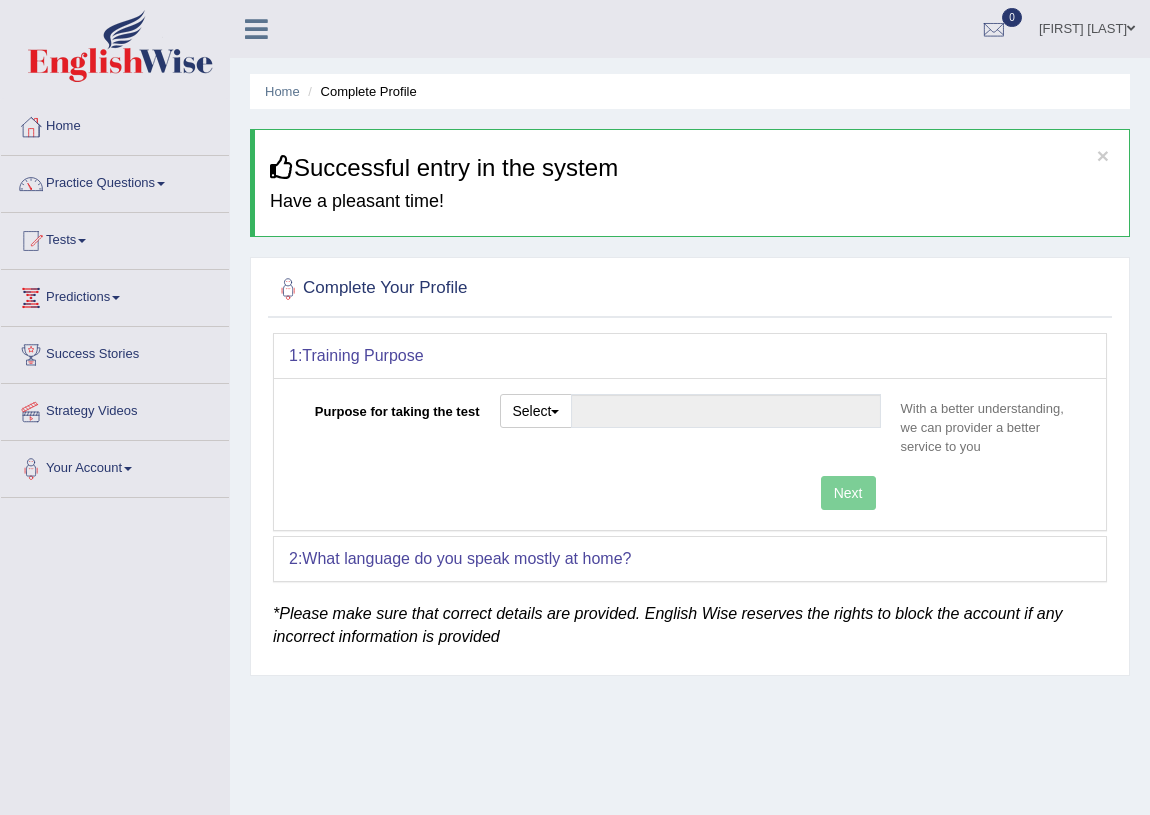 scroll, scrollTop: 0, scrollLeft: 0, axis: both 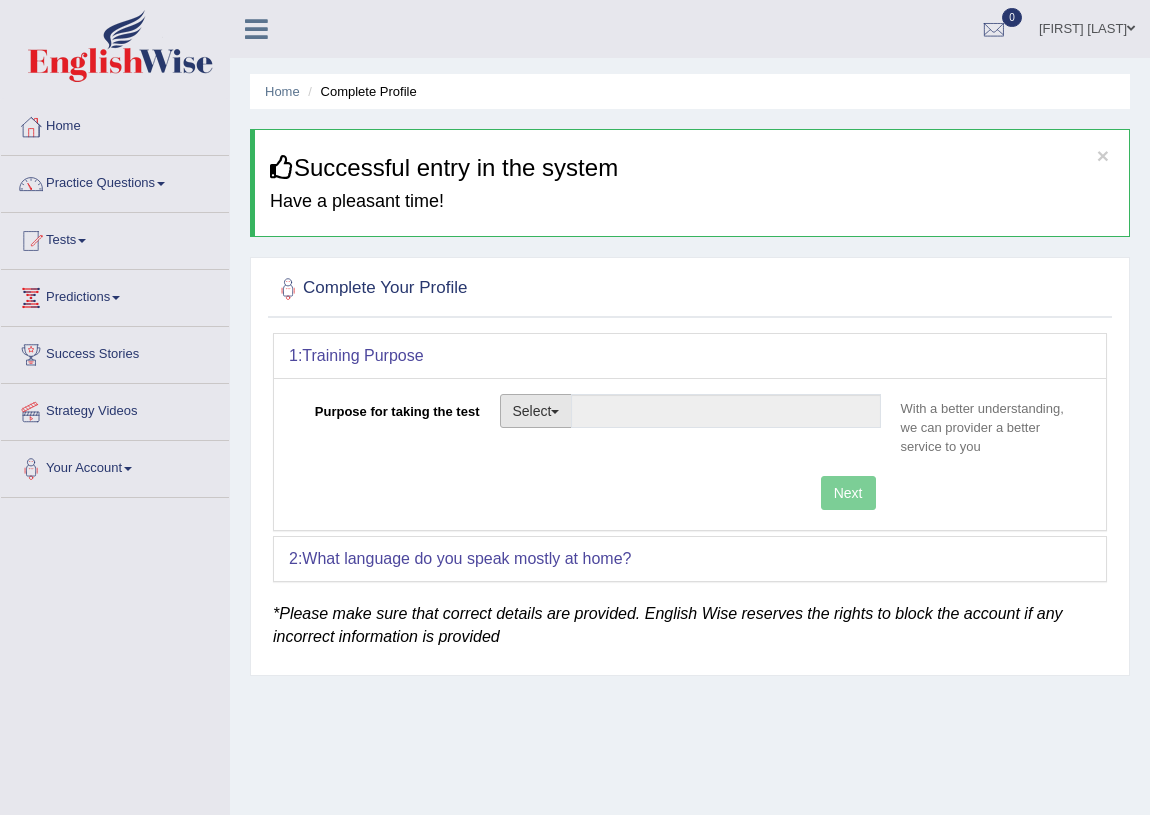 click on "Select" at bounding box center [536, 411] 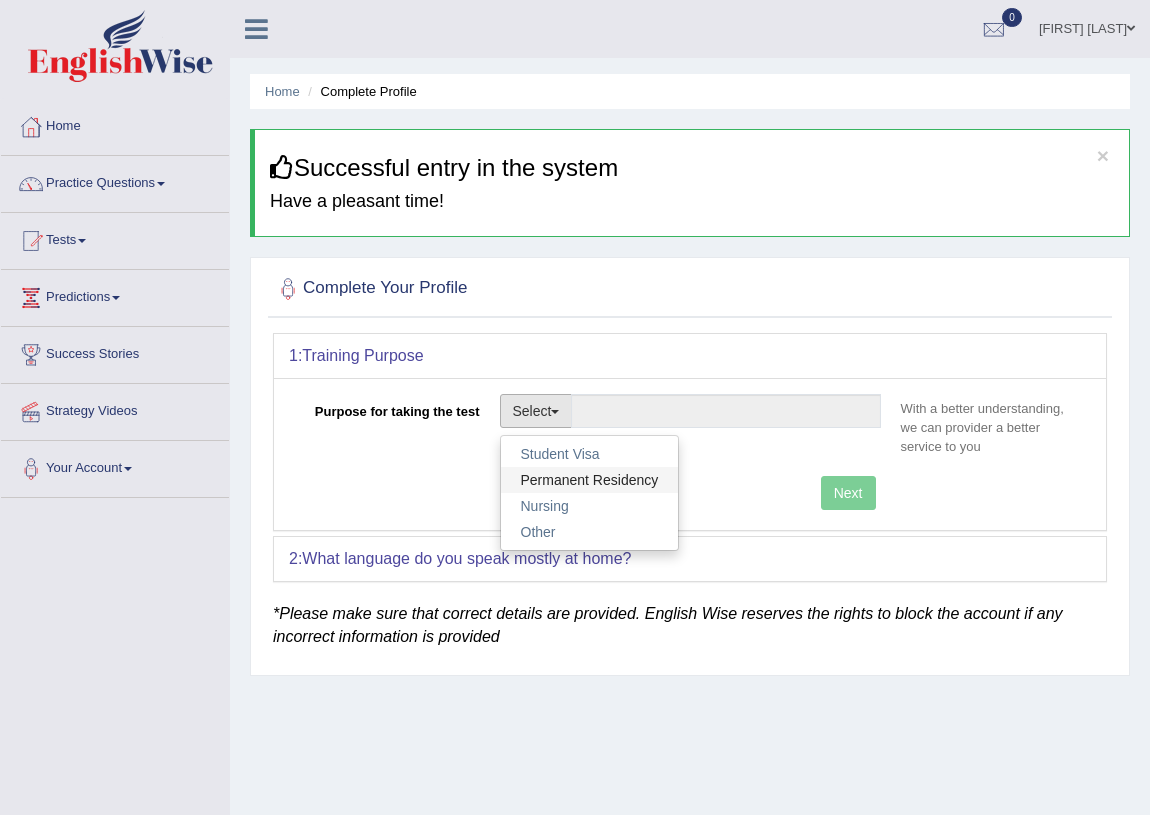 click on "Permanent Residency" at bounding box center [590, 480] 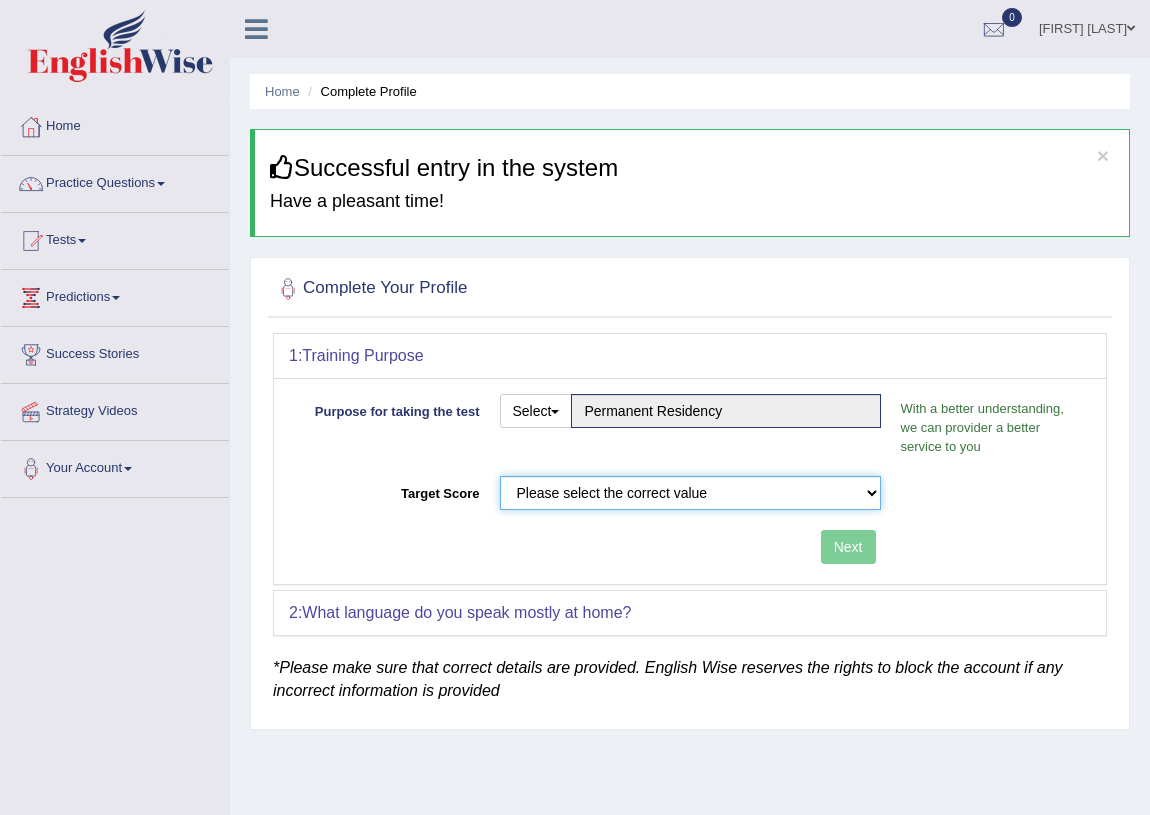 click on "Please select the correct value
50 (6 bands)
58 (6.5 bands)
65 (7 bands)
79 (8 bands)" at bounding box center (690, 493) 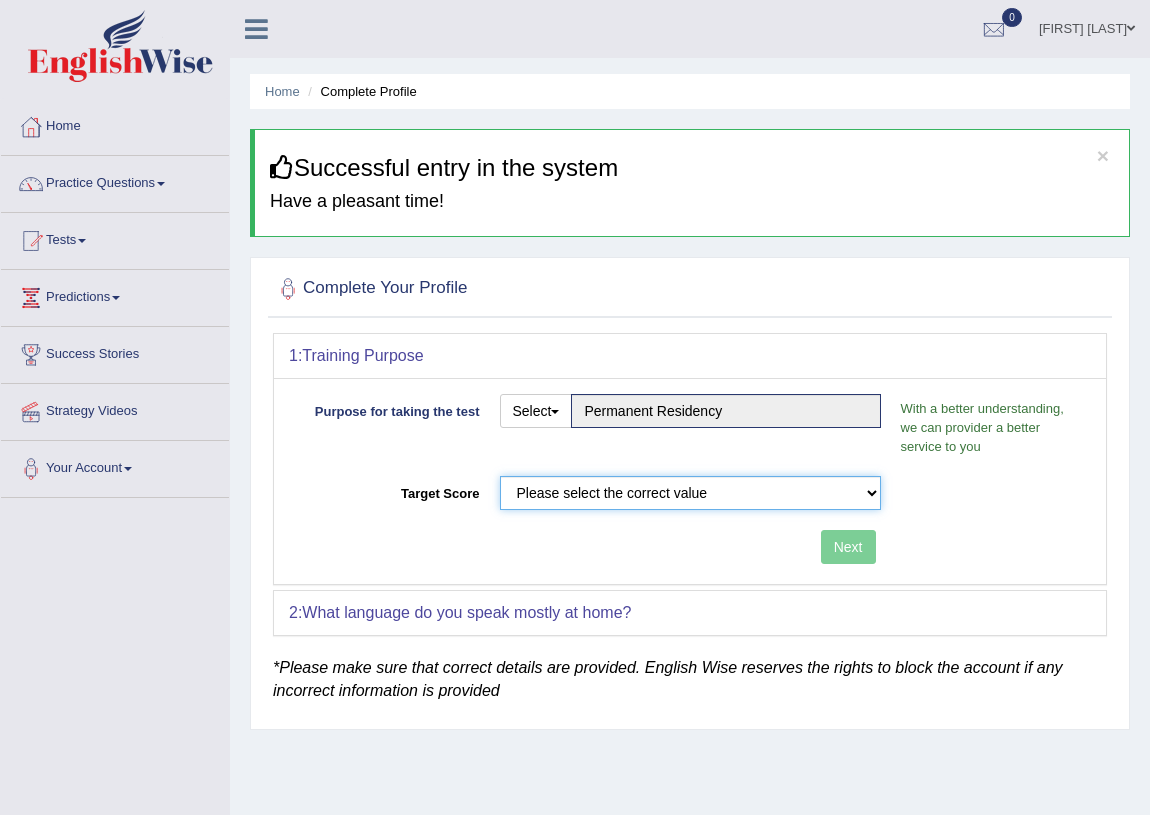 select on "65" 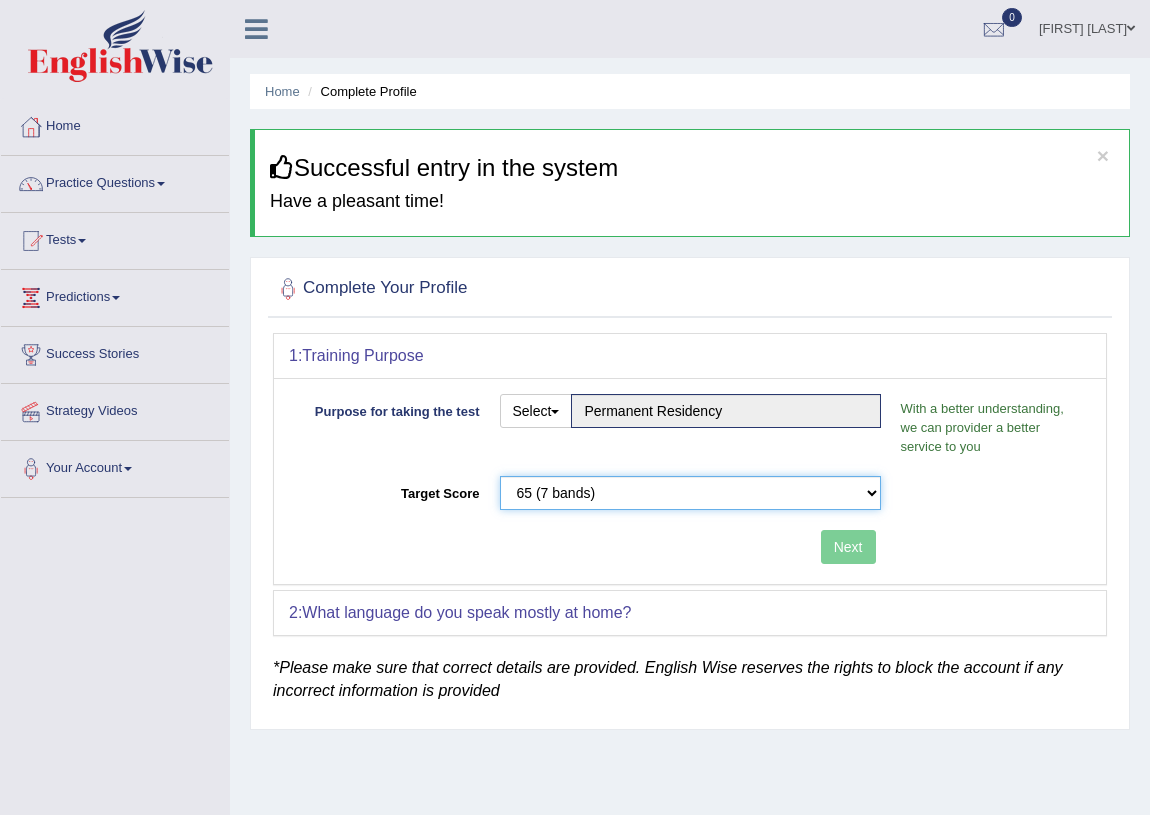 click on "Please select the correct value
50 (6 bands)
58 (6.5 bands)
65 (7 bands)
79 (8 bands)" at bounding box center (690, 493) 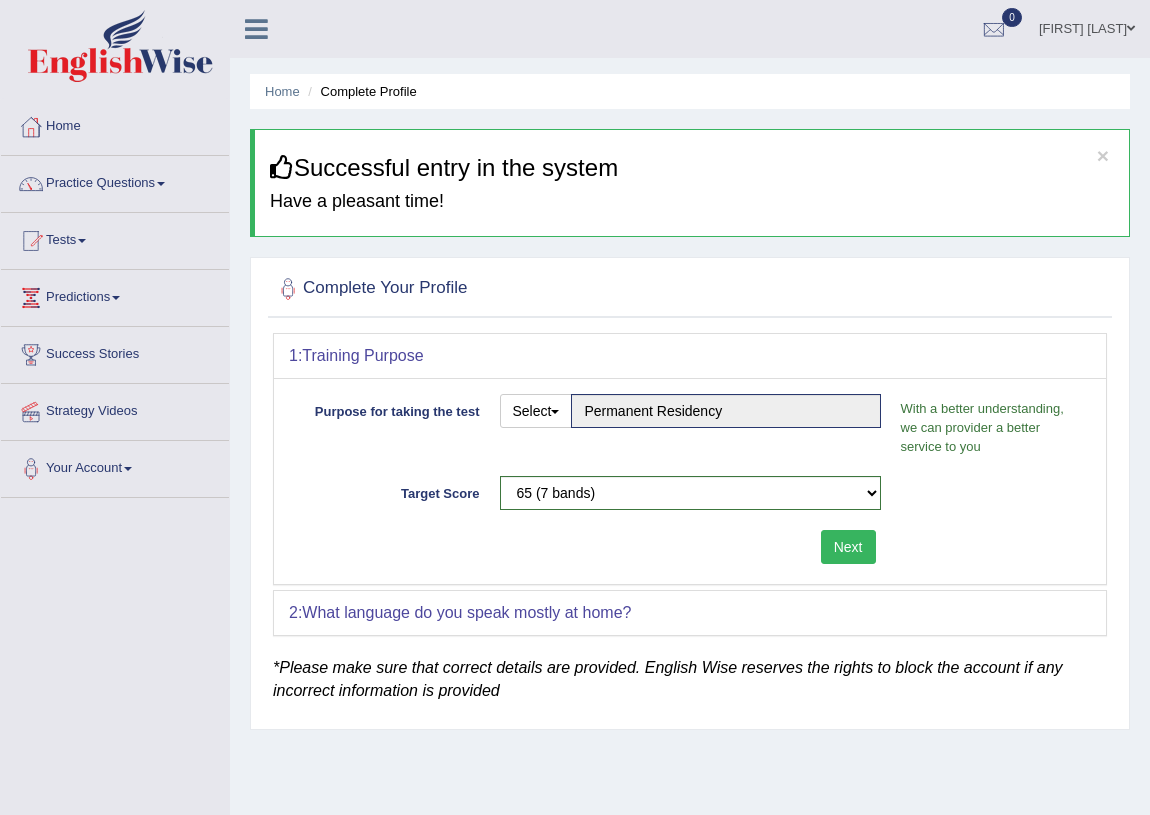click on "Next" at bounding box center [848, 547] 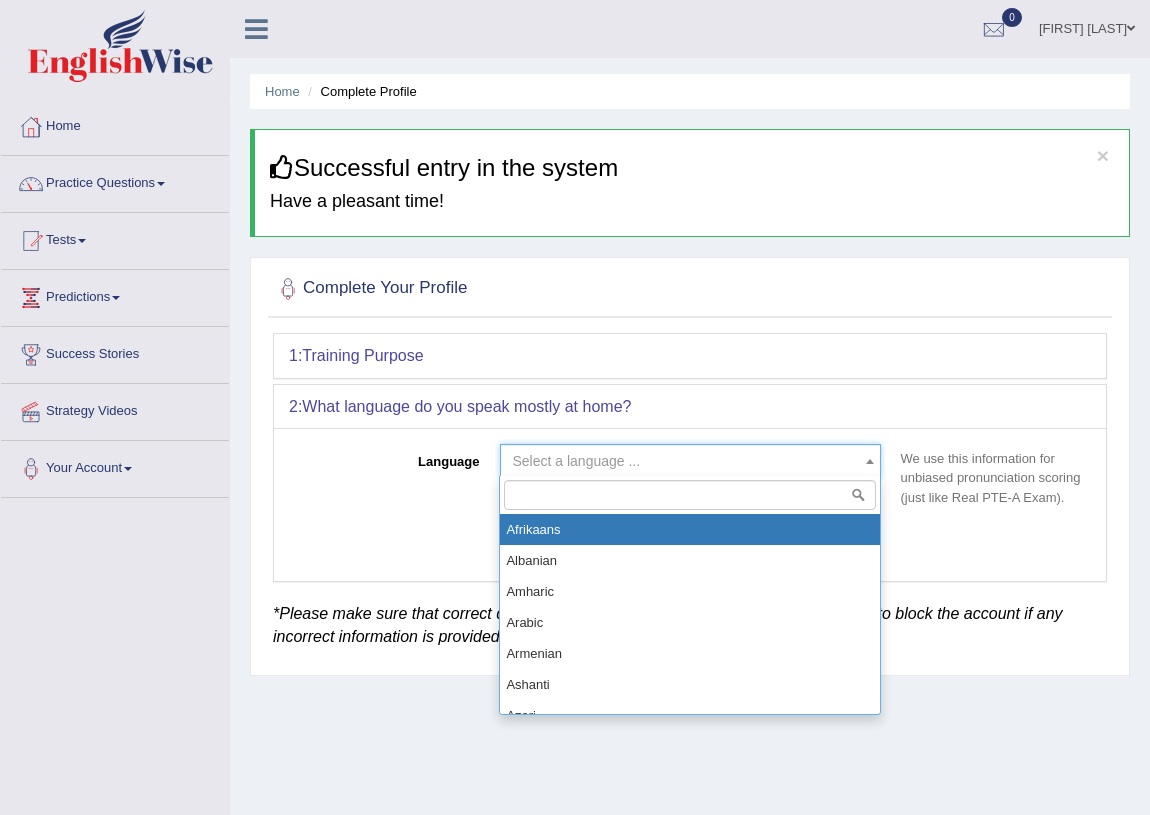 click on "Select a language ..." at bounding box center [684, 461] 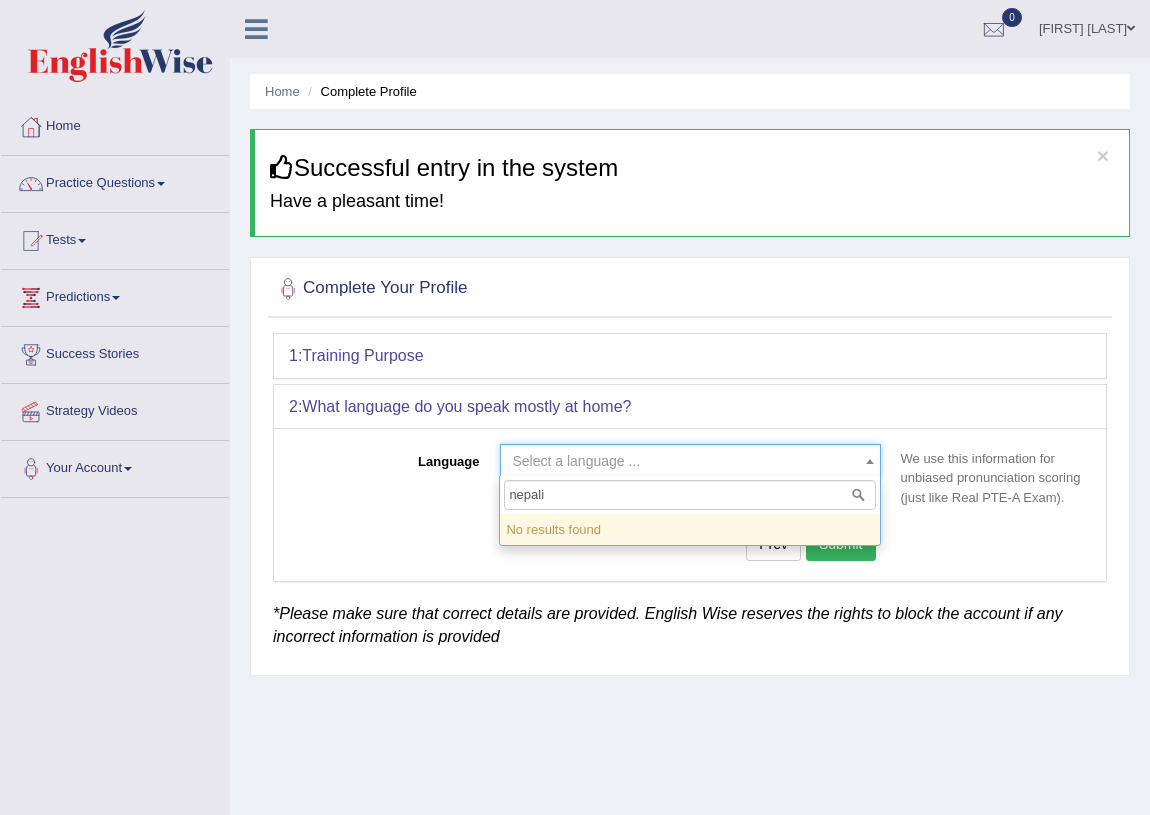 type on "nepali" 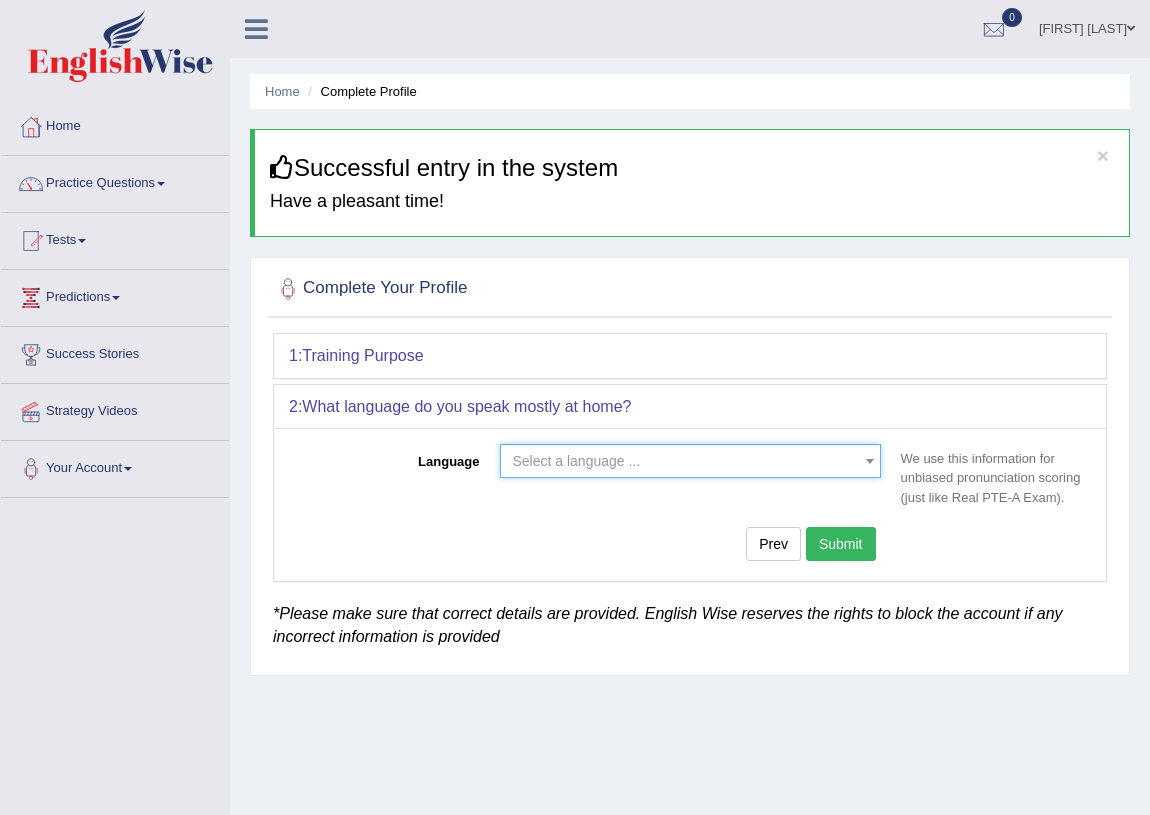 click on "Select a language ..." at bounding box center (690, 461) 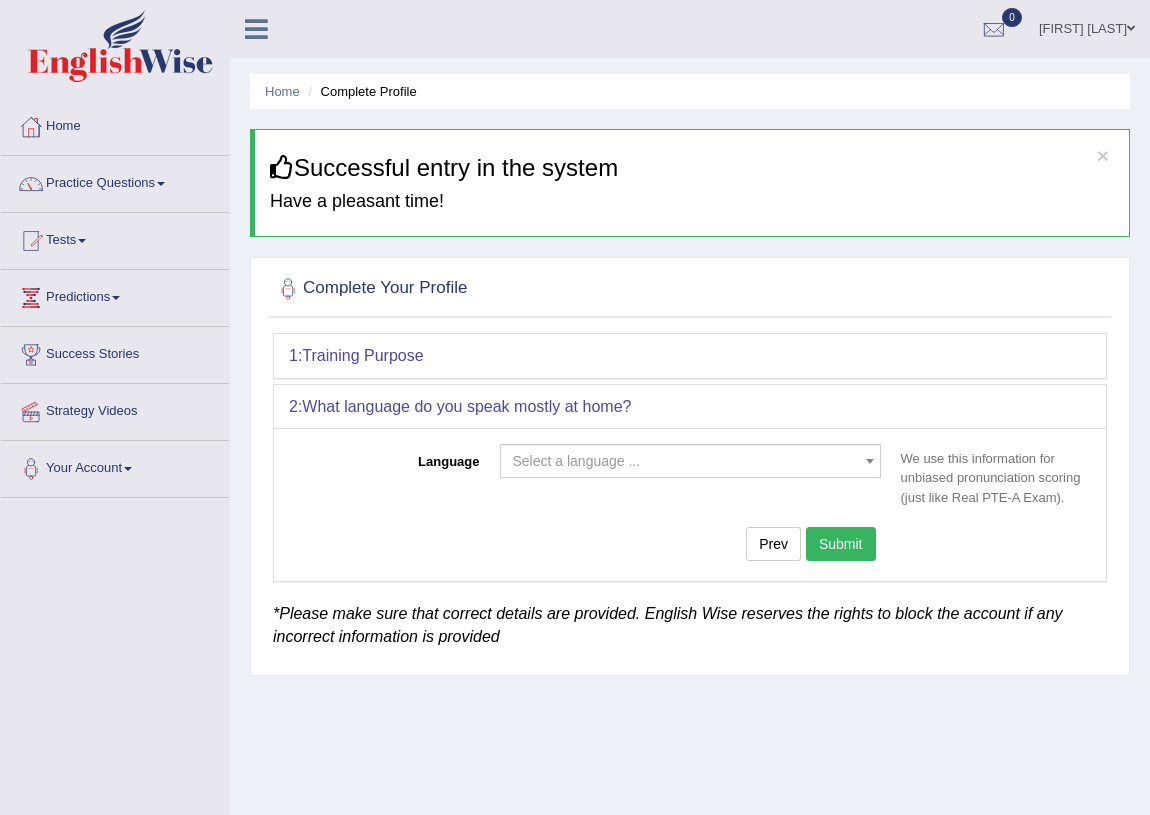 click on "Select a language ..." at bounding box center (684, 461) 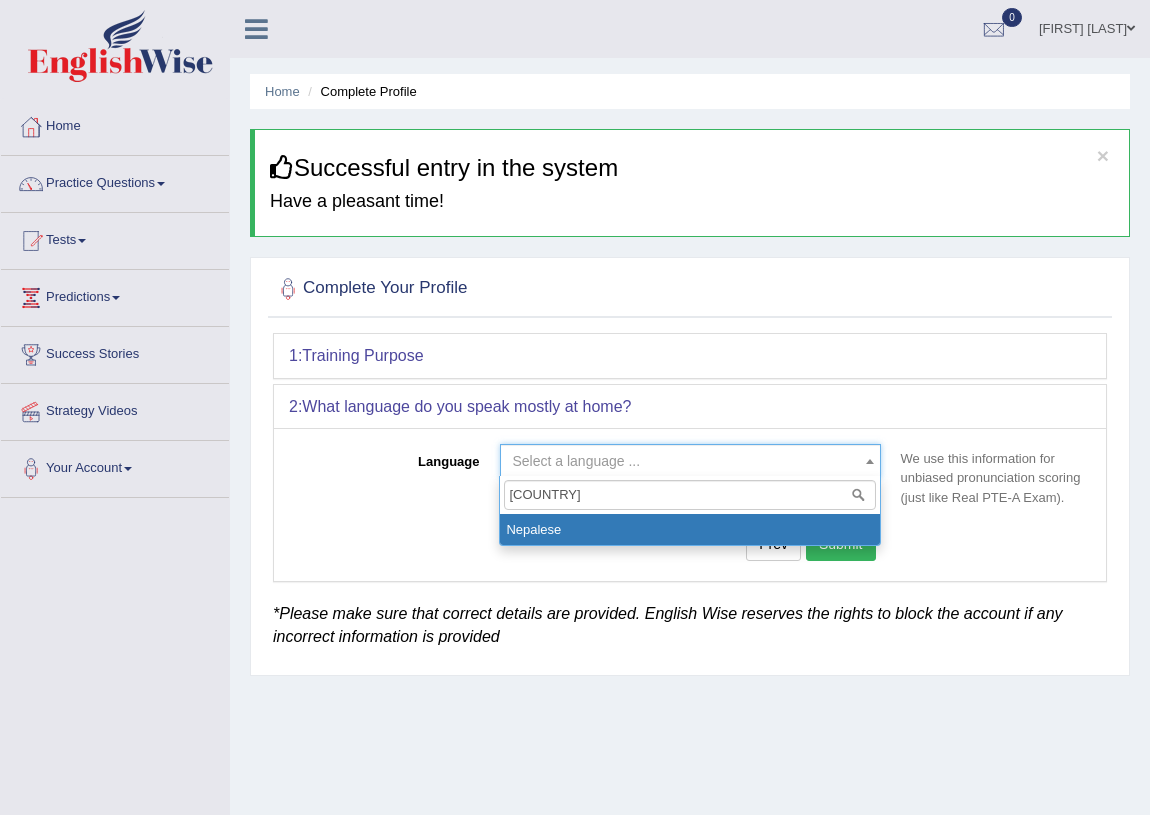 type on "Nepa" 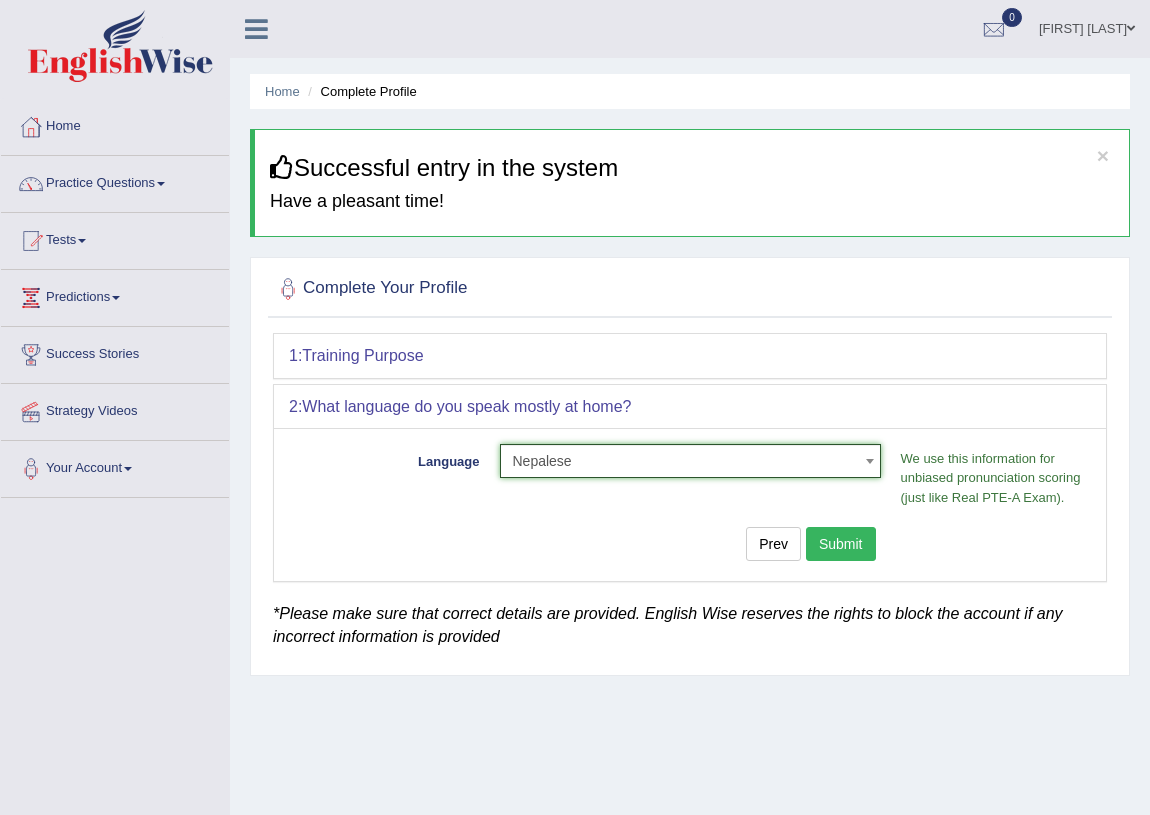 click on "Submit" at bounding box center (841, 544) 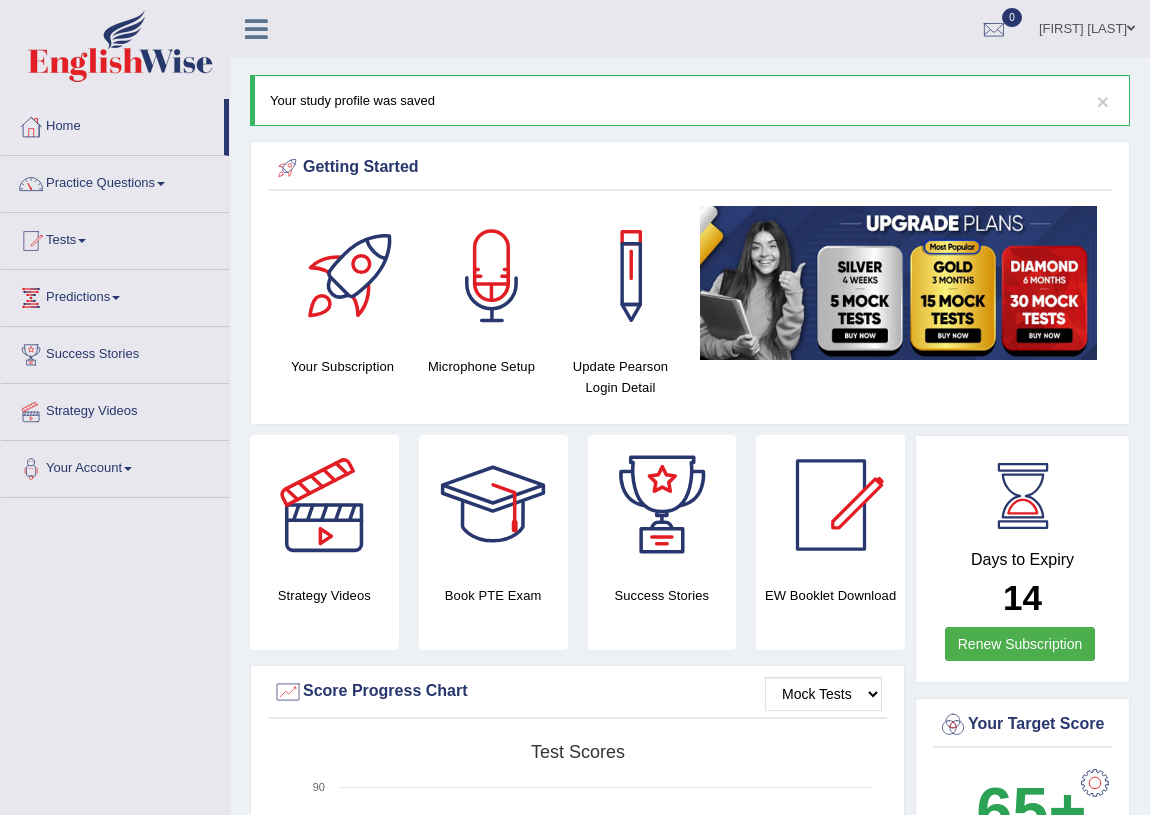 scroll, scrollTop: 0, scrollLeft: 0, axis: both 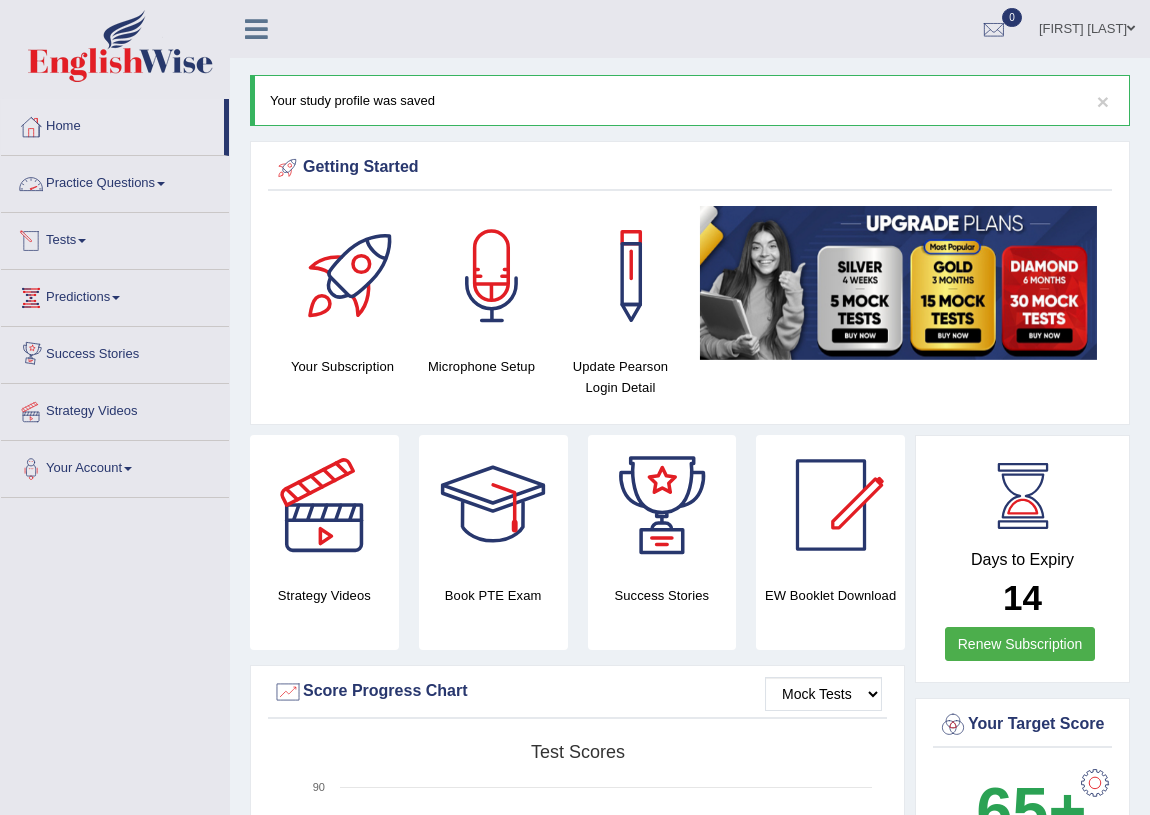 click on "Practice Questions" at bounding box center [115, 181] 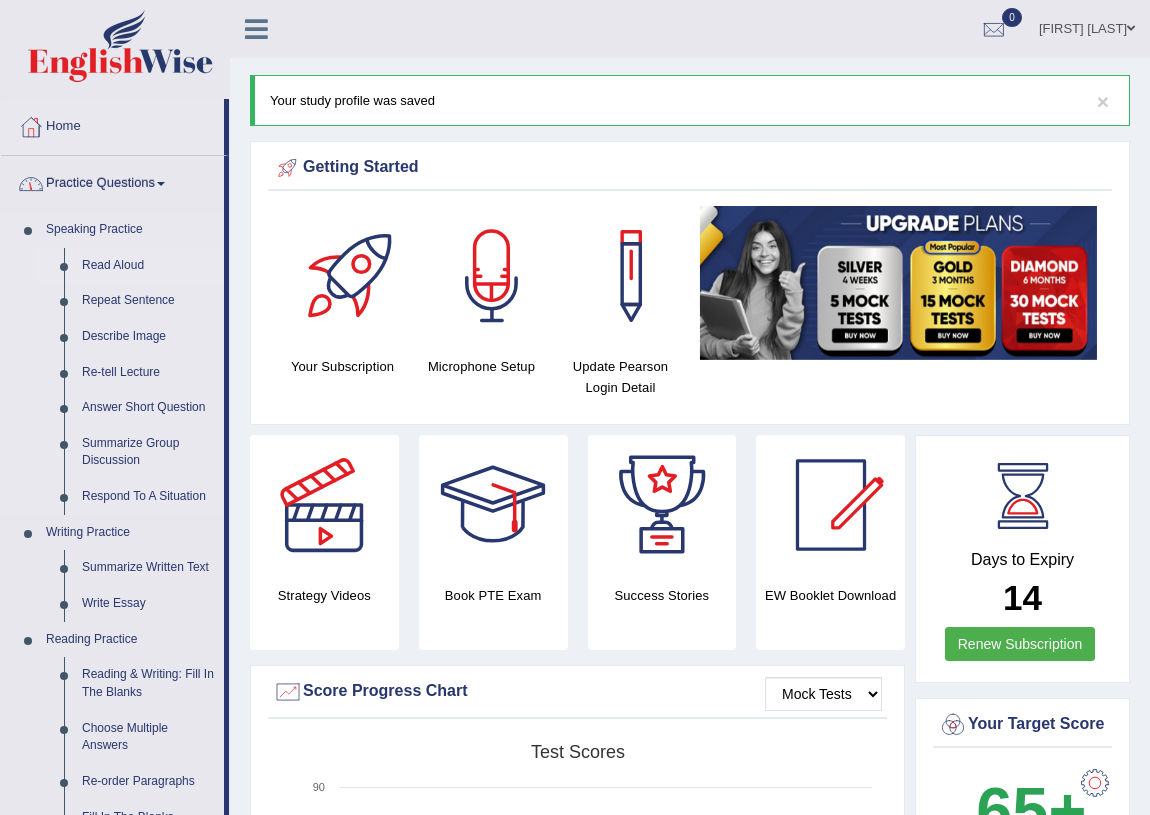 click on "Read Aloud" at bounding box center [148, 266] 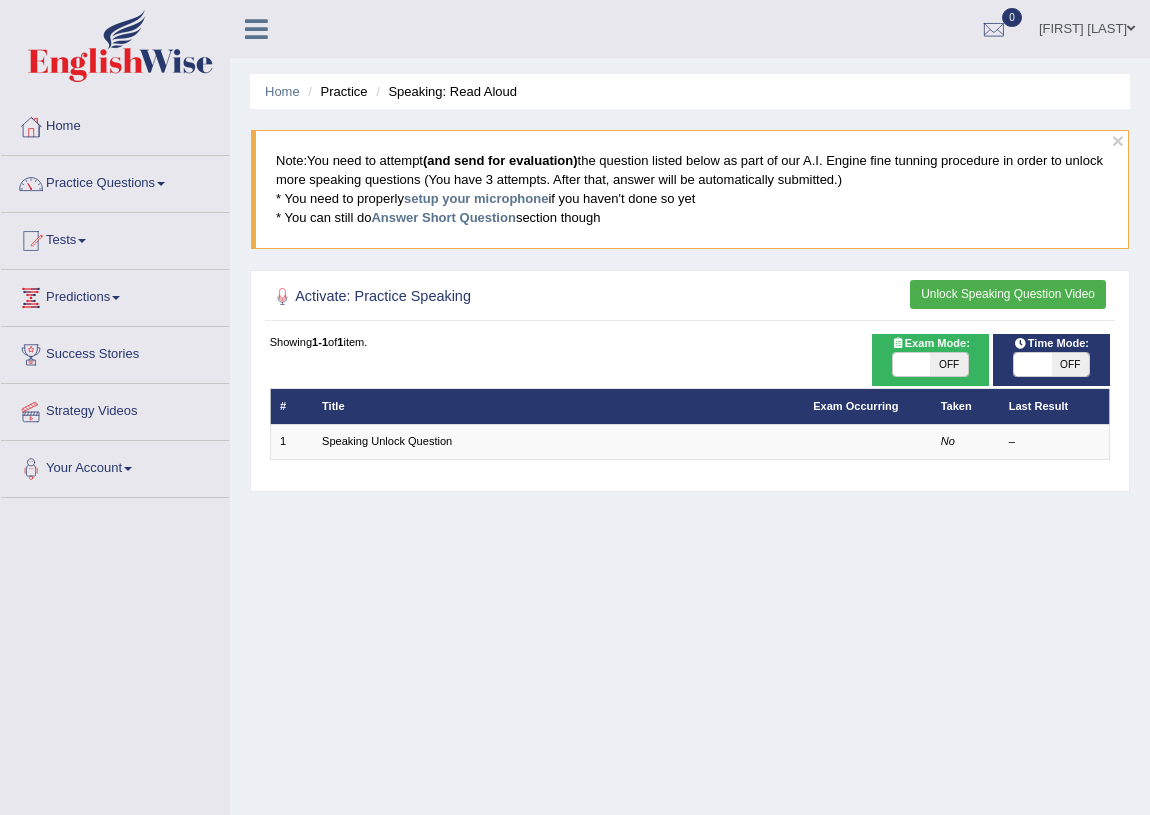 scroll, scrollTop: 0, scrollLeft: 0, axis: both 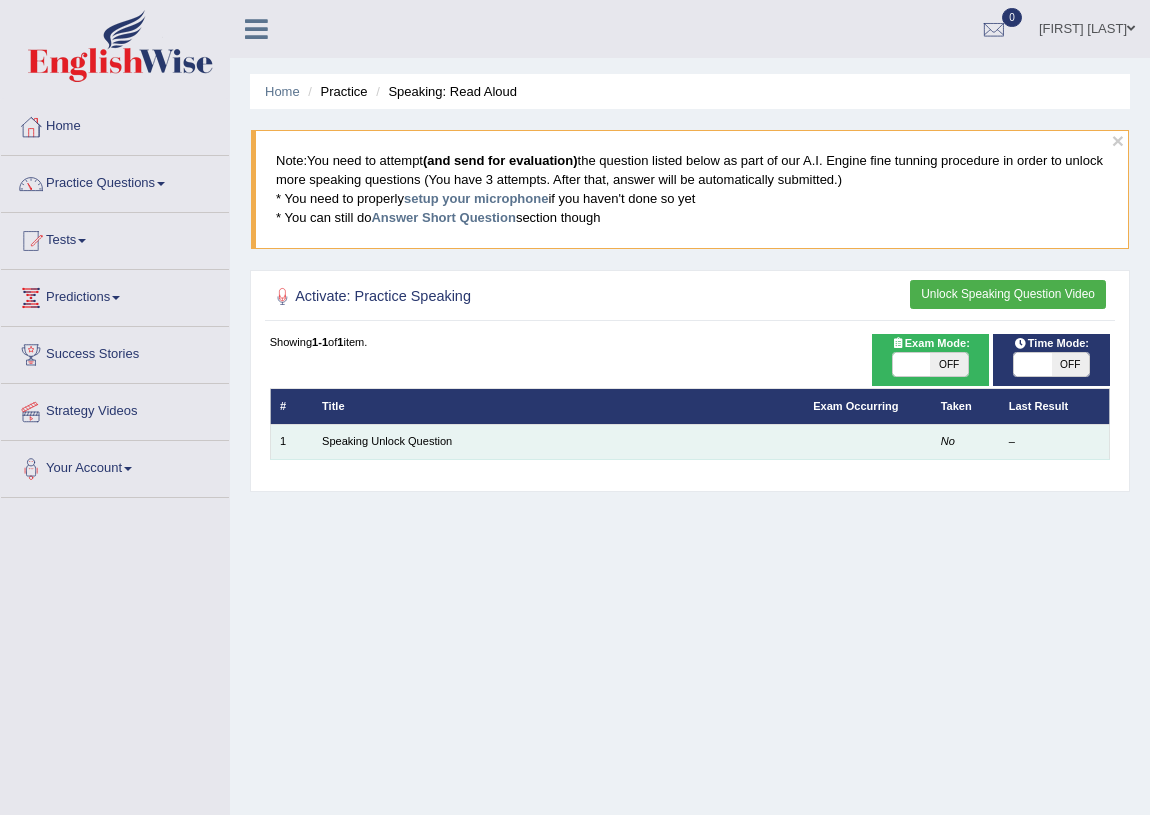 click on "Speaking Unlock Question" at bounding box center (558, 441) 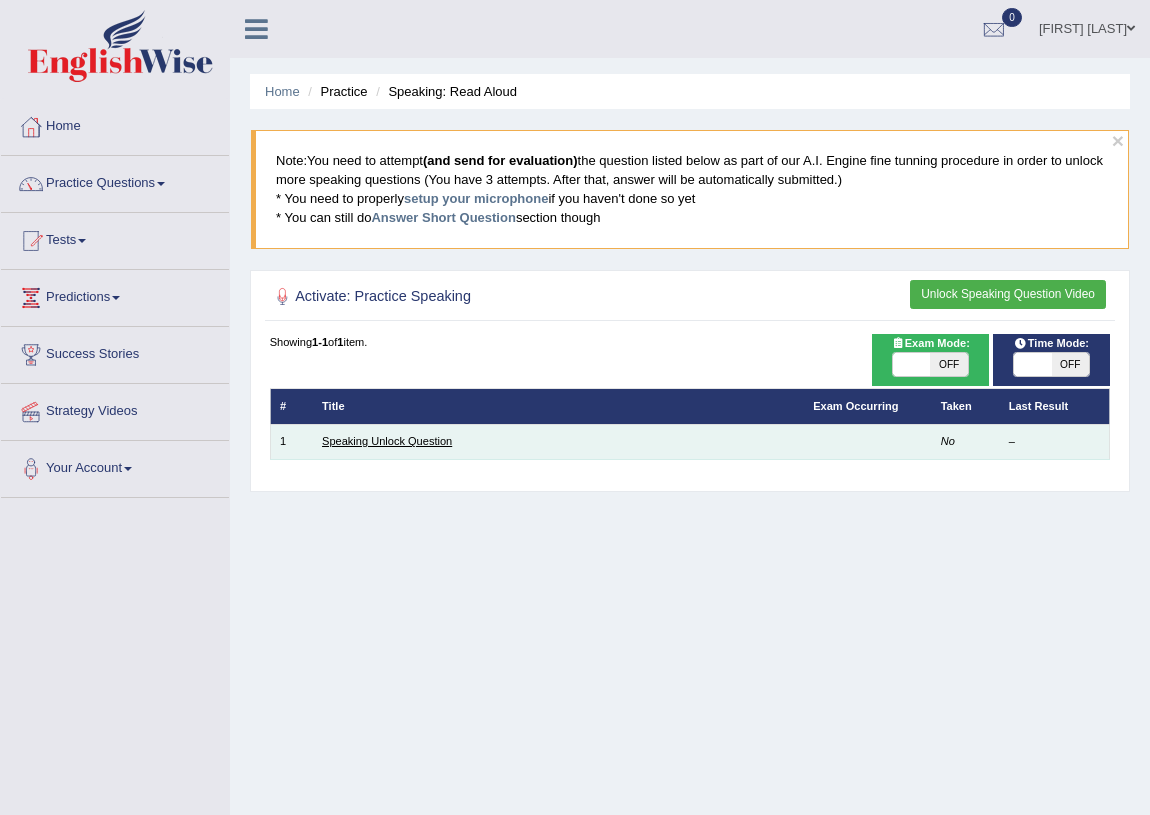 click on "Speaking Unlock Question" at bounding box center [387, 441] 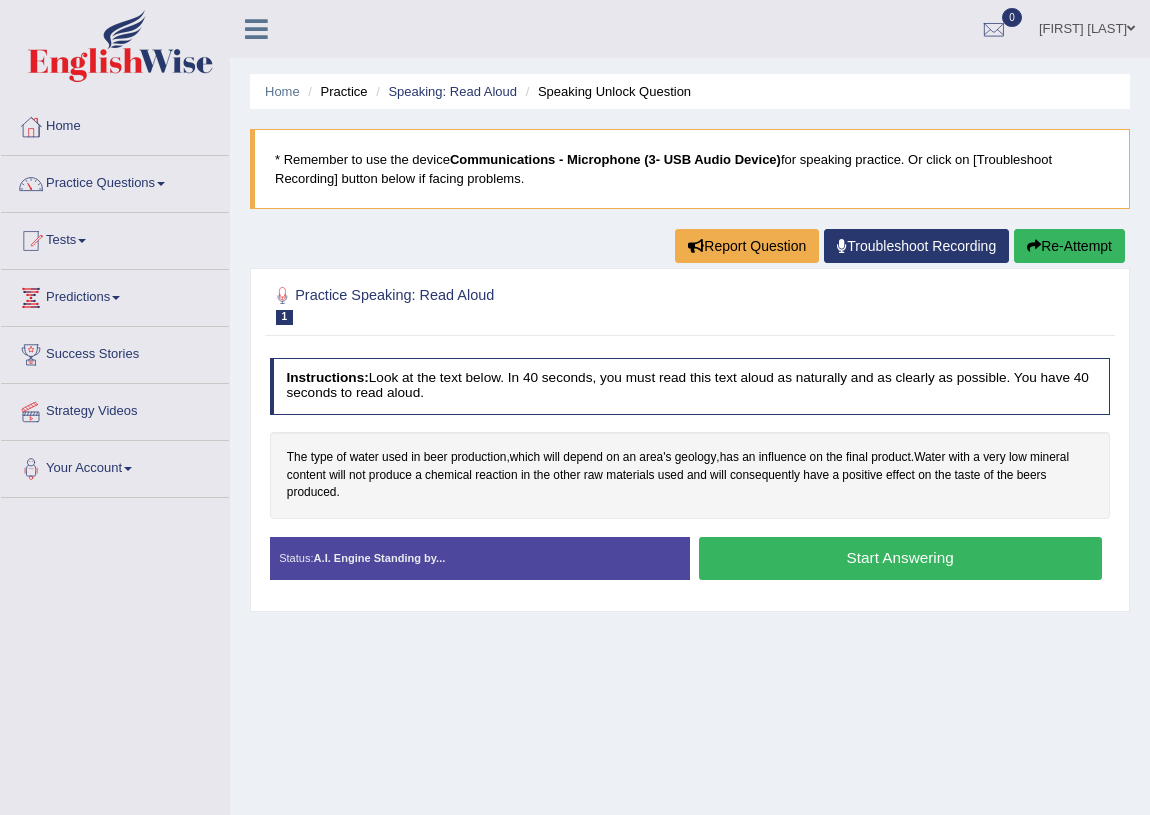 scroll, scrollTop: 0, scrollLeft: 0, axis: both 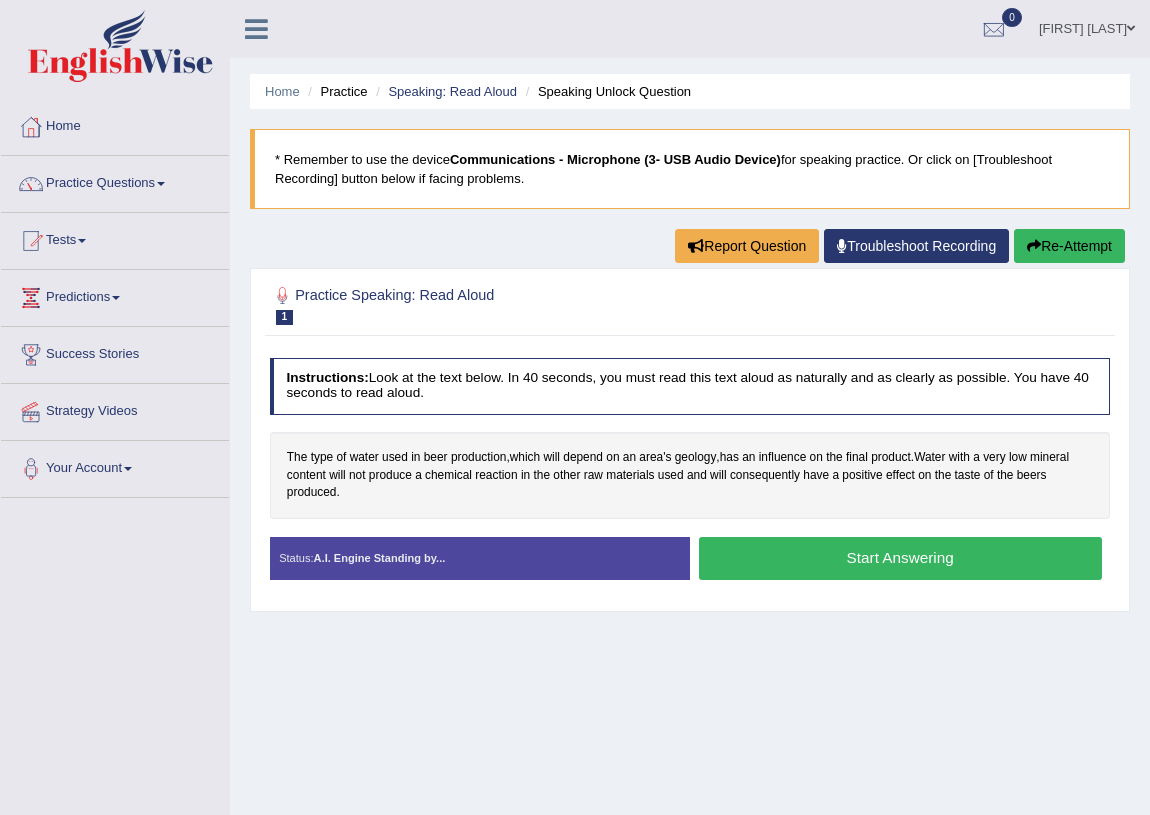click on "Start Answering" at bounding box center (900, 558) 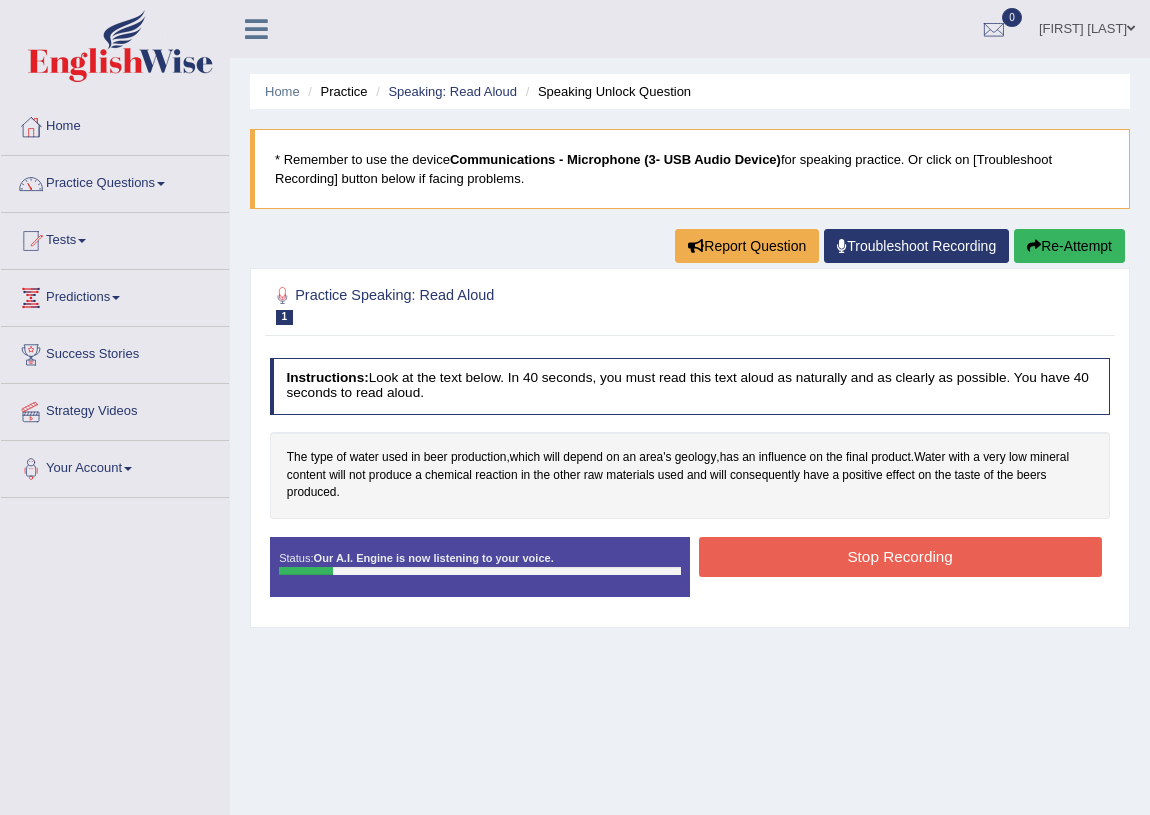 click on "Stop Recording" at bounding box center (900, 556) 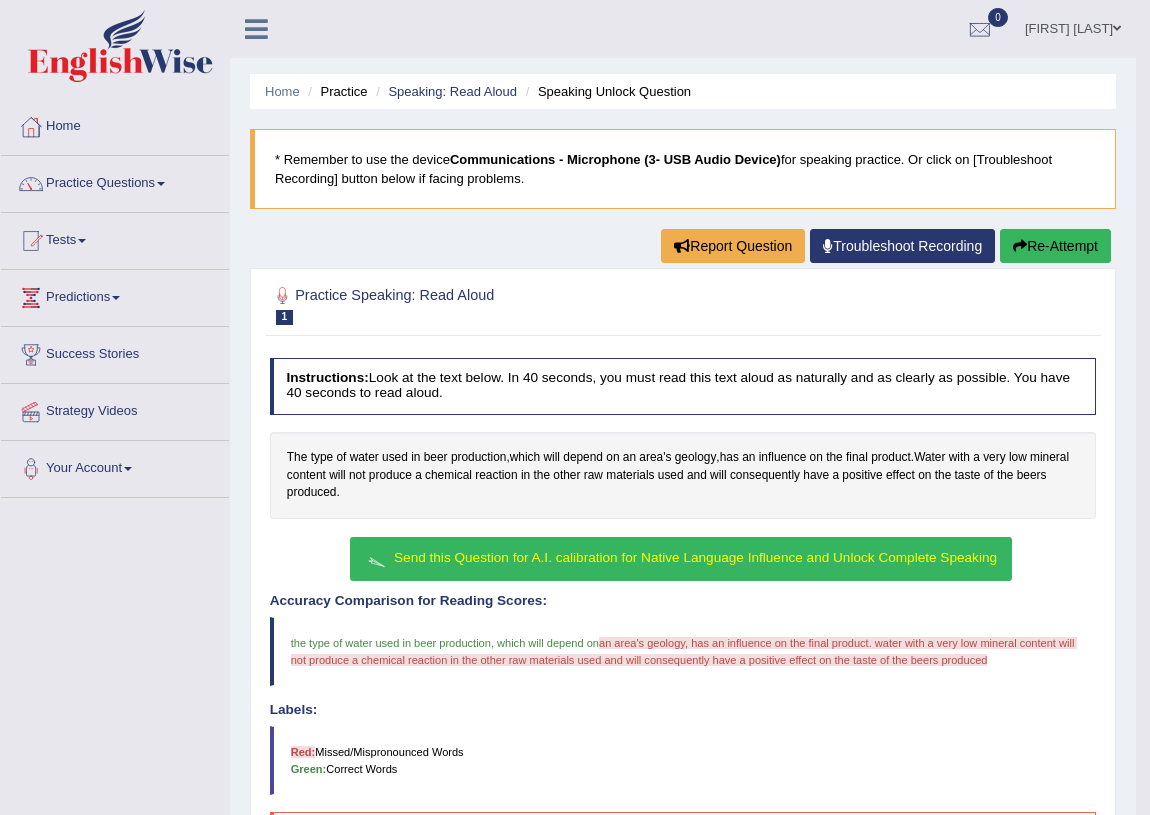 click on "Send this Question for A.I. calibration for Native Language Influence and Unlock Complete Speaking" at bounding box center (695, 557) 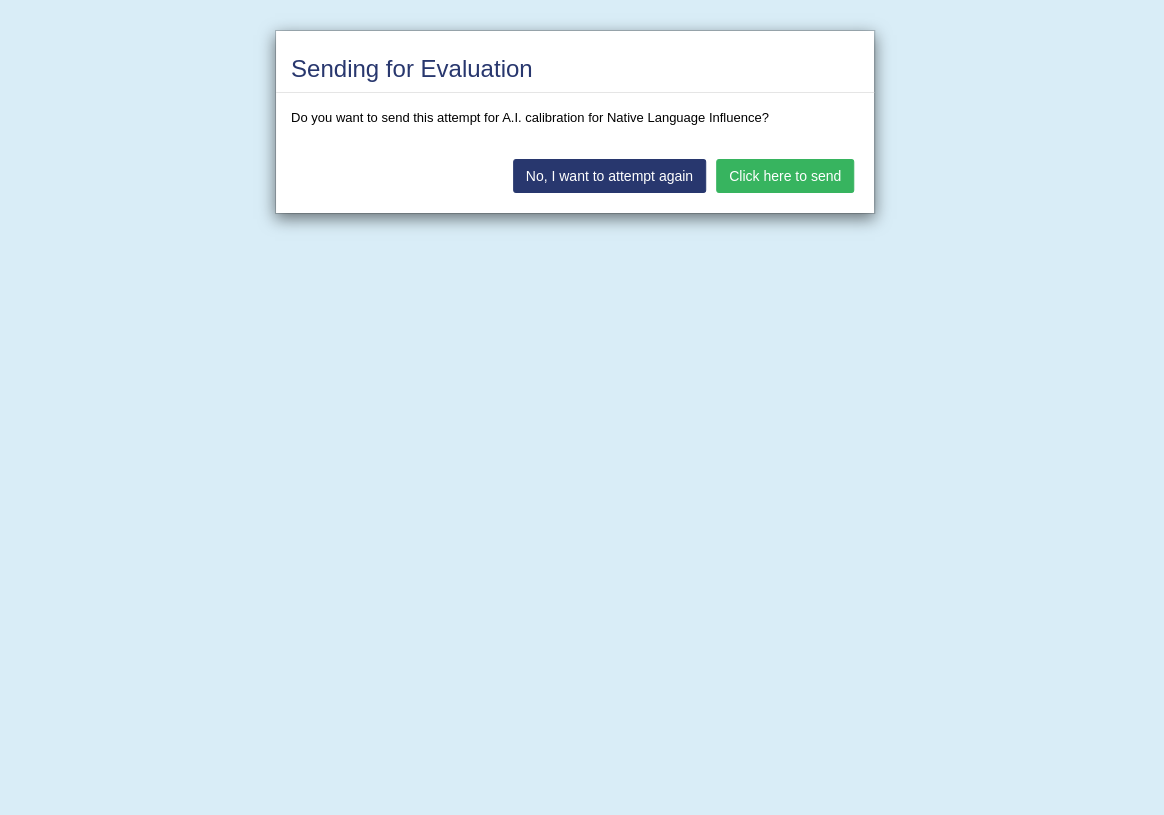click on "Click here to send" at bounding box center (785, 176) 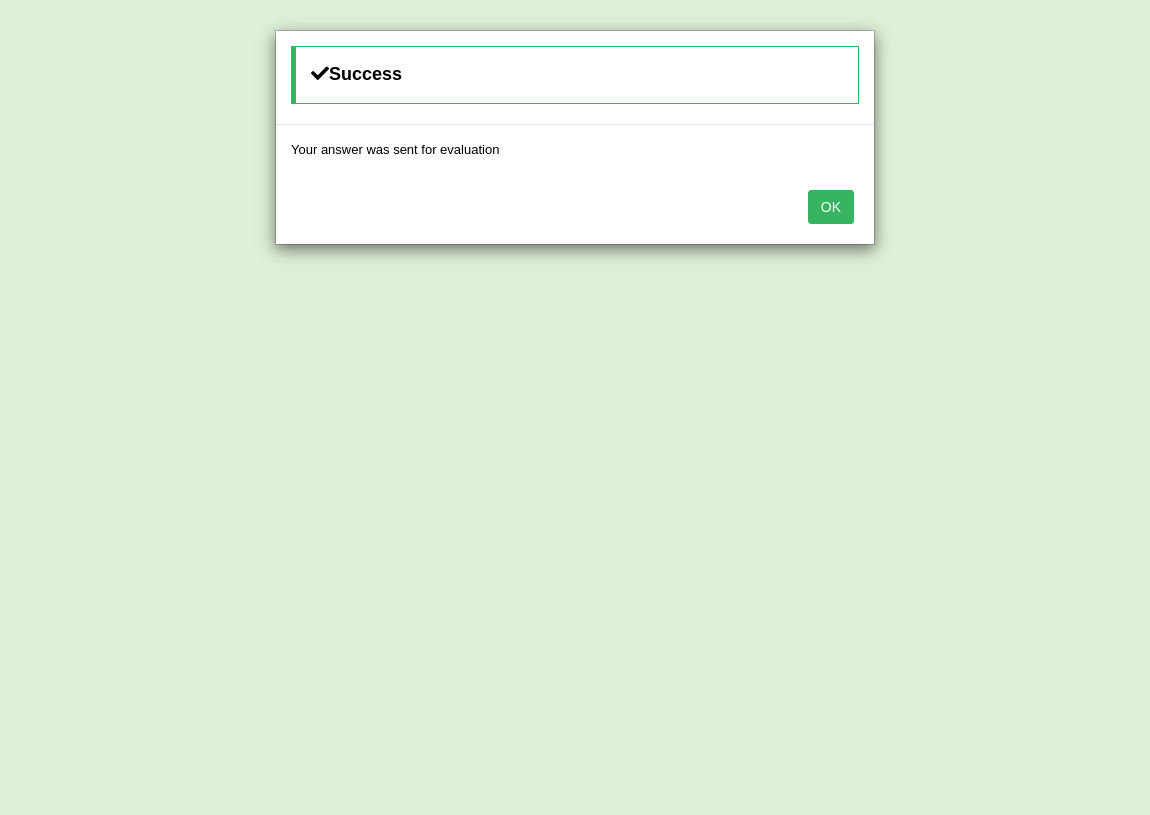 click on "OK" at bounding box center [831, 207] 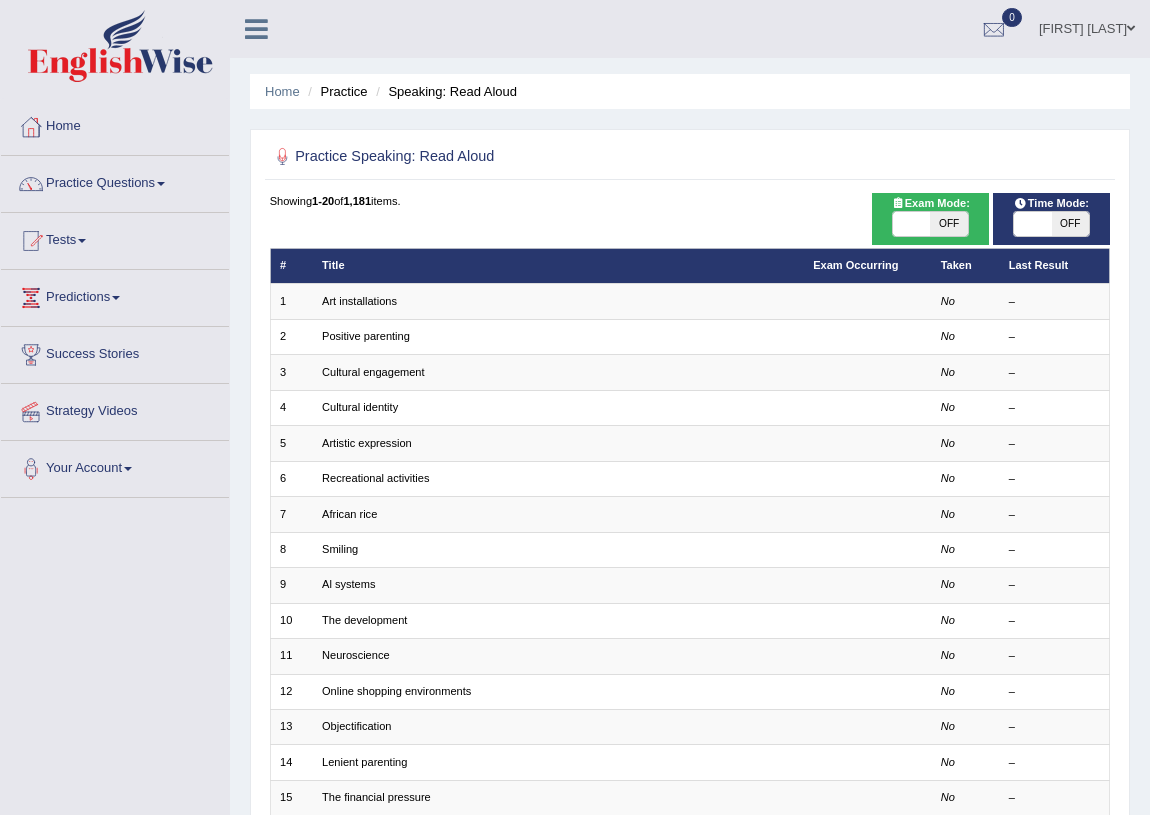 scroll, scrollTop: 0, scrollLeft: 0, axis: both 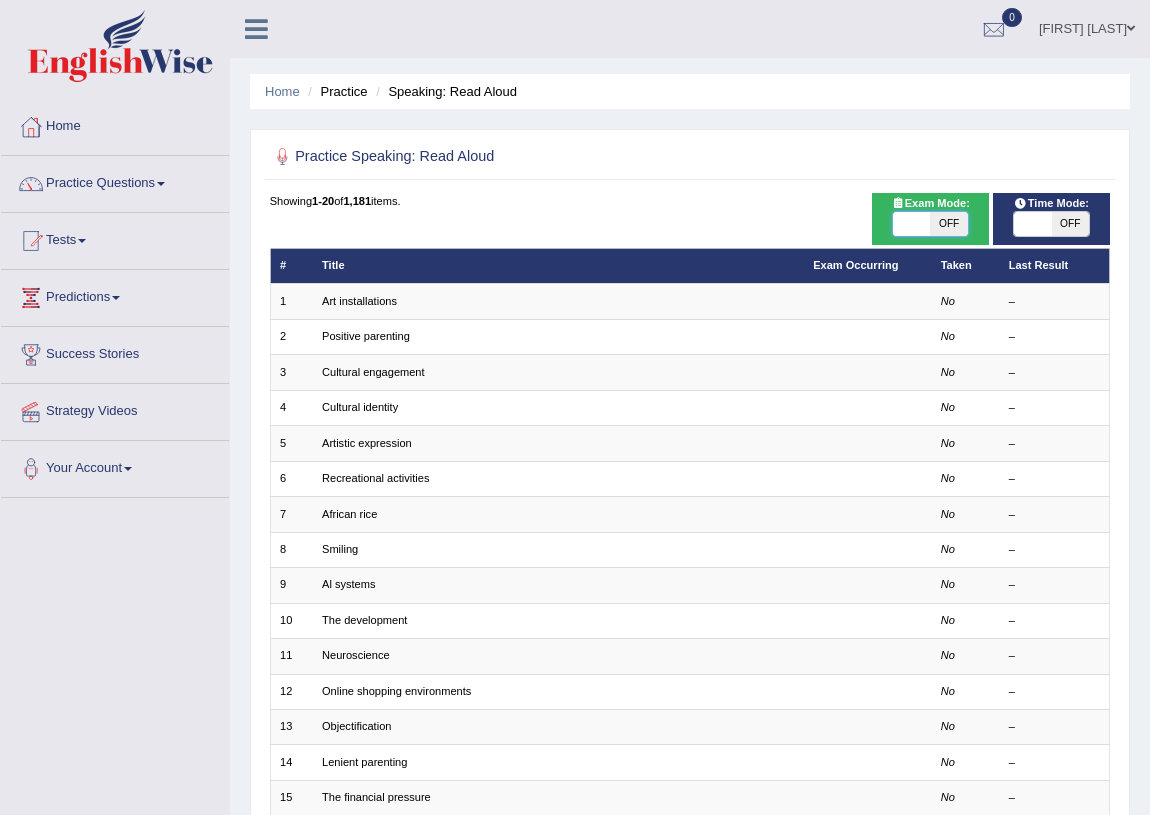 click at bounding box center (911, 224) 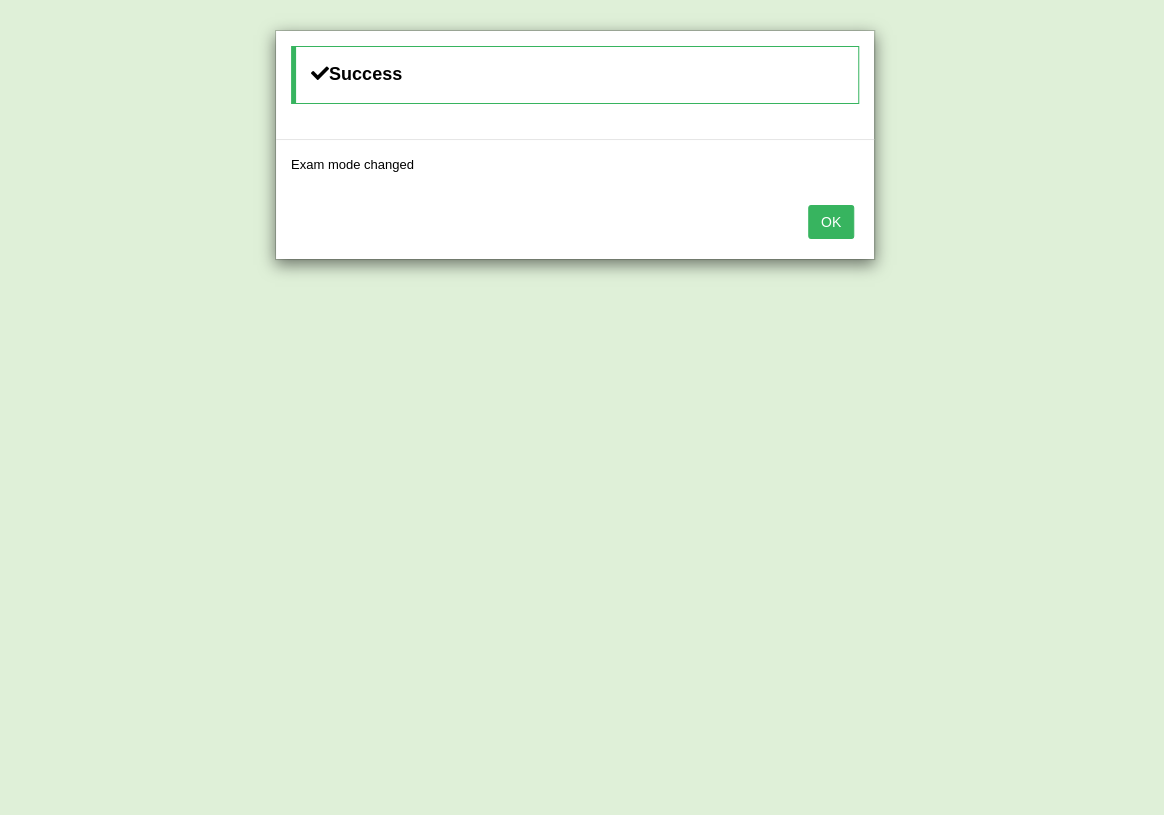 click on "OK" at bounding box center (831, 222) 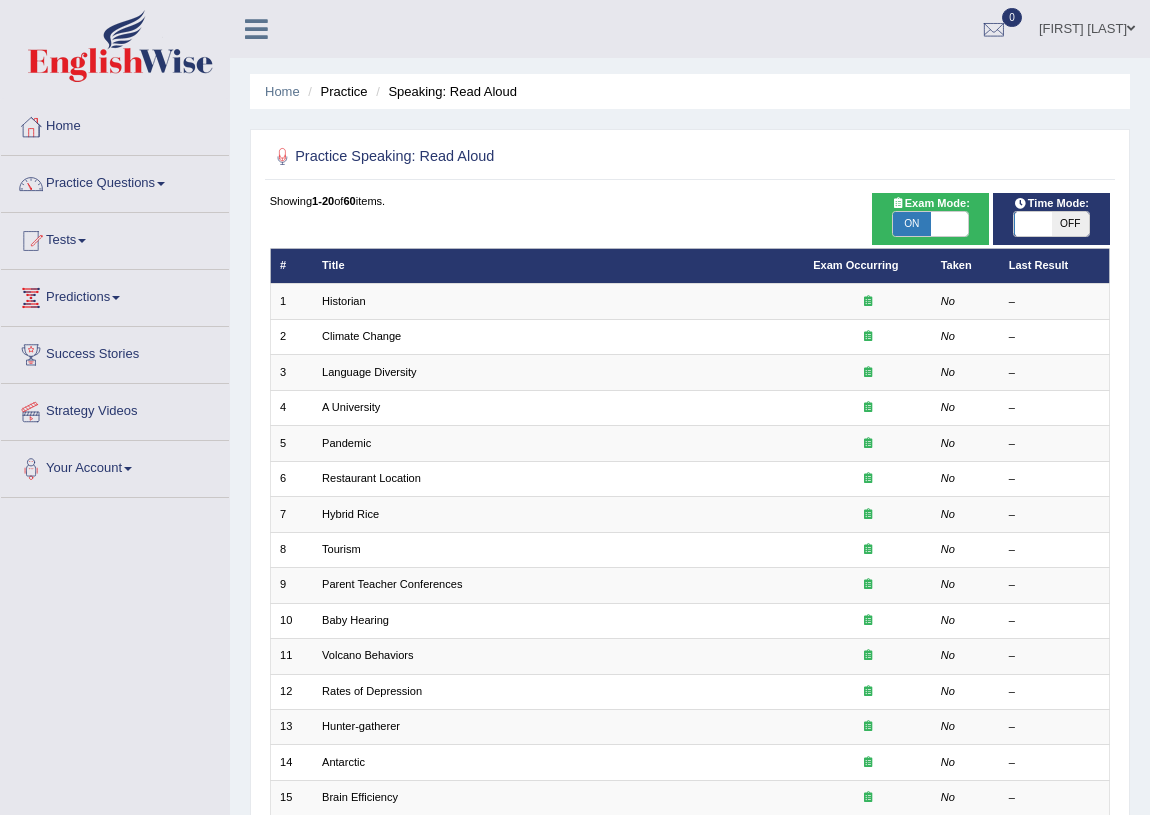 scroll, scrollTop: 0, scrollLeft: 0, axis: both 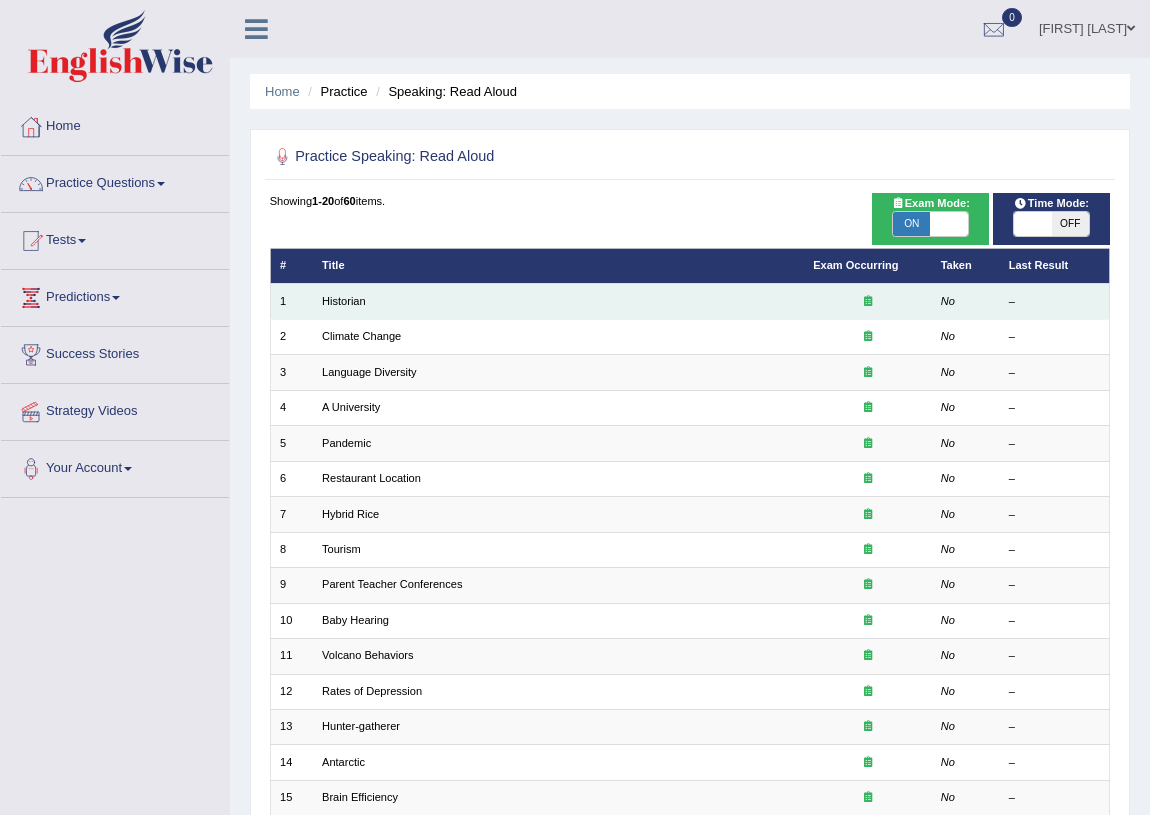 click on "Historian" at bounding box center [558, 301] 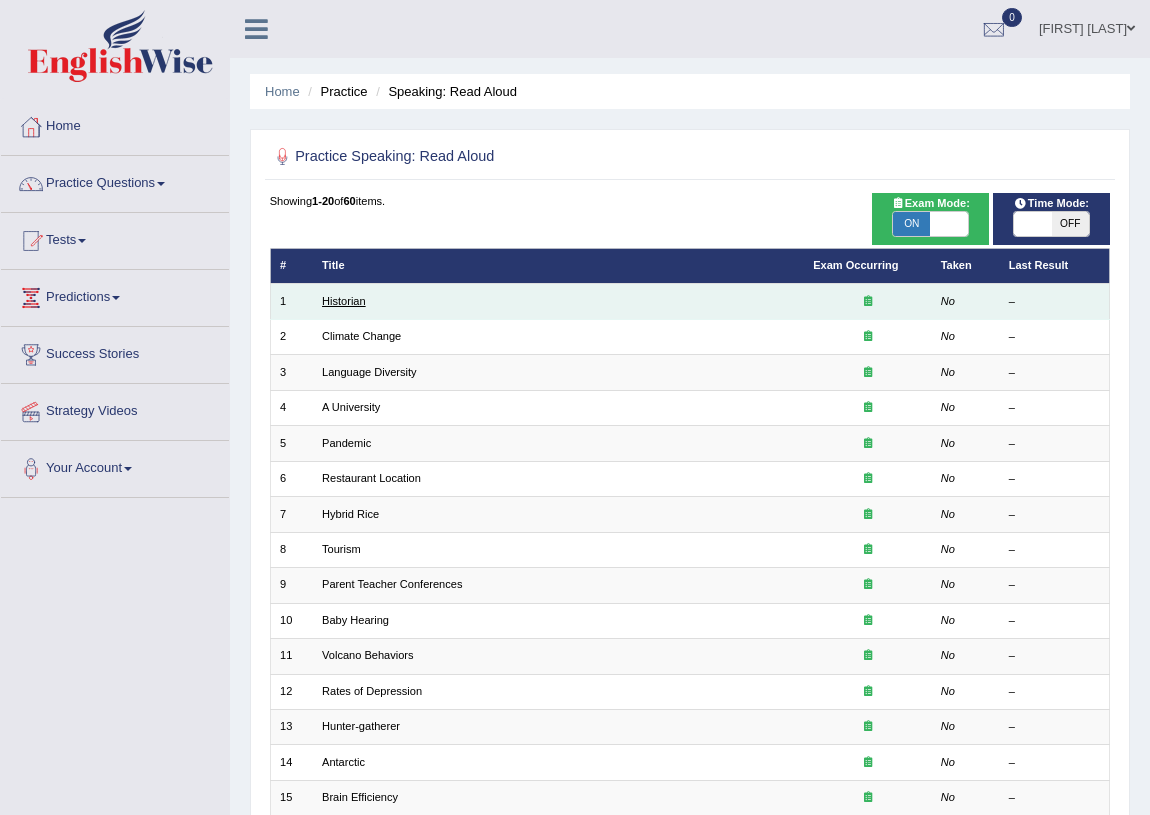 click on "Historian" at bounding box center [344, 301] 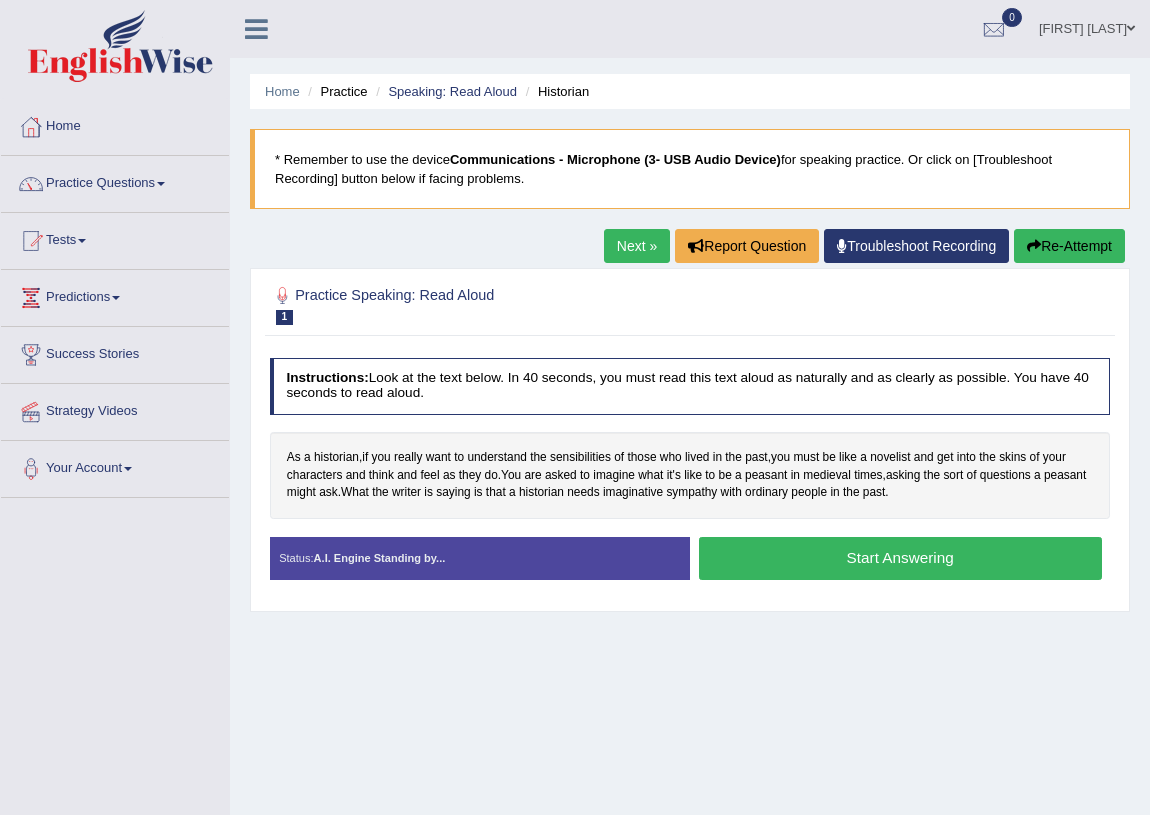 scroll, scrollTop: 0, scrollLeft: 0, axis: both 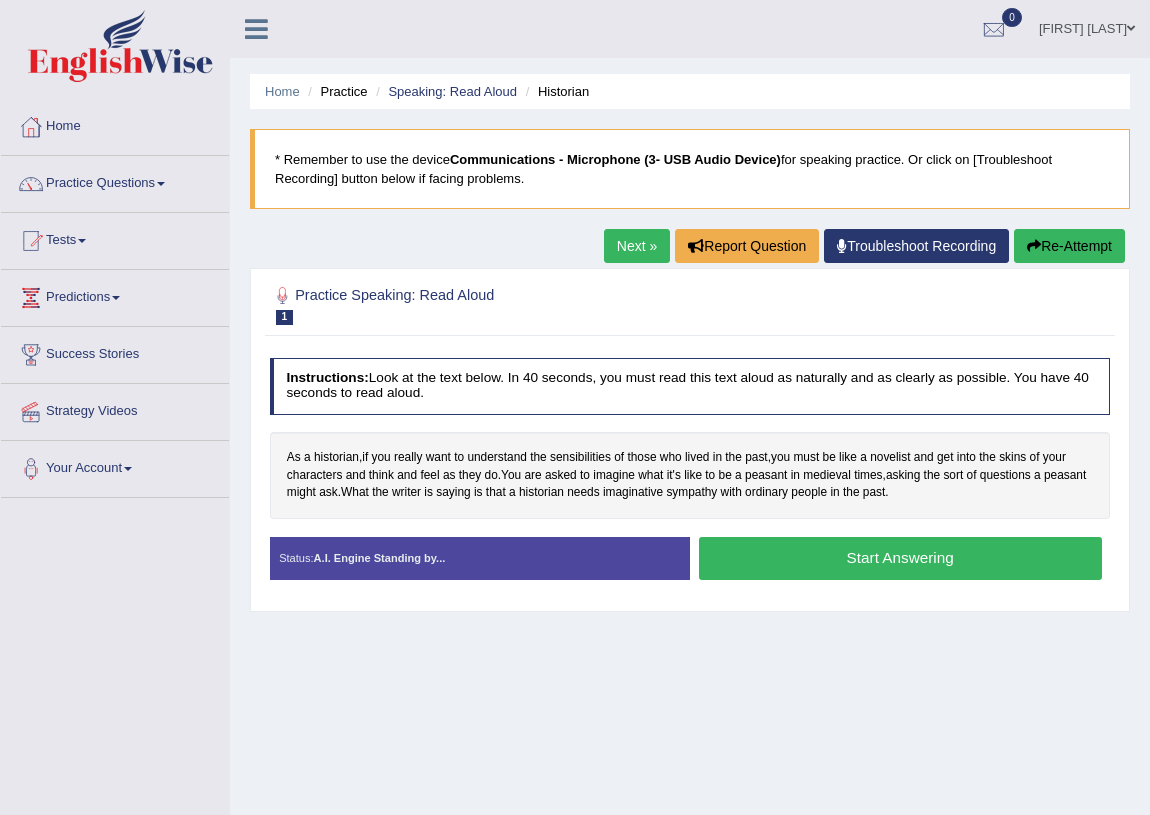 click on "Start Answering" at bounding box center (900, 558) 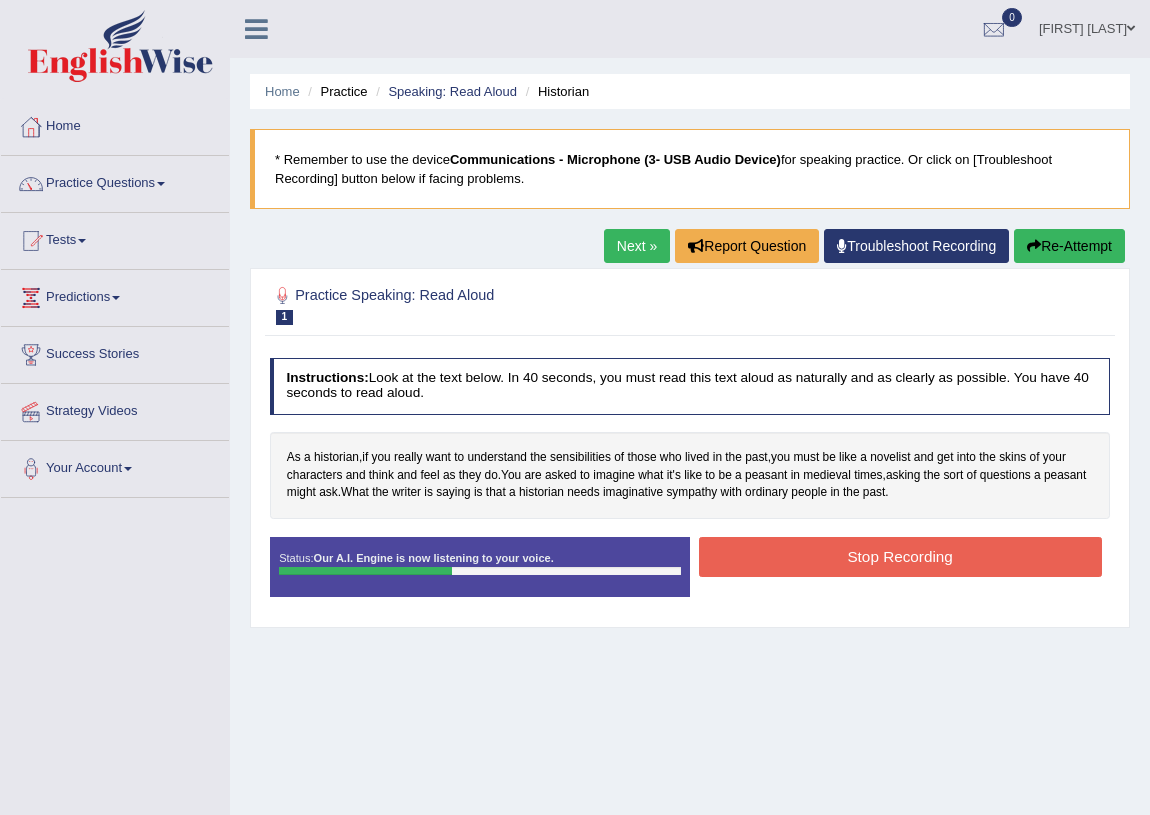 click on "Re-Attempt" at bounding box center (1069, 246) 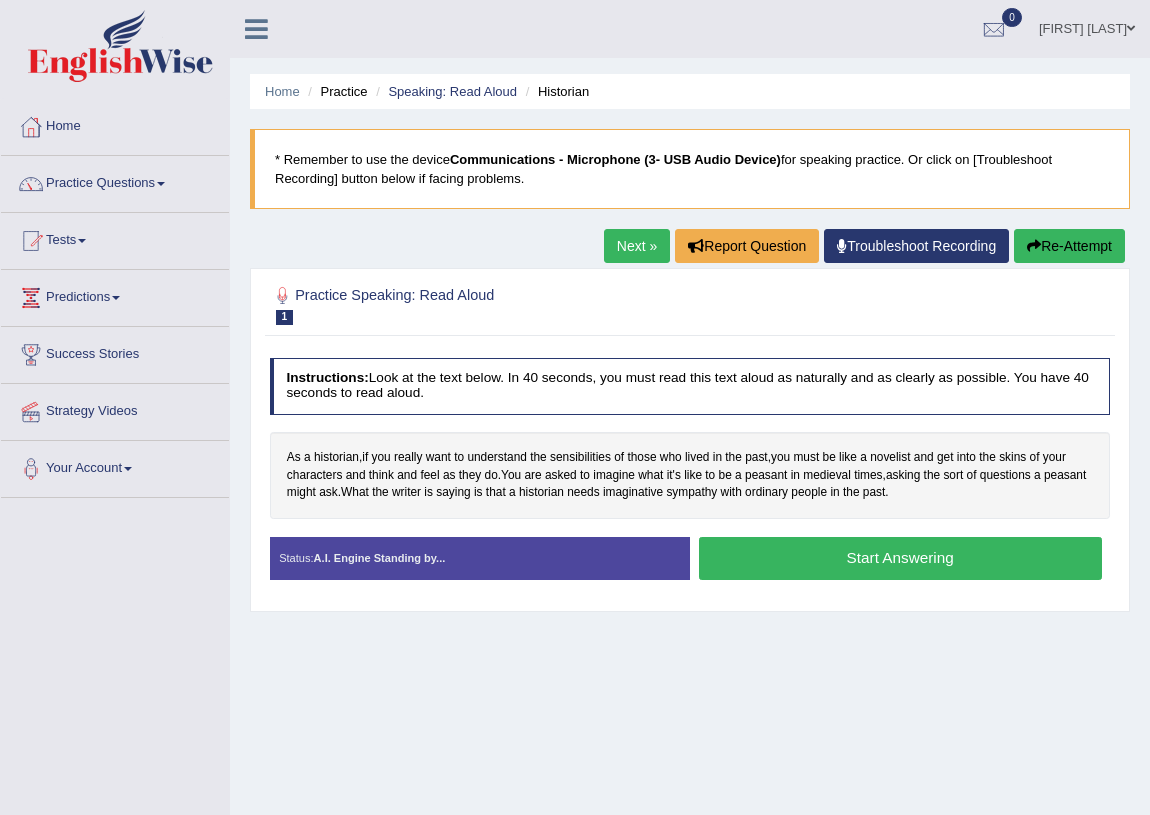 scroll, scrollTop: 0, scrollLeft: 0, axis: both 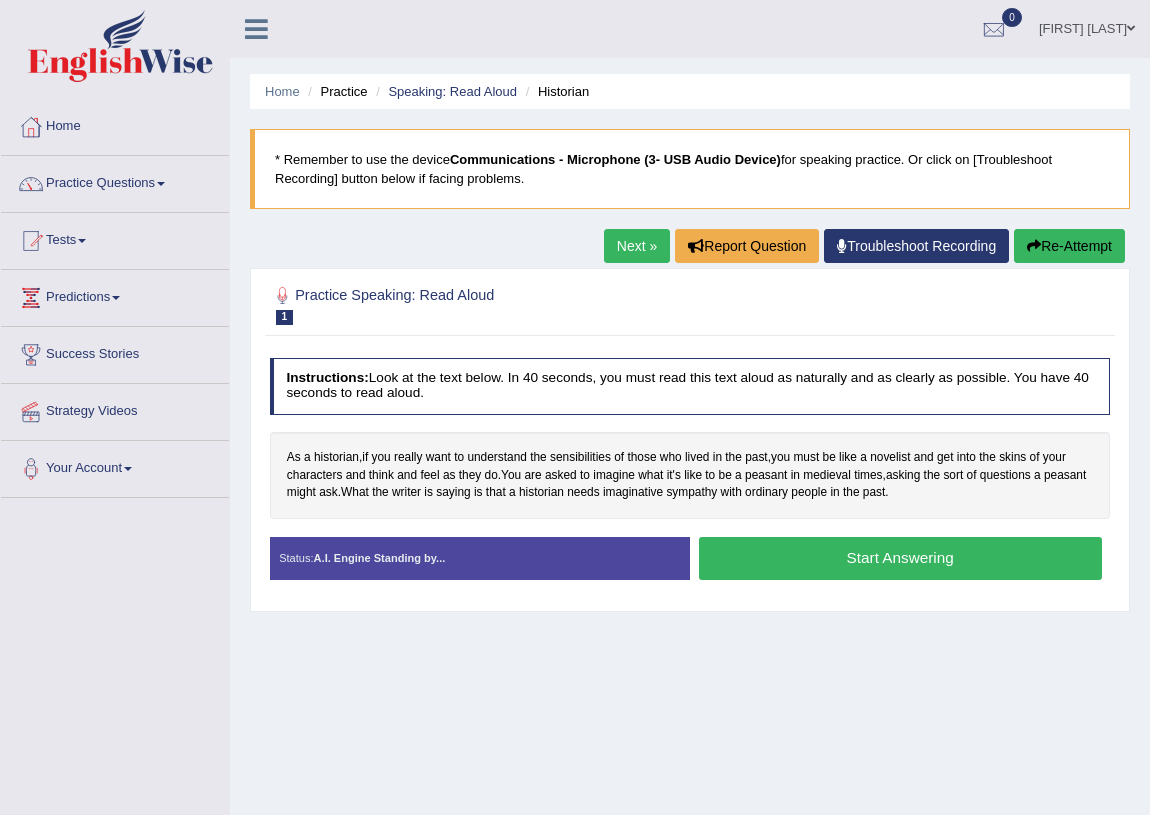 click on "Start Answering" at bounding box center [900, 558] 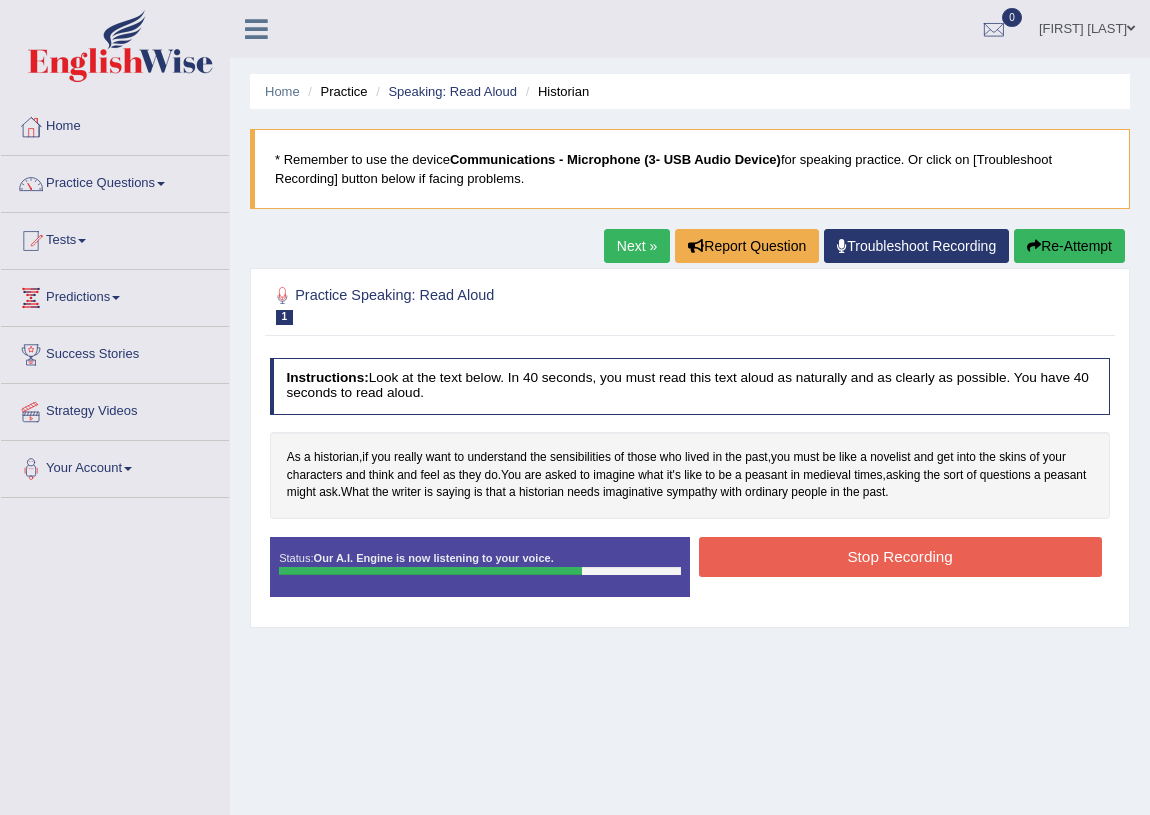click on "Stop Recording" at bounding box center [900, 556] 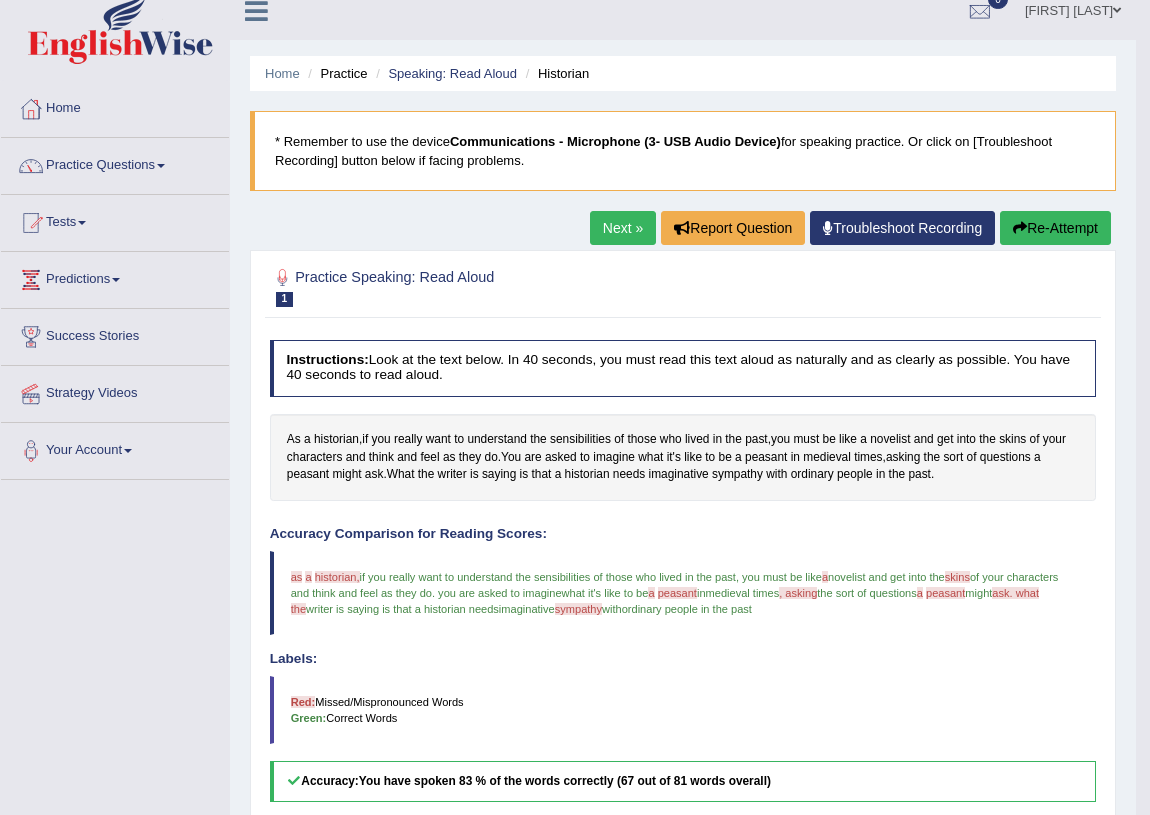 scroll, scrollTop: 0, scrollLeft: 0, axis: both 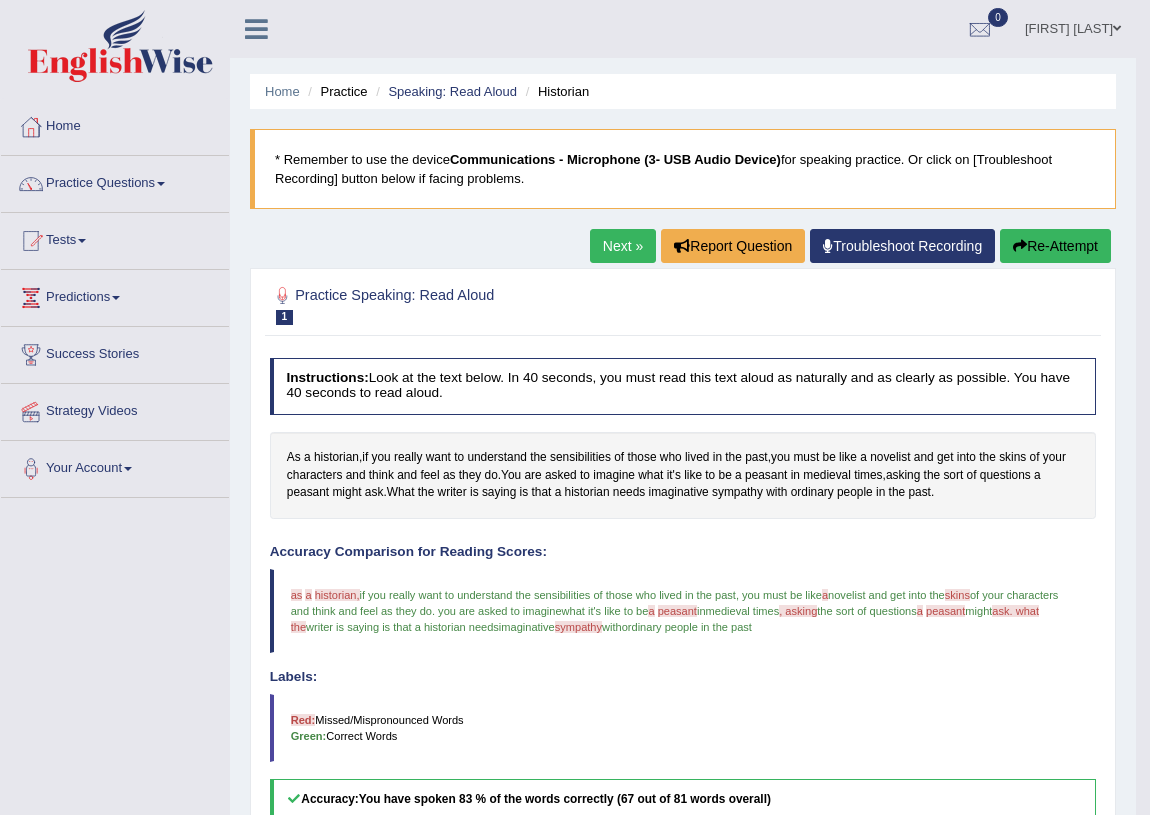 click on "Next »" at bounding box center (623, 246) 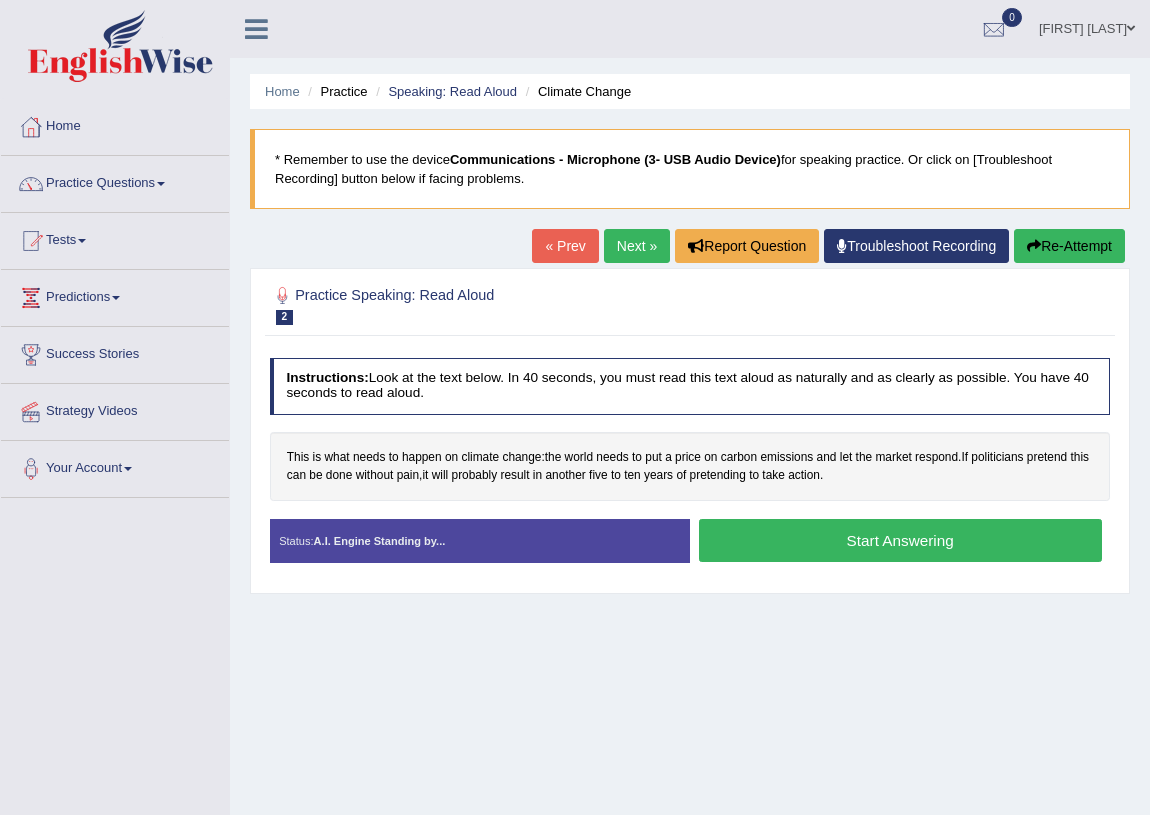 scroll, scrollTop: 0, scrollLeft: 0, axis: both 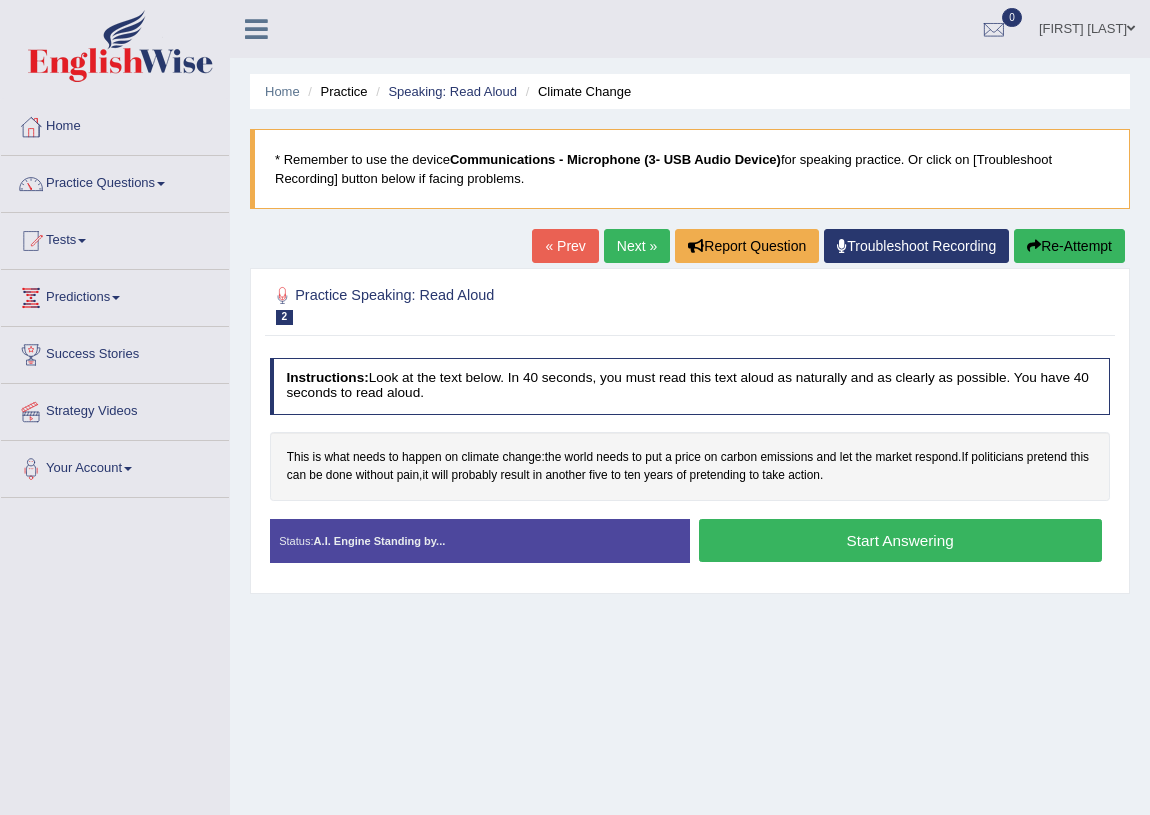 click on "Start Answering" at bounding box center [900, 540] 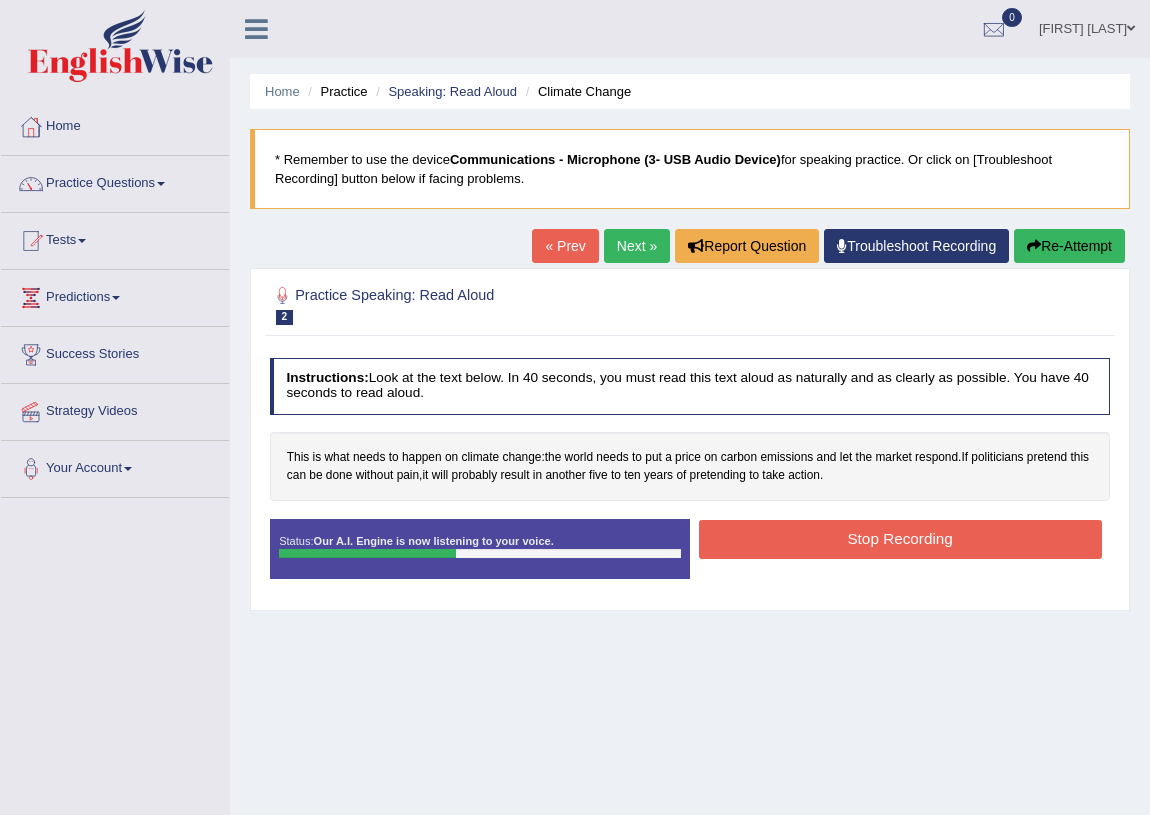 click on "Stop Recording" at bounding box center [900, 539] 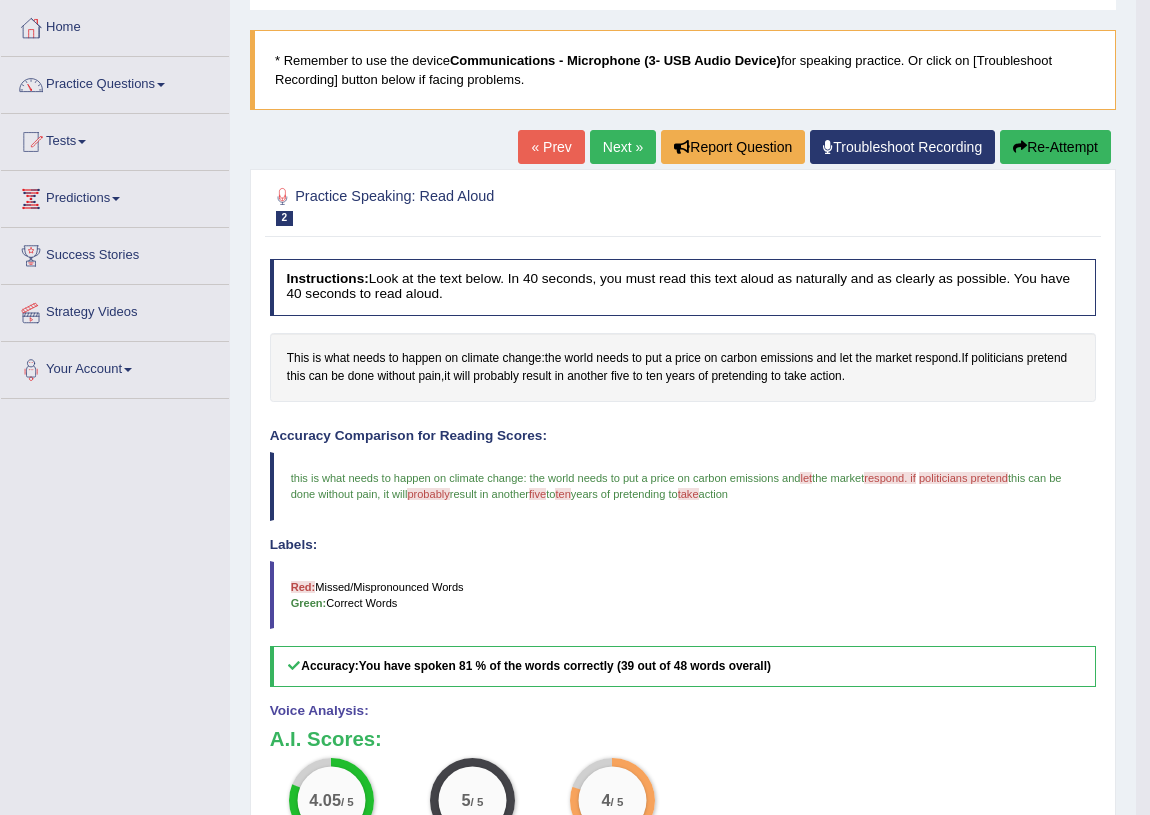 scroll, scrollTop: 0, scrollLeft: 0, axis: both 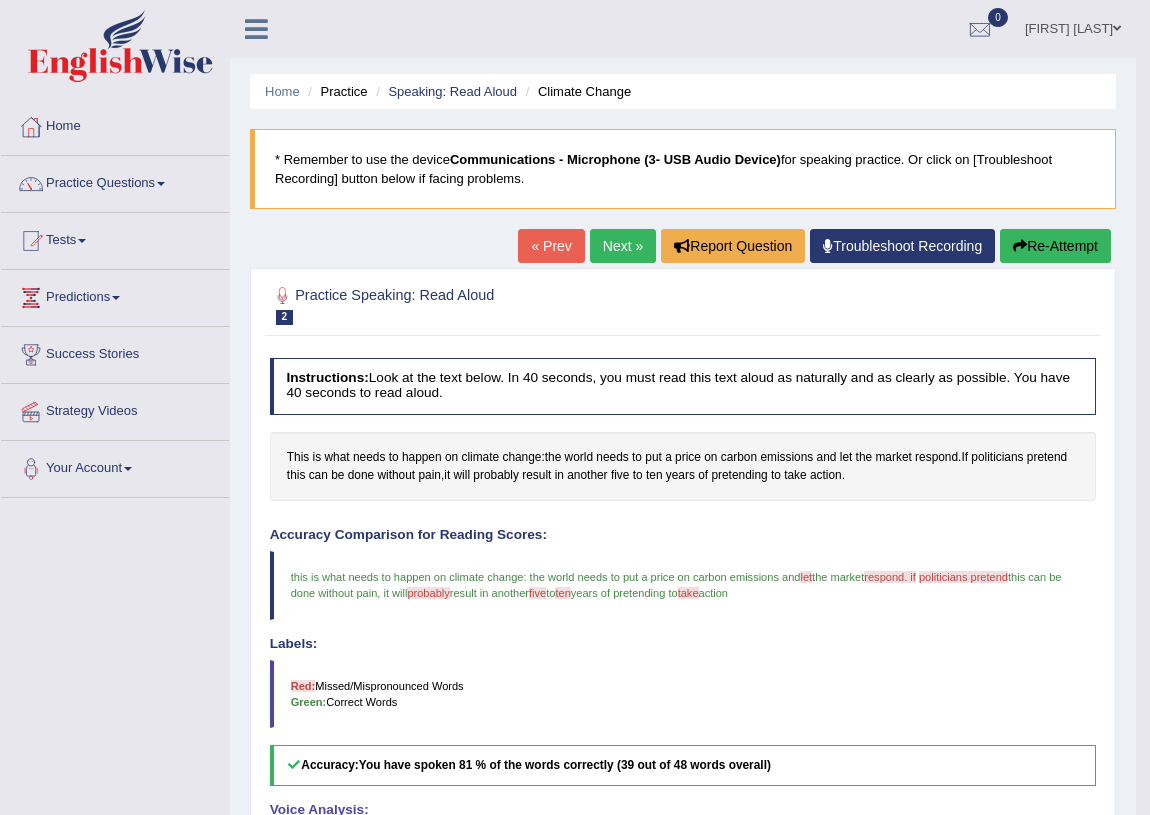 click on "Next »" at bounding box center (623, 246) 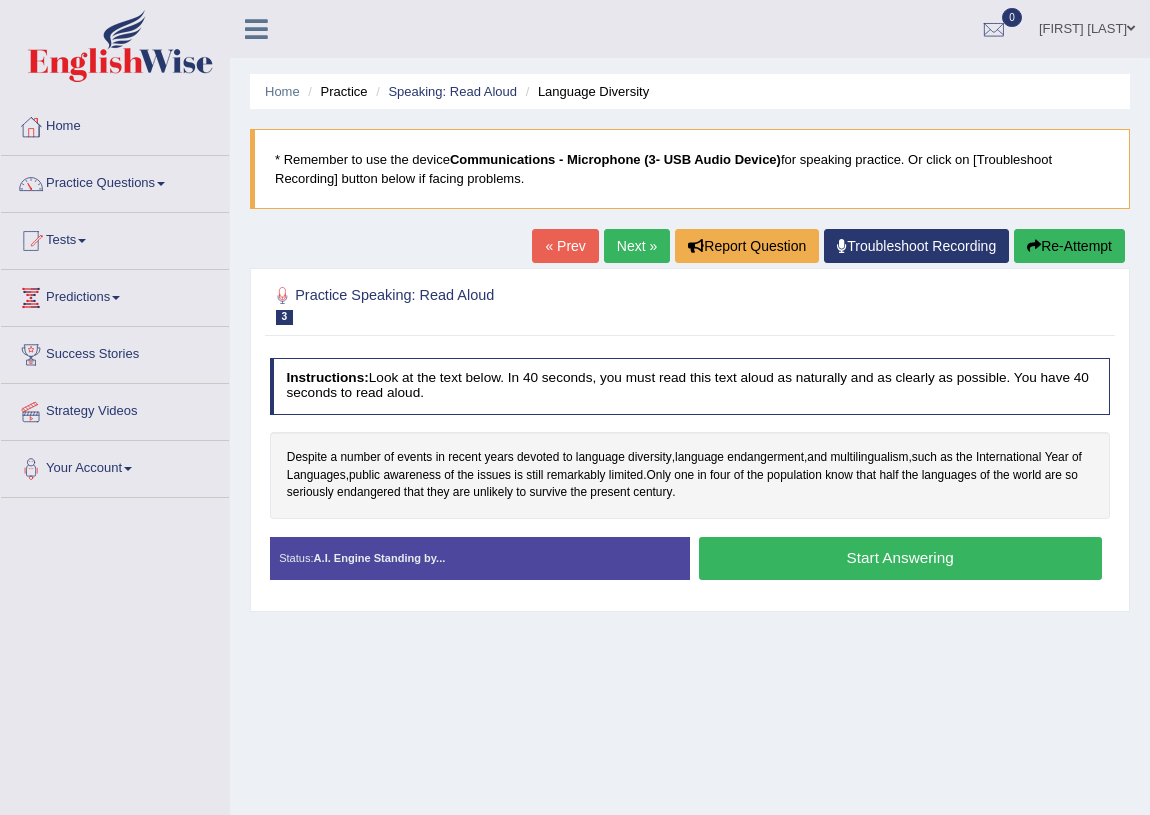 scroll, scrollTop: 0, scrollLeft: 0, axis: both 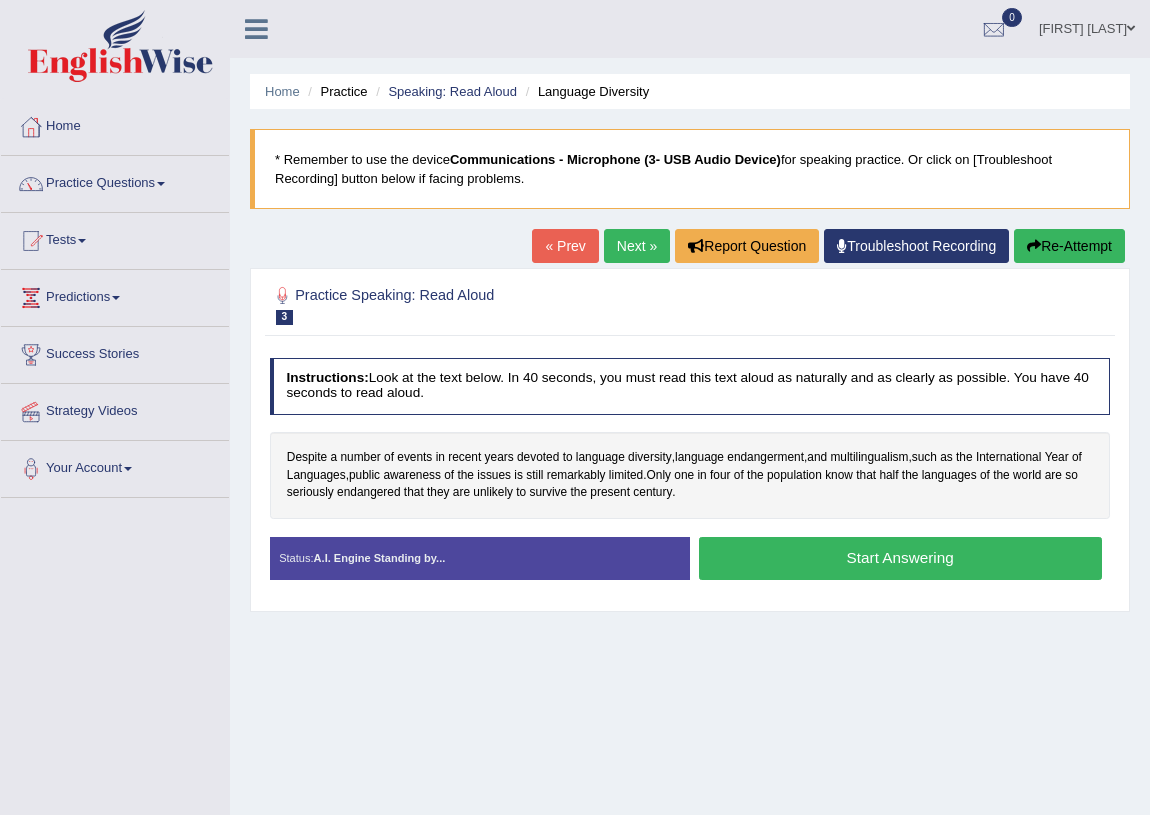 click on "Start Answering" at bounding box center [900, 558] 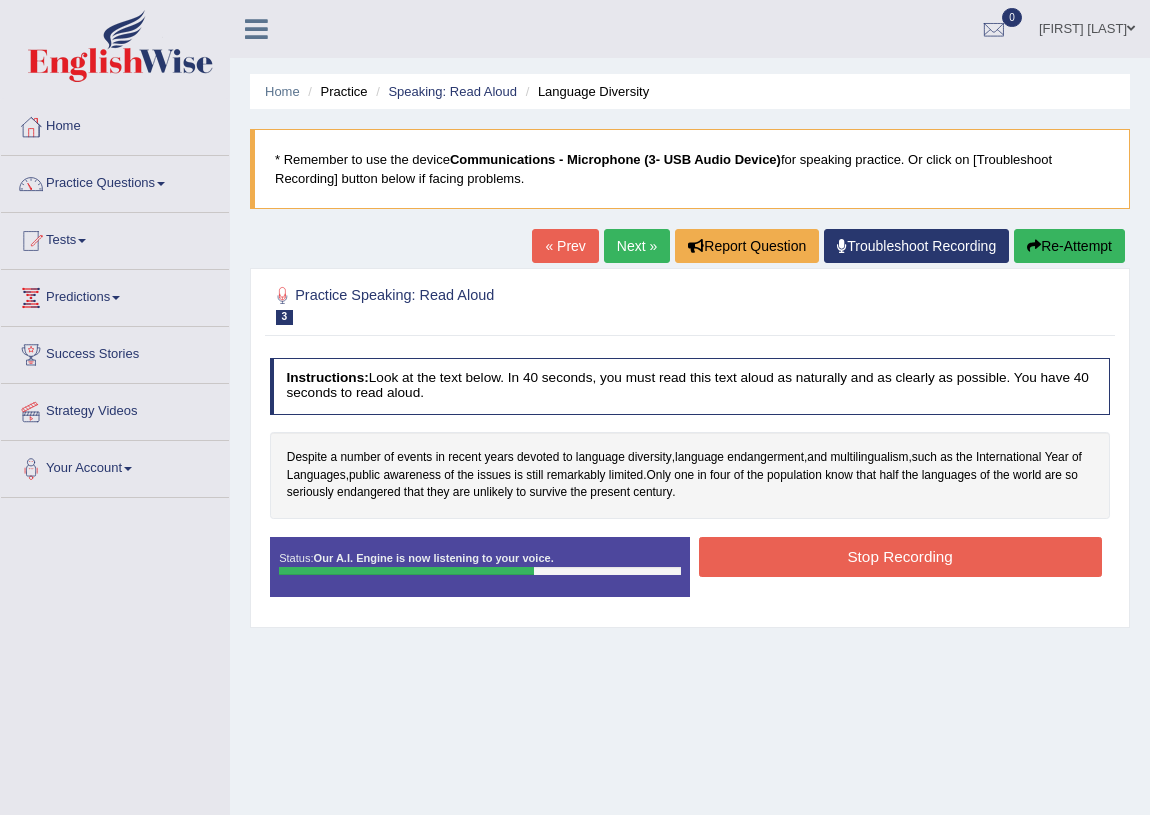 click on "Stop Recording" at bounding box center (900, 556) 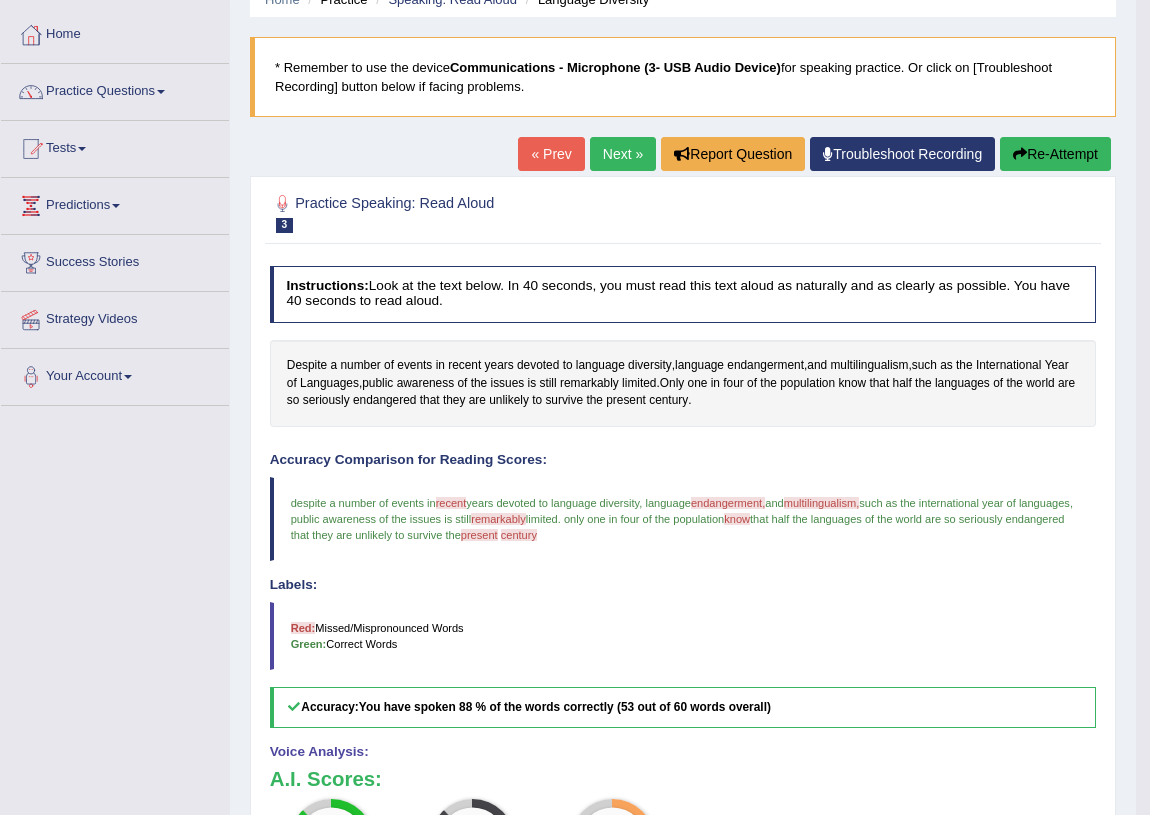 scroll, scrollTop: 48, scrollLeft: 0, axis: vertical 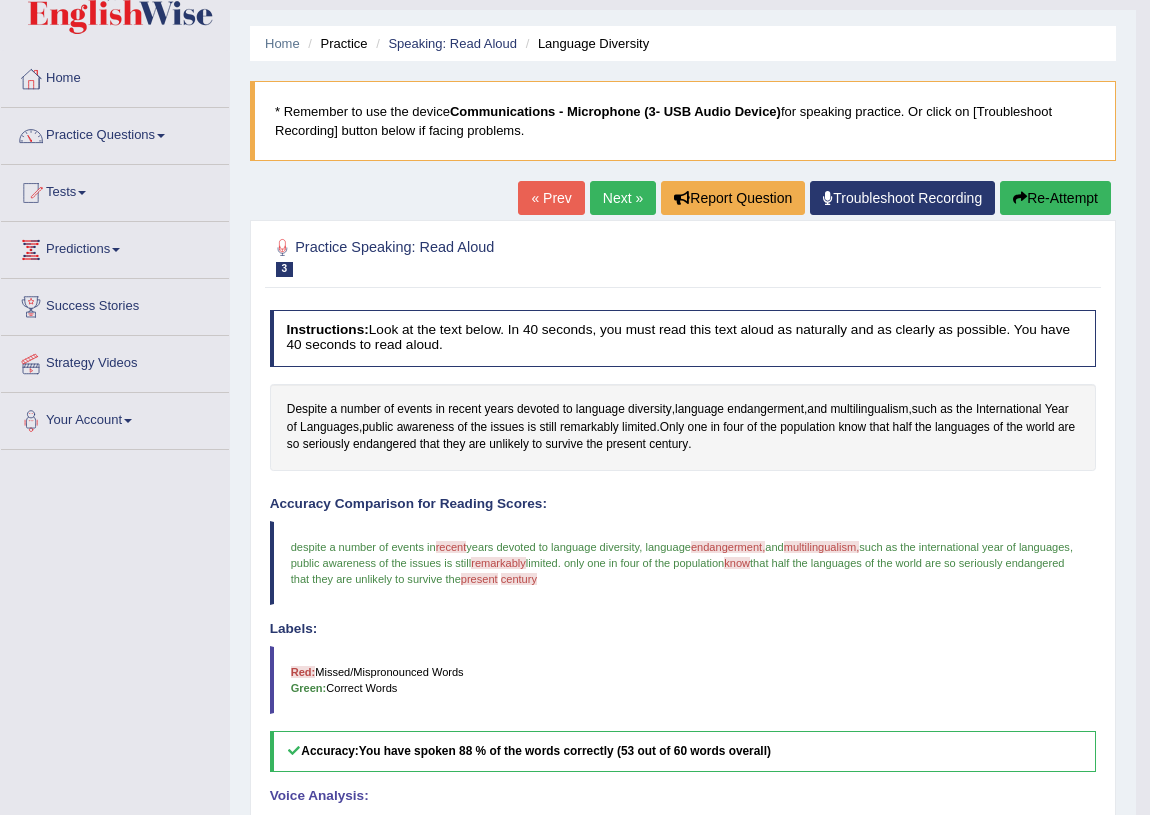 click on "Next »" at bounding box center [623, 198] 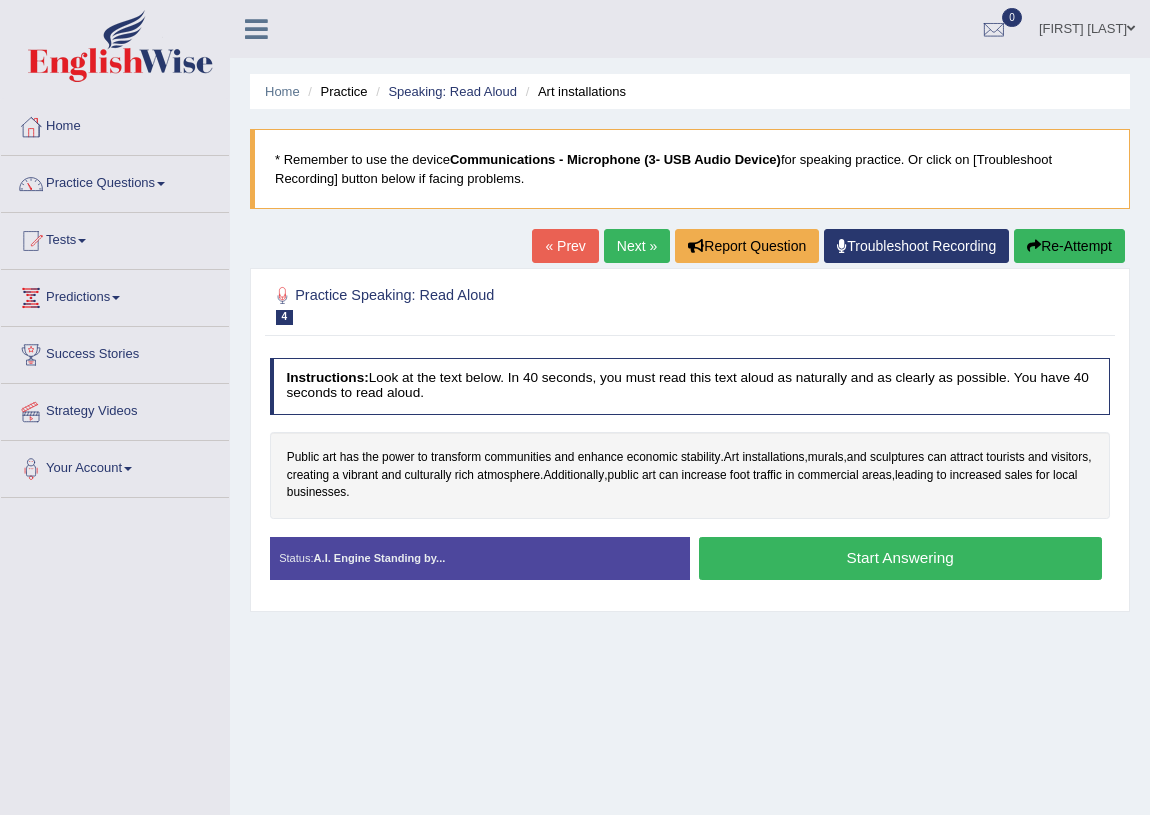 scroll, scrollTop: 0, scrollLeft: 0, axis: both 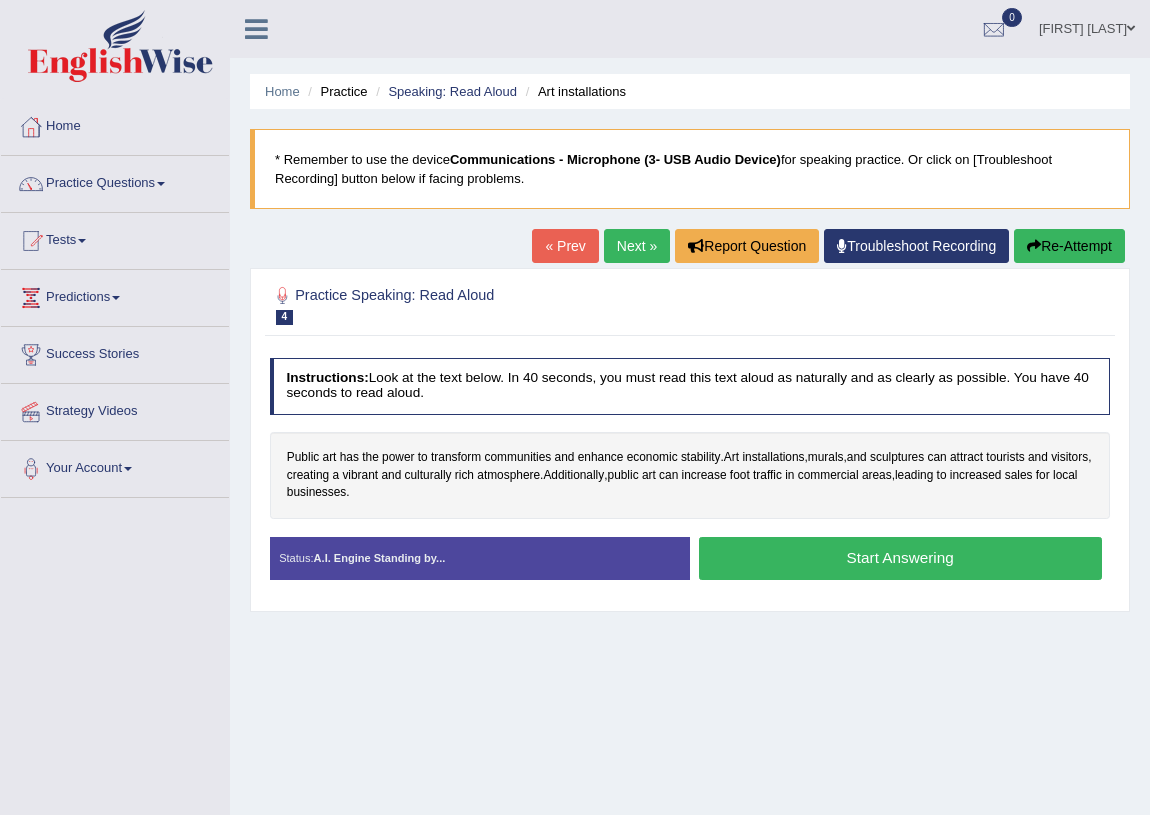 click on "Start Answering" at bounding box center [900, 558] 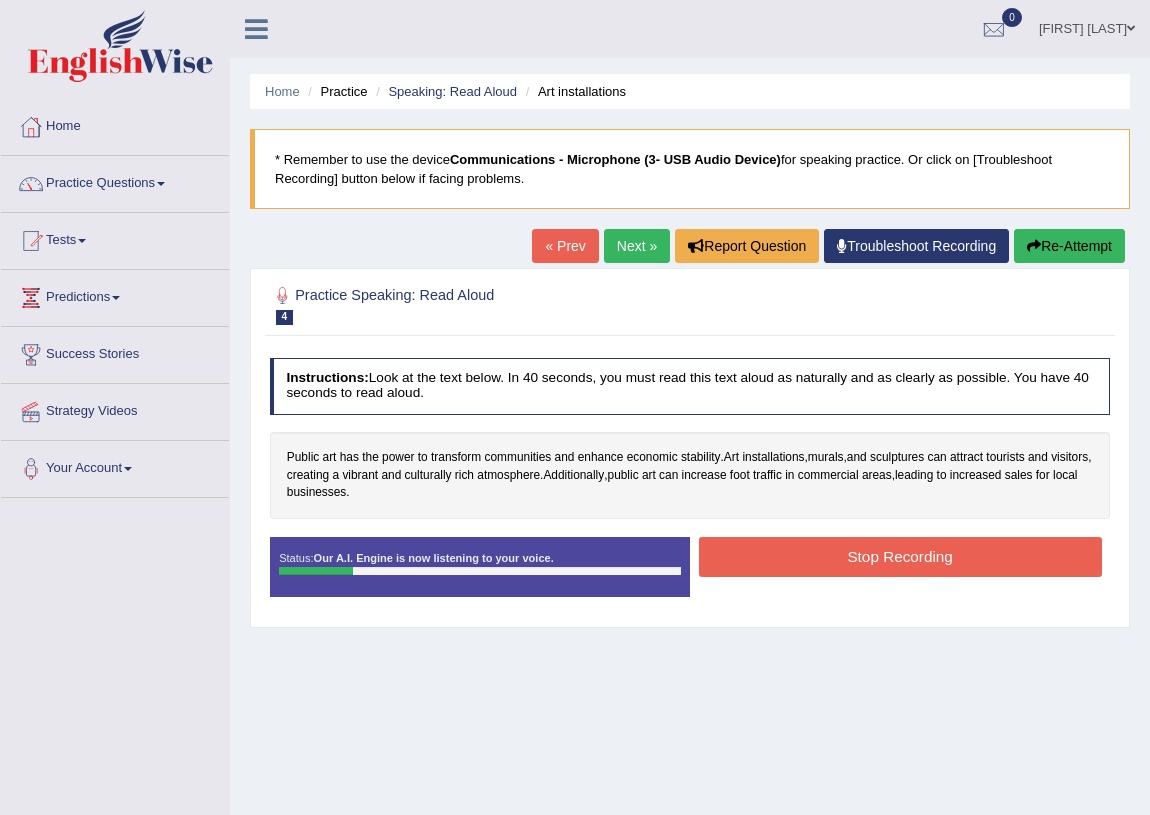 click on "Re-Attempt" at bounding box center (1069, 246) 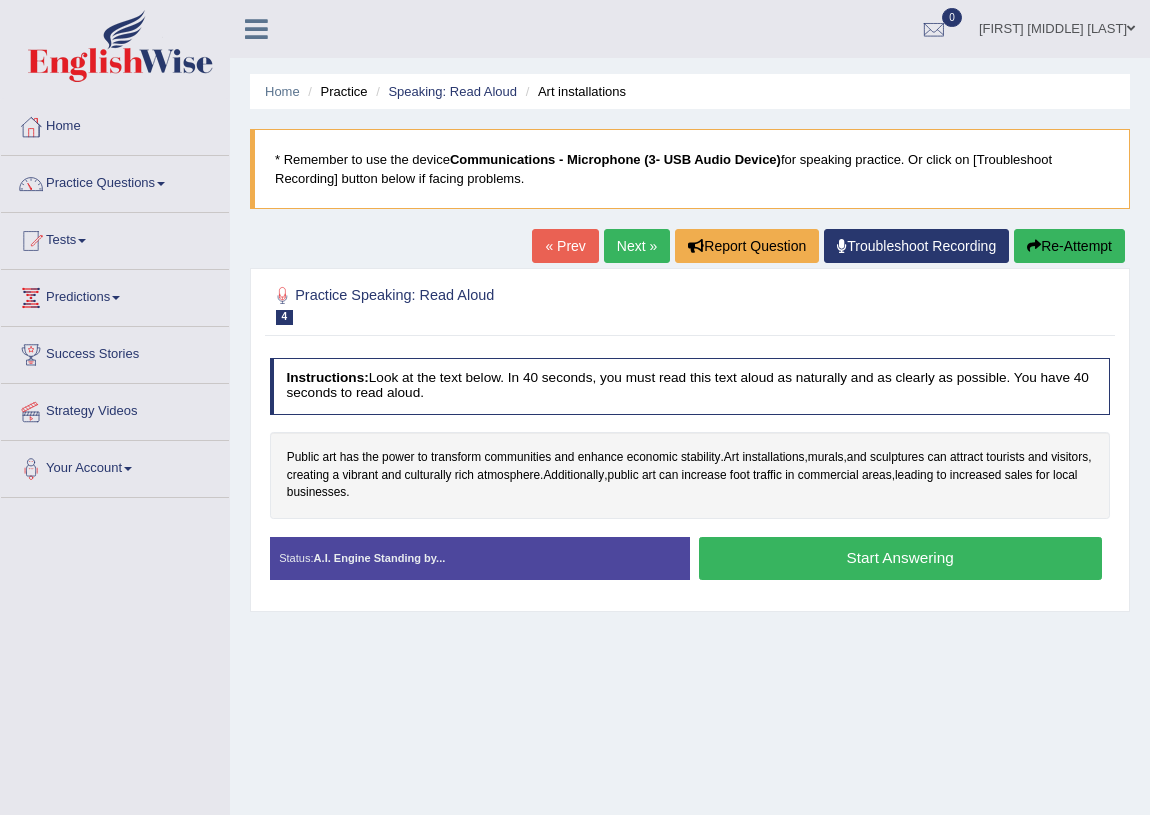 scroll, scrollTop: 0, scrollLeft: 0, axis: both 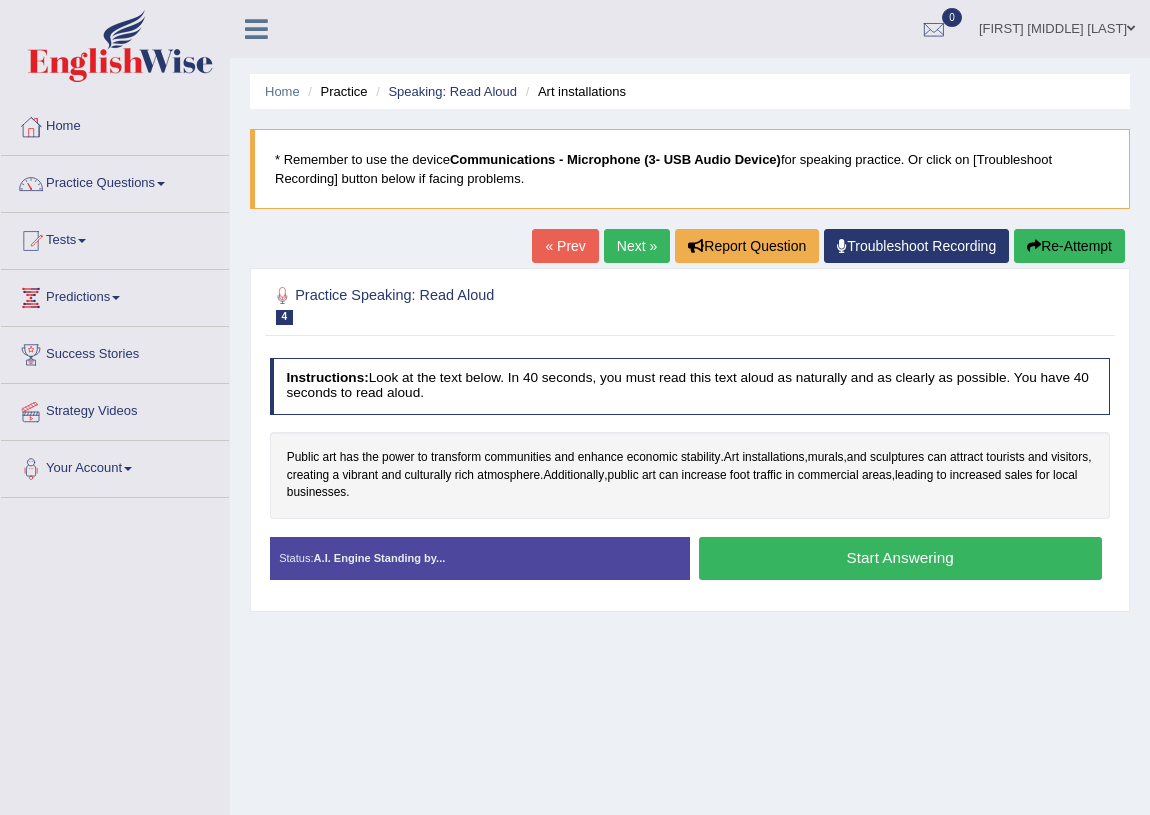 click on "Start Answering" at bounding box center (900, 558) 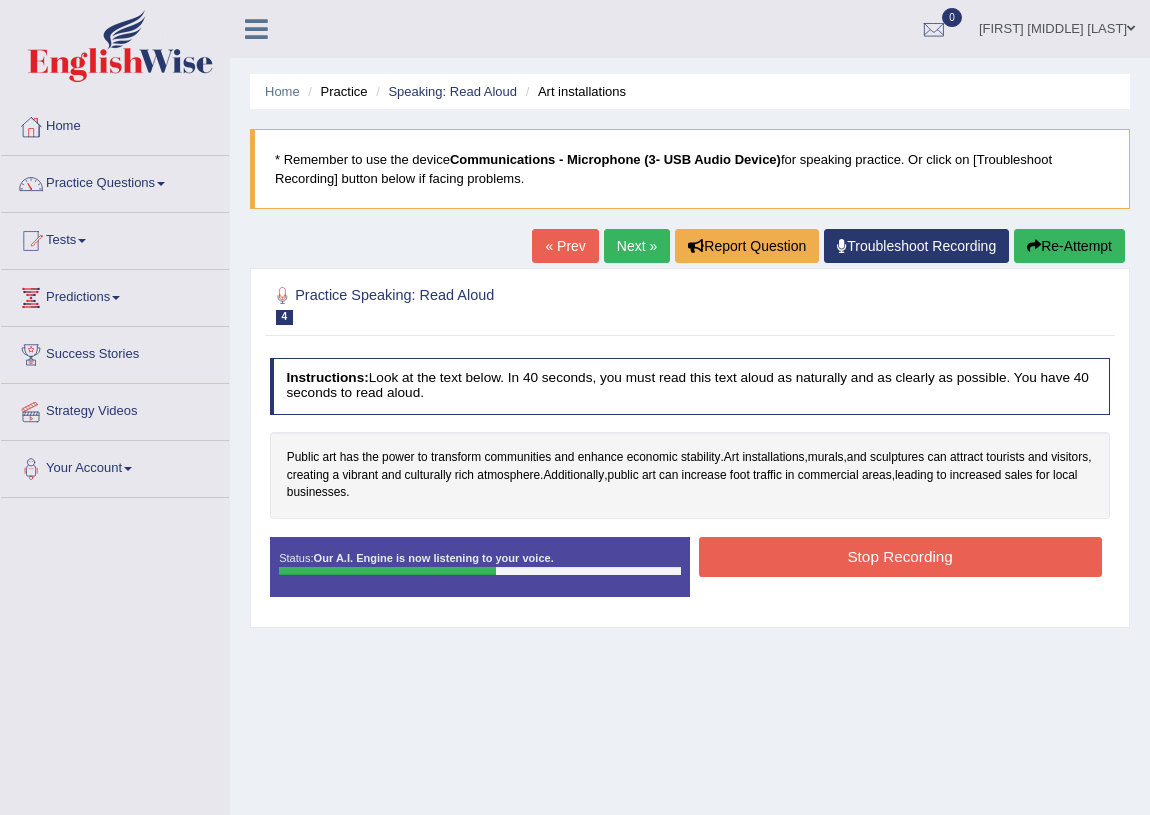 click on "Stop Recording" at bounding box center (900, 556) 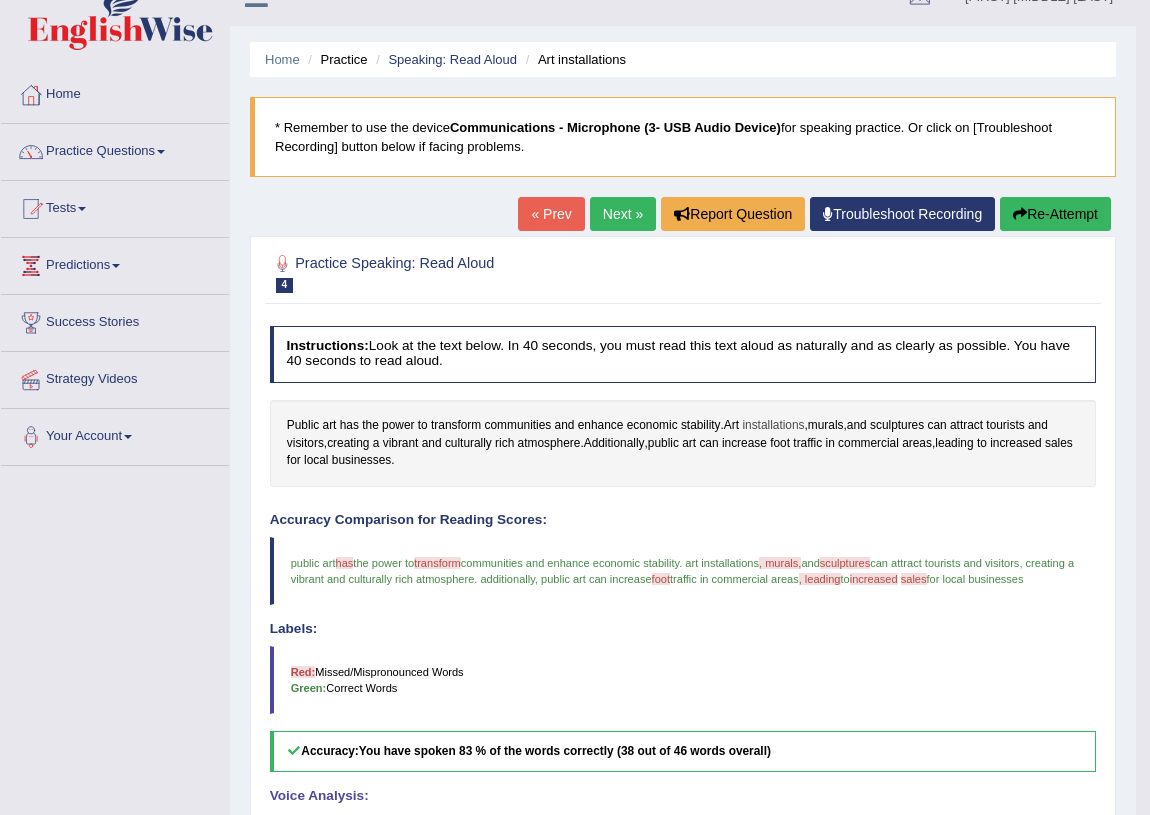 scroll, scrollTop: 0, scrollLeft: 0, axis: both 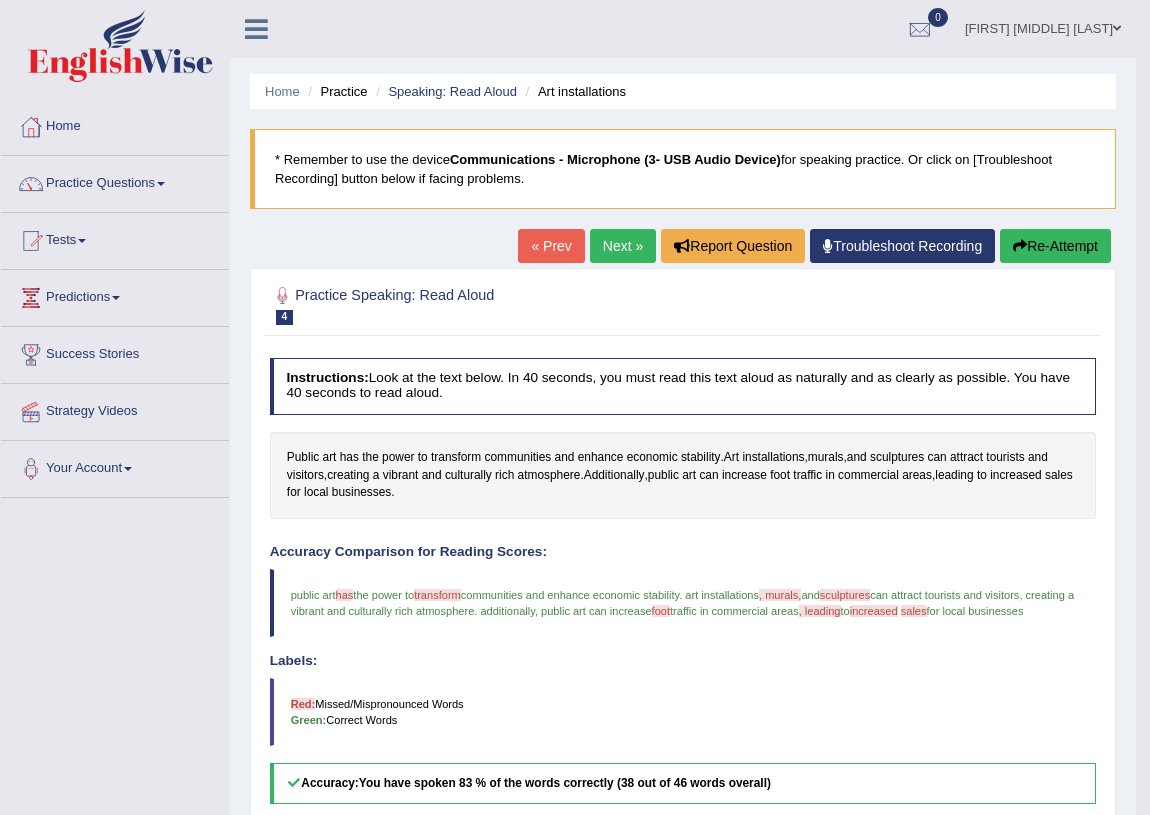 click on "Next »" at bounding box center [623, 246] 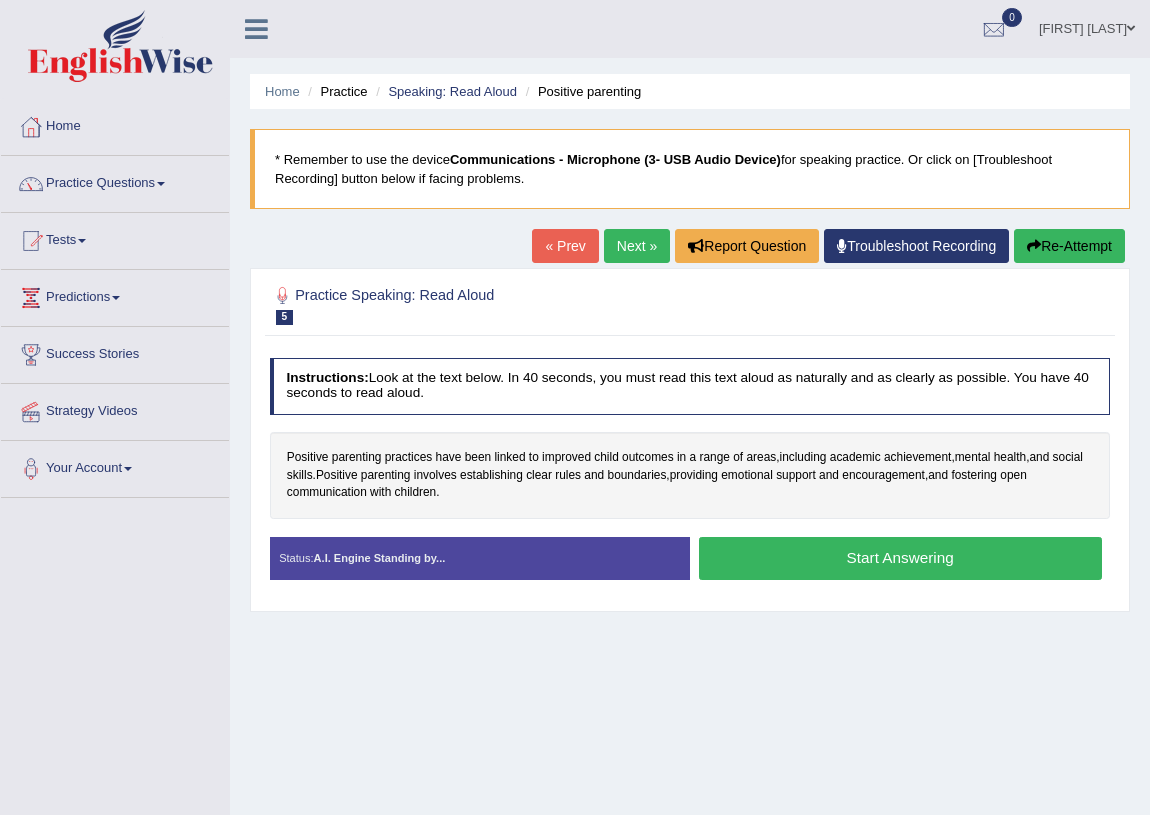 scroll, scrollTop: 0, scrollLeft: 0, axis: both 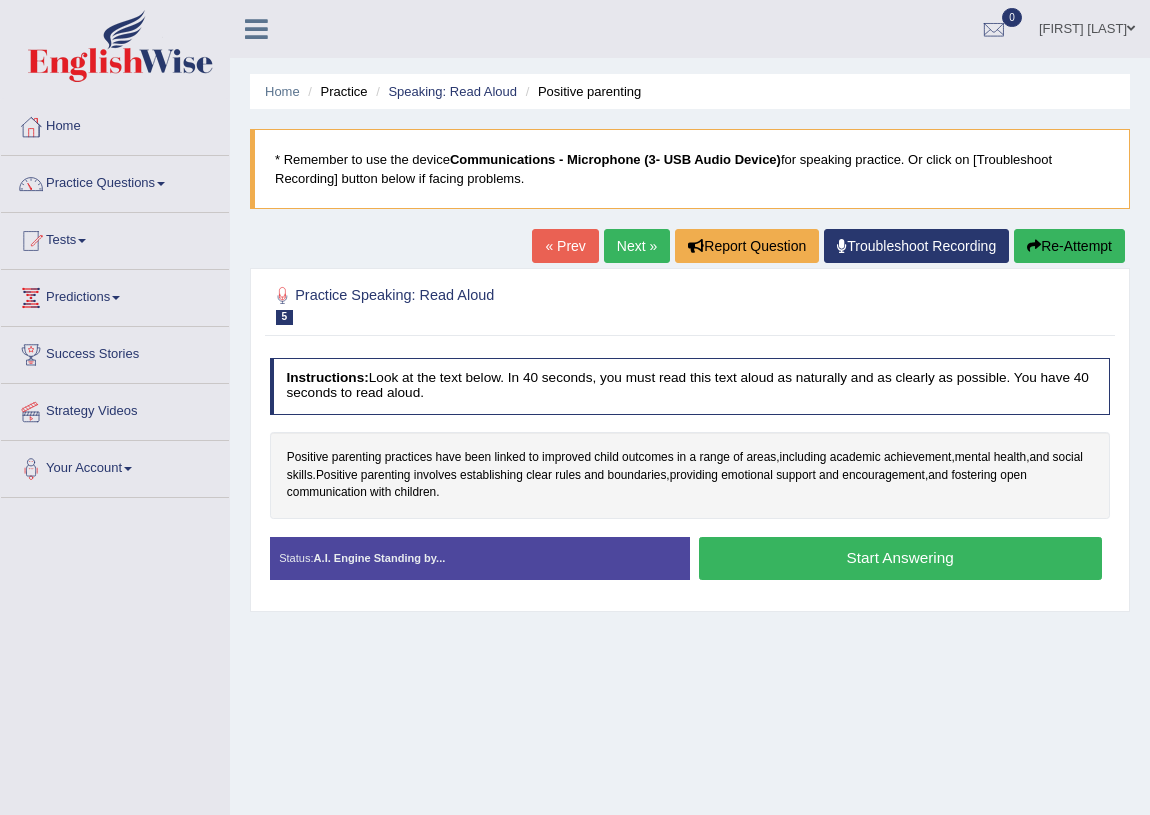 click on "Start Answering" at bounding box center (900, 558) 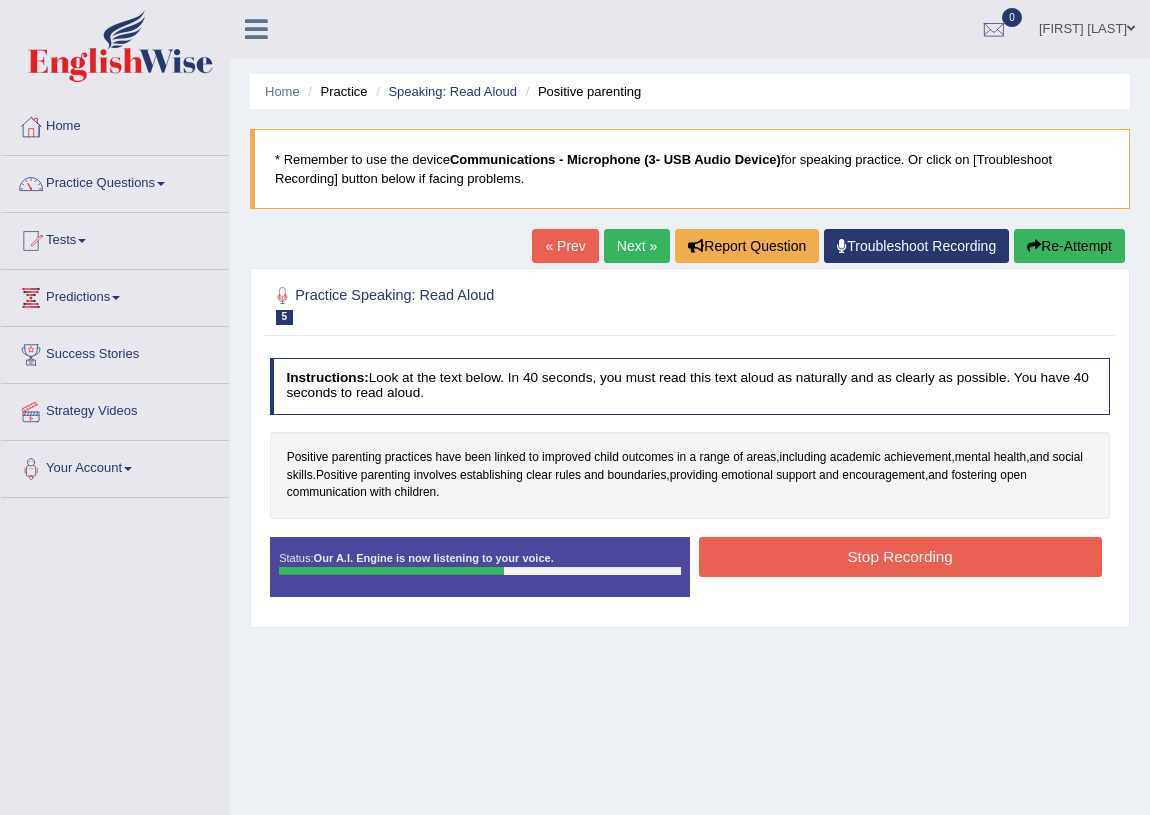 click on "Stop Recording" at bounding box center (900, 556) 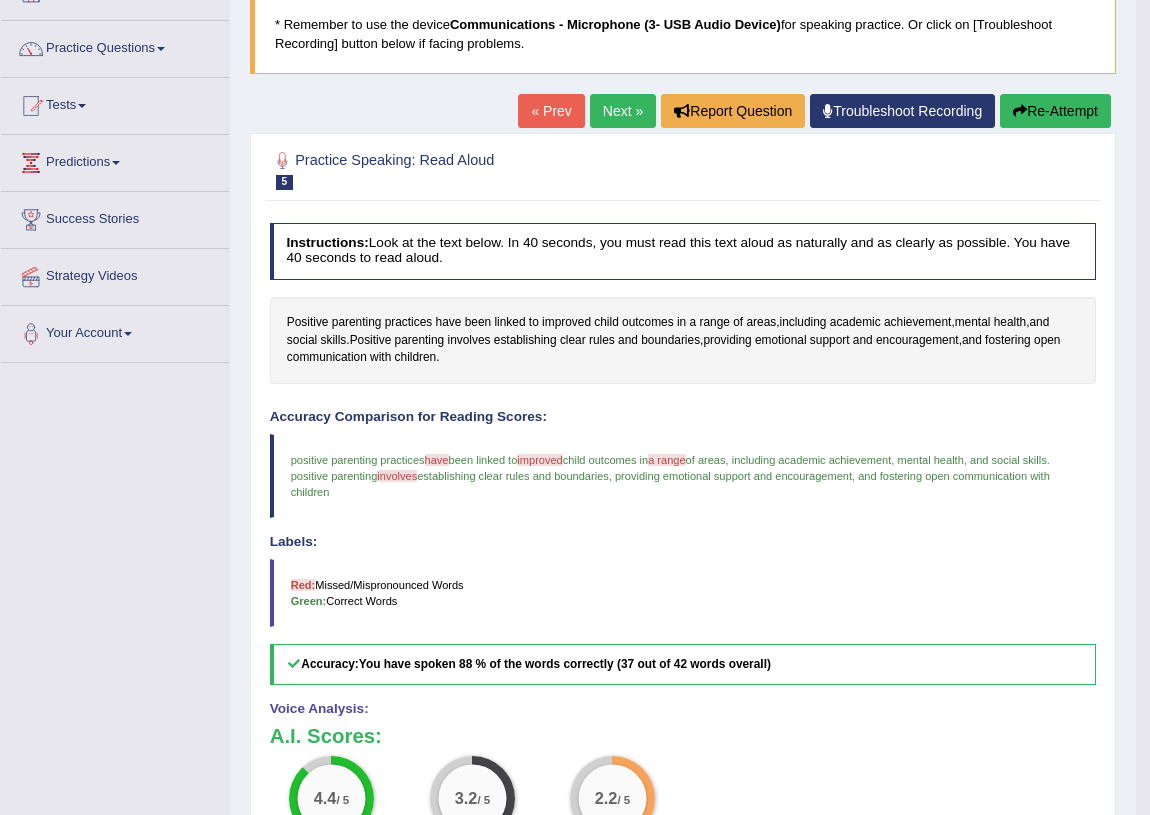 scroll, scrollTop: 48, scrollLeft: 0, axis: vertical 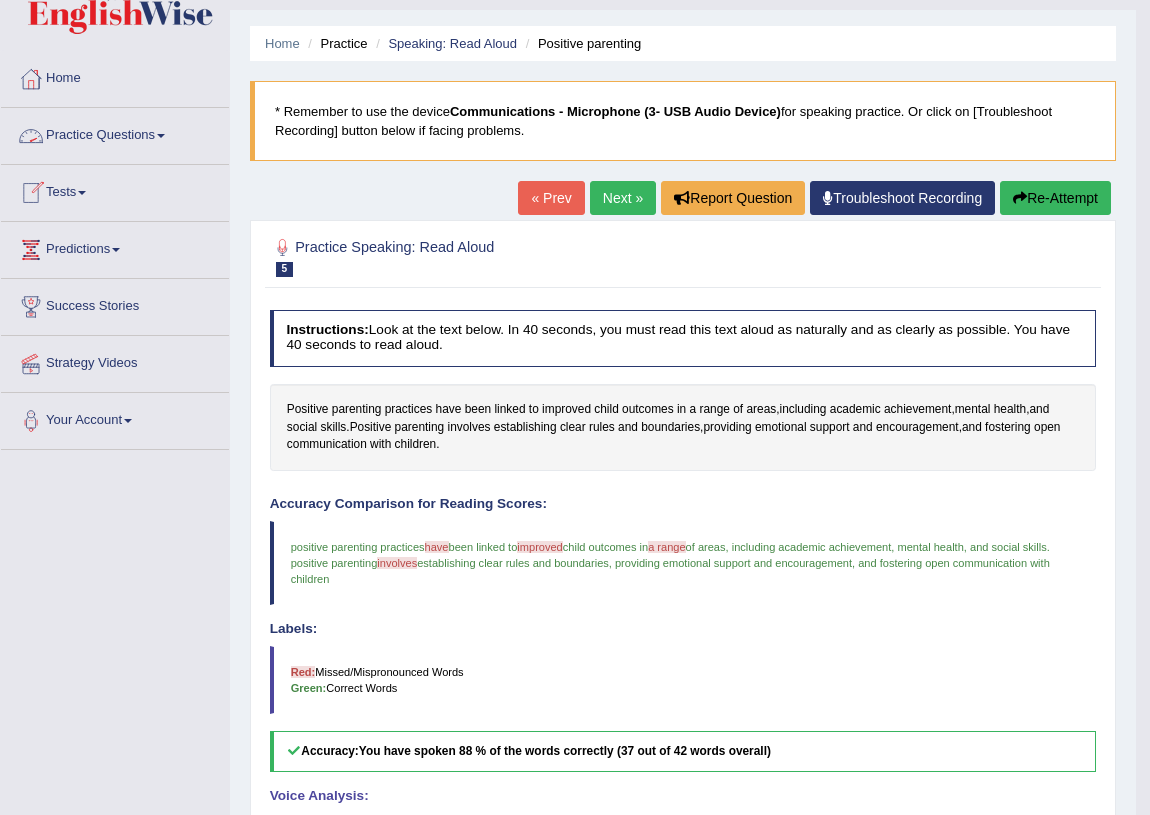 click on "Practice Questions" at bounding box center [115, 133] 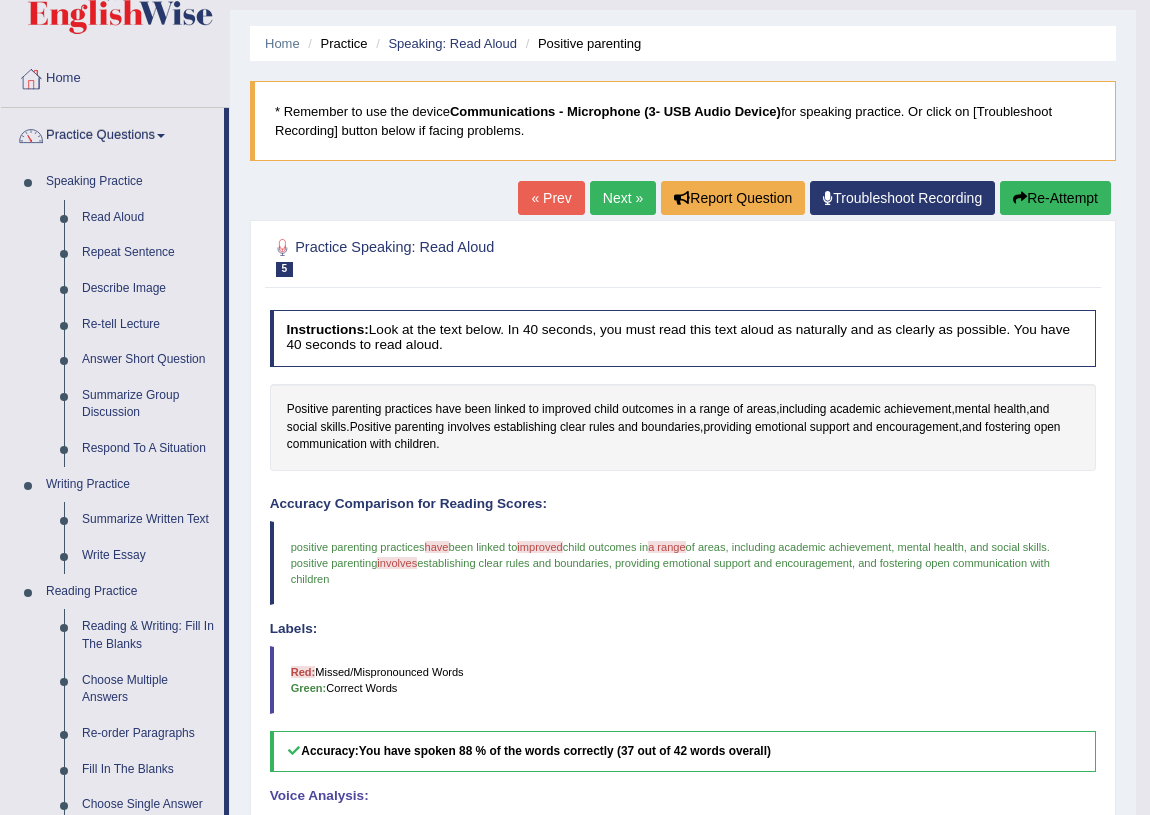 click on "Practice Questions" at bounding box center (112, 133) 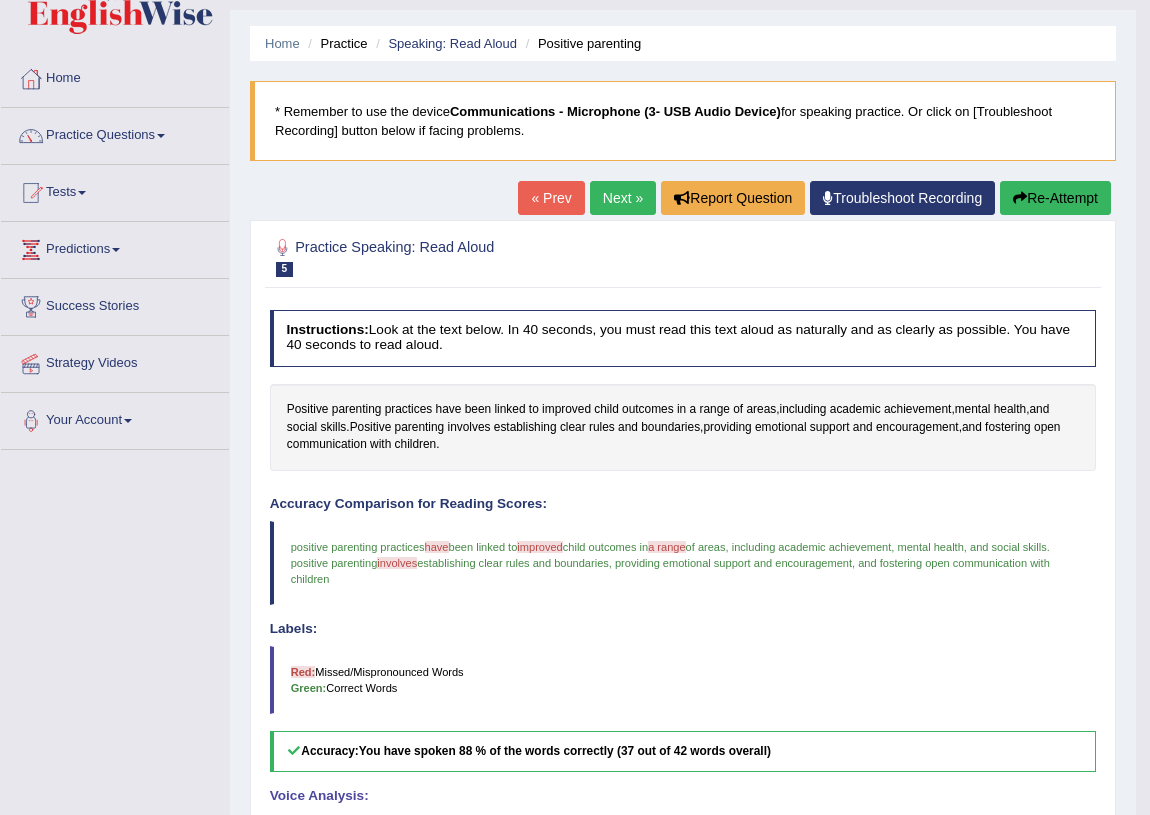 click on "Next »" at bounding box center [623, 198] 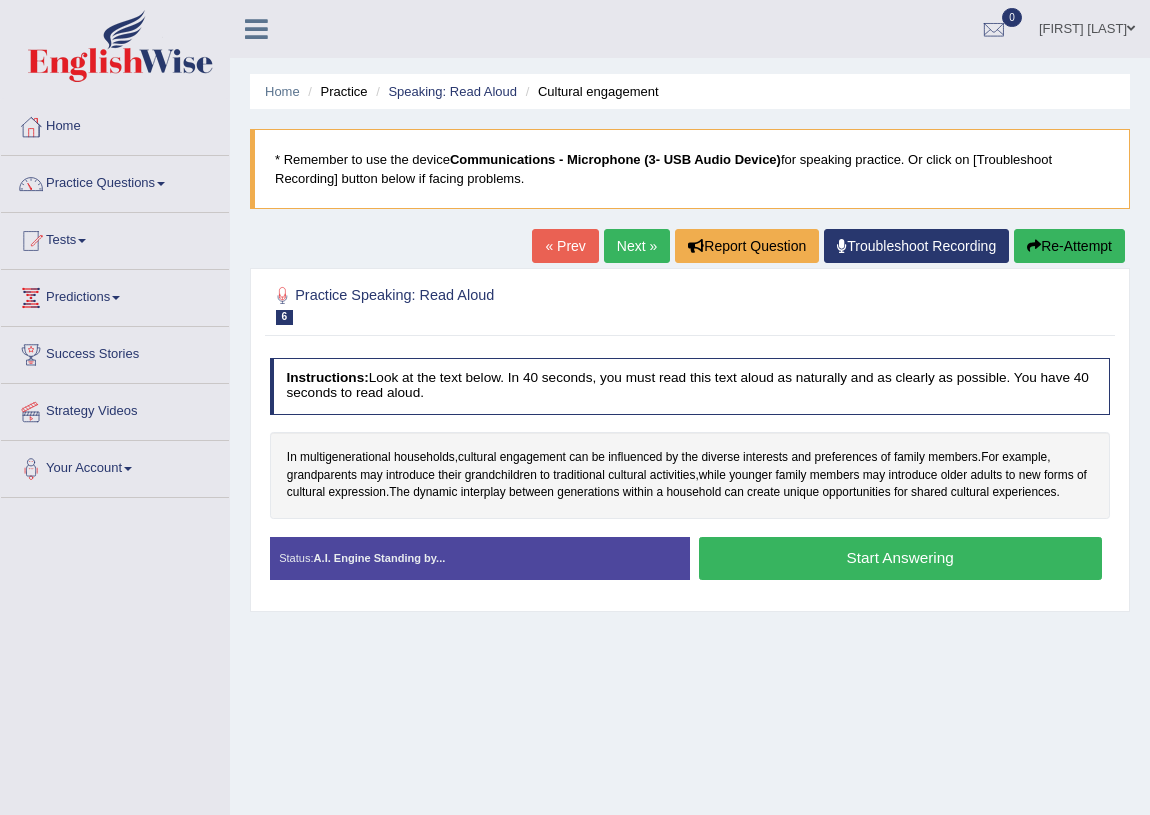 scroll, scrollTop: 0, scrollLeft: 0, axis: both 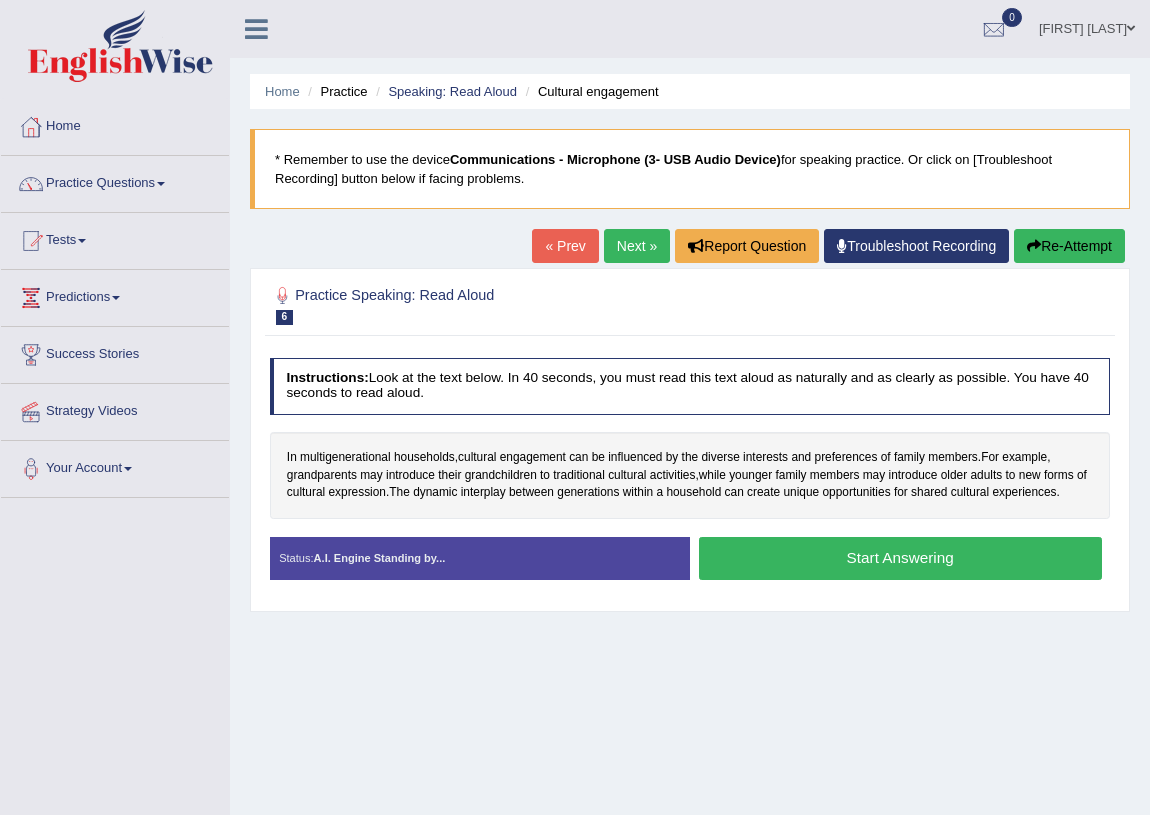 click on "Start Answering" at bounding box center [900, 558] 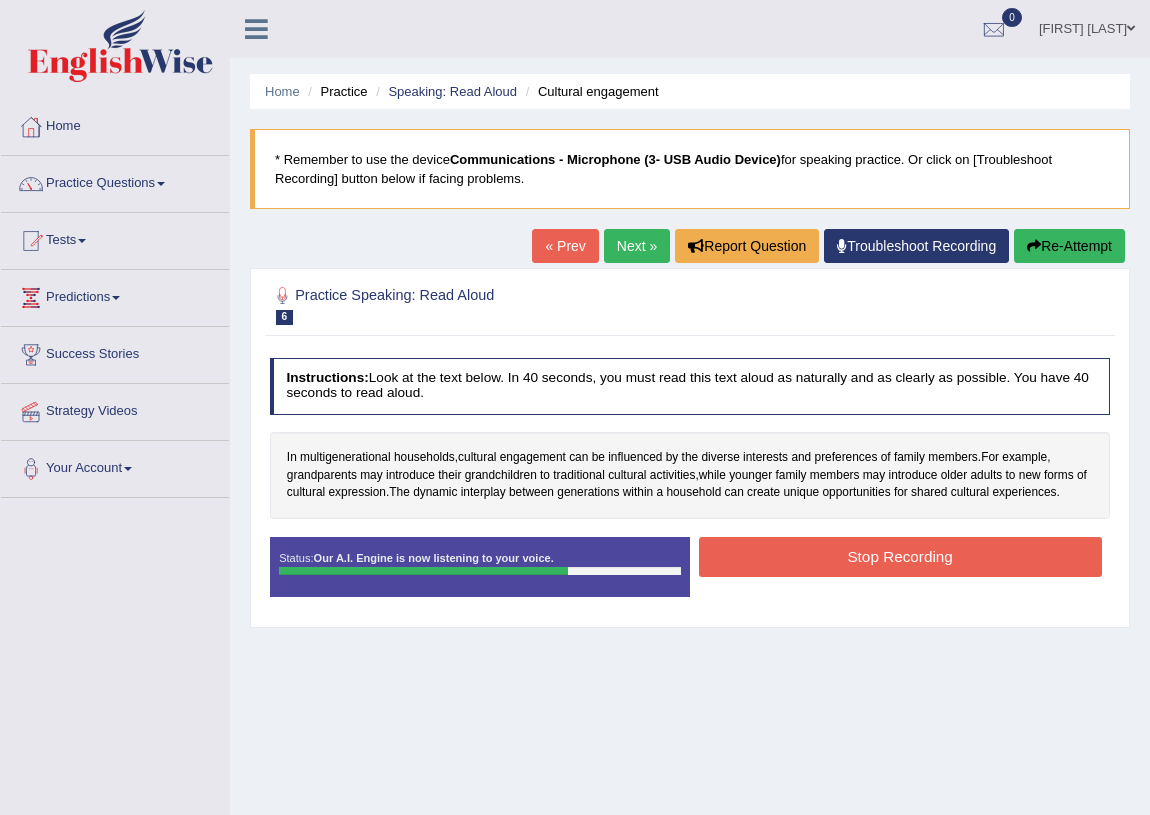 click on "Stop Recording" at bounding box center [900, 556] 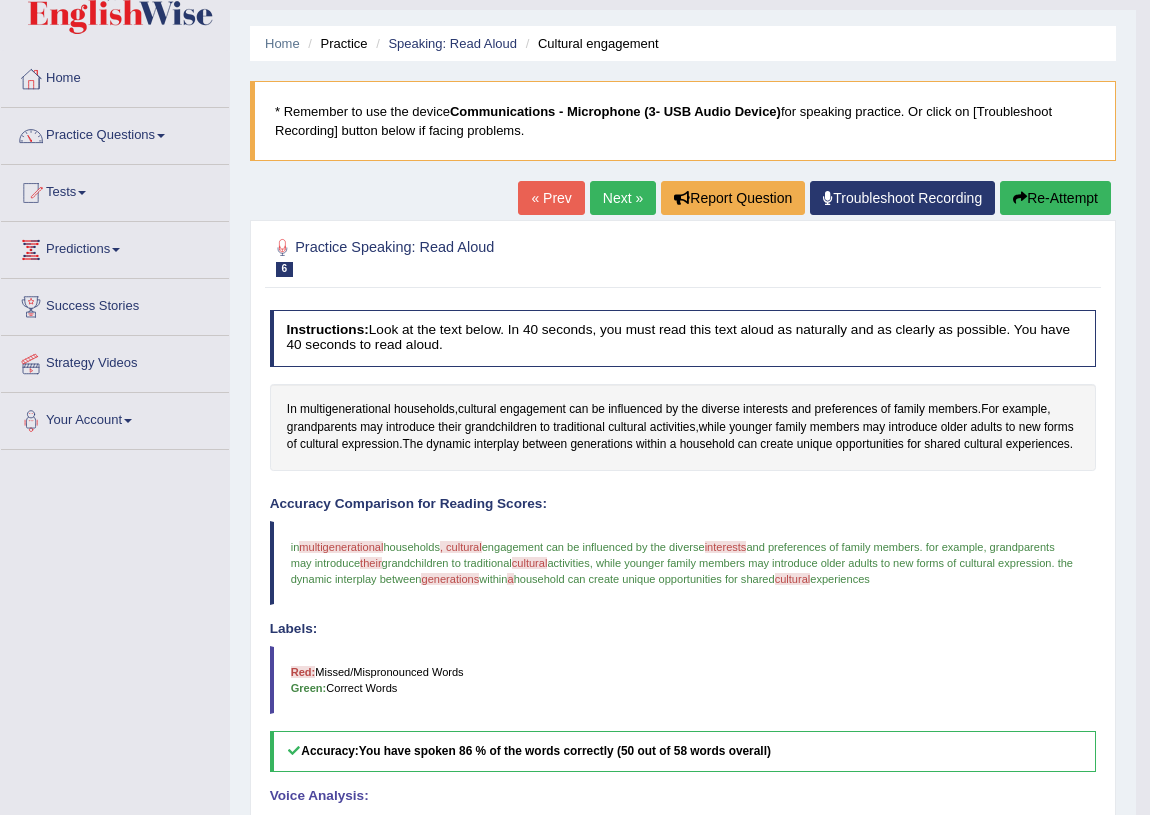 scroll, scrollTop: 0, scrollLeft: 0, axis: both 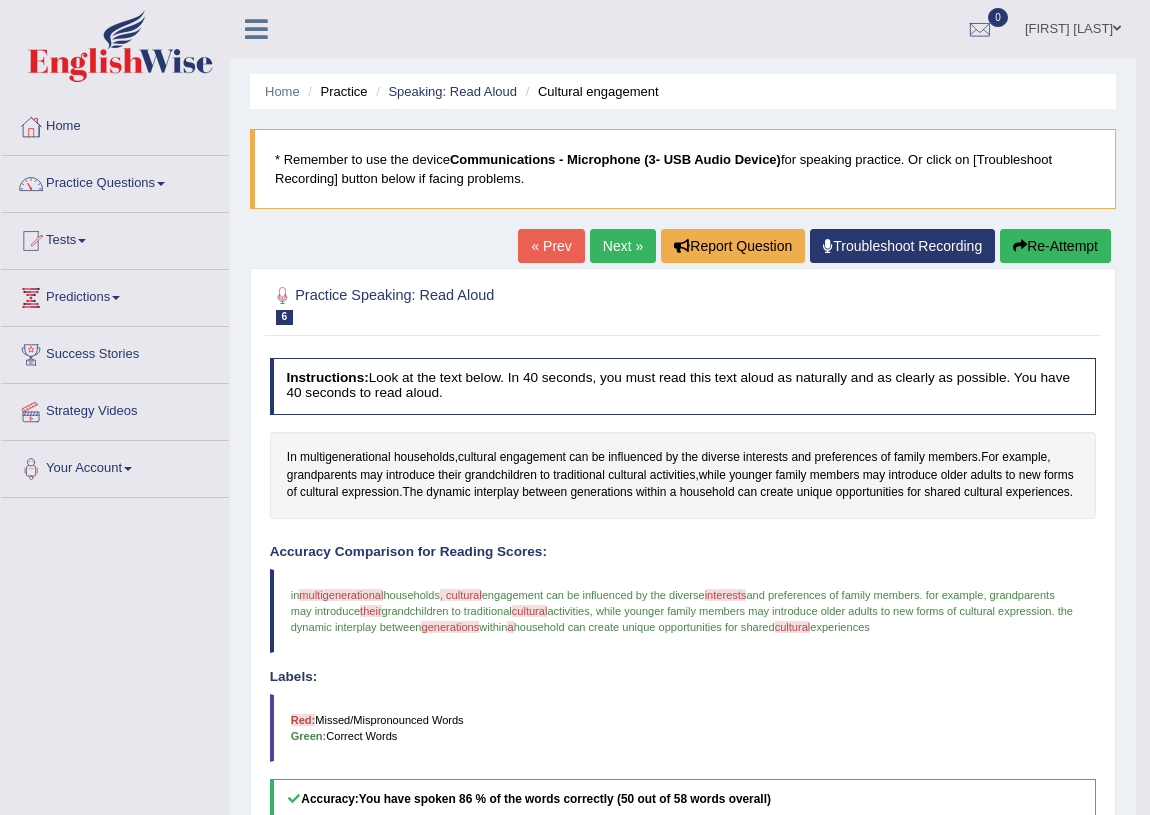 click on "Next »" at bounding box center [623, 246] 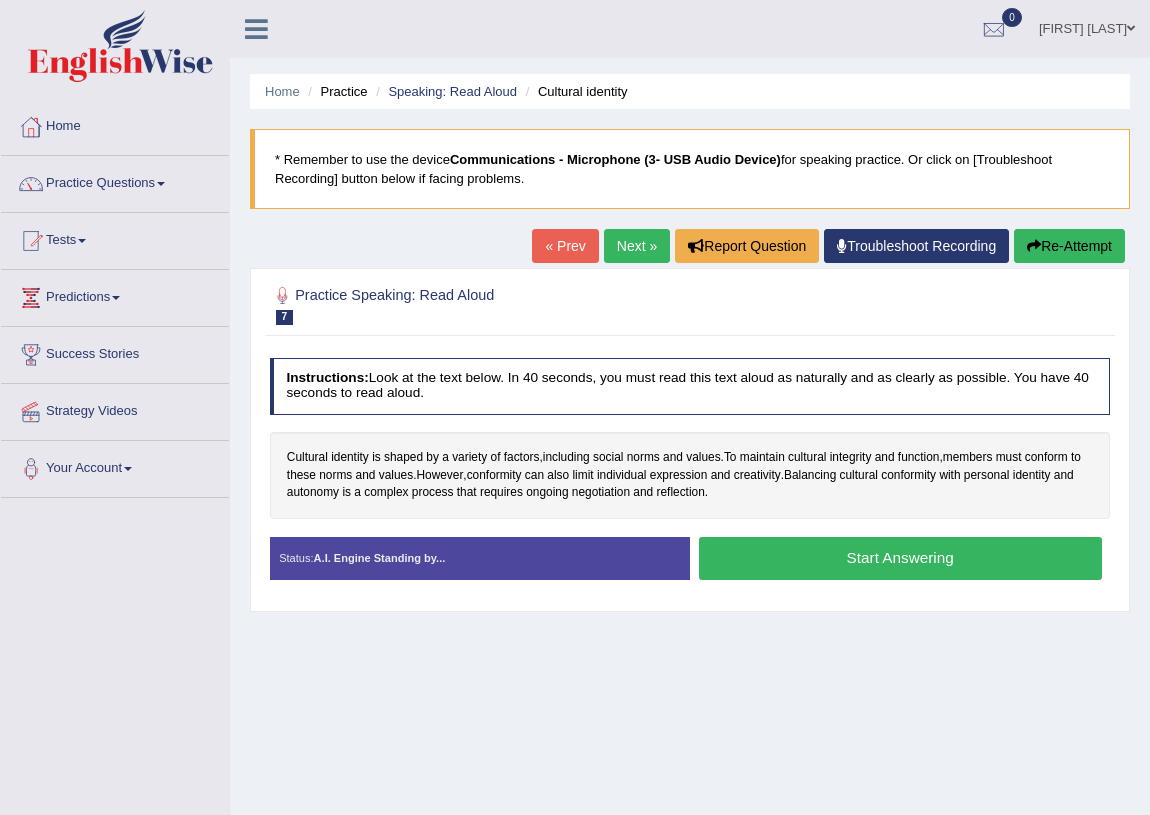 scroll, scrollTop: 0, scrollLeft: 0, axis: both 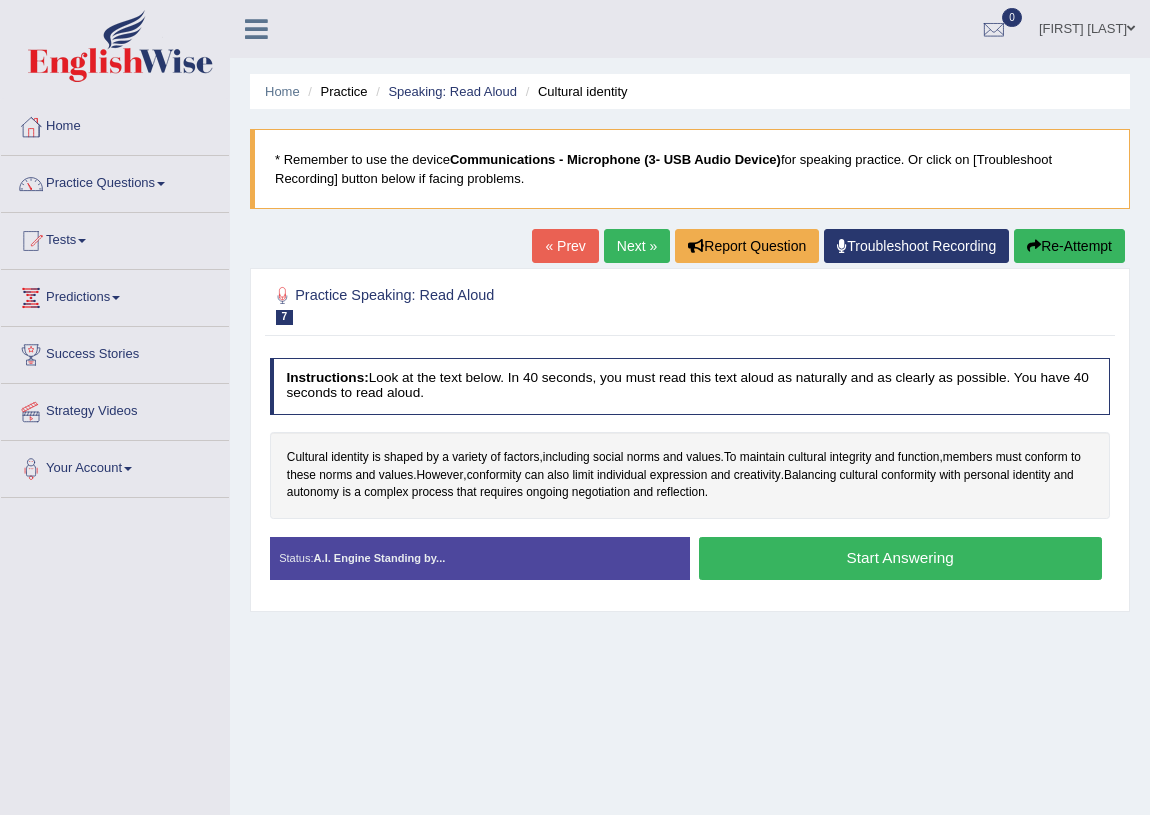 click on "Start Answering" at bounding box center [900, 558] 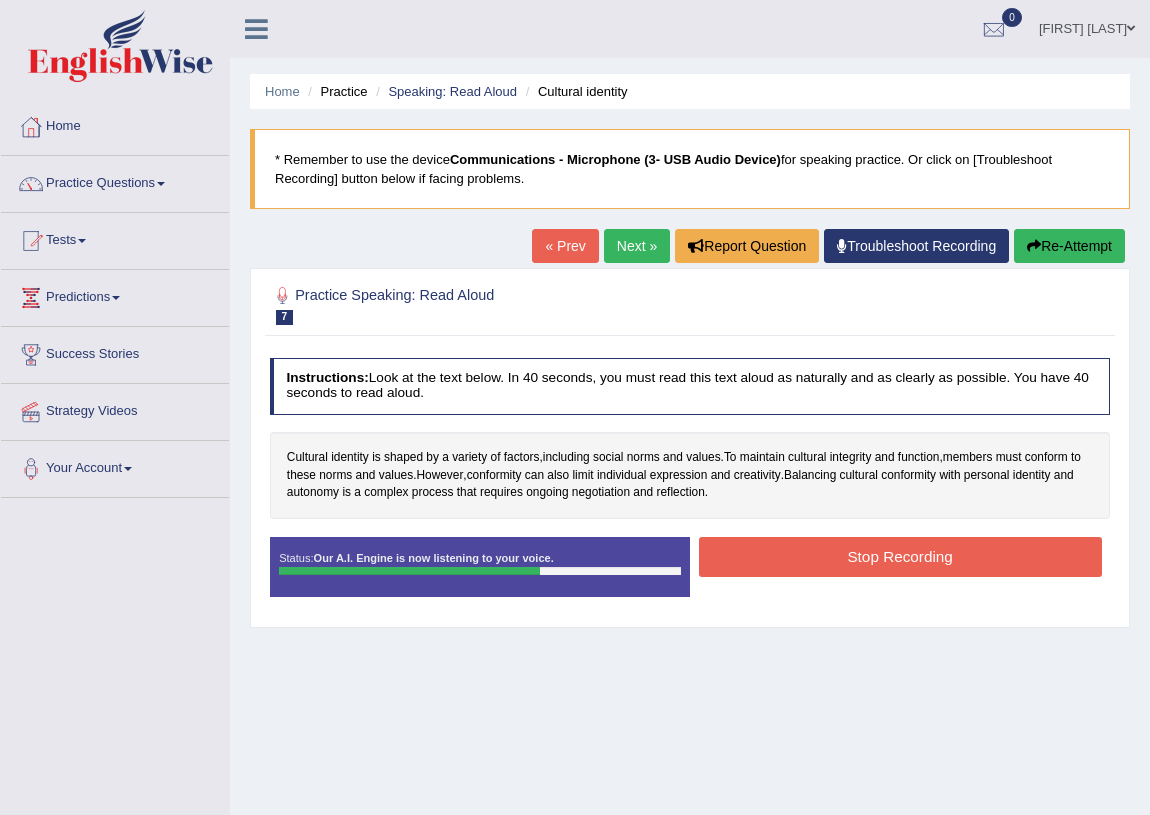 click on "Stop Recording" at bounding box center (900, 556) 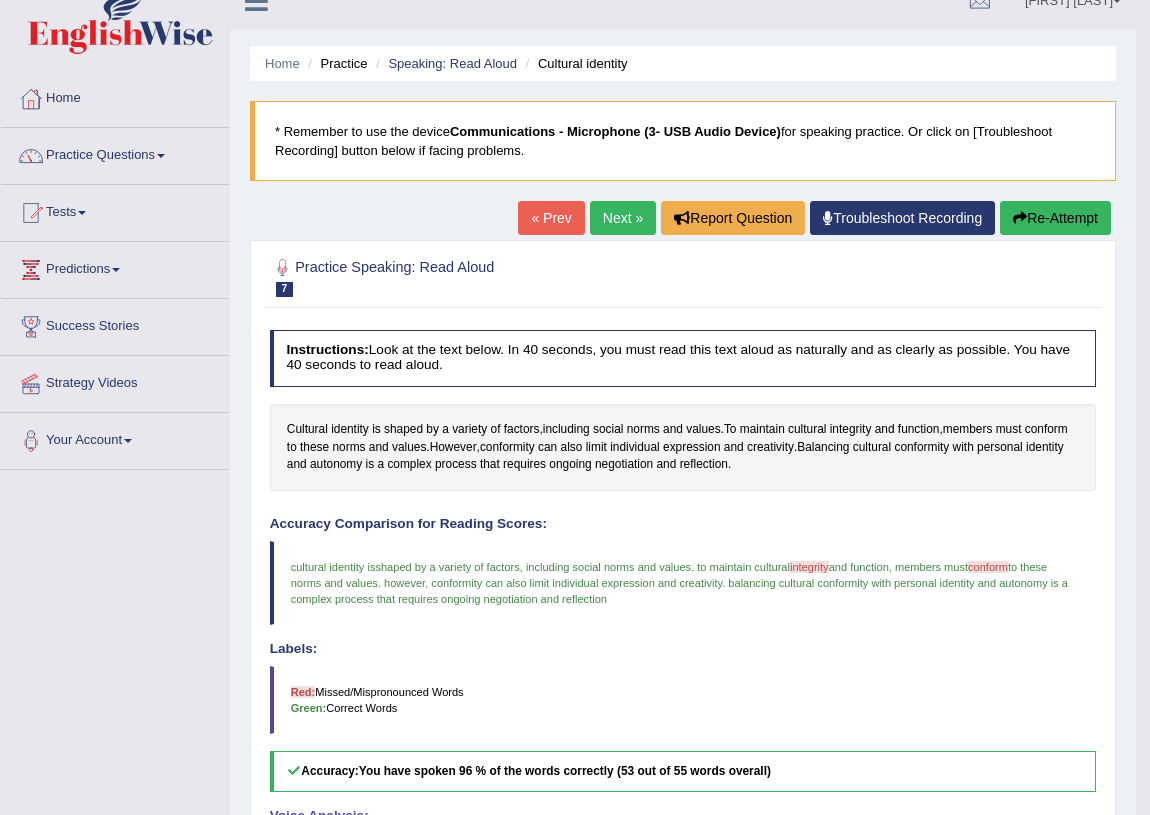scroll, scrollTop: 0, scrollLeft: 0, axis: both 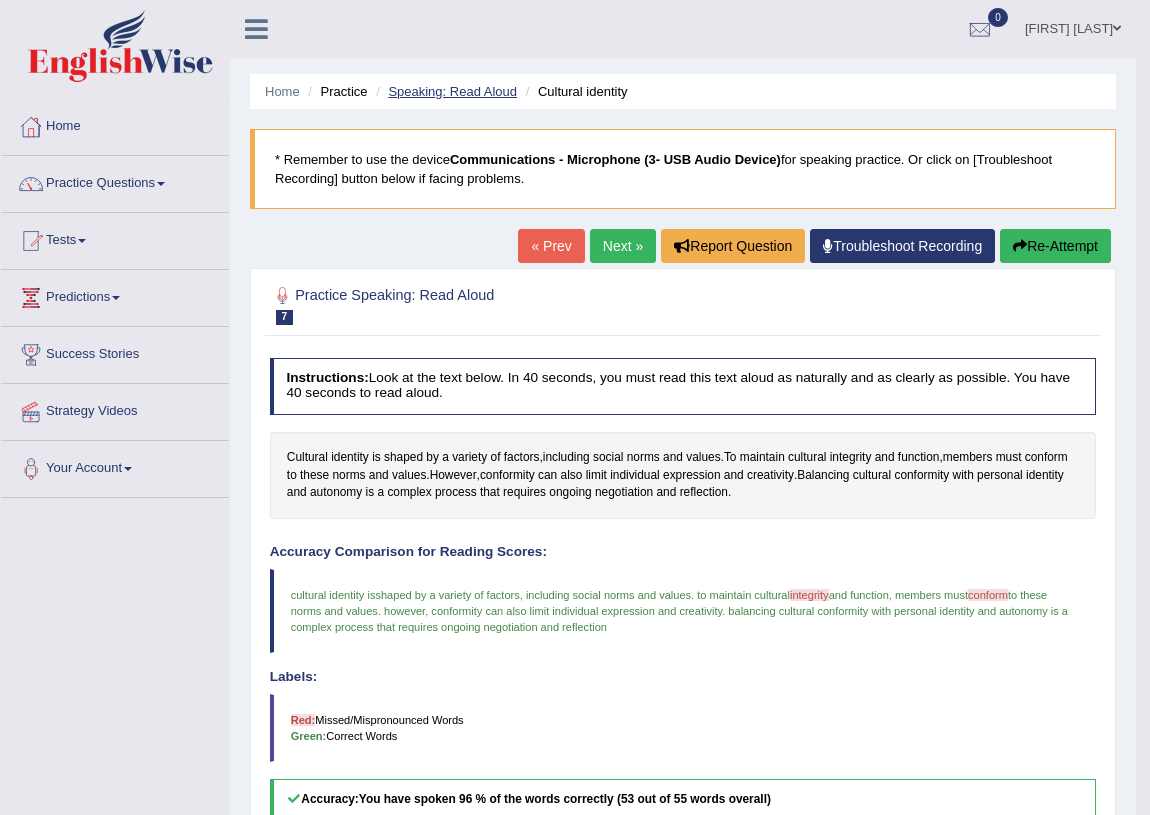 click on "Speaking: Read Aloud" at bounding box center (452, 91) 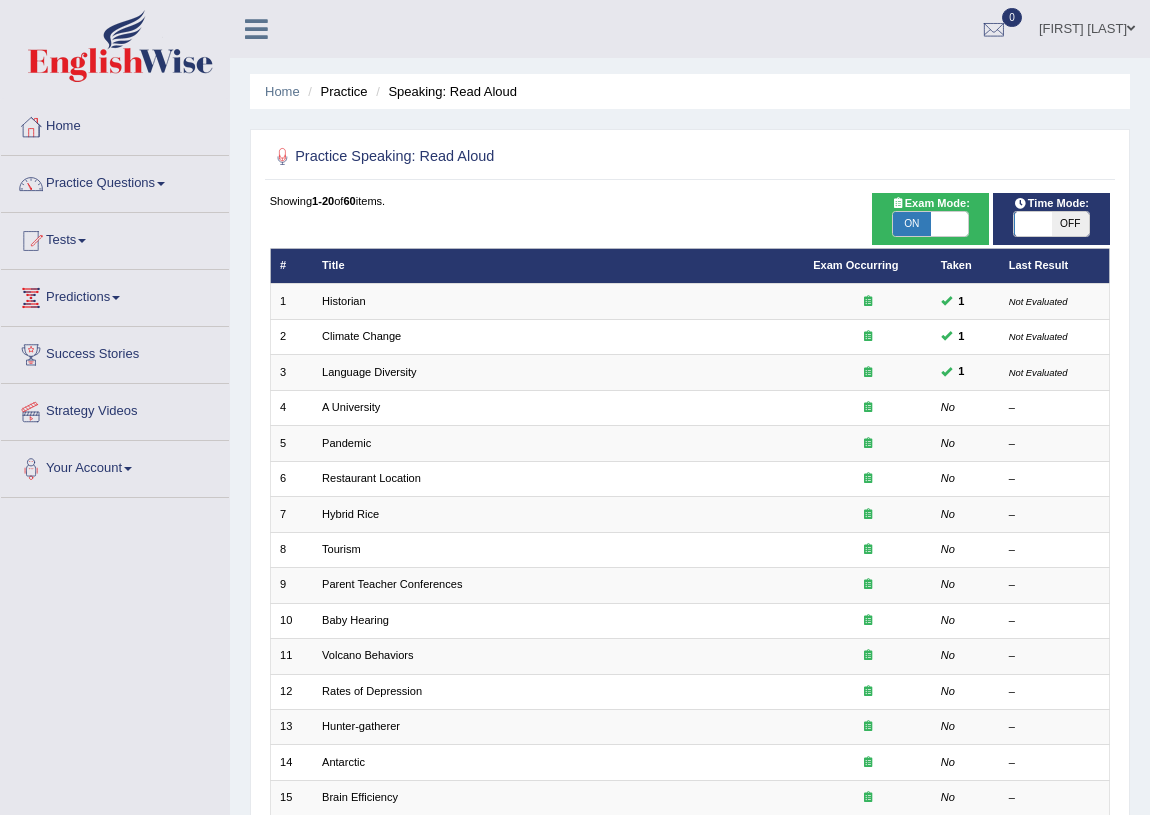 scroll, scrollTop: 0, scrollLeft: 0, axis: both 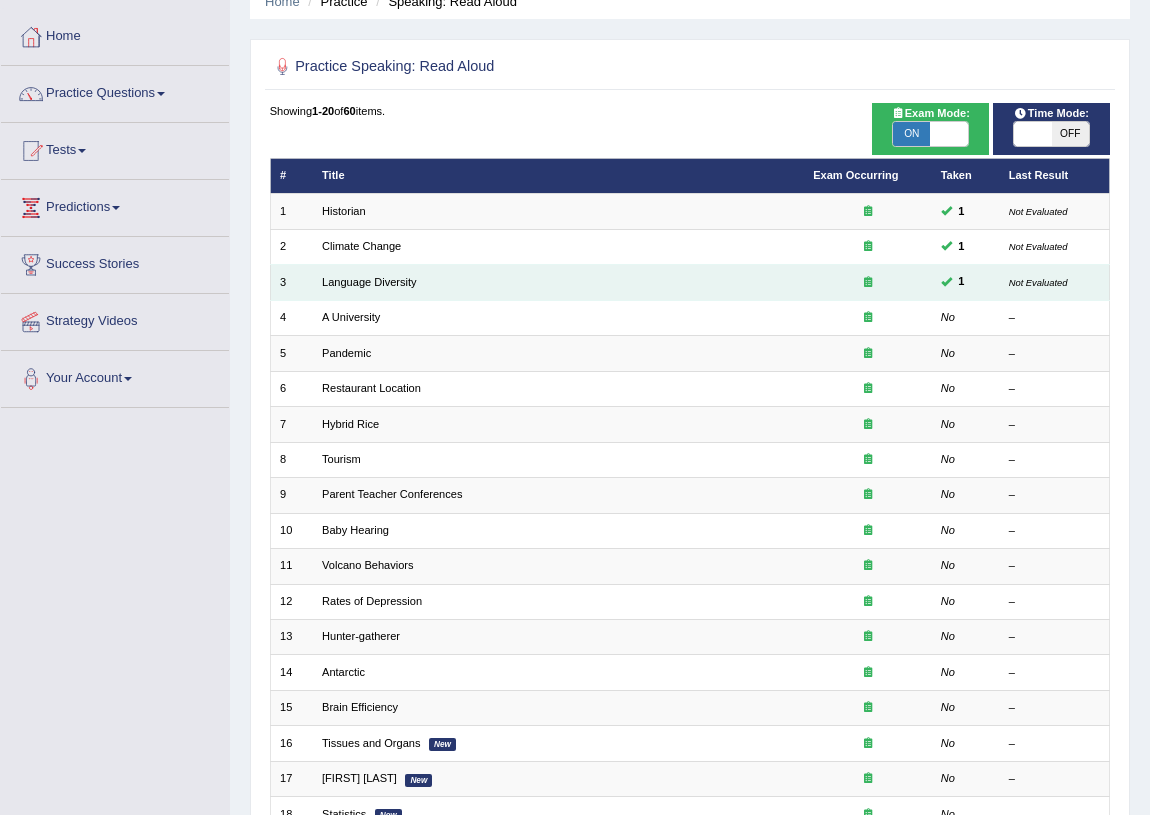click on "Language Diversity" at bounding box center [558, 282] 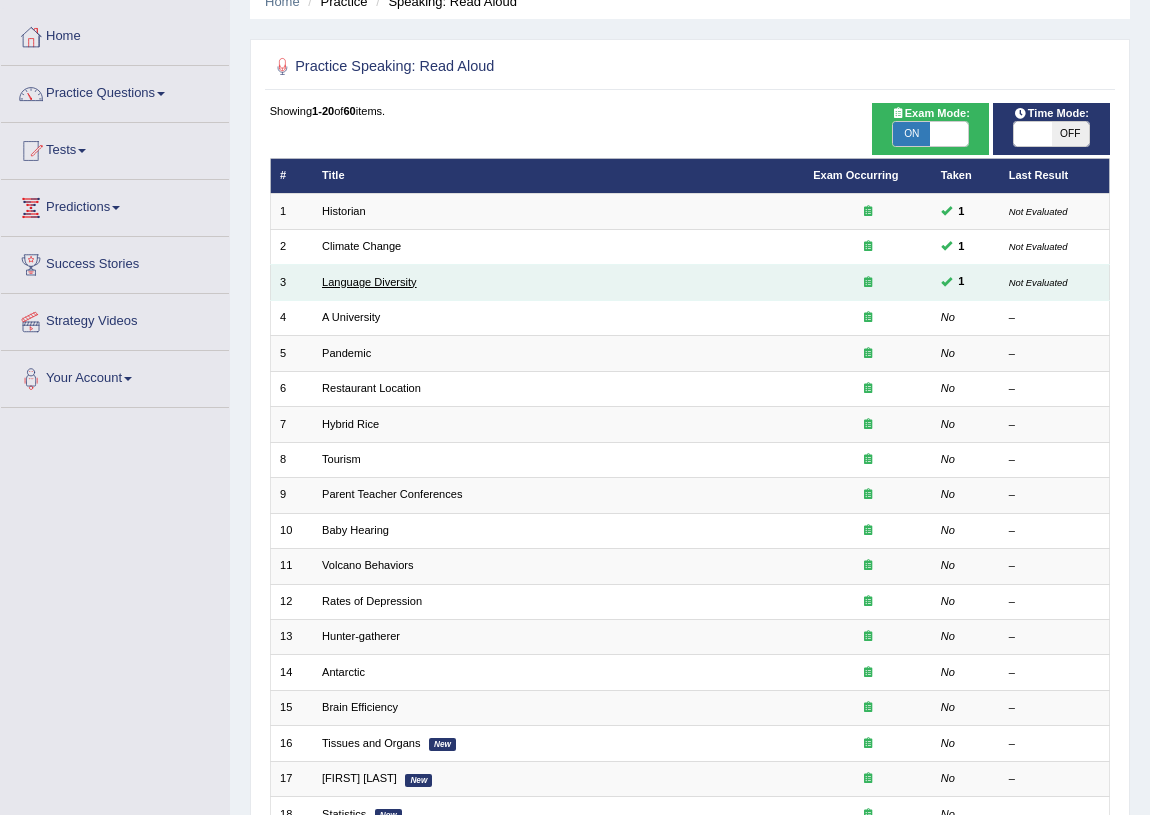 click on "Language Diversity" at bounding box center (369, 282) 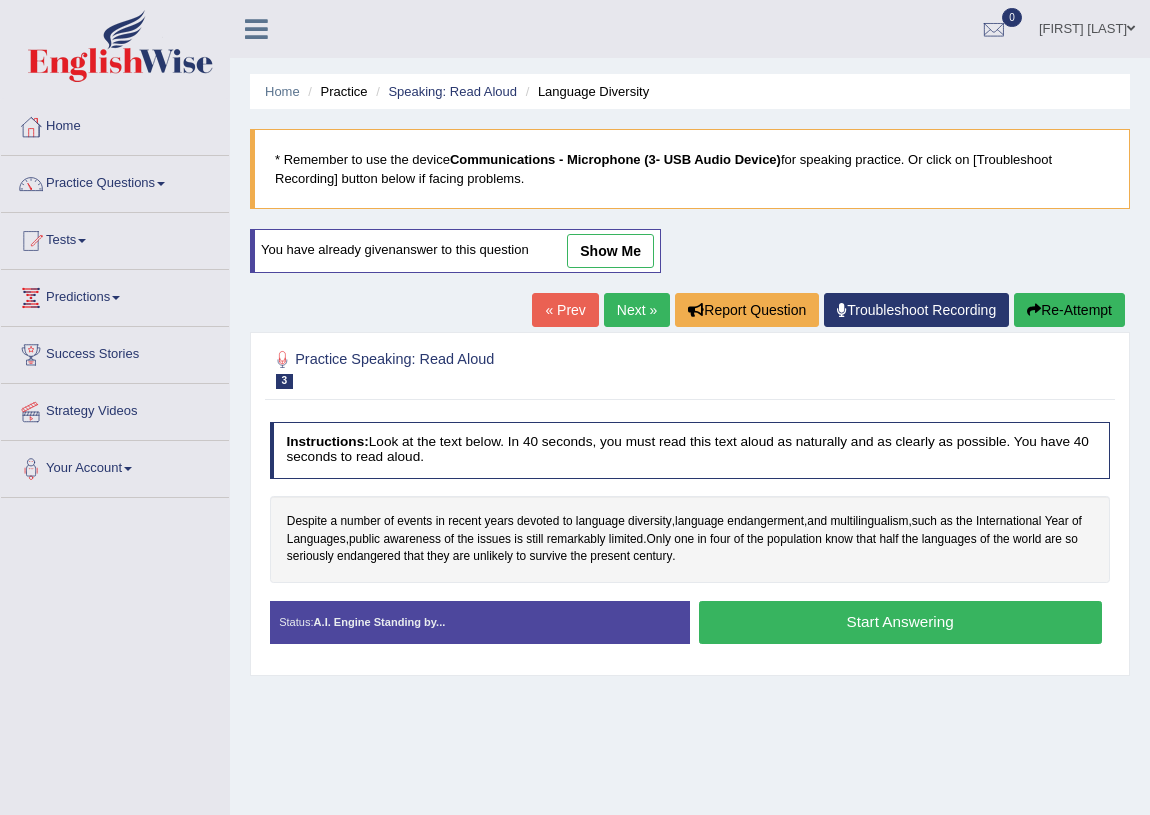 scroll, scrollTop: 0, scrollLeft: 0, axis: both 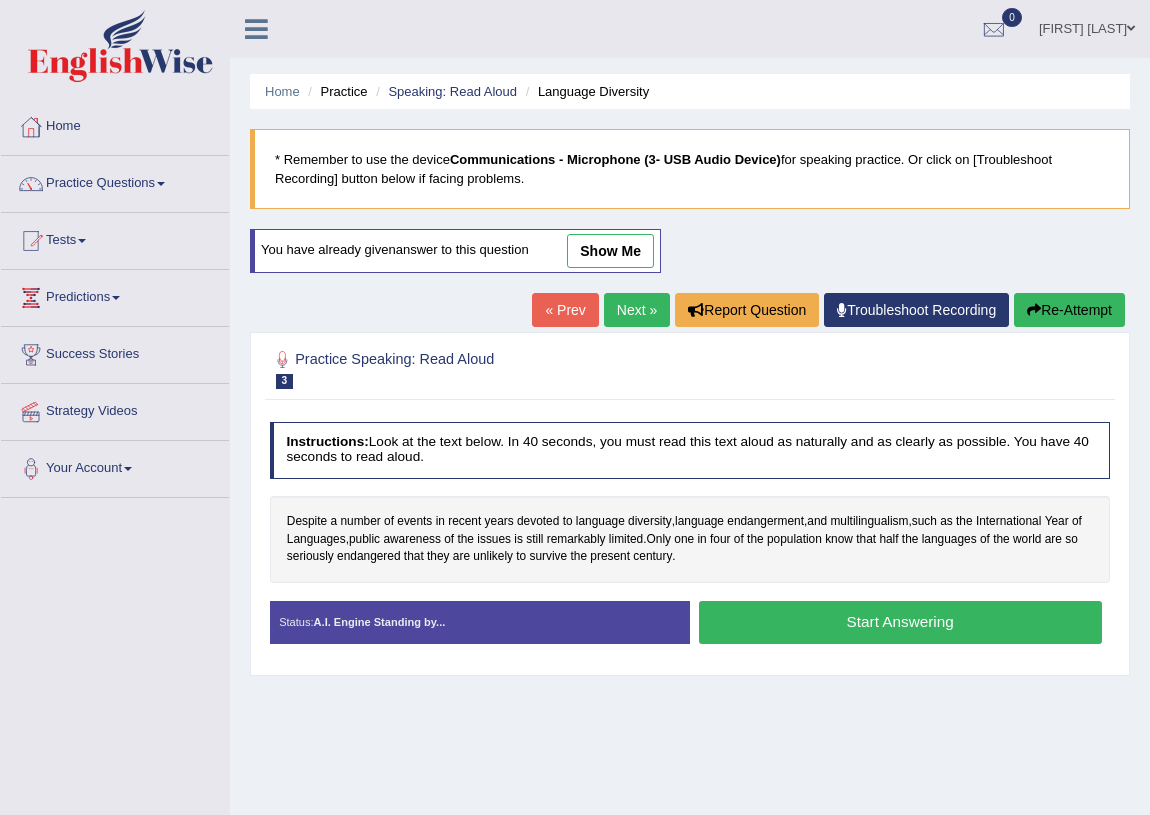 click on "show me" at bounding box center [610, 251] 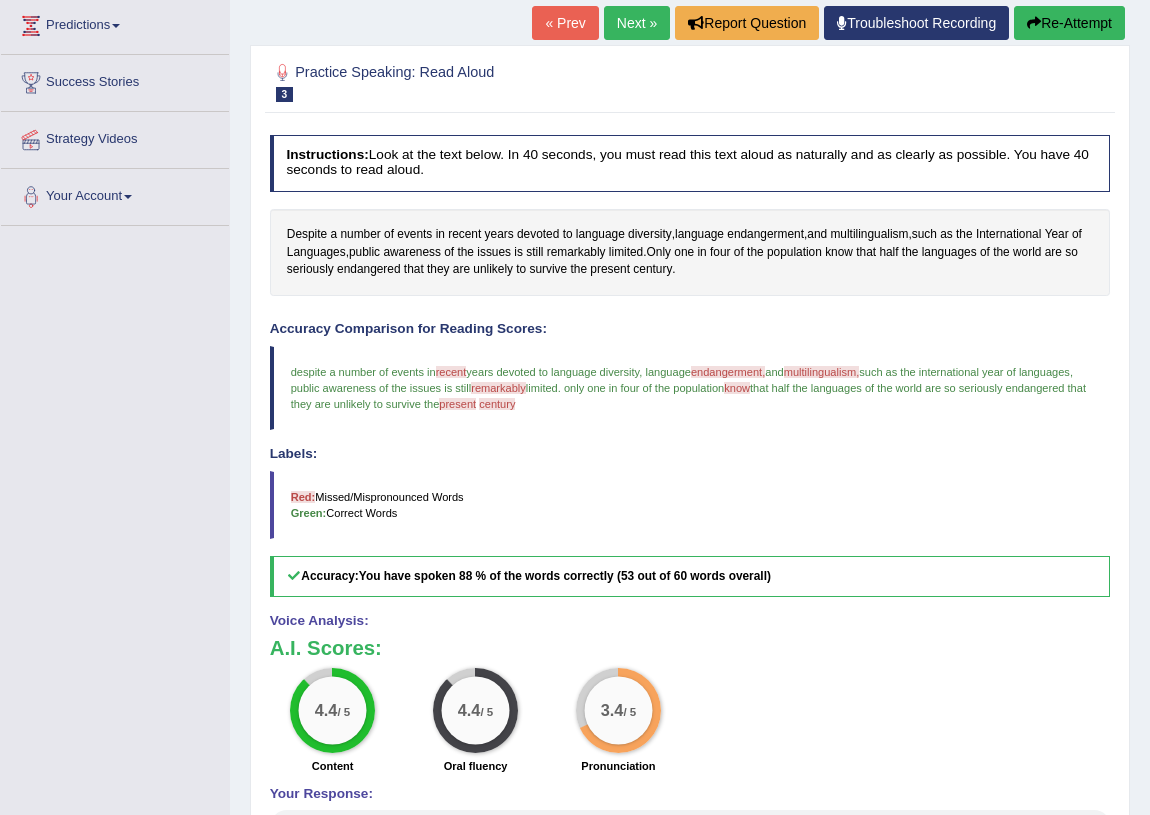 scroll, scrollTop: 0, scrollLeft: 0, axis: both 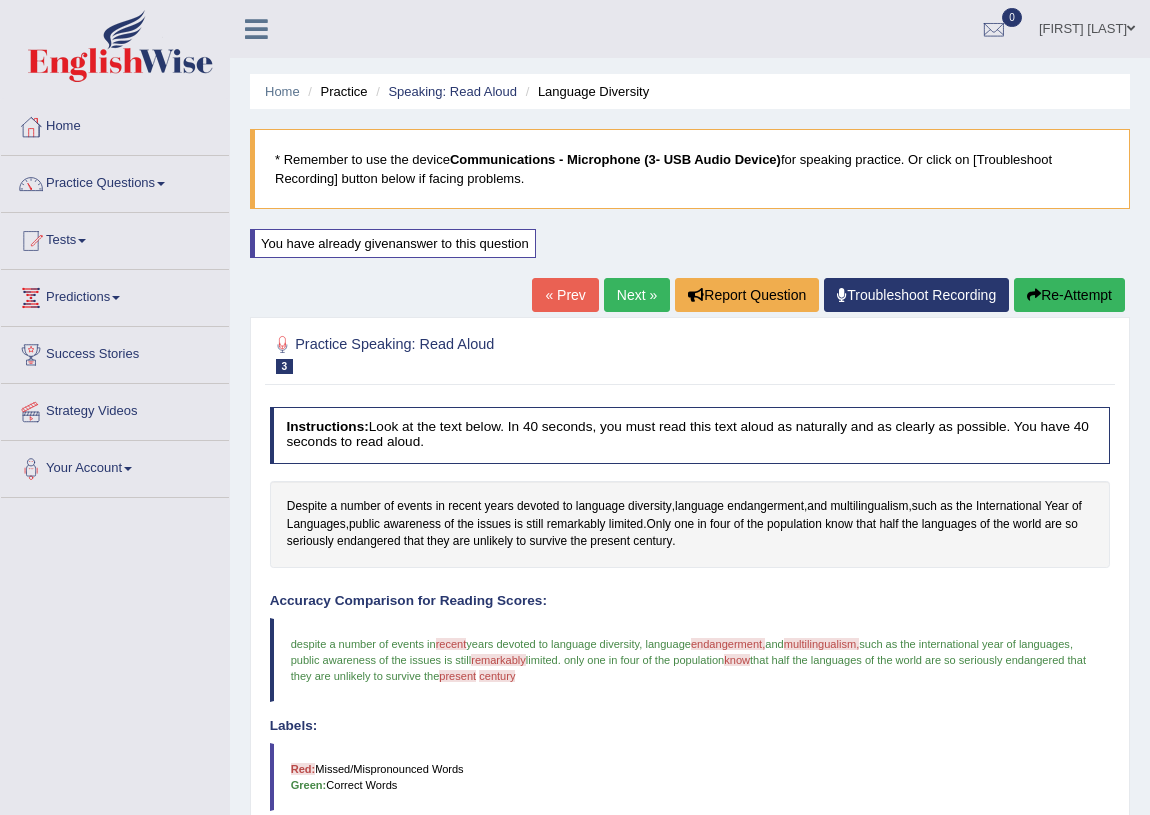 click on "Next »" at bounding box center (637, 295) 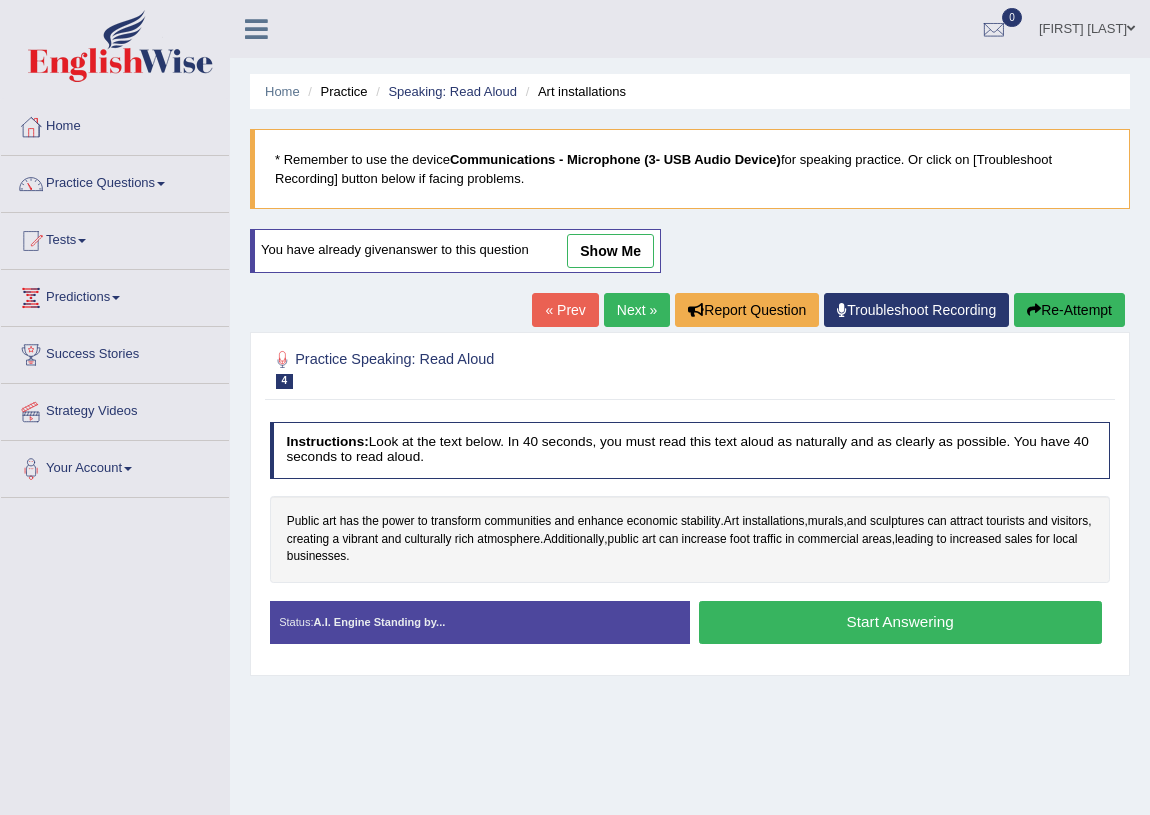 scroll, scrollTop: 0, scrollLeft: 0, axis: both 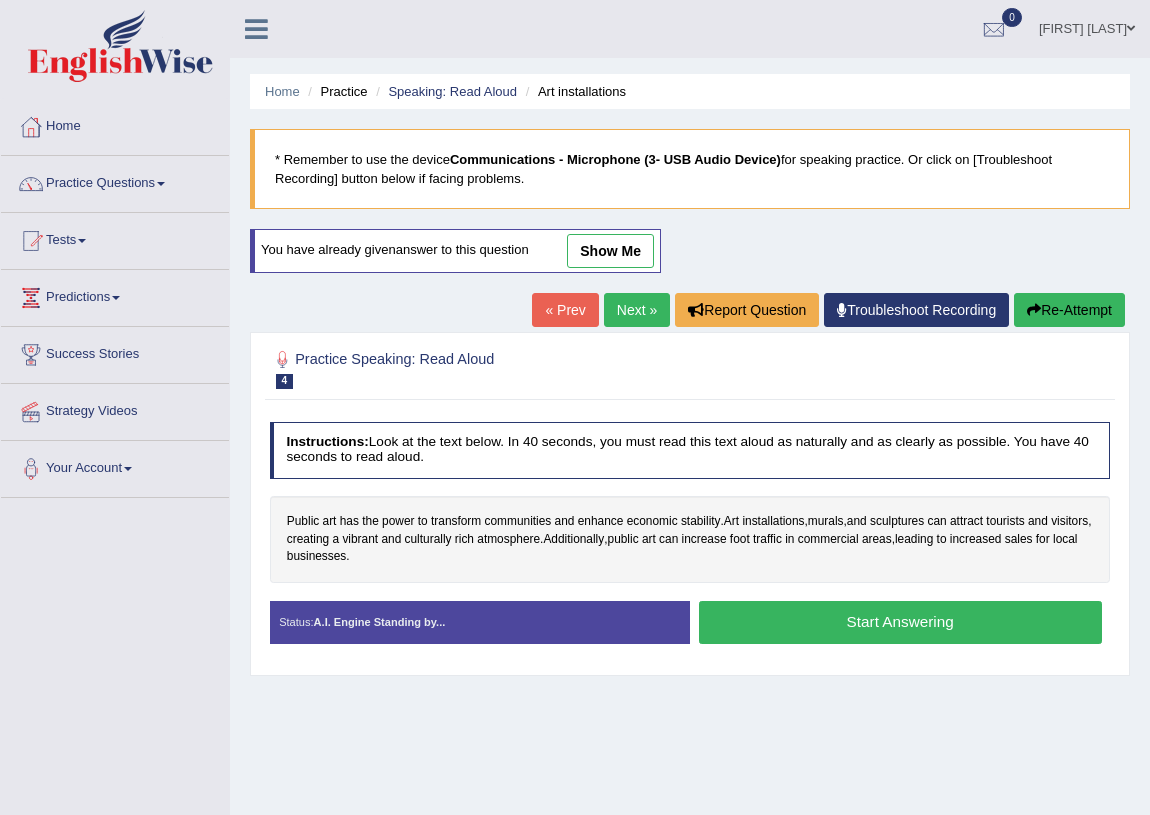 click on "Next »" at bounding box center [637, 310] 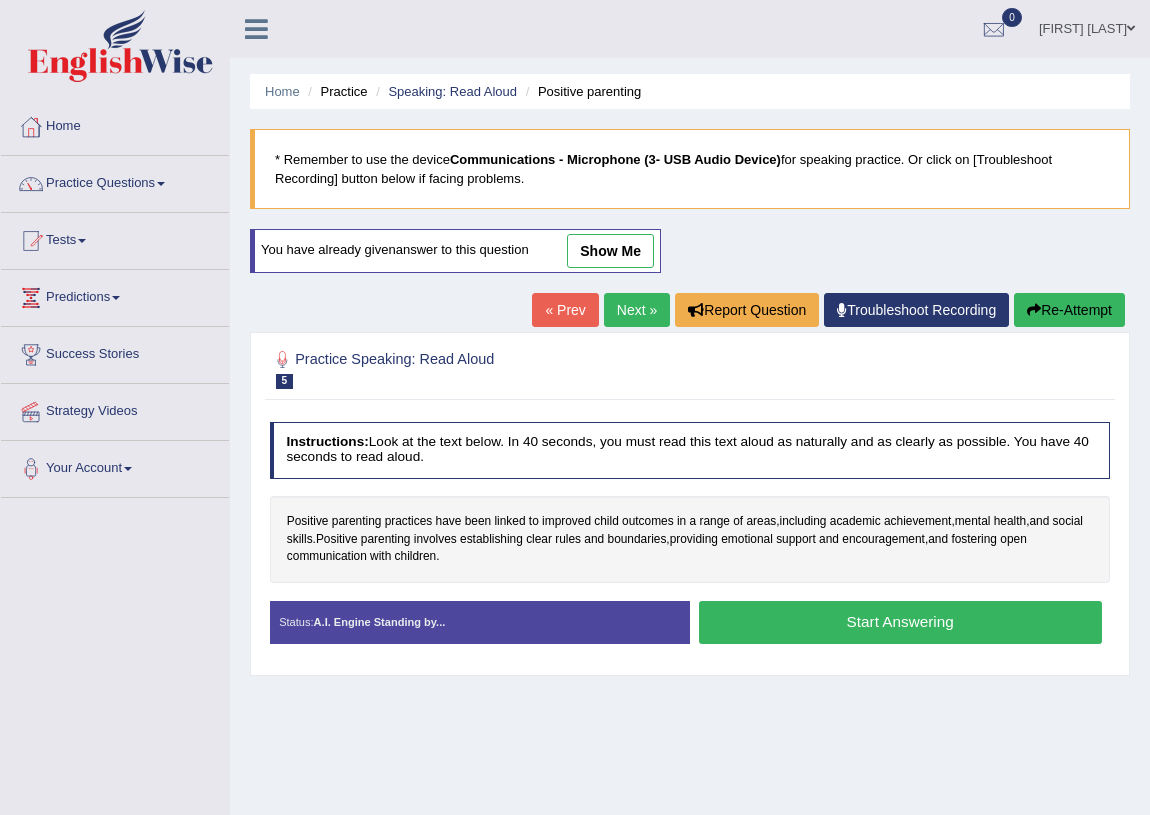 scroll, scrollTop: 0, scrollLeft: 0, axis: both 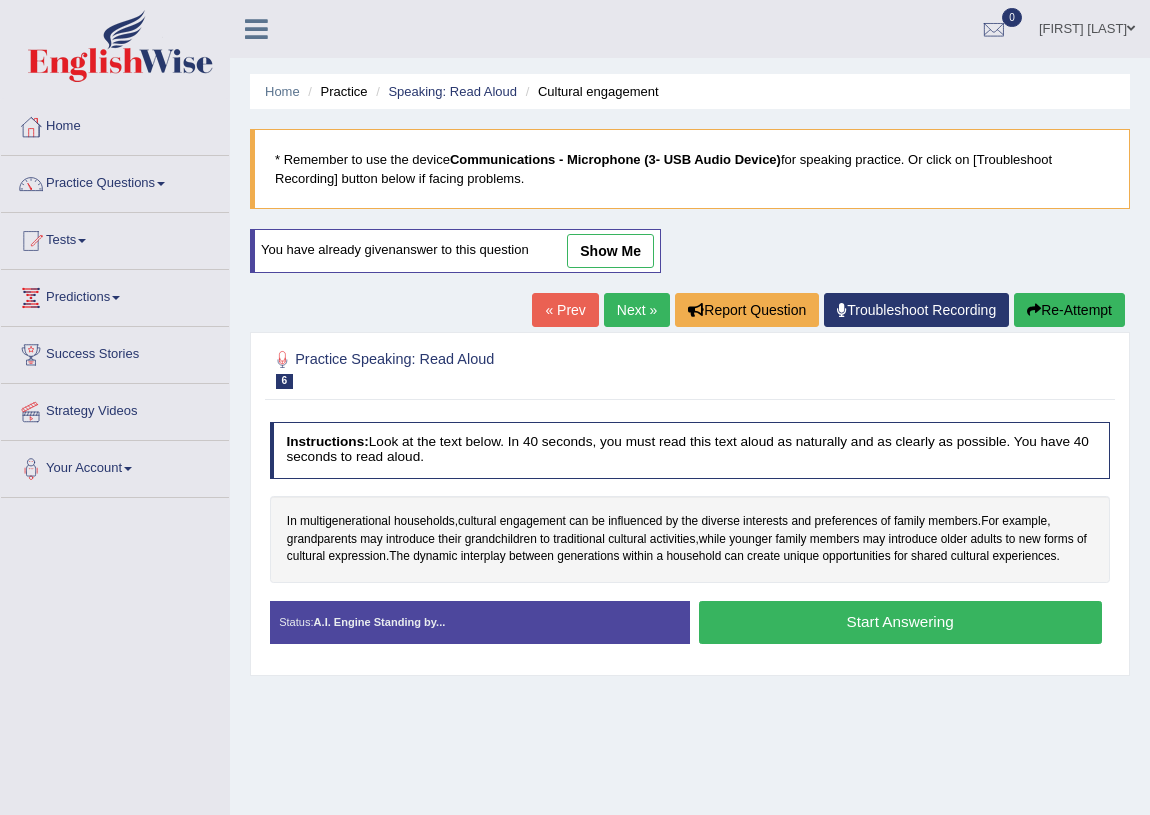 click on "Next »" at bounding box center (637, 310) 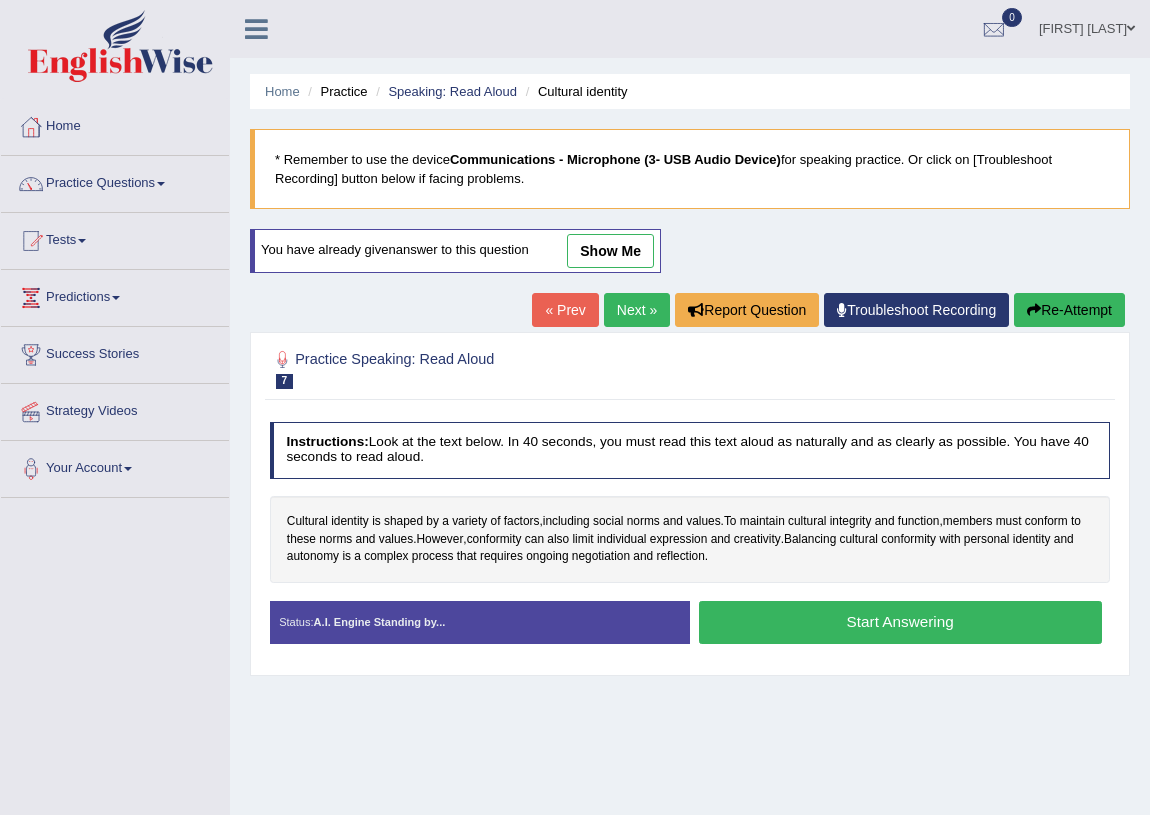 scroll, scrollTop: 0, scrollLeft: 0, axis: both 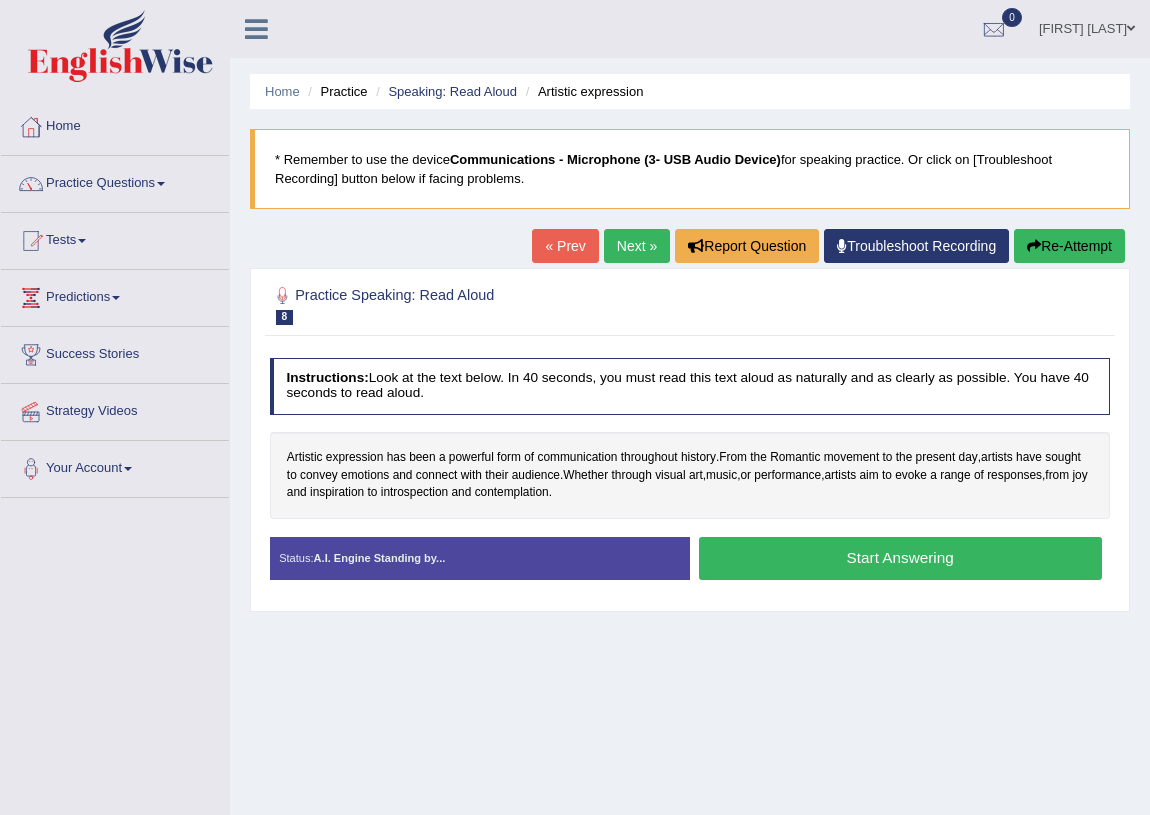 click on "Start Answering" at bounding box center [900, 558] 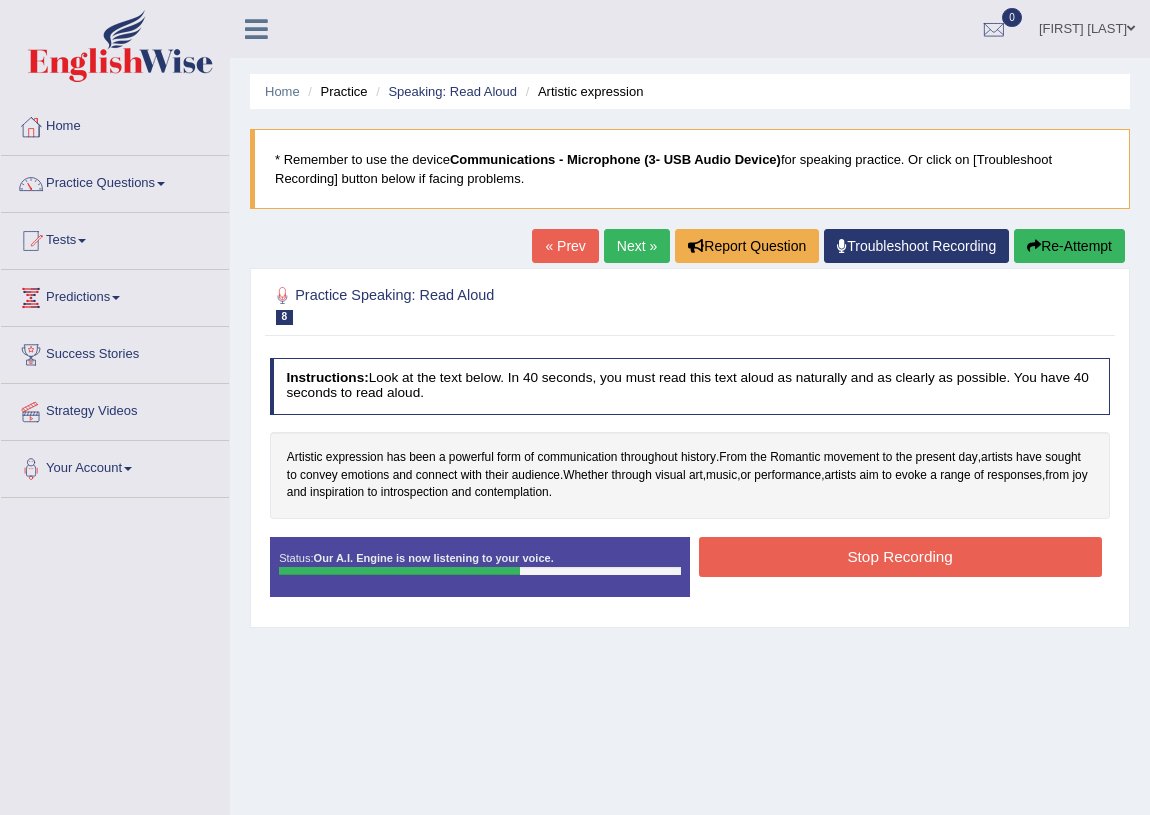 click on "Stop Recording" at bounding box center [900, 556] 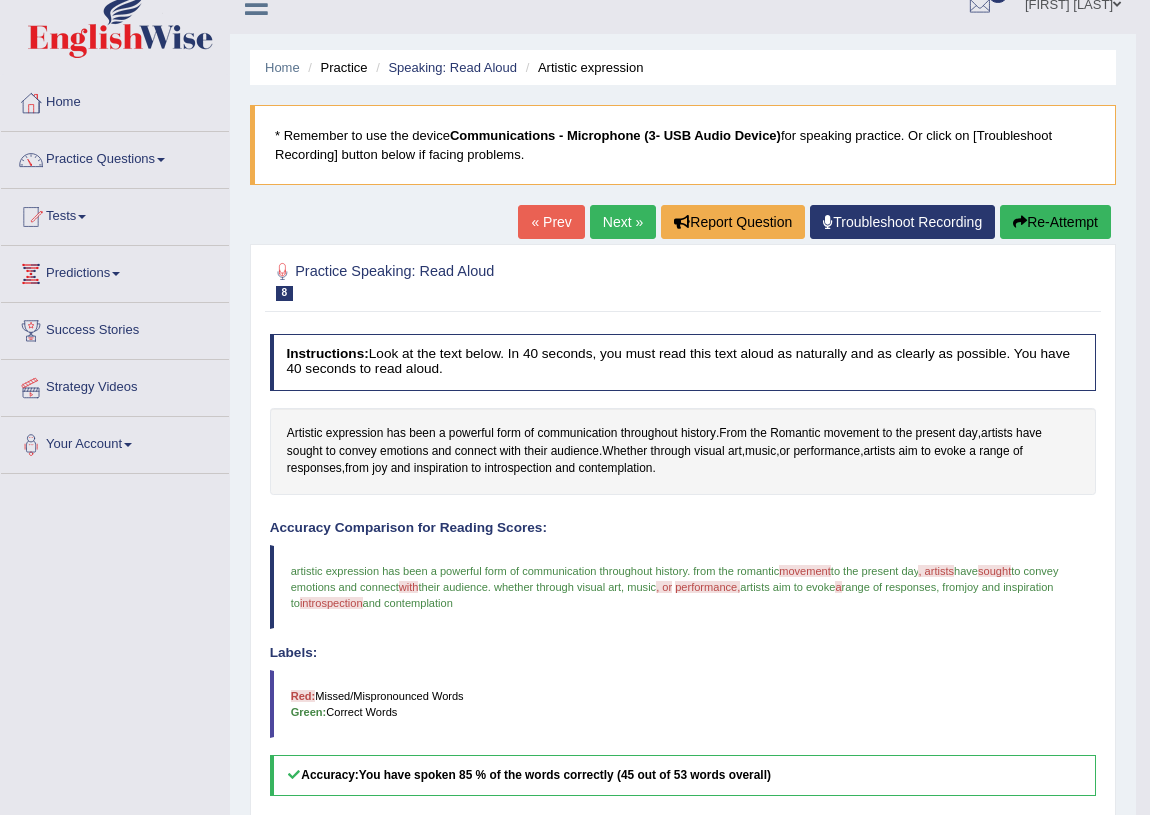 scroll, scrollTop: 0, scrollLeft: 0, axis: both 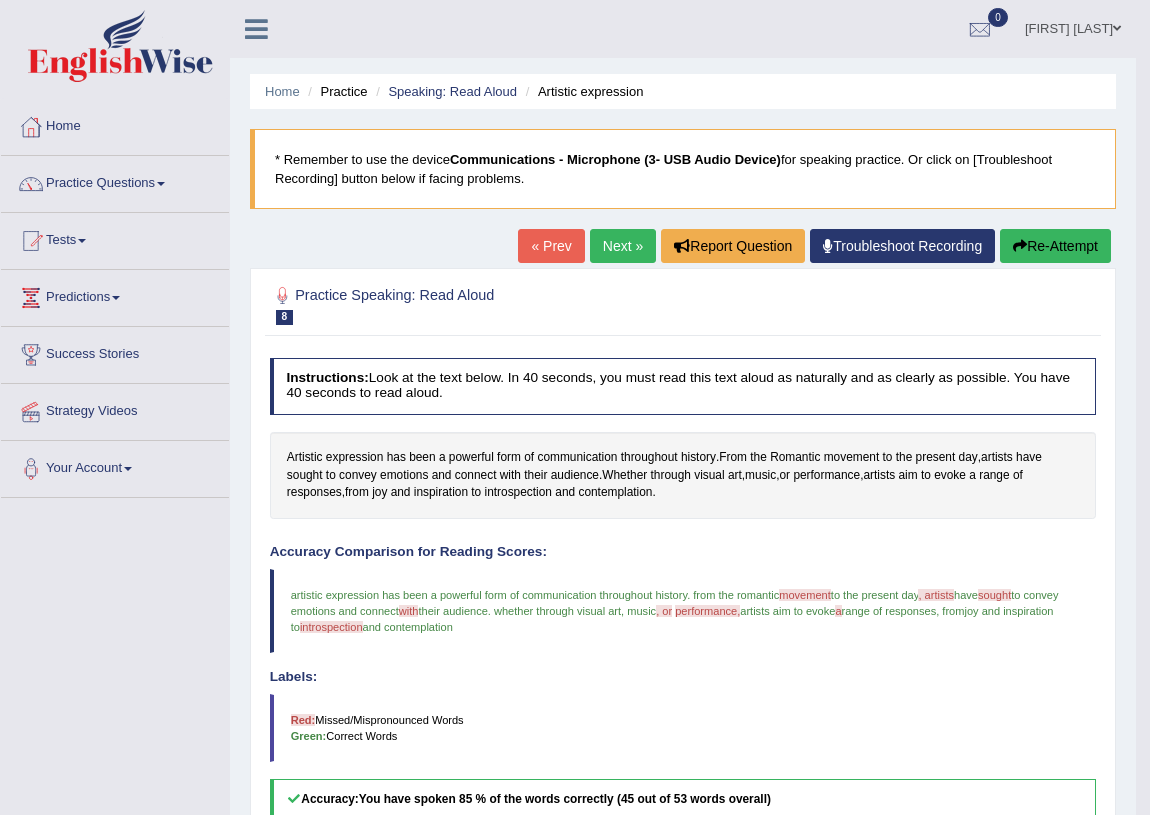 click on "Next »" at bounding box center (623, 246) 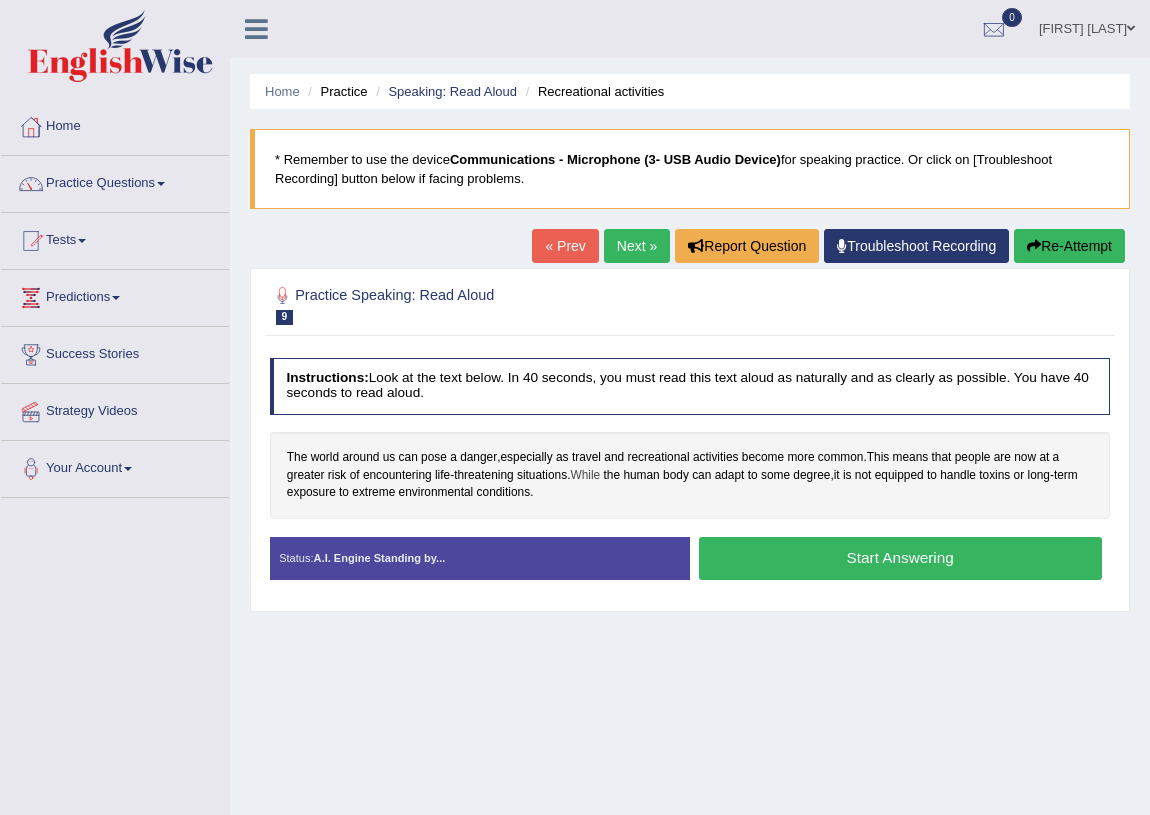 scroll, scrollTop: 0, scrollLeft: 0, axis: both 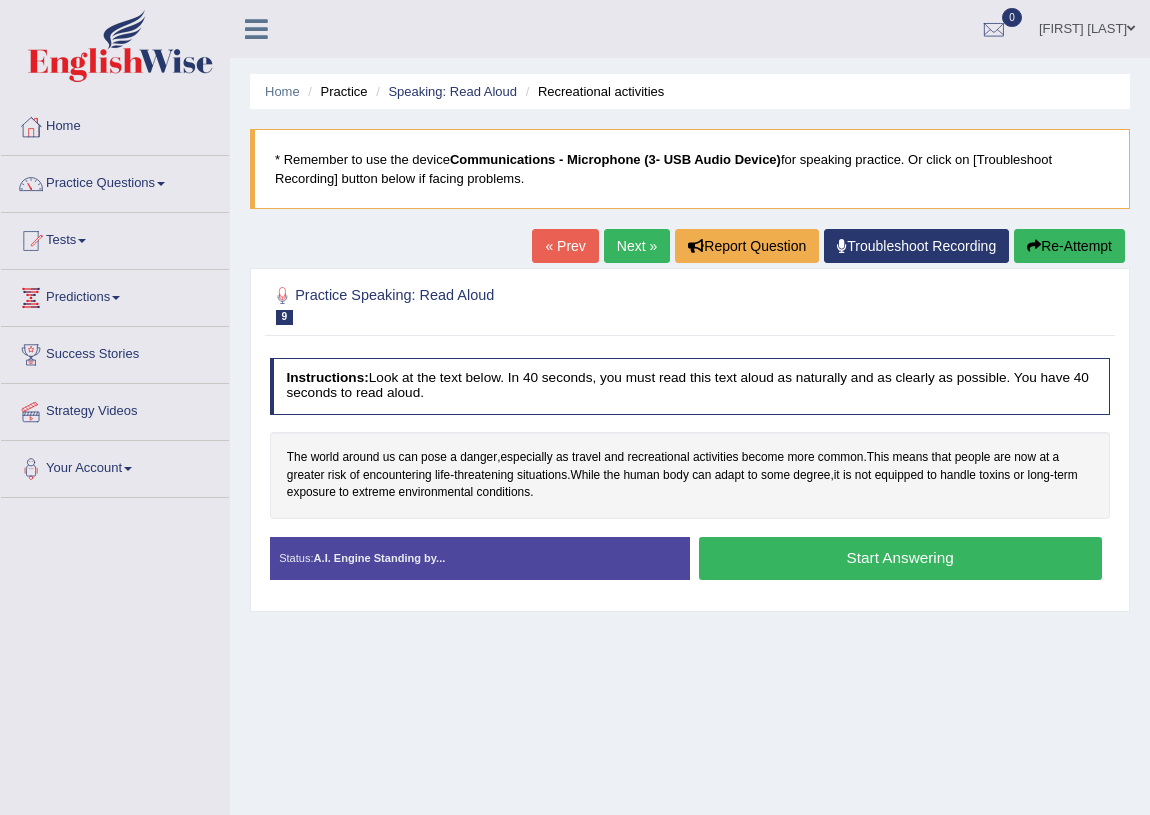 click on "Start Answering" at bounding box center [900, 558] 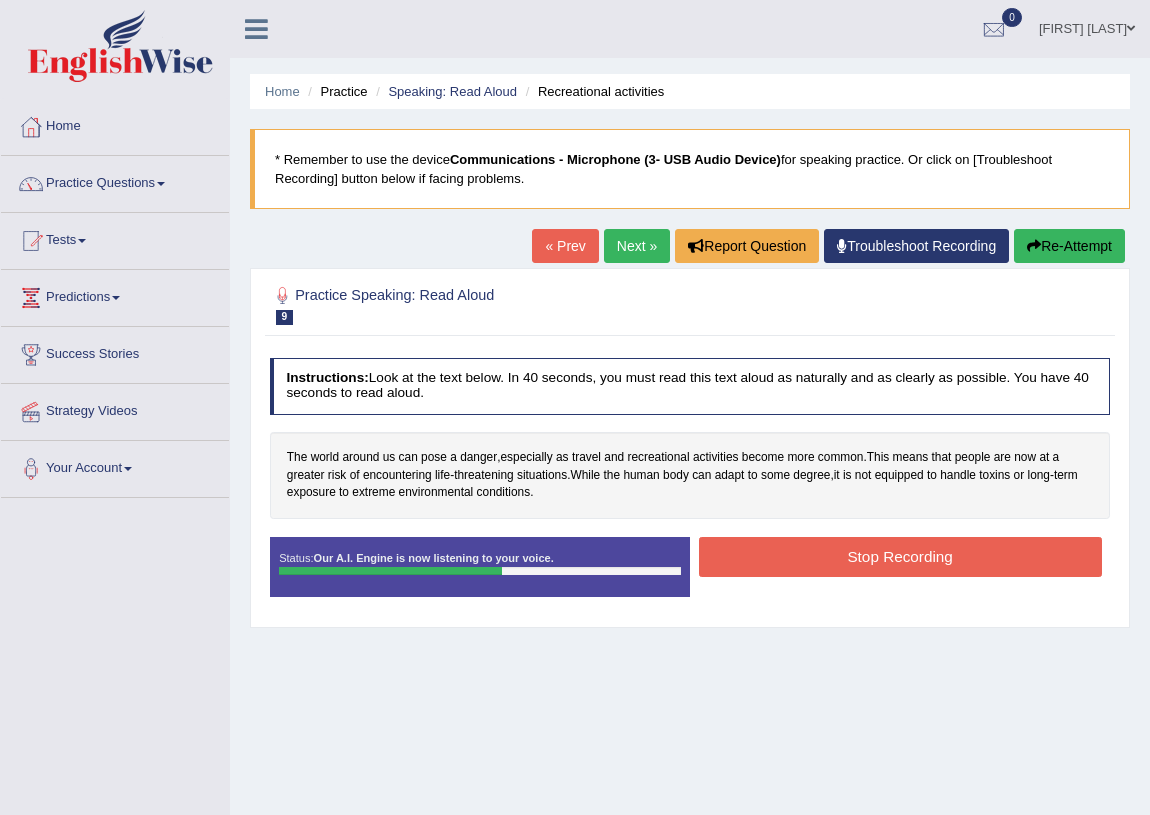 click on "Stop Recording" at bounding box center (900, 556) 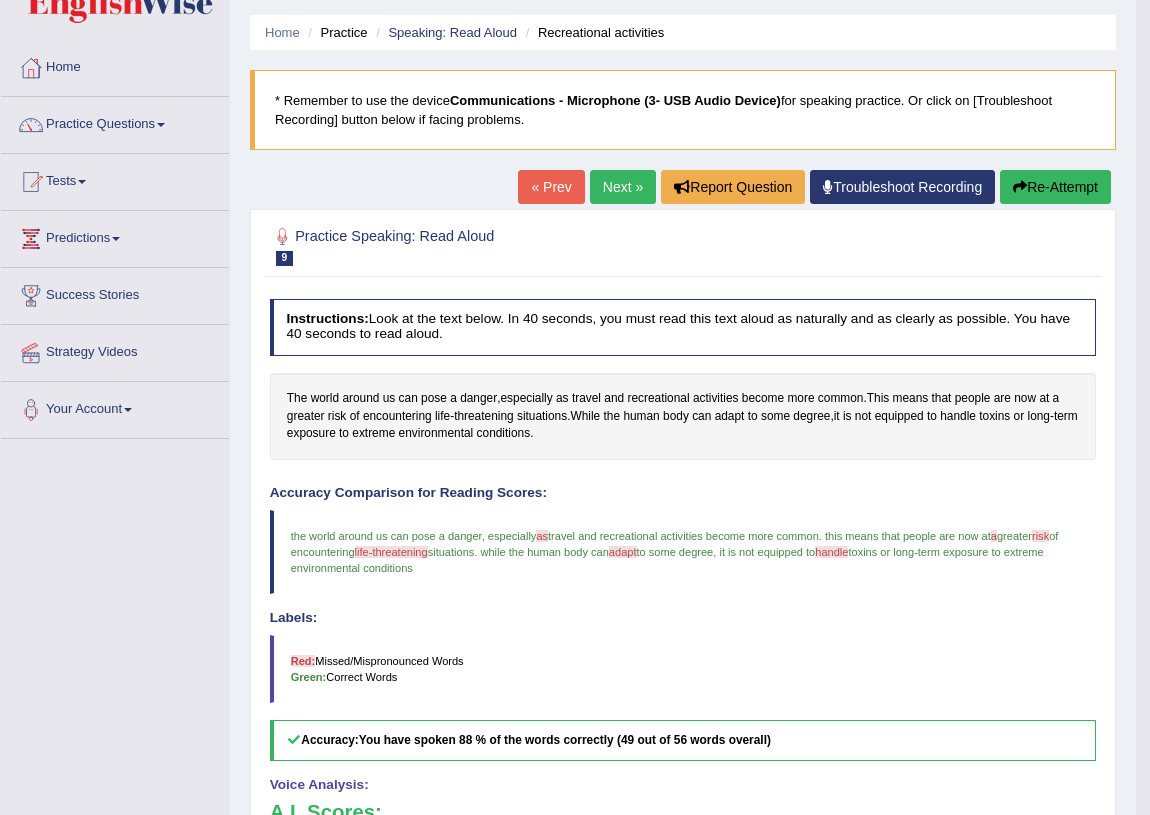 scroll, scrollTop: 0, scrollLeft: 0, axis: both 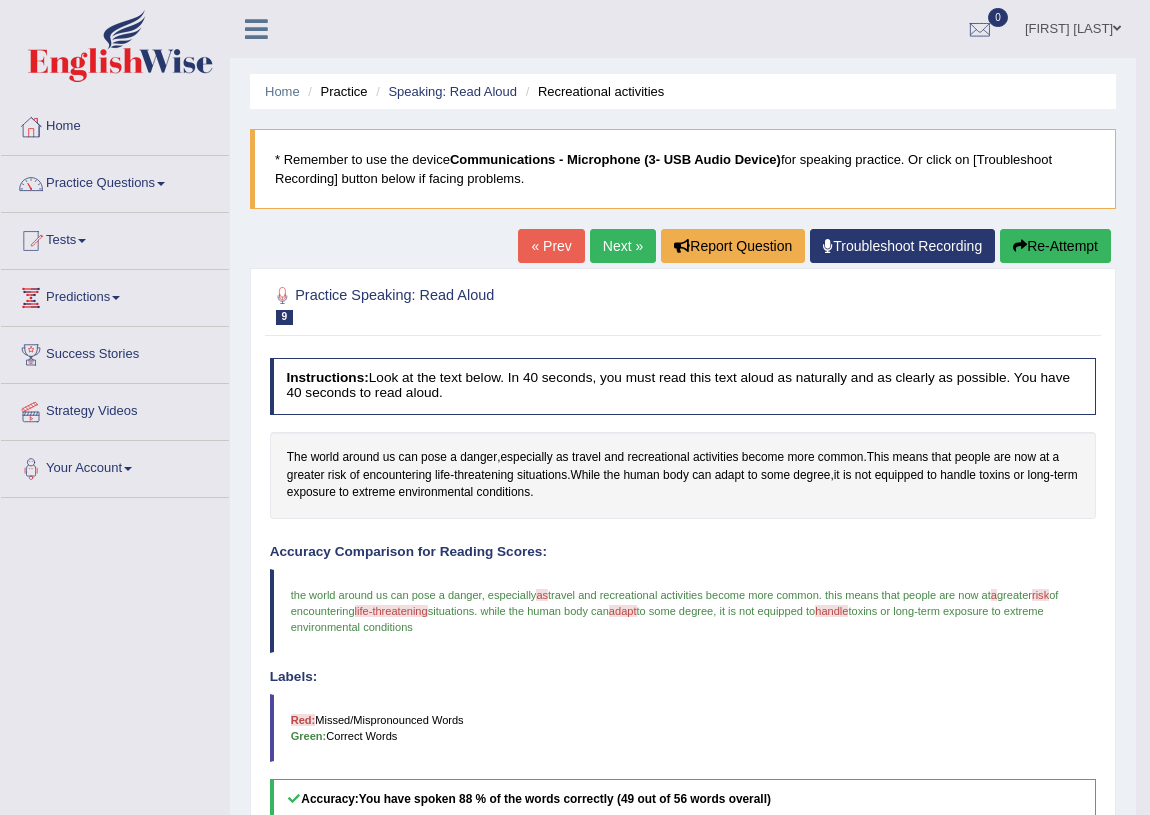 click on "Next »" at bounding box center [623, 246] 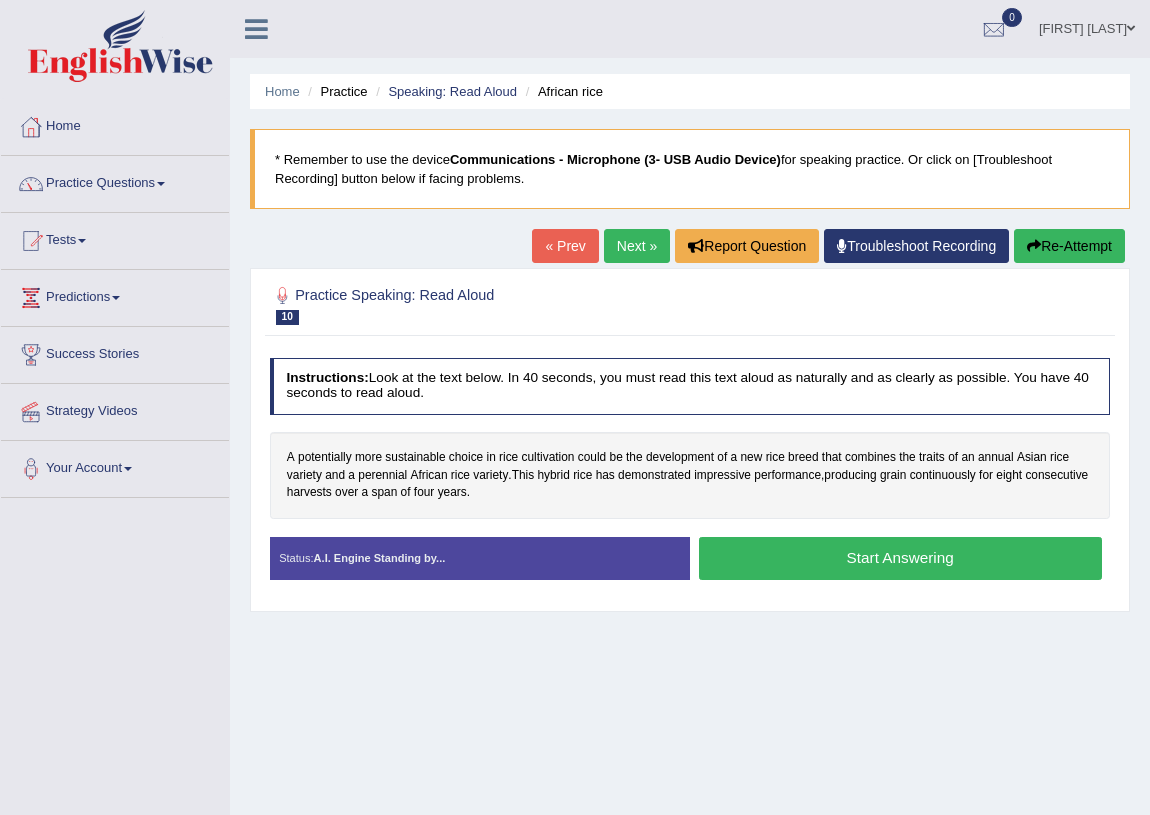 scroll, scrollTop: 0, scrollLeft: 0, axis: both 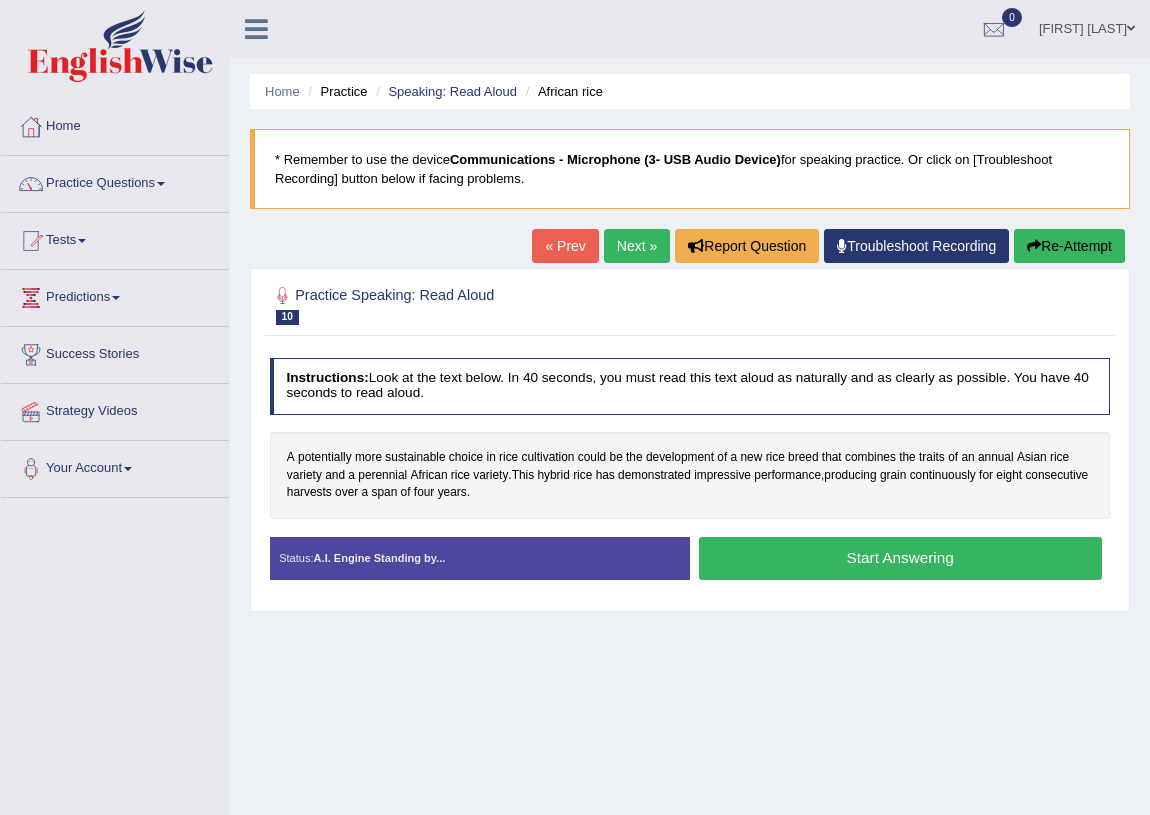 click on "Start Answering" at bounding box center [900, 558] 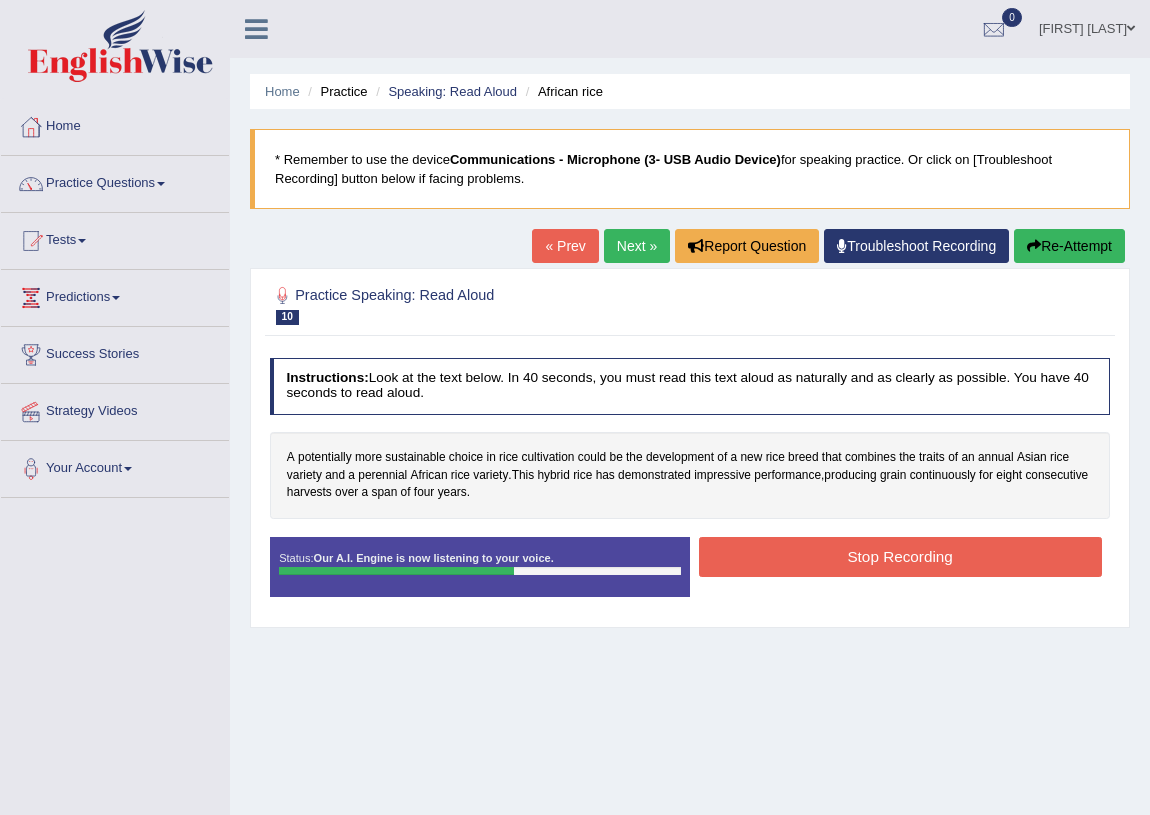 click on "Stop Recording" at bounding box center (900, 556) 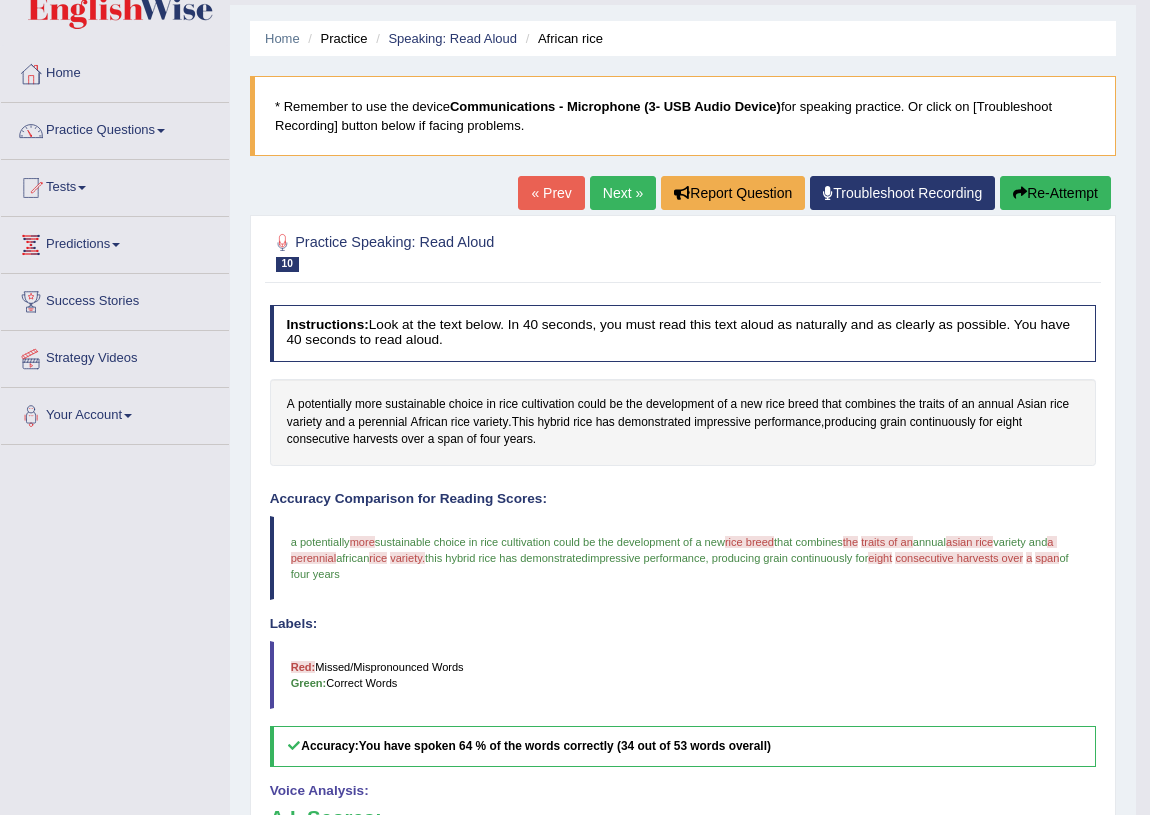 scroll, scrollTop: 0, scrollLeft: 0, axis: both 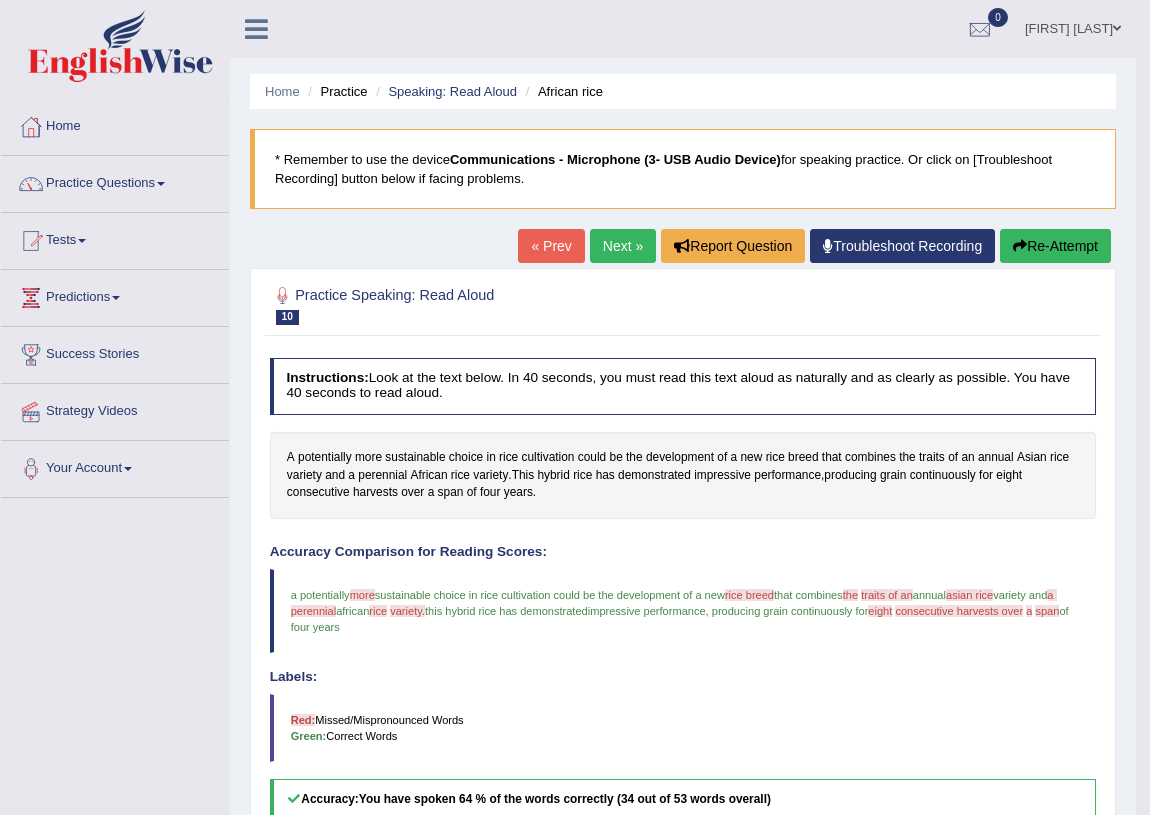 click on "Next »" at bounding box center (623, 246) 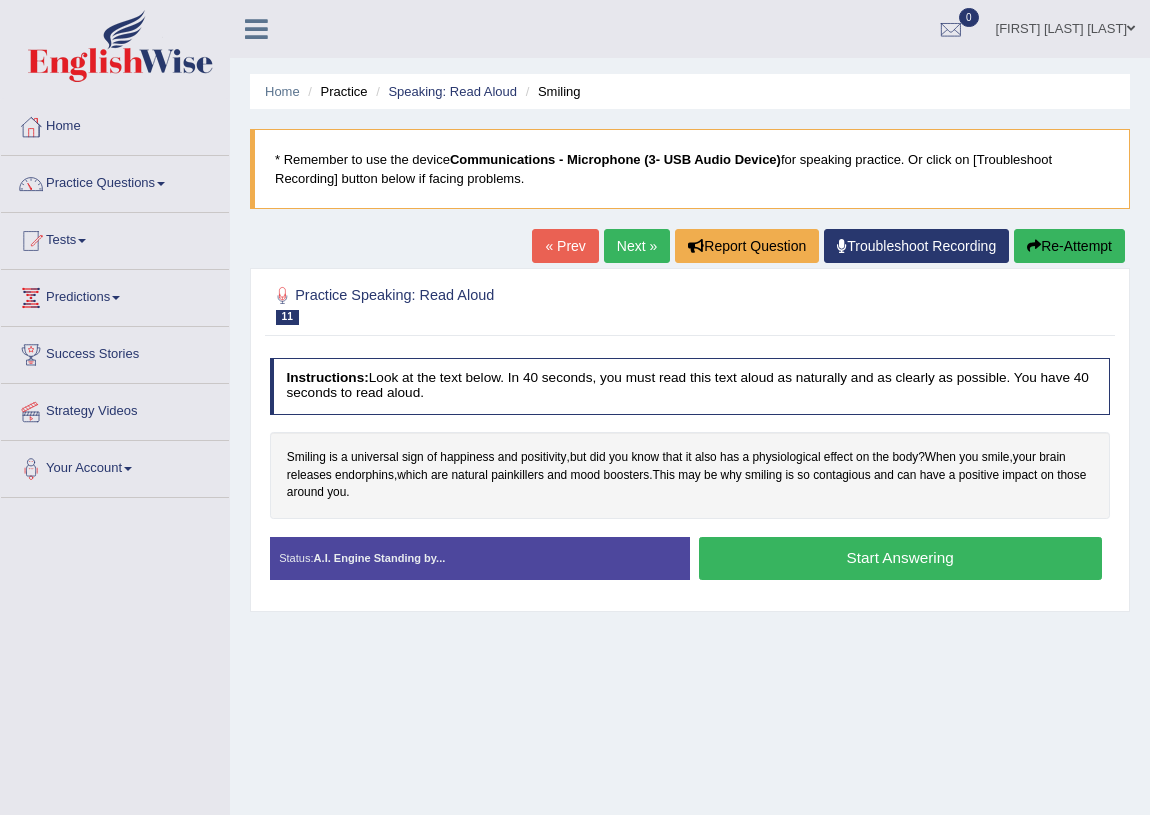 scroll, scrollTop: 0, scrollLeft: 0, axis: both 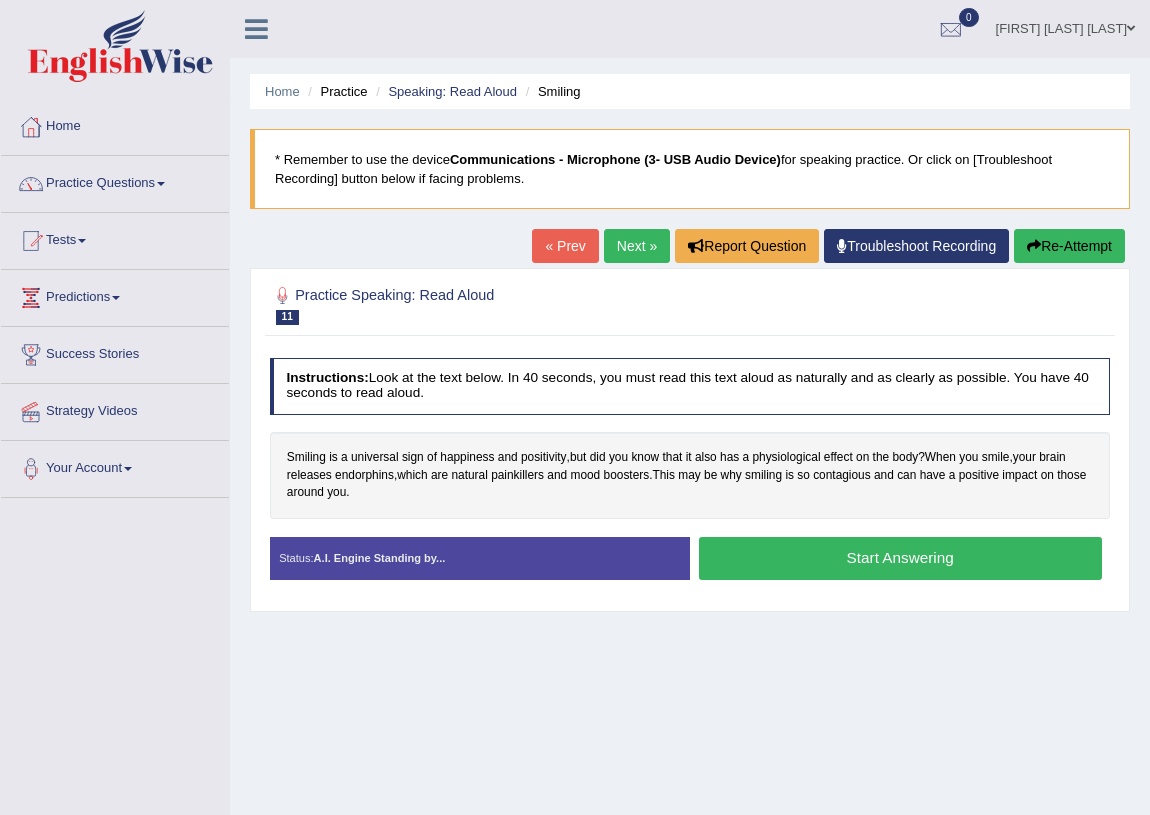 click on "Start Answering" at bounding box center [900, 558] 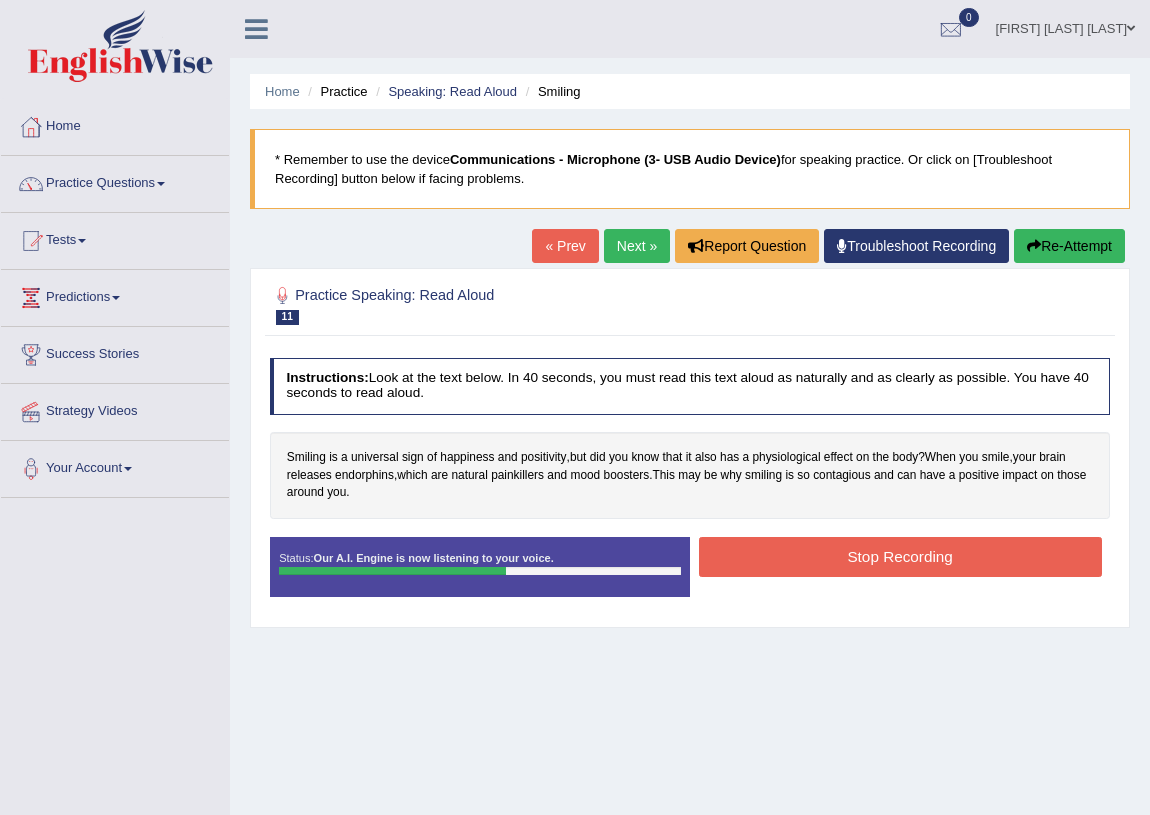 click on "Stop Recording" at bounding box center (900, 556) 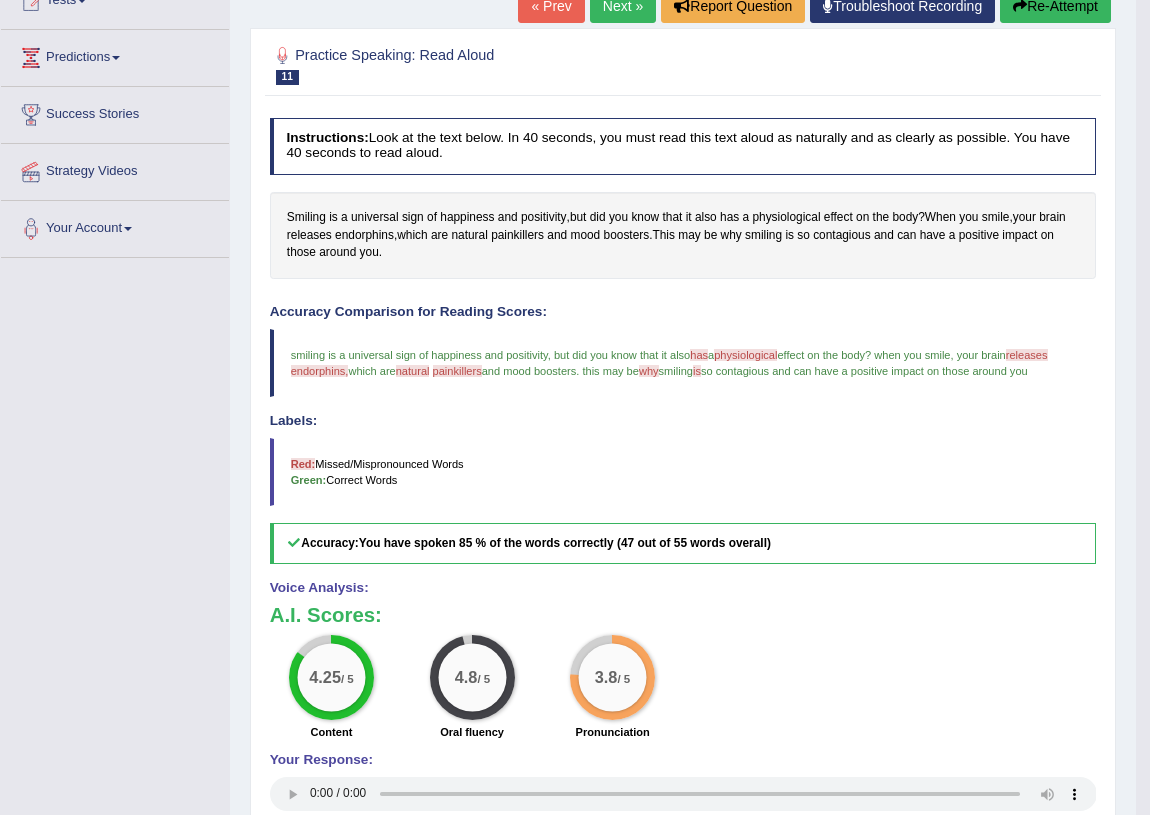 scroll, scrollTop: 0, scrollLeft: 0, axis: both 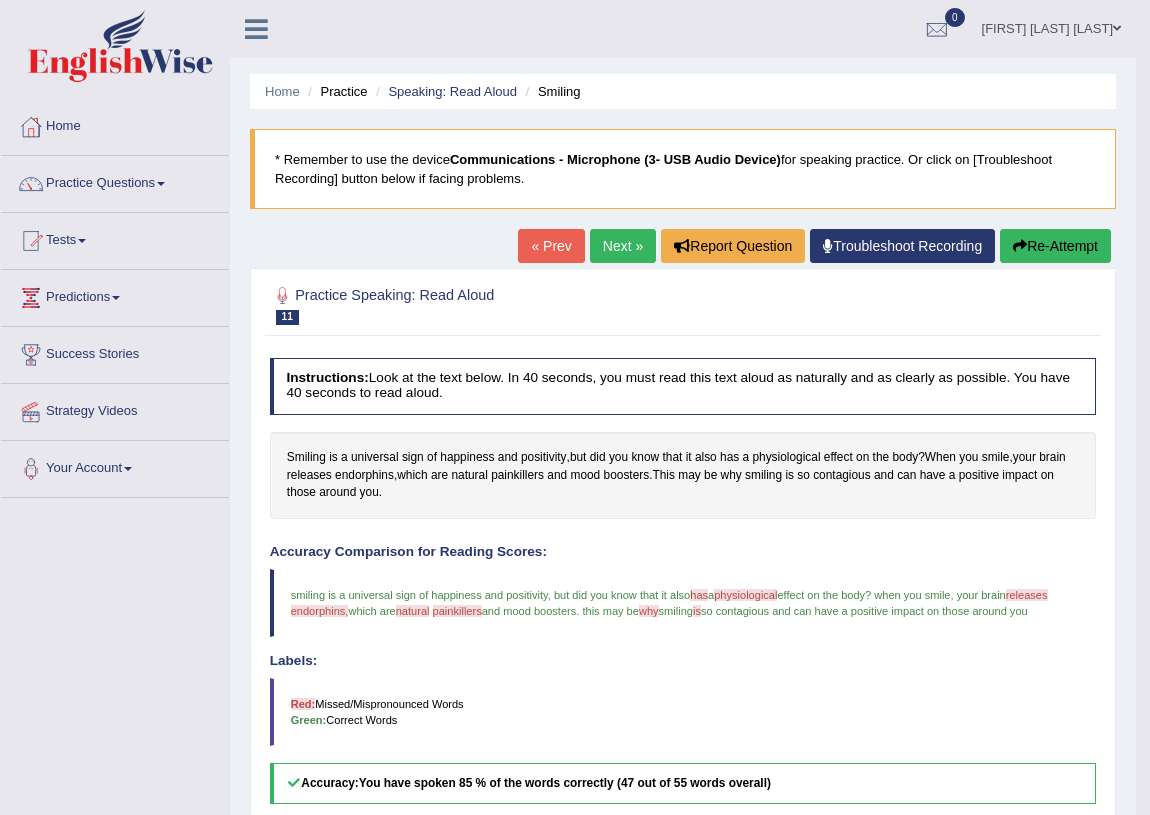 click on "Next »" at bounding box center [623, 246] 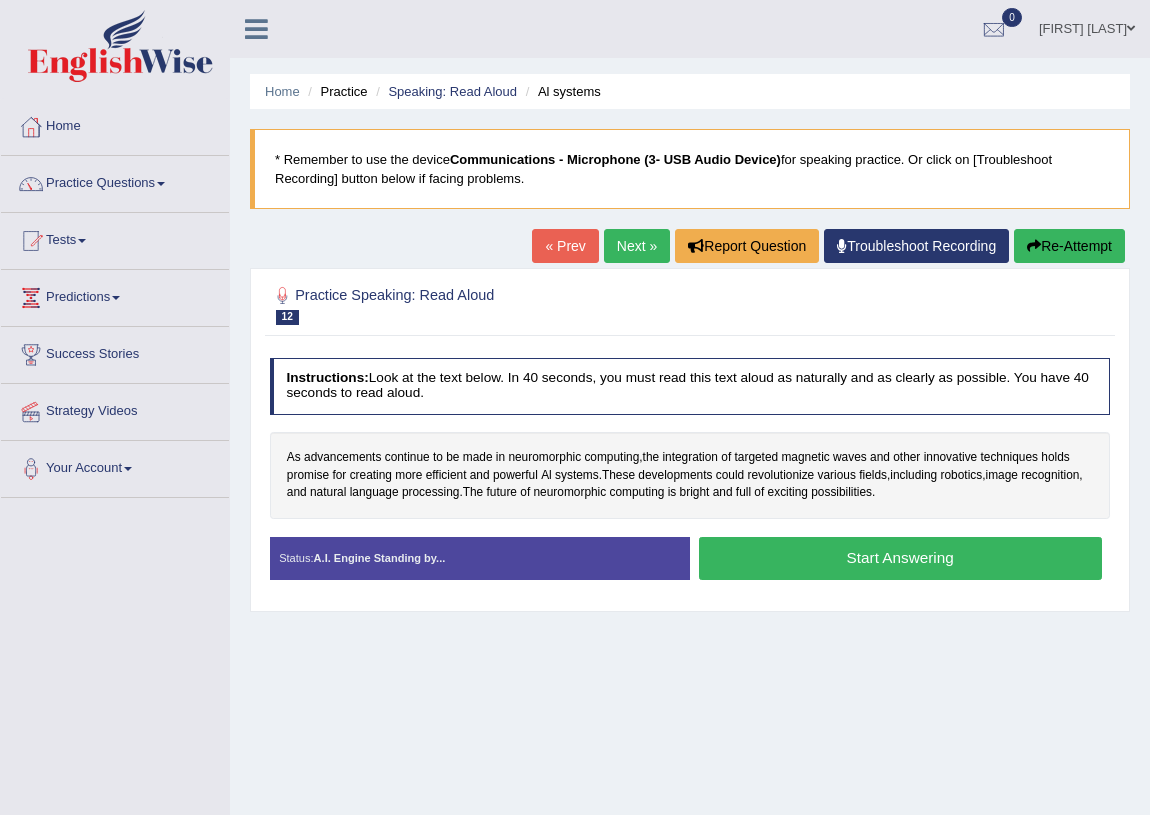 scroll, scrollTop: 0, scrollLeft: 0, axis: both 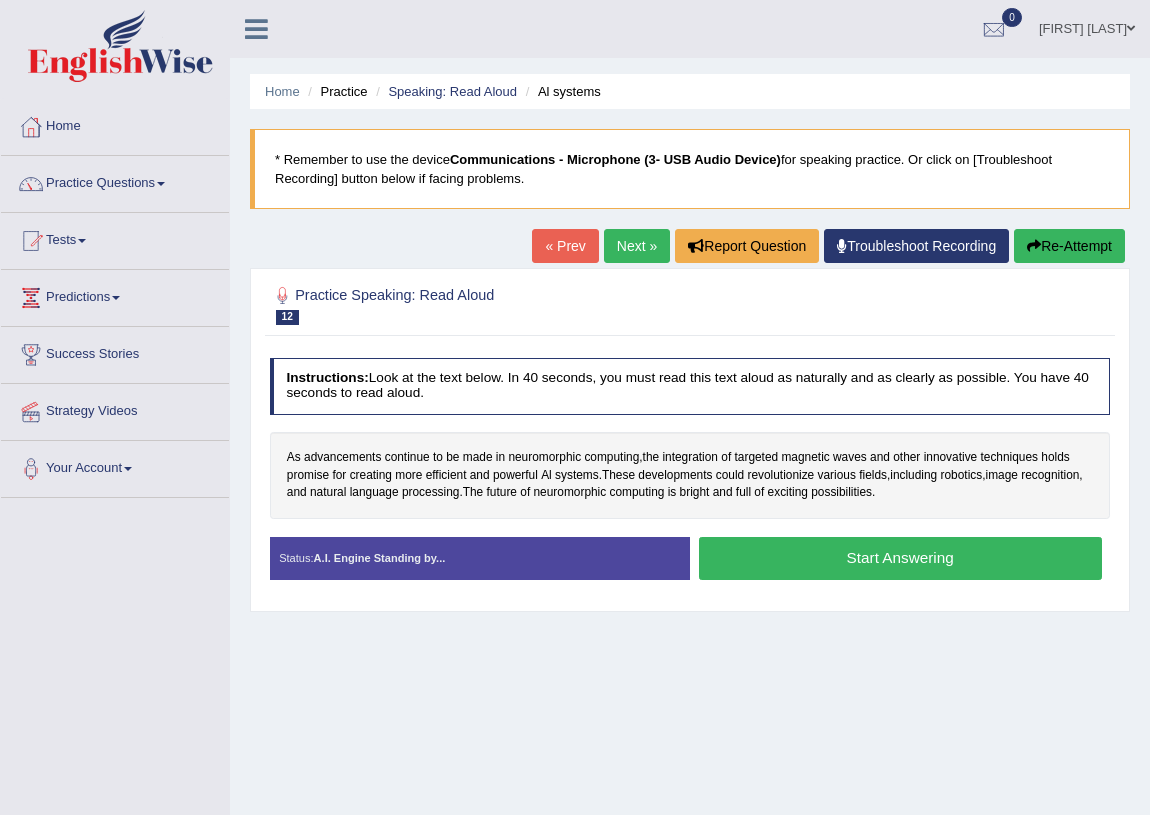 click on "Start Answering" at bounding box center (900, 558) 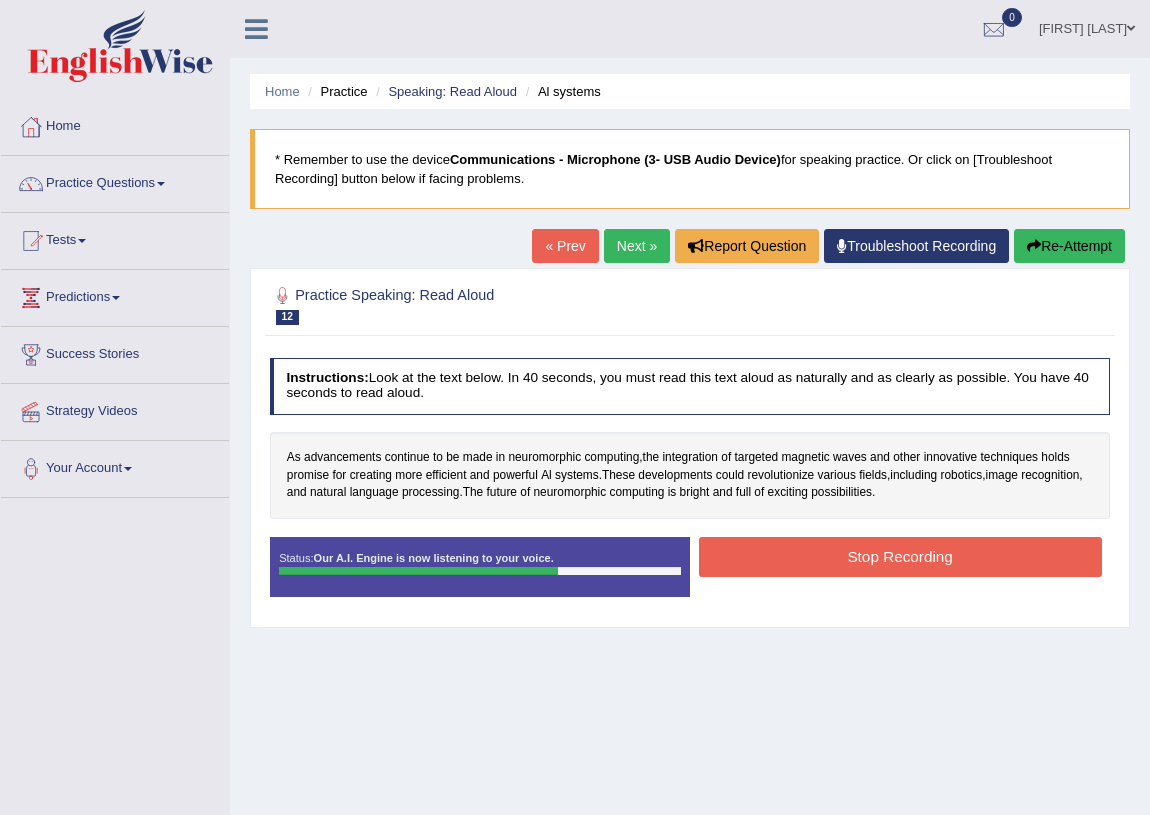 click on "Stop Recording" at bounding box center [900, 556] 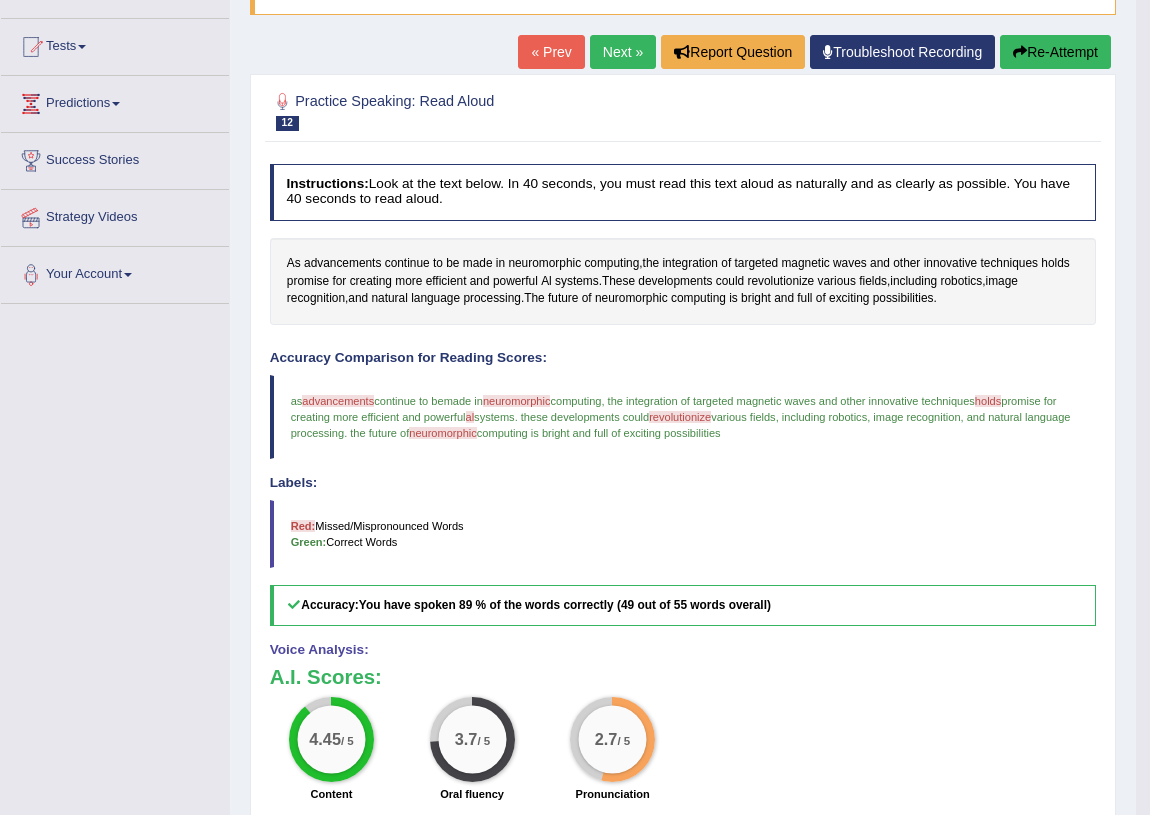 scroll, scrollTop: 0, scrollLeft: 0, axis: both 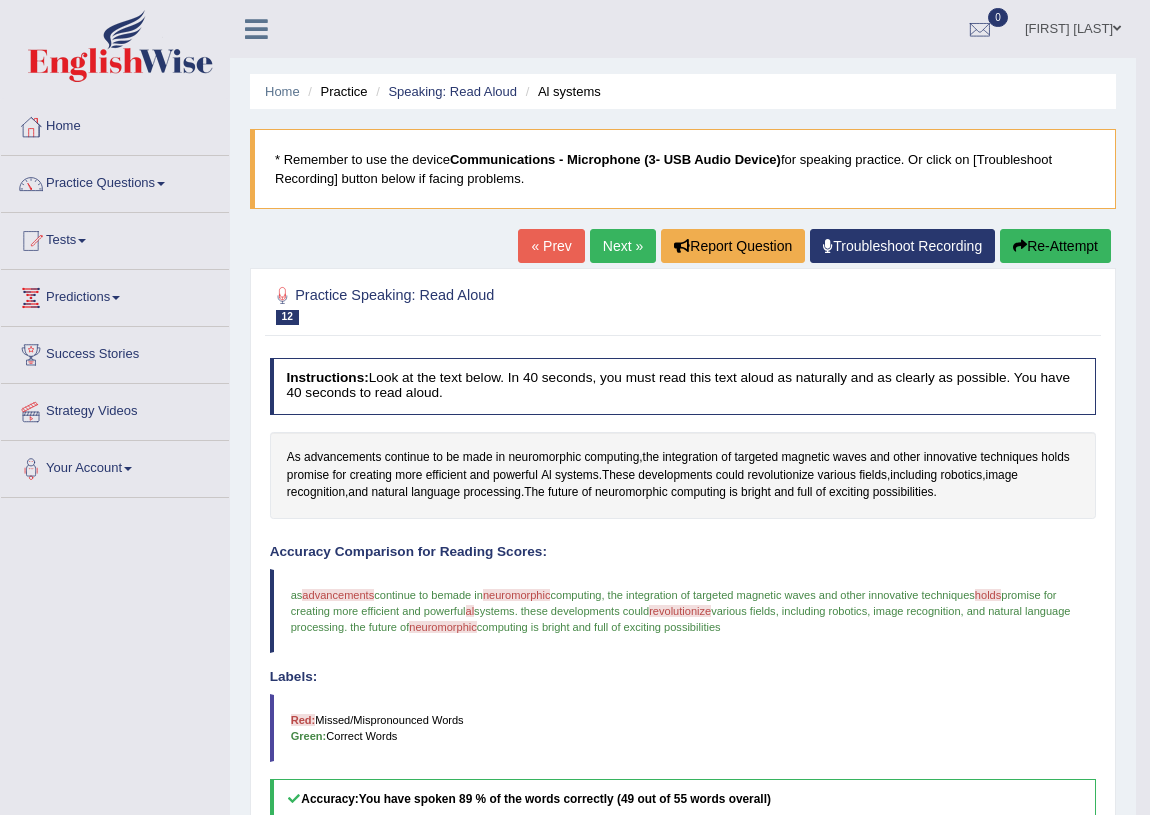 click on "Next »" at bounding box center (623, 246) 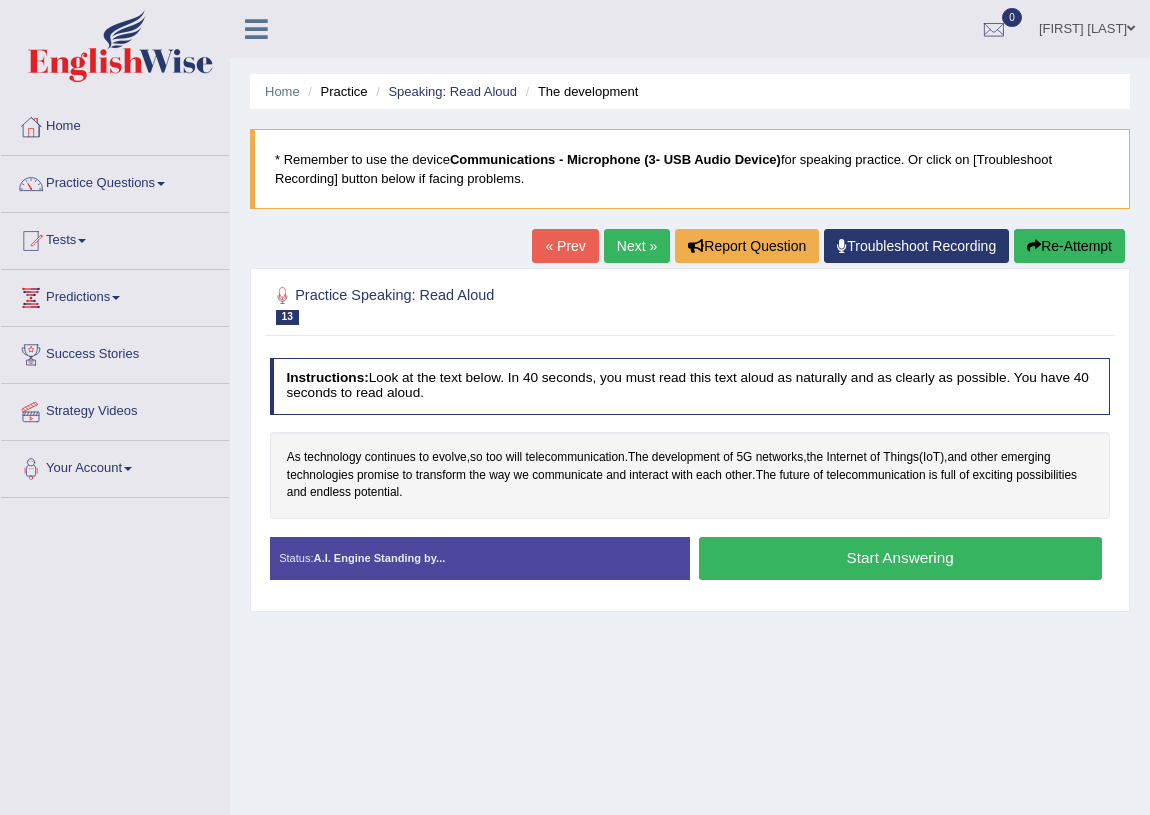 scroll, scrollTop: 0, scrollLeft: 0, axis: both 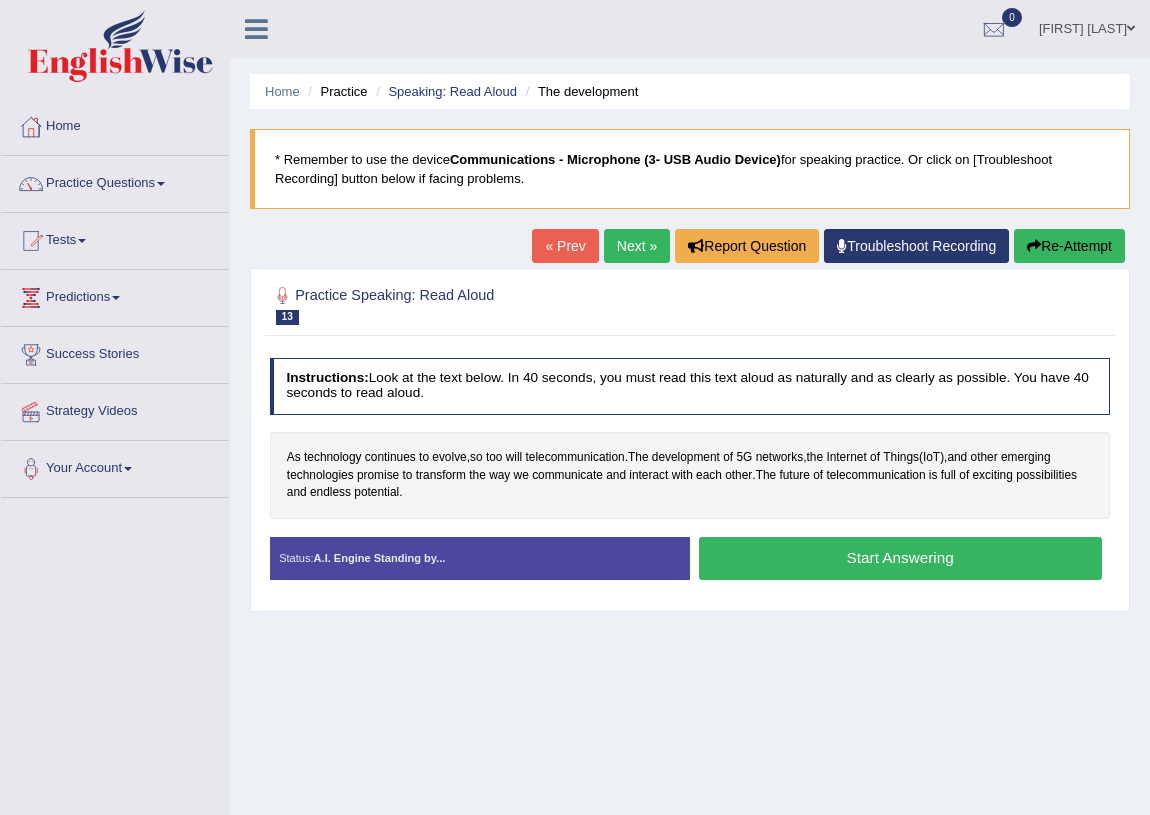 click on "Start Answering" at bounding box center [900, 558] 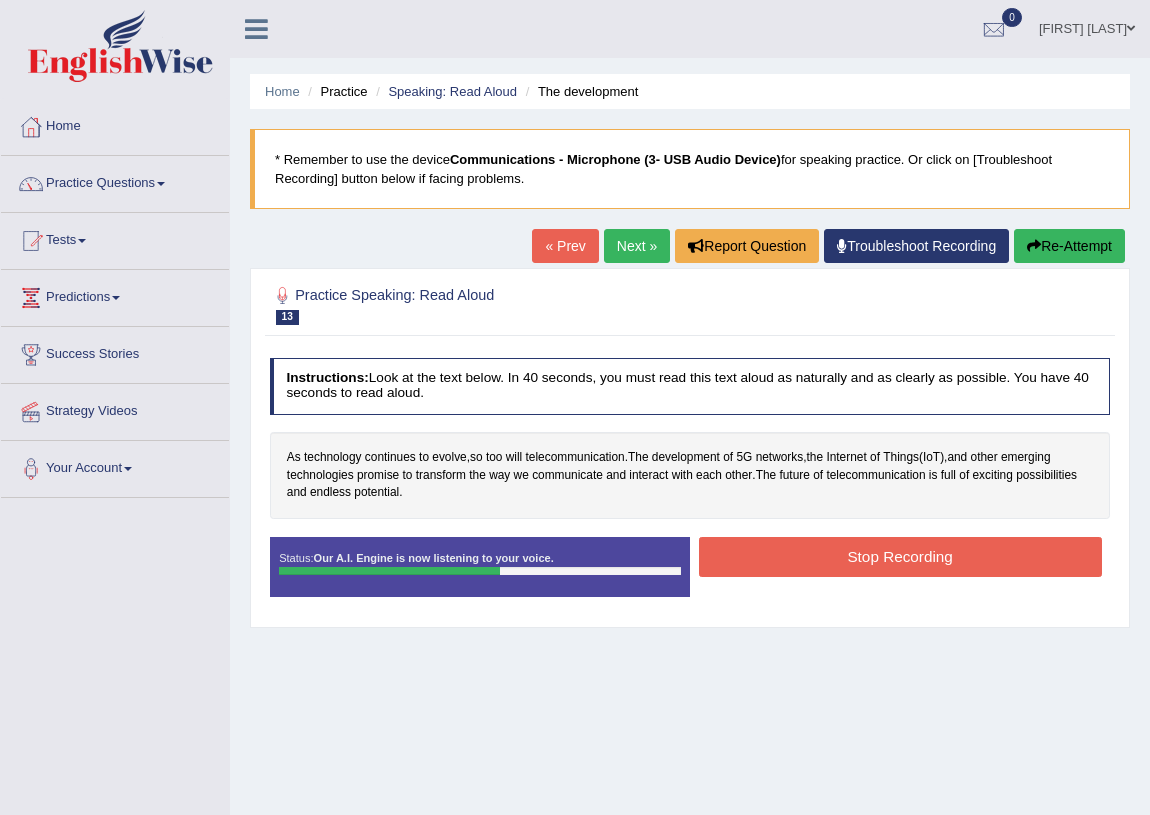 click on "Stop Recording" at bounding box center (900, 556) 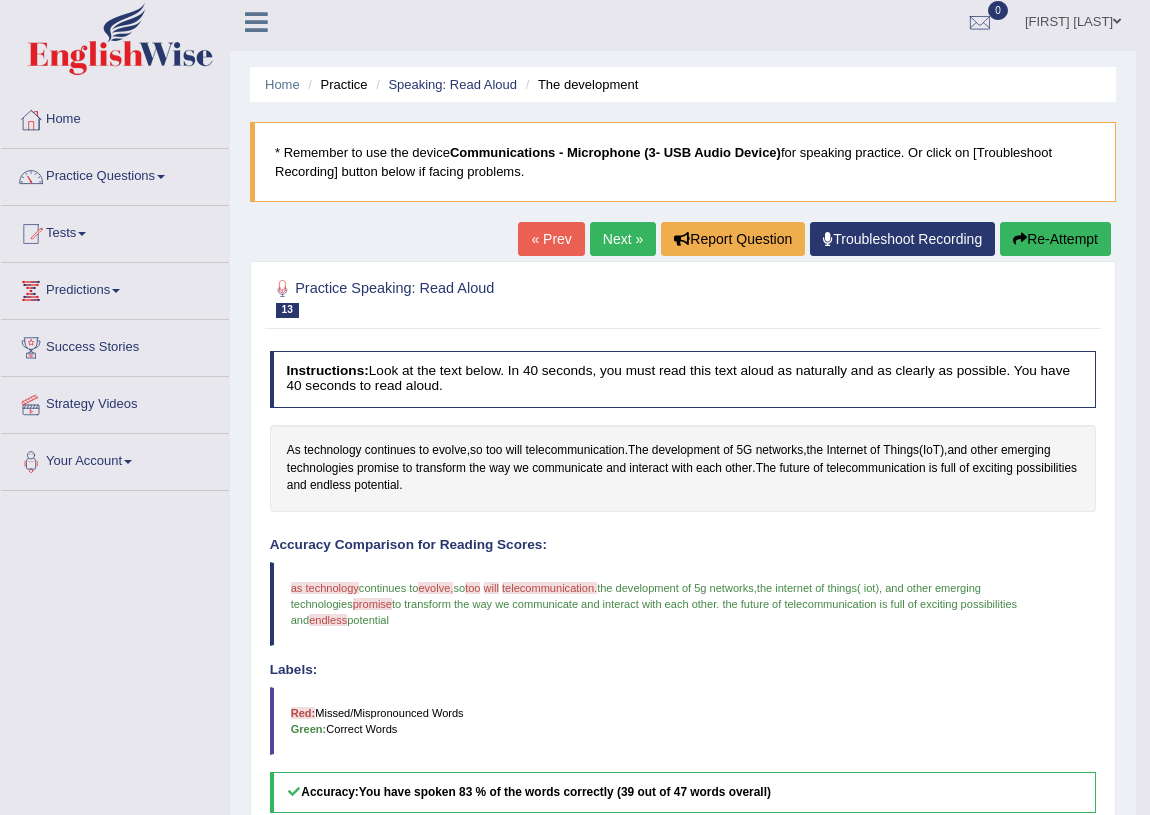 scroll, scrollTop: 0, scrollLeft: 0, axis: both 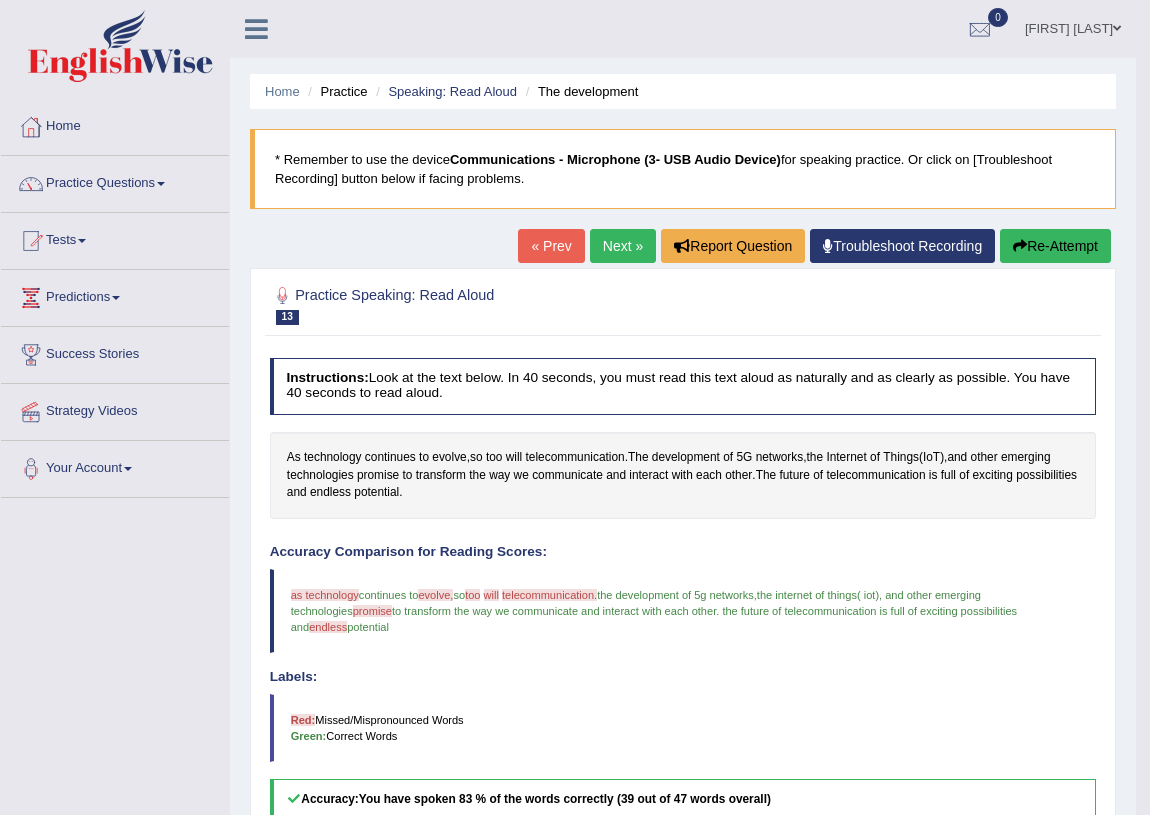 click on "Next »" at bounding box center [623, 246] 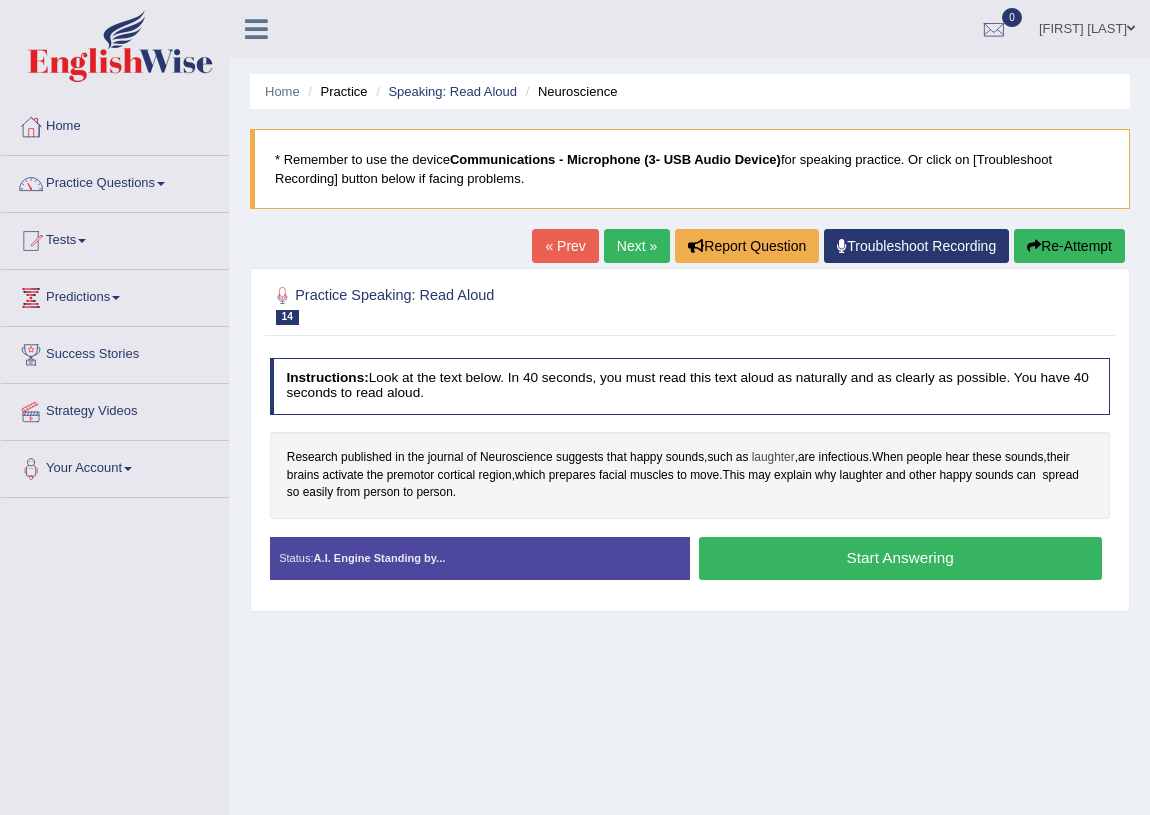 scroll, scrollTop: 0, scrollLeft: 0, axis: both 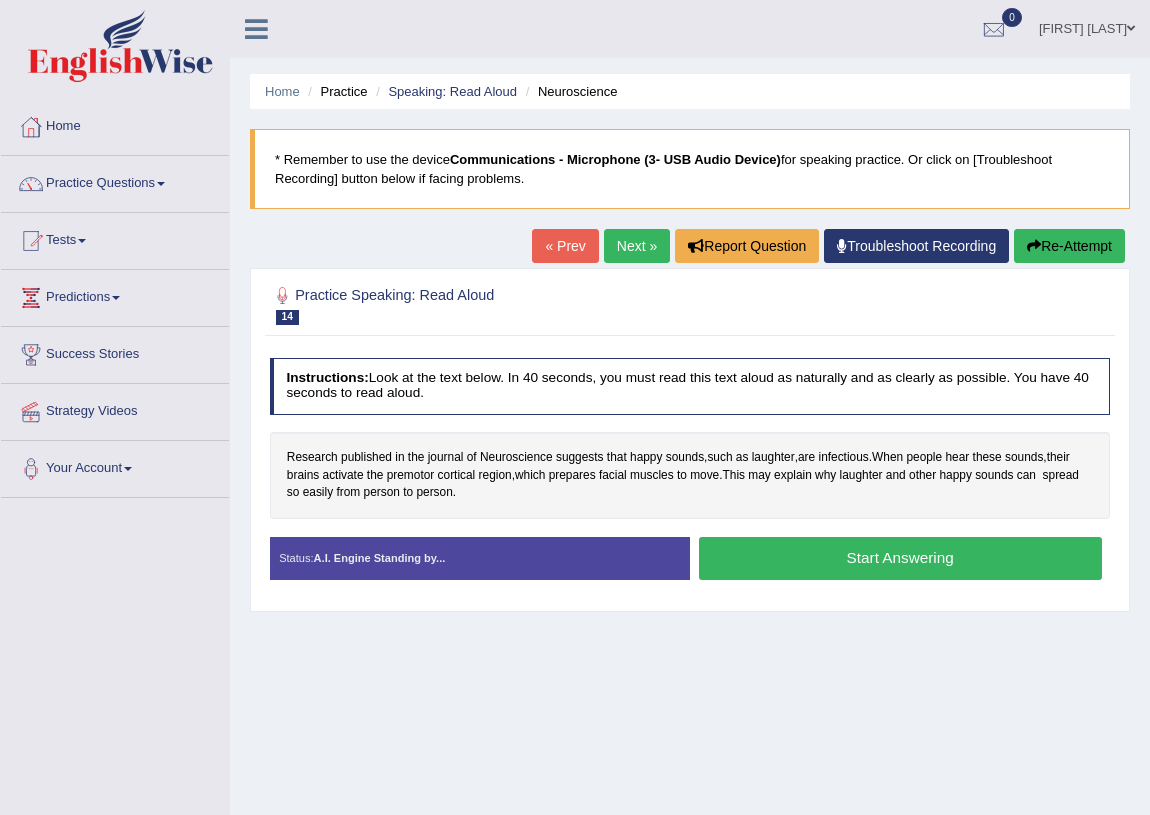 click on "Start Answering" at bounding box center [900, 558] 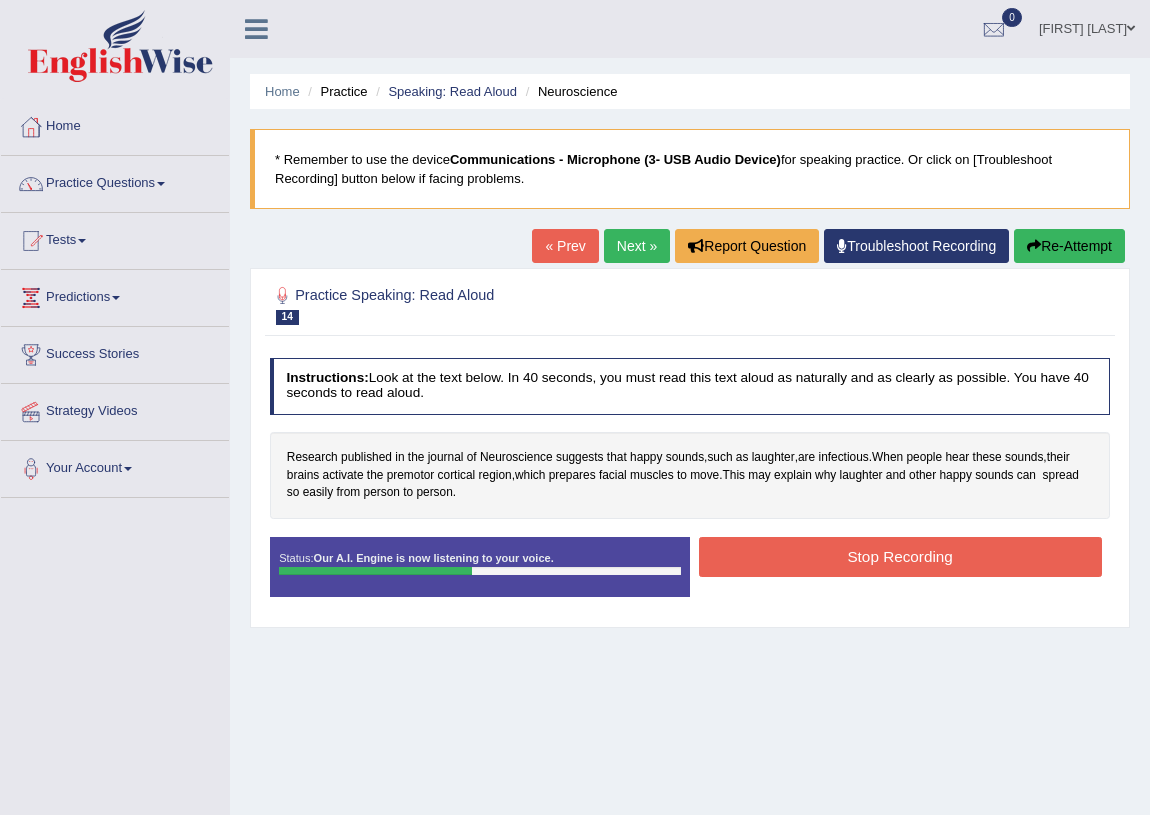 click on "Re-Attempt" at bounding box center (1069, 246) 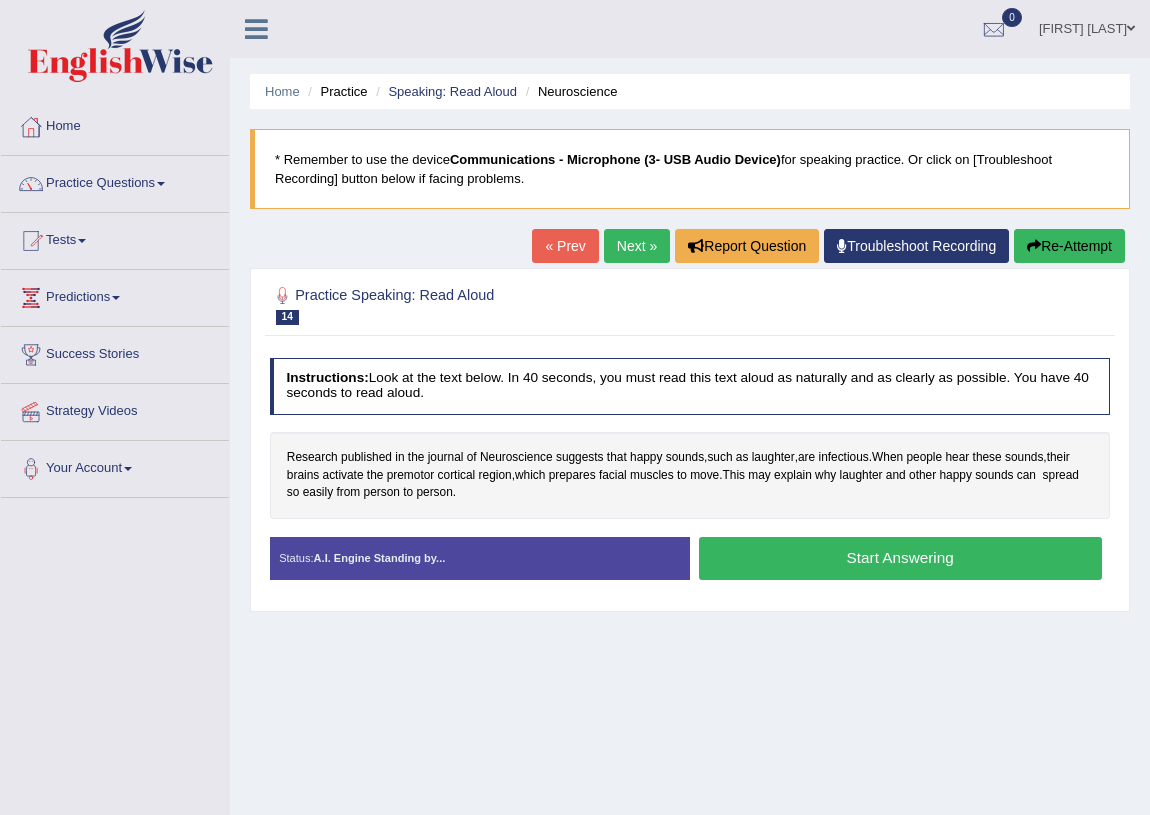scroll, scrollTop: 0, scrollLeft: 0, axis: both 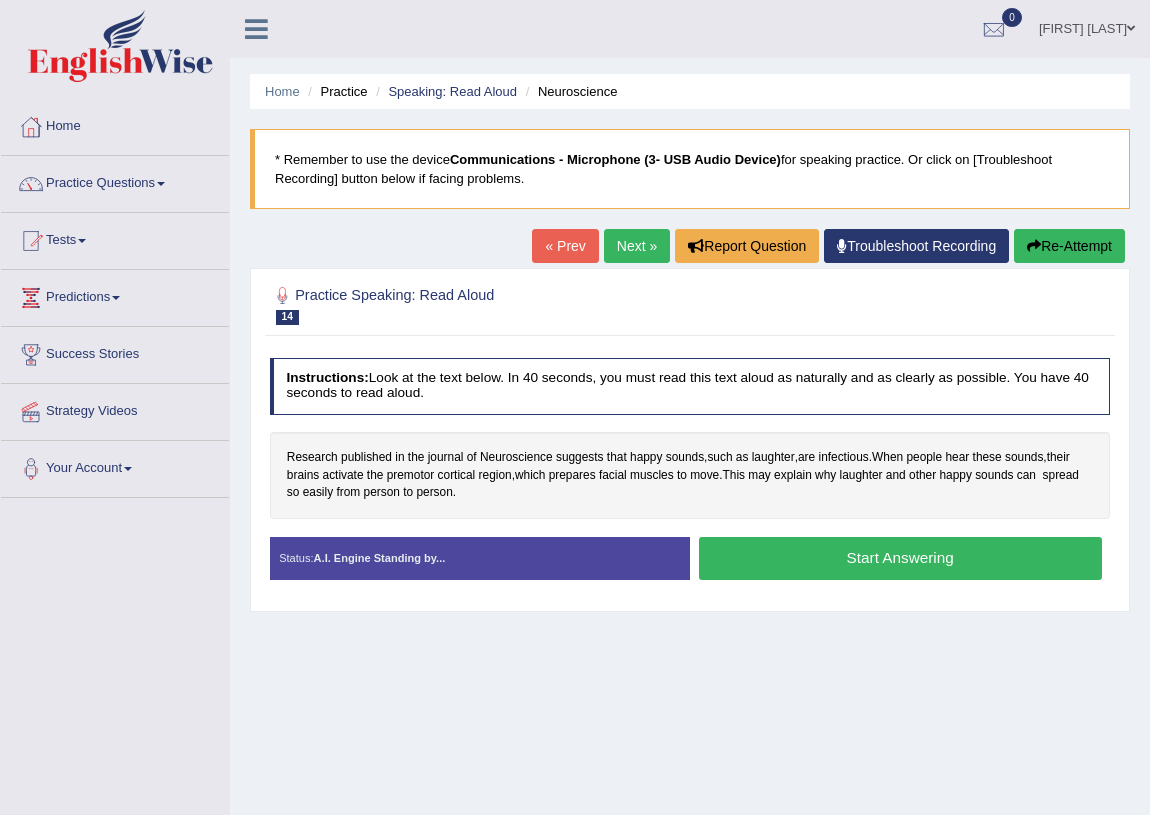 click on "Start Answering" at bounding box center (900, 558) 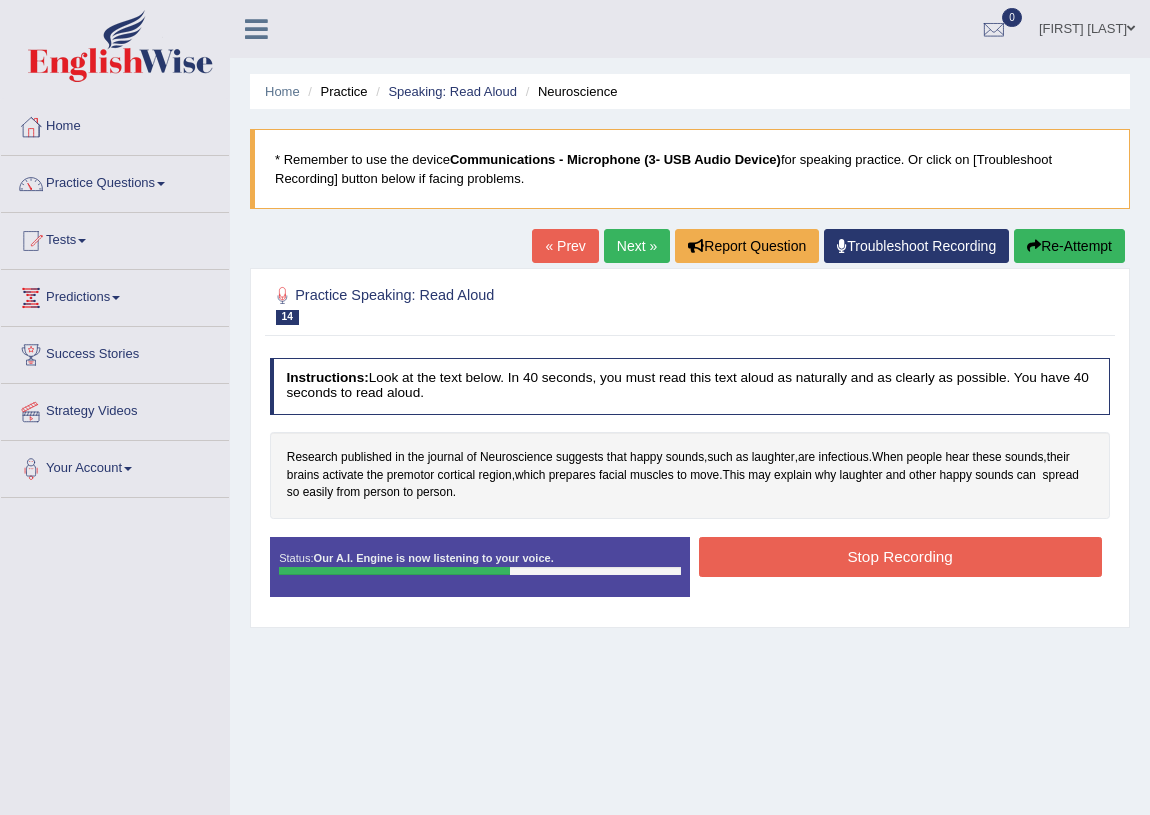 click on "Stop Recording" at bounding box center (900, 556) 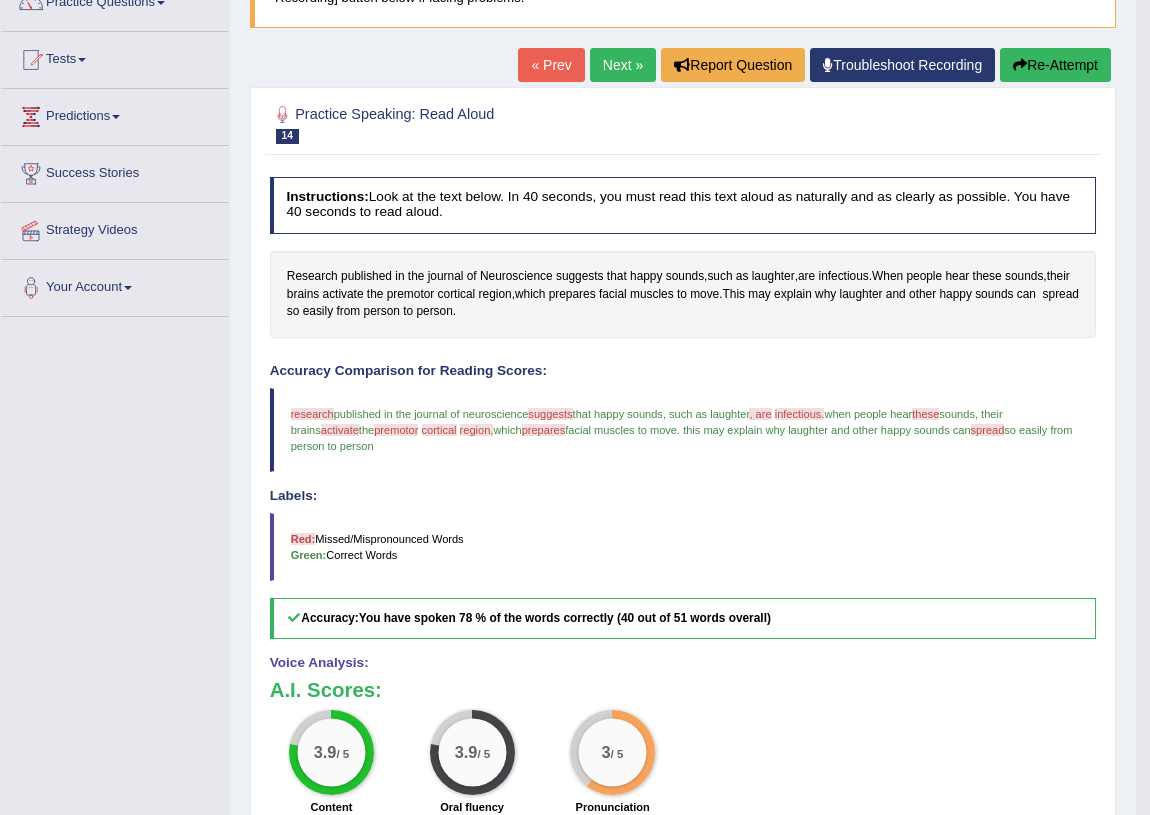 scroll, scrollTop: 90, scrollLeft: 0, axis: vertical 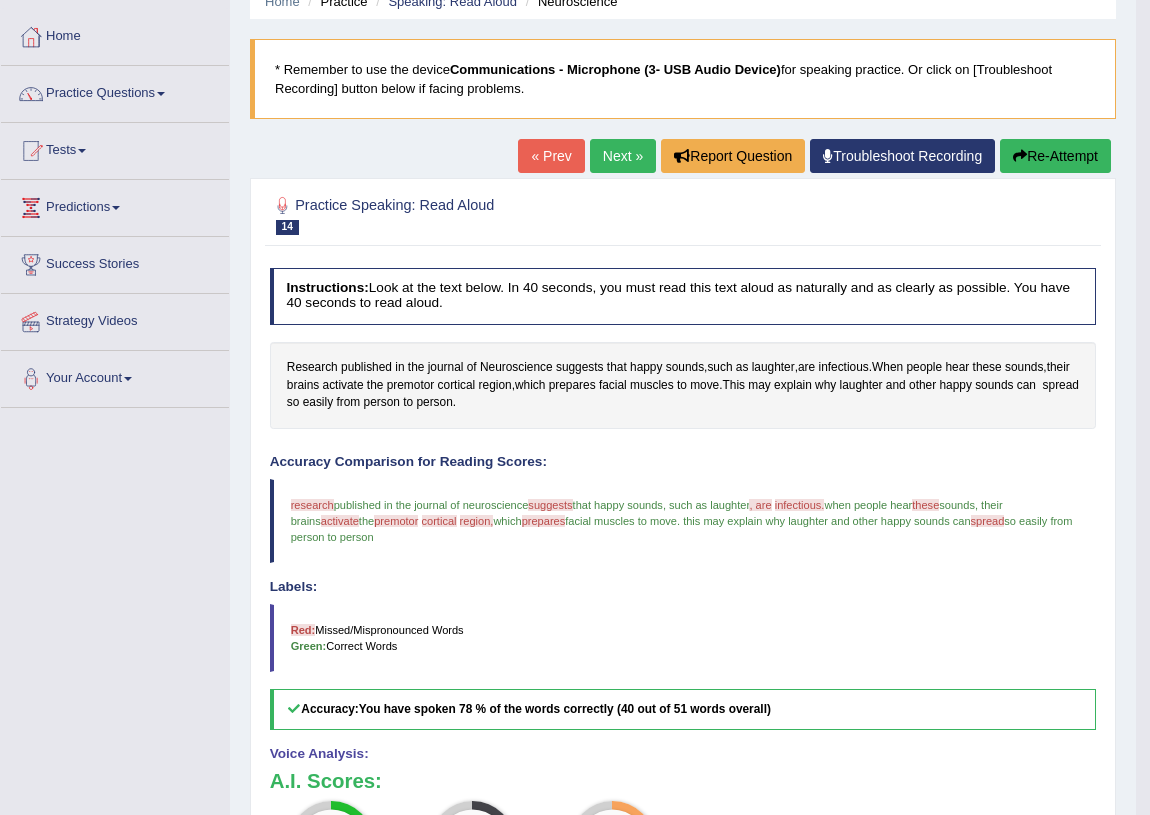 click on "Next »" at bounding box center (623, 156) 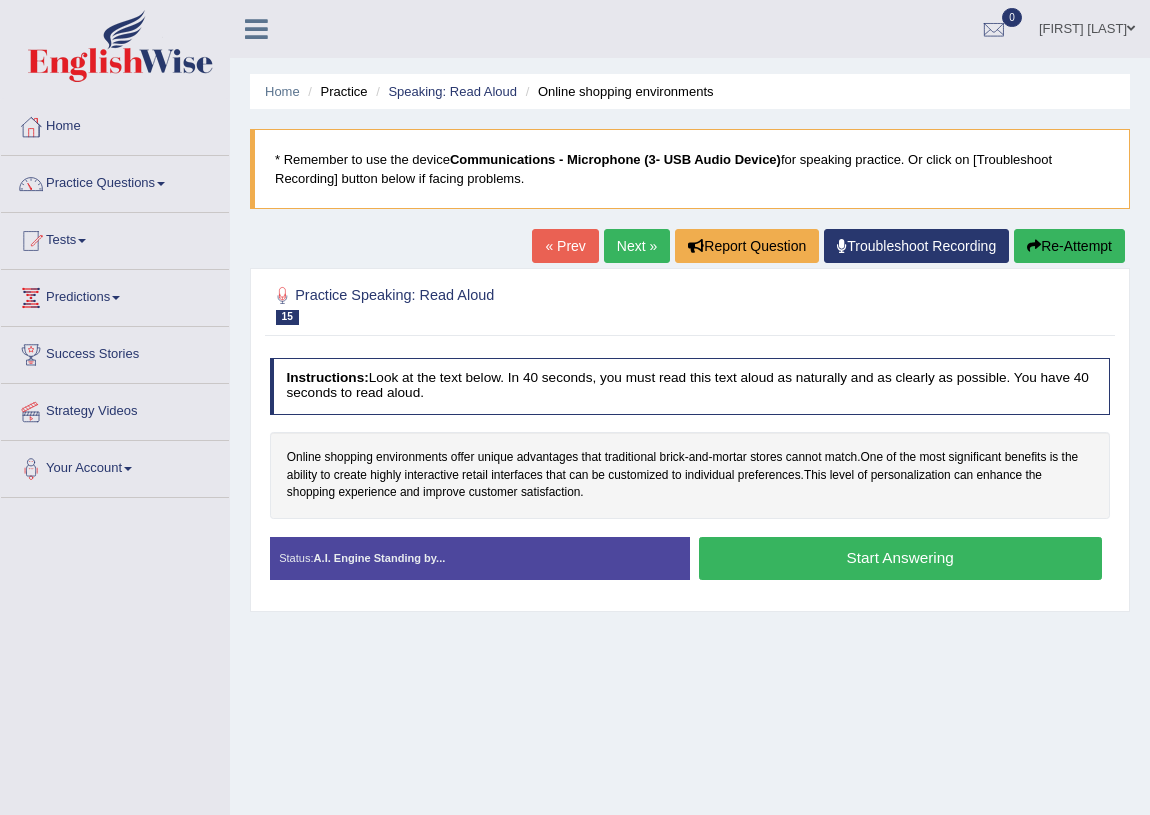 scroll, scrollTop: 0, scrollLeft: 0, axis: both 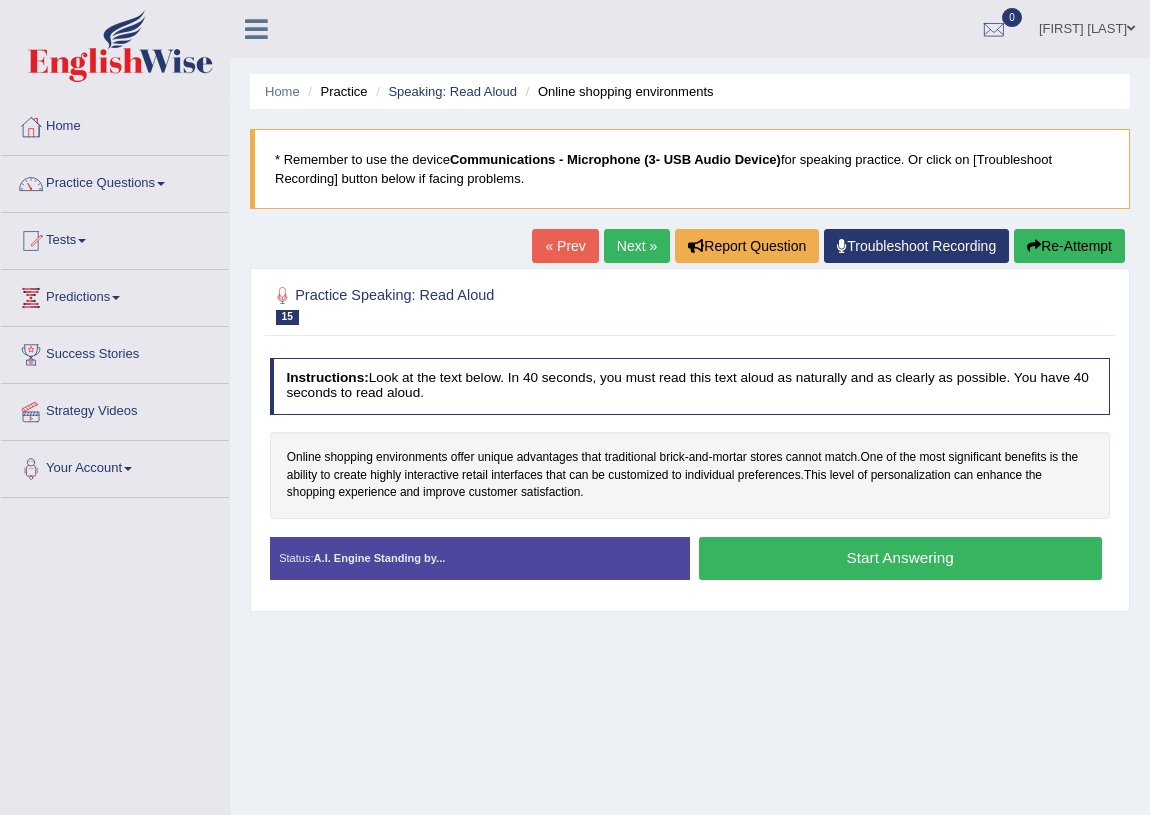 click on "Start Answering" at bounding box center [900, 558] 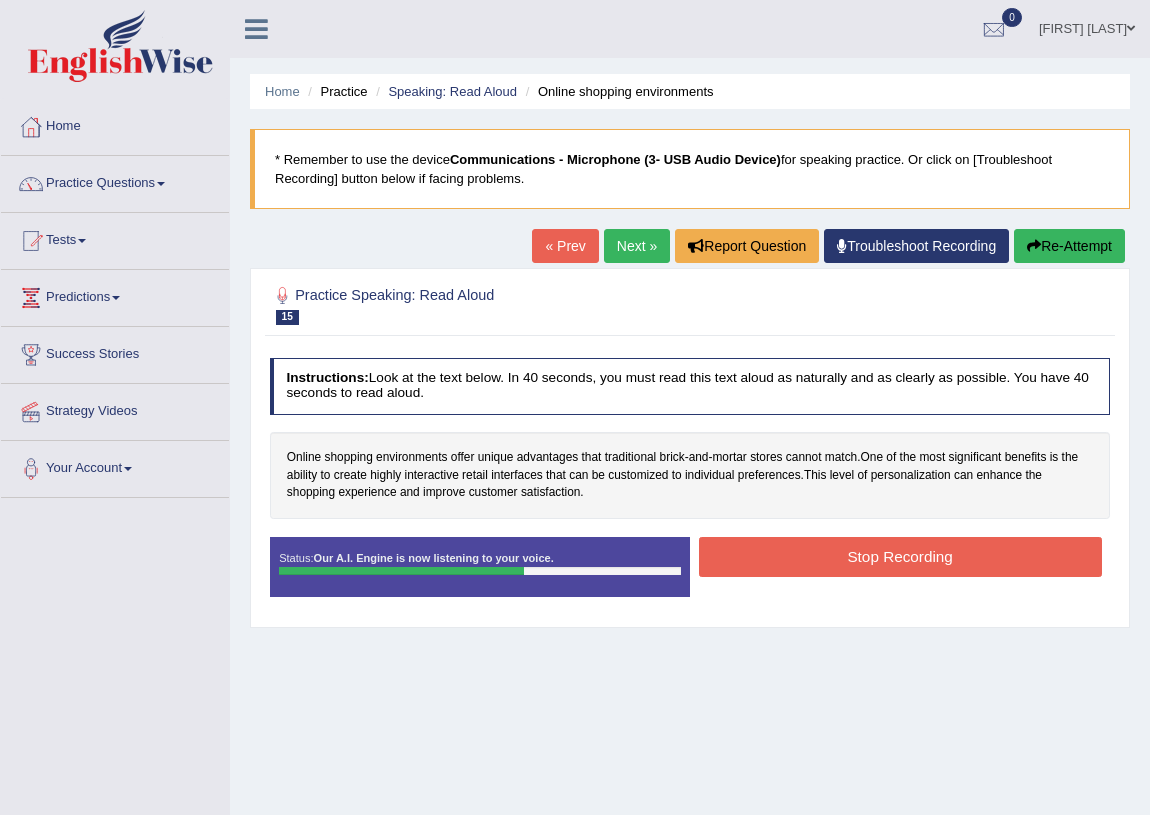 click on "Stop Recording" at bounding box center [900, 556] 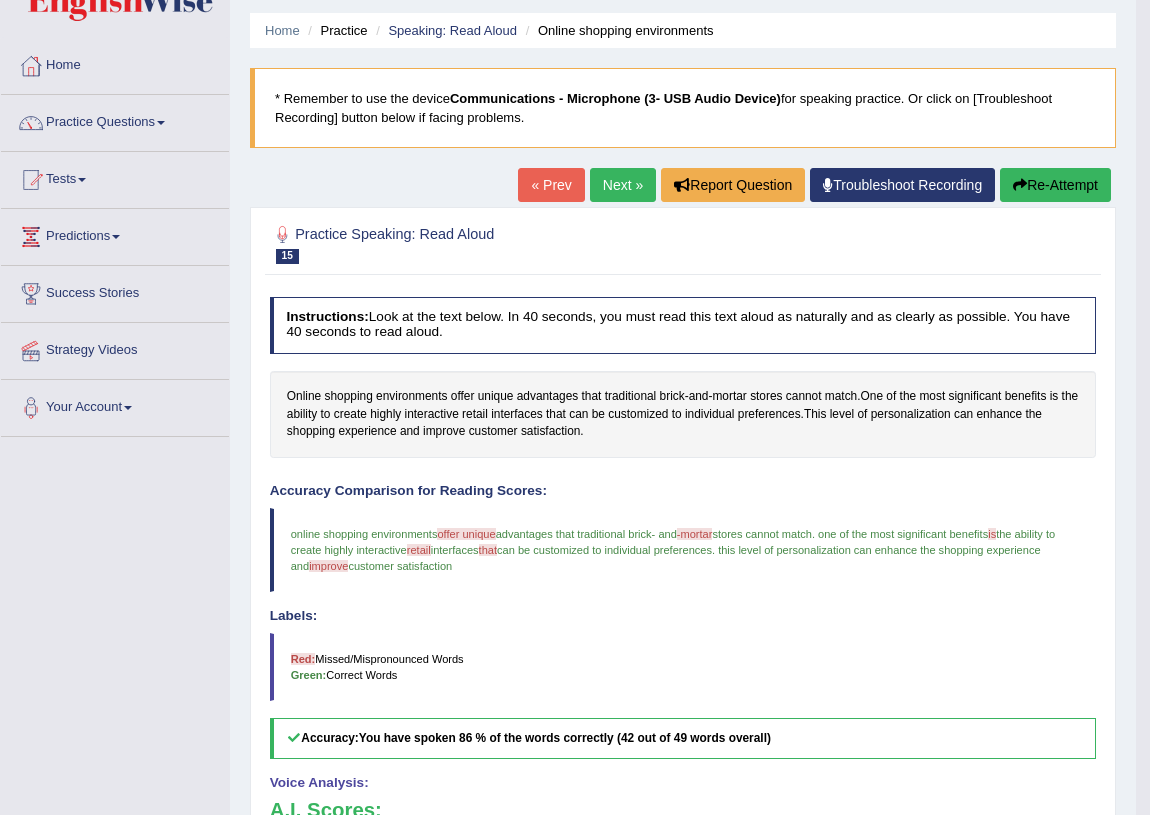 scroll, scrollTop: 0, scrollLeft: 0, axis: both 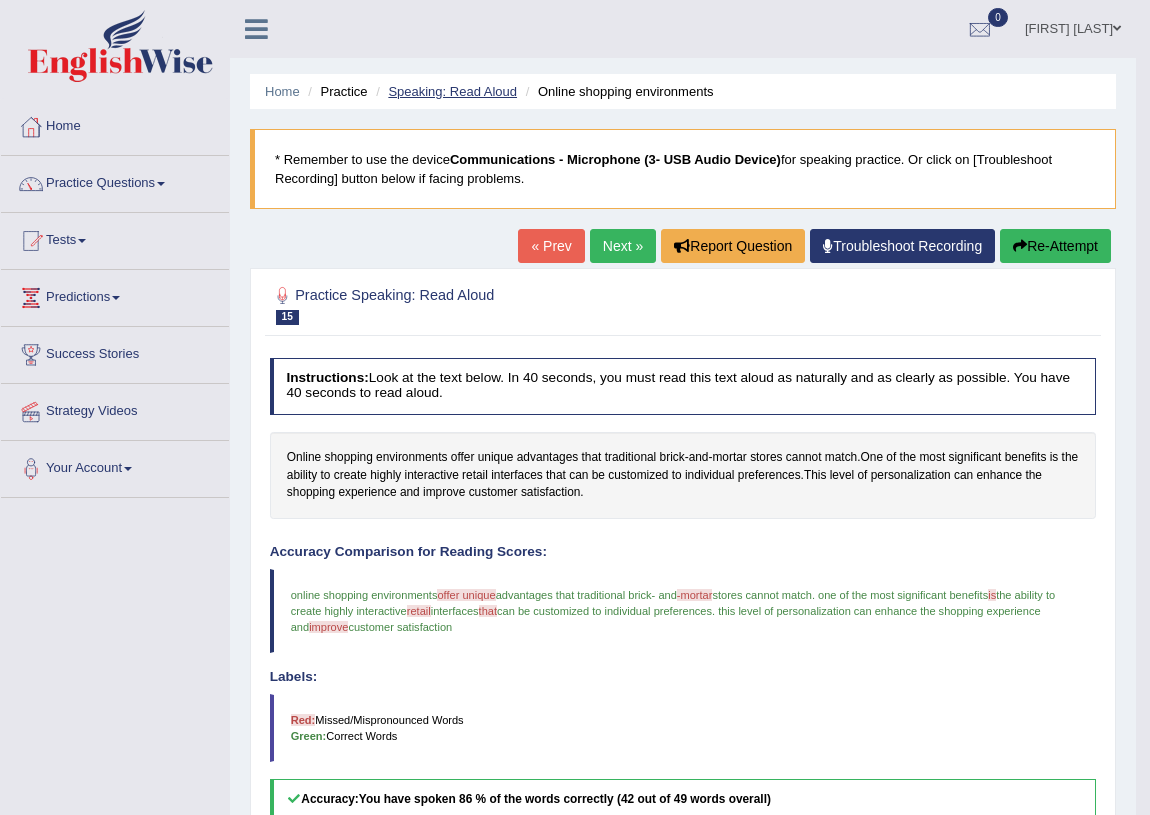 click on "Speaking: Read Aloud" at bounding box center (452, 91) 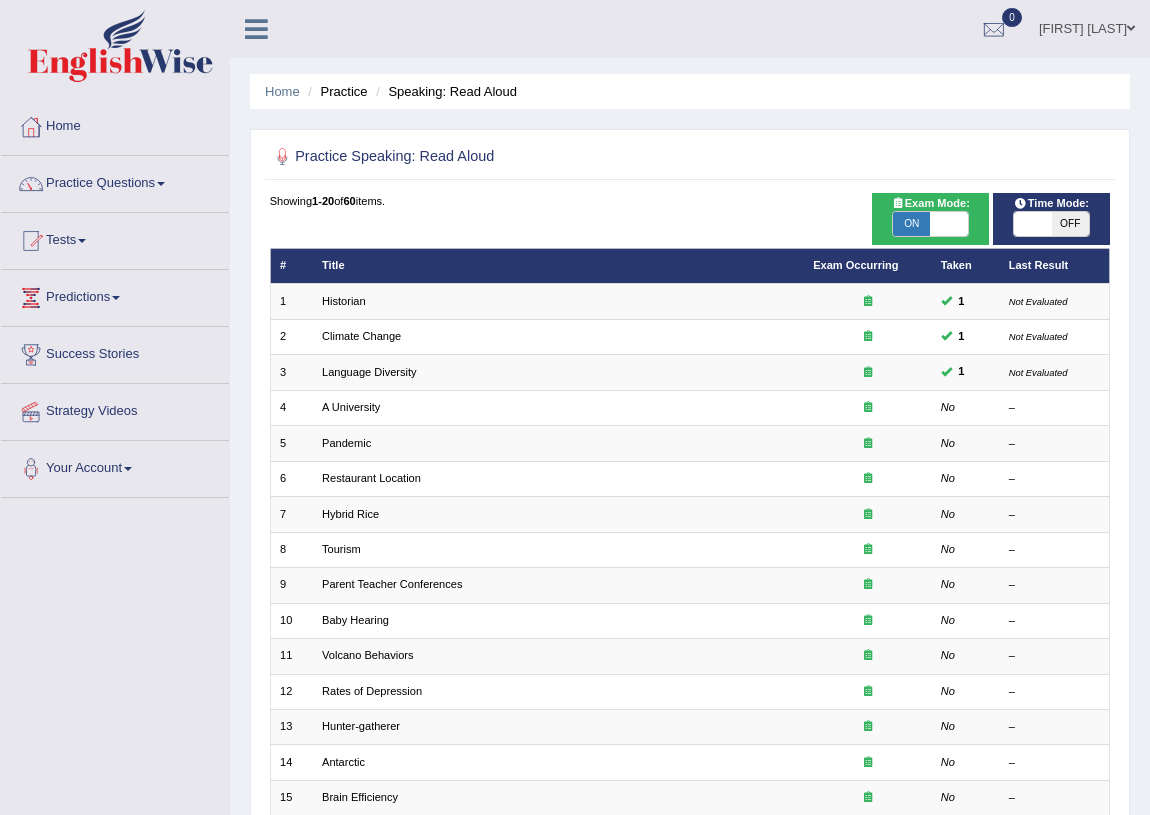 scroll, scrollTop: 0, scrollLeft: 0, axis: both 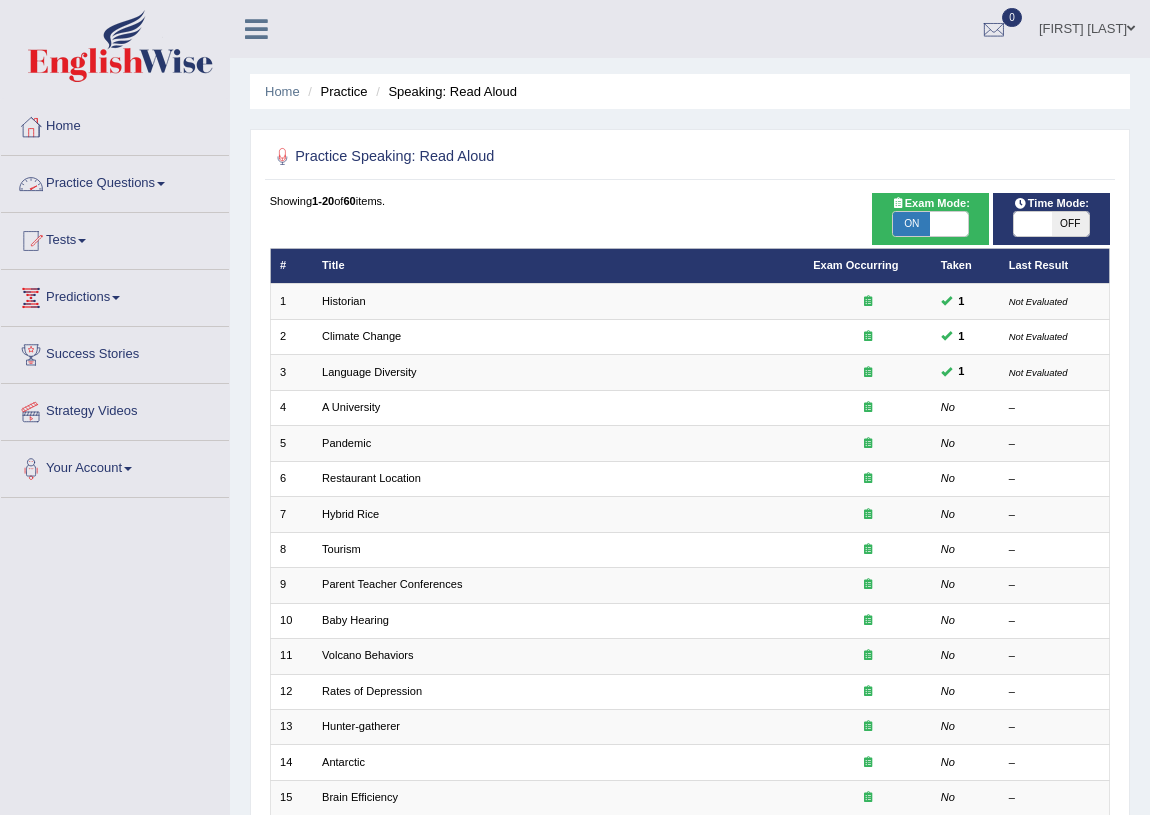 click on "Practice Questions" at bounding box center [115, 181] 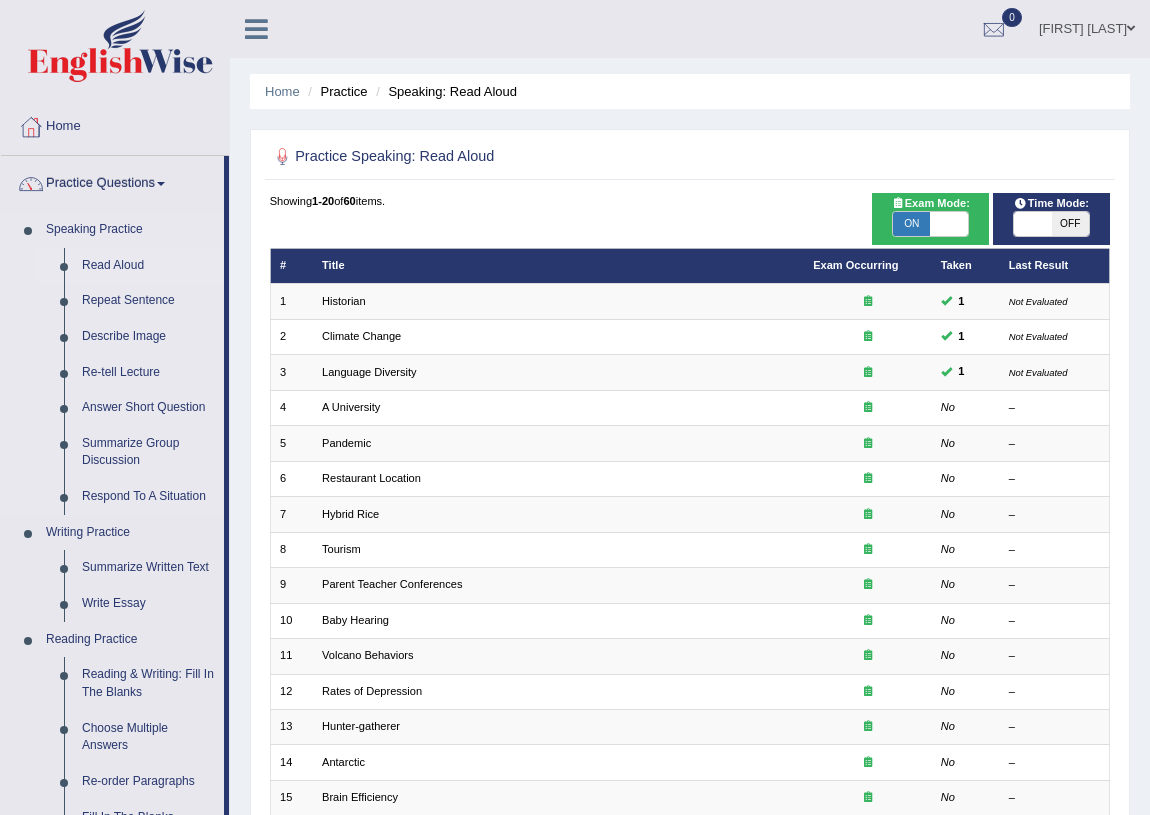 click on "Read Aloud" at bounding box center [148, 266] 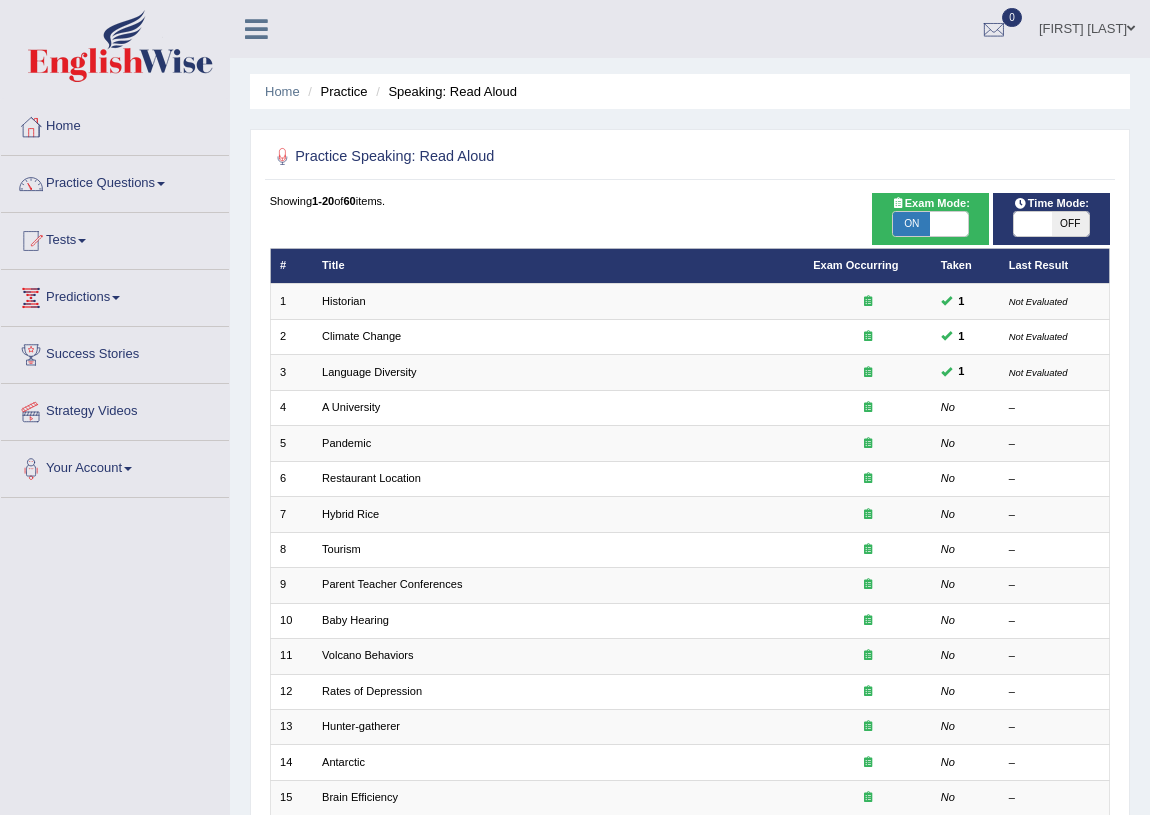 scroll, scrollTop: 0, scrollLeft: 0, axis: both 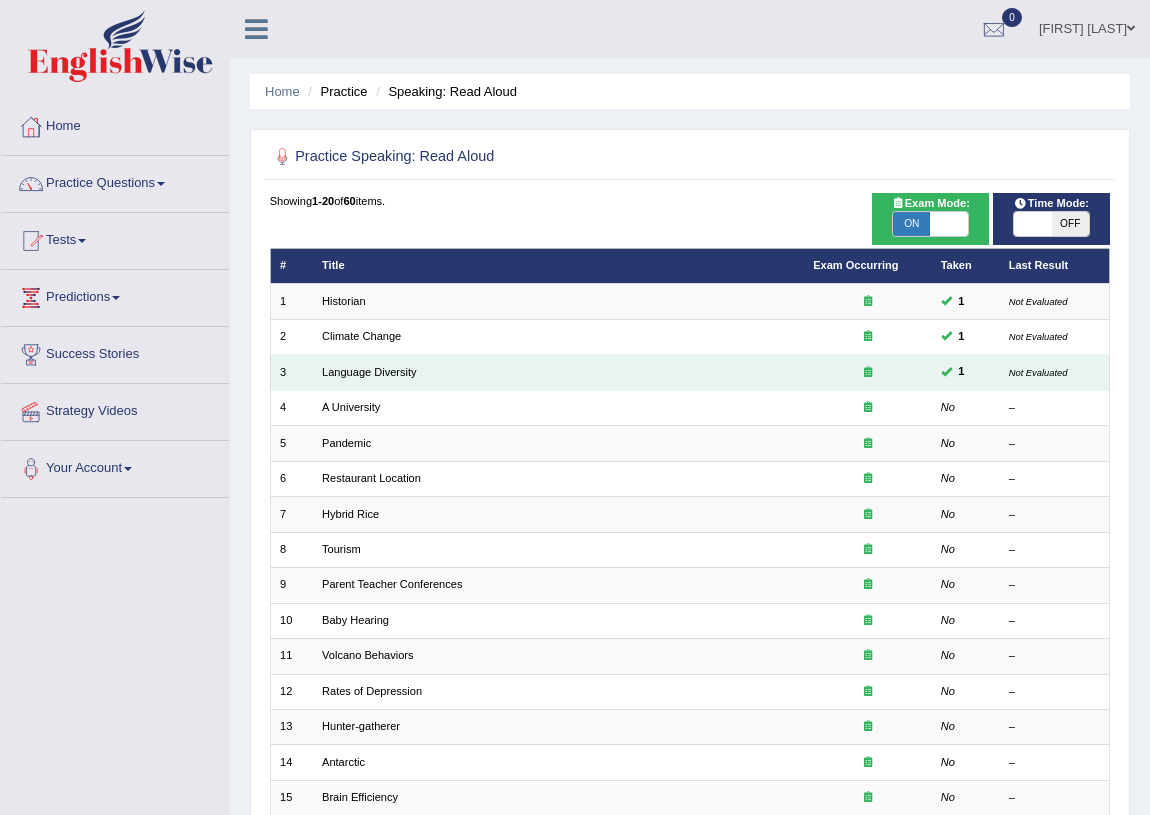 click on "Language Diversity" at bounding box center [558, 372] 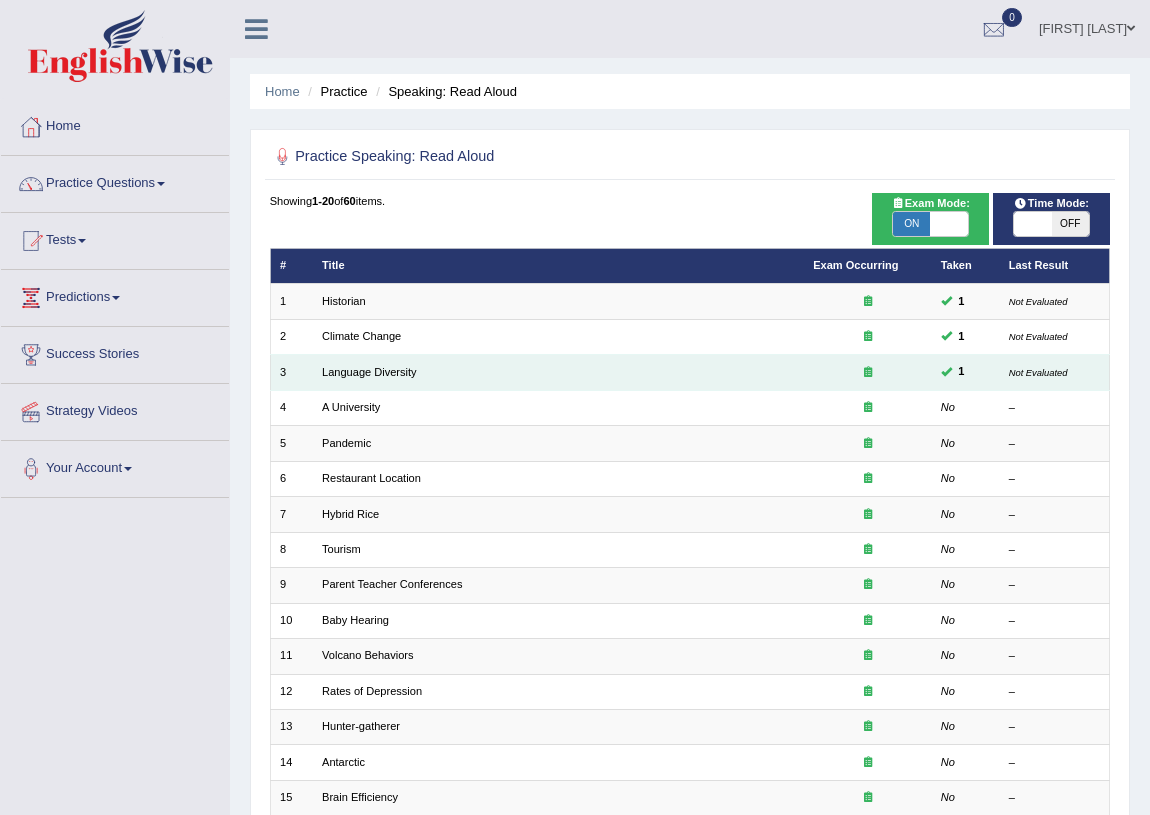 click on "Language Diversity" at bounding box center (558, 372) 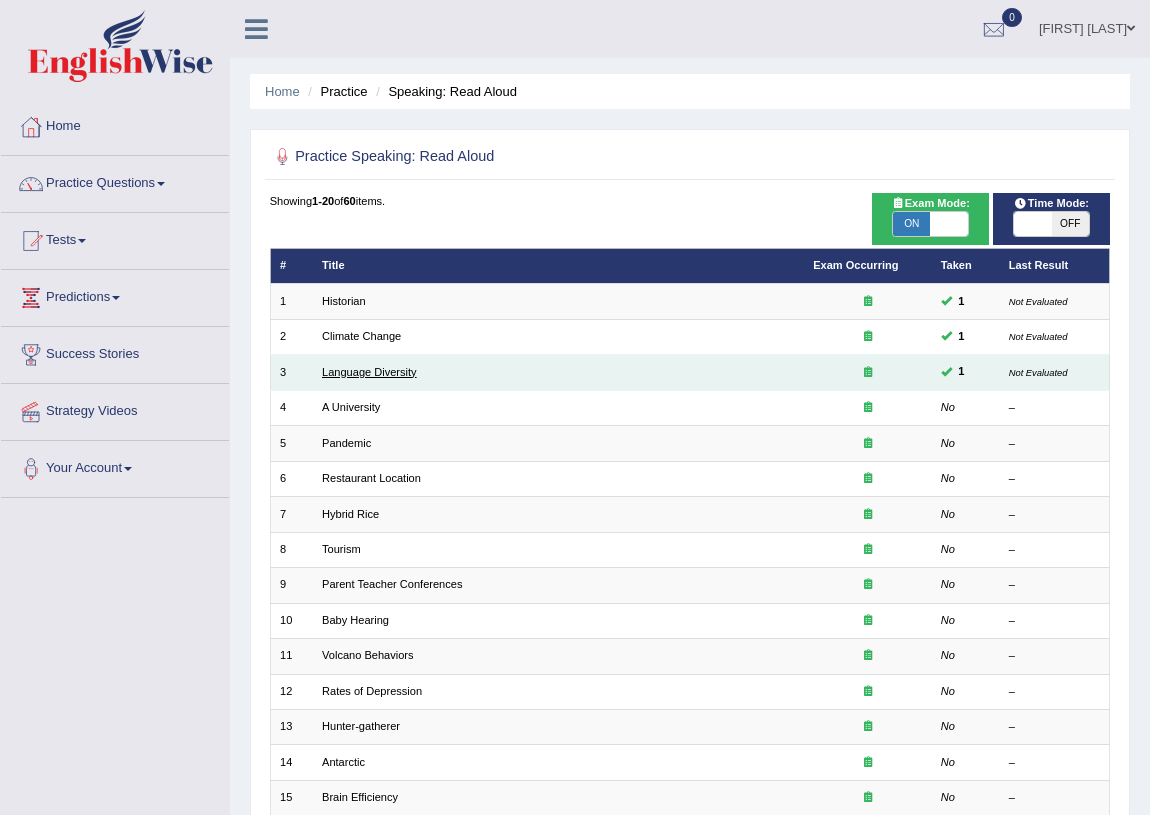 click on "Language Diversity" at bounding box center [369, 372] 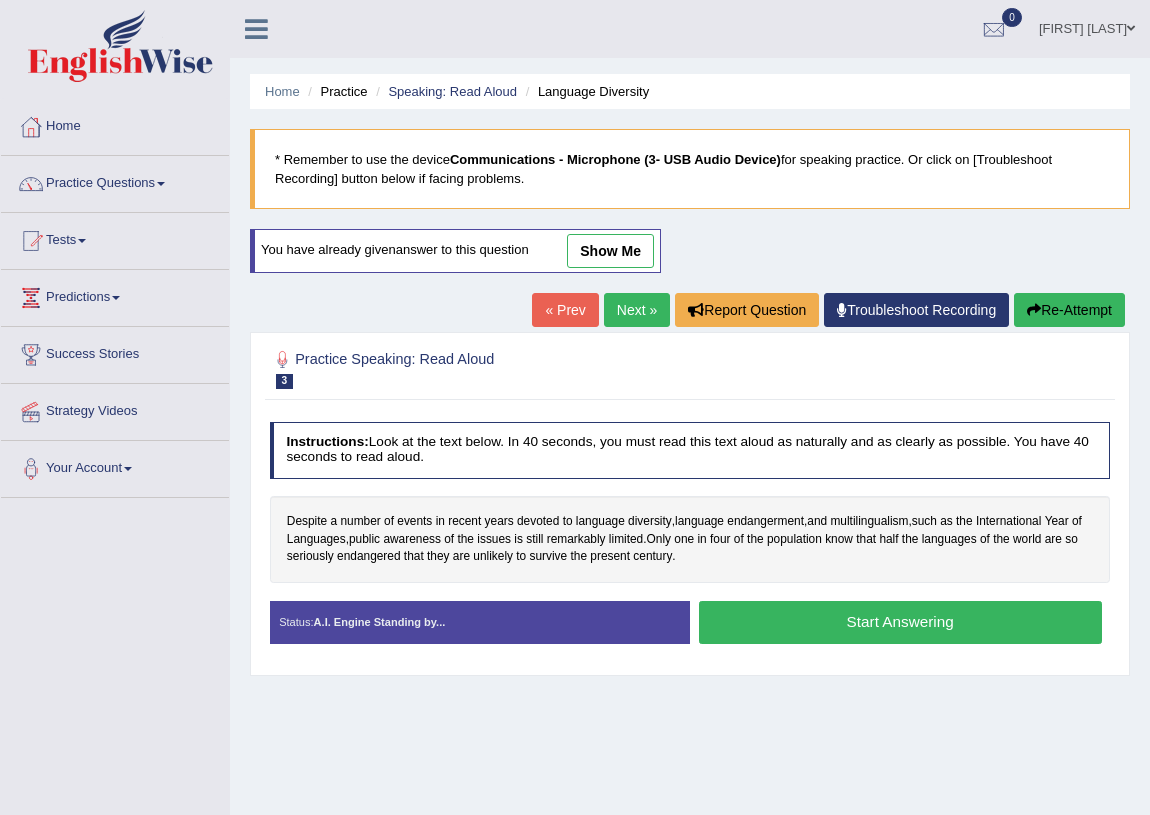 scroll, scrollTop: 0, scrollLeft: 0, axis: both 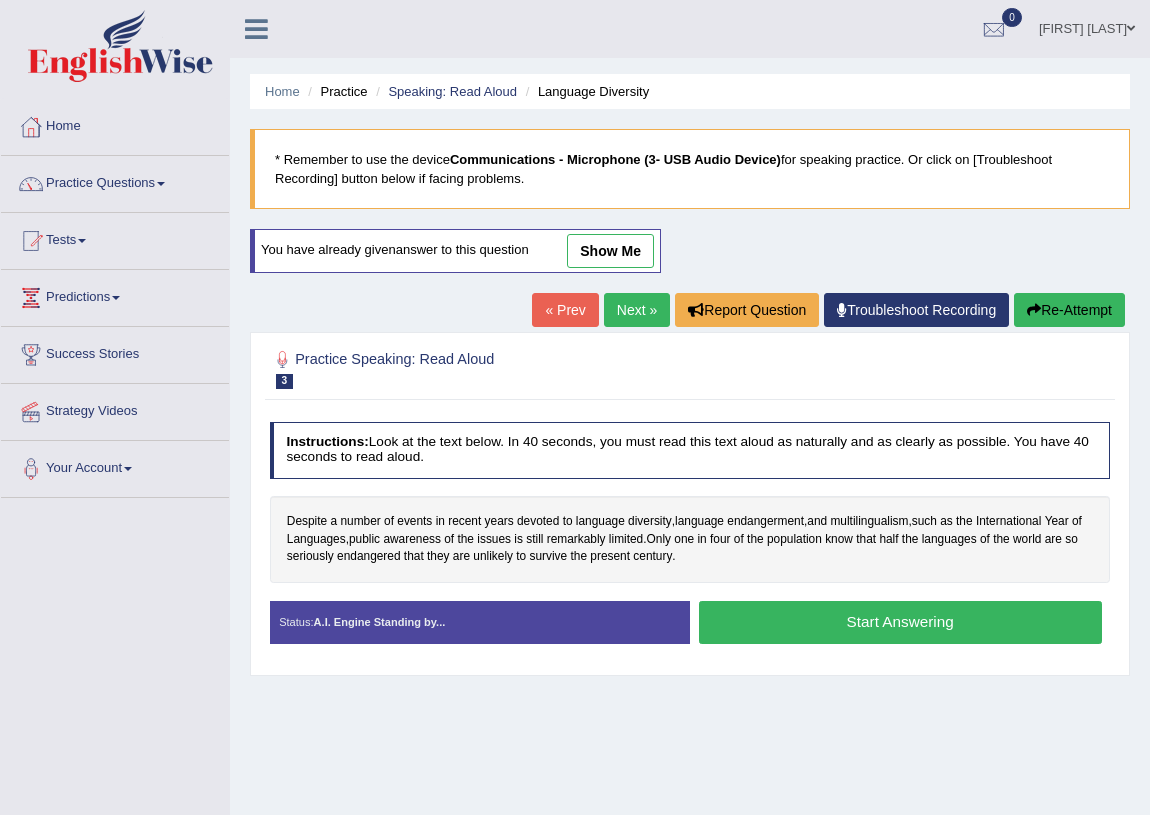 click on "Next »" at bounding box center (637, 310) 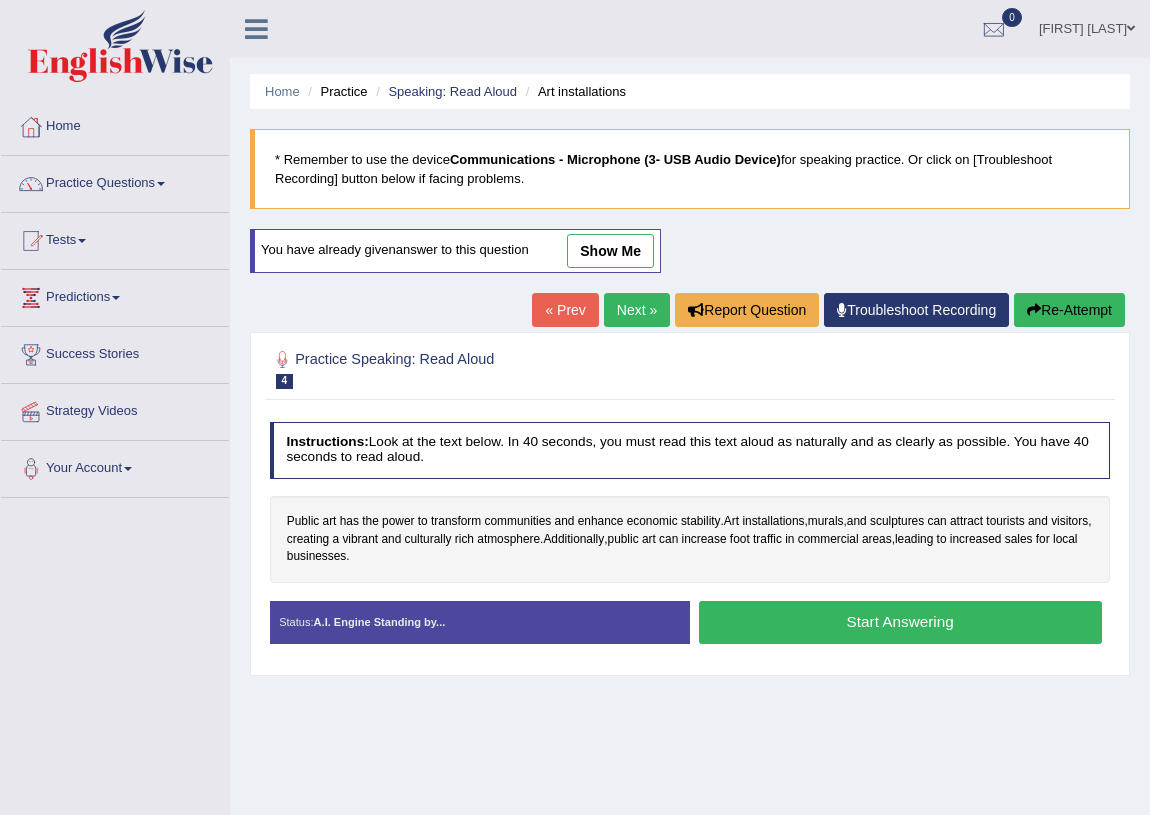 scroll, scrollTop: 0, scrollLeft: 0, axis: both 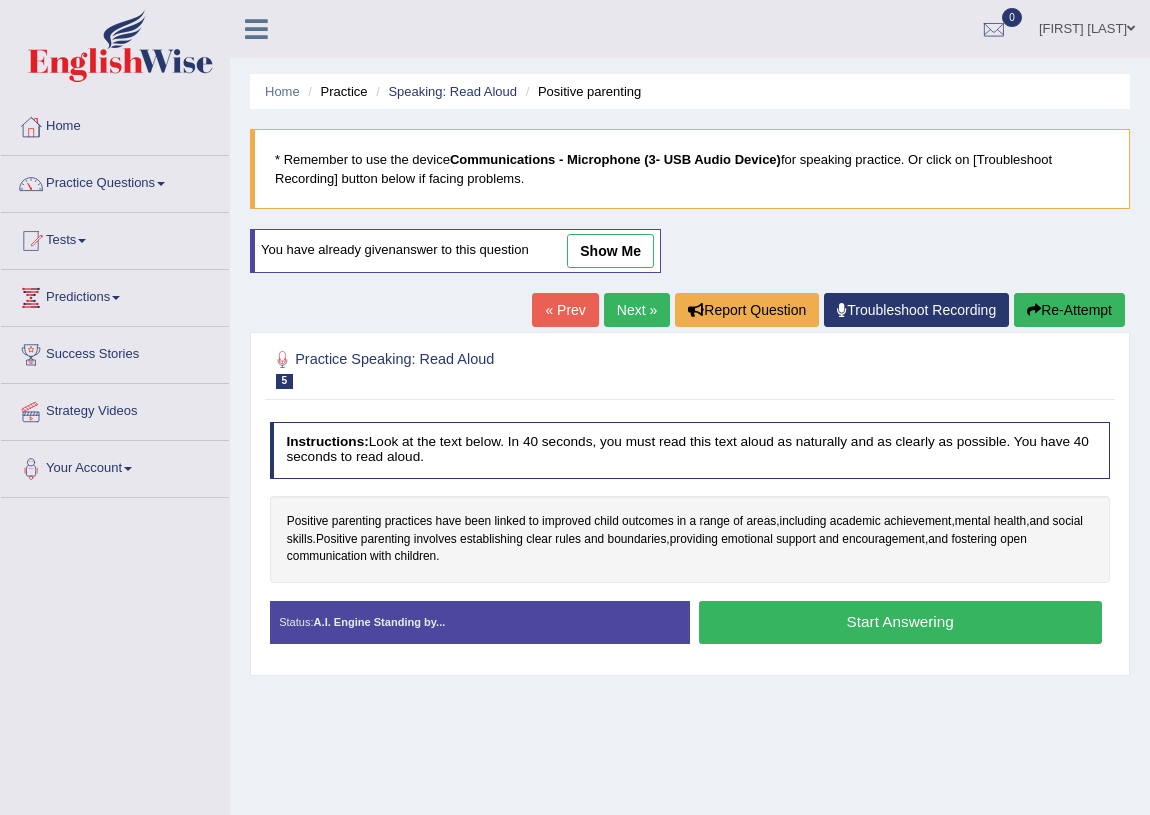 click on "Next »" at bounding box center [637, 310] 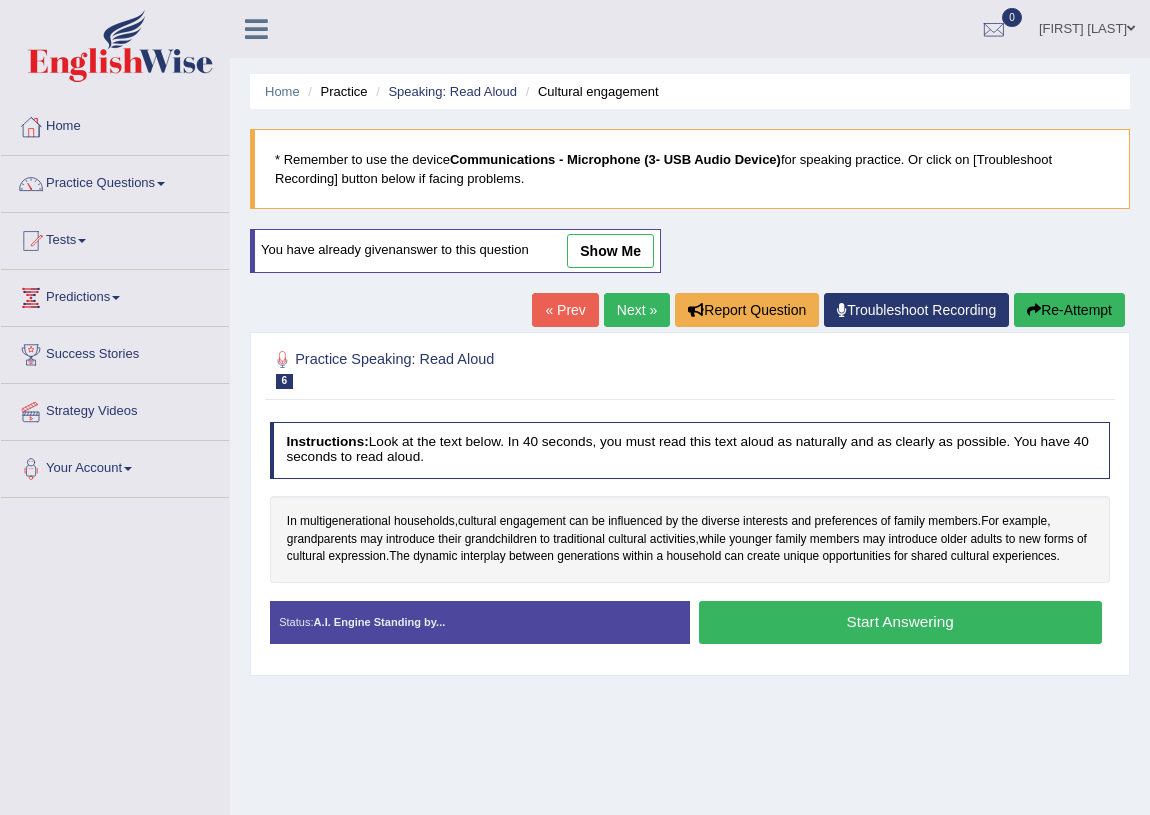 scroll, scrollTop: 0, scrollLeft: 0, axis: both 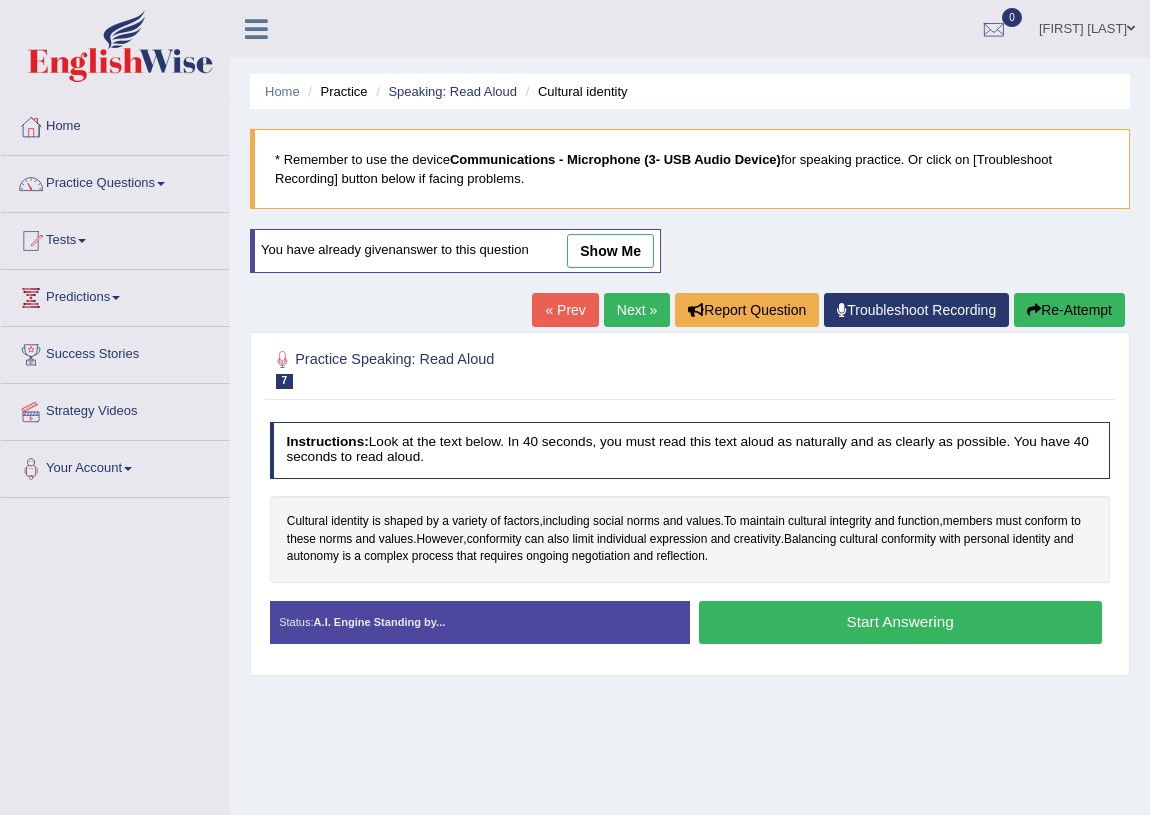 click on "Next »" at bounding box center [637, 310] 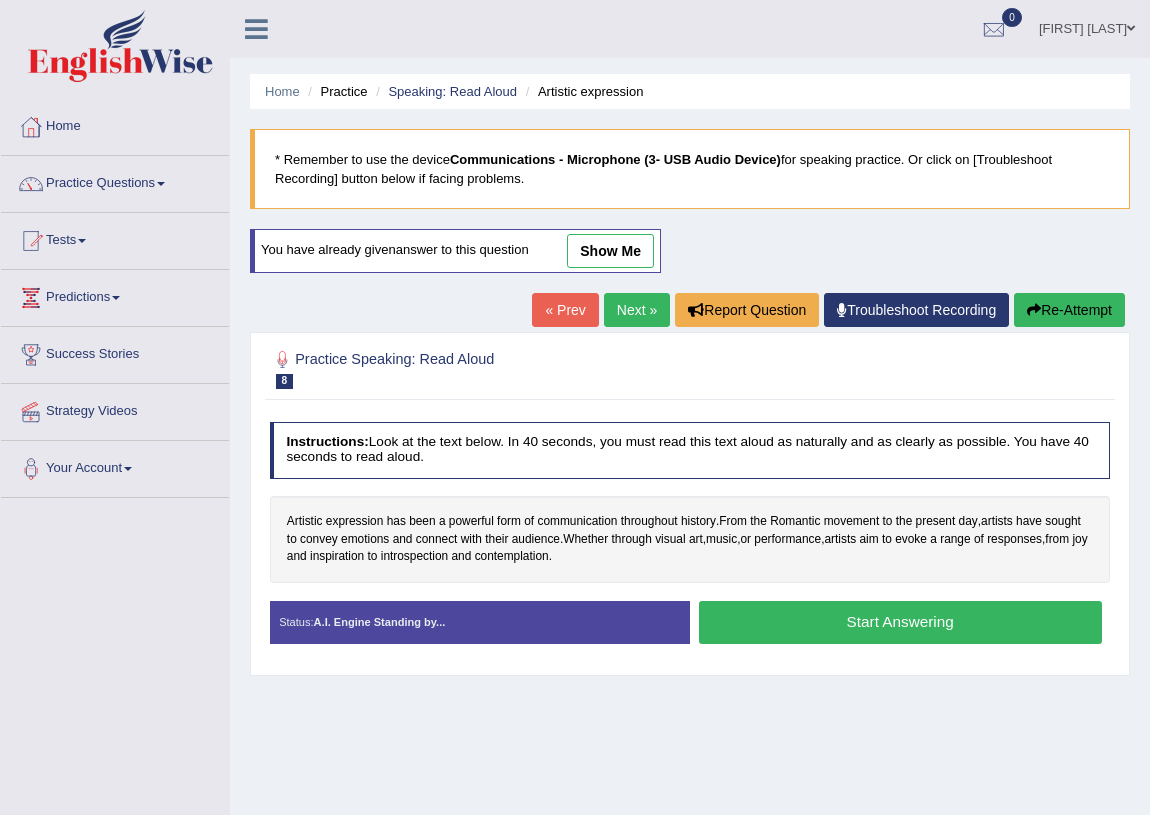 scroll, scrollTop: 0, scrollLeft: 0, axis: both 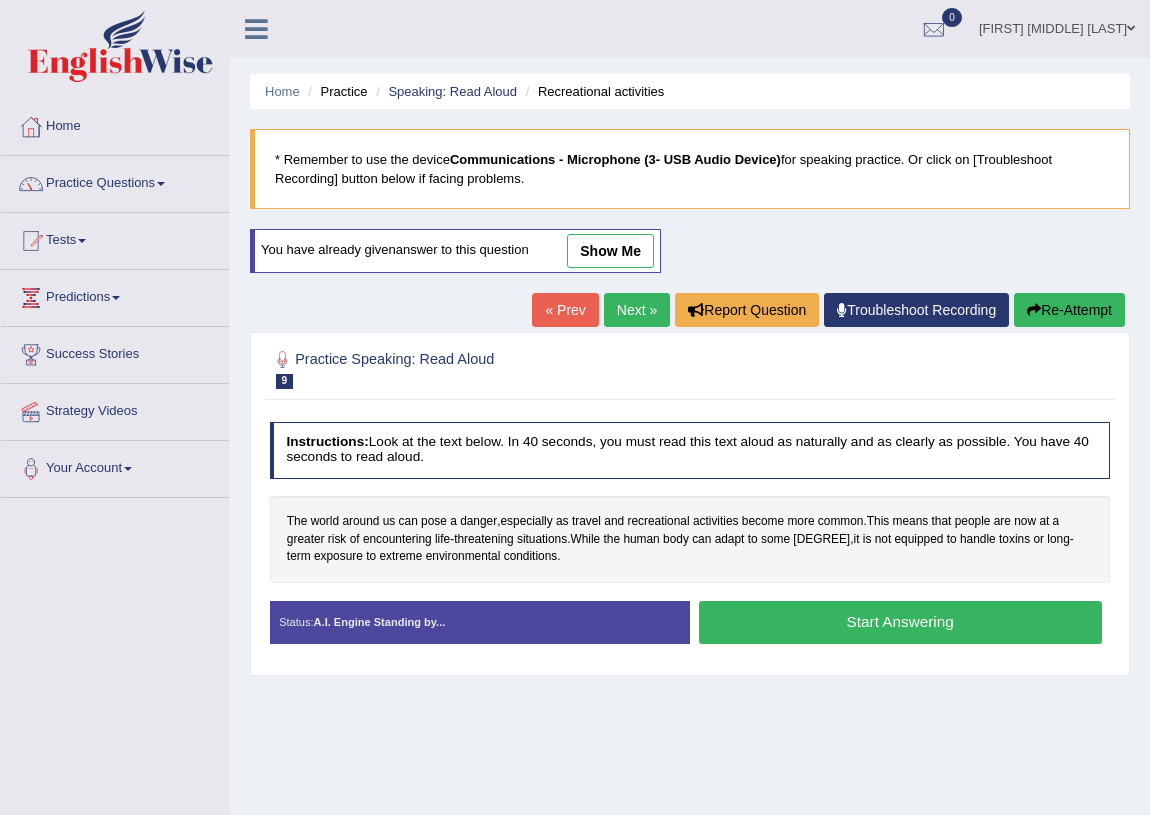 click on "Next »" at bounding box center (637, 310) 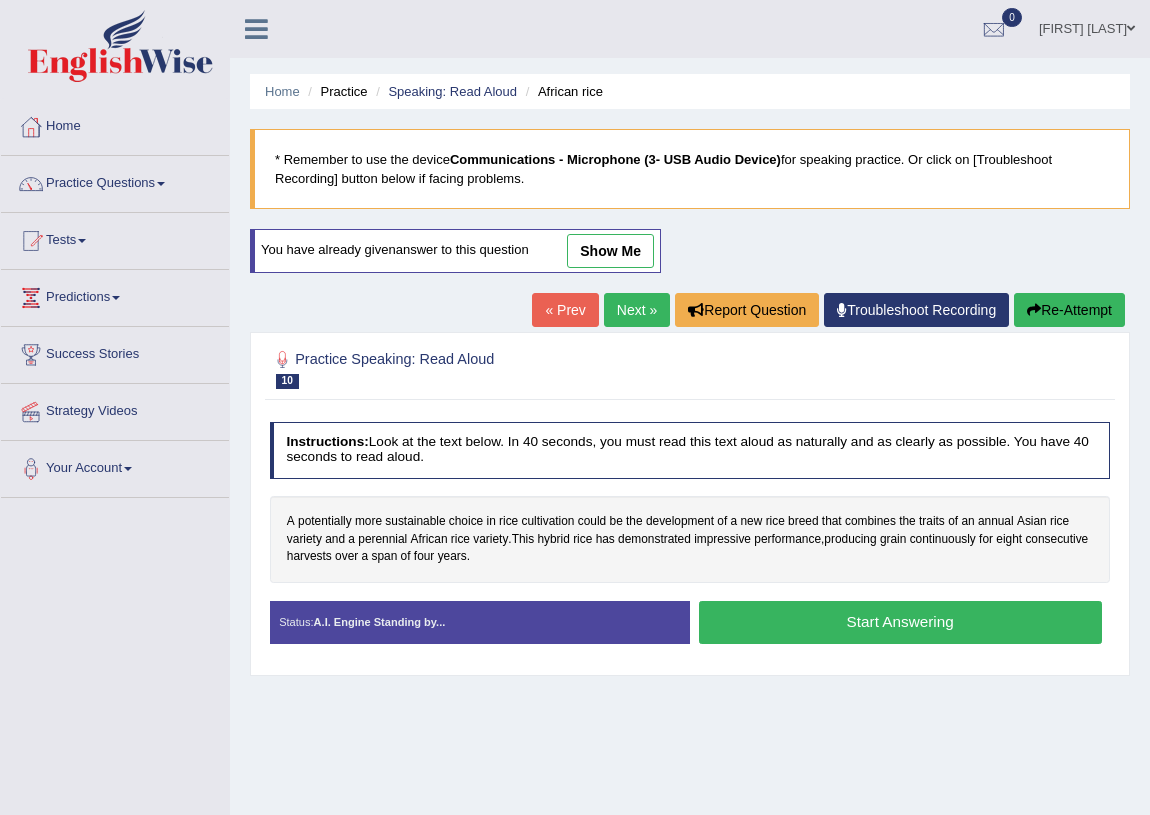 scroll, scrollTop: 0, scrollLeft: 0, axis: both 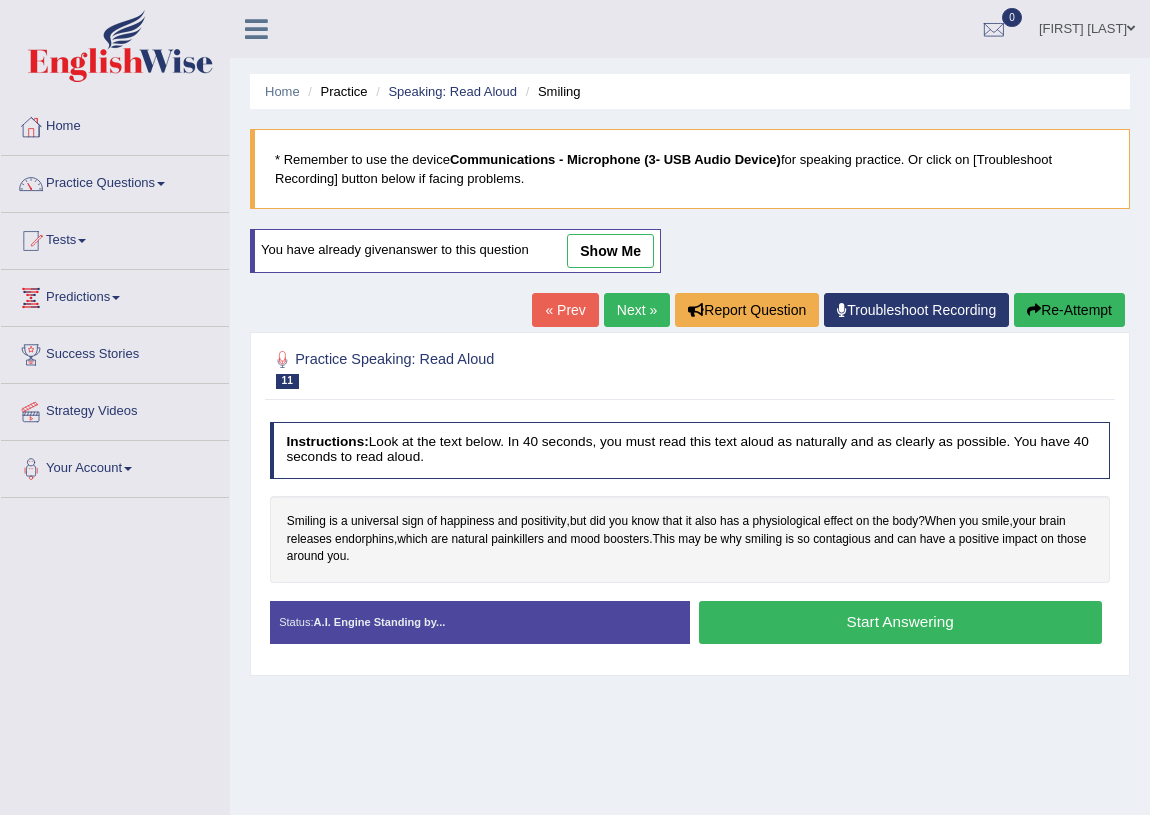 click on "Next »" at bounding box center [637, 310] 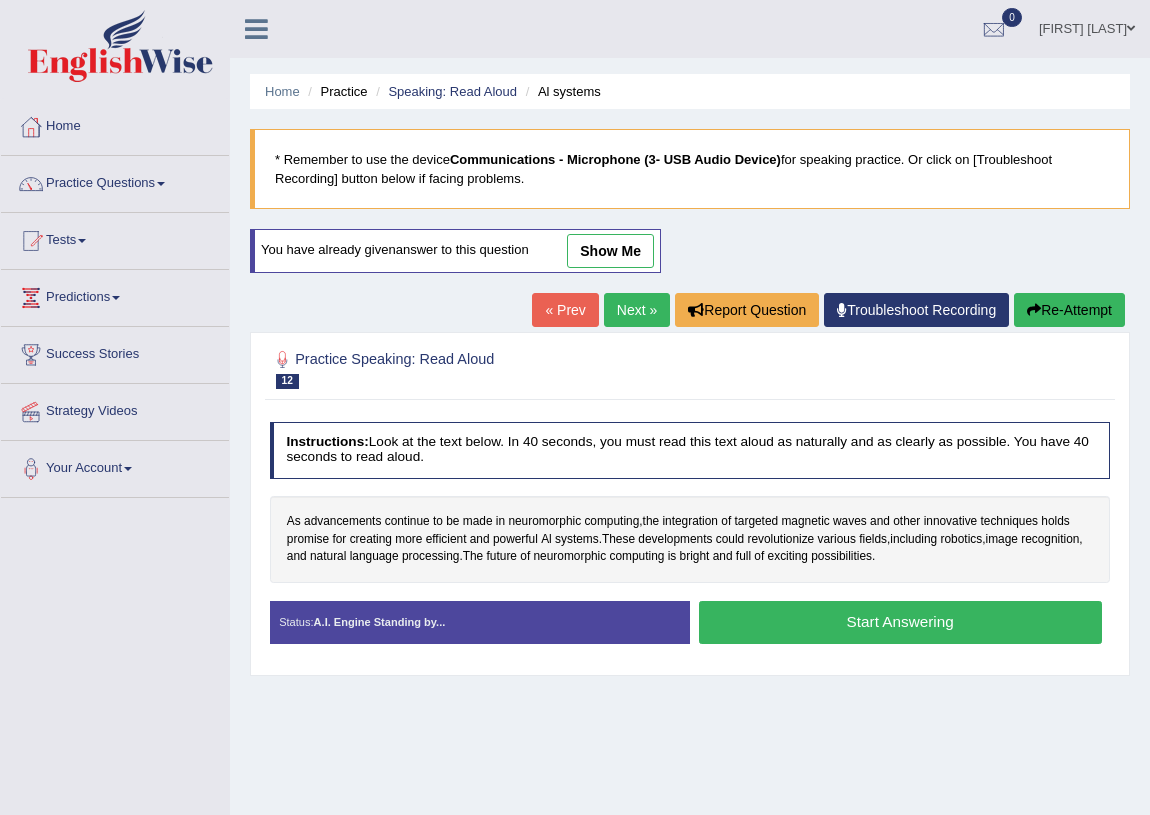 scroll, scrollTop: 0, scrollLeft: 0, axis: both 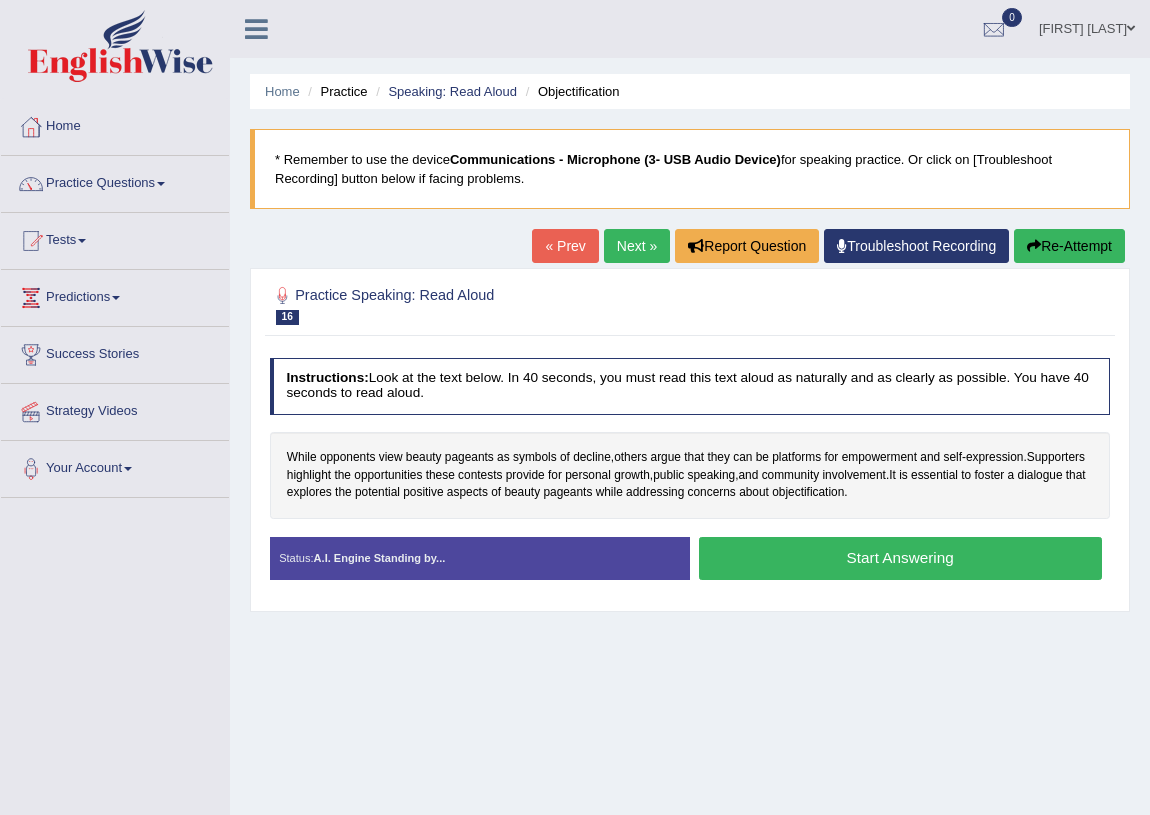 click on "Start Answering" at bounding box center (900, 558) 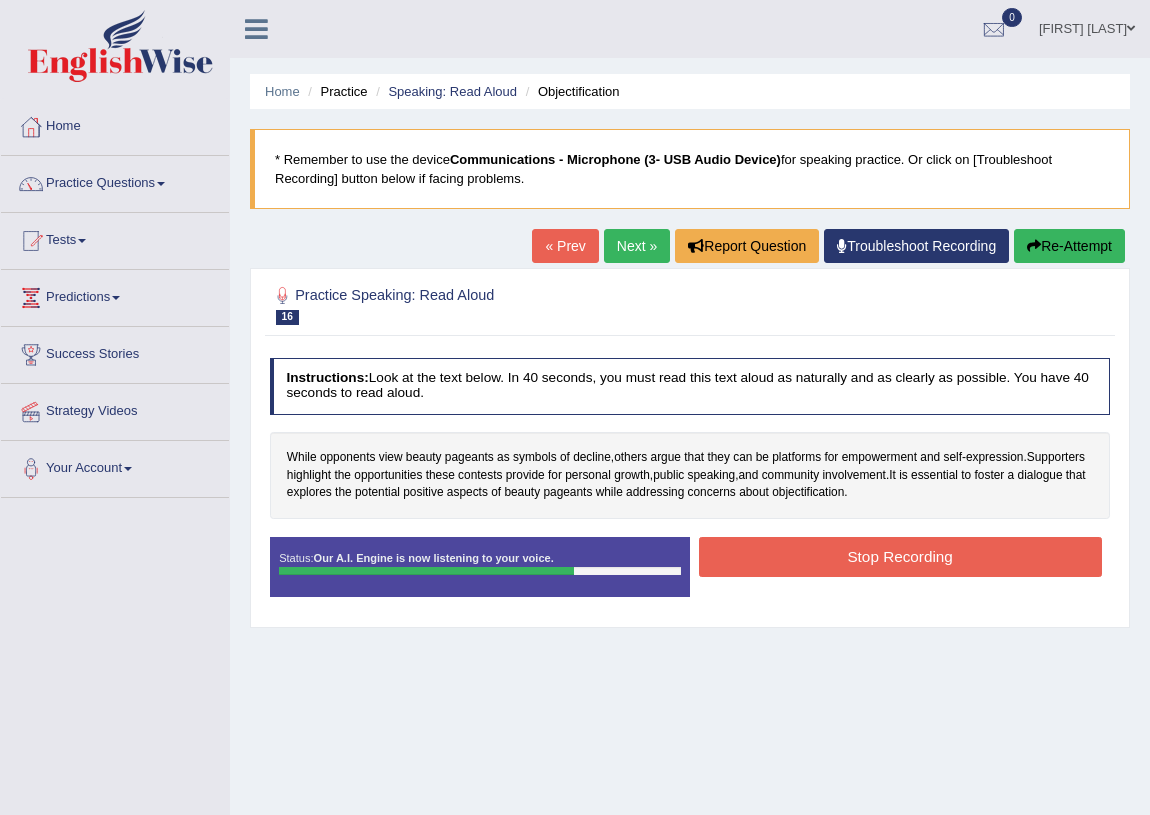 click on "Stop Recording" at bounding box center [900, 556] 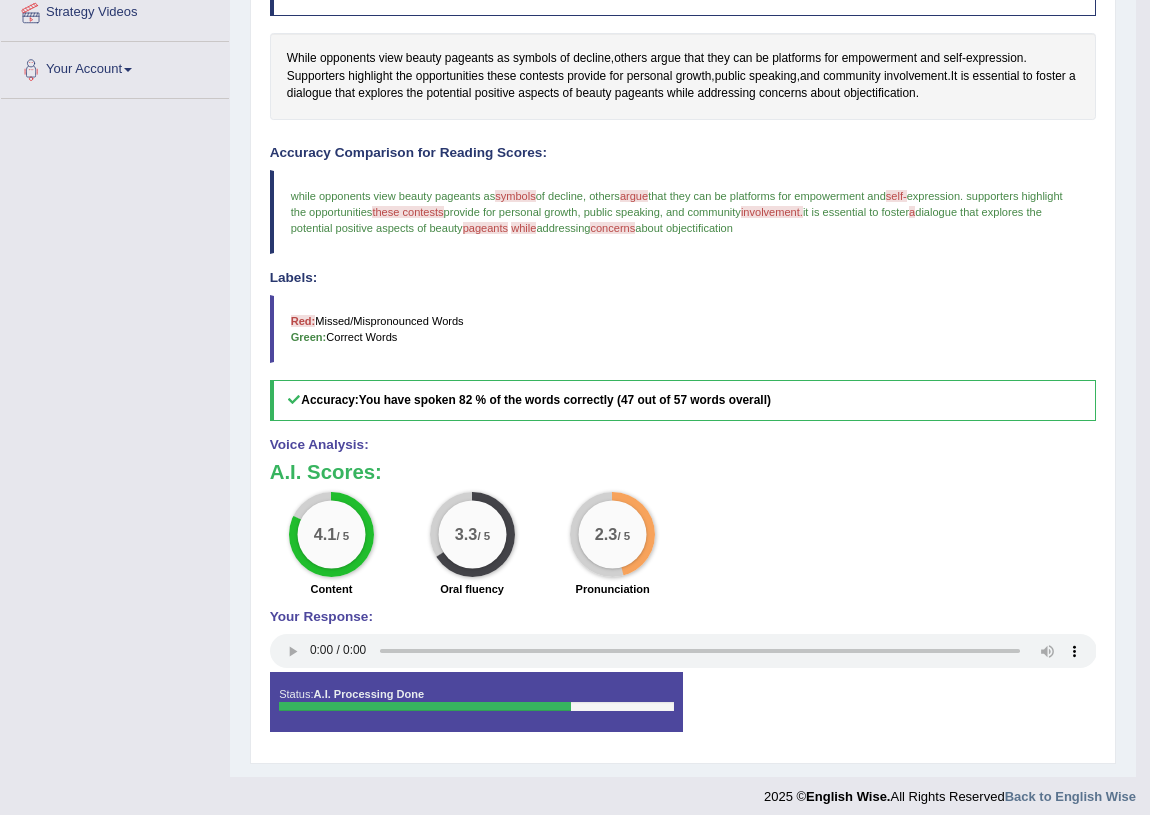 scroll, scrollTop: 411, scrollLeft: 0, axis: vertical 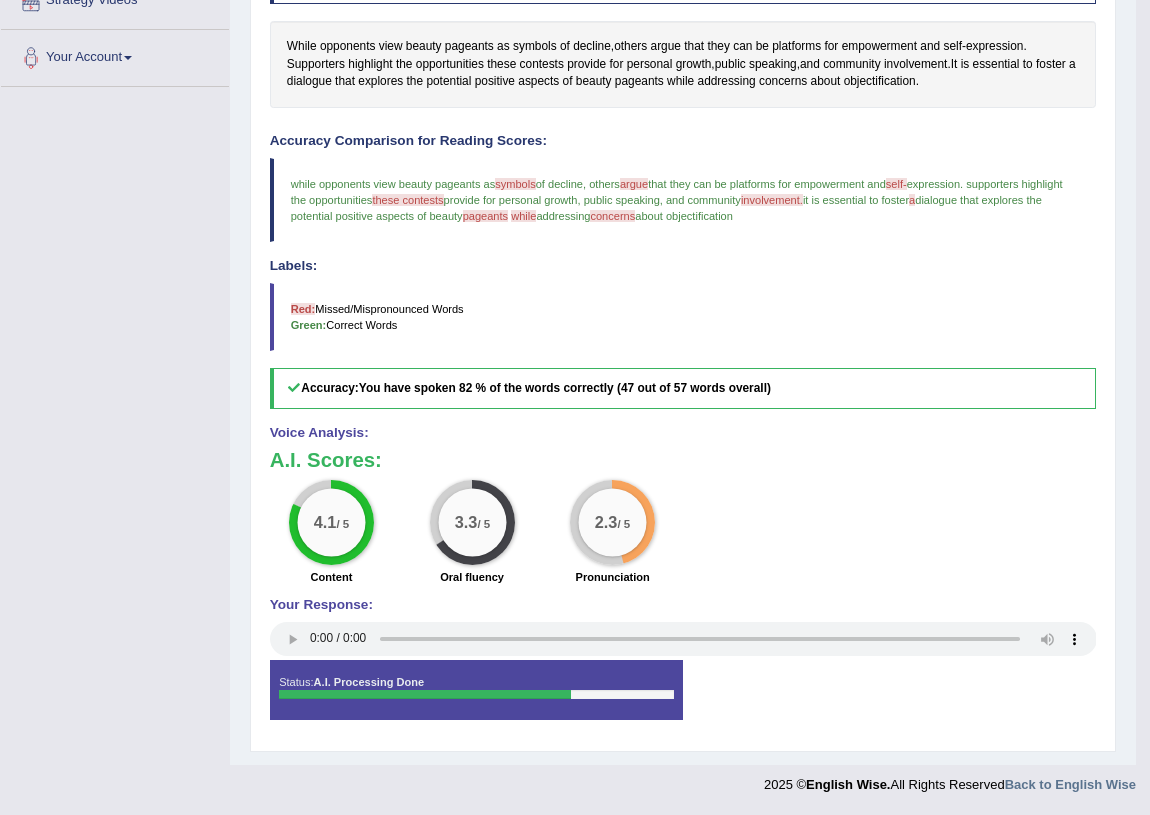 click on "4.1  / 5              Content
3.3  / 5              Oral fluency
2.3  / 5              Pronunciation" at bounding box center (683, 535) 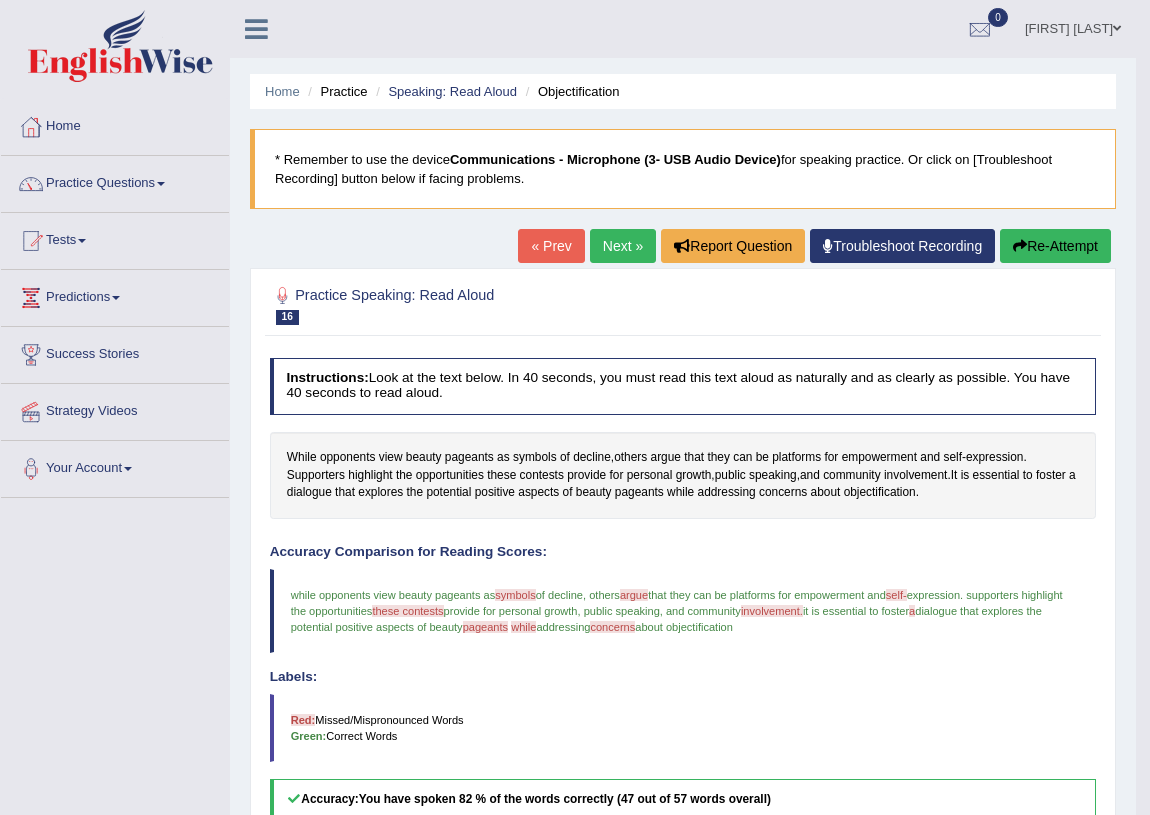 scroll, scrollTop: 90, scrollLeft: 0, axis: vertical 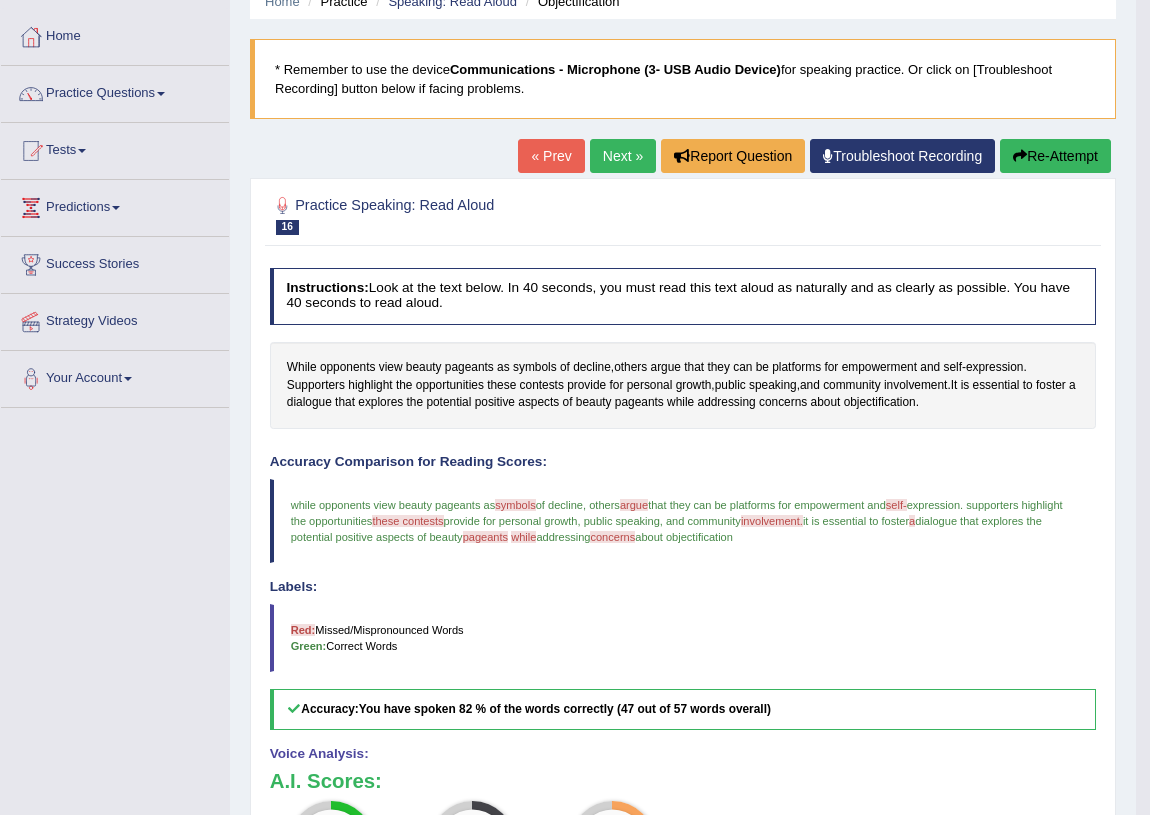 click on "Next »" at bounding box center [623, 156] 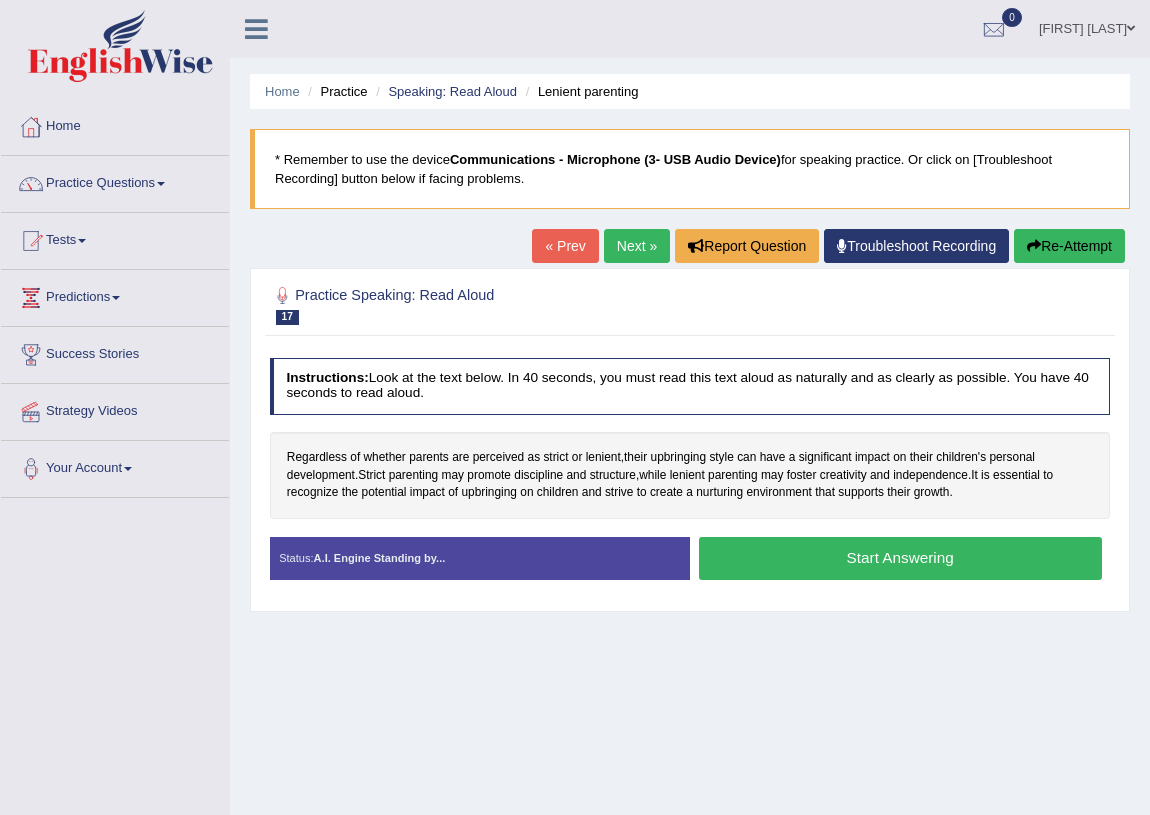 scroll, scrollTop: 0, scrollLeft: 0, axis: both 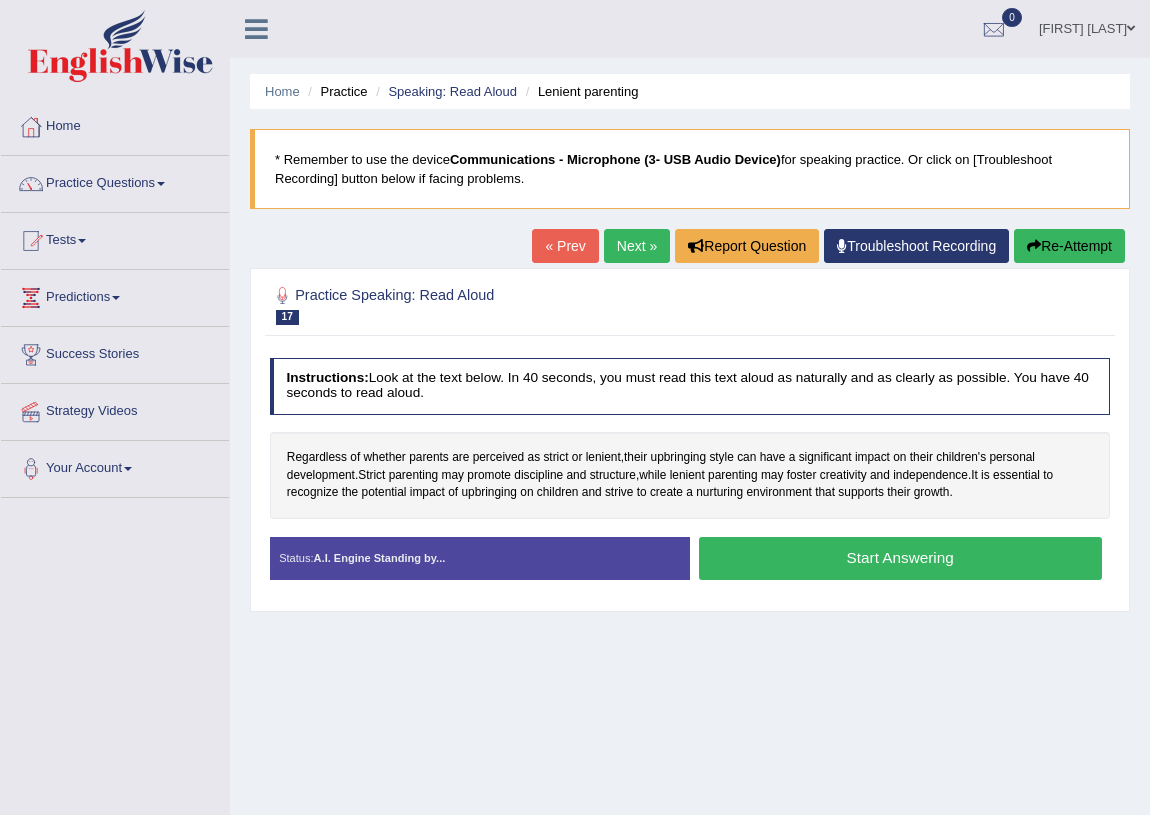 click on "Start Answering" at bounding box center [900, 558] 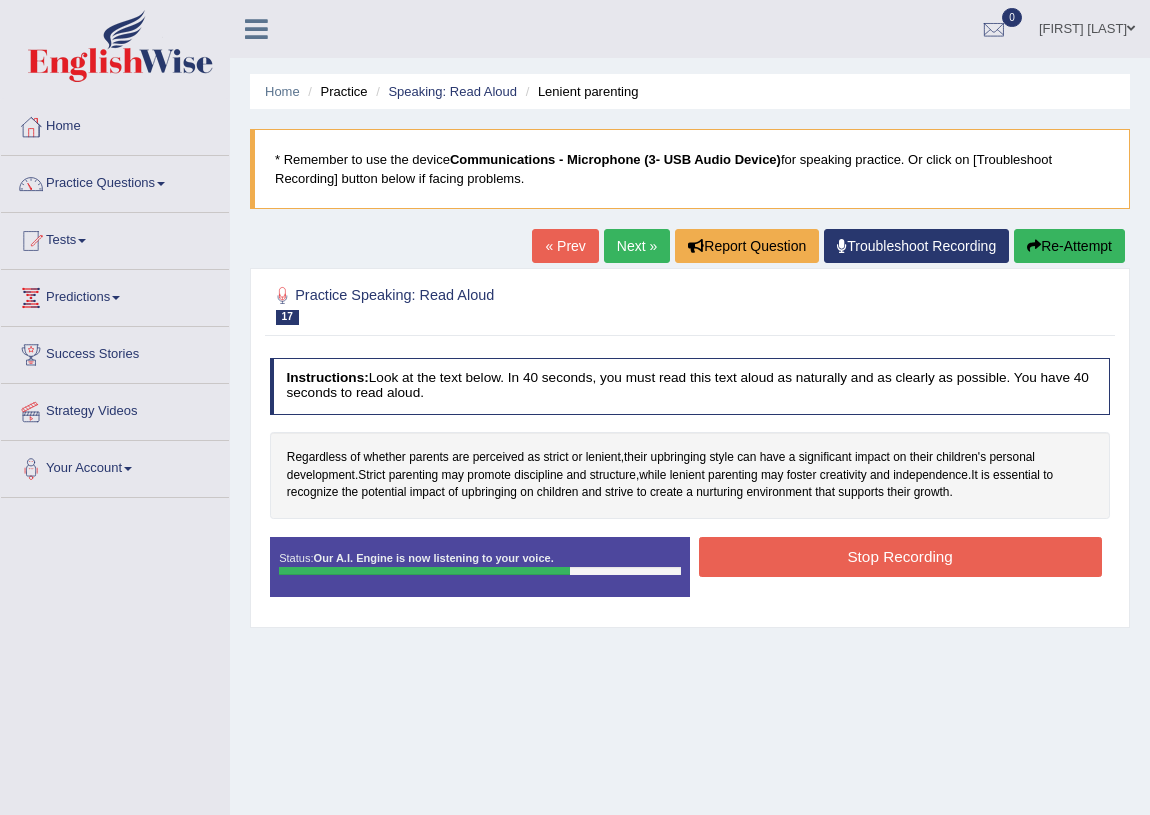 click on "Stop Recording" at bounding box center (900, 556) 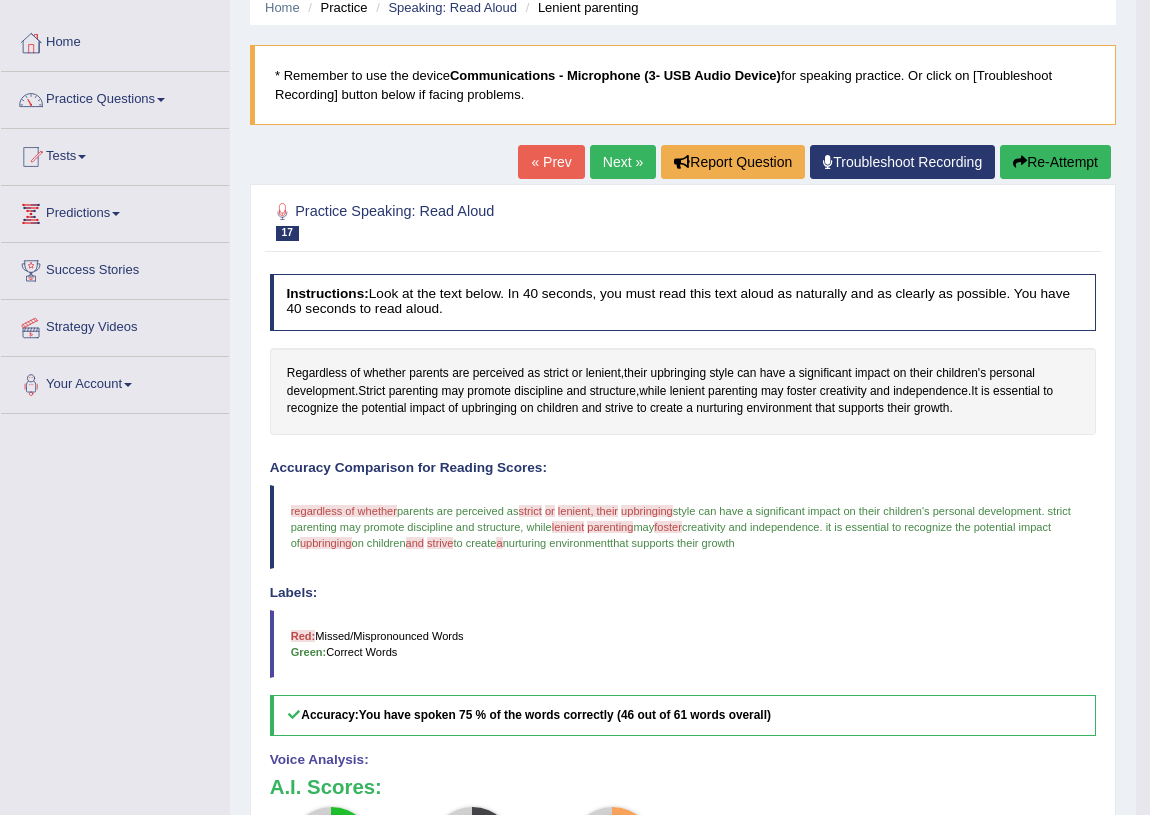 scroll, scrollTop: 48, scrollLeft: 0, axis: vertical 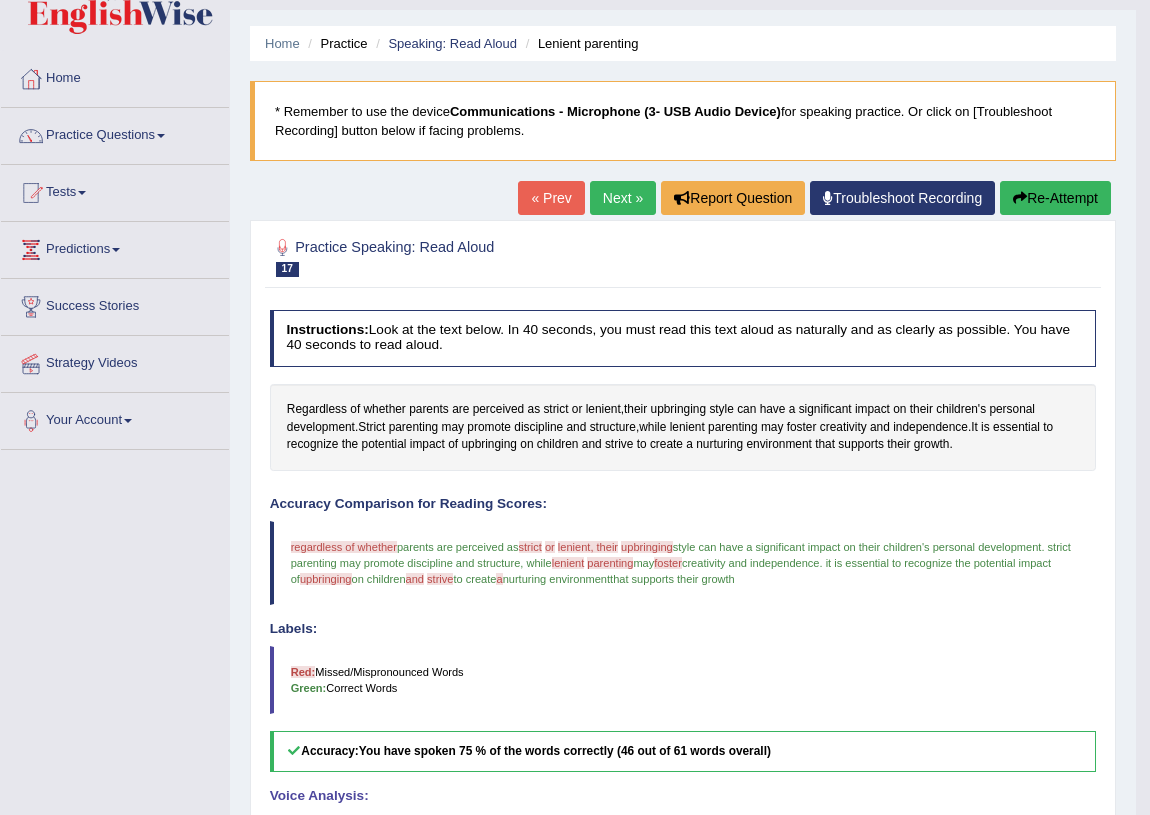 click on "Next »" at bounding box center [623, 198] 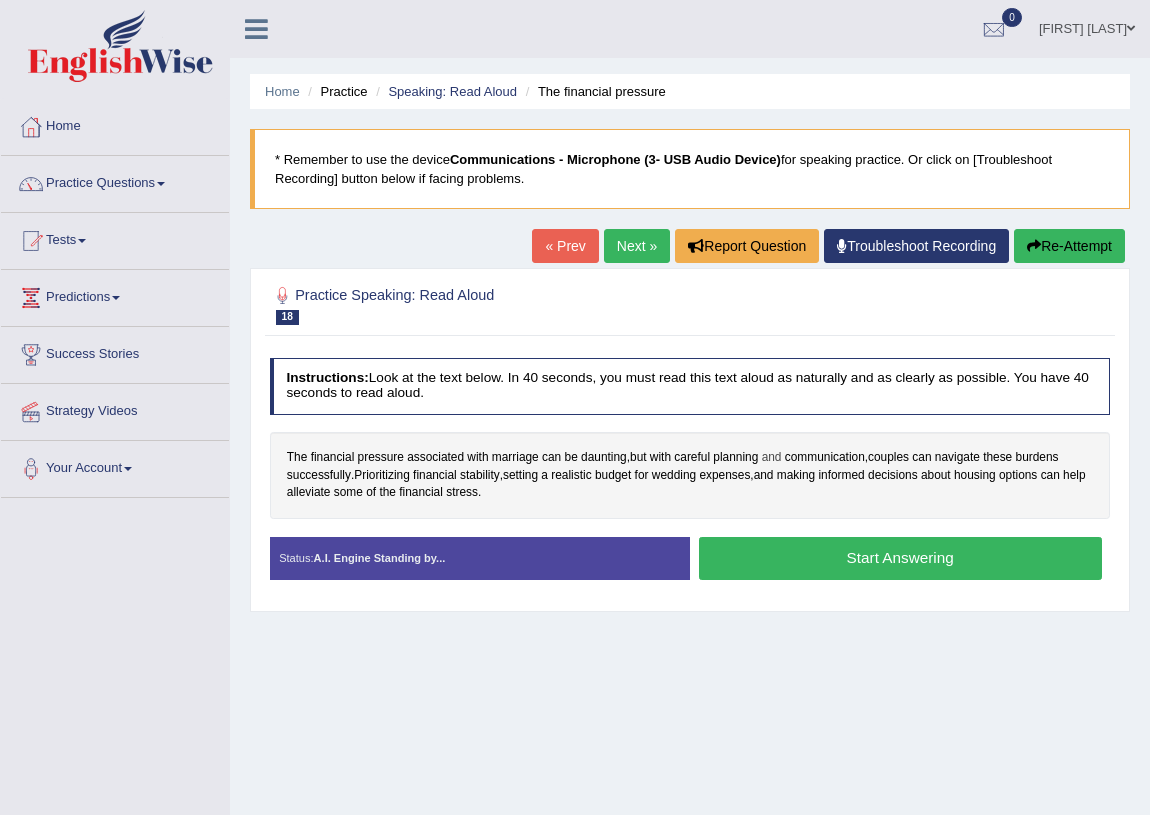 scroll, scrollTop: 0, scrollLeft: 0, axis: both 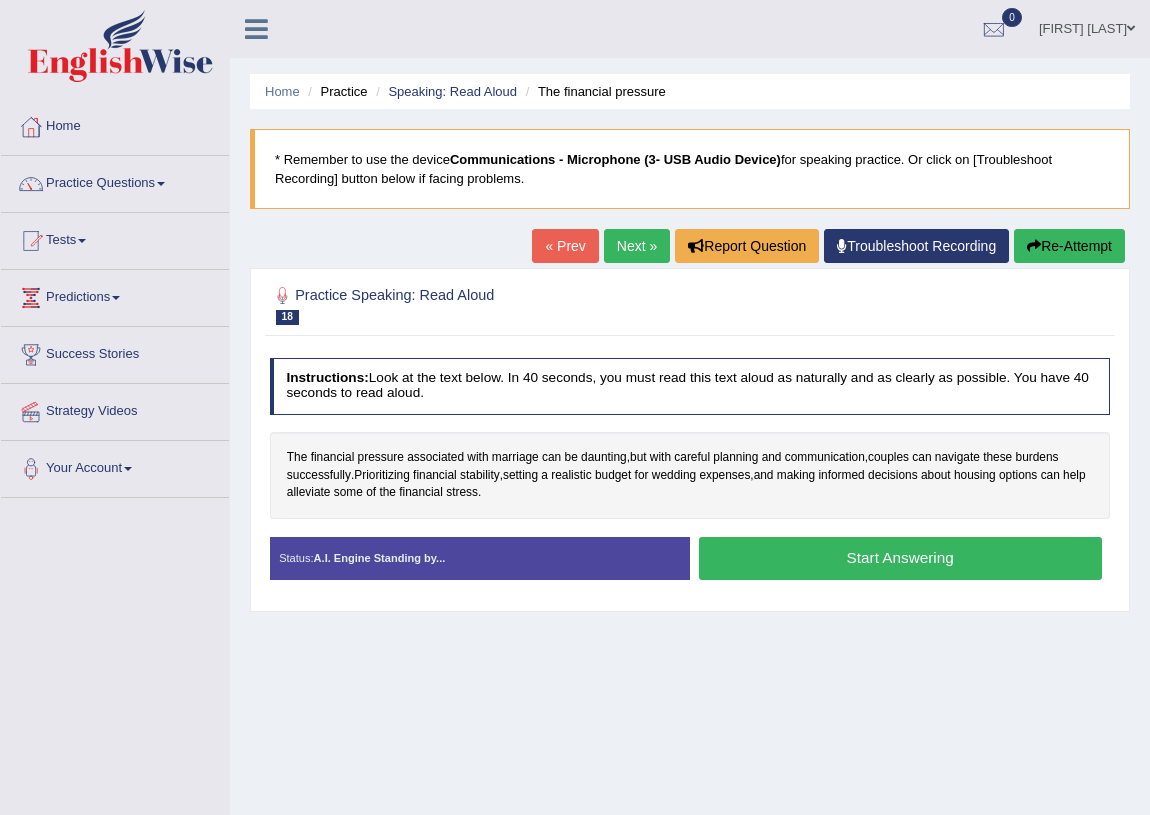 click on "Start Answering" at bounding box center [900, 558] 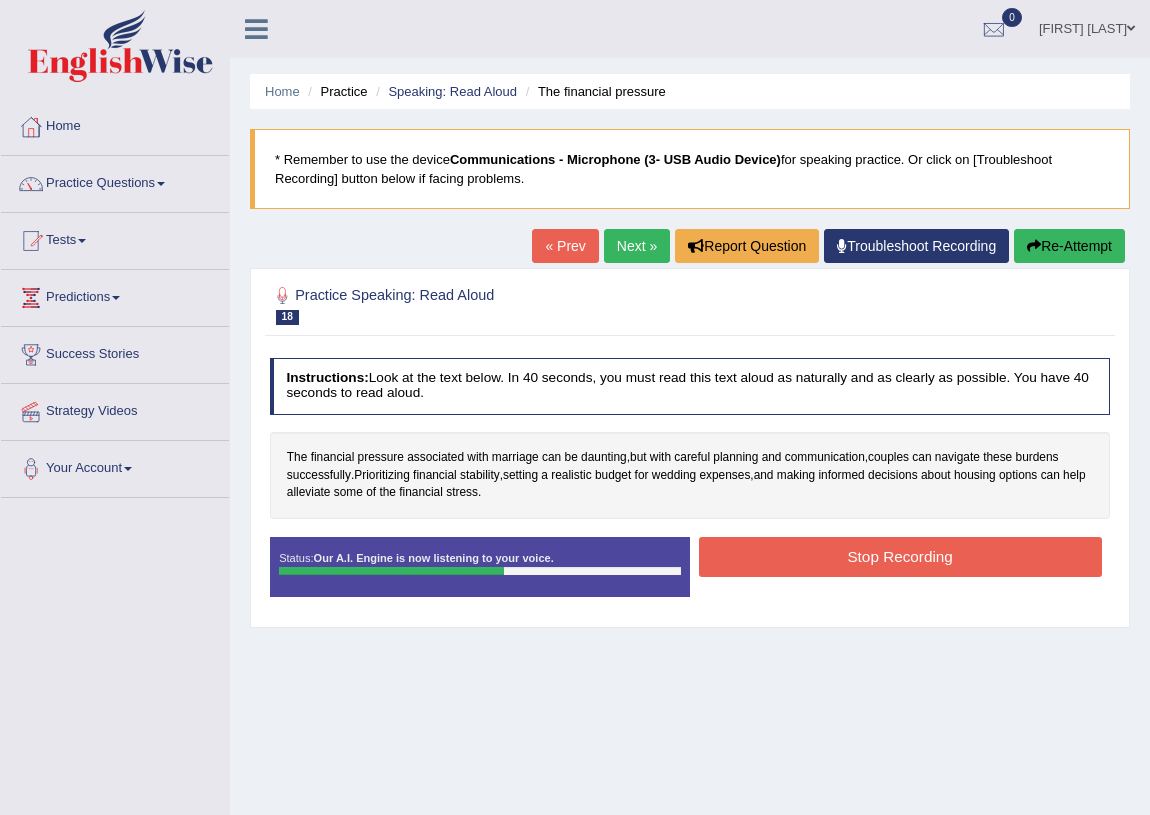 click on "Stop Recording" at bounding box center [900, 556] 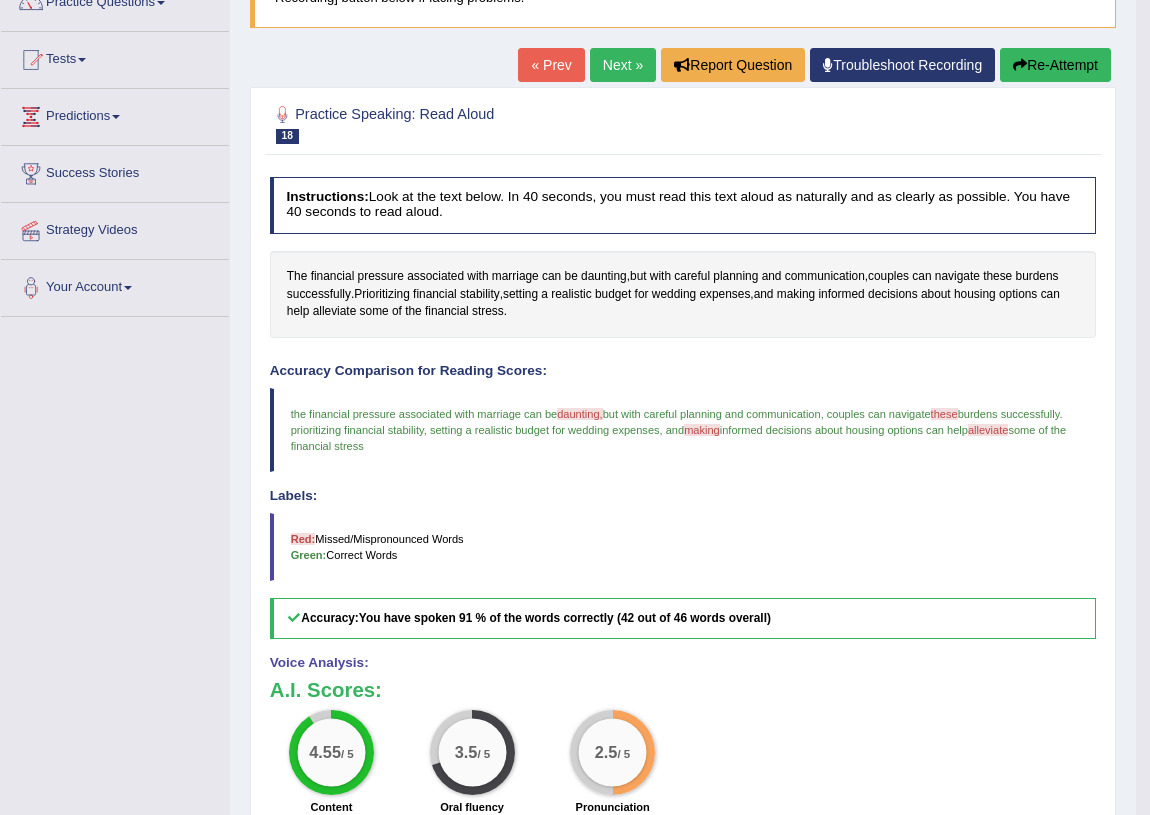 scroll, scrollTop: 272, scrollLeft: 0, axis: vertical 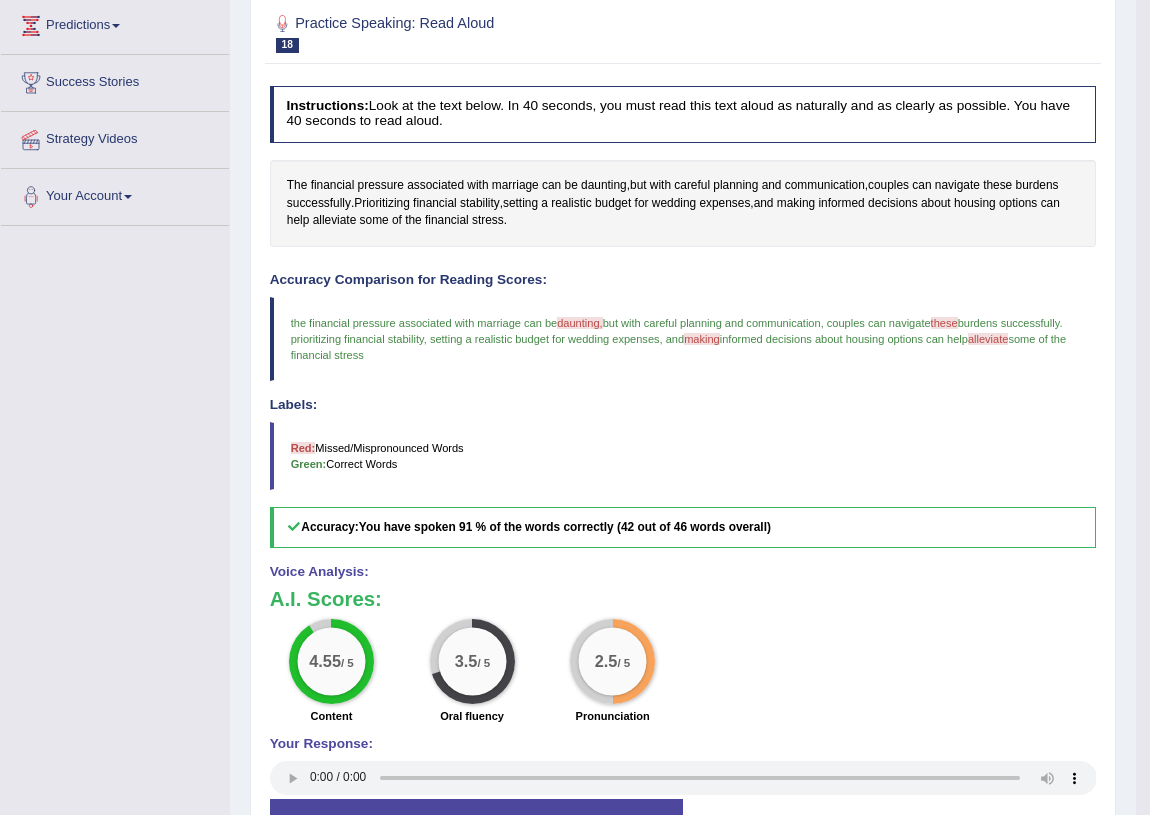 click on "2.5" at bounding box center [606, 662] 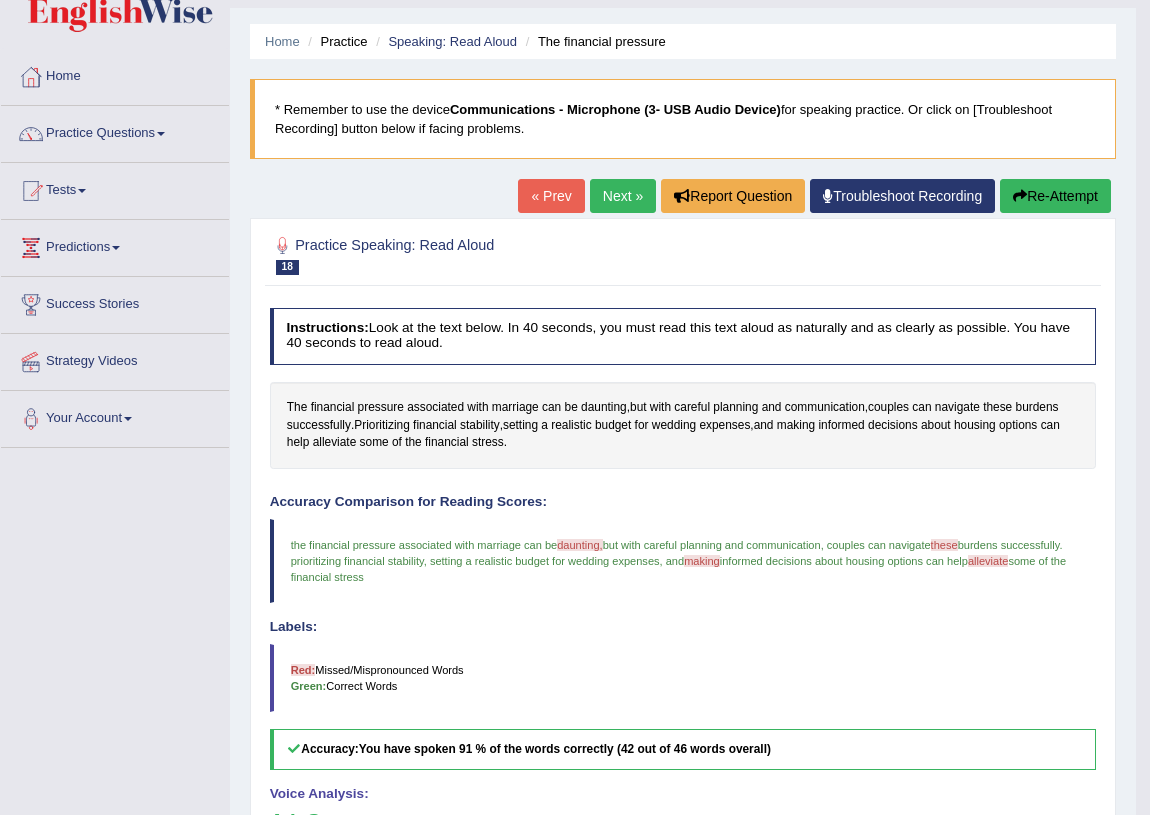scroll, scrollTop: 0, scrollLeft: 0, axis: both 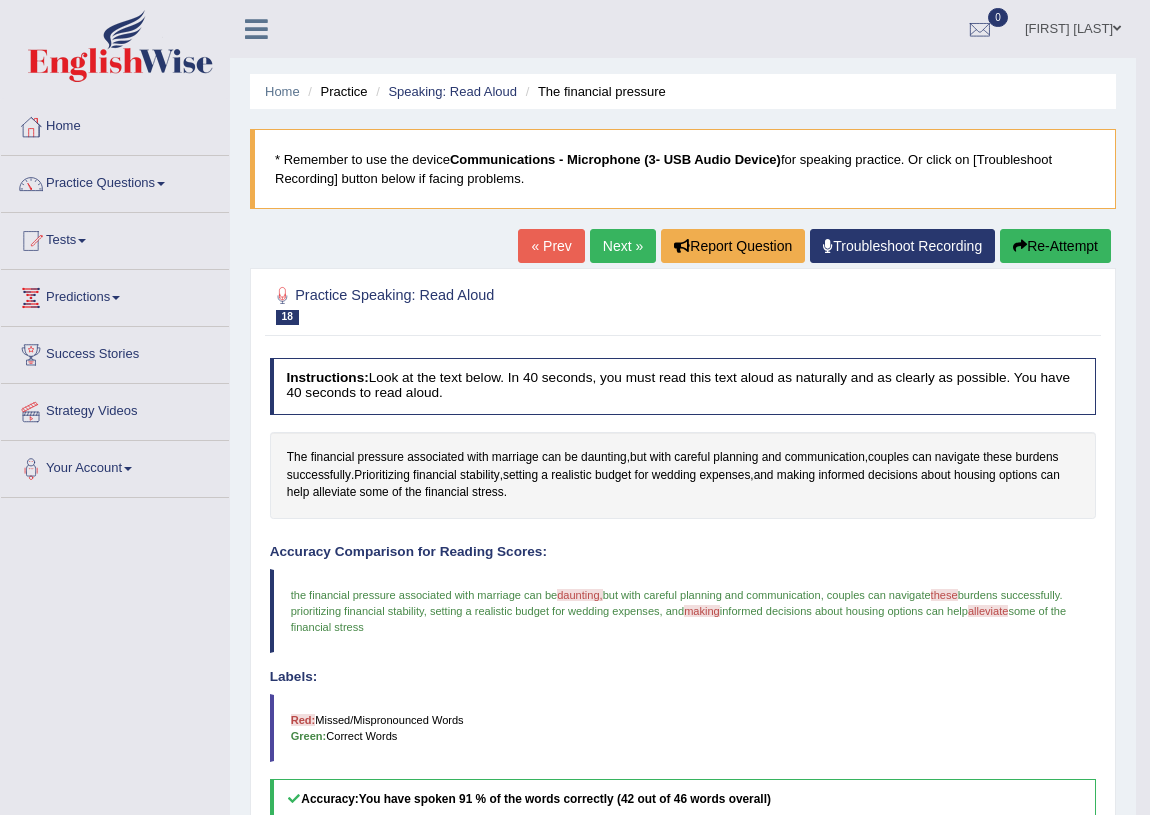 click on "Next »" at bounding box center [623, 246] 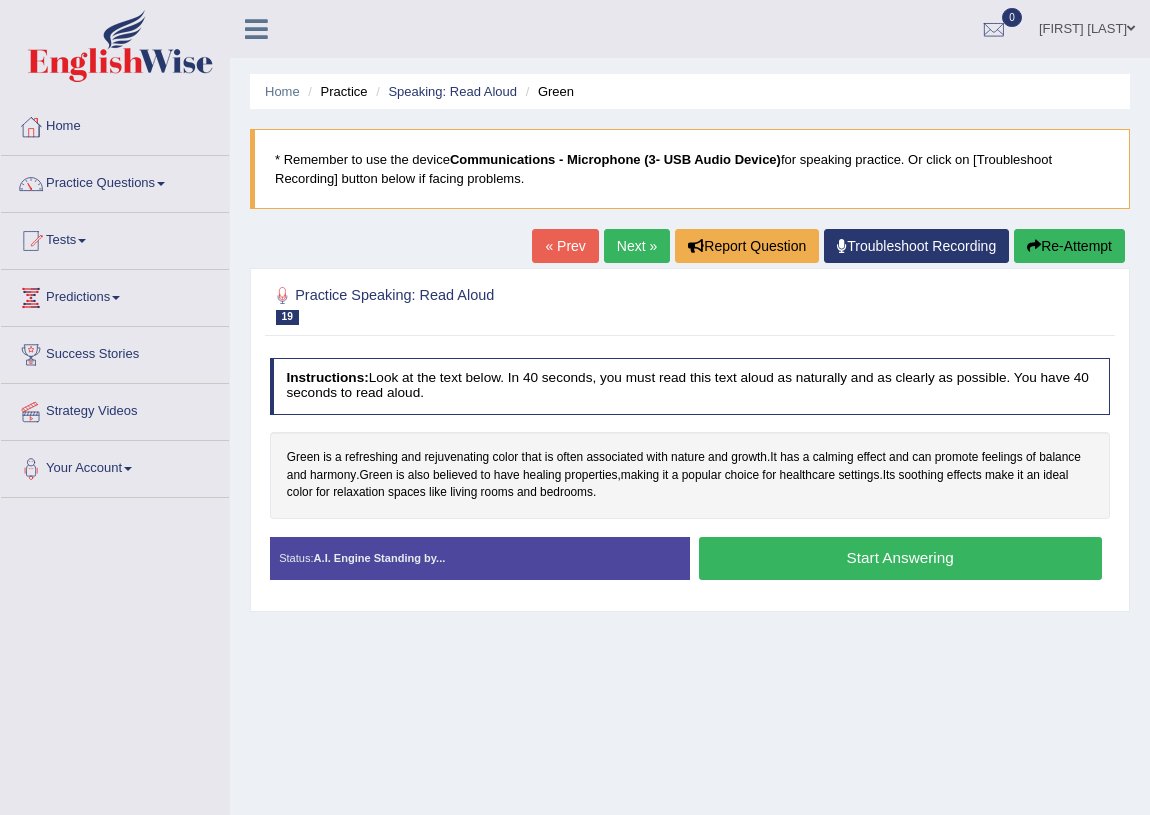 scroll, scrollTop: 0, scrollLeft: 0, axis: both 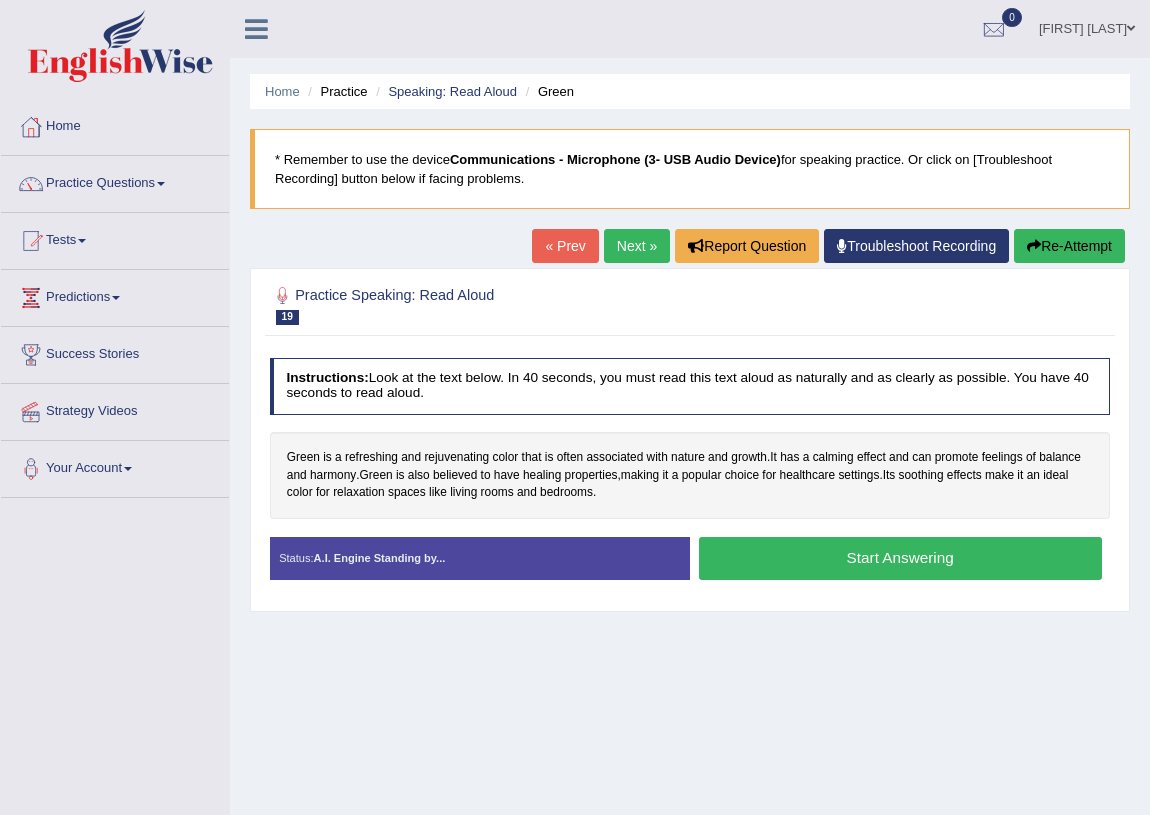 click on "Start Answering" at bounding box center (900, 558) 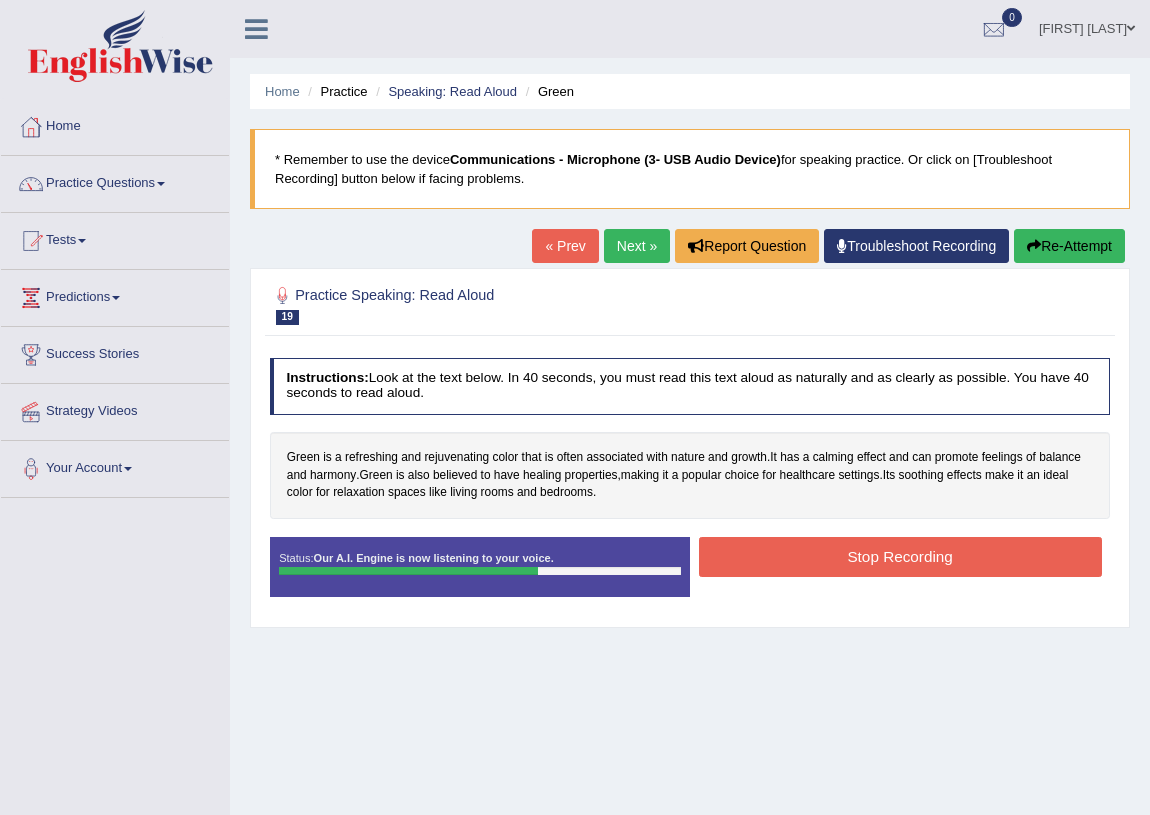 click on "Stop Recording" at bounding box center [900, 556] 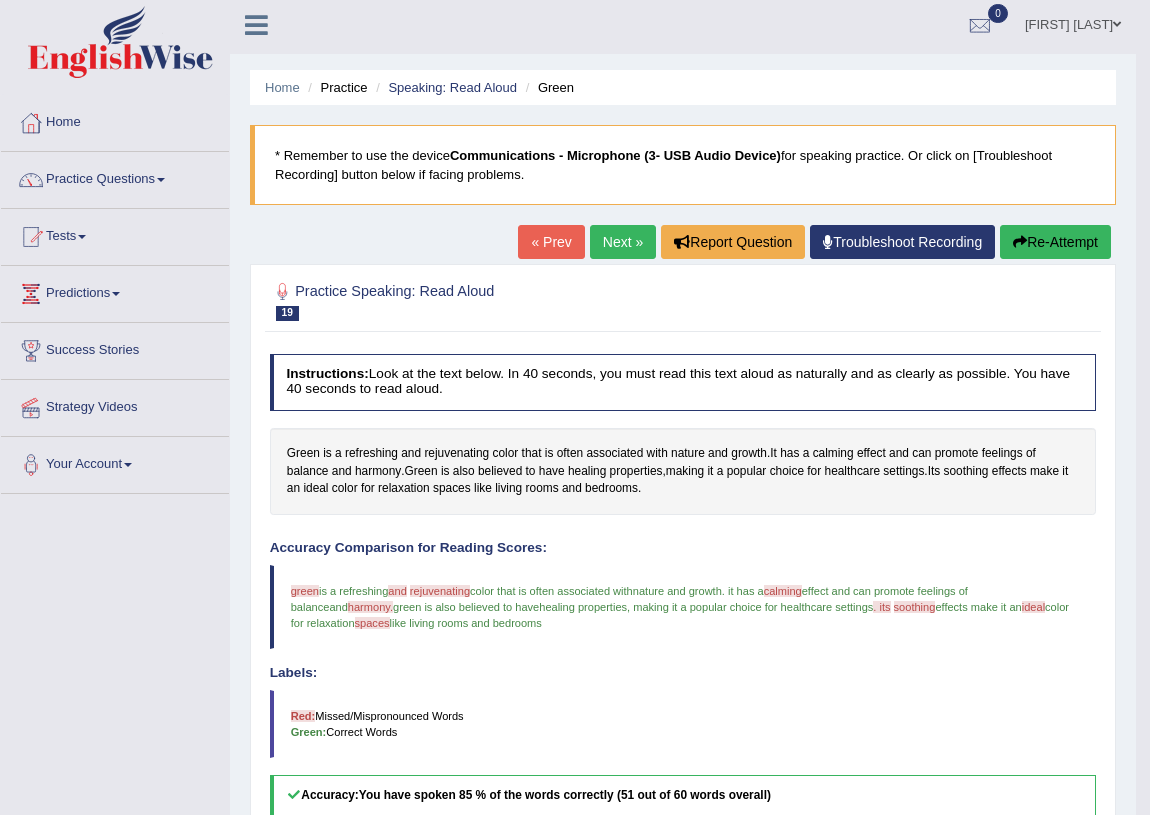 scroll, scrollTop: 0, scrollLeft: 0, axis: both 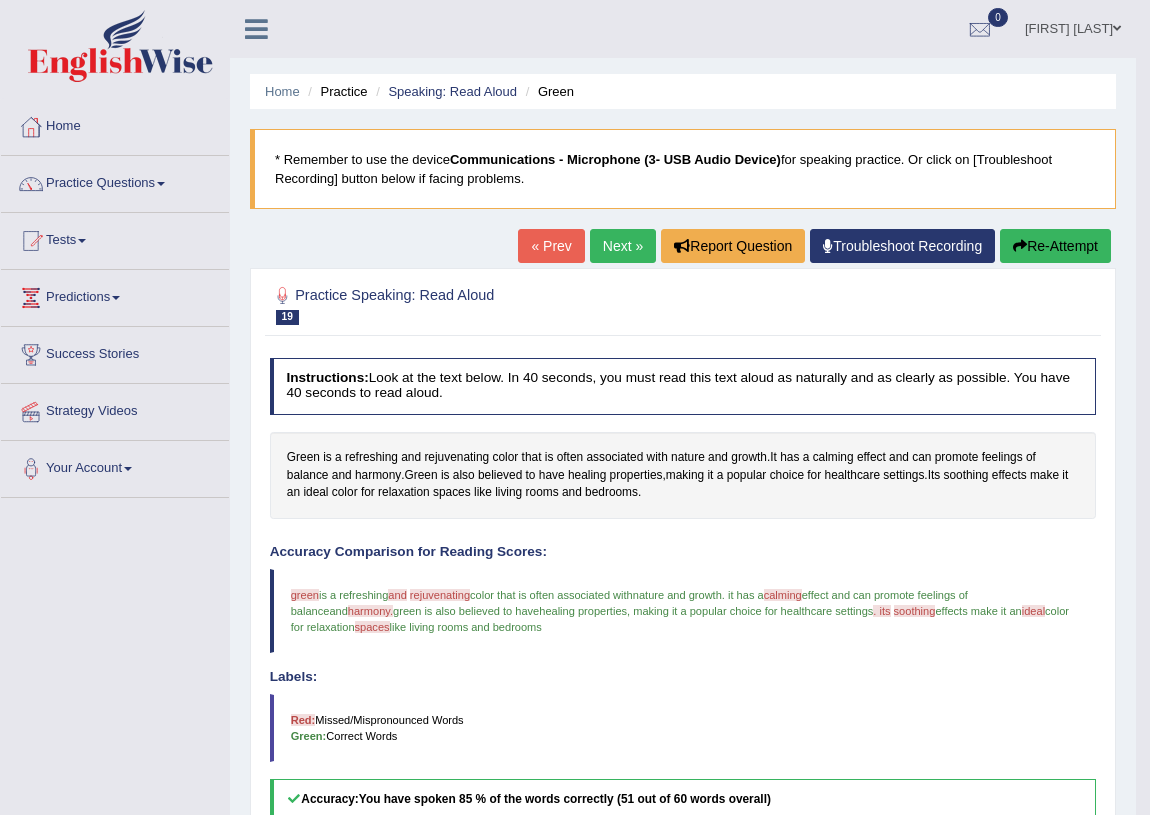 click on "Next »" at bounding box center [623, 246] 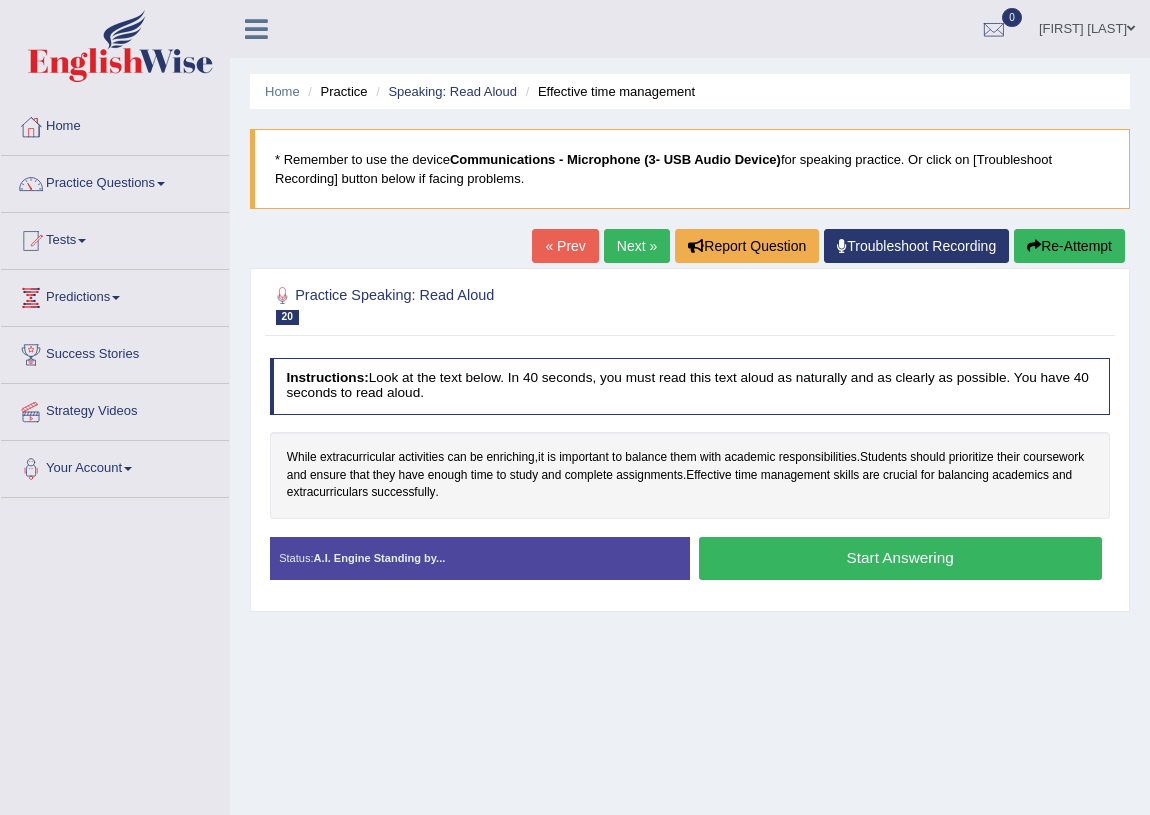 scroll, scrollTop: 0, scrollLeft: 0, axis: both 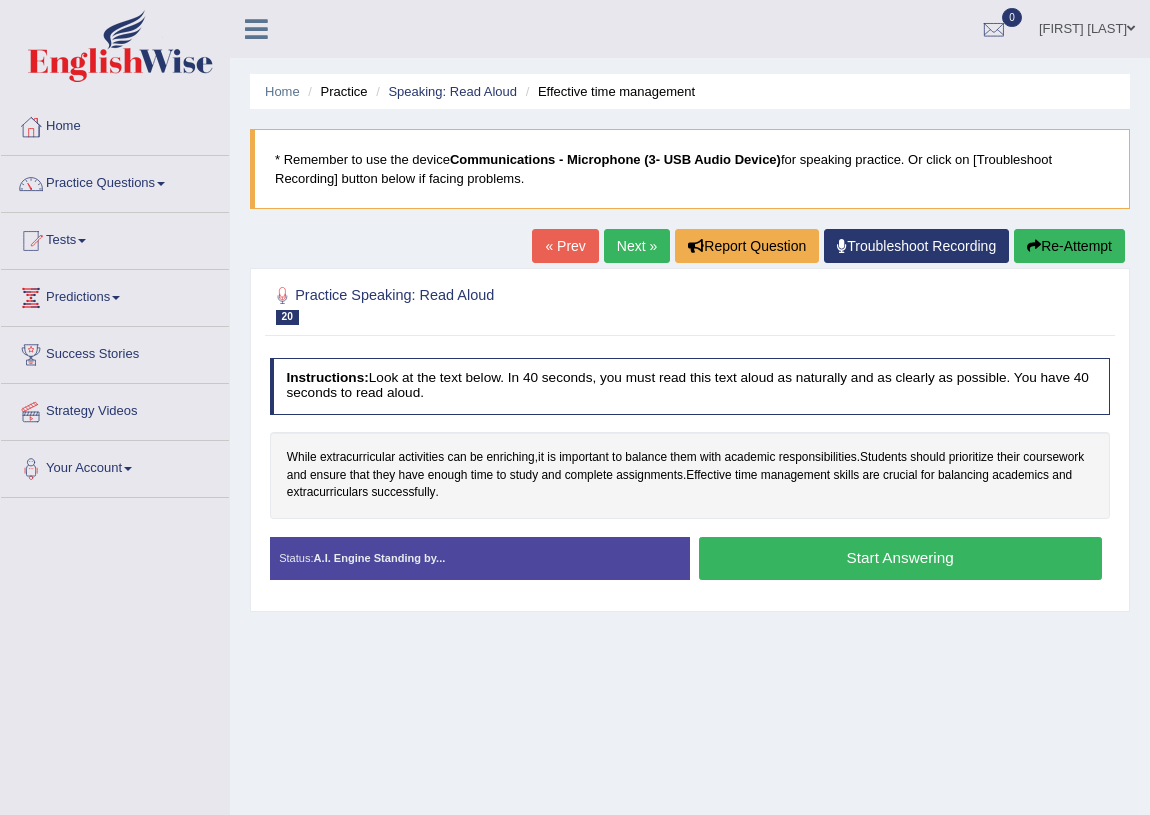 click on "Start Answering" at bounding box center [900, 558] 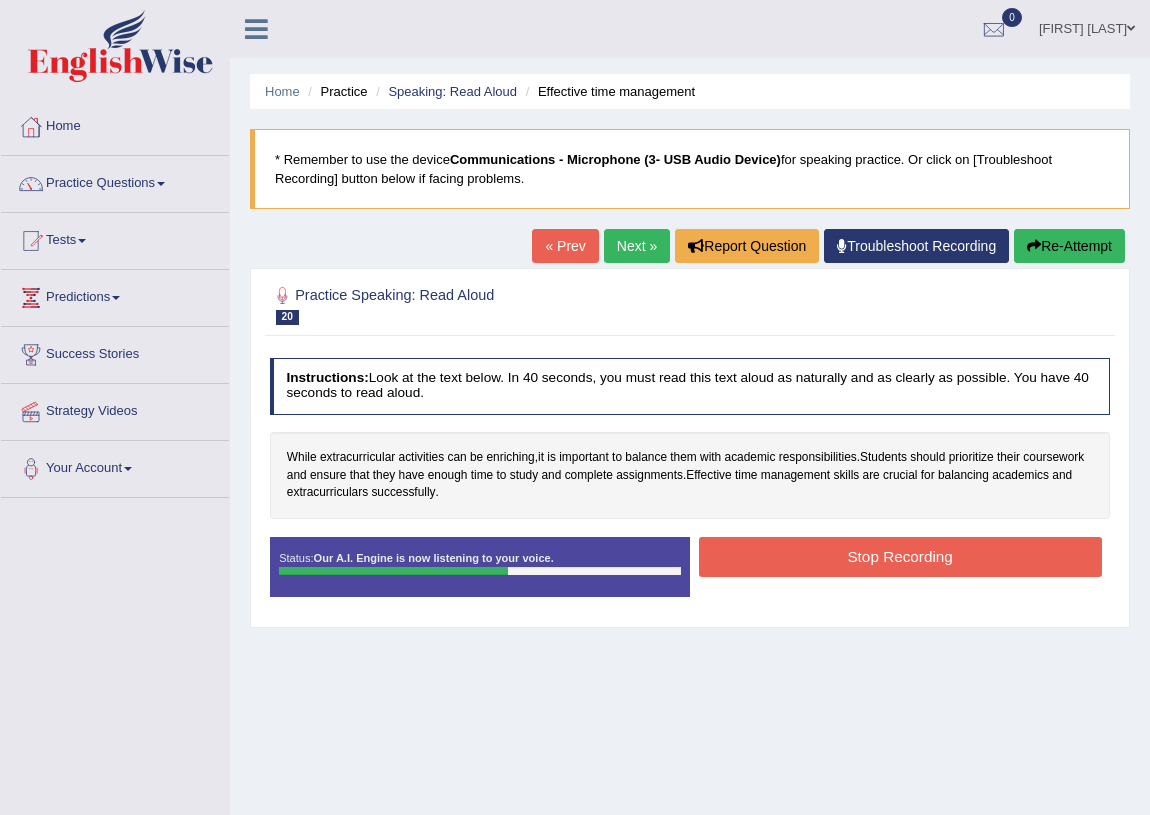 click on "Stop Recording" at bounding box center (900, 556) 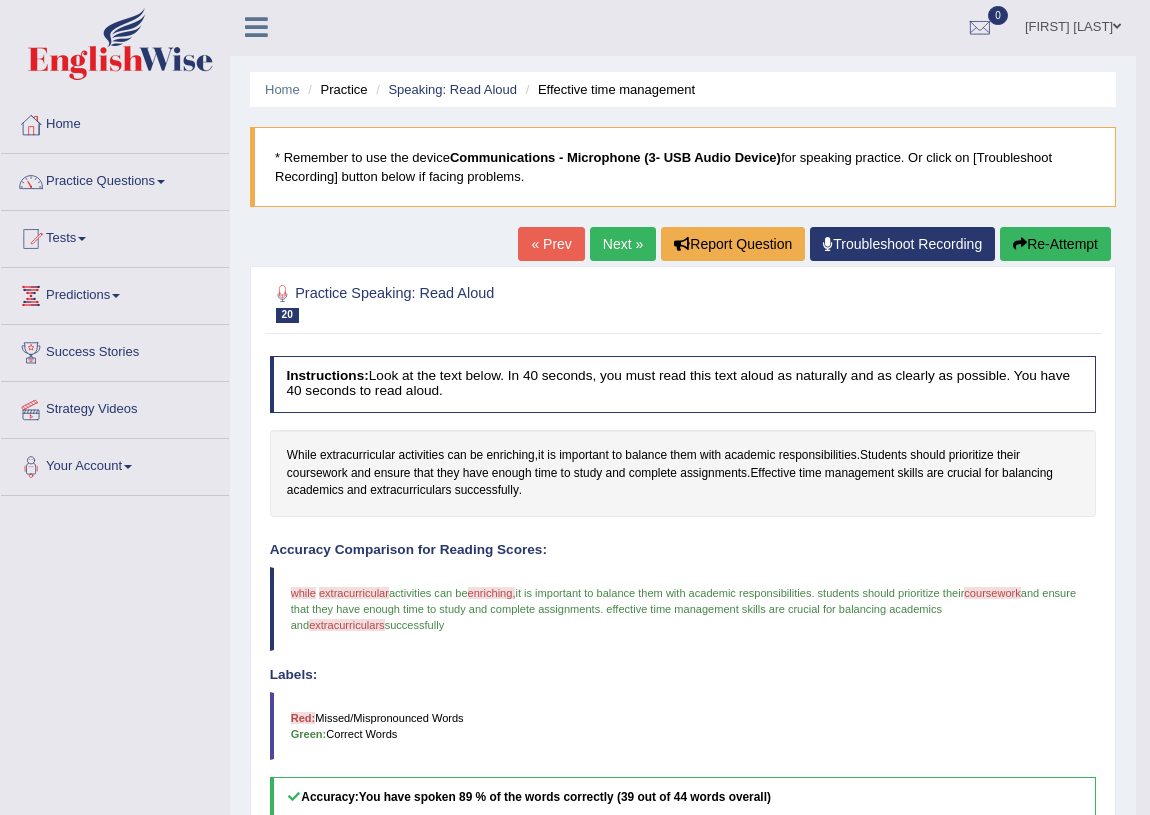 scroll, scrollTop: 0, scrollLeft: 0, axis: both 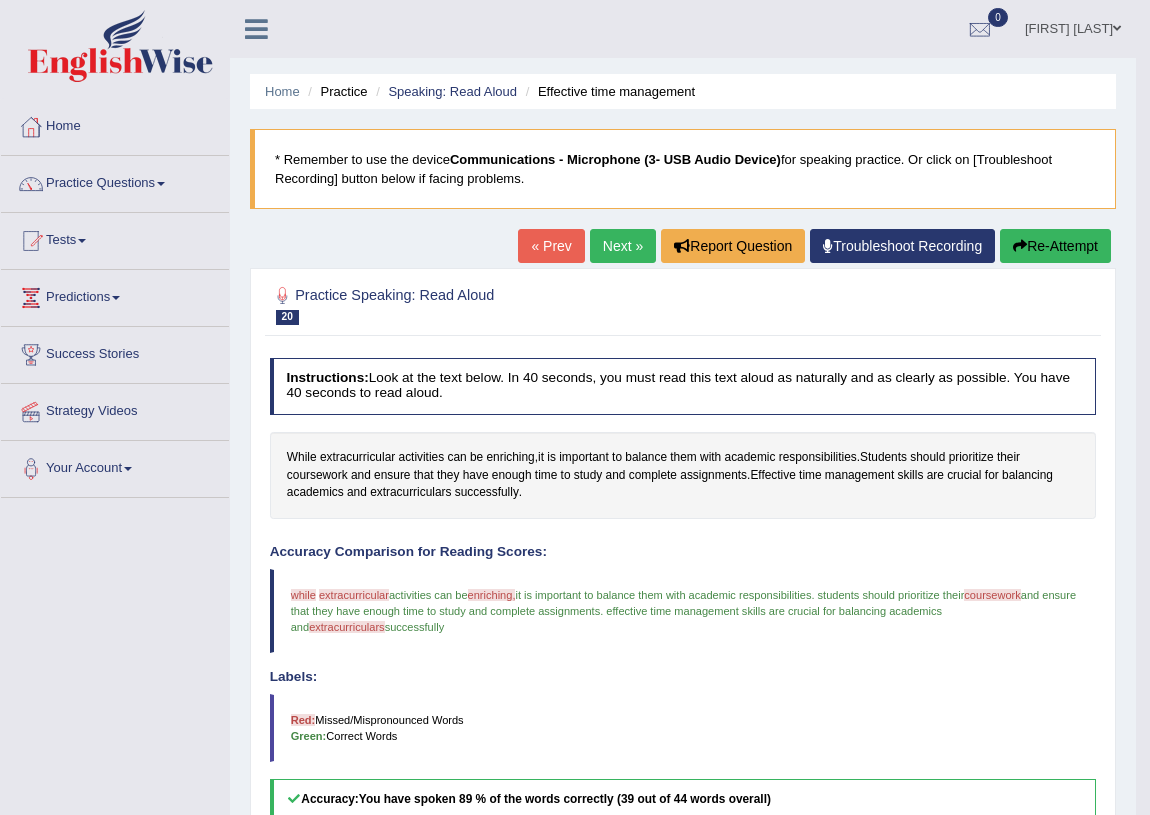 click on "Next »" at bounding box center [623, 246] 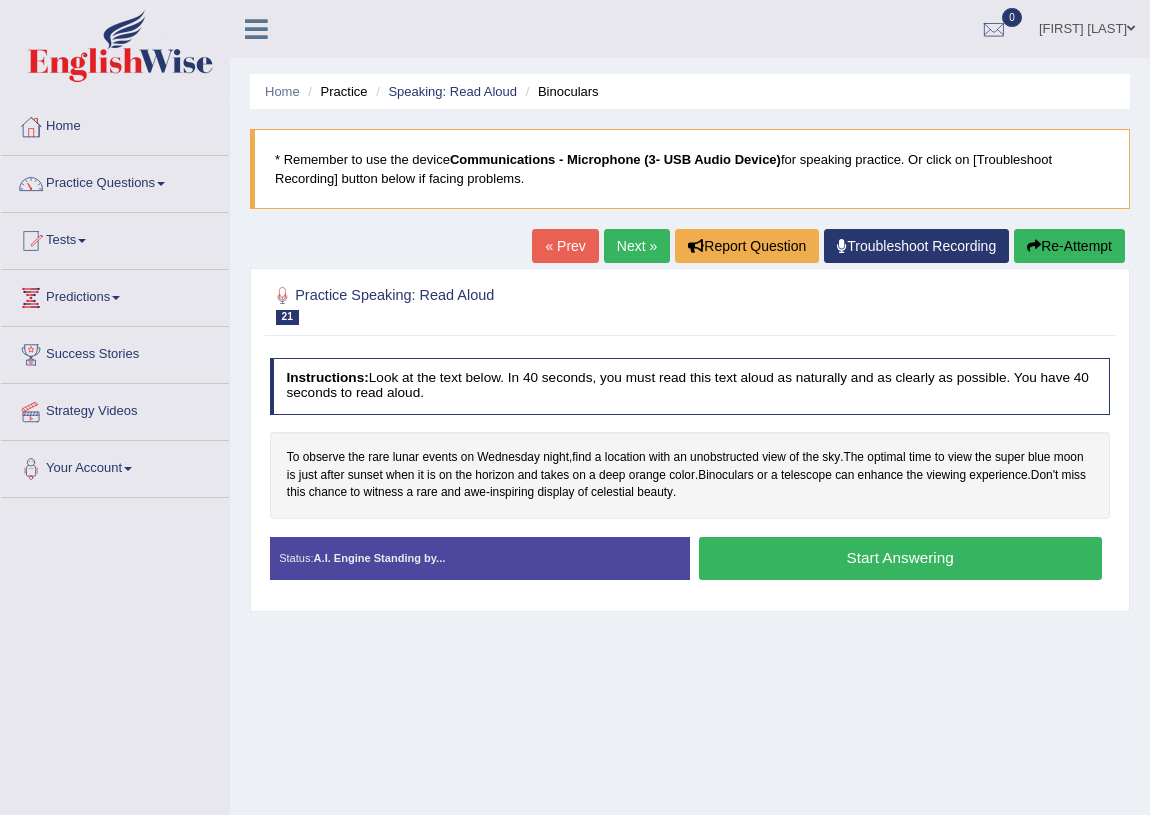 scroll, scrollTop: 0, scrollLeft: 0, axis: both 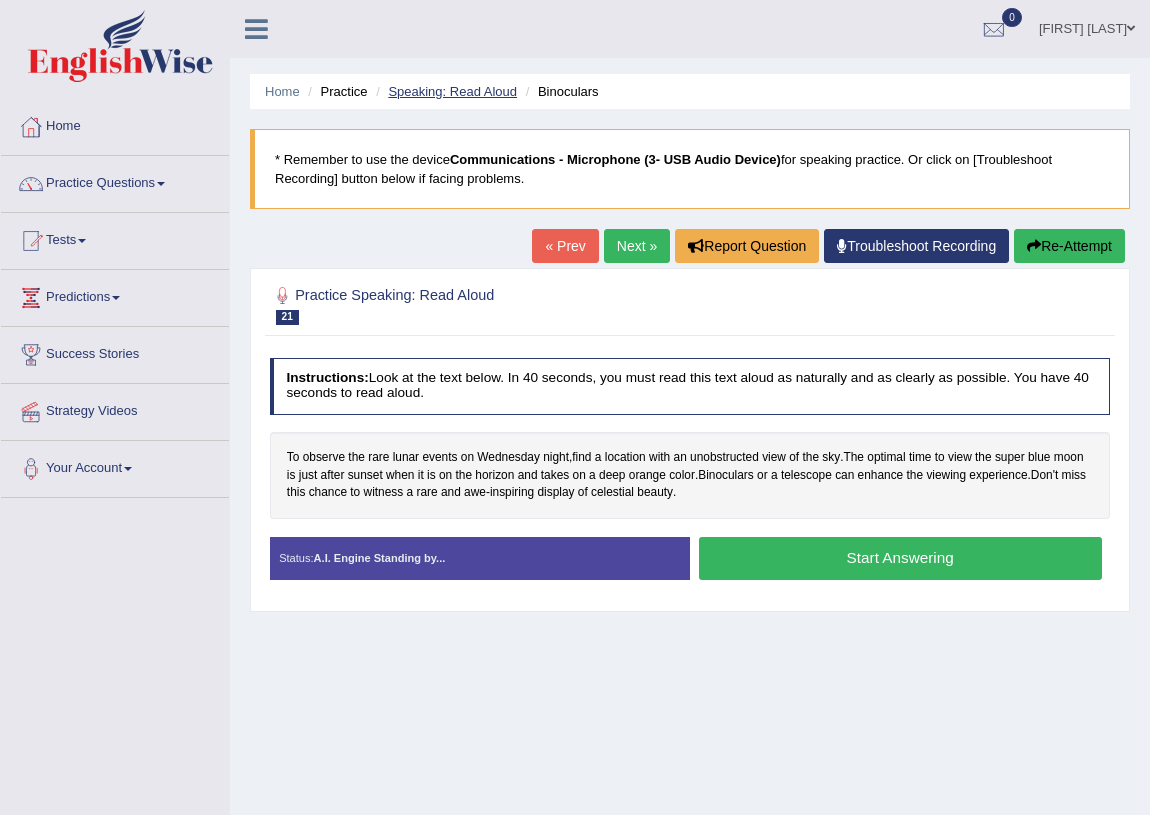 click on "Speaking: Read Aloud" at bounding box center [452, 91] 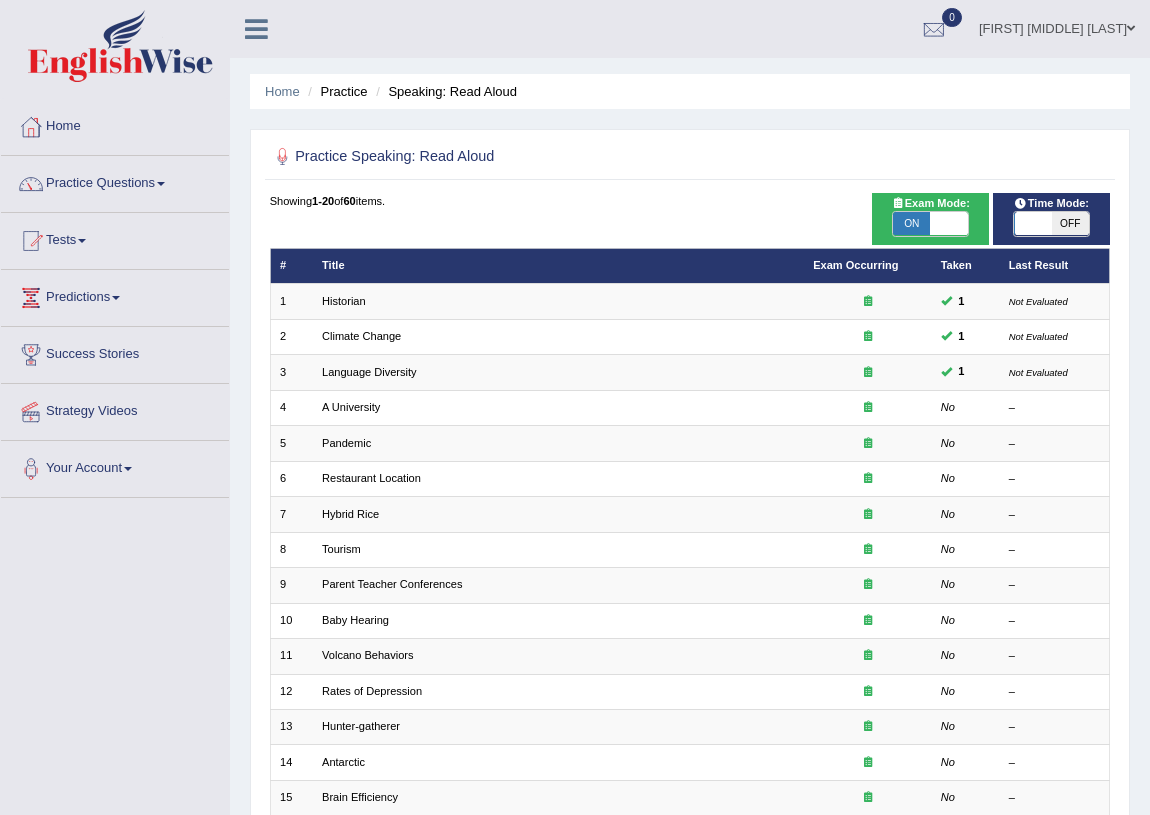 scroll, scrollTop: 0, scrollLeft: 0, axis: both 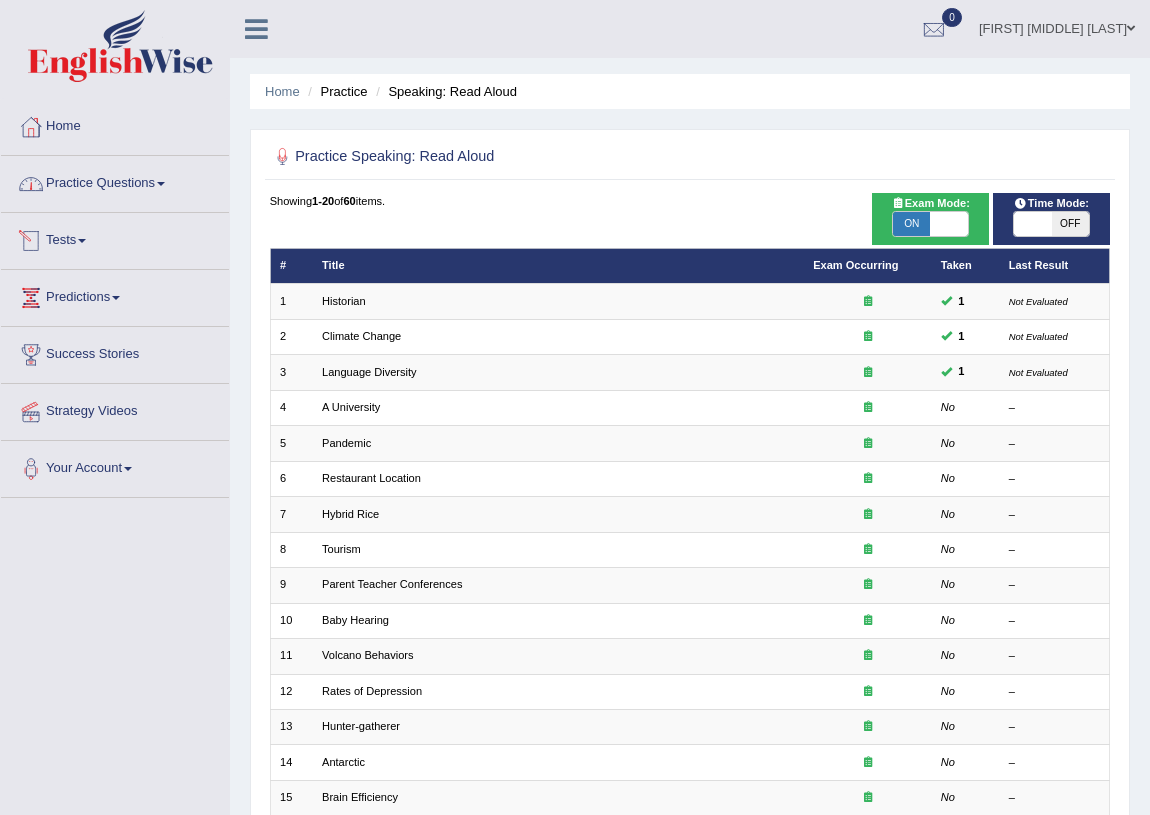 click on "Practice Questions" at bounding box center [115, 181] 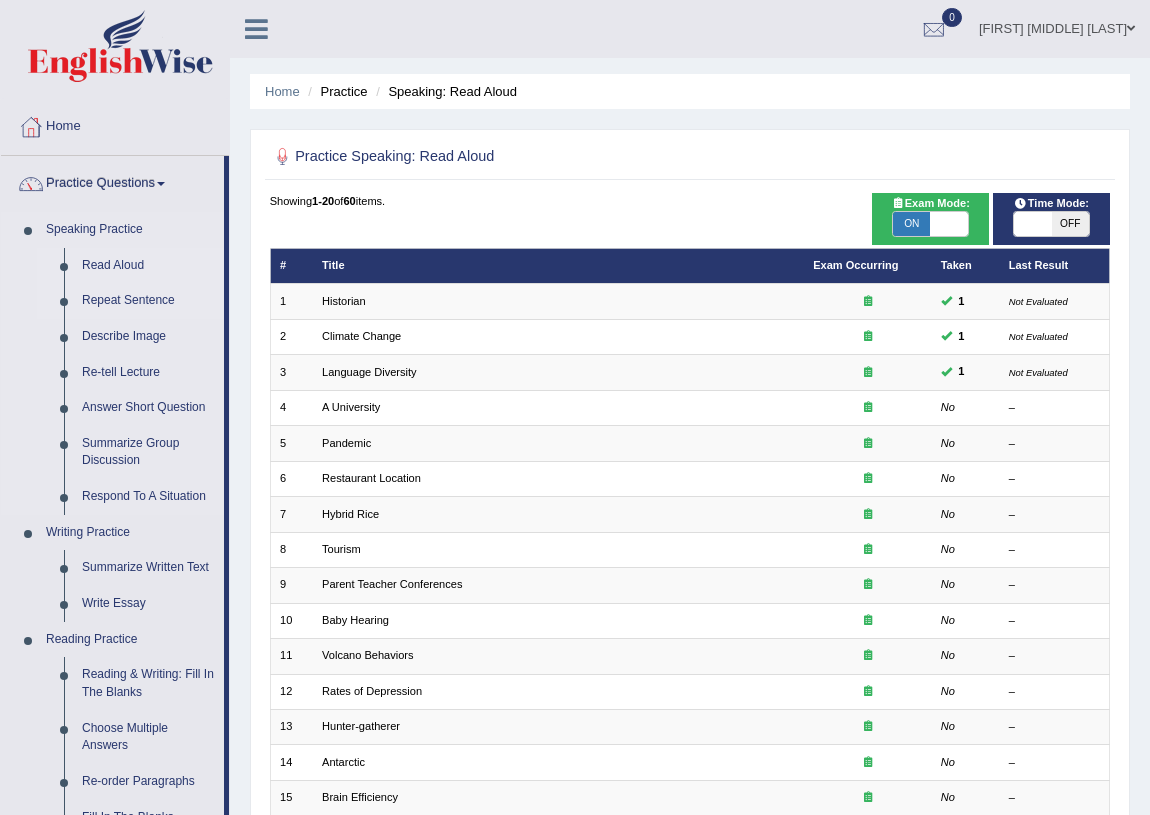click on "Repeat Sentence" at bounding box center [148, 301] 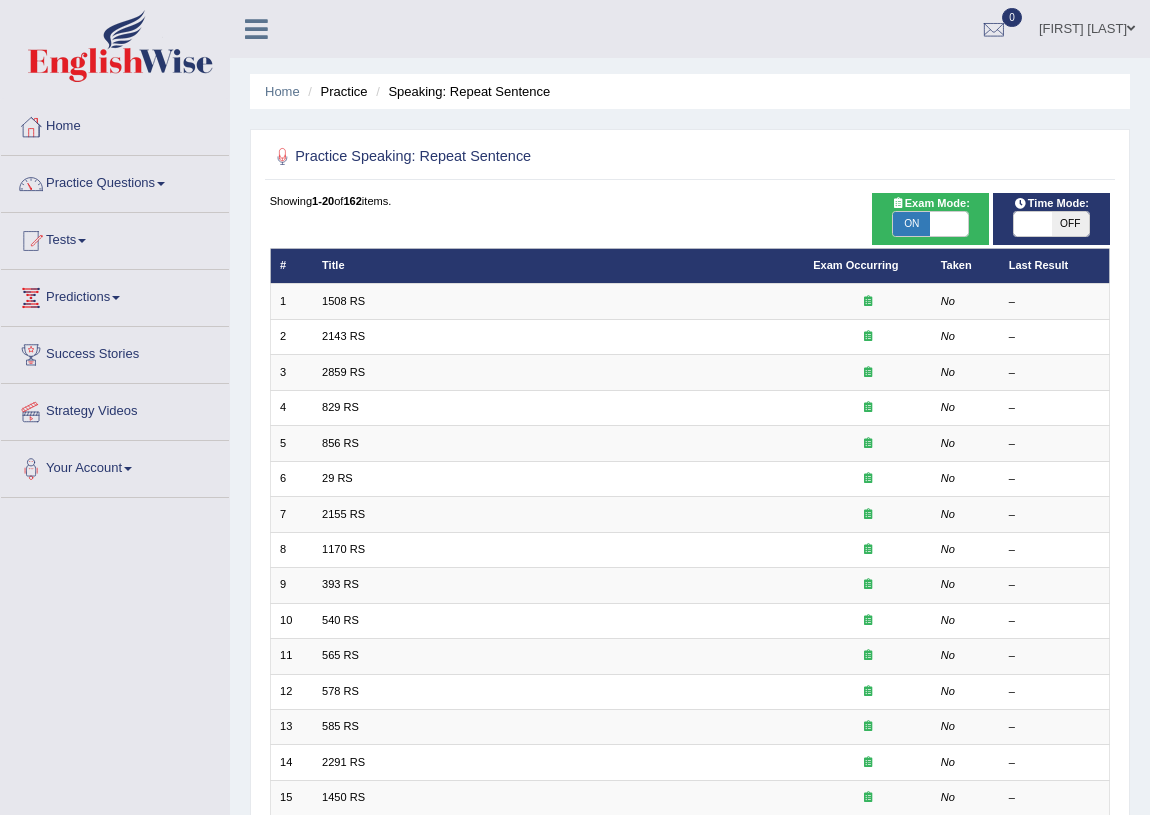 scroll, scrollTop: 0, scrollLeft: 0, axis: both 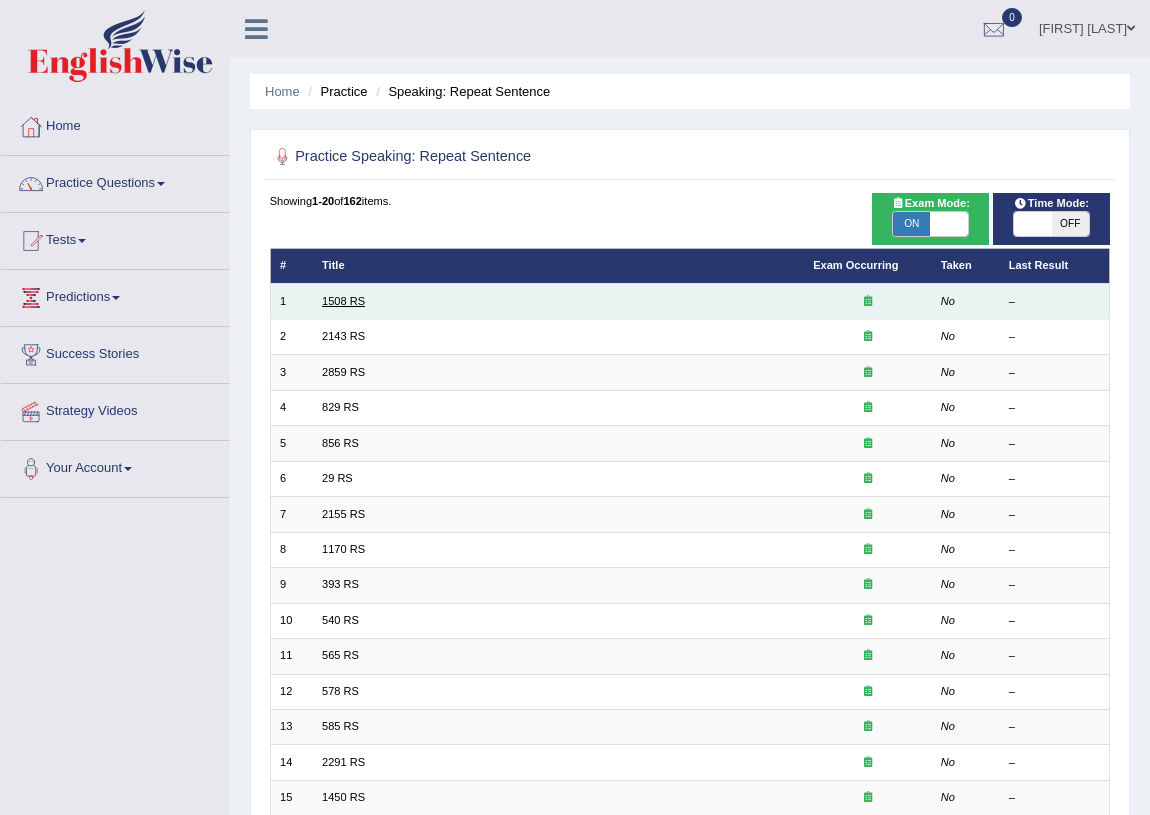 click on "1508 RS" at bounding box center (343, 301) 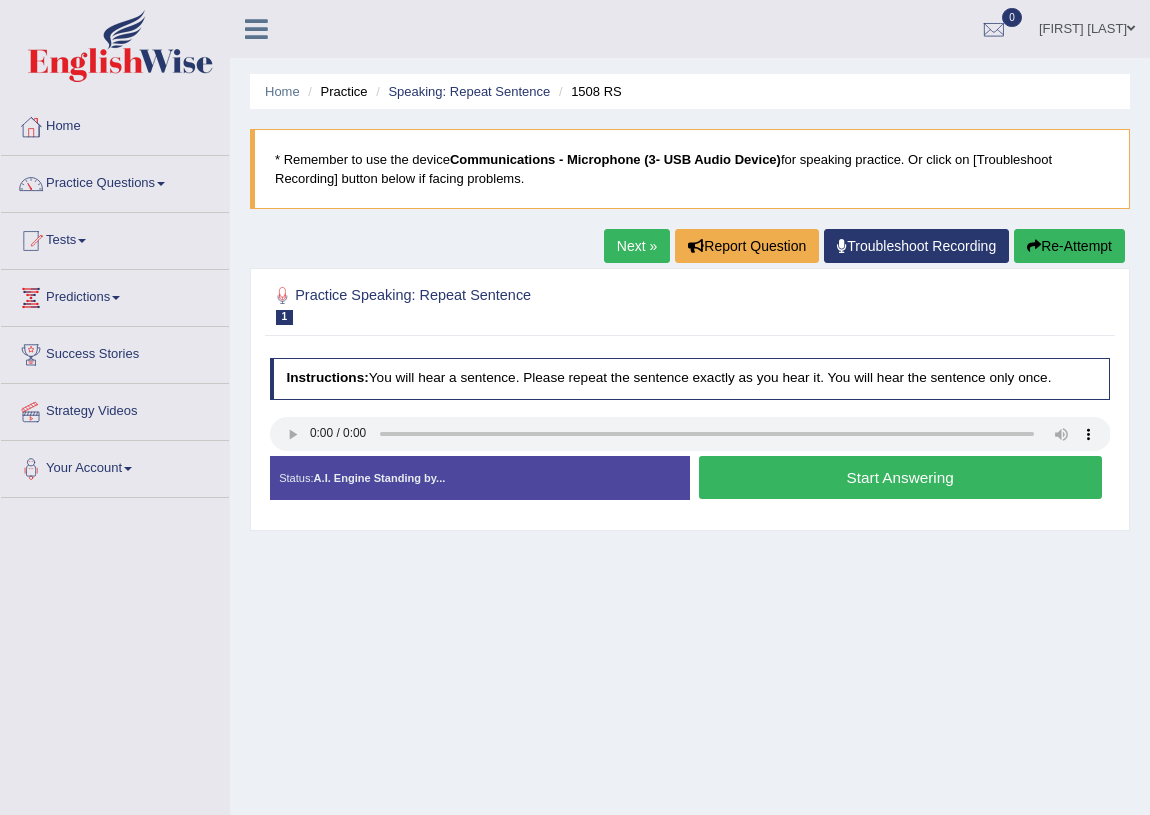 scroll, scrollTop: 0, scrollLeft: 0, axis: both 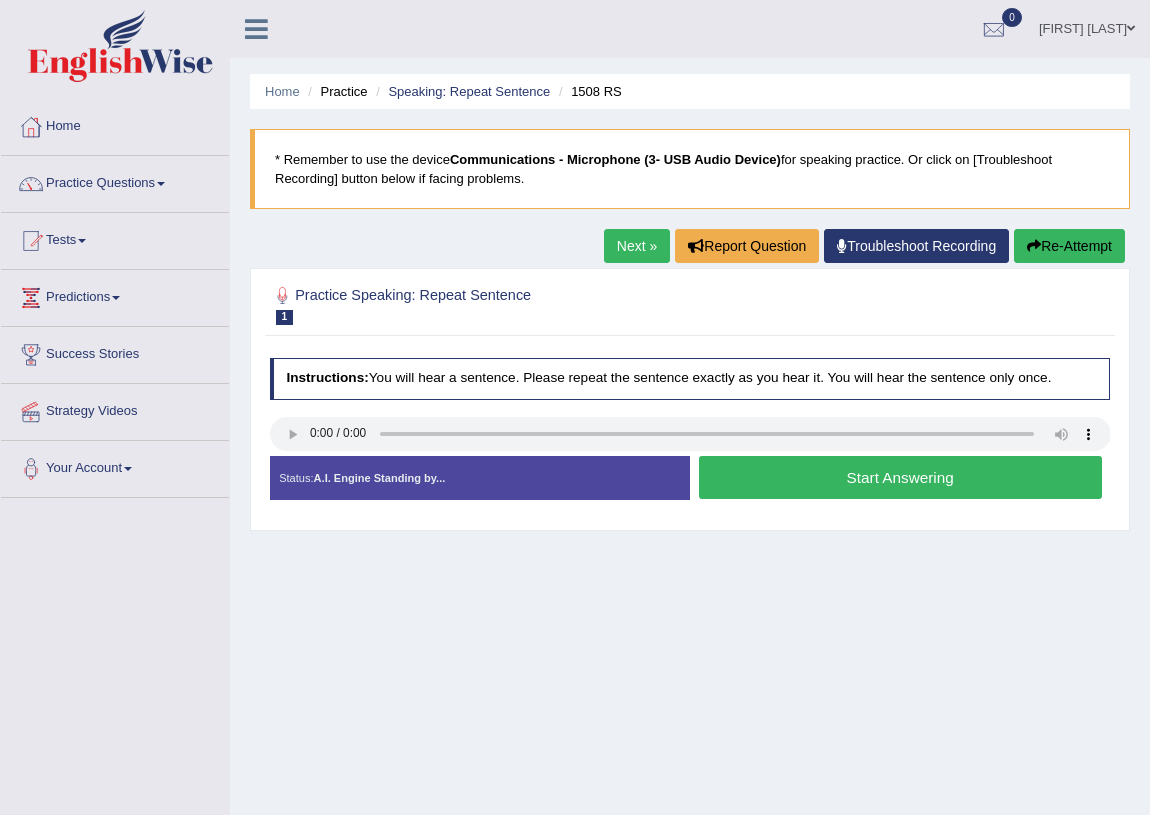 click on "A.I. Engine Standing by..." at bounding box center [380, 478] 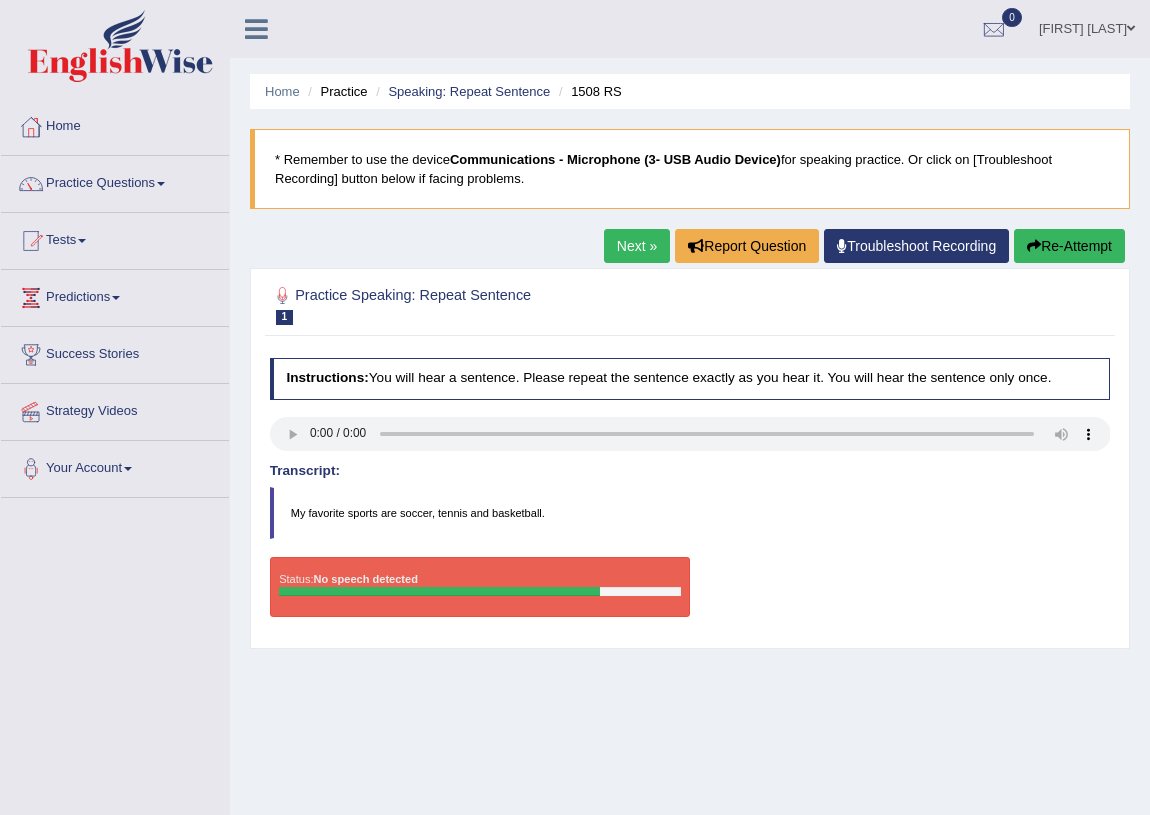 click on "Re-Attempt" at bounding box center (1069, 246) 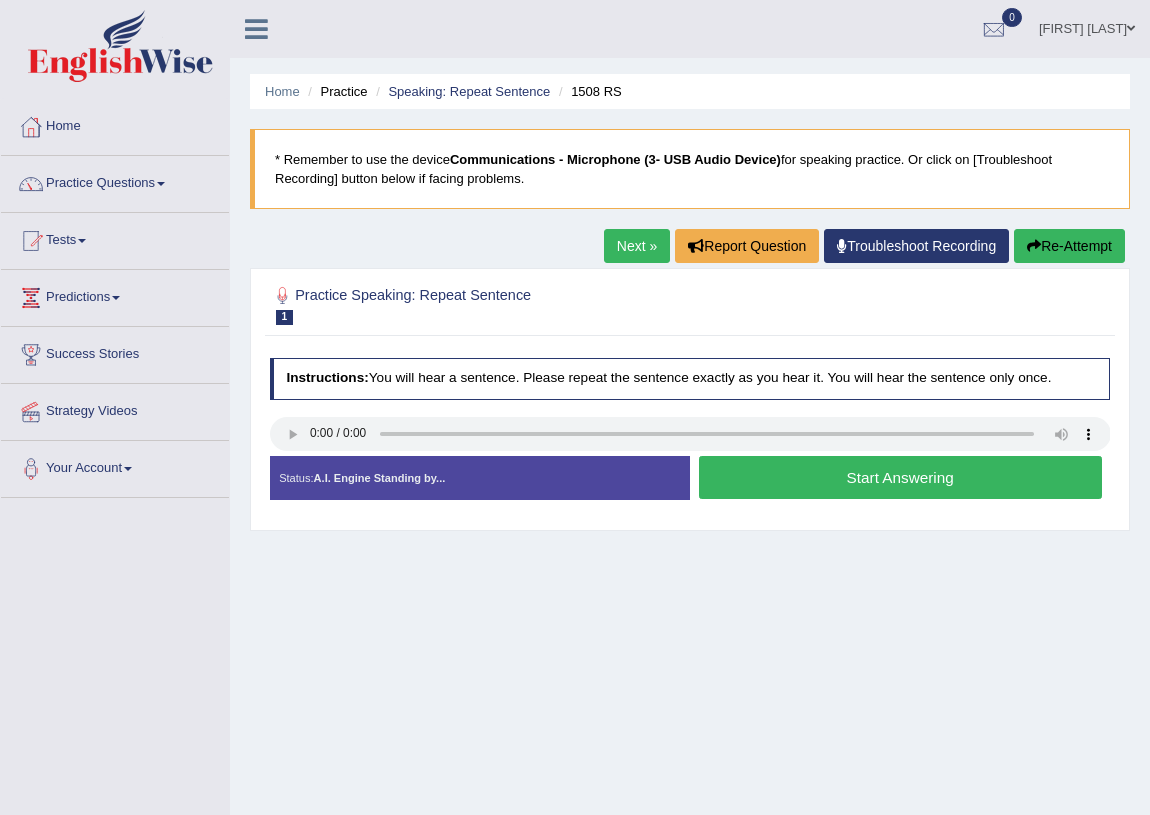 scroll, scrollTop: 0, scrollLeft: 0, axis: both 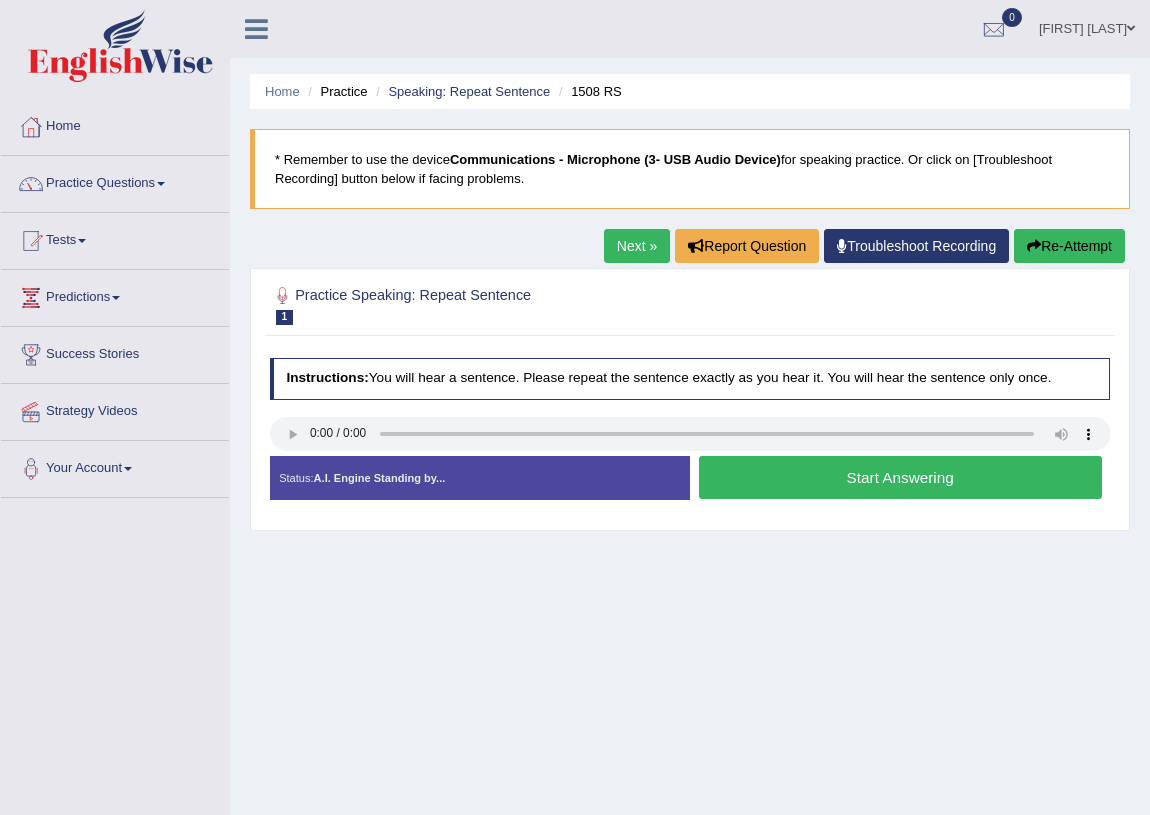 click on "Next »" at bounding box center [637, 246] 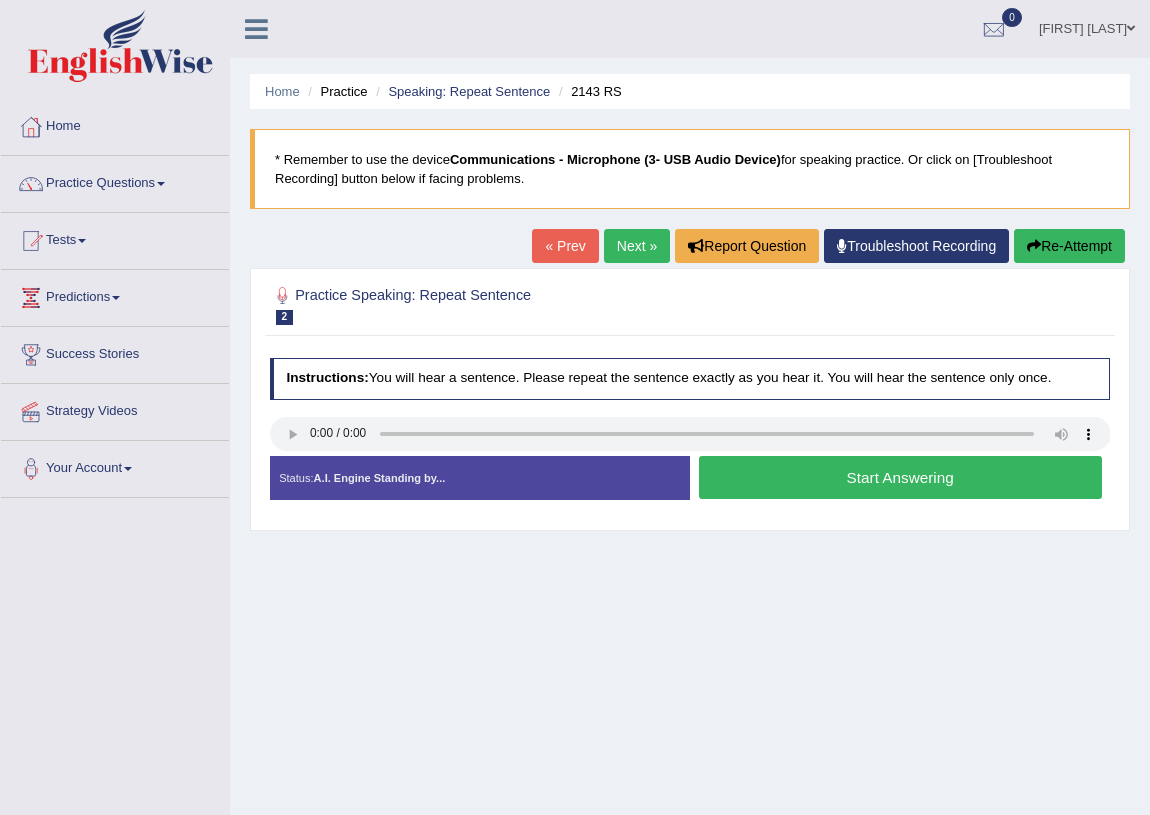 scroll, scrollTop: 0, scrollLeft: 0, axis: both 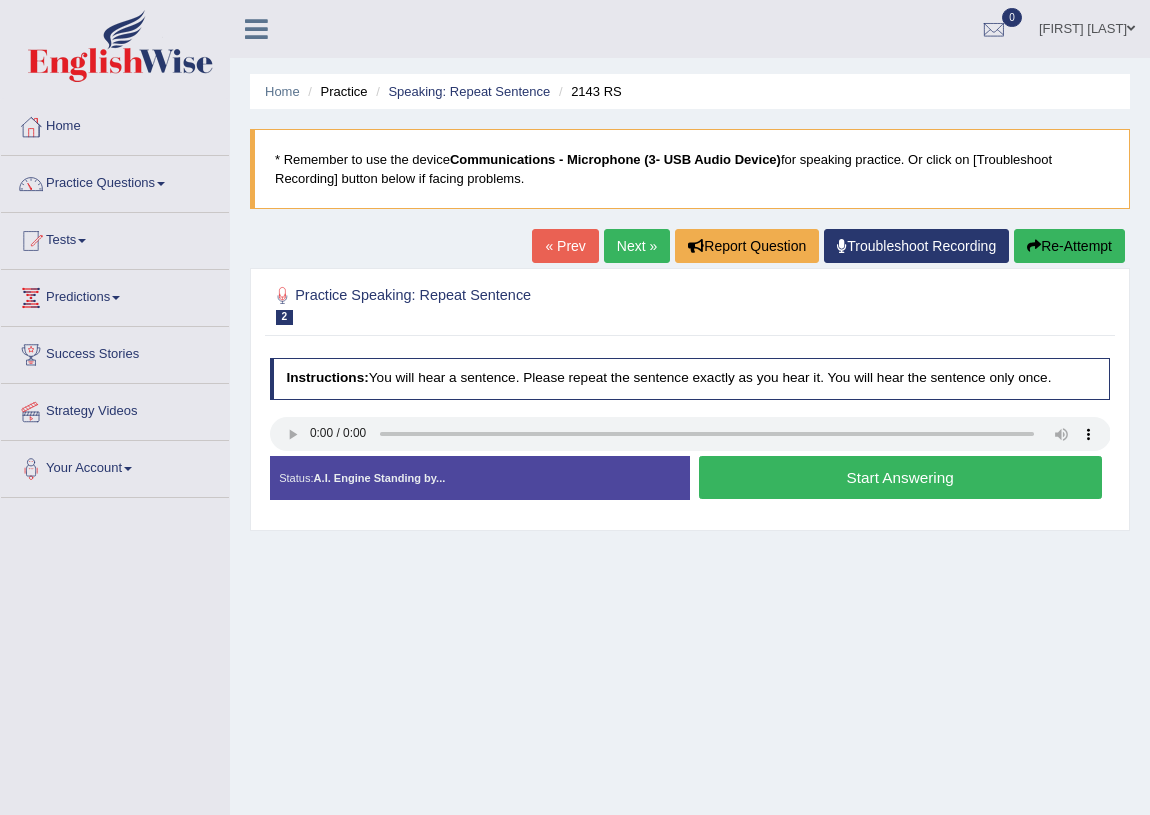 click on "« Prev" at bounding box center (565, 246) 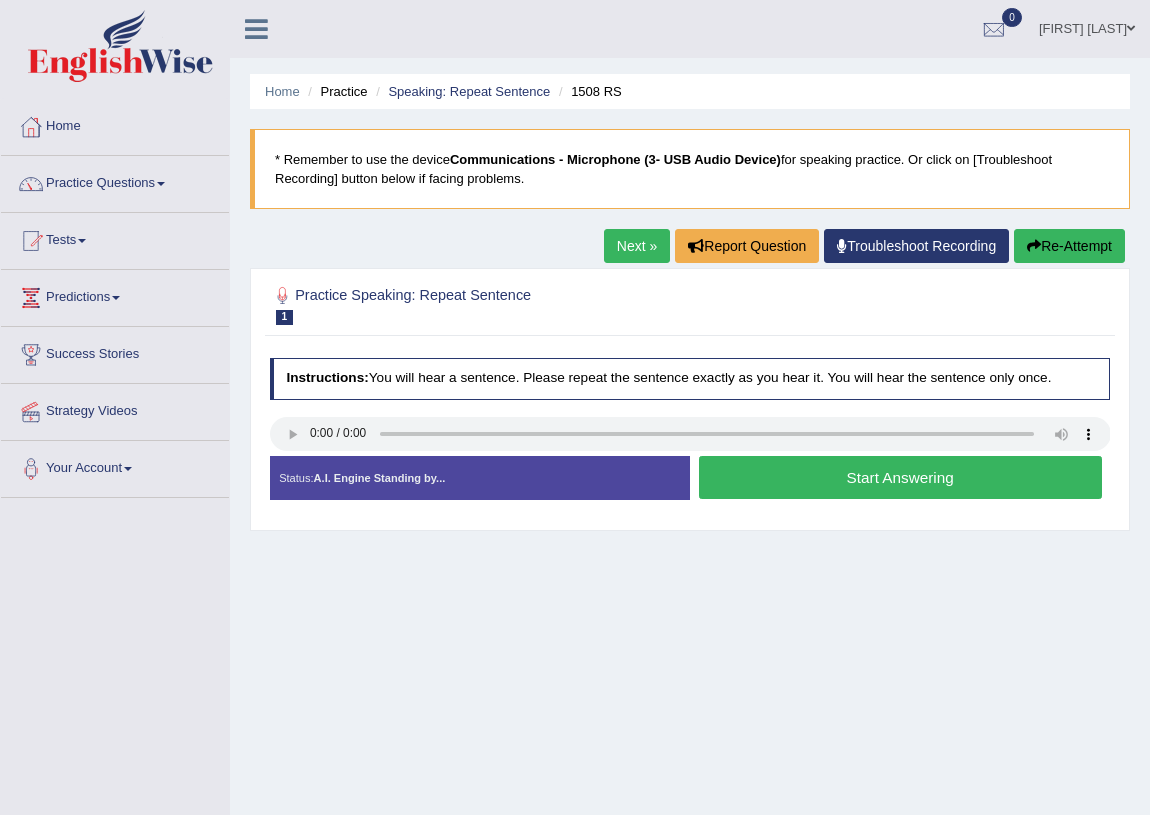 scroll, scrollTop: 0, scrollLeft: 0, axis: both 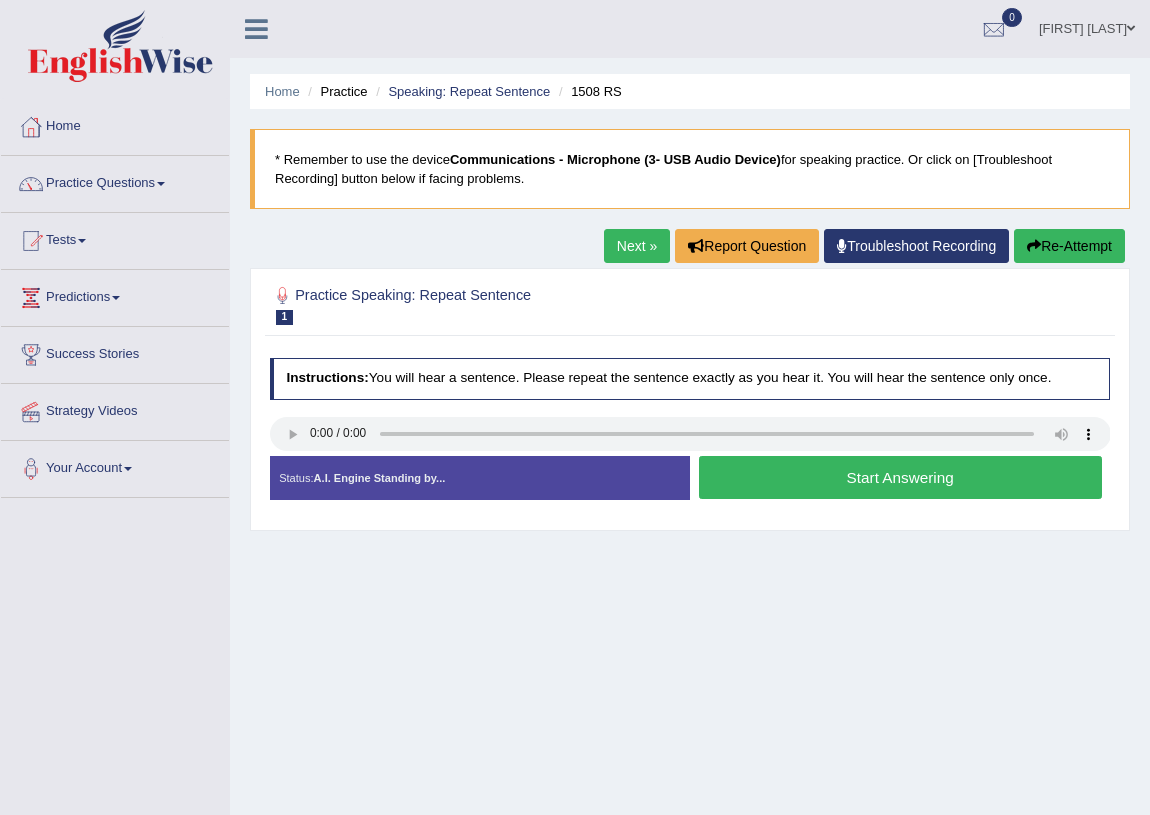 click on "Start Answering" at bounding box center (900, 477) 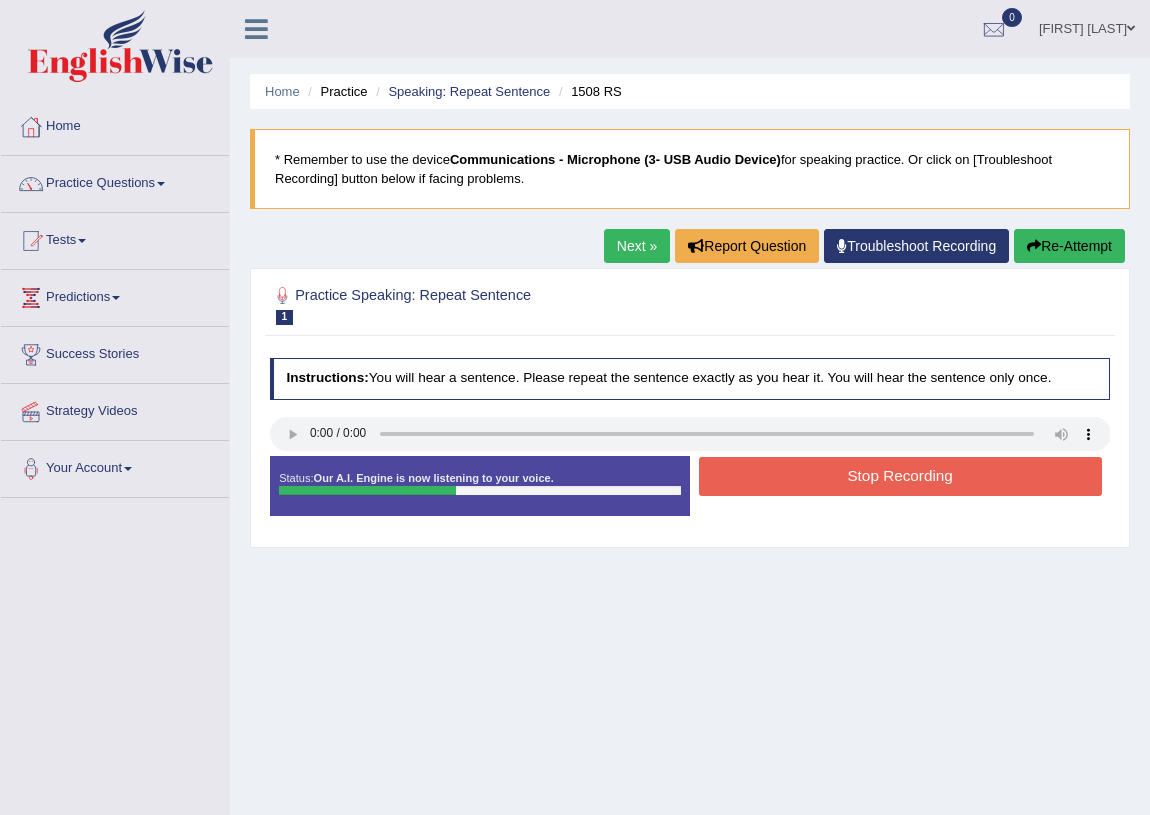 click on "Stop Recording" at bounding box center (900, 476) 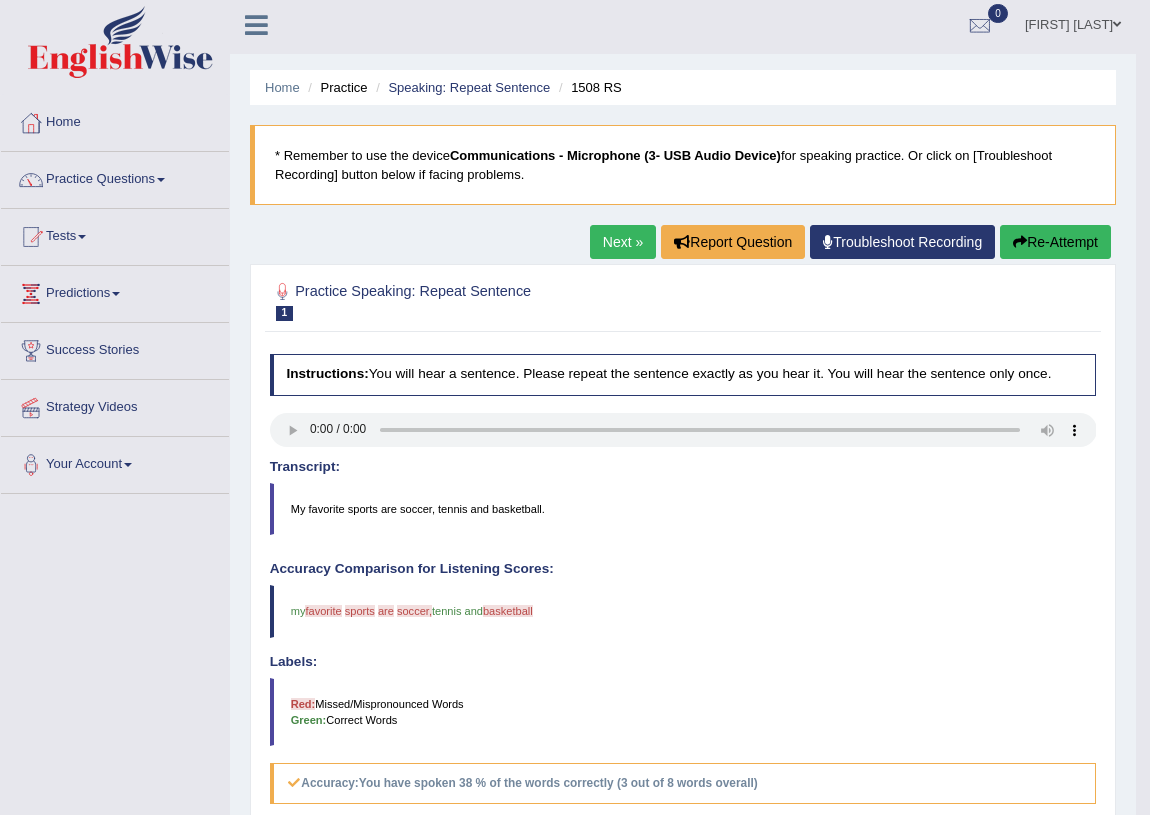scroll, scrollTop: 0, scrollLeft: 0, axis: both 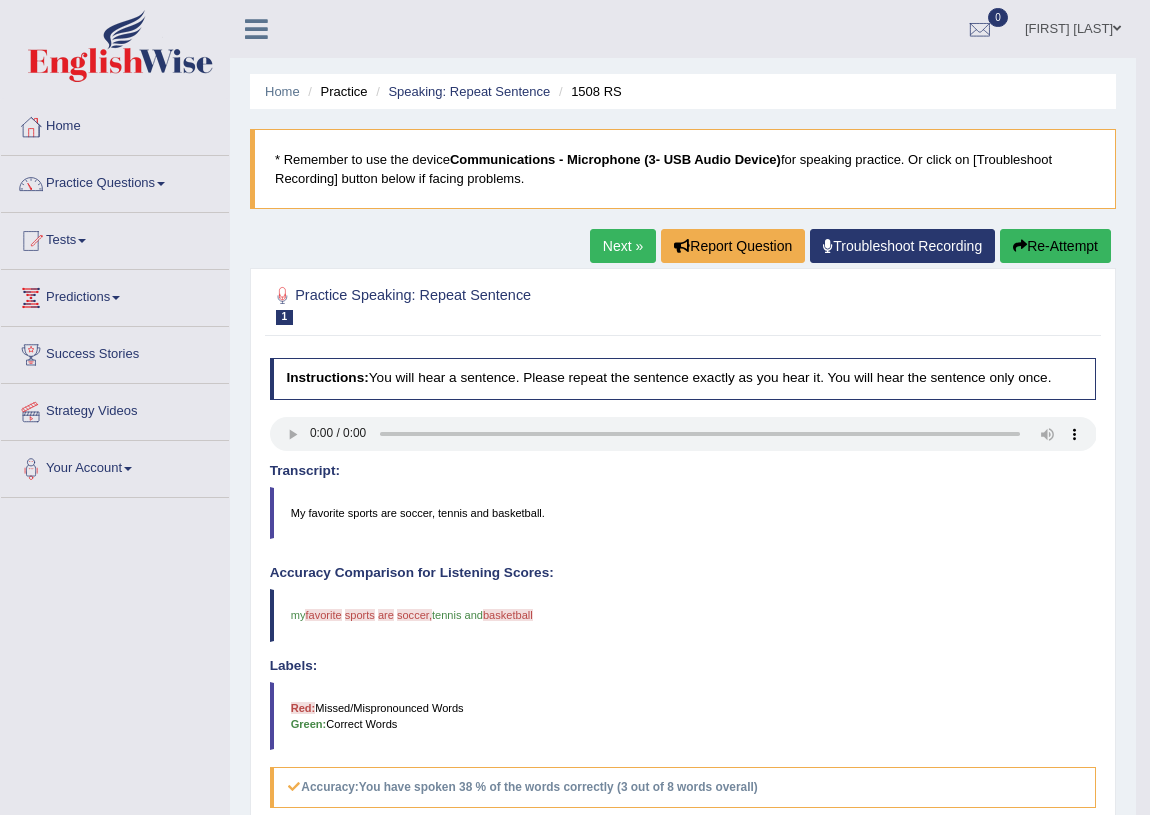 click on "Next »" at bounding box center (623, 246) 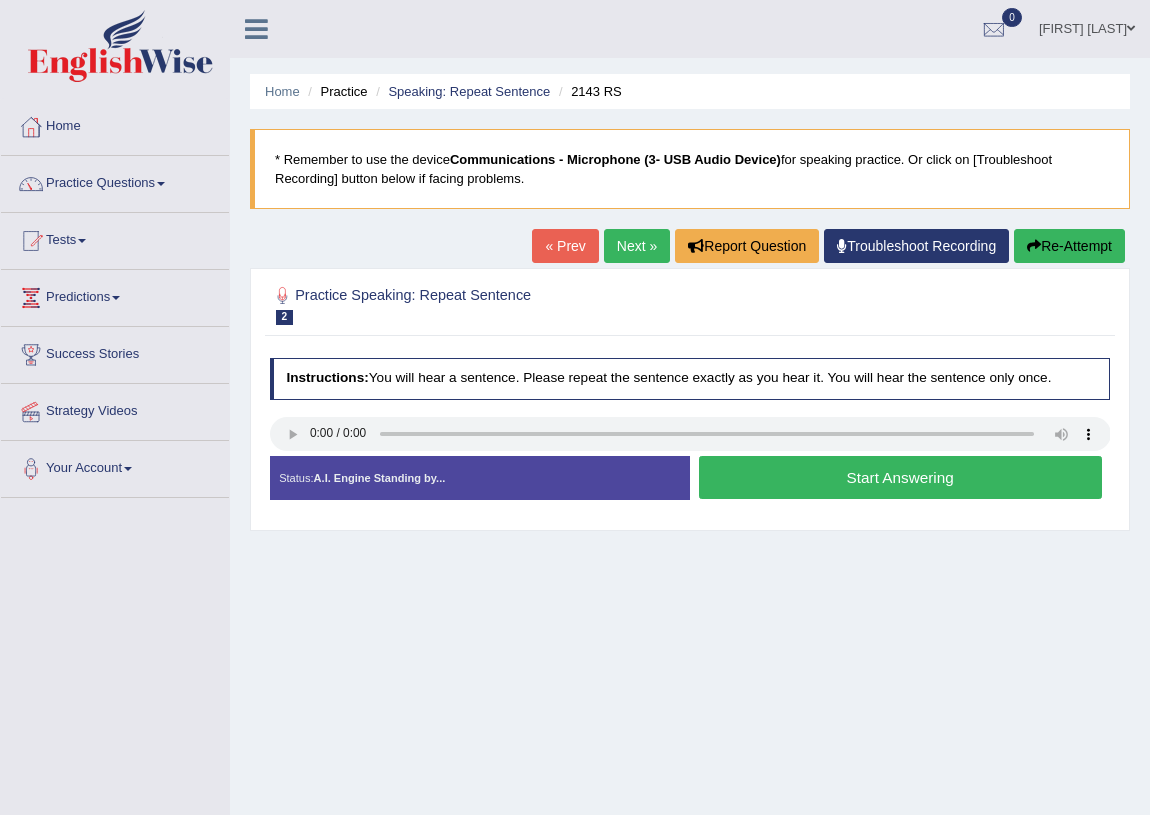 scroll, scrollTop: 0, scrollLeft: 0, axis: both 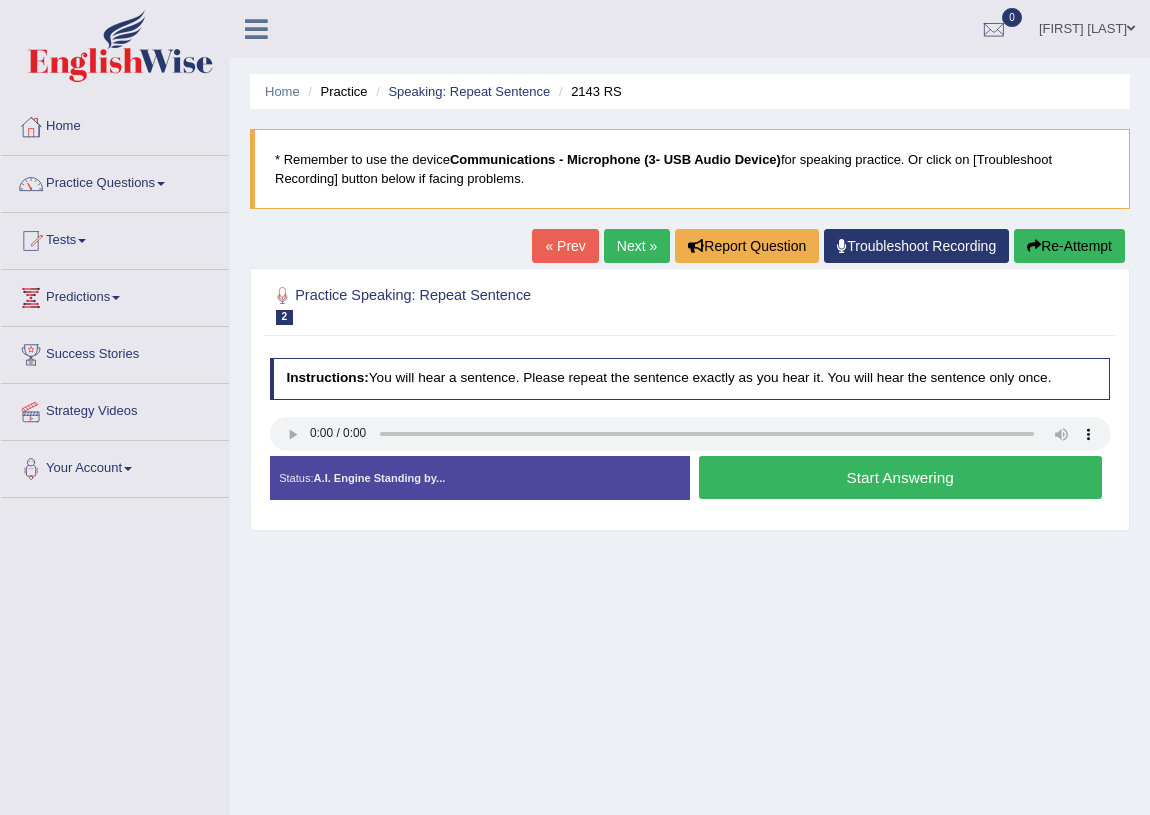 click on "Start Answering" at bounding box center [900, 477] 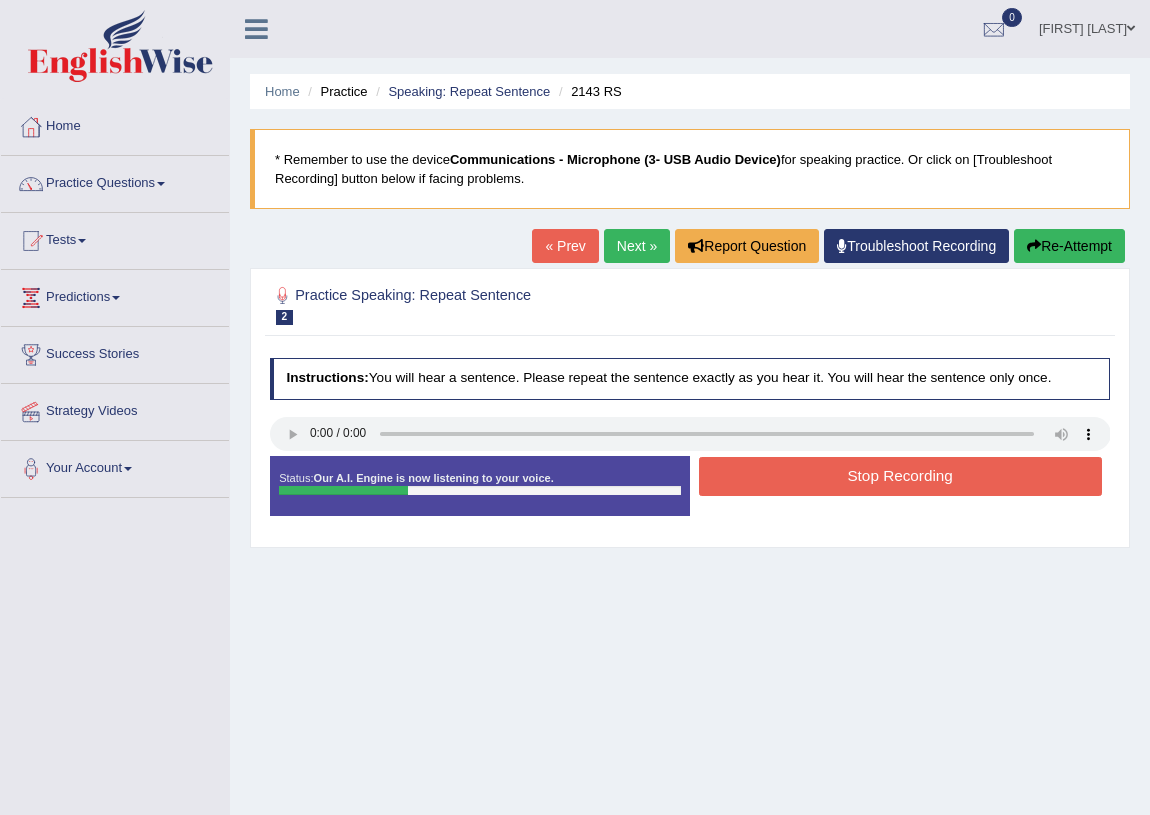 click on "Stop Recording" at bounding box center [900, 476] 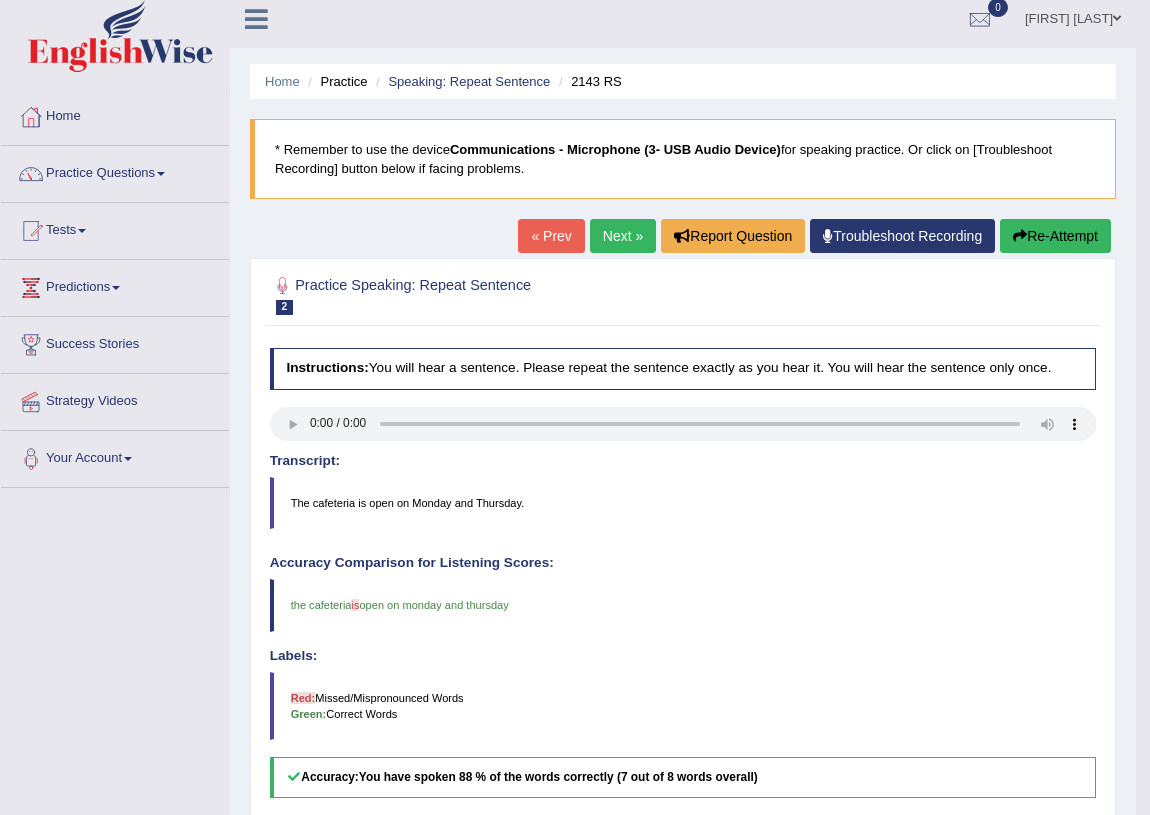 scroll, scrollTop: 0, scrollLeft: 0, axis: both 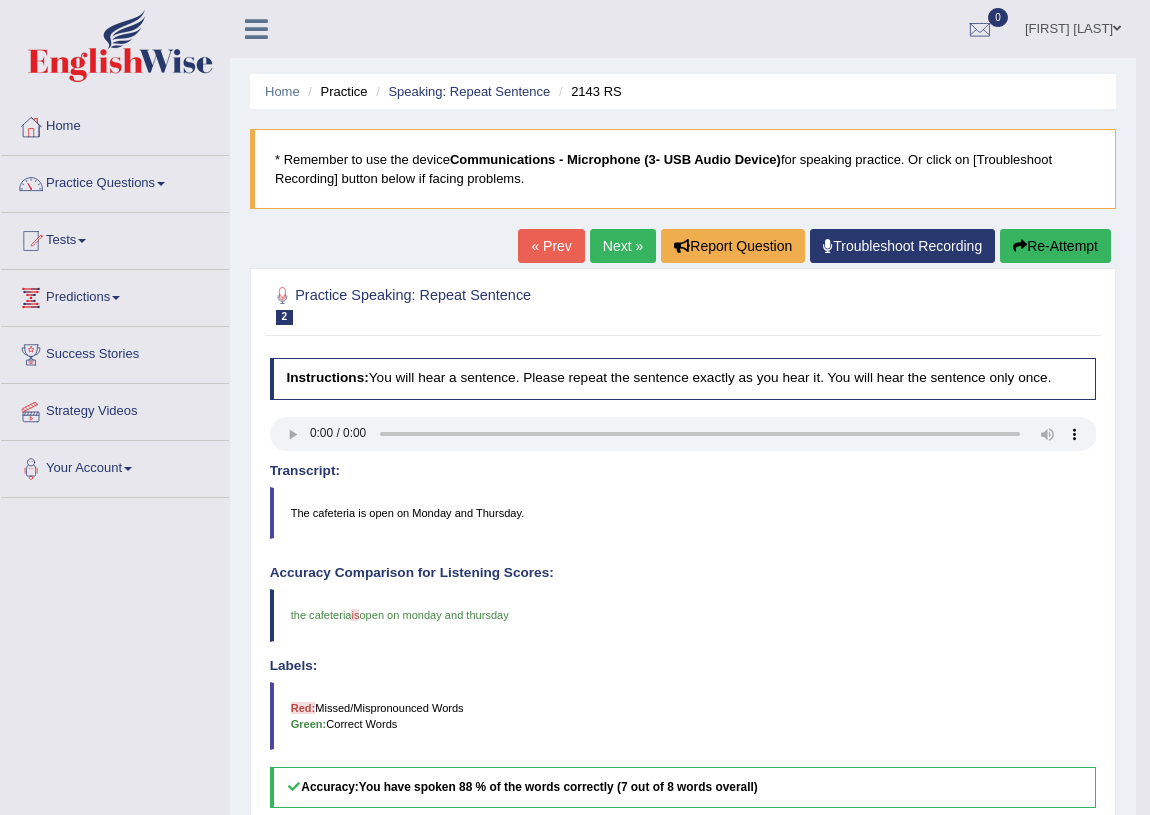 click on "Next »" at bounding box center [623, 246] 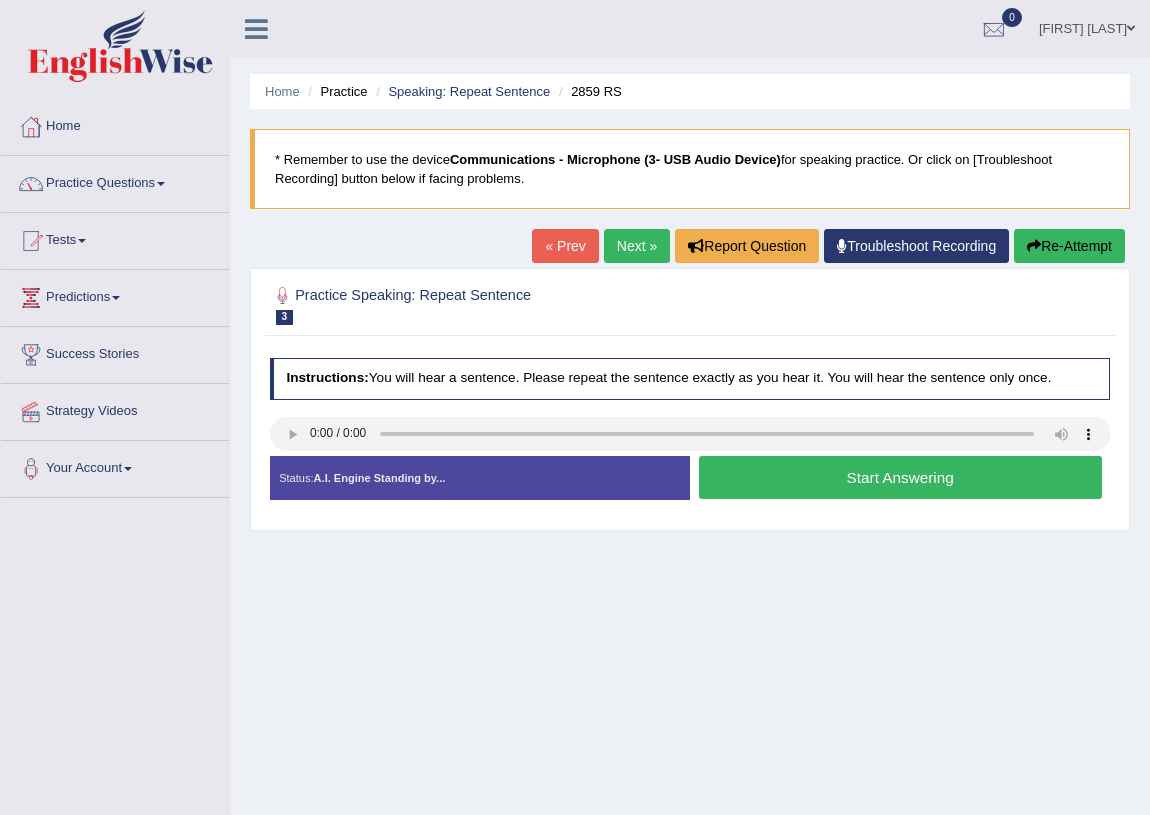 scroll, scrollTop: 0, scrollLeft: 0, axis: both 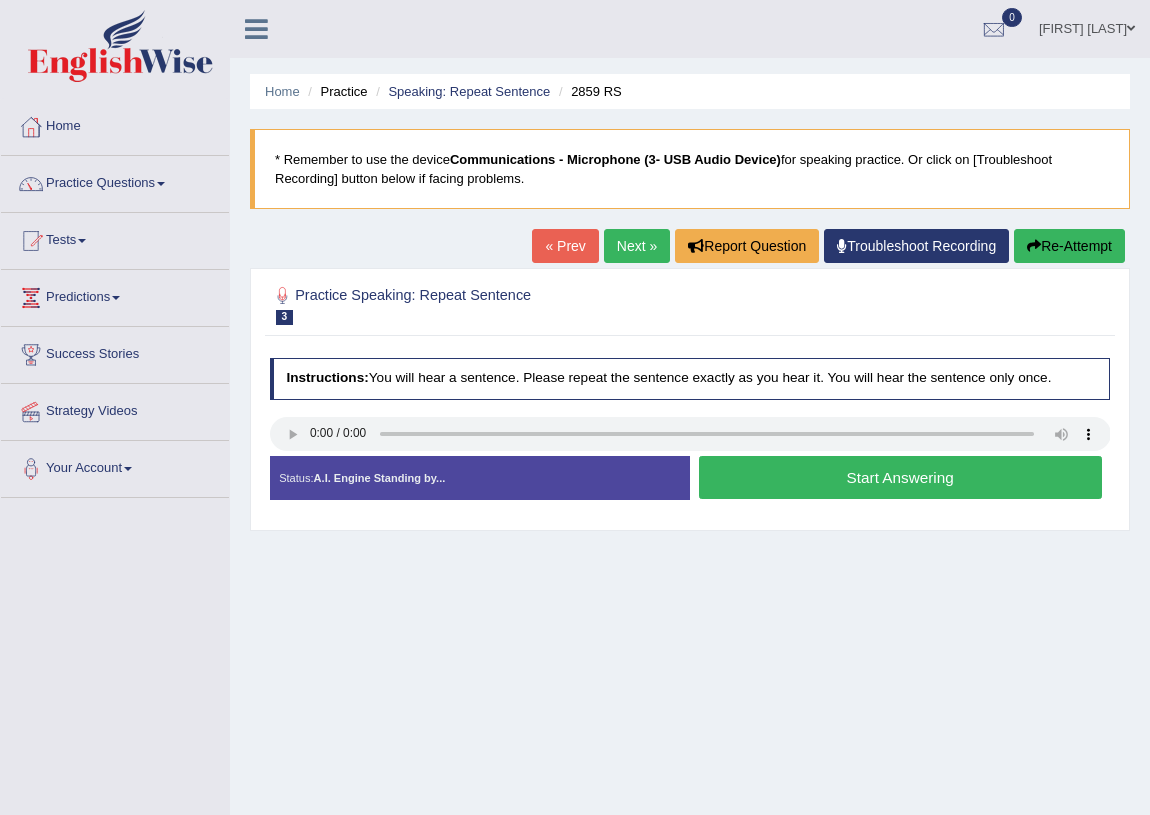 click on "Start Answering" at bounding box center (900, 477) 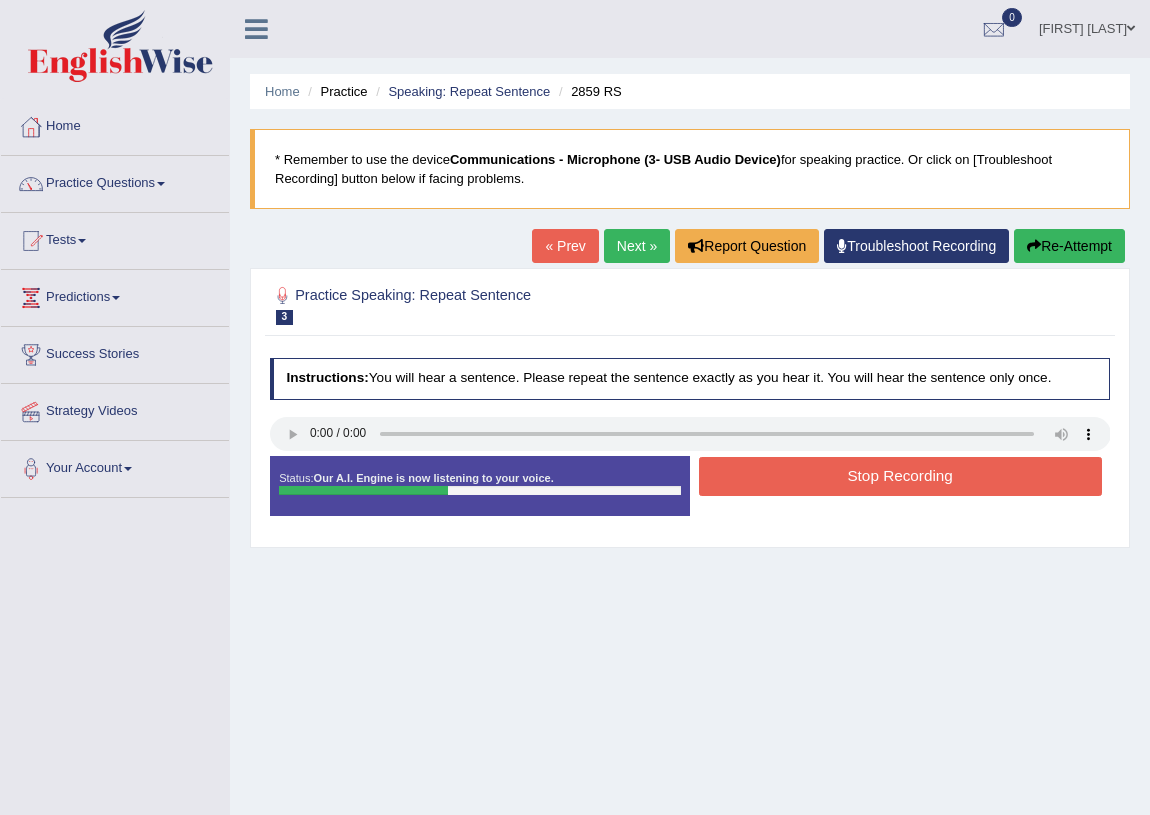 click on "Stop Recording" at bounding box center [900, 476] 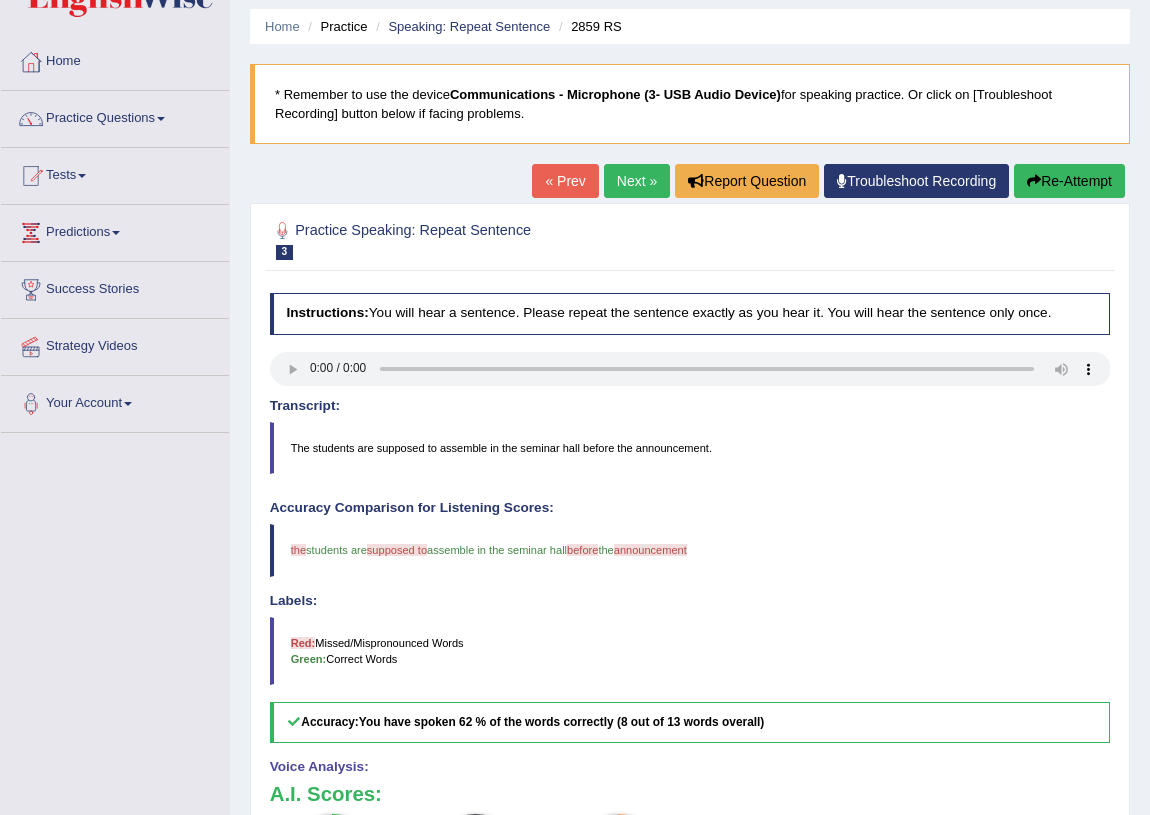 scroll, scrollTop: 0, scrollLeft: 0, axis: both 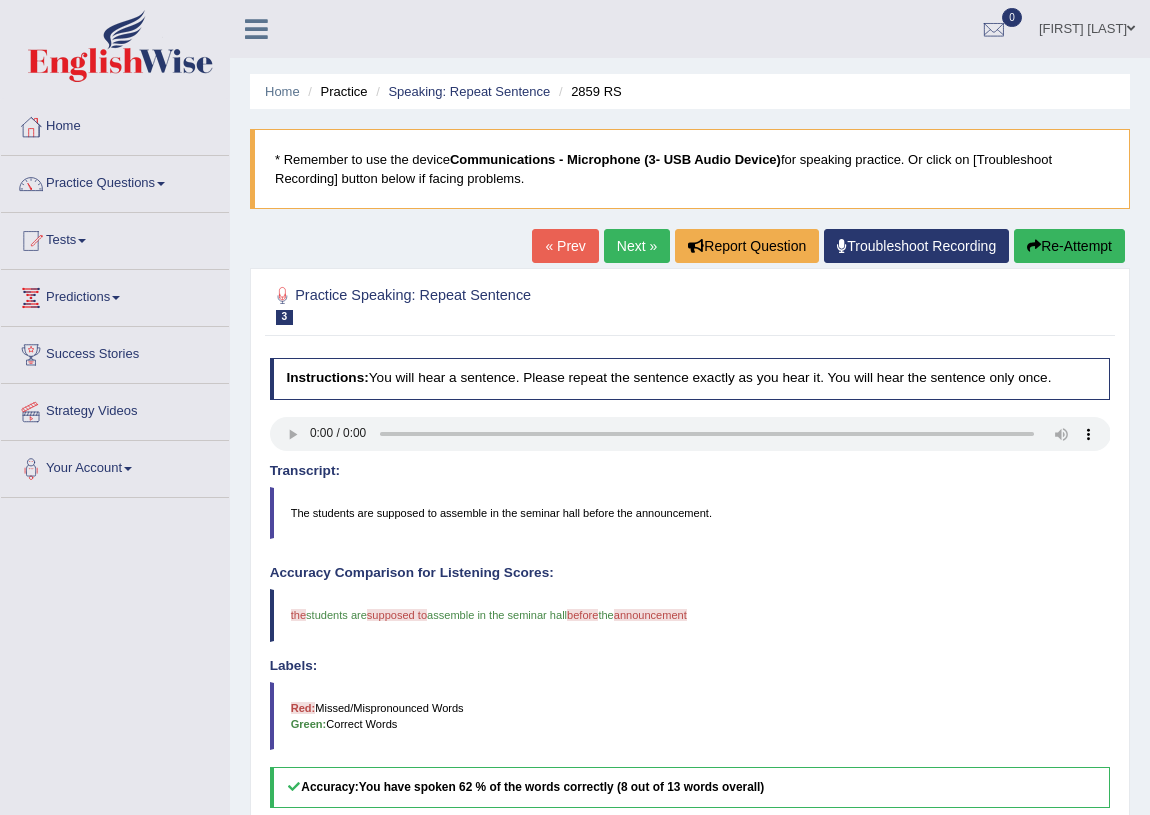 click on "Next »" at bounding box center [637, 246] 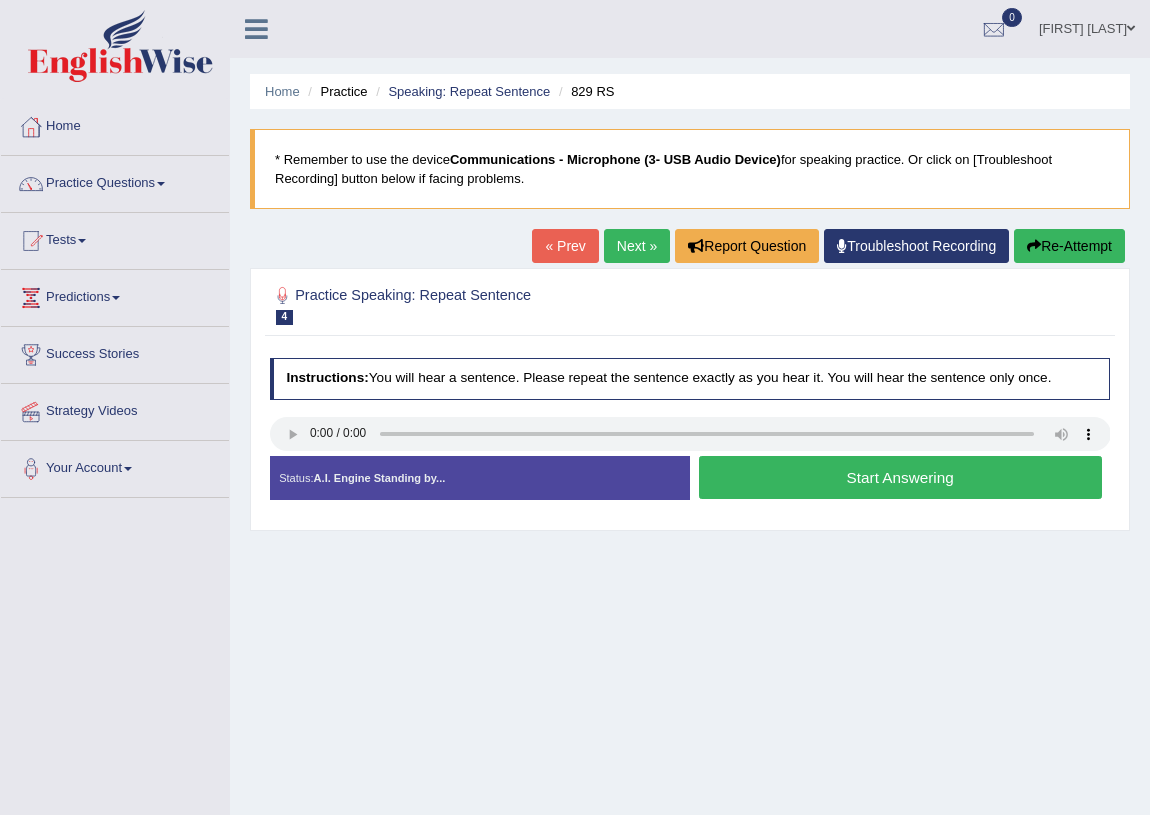 scroll, scrollTop: 0, scrollLeft: 0, axis: both 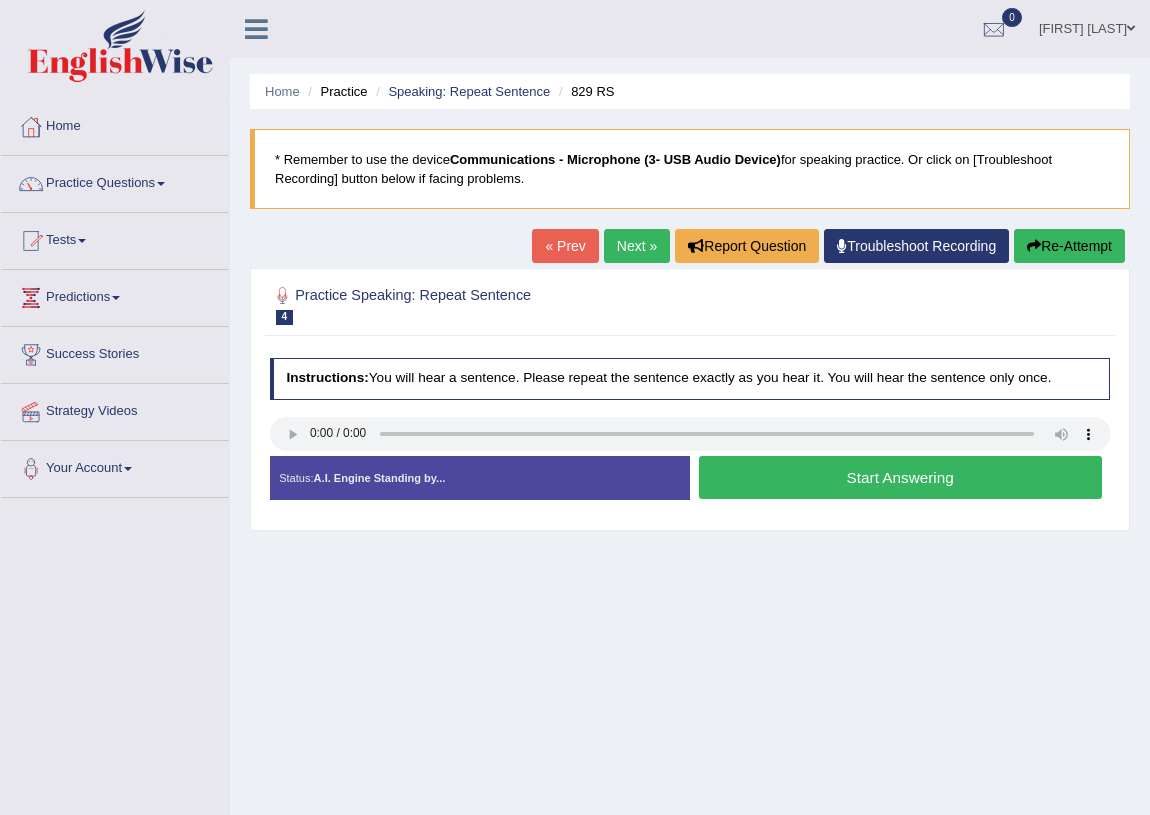 click on "Start Answering" at bounding box center (900, 477) 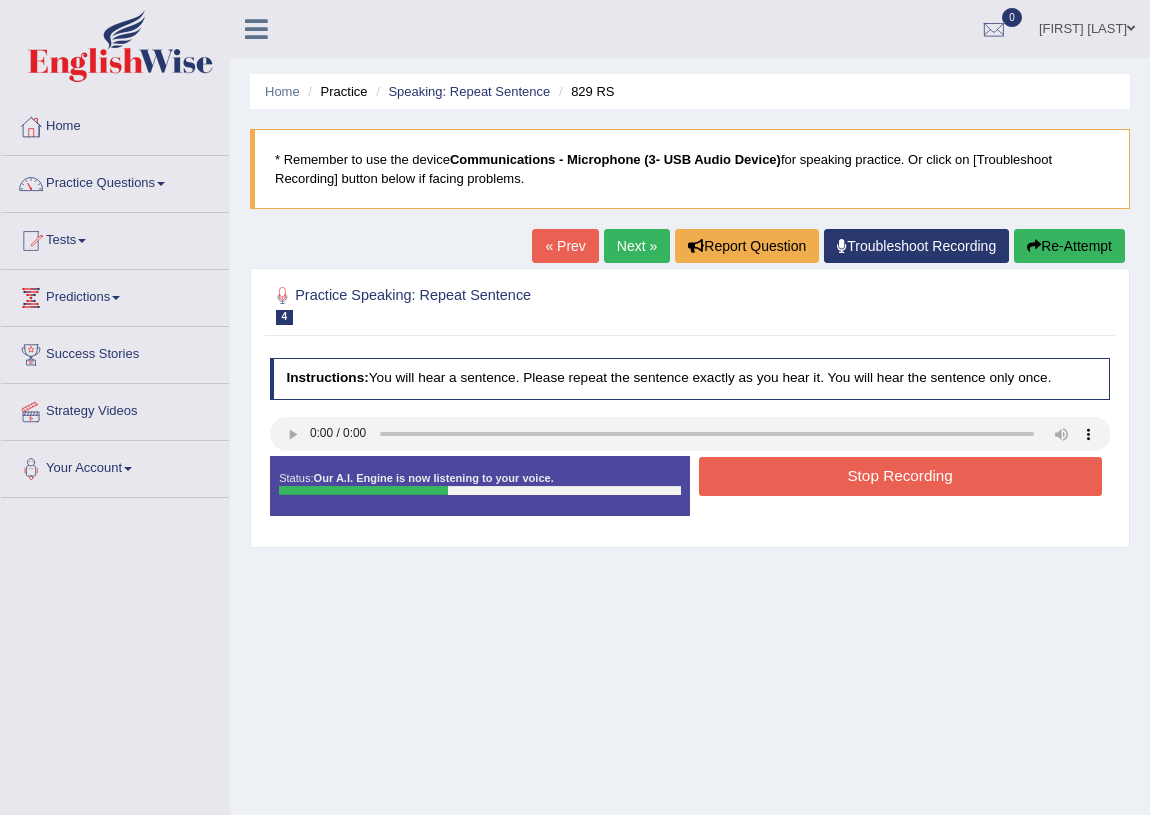 click on "Re-Attempt" at bounding box center (1069, 246) 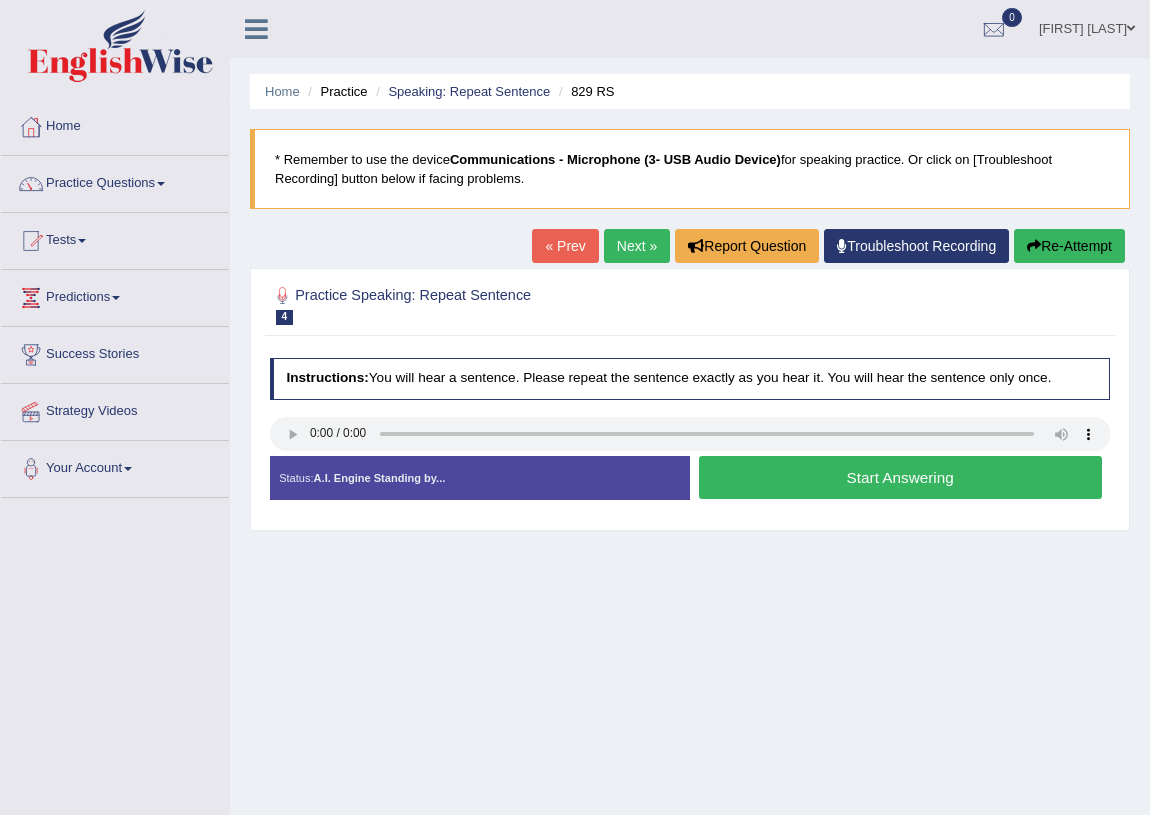scroll, scrollTop: 0, scrollLeft: 0, axis: both 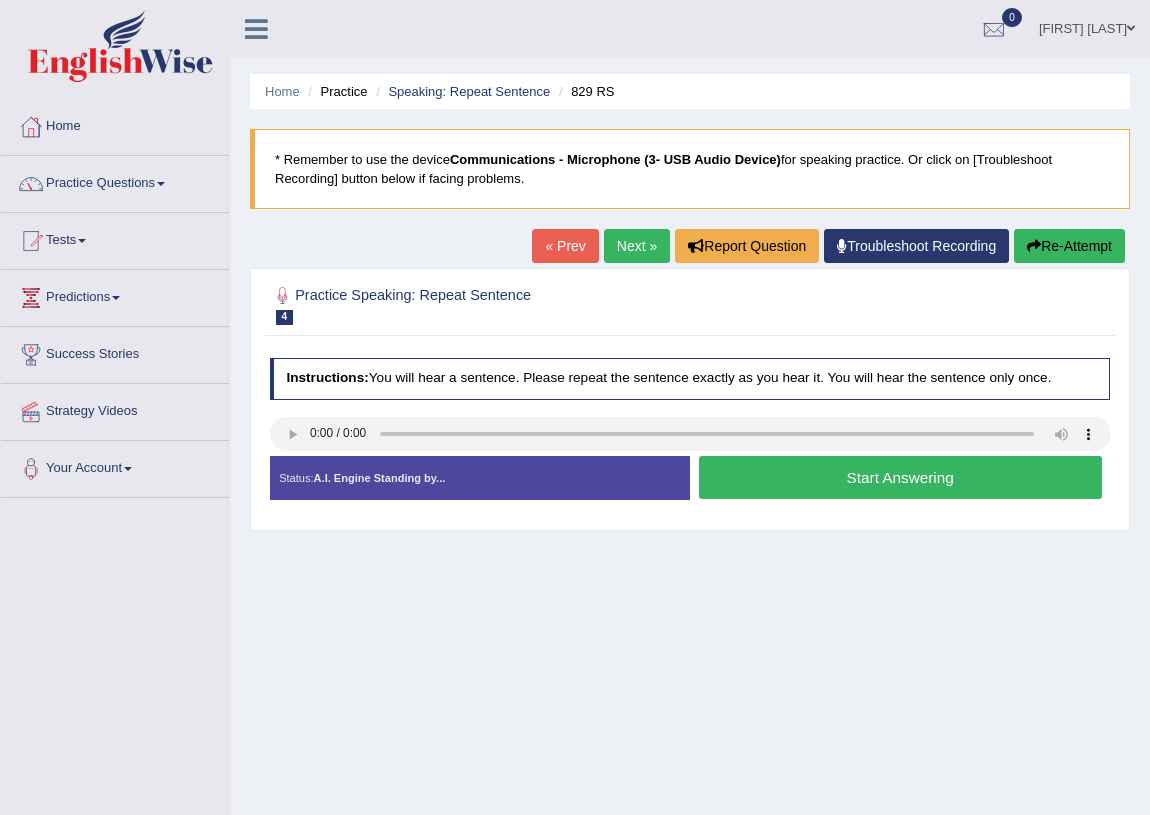 click on "Start Answering" at bounding box center (900, 477) 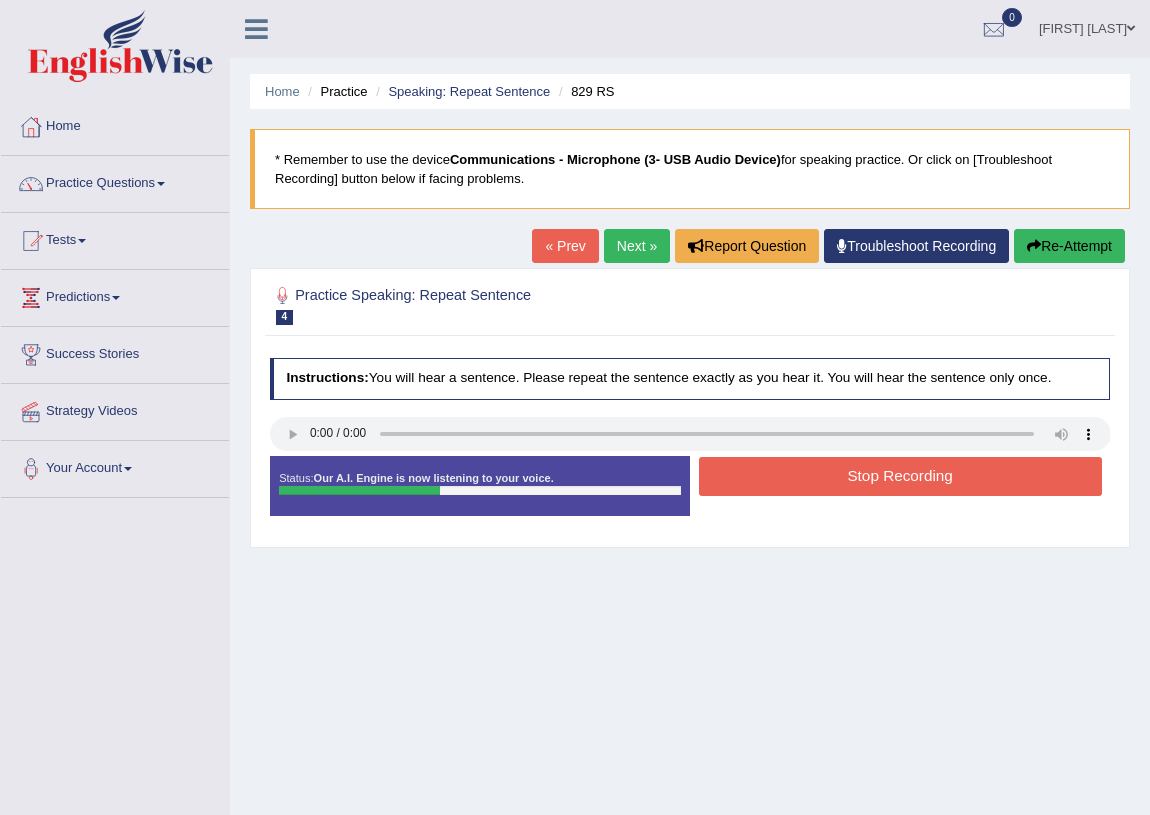 click on "Stop Recording" at bounding box center (900, 476) 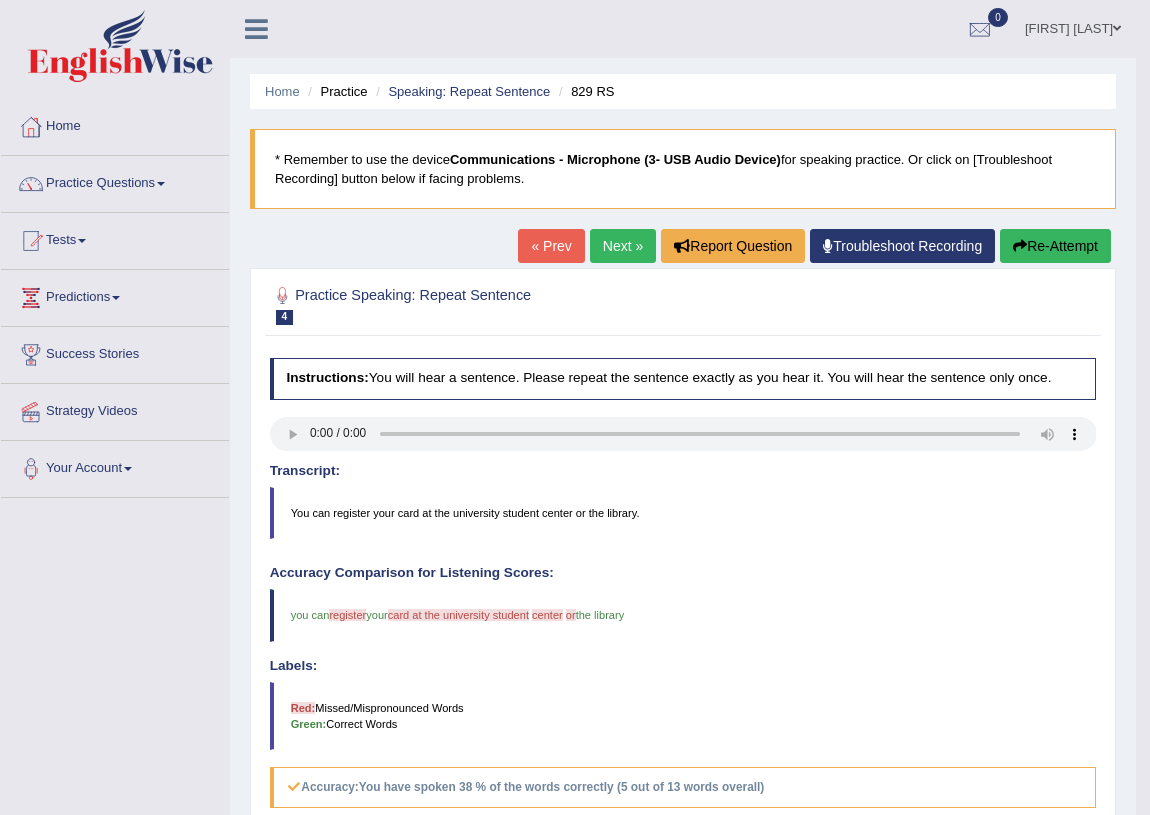 scroll, scrollTop: 0, scrollLeft: 0, axis: both 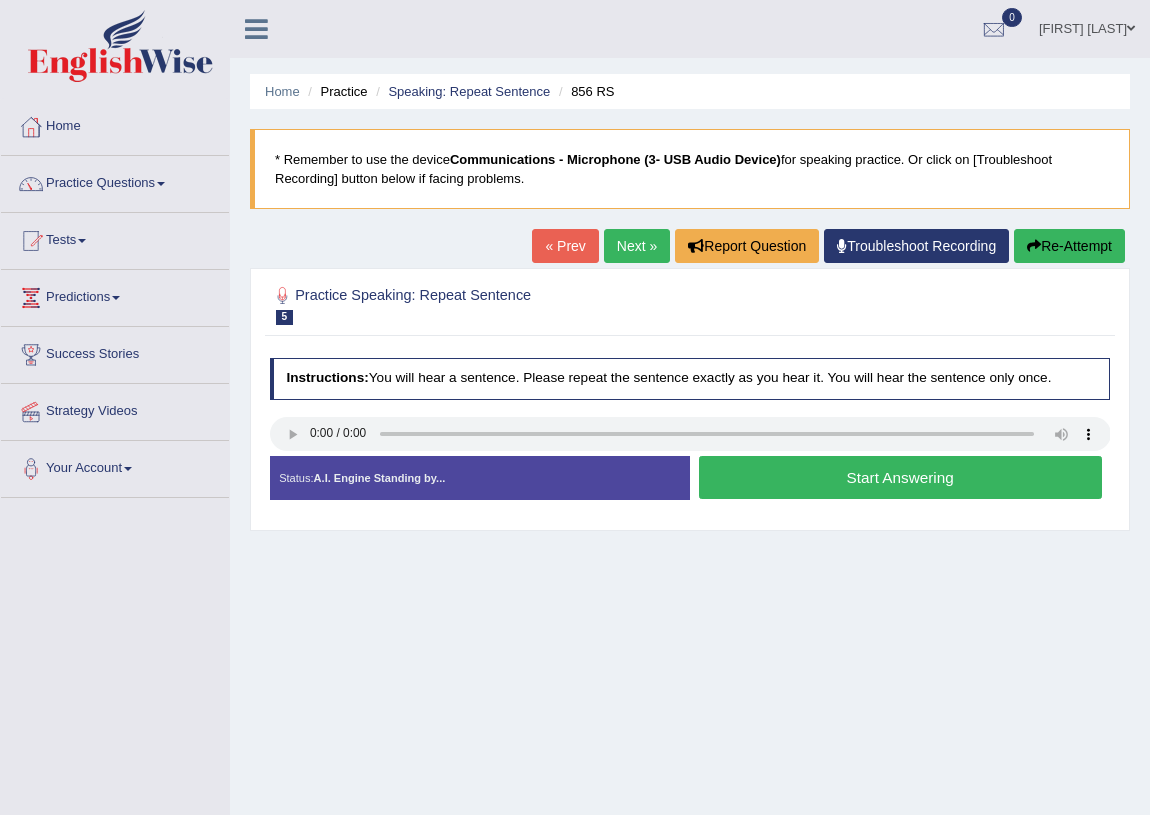 click on "Start Answering" at bounding box center (900, 477) 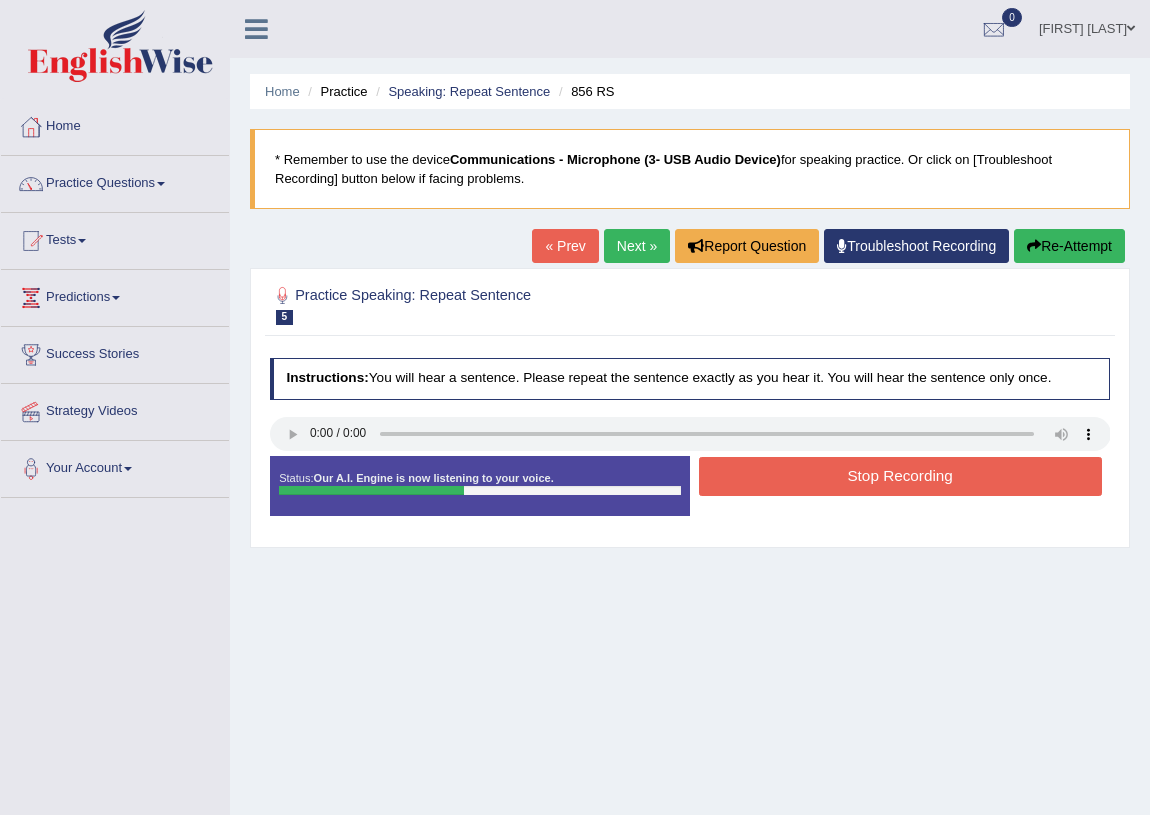 click on "Stop Recording" at bounding box center (900, 476) 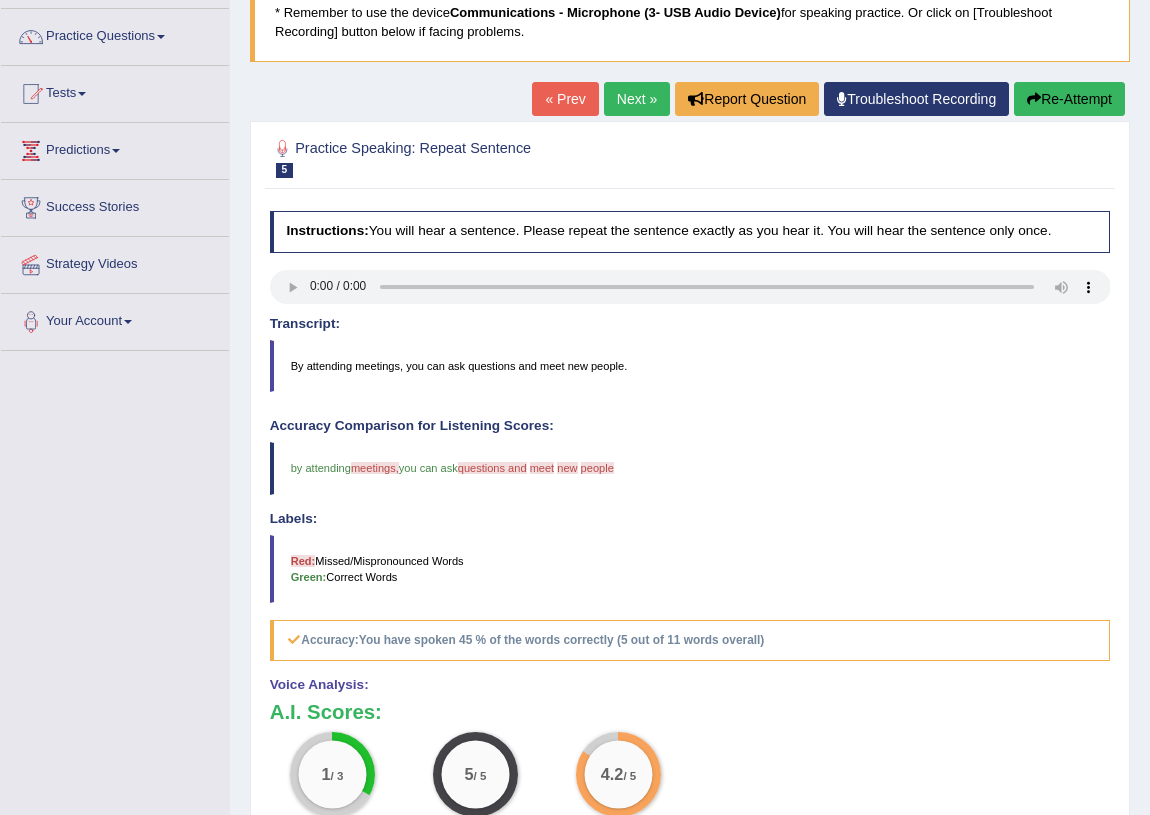 scroll, scrollTop: 37, scrollLeft: 0, axis: vertical 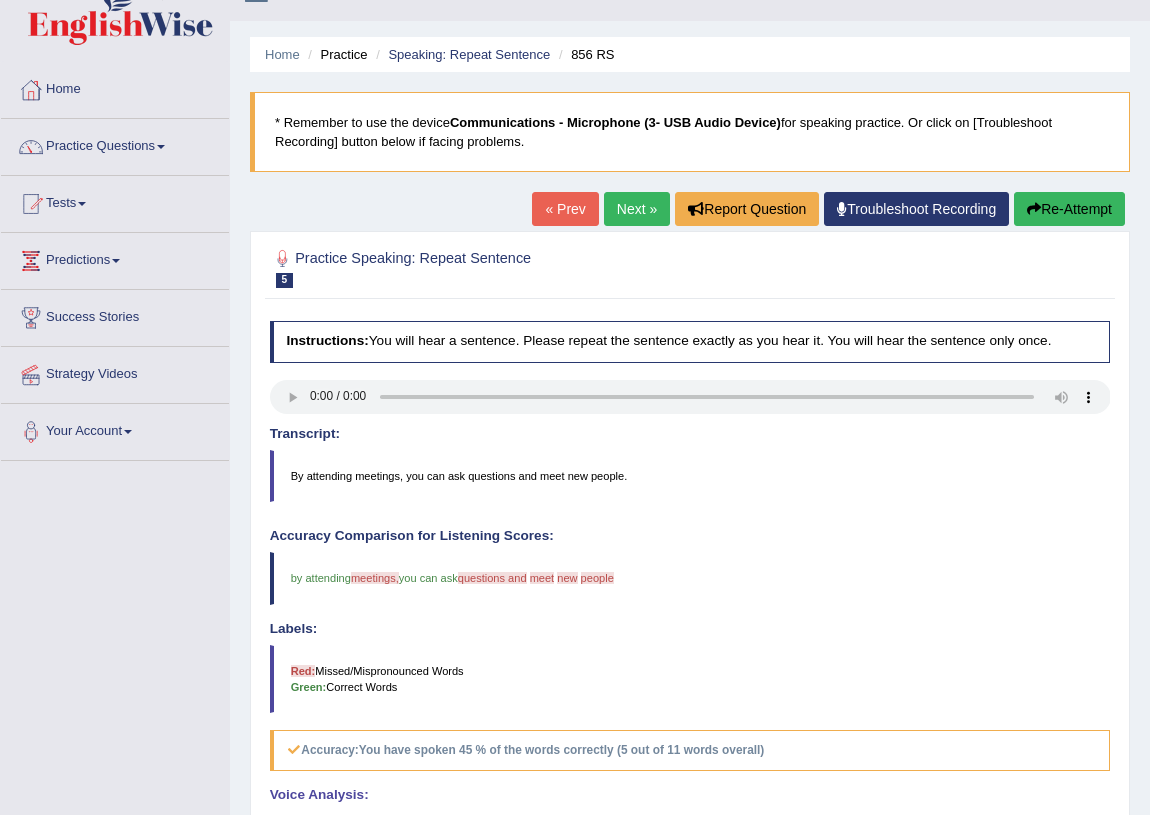 click on "Next »" at bounding box center [637, 209] 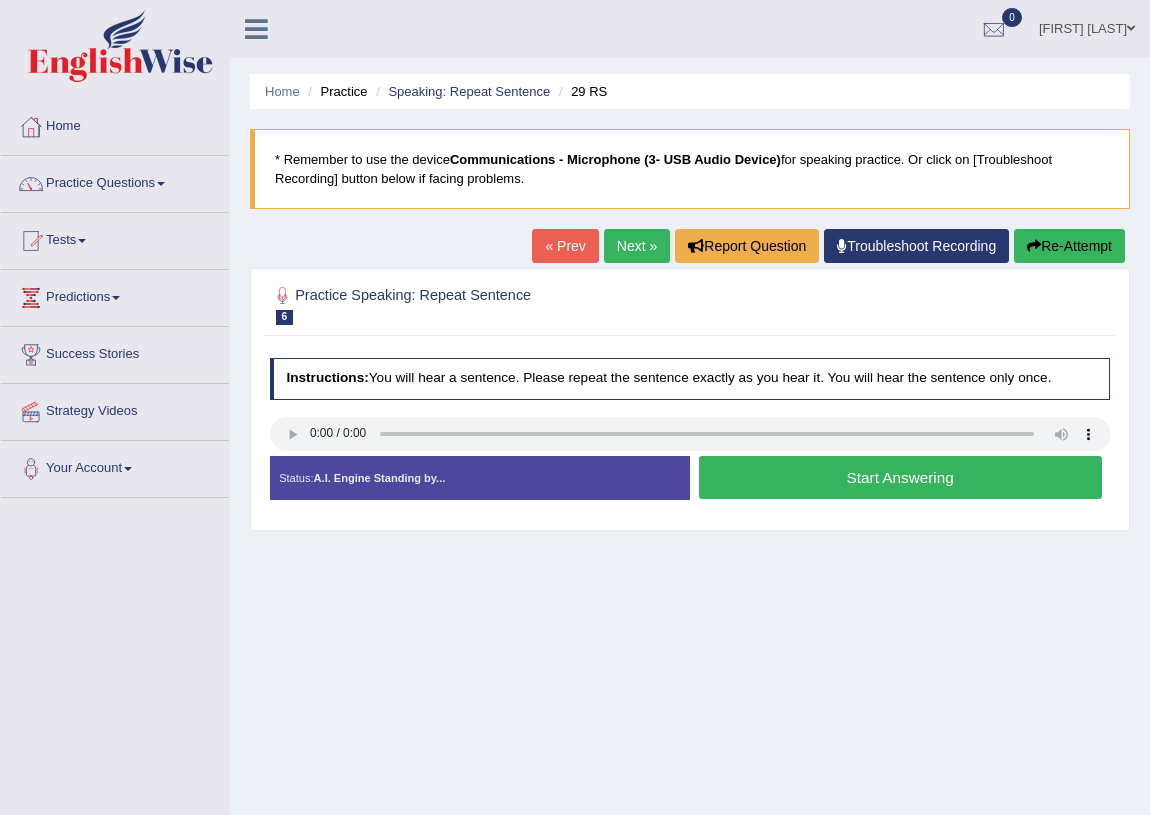scroll, scrollTop: 0, scrollLeft: 0, axis: both 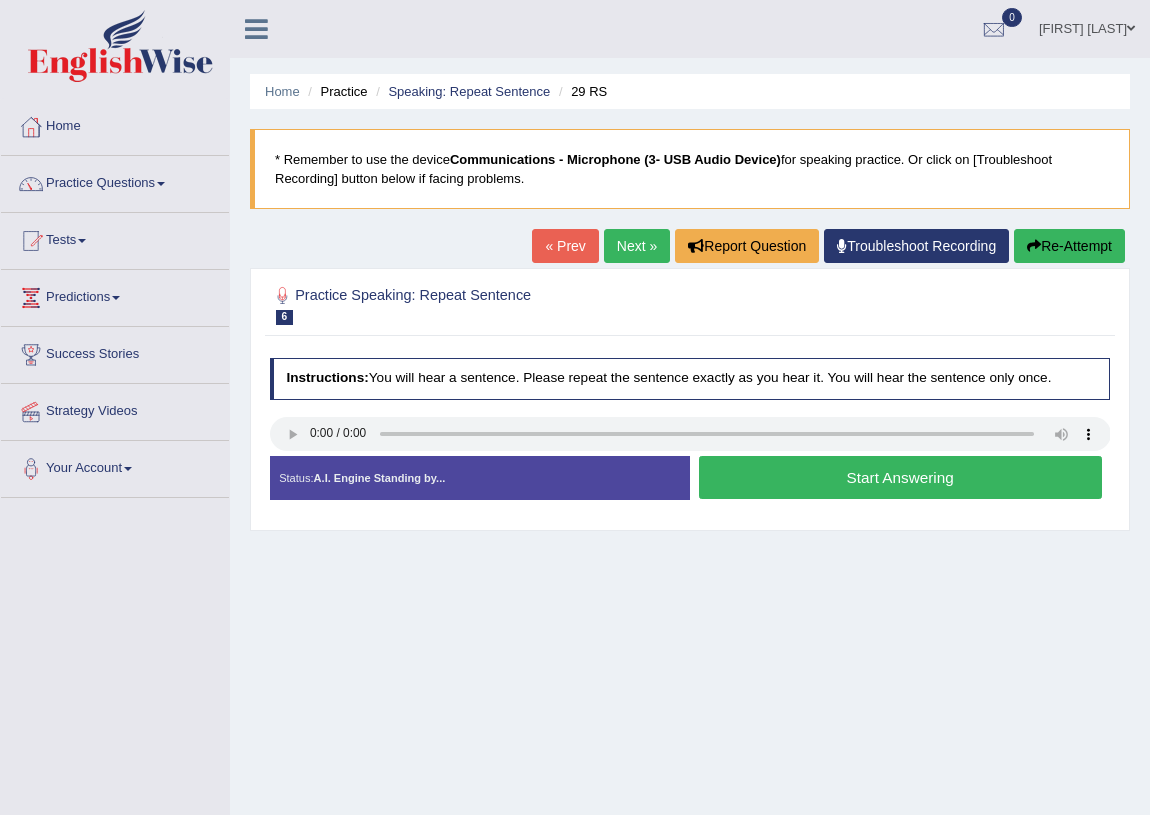 click on "Start Answering" at bounding box center [900, 477] 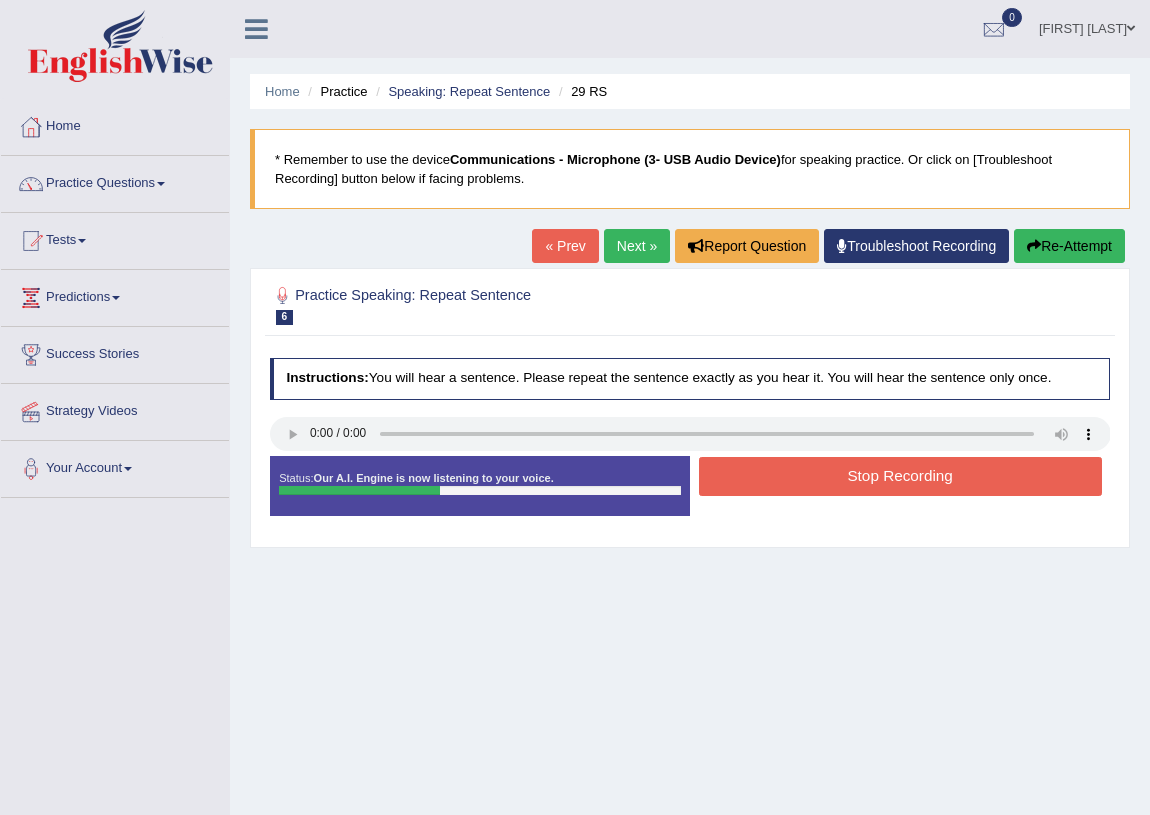 click on "Stop Recording" at bounding box center (900, 476) 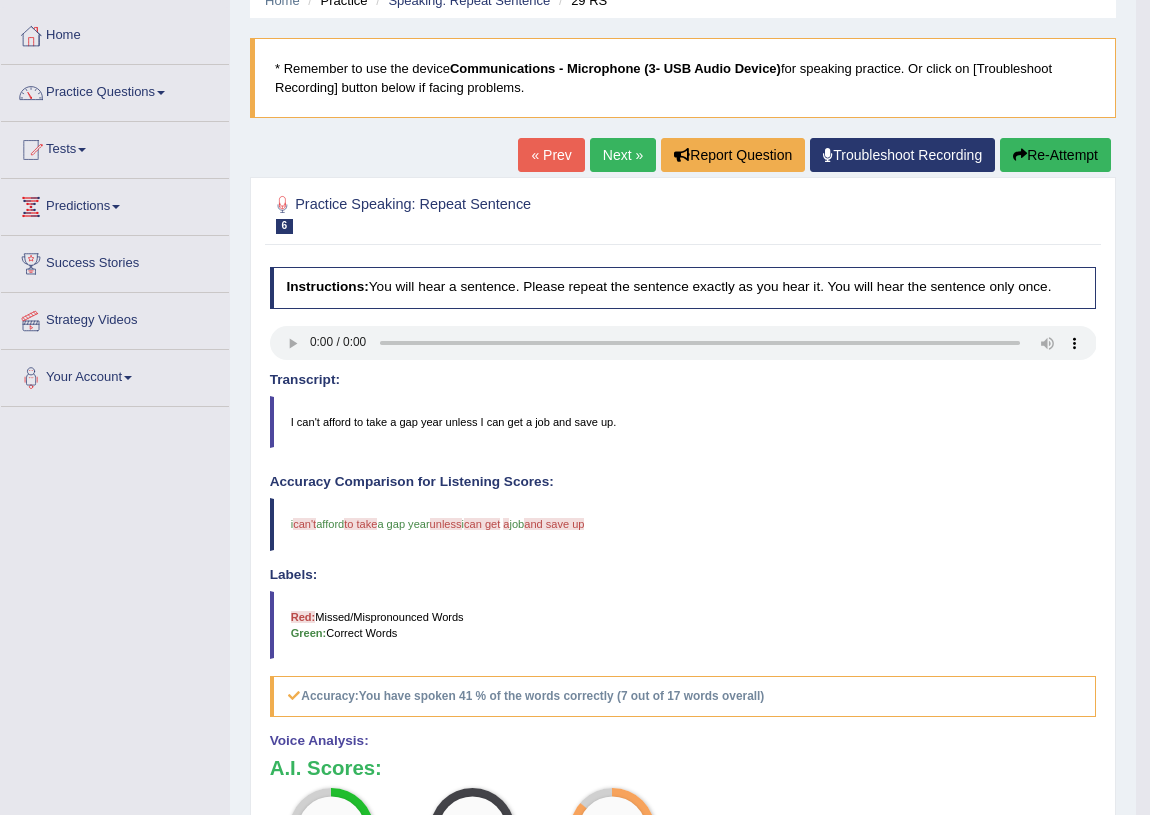 scroll, scrollTop: 0, scrollLeft: 0, axis: both 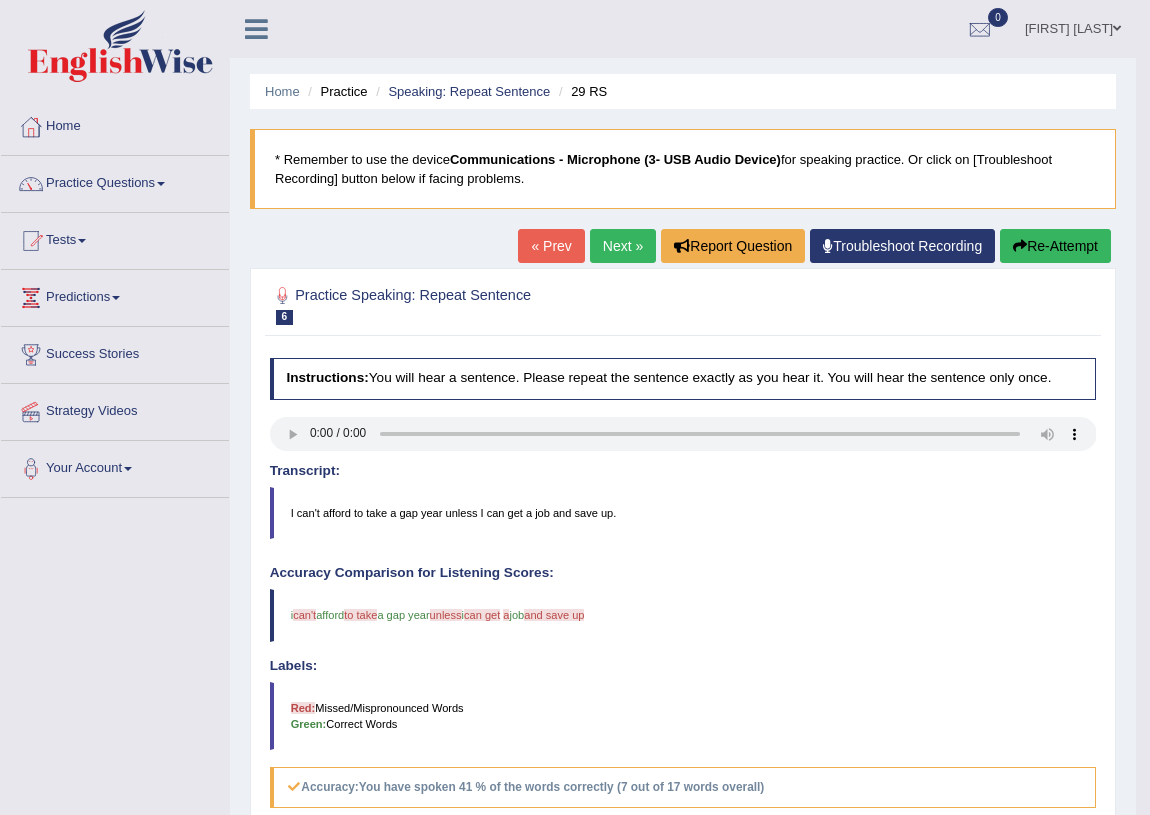 click on "Next »" at bounding box center (623, 246) 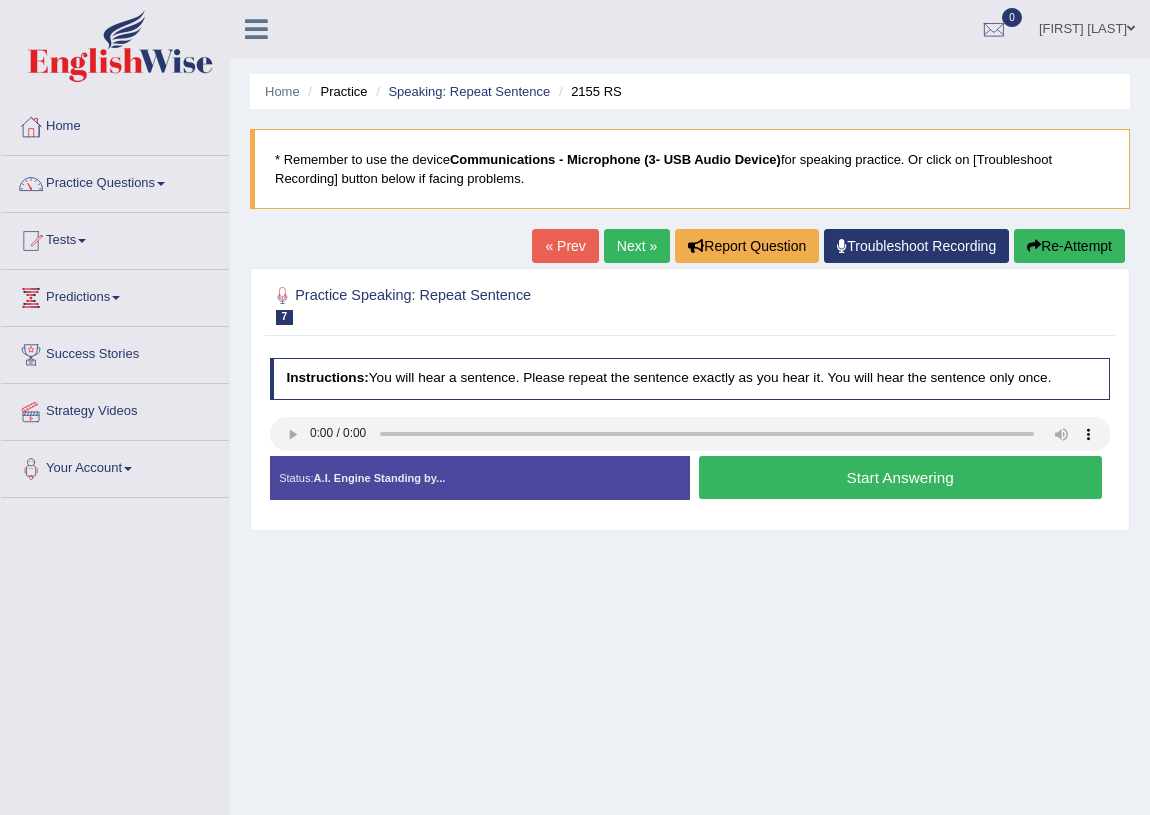 scroll, scrollTop: 0, scrollLeft: 0, axis: both 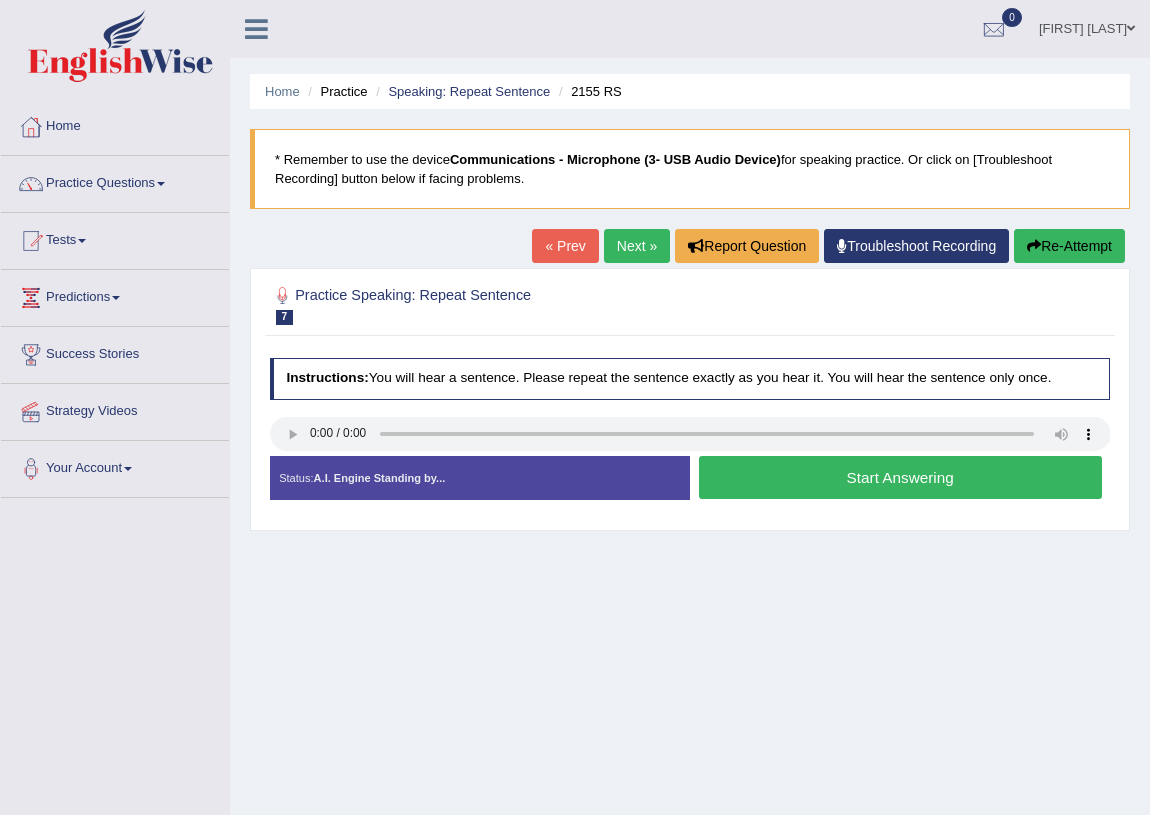 click on "Start Answering" at bounding box center (900, 477) 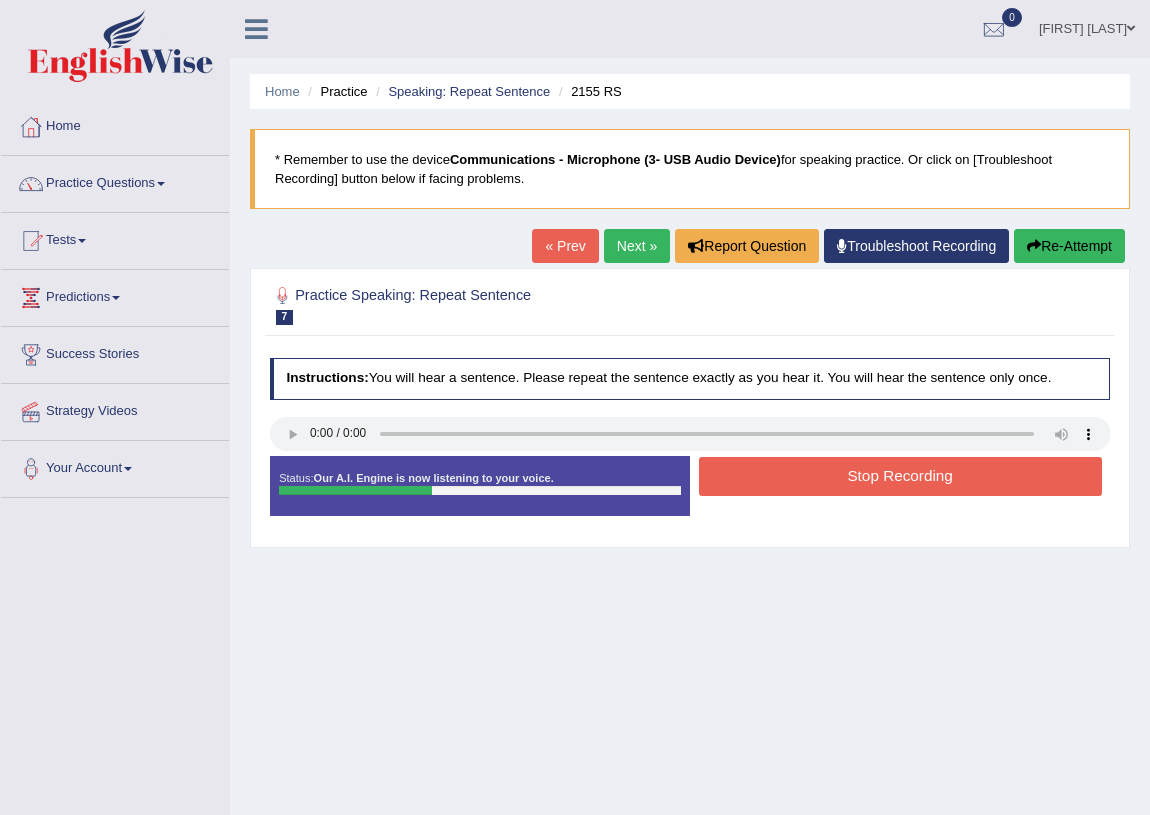 click on "Stop Recording" at bounding box center (900, 476) 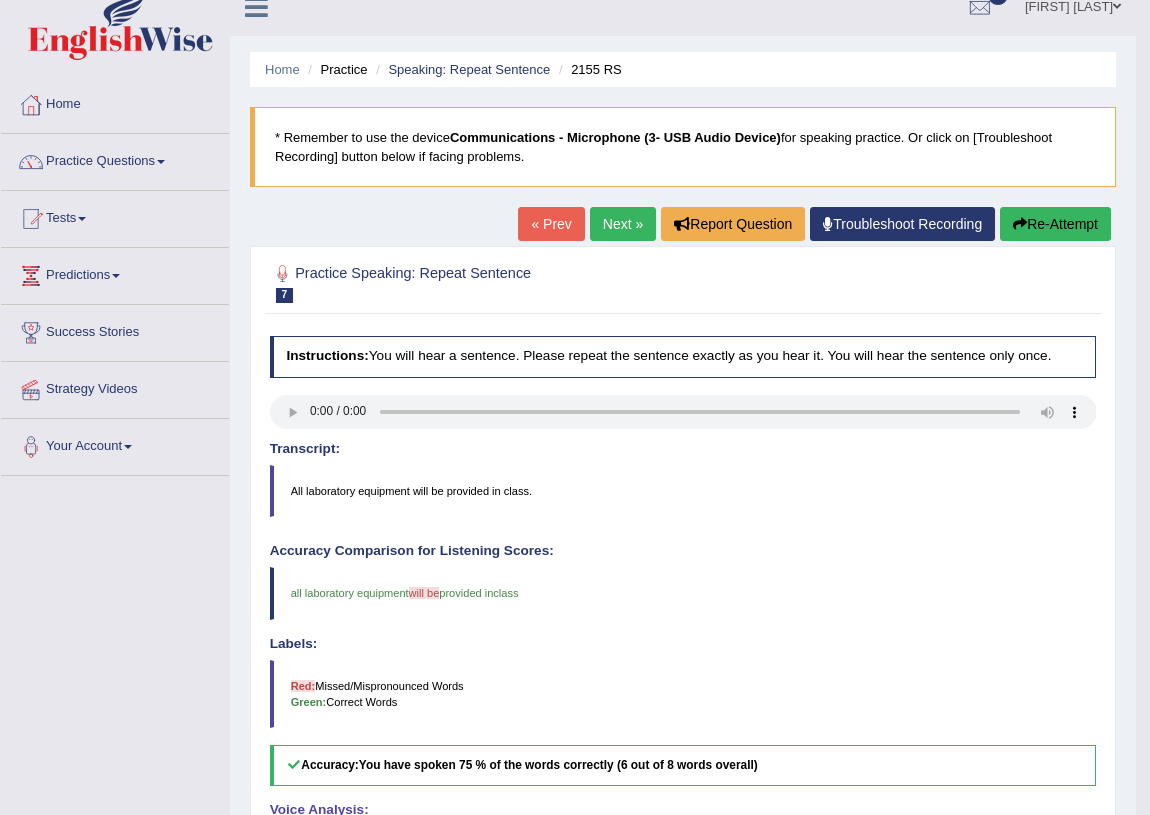 scroll, scrollTop: 0, scrollLeft: 0, axis: both 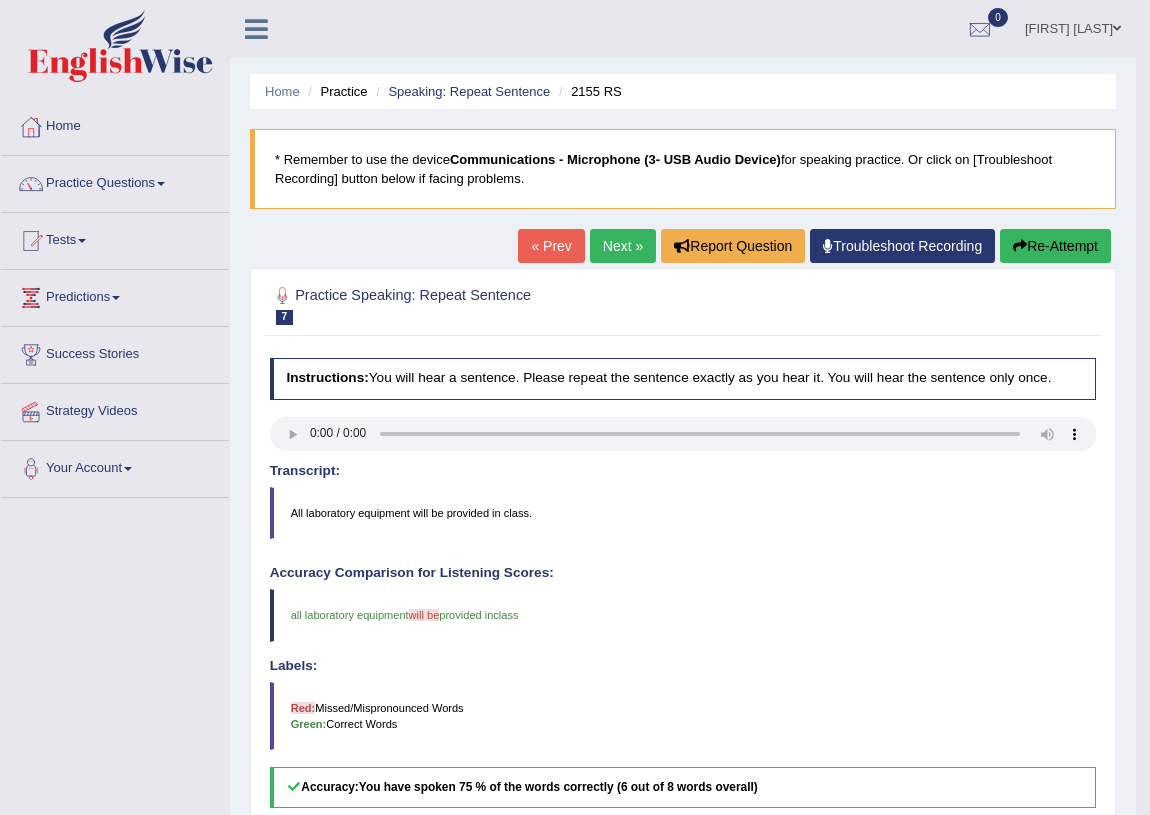 click on "Next »" at bounding box center [623, 246] 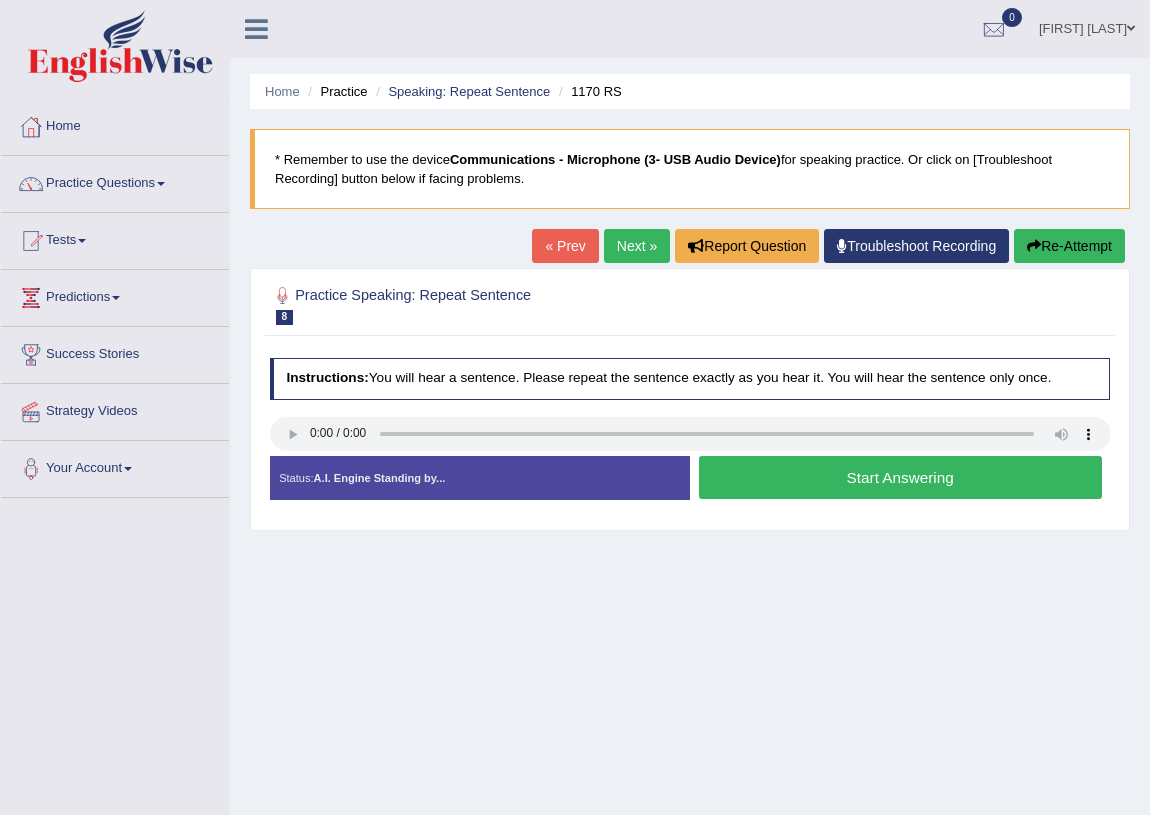 scroll, scrollTop: 0, scrollLeft: 0, axis: both 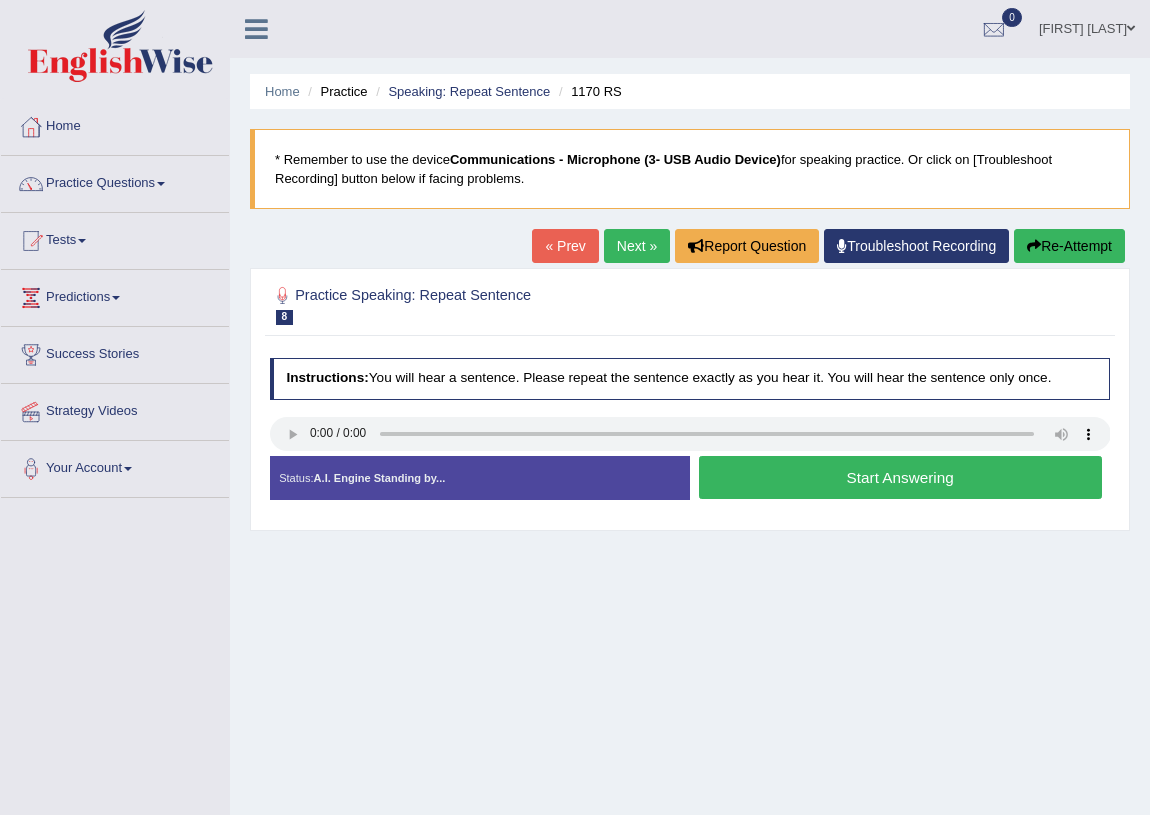 click on "Start Answering" at bounding box center [900, 477] 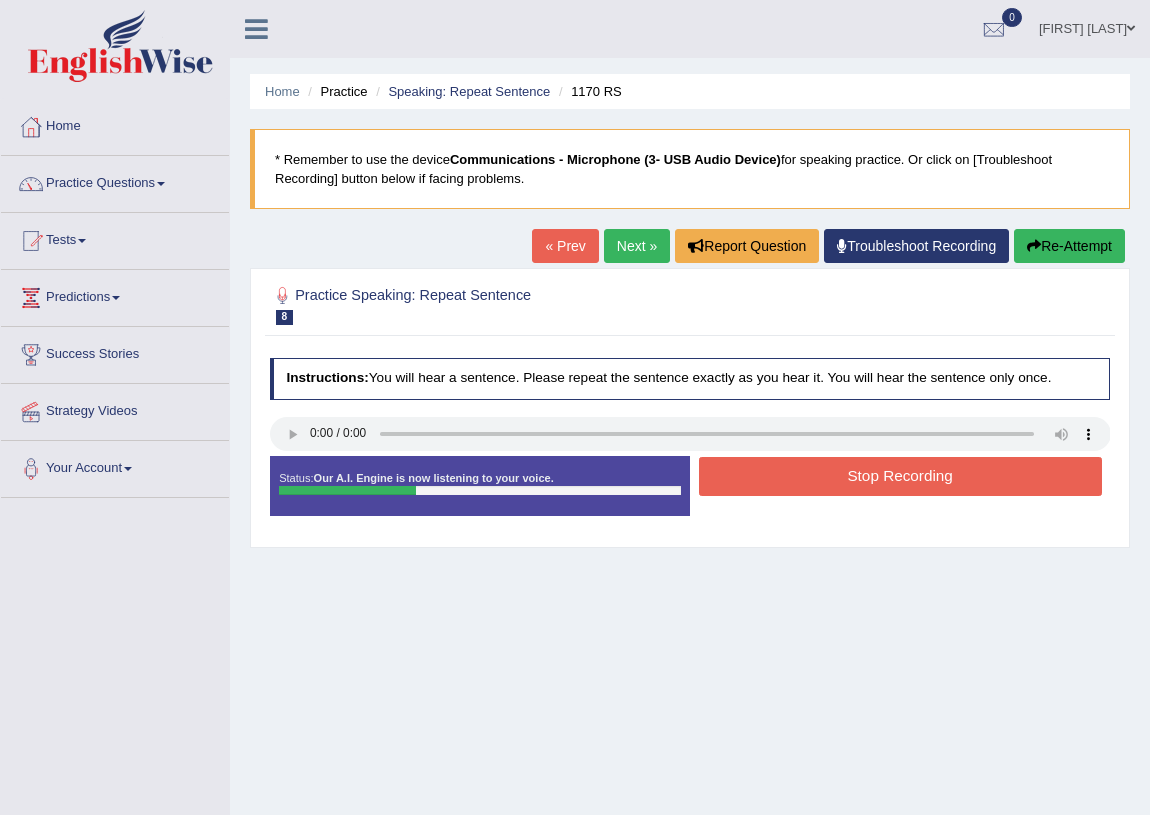 click on "Stop Recording" at bounding box center (900, 476) 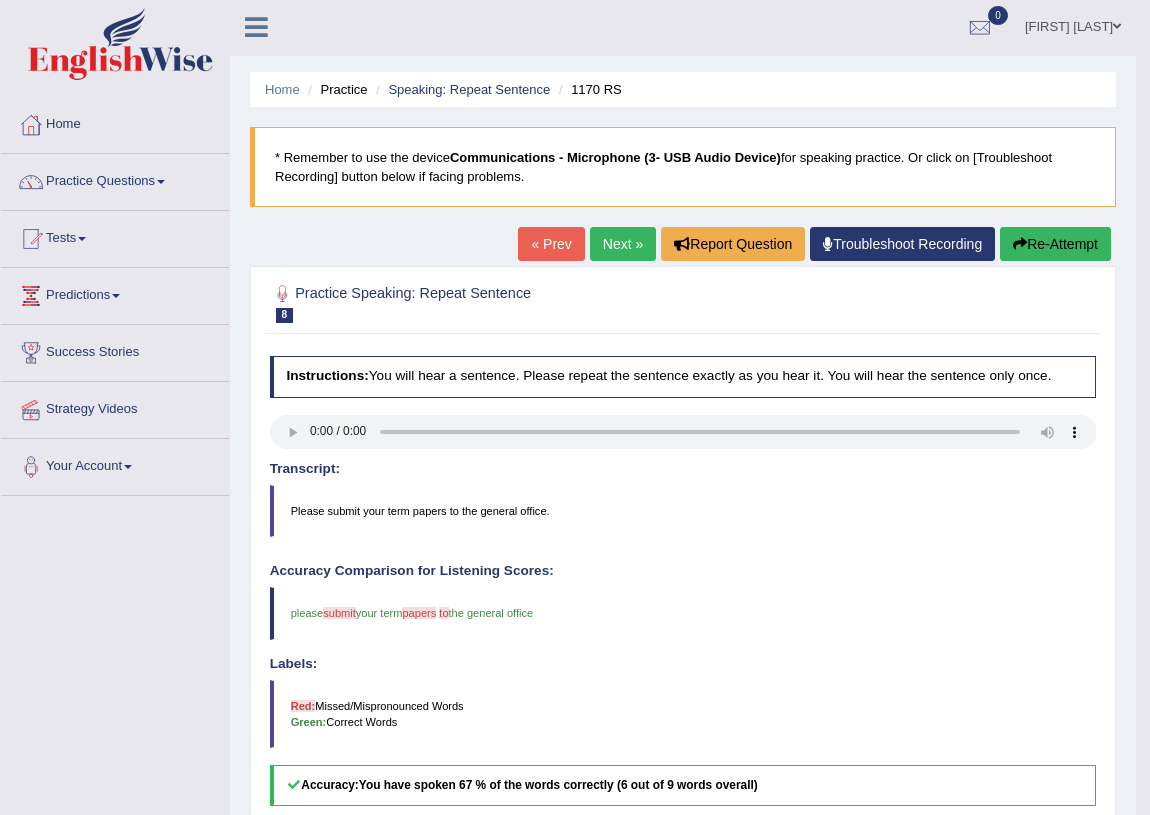 scroll, scrollTop: 0, scrollLeft: 0, axis: both 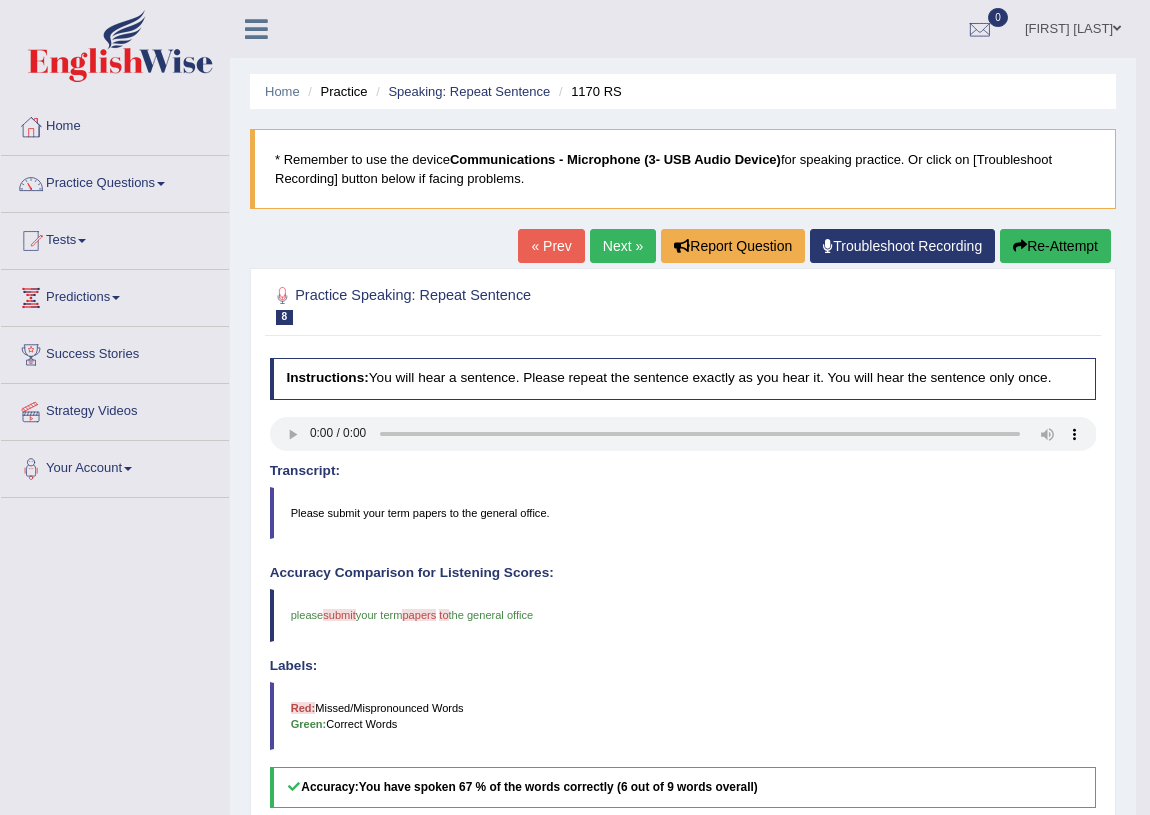 click on "Next »" at bounding box center [623, 246] 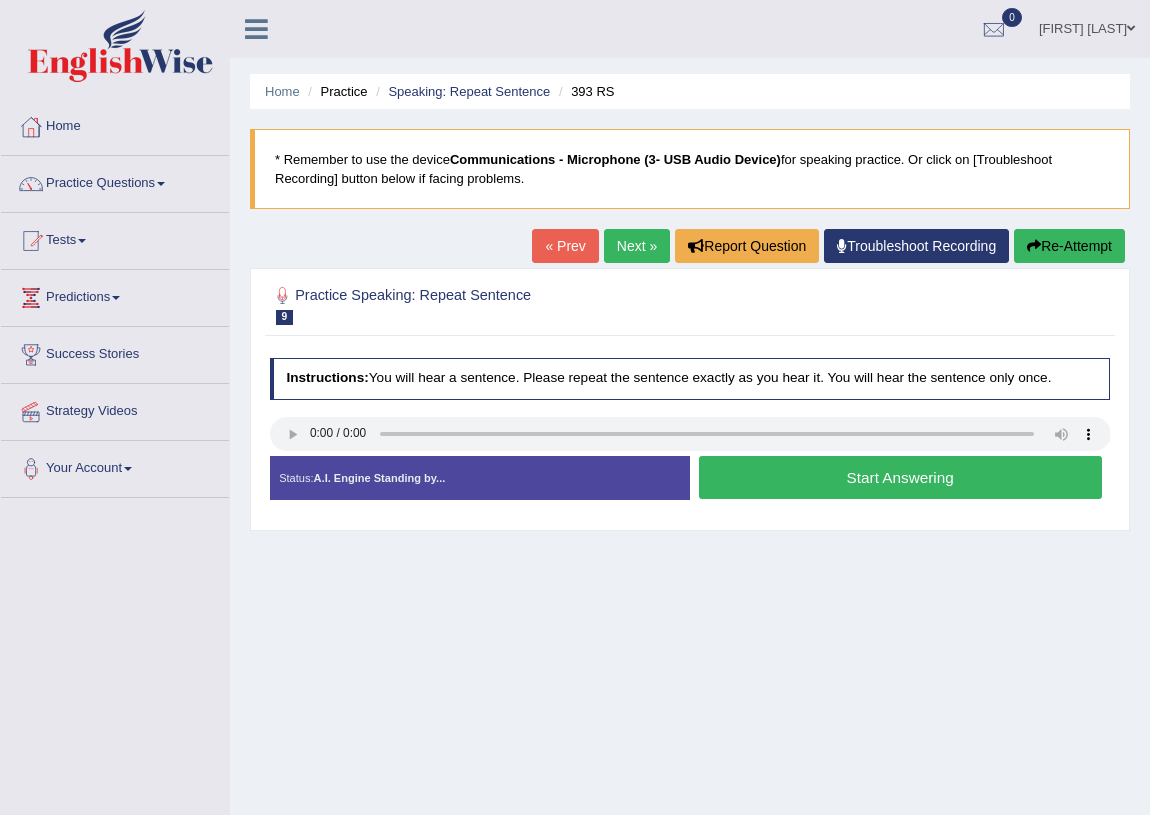 scroll, scrollTop: 0, scrollLeft: 0, axis: both 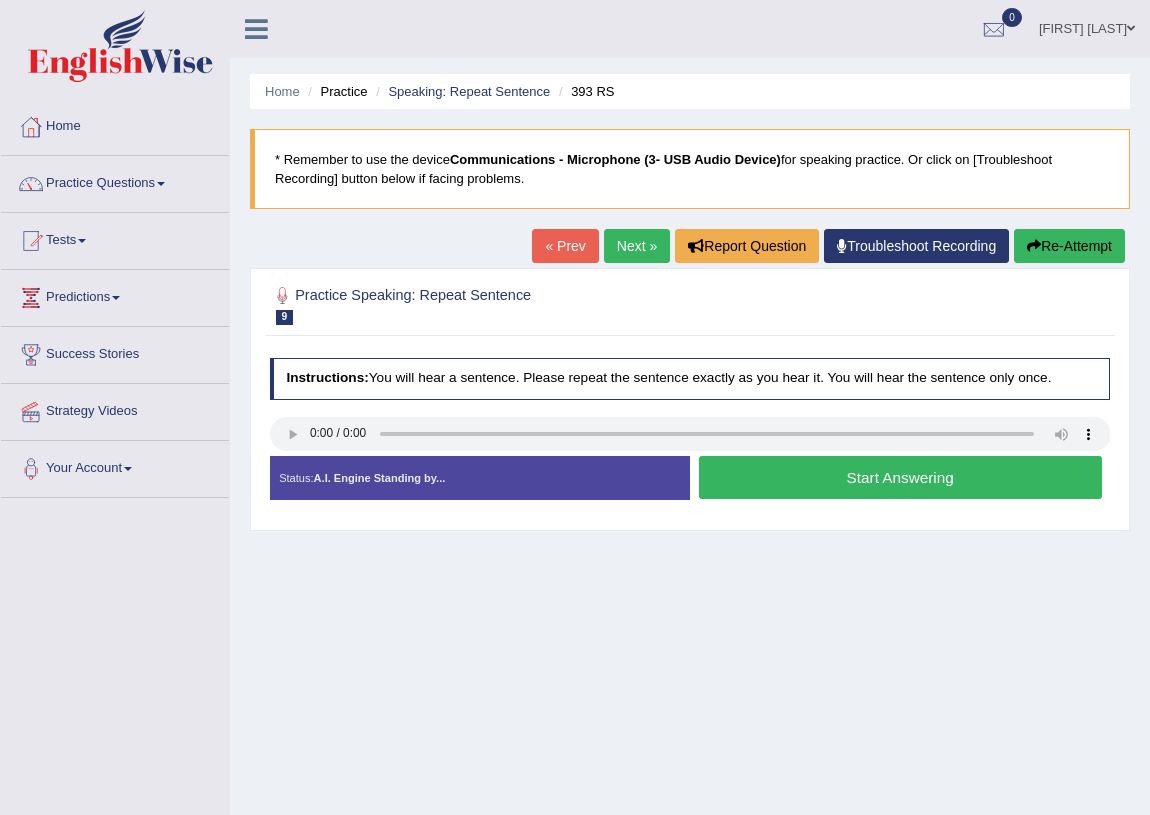 click on "Start Answering" at bounding box center (900, 477) 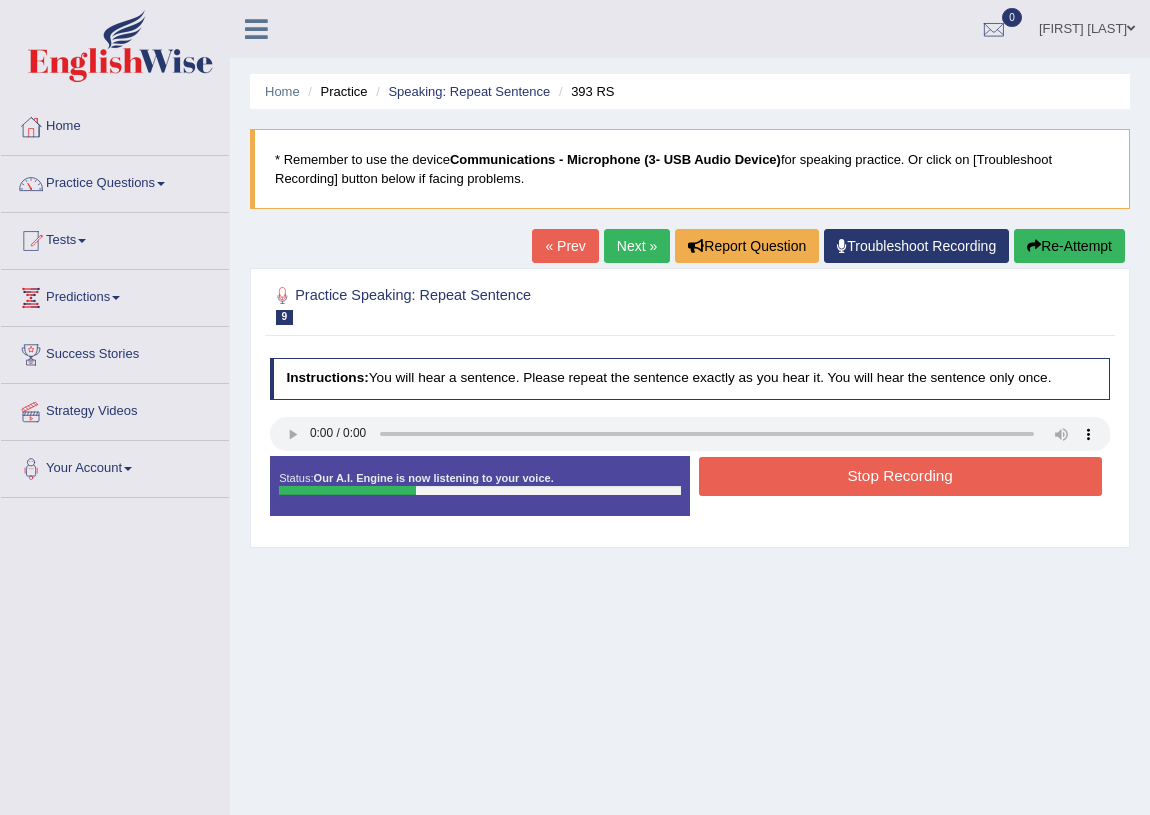 click on "Stop Recording" at bounding box center [900, 476] 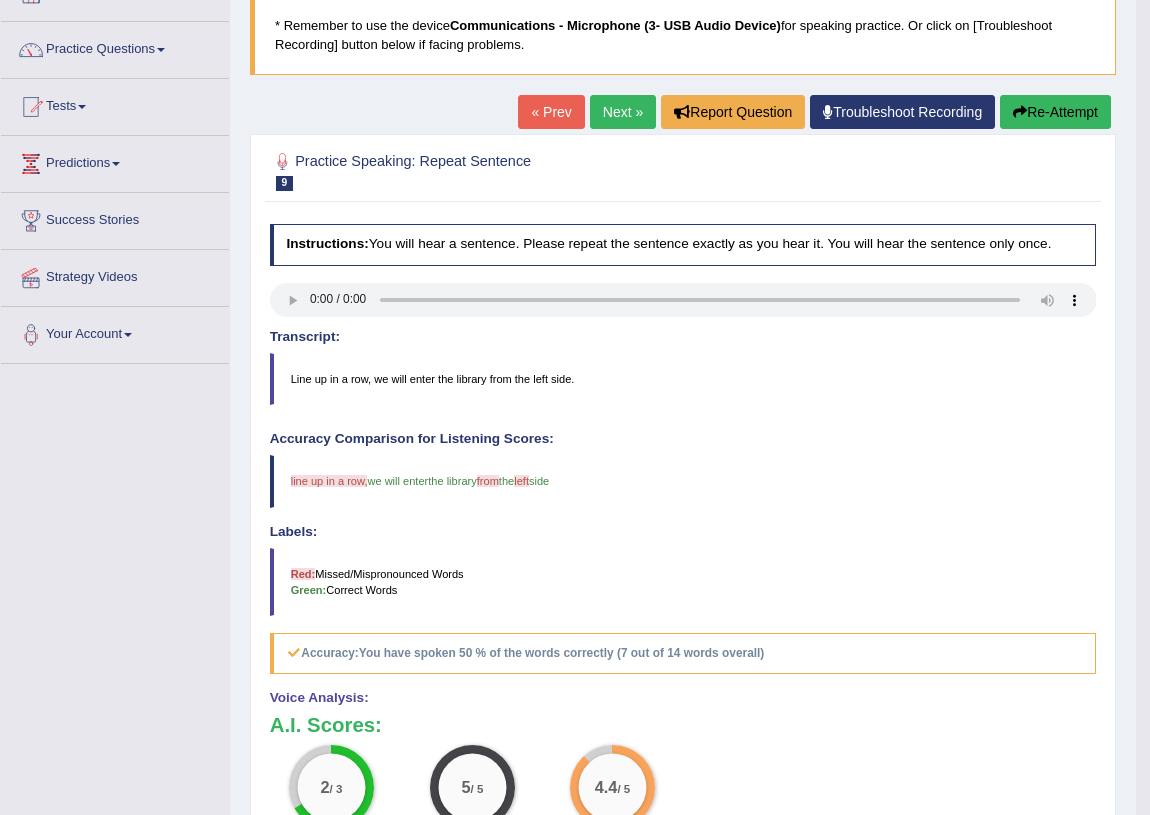 scroll, scrollTop: 37, scrollLeft: 0, axis: vertical 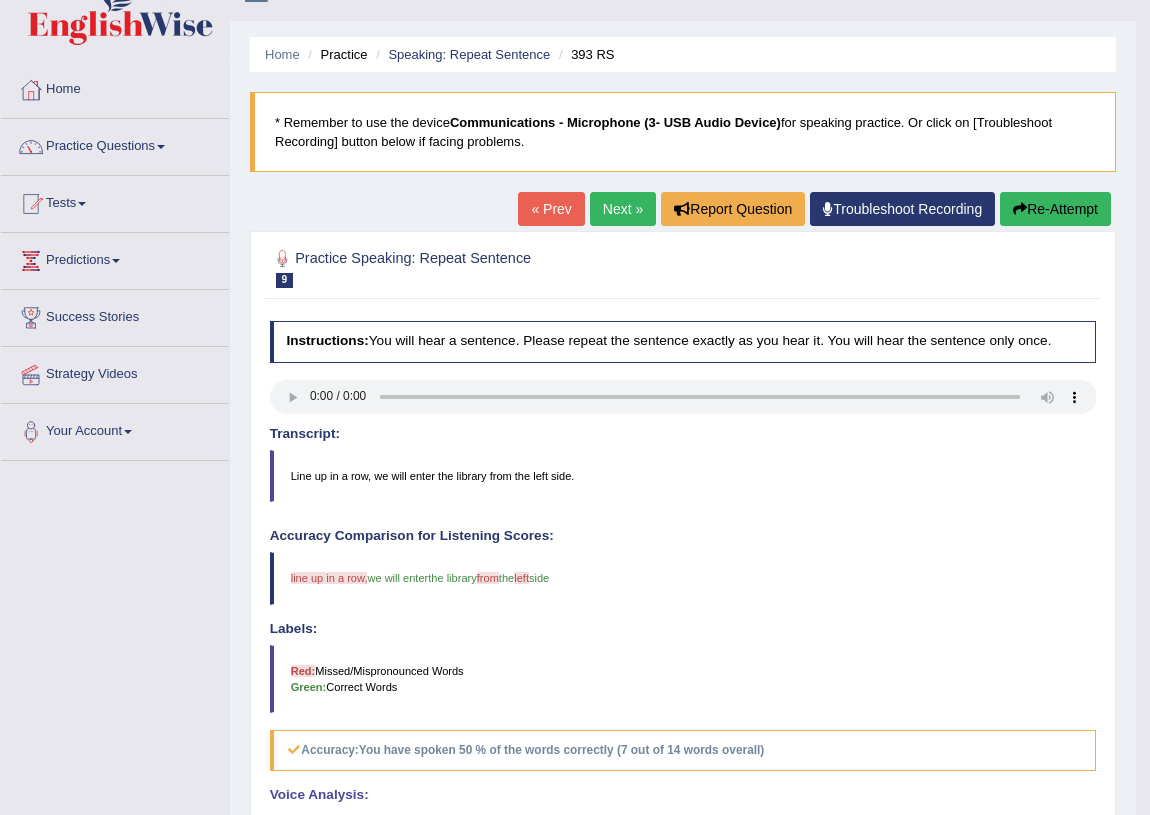 click on "Next »" at bounding box center [623, 209] 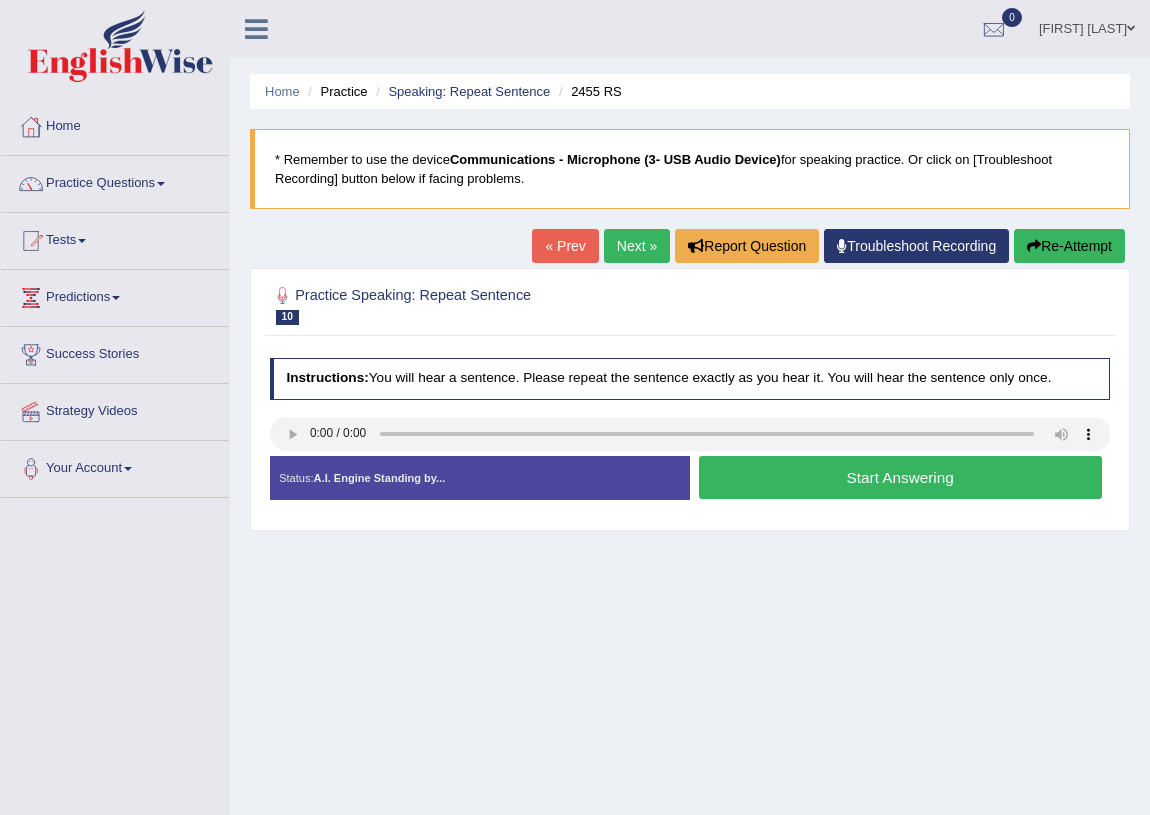 scroll, scrollTop: 0, scrollLeft: 0, axis: both 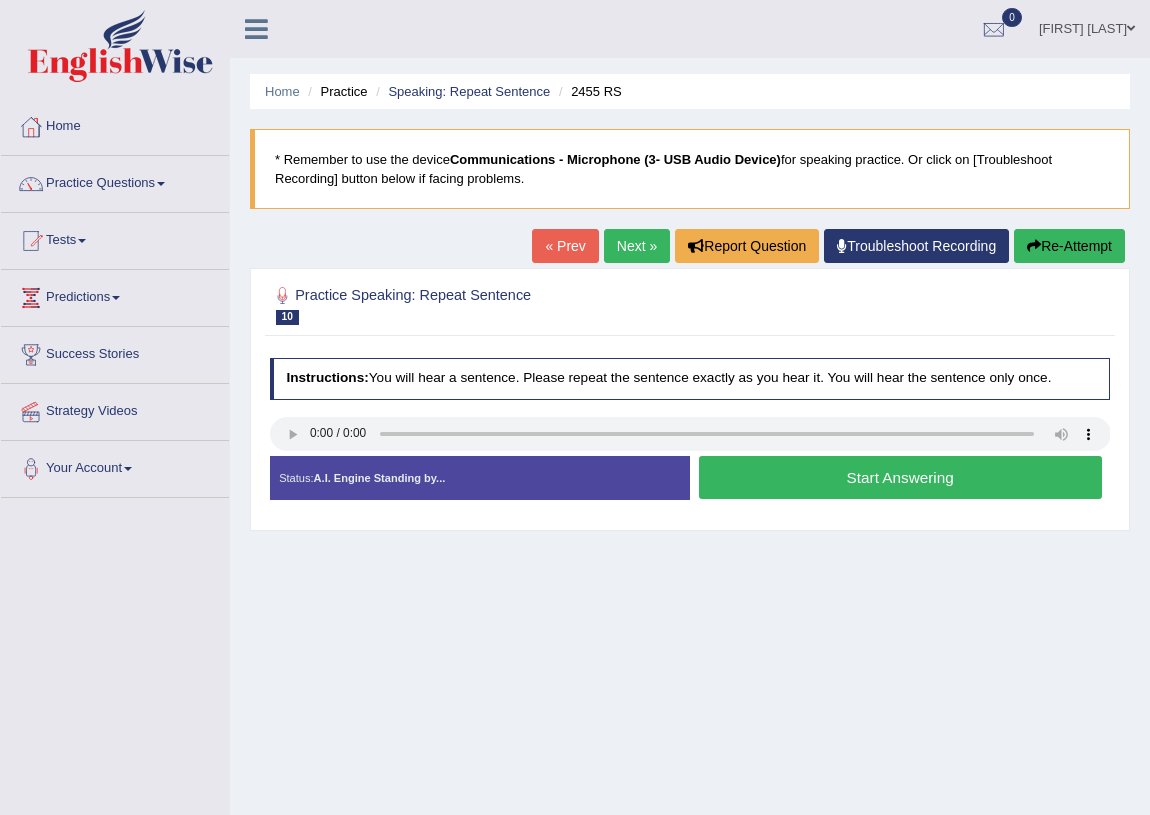 click on "Start Answering" at bounding box center [900, 477] 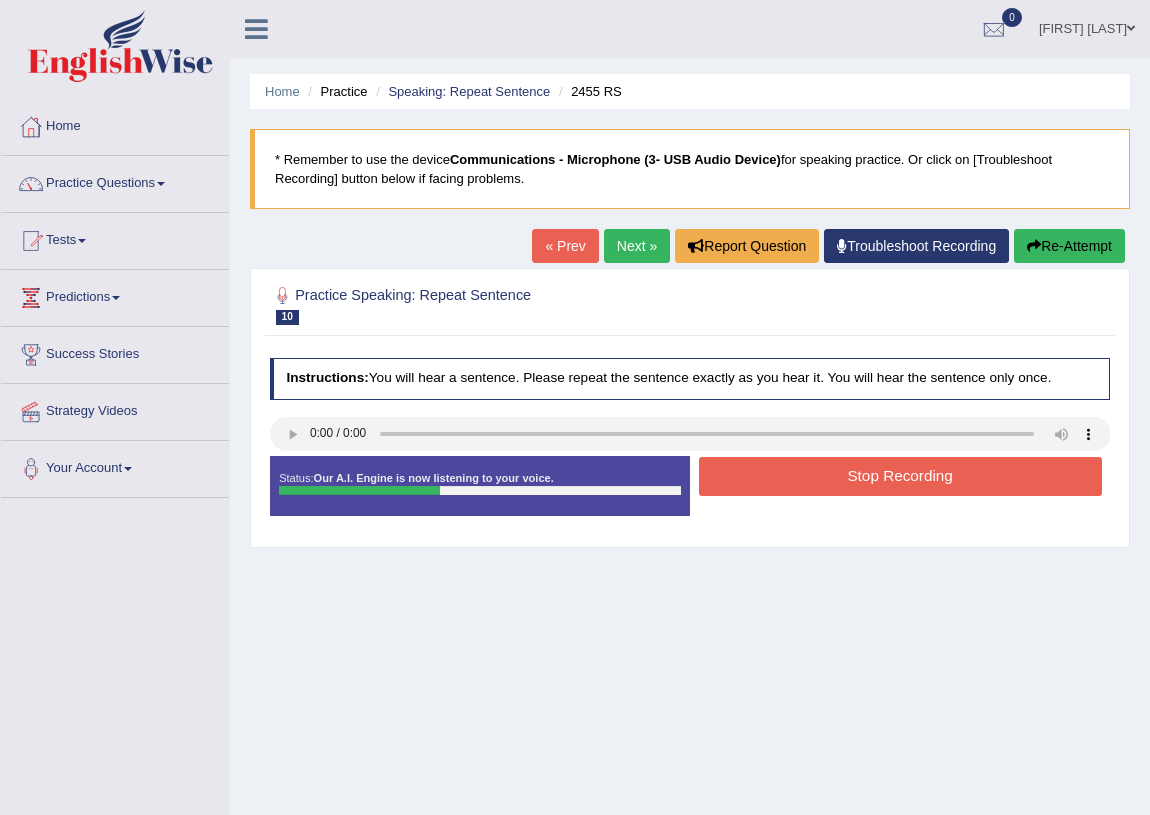 click on "Stop Recording" at bounding box center [900, 476] 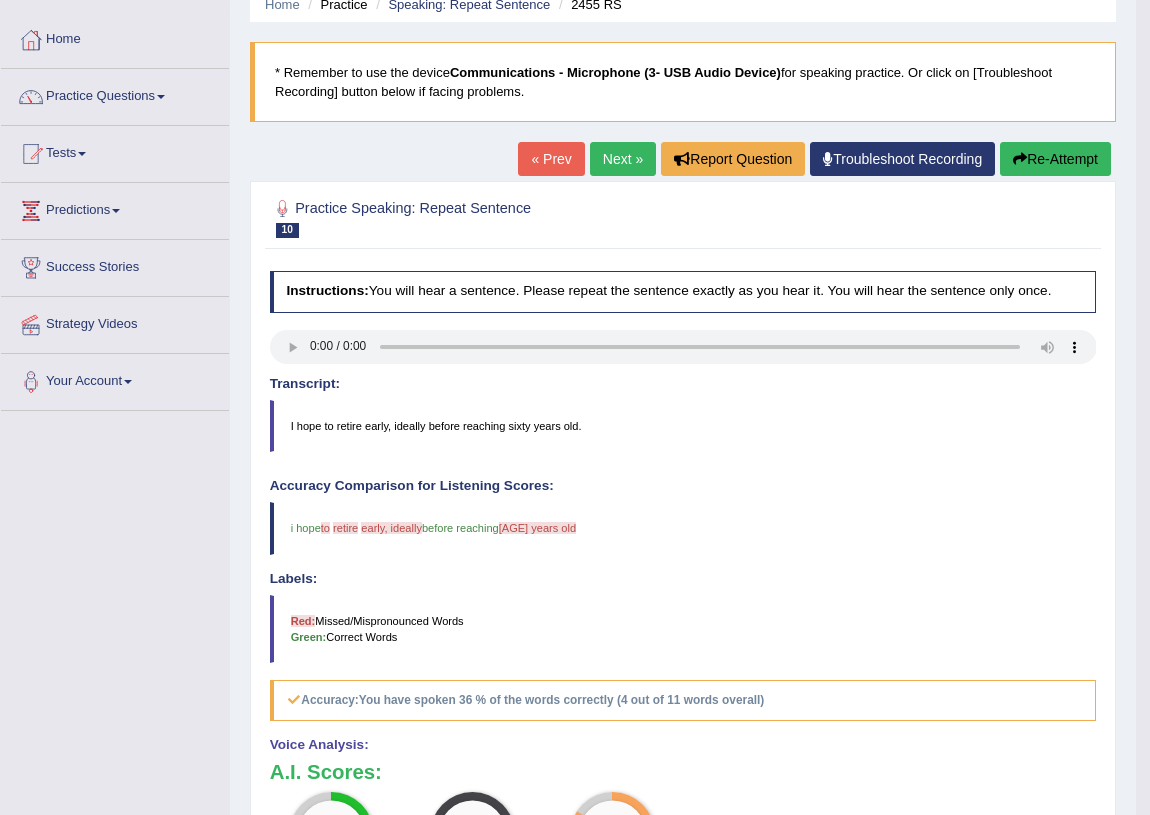 scroll, scrollTop: 0, scrollLeft: 0, axis: both 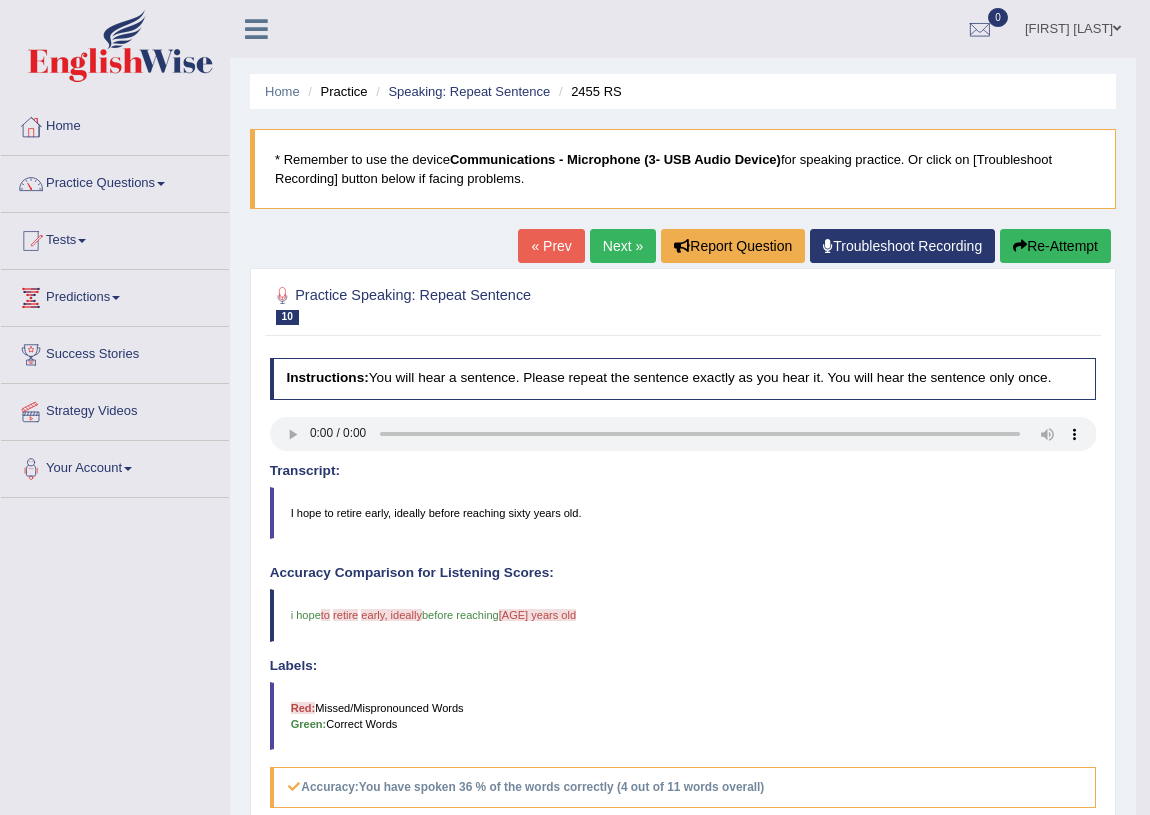 click on "Next »" at bounding box center (623, 246) 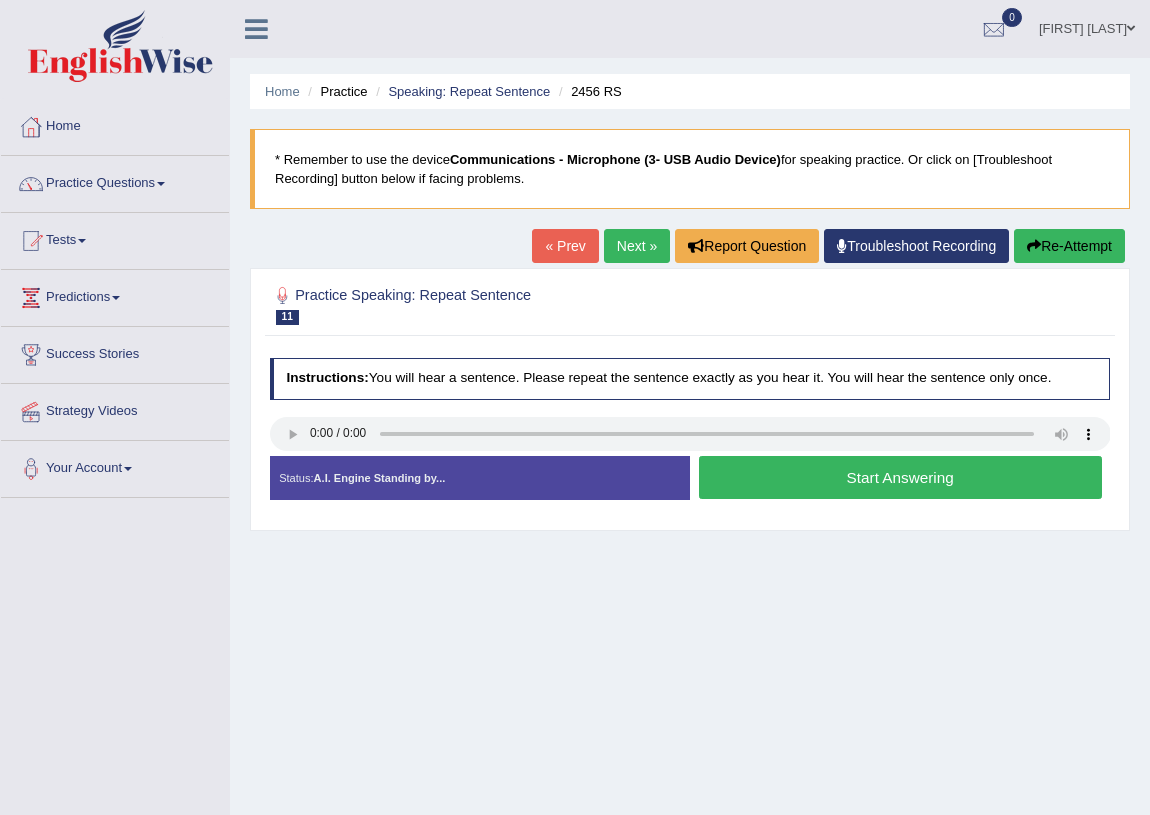 scroll, scrollTop: 0, scrollLeft: 0, axis: both 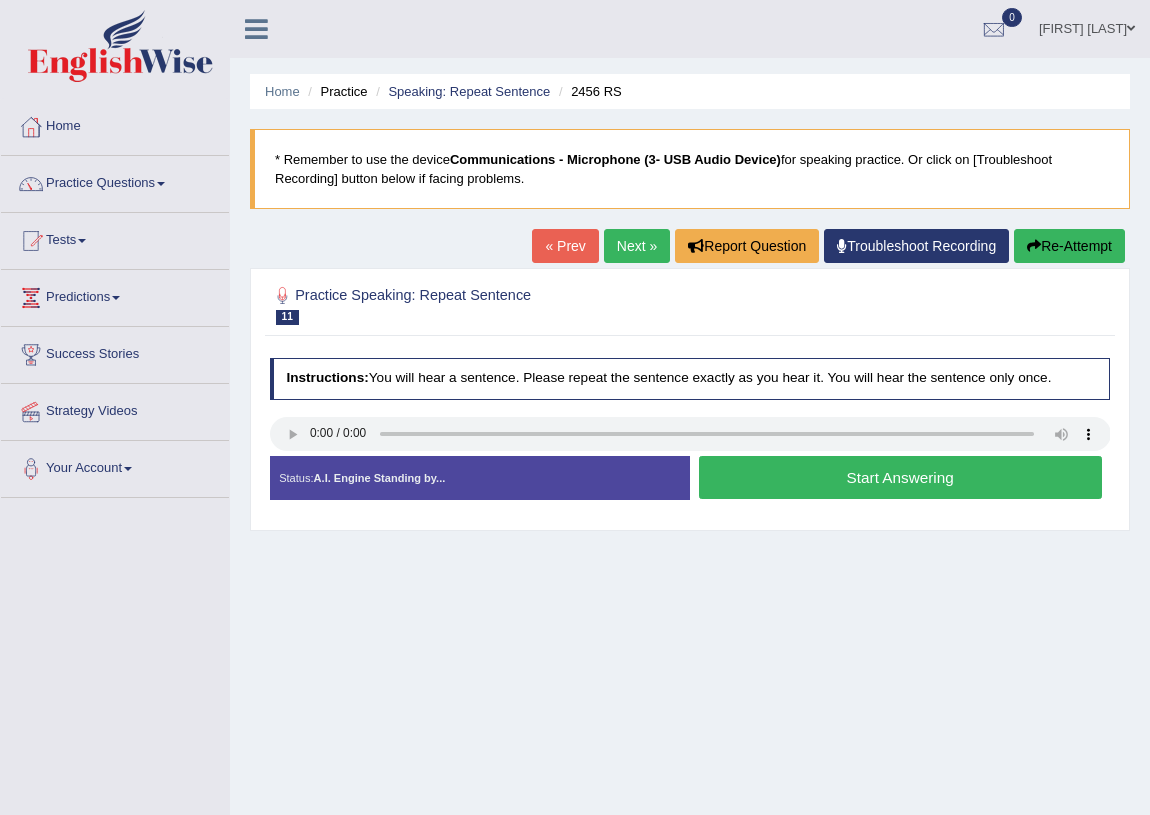 click on "Start Answering" at bounding box center [900, 477] 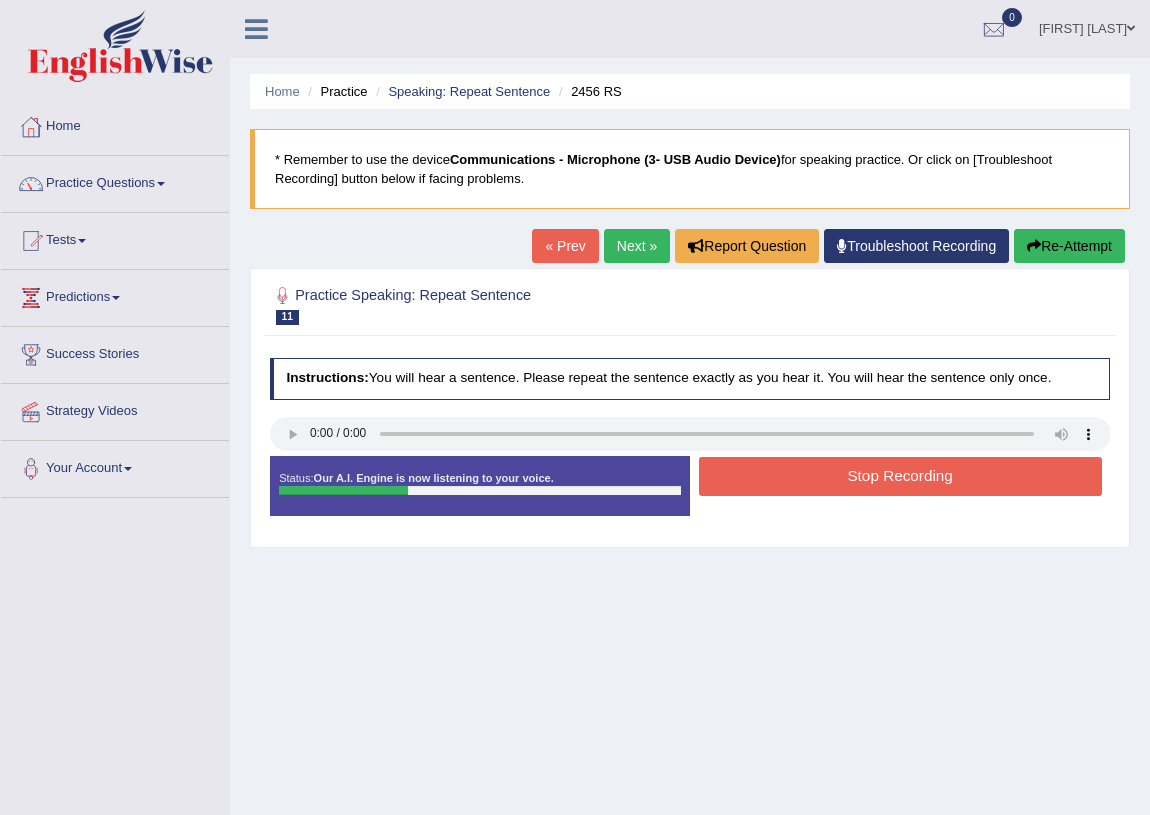 click on "Stop Recording" at bounding box center [900, 476] 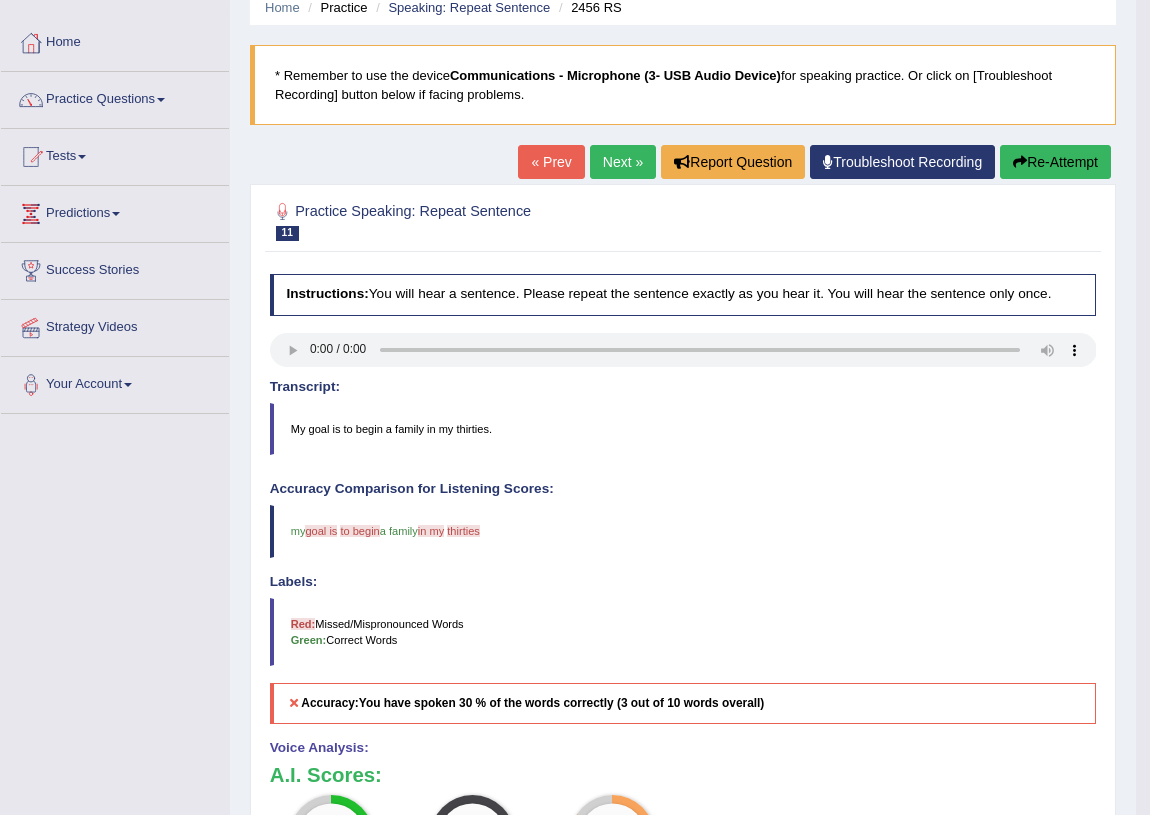 scroll, scrollTop: 37, scrollLeft: 0, axis: vertical 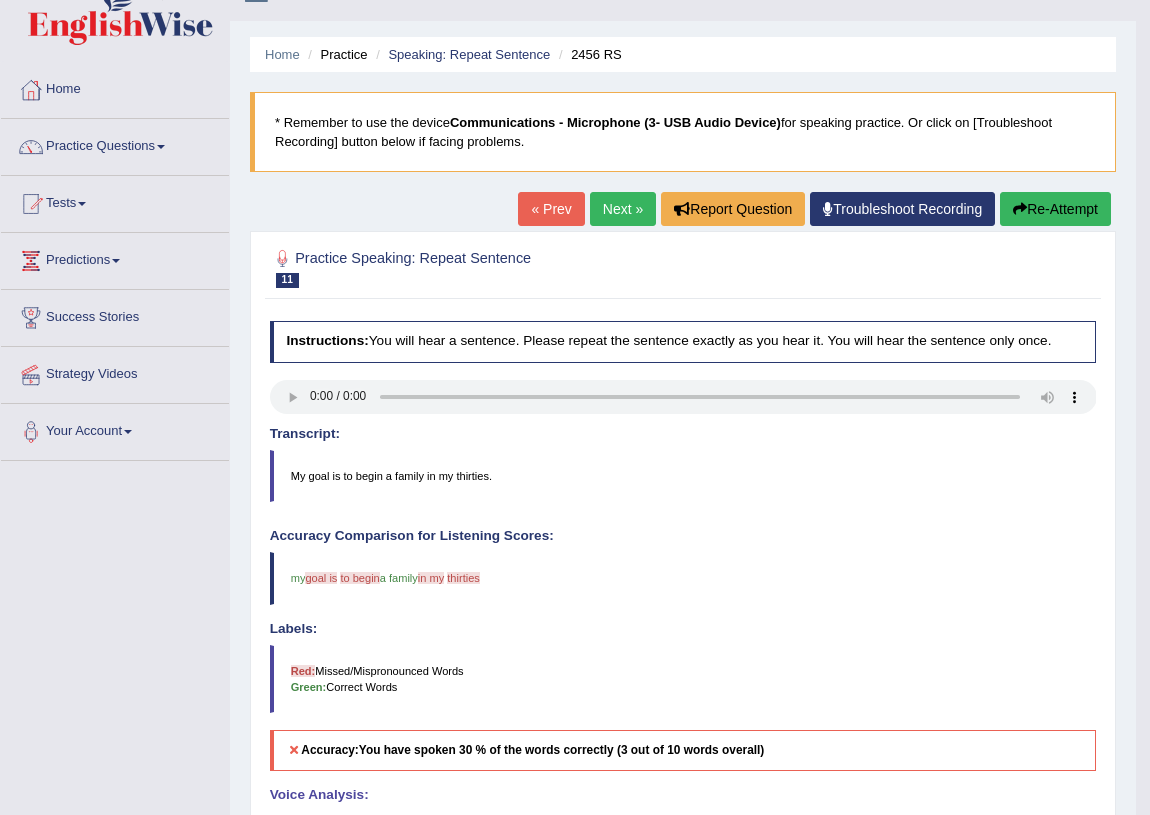 click on "Next »" at bounding box center [623, 209] 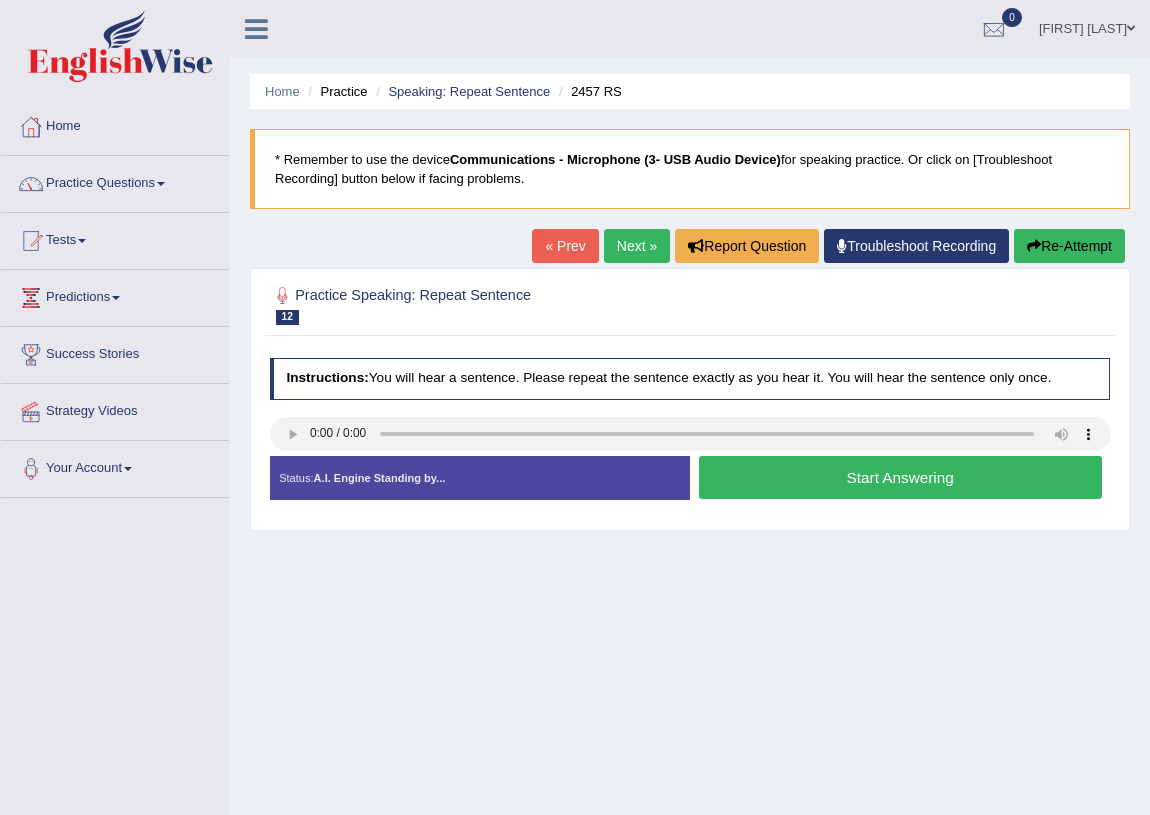 scroll, scrollTop: 0, scrollLeft: 0, axis: both 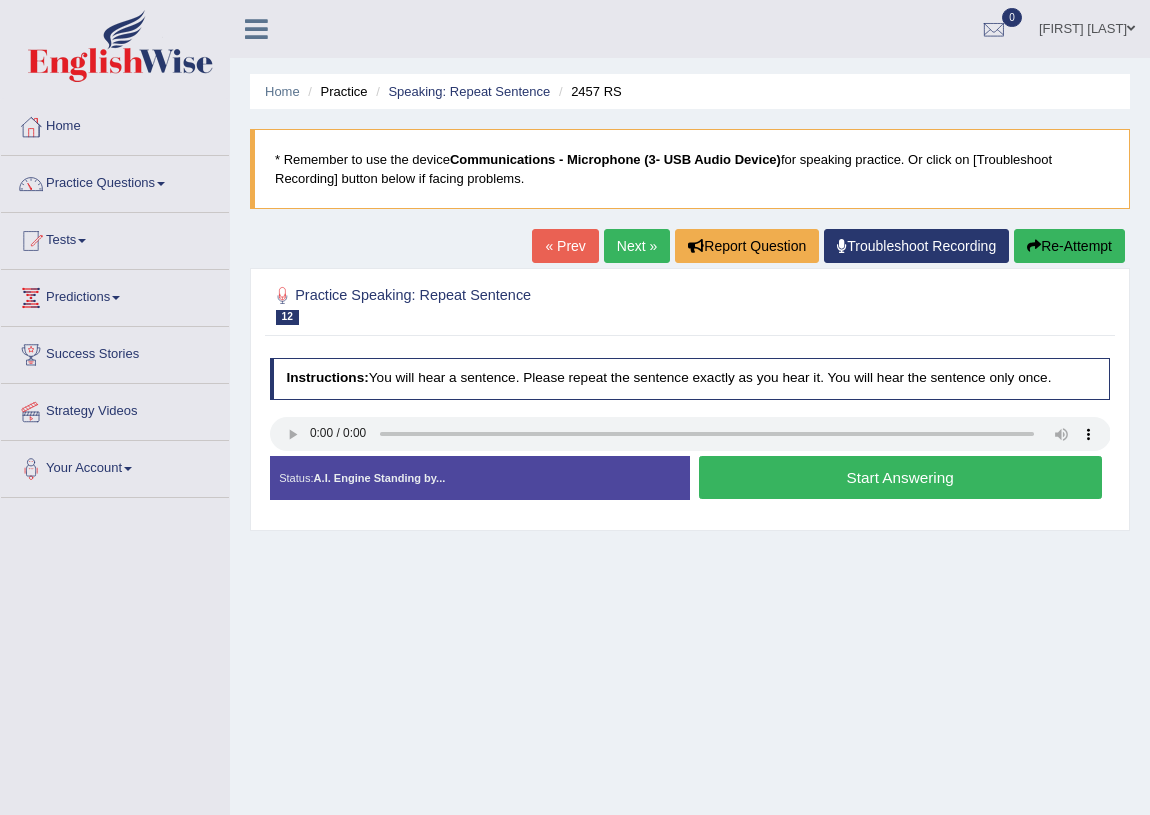 click on "Start Answering" at bounding box center (900, 477) 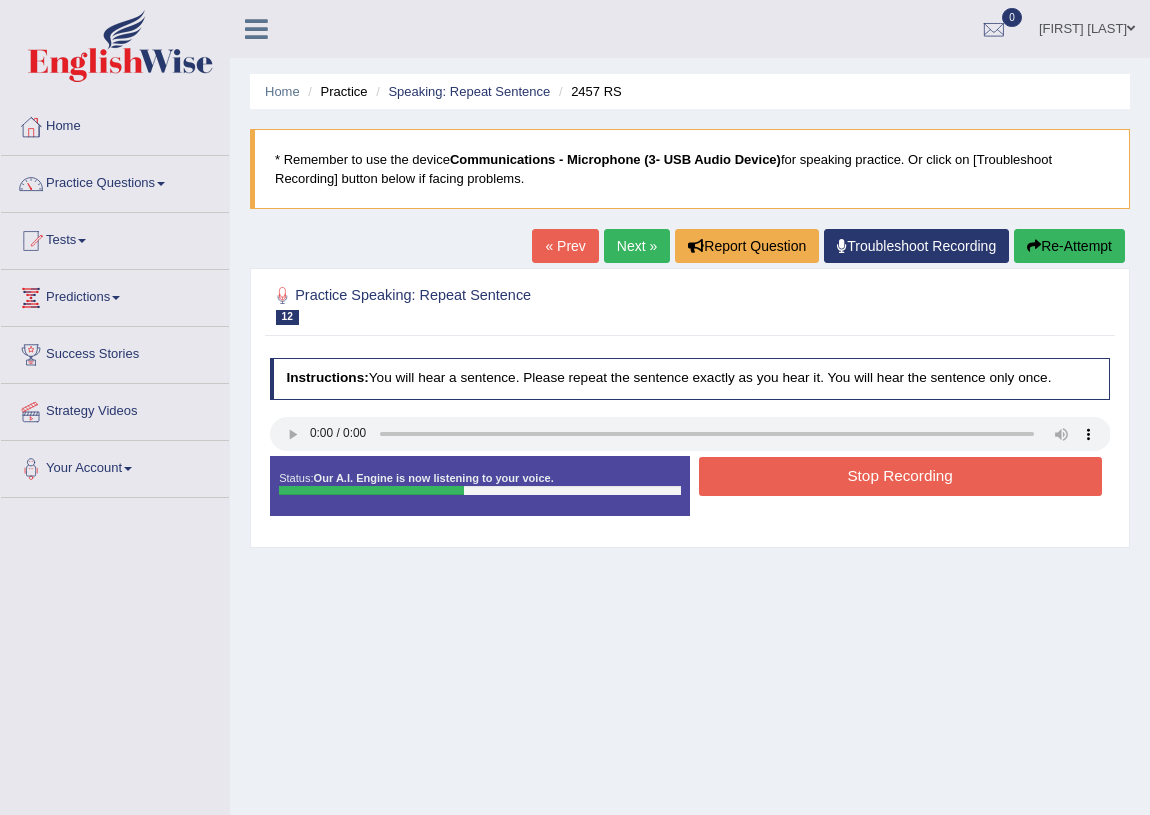 click on "Stop Recording" at bounding box center [900, 476] 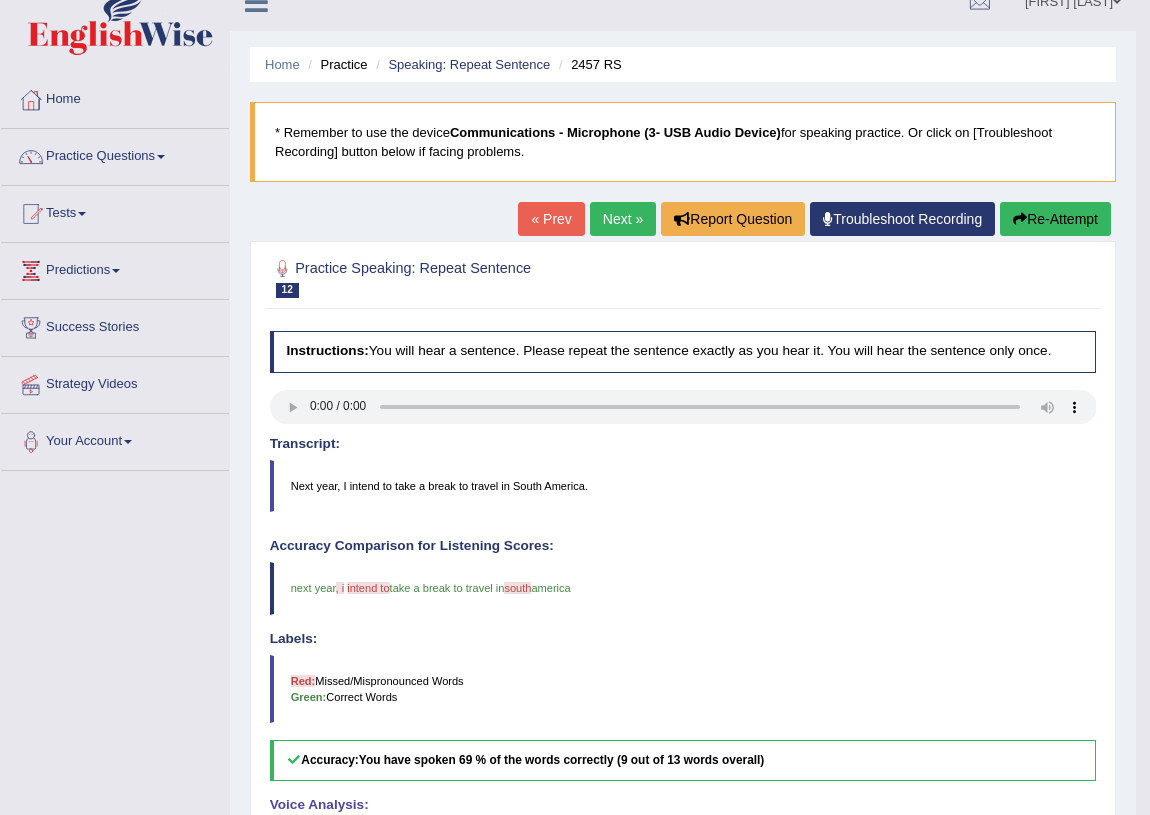 scroll, scrollTop: 0, scrollLeft: 0, axis: both 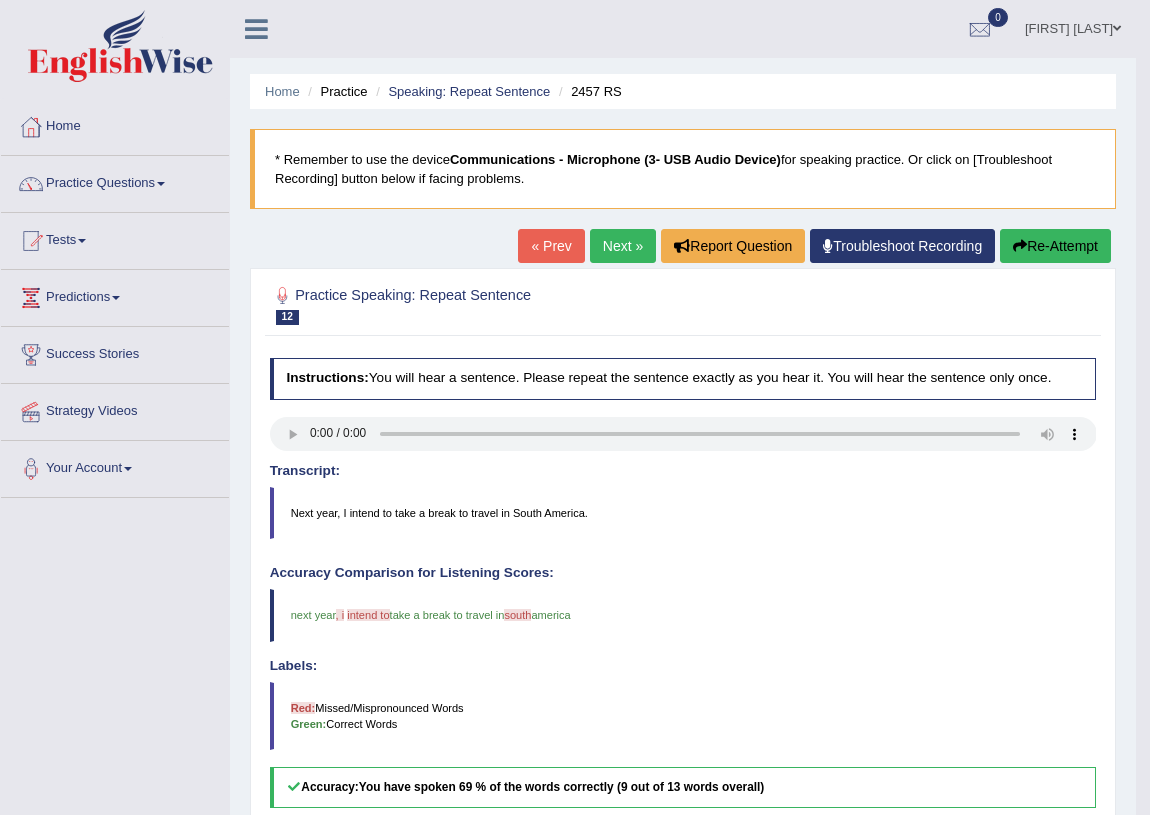 click on "Next »" at bounding box center [623, 246] 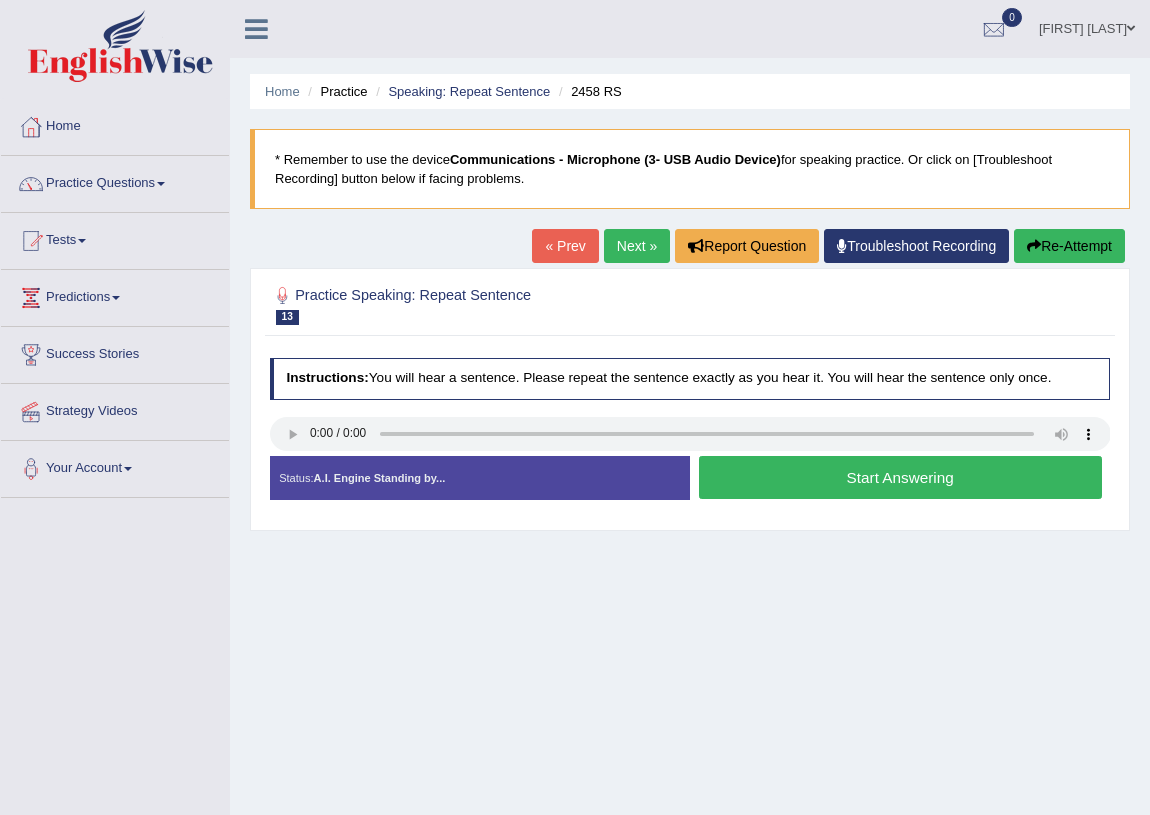 scroll, scrollTop: 0, scrollLeft: 0, axis: both 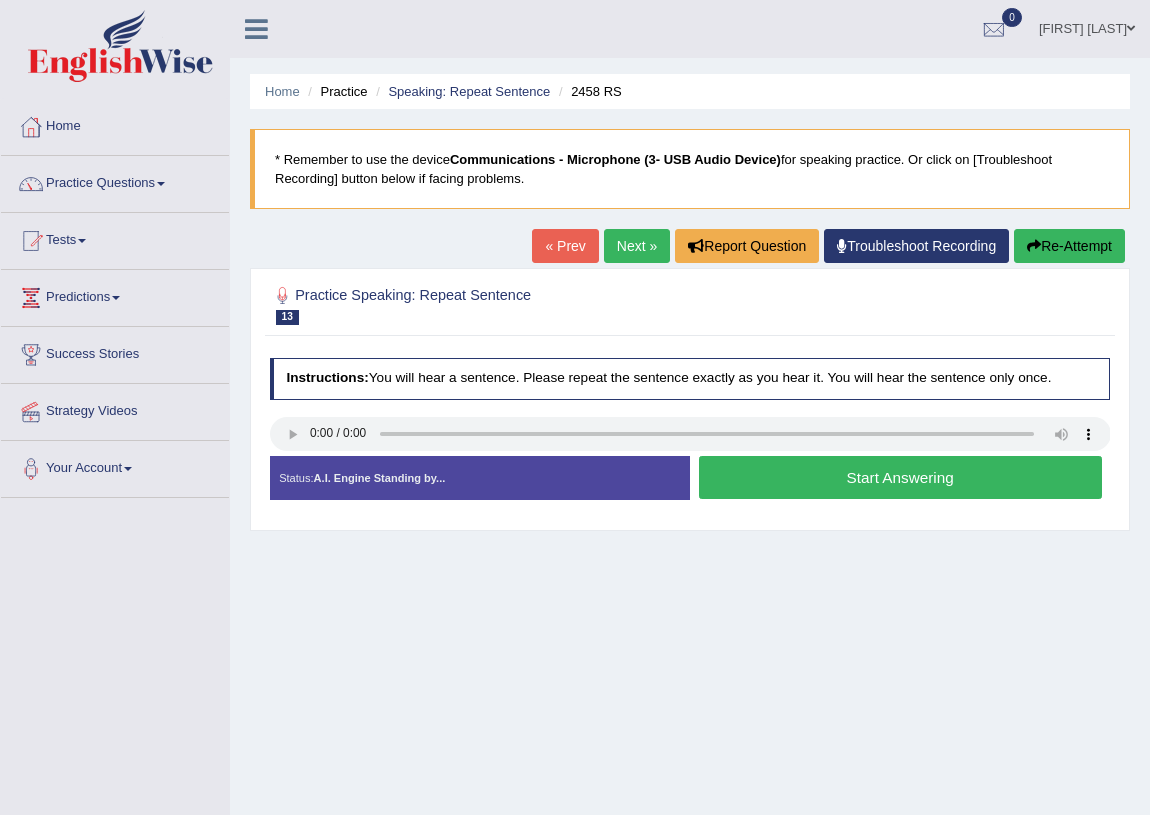 click on "Start Answering" at bounding box center [900, 477] 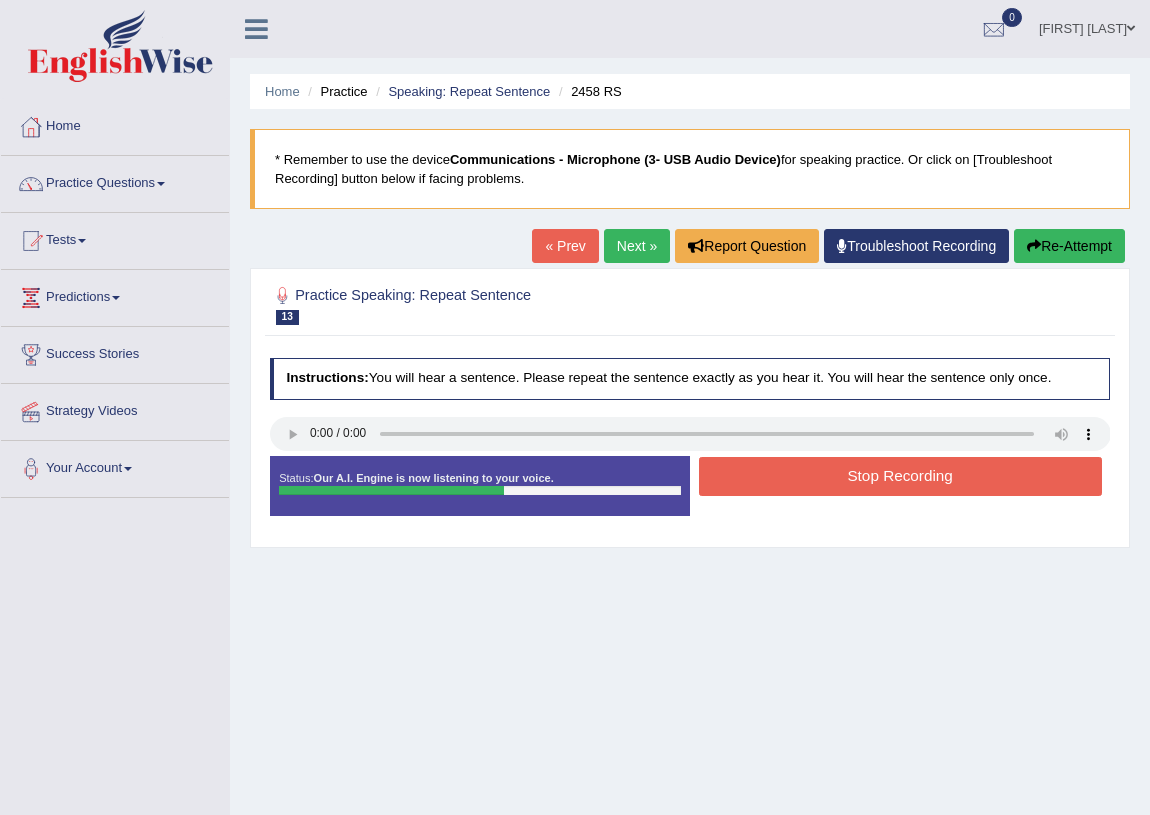 click on "Stop Recording" at bounding box center [900, 476] 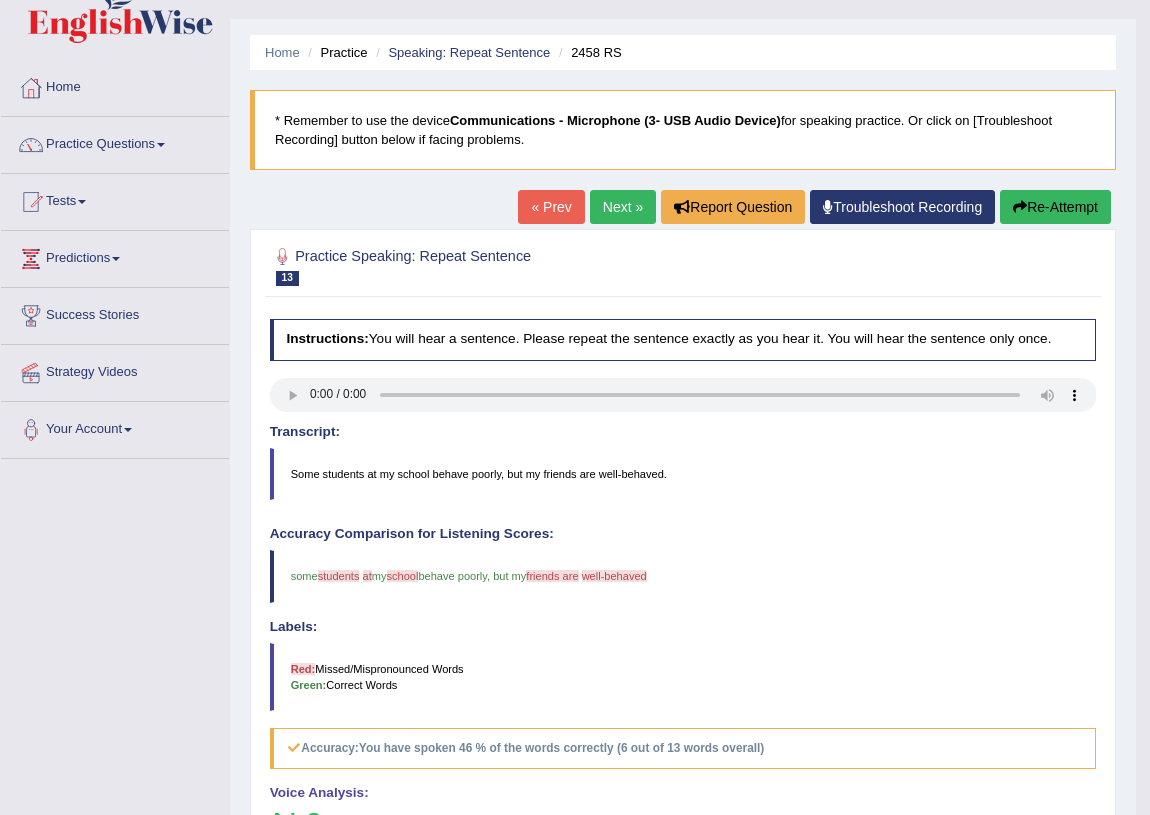 scroll, scrollTop: 37, scrollLeft: 0, axis: vertical 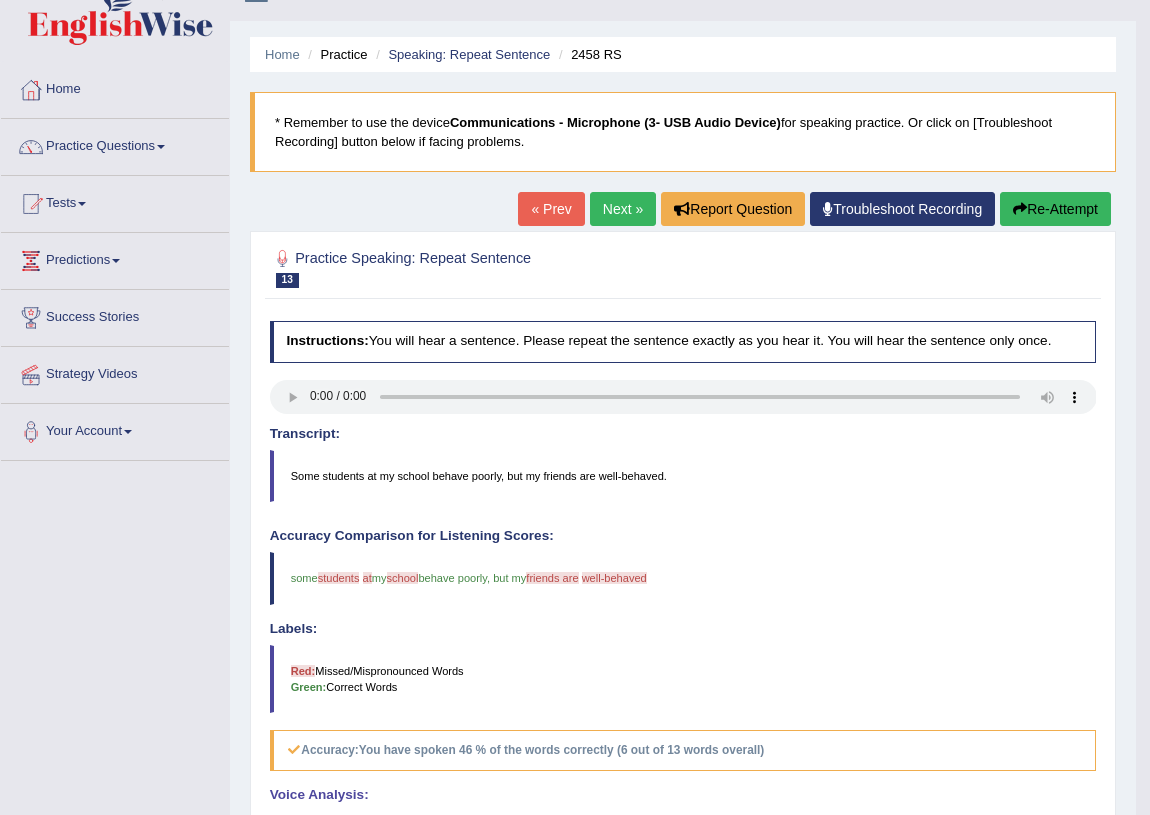click on "Next »" at bounding box center (623, 209) 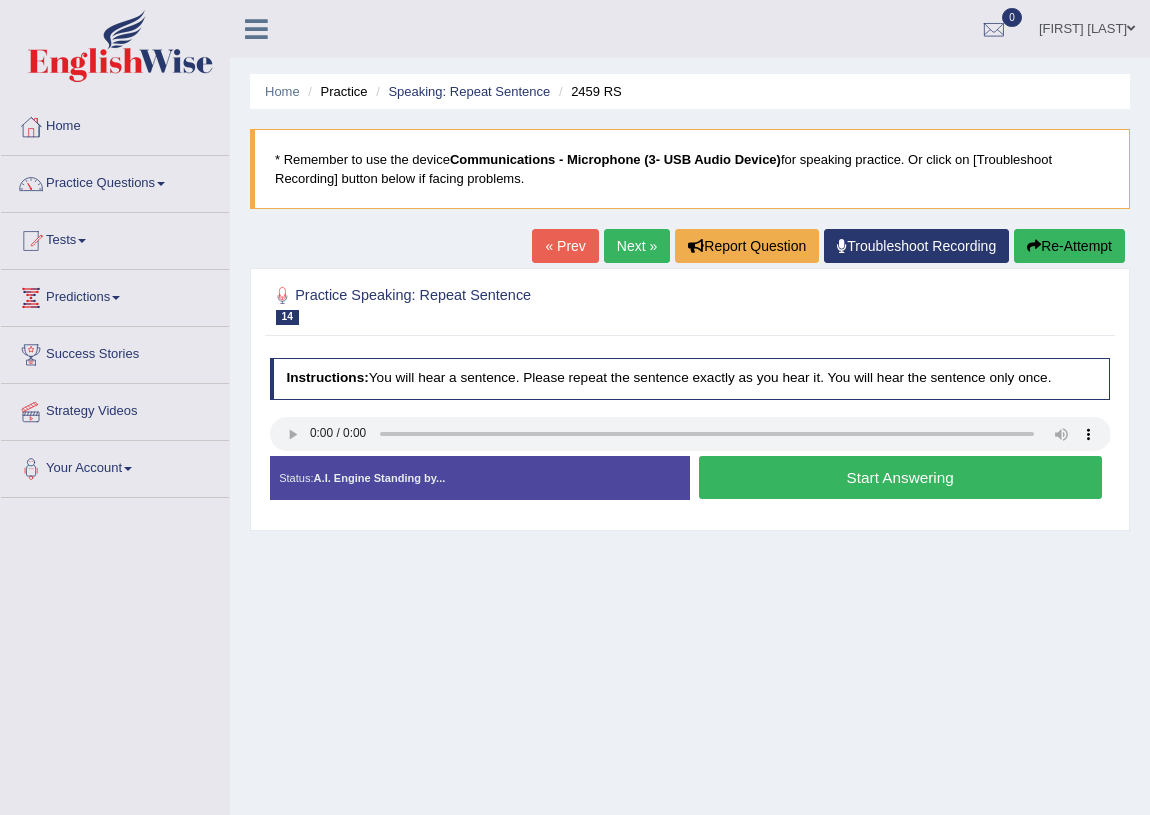 scroll, scrollTop: 0, scrollLeft: 0, axis: both 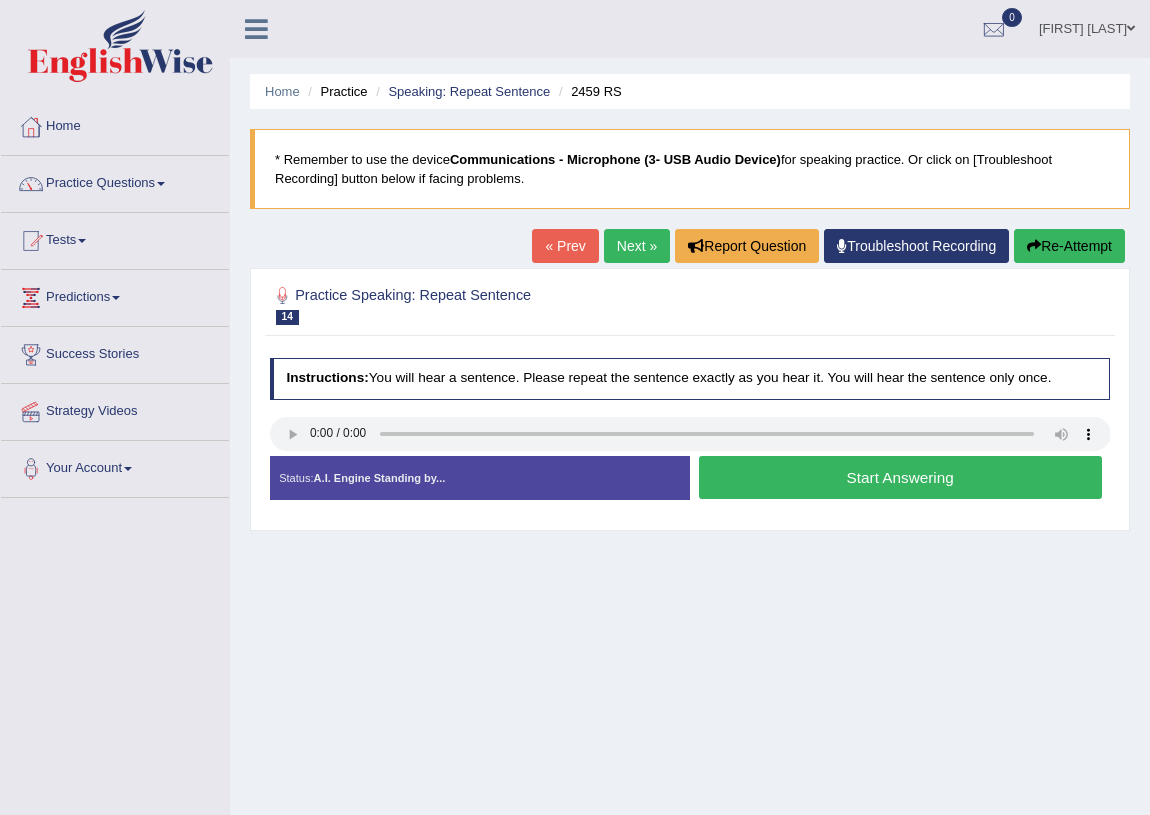 click on "Start Answering" at bounding box center (900, 477) 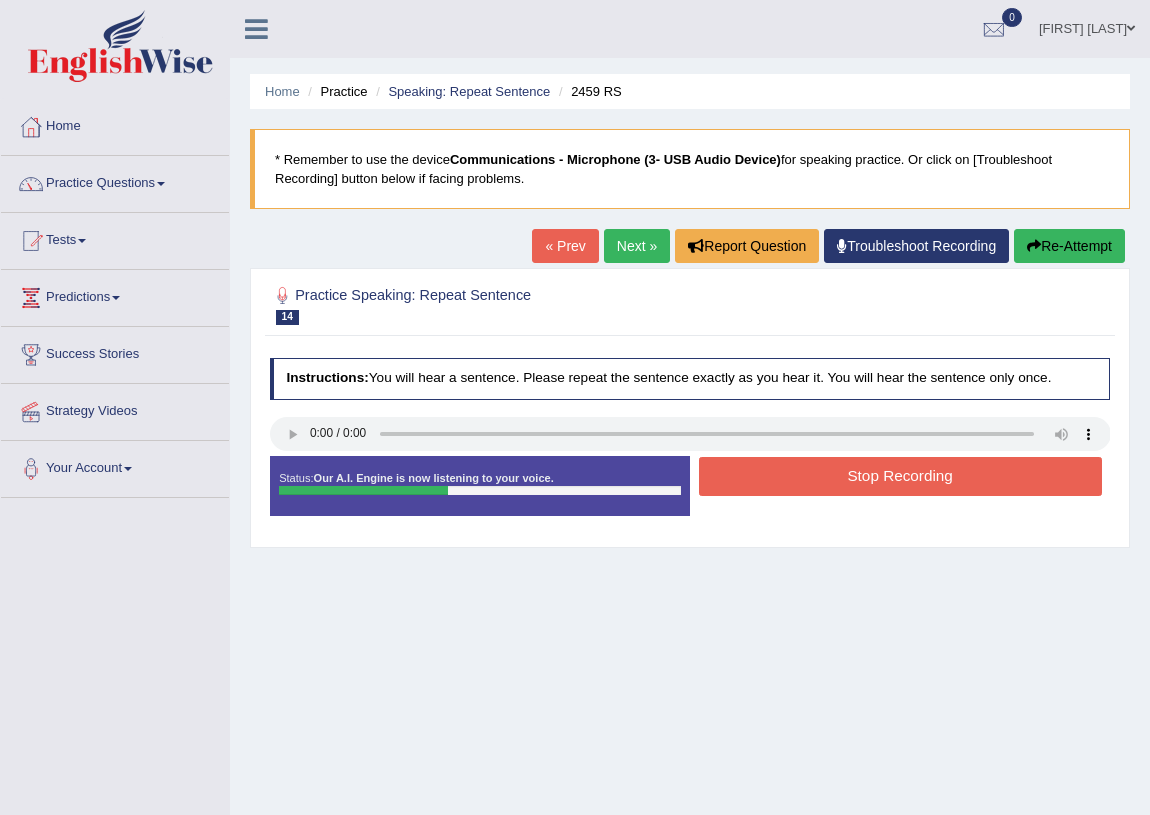 click on "Stop Recording" at bounding box center (900, 476) 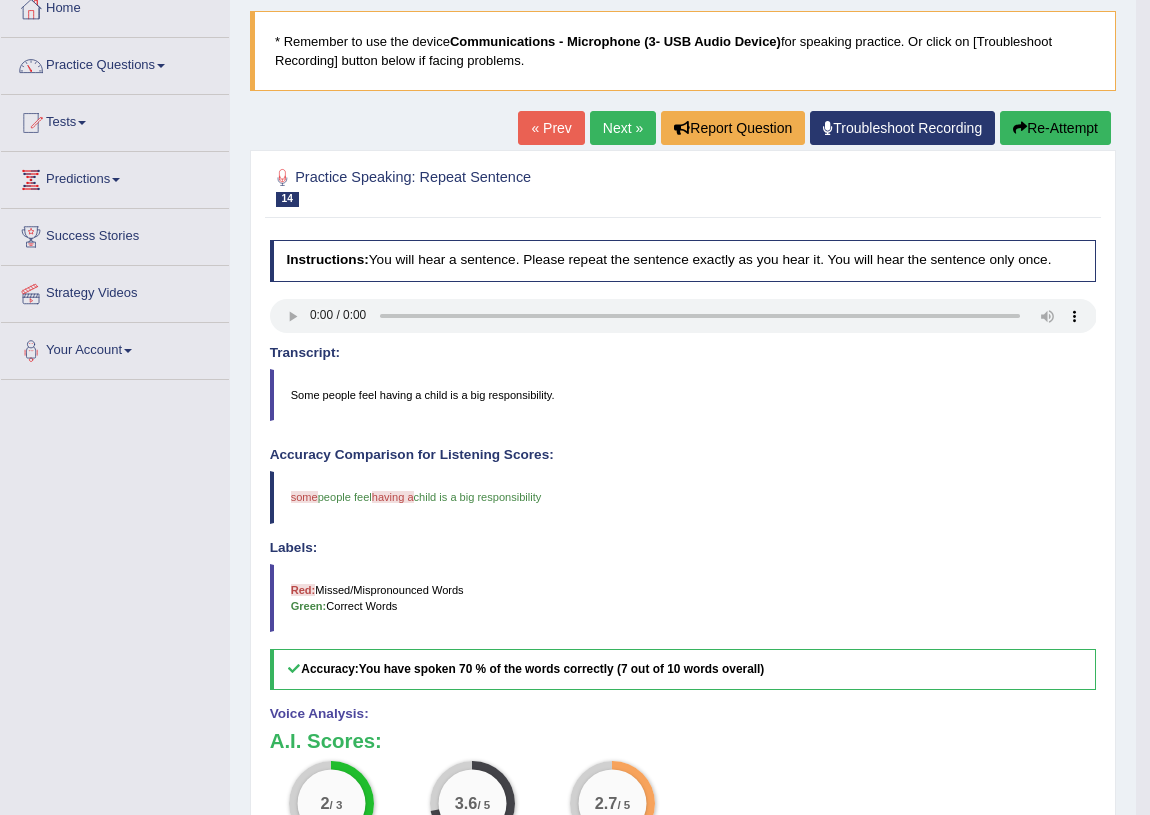 scroll, scrollTop: 90, scrollLeft: 0, axis: vertical 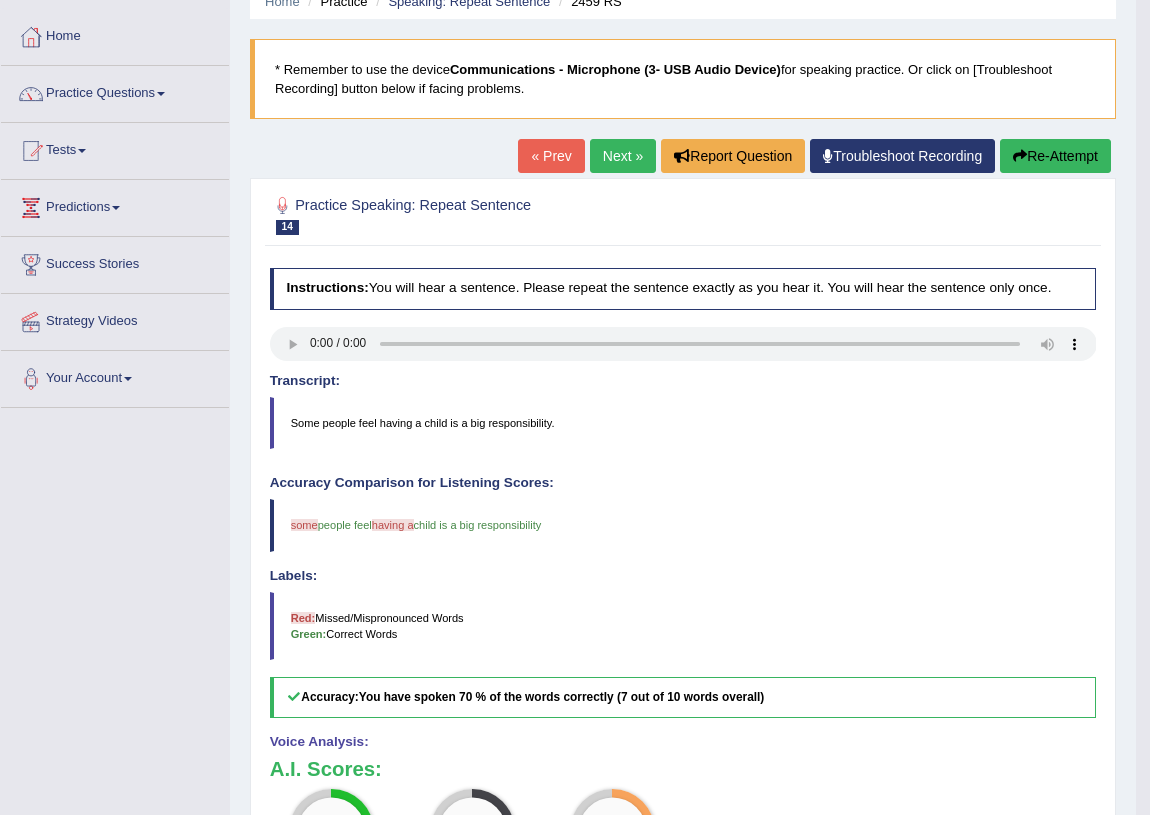 click on "Next »" at bounding box center (623, 156) 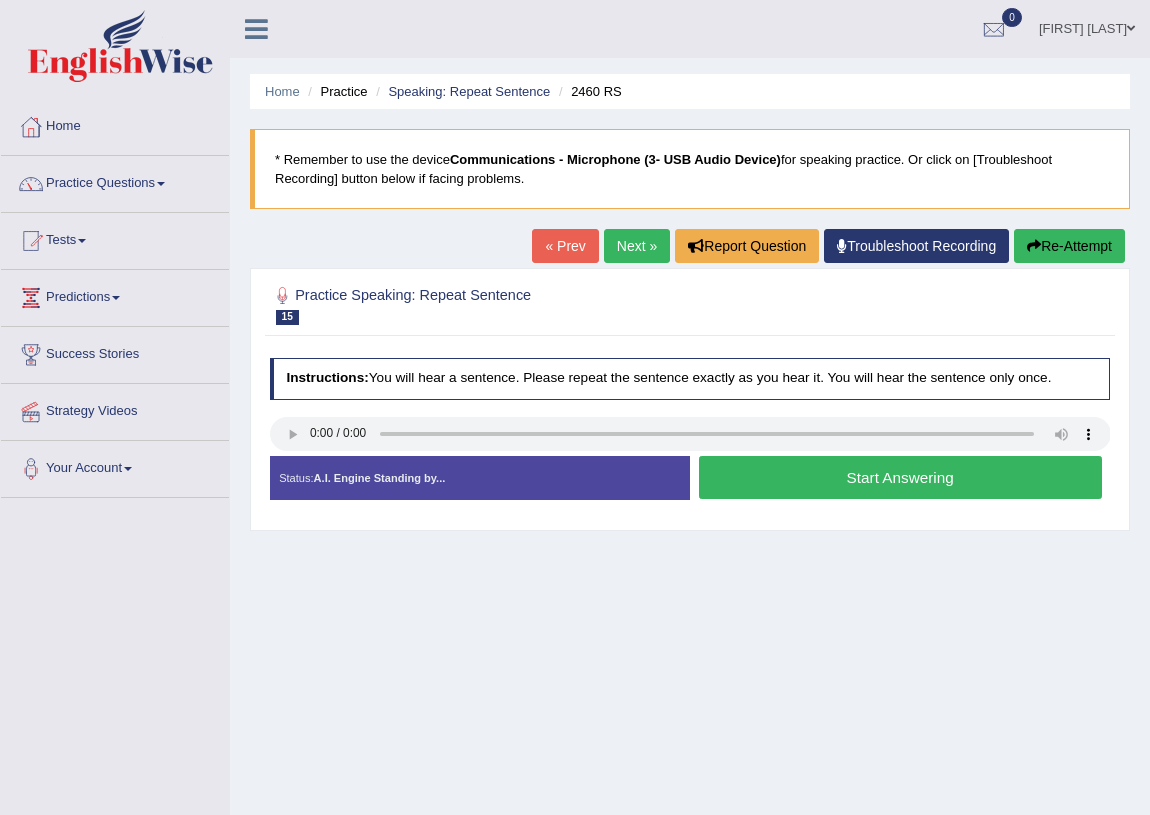 scroll, scrollTop: 0, scrollLeft: 0, axis: both 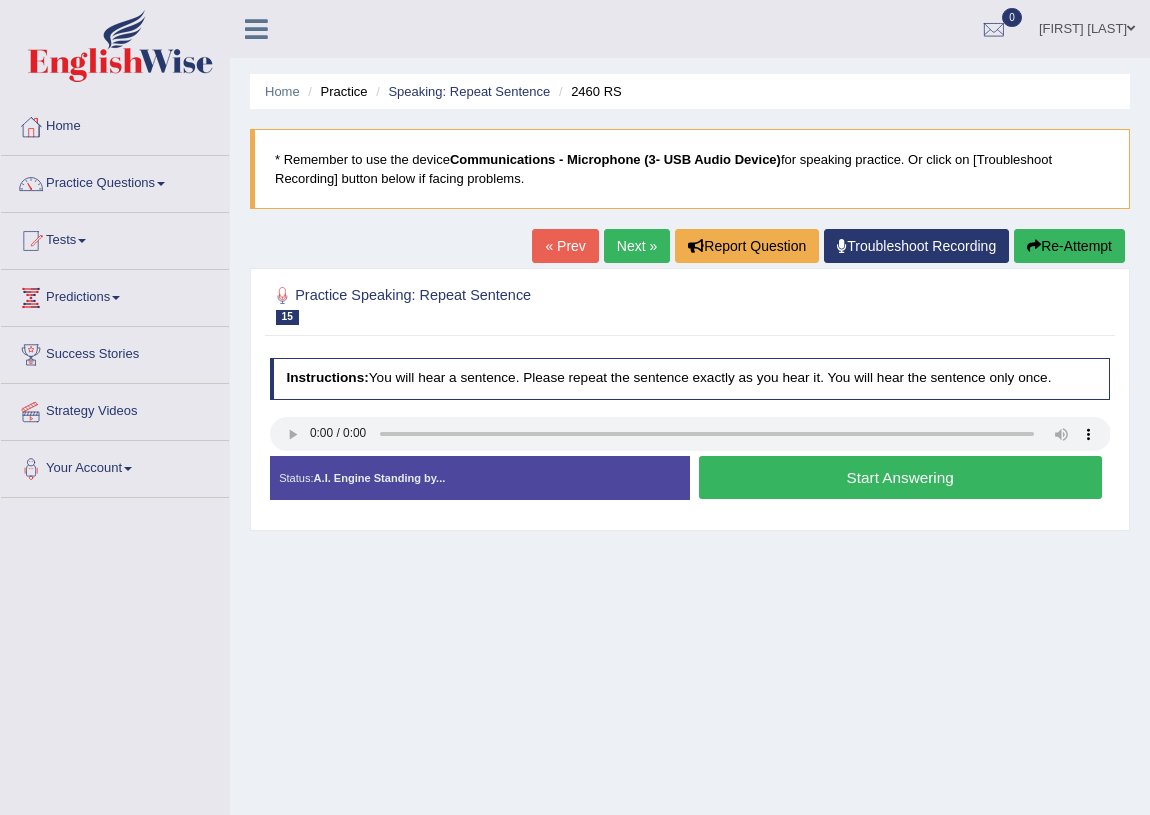click on "Start Answering" at bounding box center (900, 477) 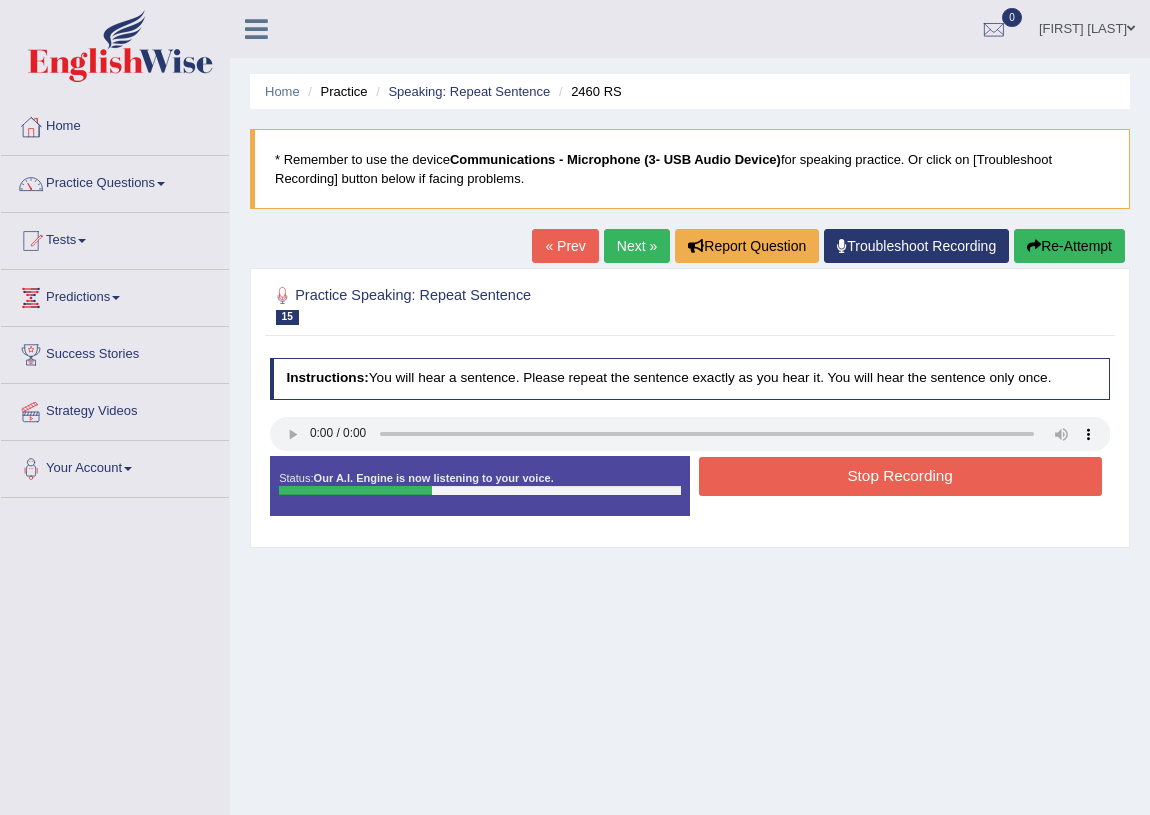 click on "Stop Recording" at bounding box center (900, 476) 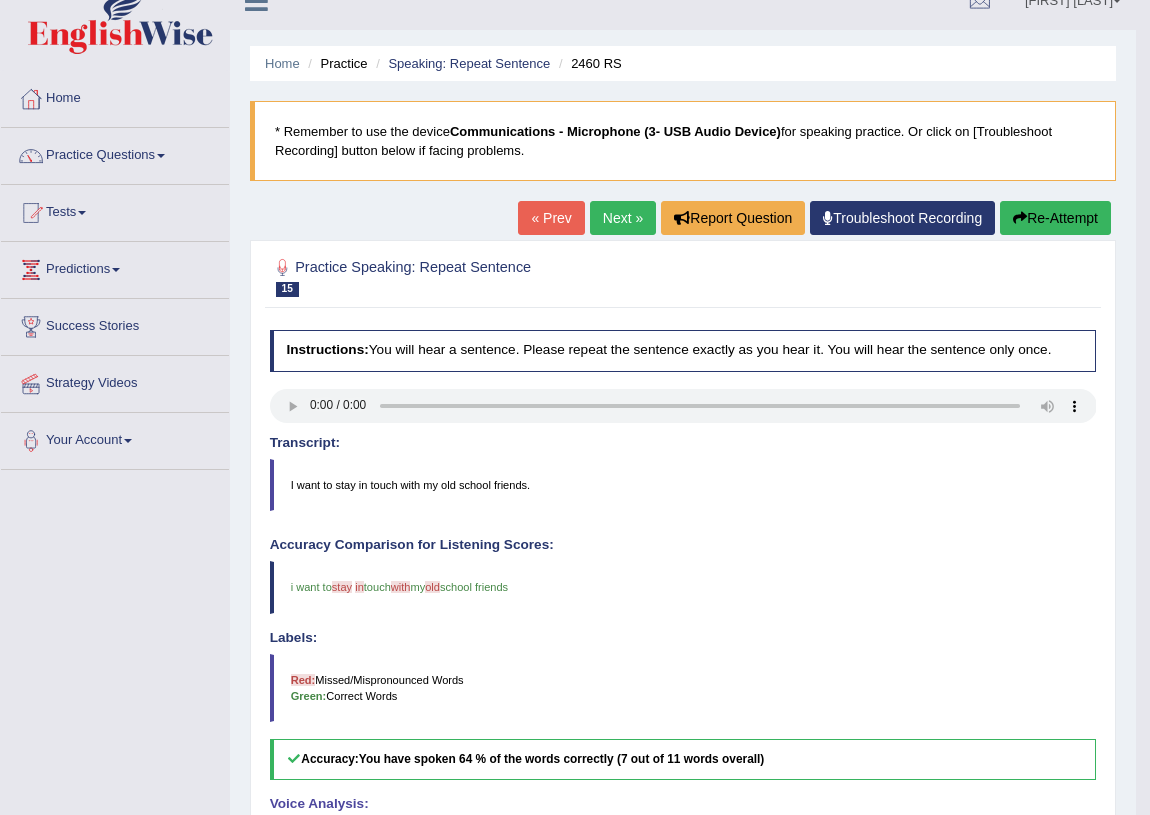 scroll, scrollTop: 0, scrollLeft: 0, axis: both 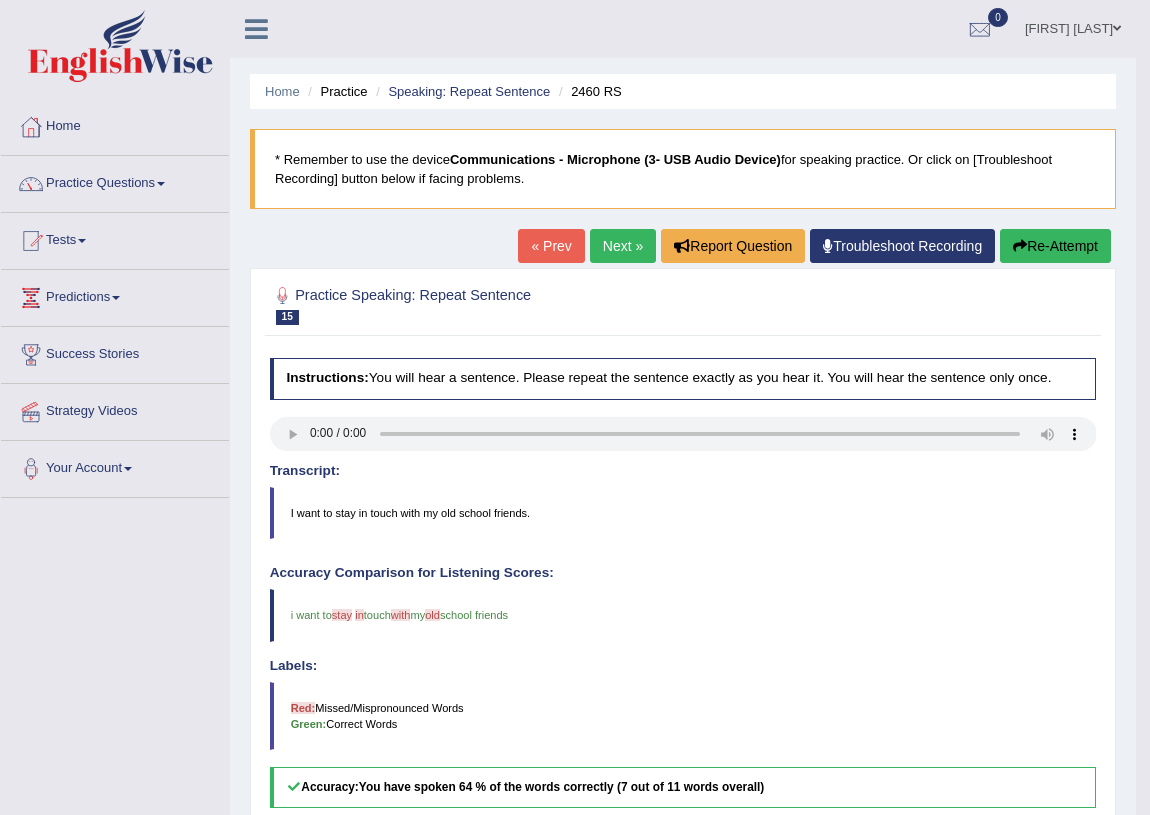 click on "Next »" at bounding box center [623, 246] 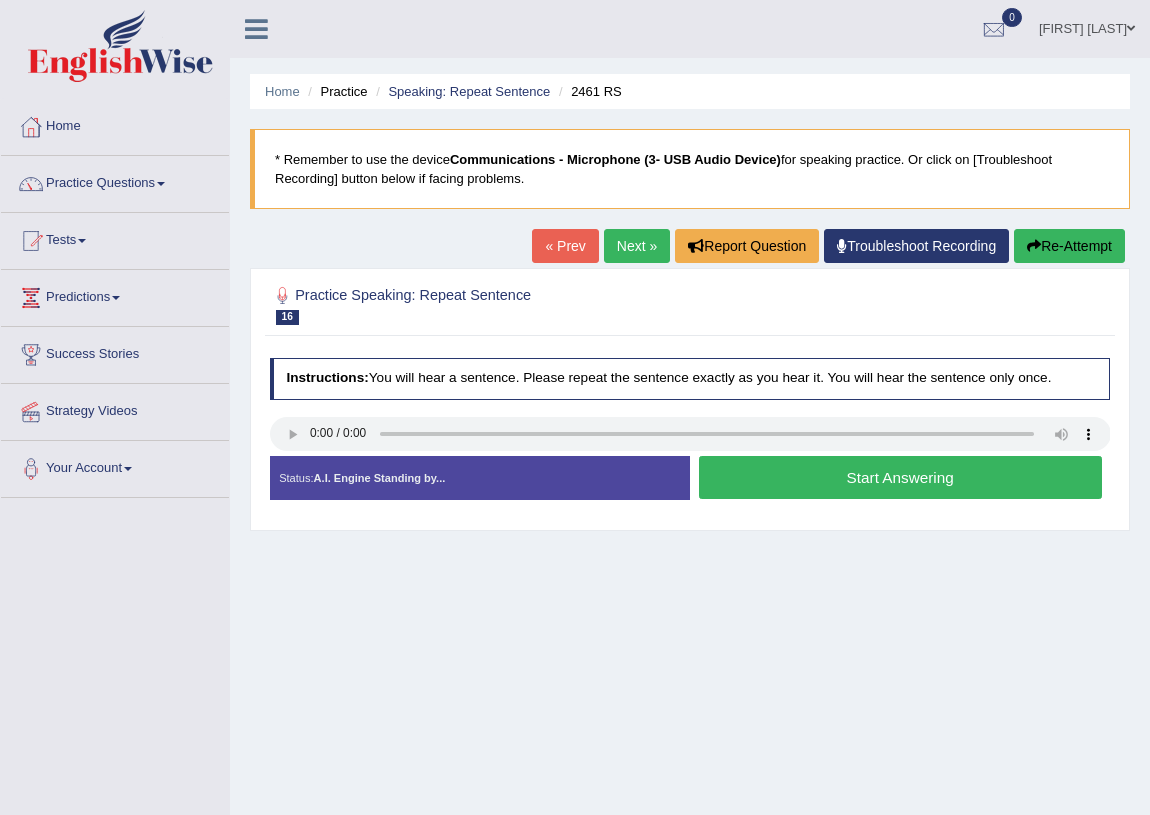 scroll, scrollTop: 0, scrollLeft: 0, axis: both 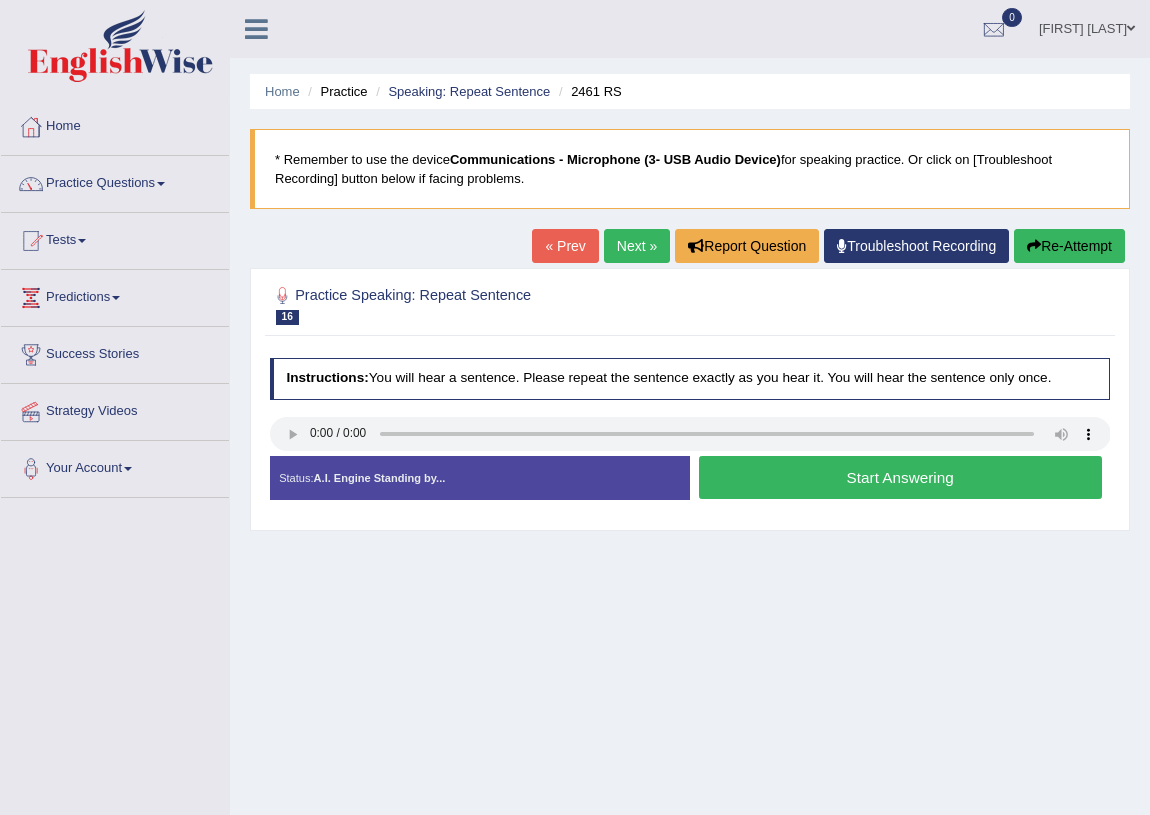 click on "Start Answering" at bounding box center (900, 477) 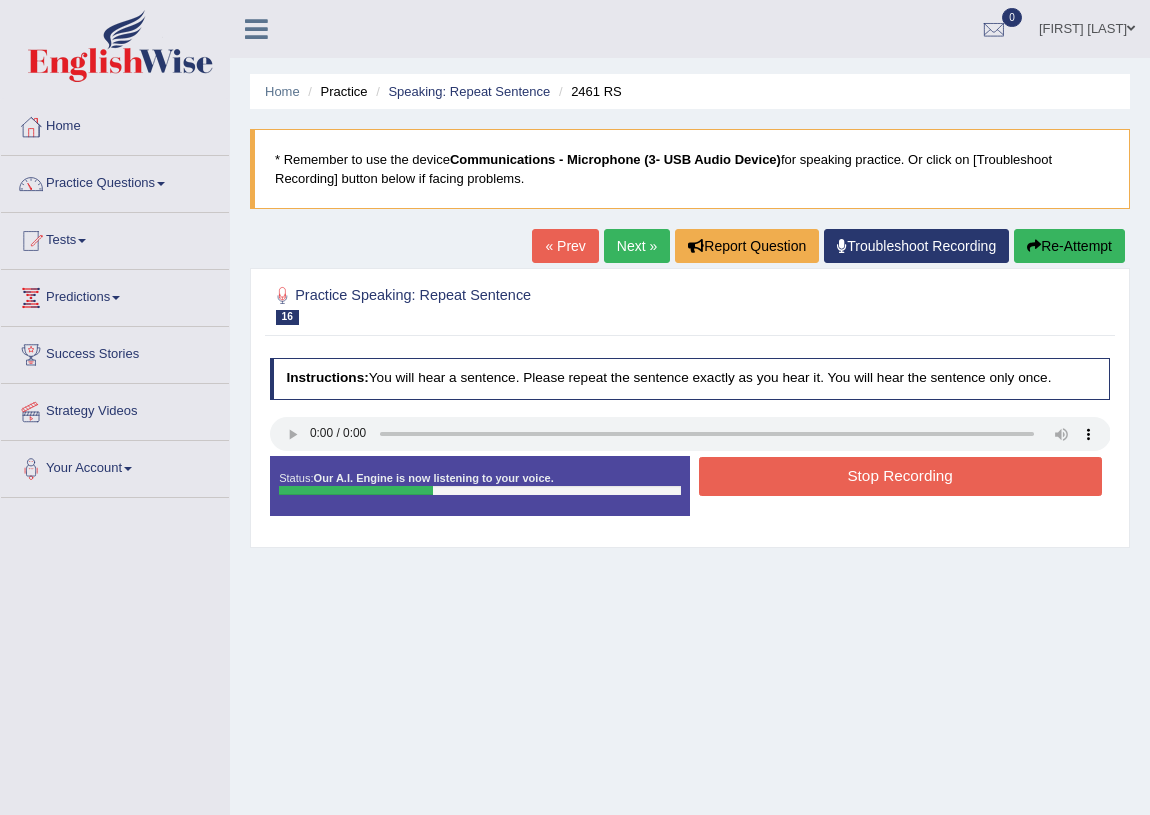 click on "Stop Recording" at bounding box center (900, 476) 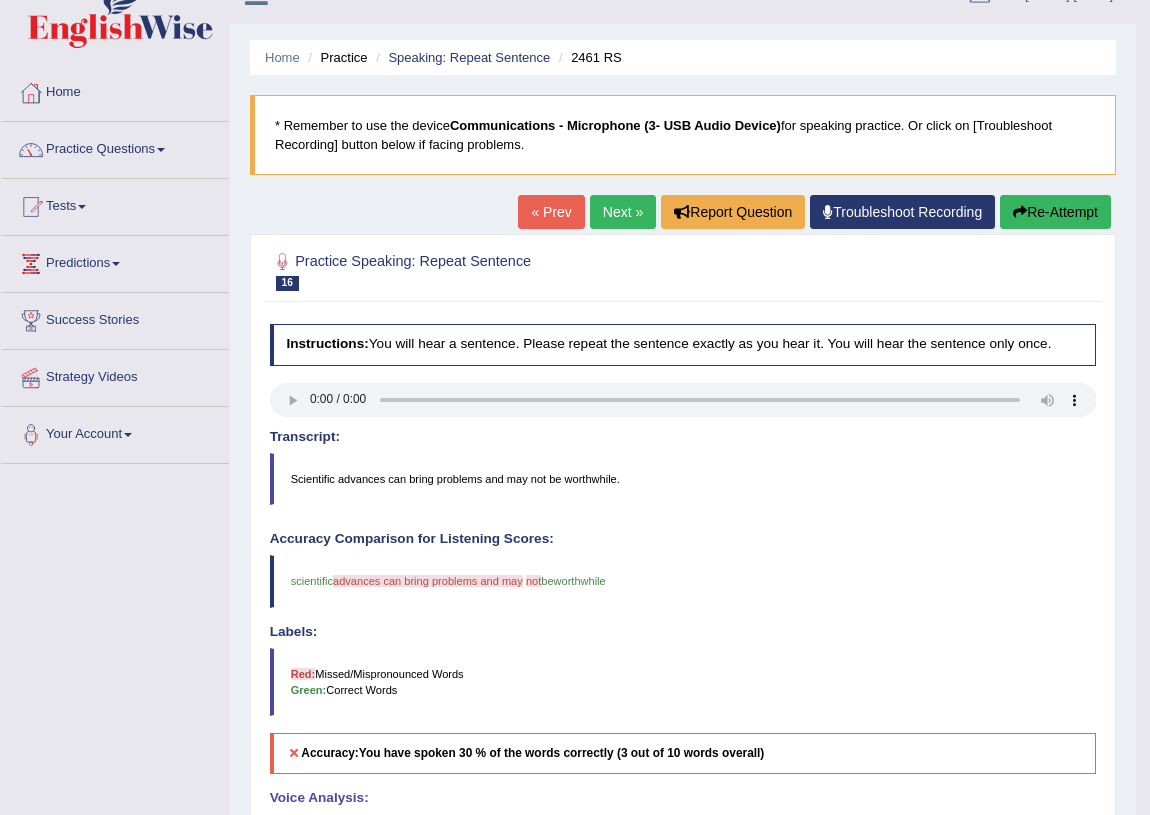 scroll, scrollTop: 0, scrollLeft: 0, axis: both 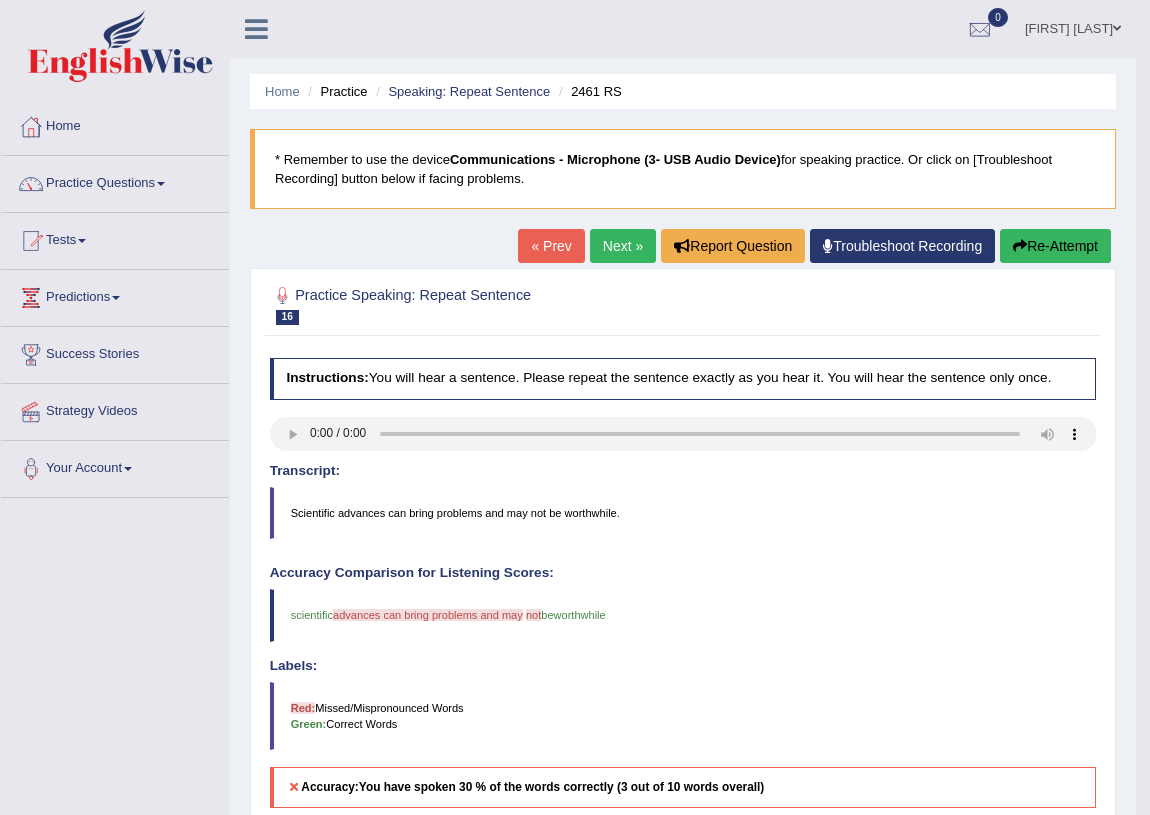 click on "Next »" at bounding box center (623, 246) 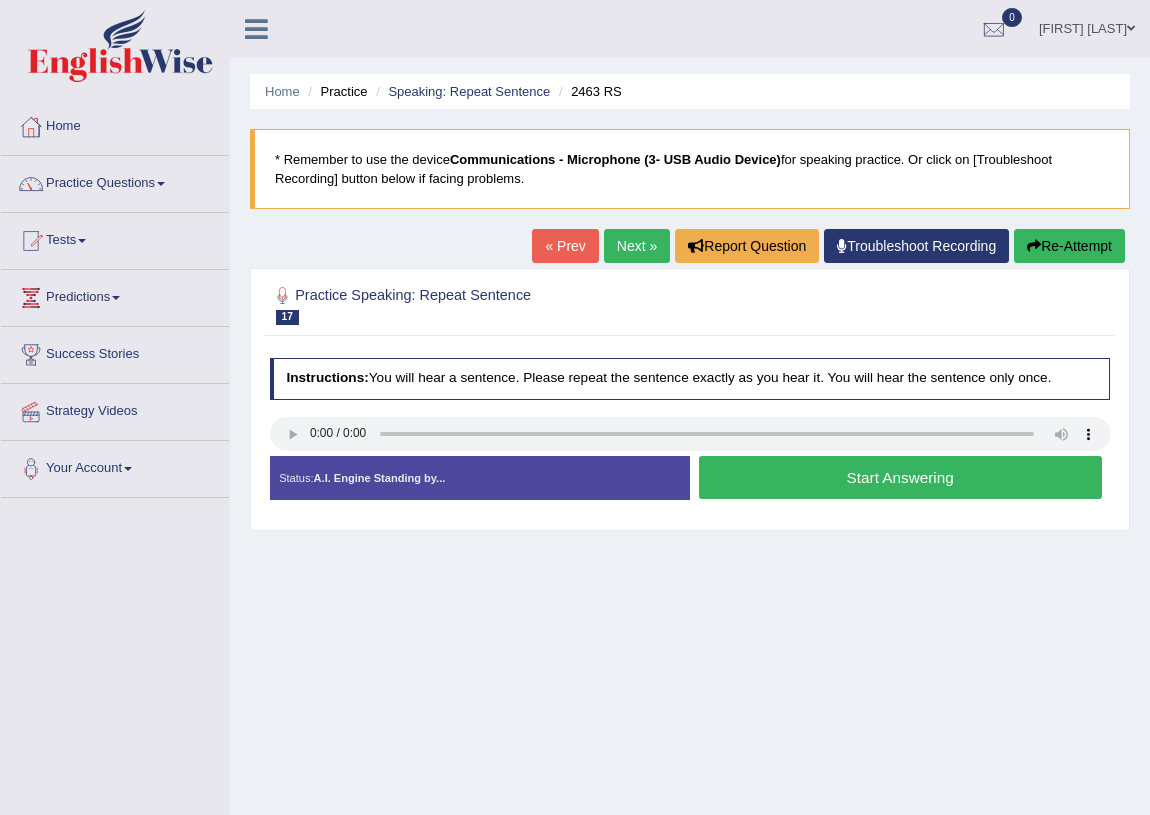 scroll, scrollTop: 0, scrollLeft: 0, axis: both 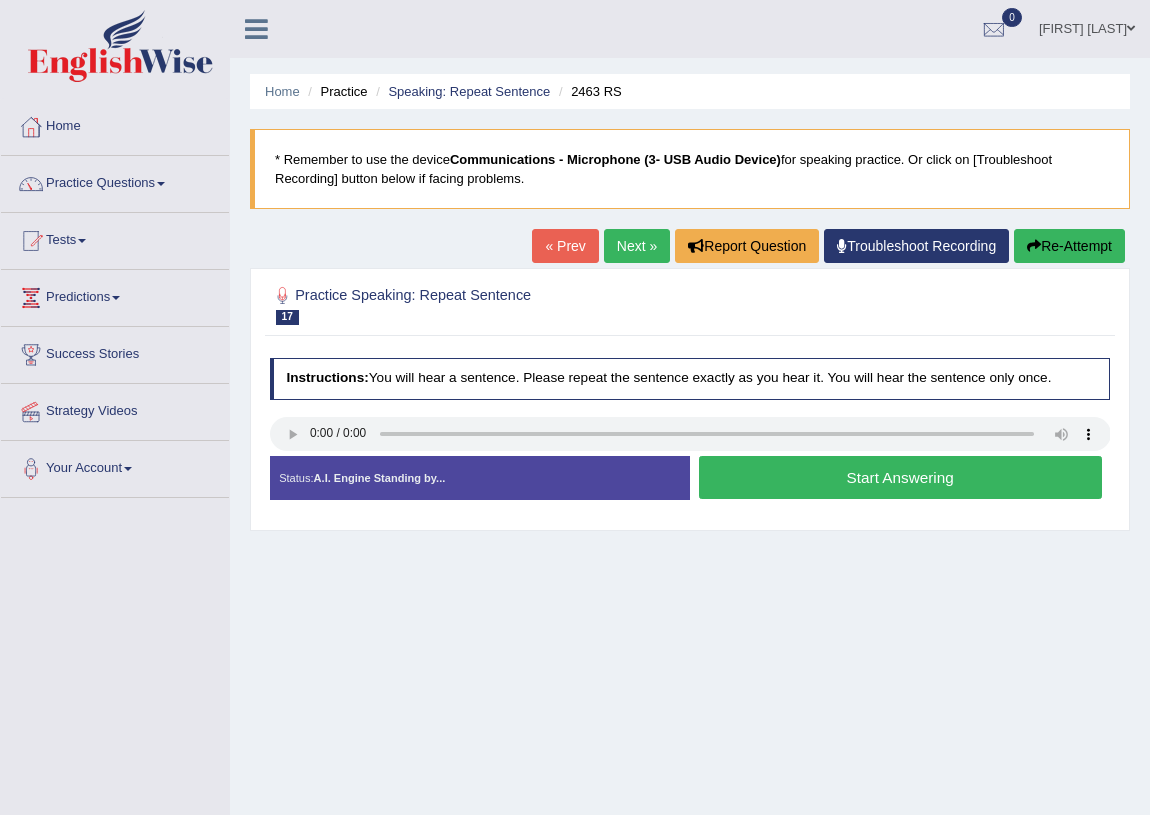 click on "Start Answering" at bounding box center (900, 477) 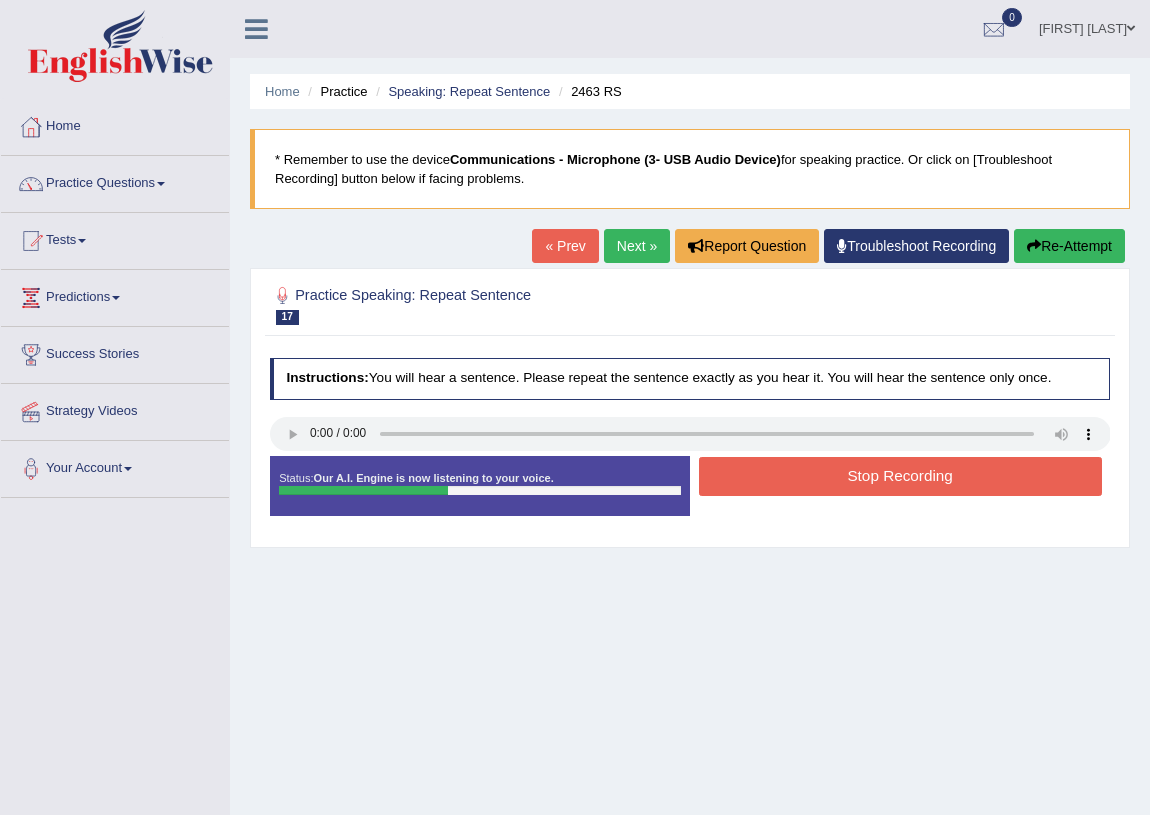 click on "Stop Recording" at bounding box center [900, 476] 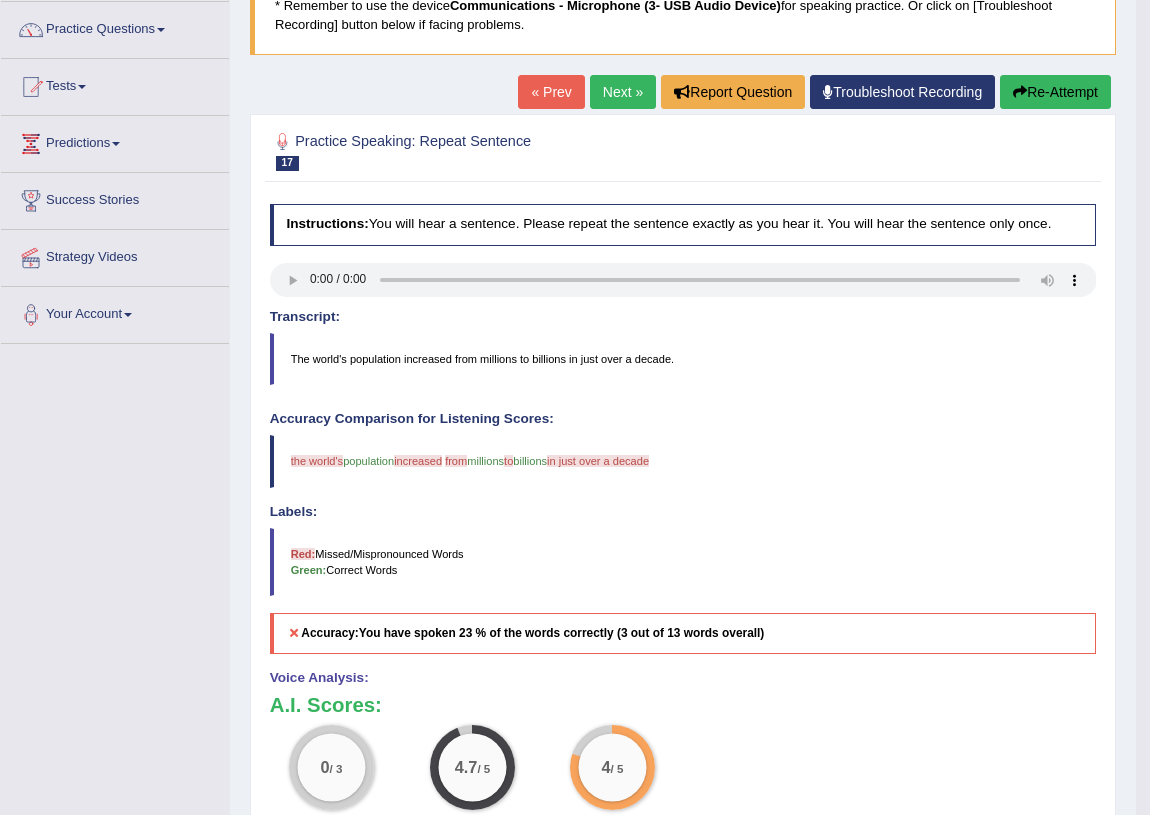 scroll, scrollTop: 128, scrollLeft: 0, axis: vertical 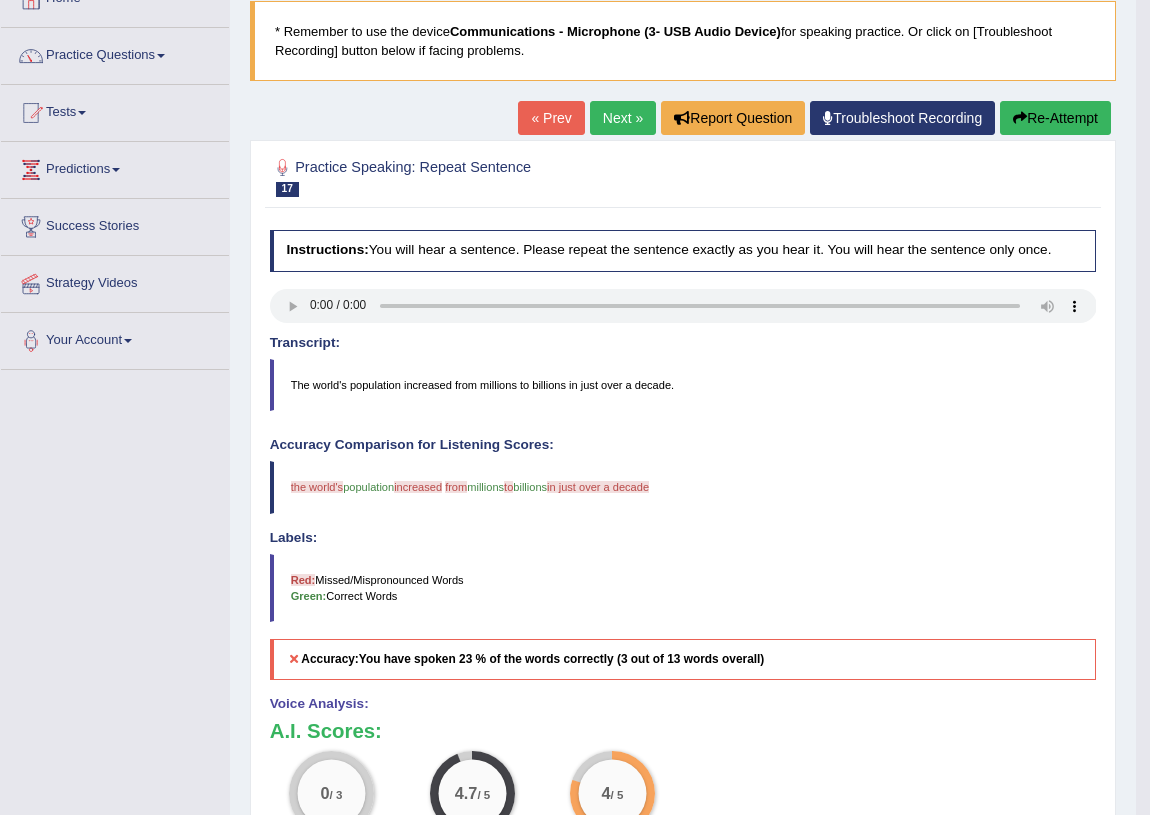 click on "Next »" at bounding box center (623, 118) 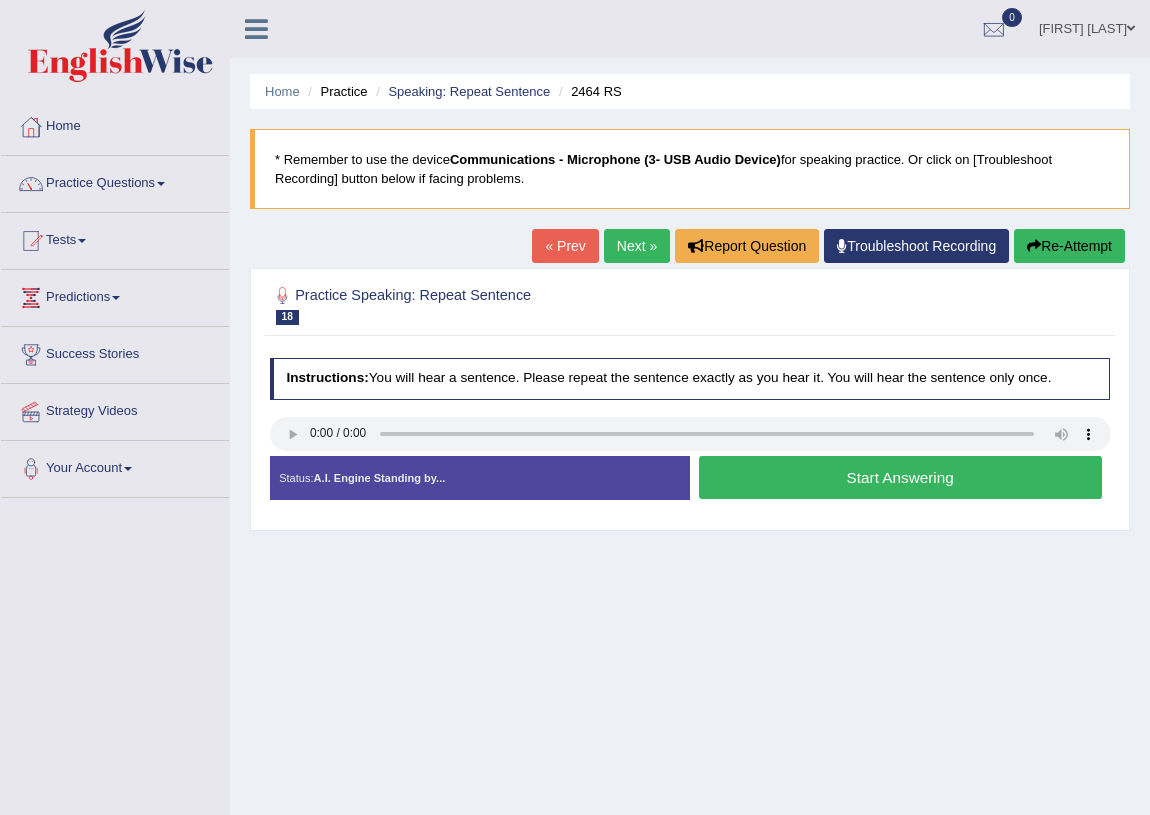 scroll, scrollTop: 0, scrollLeft: 0, axis: both 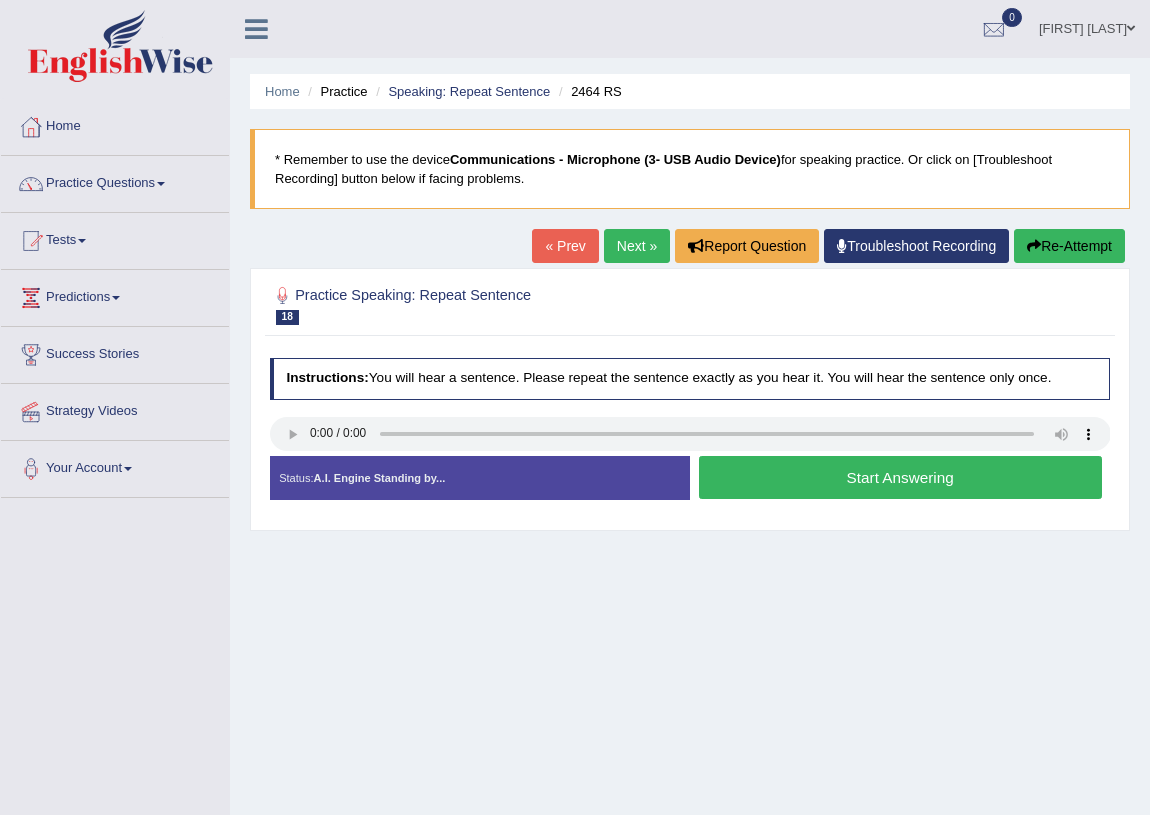 click on "Start Answering" at bounding box center (900, 477) 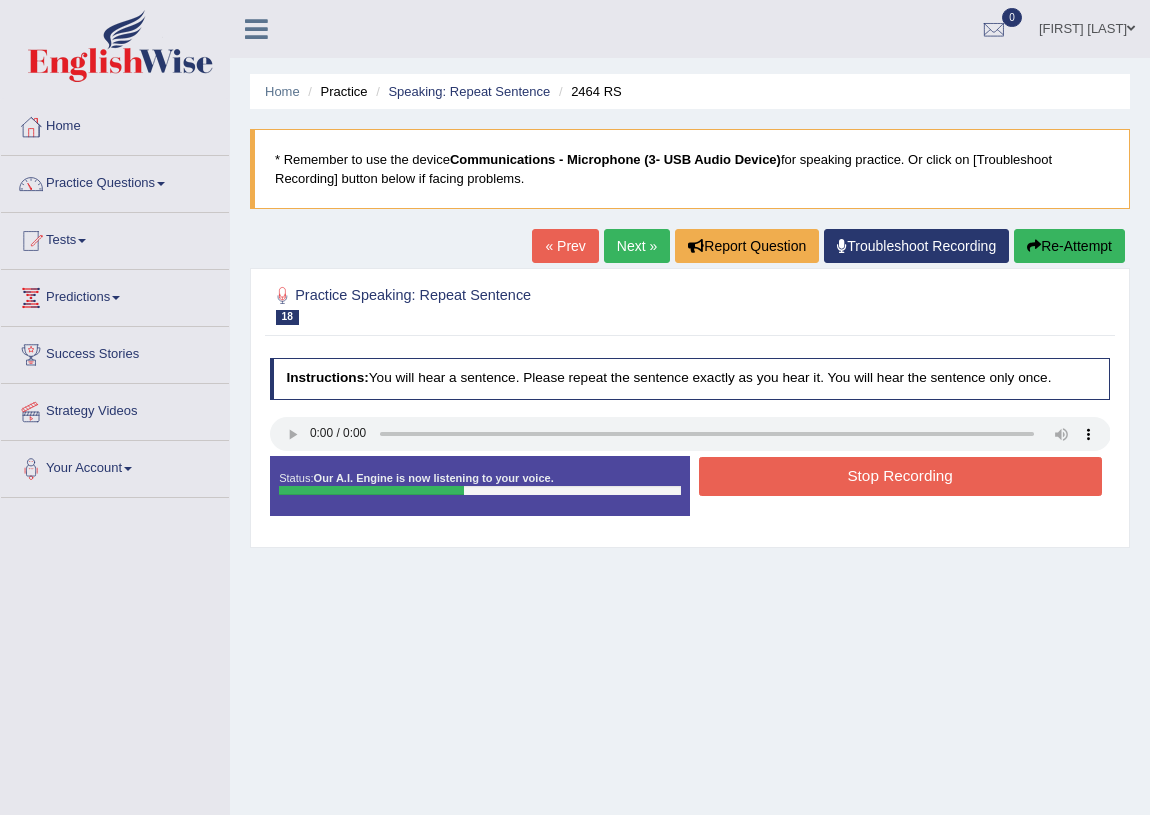 click on "Stop Recording" at bounding box center (900, 476) 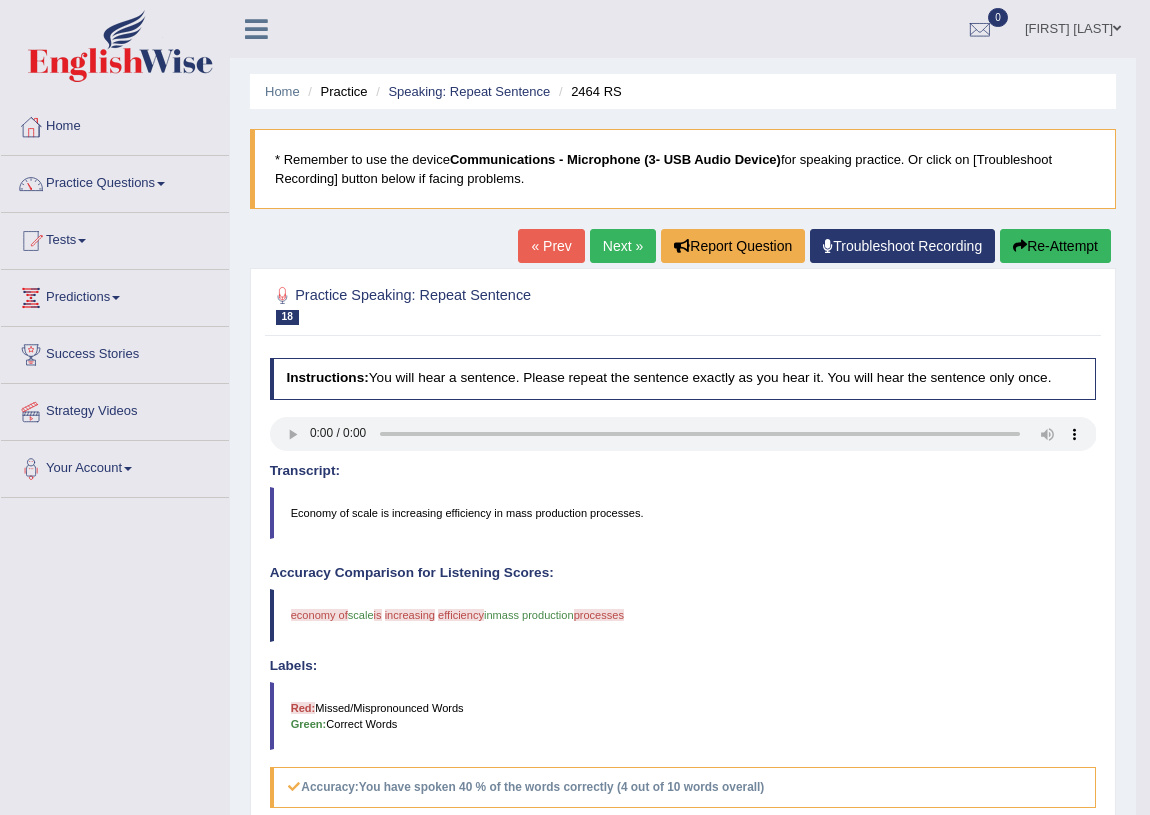 scroll, scrollTop: 0, scrollLeft: 0, axis: both 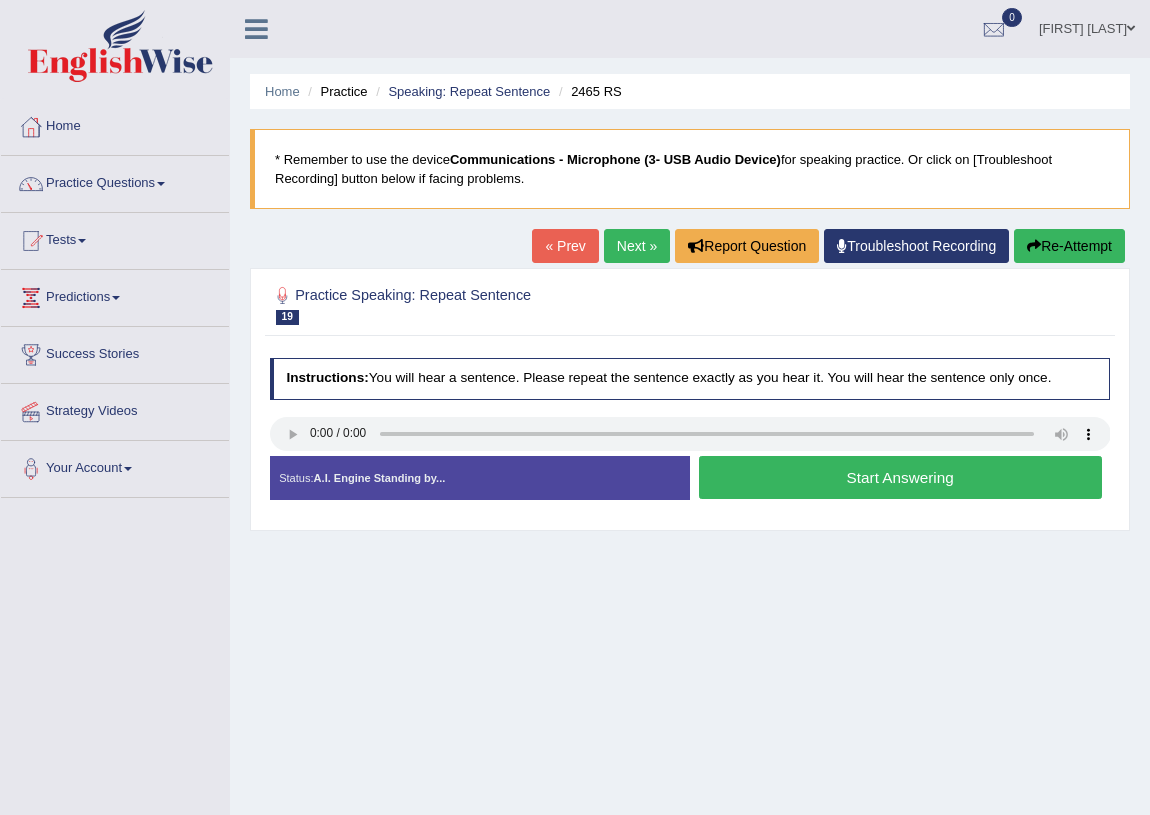 click on "Start Answering" at bounding box center [900, 477] 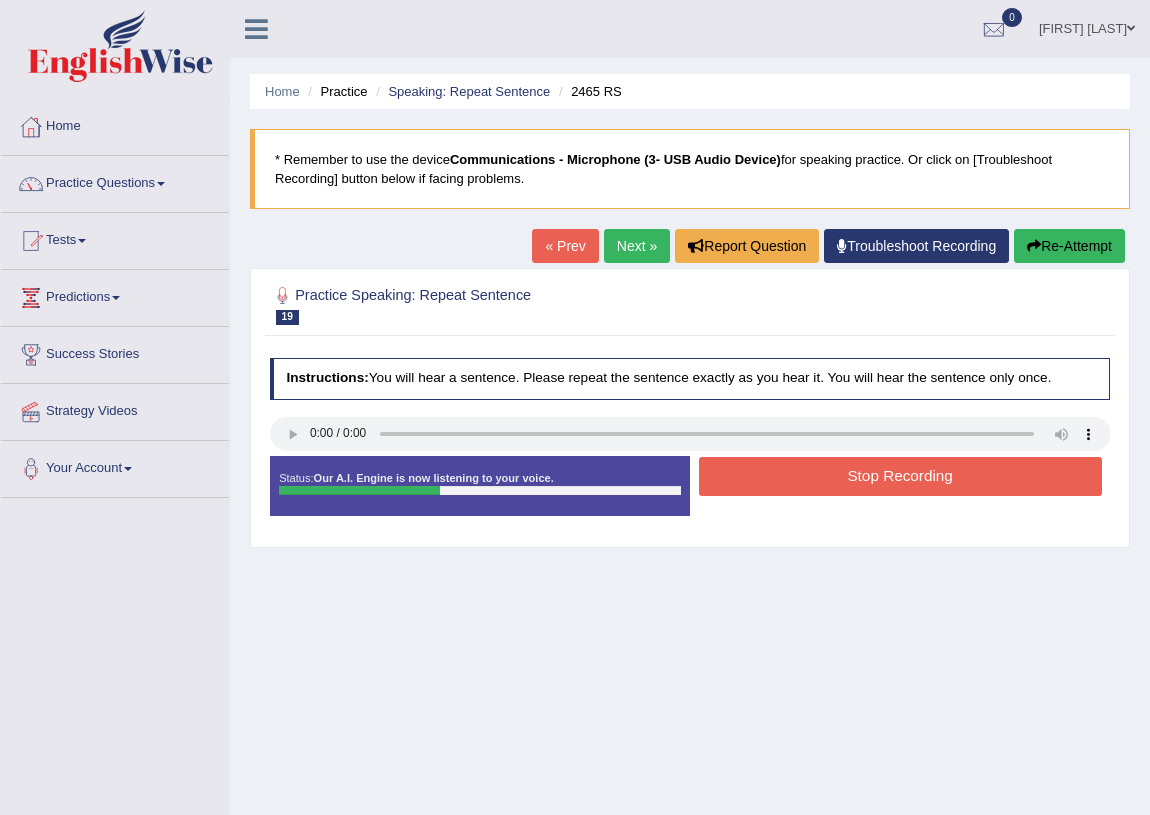 click on "Stop Recording" at bounding box center [900, 476] 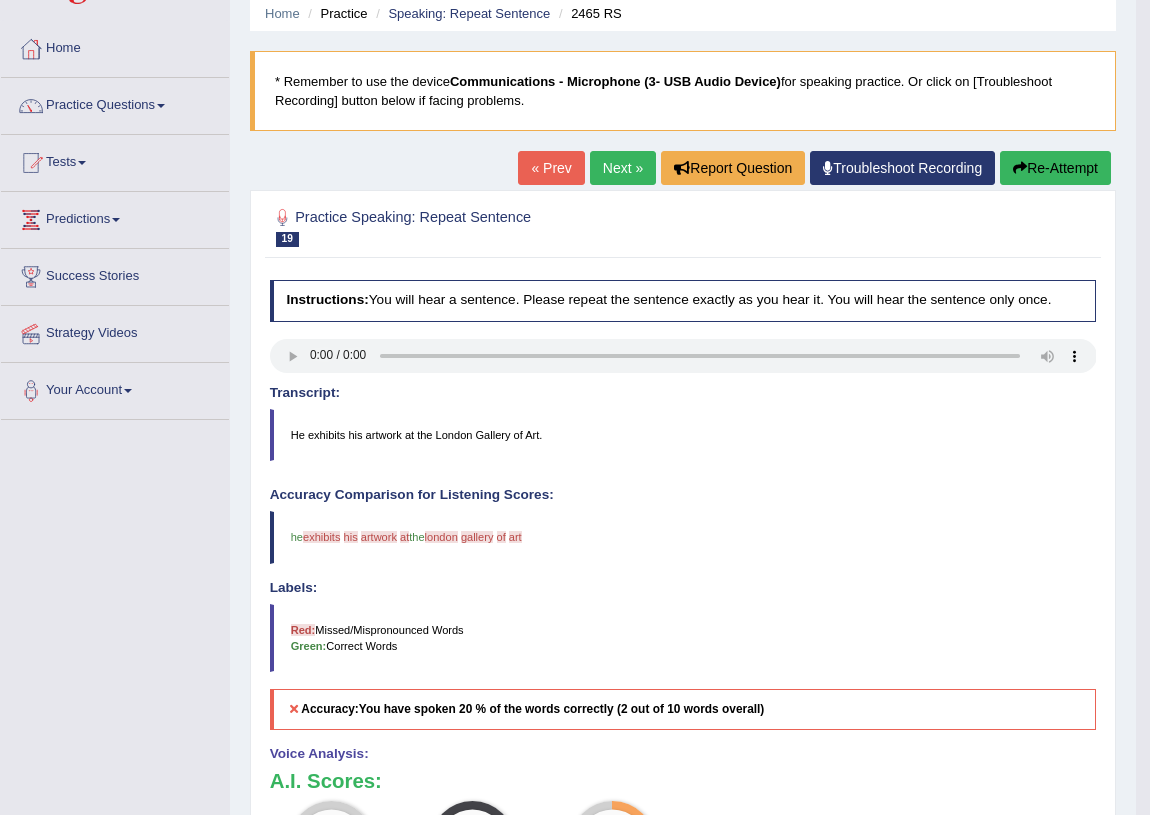 scroll, scrollTop: 0, scrollLeft: 0, axis: both 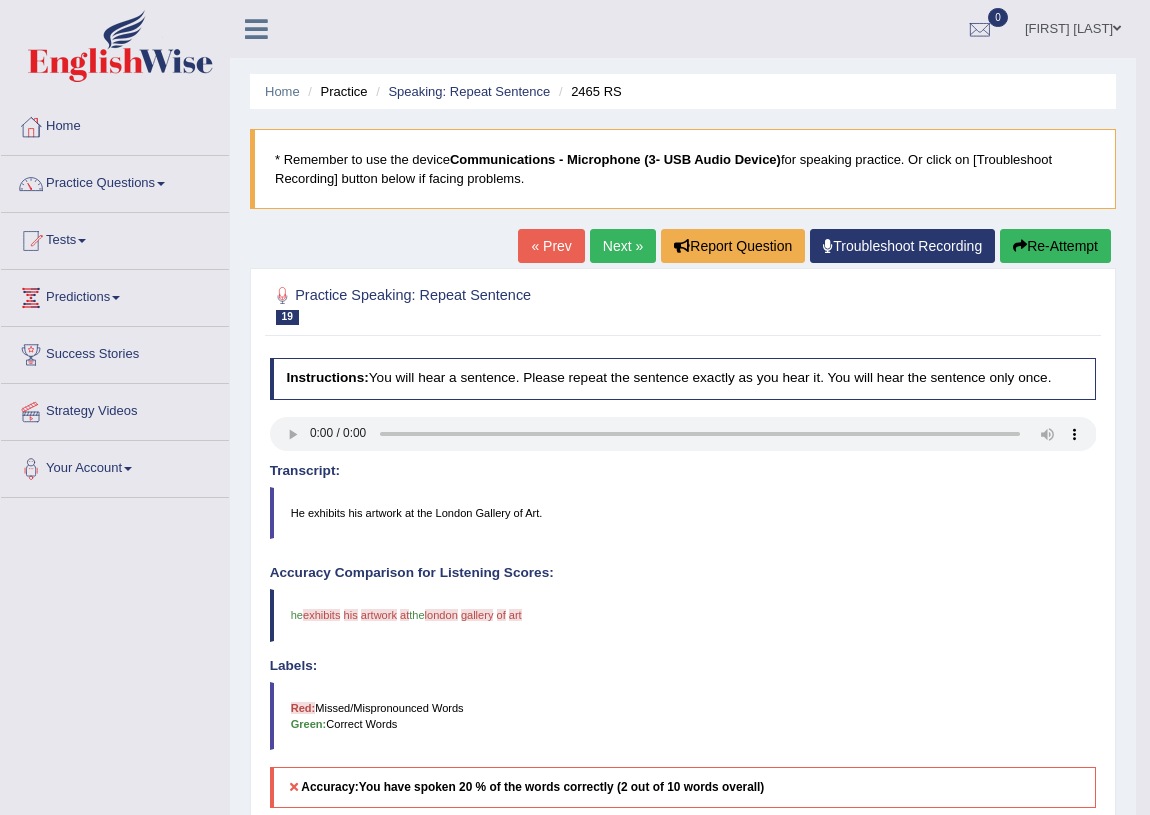 click on "Next »" at bounding box center (623, 246) 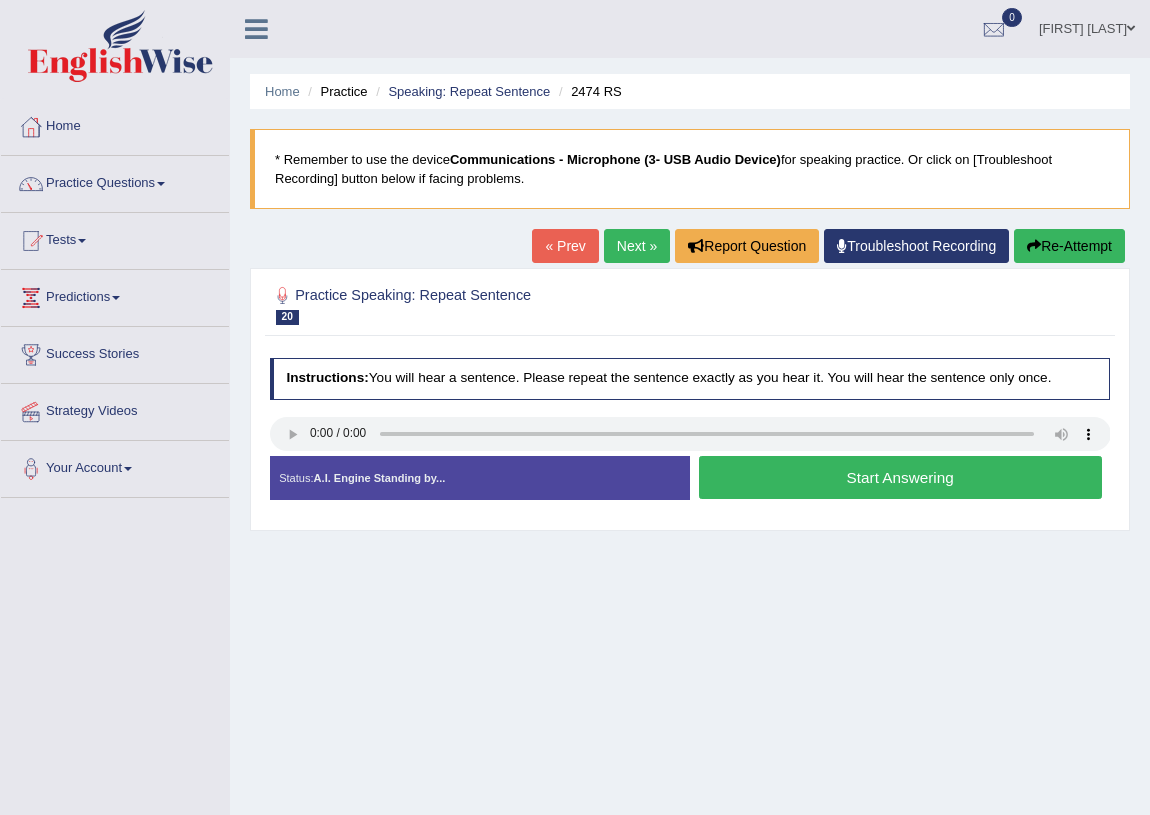 scroll, scrollTop: 0, scrollLeft: 0, axis: both 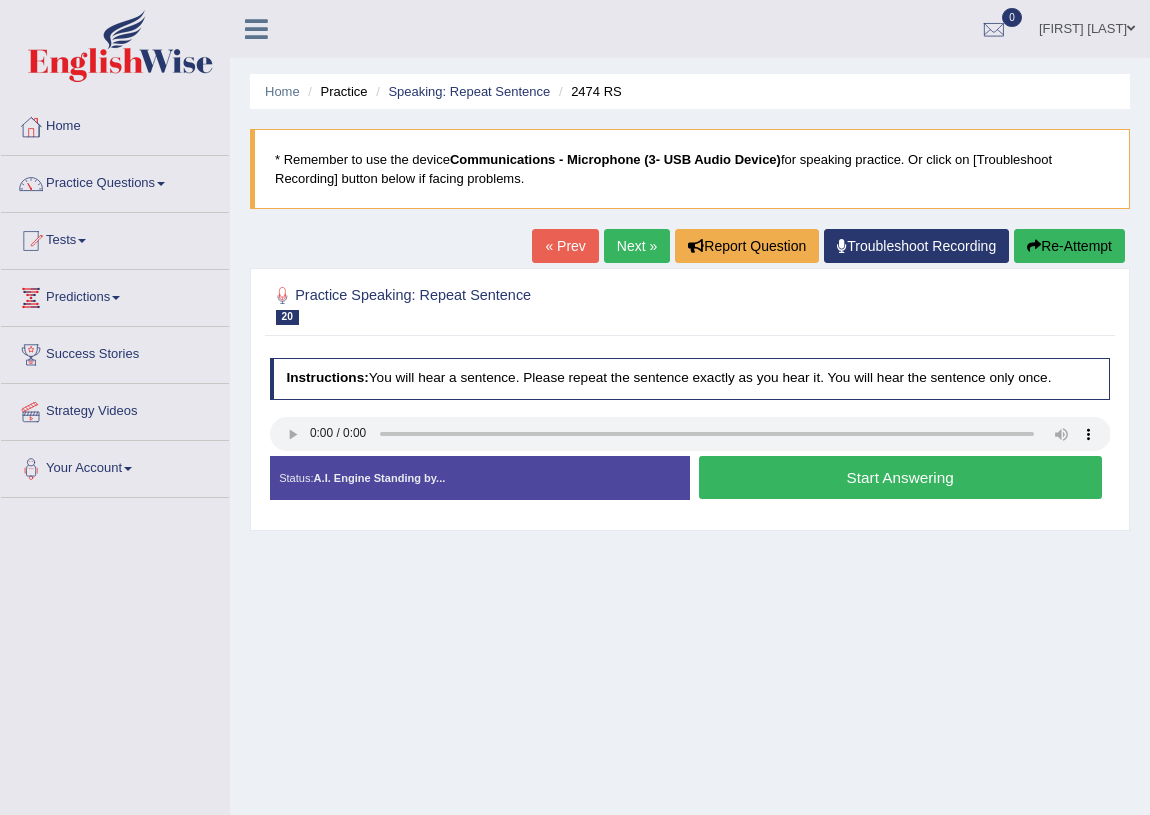 click on "Start Answering" at bounding box center (900, 477) 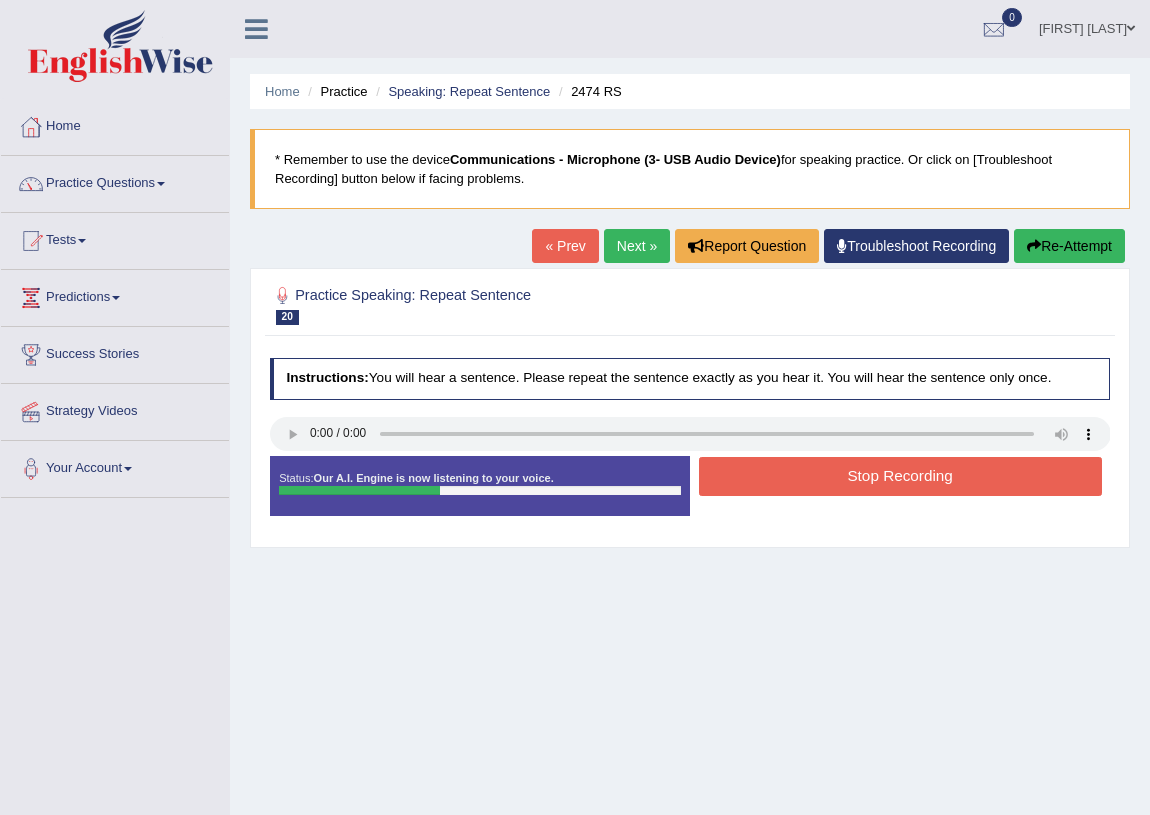 click on "Re-Attempt" at bounding box center (1069, 246) 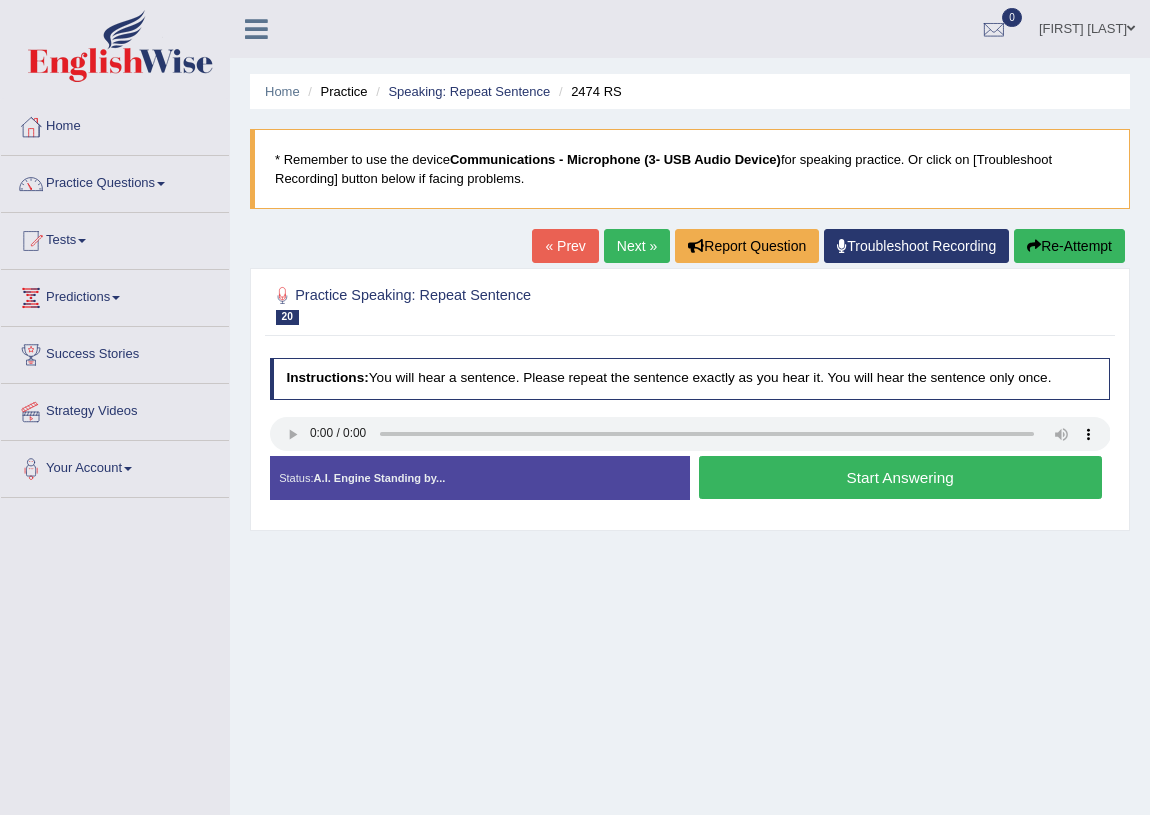 scroll, scrollTop: 0, scrollLeft: 0, axis: both 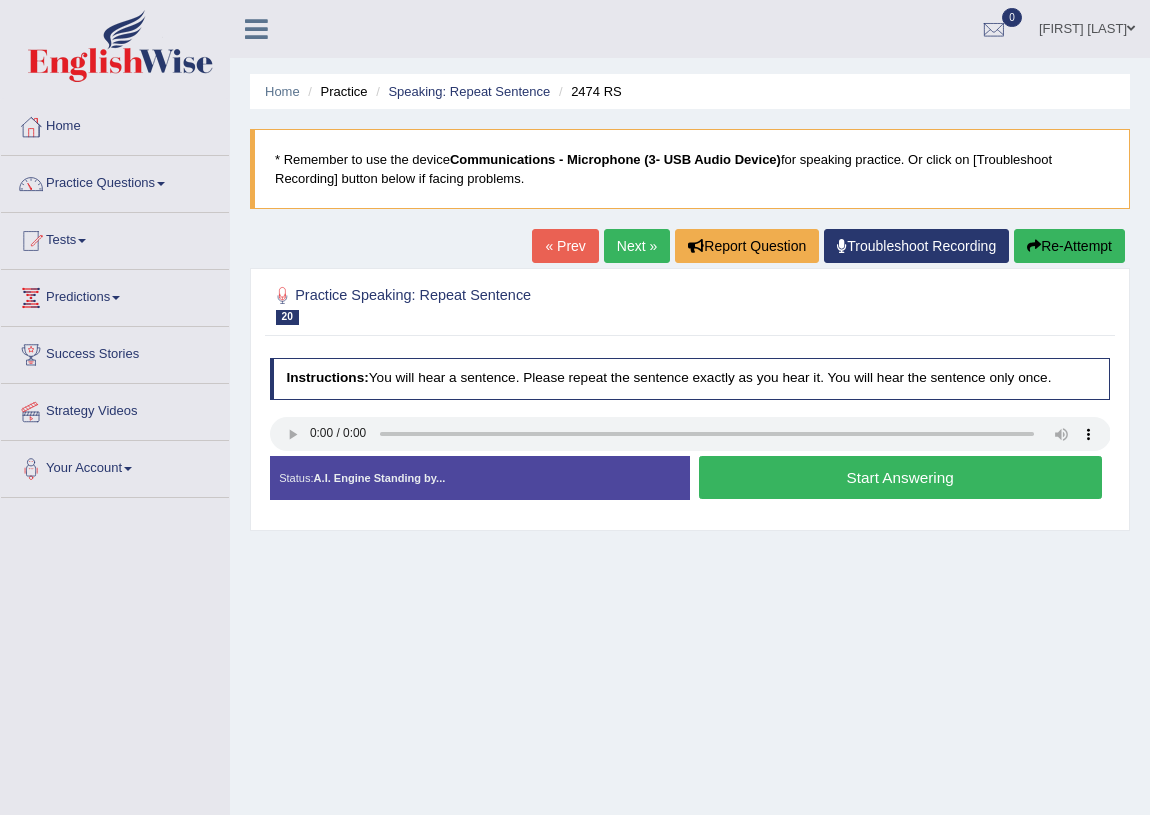 click on "Start Answering" at bounding box center (900, 477) 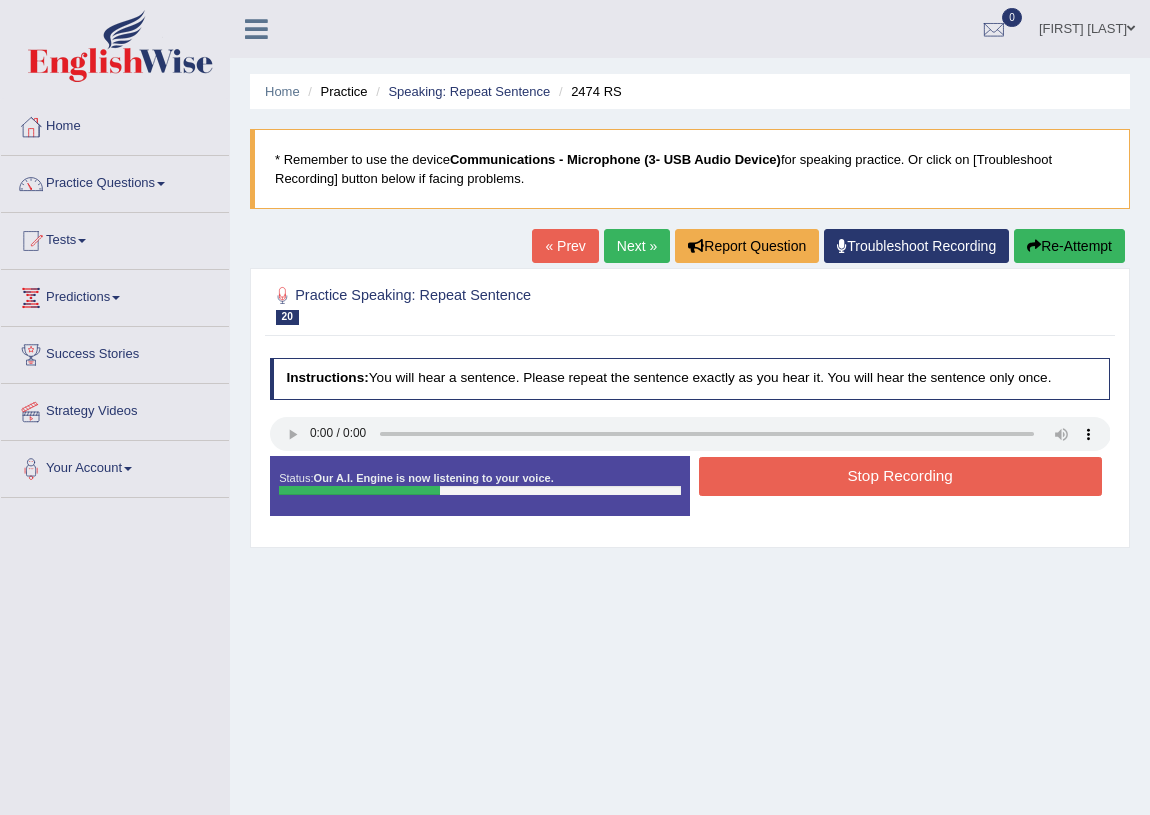 click on "Stop Recording" at bounding box center (900, 476) 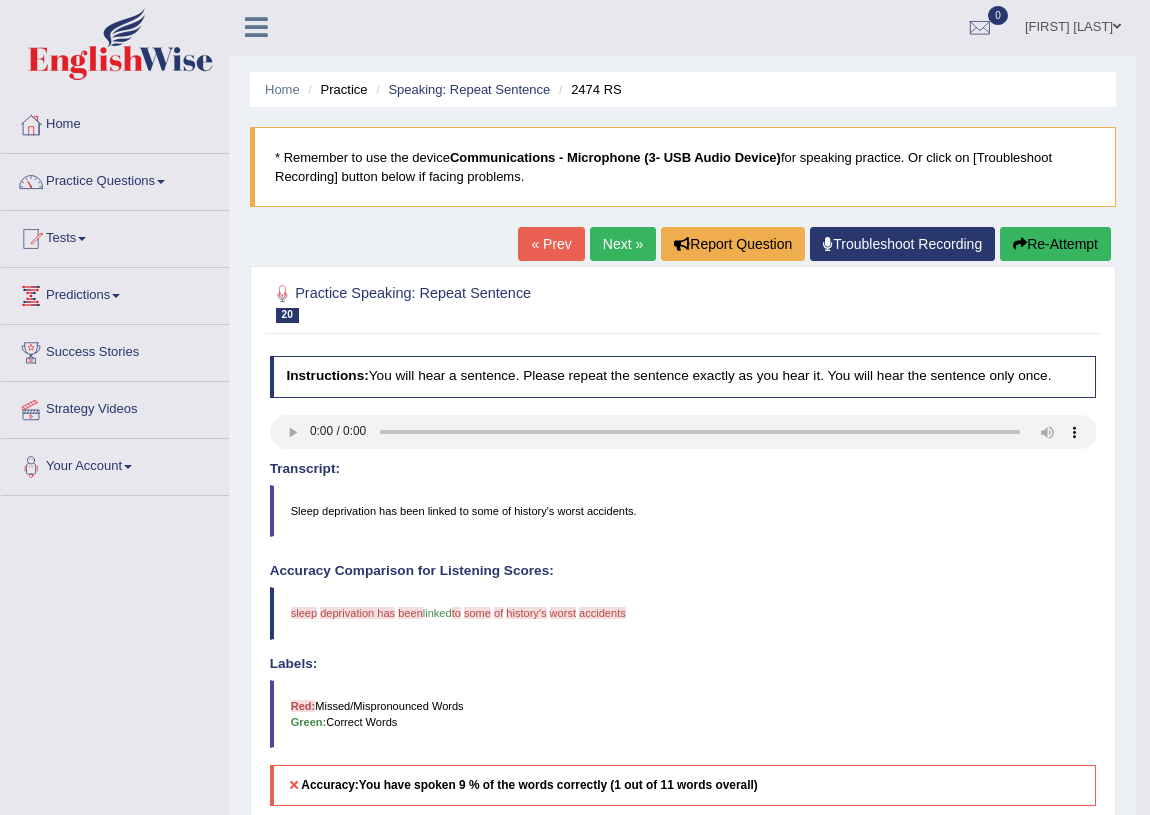 scroll, scrollTop: 0, scrollLeft: 0, axis: both 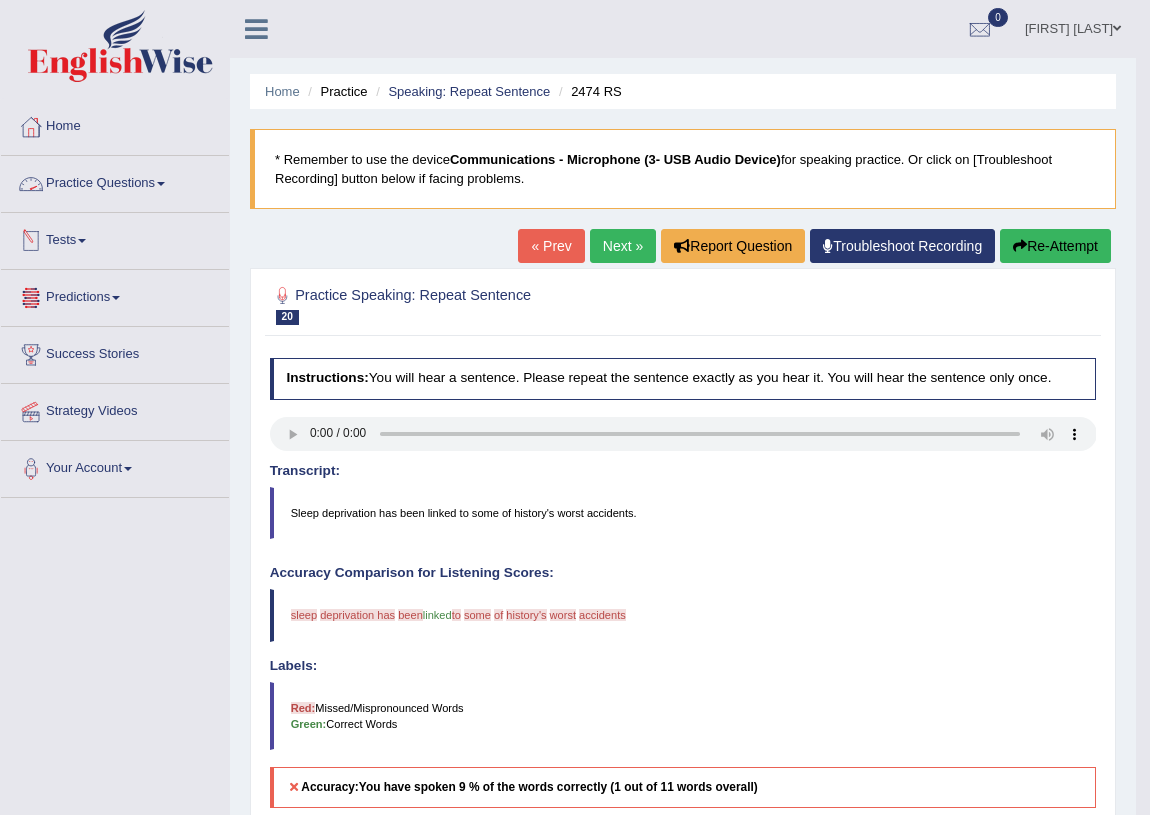 click on "Practice Questions" at bounding box center [115, 181] 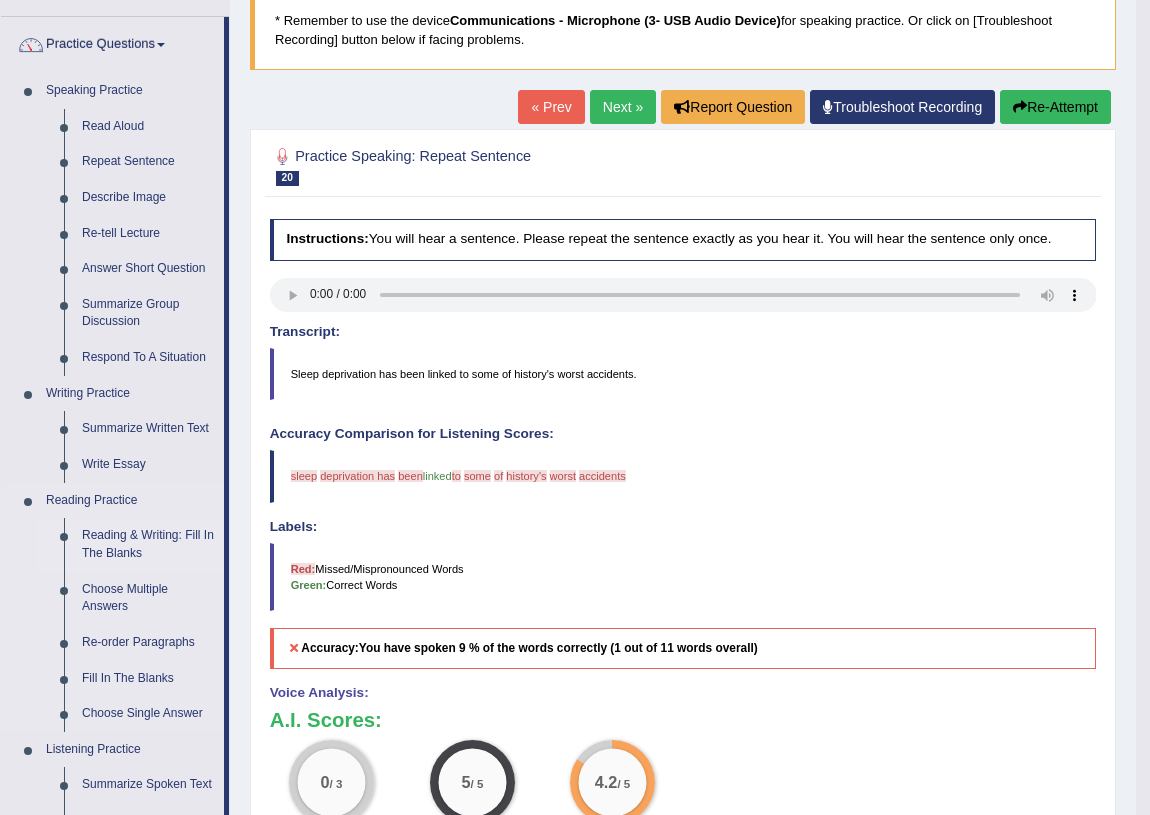 scroll, scrollTop: 181, scrollLeft: 0, axis: vertical 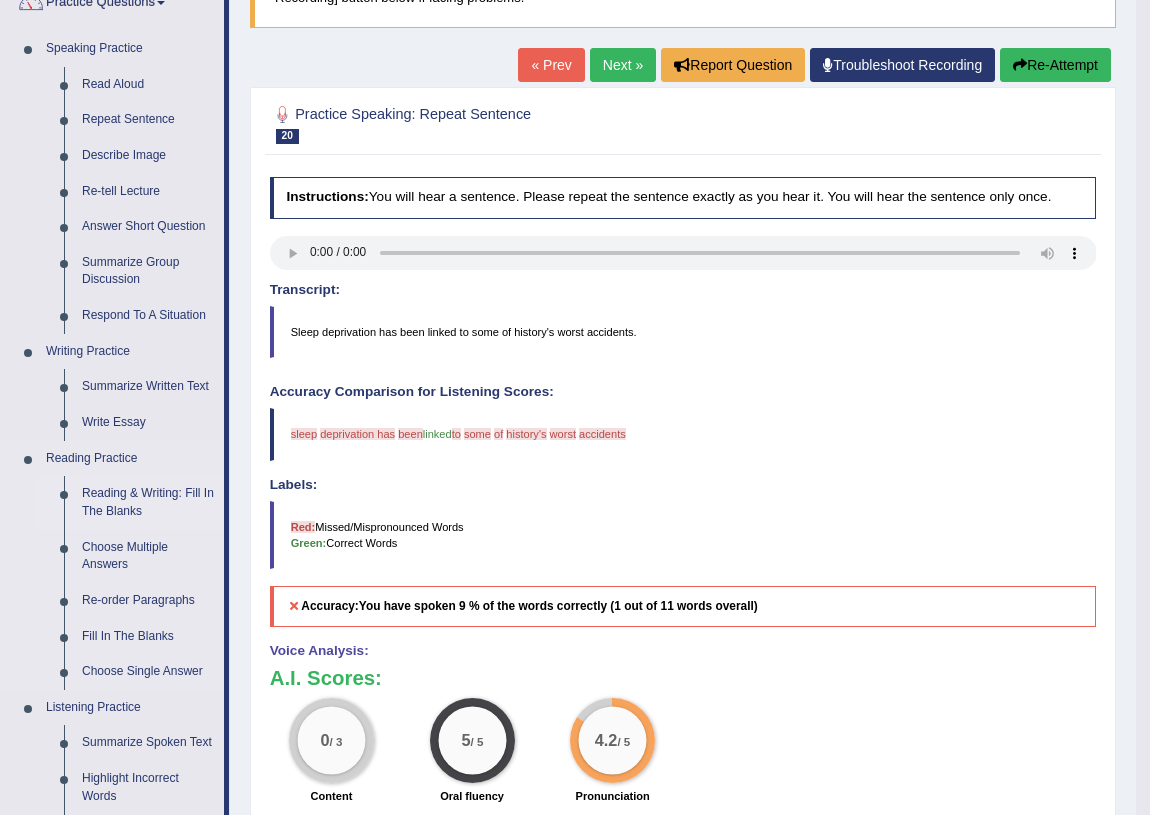 click on "Reading & Writing: Fill In The Blanks" at bounding box center [148, 502] 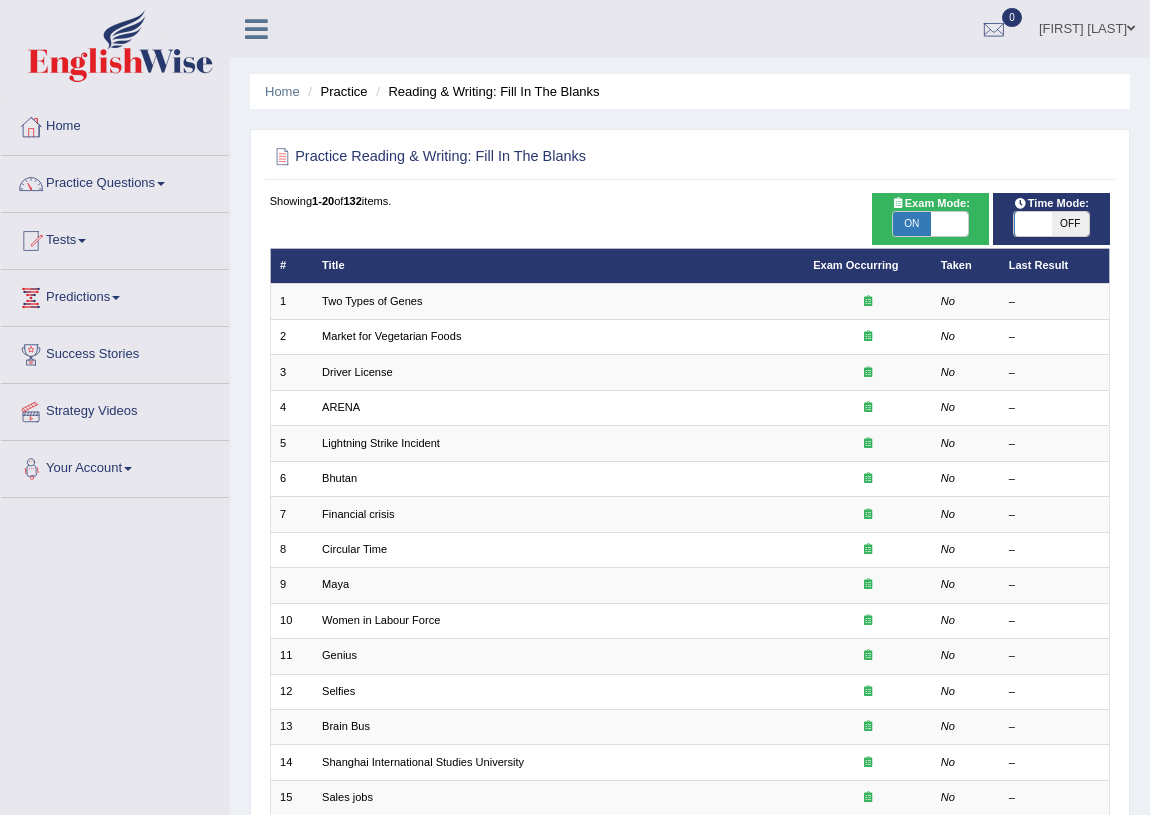 scroll, scrollTop: 0, scrollLeft: 0, axis: both 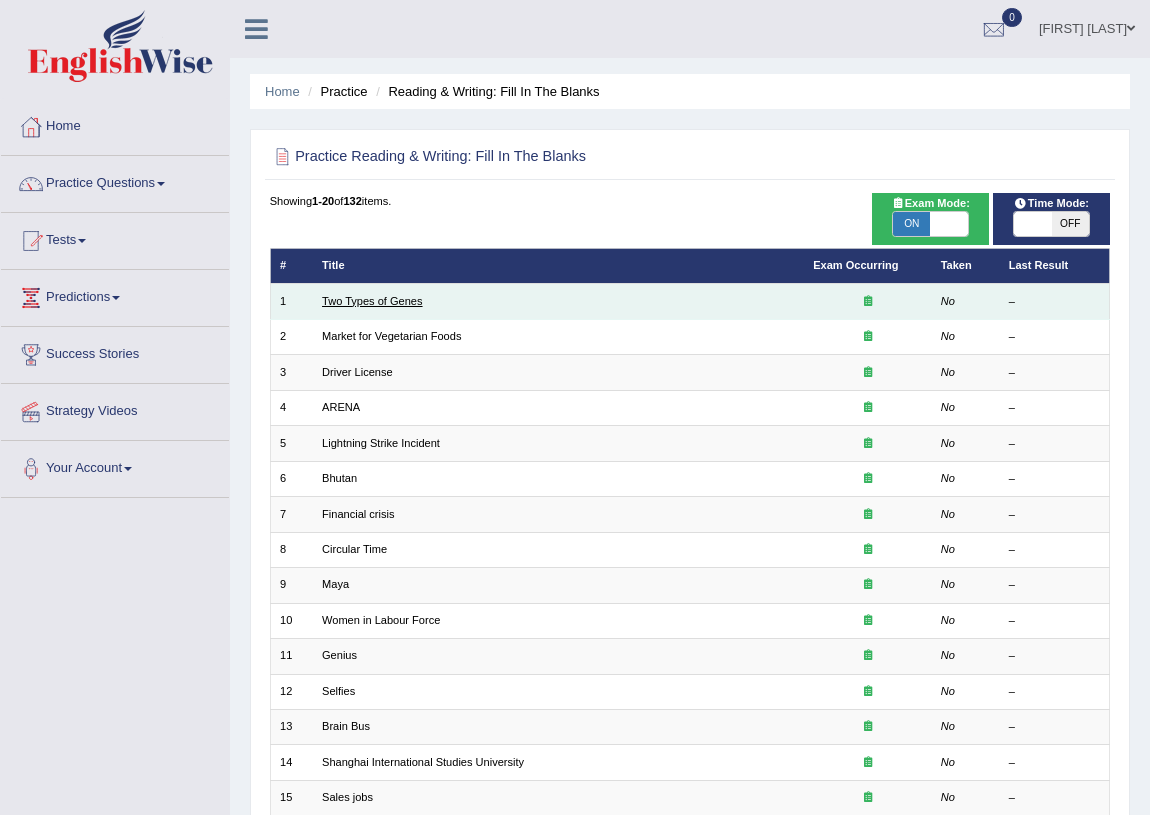 click on "Two Types of Genes" at bounding box center [372, 301] 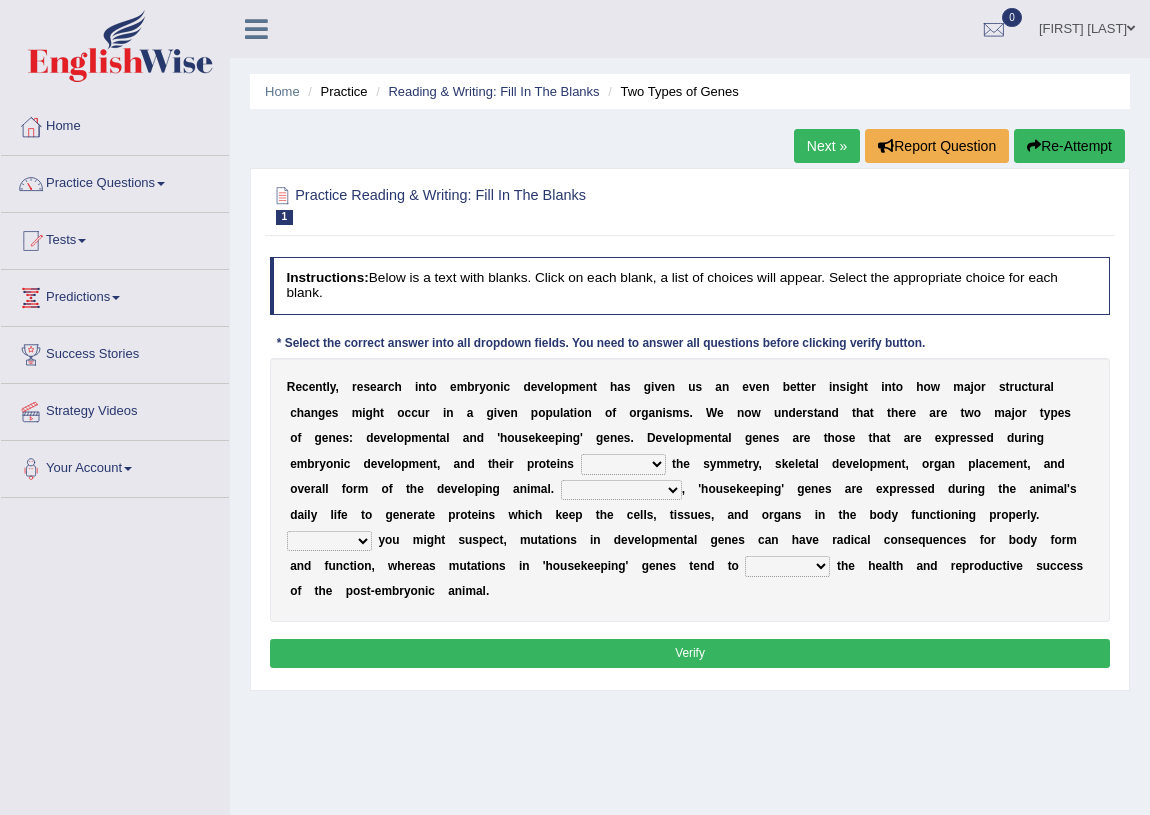 scroll, scrollTop: 0, scrollLeft: 0, axis: both 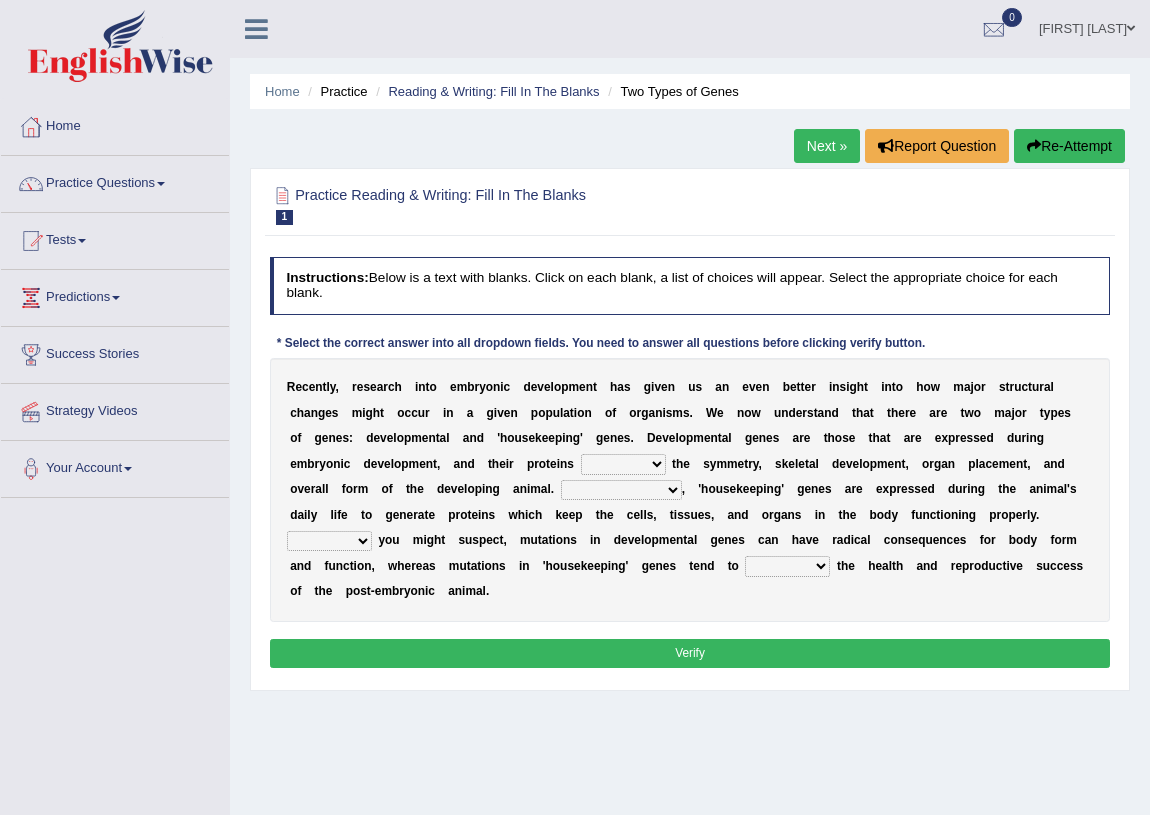click on "push control hold elevate" at bounding box center (623, 464) 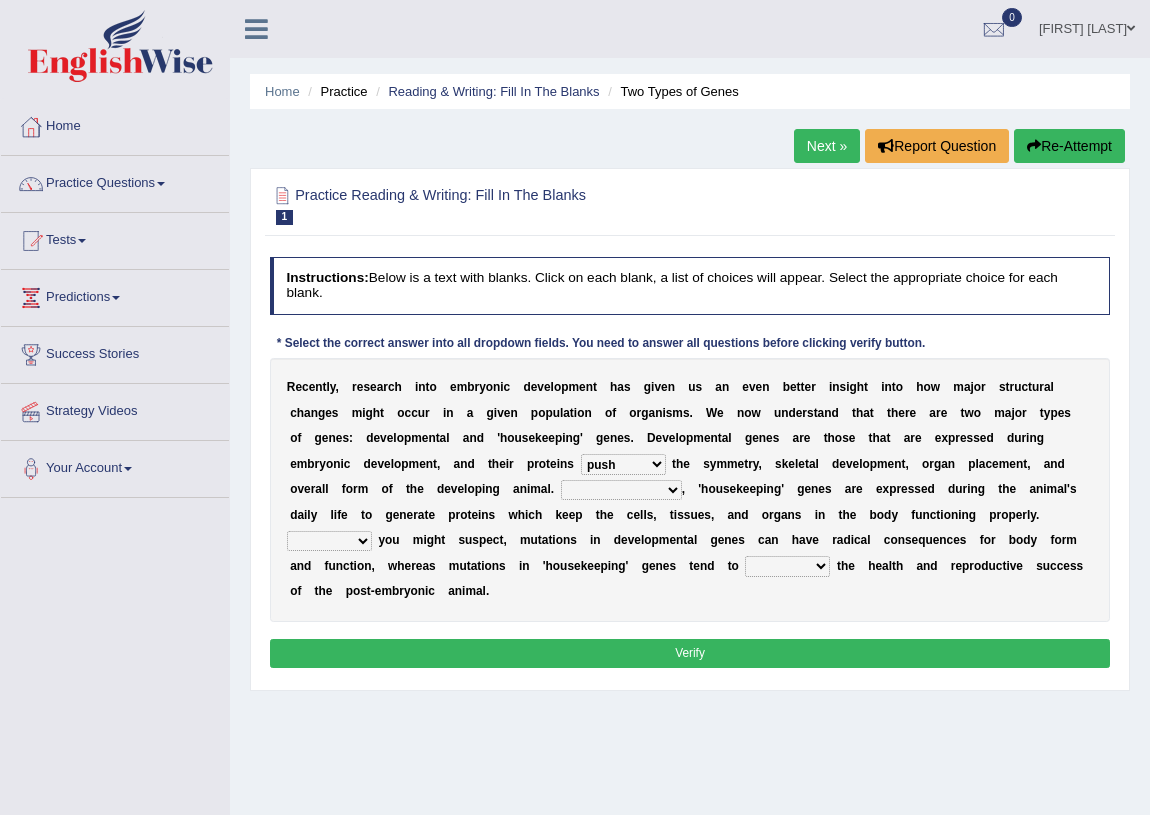 click on "push control hold elevate" at bounding box center (623, 464) 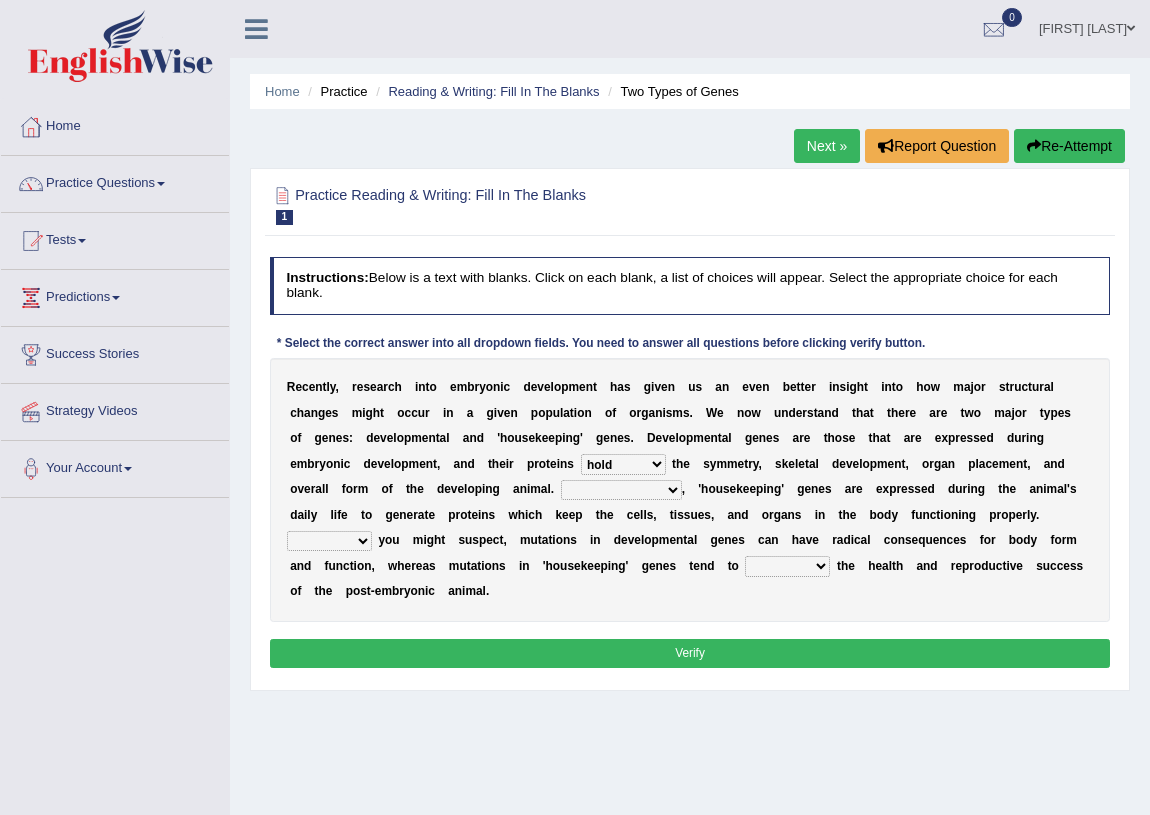 click on "Correspondingly Inclusively Conversely In contrast" at bounding box center (621, 490) 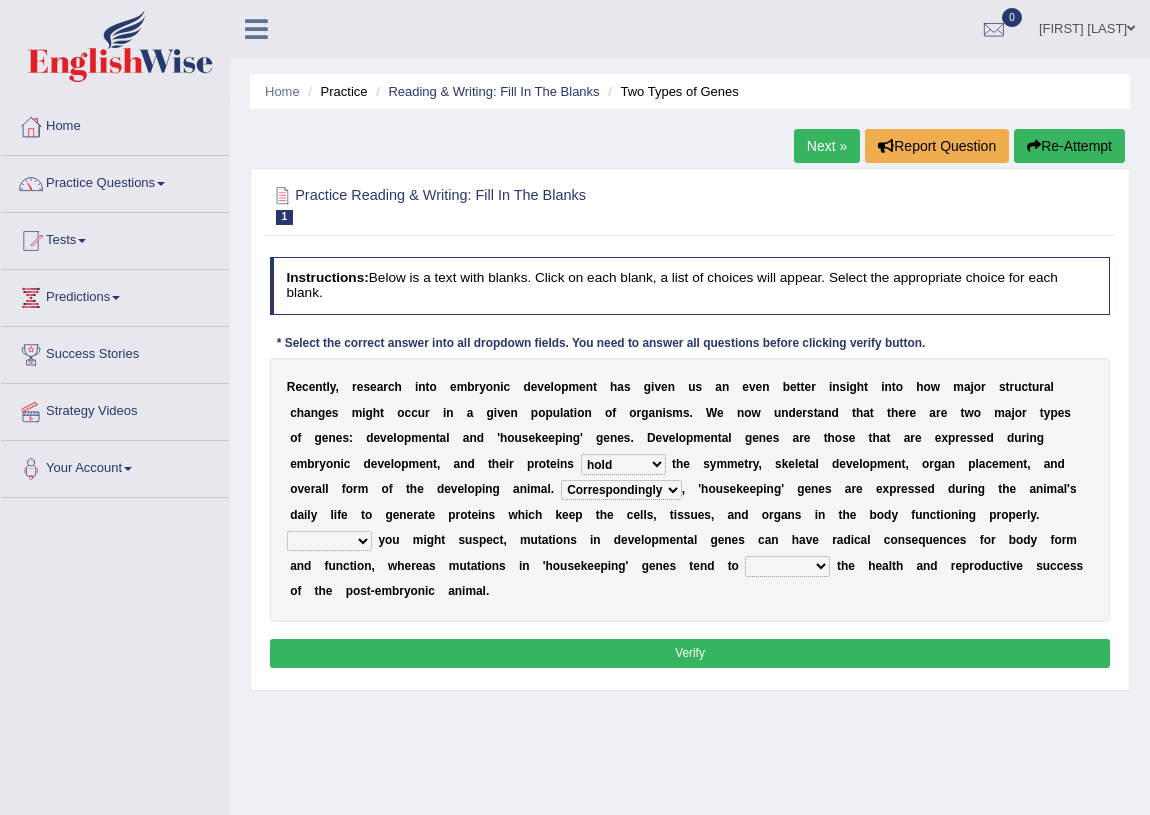 click on "For As With Within" at bounding box center (329, 541) 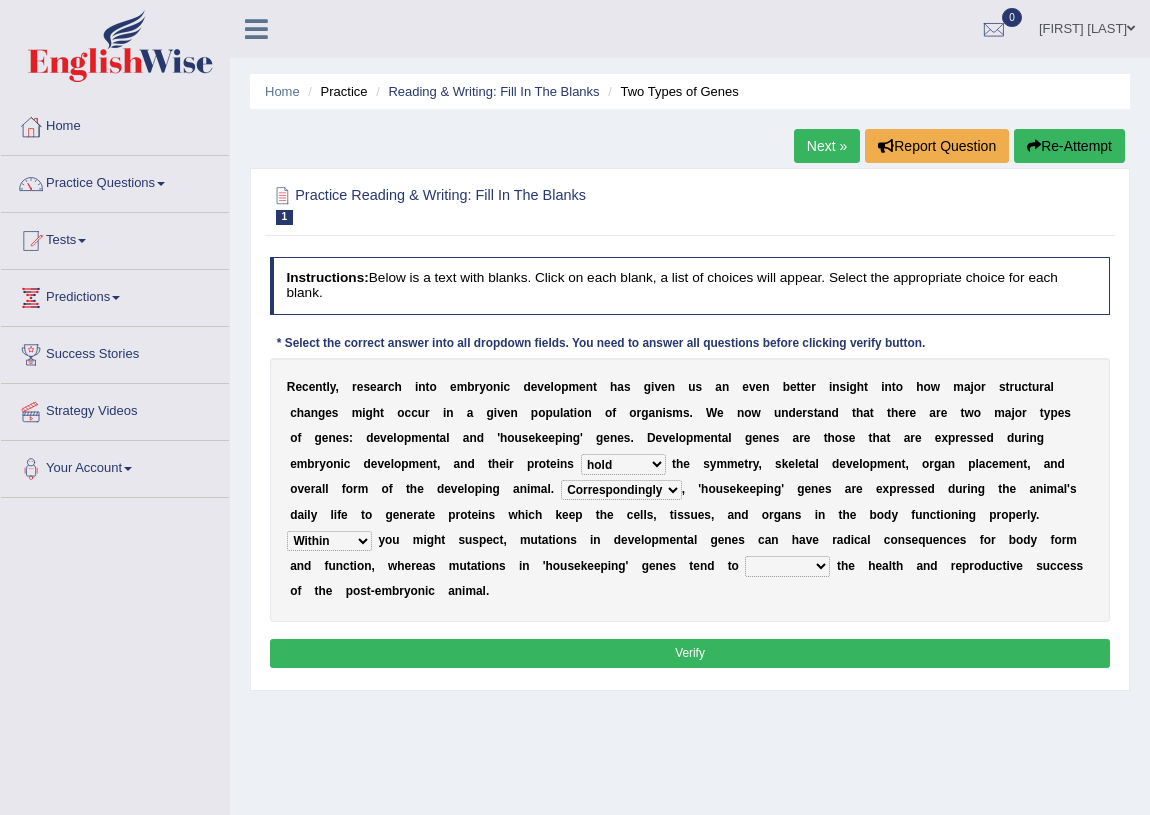 click on "affect effect interrupt defect" at bounding box center [787, 566] 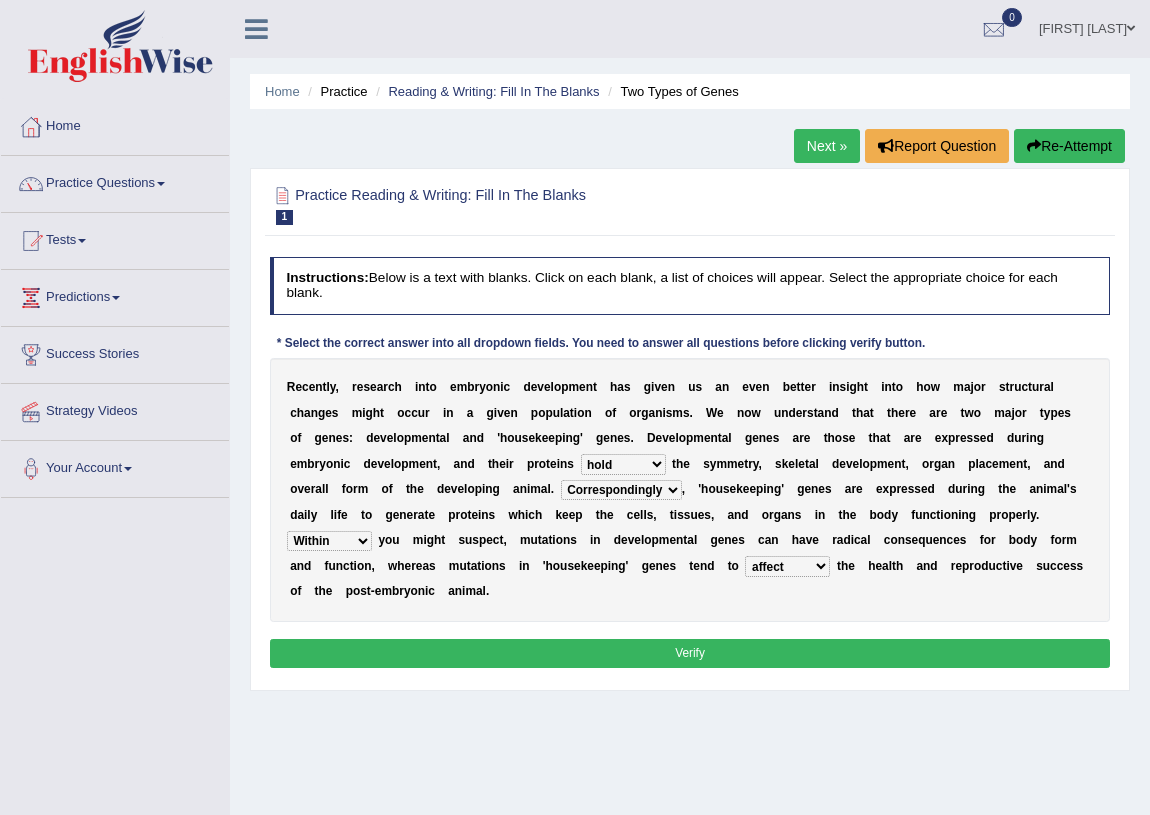 click on "affect effect interrupt defect" at bounding box center [787, 566] 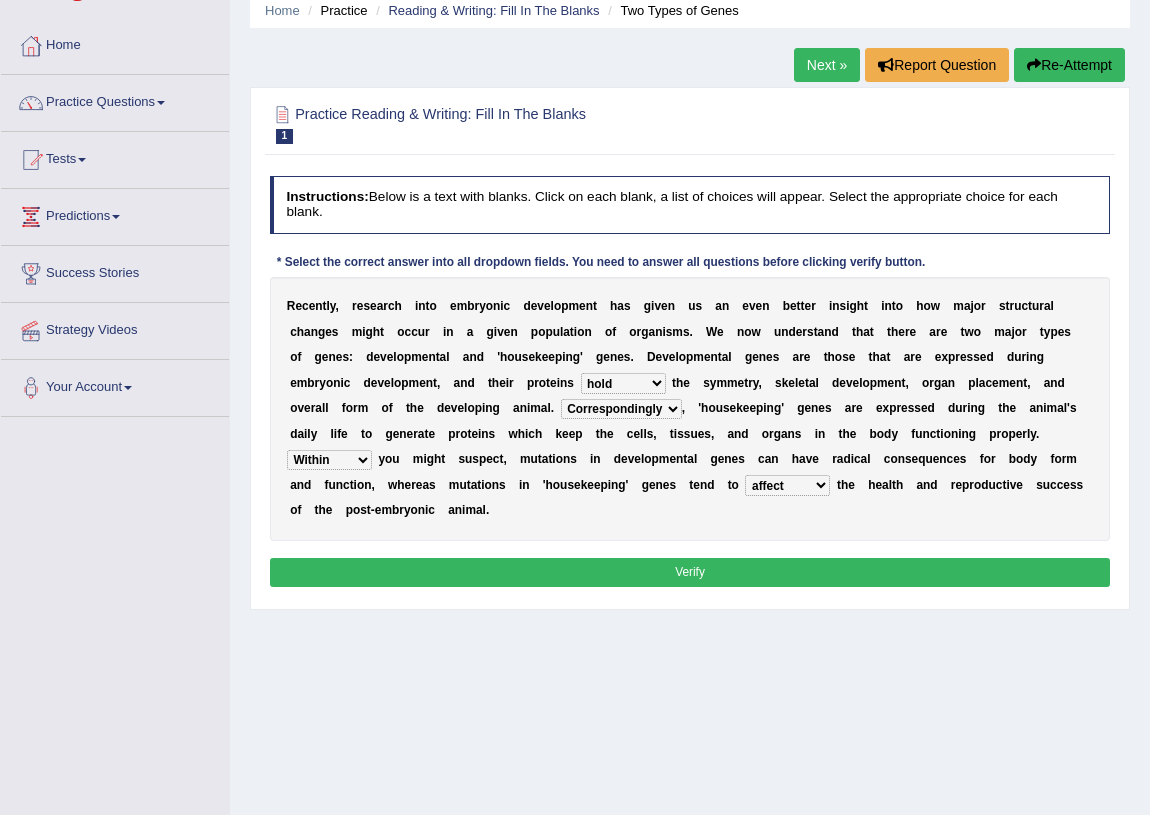 scroll, scrollTop: 181, scrollLeft: 0, axis: vertical 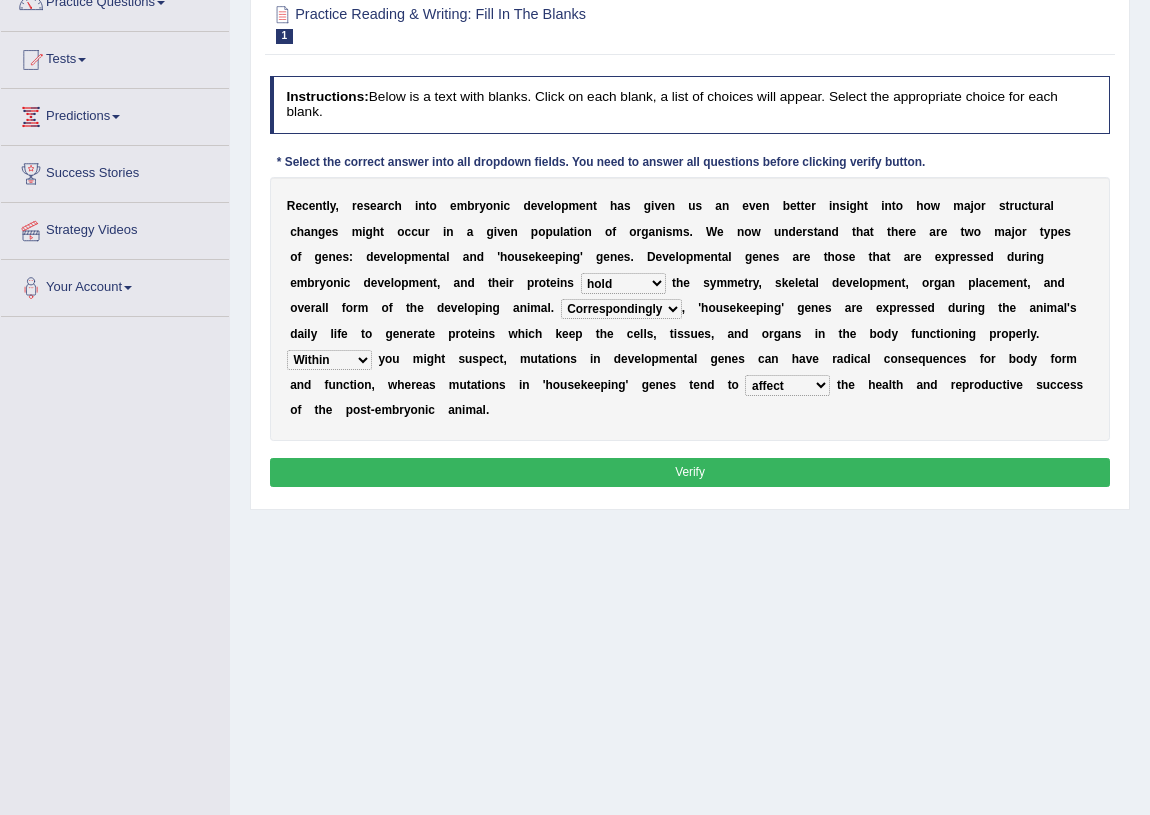 click on "Verify" at bounding box center [690, 472] 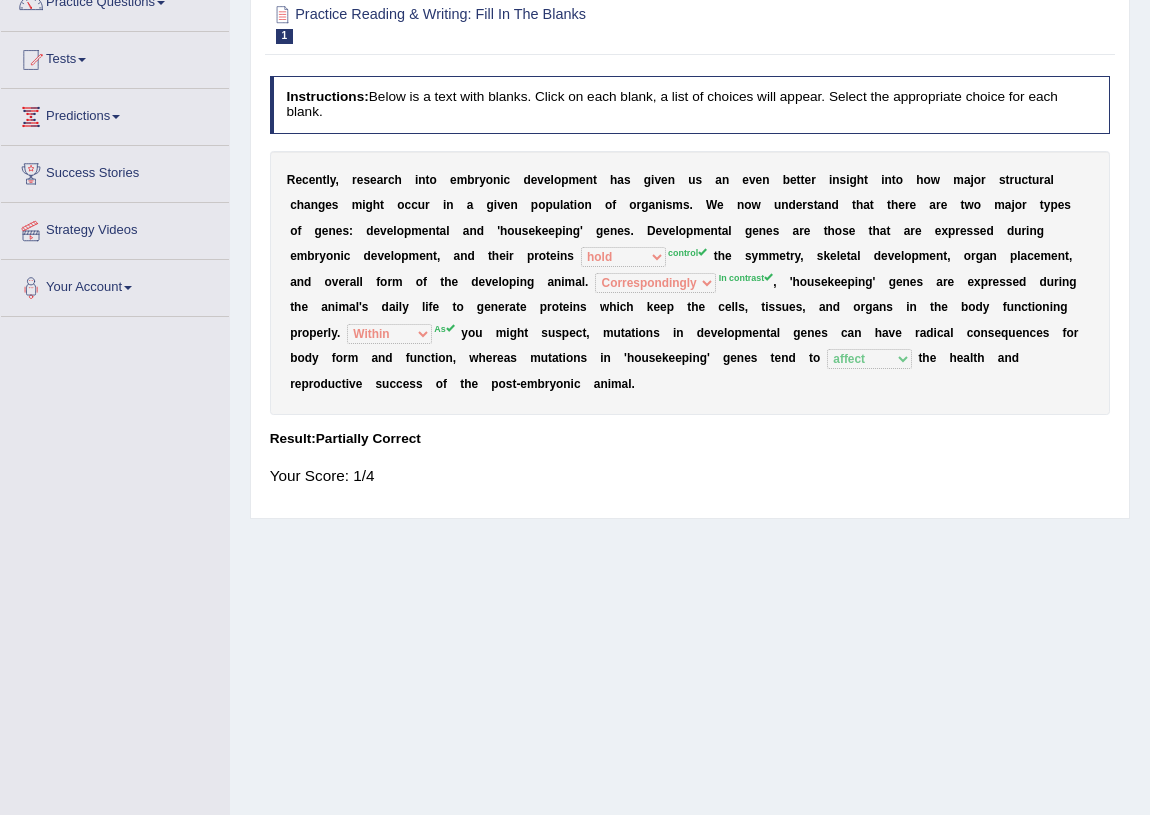 scroll, scrollTop: 0, scrollLeft: 0, axis: both 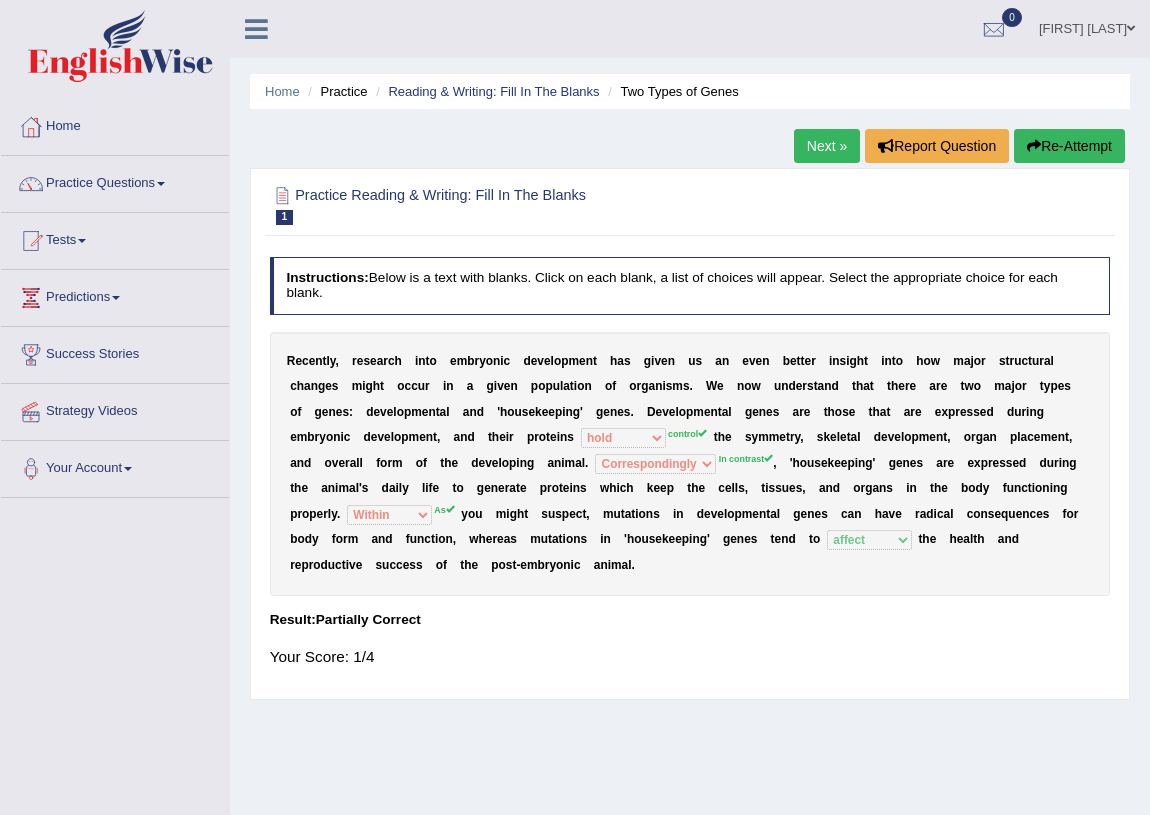 click on "Next »" at bounding box center [827, 146] 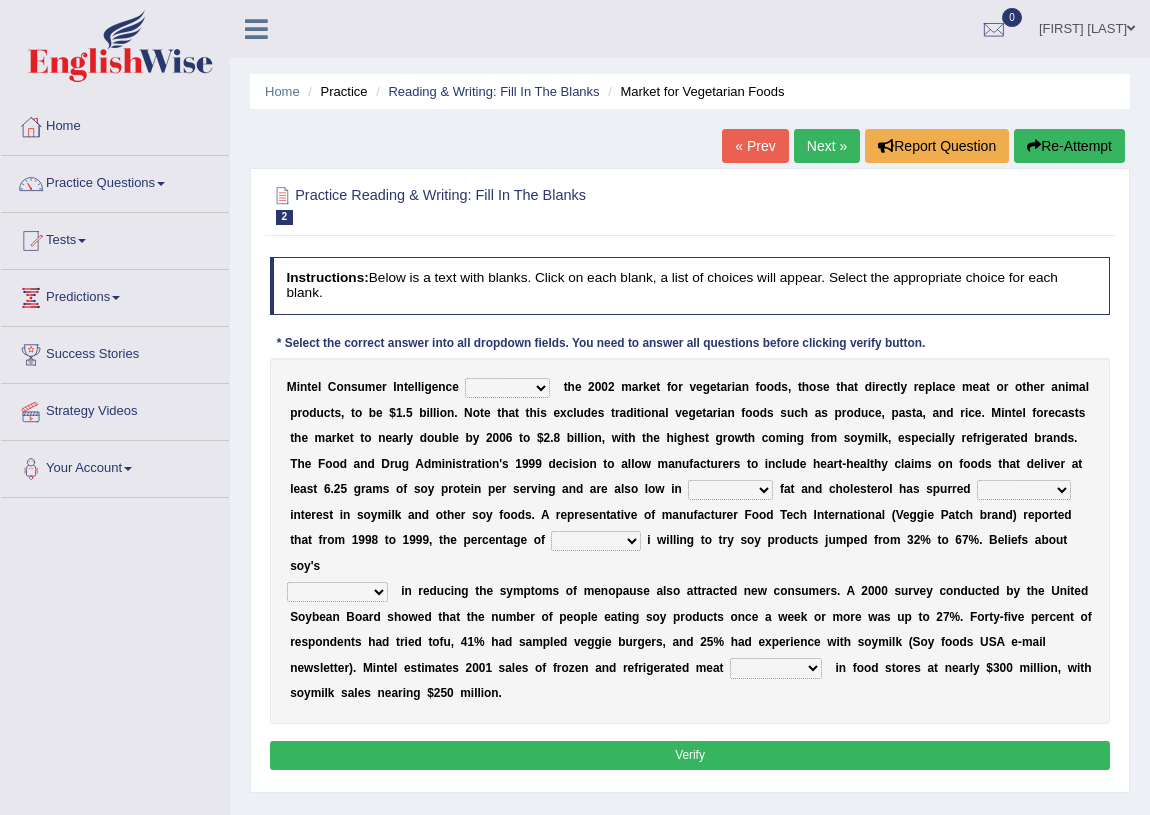 scroll, scrollTop: 0, scrollLeft: 0, axis: both 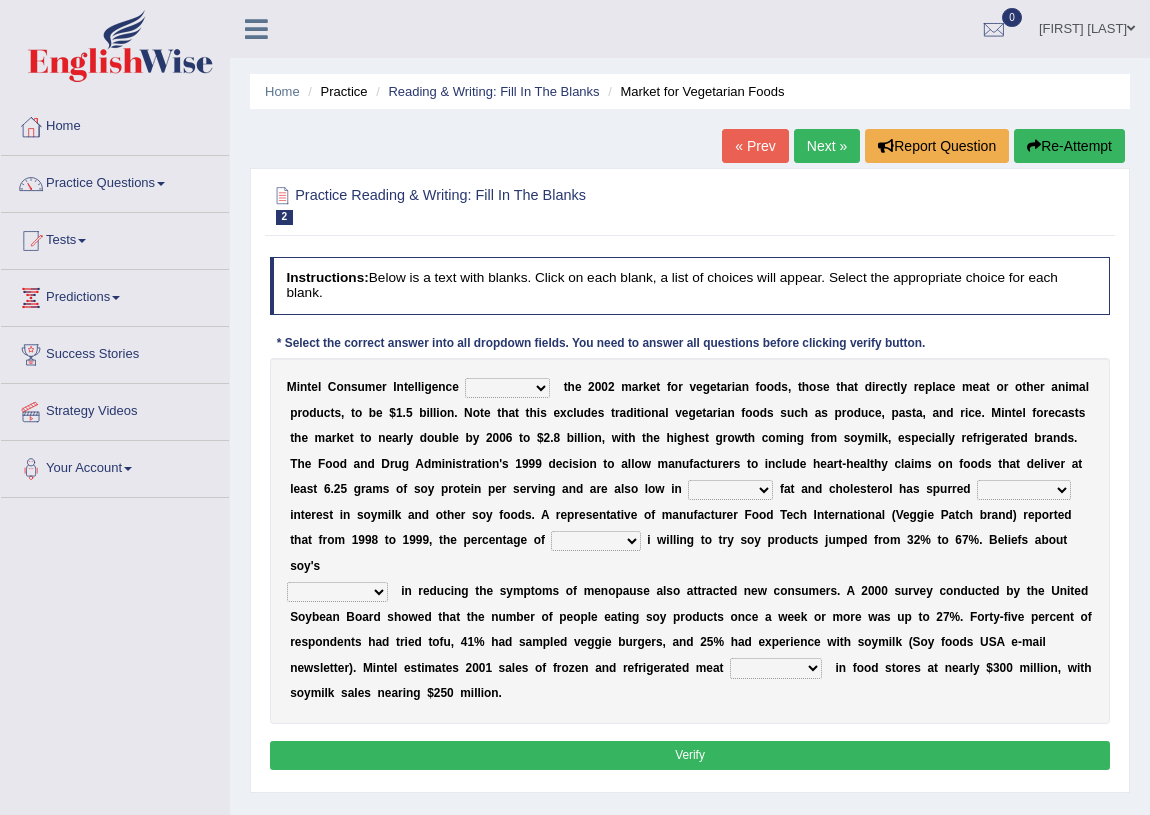 click on "deals fulfills creates estimates" at bounding box center (507, 388) 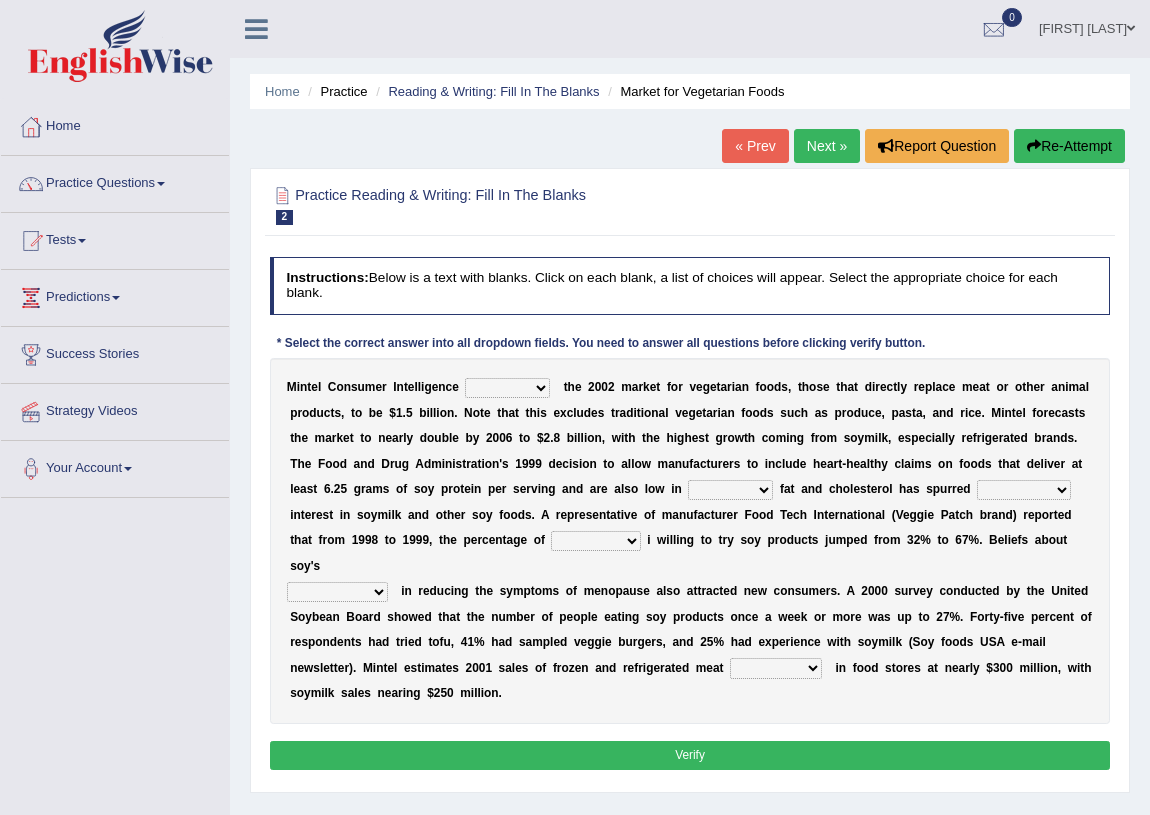 select on "fulfills" 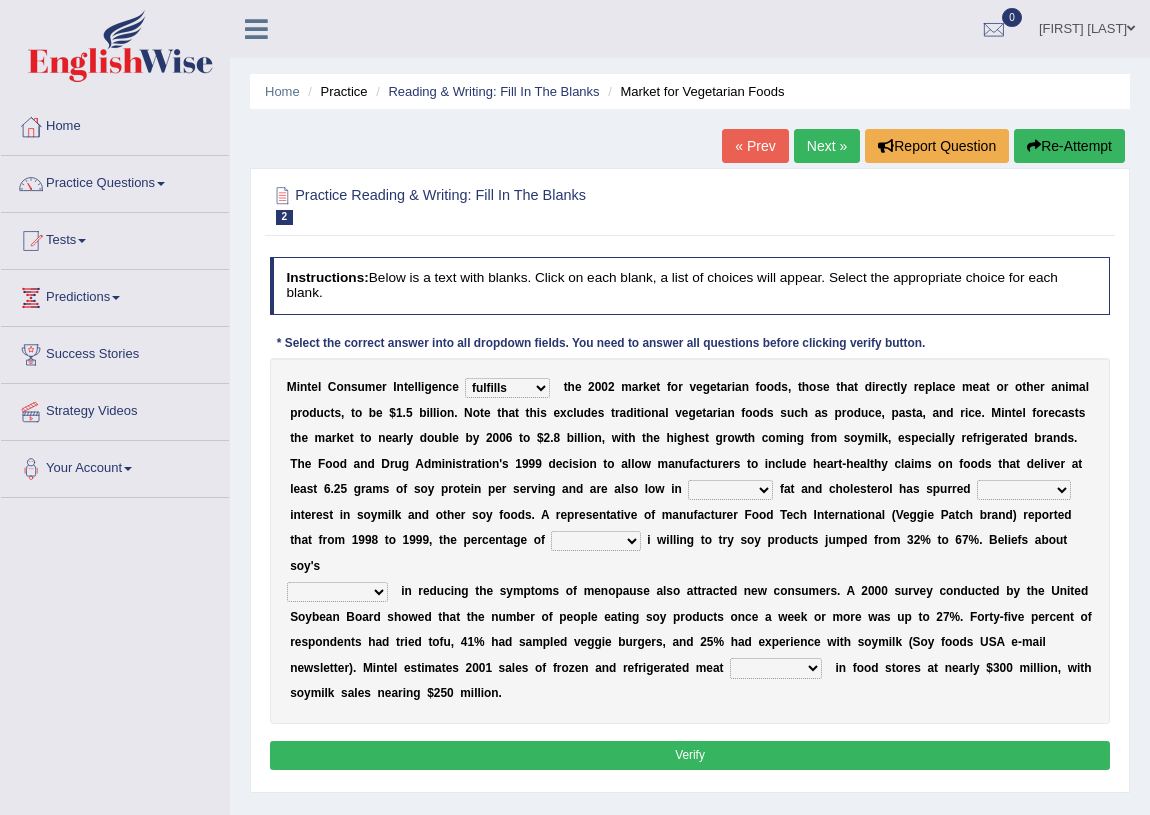 click on "deals fulfills creates estimates" at bounding box center (507, 388) 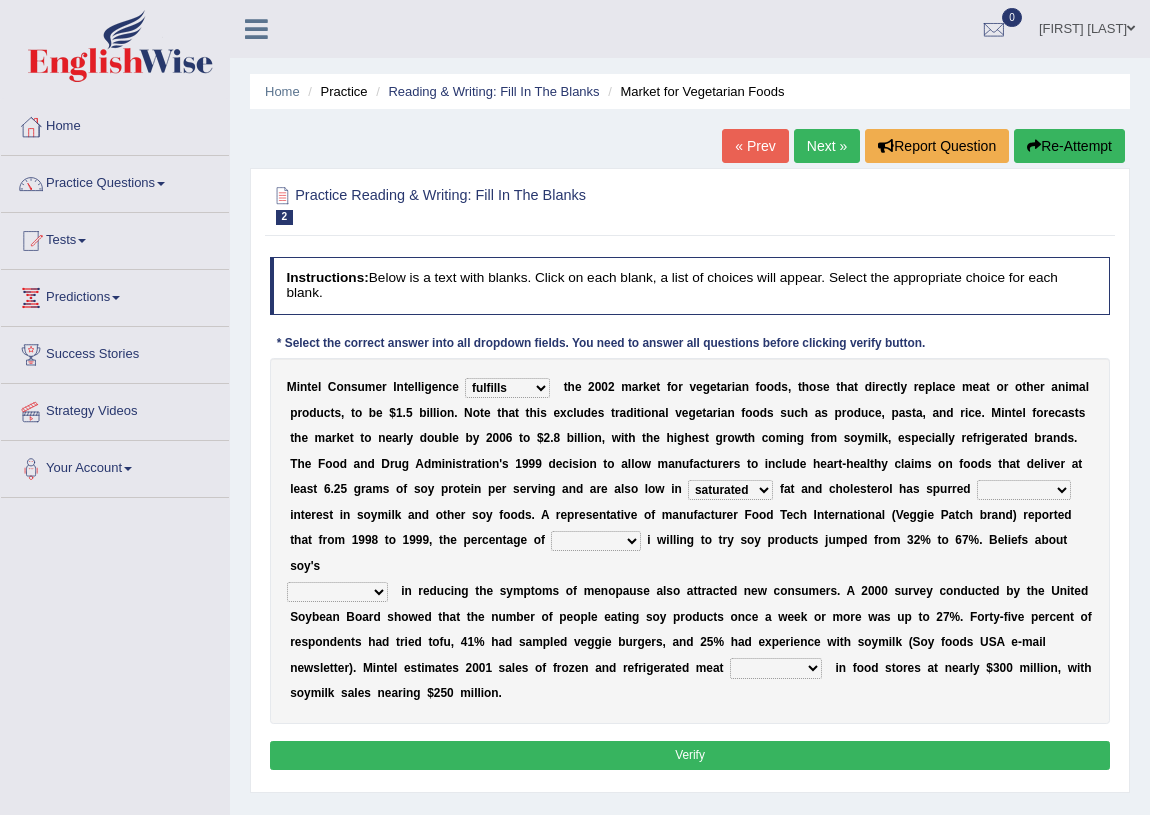 click on "good big tremendous extreme" at bounding box center (1024, 490) 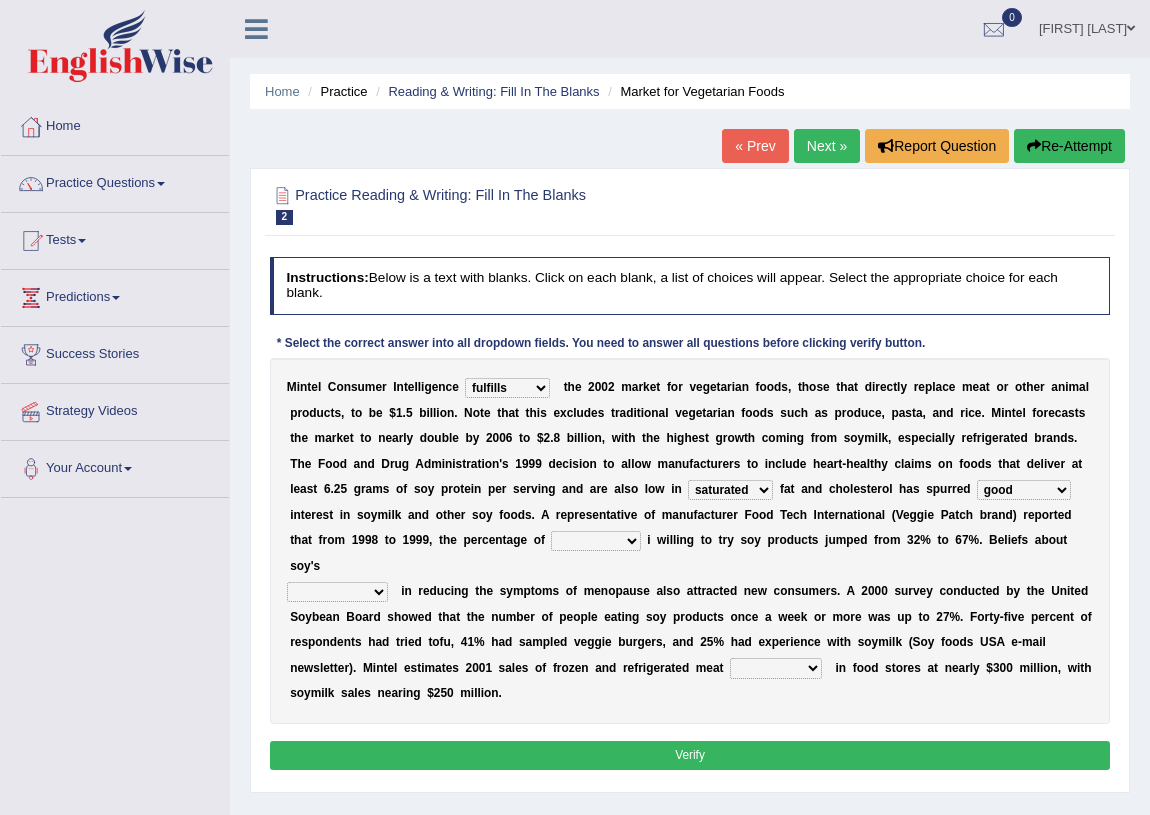 click on "guests consumers customers clients" at bounding box center [595, 541] 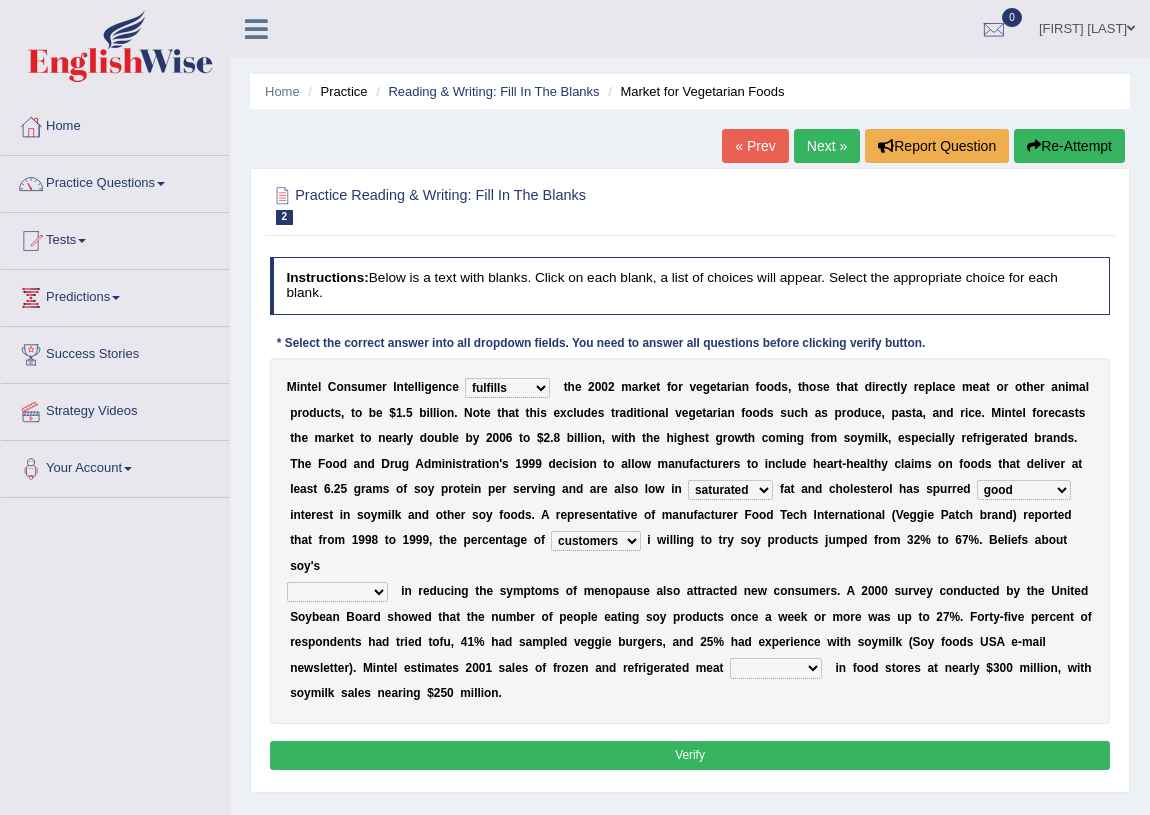 click on "foods choices staffs alternatives" at bounding box center (776, 668) 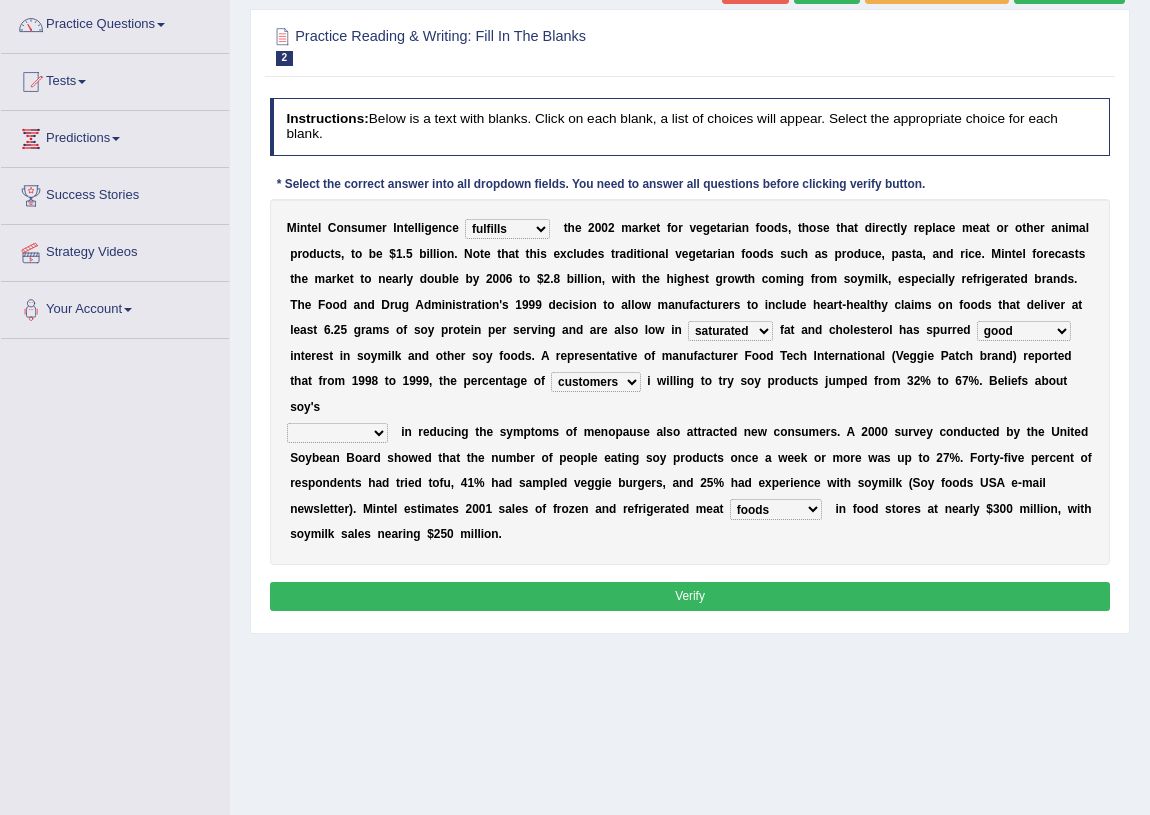 scroll, scrollTop: 181, scrollLeft: 0, axis: vertical 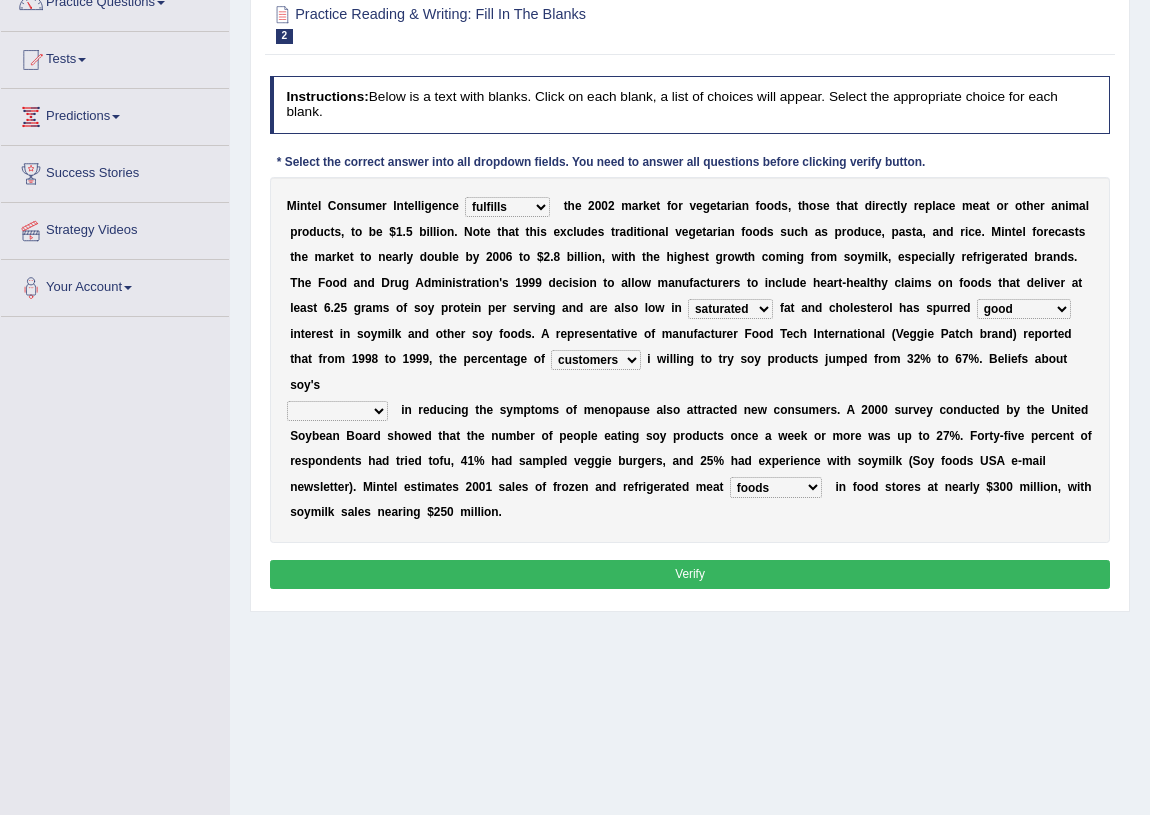 click on "effectiveness timeliness efficiency goodness" at bounding box center [337, 411] 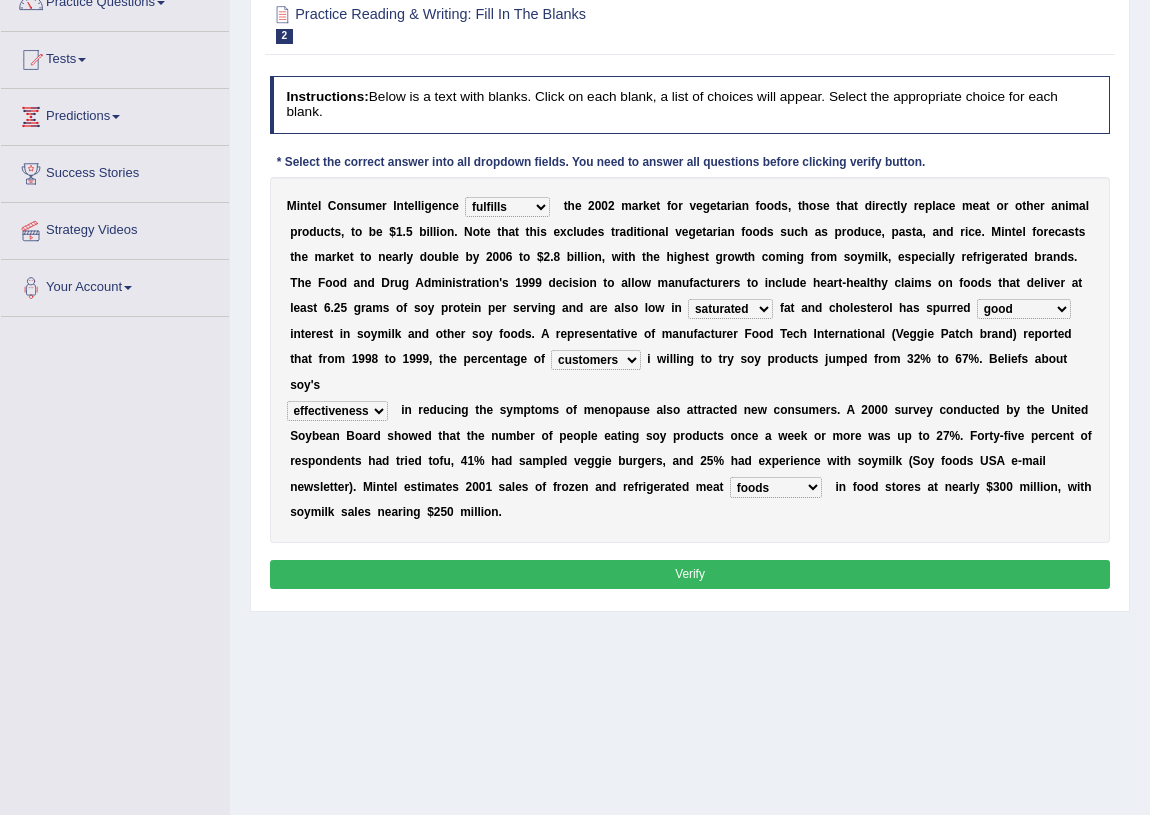 click on "Verify" at bounding box center (690, 574) 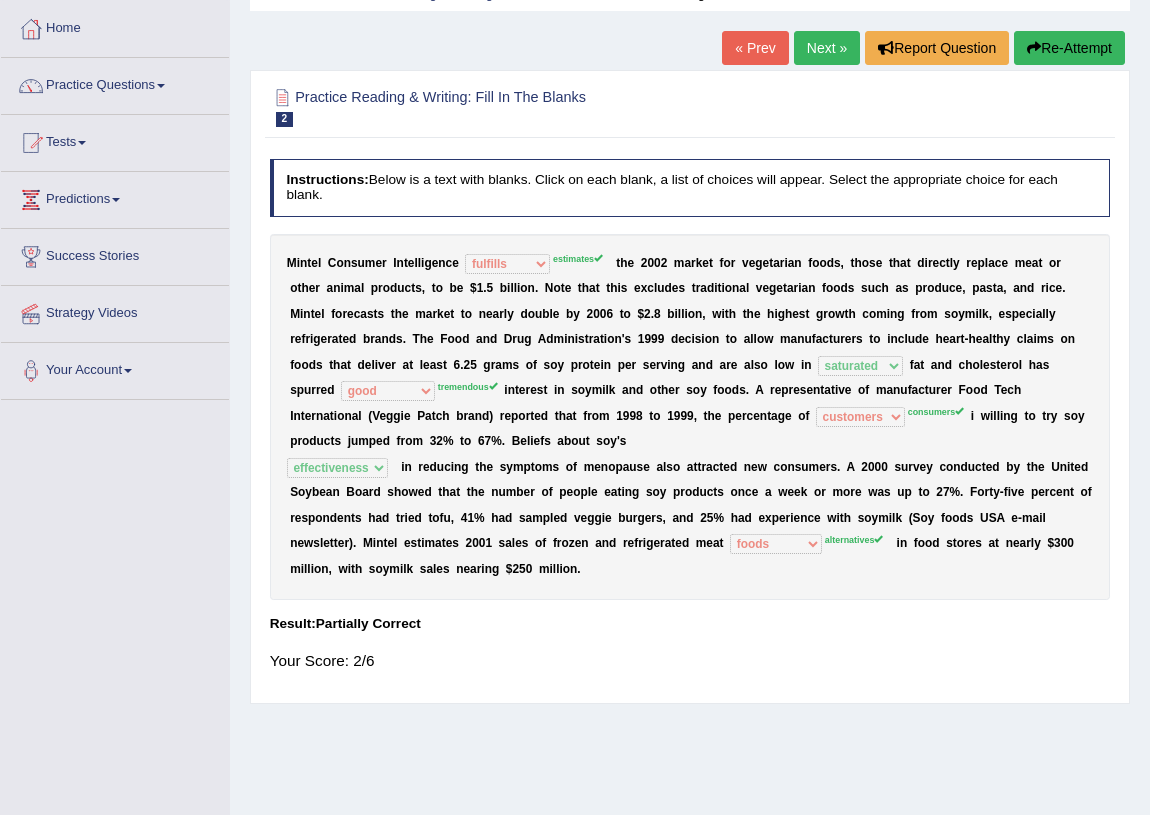 scroll, scrollTop: 0, scrollLeft: 0, axis: both 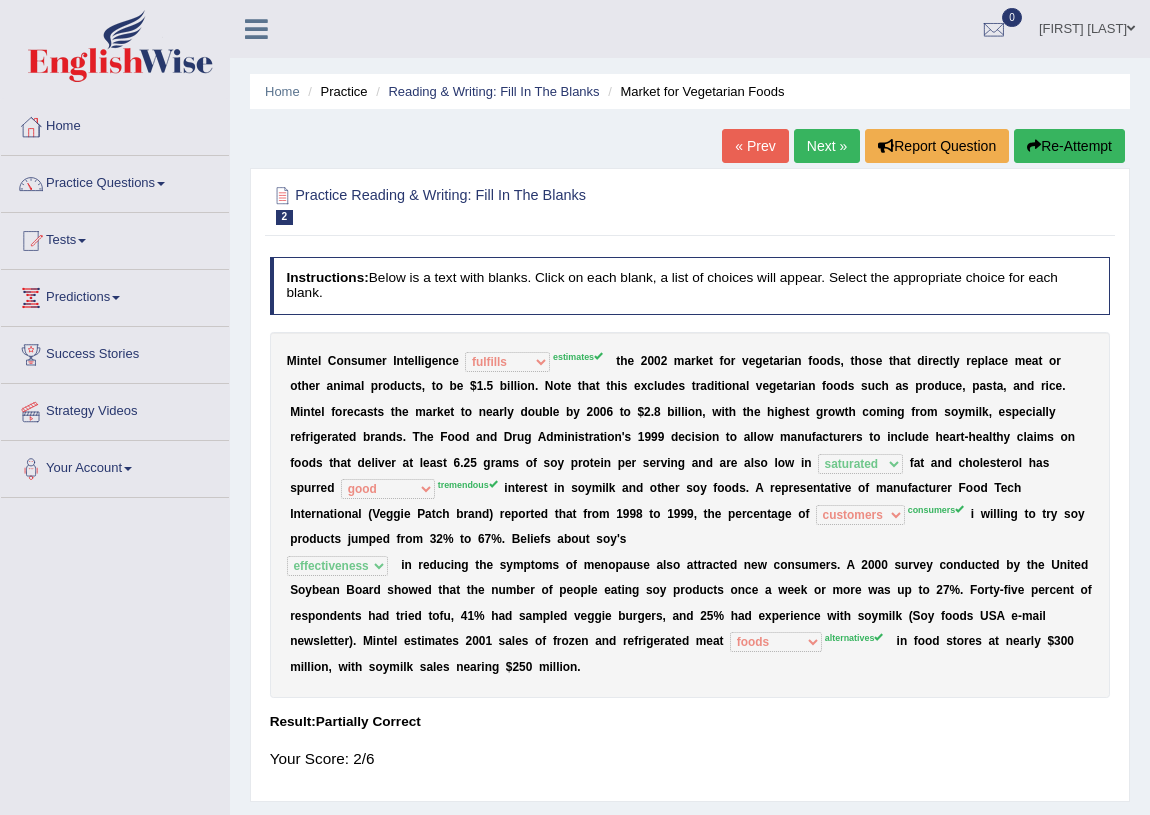 click on "Next »" at bounding box center (827, 146) 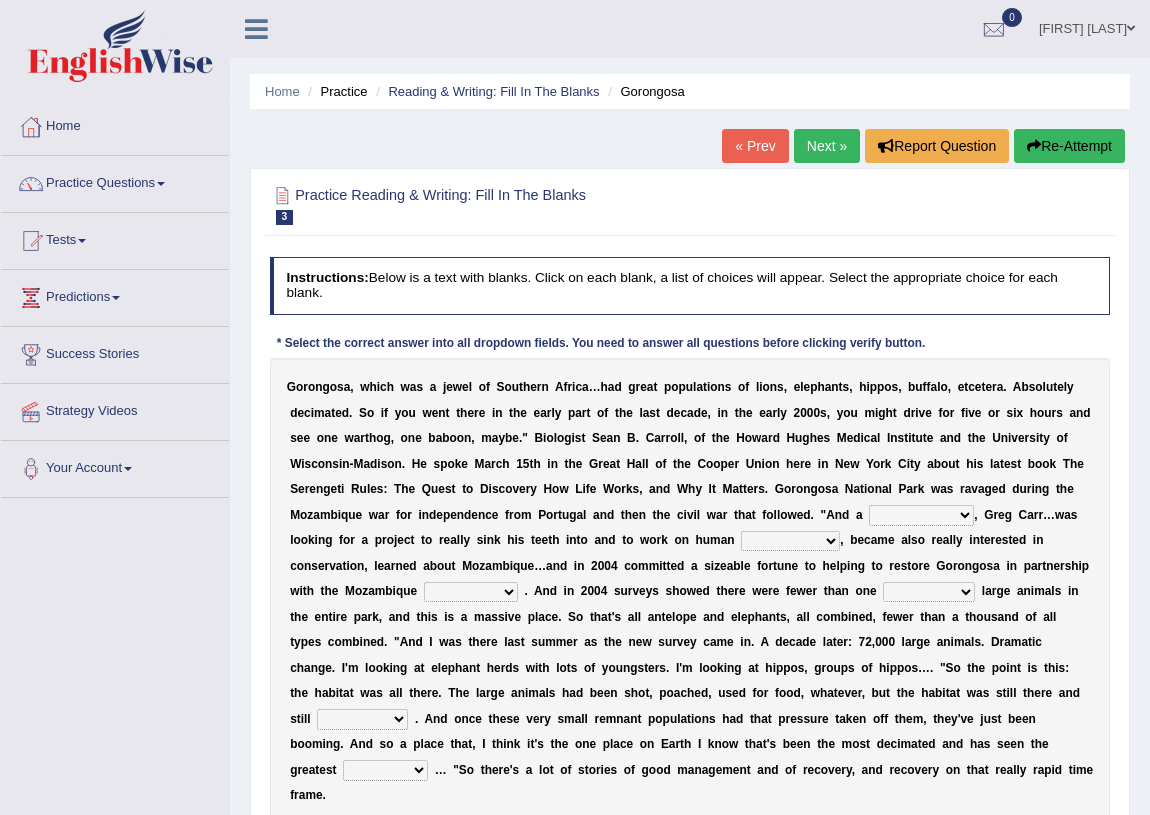 scroll, scrollTop: 0, scrollLeft: 0, axis: both 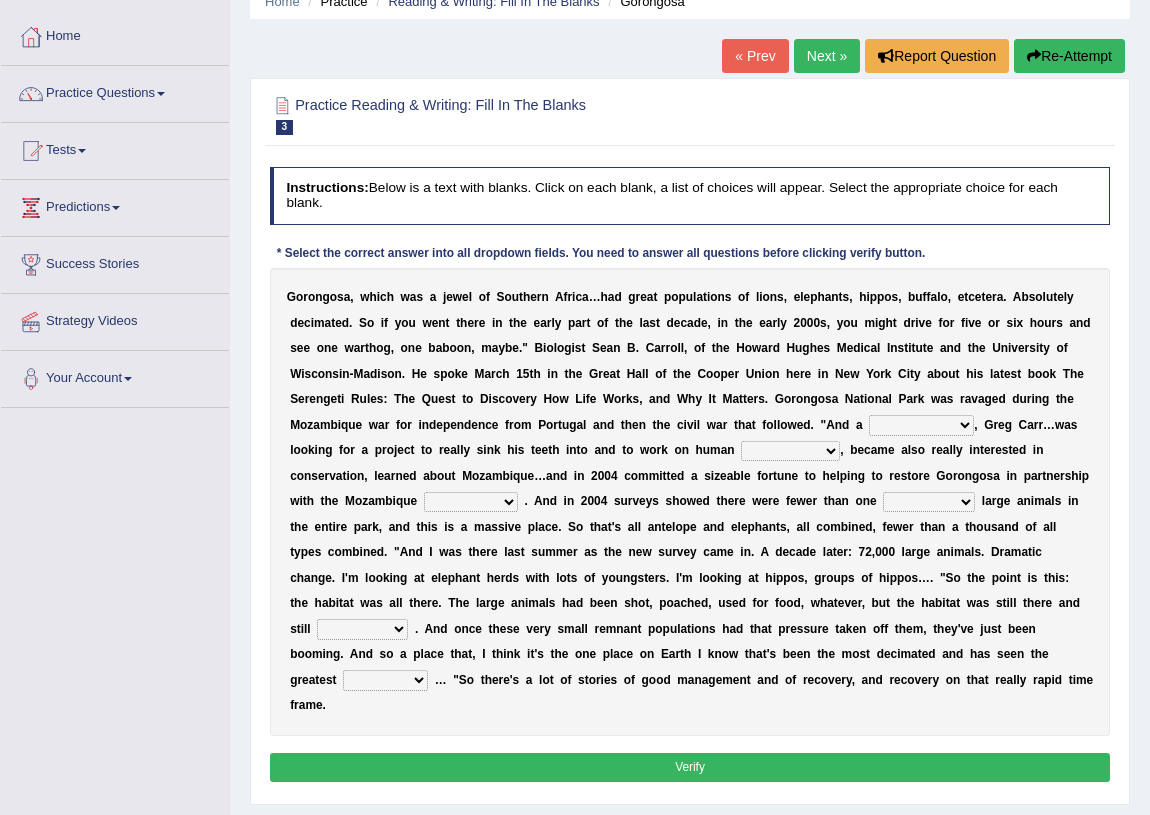 click on "passion solstice ballast philanthropist" at bounding box center (921, 425) 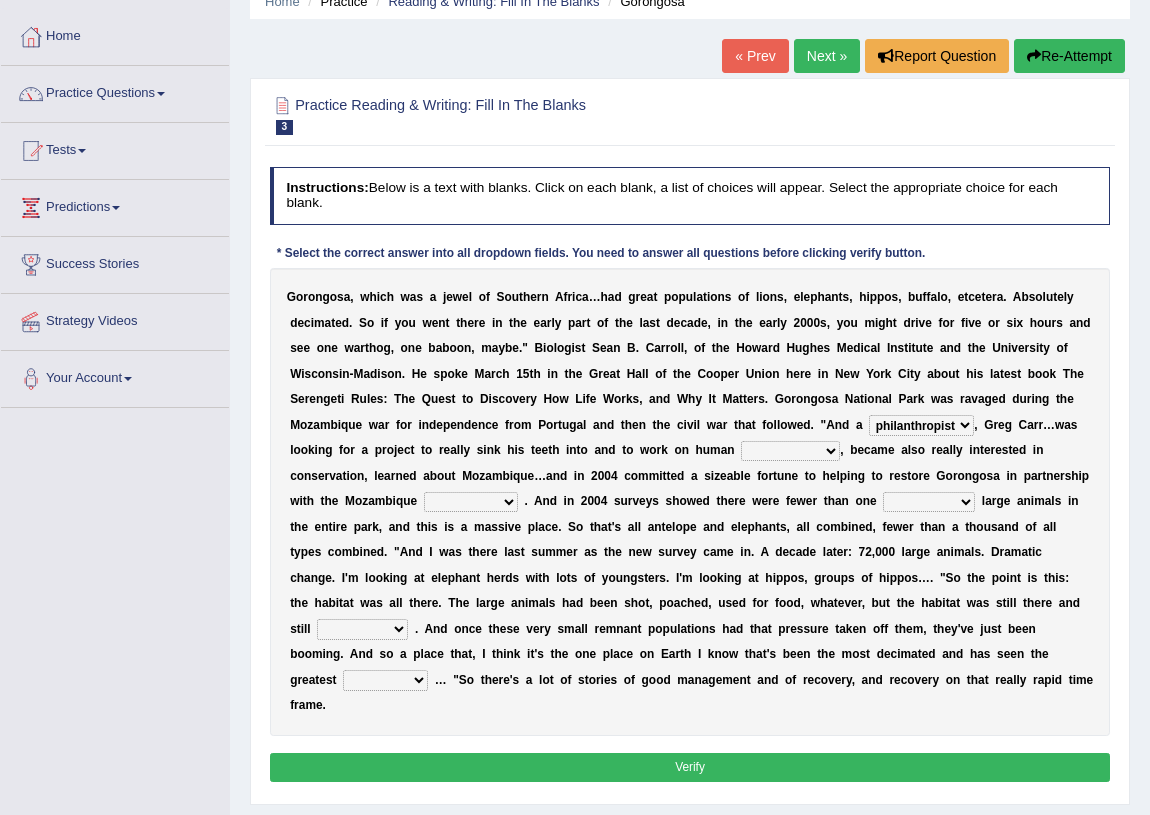 click on "negligence prevalence development malevolence" at bounding box center [790, 451] 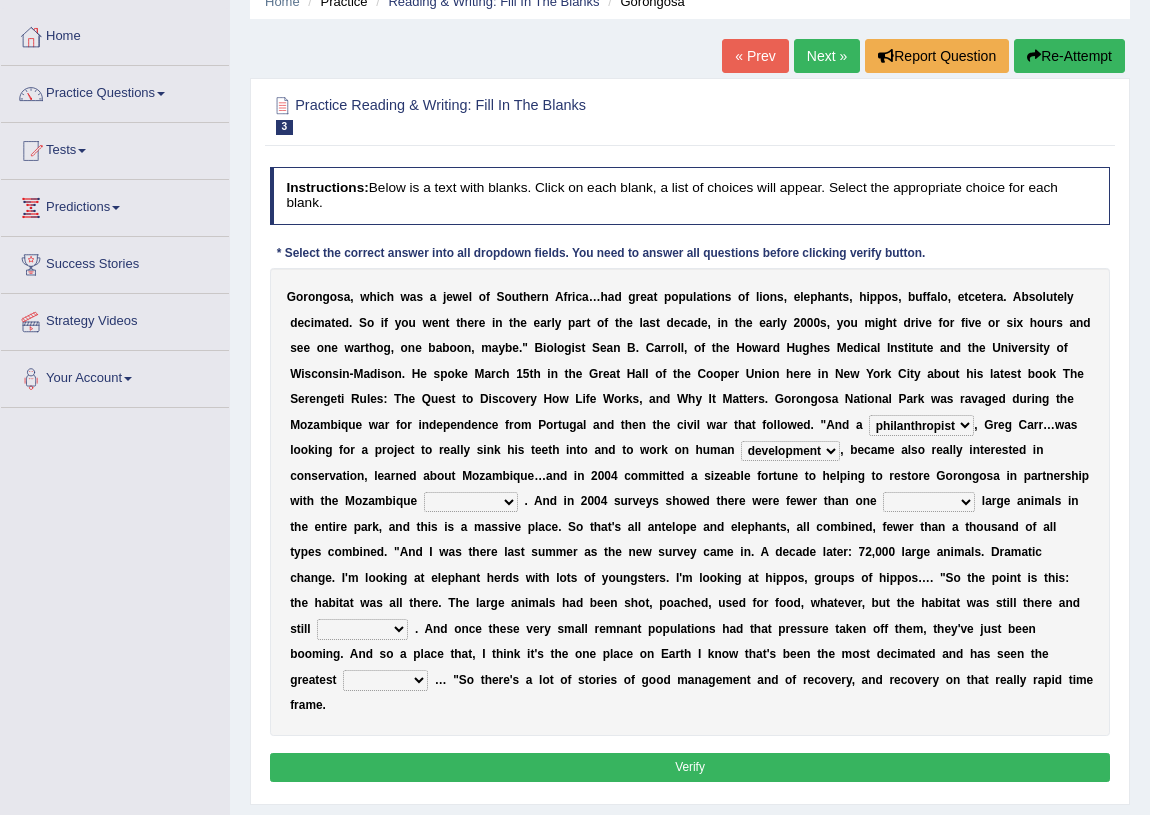click on "parliament semanticist government journalist" at bounding box center (471, 502) 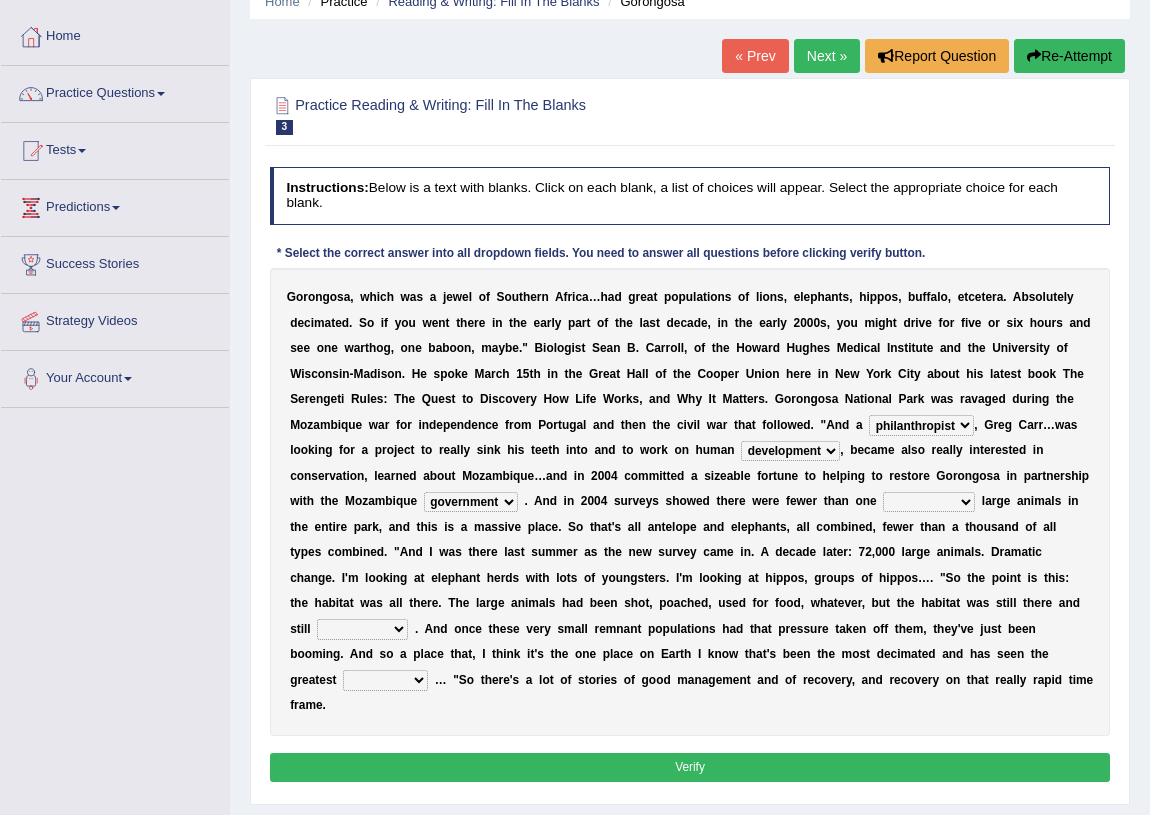 click on "deflowered embowered roundest thousand" at bounding box center [929, 502] 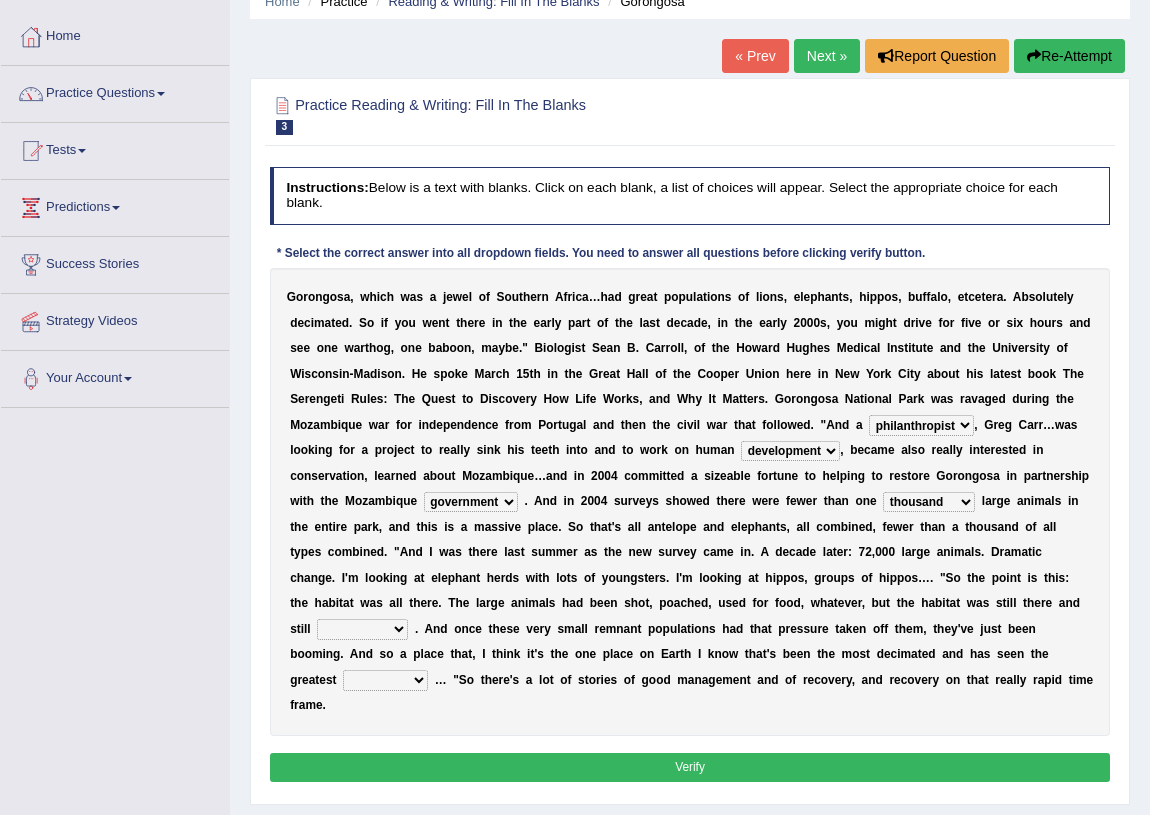 click on "assertive incidental compulsive productive" at bounding box center (362, 629) 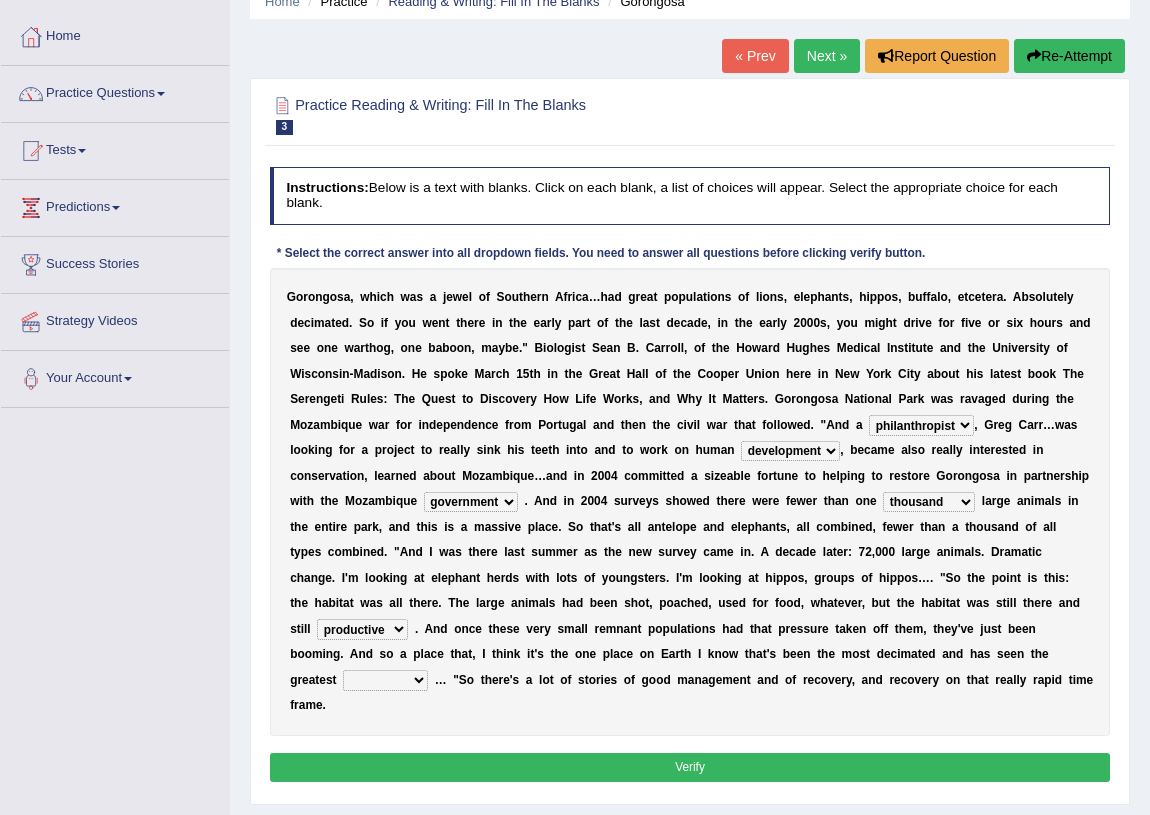click on "recovery efficacy golly stumpy" at bounding box center (385, 680) 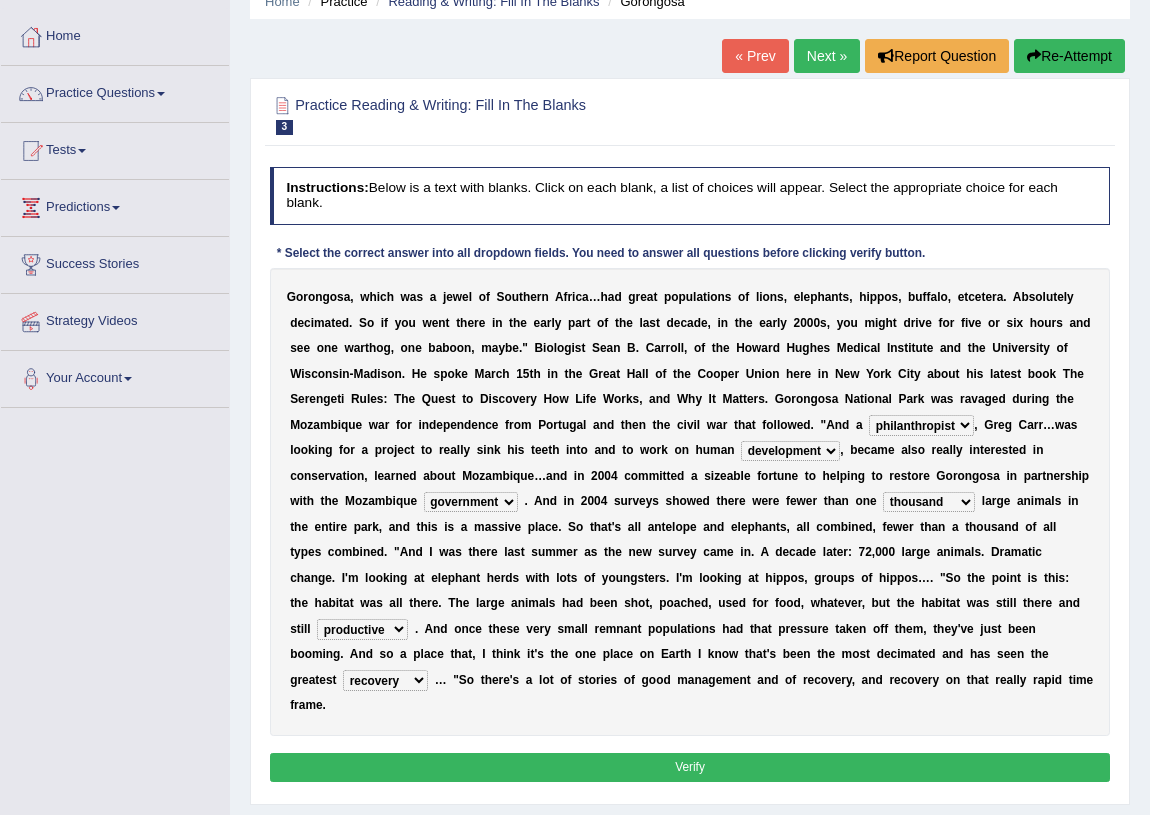 click on "recovery efficacy golly stumpy" at bounding box center [385, 680] 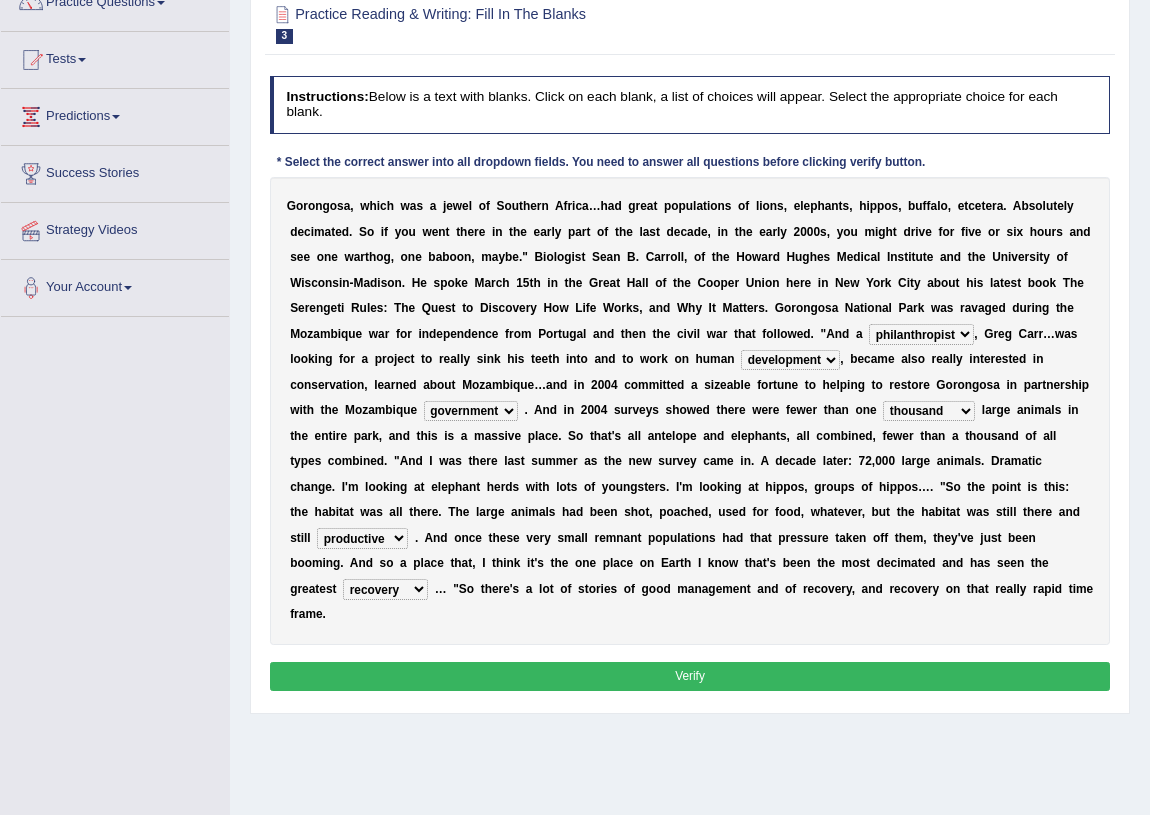click on "Verify" at bounding box center [690, 676] 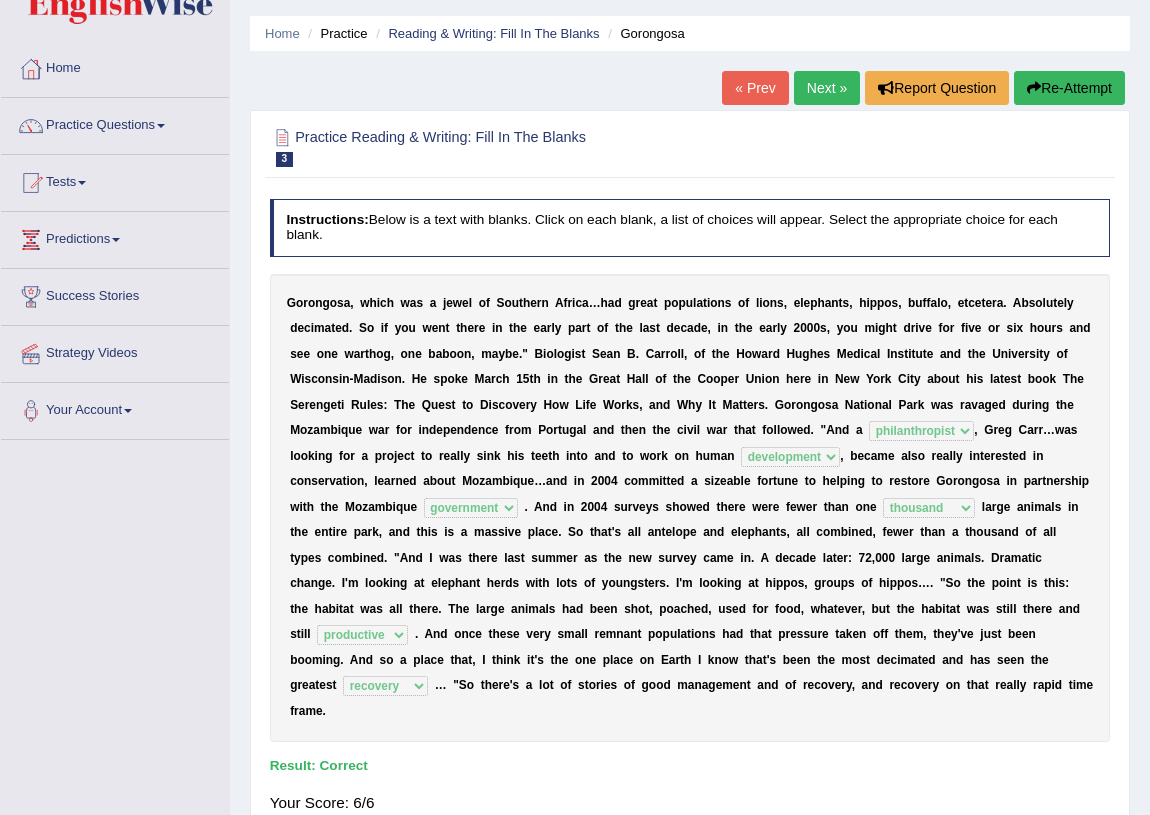 scroll, scrollTop: 90, scrollLeft: 0, axis: vertical 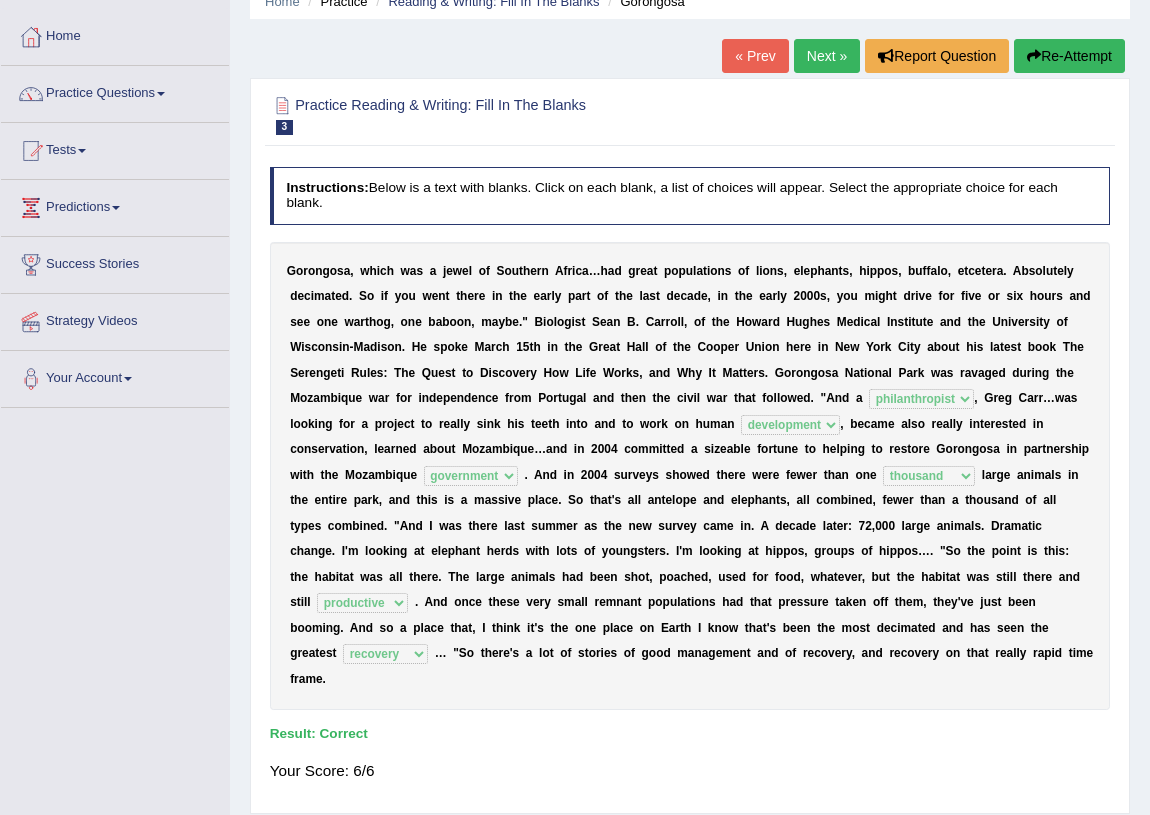 click on "Next »" at bounding box center [827, 56] 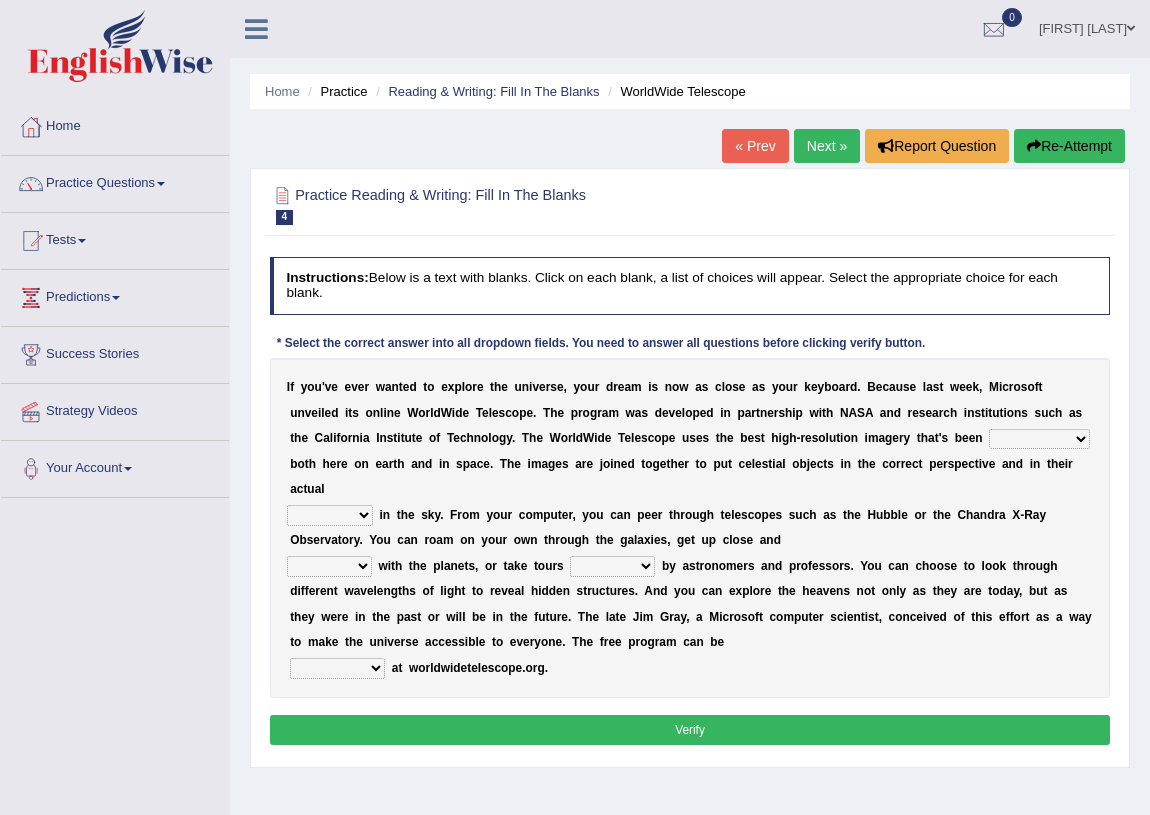 scroll, scrollTop: 0, scrollLeft: 0, axis: both 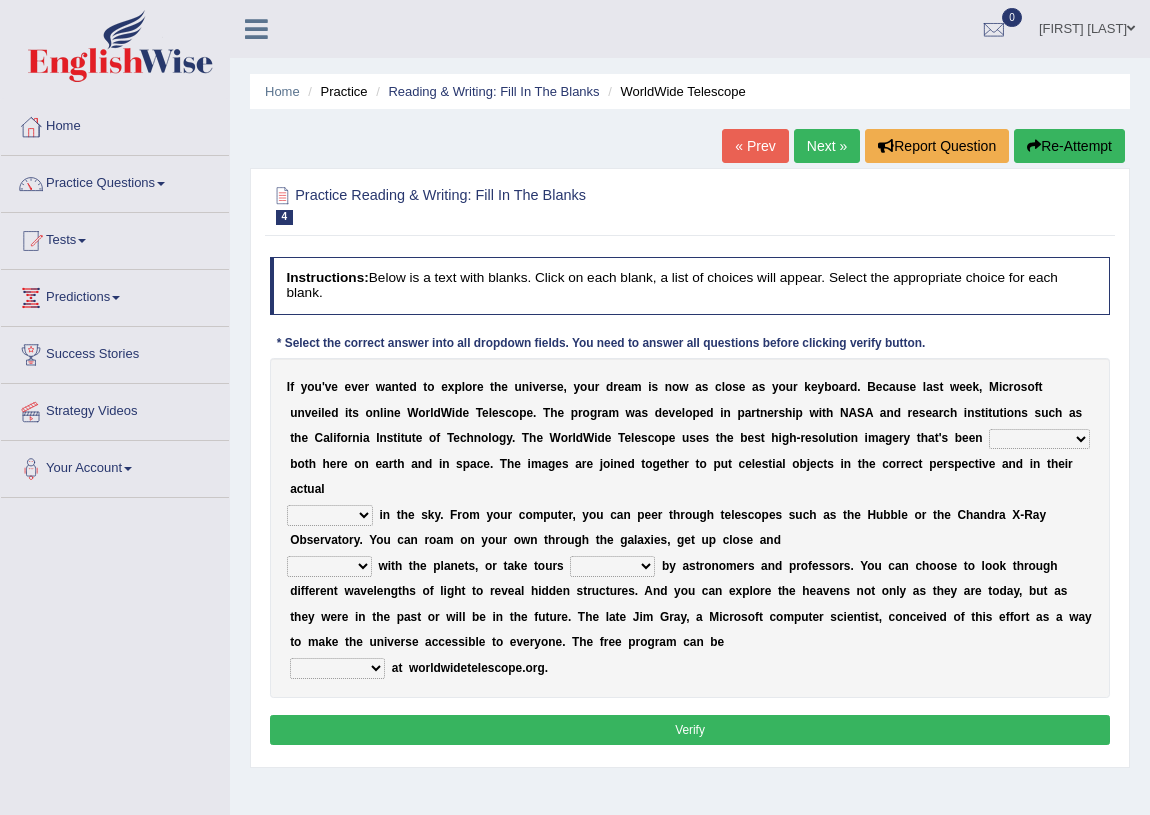 click on "degraded ascended remonstrated generated" at bounding box center [1039, 439] 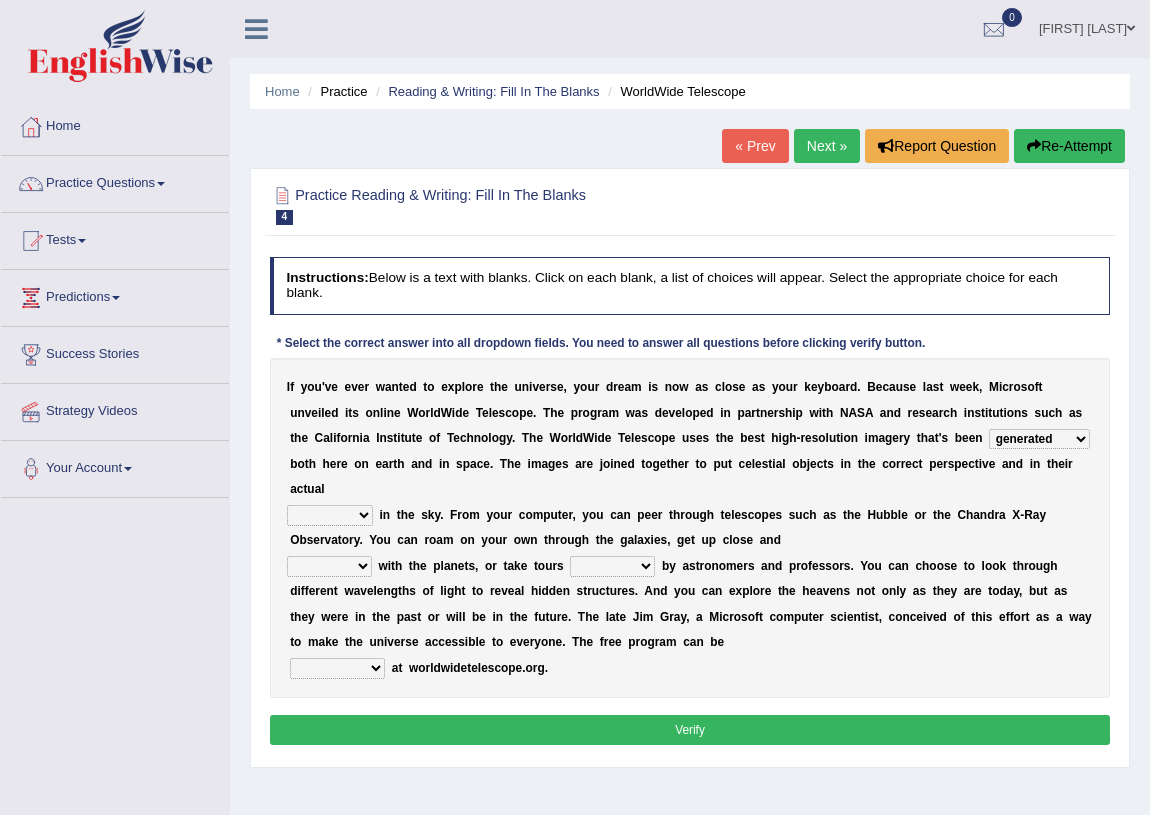 click on "aspects parts conditions positions" at bounding box center (330, 515) 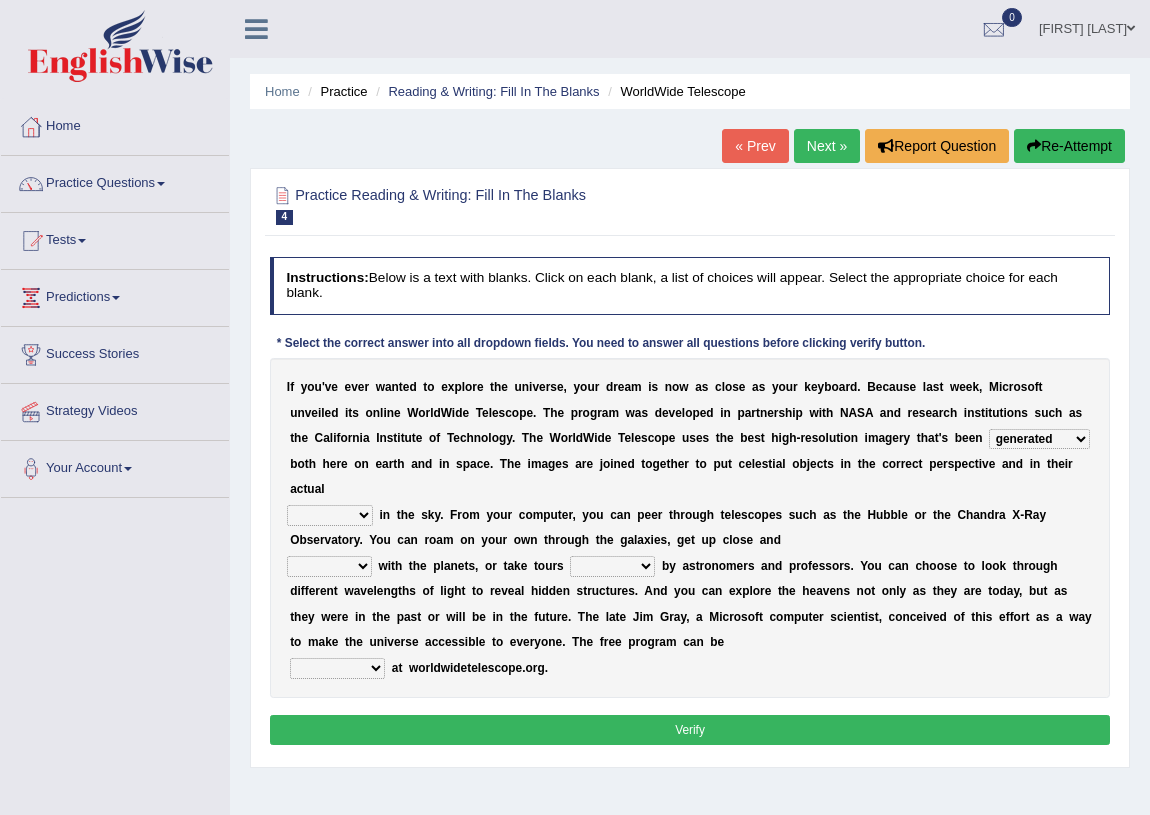 select on "positions" 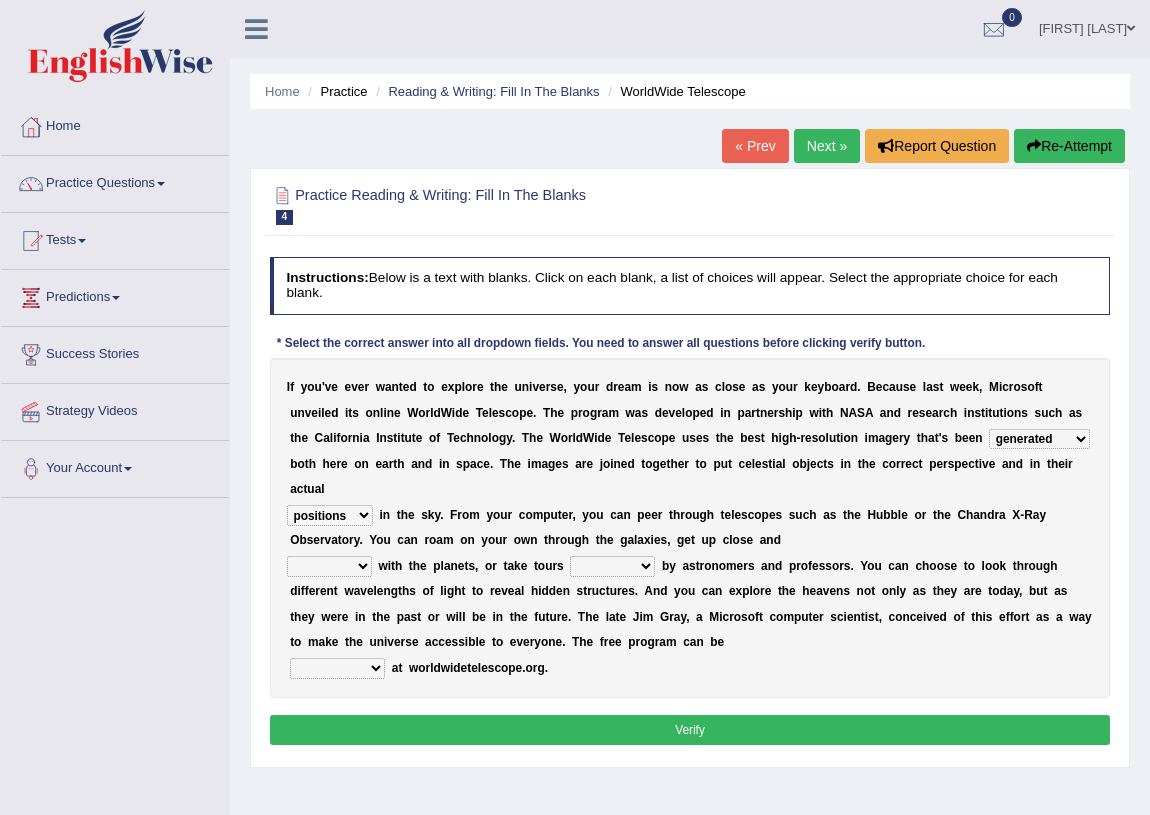 click on "aspects parts conditions positions" at bounding box center [330, 515] 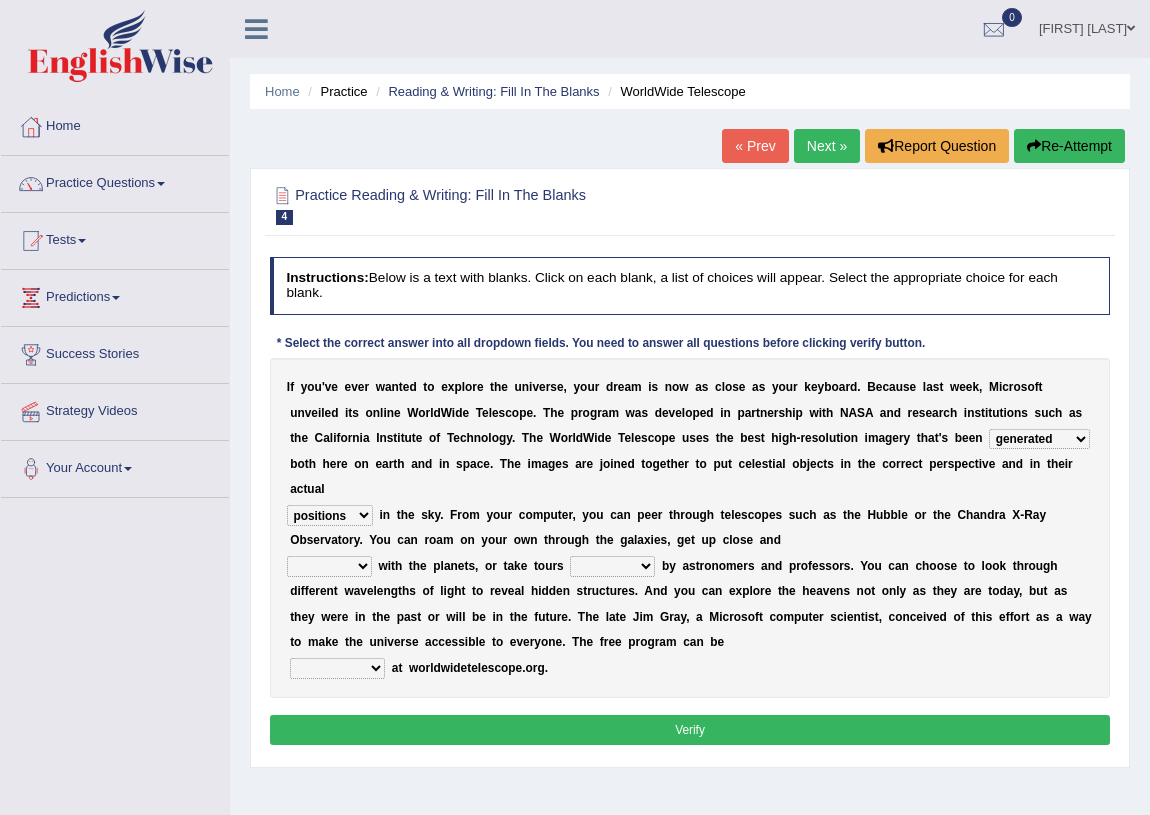 click on "personal individual apart polite" at bounding box center (329, 566) 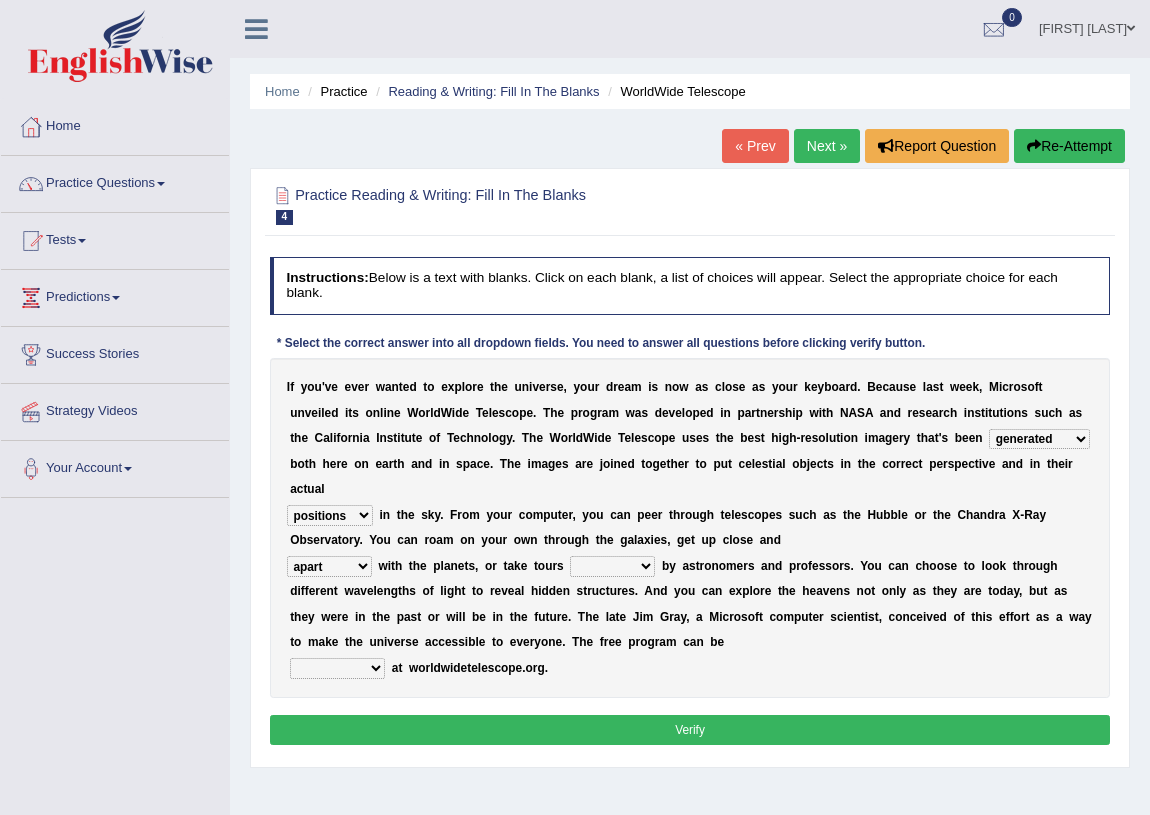 click on "personal individual apart polite" at bounding box center [329, 566] 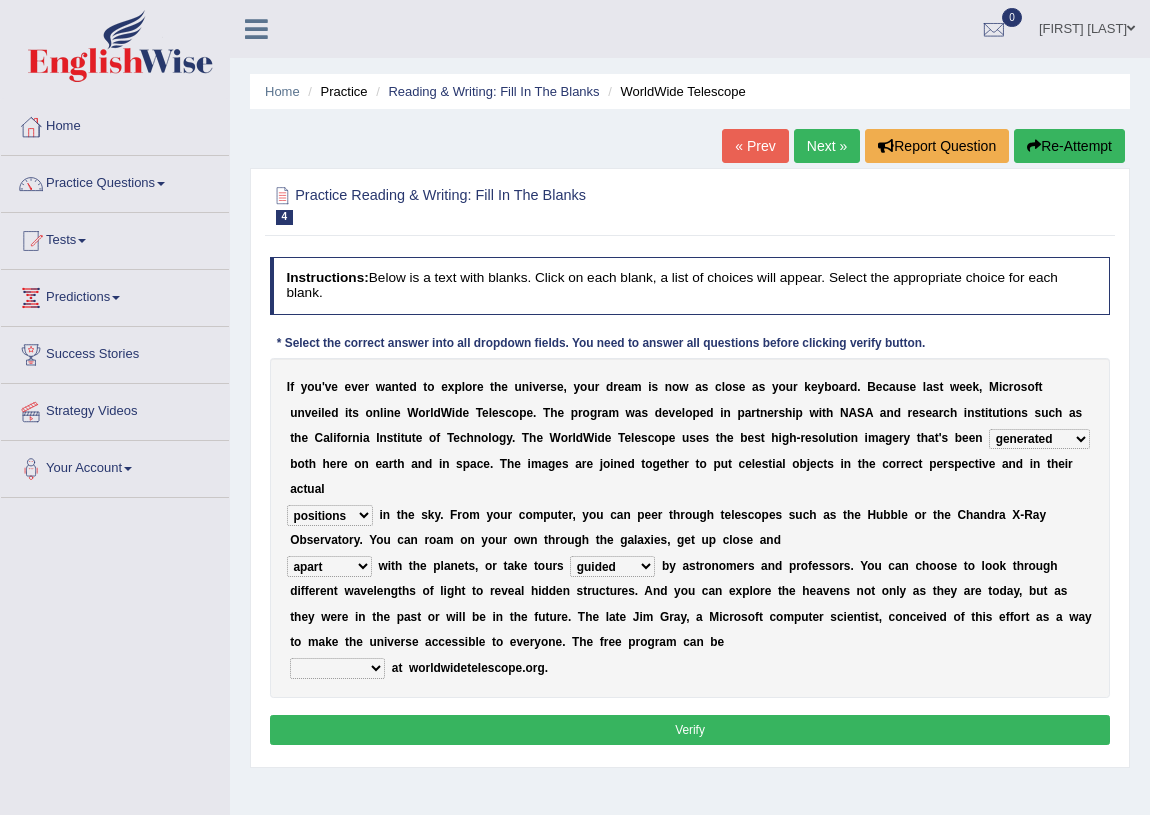 click on "guide guided guiding to guide" at bounding box center [612, 566] 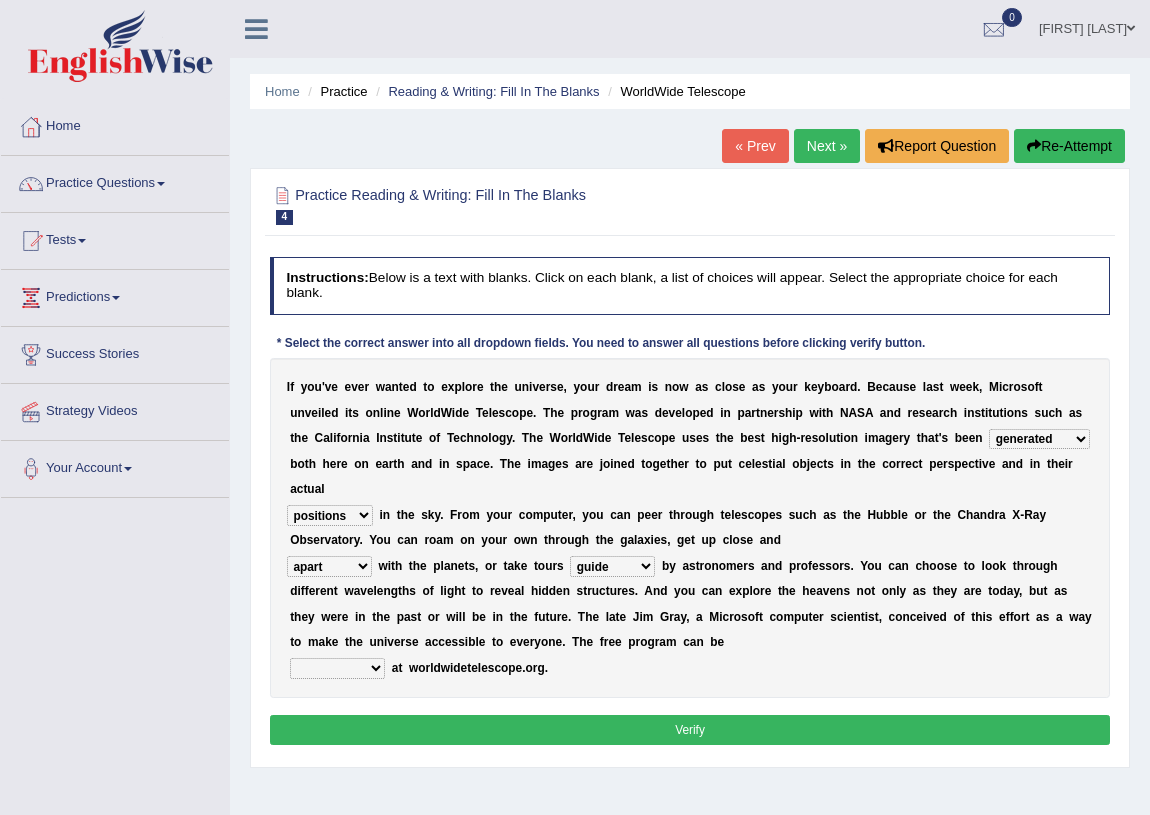 click on "guide guided guiding to guide" at bounding box center (612, 566) 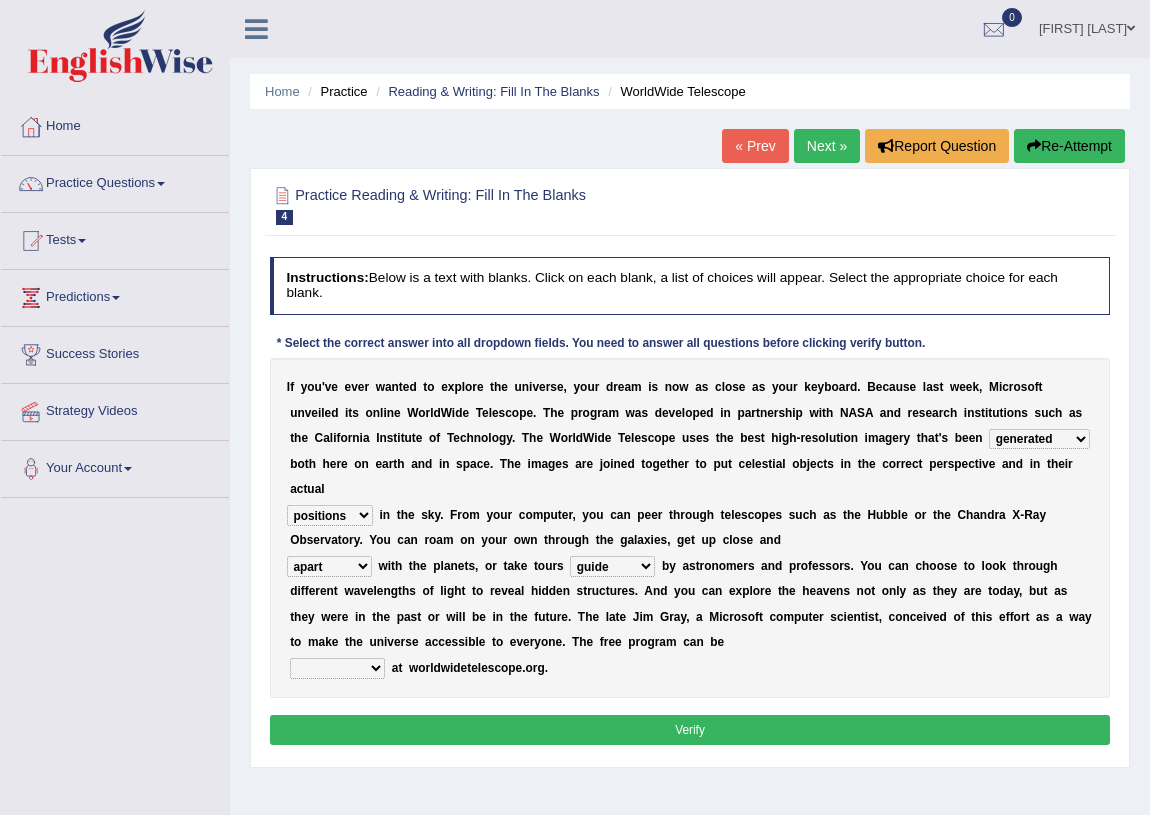 click on "upheld downloaded loaded posted" at bounding box center [337, 668] 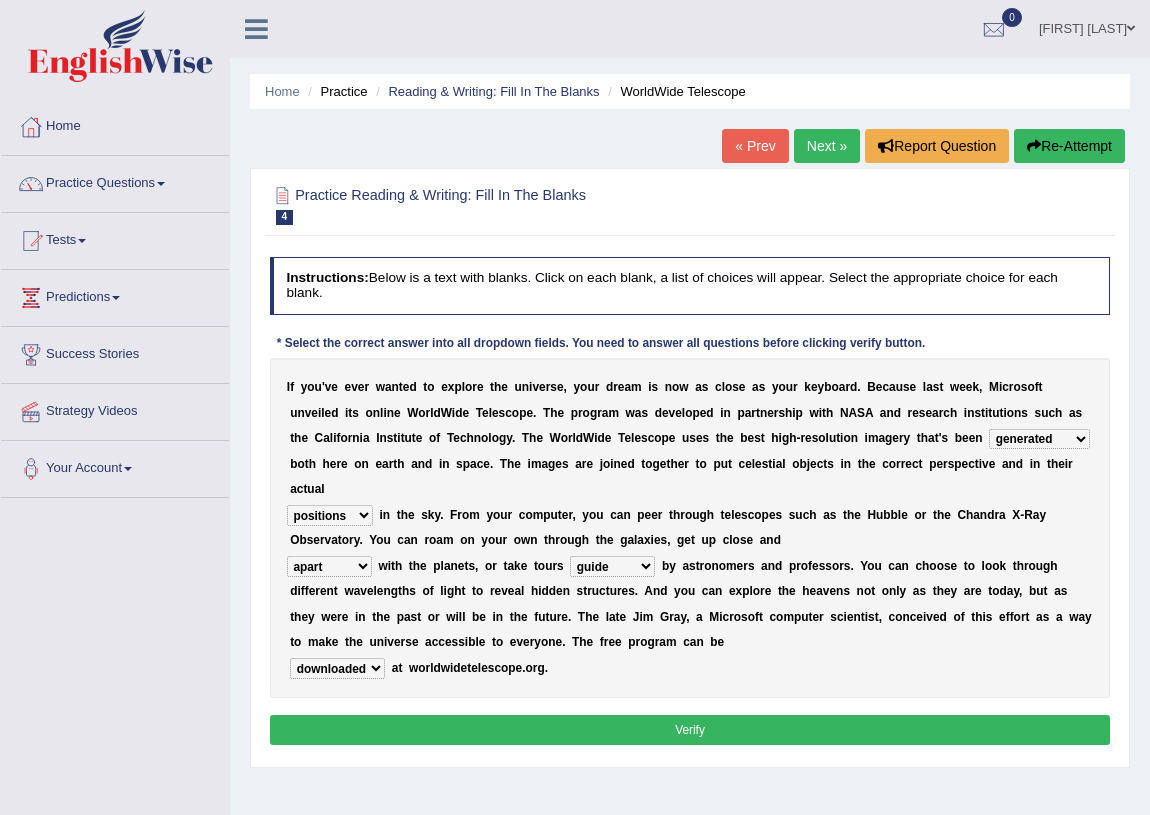 click on "upheld downloaded loaded posted" at bounding box center (337, 668) 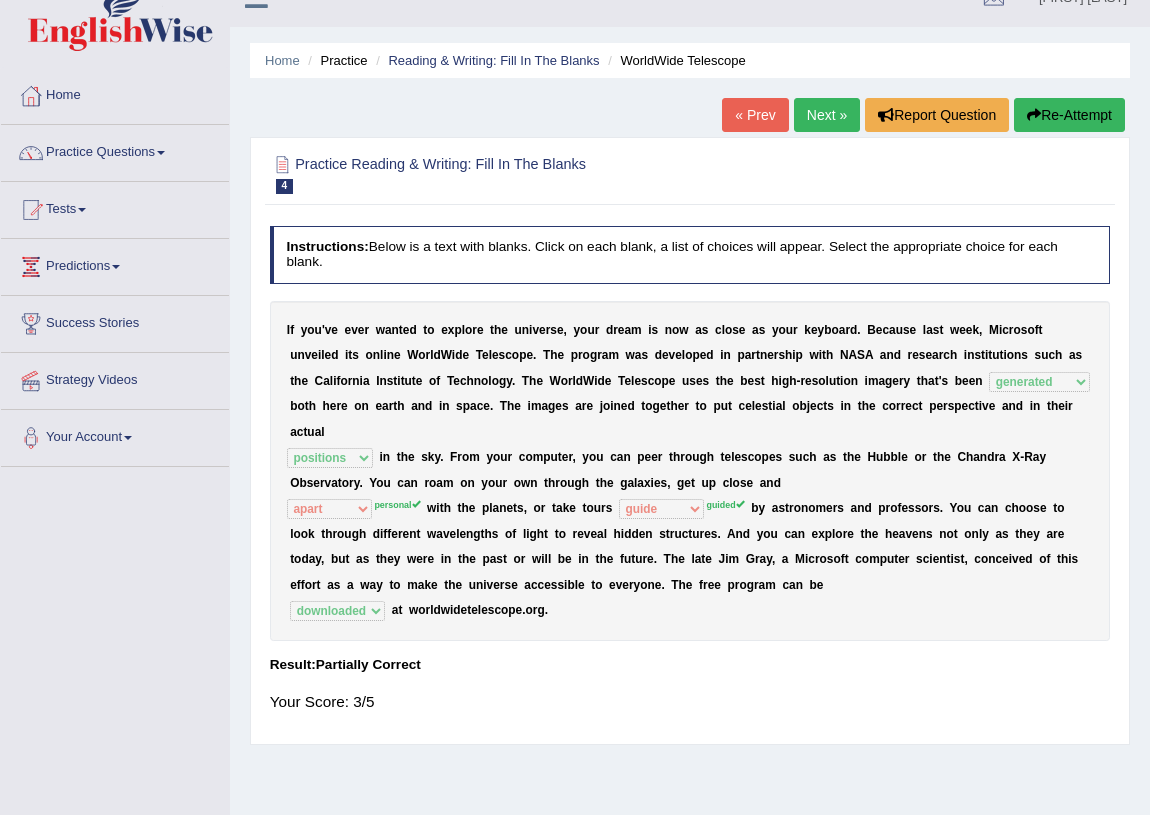 scroll, scrollTop: 0, scrollLeft: 0, axis: both 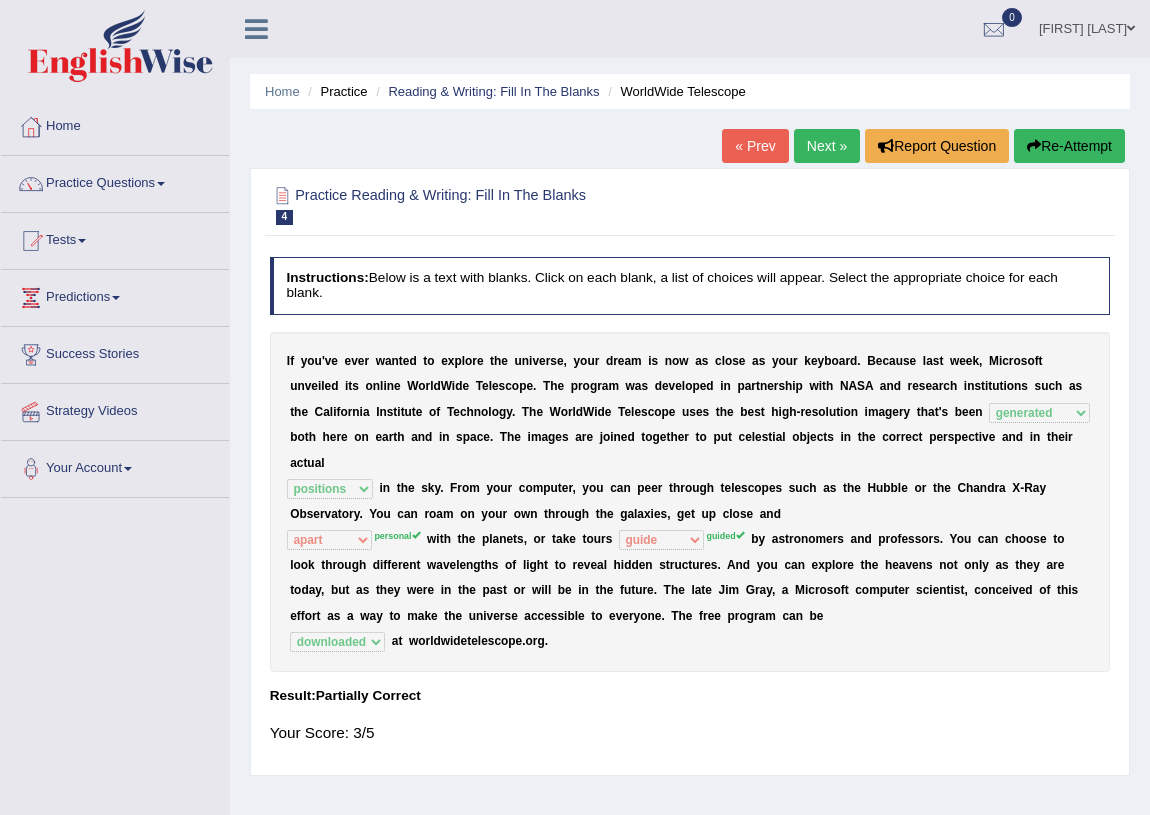 click on "Next »" at bounding box center [827, 146] 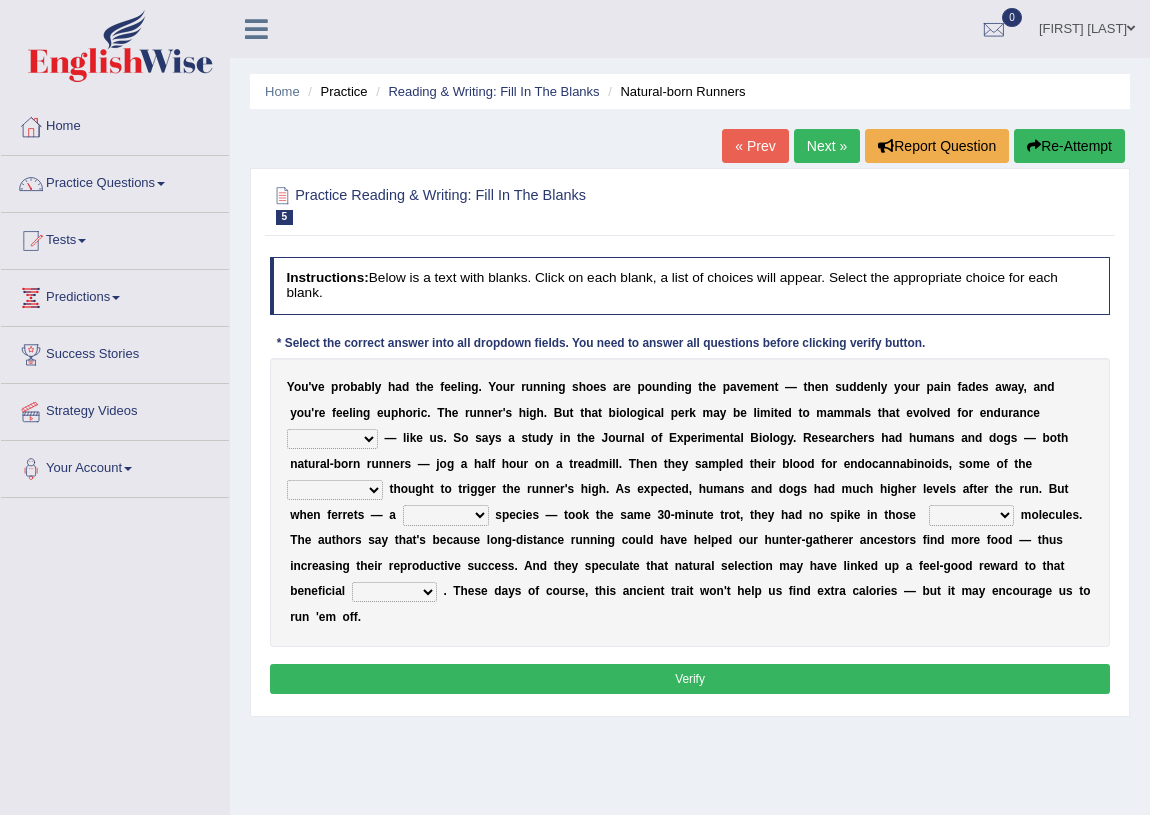 scroll, scrollTop: 0, scrollLeft: 0, axis: both 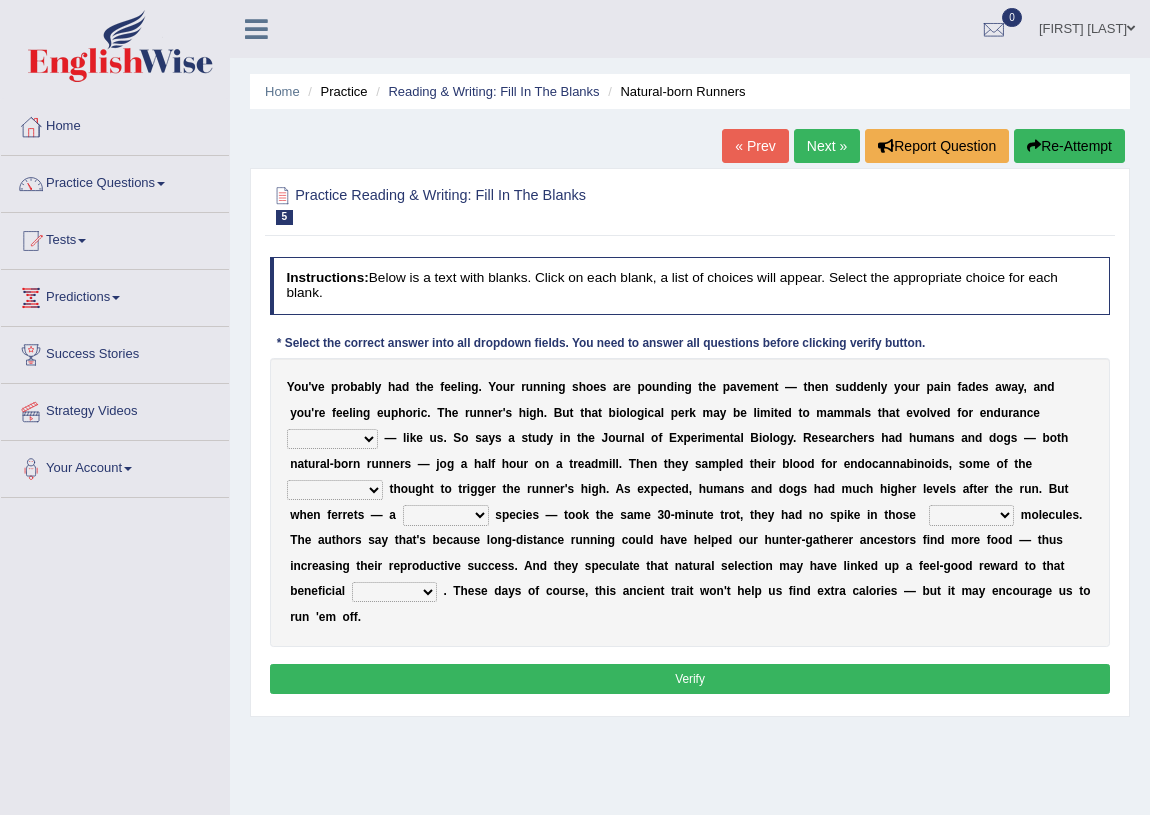 click on "dykes personalize classifies exercise" at bounding box center [332, 439] 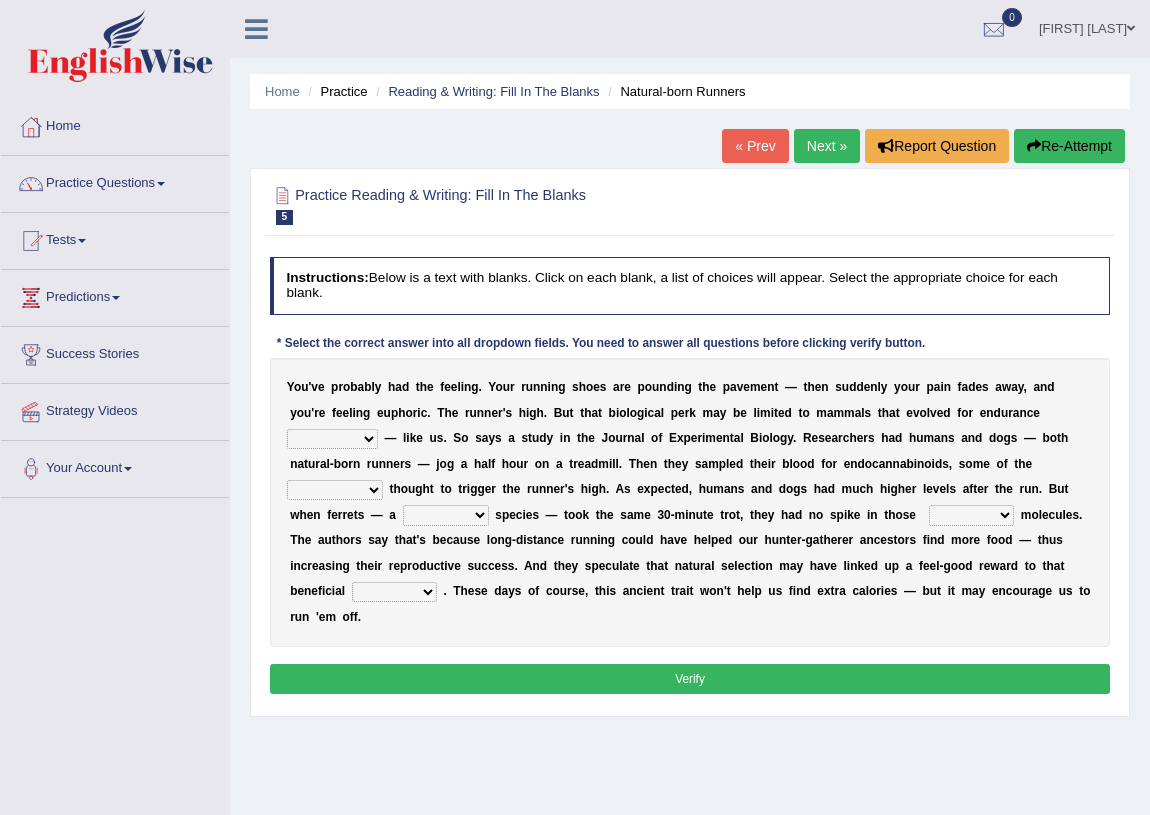 select on "exercise" 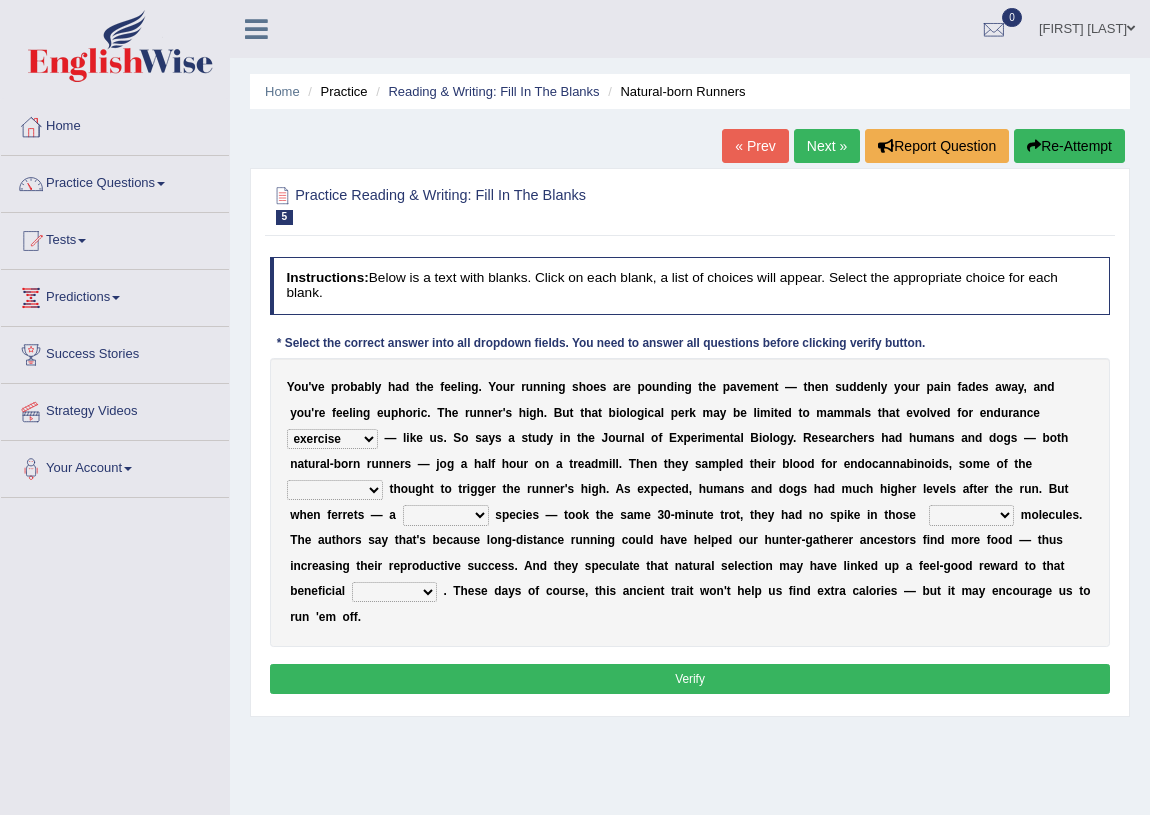 click on "dykes personalize classifies exercise" at bounding box center [332, 439] 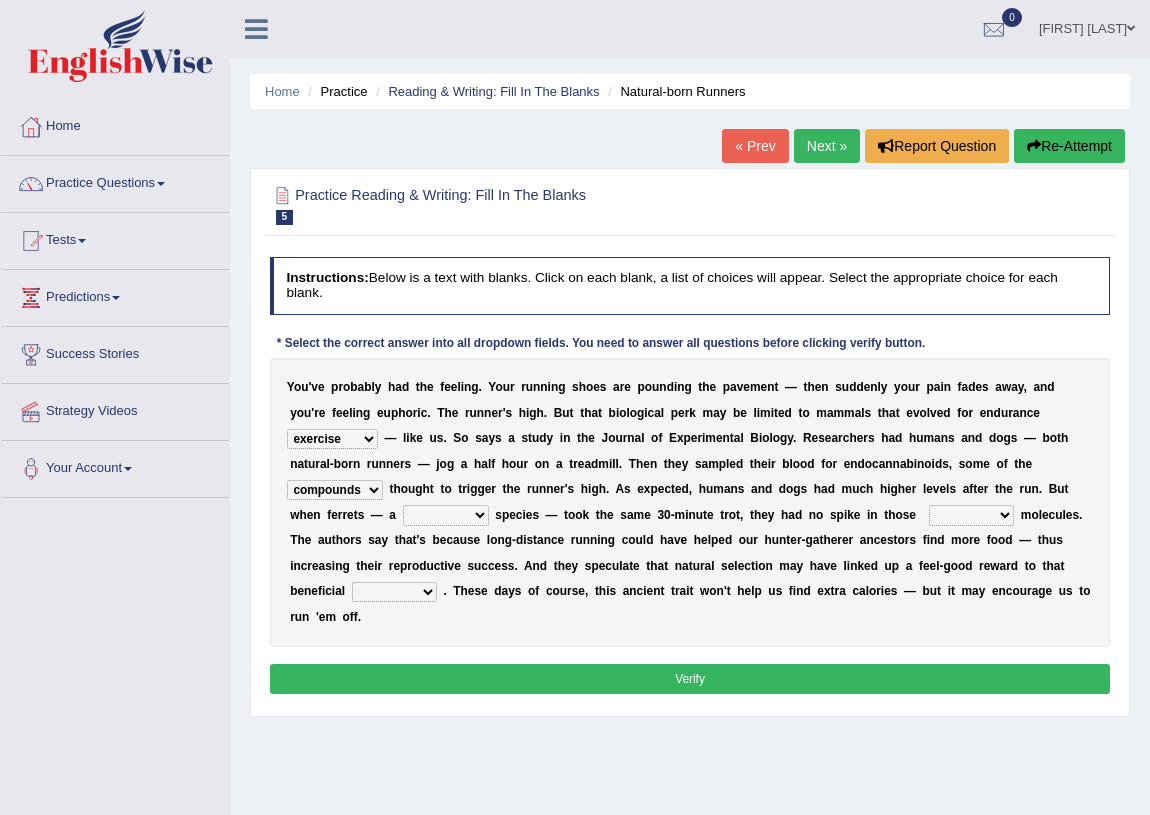 click on "excellency merely faerie sedentary" at bounding box center [446, 515] 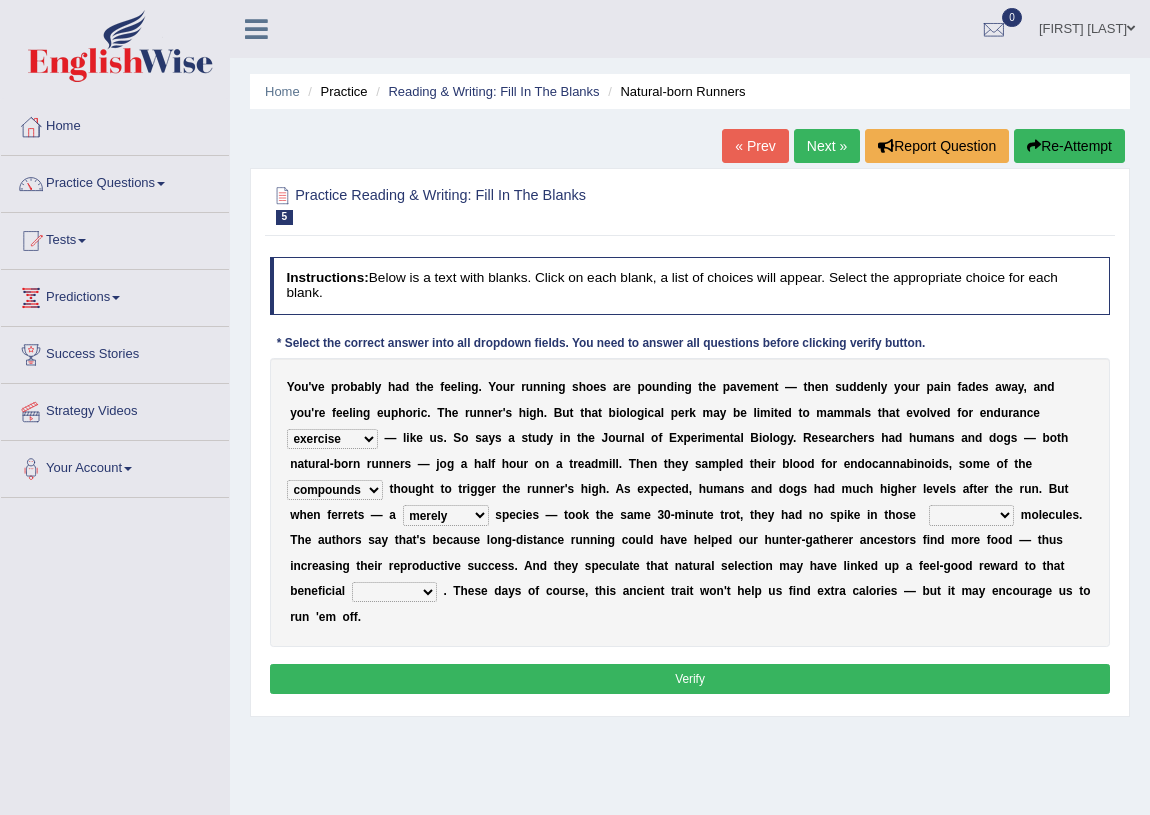 click on "groaned feel-good inchoate loaned" at bounding box center [971, 515] 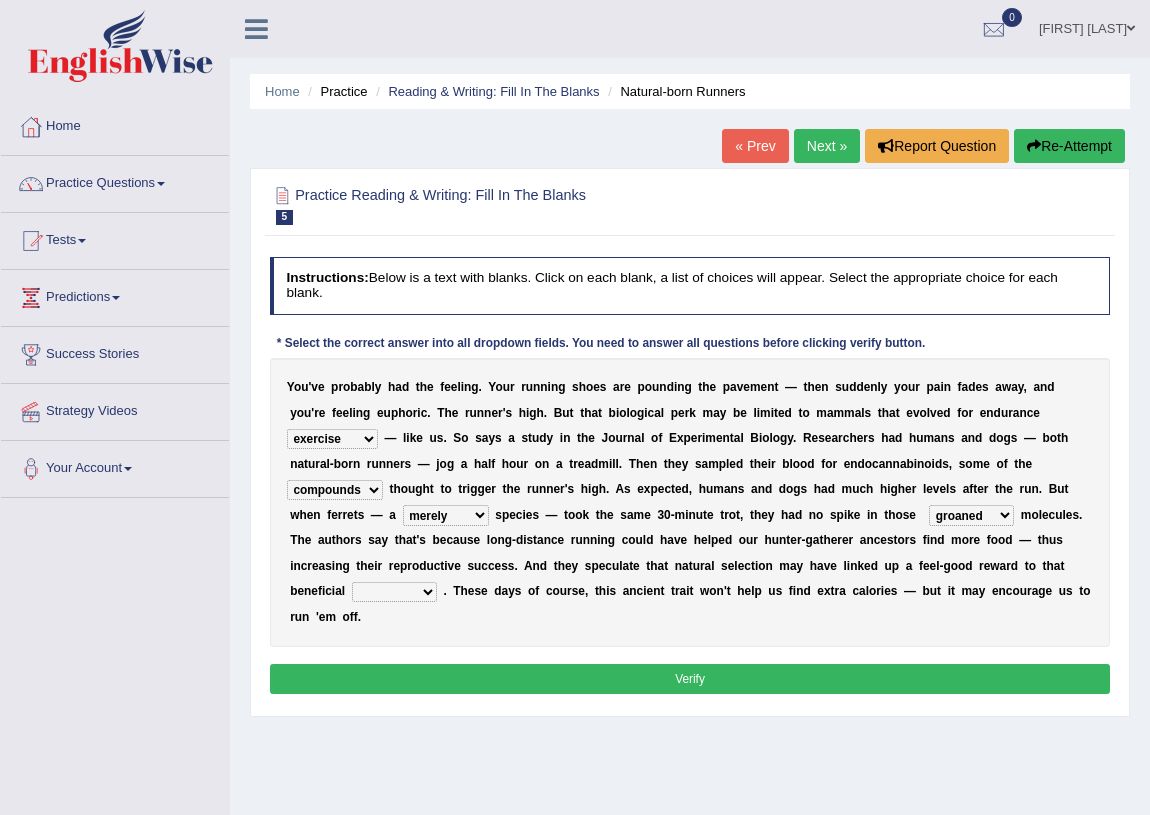 click on "groaned feel-good inchoate loaned" at bounding box center (971, 515) 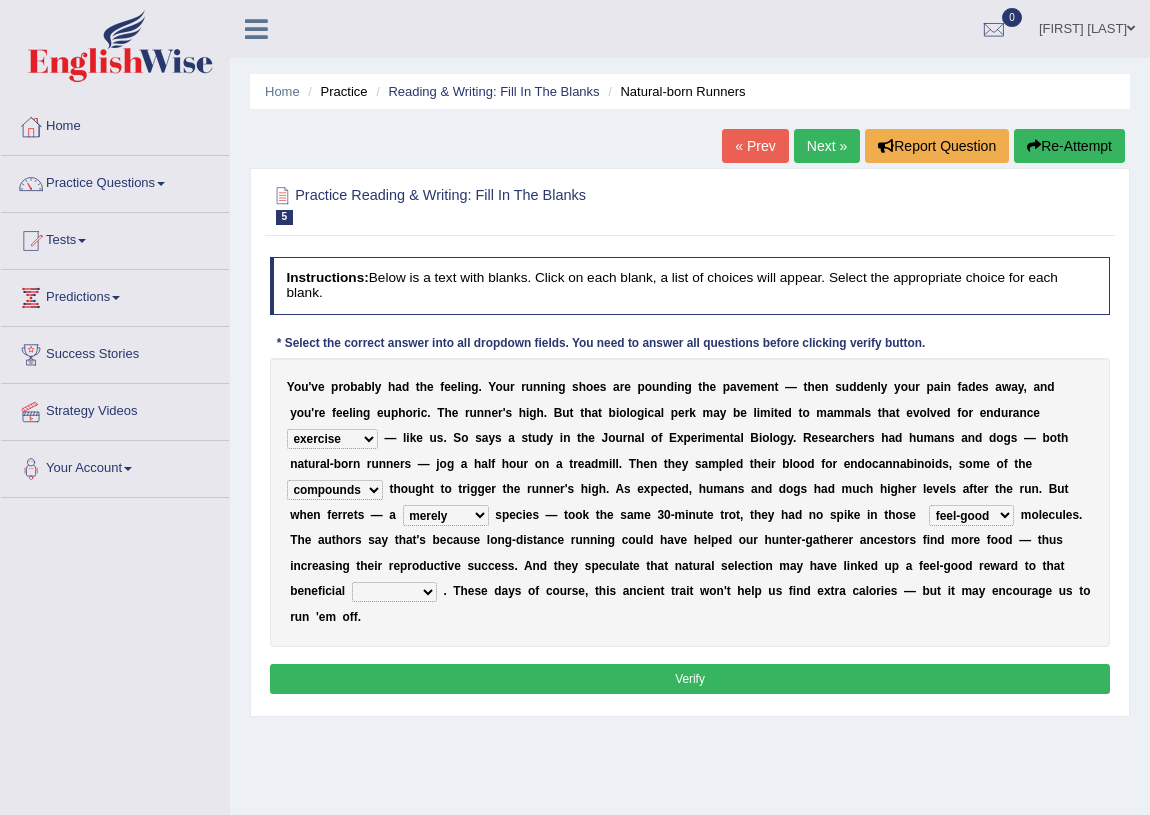 click on "wager exchanger behavior regulator" at bounding box center [394, 592] 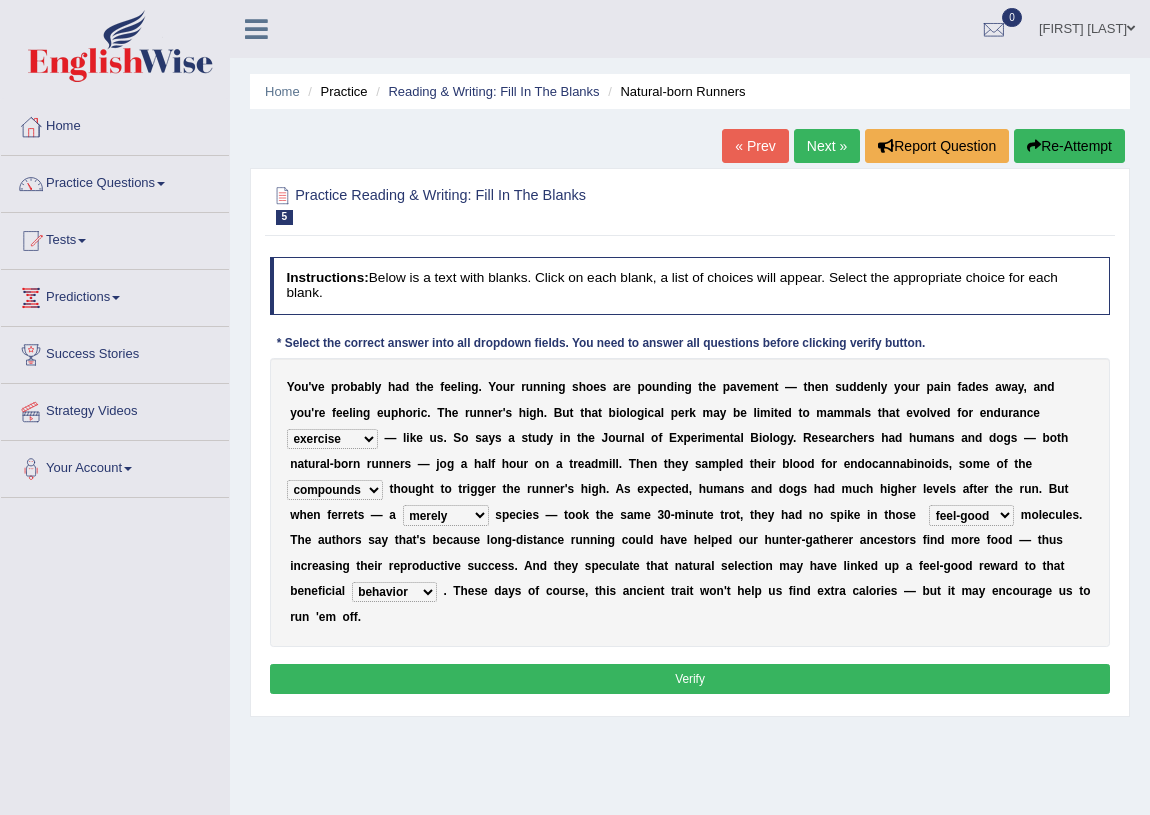 click on "Verify" at bounding box center [690, 678] 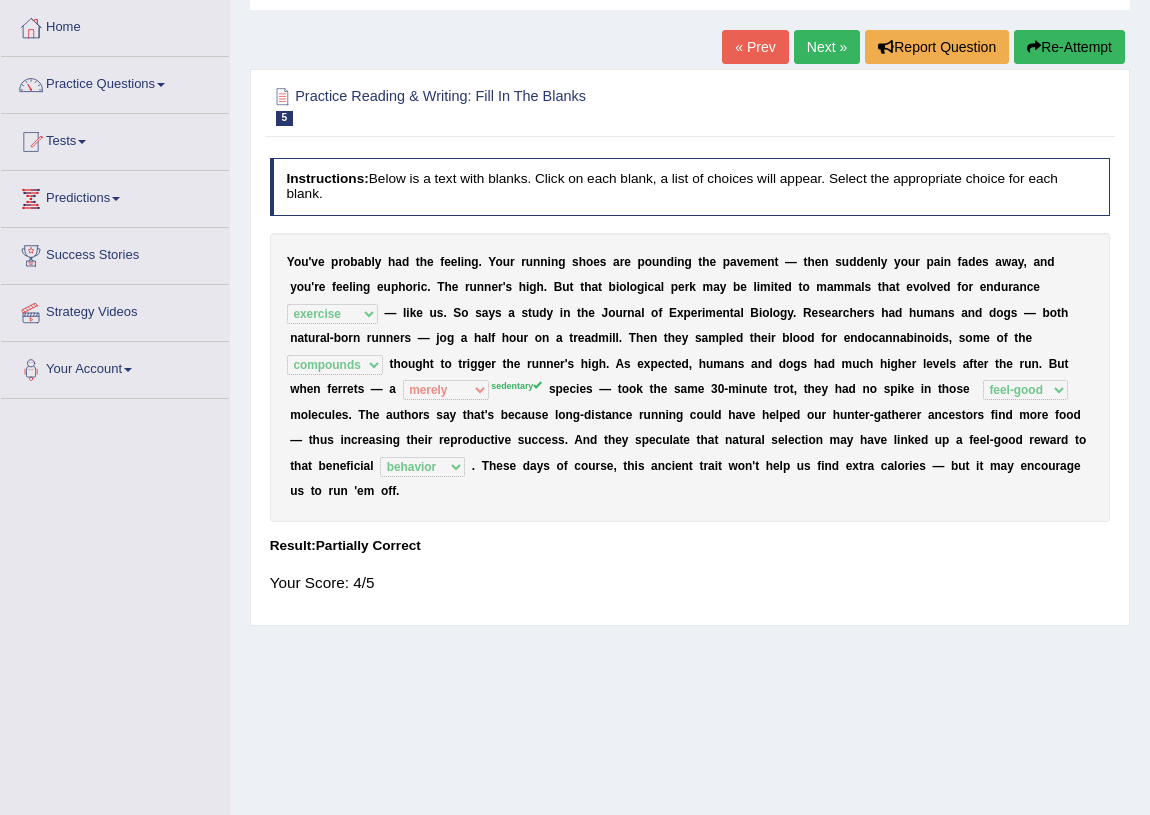 scroll, scrollTop: 0, scrollLeft: 0, axis: both 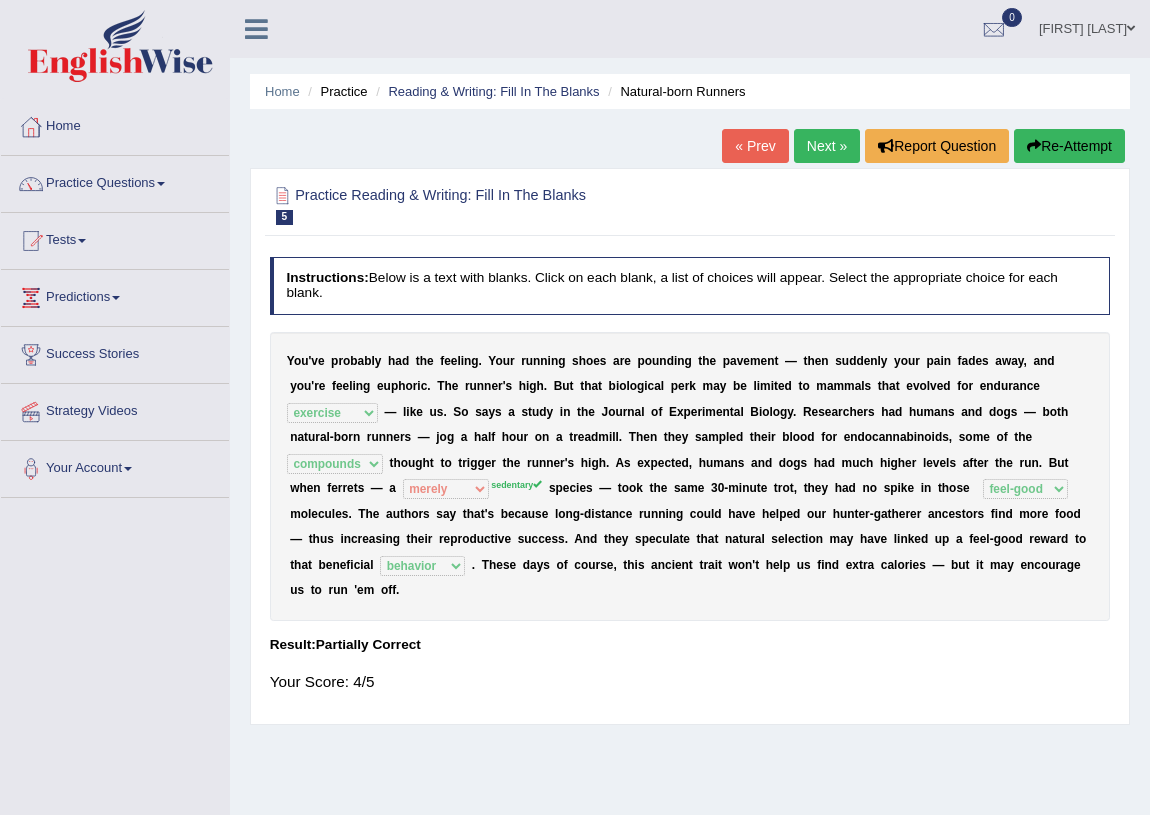 click on "Next »" at bounding box center [827, 146] 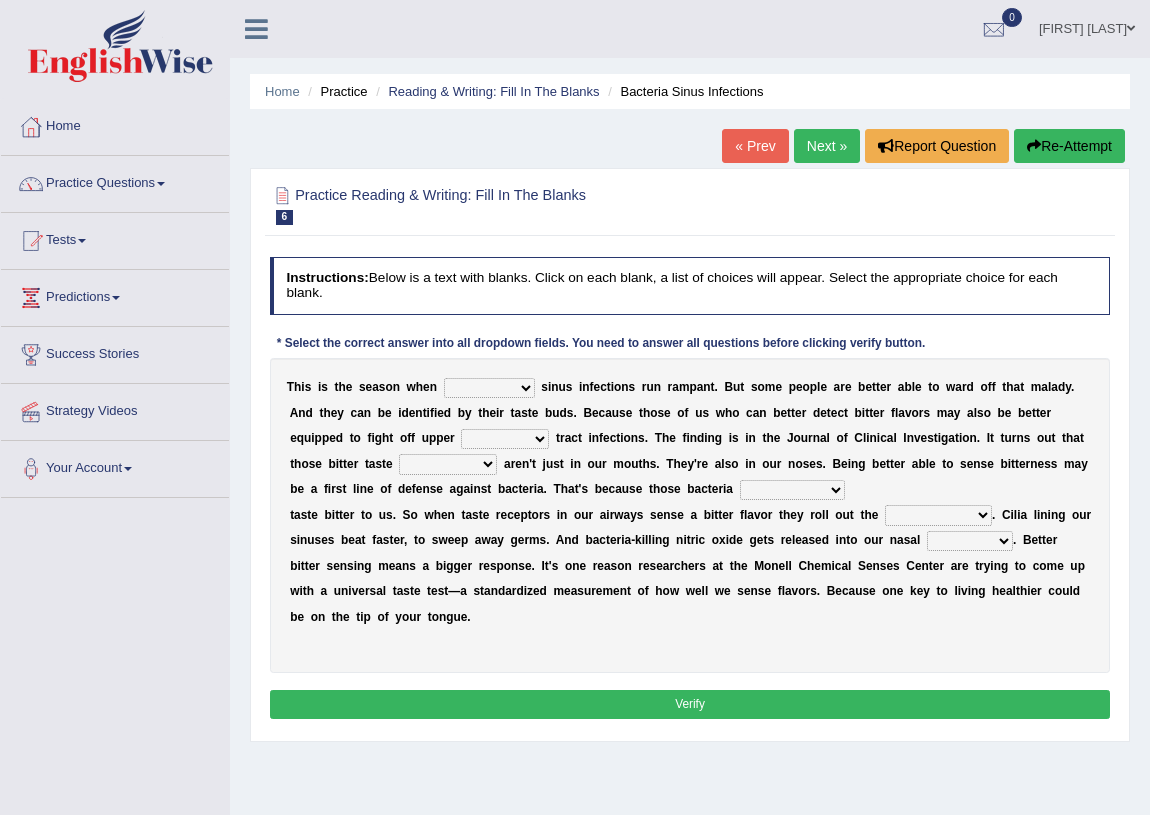 scroll, scrollTop: 0, scrollLeft: 0, axis: both 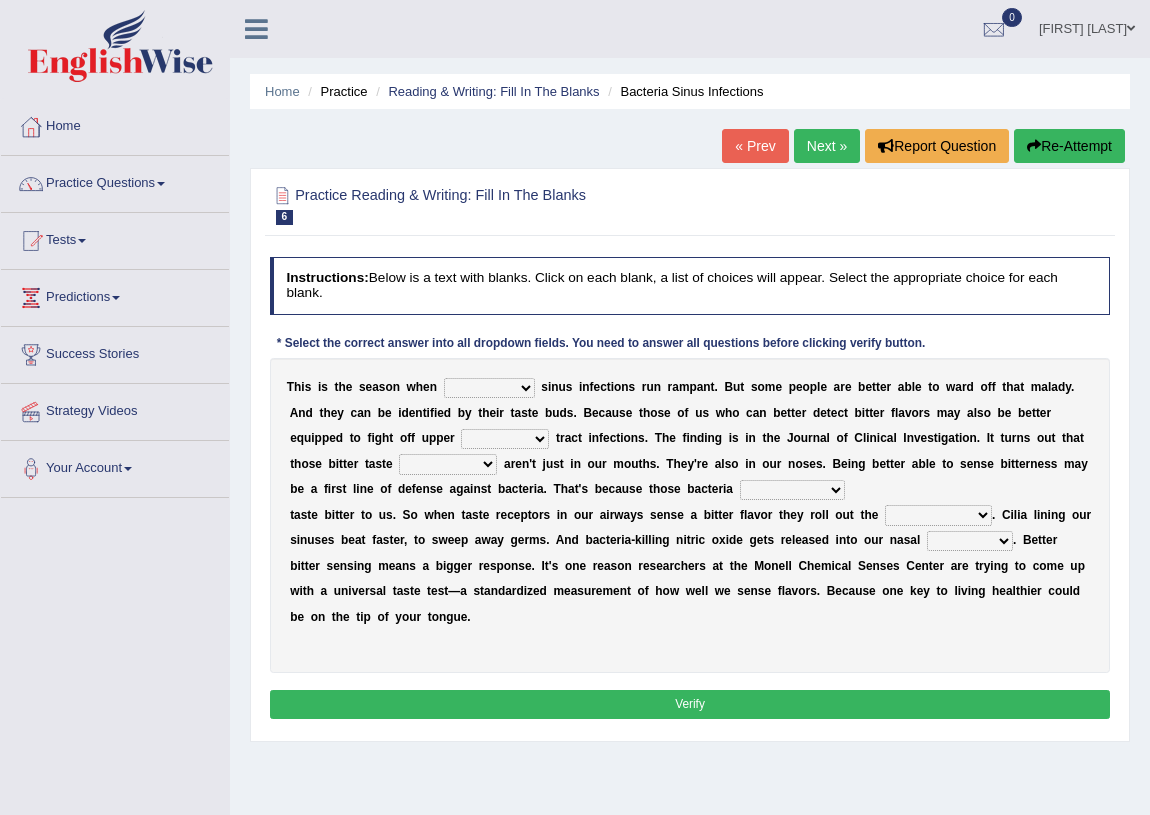 click on "conventicle atheist bacterial prissier" at bounding box center [489, 388] 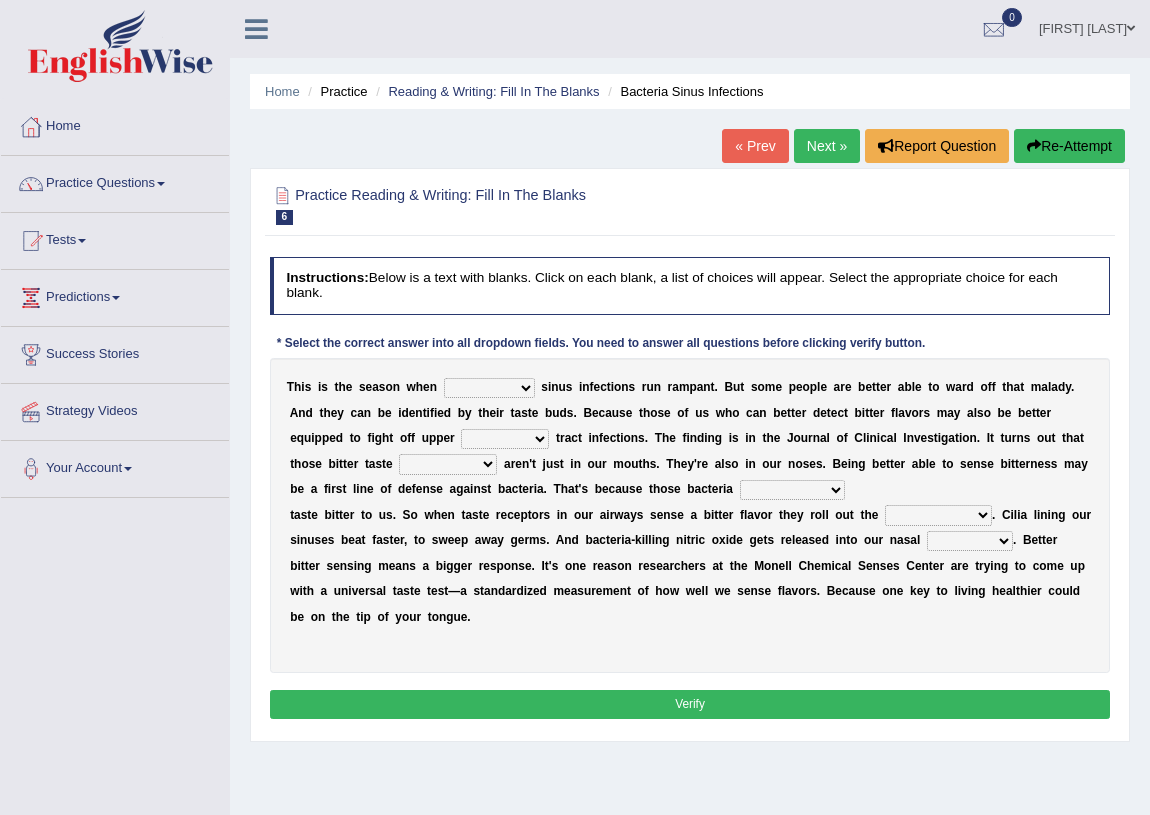 select on "bacterial" 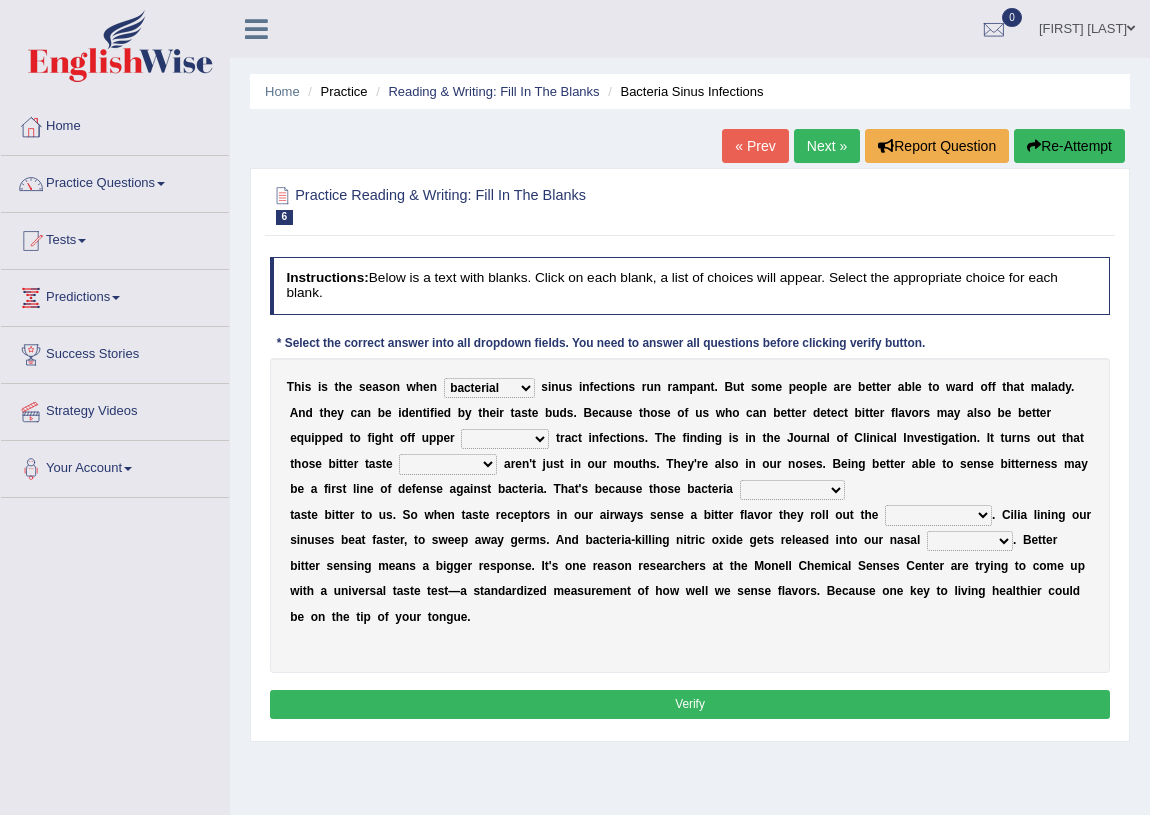 click on "conventicle atheist bacterial prissier" at bounding box center [489, 388] 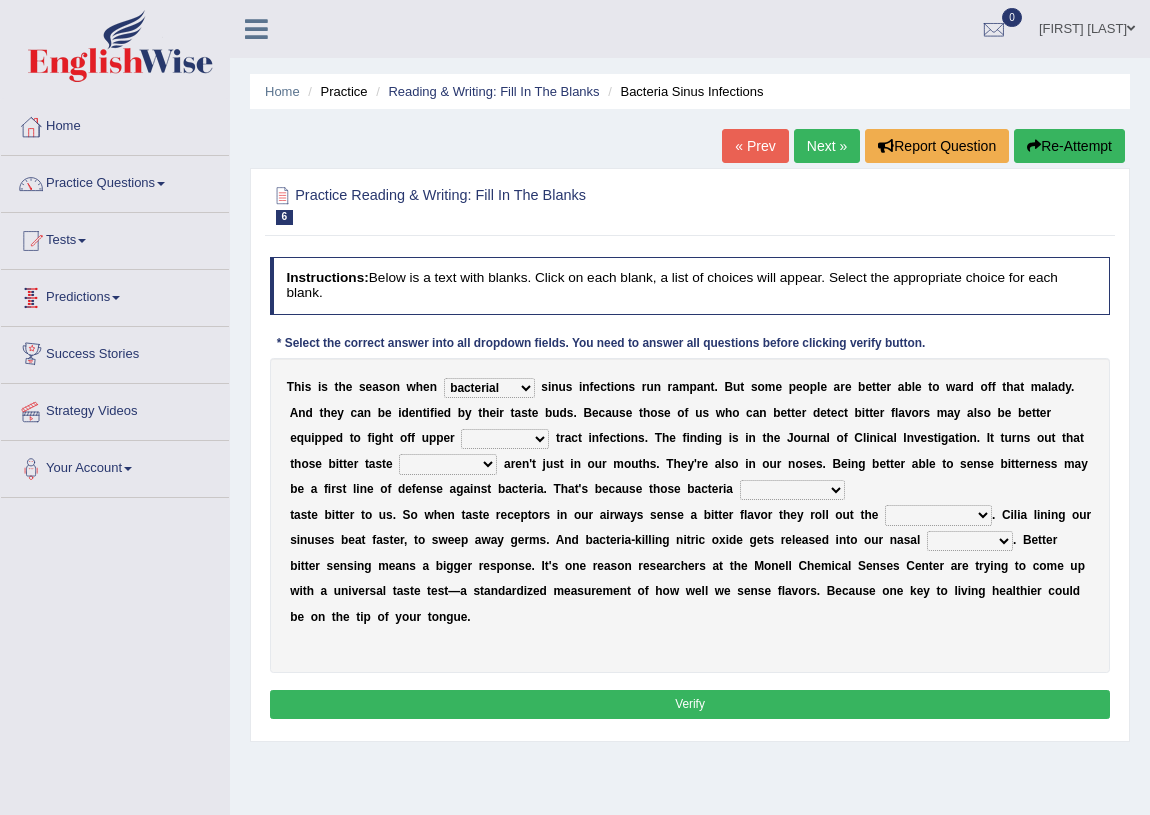 select on "respiratory" 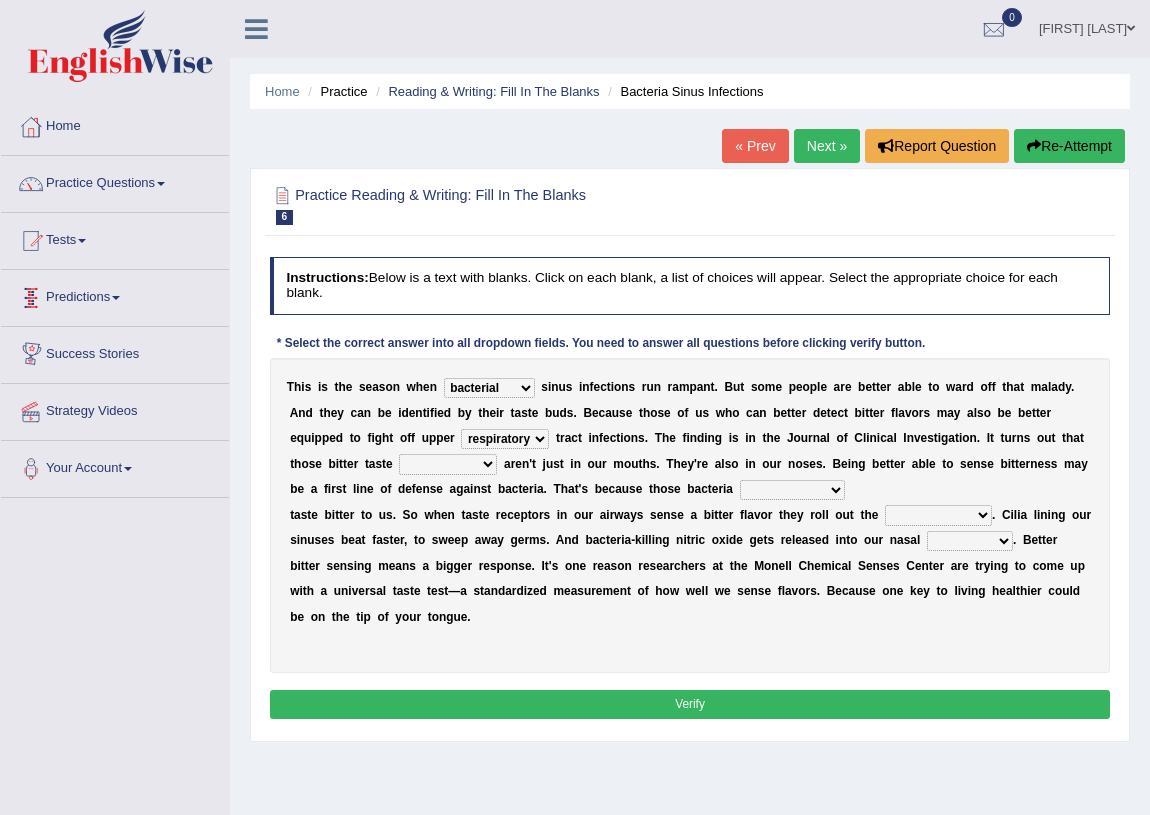 click on "faulty respiratory togae gawky" at bounding box center (505, 439) 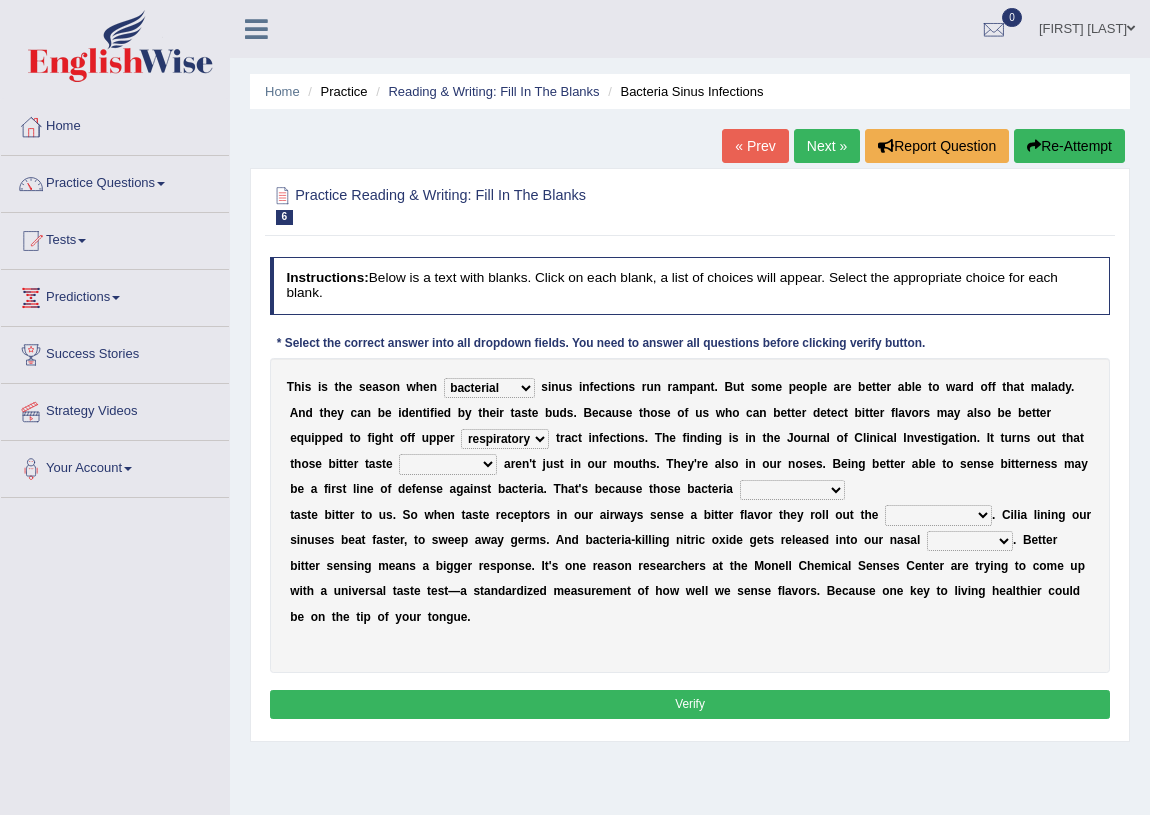 click on "depressions dinners submissions receptors" at bounding box center [448, 464] 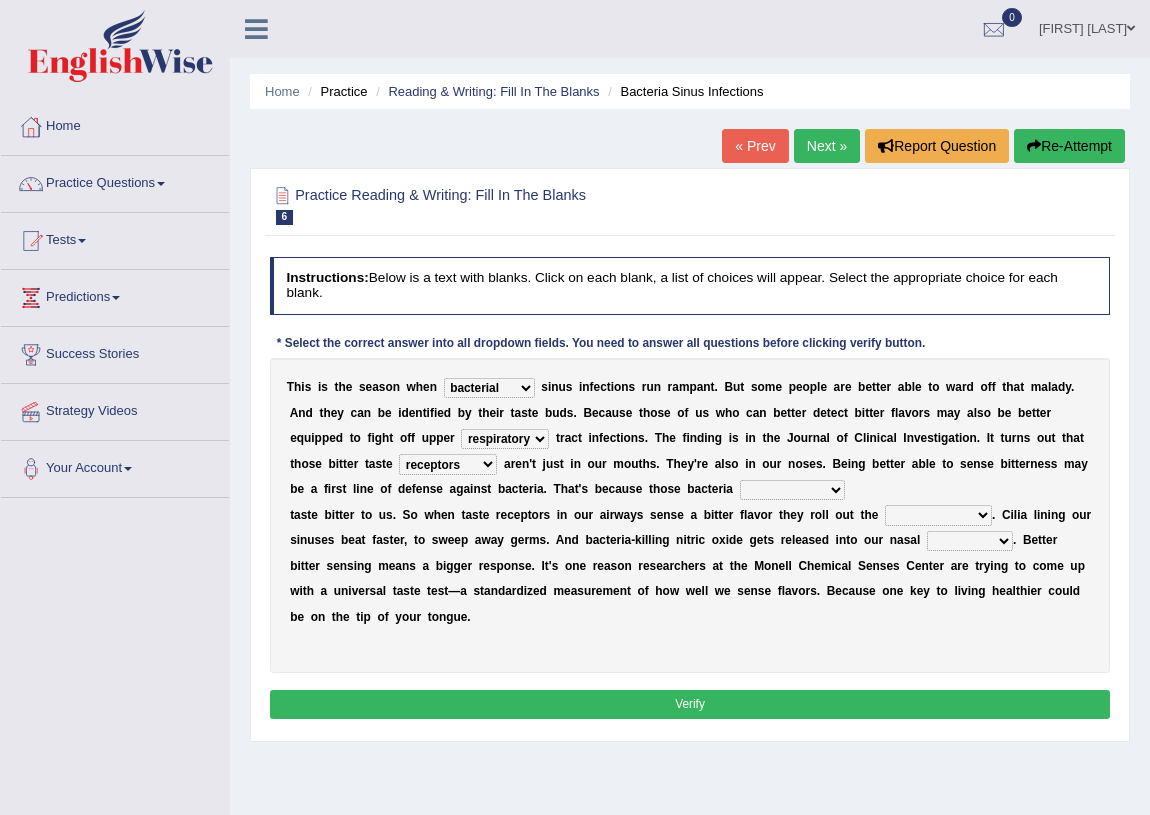 click on "purposelessly actually diagonally providently" at bounding box center (792, 490) 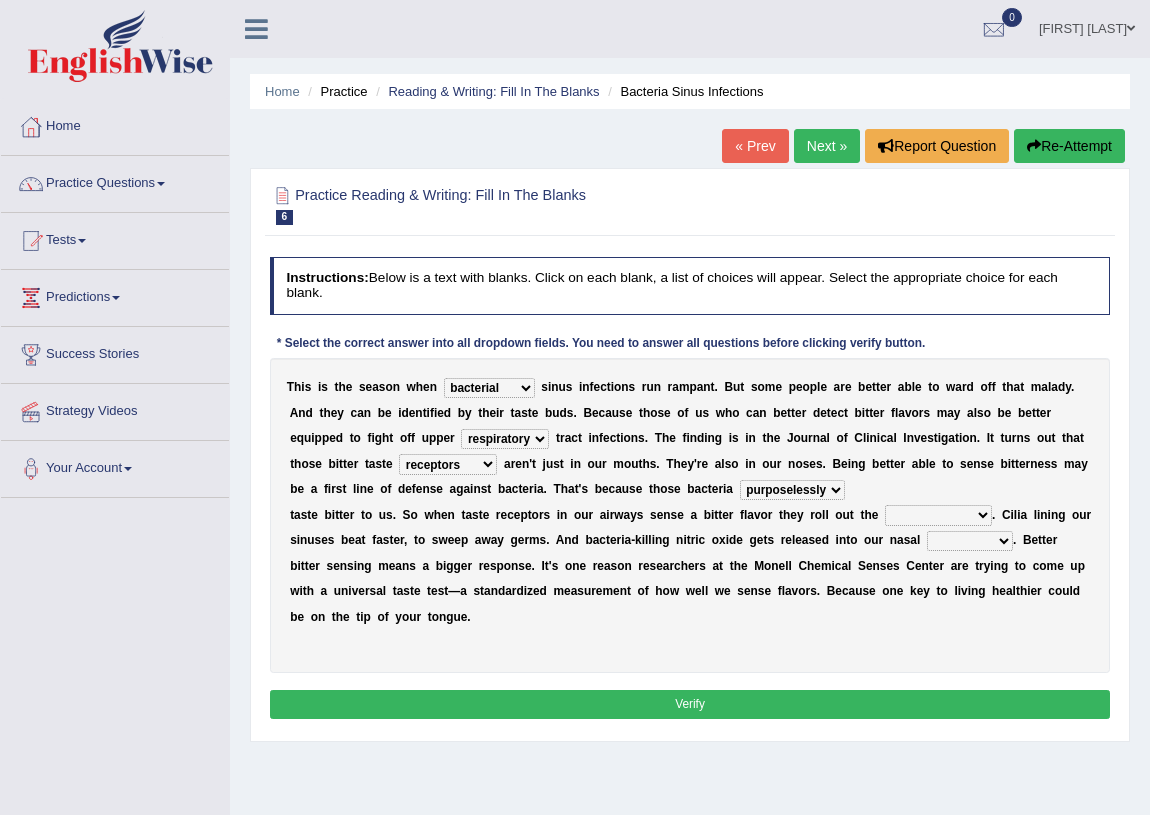 click on "defenses contradictions chestnuts pelvis" at bounding box center (938, 515) 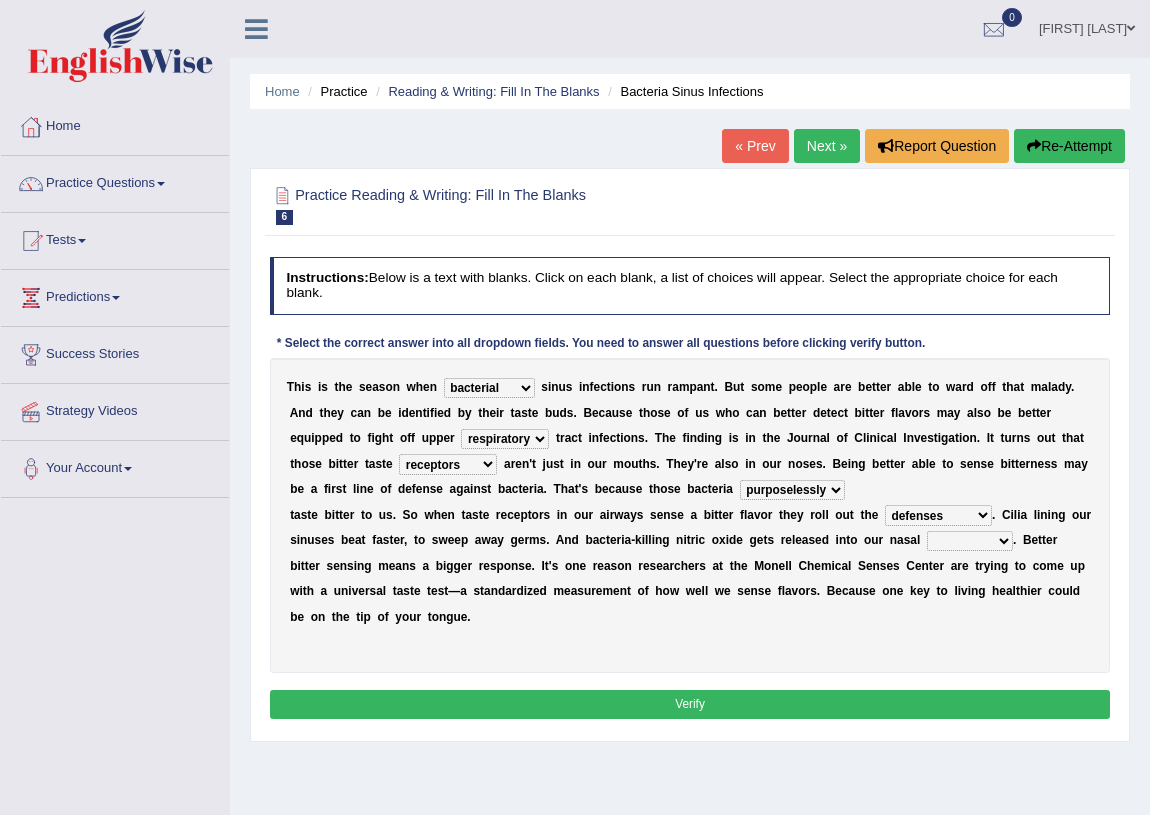 click on "defenses contradictions chestnuts pelvis" at bounding box center [938, 515] 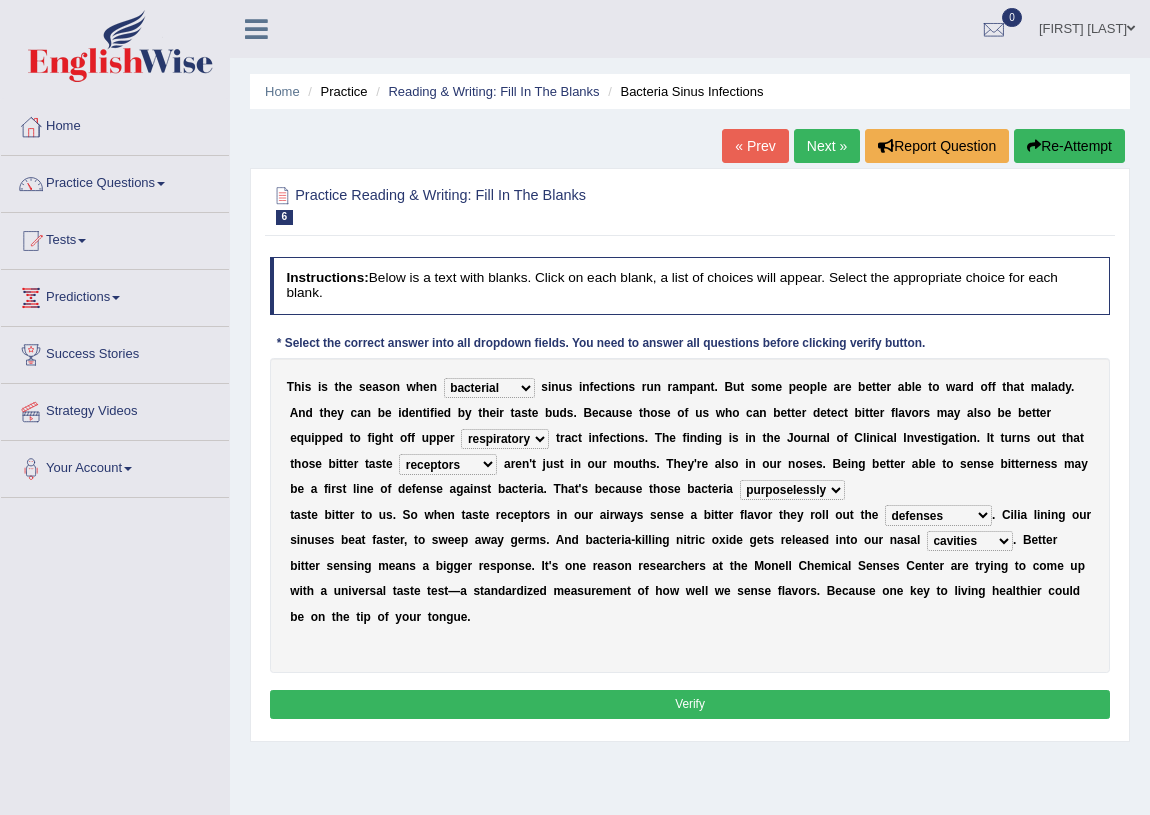 click on "causalities localities infirmities cavities" at bounding box center [970, 541] 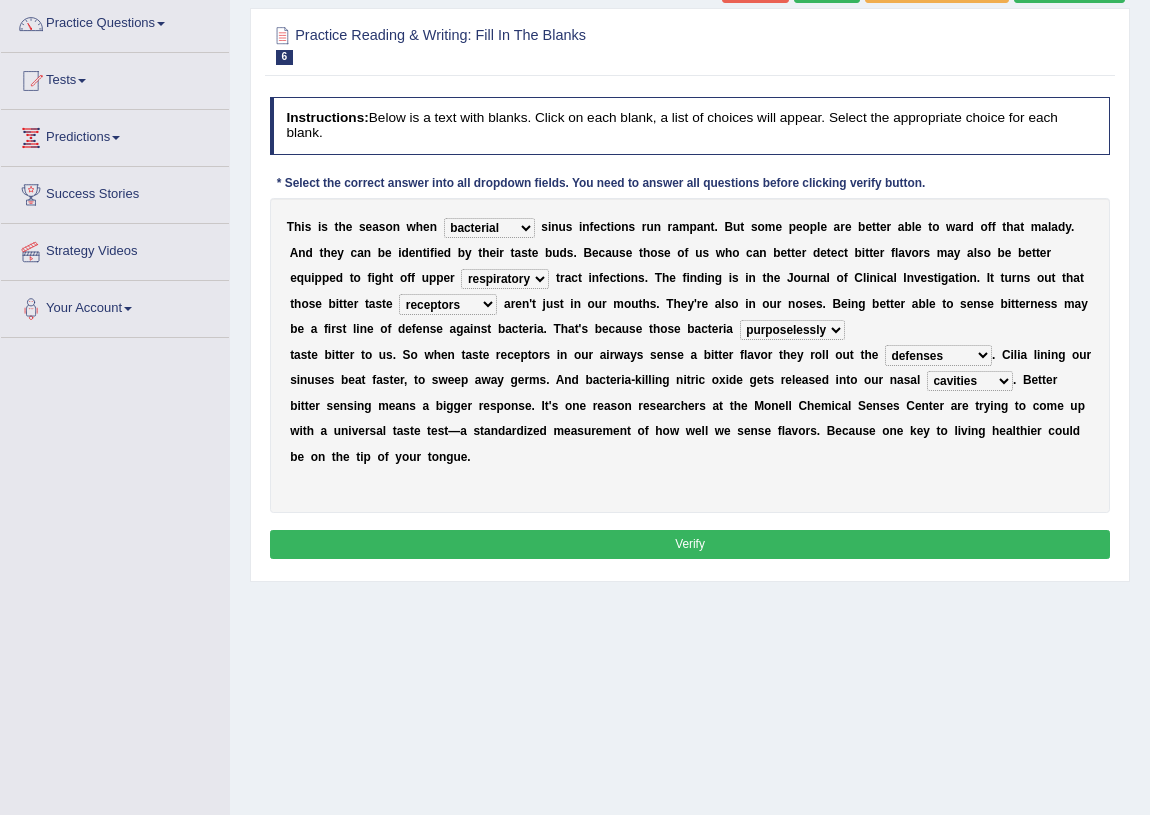 scroll, scrollTop: 181, scrollLeft: 0, axis: vertical 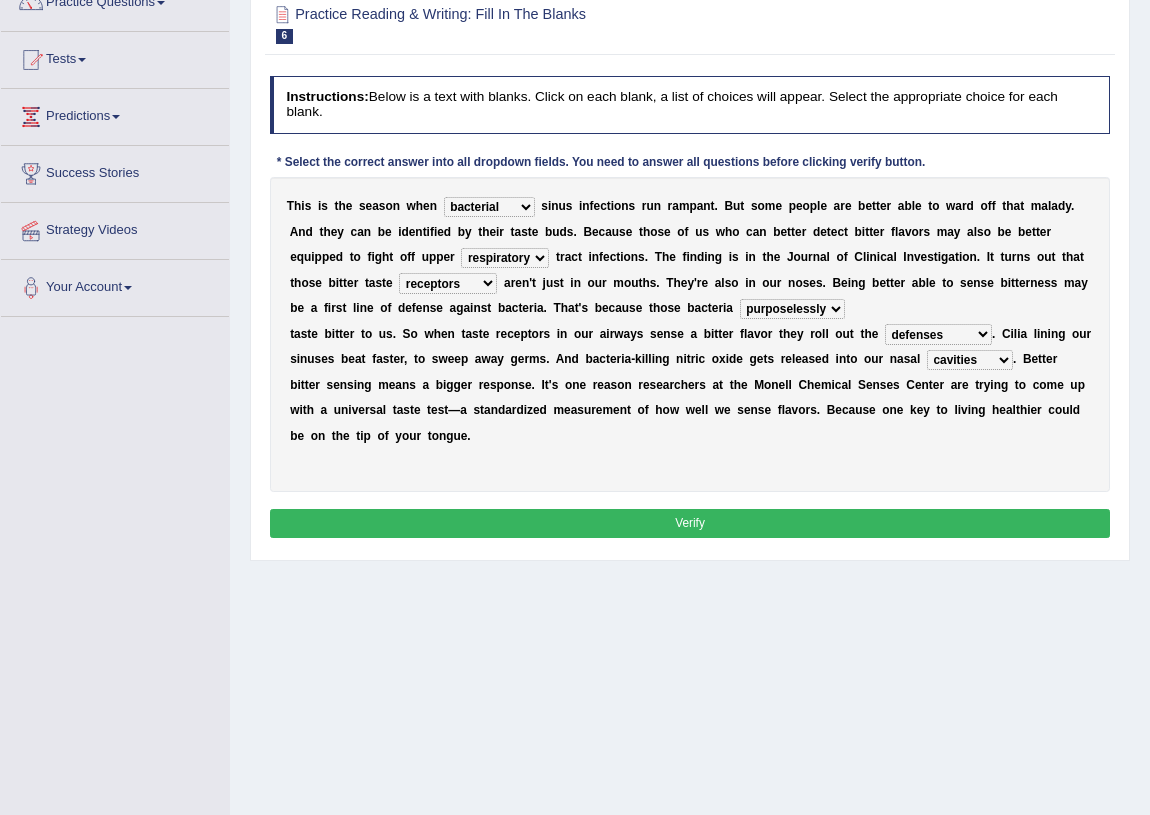 click on "Verify" at bounding box center [690, 523] 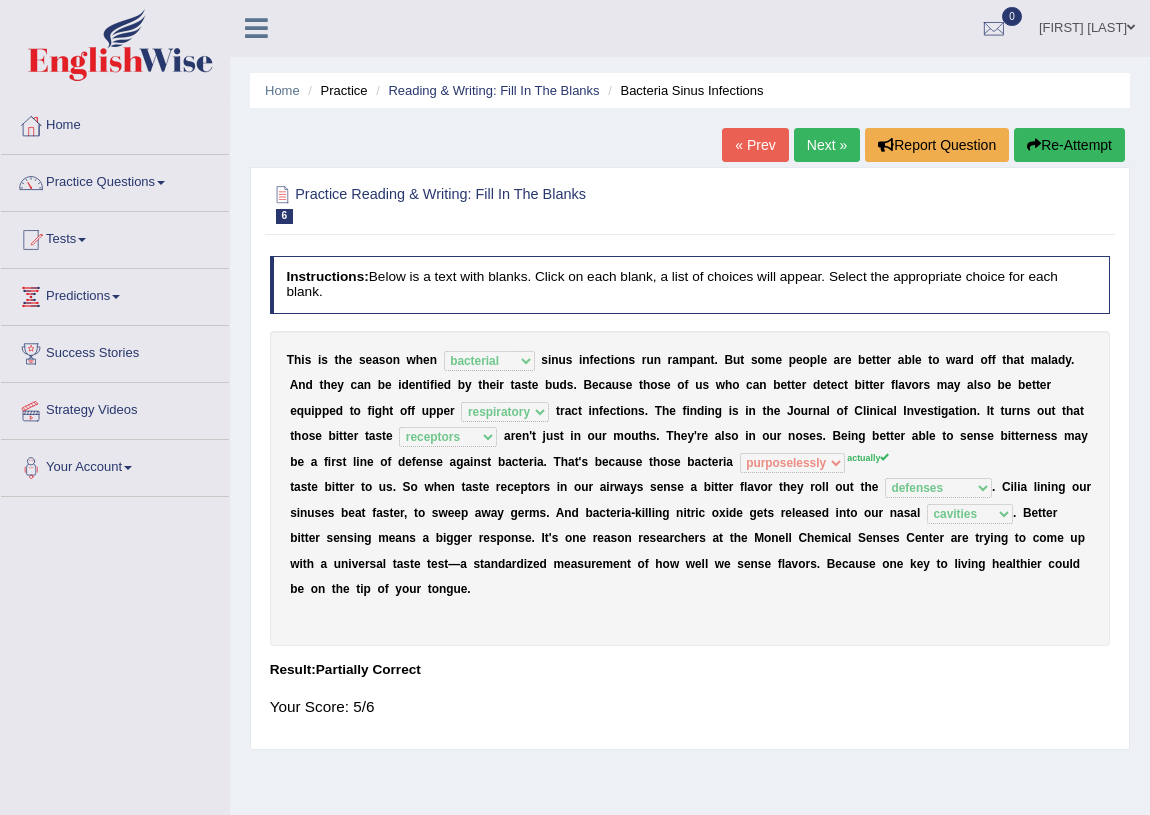 scroll, scrollTop: 0, scrollLeft: 0, axis: both 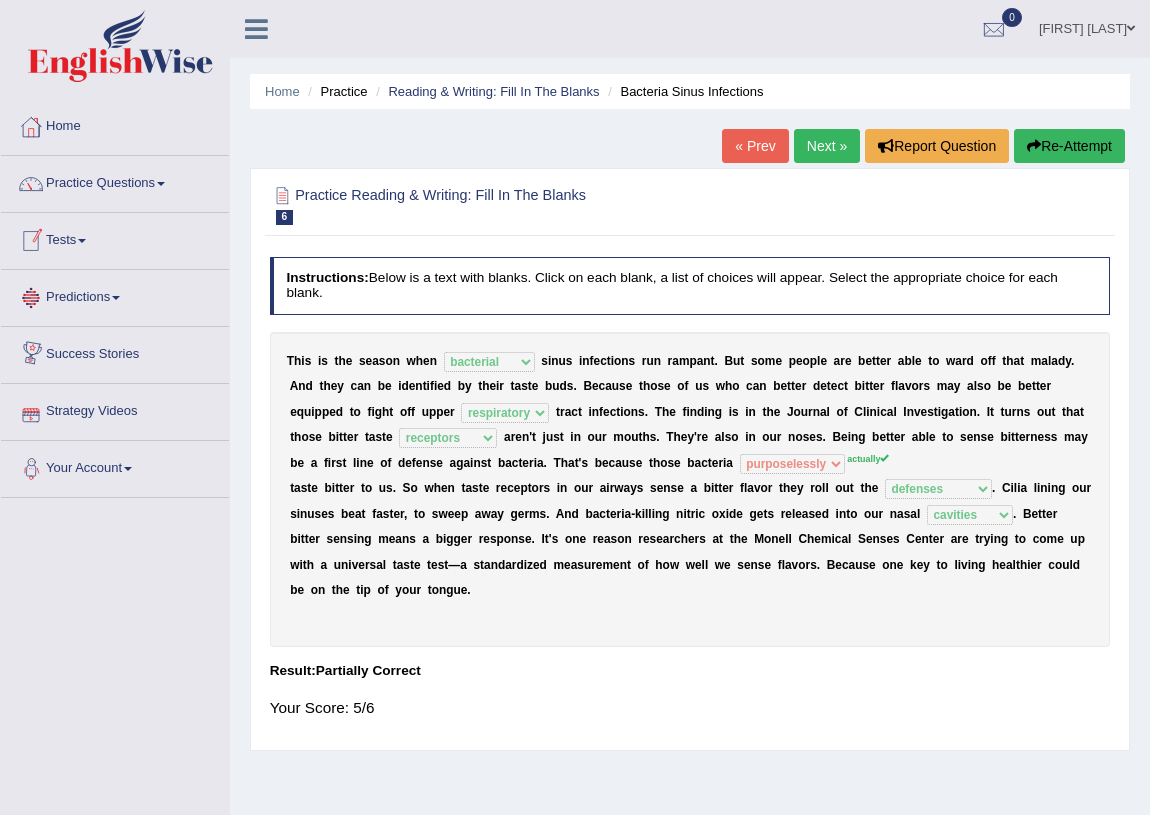 click on "Next »" at bounding box center (827, 146) 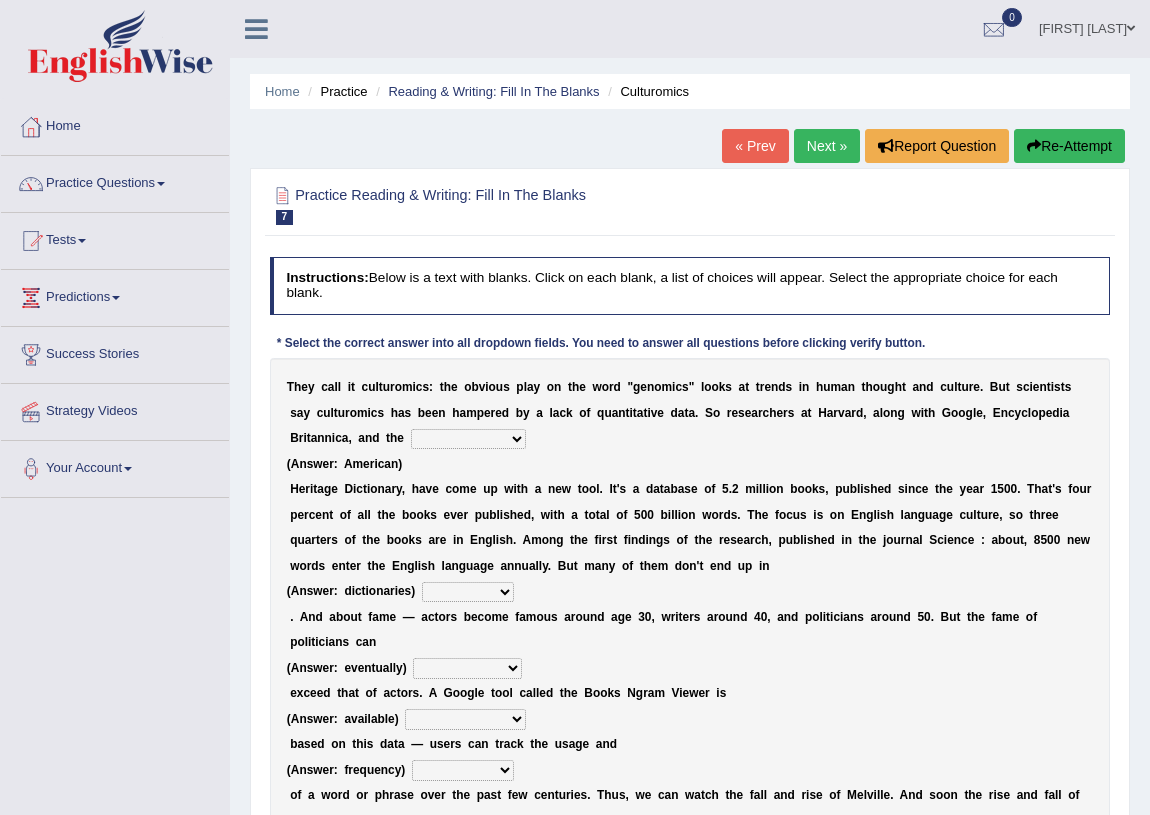 scroll, scrollTop: 0, scrollLeft: 0, axis: both 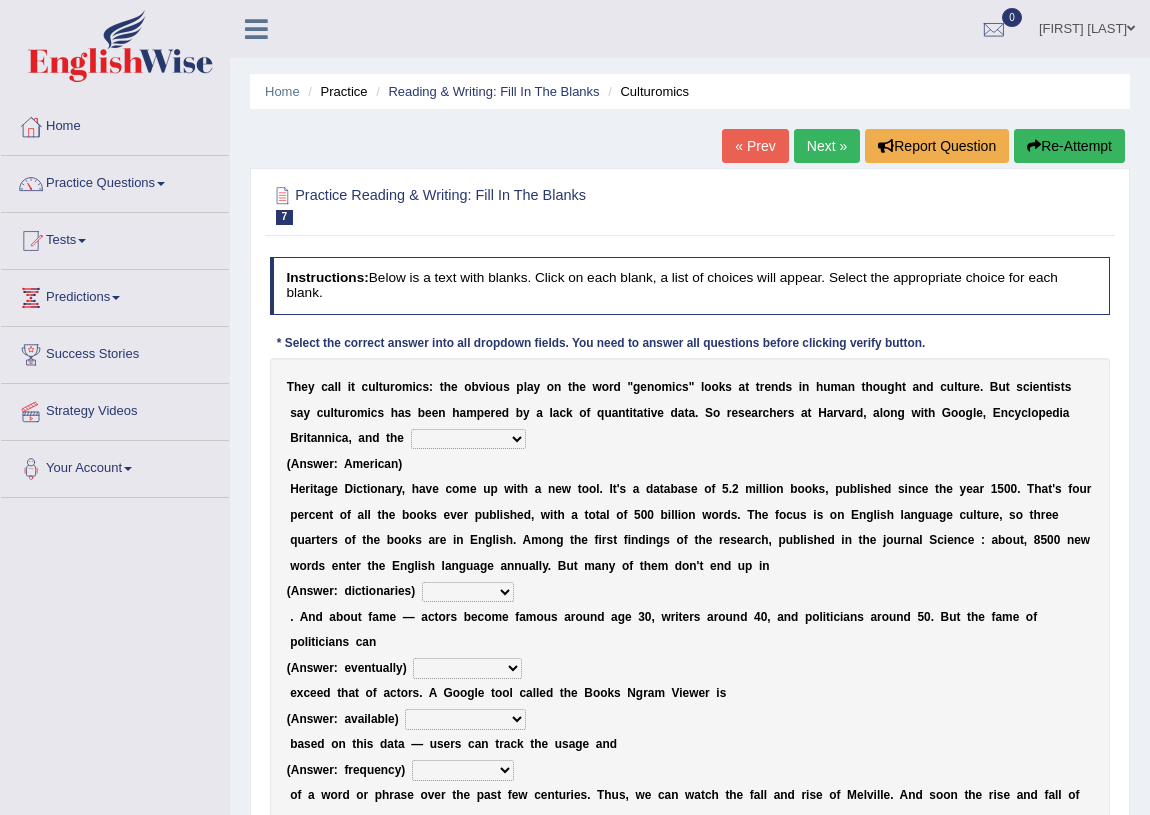 click on "Mettlesome Silicon Acetaminophen American" at bounding box center (468, 439) 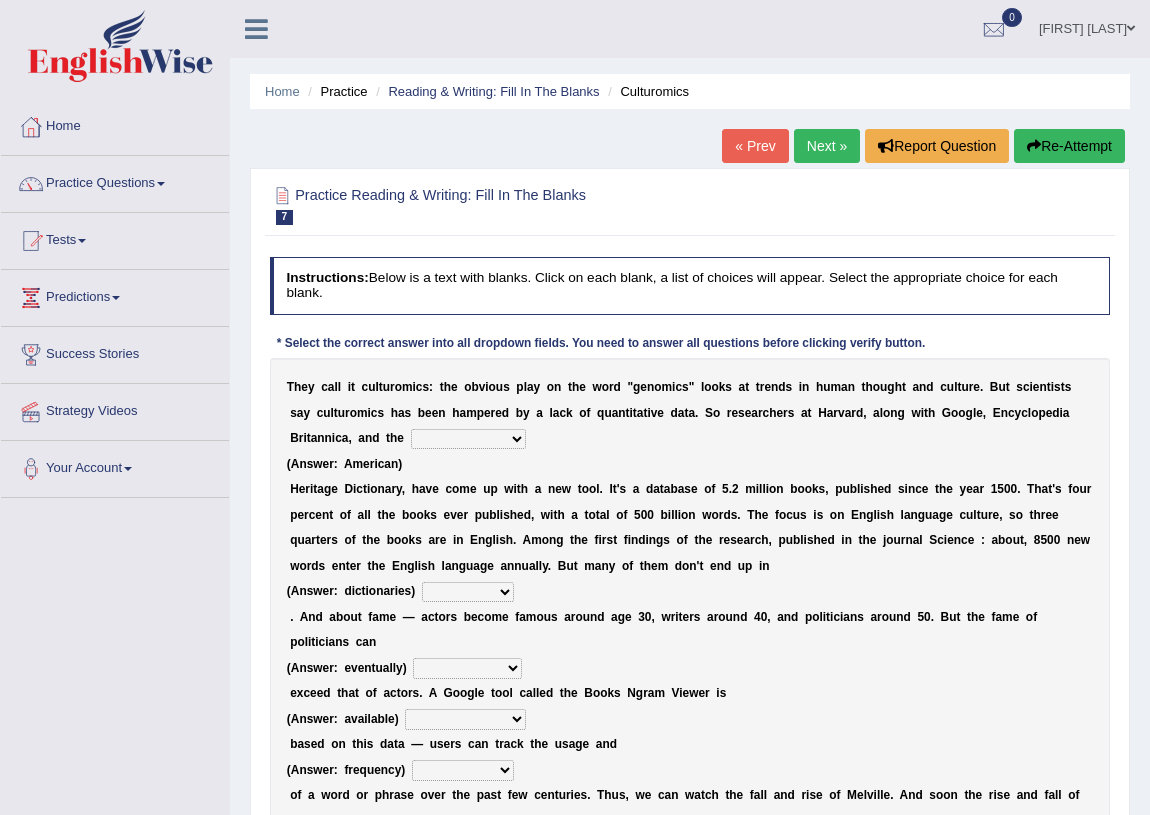 select on "Silicon" 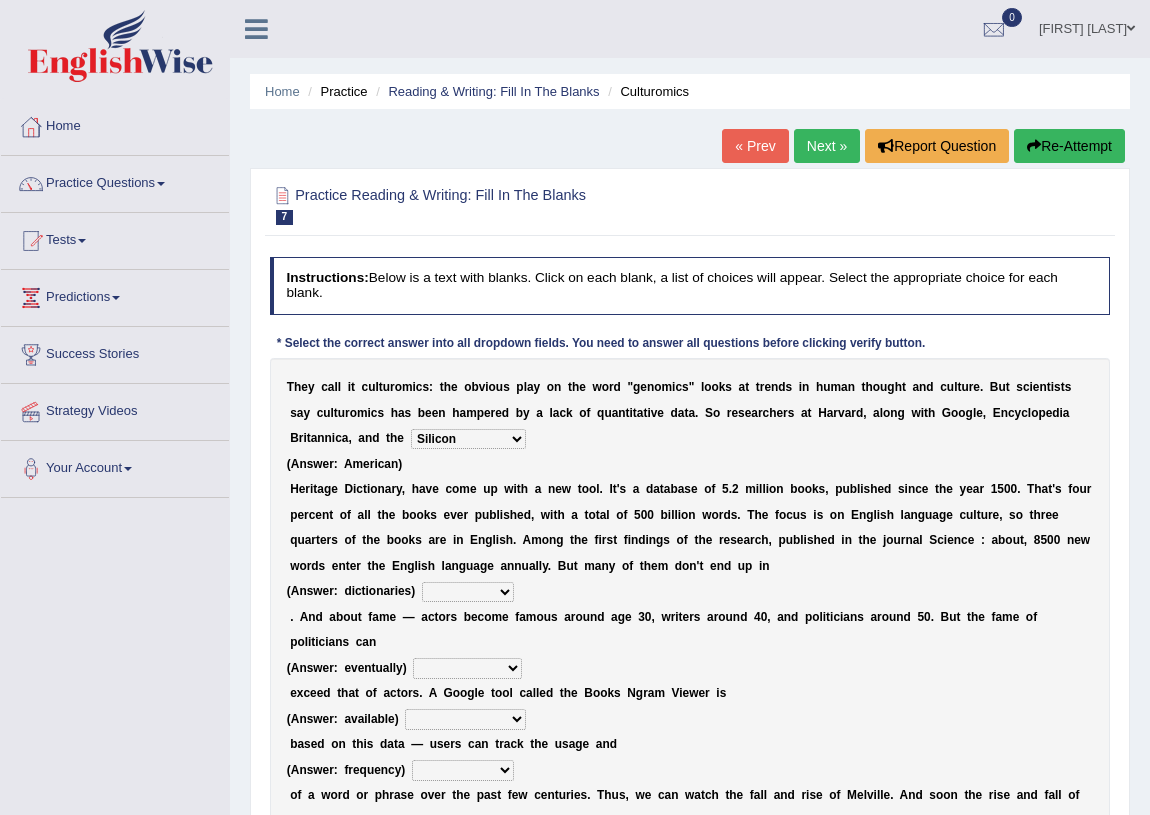 click on "Mettlesome Silicon Acetaminophen American" at bounding box center [468, 439] 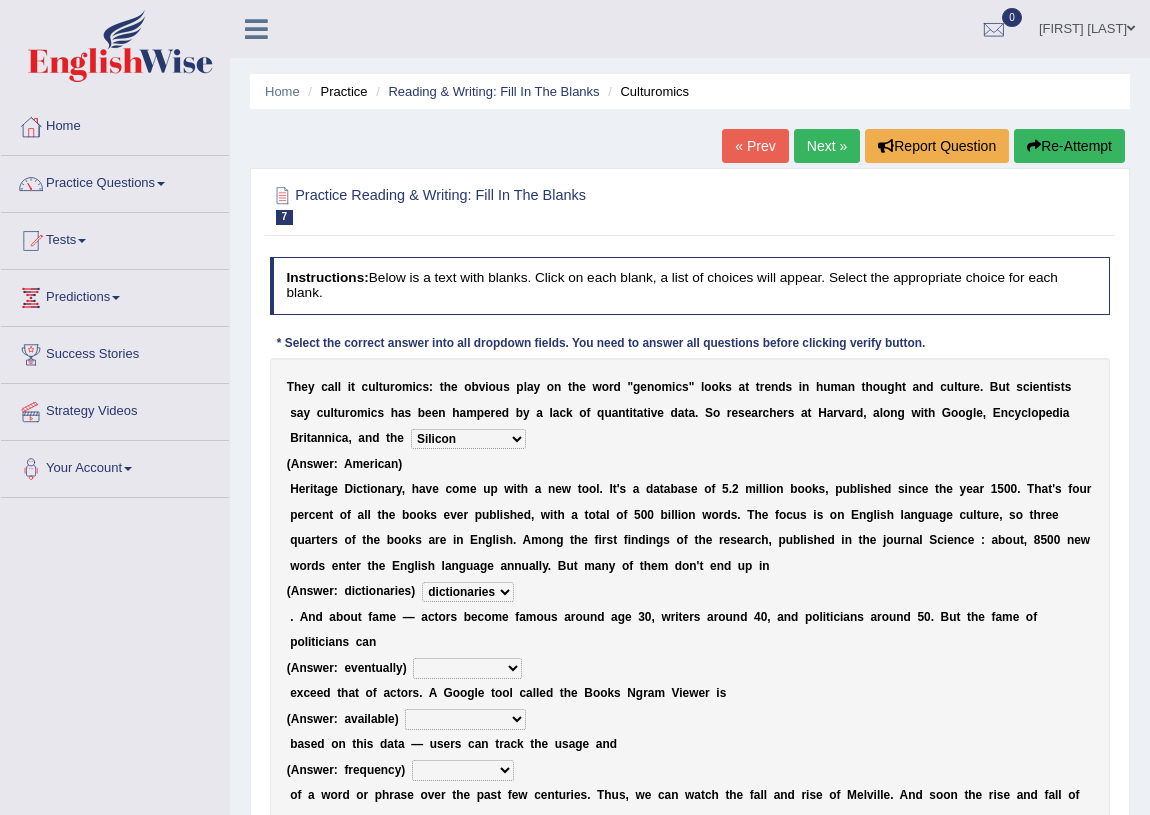 click on "intelligibly eventually venturesomely preferably" at bounding box center [467, 668] 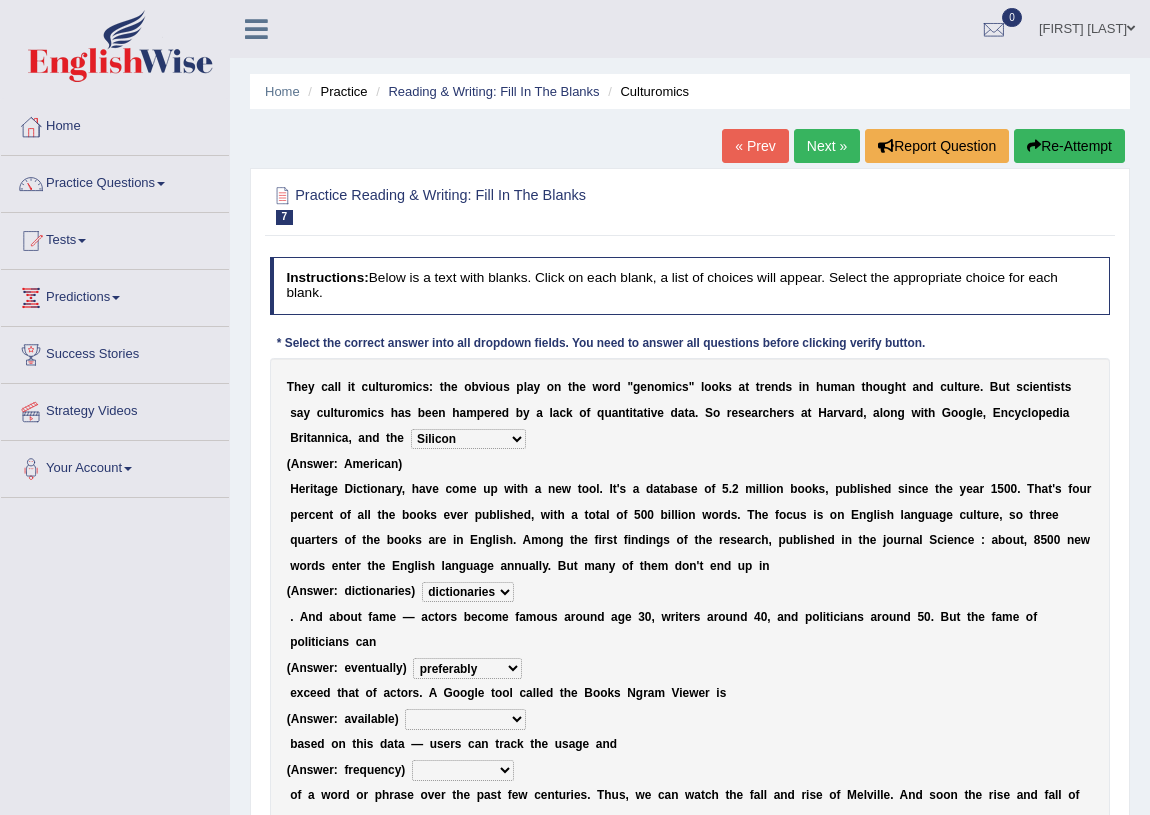 click on "intelligibly eventually venturesomely preferably" at bounding box center [467, 668] 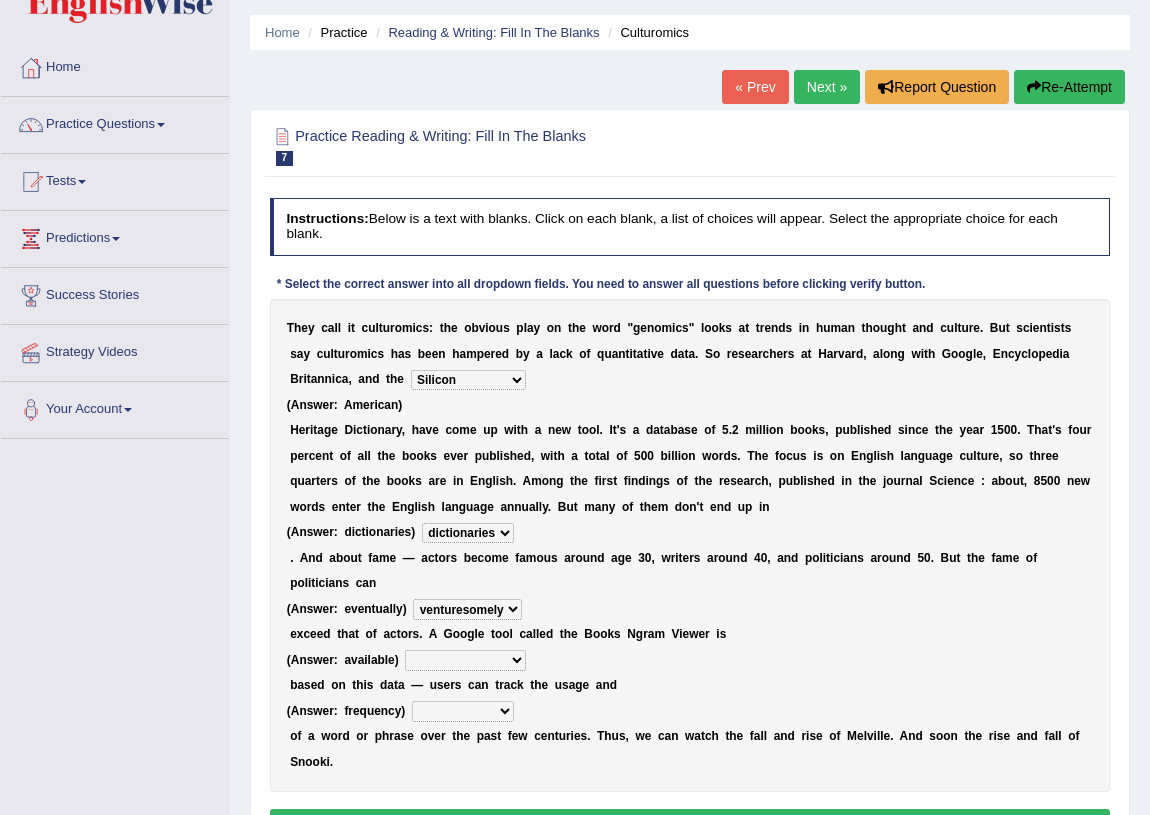 scroll, scrollTop: 90, scrollLeft: 0, axis: vertical 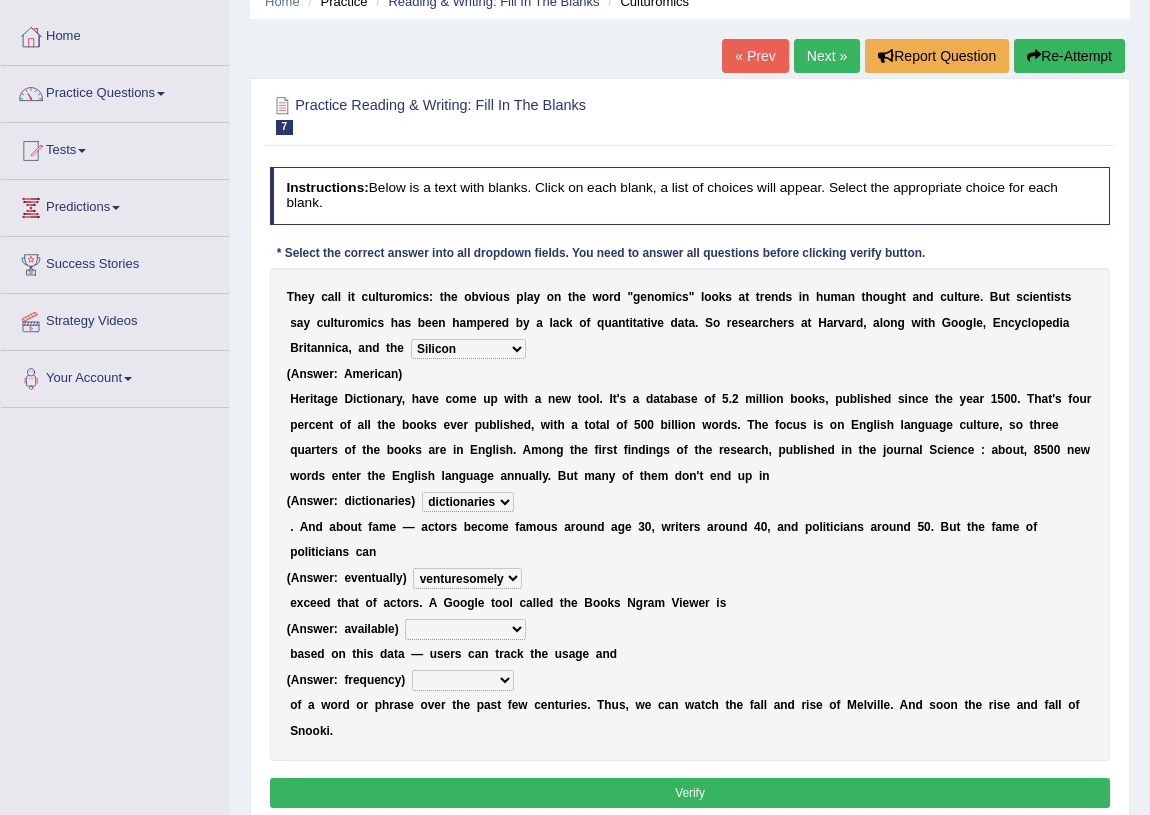 click on "nonoccupational nonbreakable trainable available" at bounding box center (465, 629) 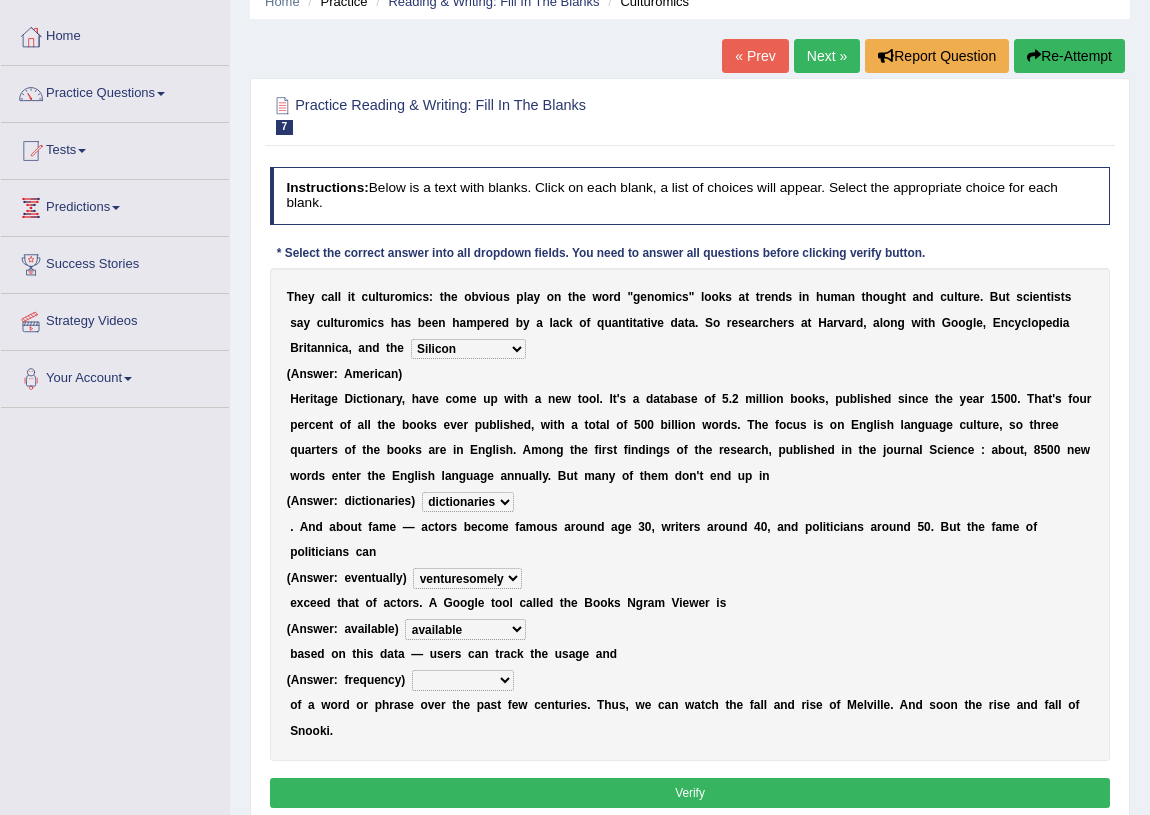 click on "nonoccupational nonbreakable trainable available" at bounding box center [465, 629] 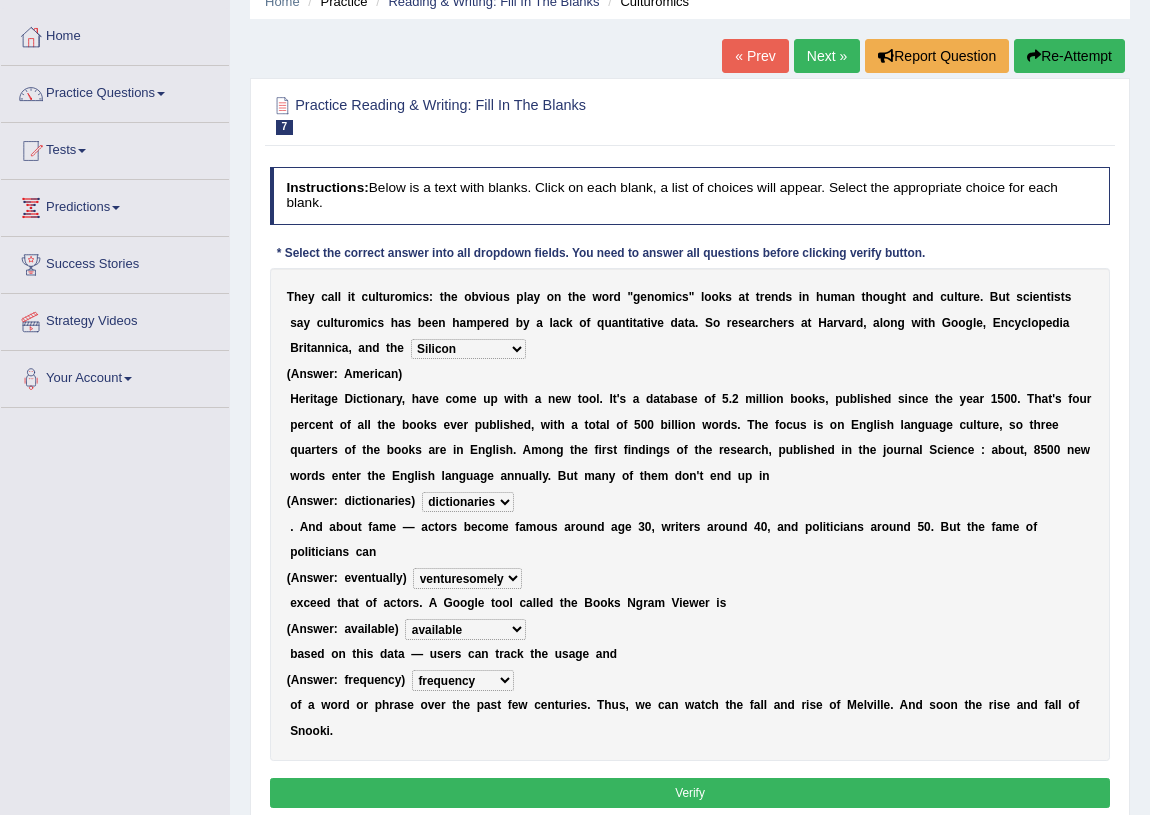 click on "Verify" at bounding box center [690, 792] 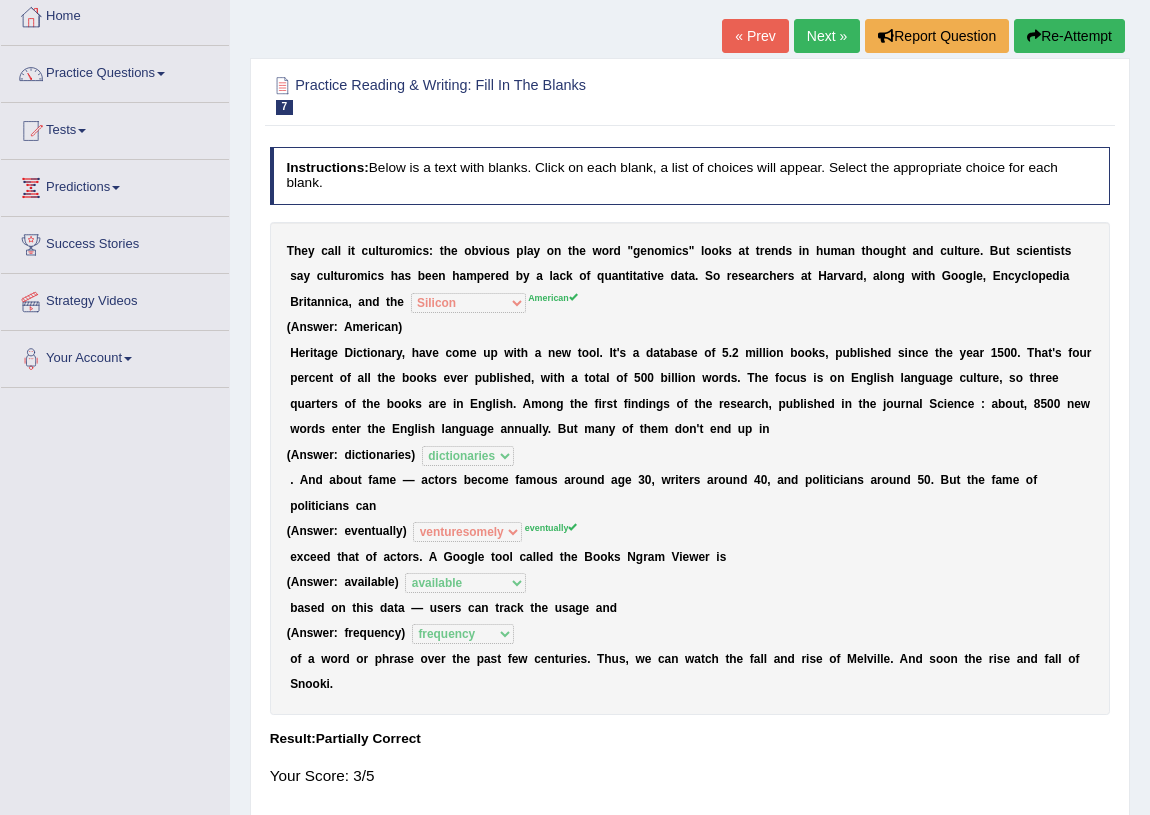 scroll, scrollTop: 0, scrollLeft: 0, axis: both 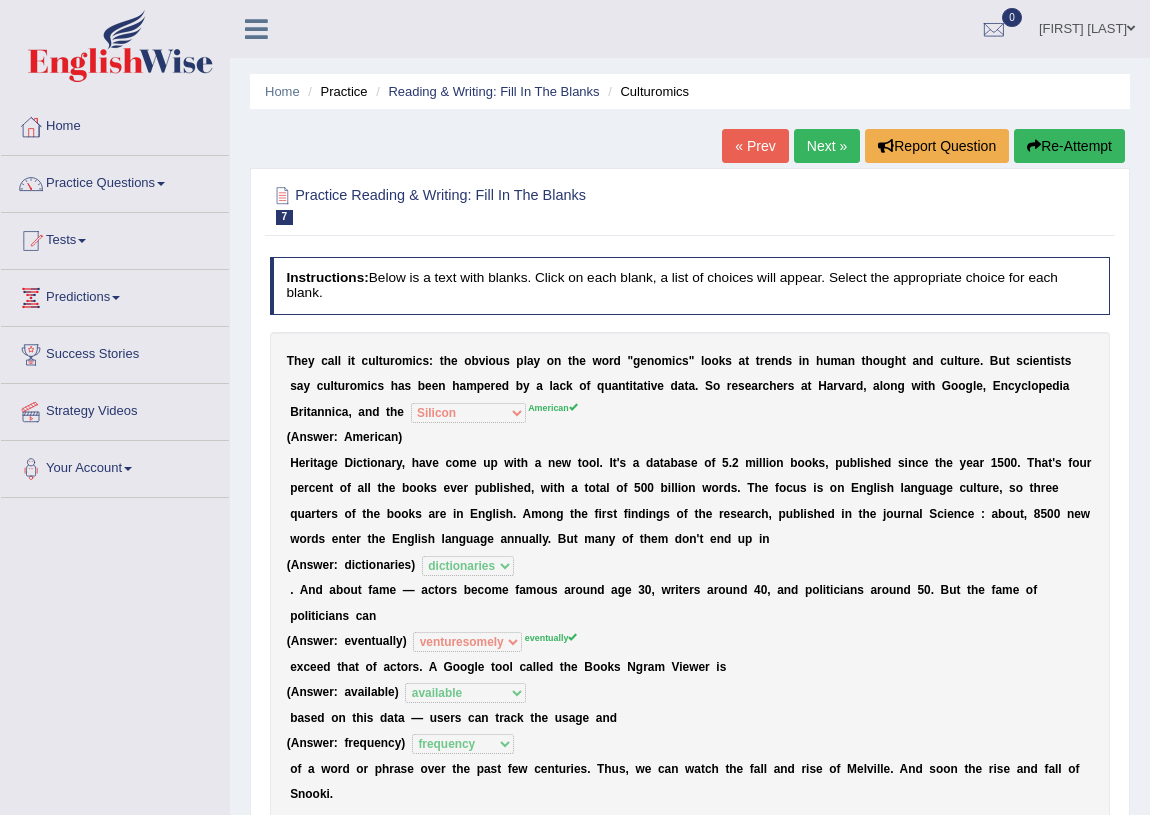 click on "Next »" at bounding box center (827, 146) 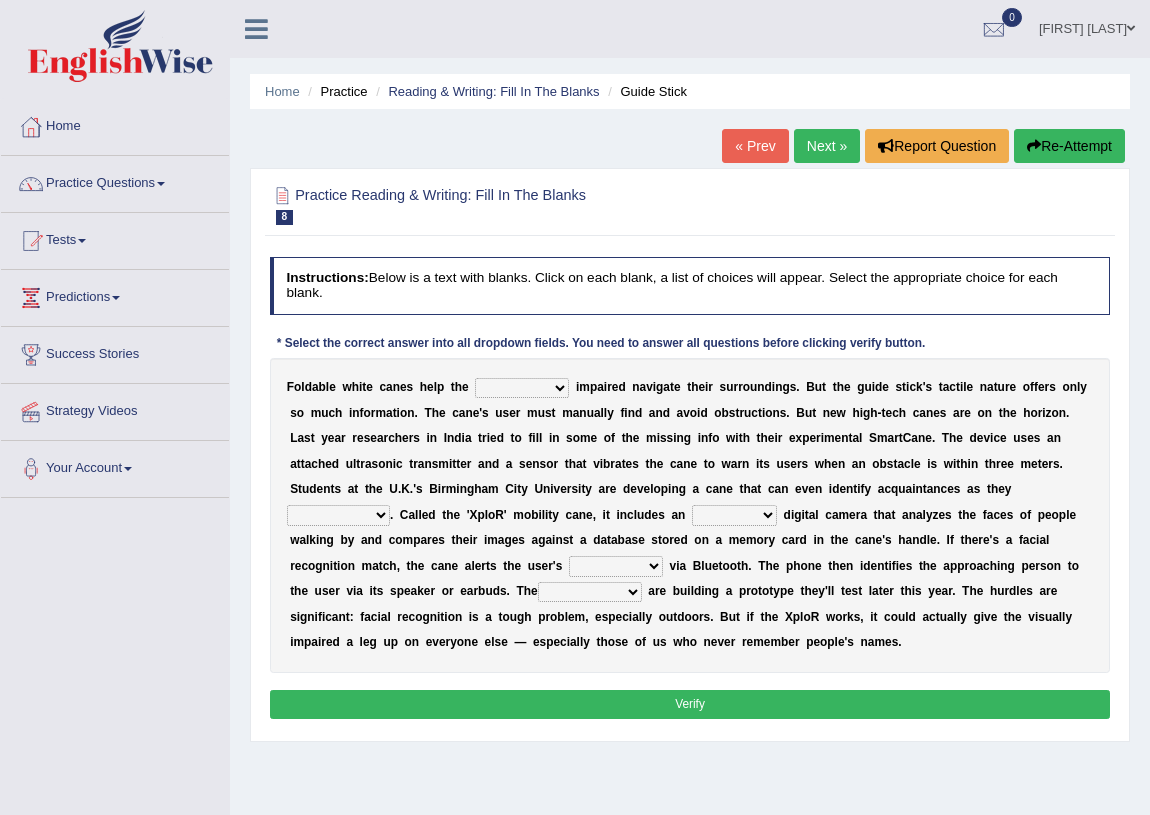 scroll, scrollTop: 0, scrollLeft: 0, axis: both 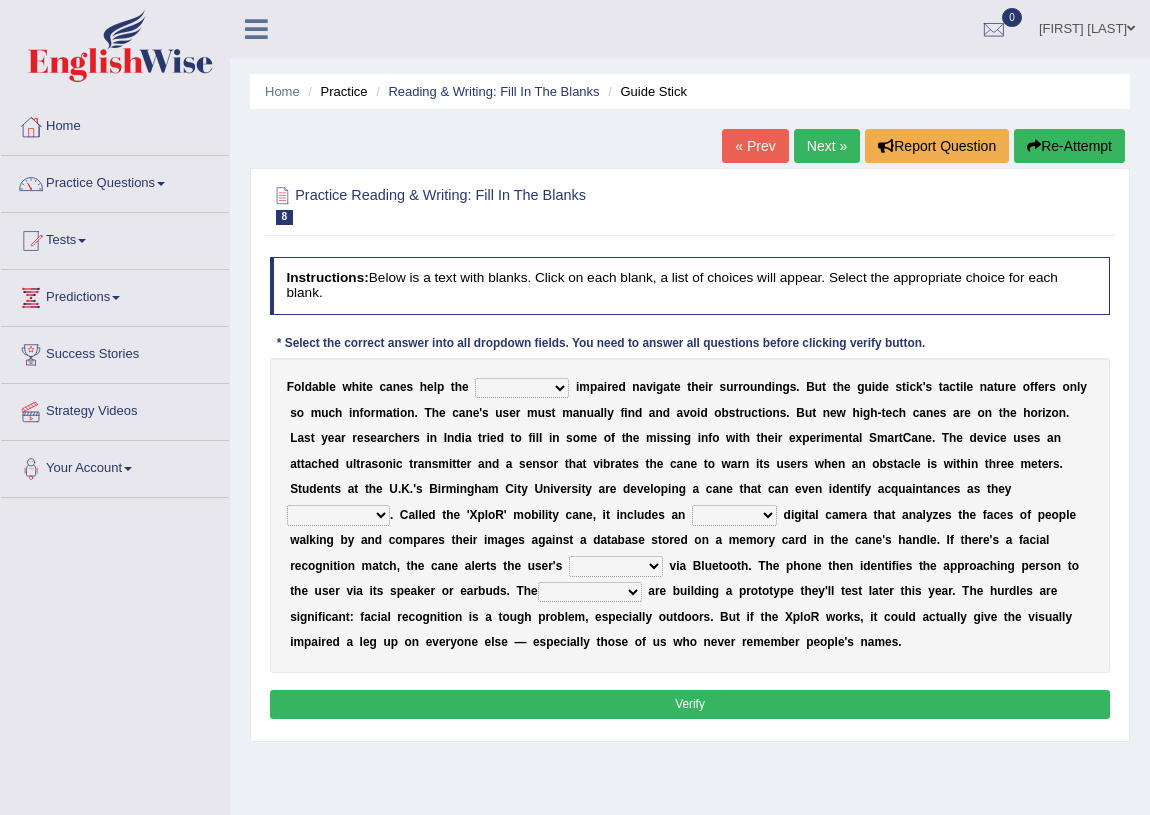 click on "felicity insensitivity visually malleability" at bounding box center (522, 388) 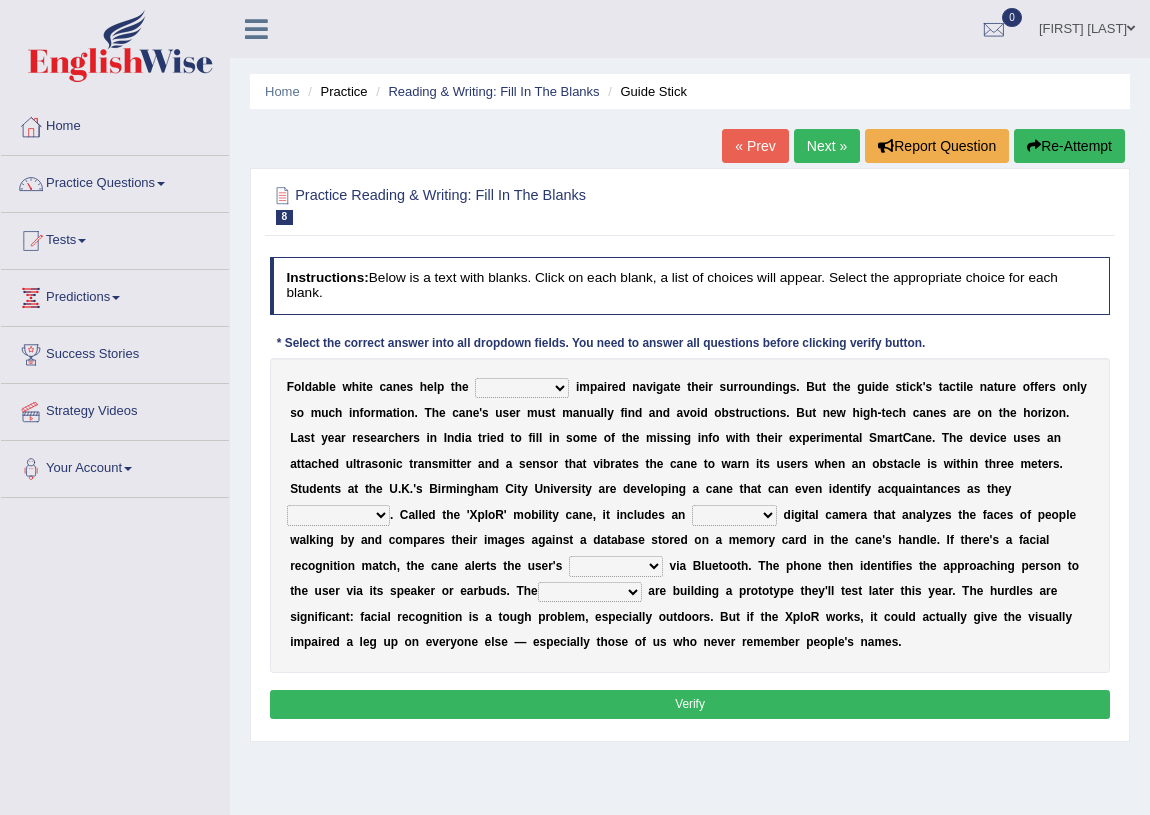 select on "visually" 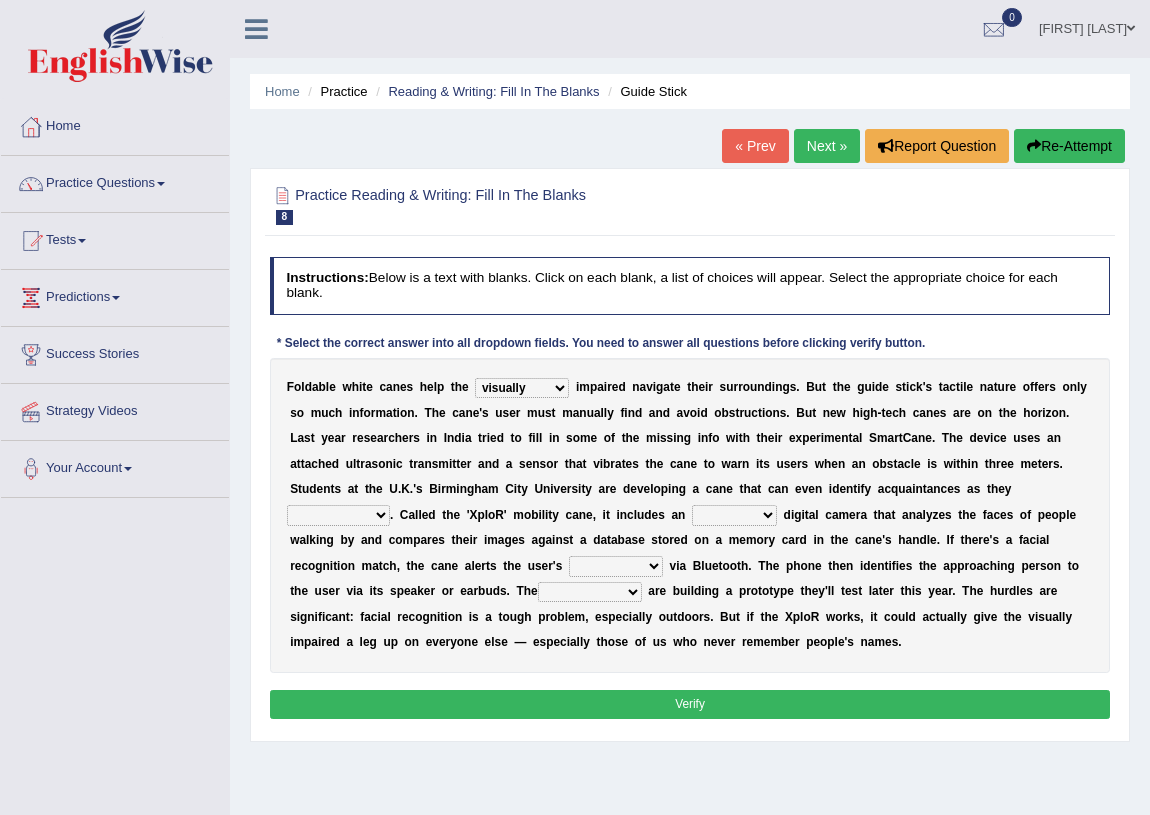 click on "likelihood throat northernmost approach" at bounding box center [338, 515] 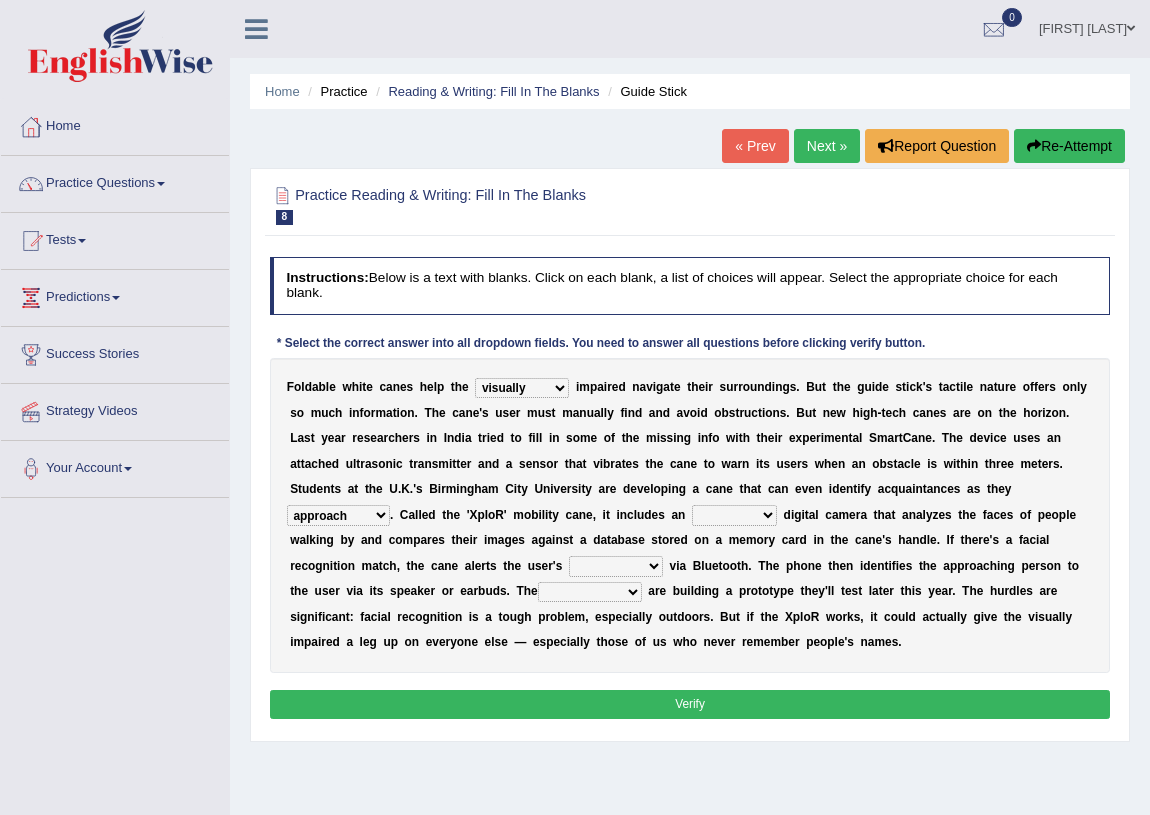 click on "untested embedded deadest skinhead" at bounding box center [734, 515] 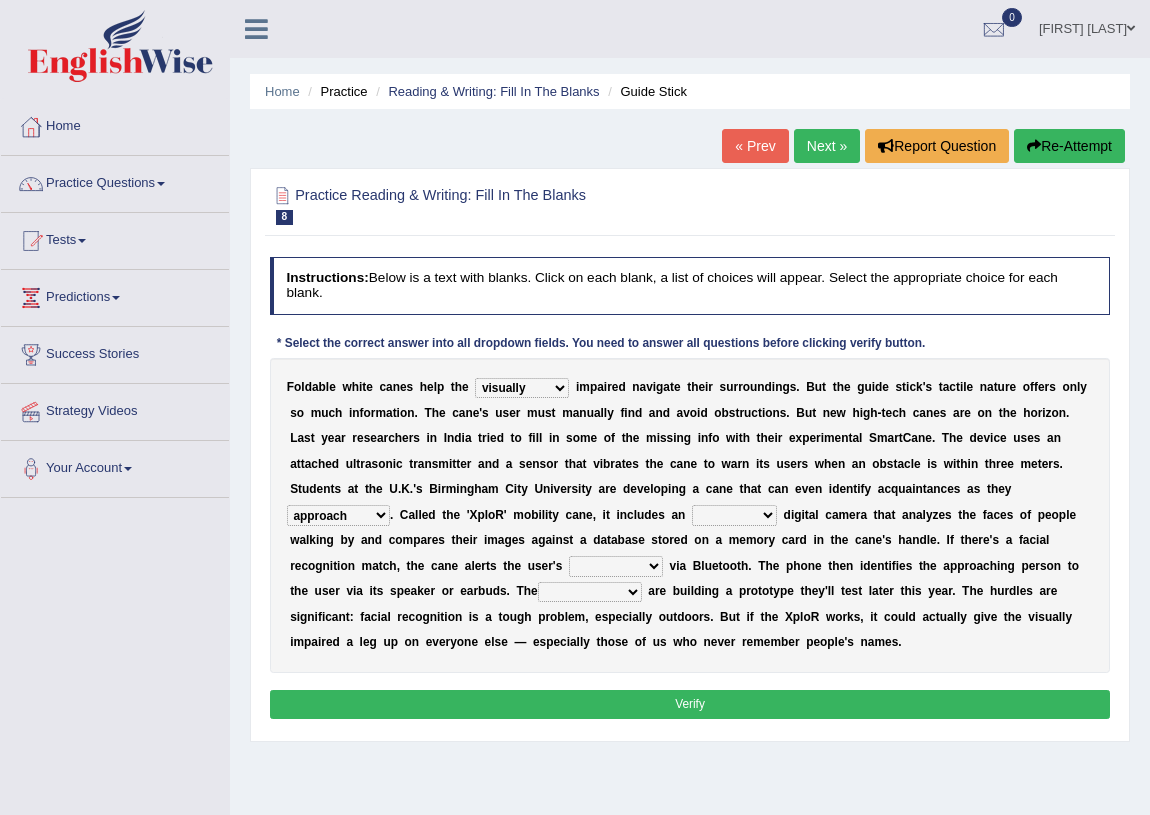 select on "skinhead" 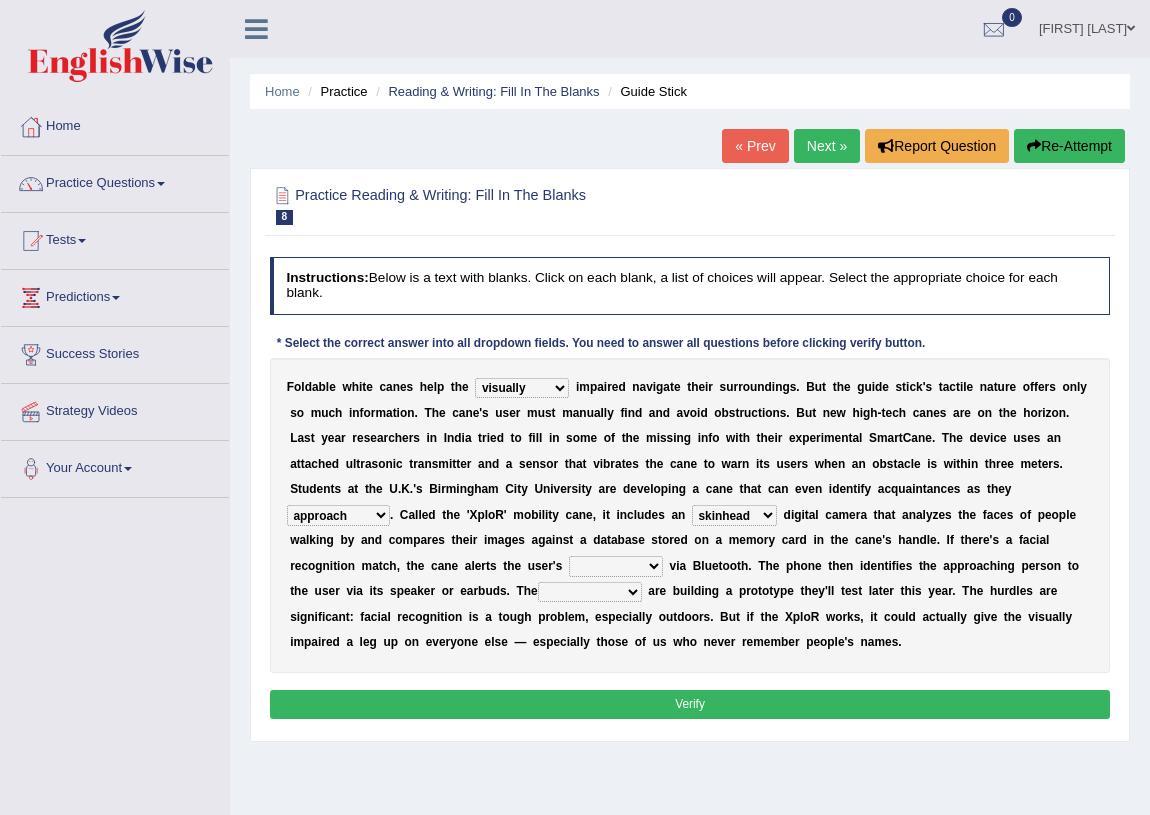 click on "waterborne alone smartphone postpone" at bounding box center (616, 566) 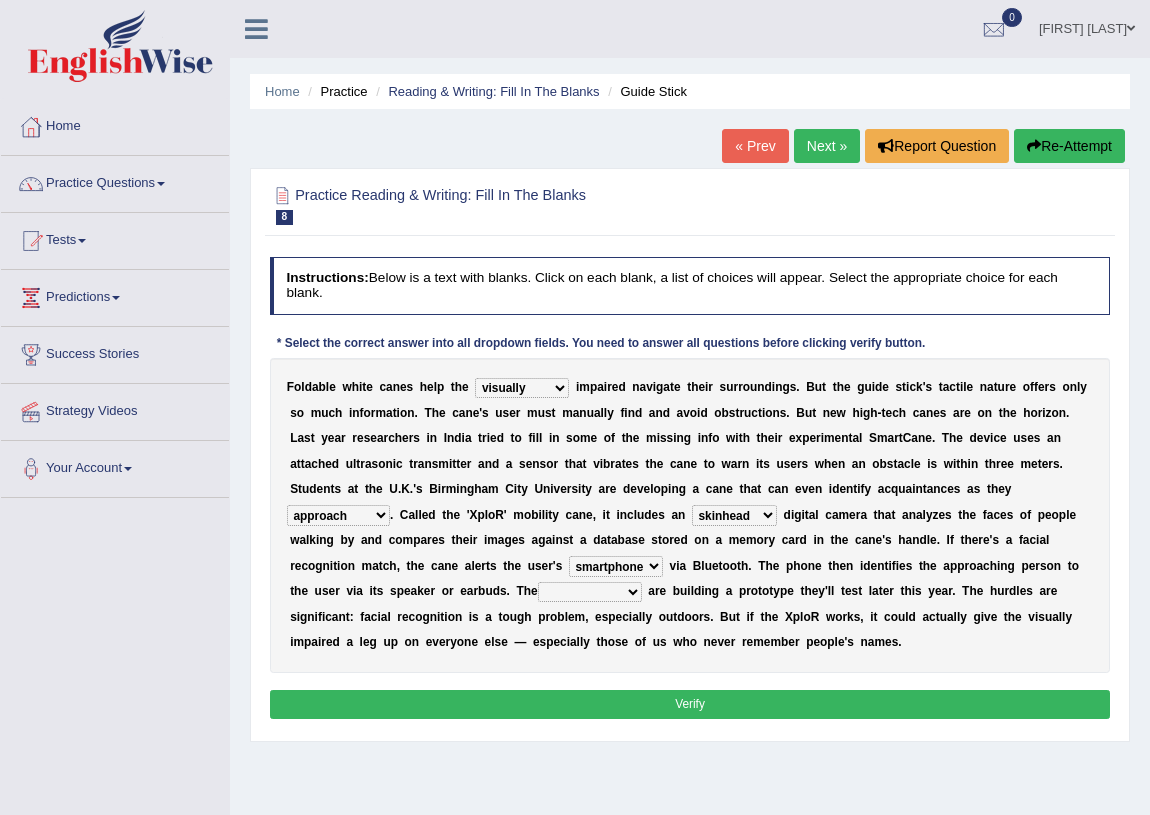 click on "waterborne alone smartphone postpone" at bounding box center (616, 566) 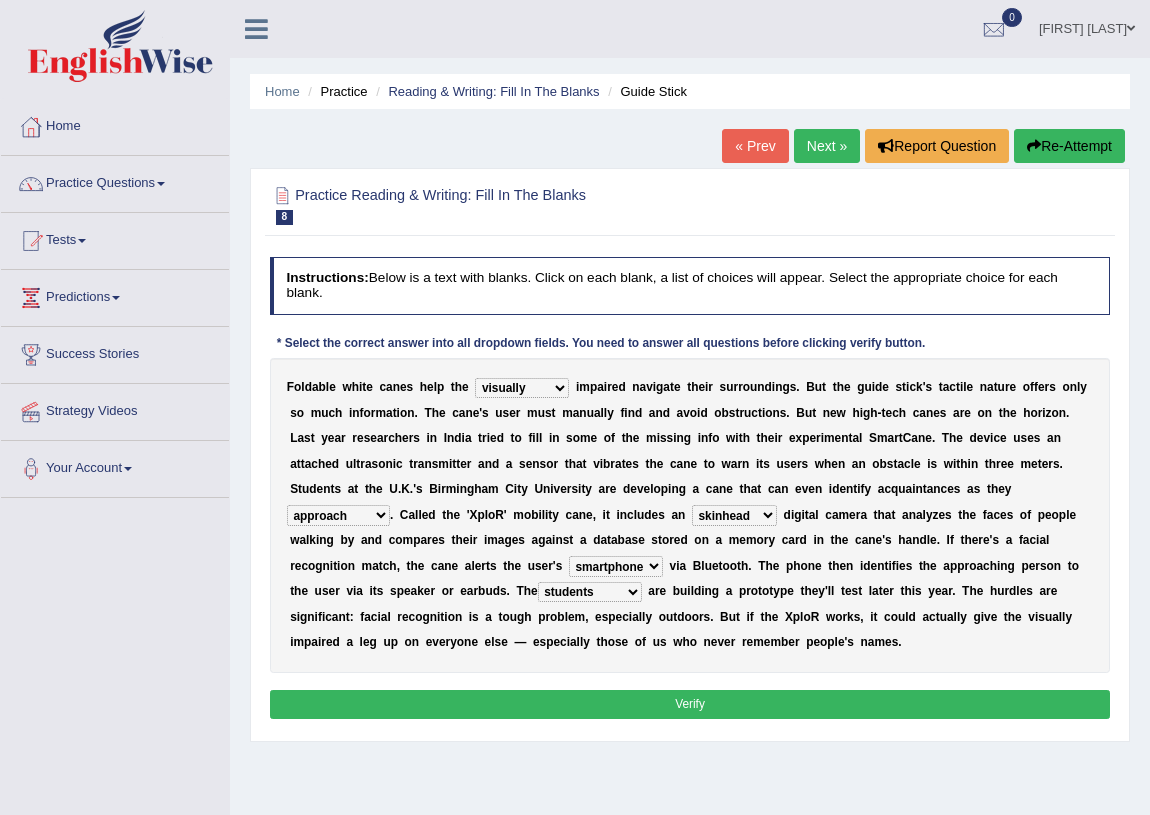 click on "Verify" at bounding box center (690, 704) 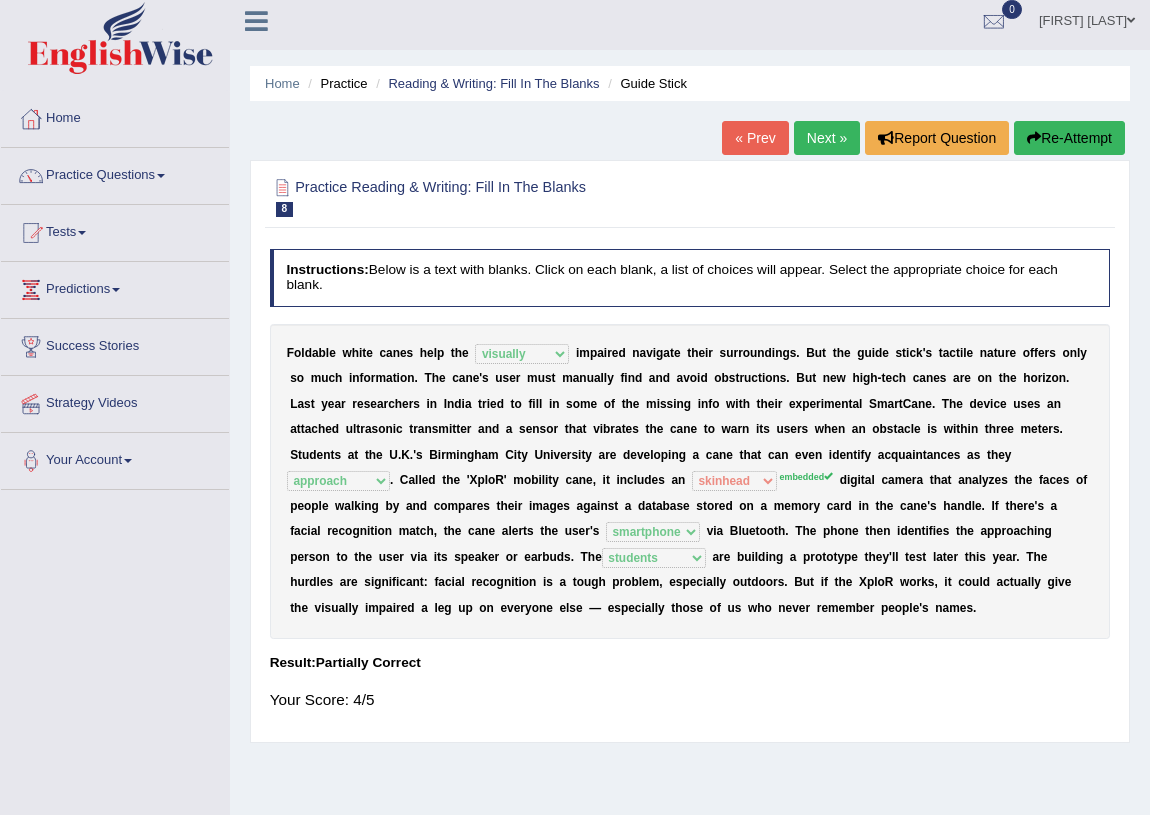 scroll, scrollTop: 0, scrollLeft: 0, axis: both 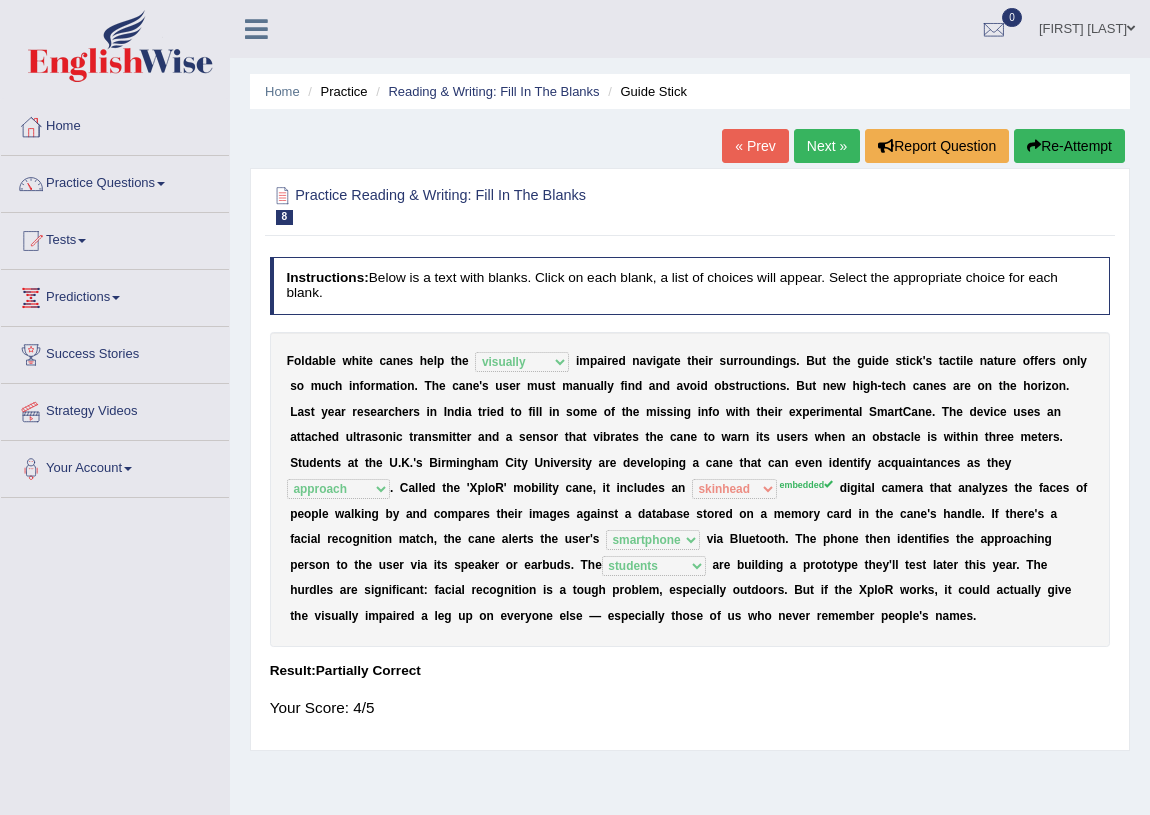 click on "Next »" at bounding box center [827, 146] 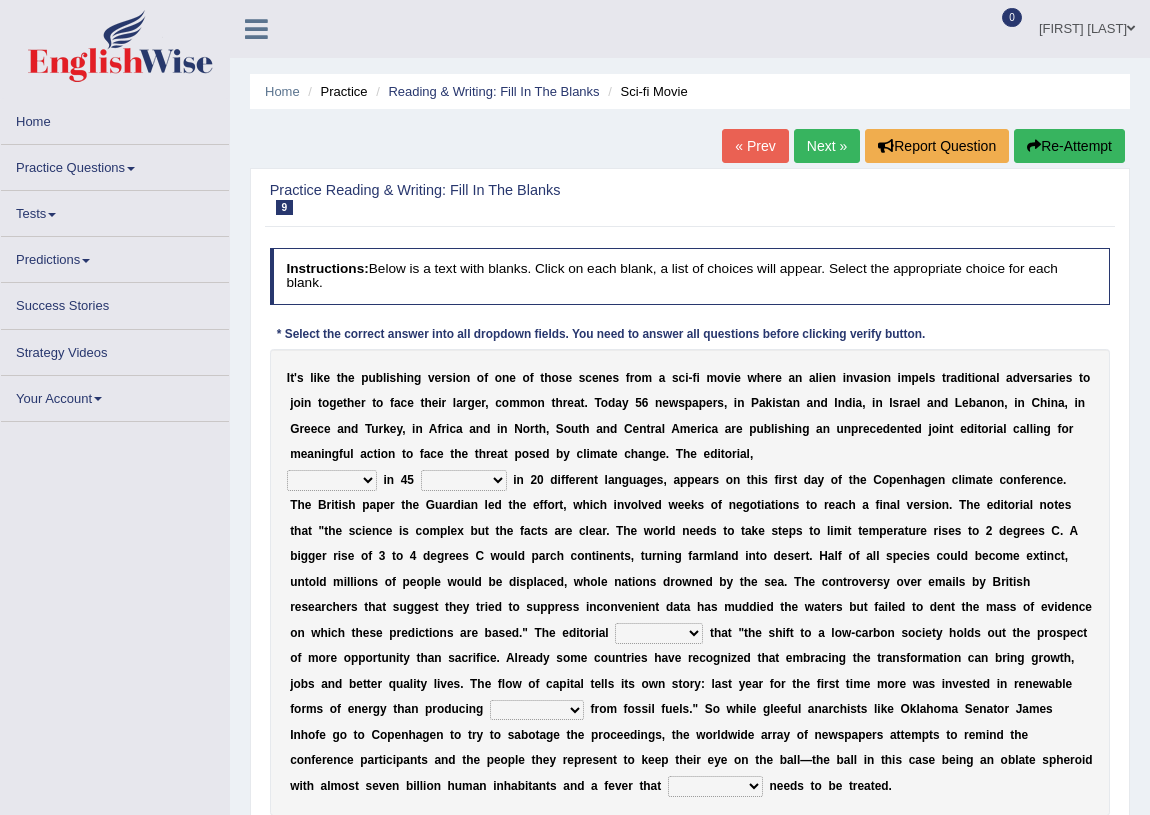 scroll, scrollTop: 0, scrollLeft: 0, axis: both 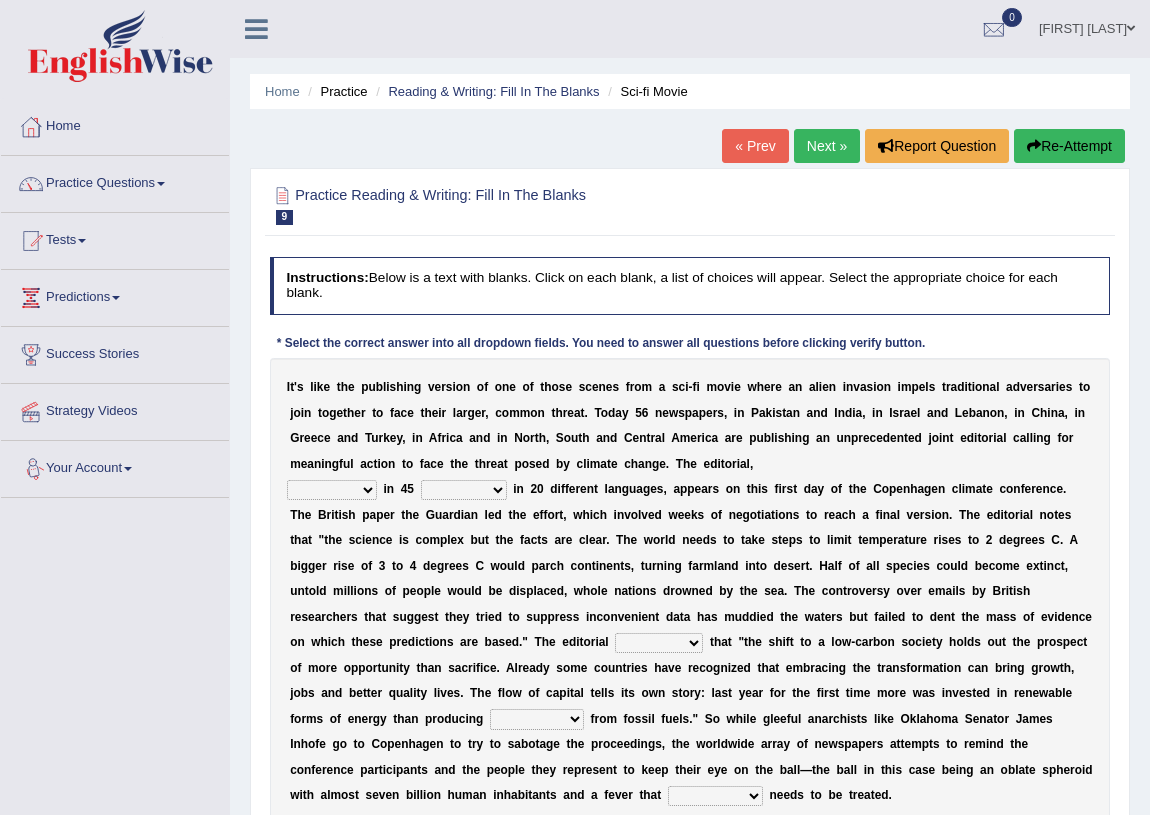 click on "published publicized burnished transmitted" at bounding box center (332, 490) 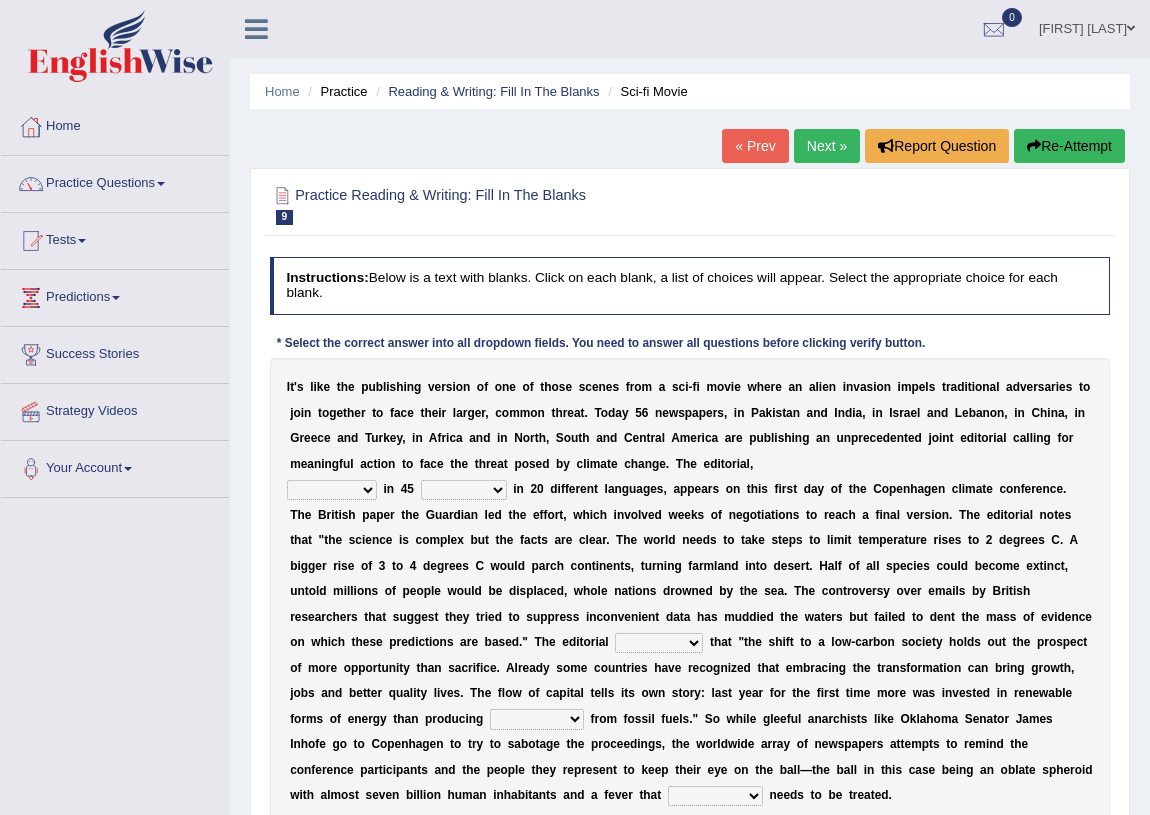 select on "published" 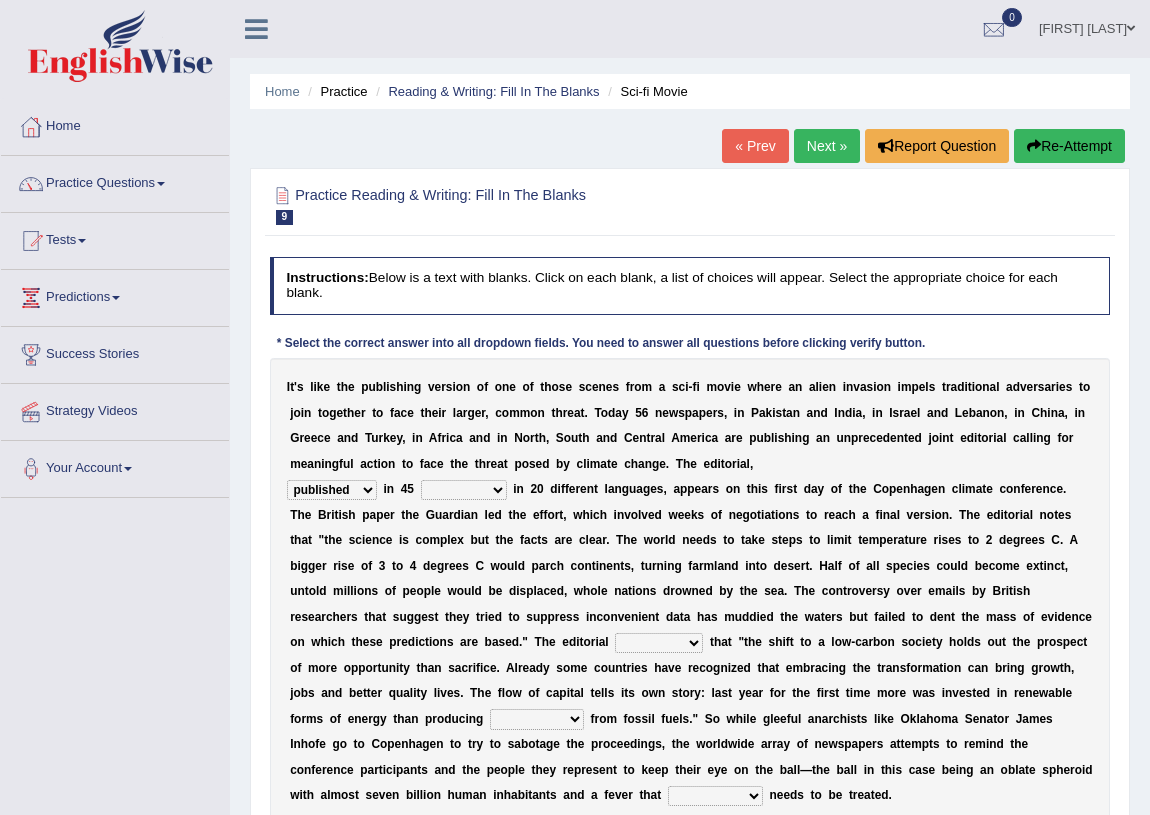 click on "clans countries continents terraces" at bounding box center [464, 490] 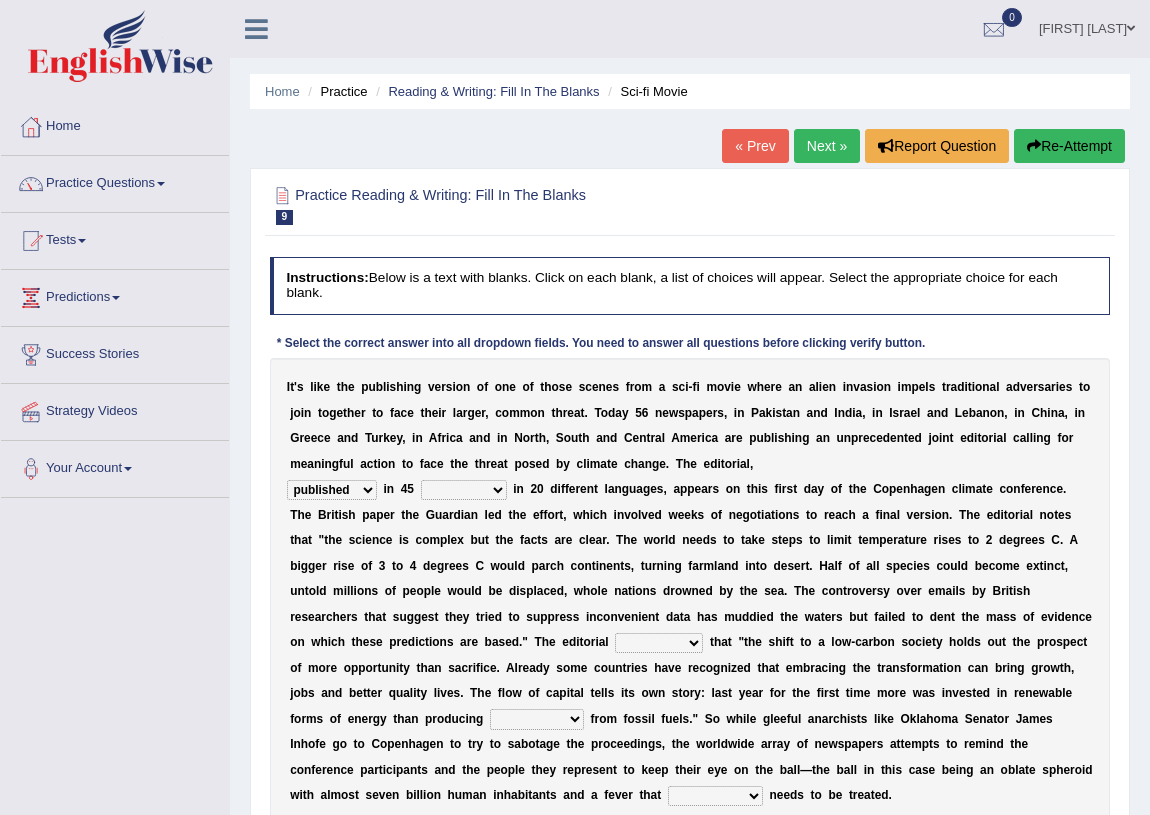 select on "countries" 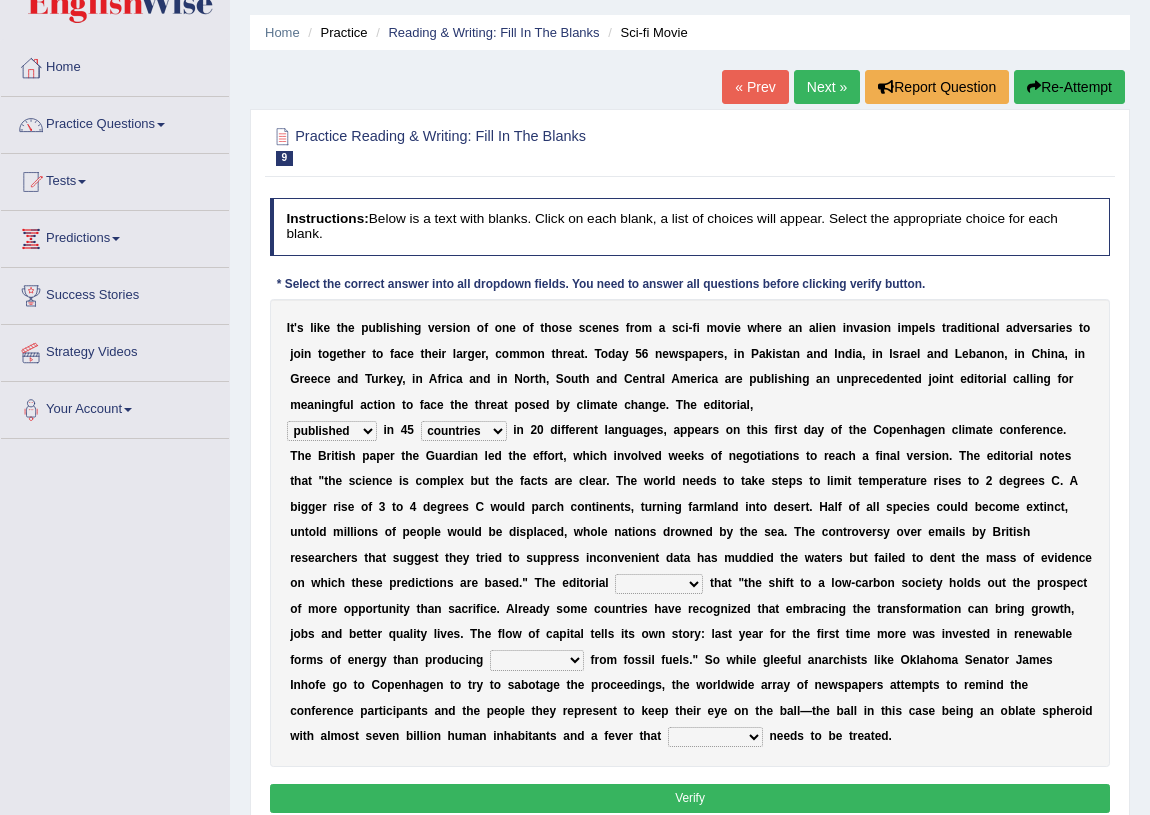 scroll, scrollTop: 90, scrollLeft: 0, axis: vertical 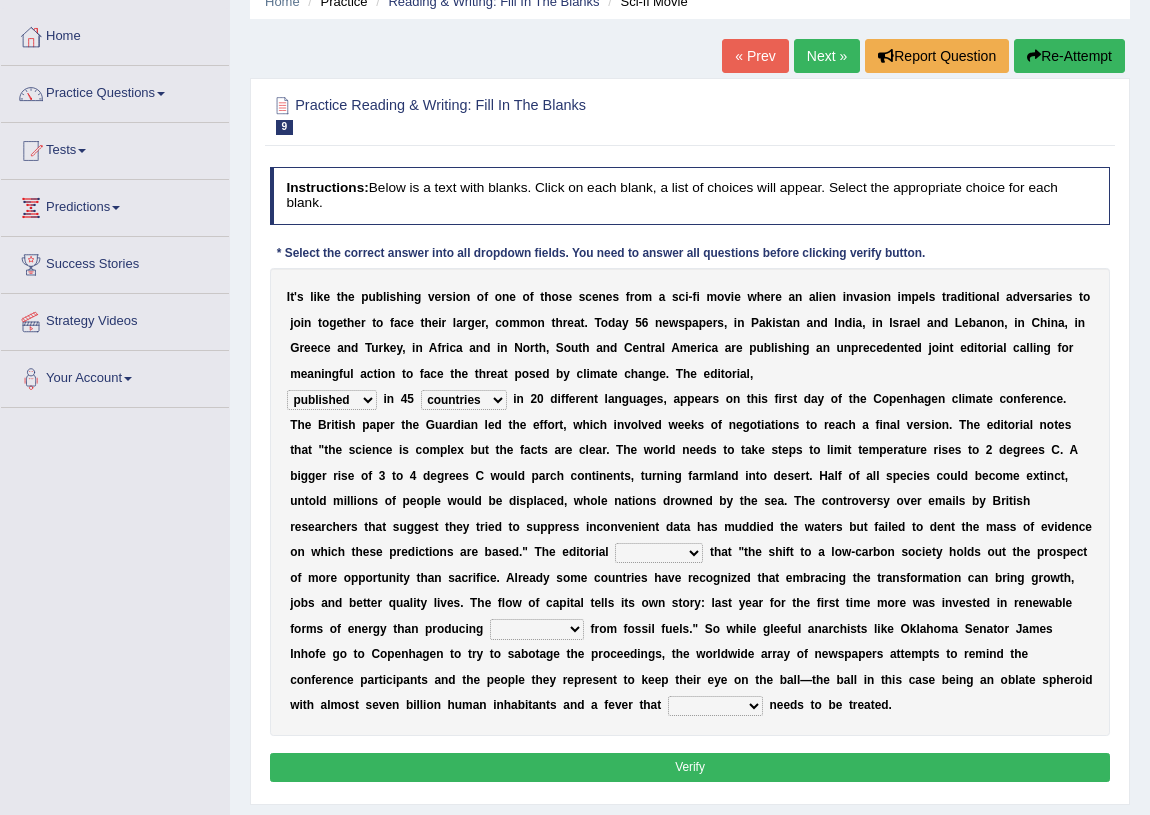 click on "modified protested recognized declined" at bounding box center (659, 553) 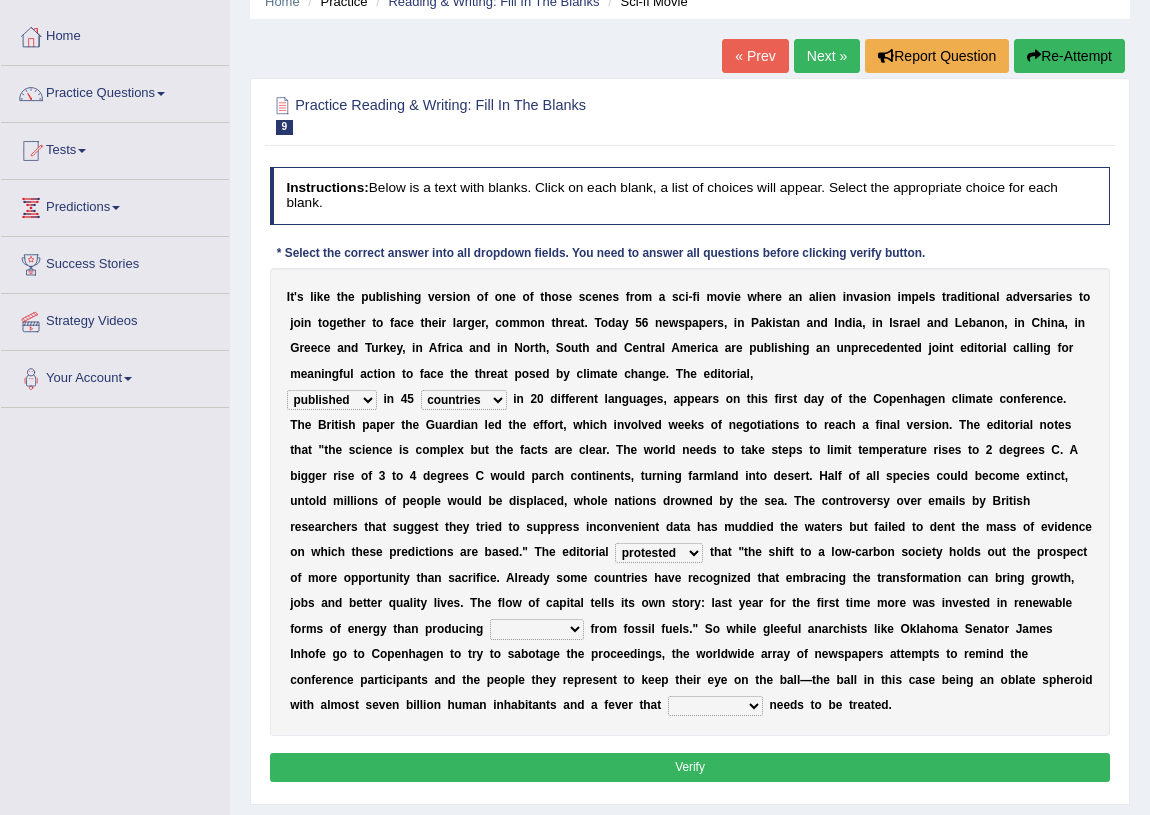 click on "electricity indivisibility negativity significance" at bounding box center (537, 629) 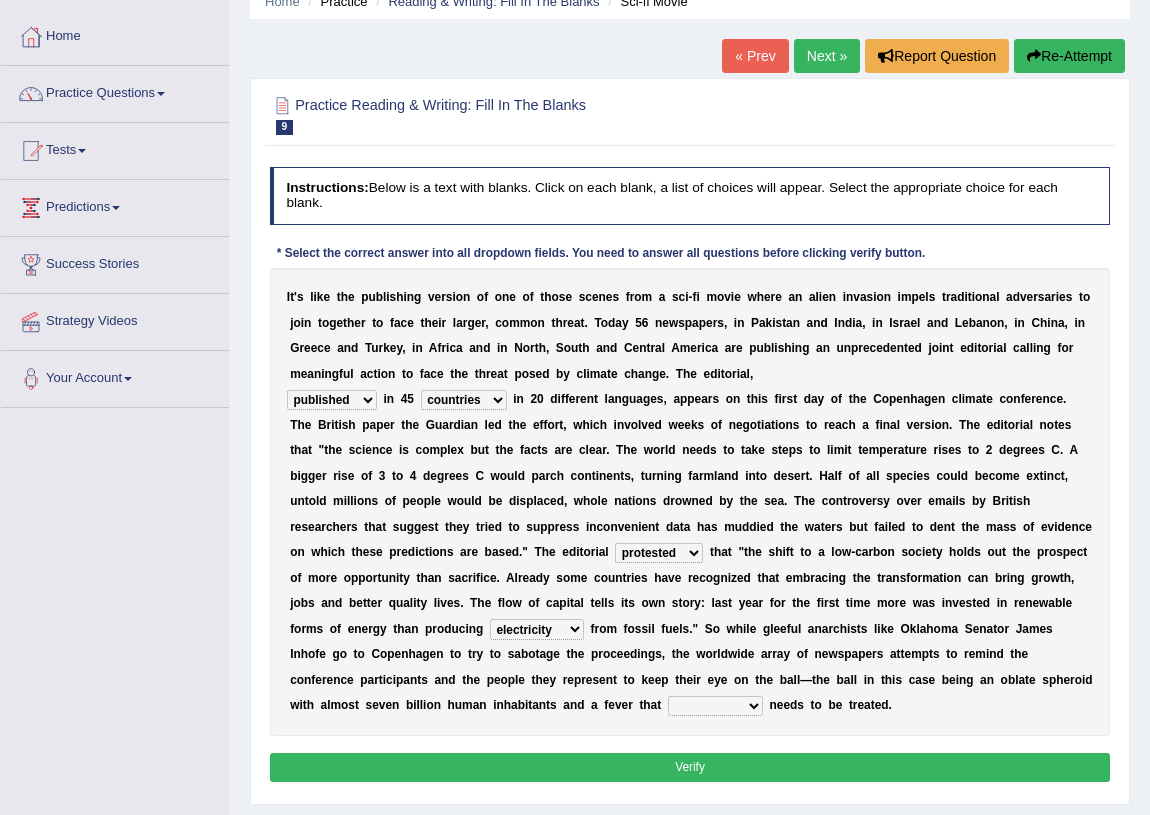 click on "solicitously desperately ephemerally peripherally" at bounding box center (715, 706) 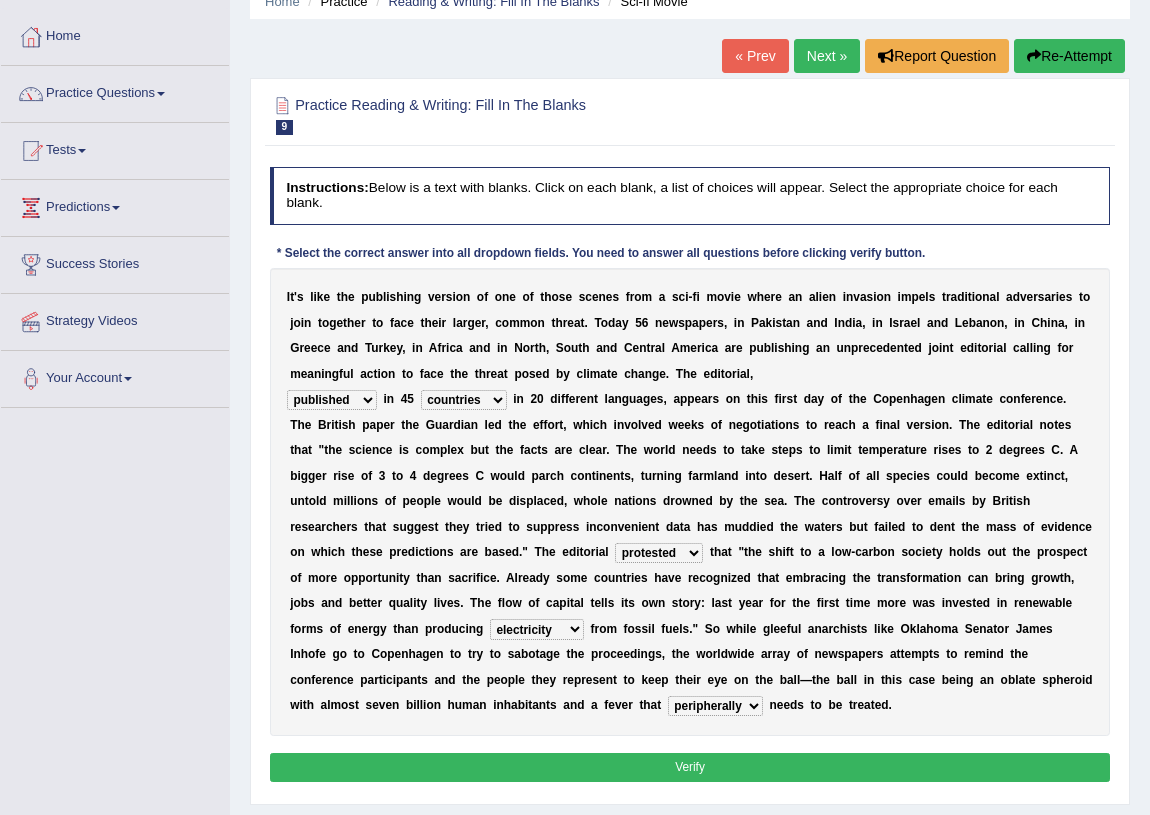 click on "Verify" at bounding box center (690, 767) 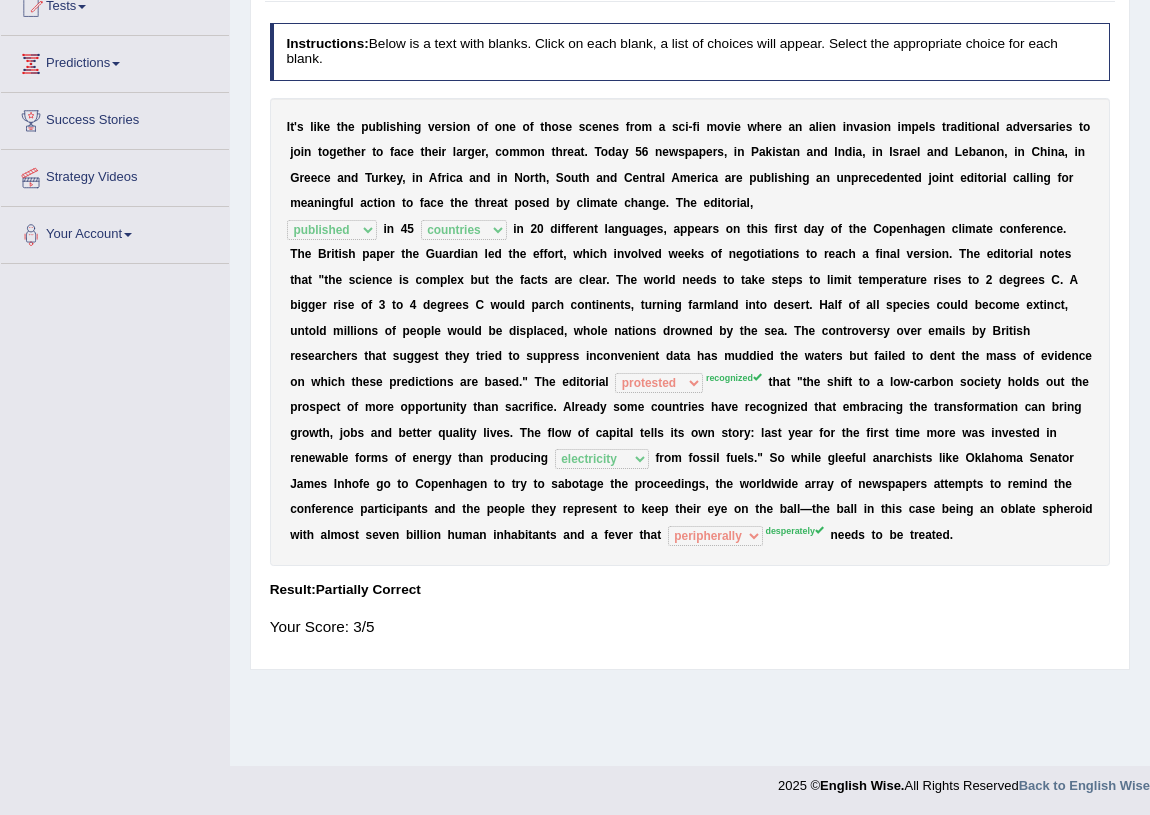 scroll, scrollTop: 0, scrollLeft: 0, axis: both 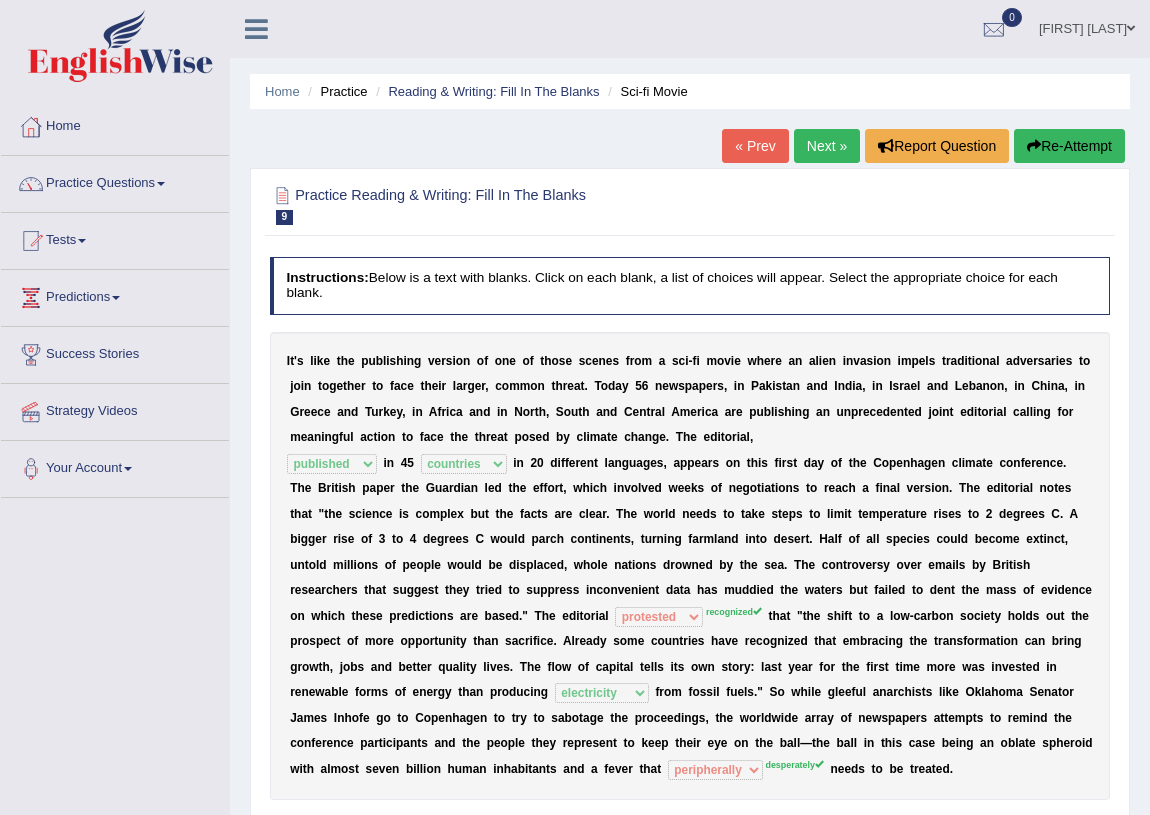 click on "Next »" at bounding box center [827, 146] 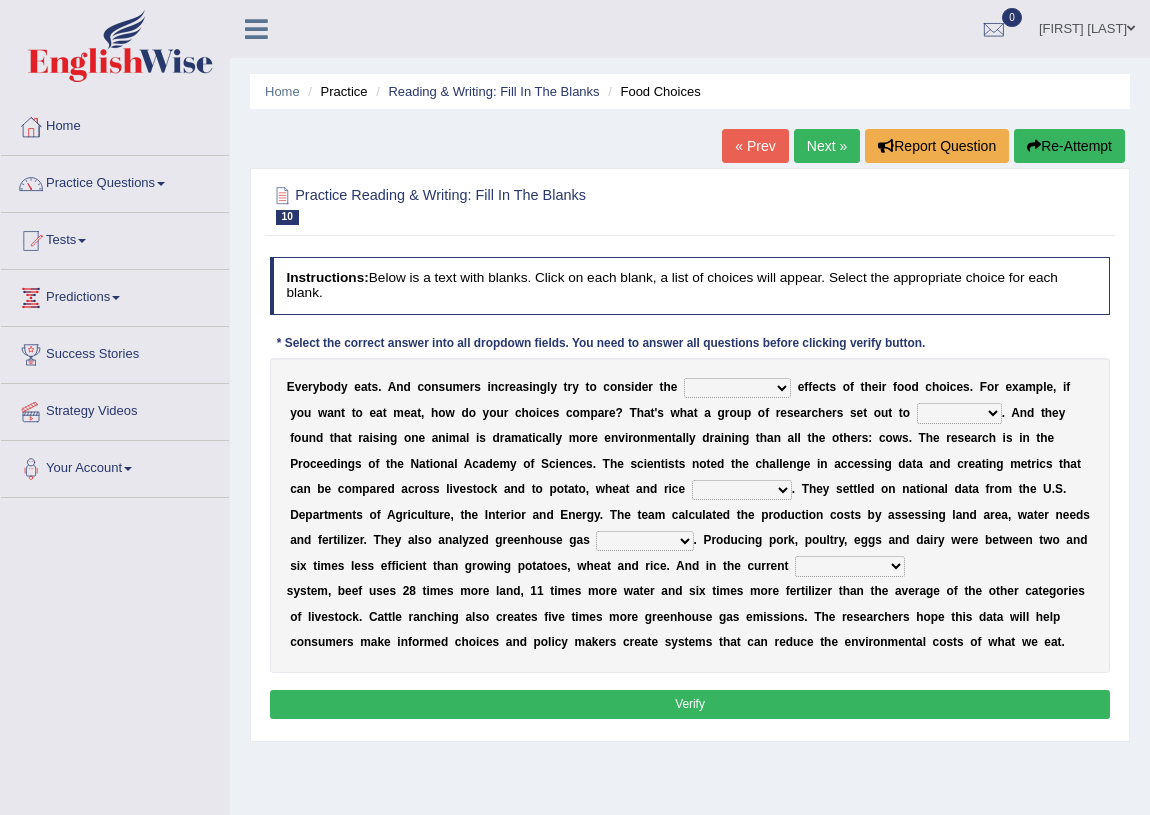 scroll, scrollTop: 0, scrollLeft: 0, axis: both 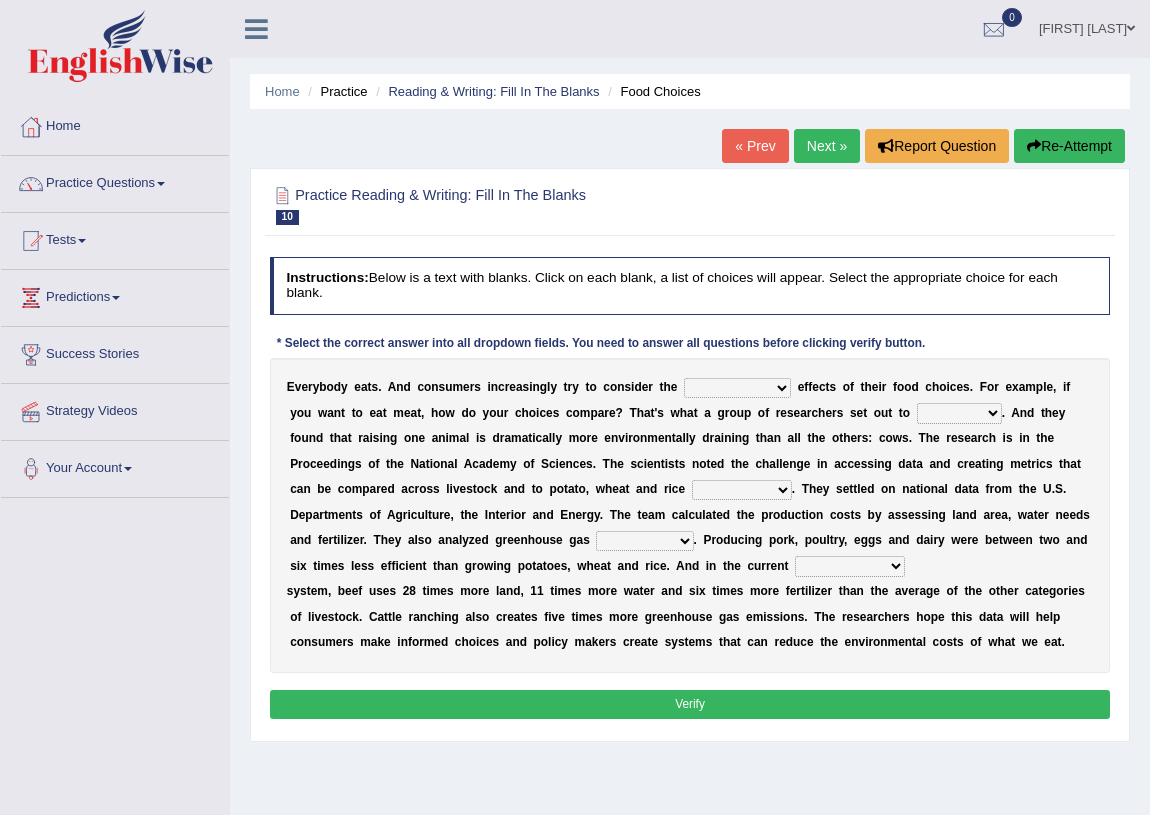 click on "spiritual economic environmental material" at bounding box center [737, 388] 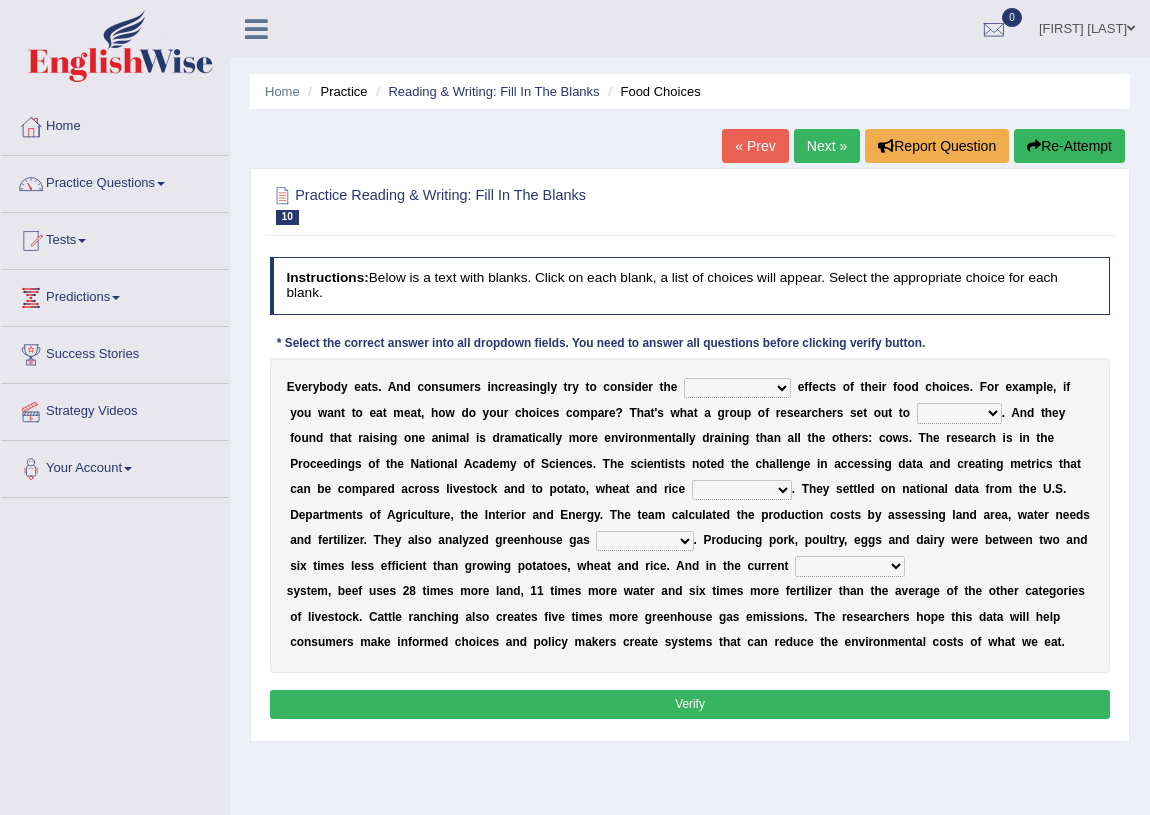 select on "environmental" 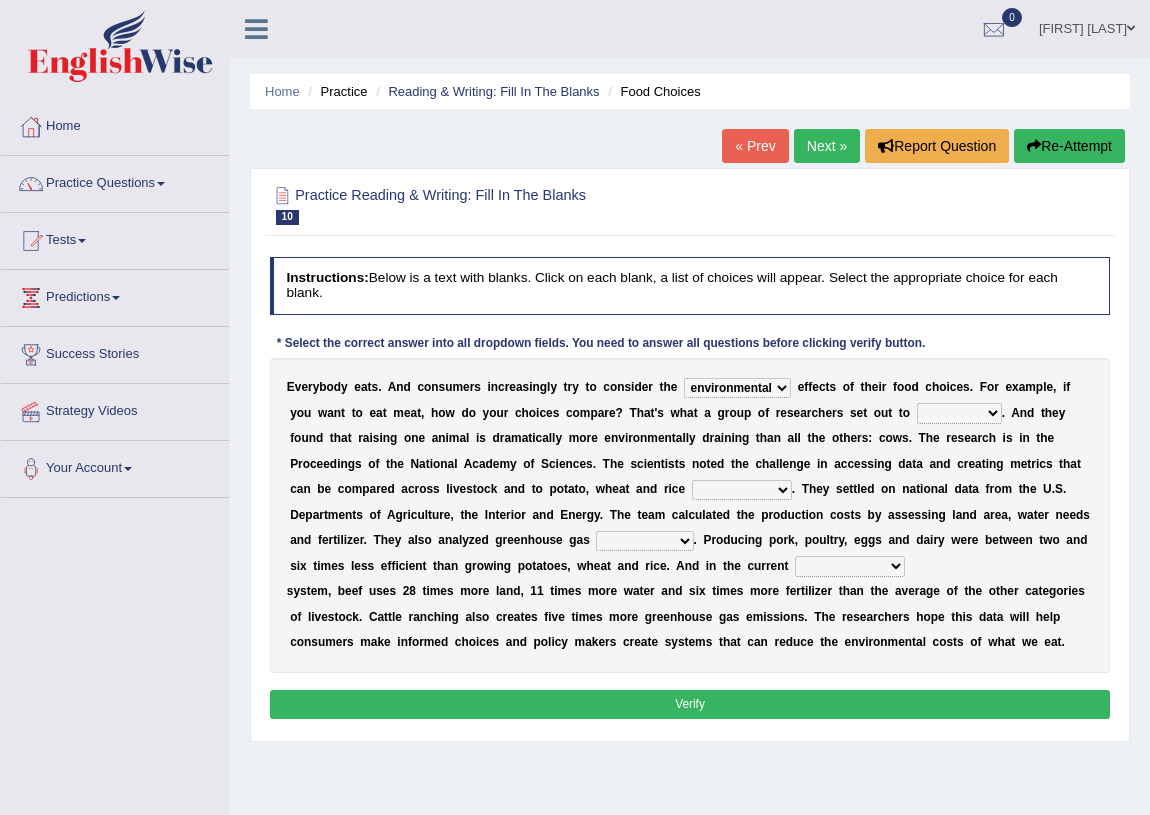 click on "spiritual economic environmental material" at bounding box center (737, 388) 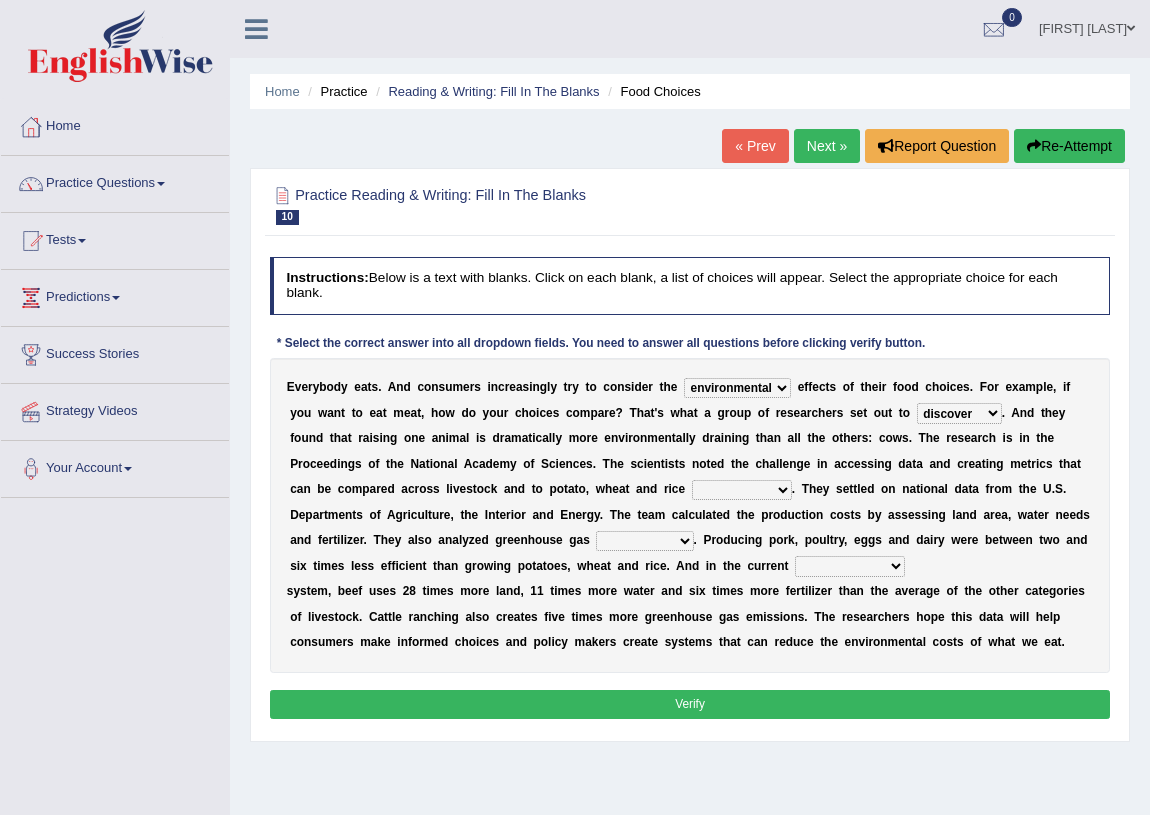 click on "exemplify squander discover purchase" at bounding box center [959, 413] 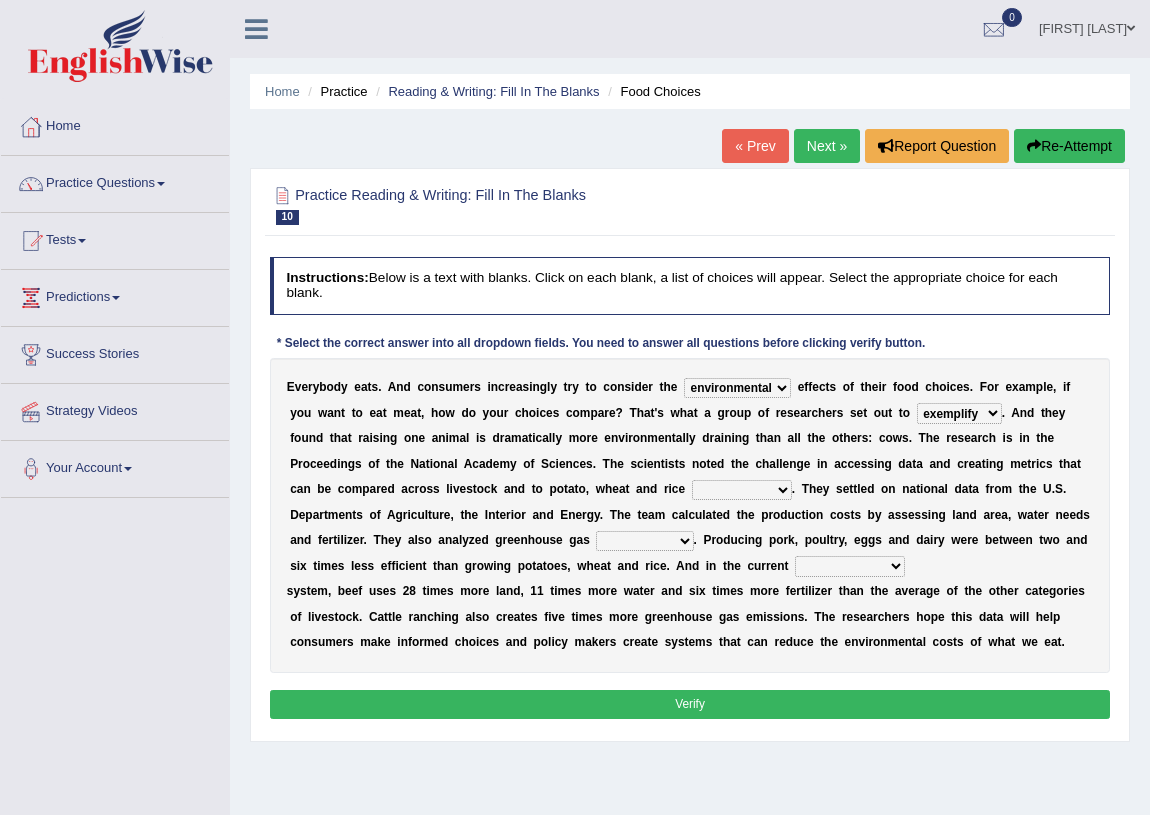 click on "exemplify squander discover purchase" at bounding box center (959, 413) 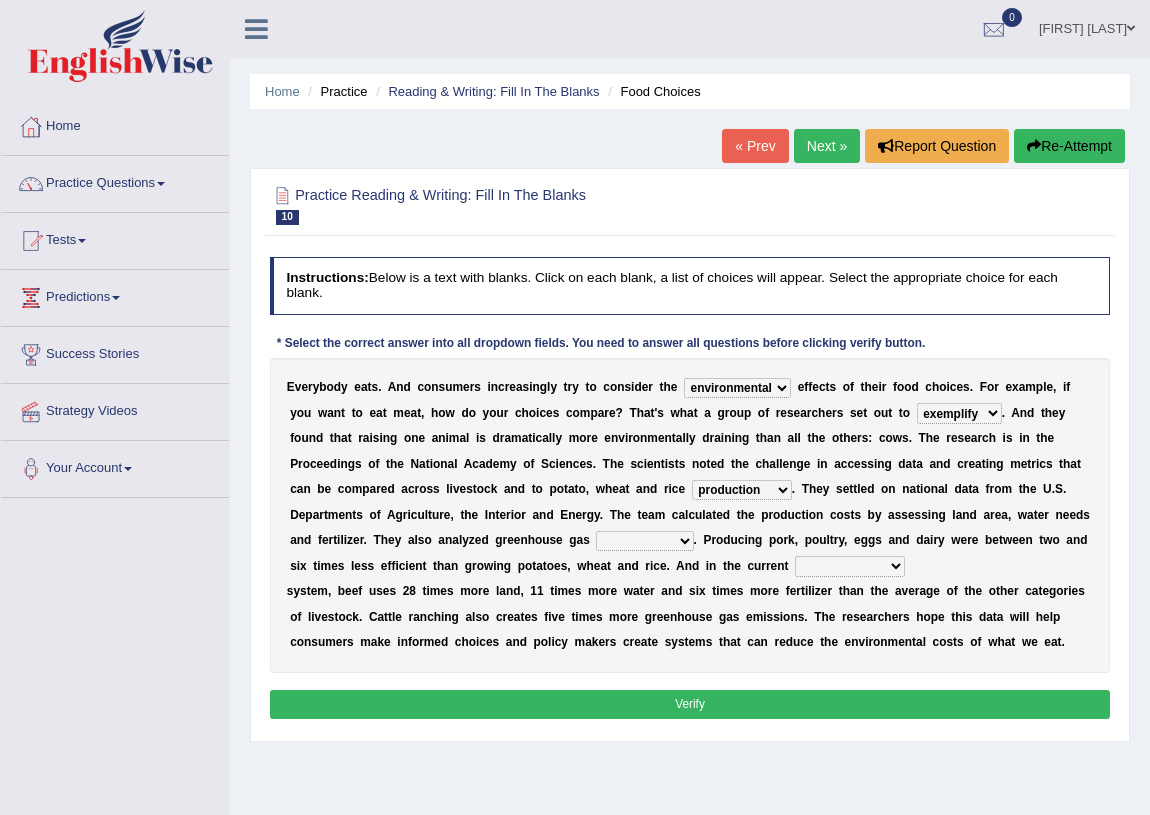 click on "production corruption consumption inventory" at bounding box center (742, 490) 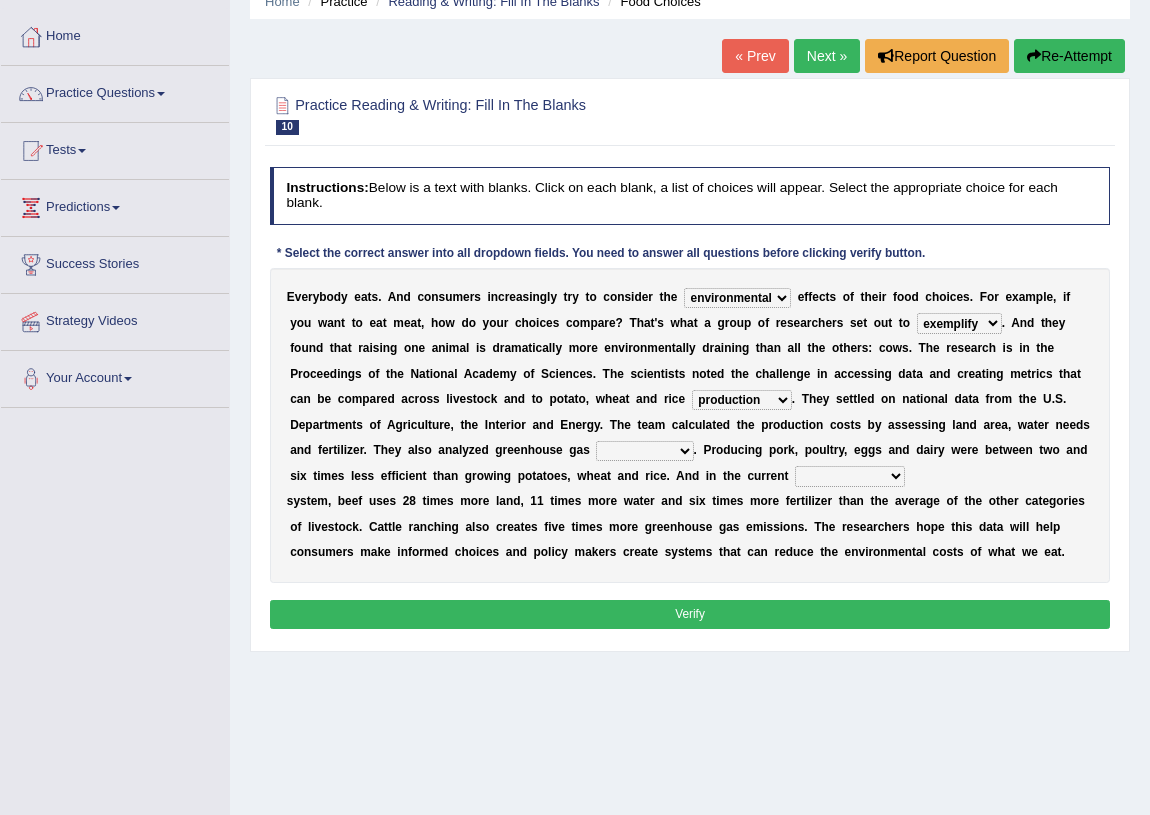scroll, scrollTop: 90, scrollLeft: 0, axis: vertical 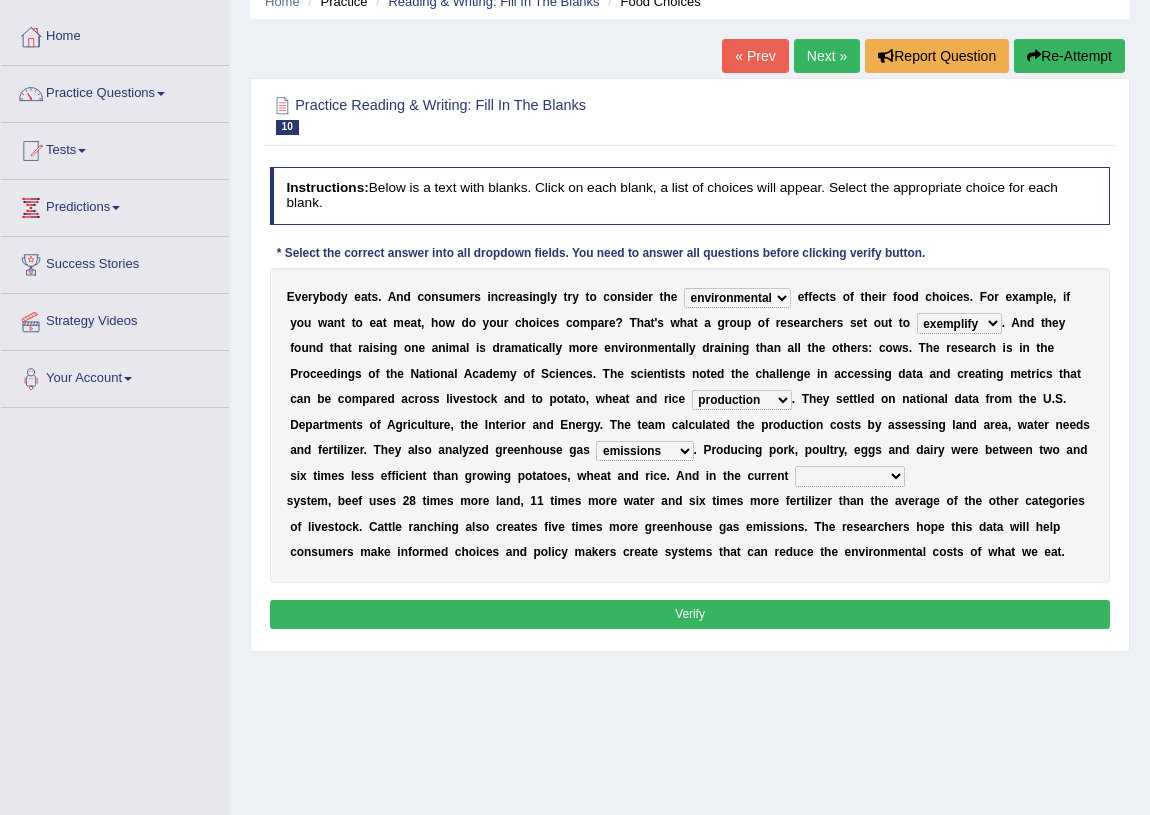 click on "agricultural impalpable ungrammatical terminal" at bounding box center (850, 476) 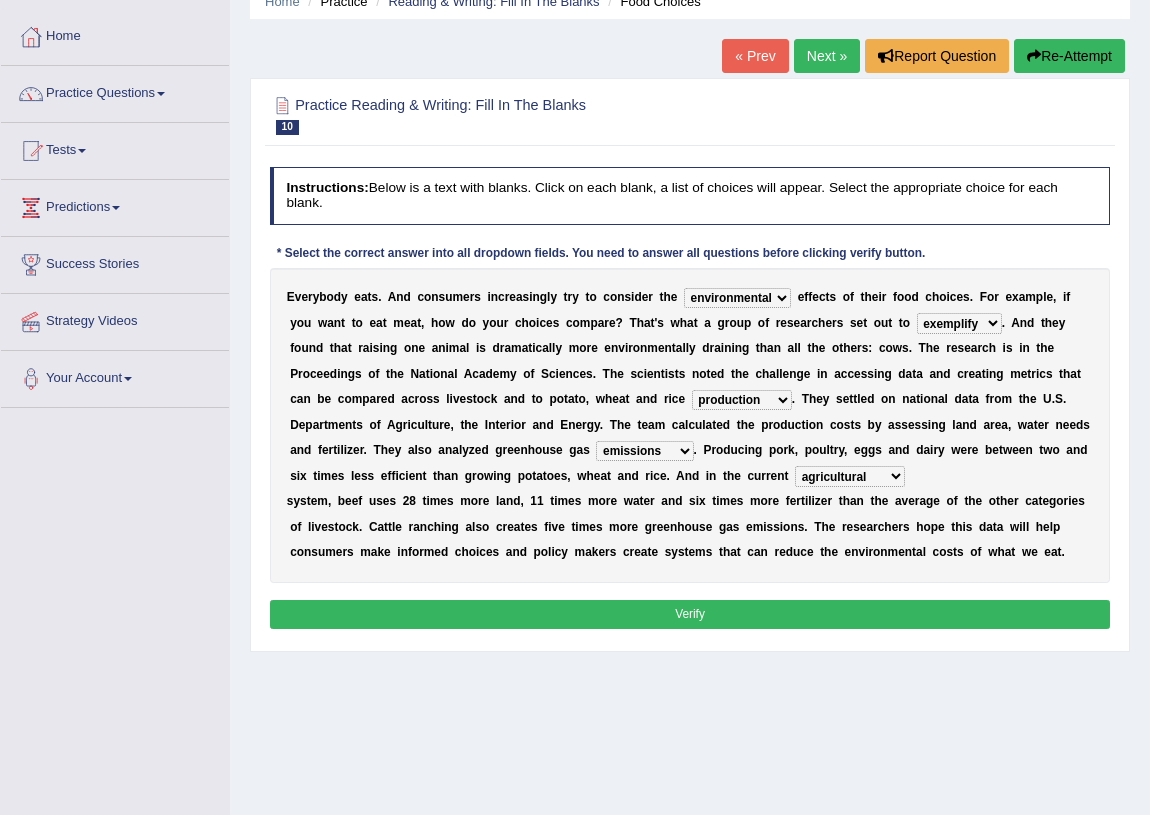 click on "Verify" at bounding box center (690, 614) 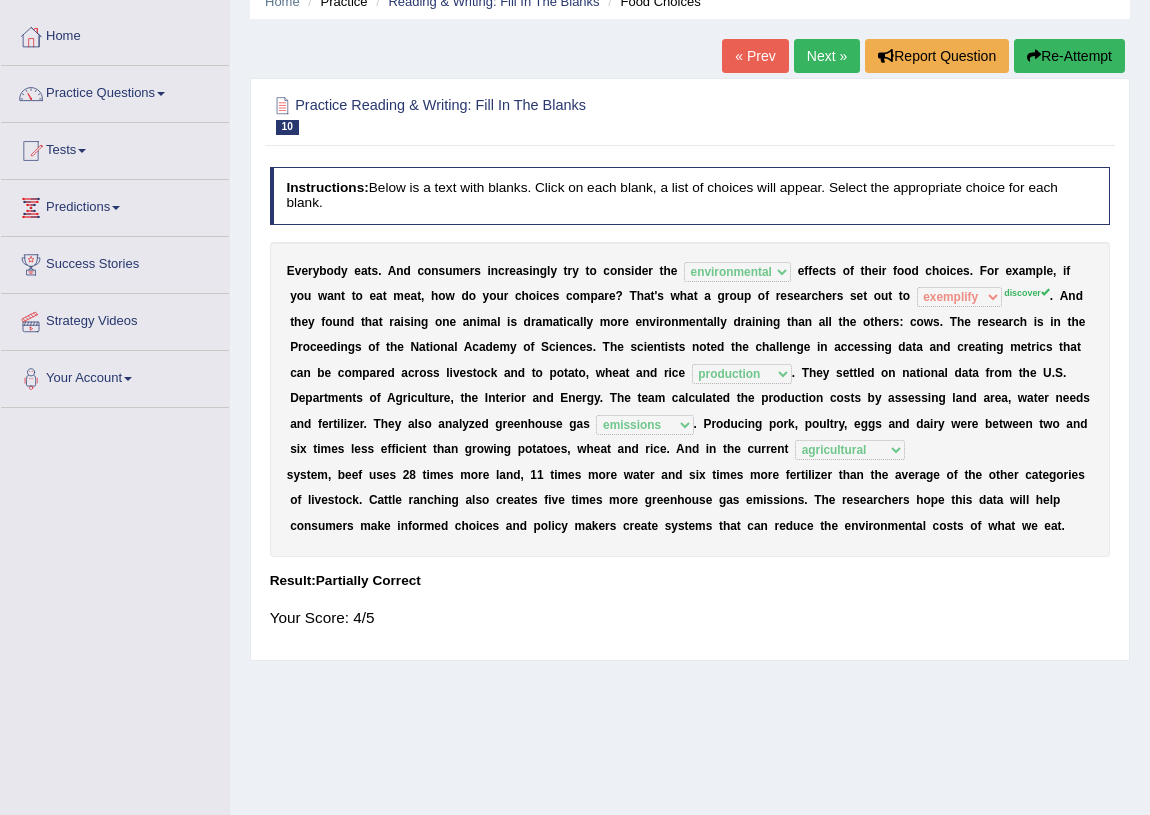 click on "Next »" at bounding box center (827, 56) 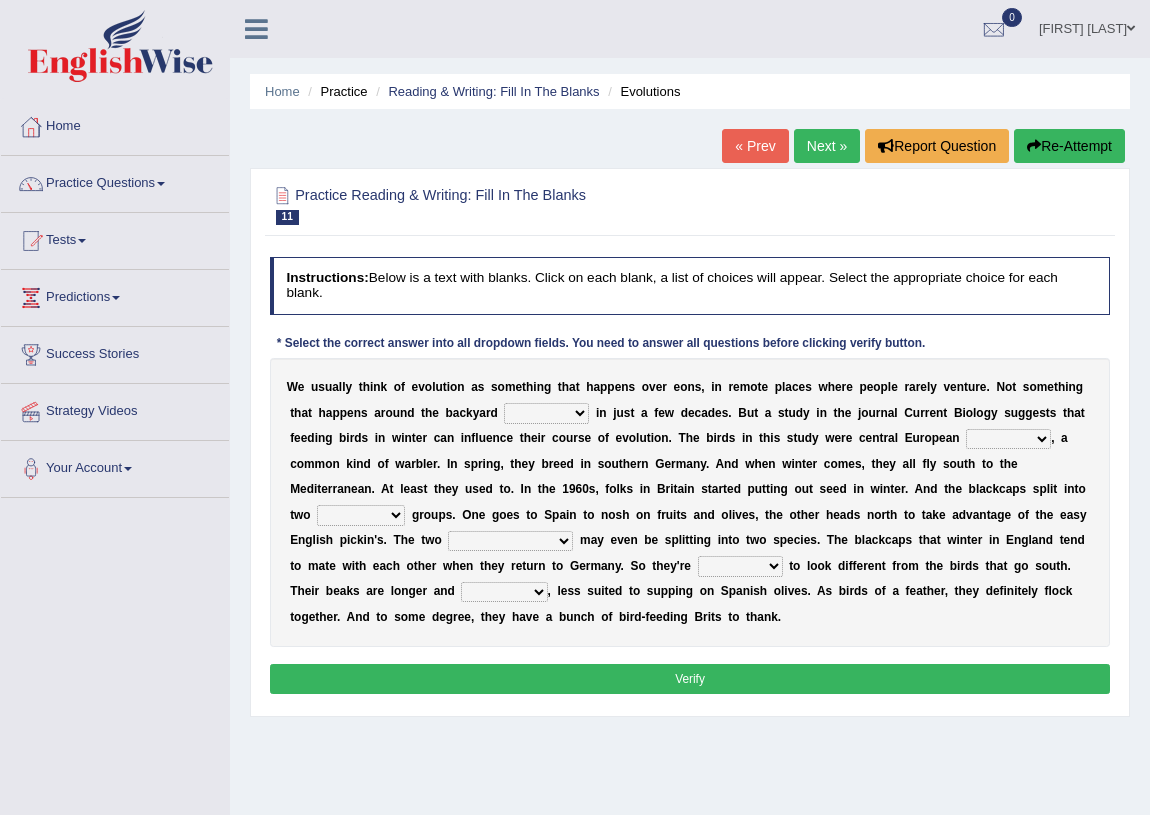 scroll, scrollTop: 0, scrollLeft: 0, axis: both 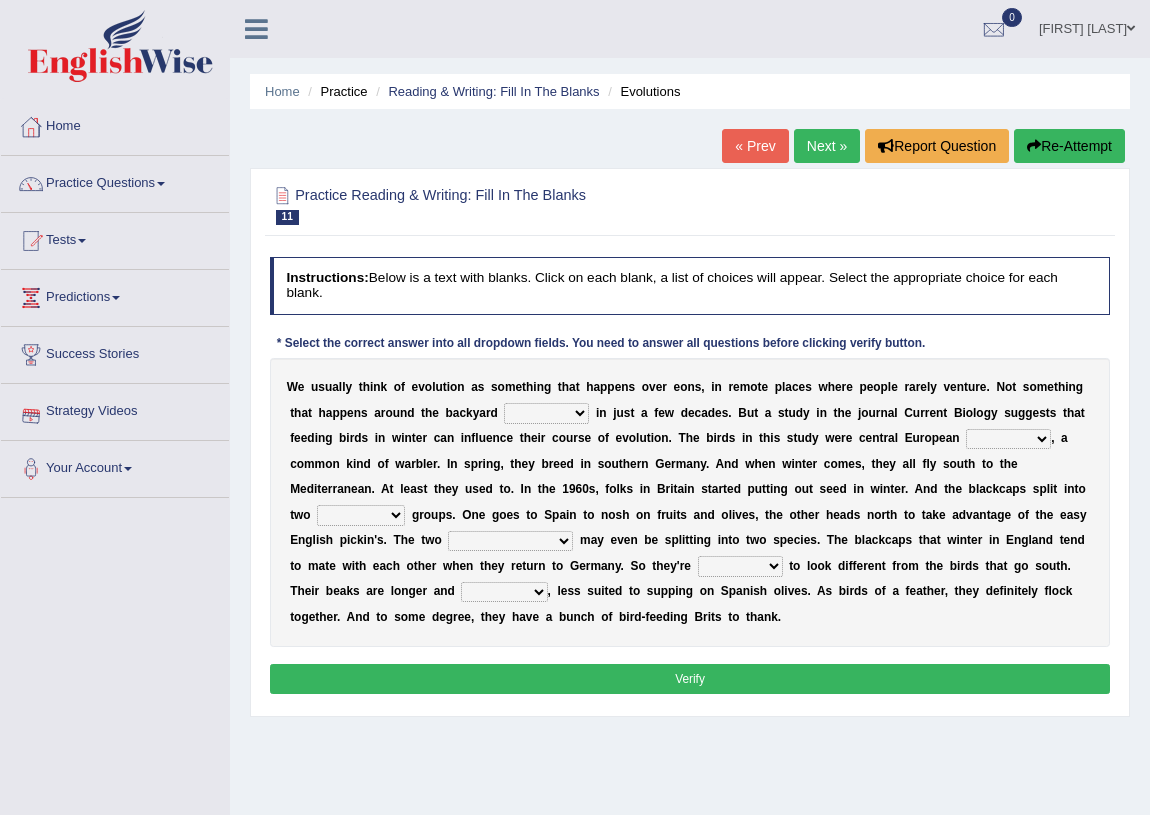 click on "beaver believer birdfeeder phonier" at bounding box center (546, 413) 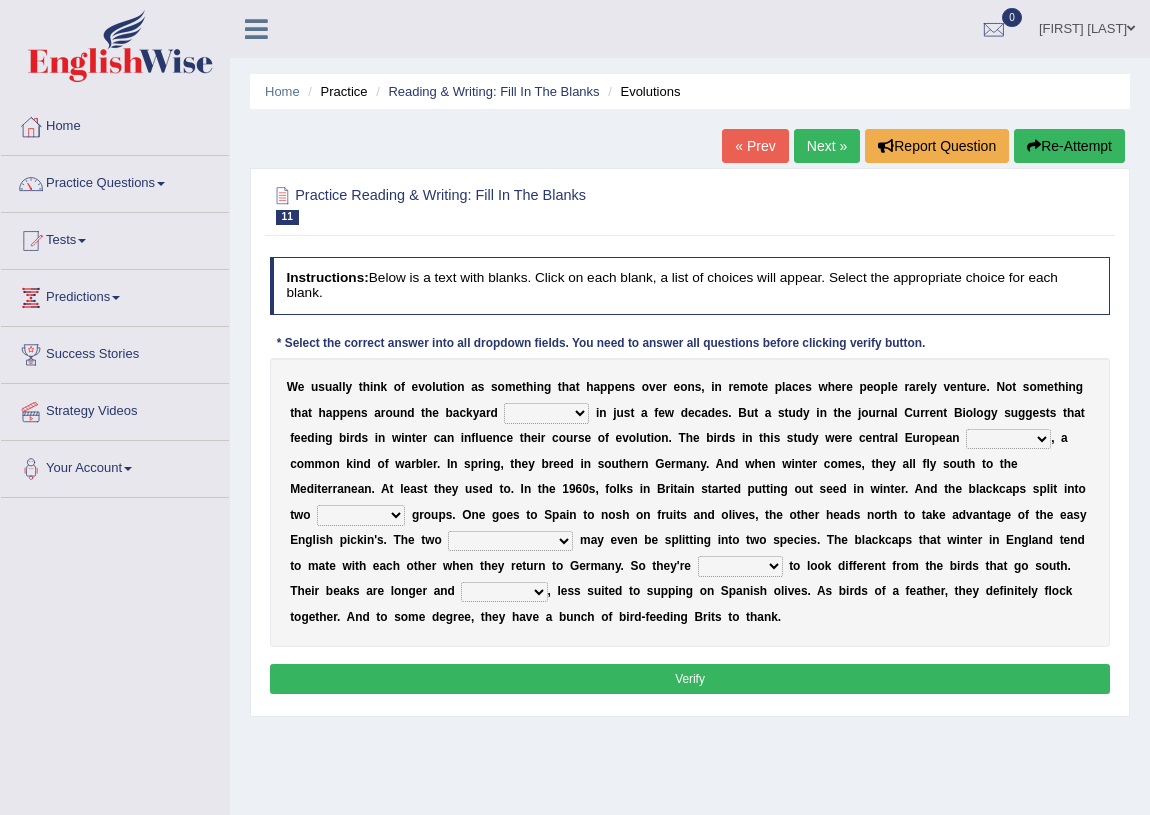 select on "birdfeeder" 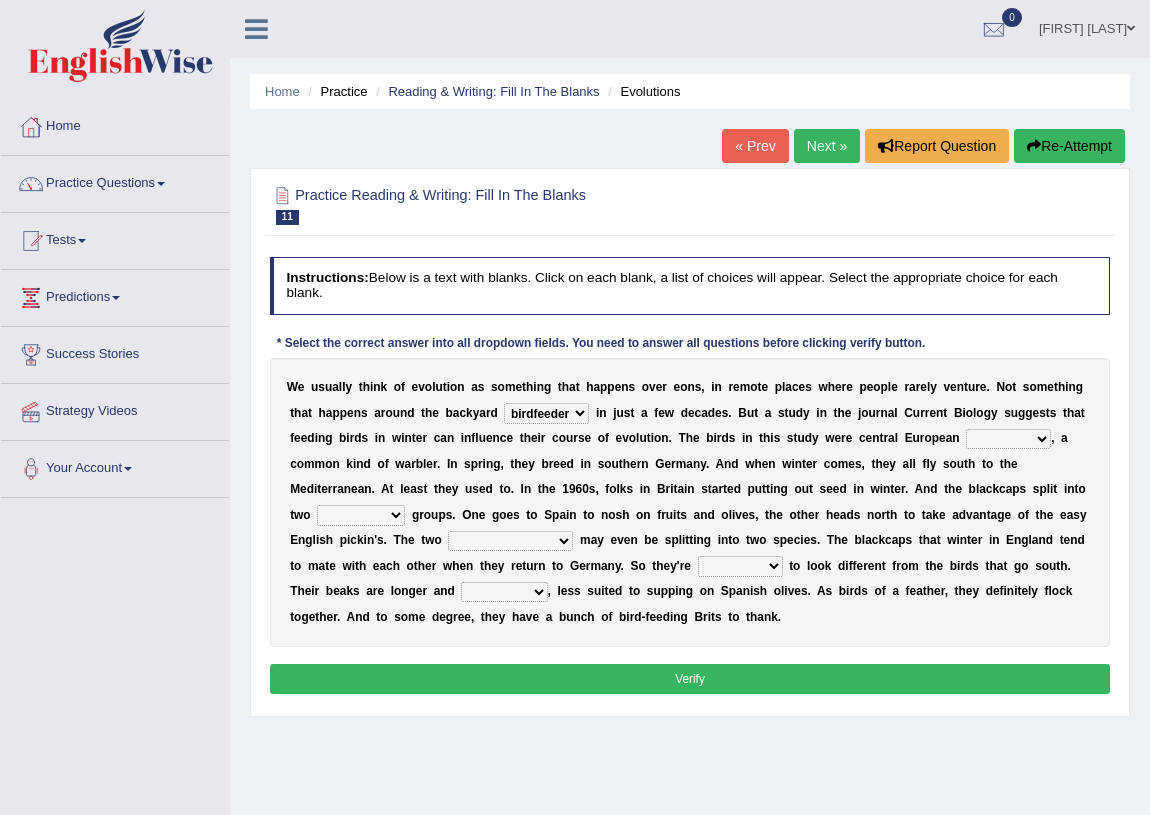 click on "beaver believer birdfeeder phonier" at bounding box center (546, 413) 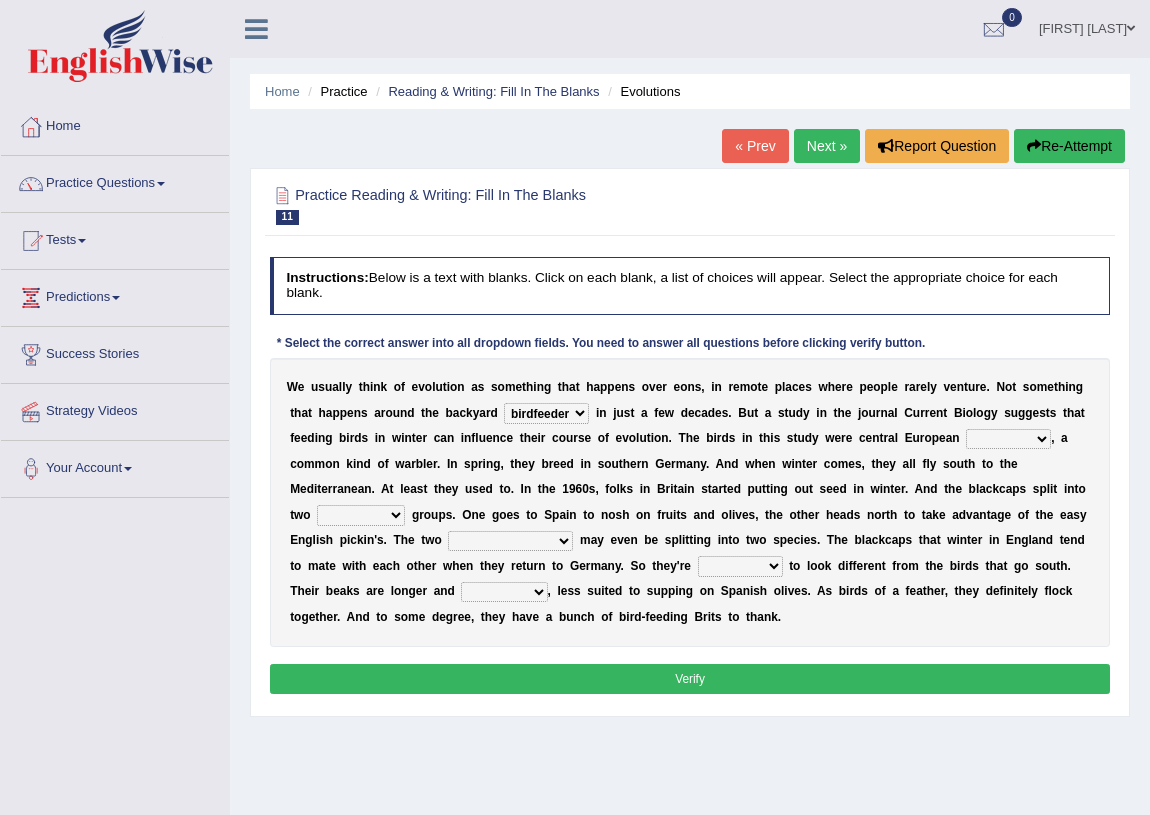select on "flaps" 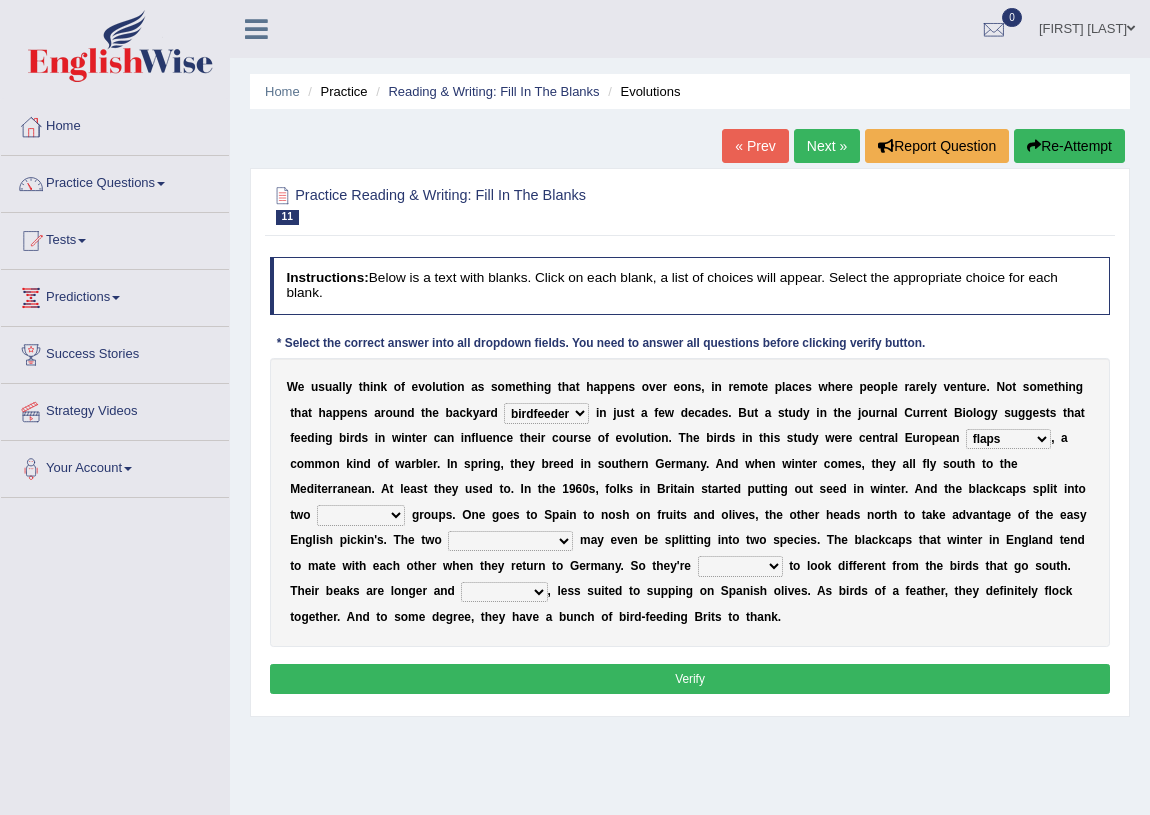 click on "blackcaps pox flaps chats" at bounding box center [1008, 439] 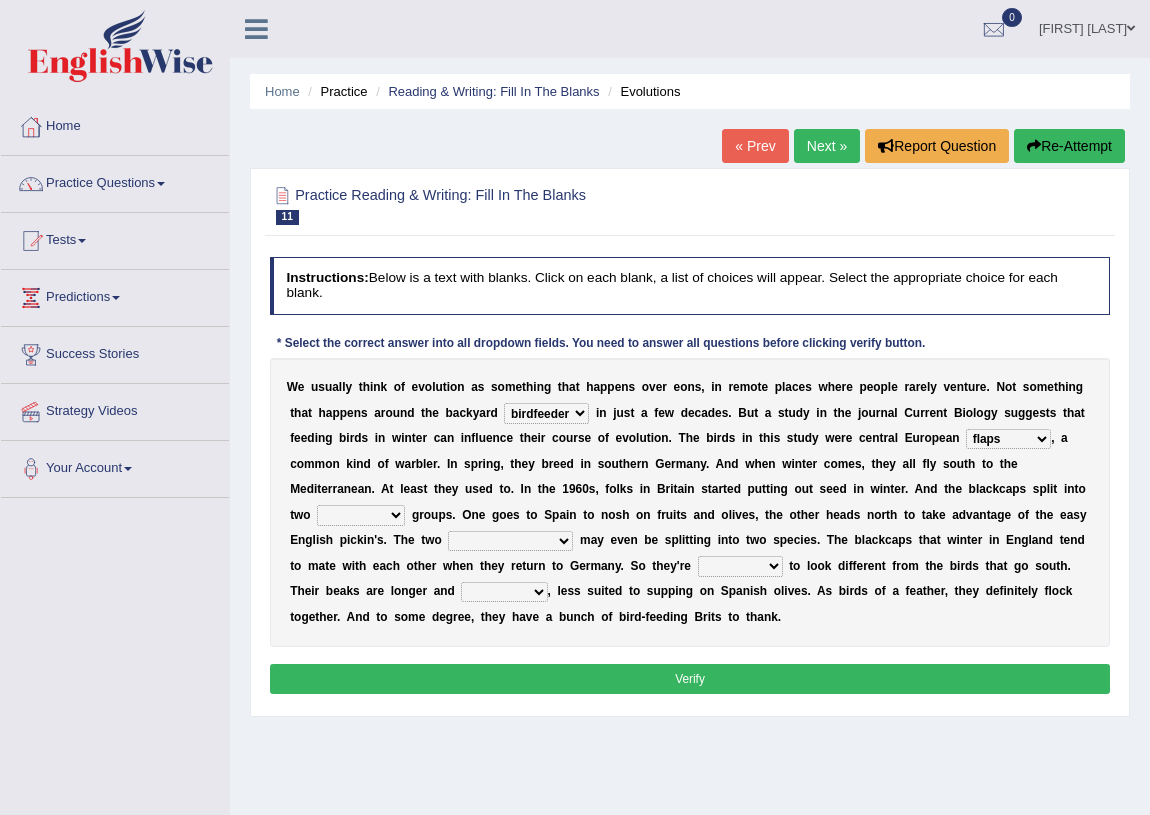 click on "distinct bit disconnect split" at bounding box center (361, 515) 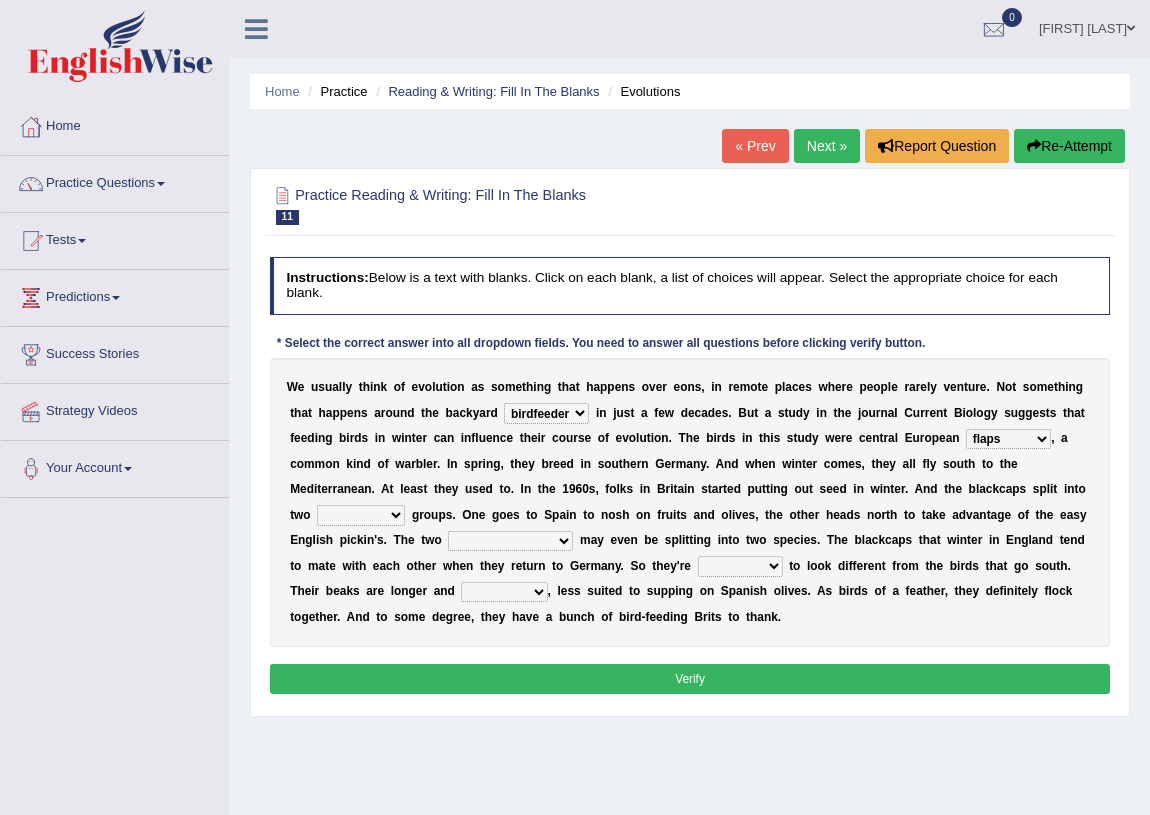 select on "distinct" 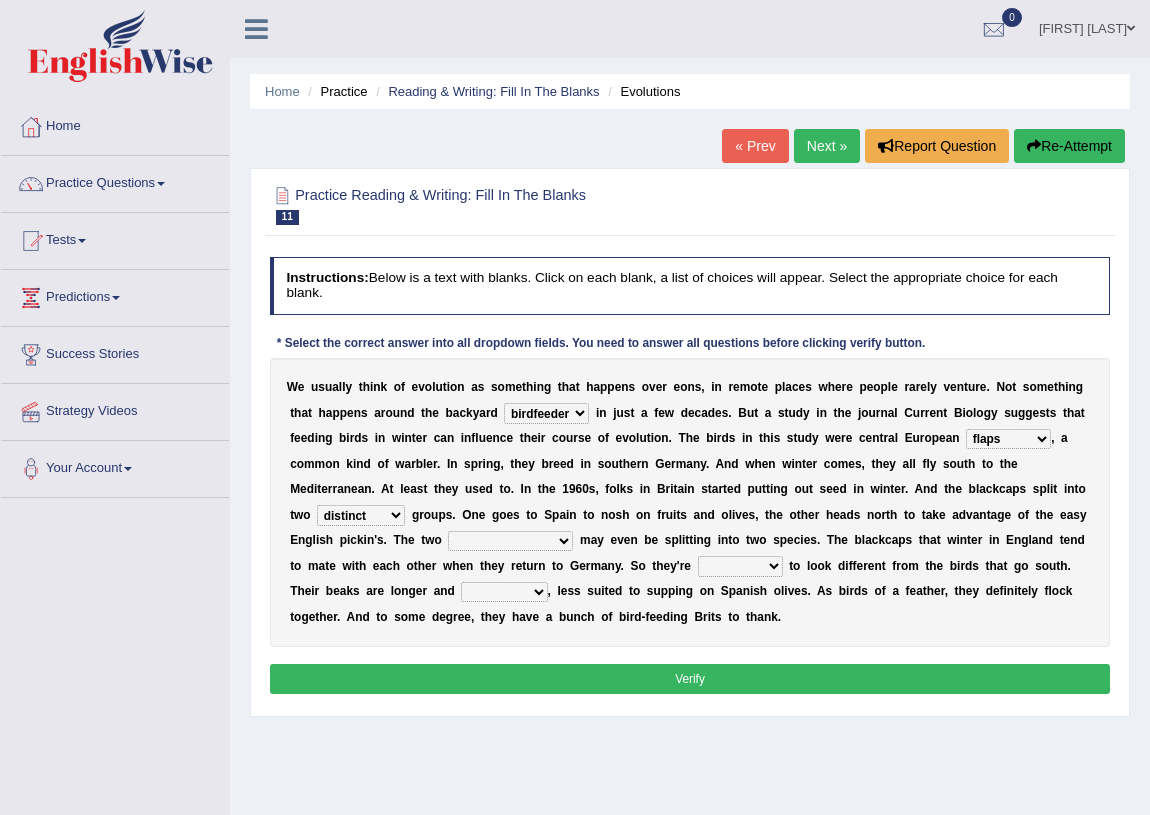 click on "elevators populations breakers contraindications" at bounding box center (510, 541) 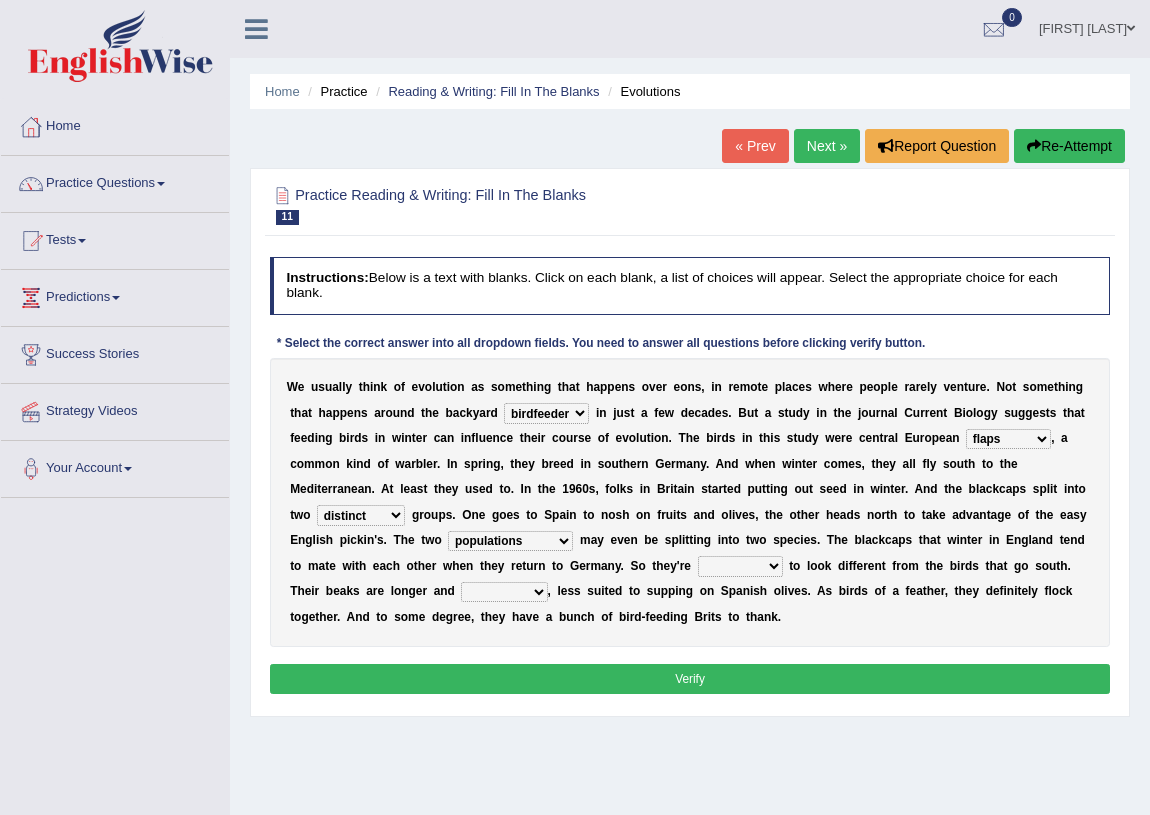 click on "elevators populations breakers contraindications" at bounding box center [510, 541] 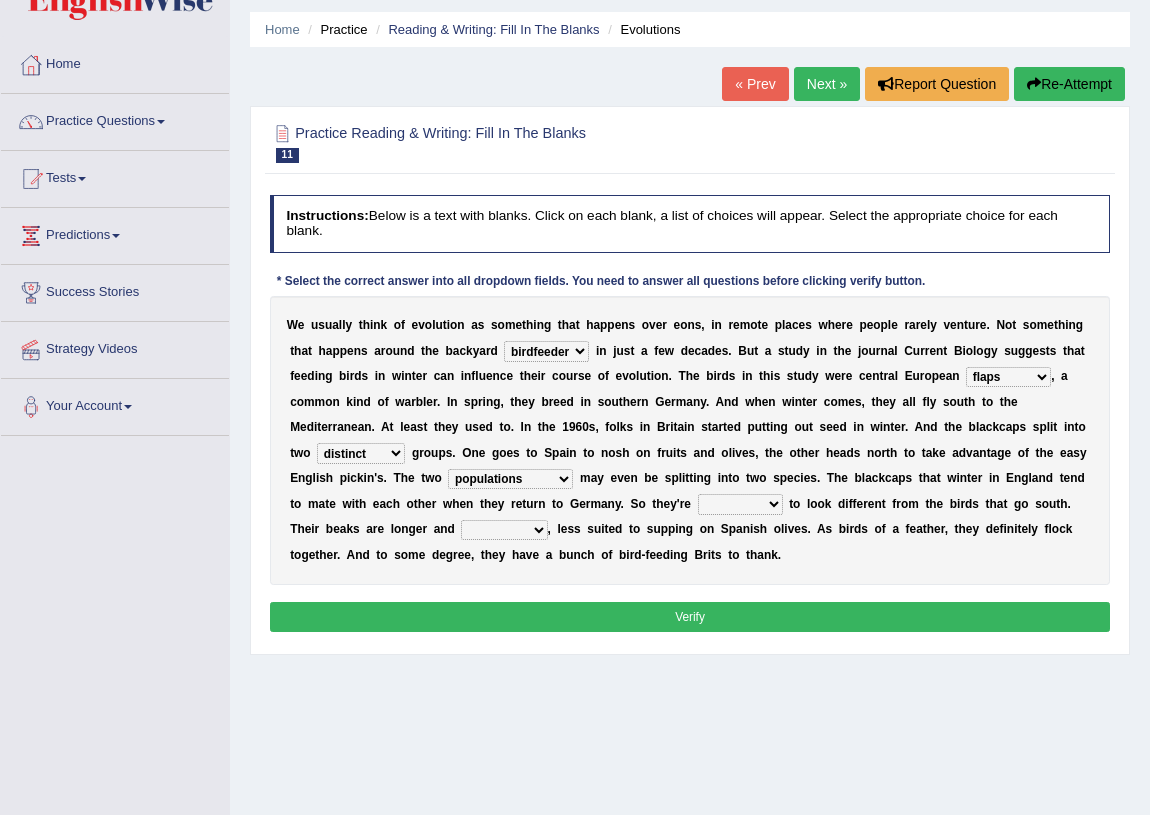 scroll, scrollTop: 90, scrollLeft: 0, axis: vertical 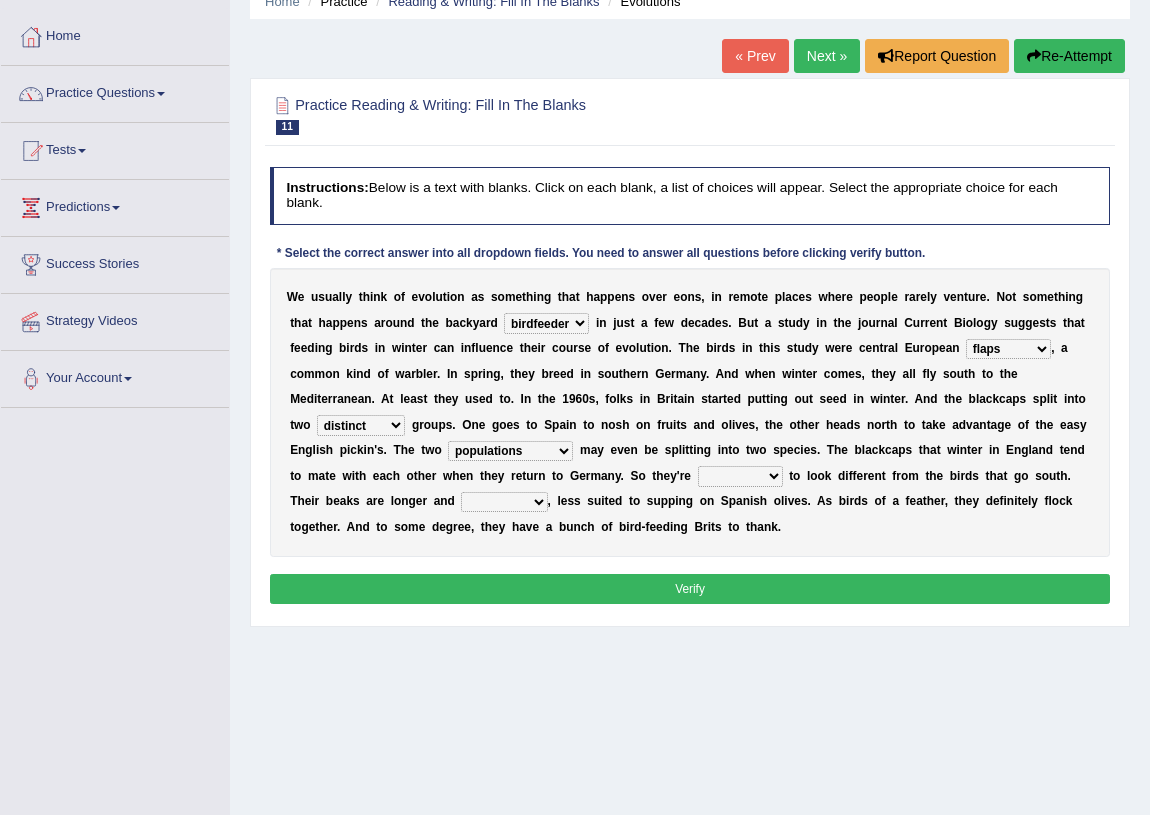 click on "starting blotting wanting padding" at bounding box center (740, 476) 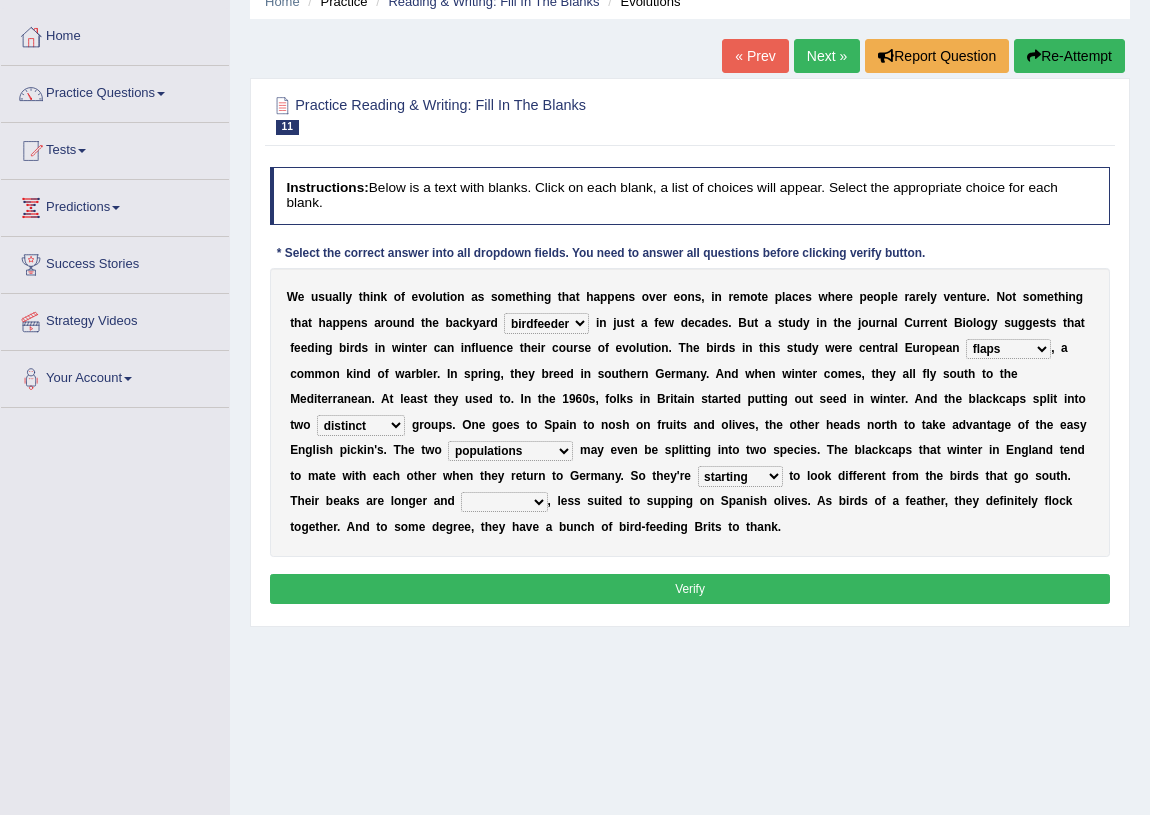 click on "freshwater spillover scheduler narrower" at bounding box center (504, 502) 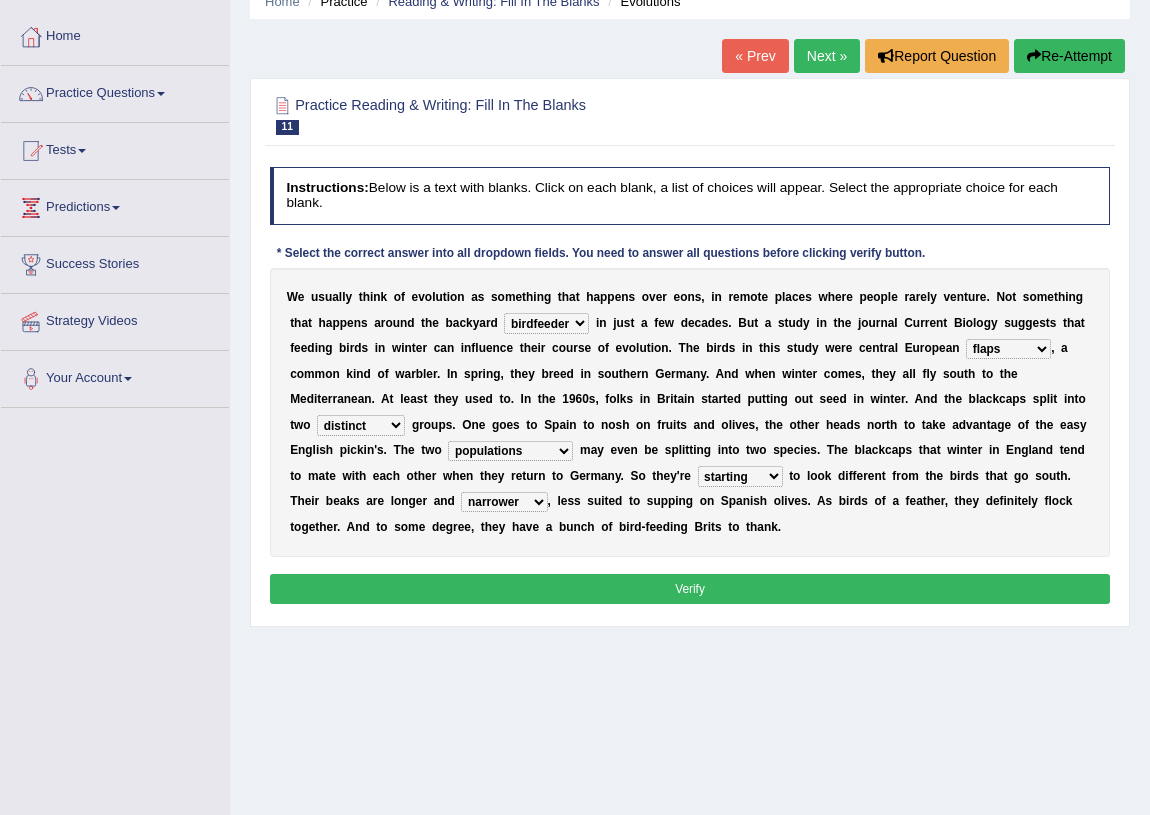 click on "Verify" at bounding box center [690, 588] 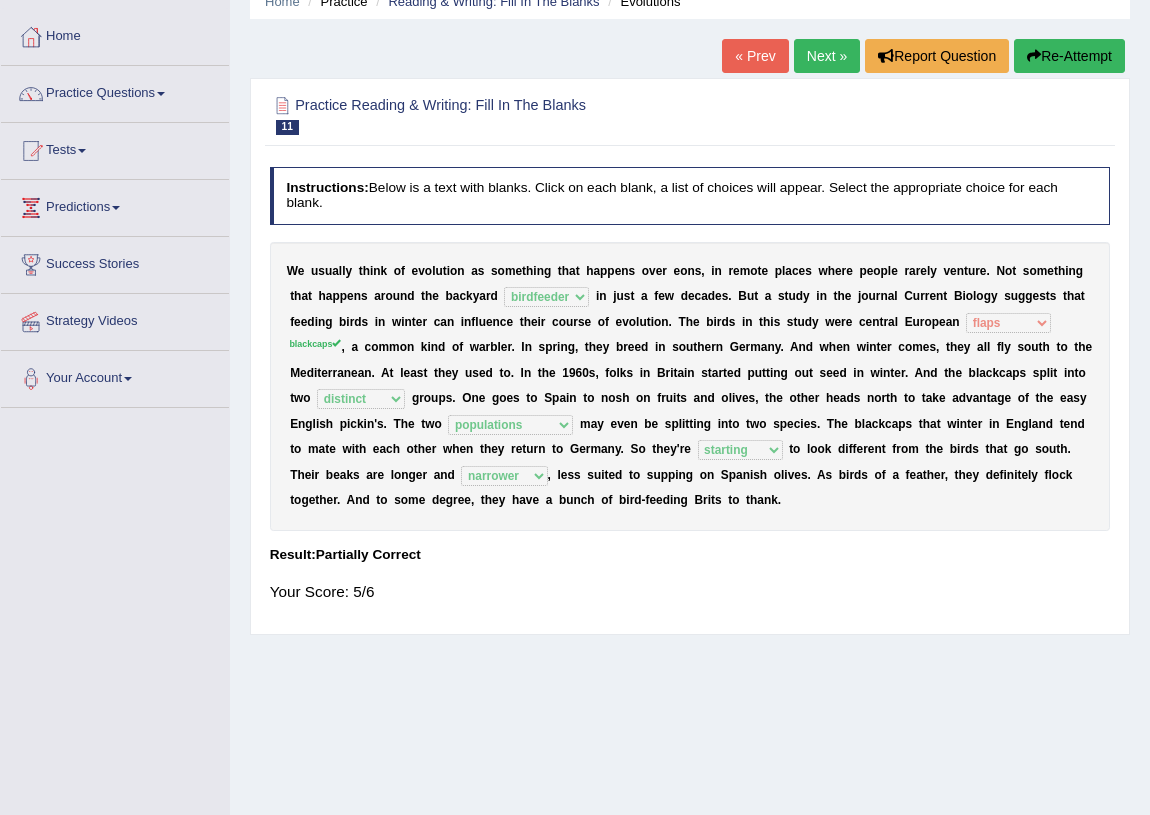 click on "Next »" at bounding box center (827, 56) 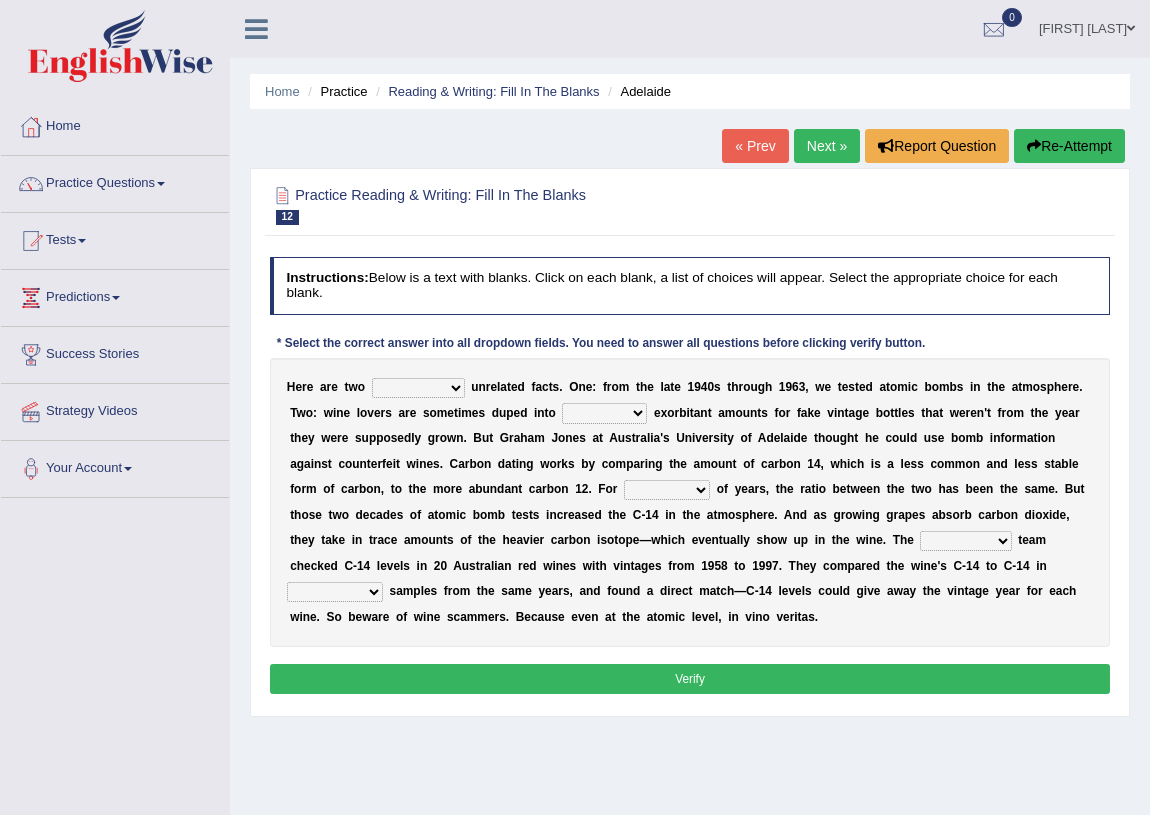 scroll, scrollTop: 0, scrollLeft: 0, axis: both 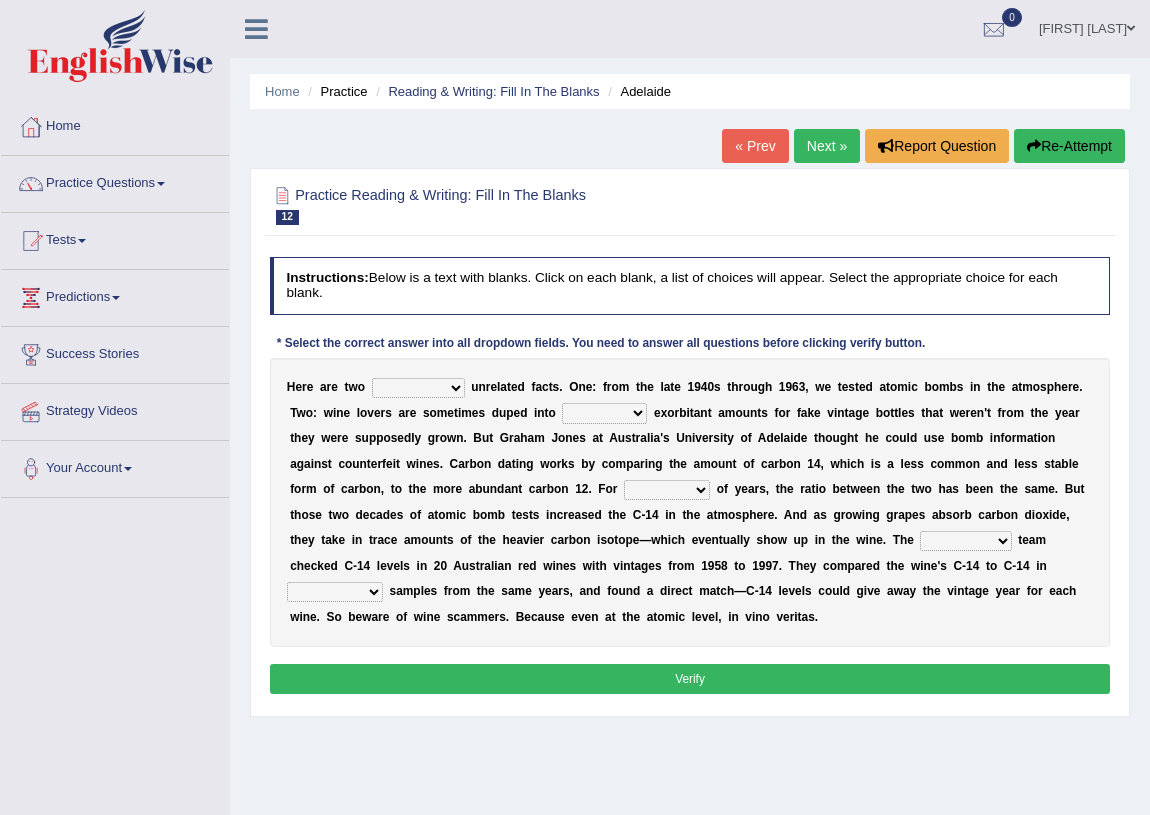 click on "seemingly feelingly endearingly entreatingly" at bounding box center (418, 388) 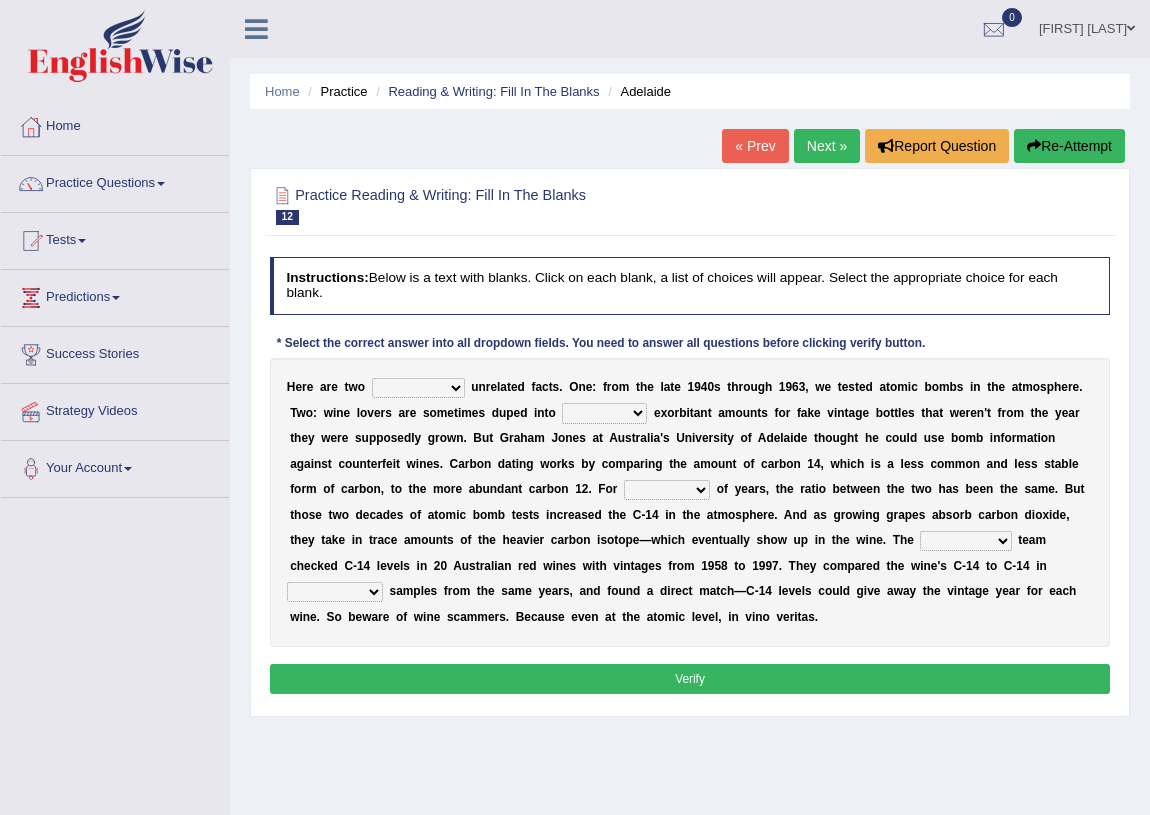 select on "seemingly" 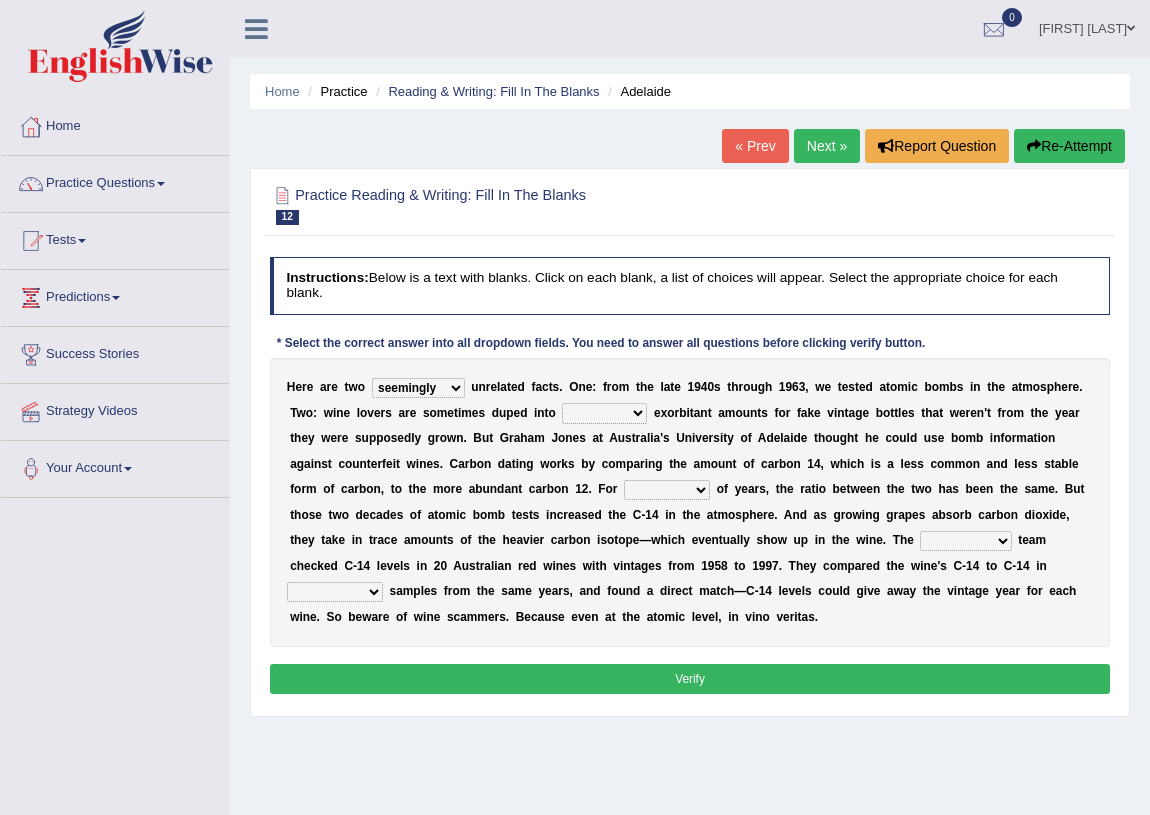 click on "dipping trekking spending swinging" at bounding box center [604, 413] 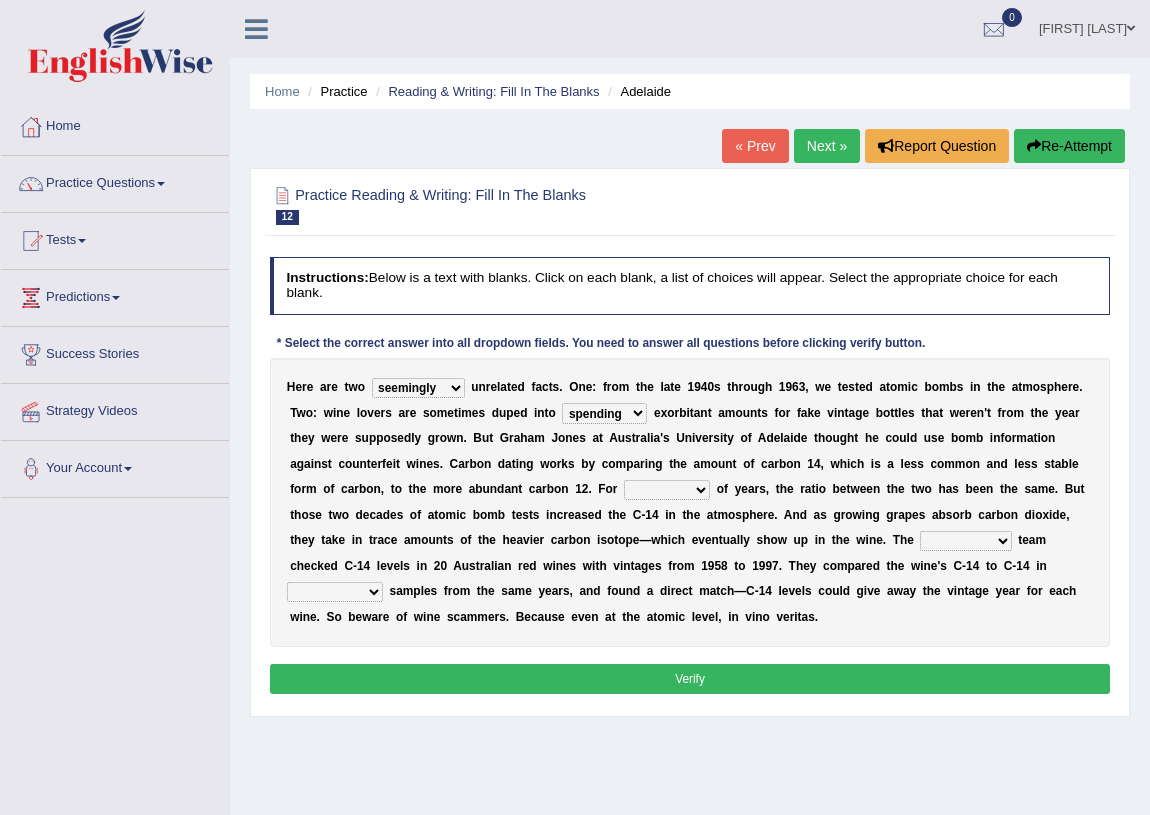click on "dipping trekking spending swinging" at bounding box center [604, 413] 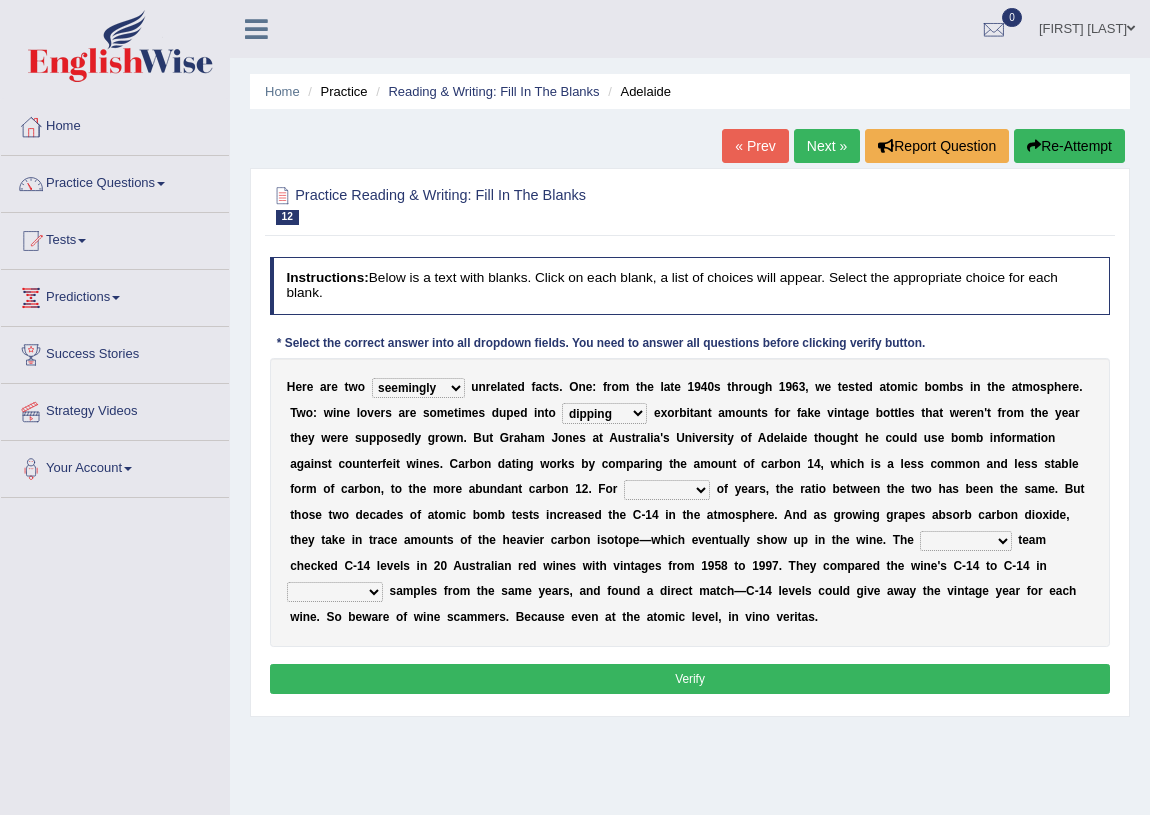 click on "couples much thousands numerous" at bounding box center (667, 490) 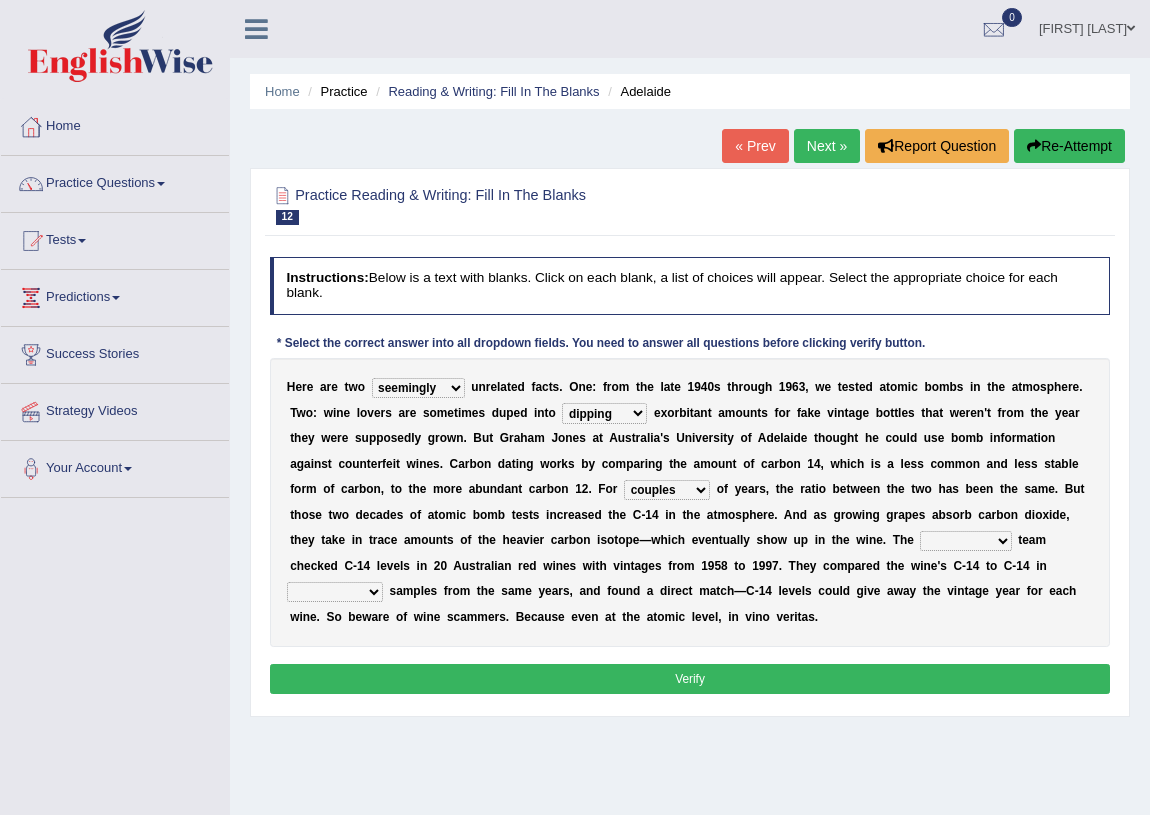 click on "research individual preparation strange" at bounding box center (965, 541) 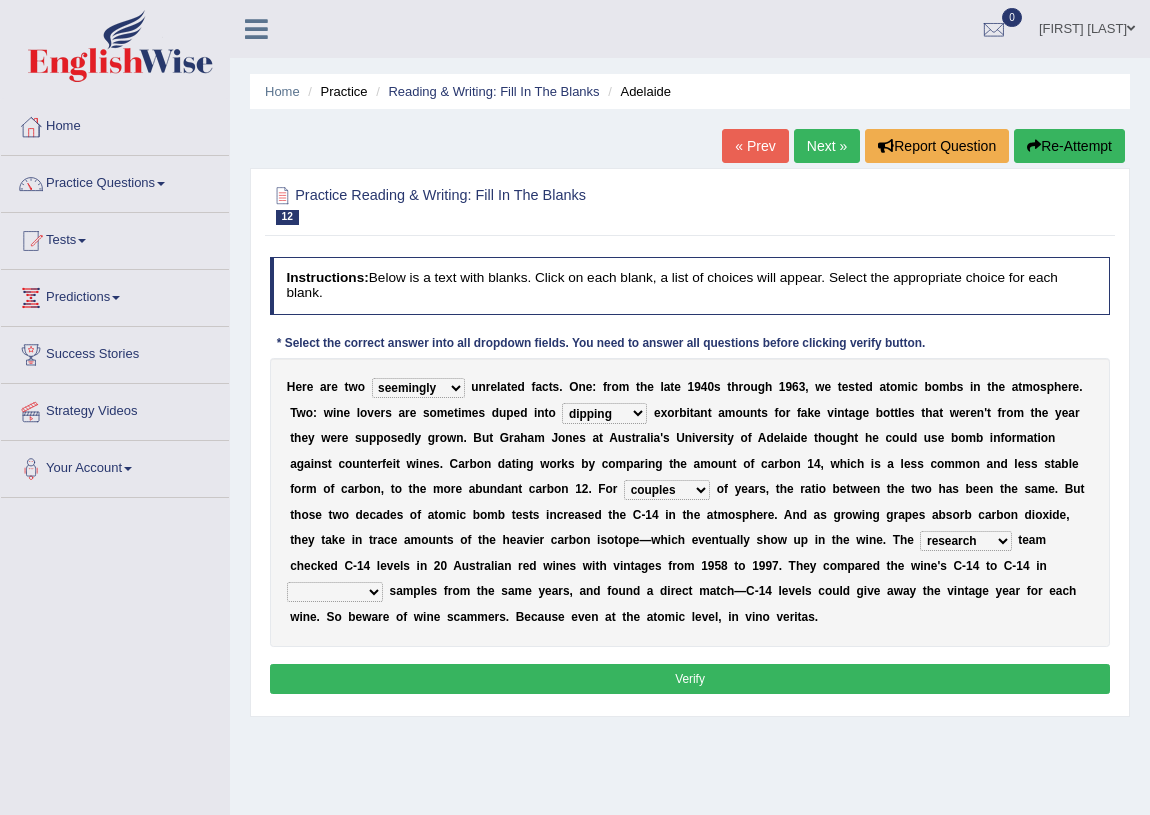 click on "research individual preparation strange" at bounding box center [965, 541] 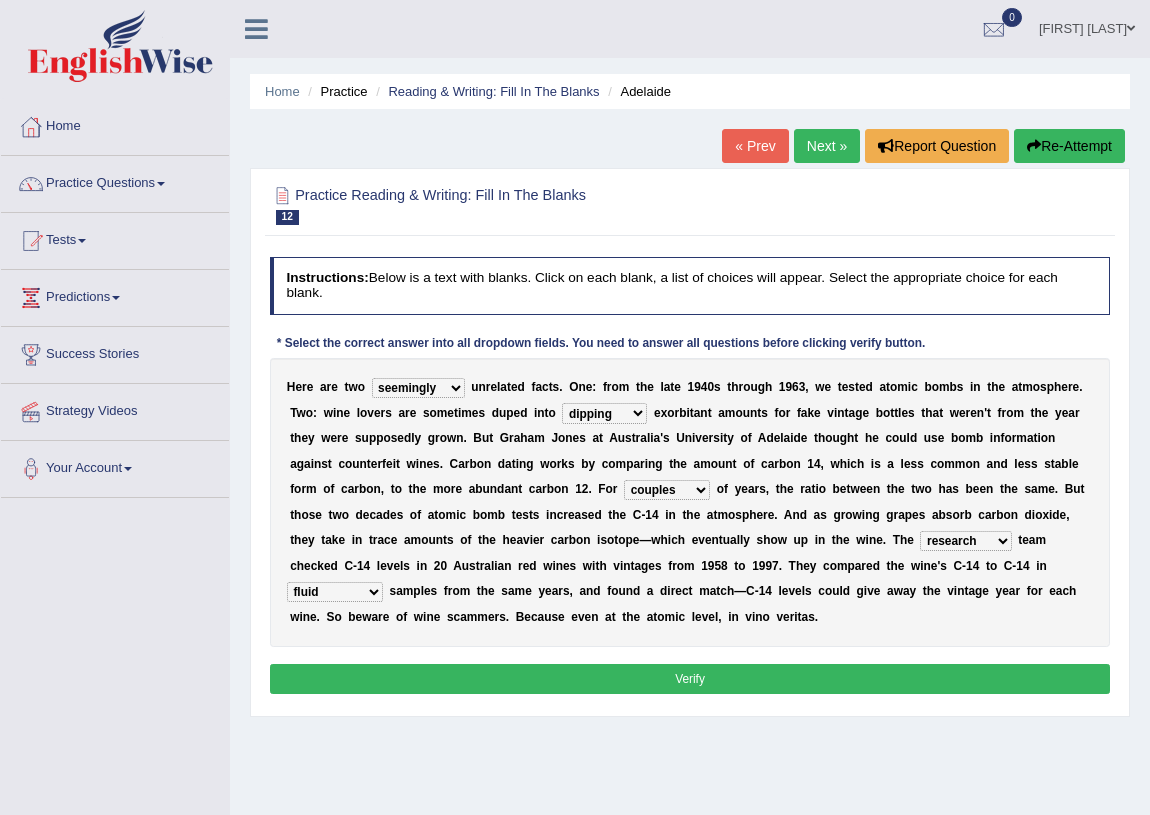 click on "Verify" at bounding box center [690, 678] 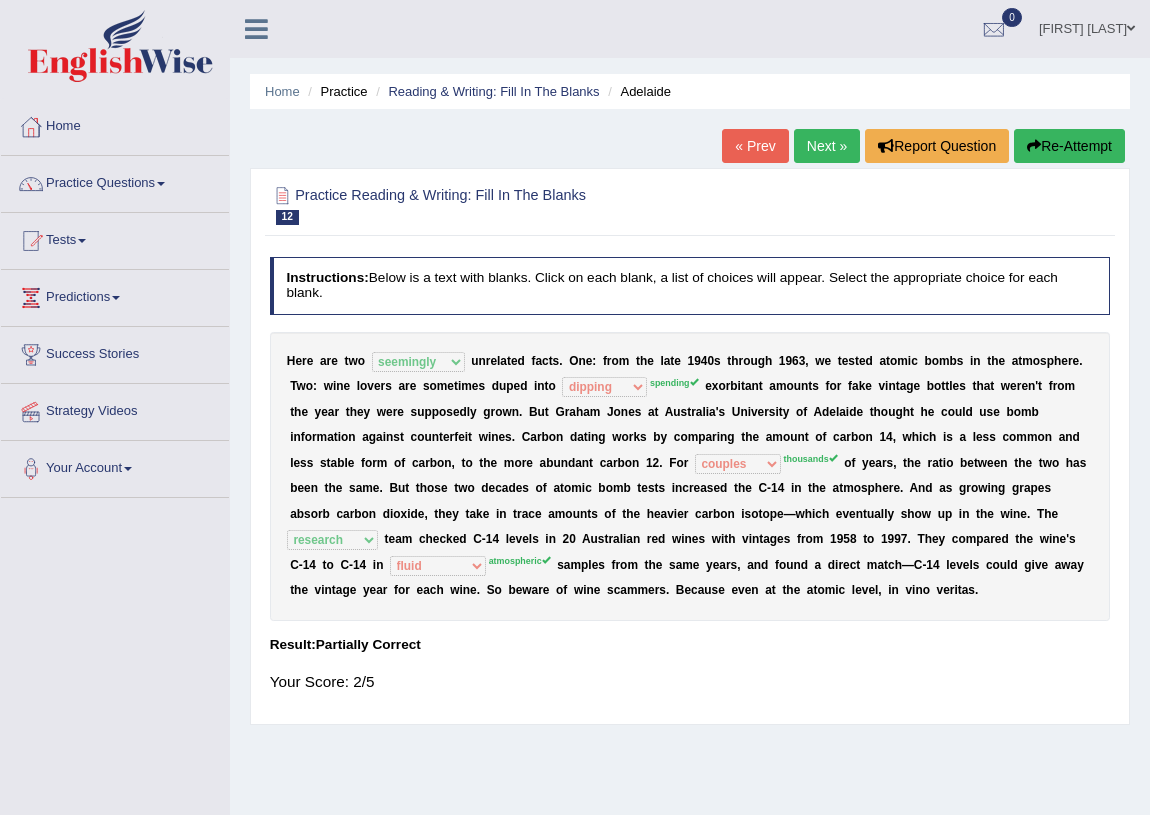 click on "Next »" at bounding box center (827, 146) 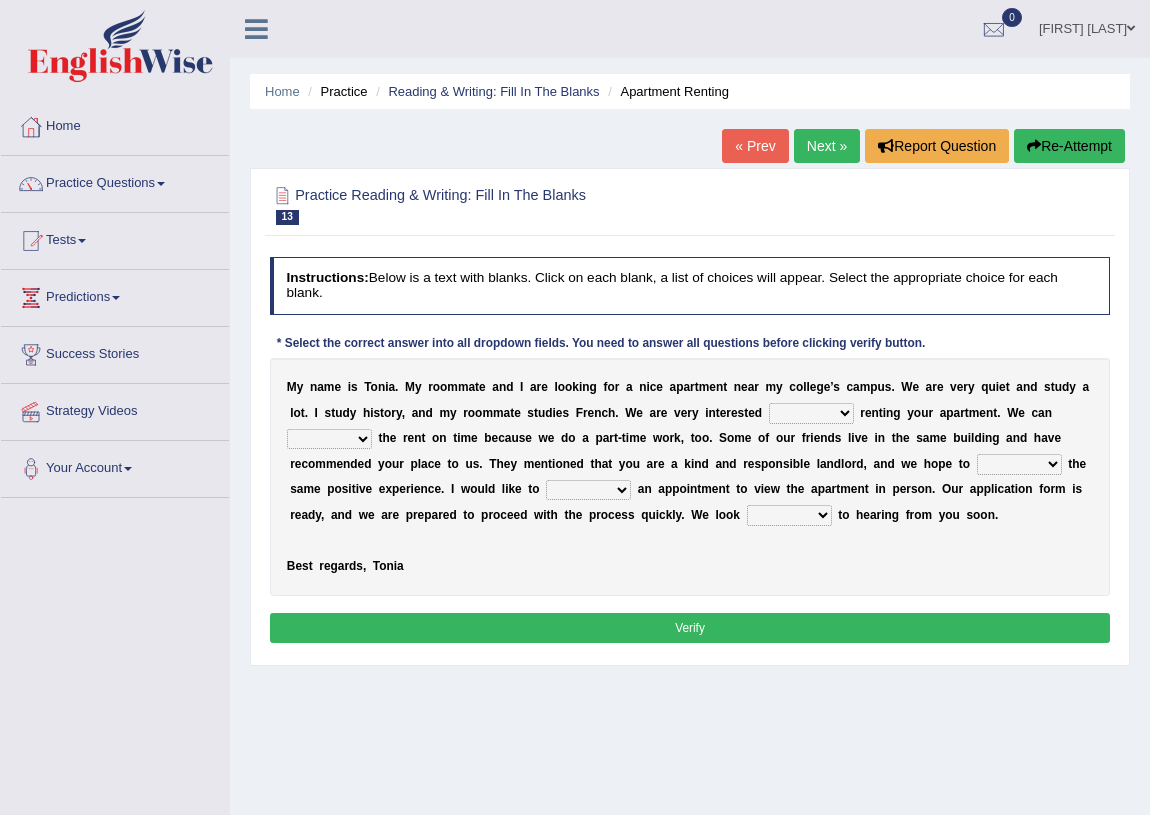 scroll, scrollTop: 0, scrollLeft: 0, axis: both 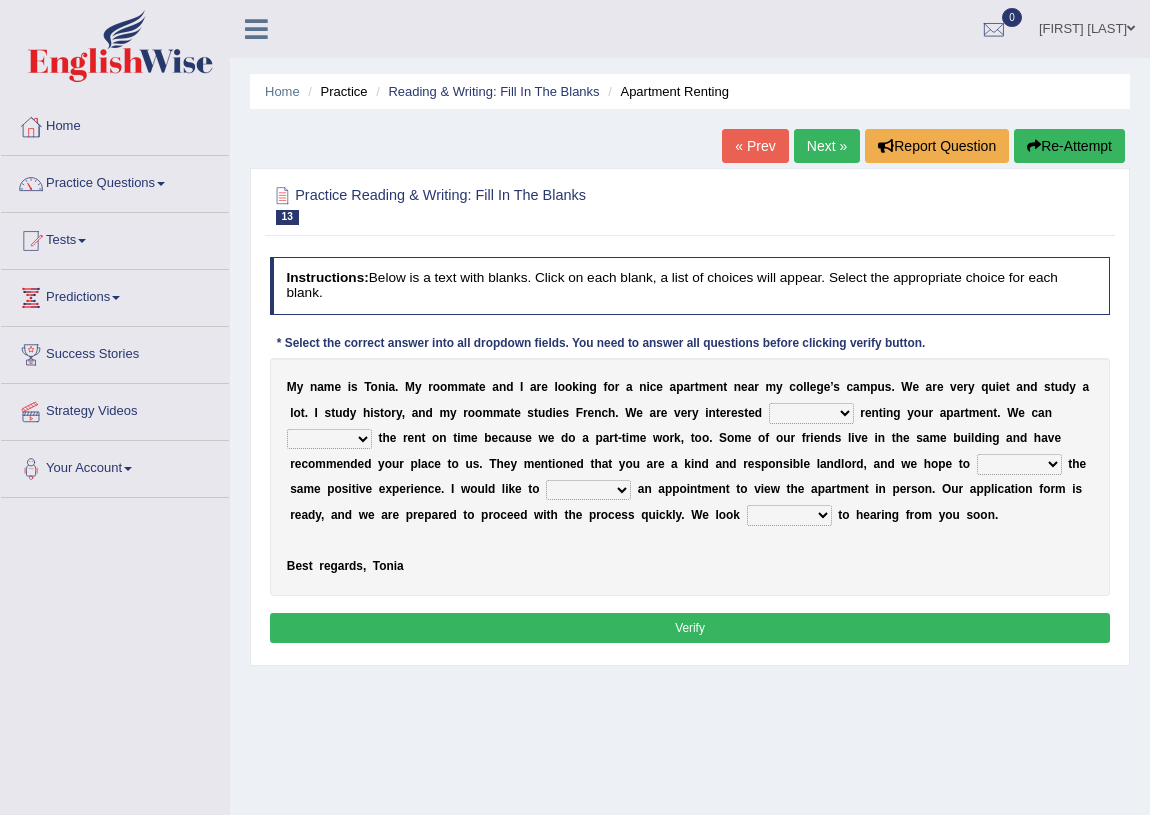 click on "for about at in" at bounding box center [811, 413] 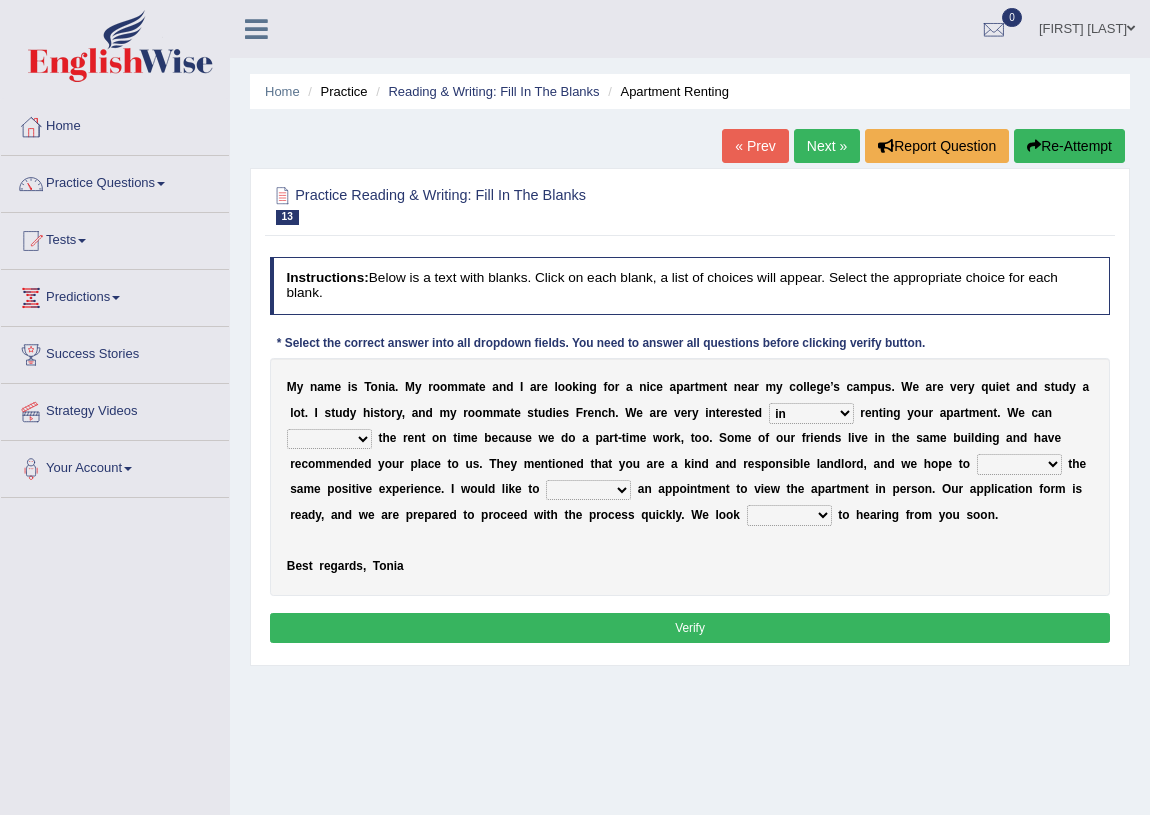 click on "afford get pay bring" at bounding box center (329, 439) 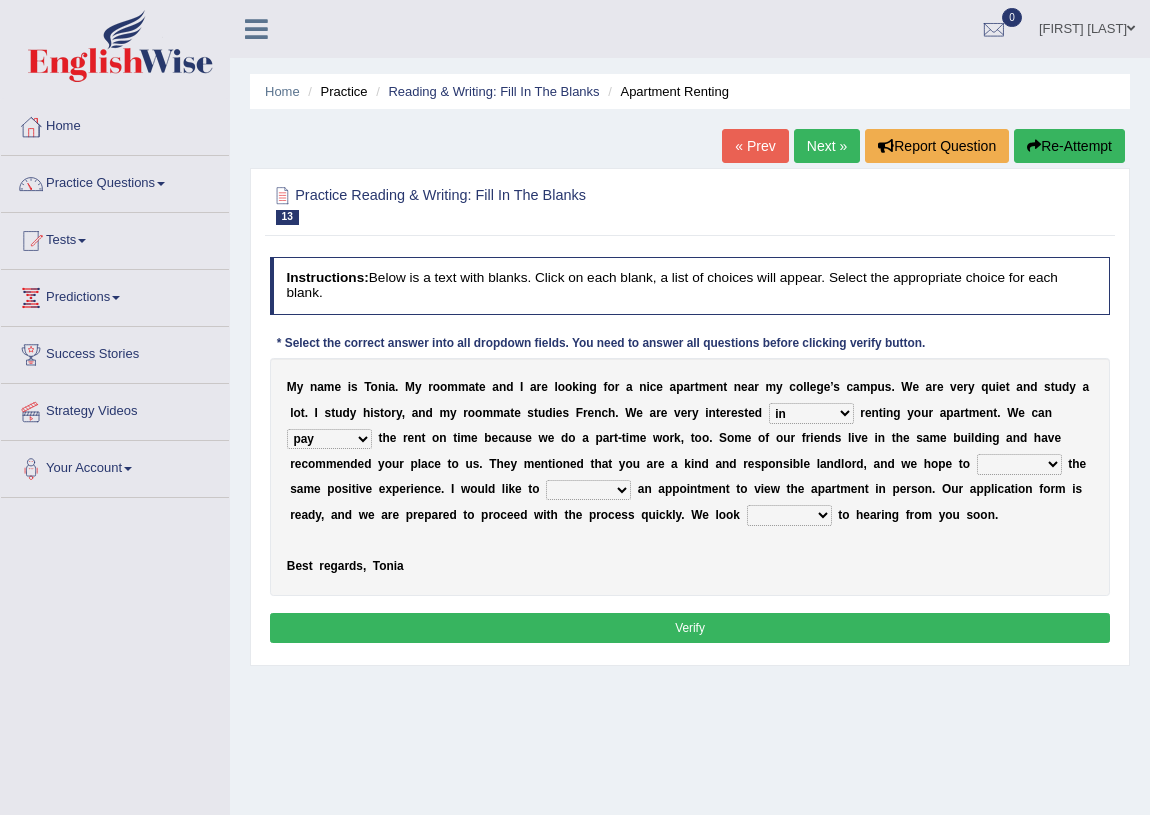 click on "form meet have decide" at bounding box center (1019, 464) 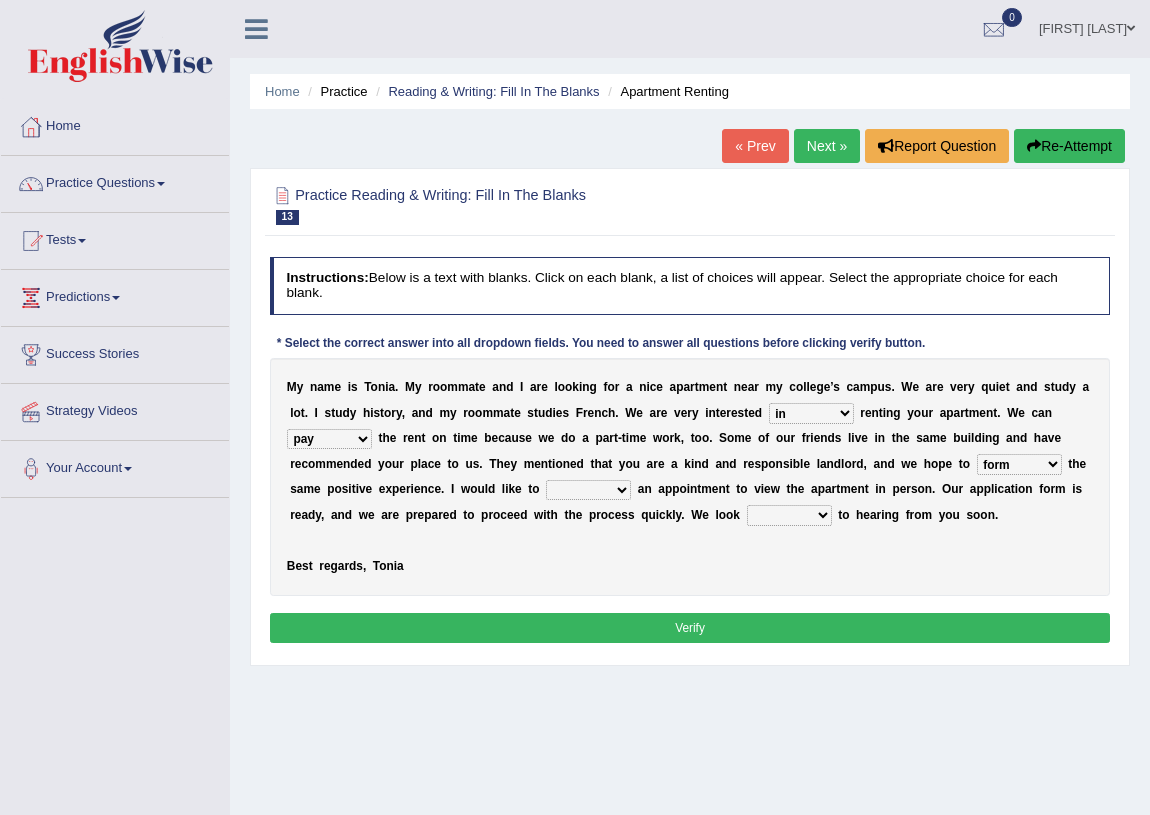 click on "own recall revise make" at bounding box center [588, 490] 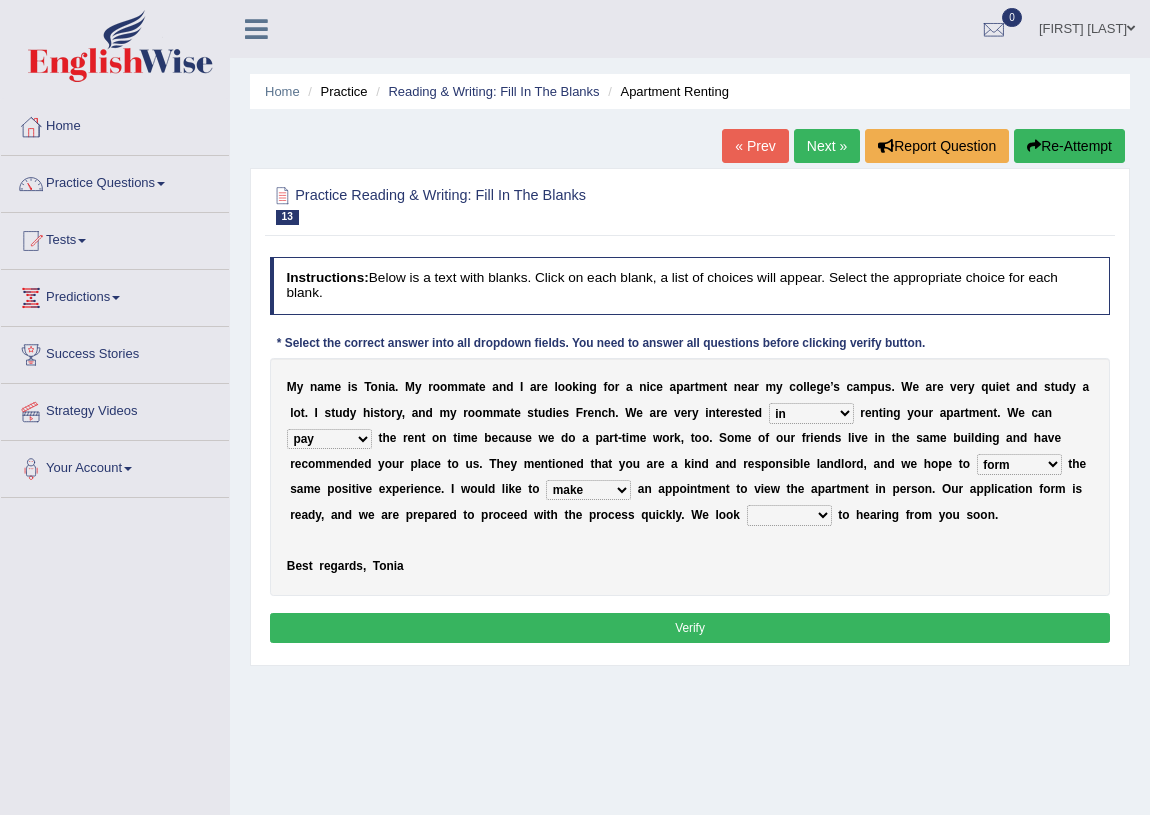 click on "around out in forward" at bounding box center (789, 515) 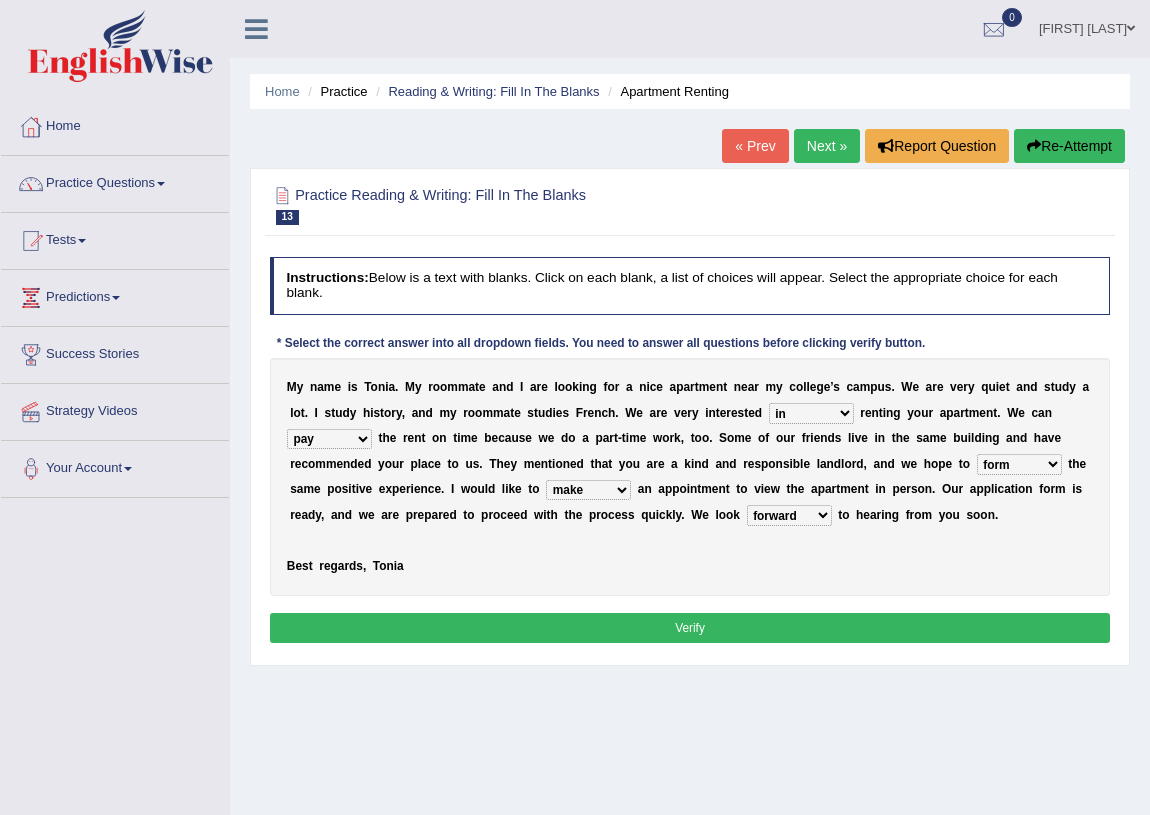 click on "Verify" at bounding box center [690, 627] 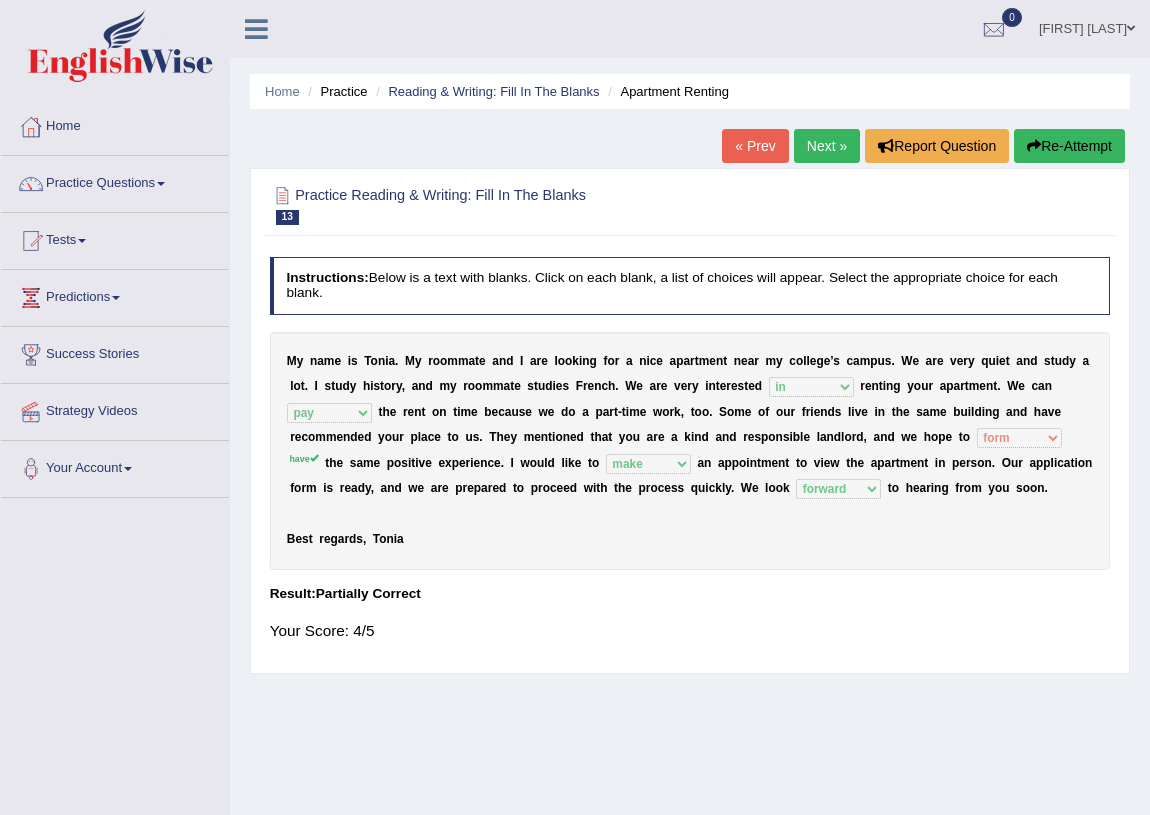 click on "Next »" at bounding box center (827, 146) 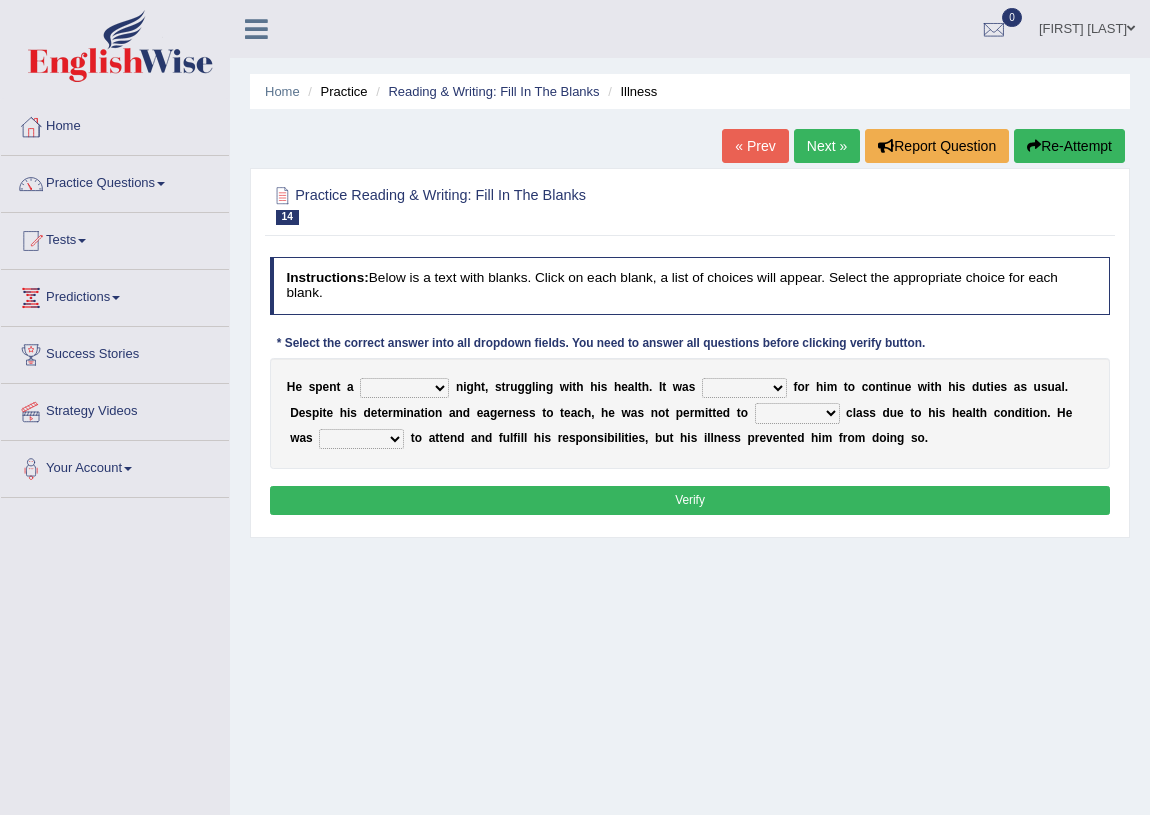 scroll, scrollTop: 0, scrollLeft: 0, axis: both 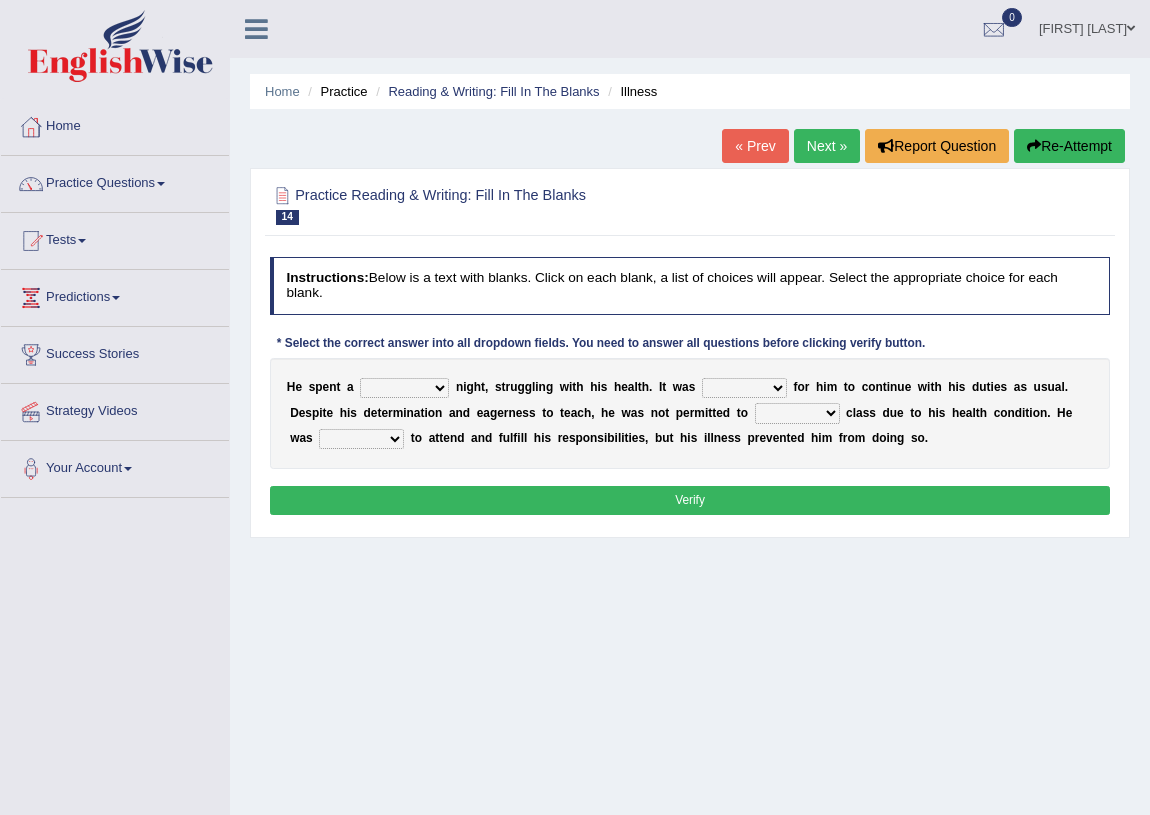click on "cheerful restful meaningful painful" at bounding box center [404, 388] 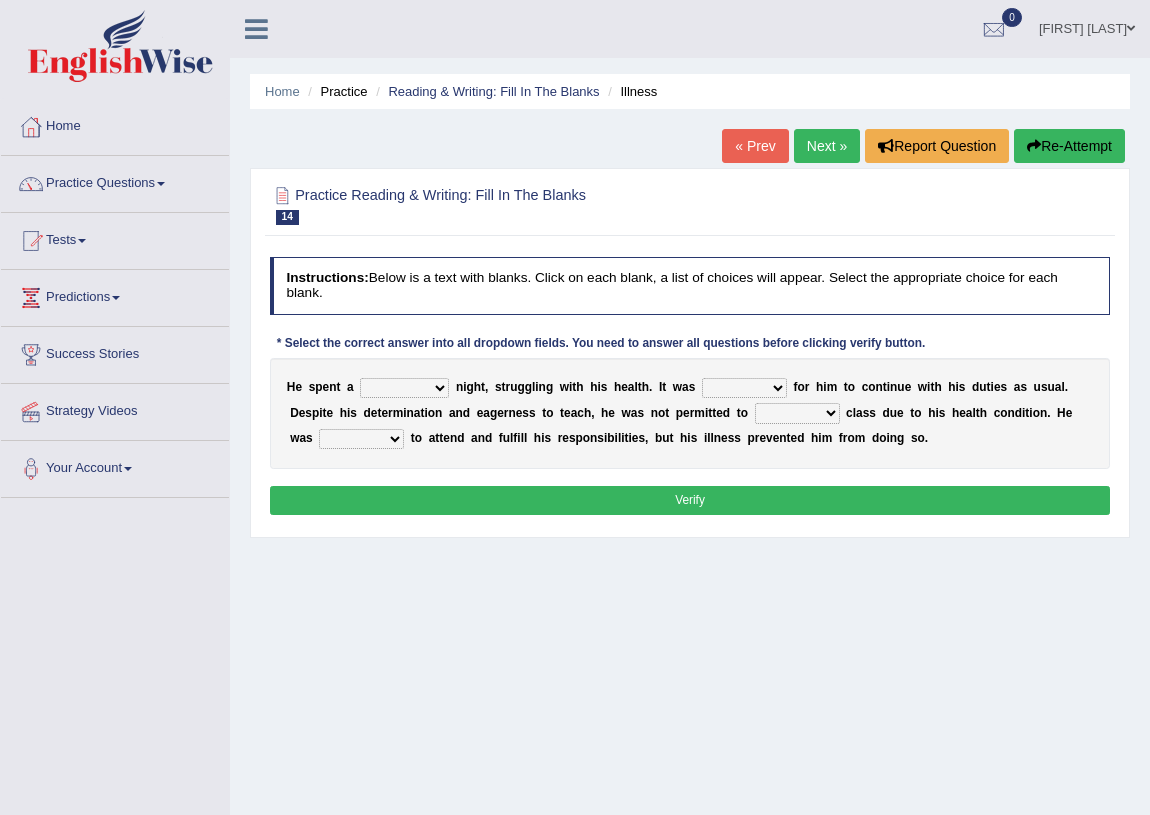 select on "painful" 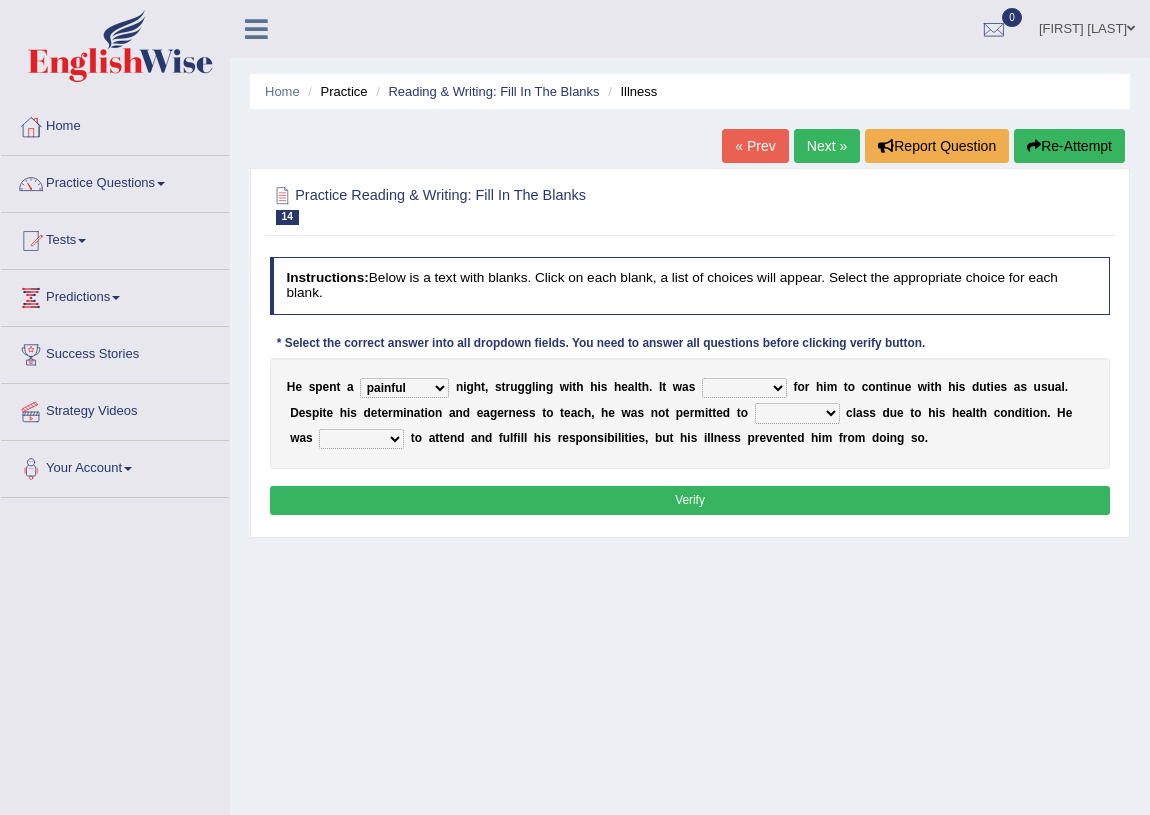 click on "cheerful restful meaningful painful" at bounding box center (404, 388) 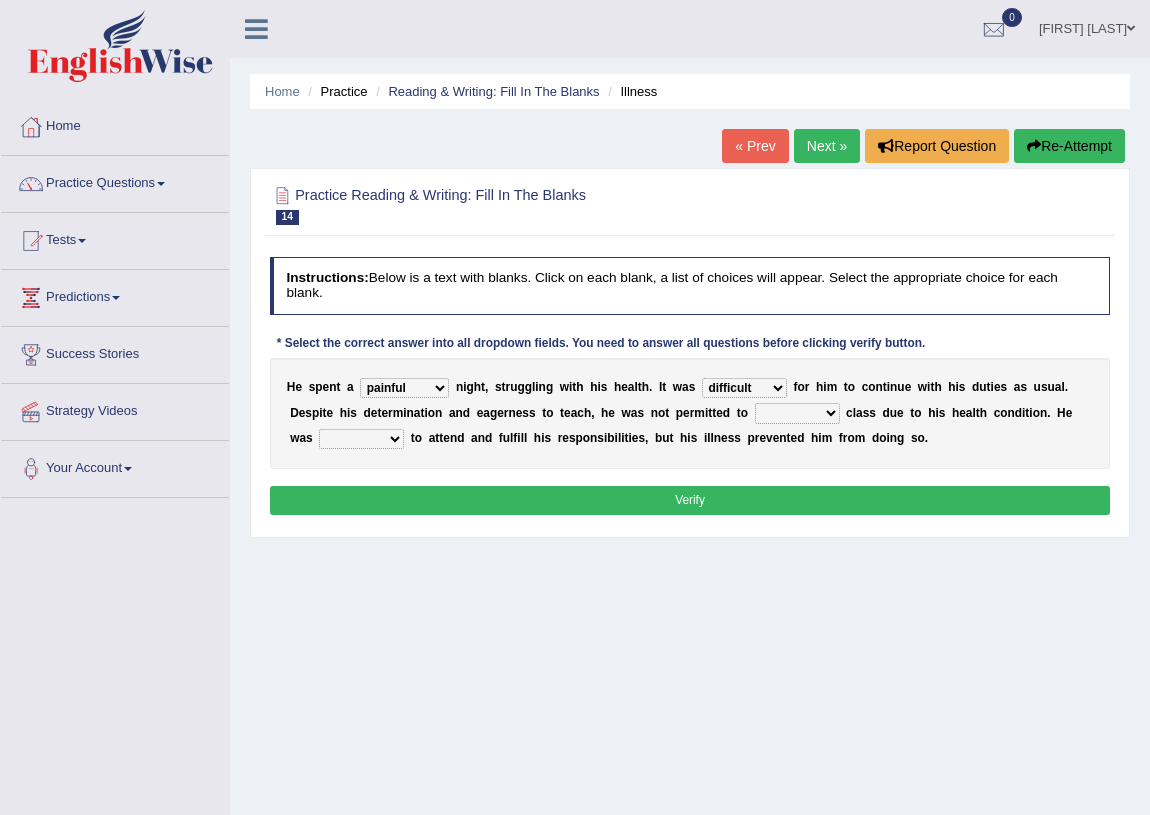 click on "teach leave cancel attend" at bounding box center (797, 413) 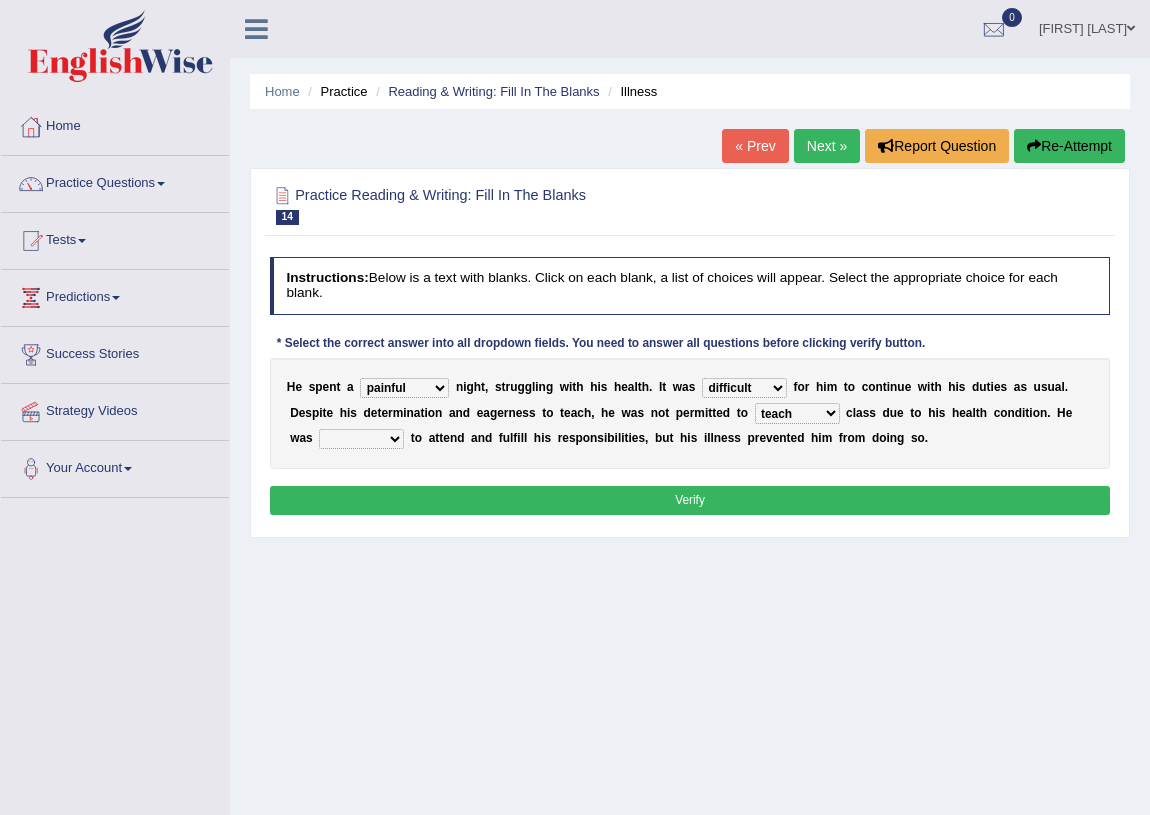 click on "teach leave cancel attend" at bounding box center (797, 413) 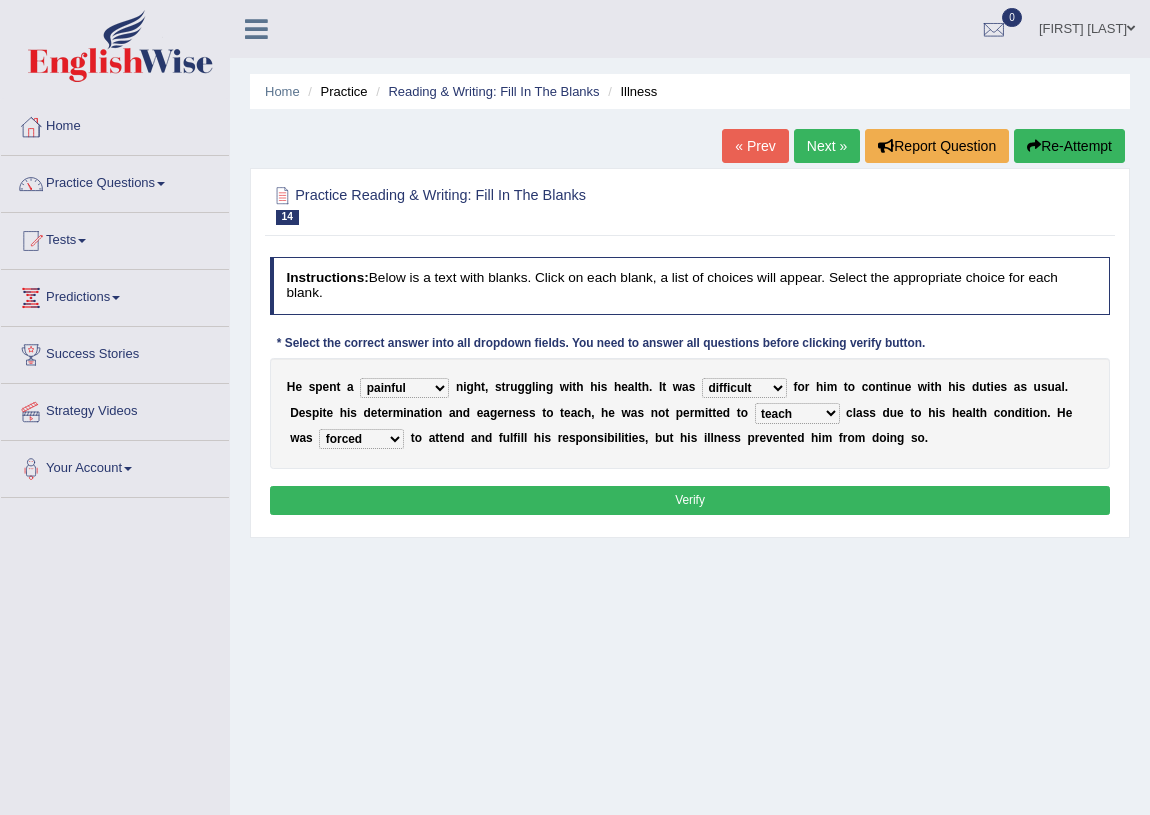click on "Verify" at bounding box center (690, 500) 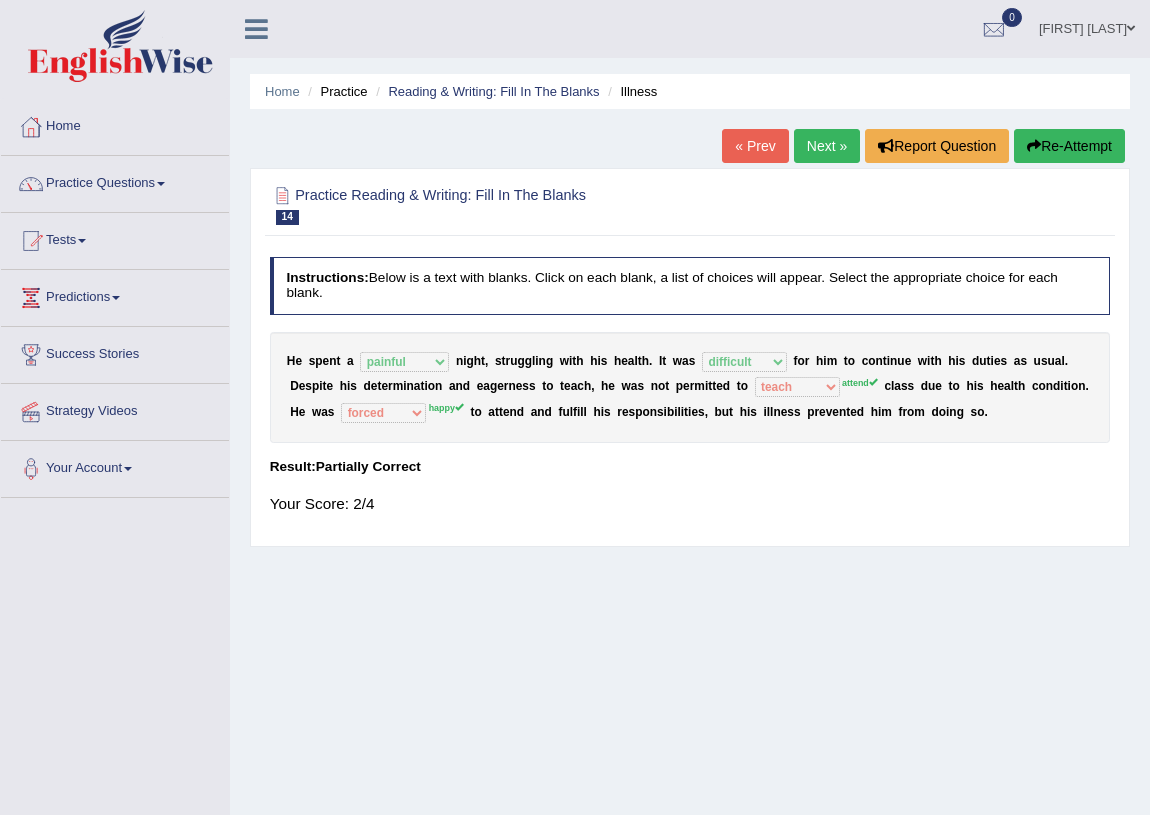 click on "Next »" at bounding box center [827, 146] 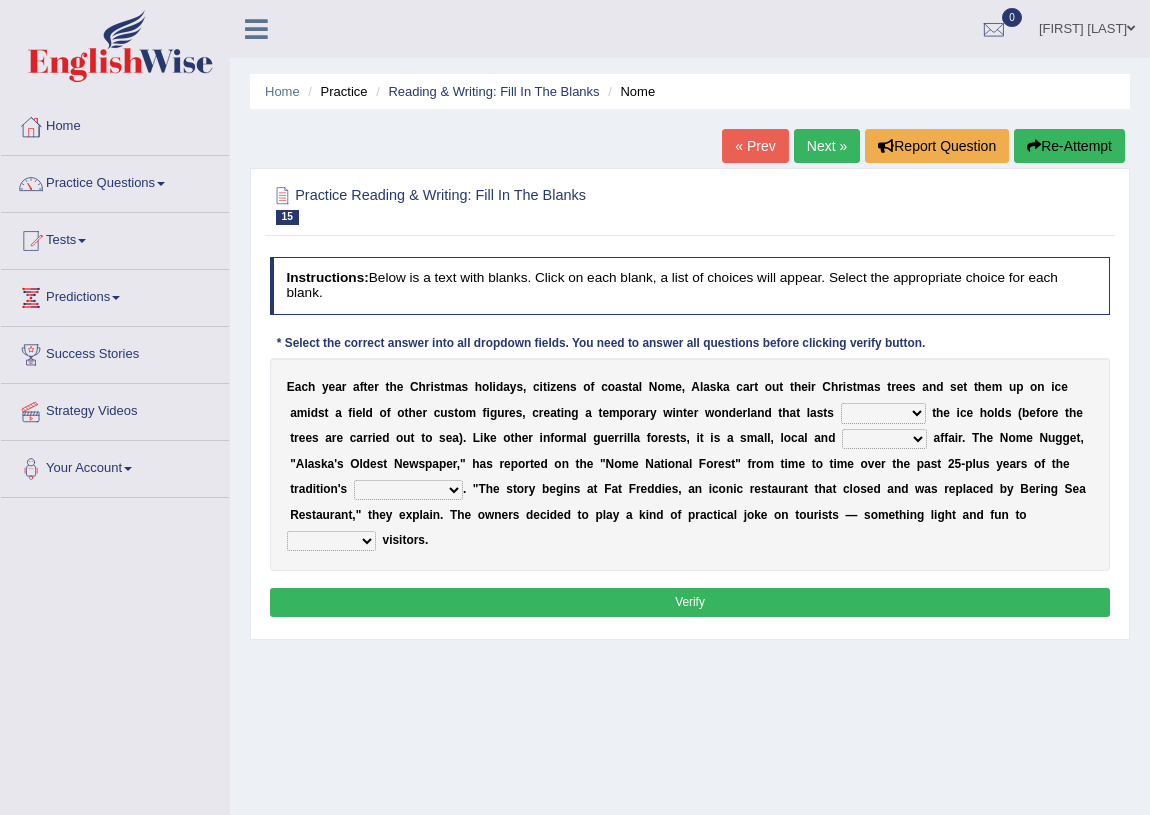 scroll, scrollTop: 0, scrollLeft: 0, axis: both 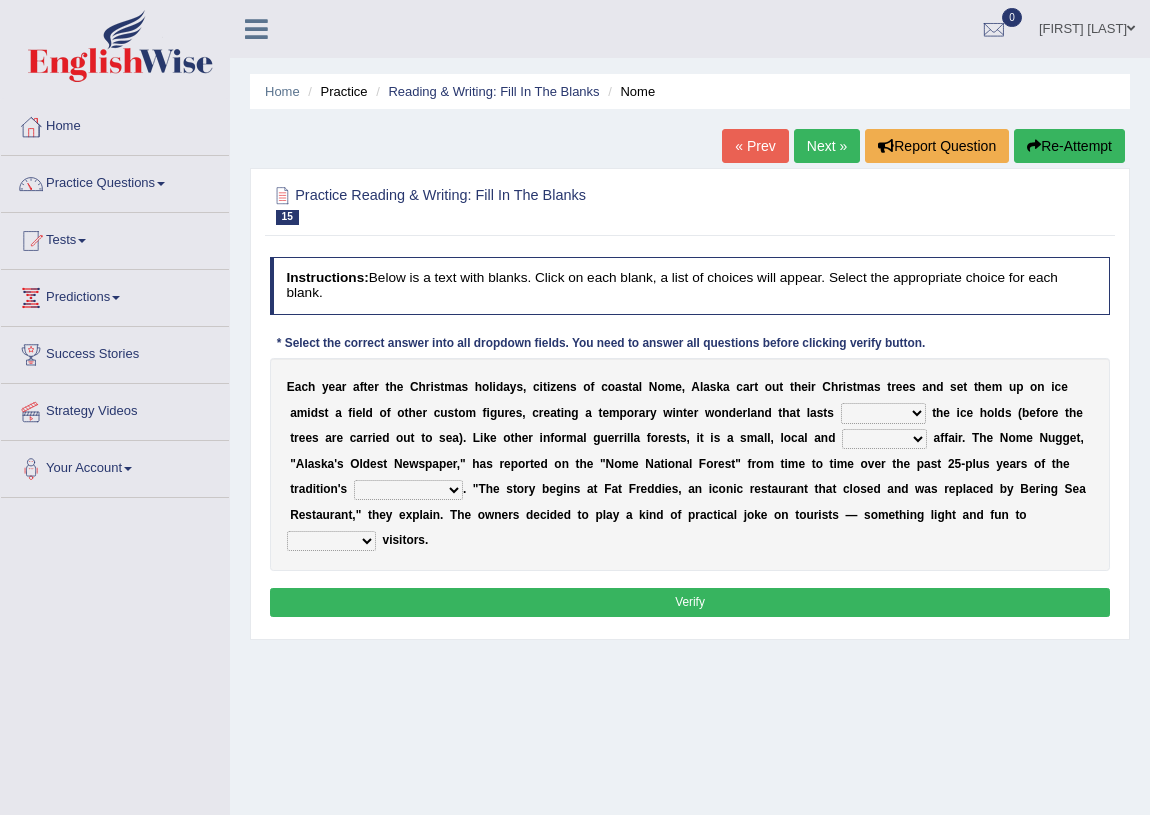 click on "as long as before after although" at bounding box center [883, 413] 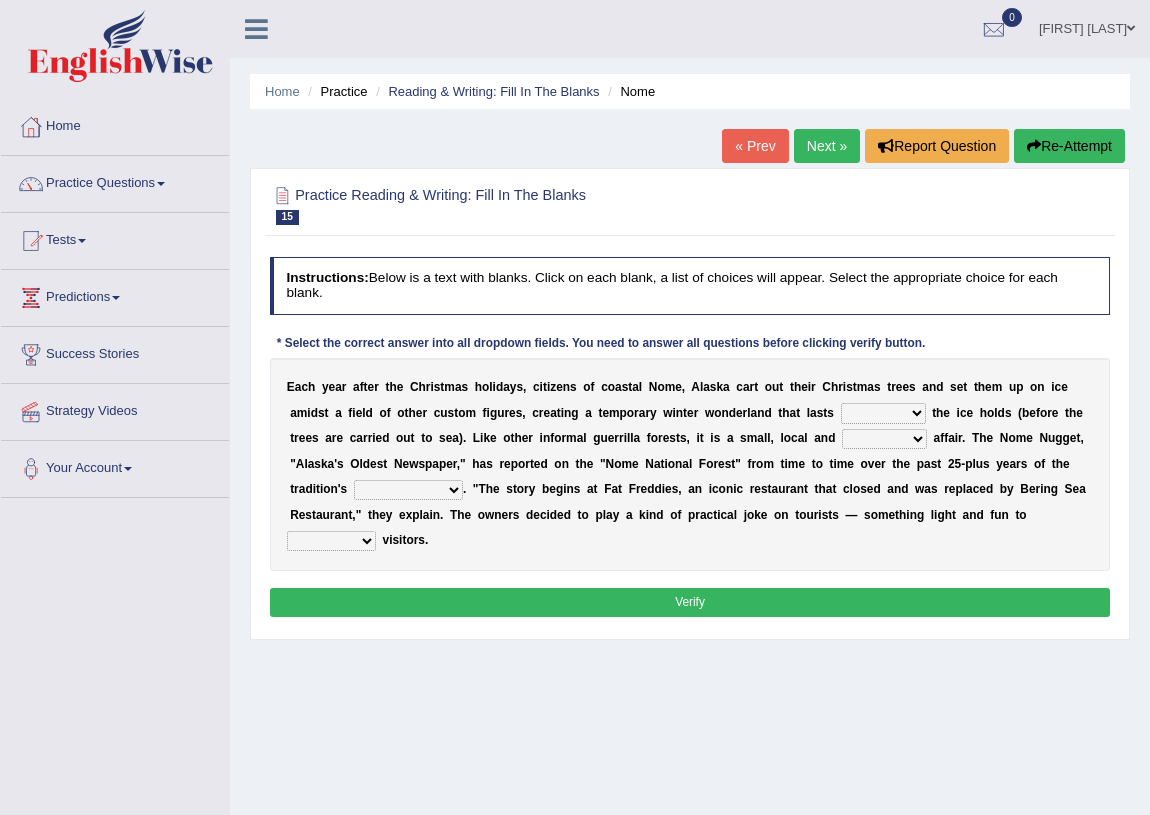 click on "as long as before after although" at bounding box center [883, 413] 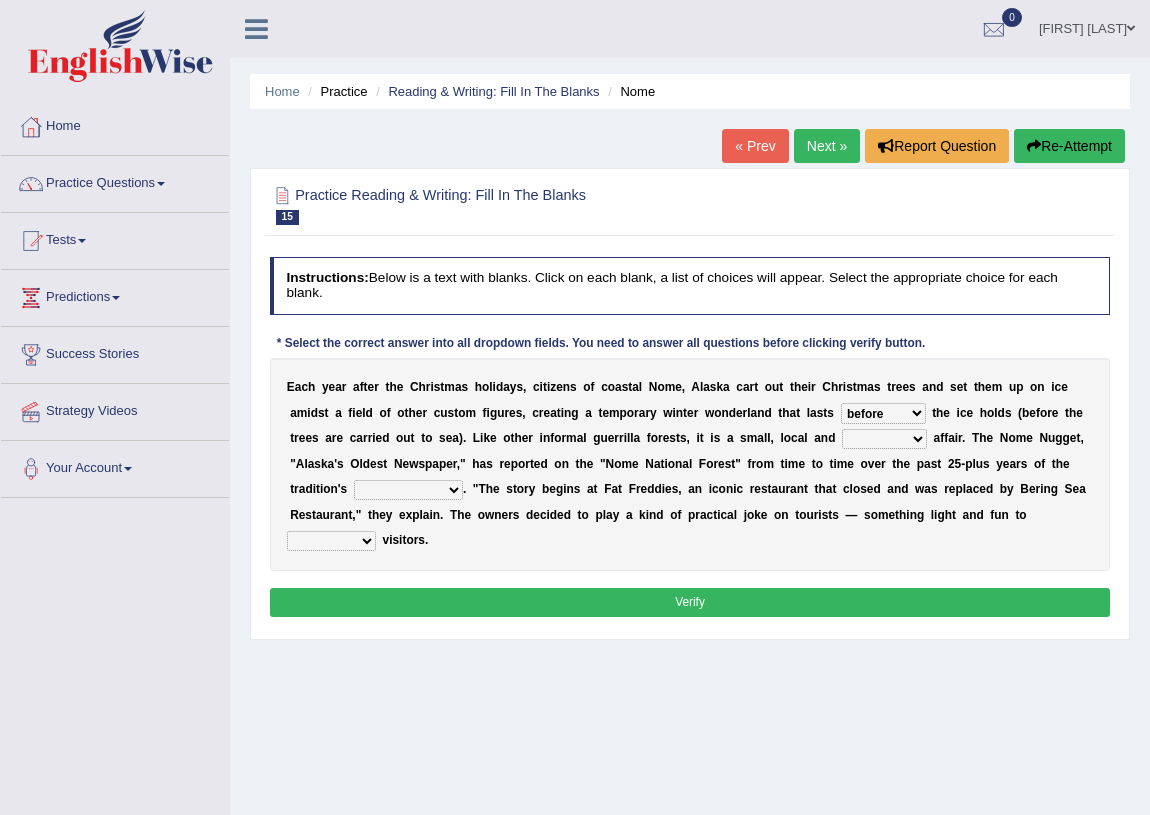 click on "as long as before after although" at bounding box center [883, 413] 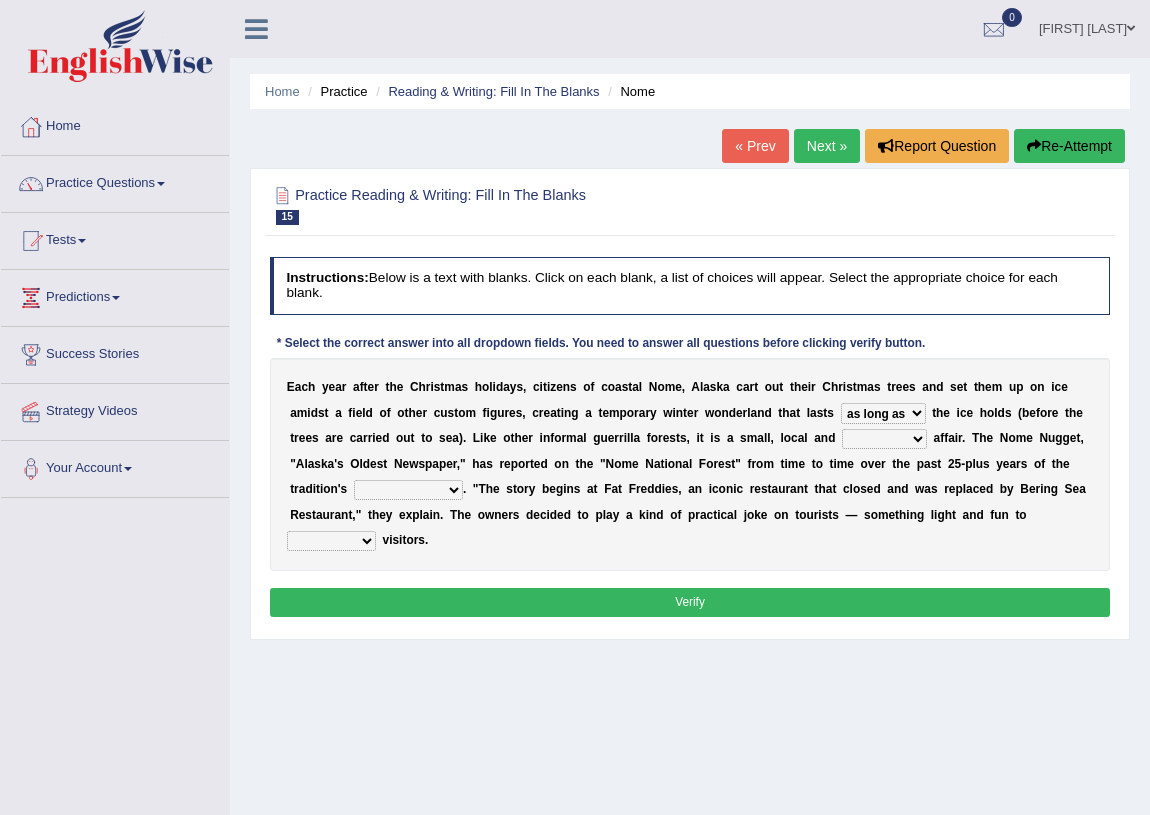 click on "as long as before after although" at bounding box center (883, 413) 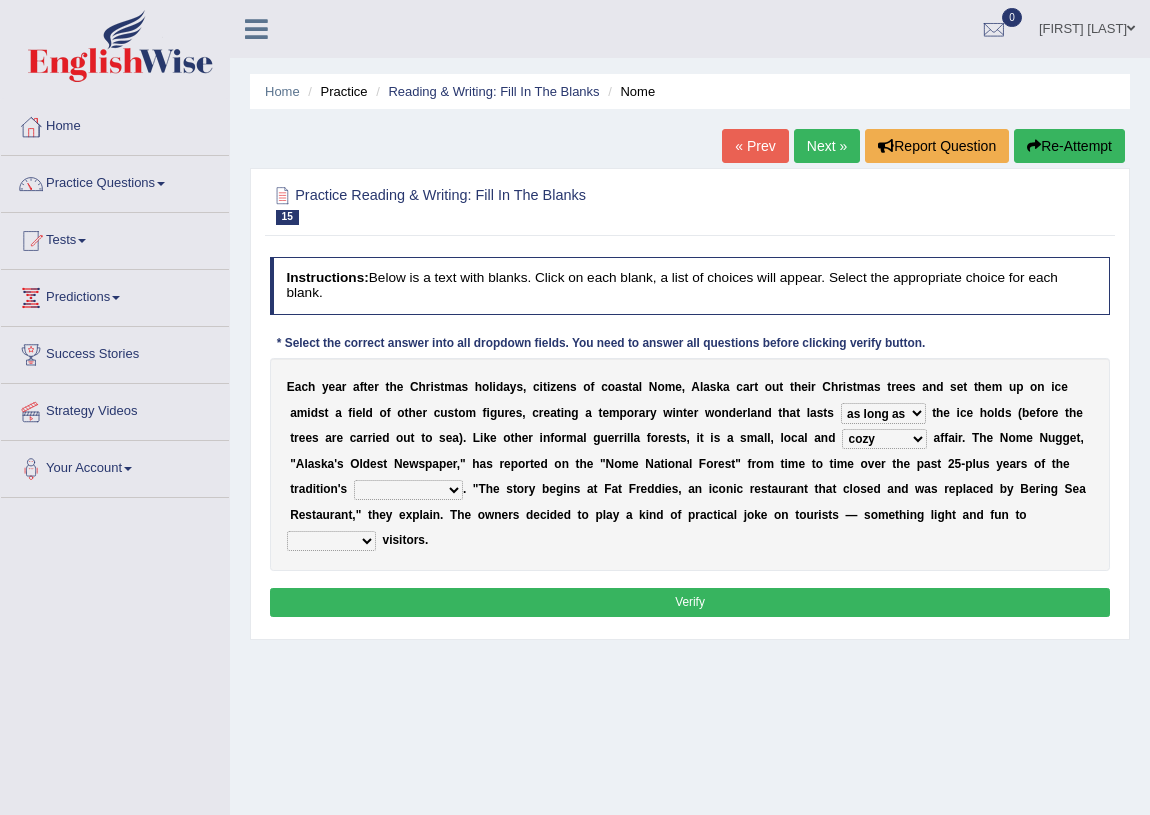 click on "life existence disappearance emotions" at bounding box center (408, 490) 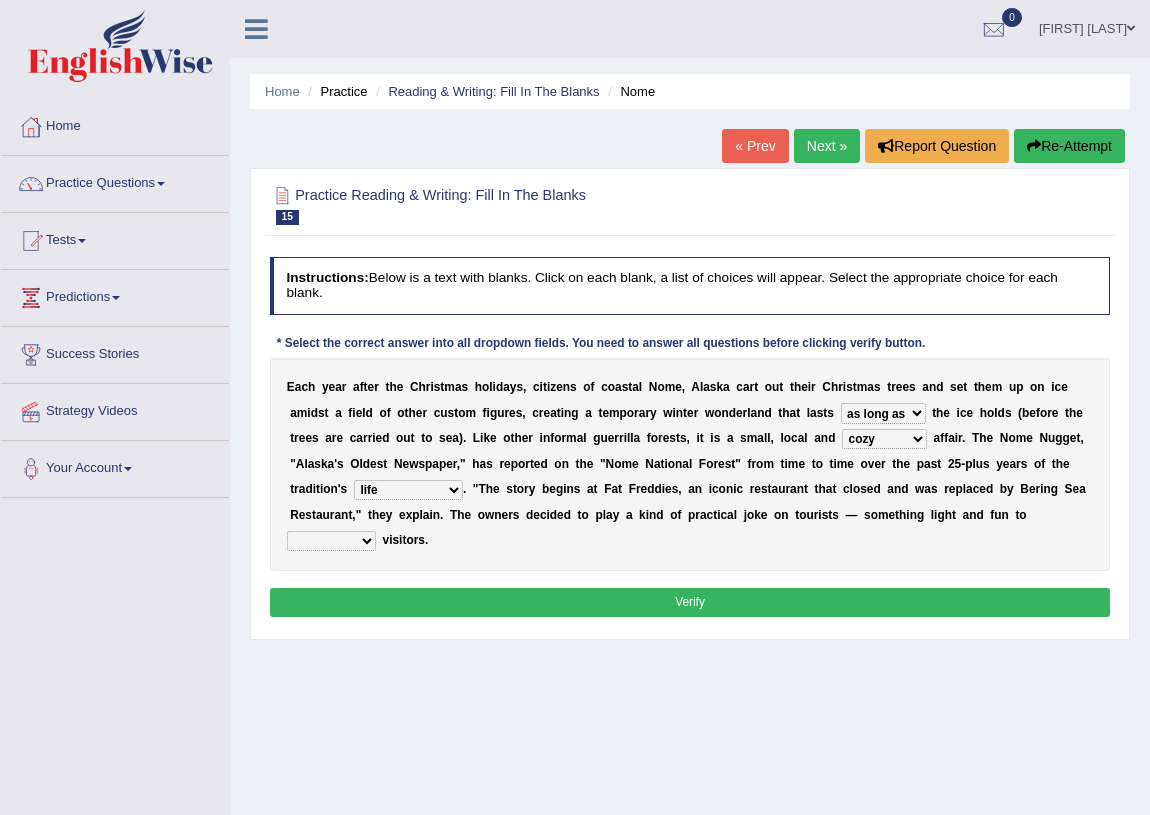 click on "life existence disappearance emotions" at bounding box center [408, 490] 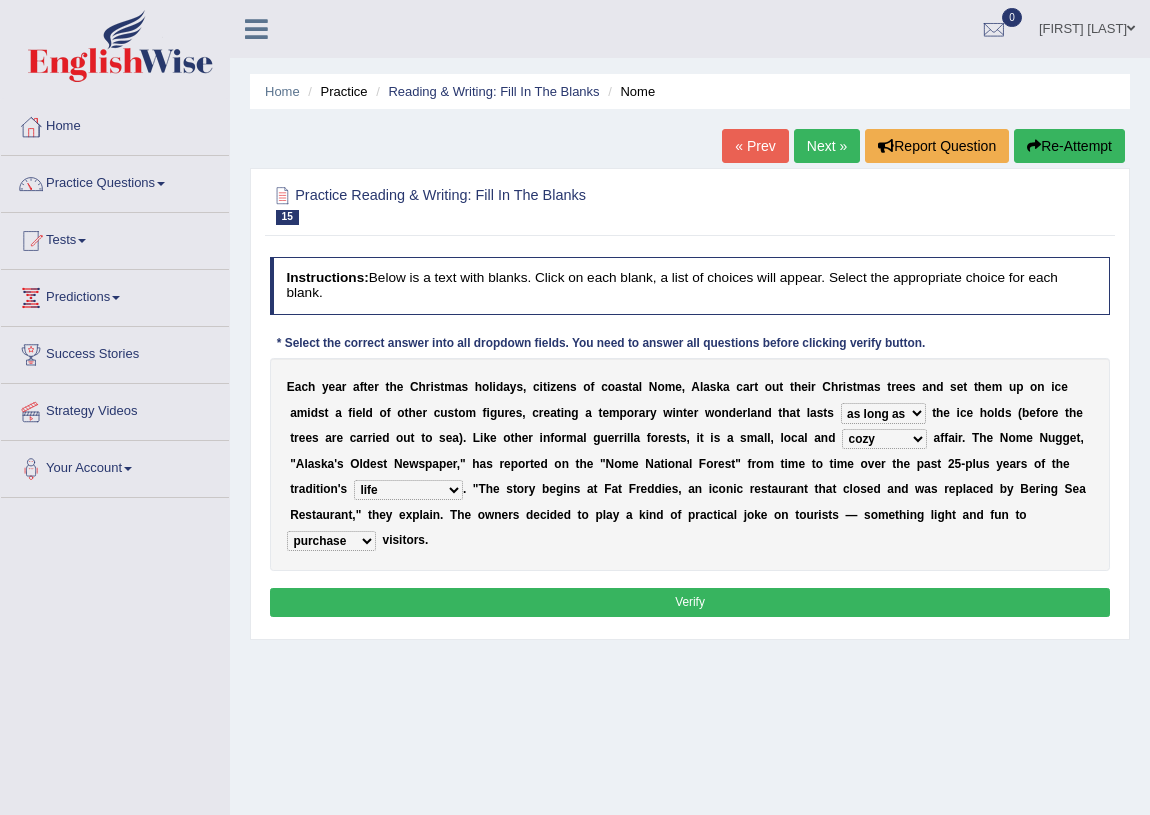 click on "Verify" at bounding box center (690, 602) 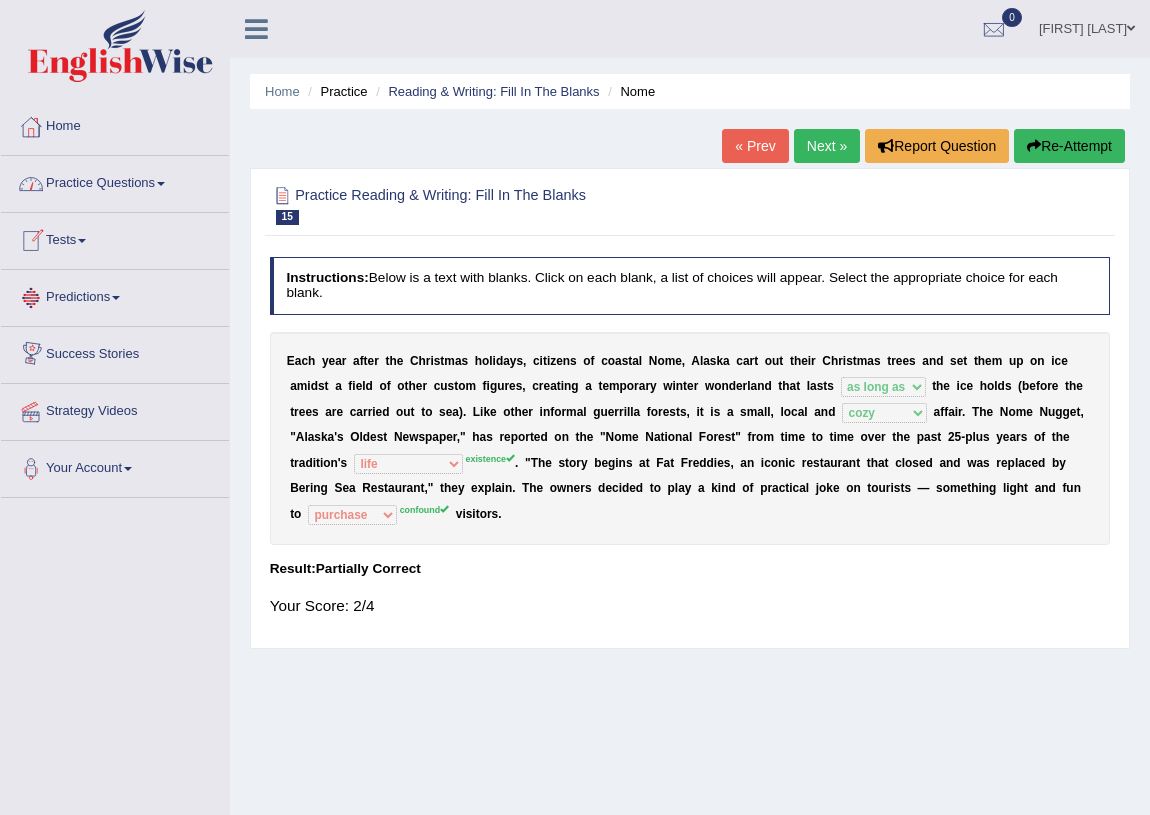 click on "Practice Questions" at bounding box center [115, 181] 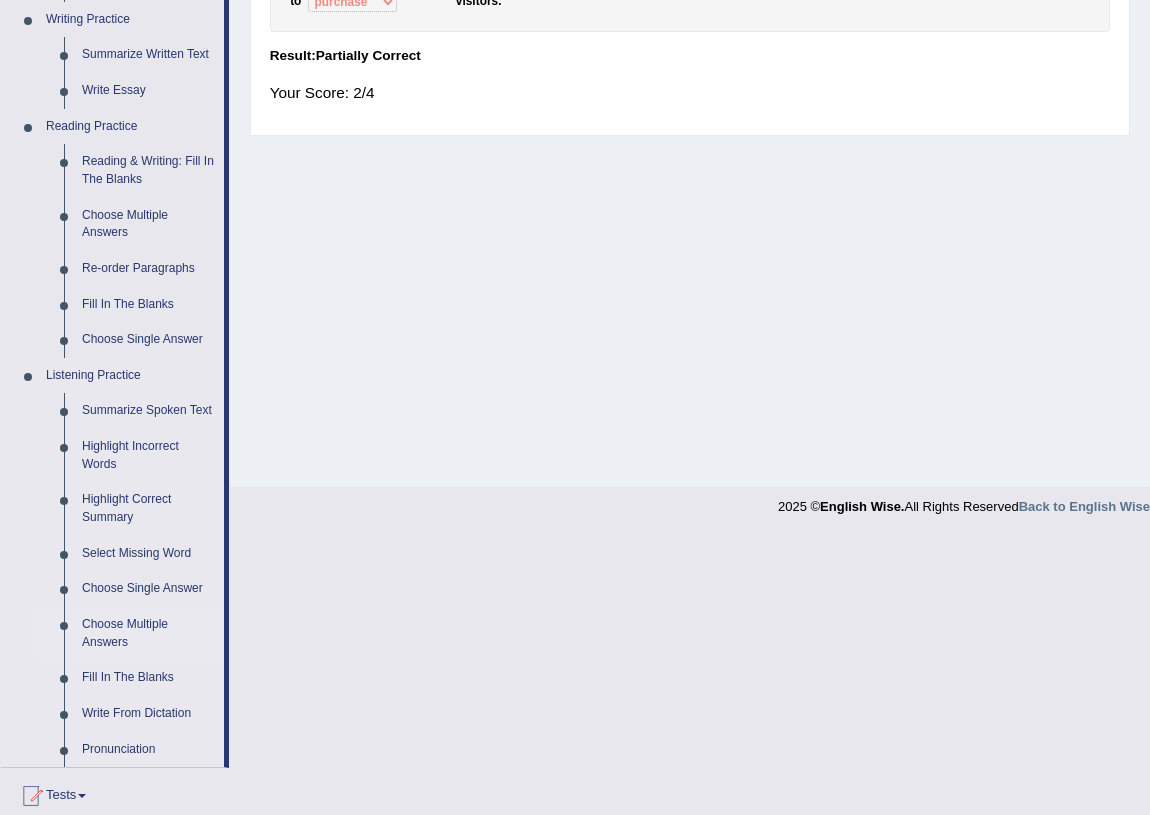 scroll, scrollTop: 545, scrollLeft: 0, axis: vertical 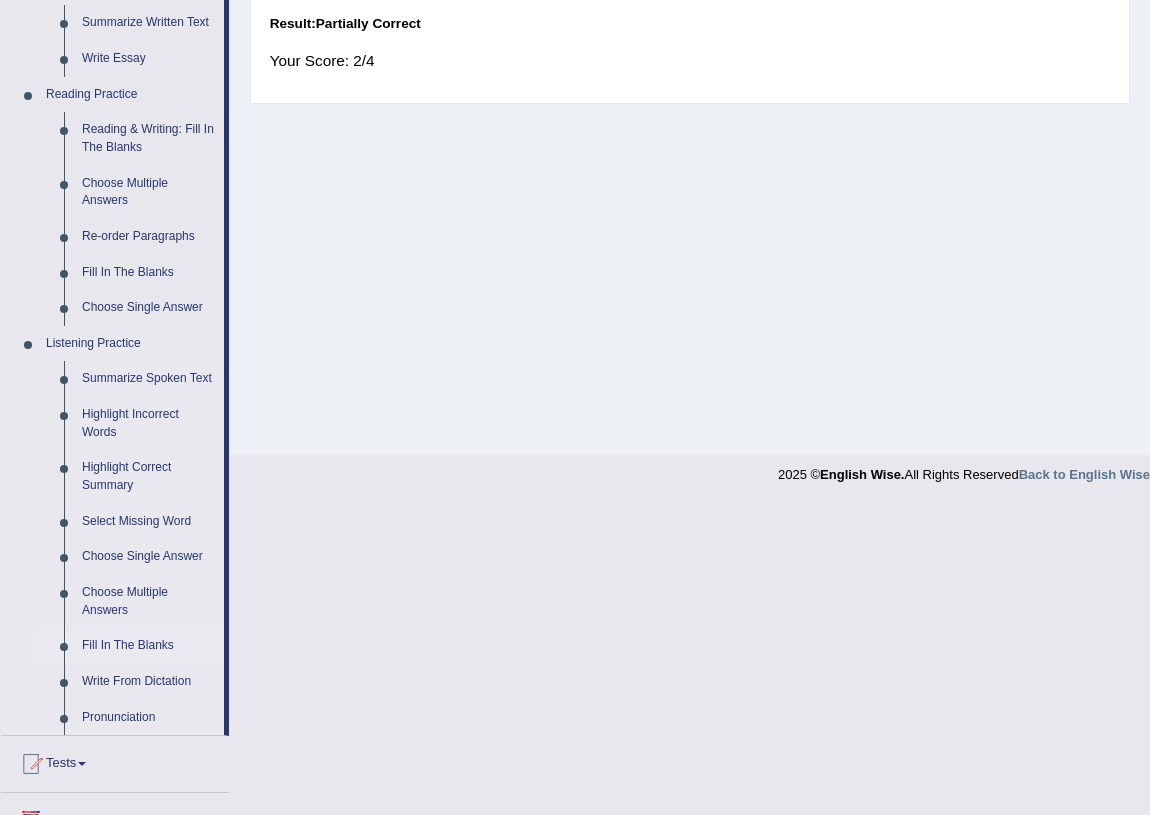 click on "Fill In The Blanks" at bounding box center [148, 646] 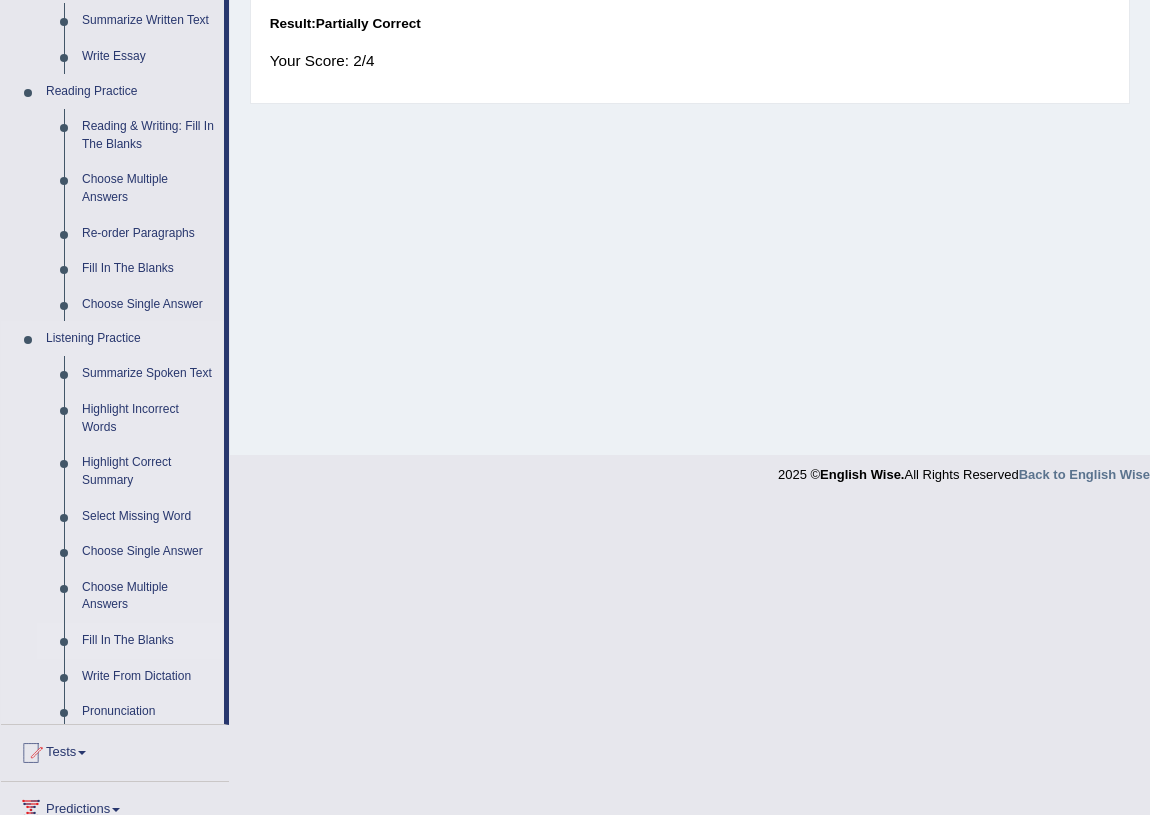 scroll, scrollTop: 234, scrollLeft: 0, axis: vertical 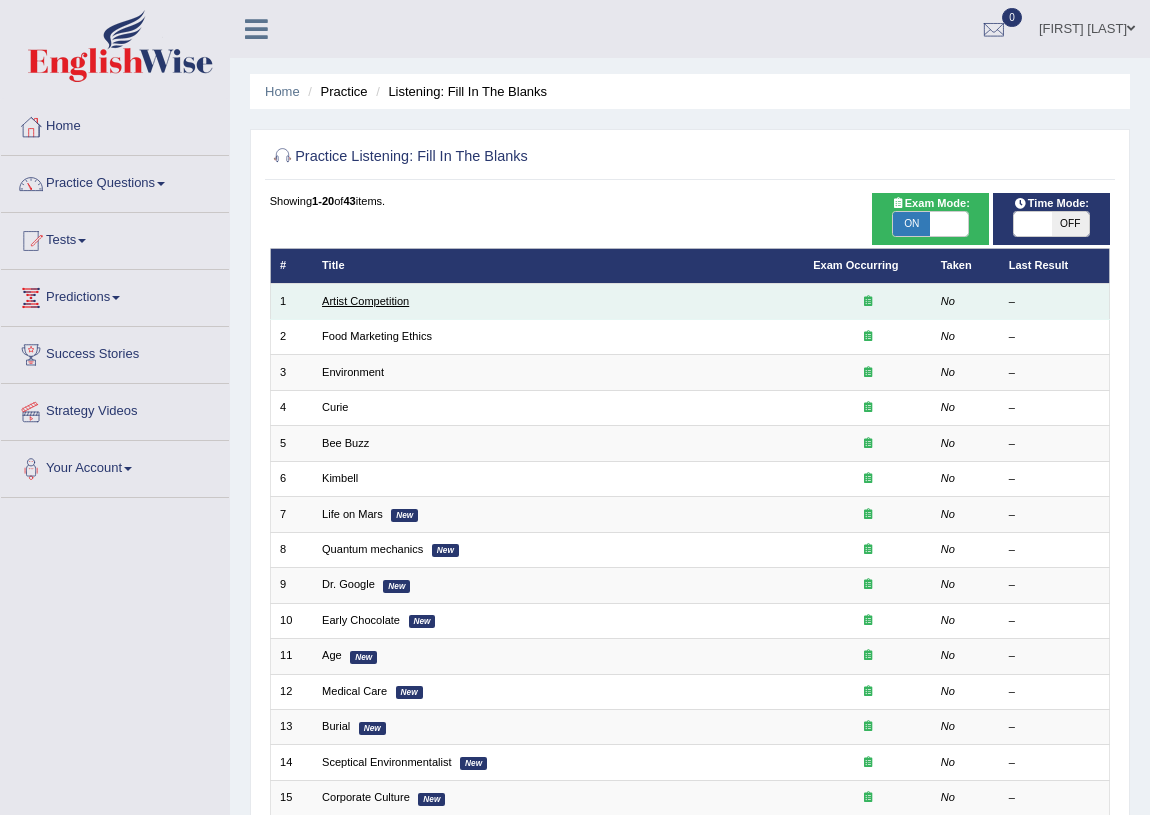 click on "Artist Competition" at bounding box center [365, 301] 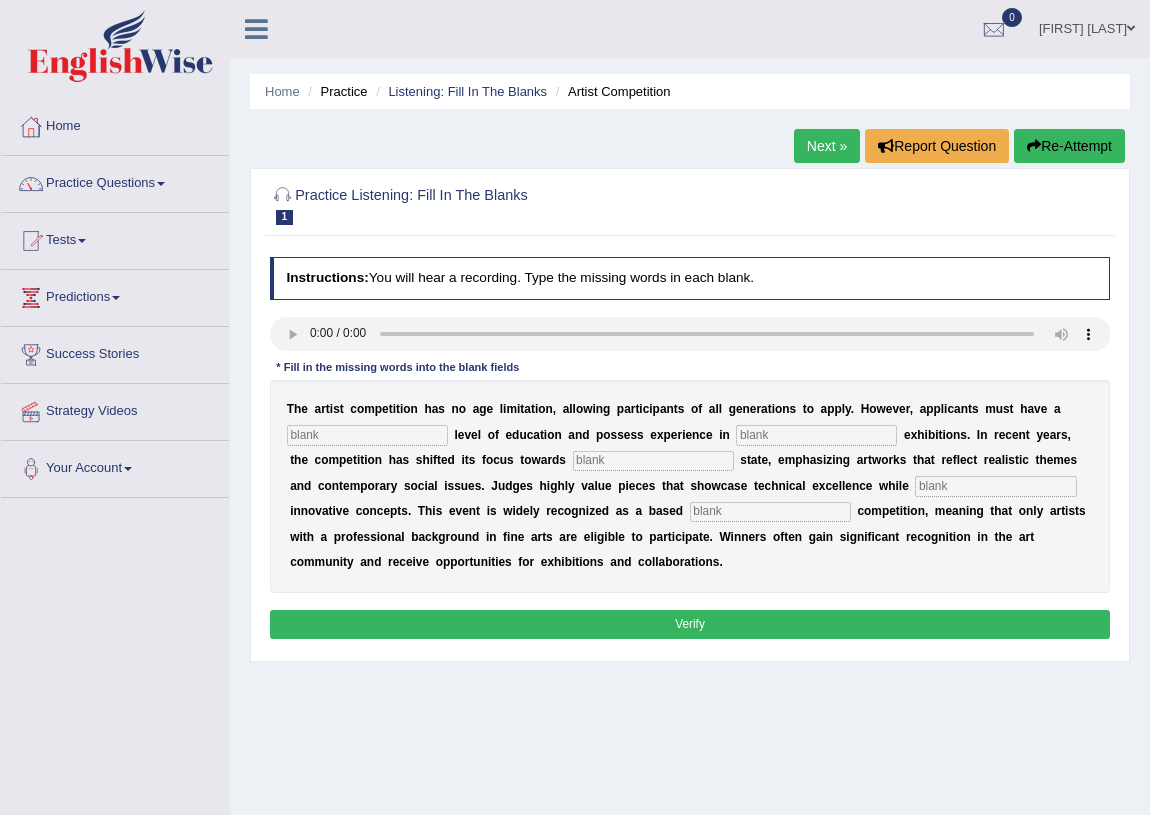 scroll, scrollTop: 0, scrollLeft: 0, axis: both 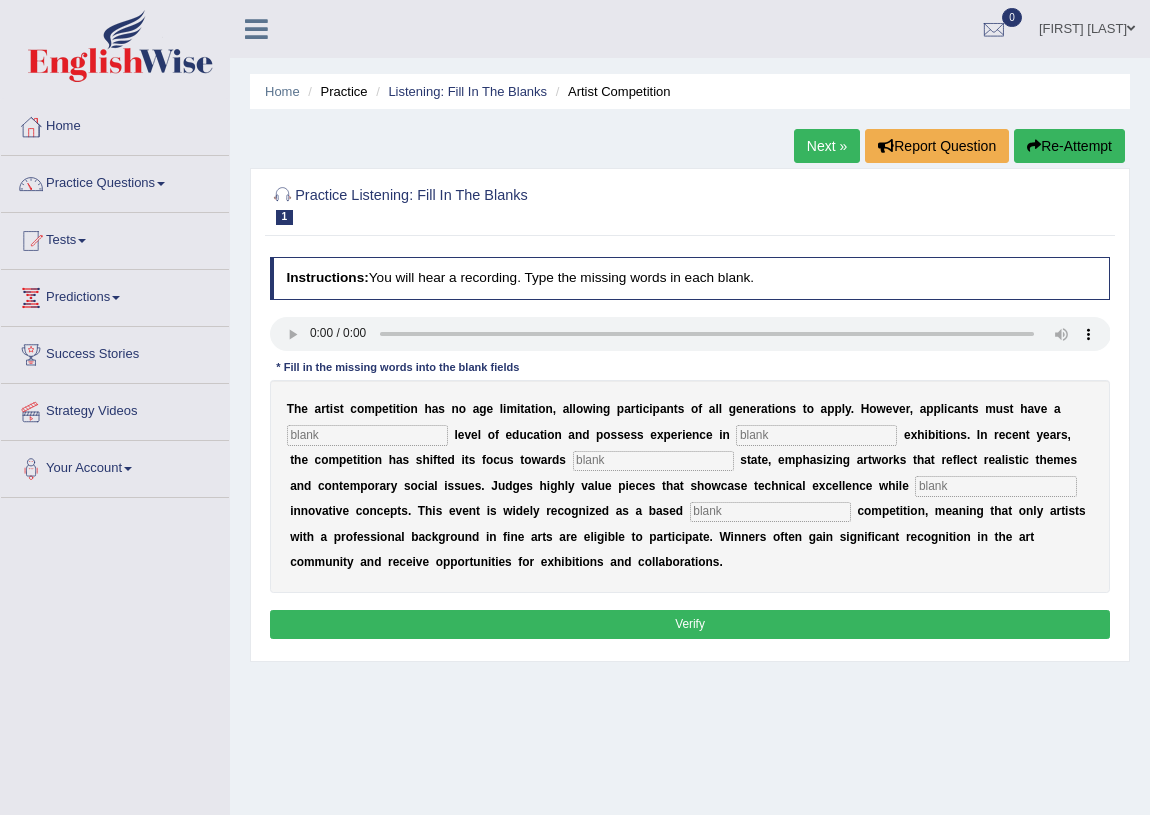 click at bounding box center [770, 512] 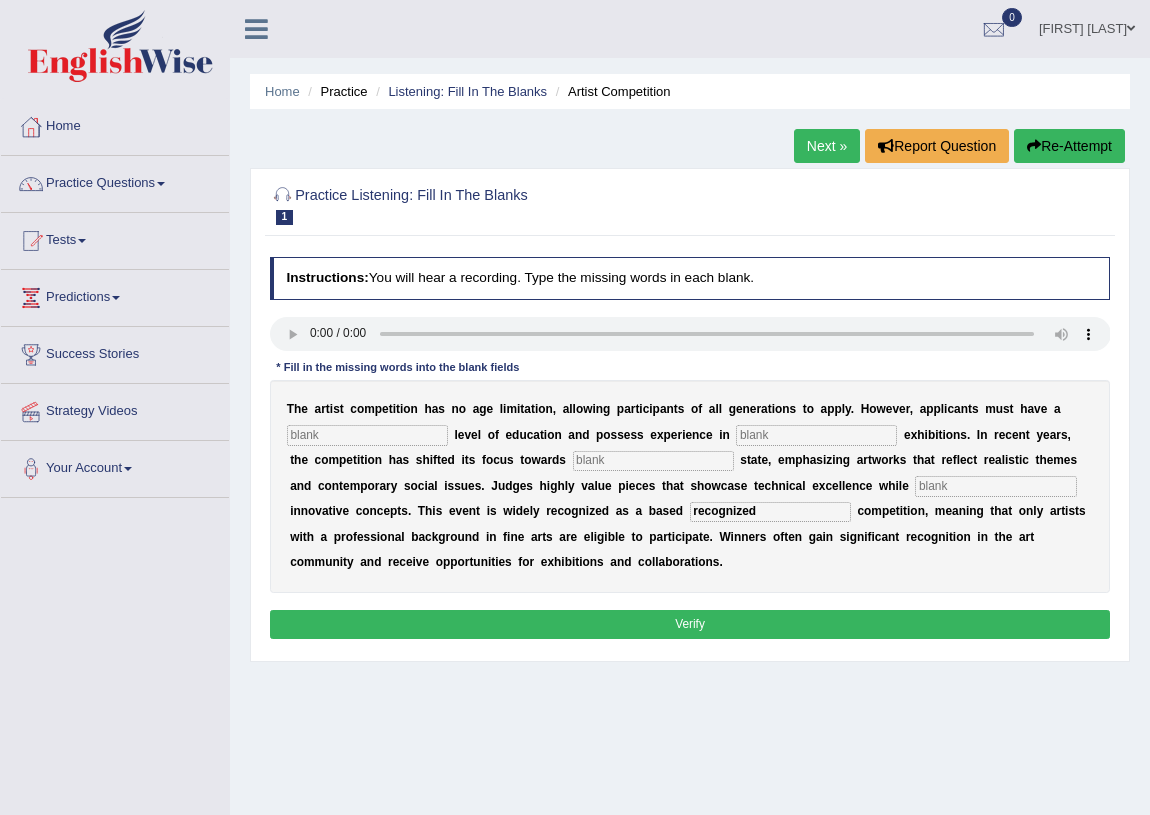 type on "recognized" 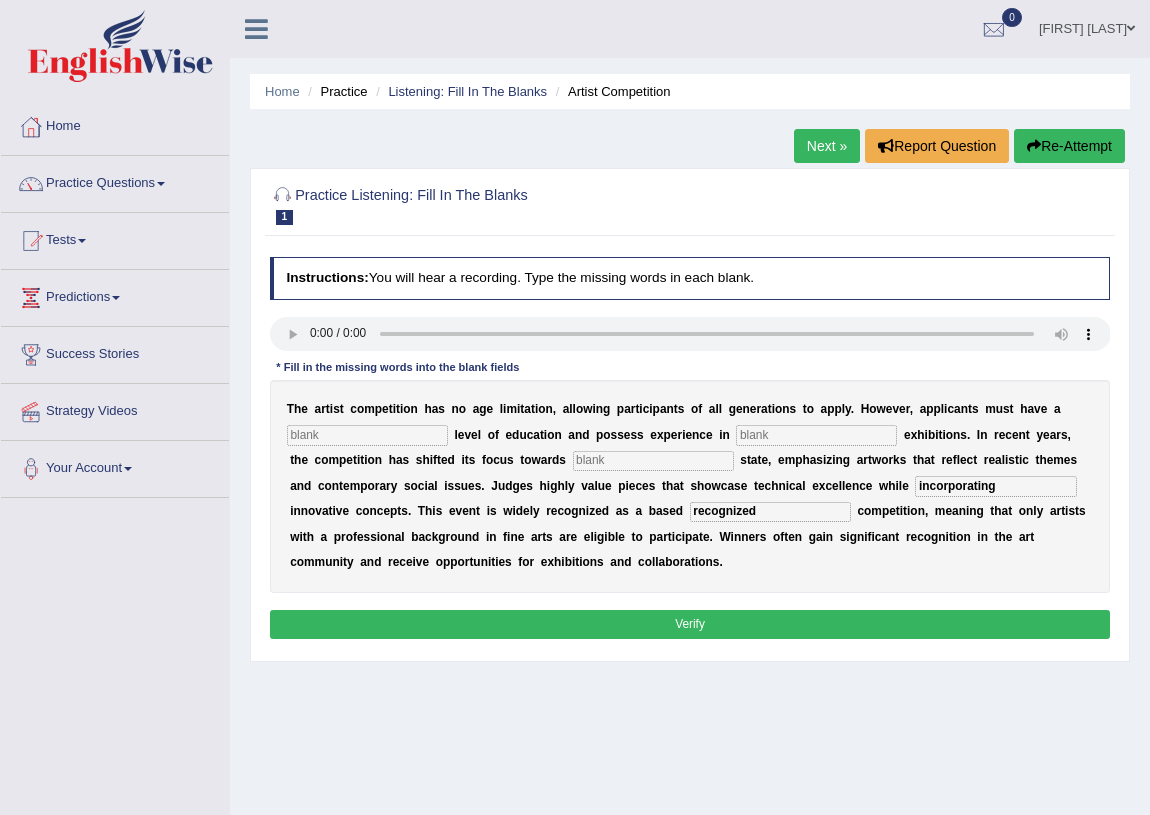 type on "incorporating" 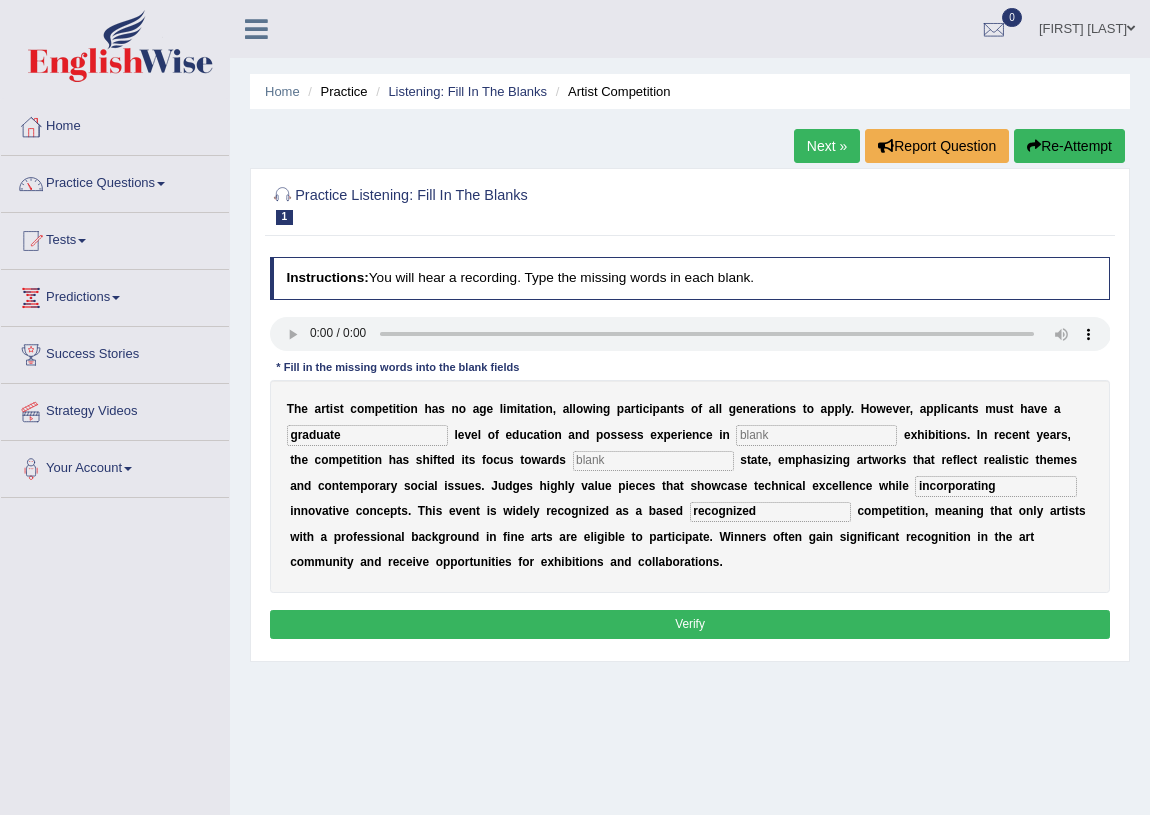 type on "graduate" 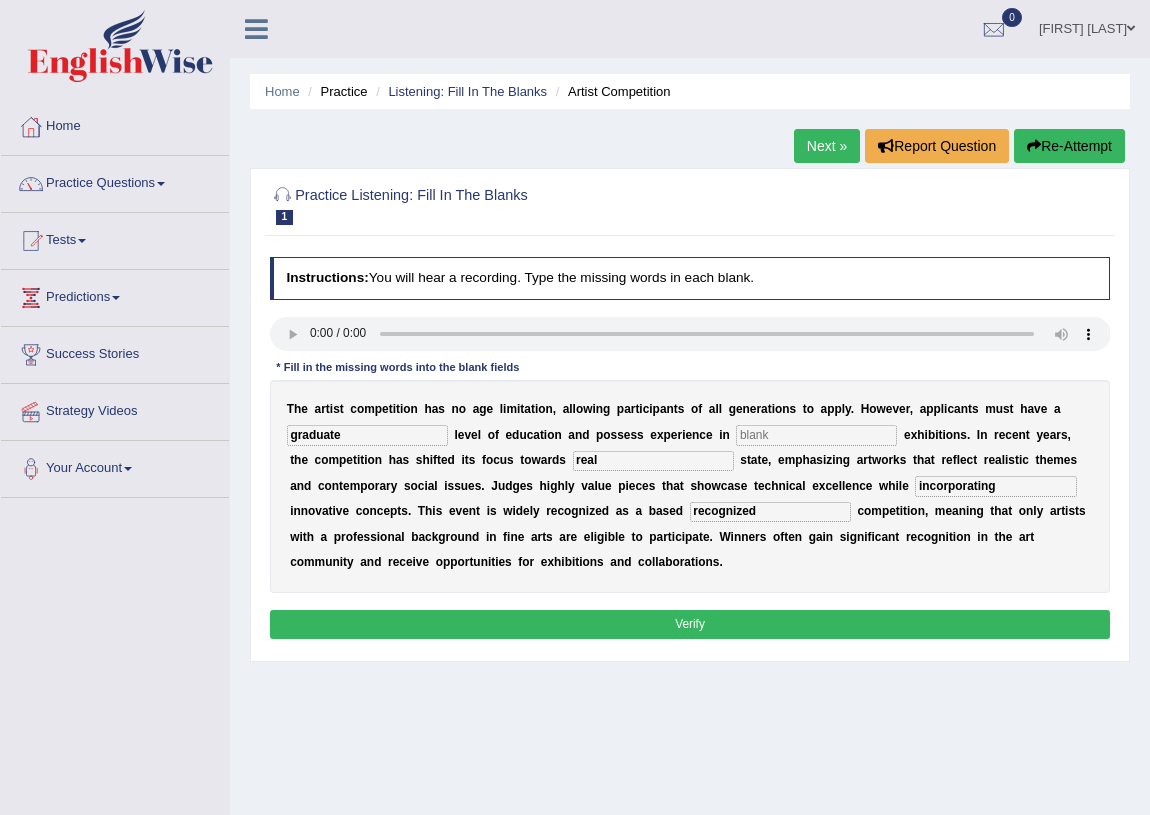 type on "real" 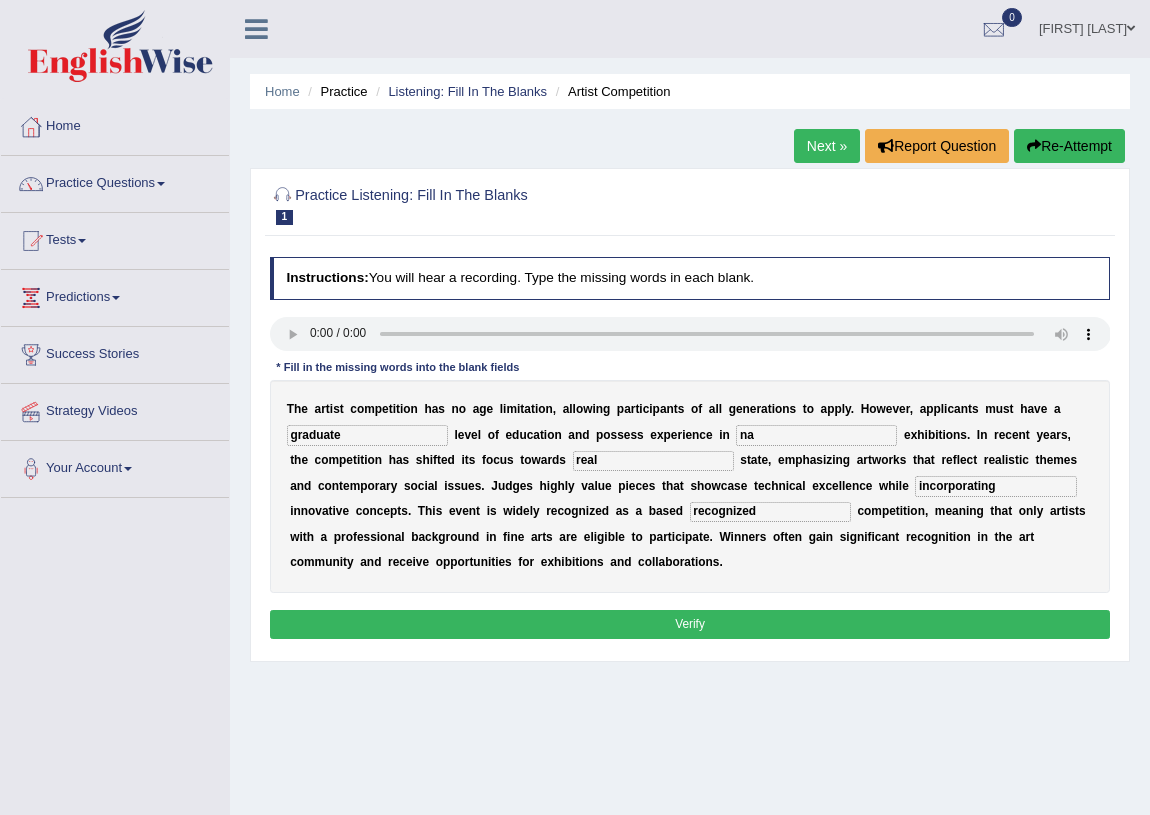 type on "na" 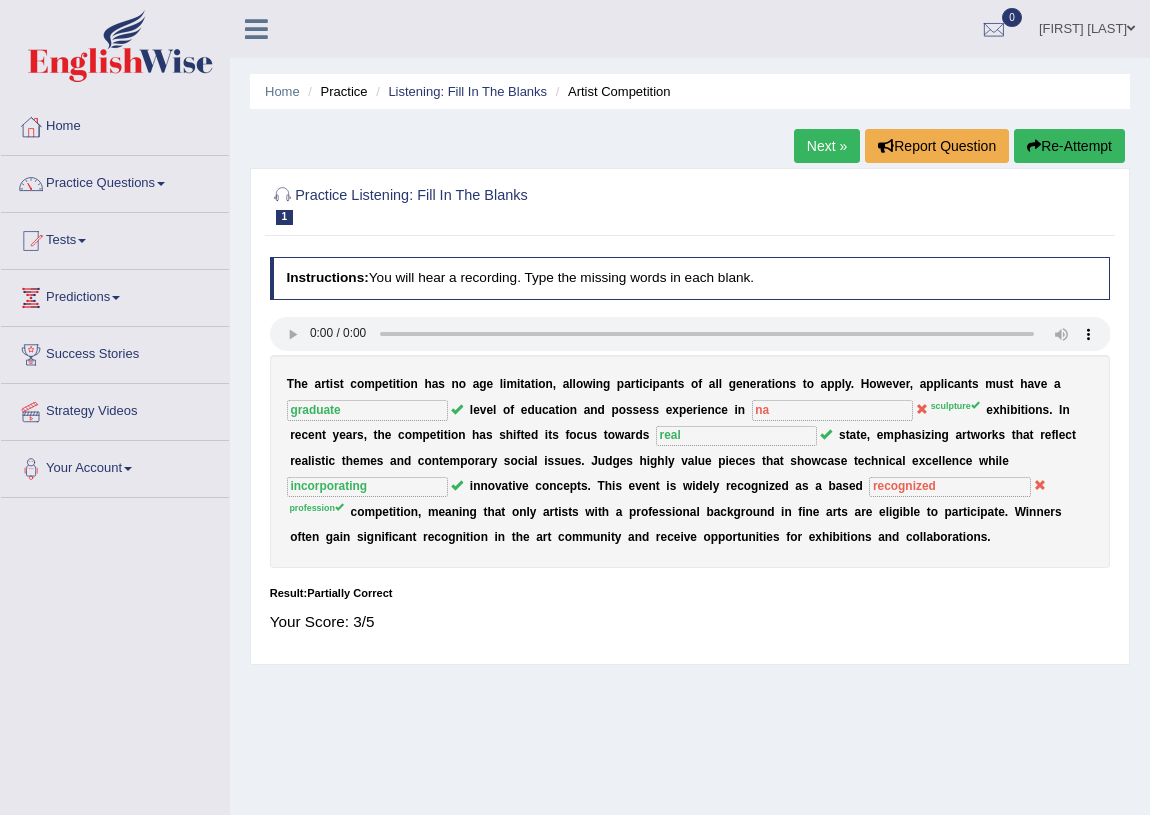 click on "Next »" at bounding box center [827, 146] 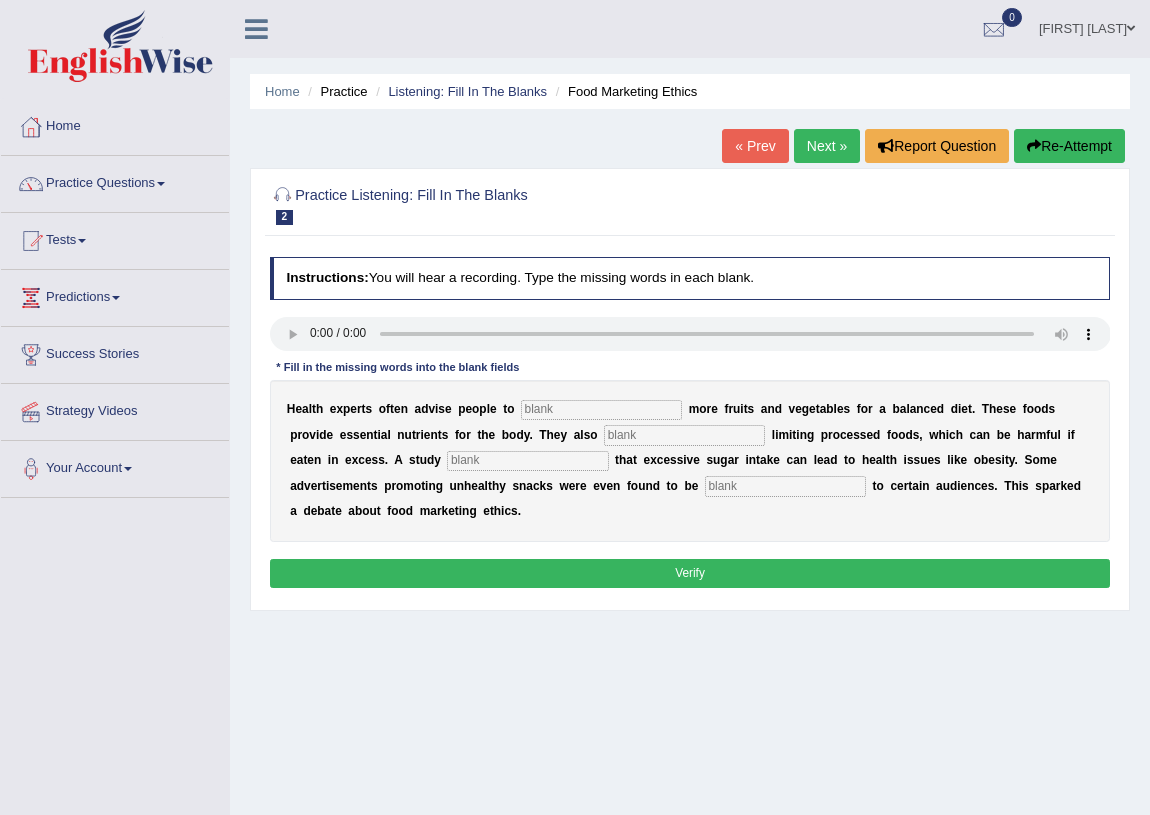 scroll, scrollTop: 0, scrollLeft: 0, axis: both 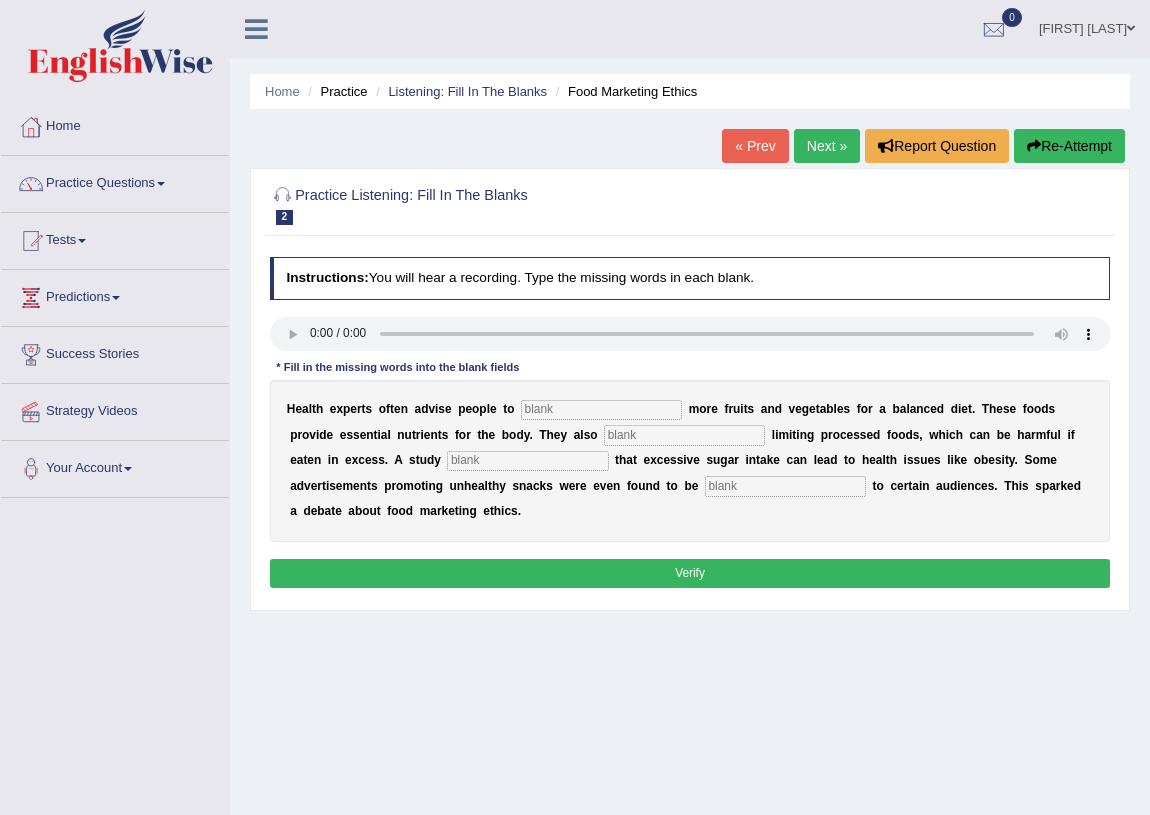 click at bounding box center [785, 486] 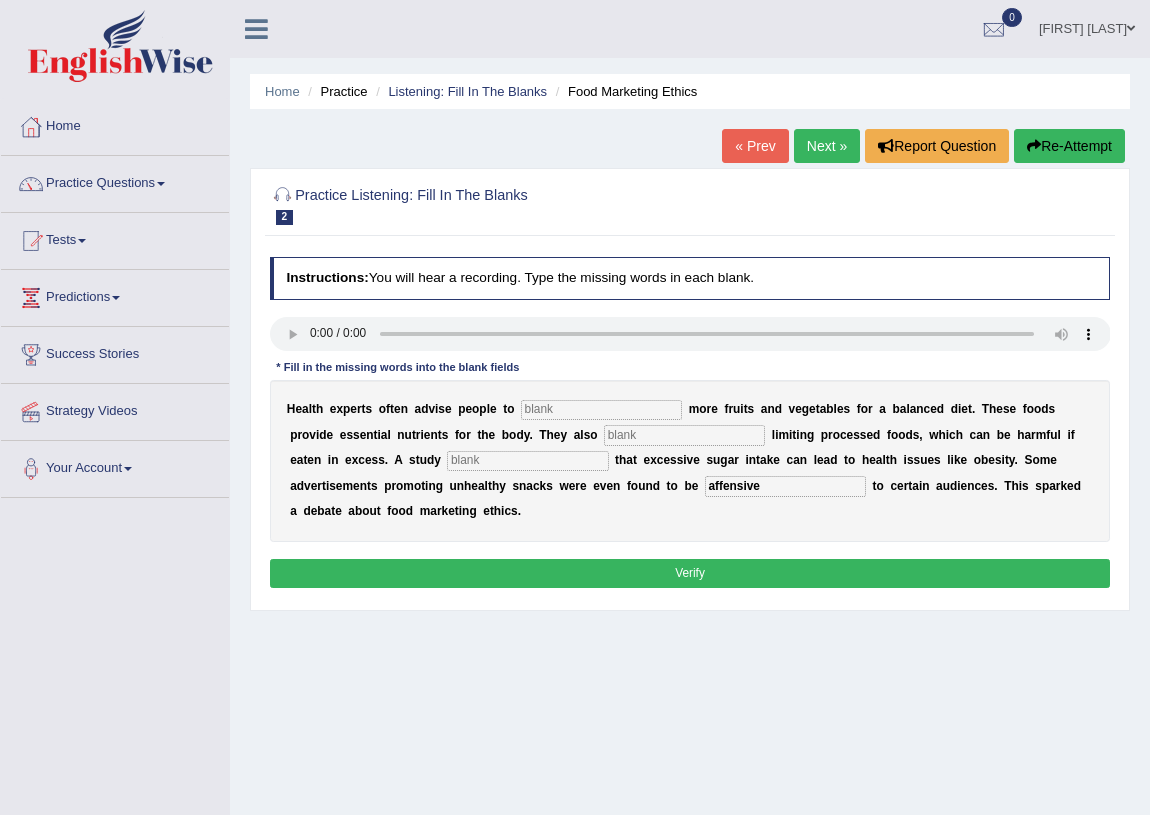 type on "affensive" 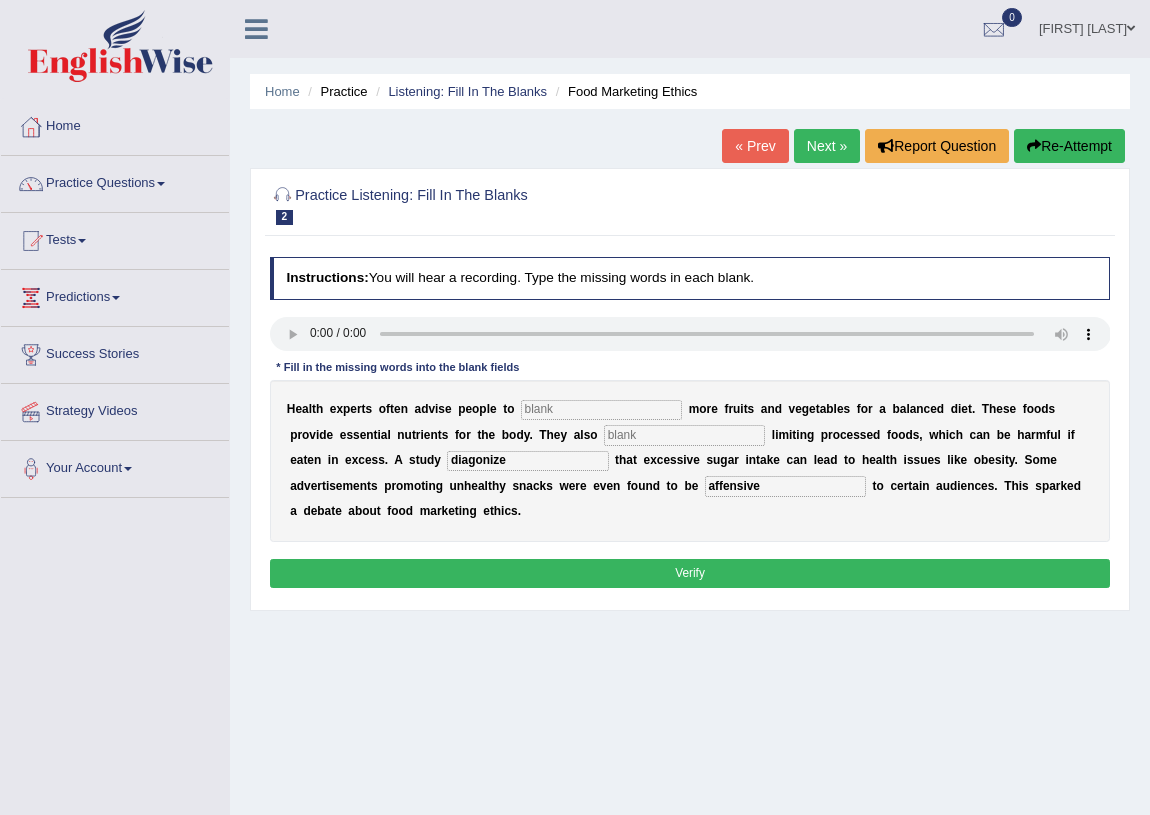 type on "diagonize" 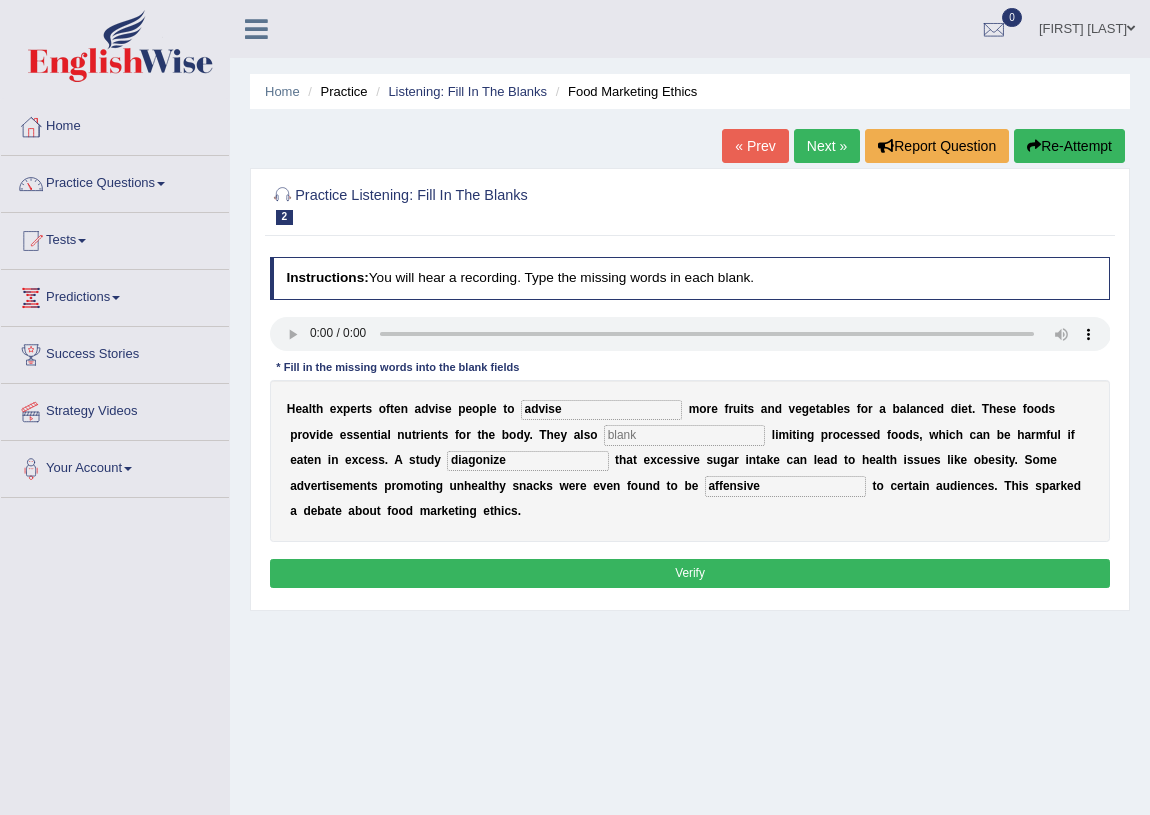 type on "advise" 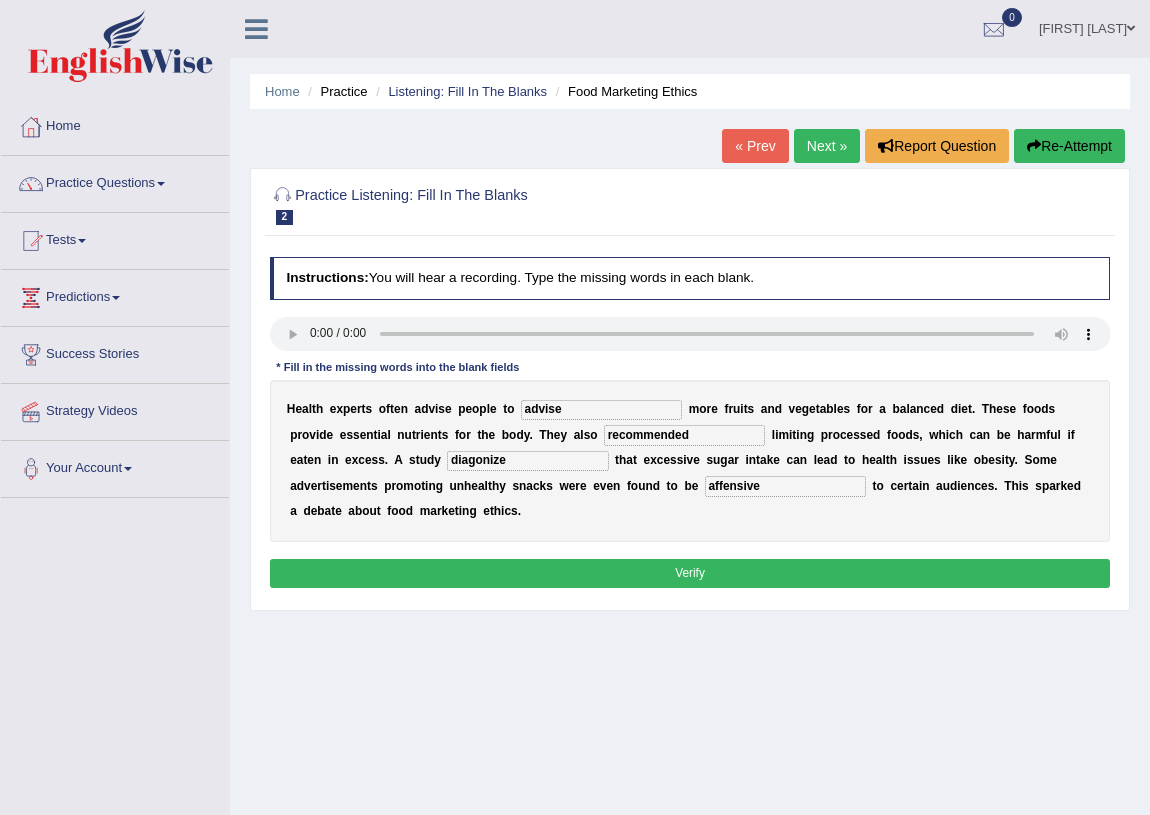 type on "recommended" 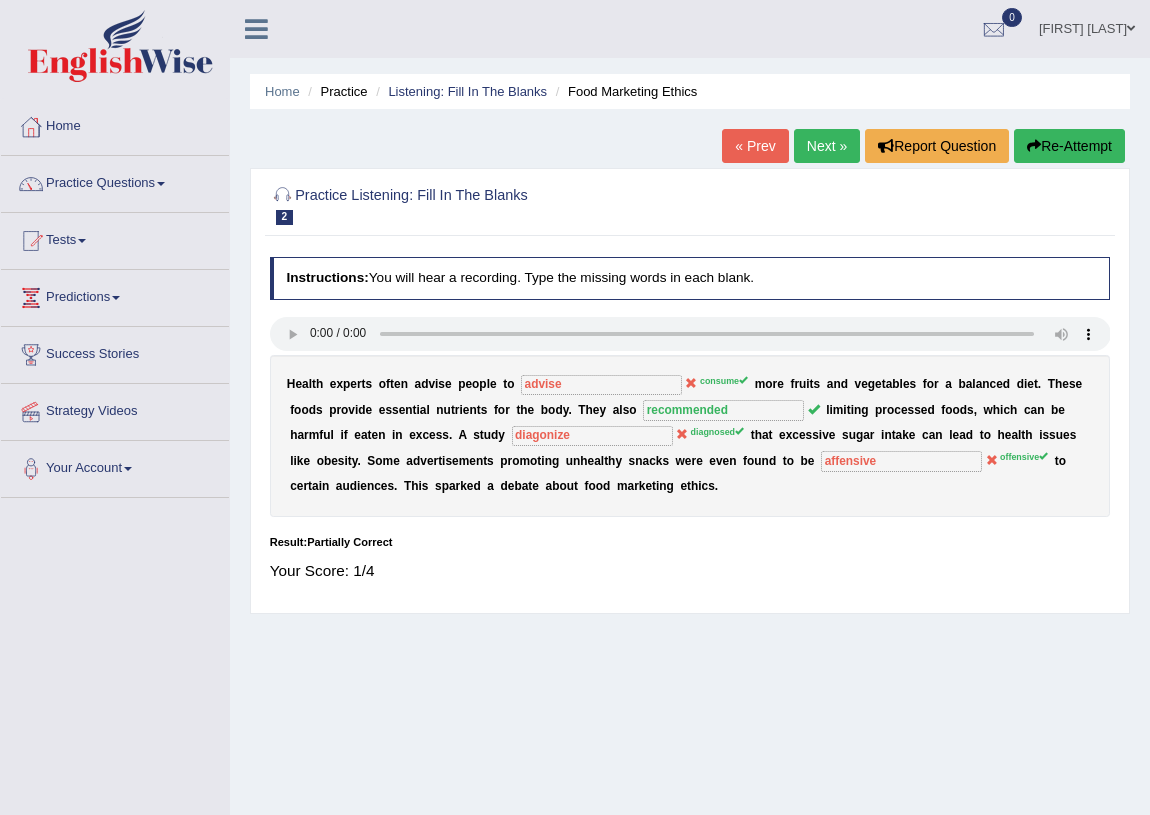 click on "Next »" at bounding box center [827, 146] 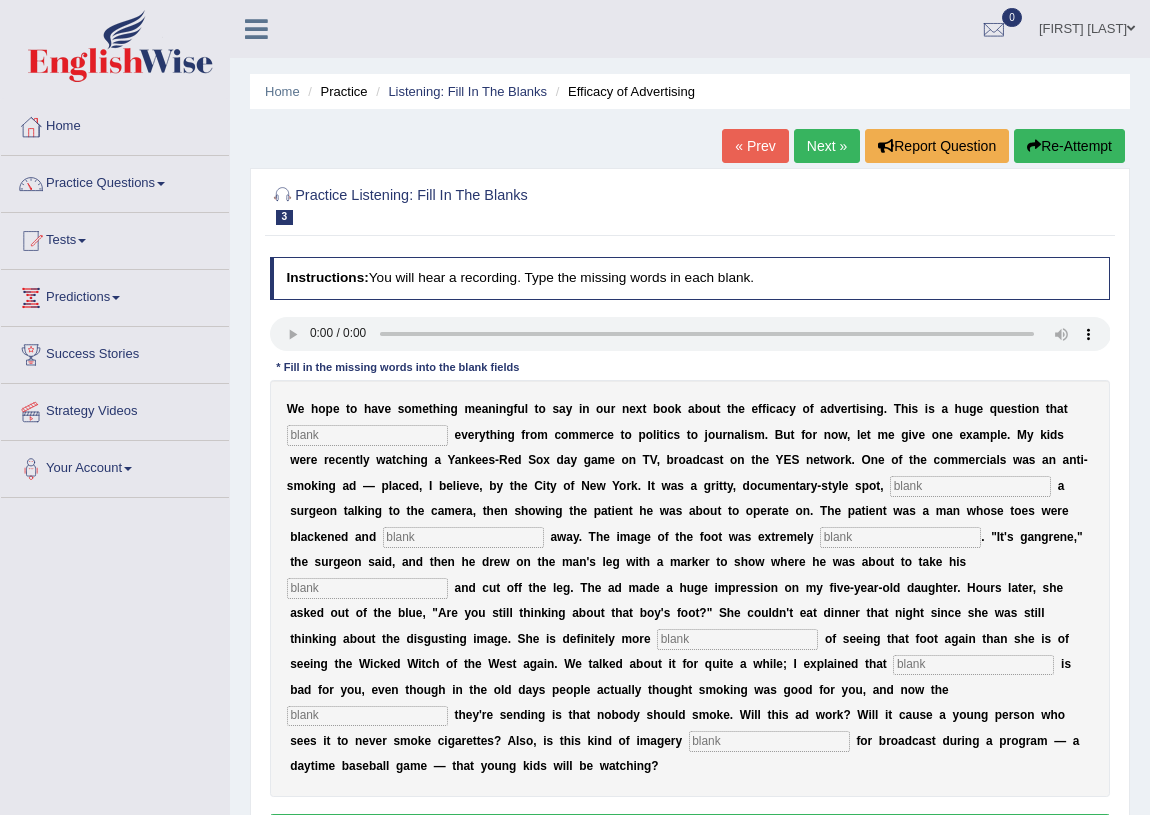 scroll, scrollTop: 0, scrollLeft: 0, axis: both 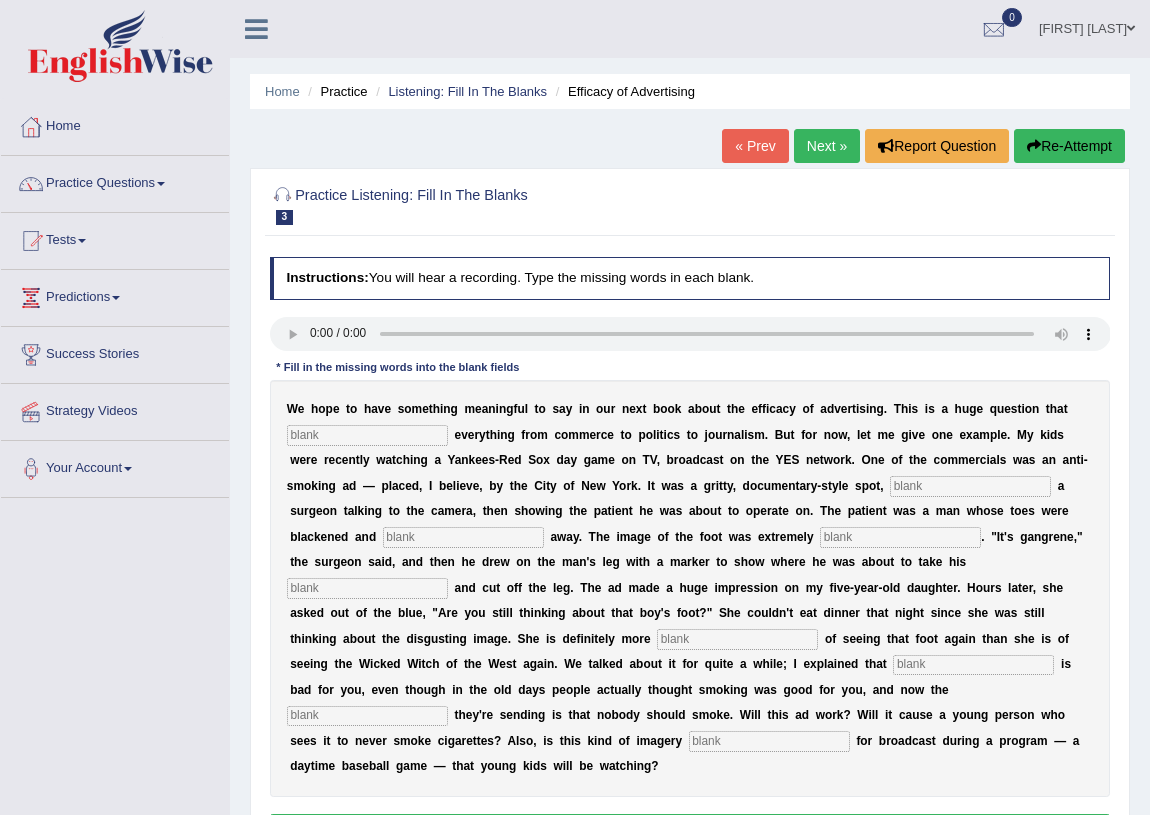 click at bounding box center [367, 435] 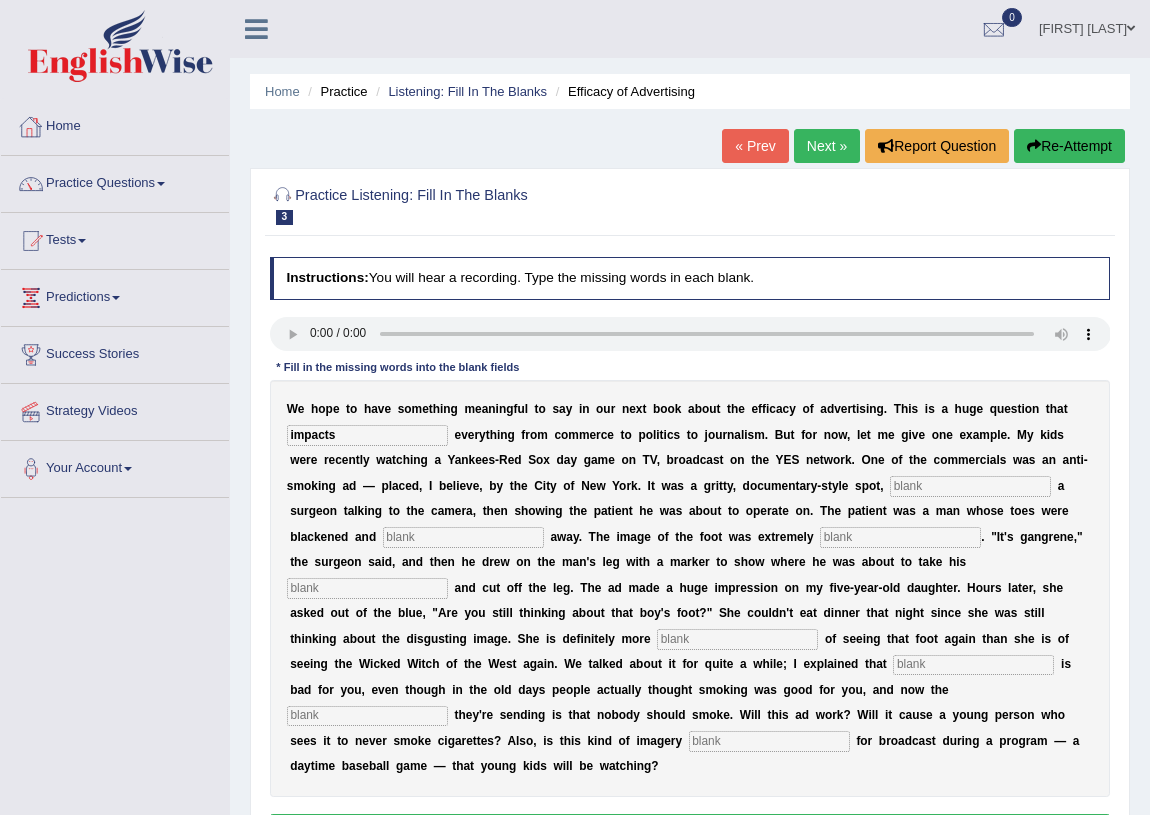 type on "impacts" 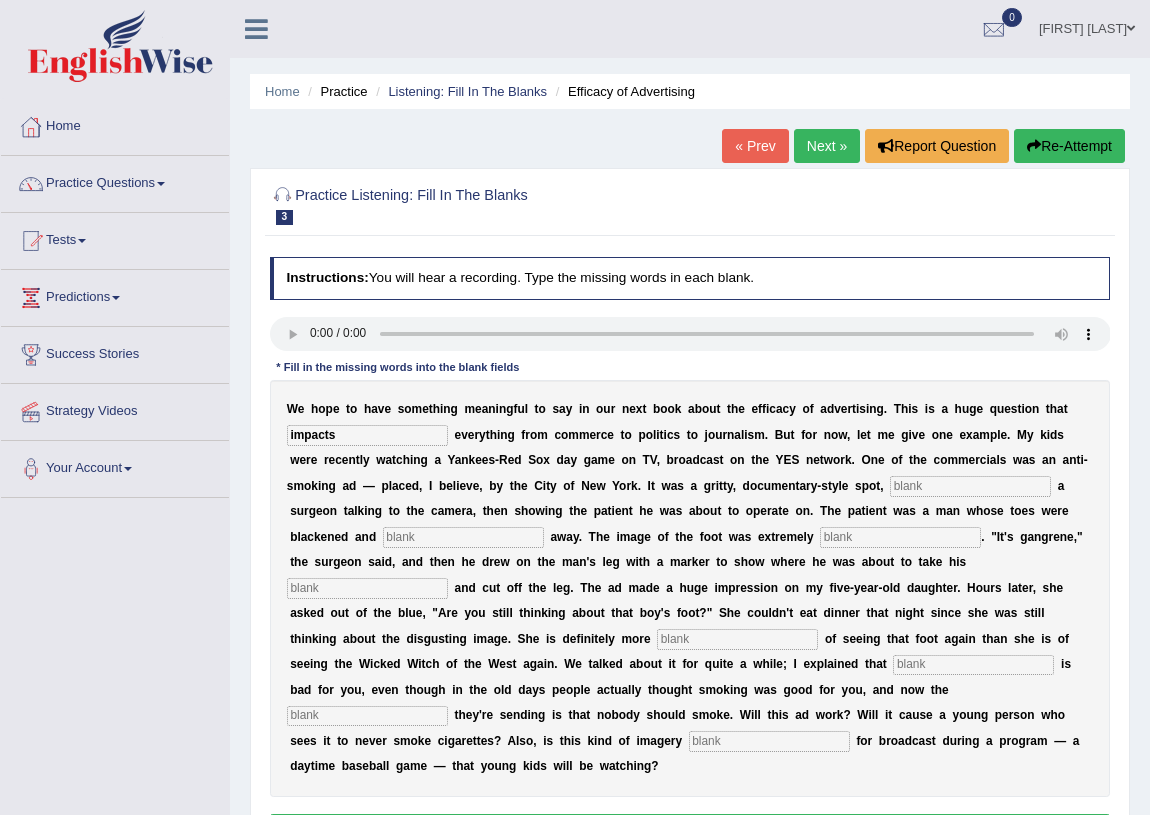 click at bounding box center [970, 486] 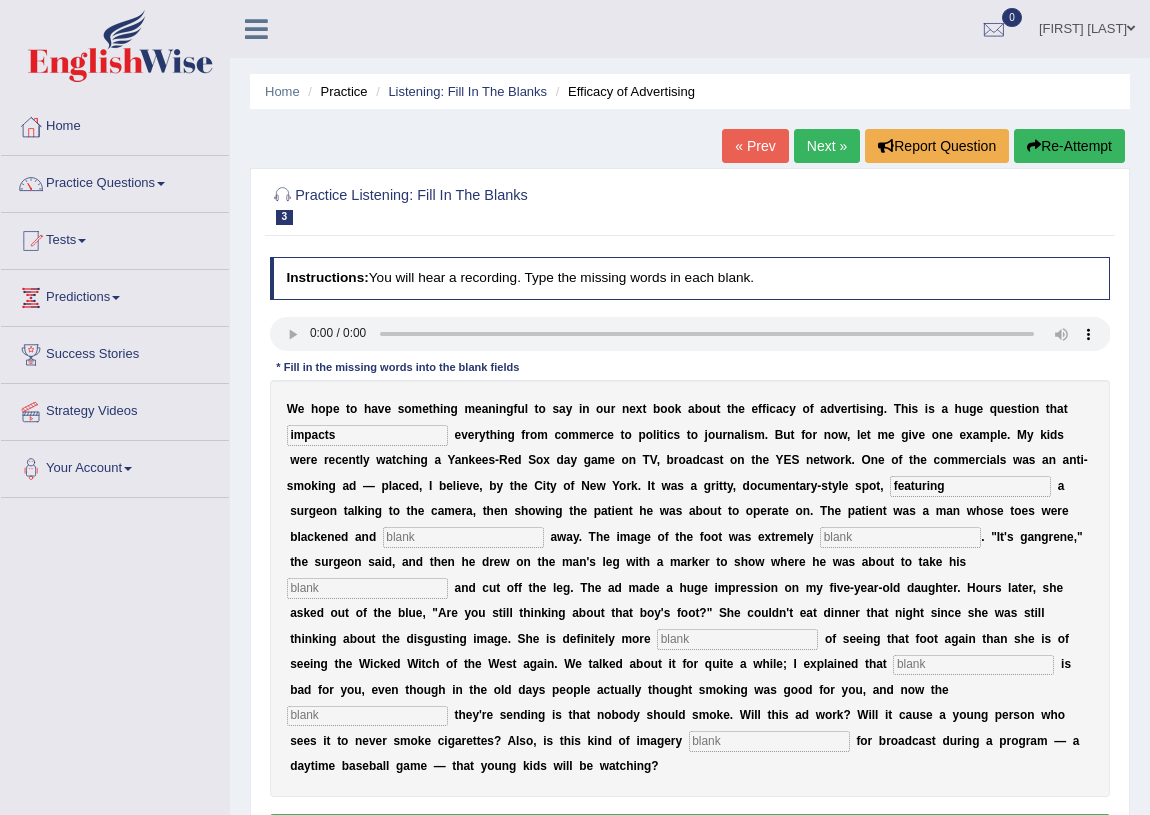 type on "featuring" 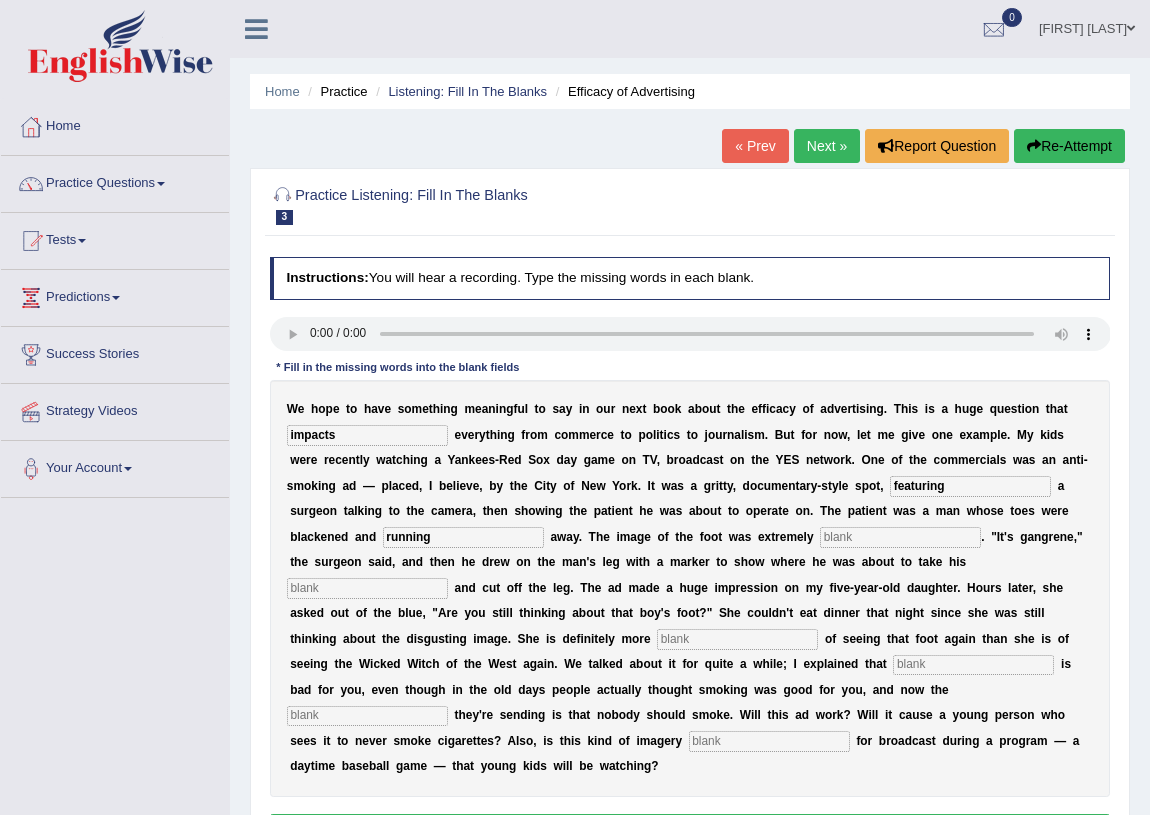 type on "running" 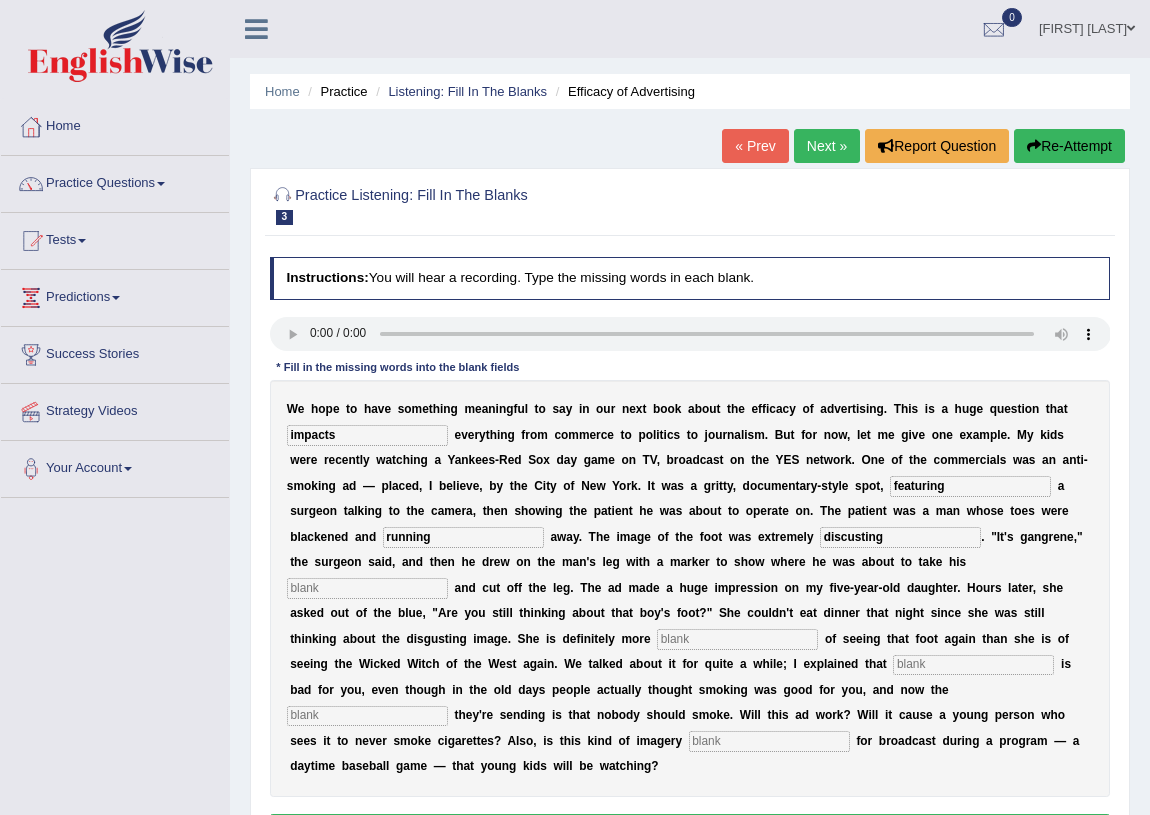 type on "discusting" 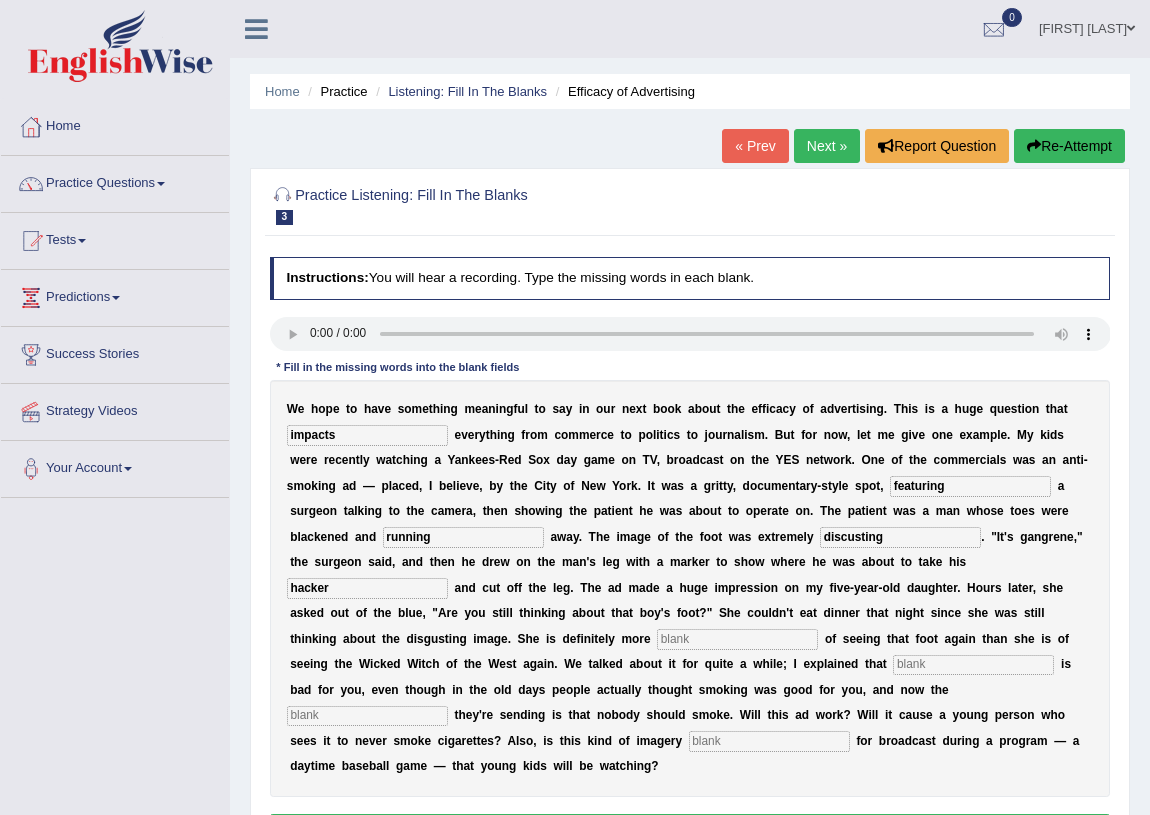 type on "hacker" 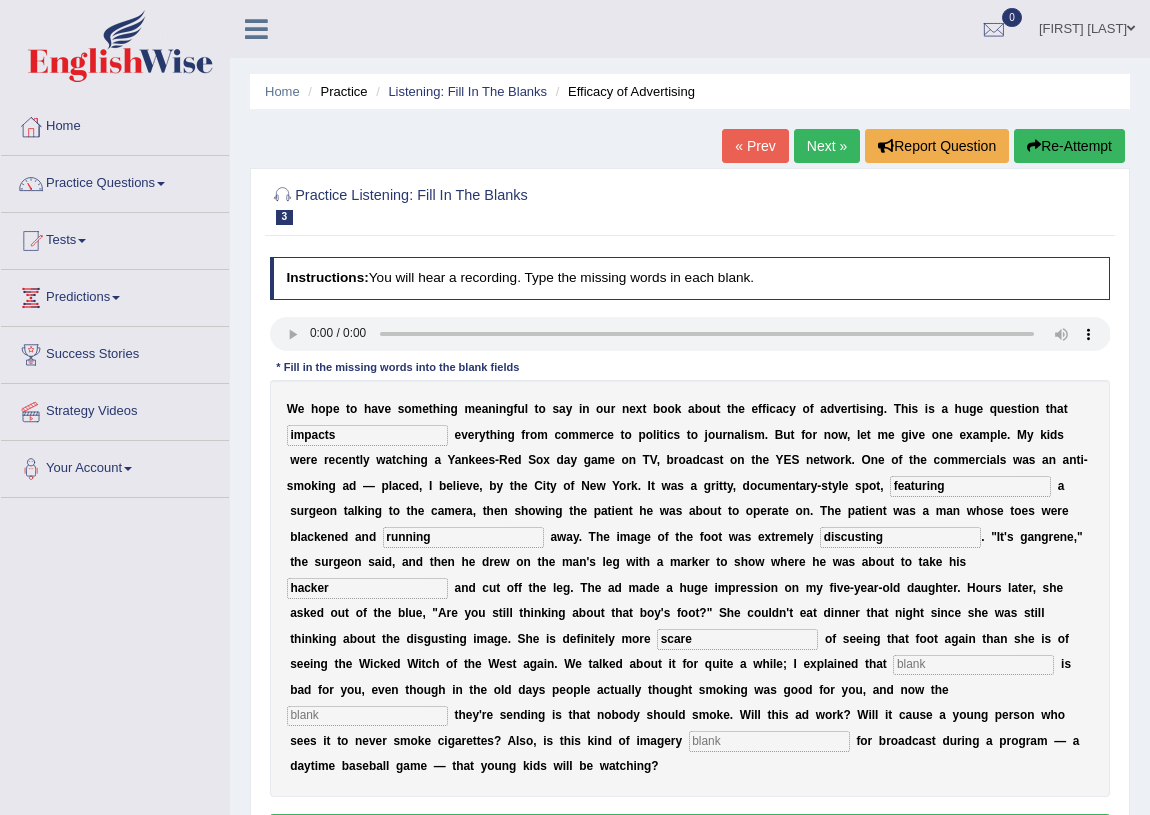 type on "scare" 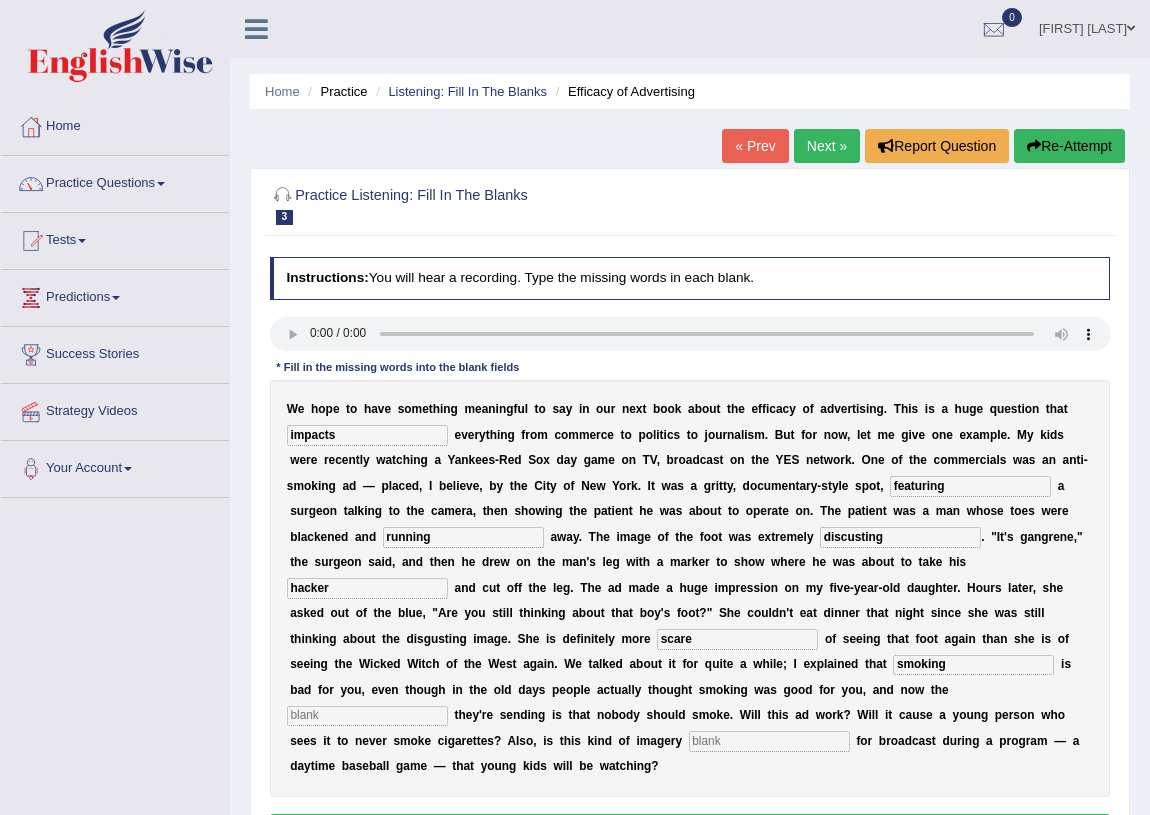 type on "smoking" 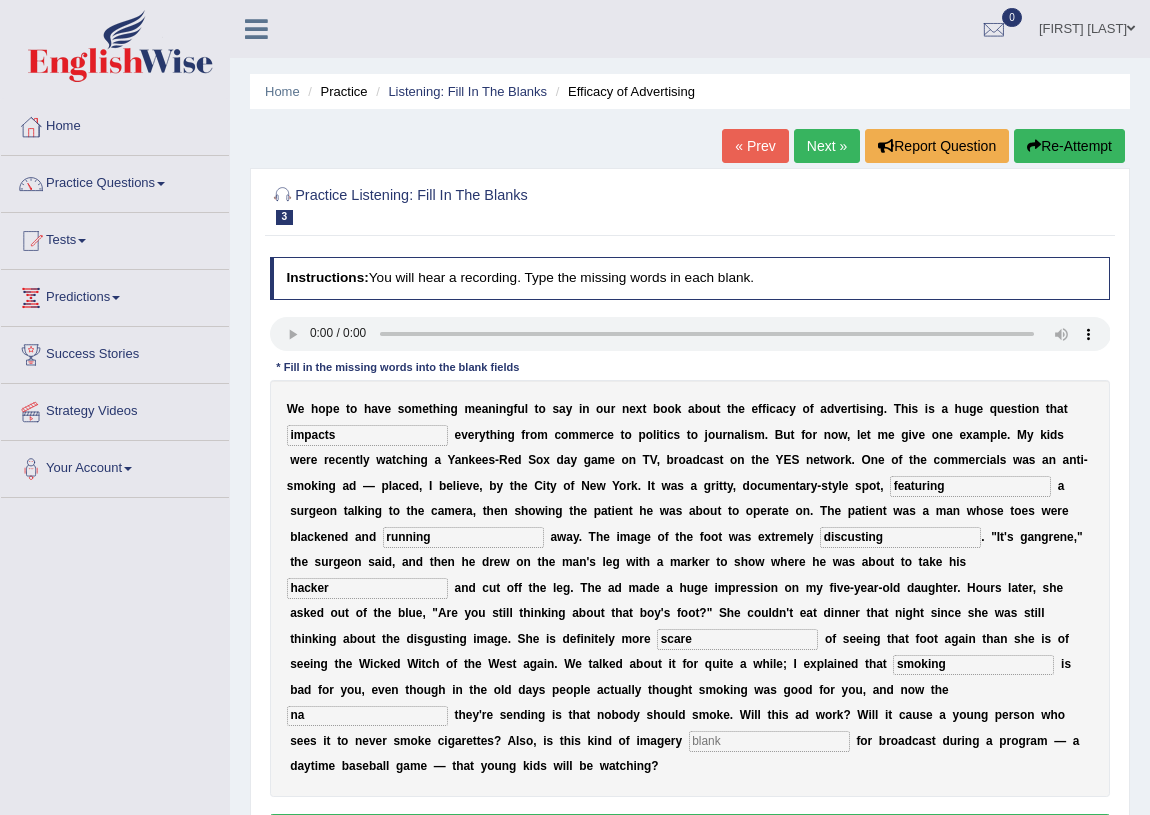 type on "na" 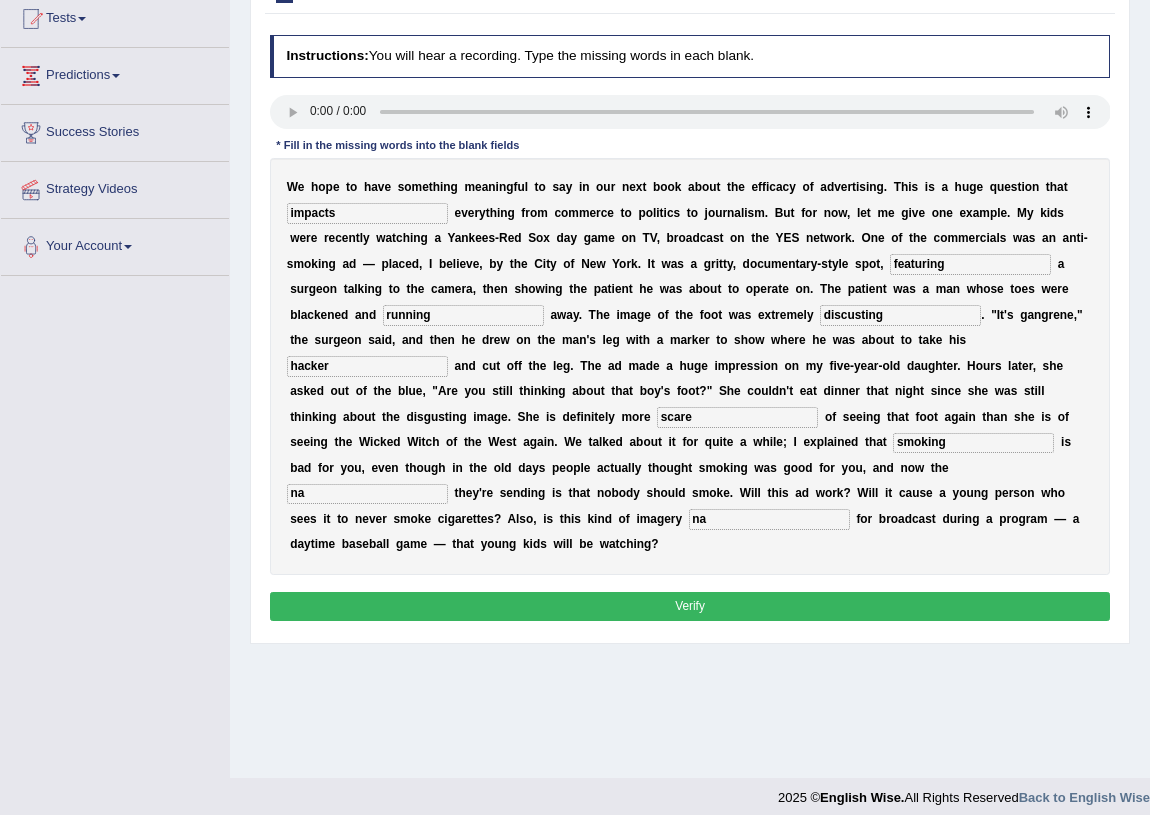 scroll, scrollTop: 234, scrollLeft: 0, axis: vertical 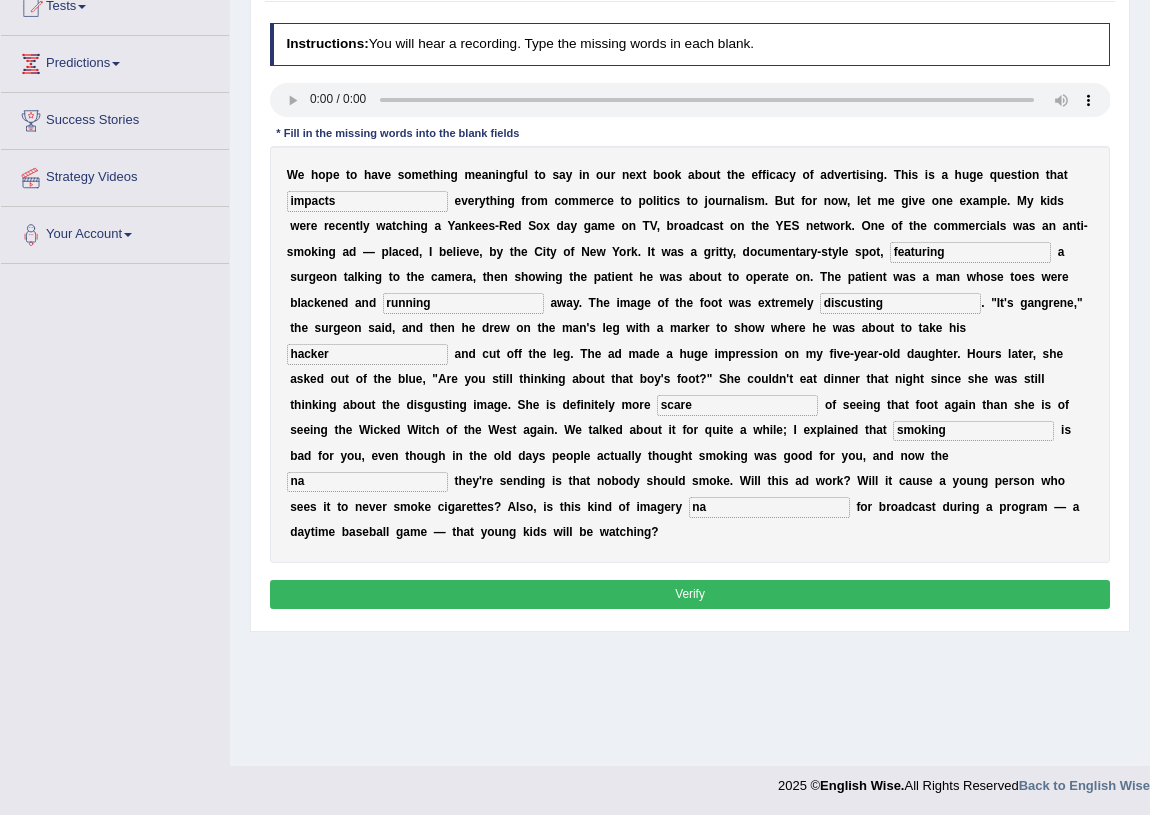 type on "na" 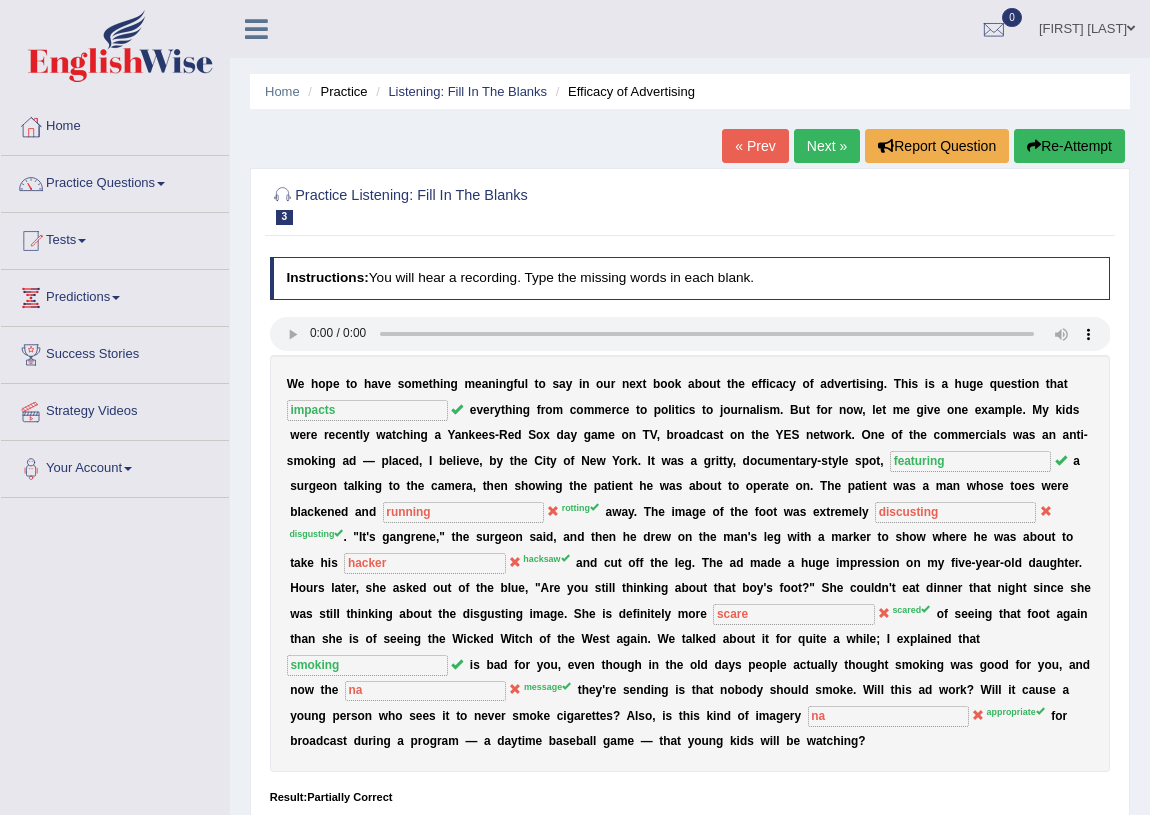 scroll, scrollTop: 0, scrollLeft: 0, axis: both 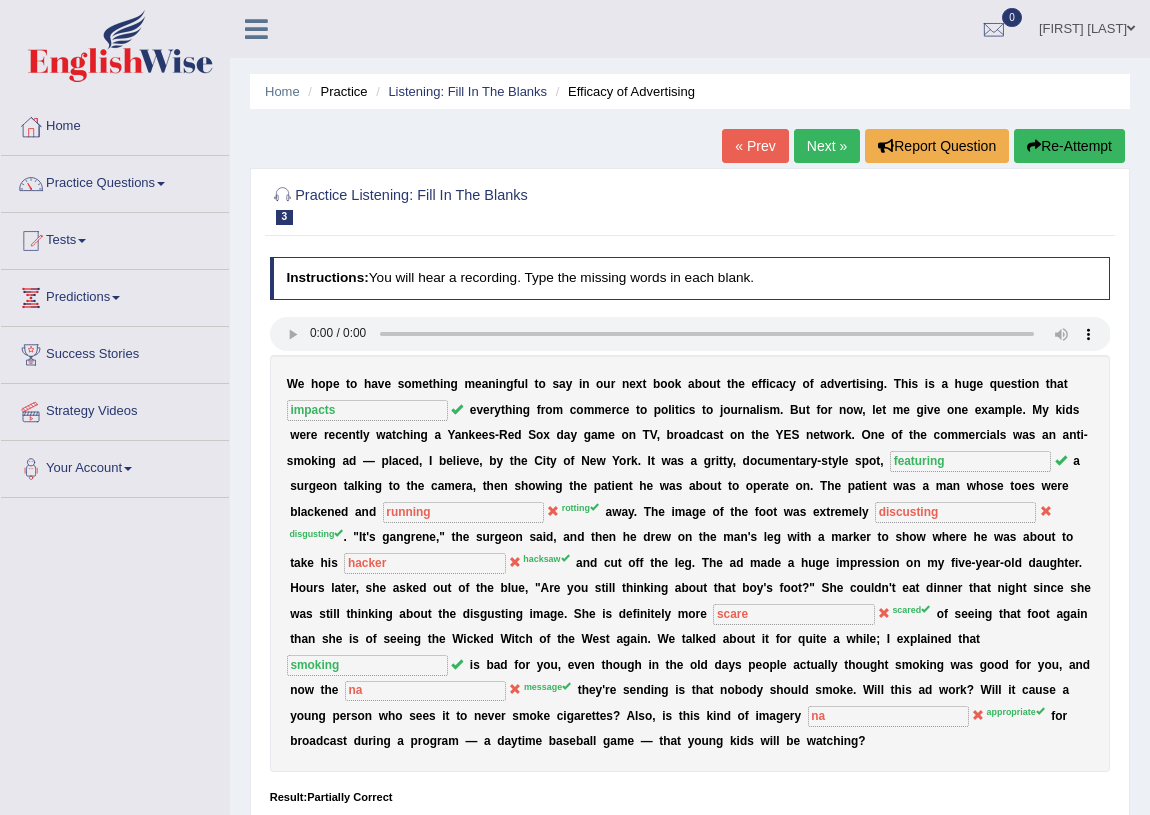 click on "Next »" at bounding box center (827, 146) 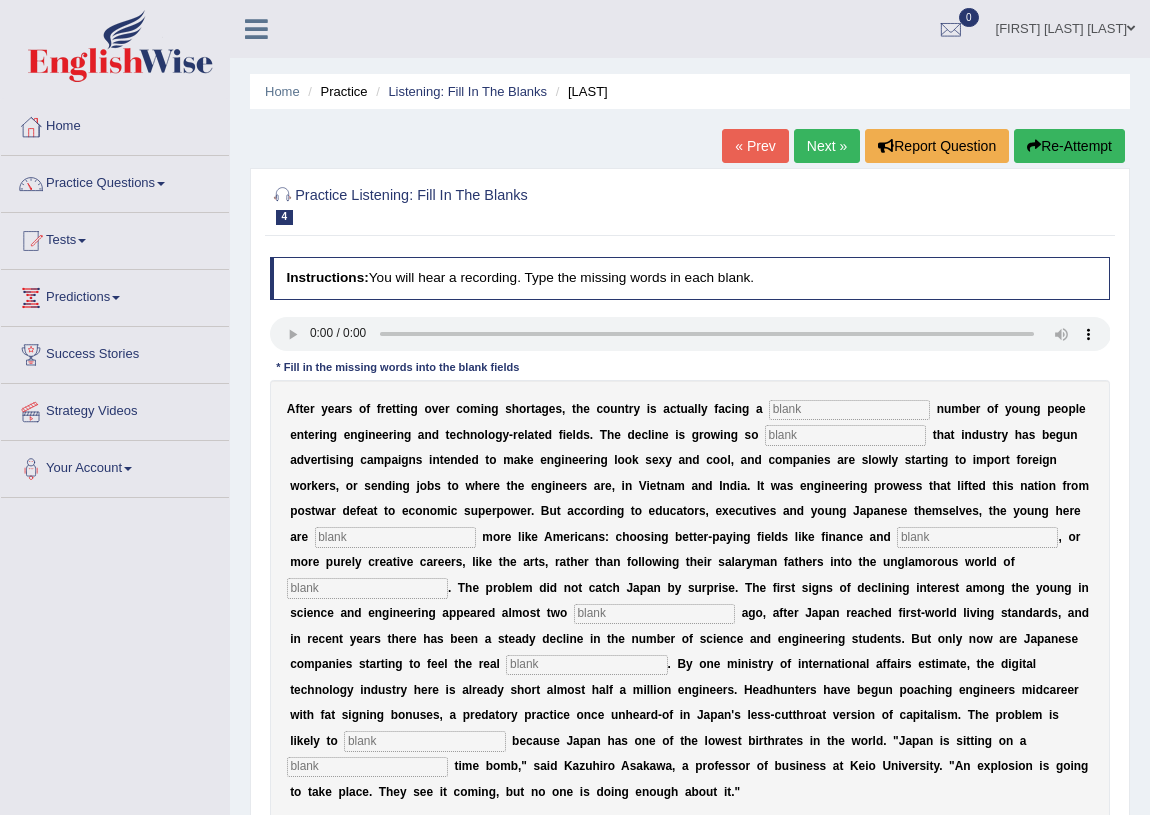 scroll, scrollTop: 0, scrollLeft: 0, axis: both 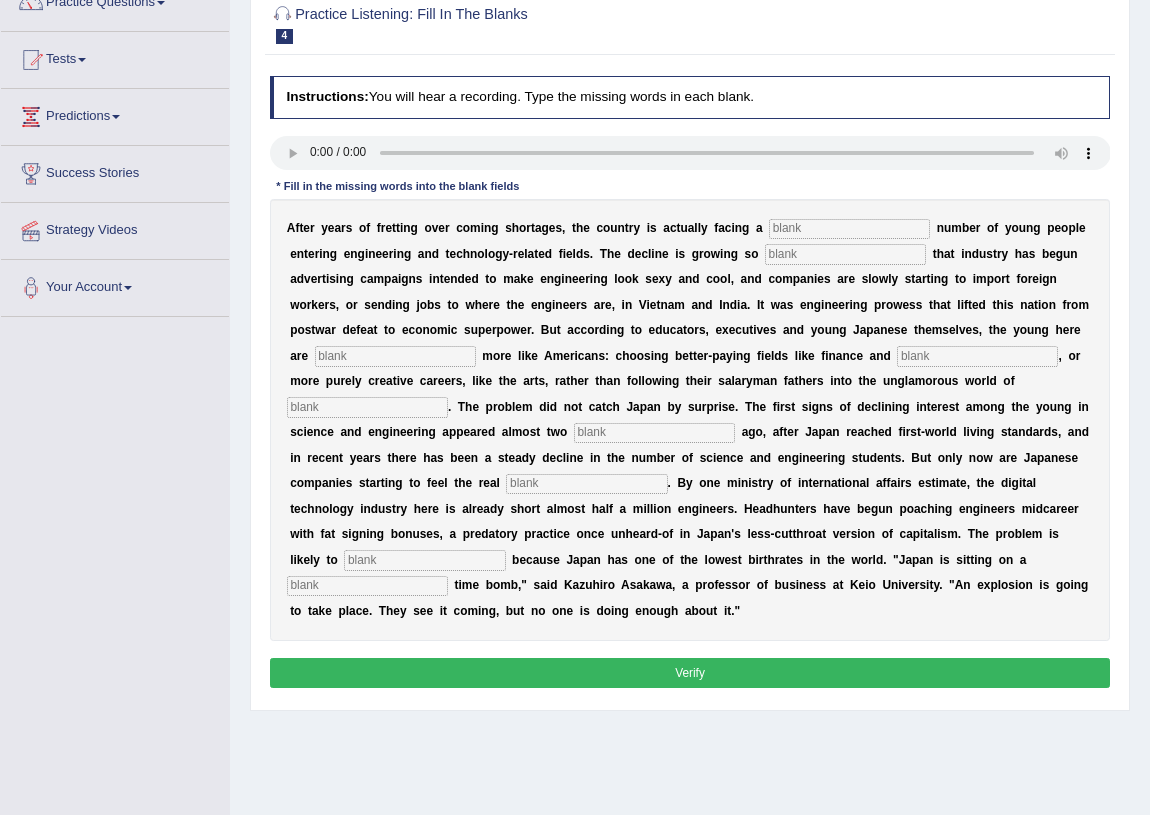 click at bounding box center [367, 586] 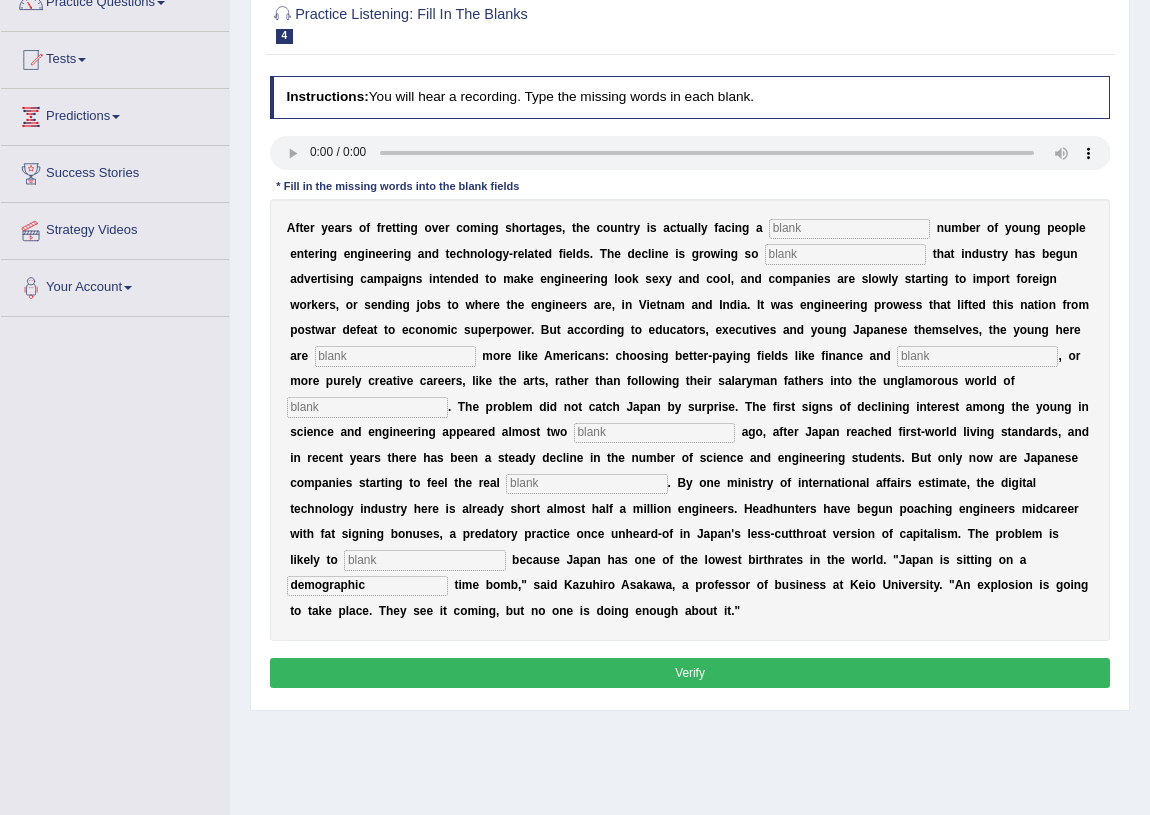 type on "demographic" 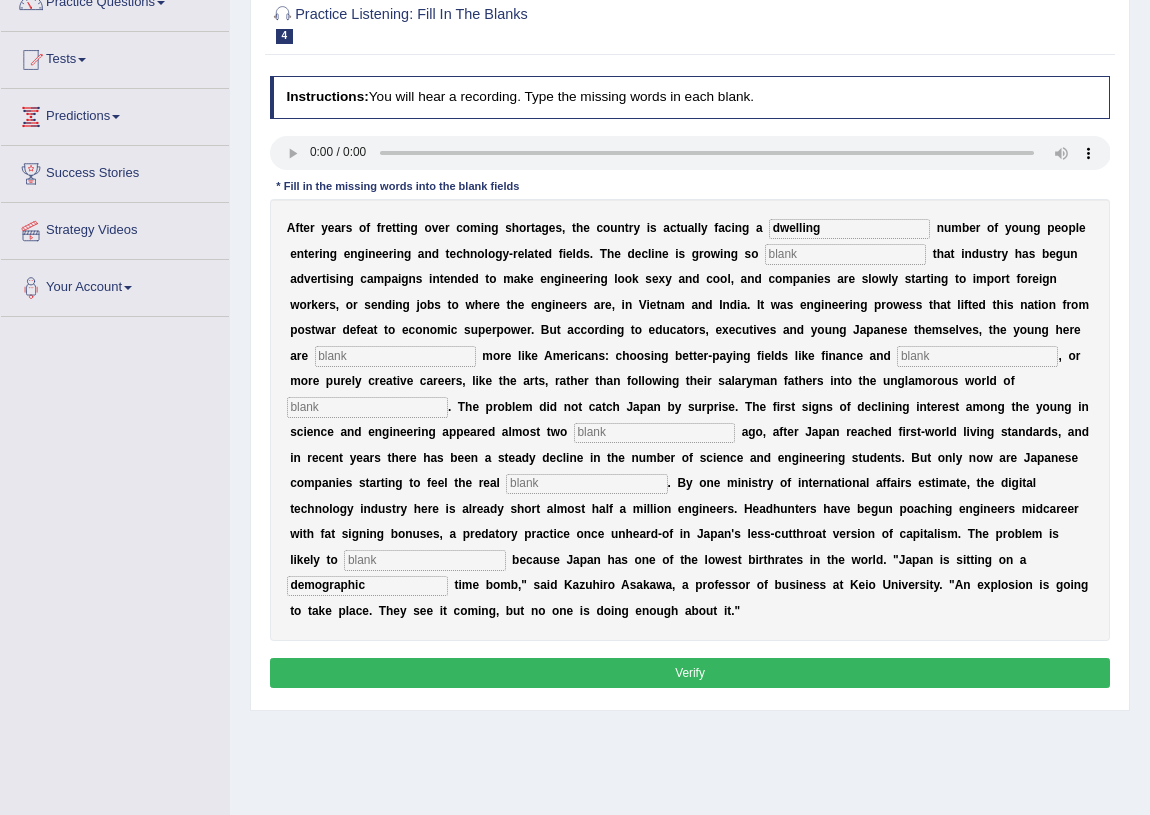 type on "dwelling" 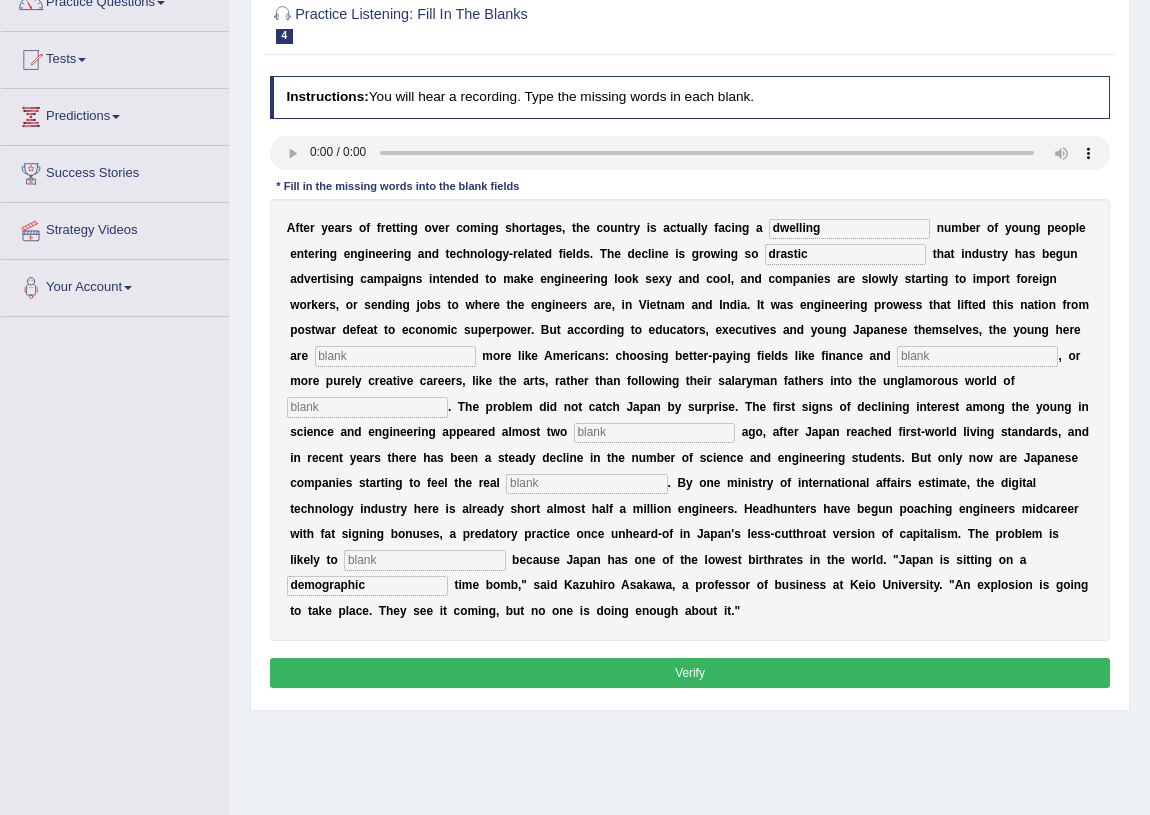 type on "drastic" 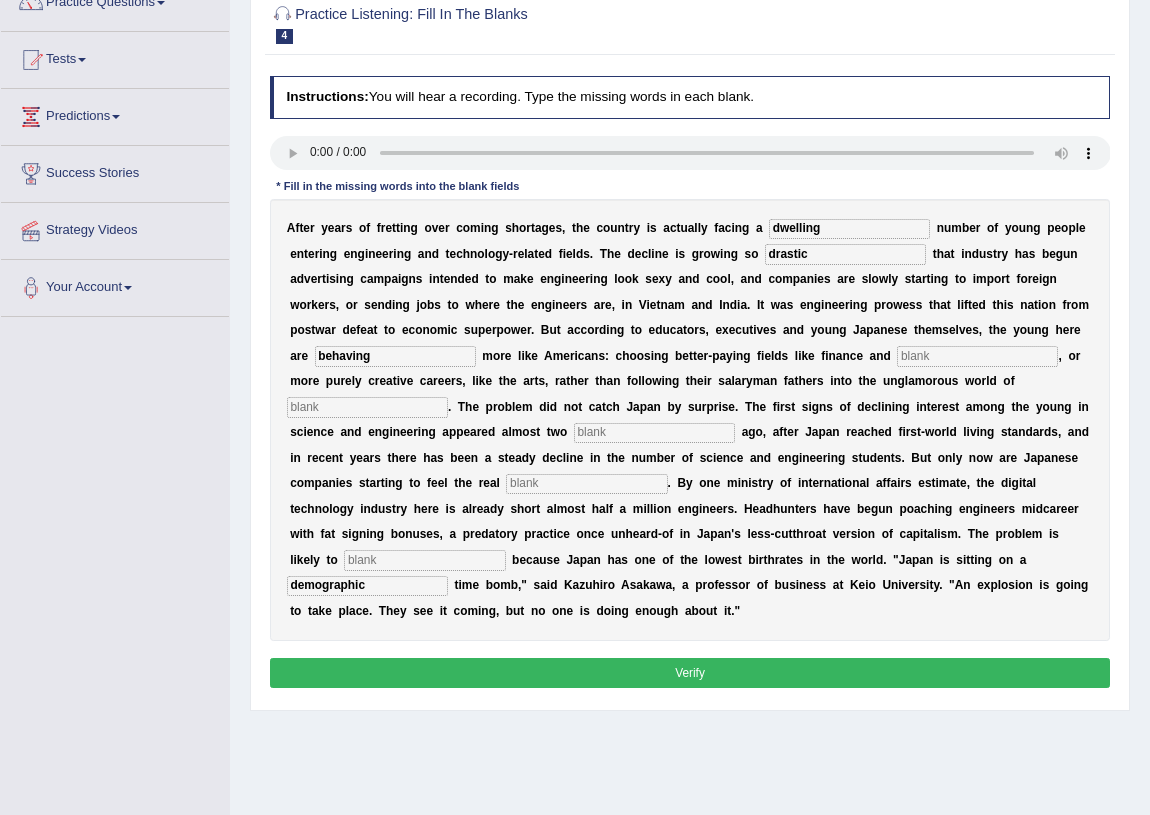 type on "behaving" 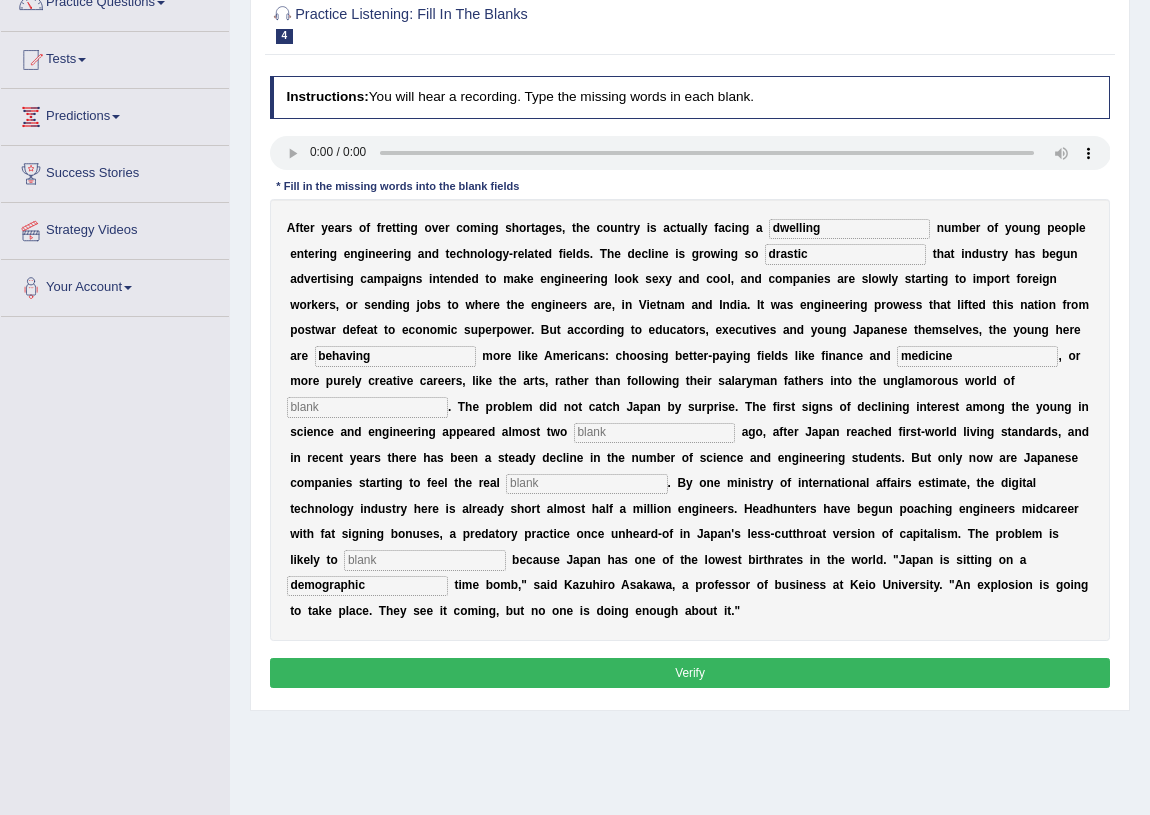 type on "medicine" 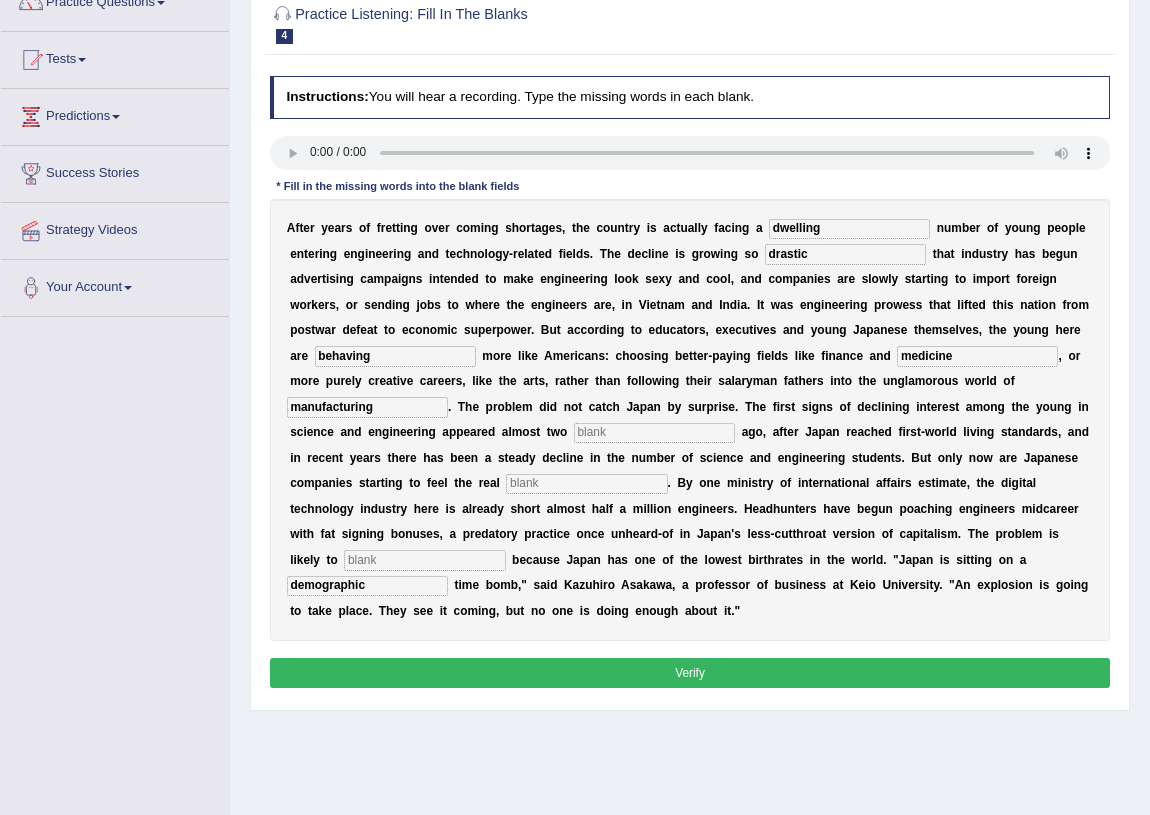 type on "manufacturing" 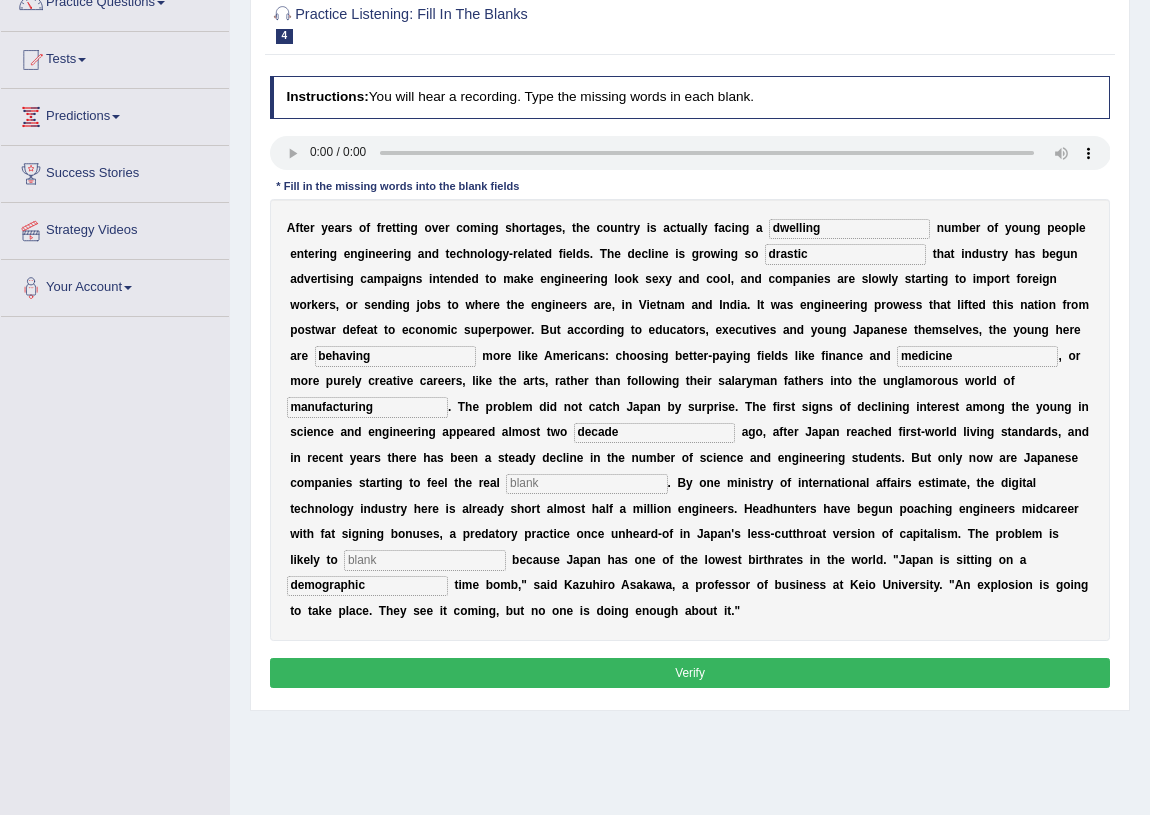 type on "decade" 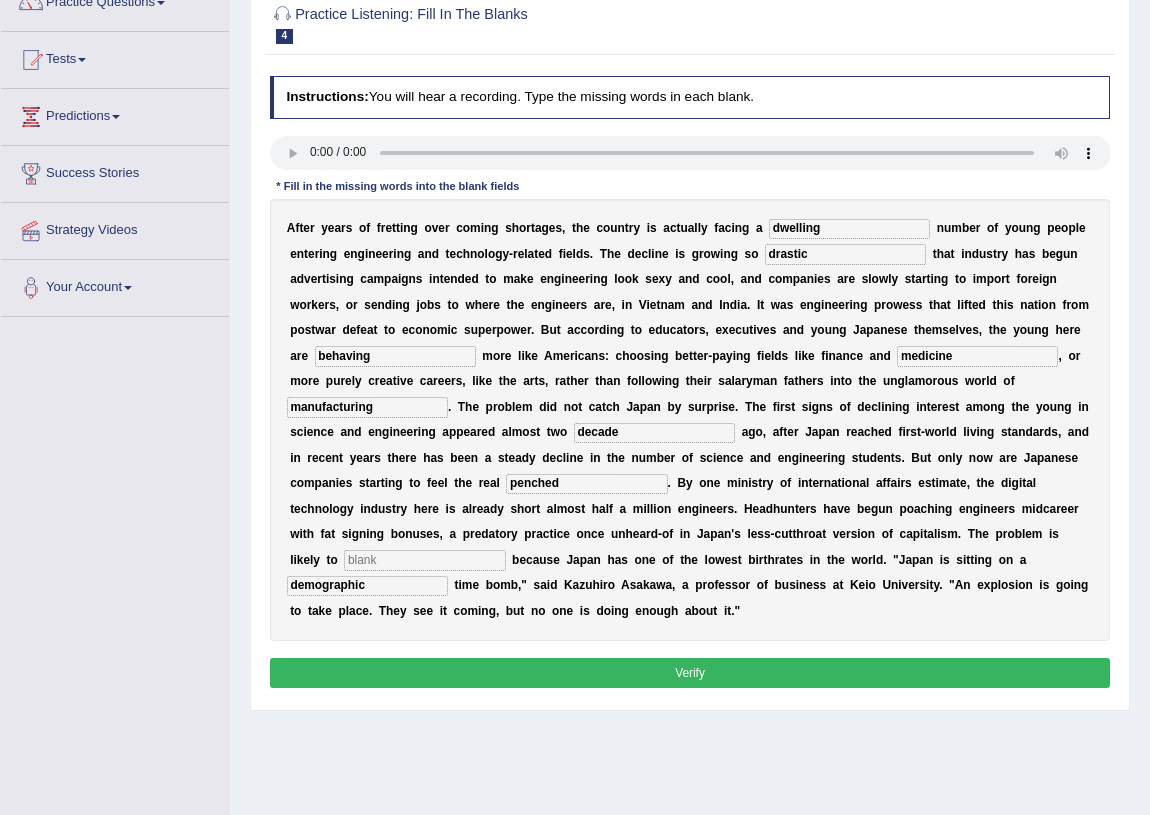 type on "penched" 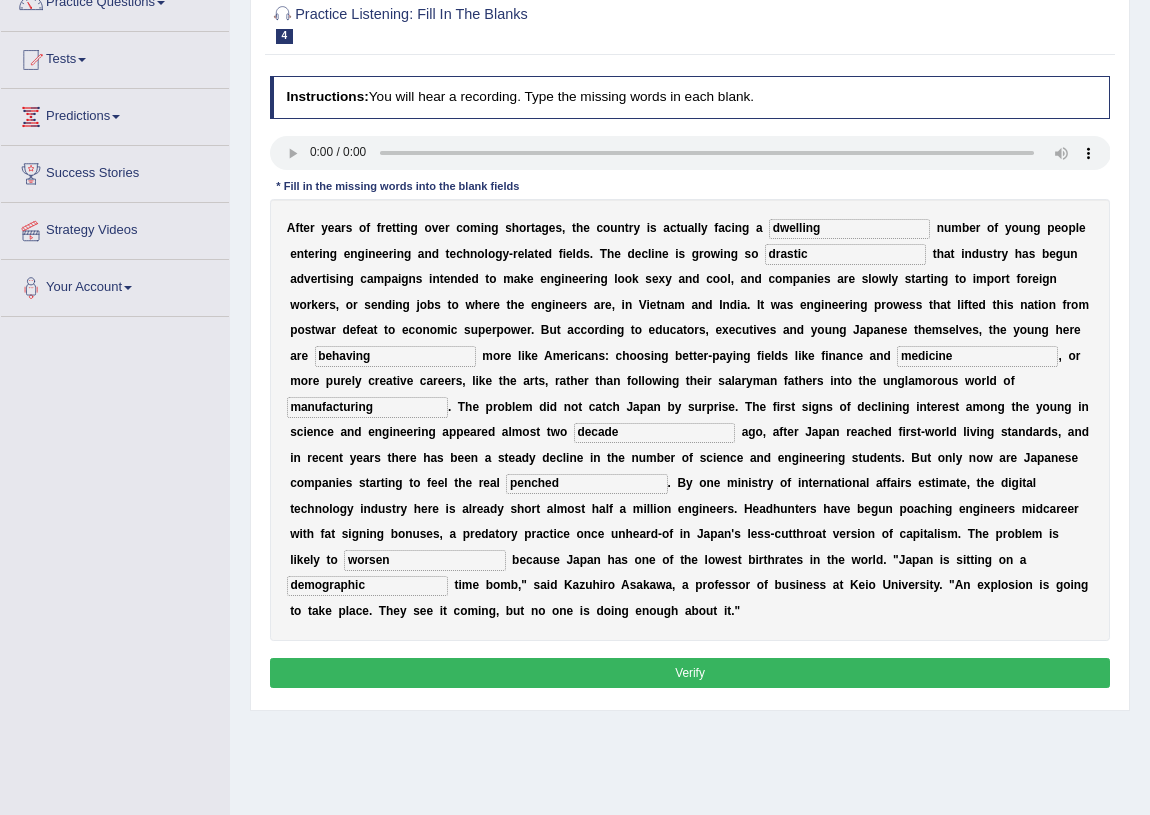 type on "worsen" 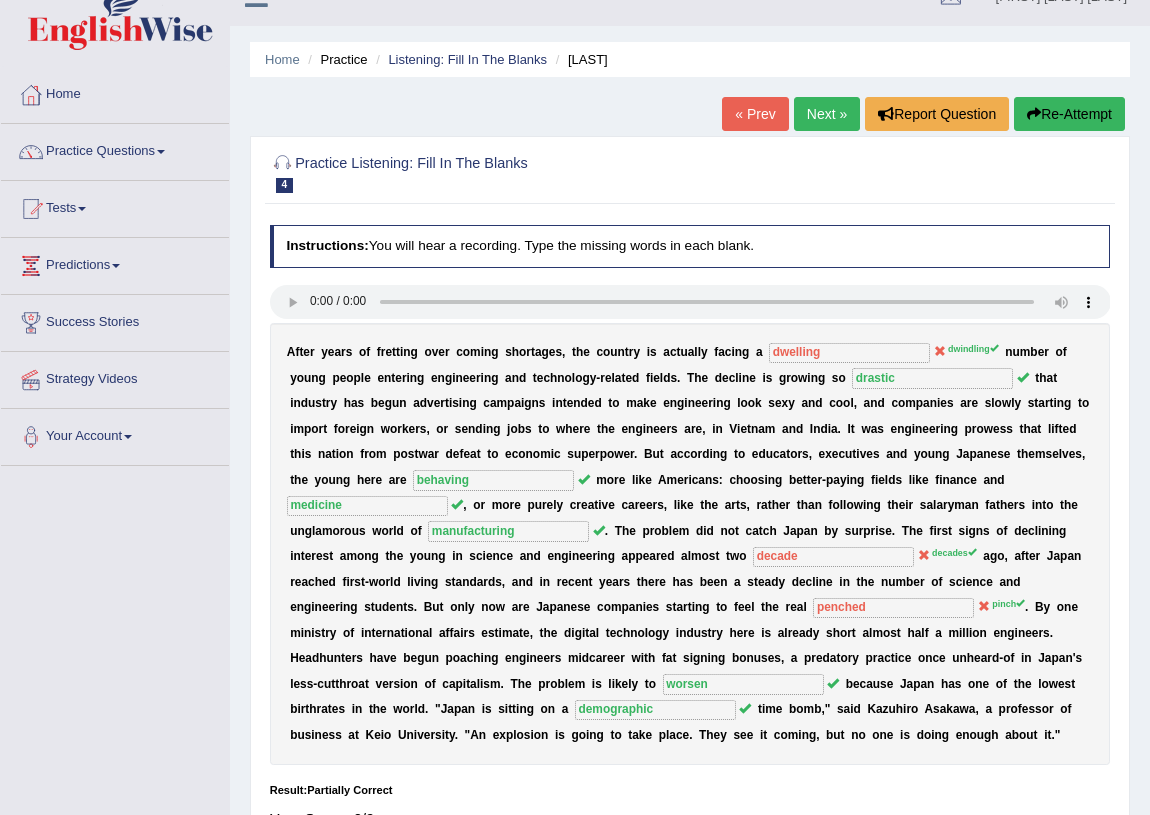 scroll, scrollTop: 90, scrollLeft: 0, axis: vertical 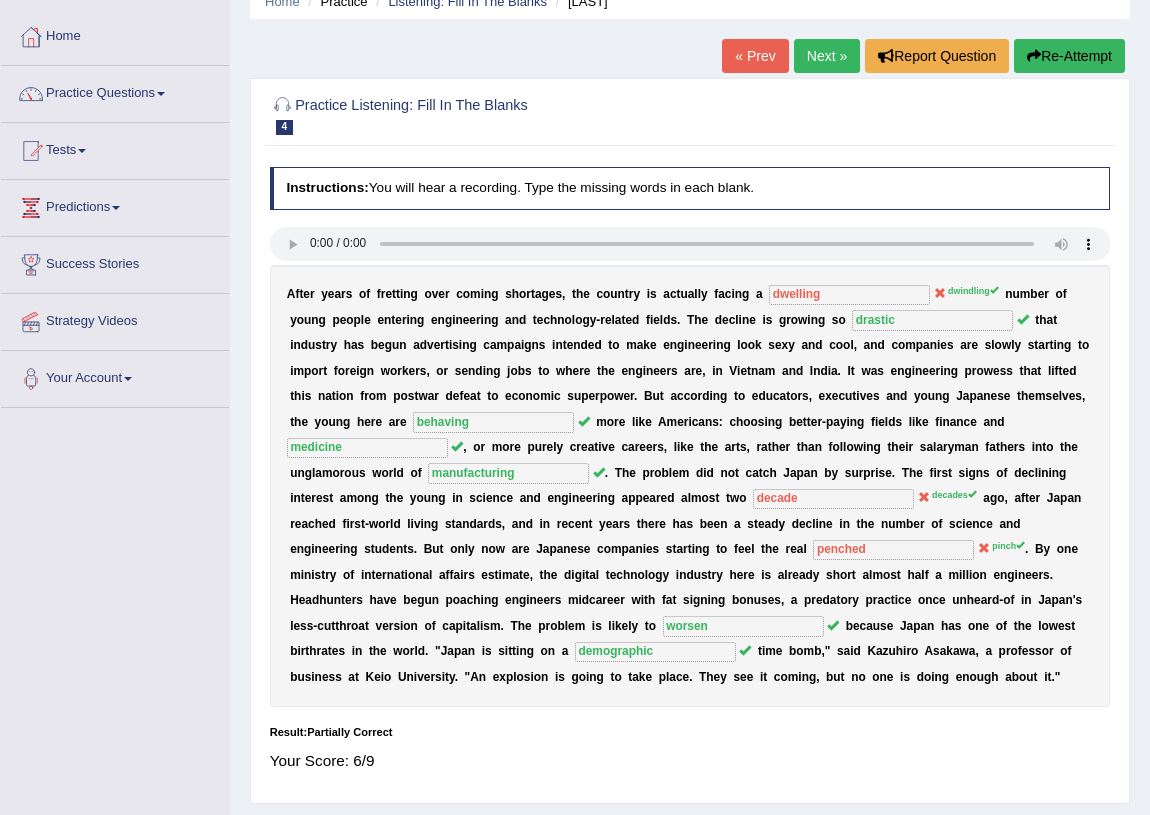 click on "Next »" at bounding box center [827, 56] 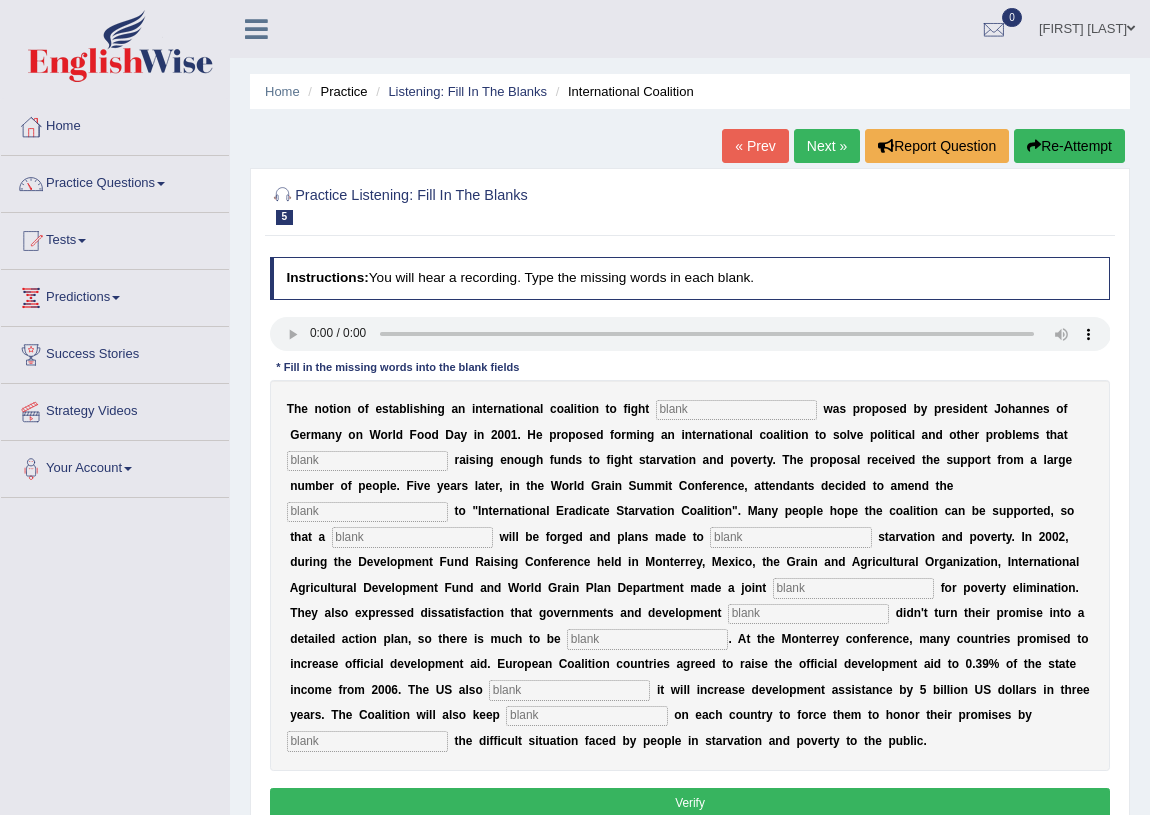 scroll, scrollTop: 0, scrollLeft: 0, axis: both 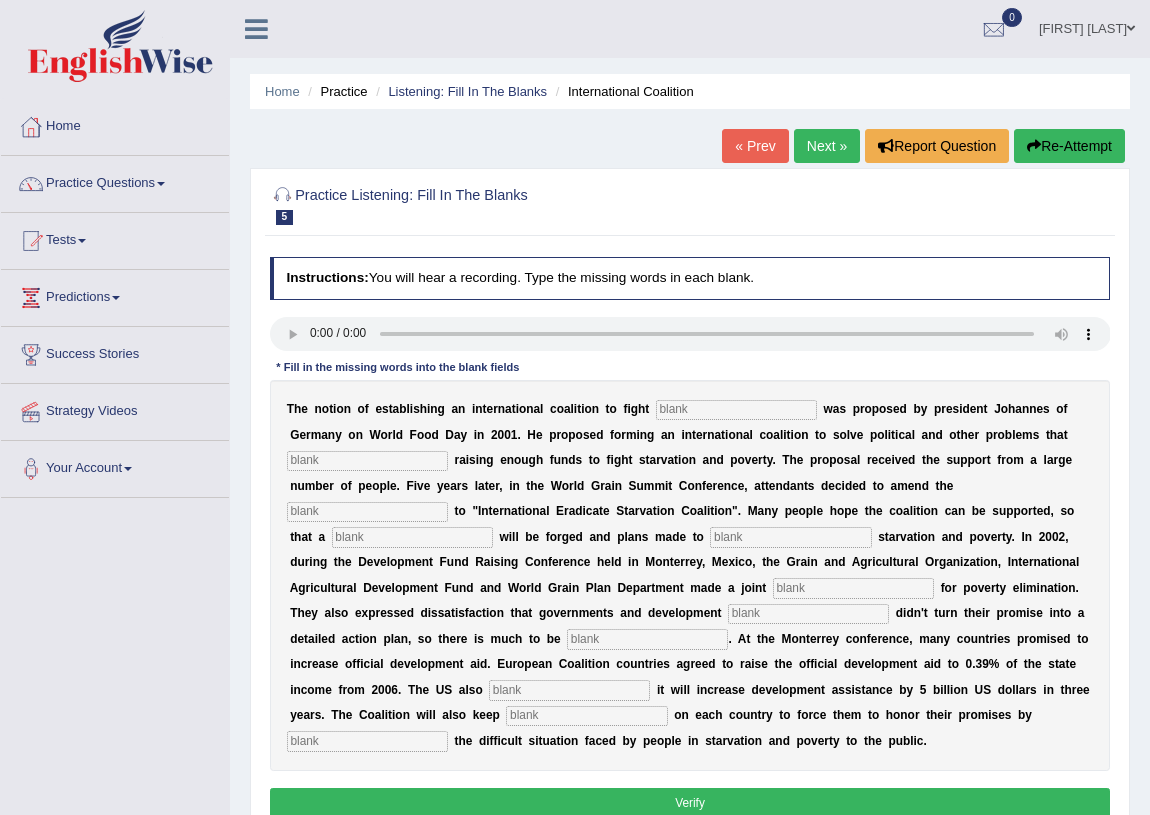 click at bounding box center [367, 741] 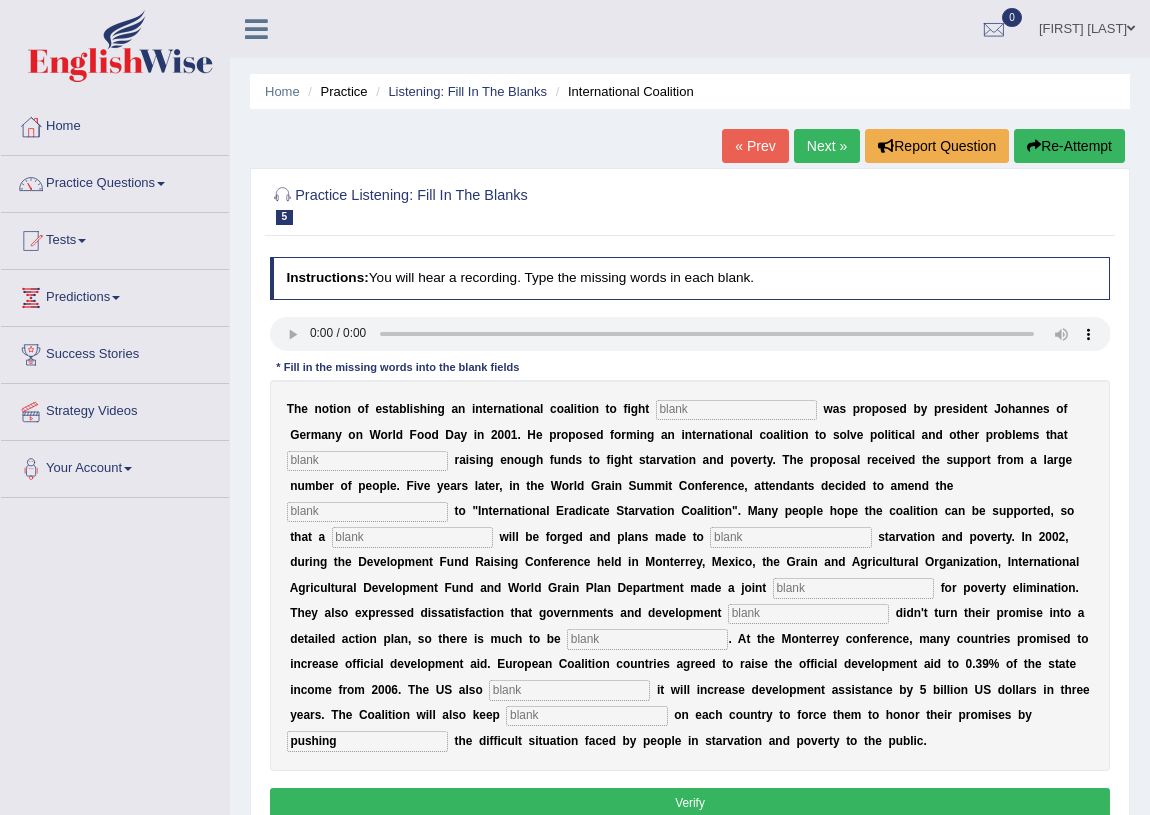 type on "pushing" 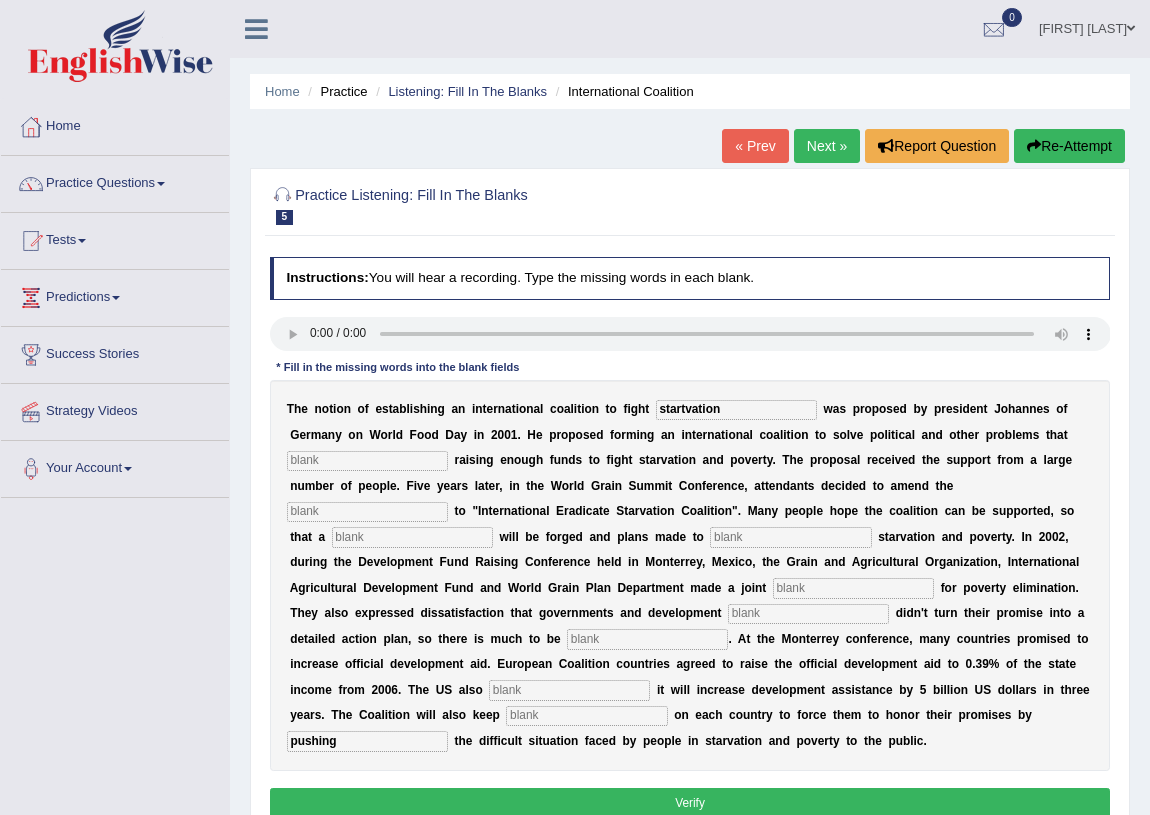 click on "startvation" at bounding box center (736, 410) 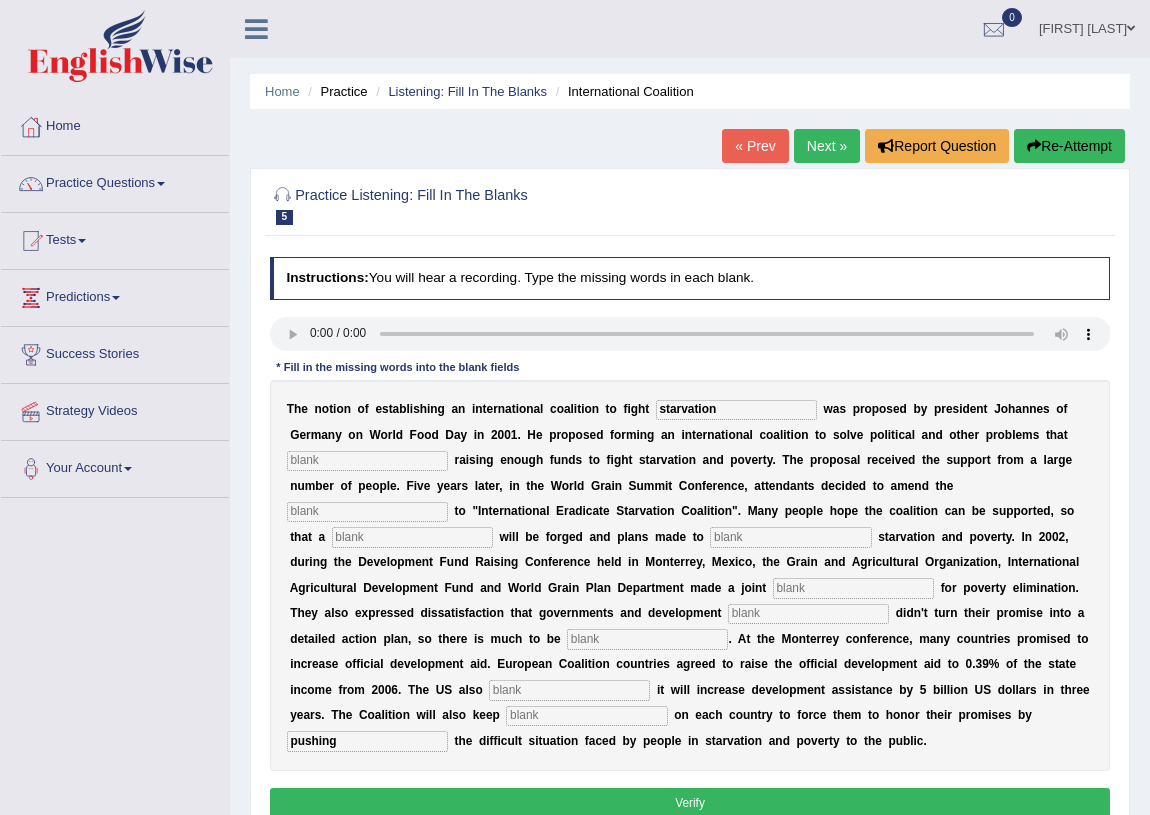 type on "starvation" 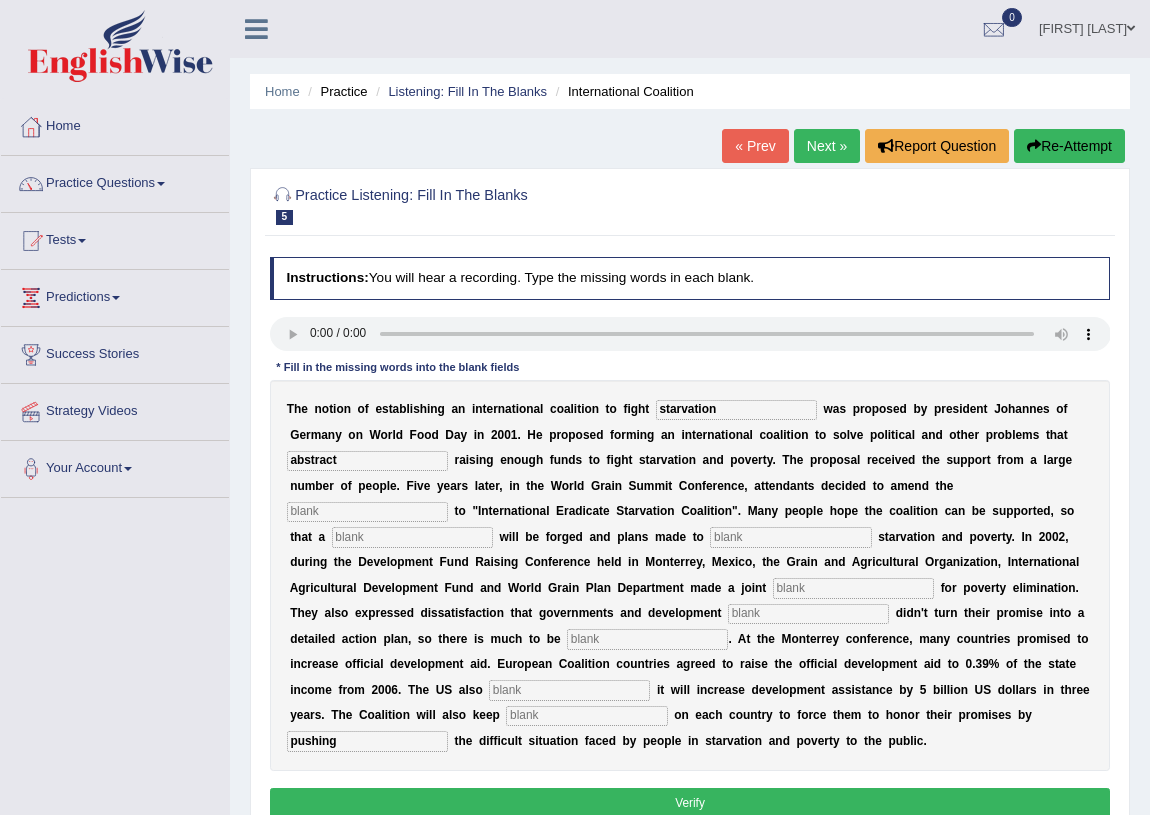 type on "abstract" 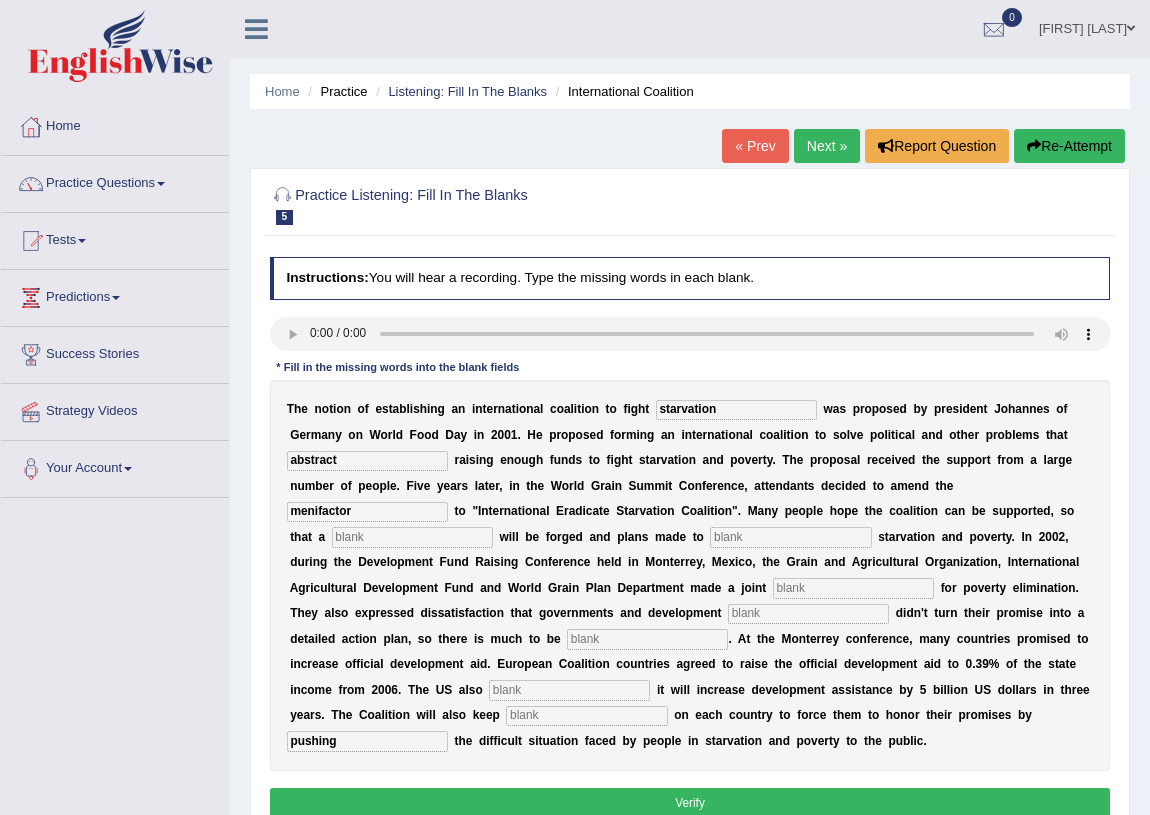 type on "menifactor" 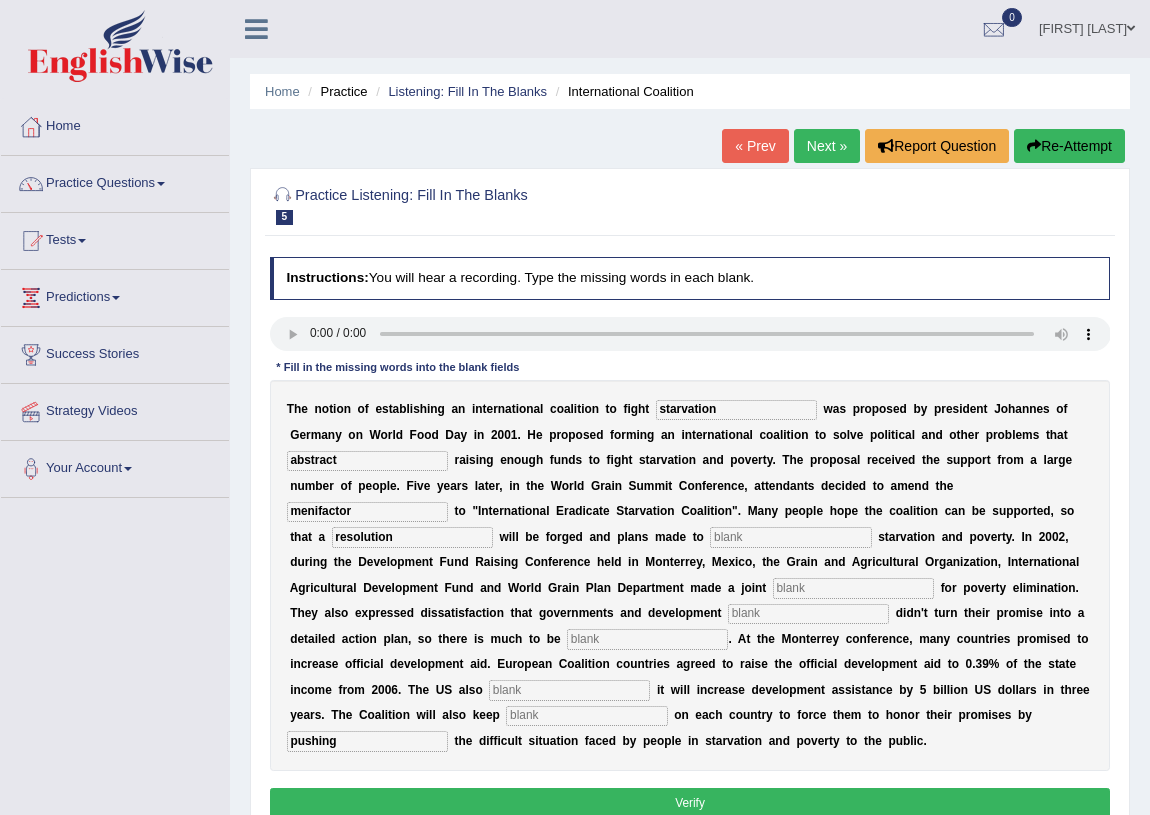 type on "resolution" 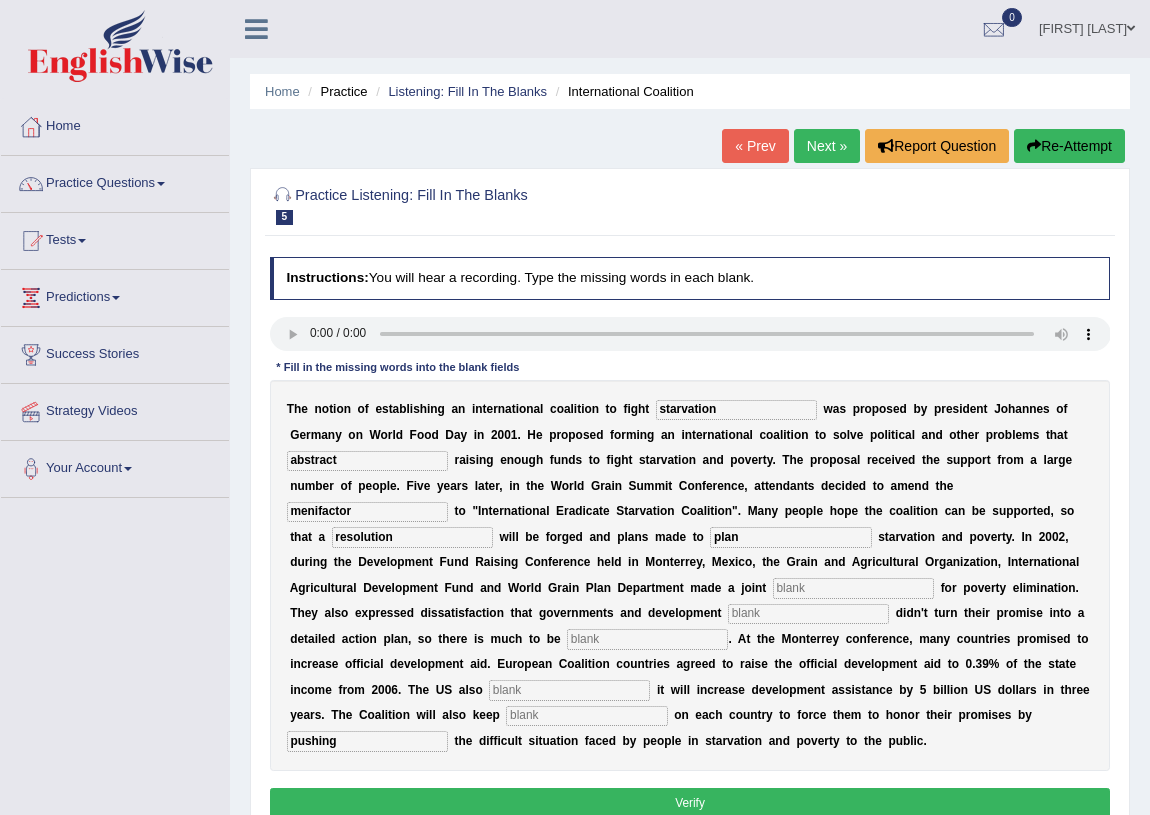 type on "plan" 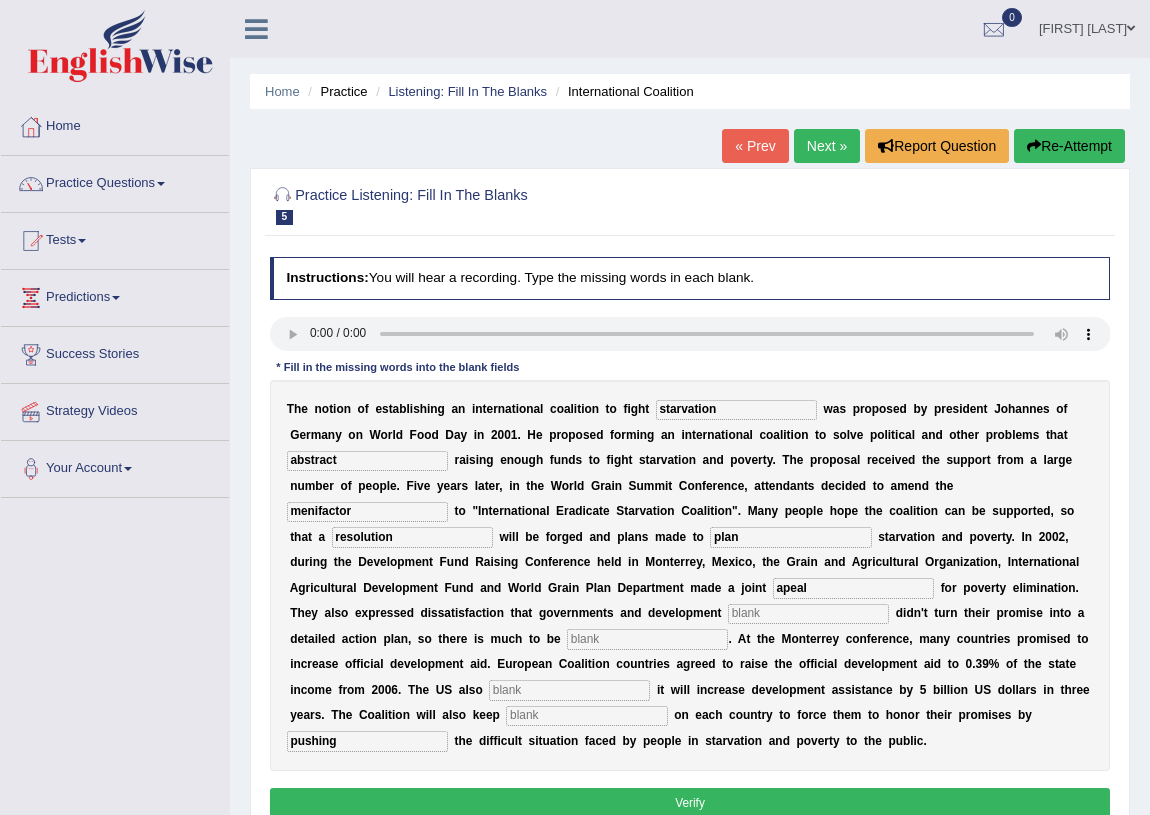 type on "apeal" 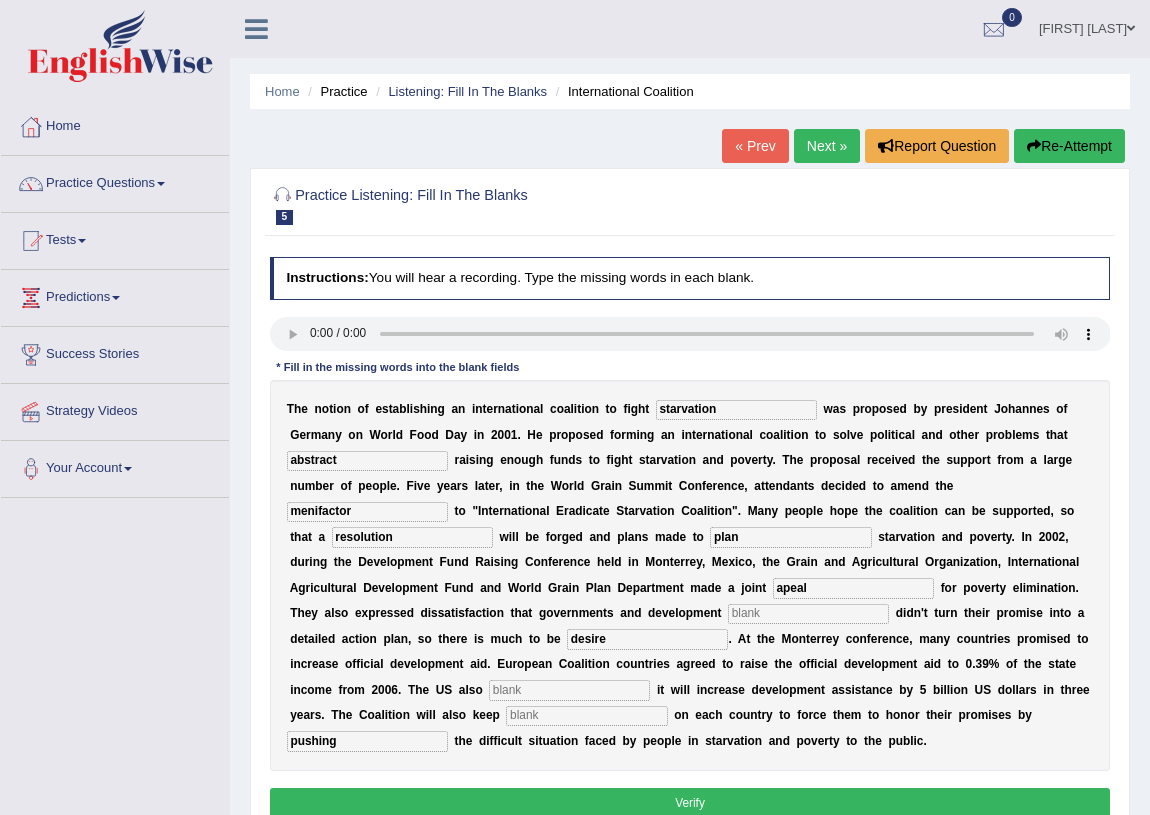 type on "desire" 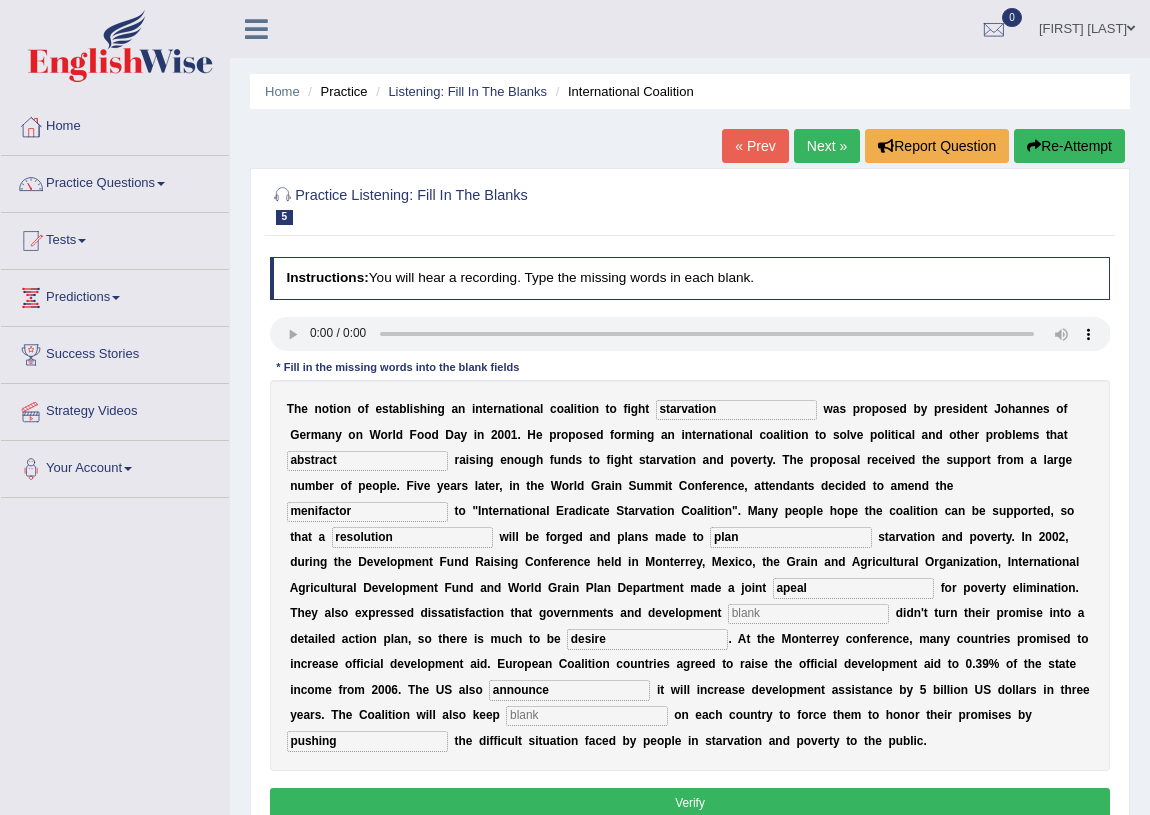 type on "announce" 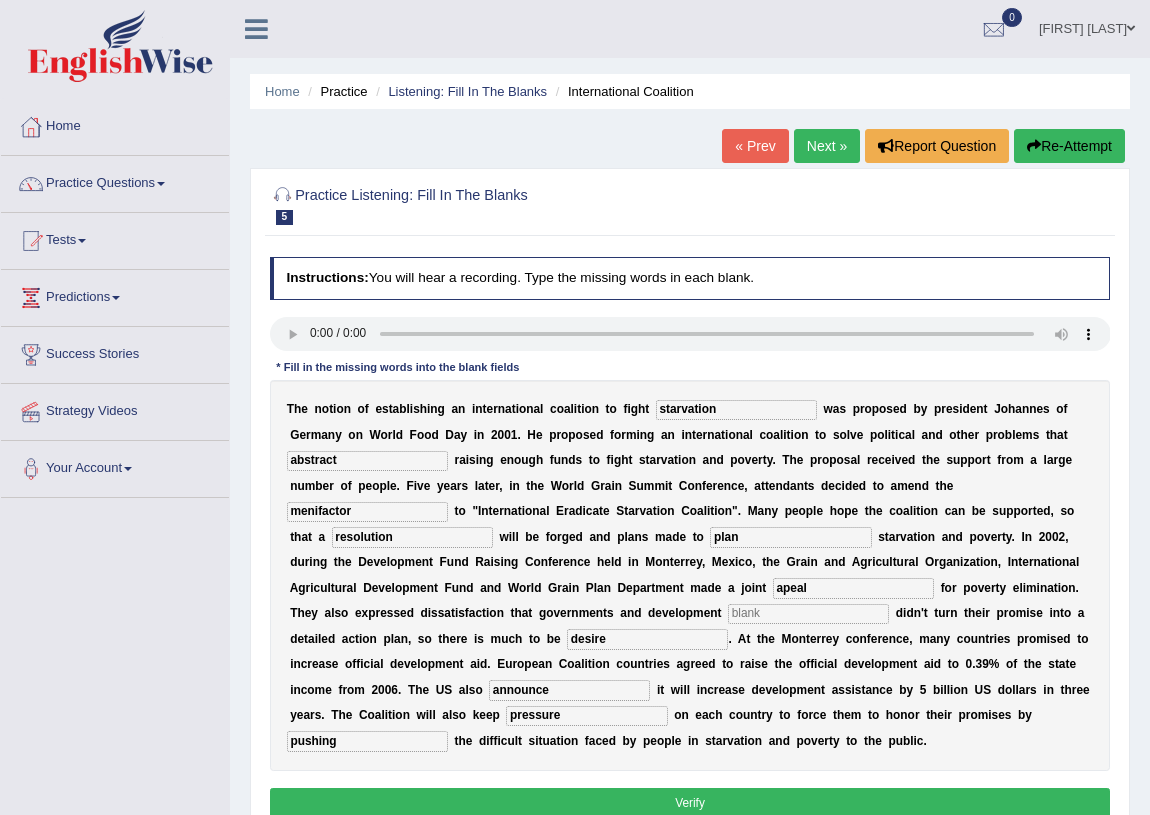 type on "pressure" 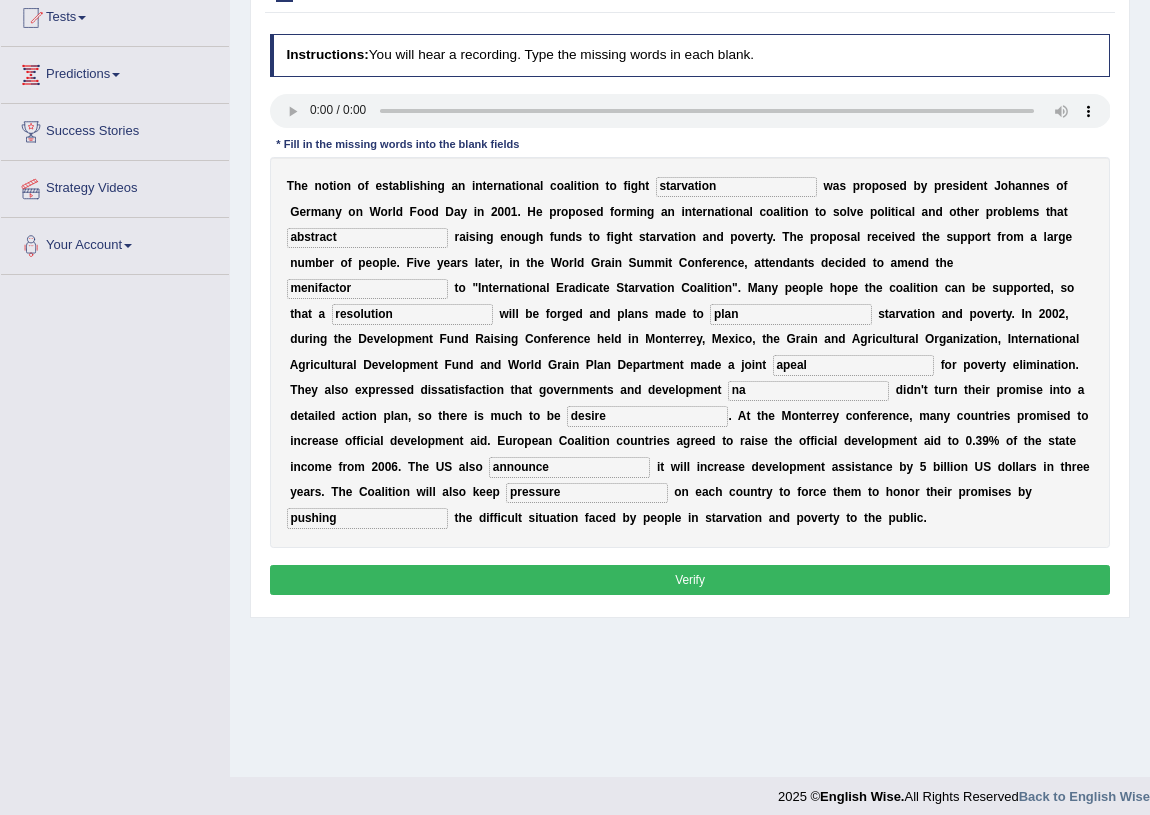 scroll, scrollTop: 234, scrollLeft: 0, axis: vertical 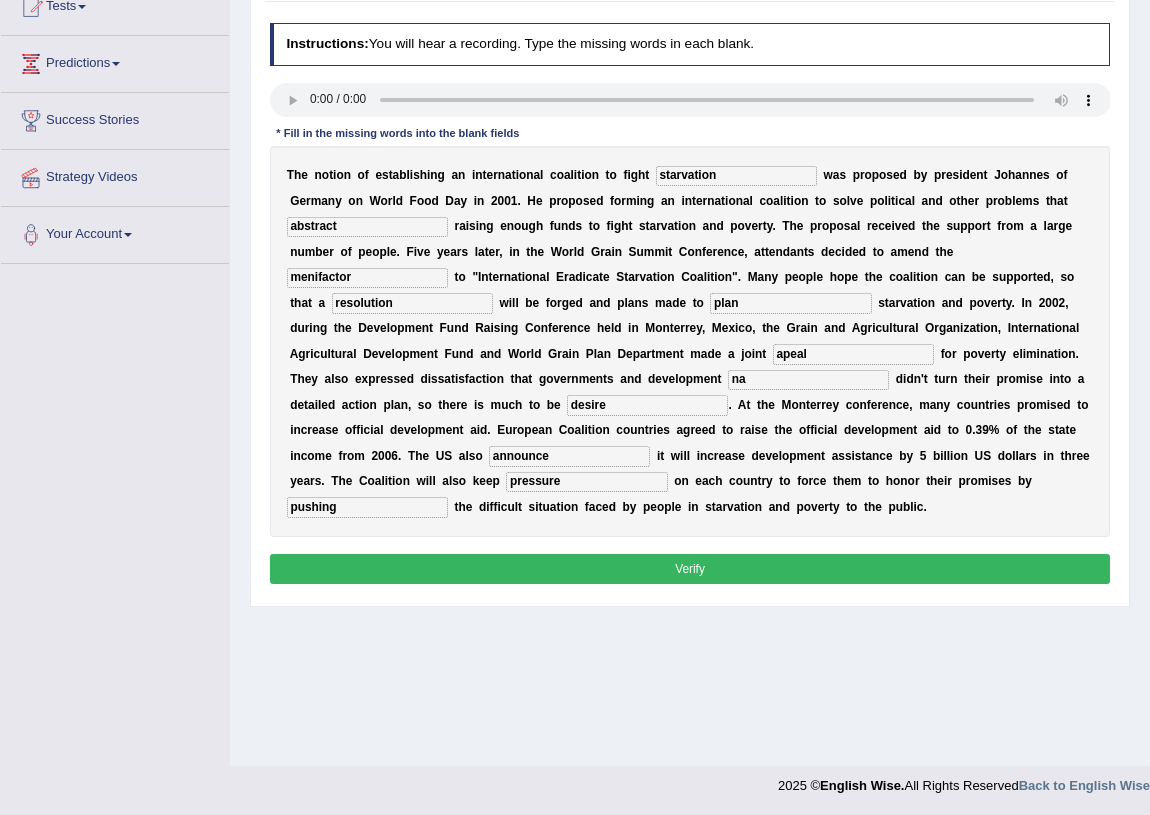 type on "na" 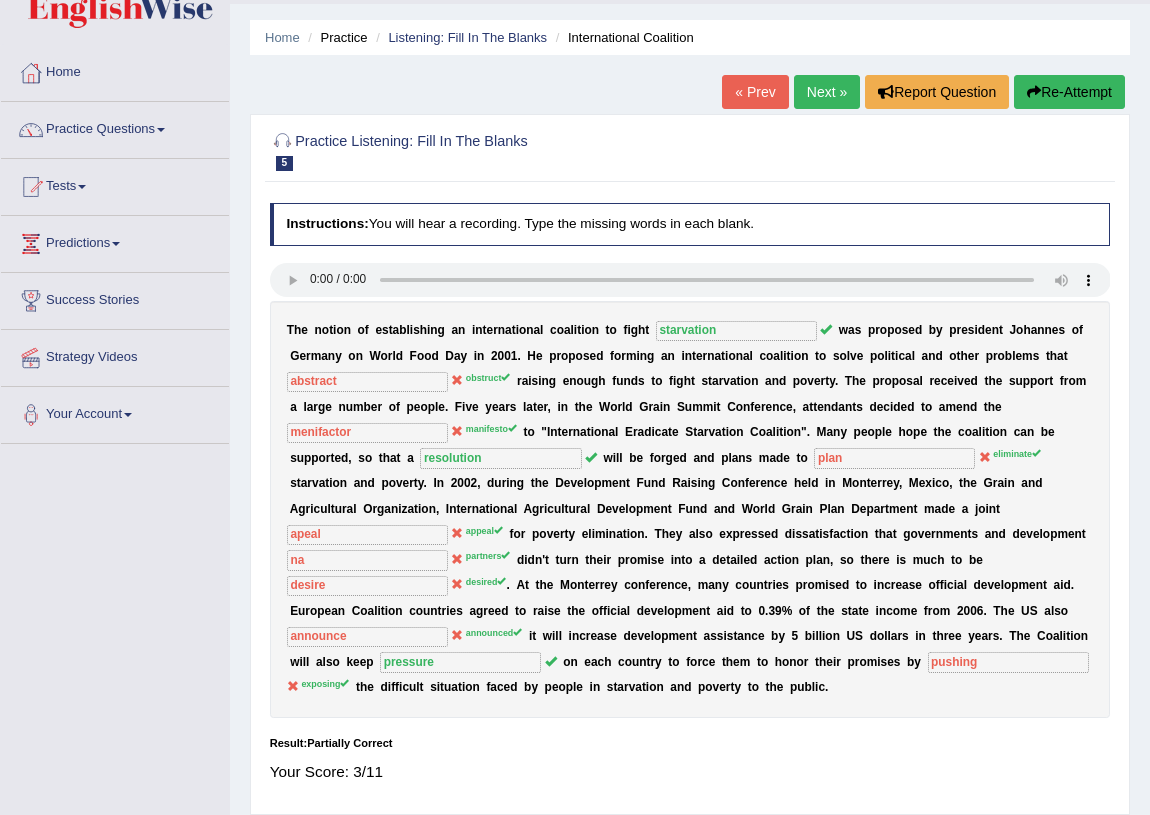 scroll, scrollTop: 0, scrollLeft: 0, axis: both 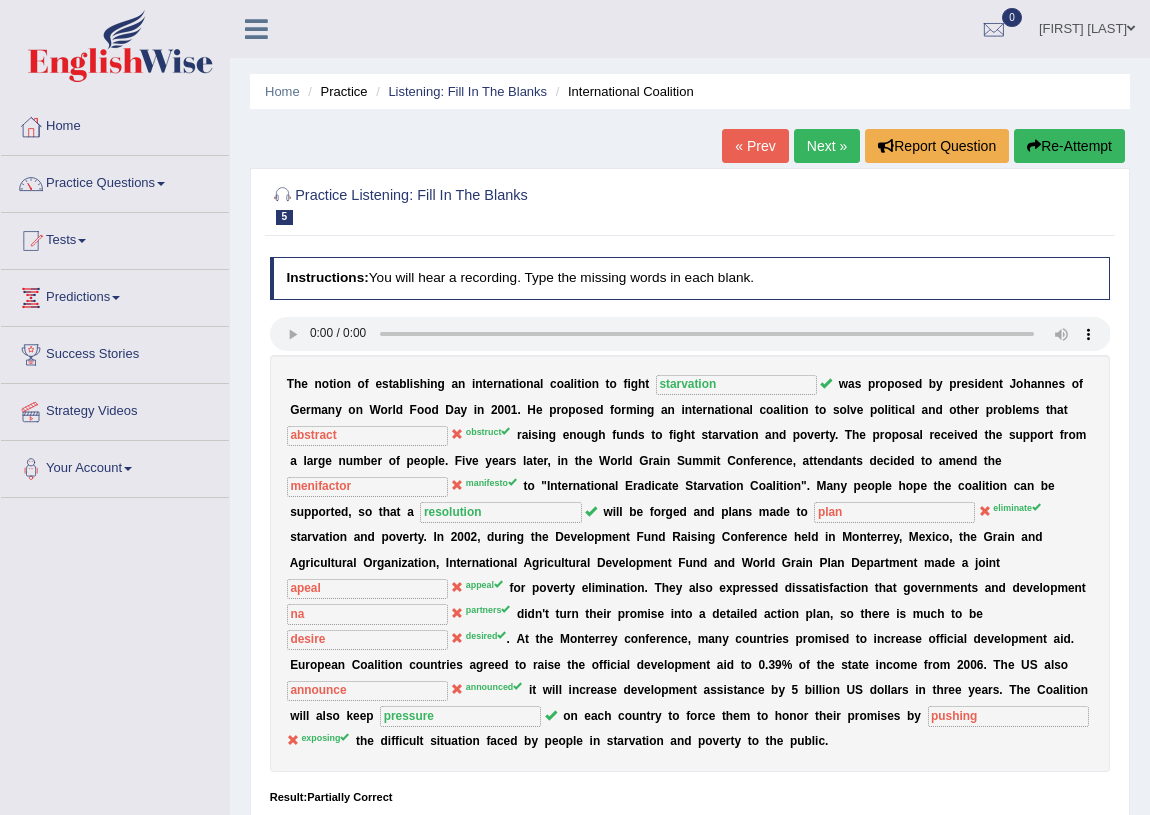 click on "Next »" at bounding box center [827, 146] 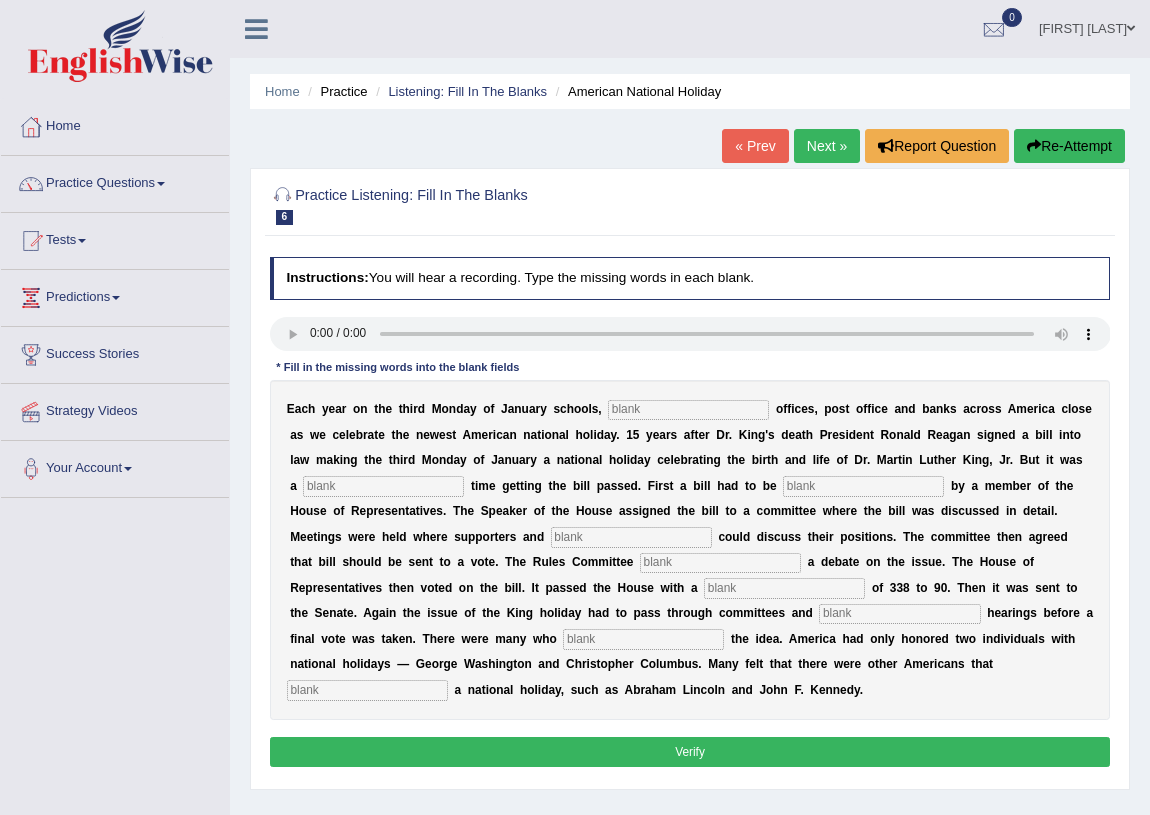 scroll, scrollTop: 0, scrollLeft: 0, axis: both 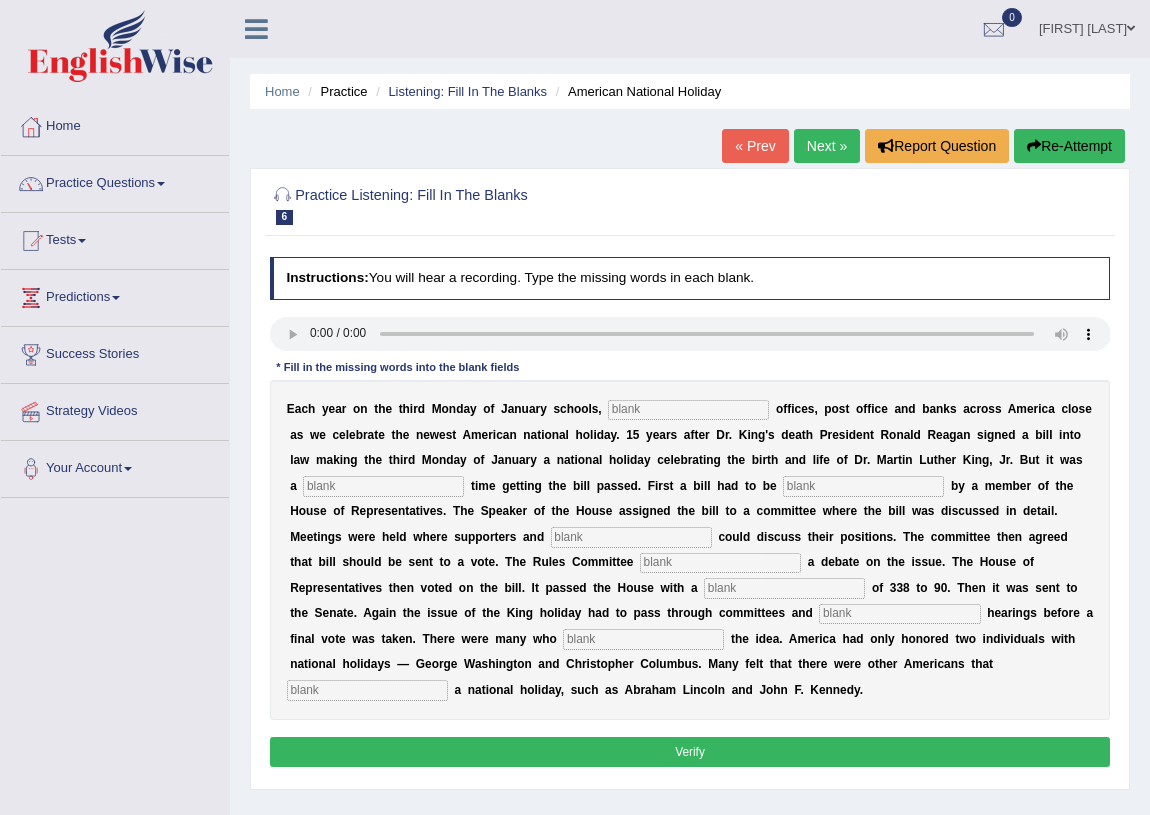 click at bounding box center [367, 690] 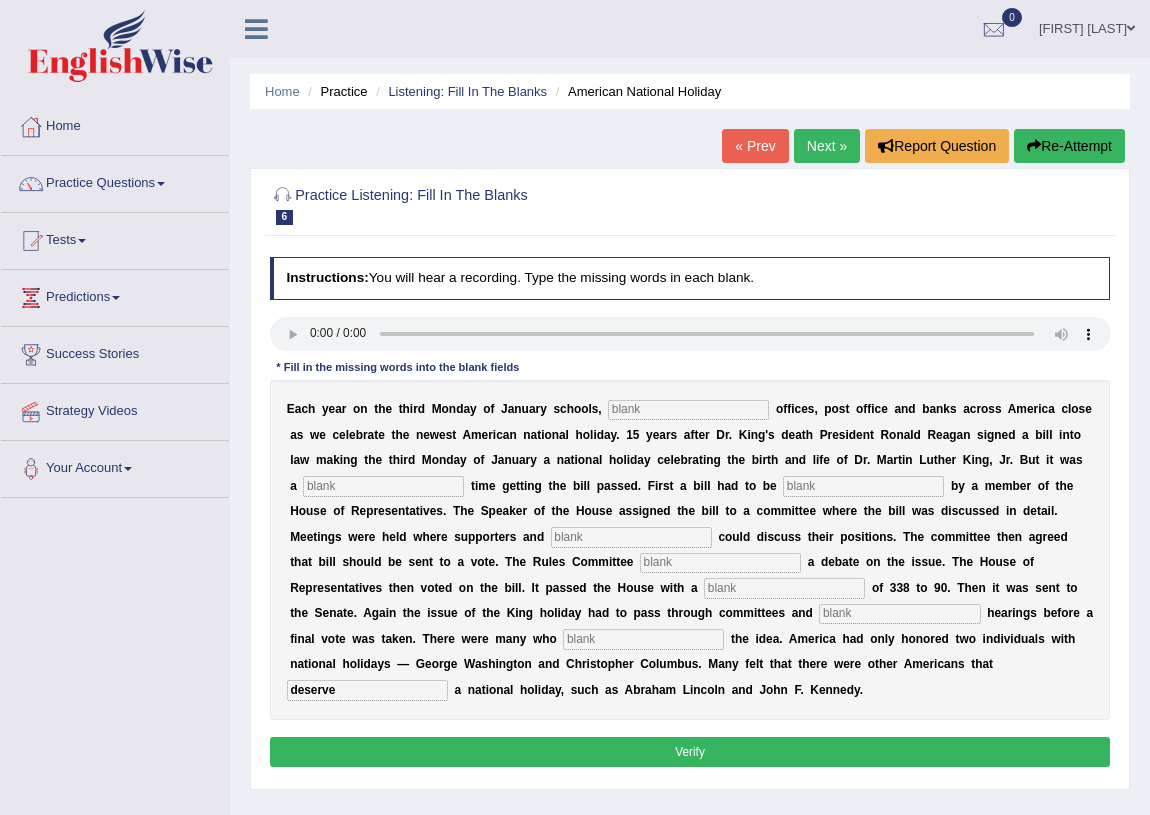 type on "deserve" 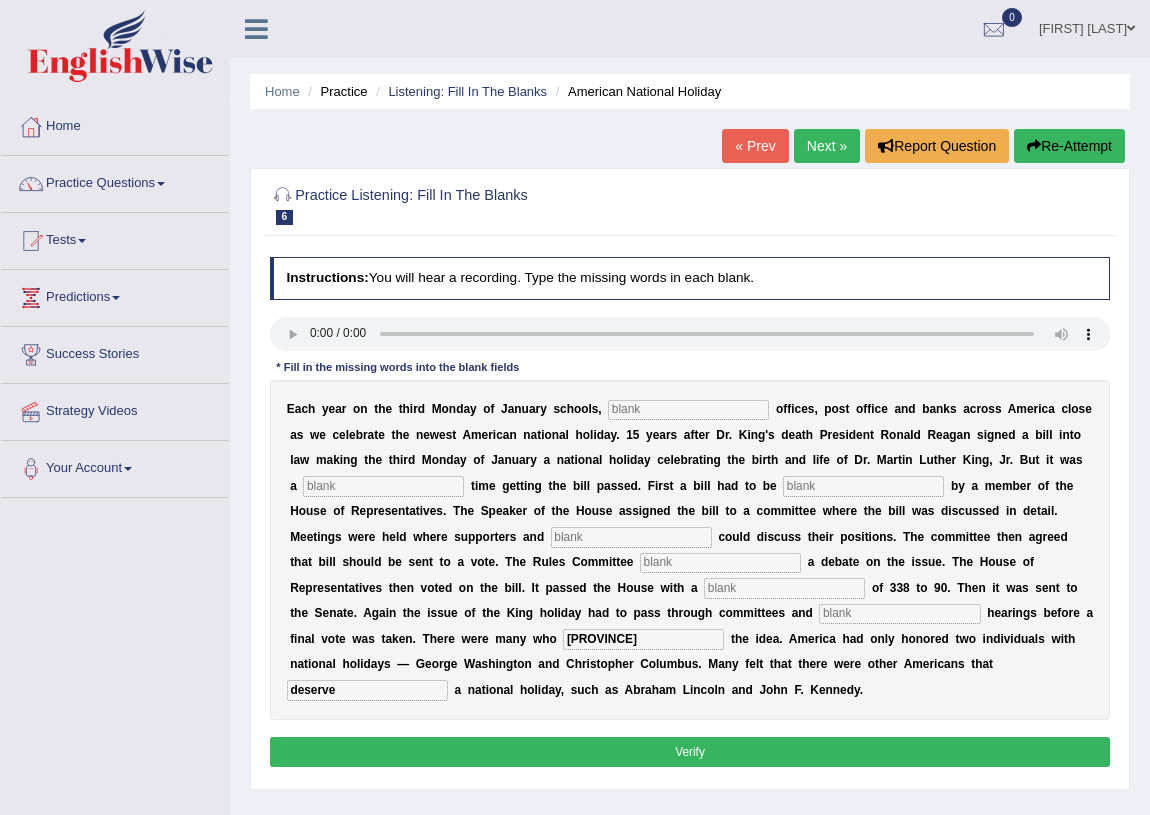click on "[PROVINCE]" at bounding box center [643, 639] 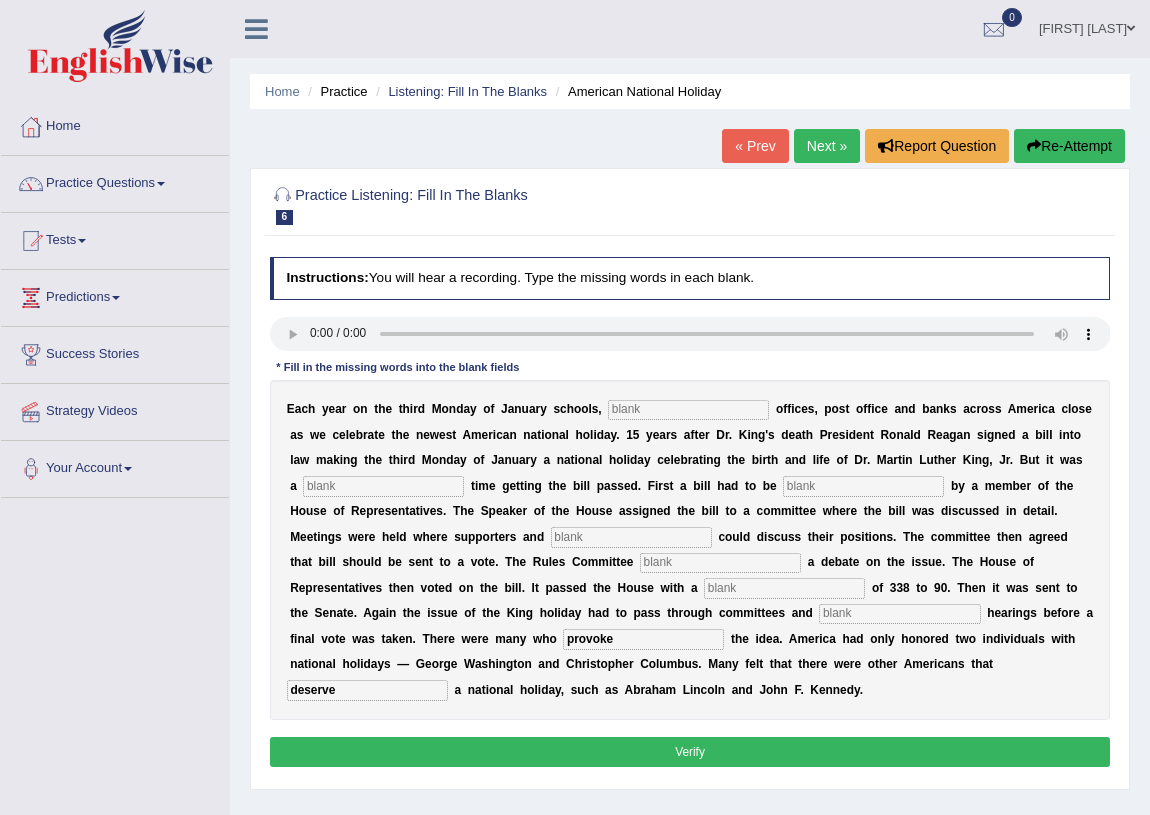 type on "provoke" 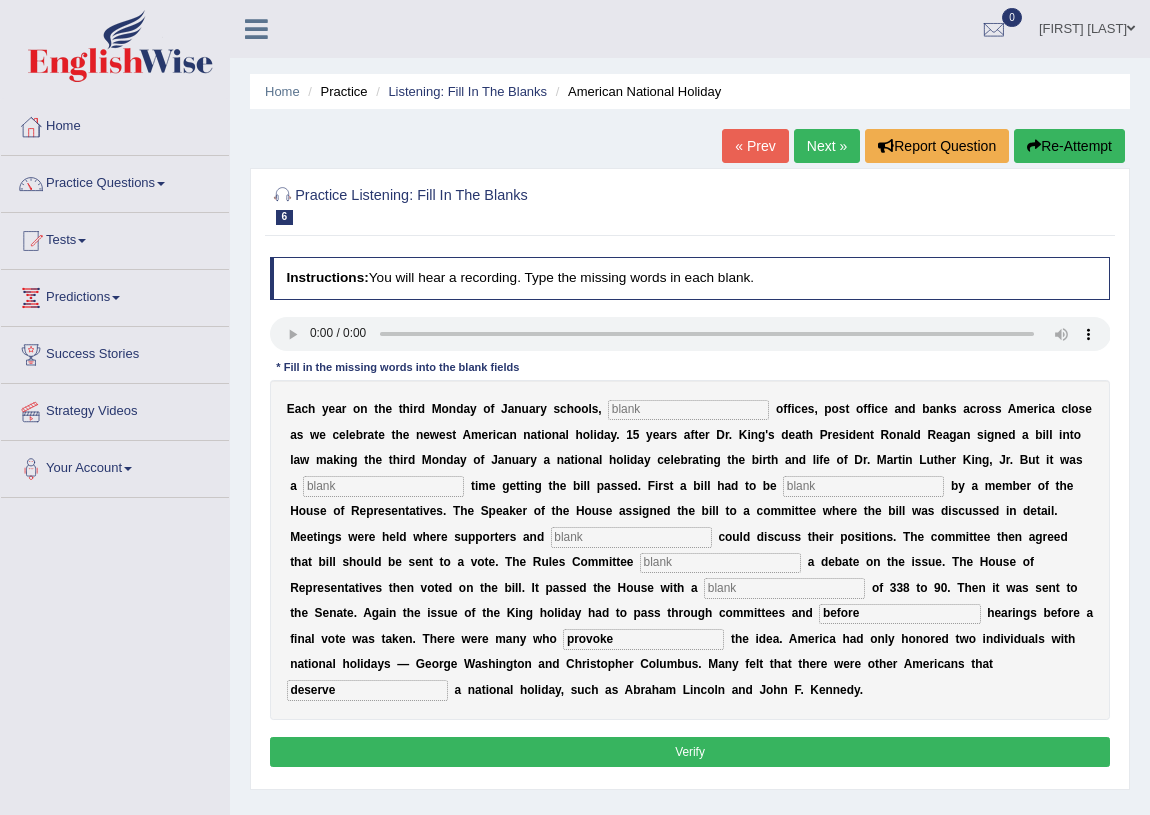 type on "before" 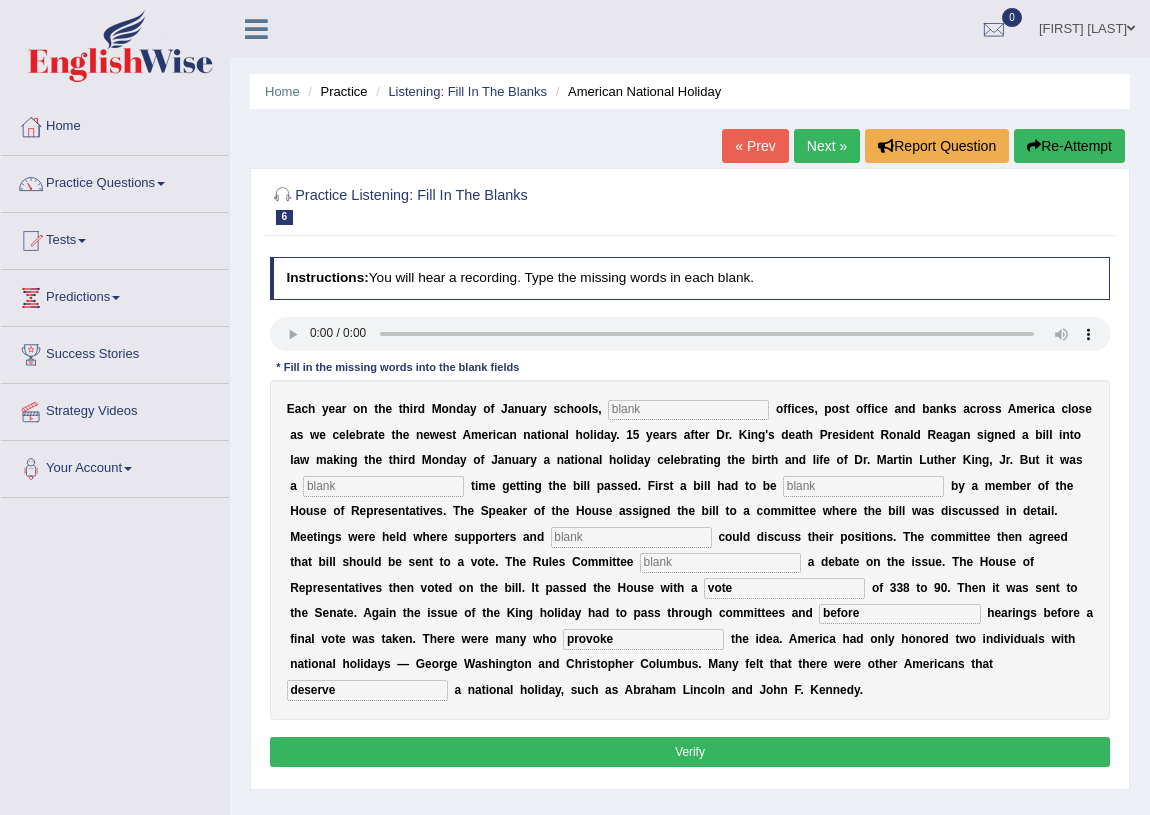 type on "vote" 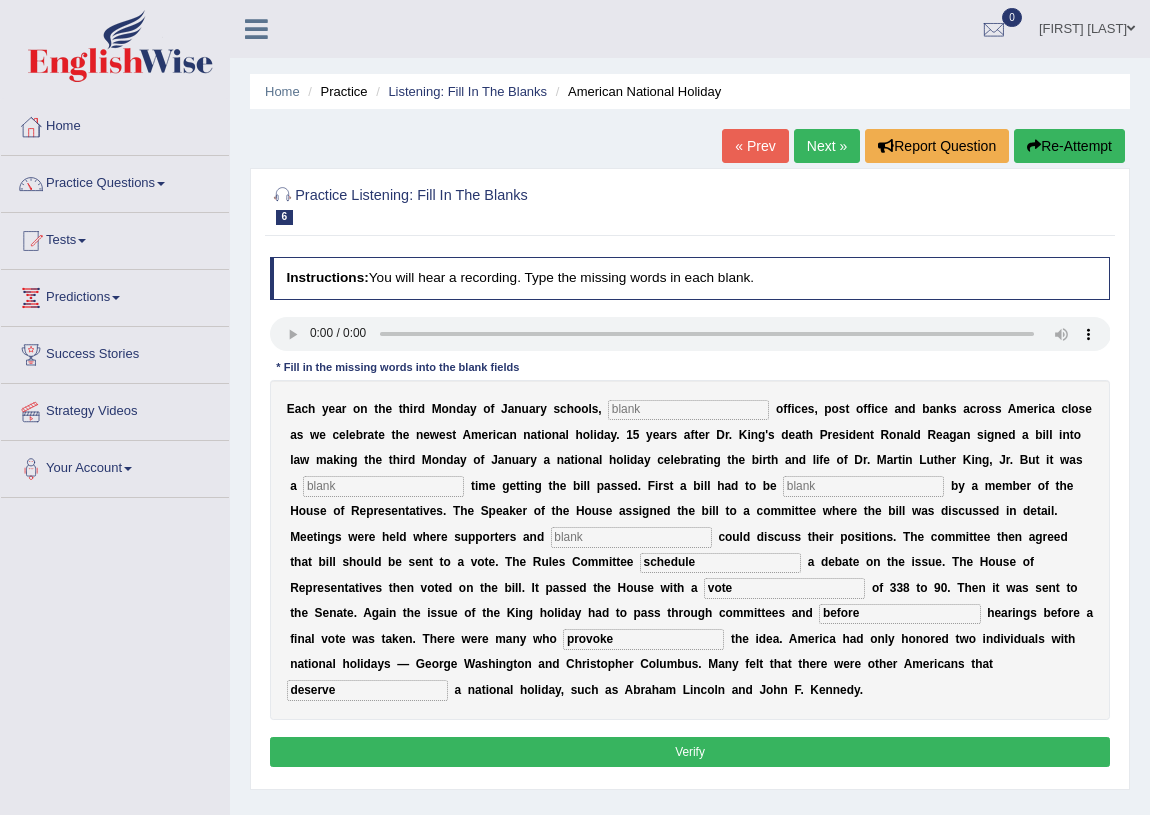 type on "schedule" 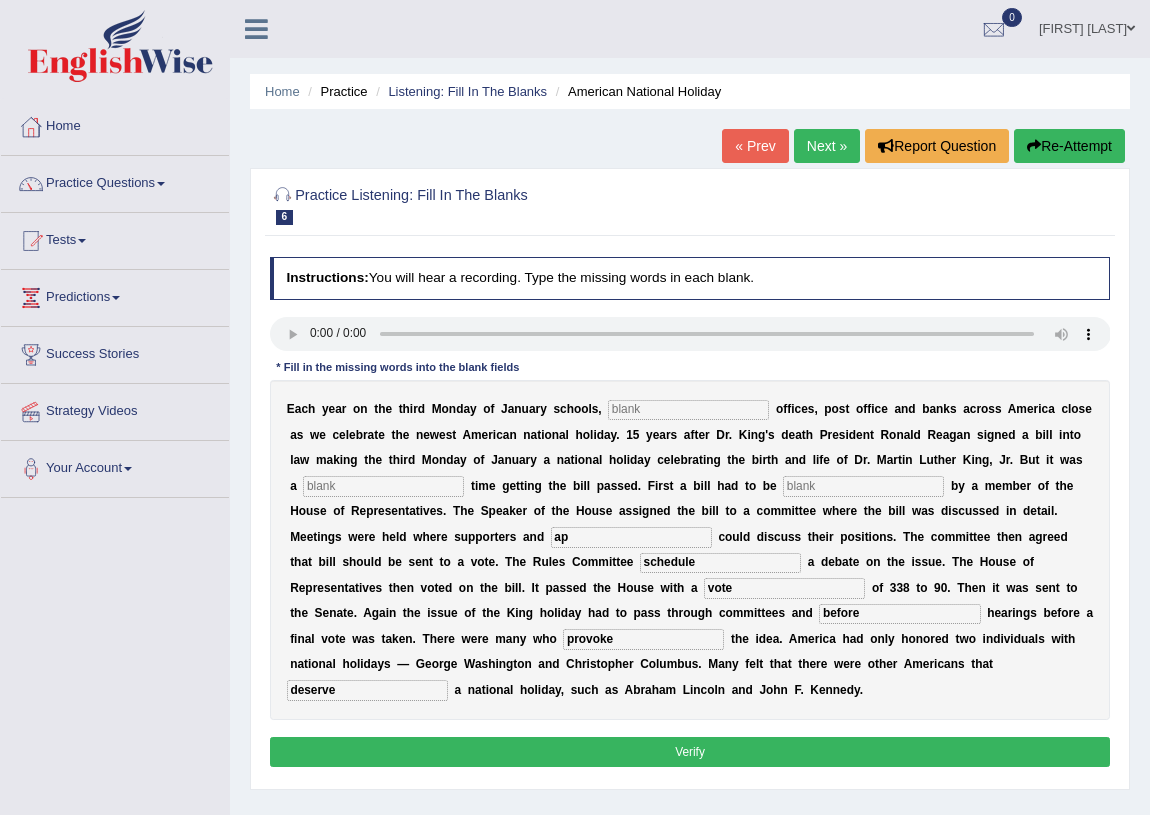 type on "a" 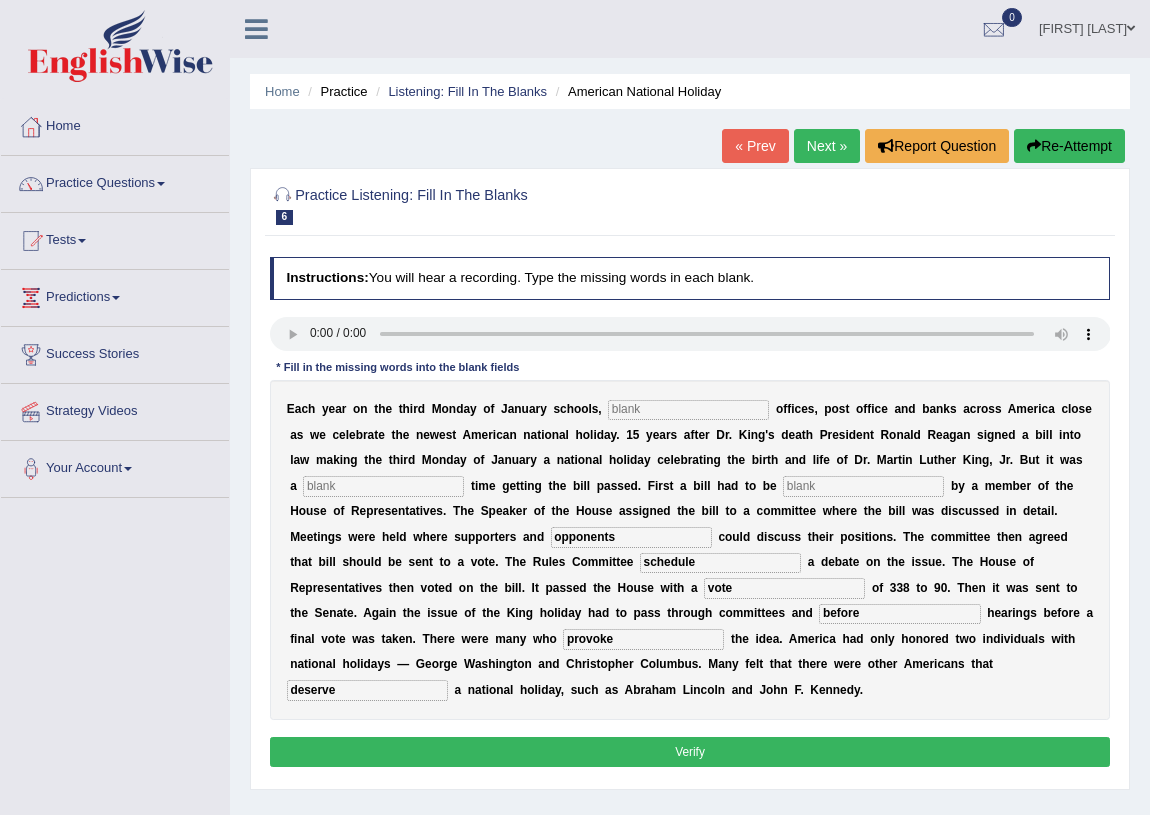 type on "opponents" 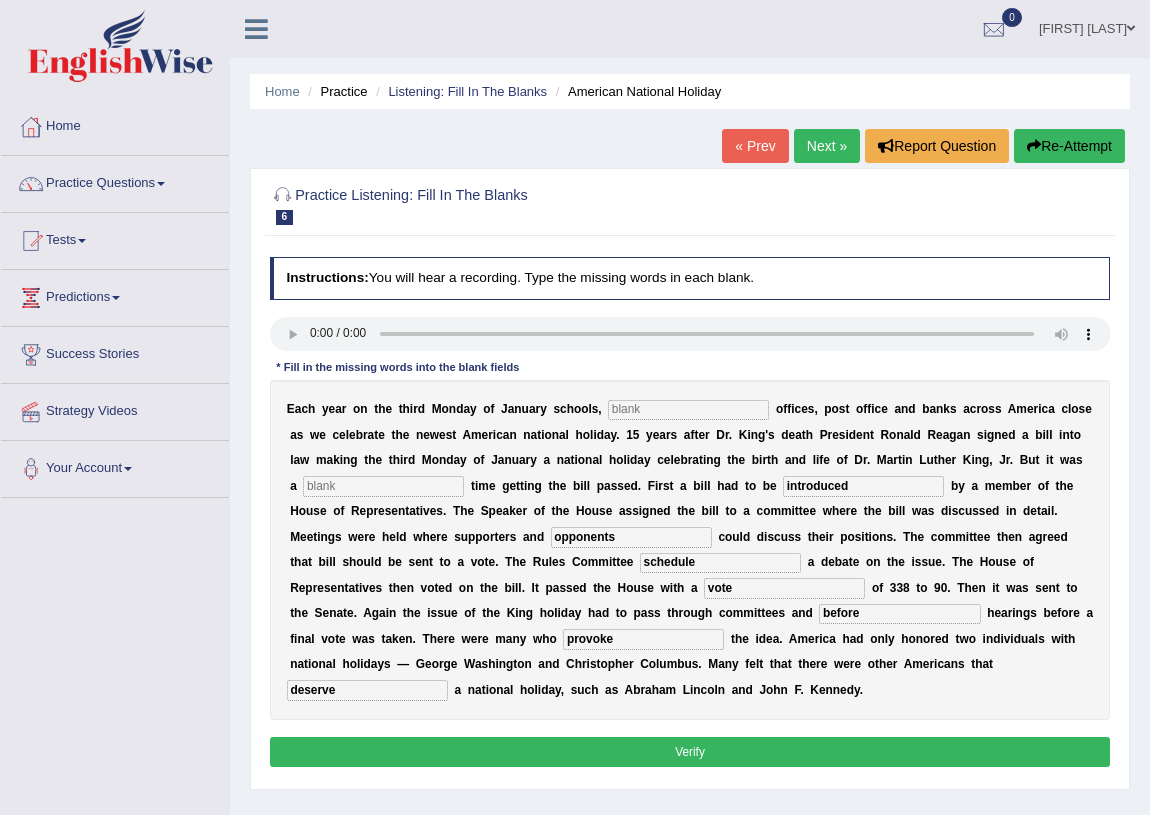 type on "introduced" 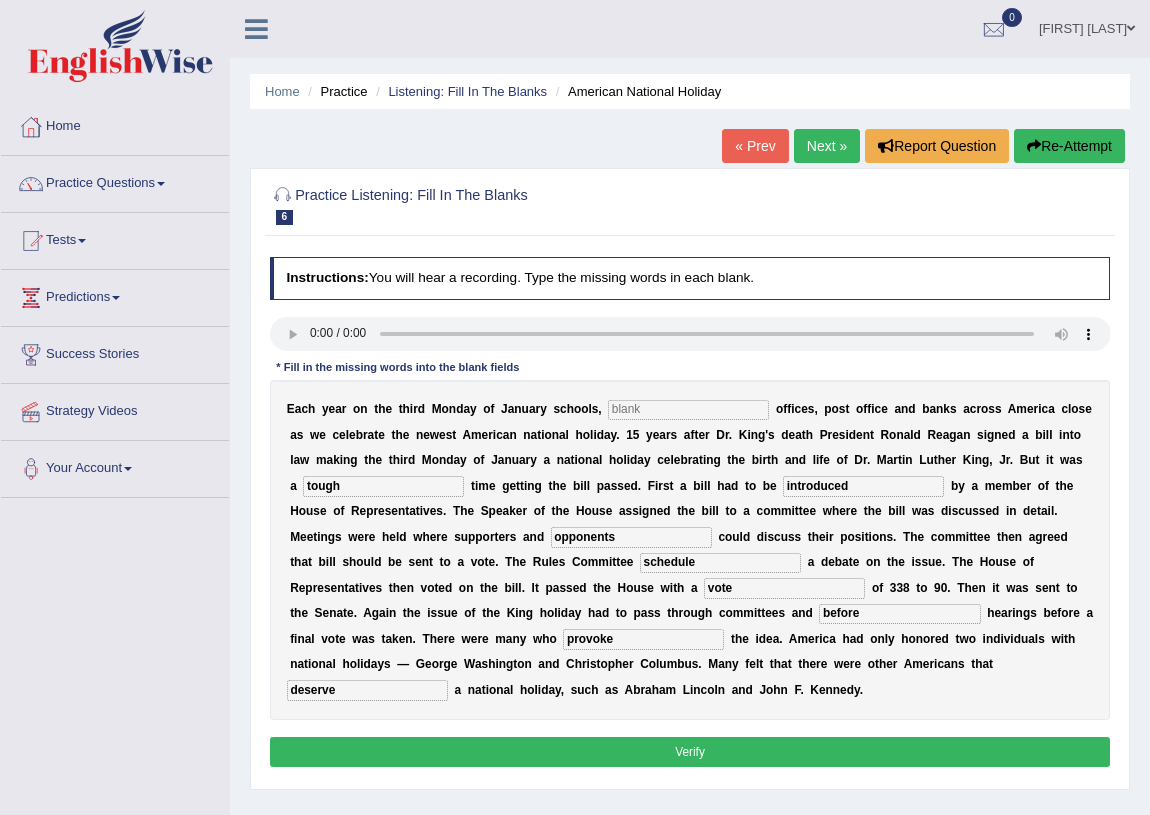 type on "tough" 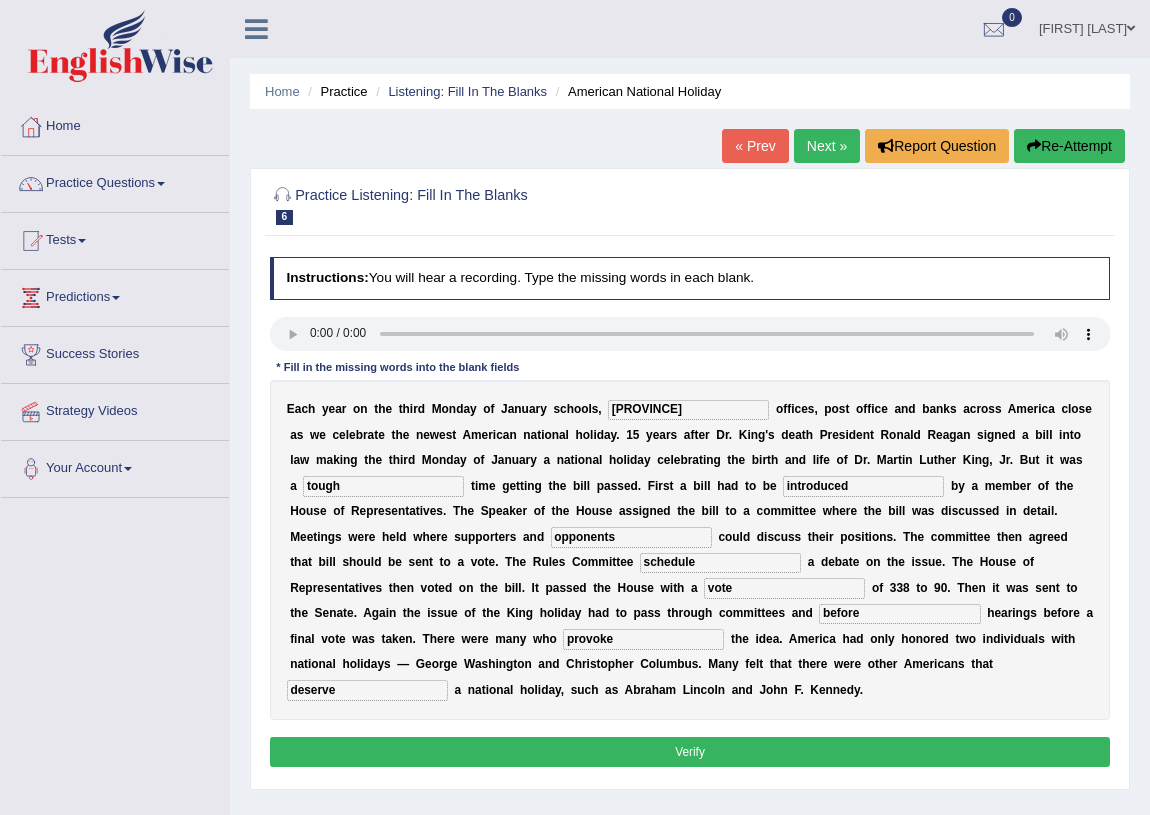 type on "[PROVINCE]" 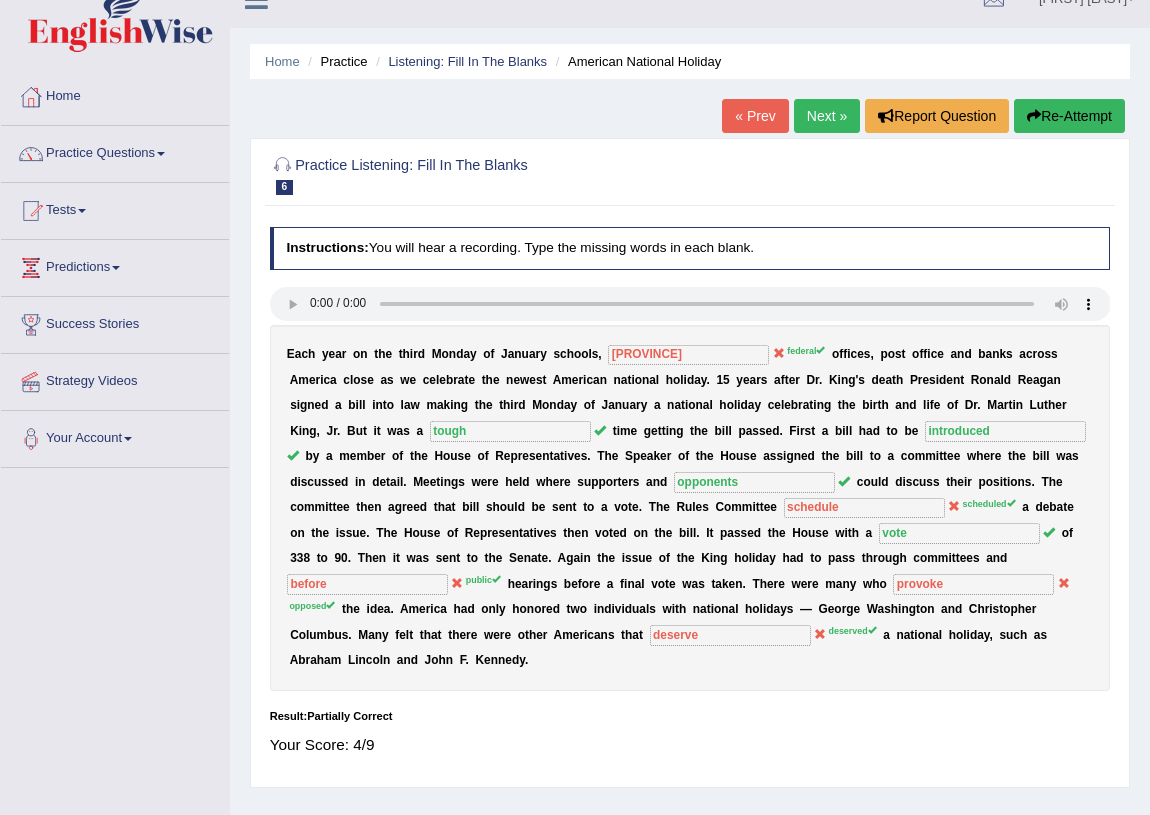scroll, scrollTop: 0, scrollLeft: 0, axis: both 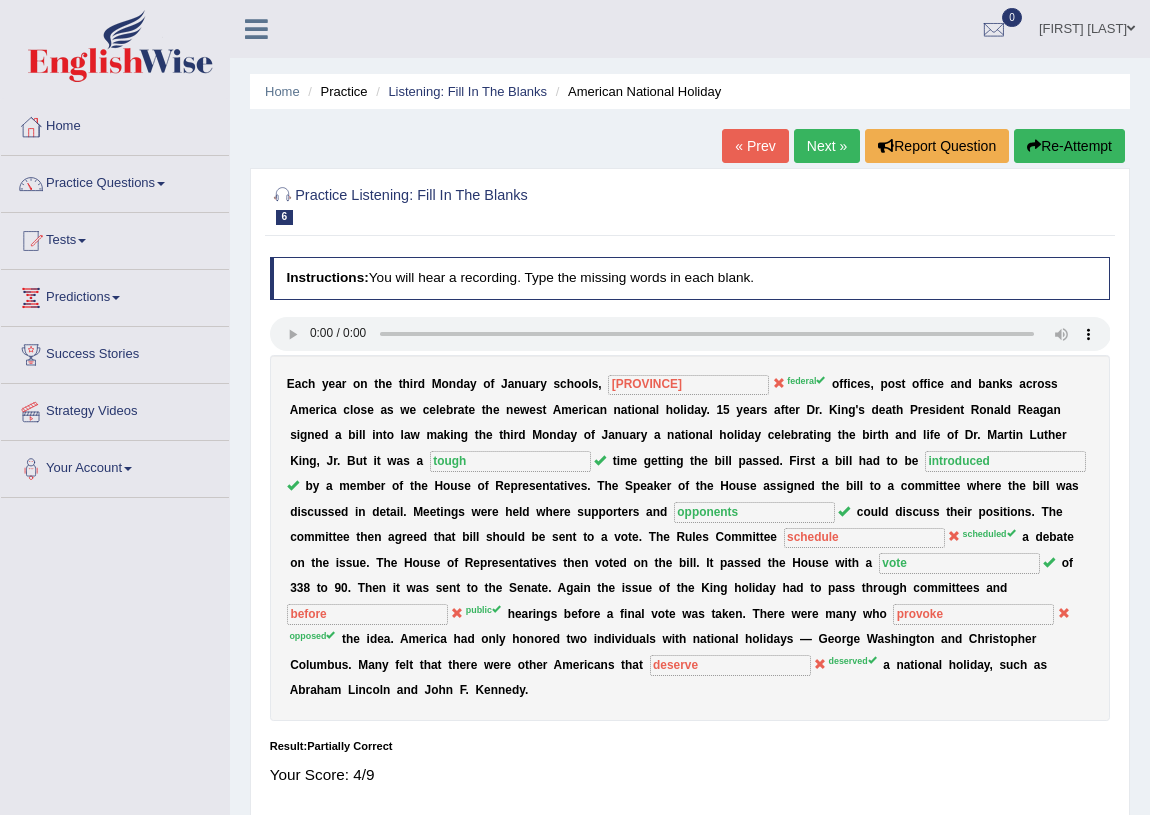 click on "Next »" at bounding box center [827, 146] 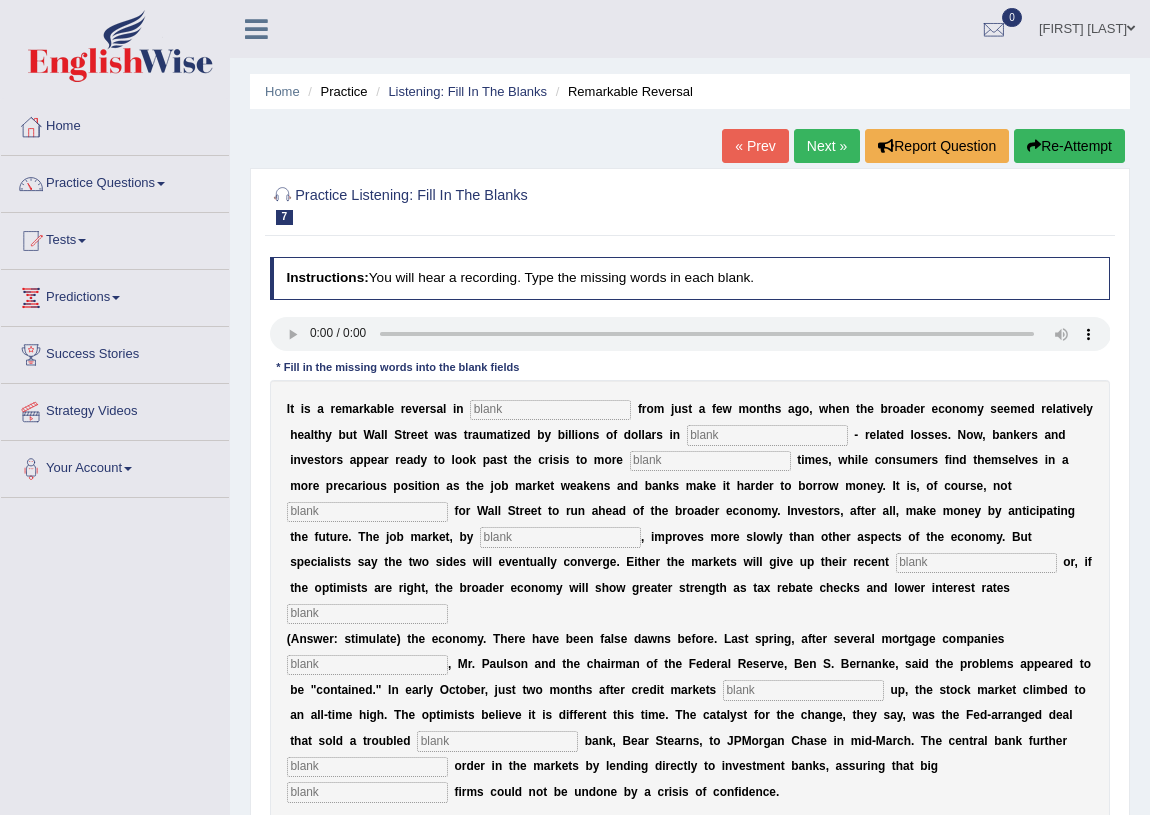 scroll, scrollTop: 0, scrollLeft: 0, axis: both 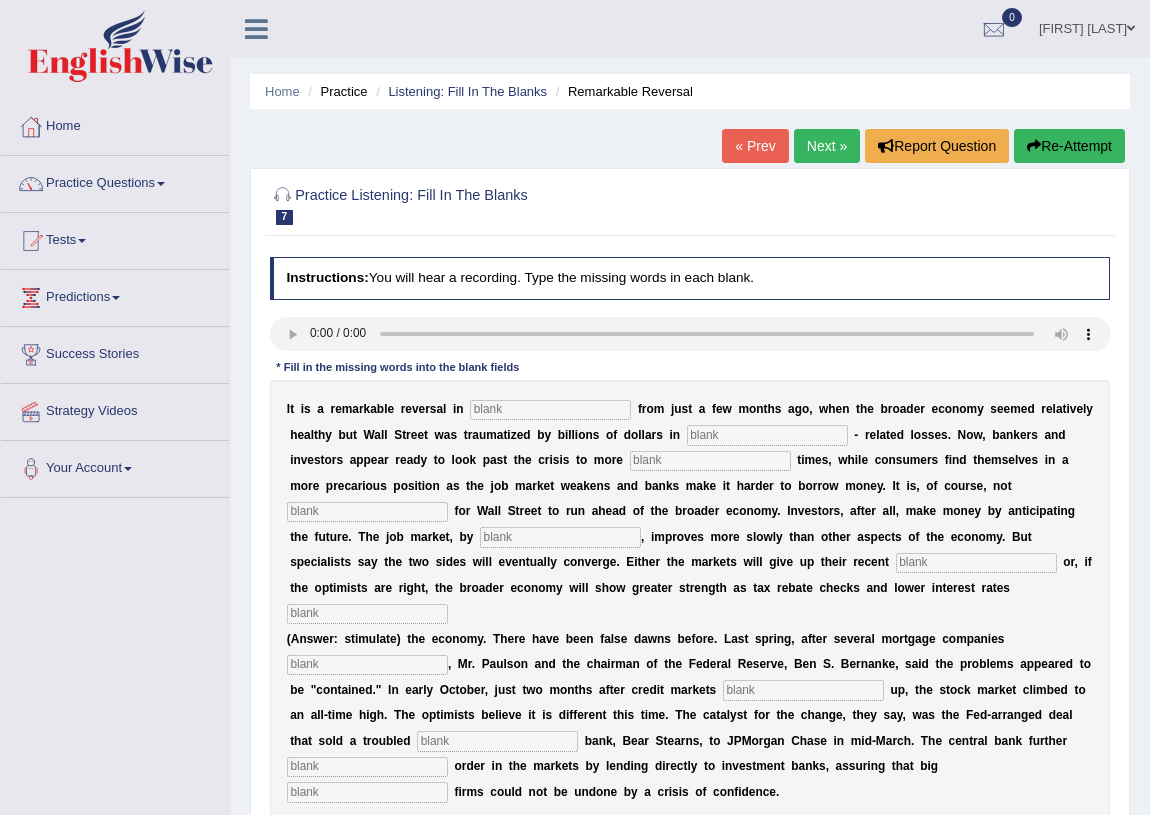 click on "Re-Attempt" at bounding box center (1069, 146) 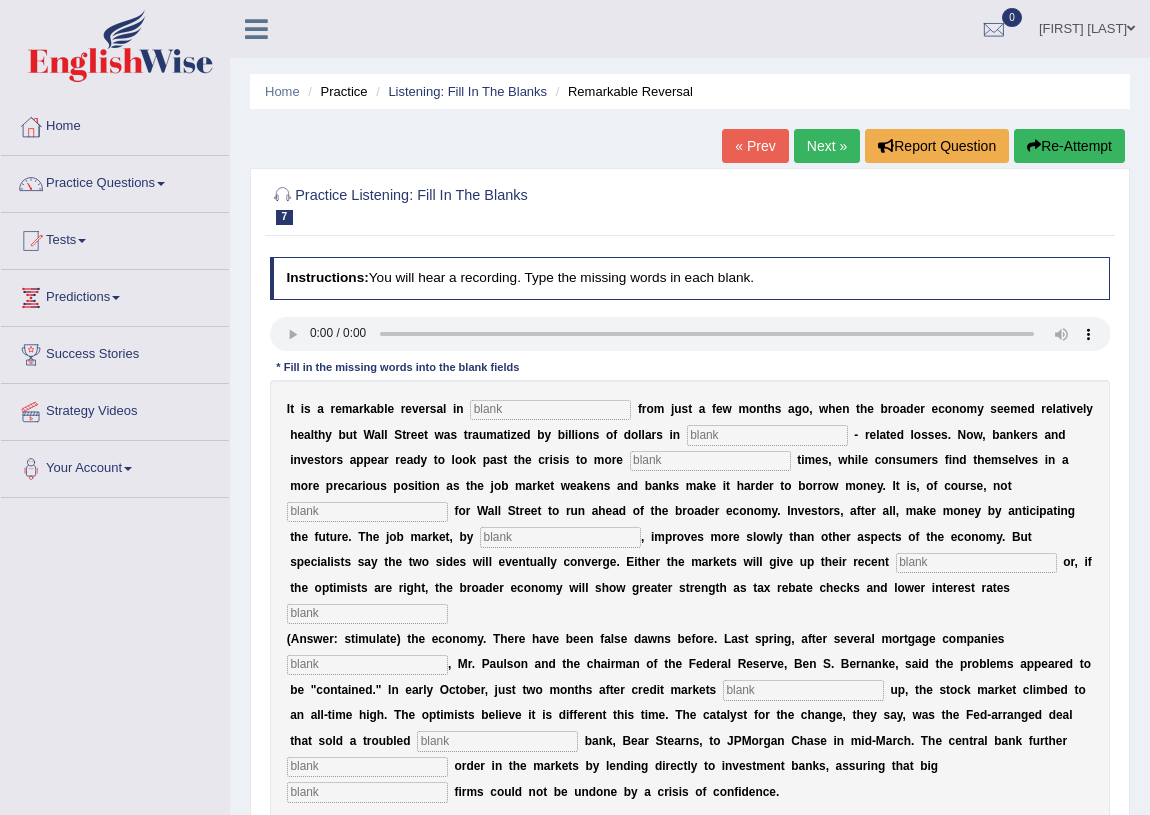 scroll, scrollTop: 0, scrollLeft: 0, axis: both 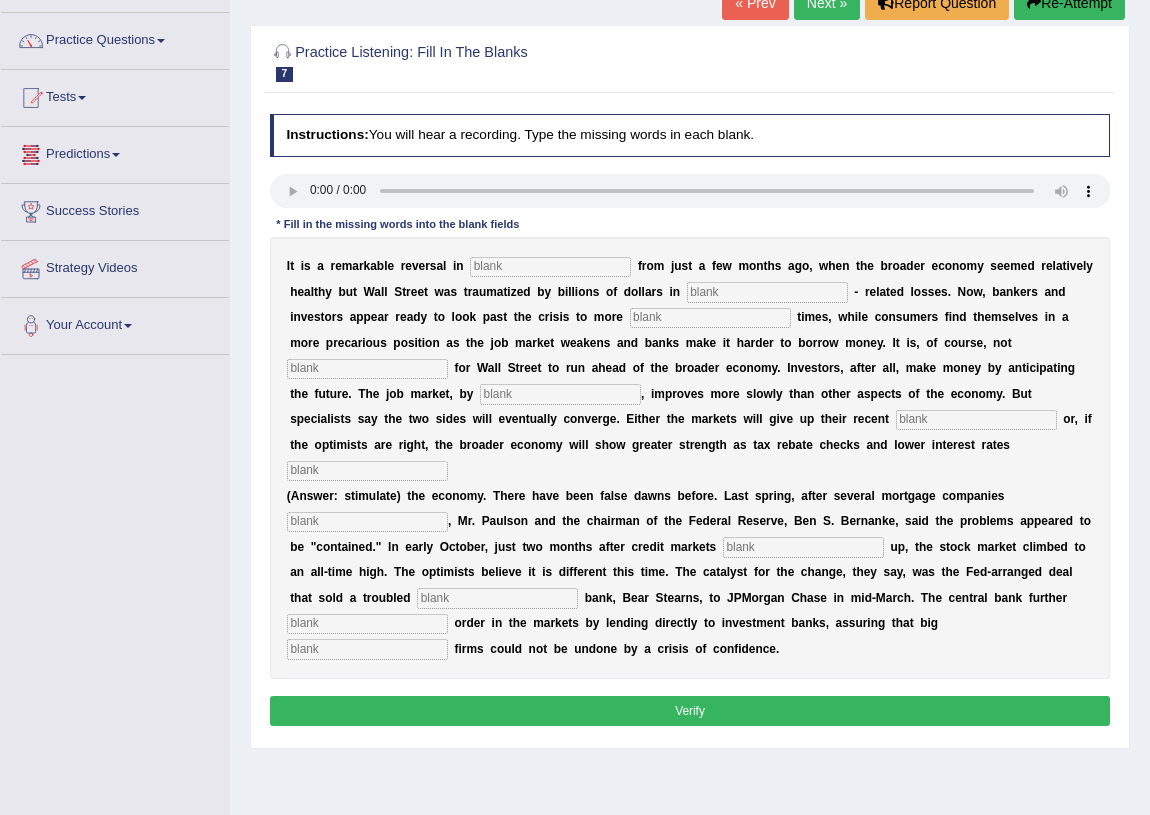 click at bounding box center (367, 649) 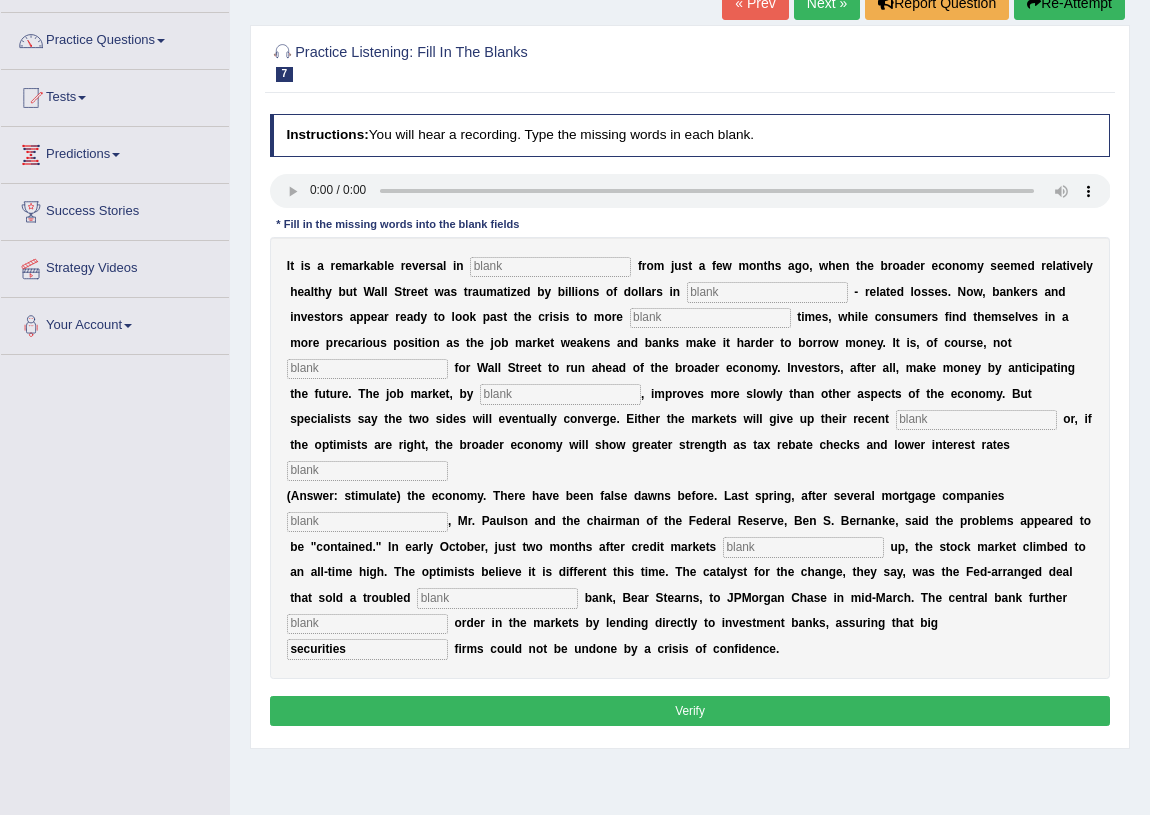 type on "securities" 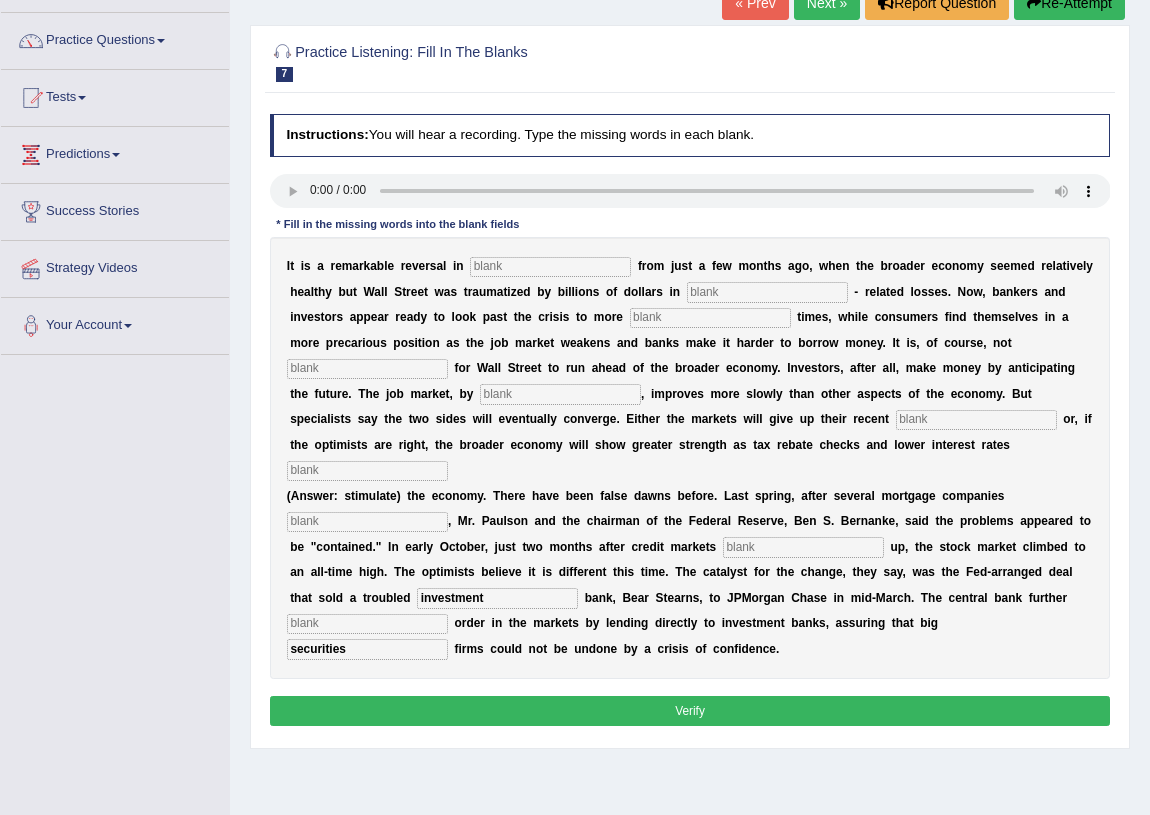 type on "investment" 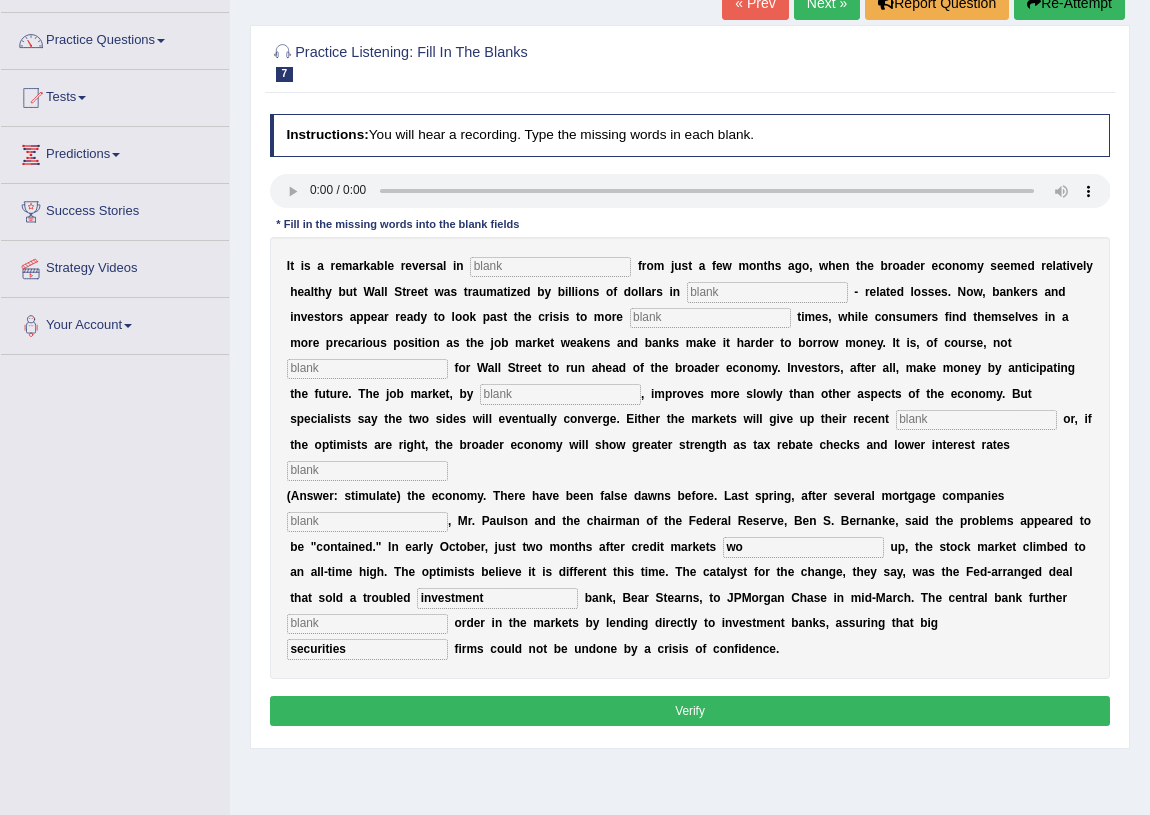 type on "w" 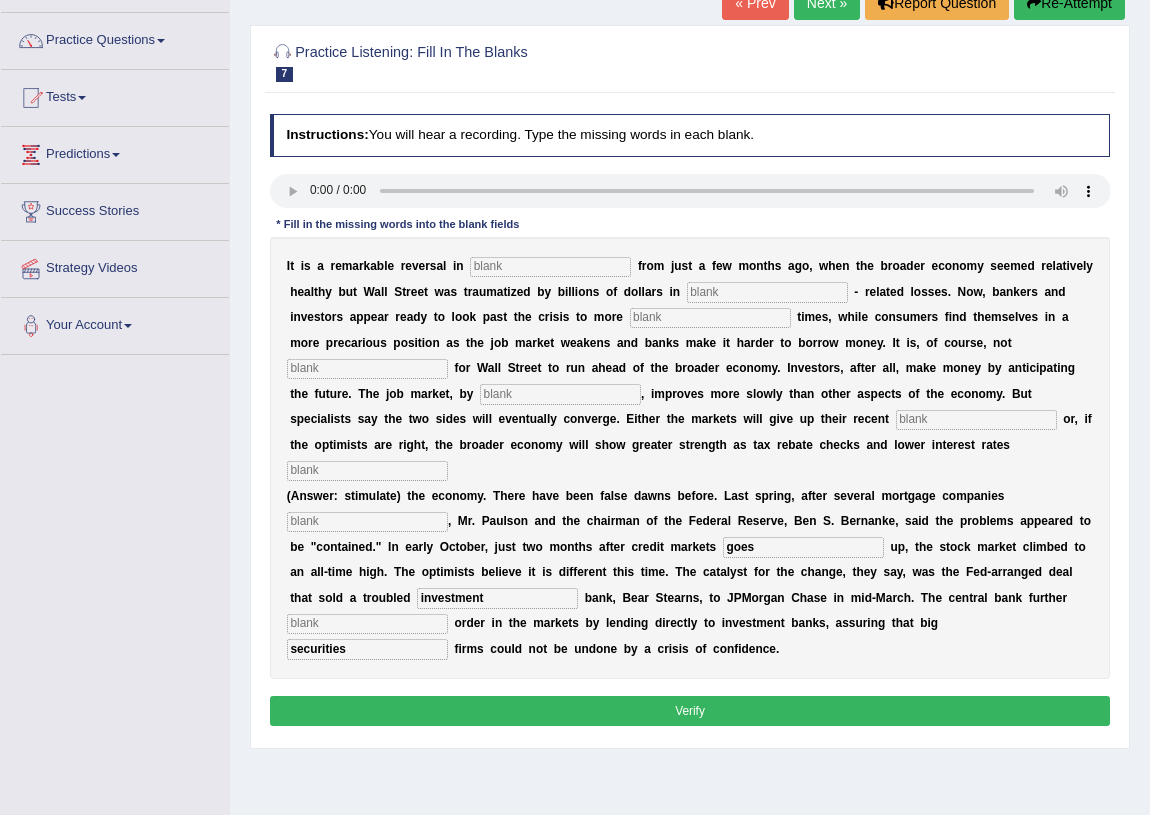 type on "goes" 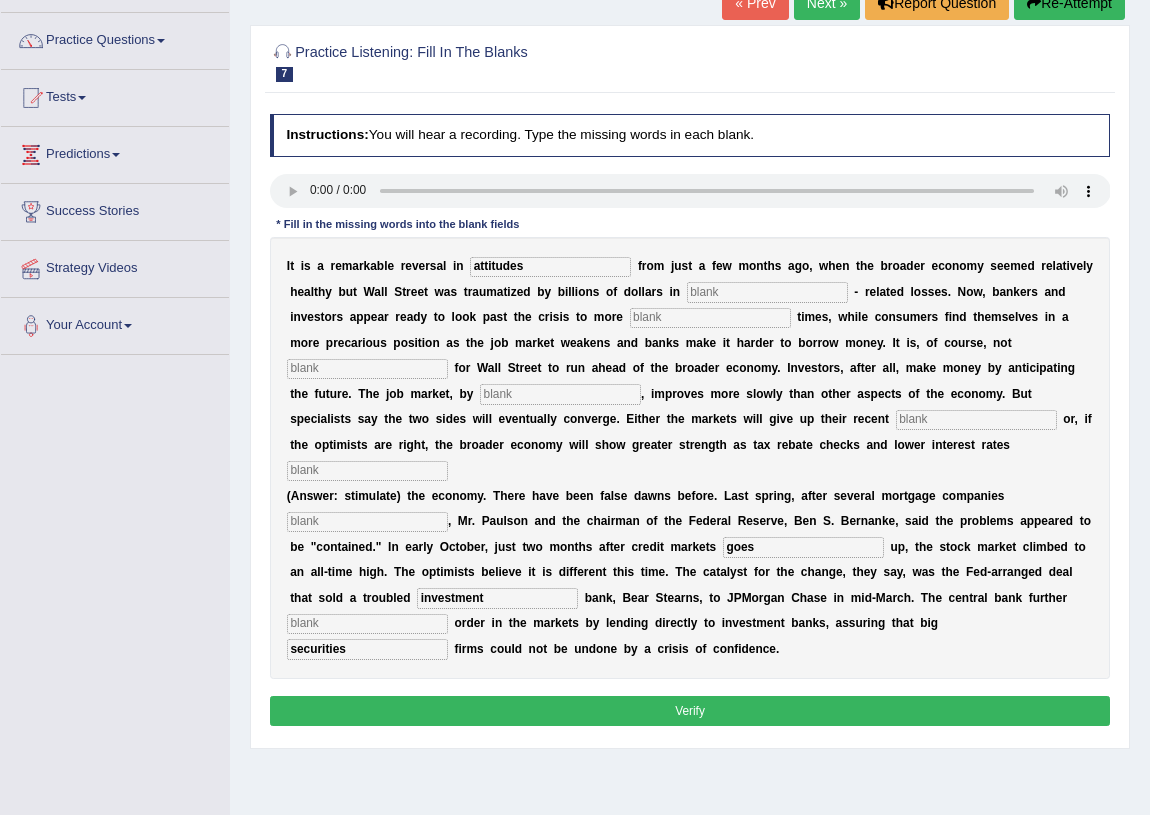 type on "attitudes" 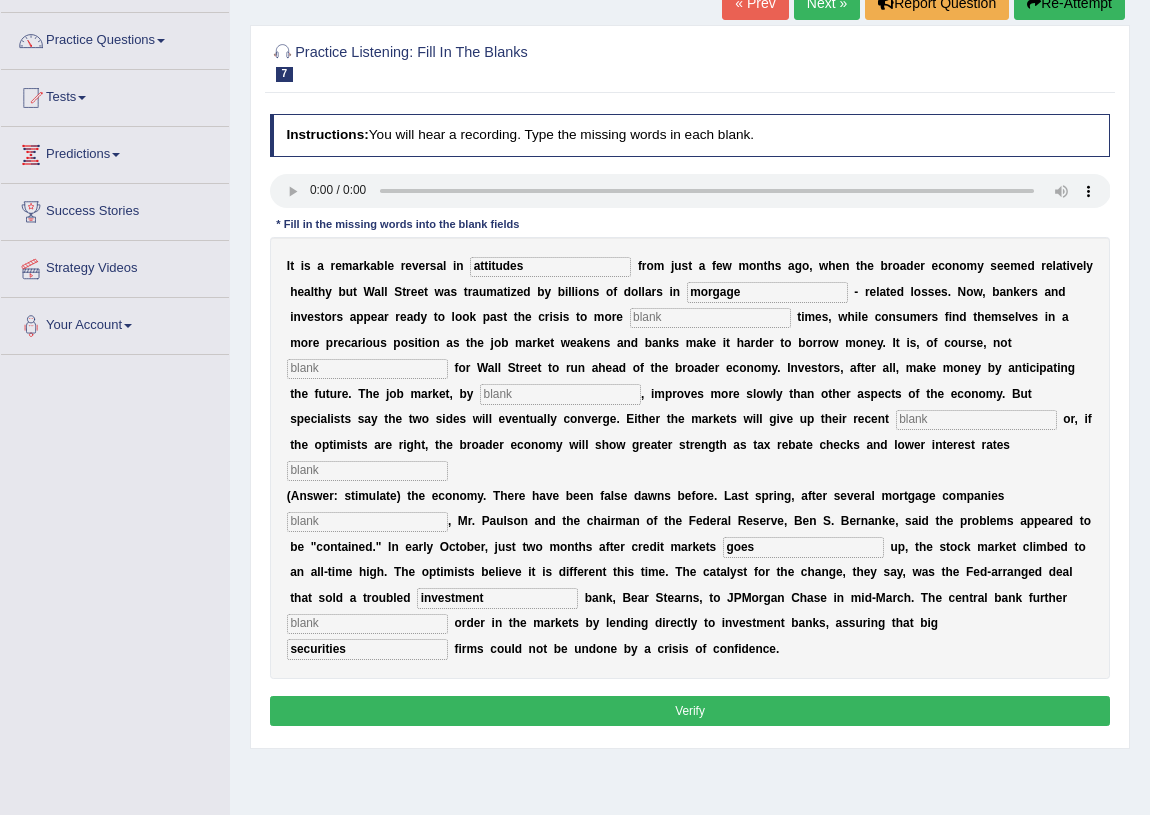 type on "morgage" 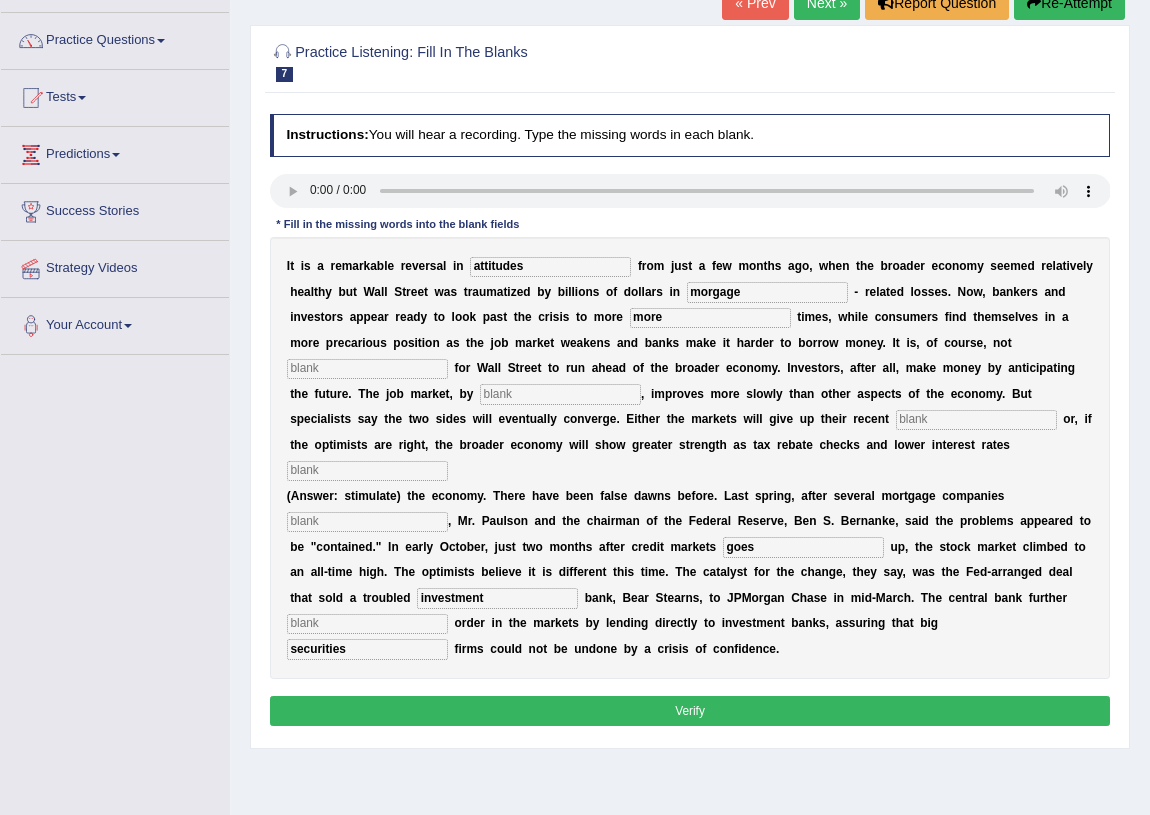 type on "more" 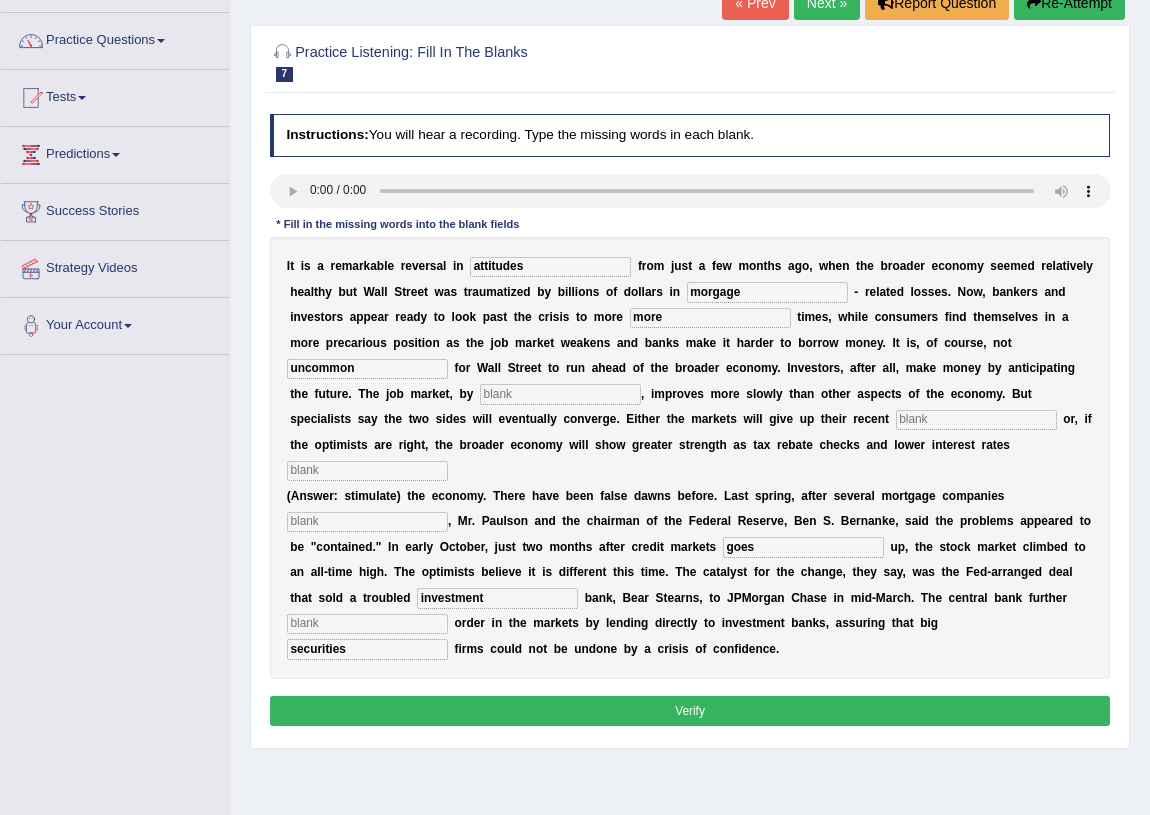 type on "uncommon" 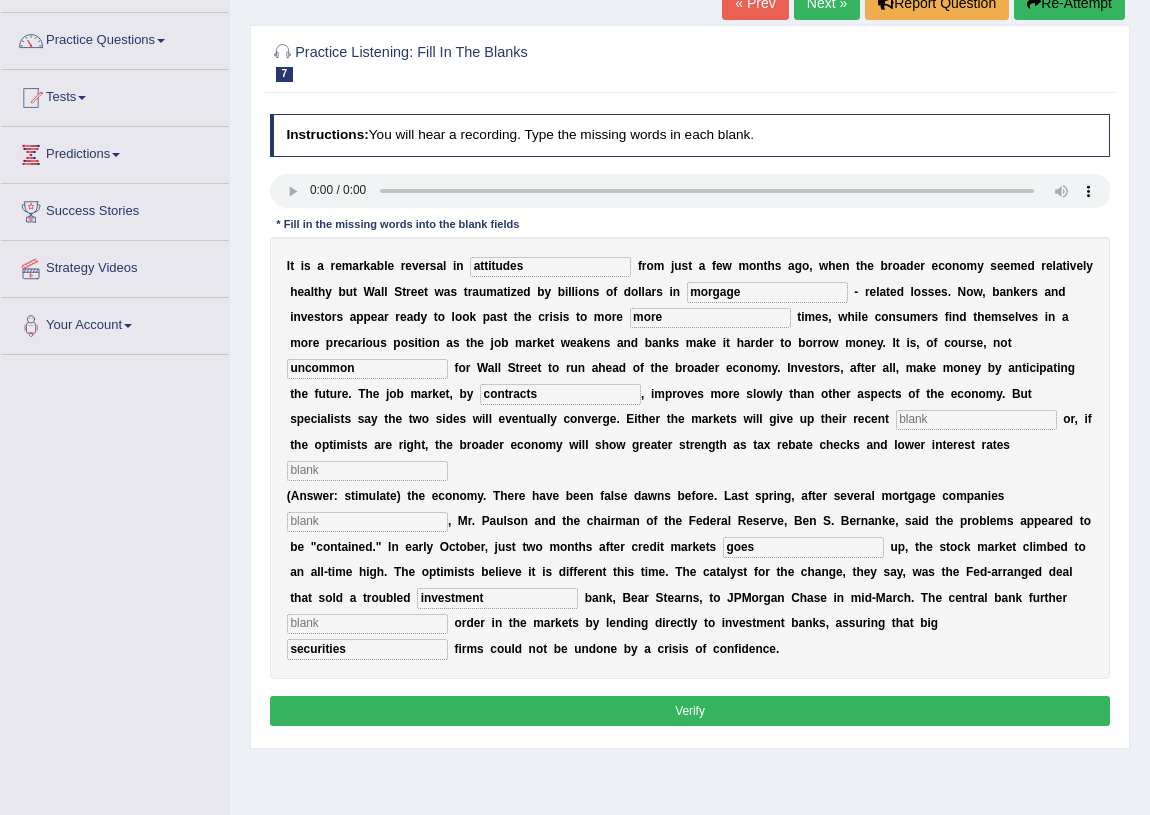type on "contracts" 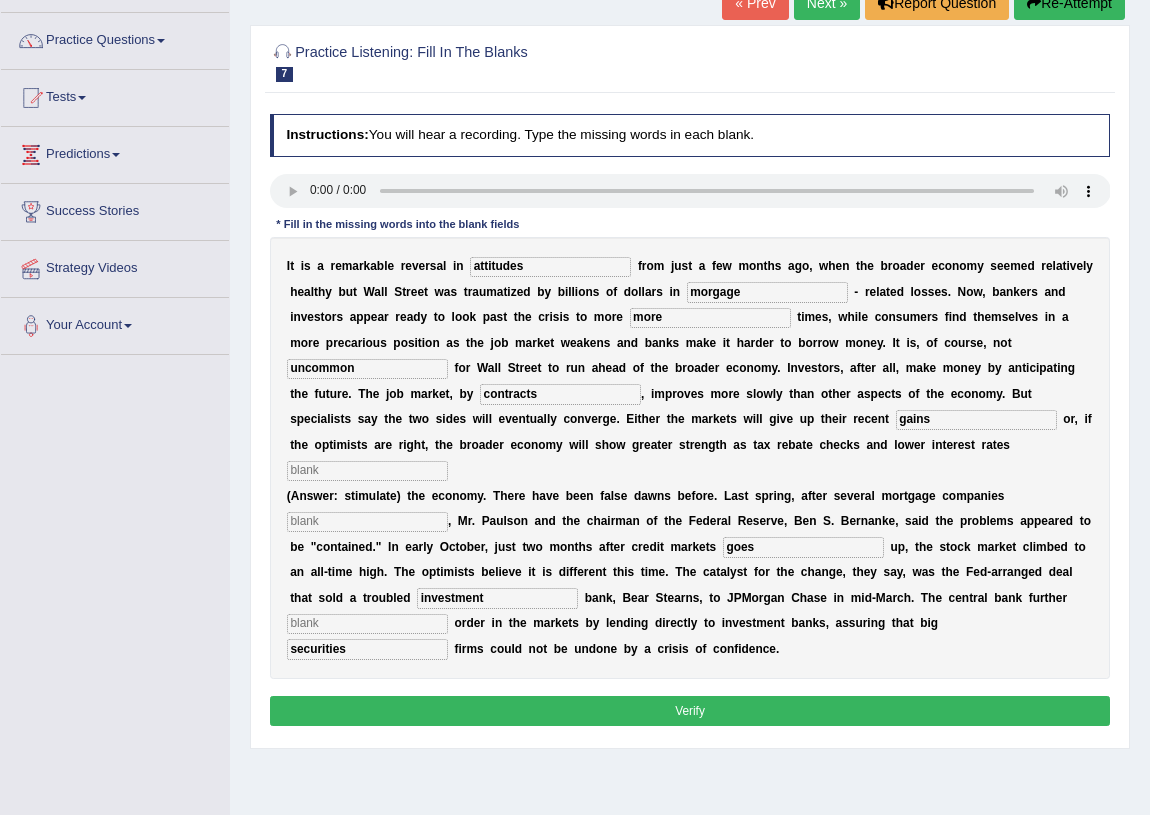 type on "gains" 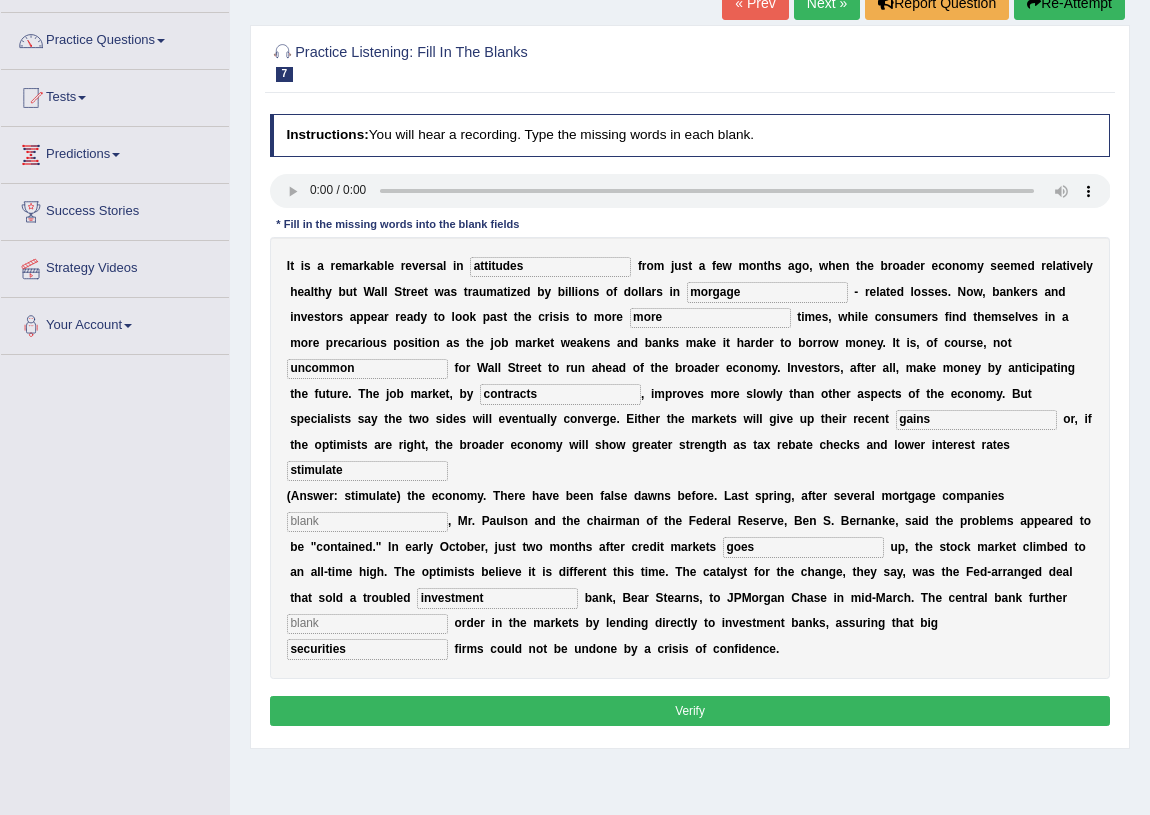 type on "stimulate" 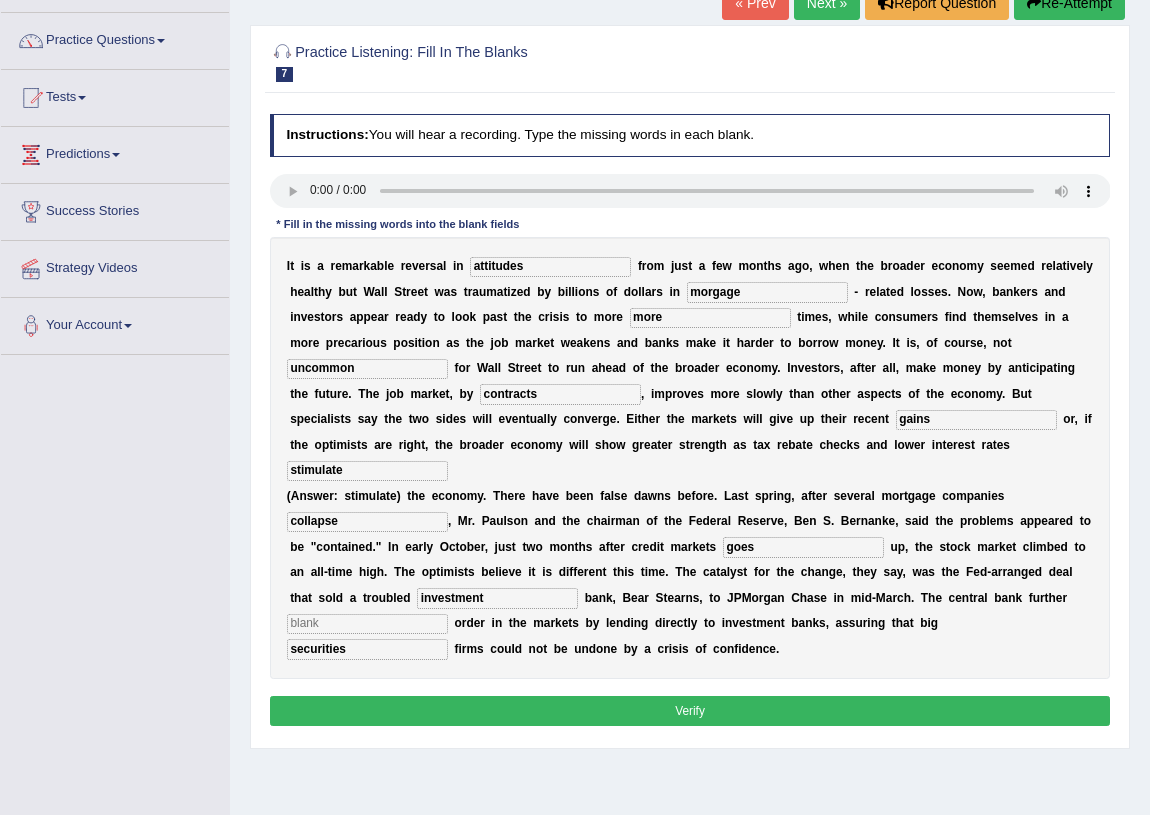 type on "collapse" 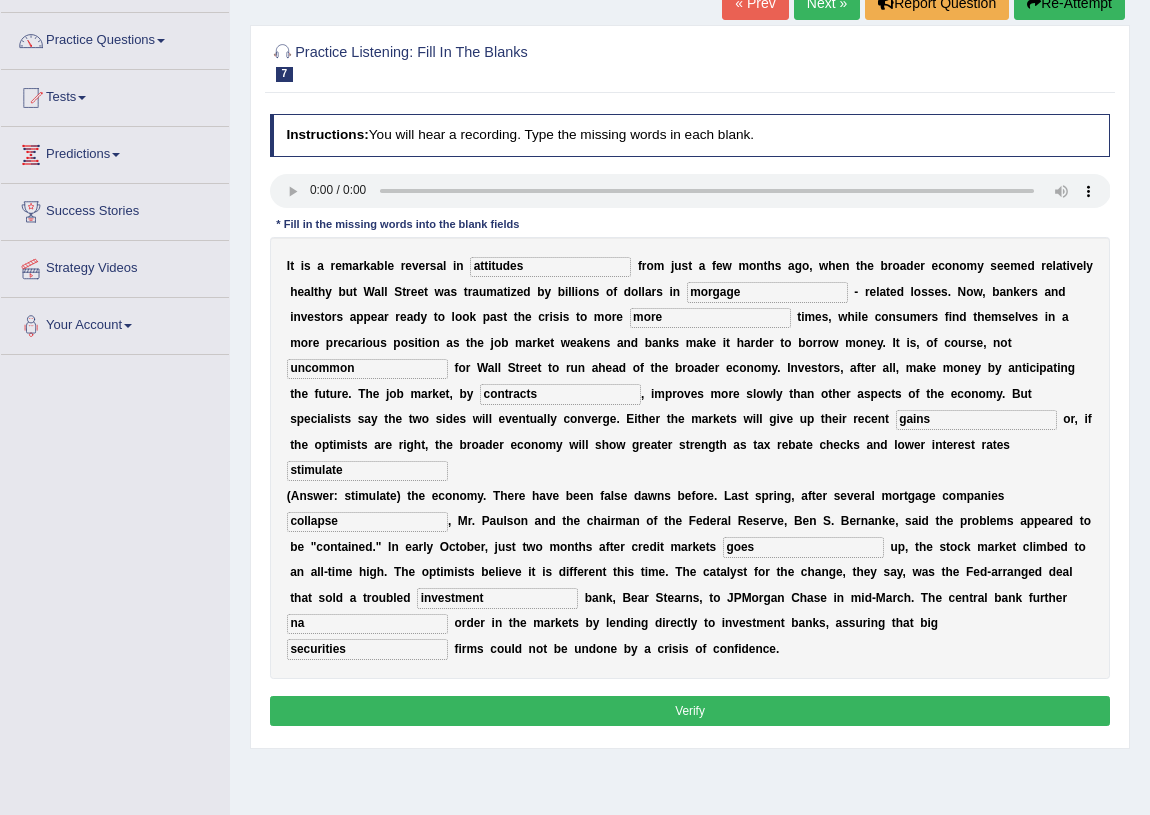 type on "na" 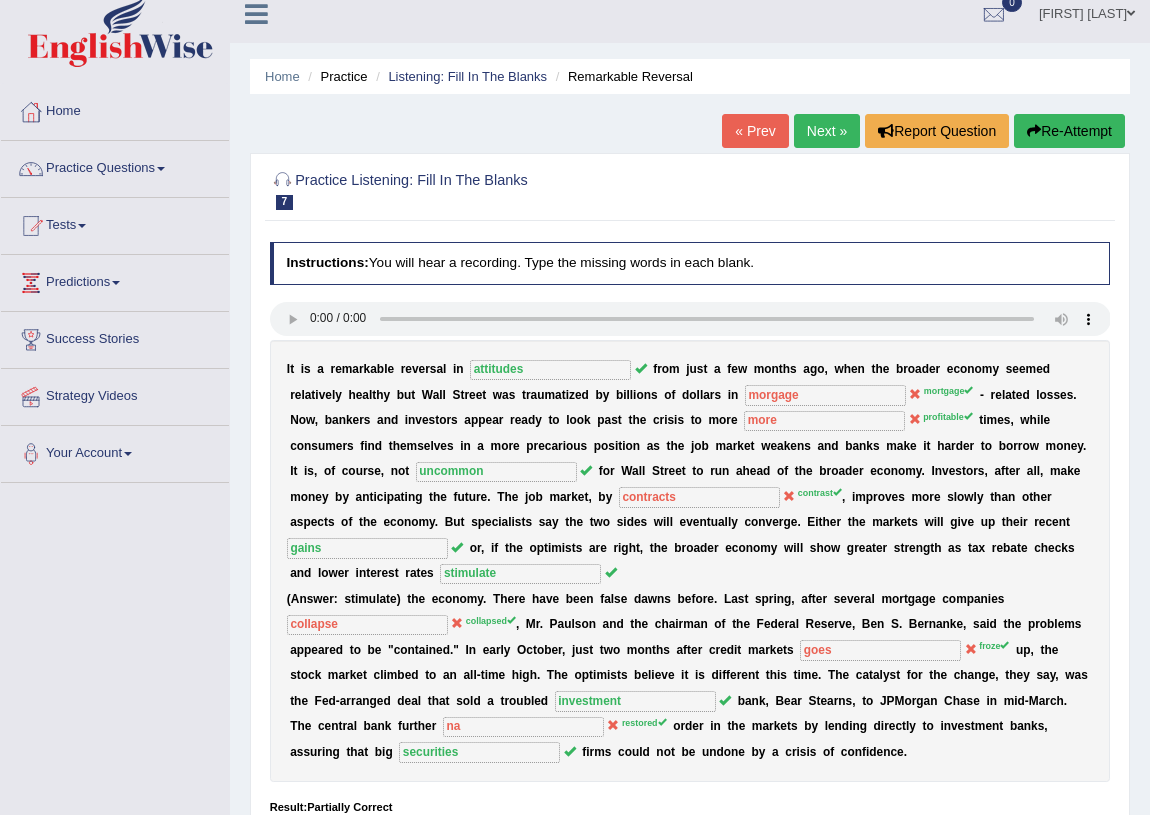 scroll, scrollTop: 0, scrollLeft: 0, axis: both 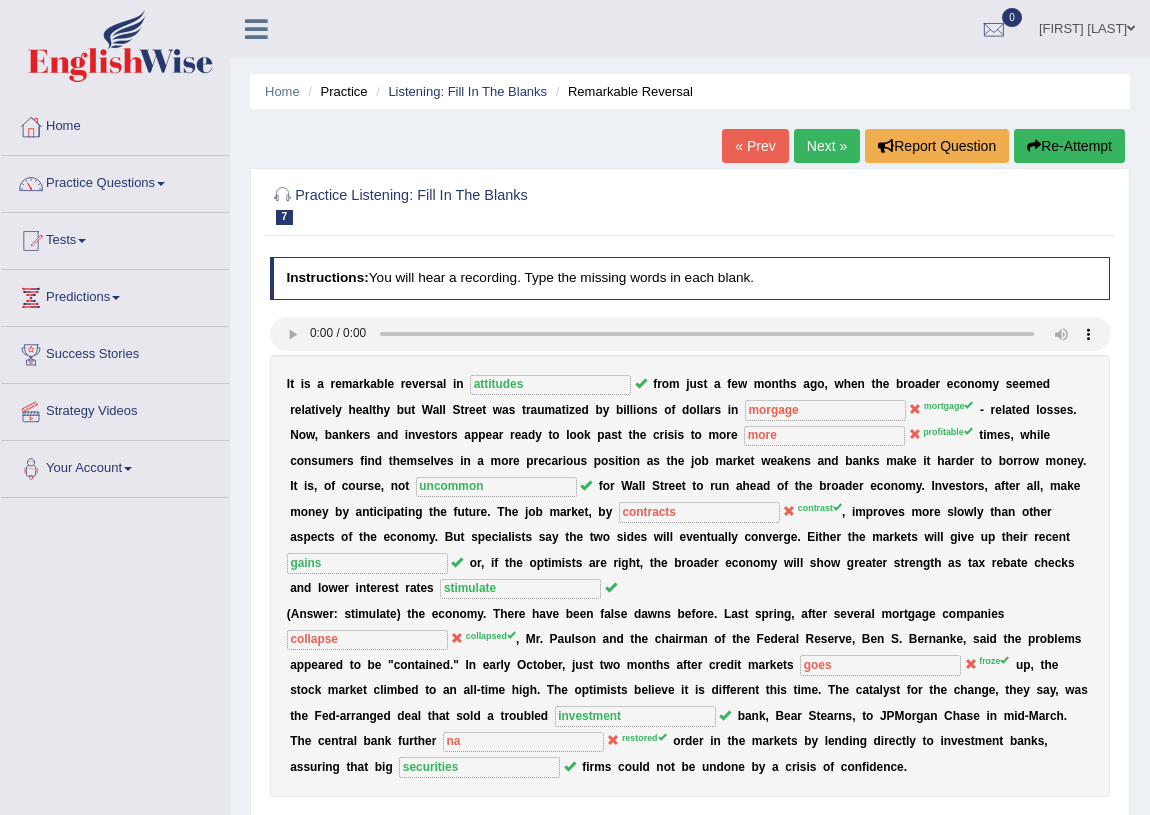 click on "Next »" at bounding box center (827, 146) 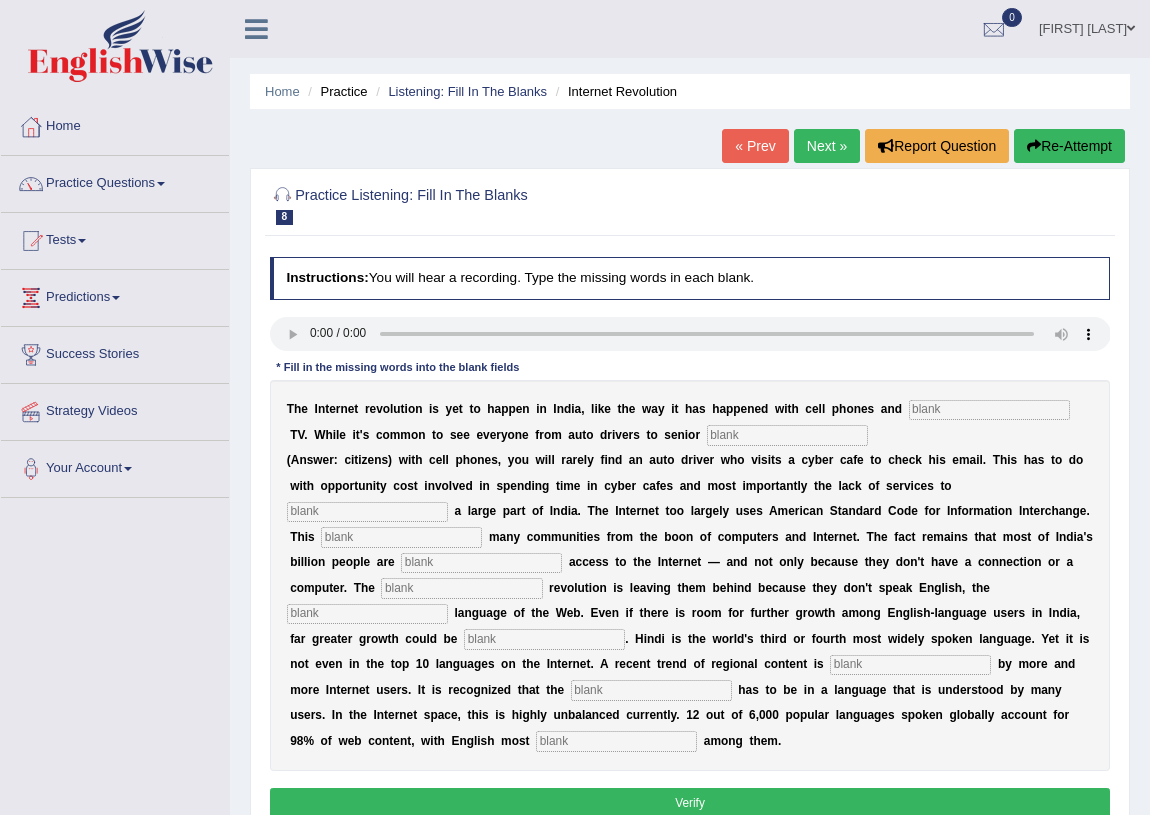 scroll, scrollTop: 0, scrollLeft: 0, axis: both 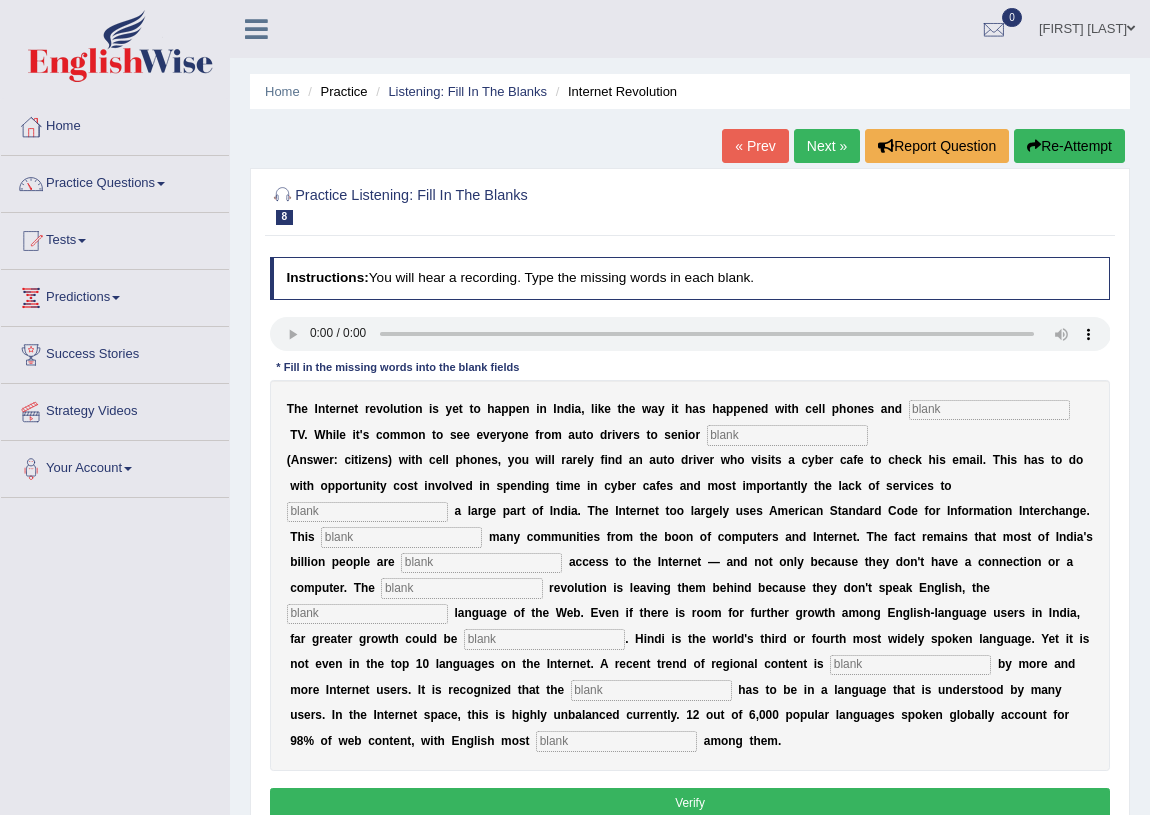 click at bounding box center [616, 741] 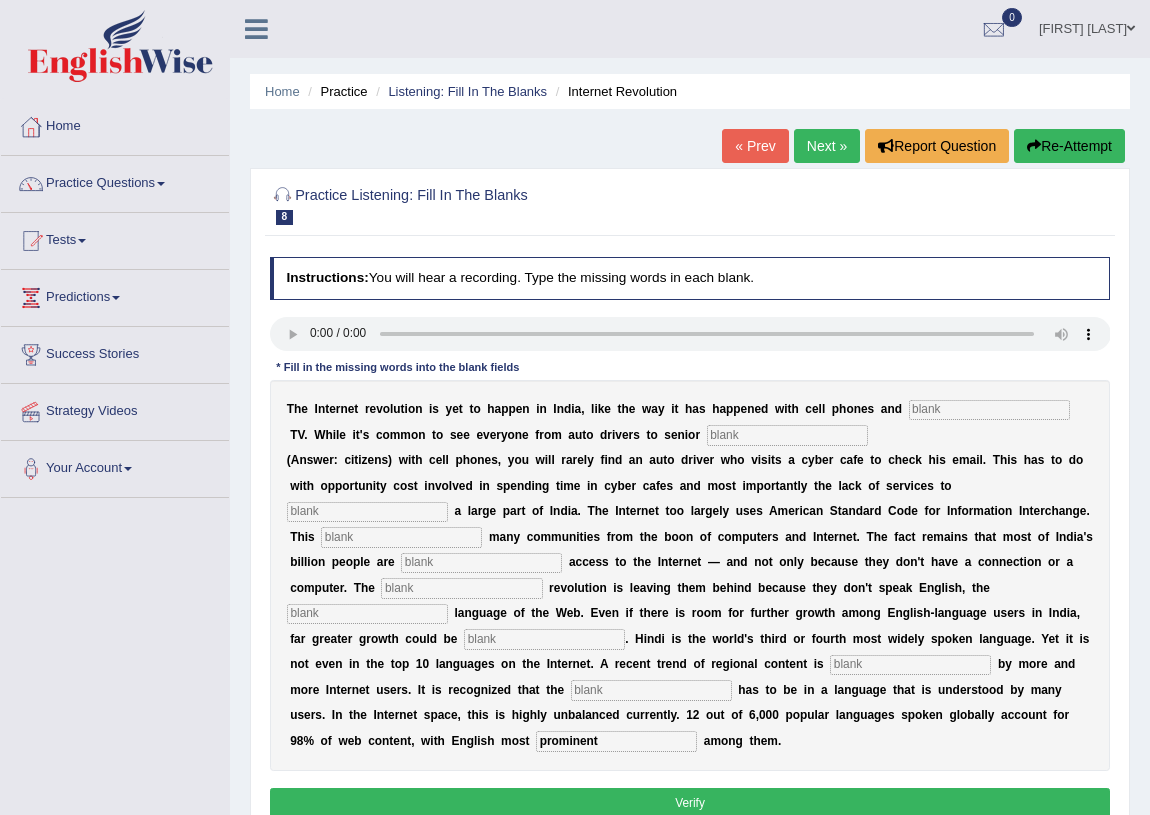 type on "prominent" 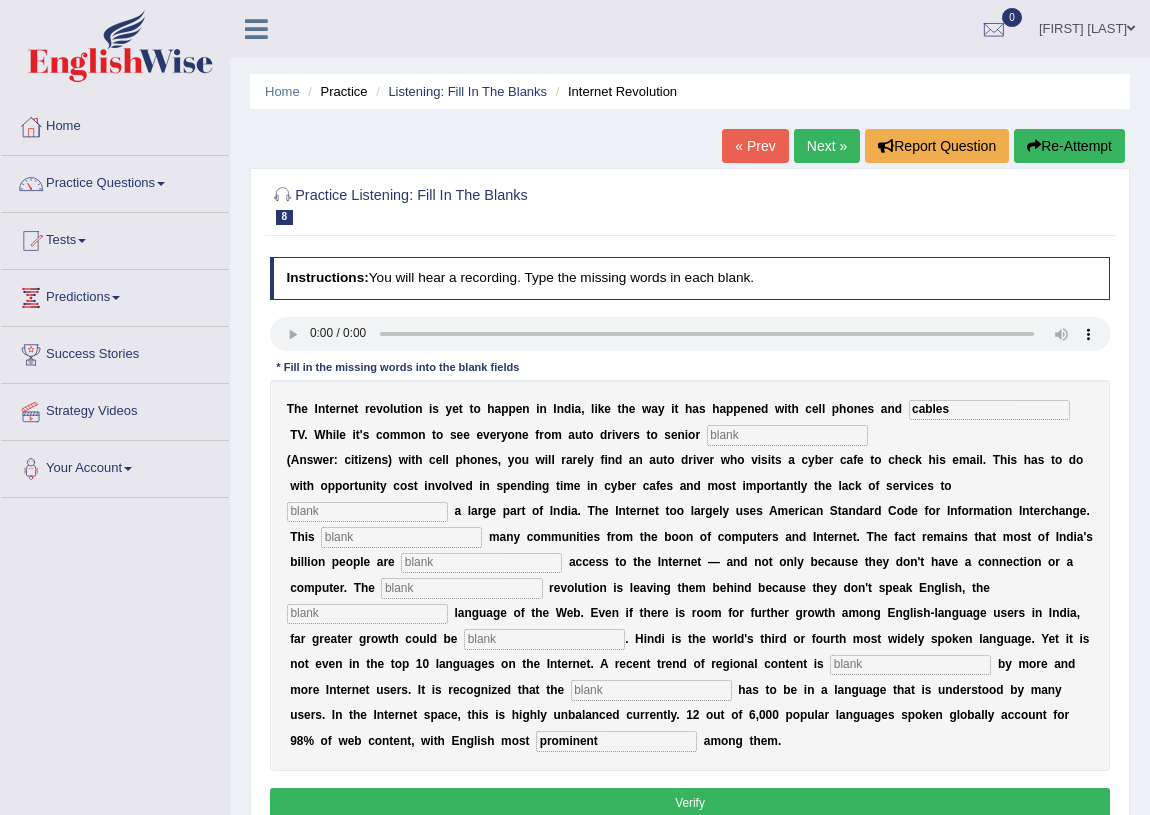 type on "cables" 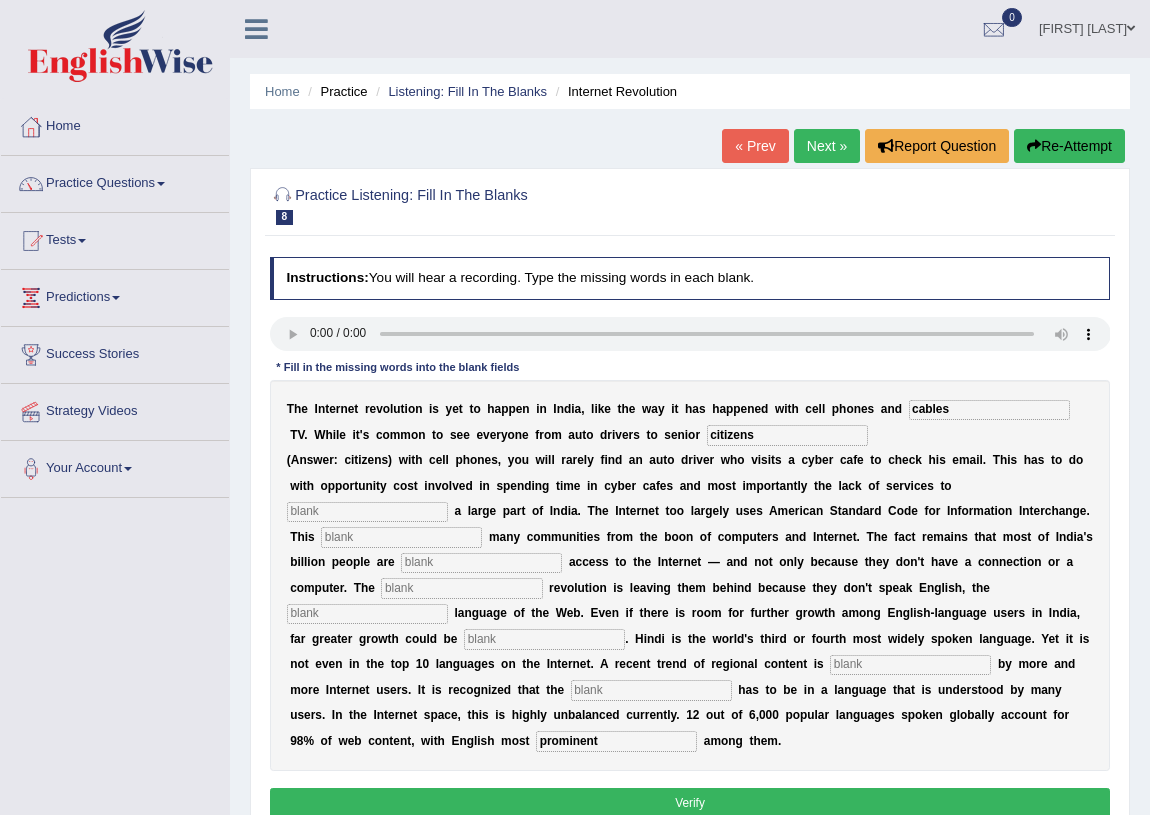 type on "citizens" 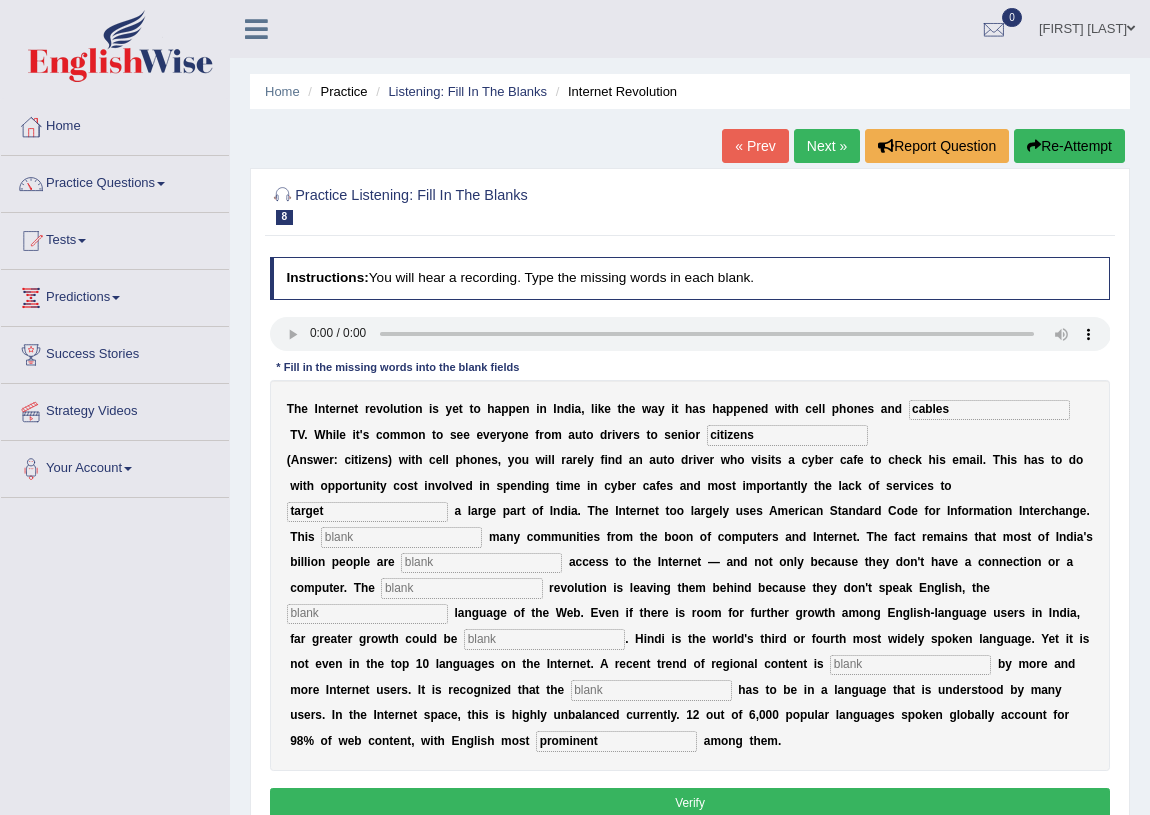 type on "target" 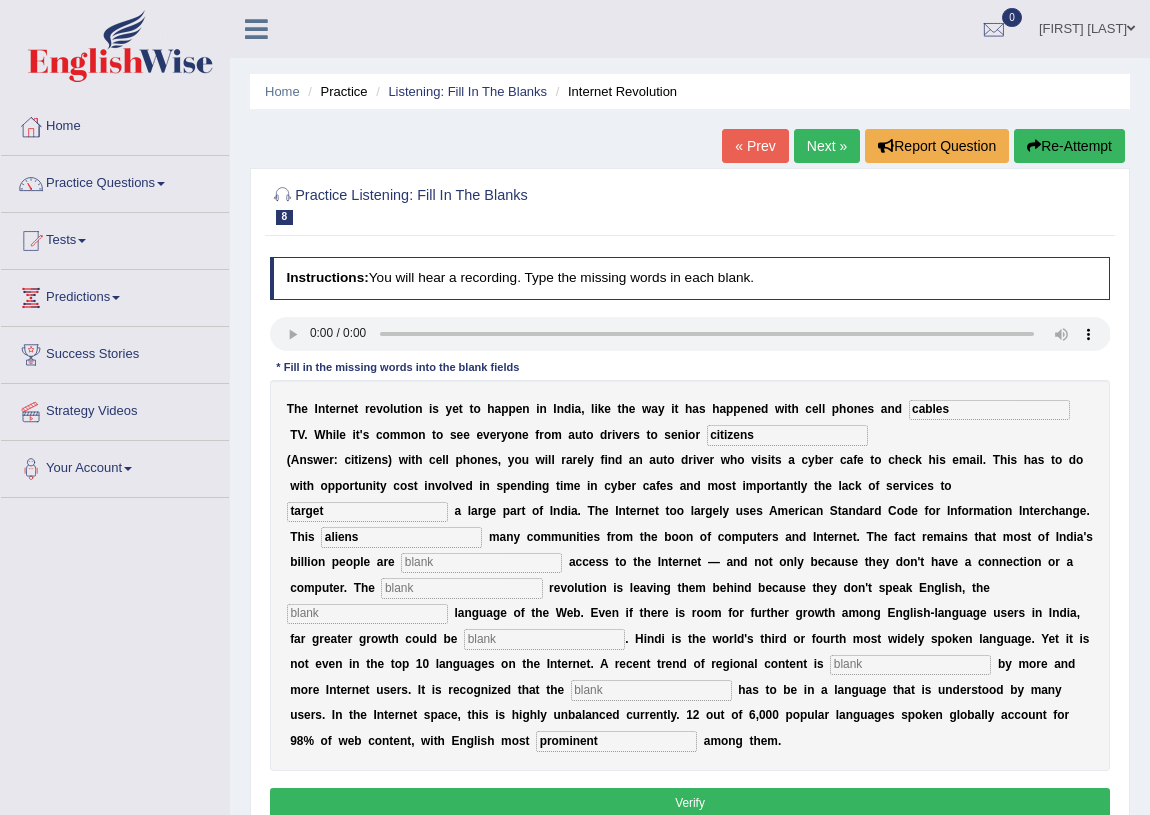 type on "aliens" 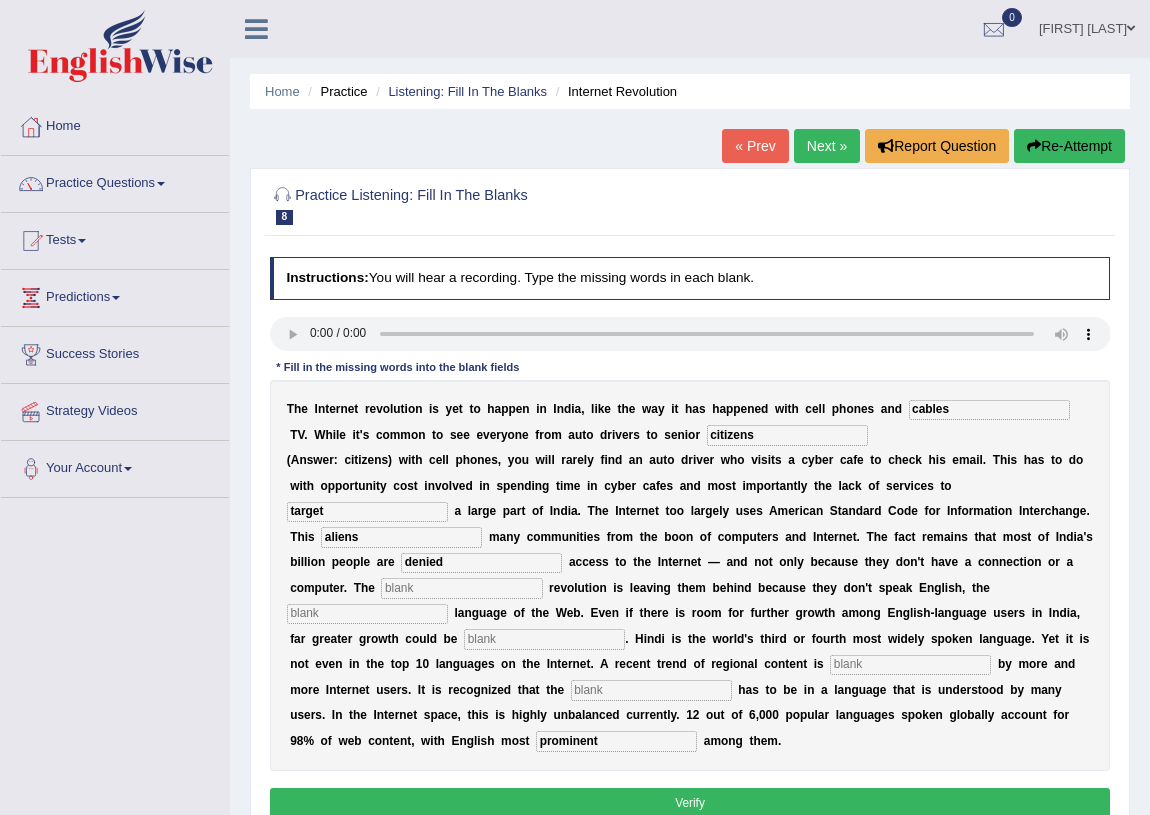 type on "denied" 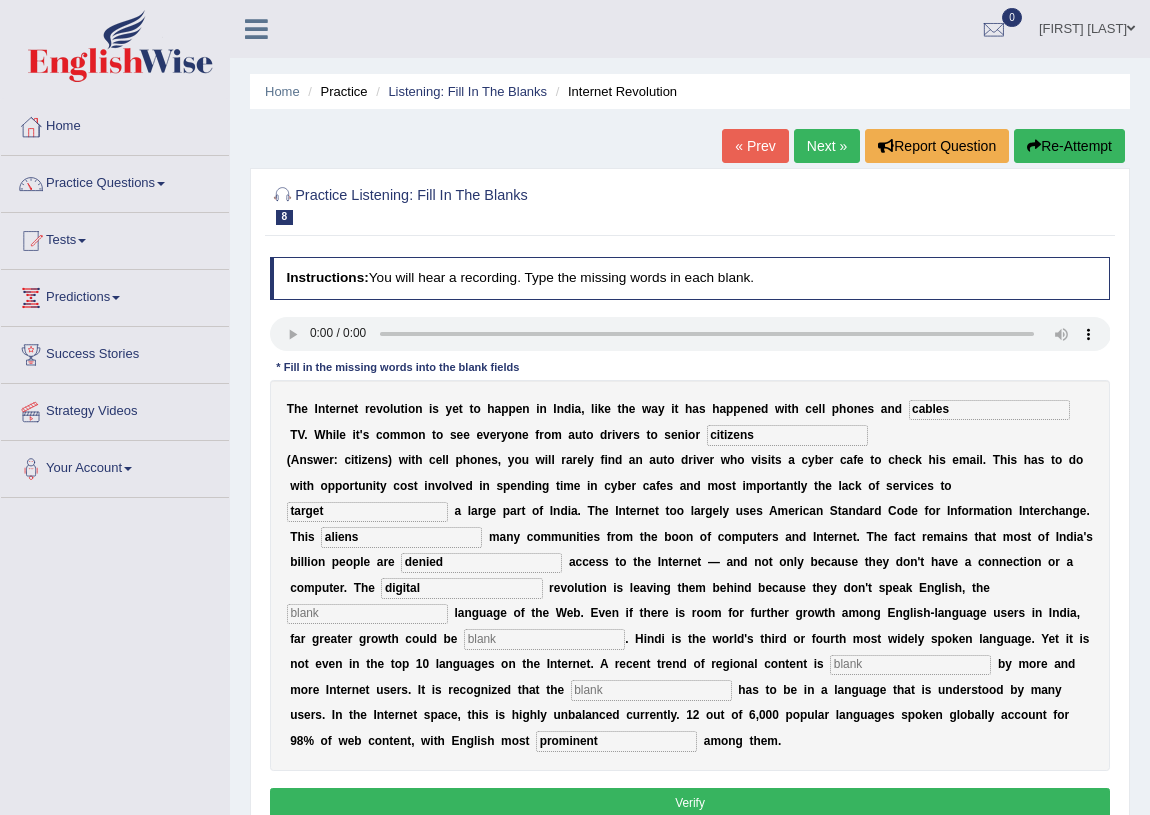 type on "digital" 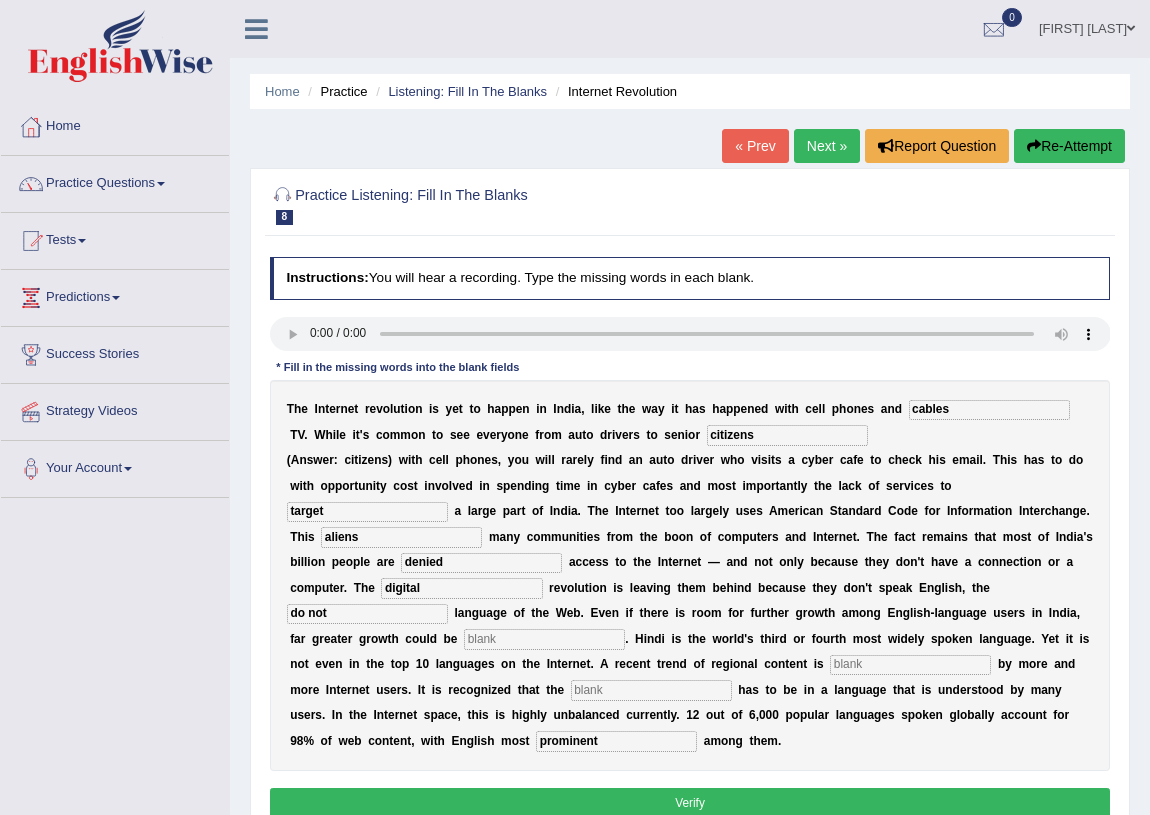 type on "do not" 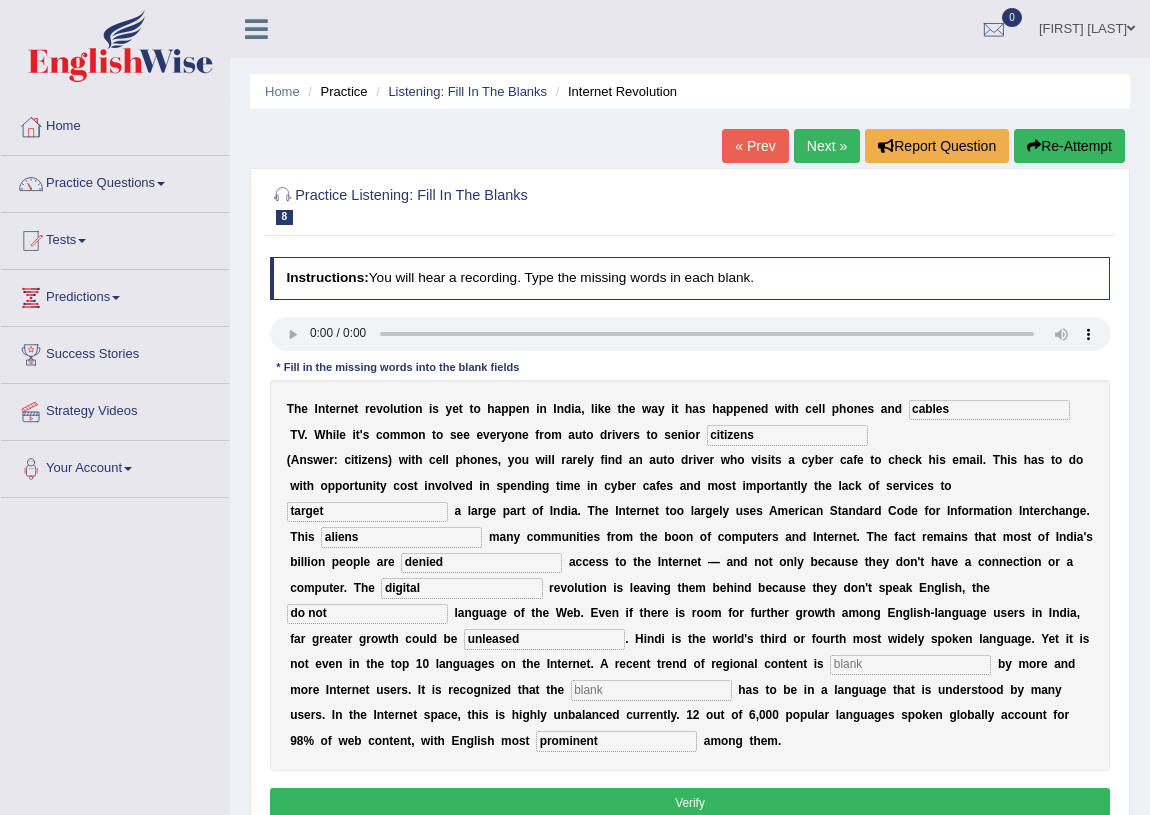 type on "unleased" 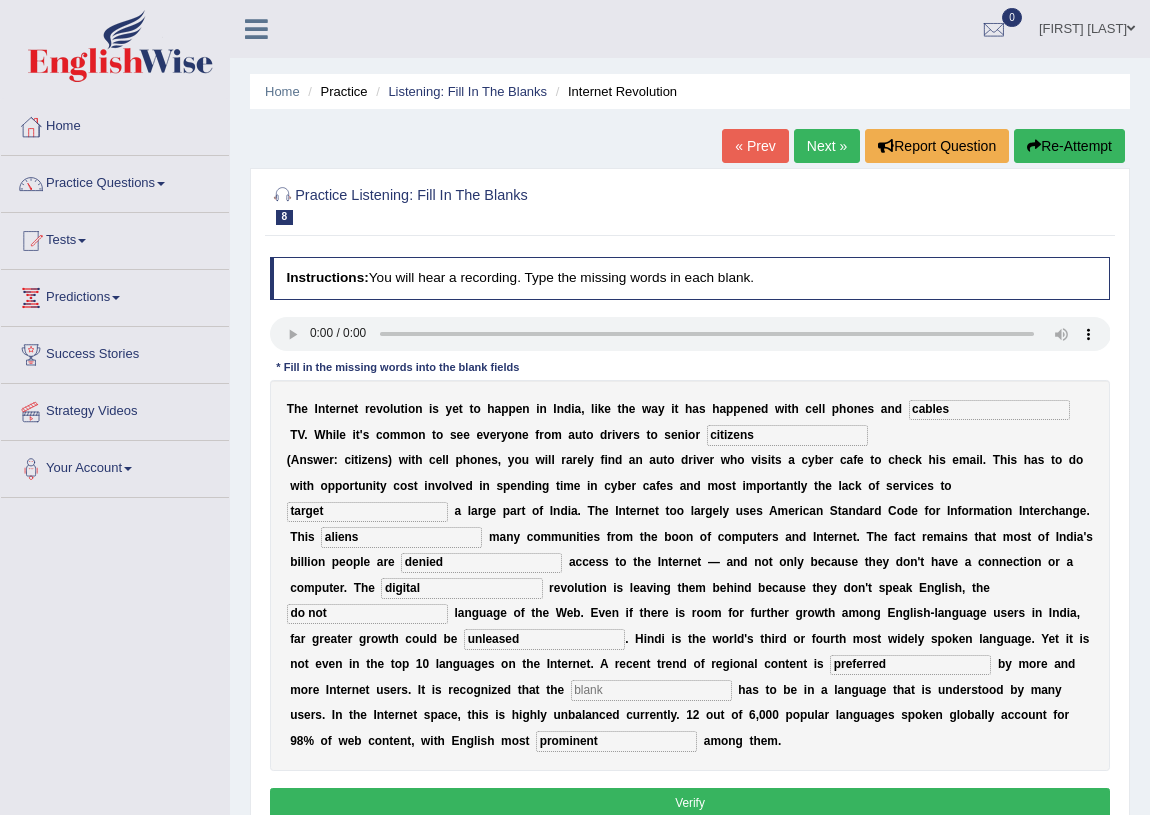 type on "preferred" 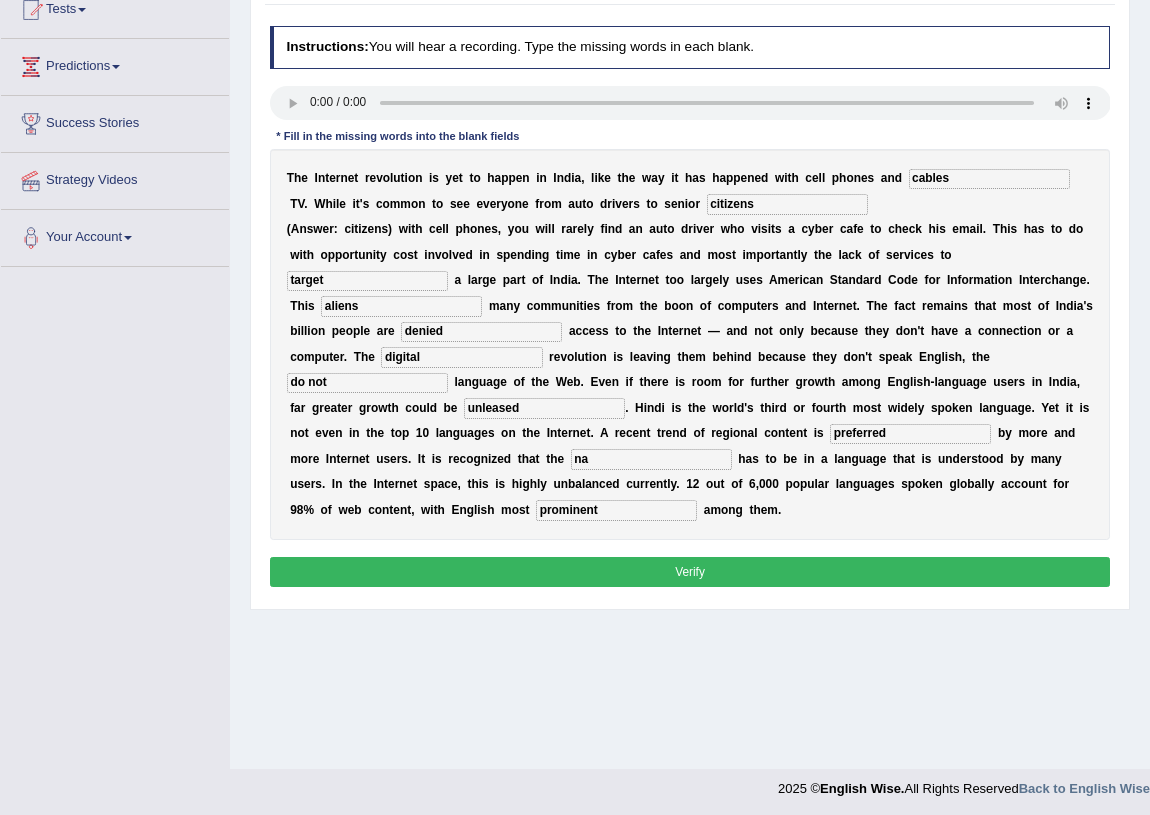 scroll, scrollTop: 234, scrollLeft: 0, axis: vertical 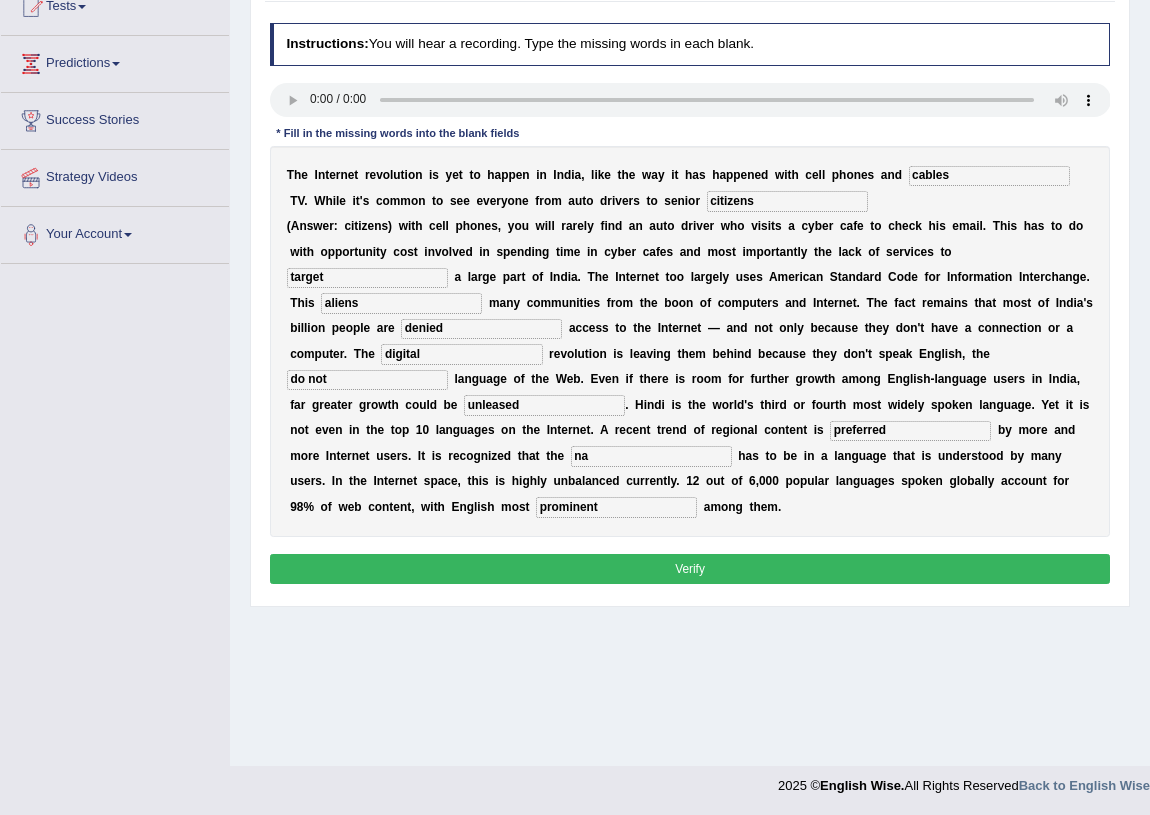 type on "na" 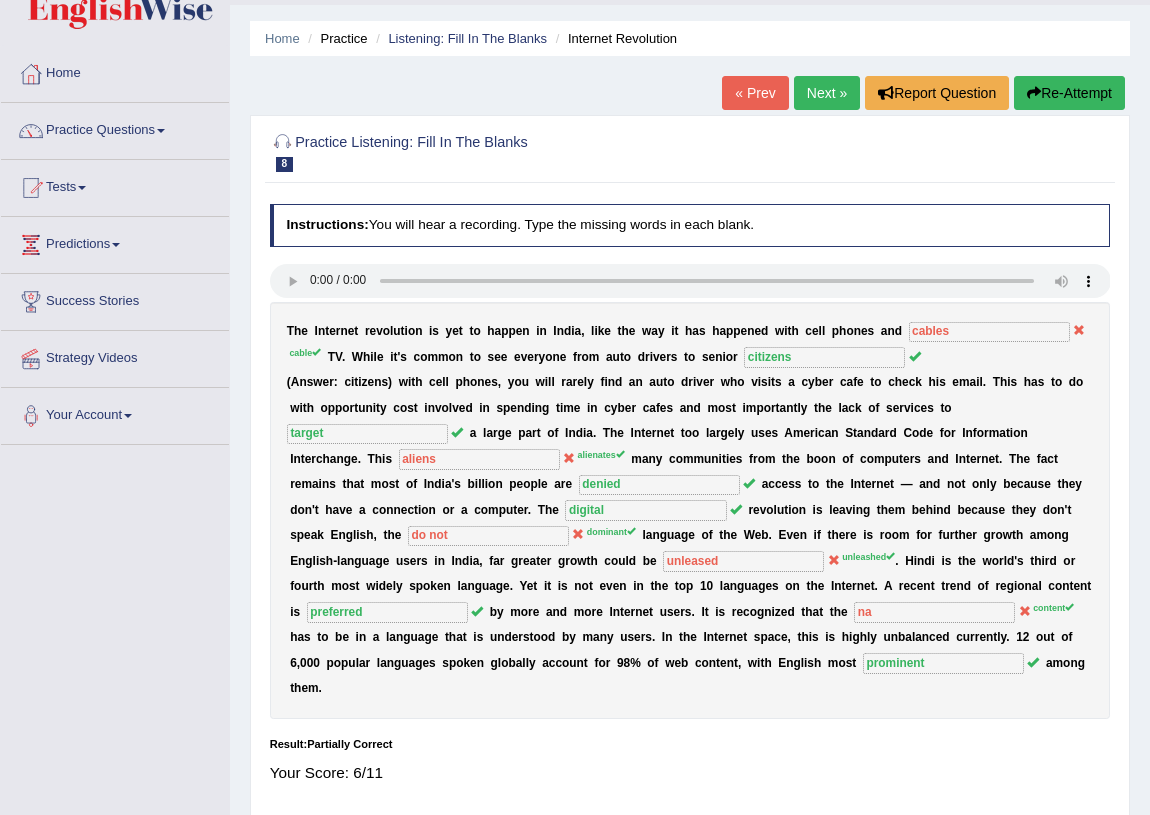 scroll, scrollTop: 52, scrollLeft: 0, axis: vertical 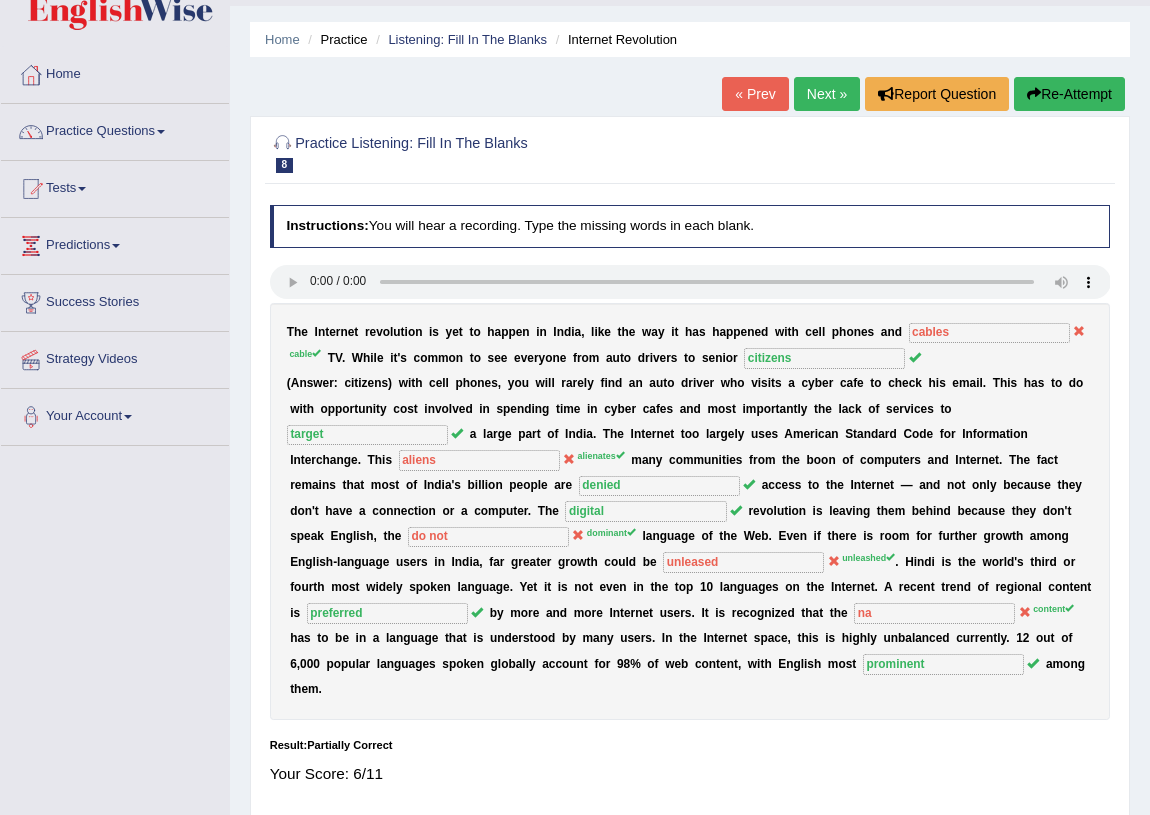 click on "Next »" at bounding box center [827, 94] 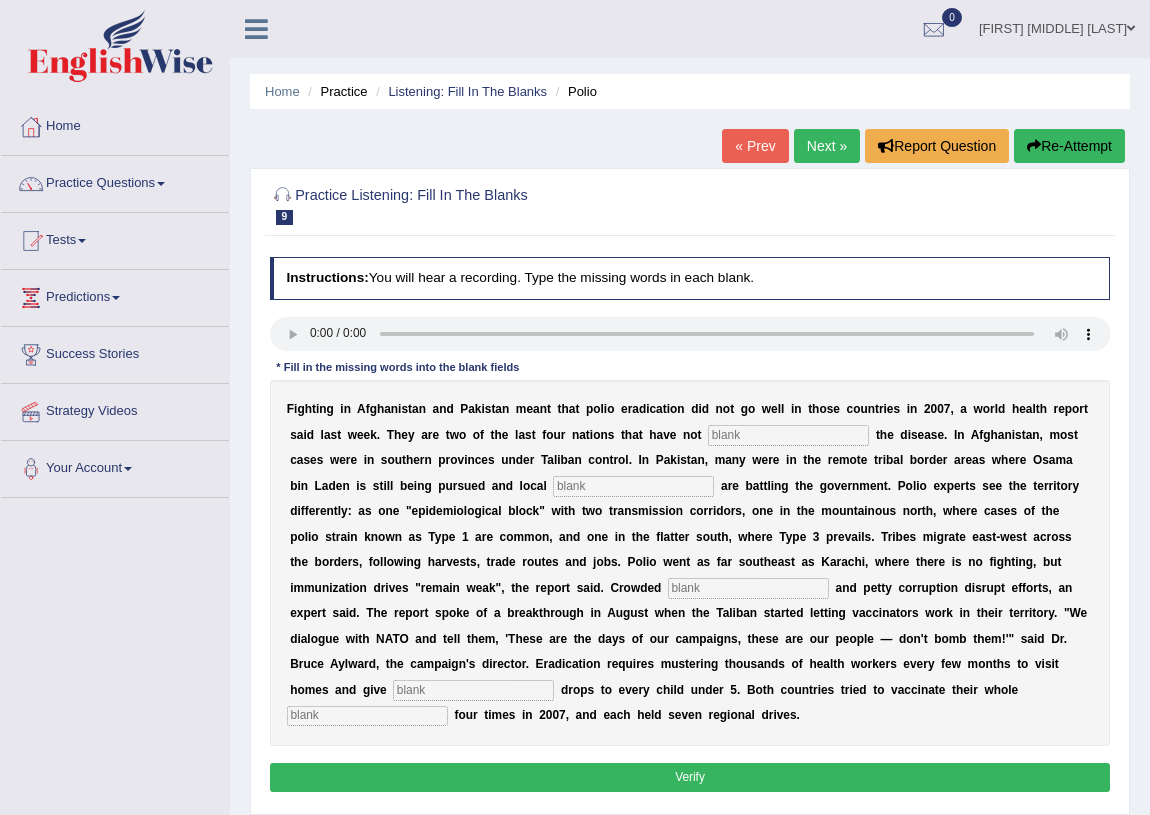 scroll, scrollTop: 0, scrollLeft: 0, axis: both 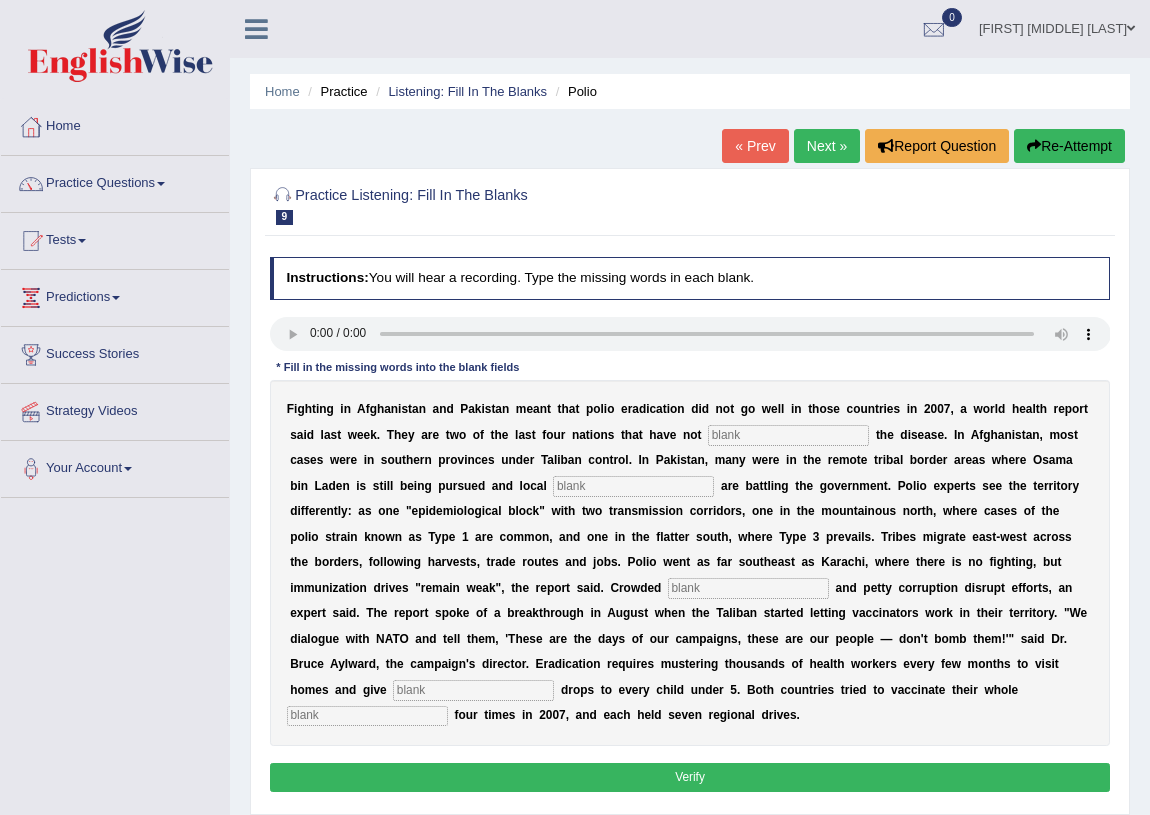 click at bounding box center [367, 716] 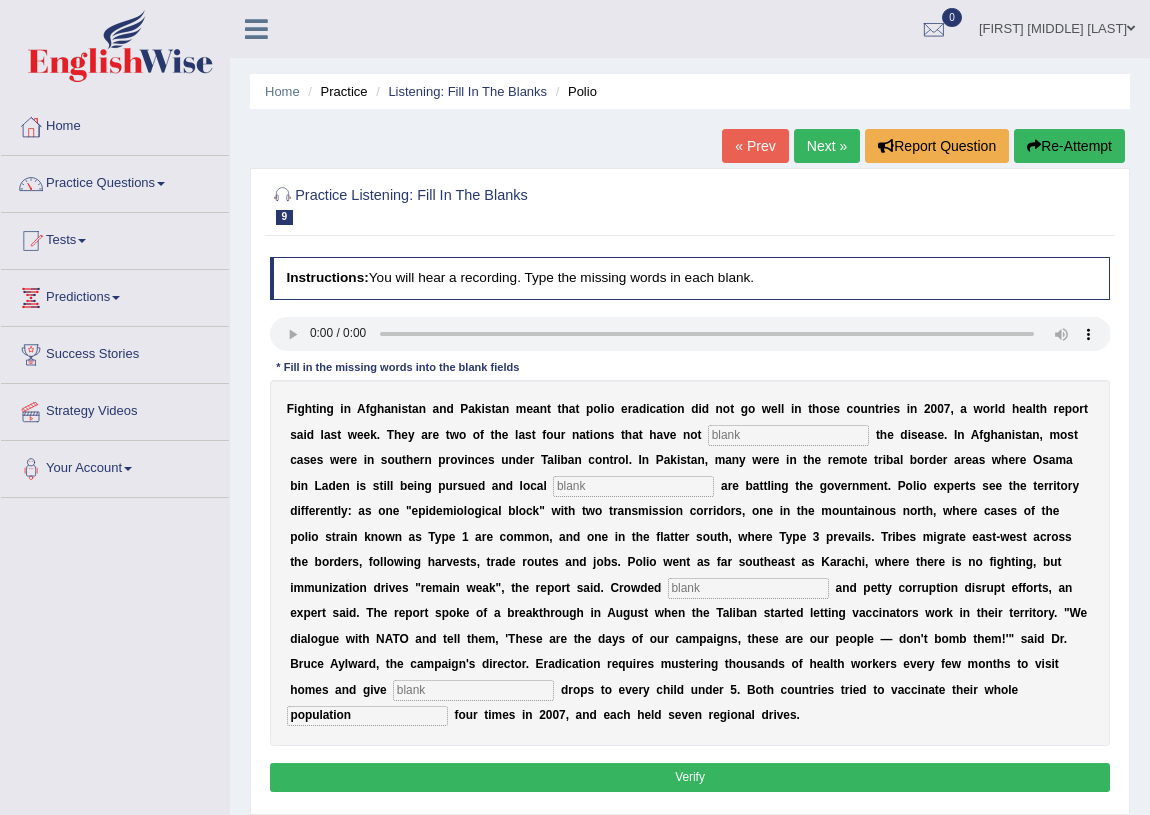type on "population" 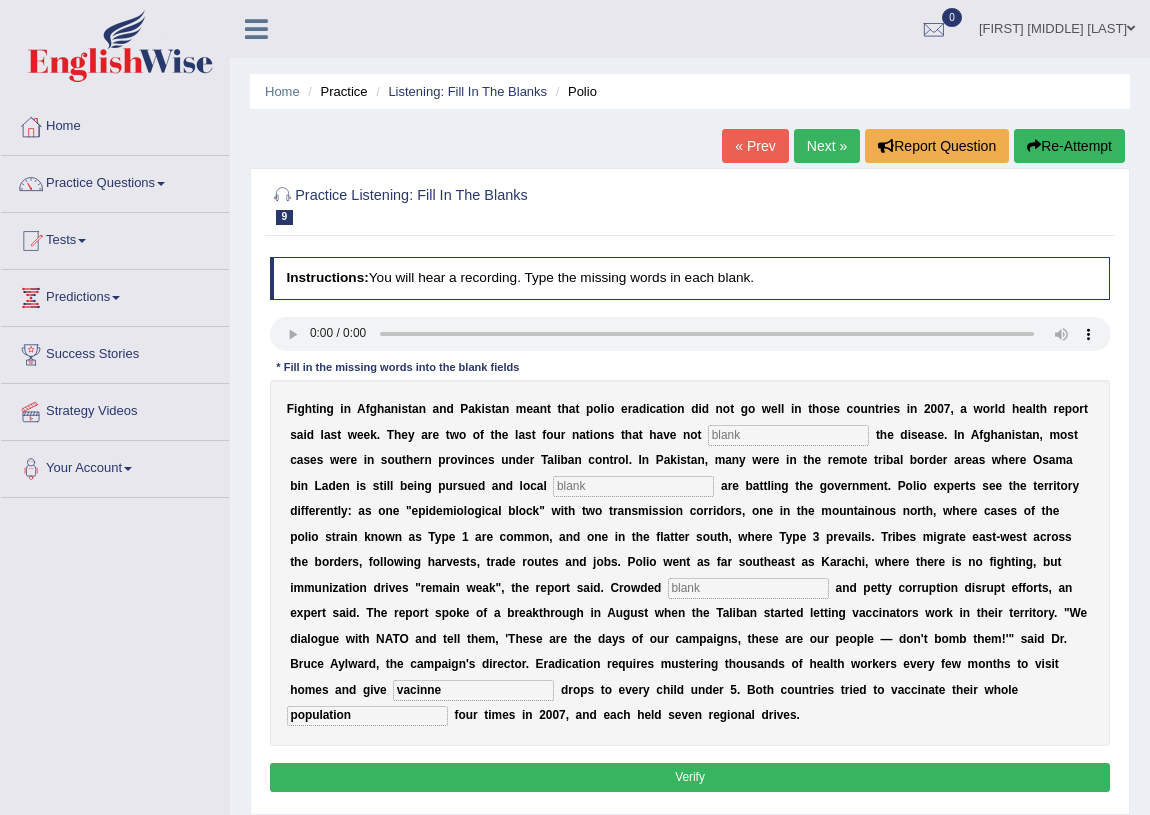 type on "vacinne" 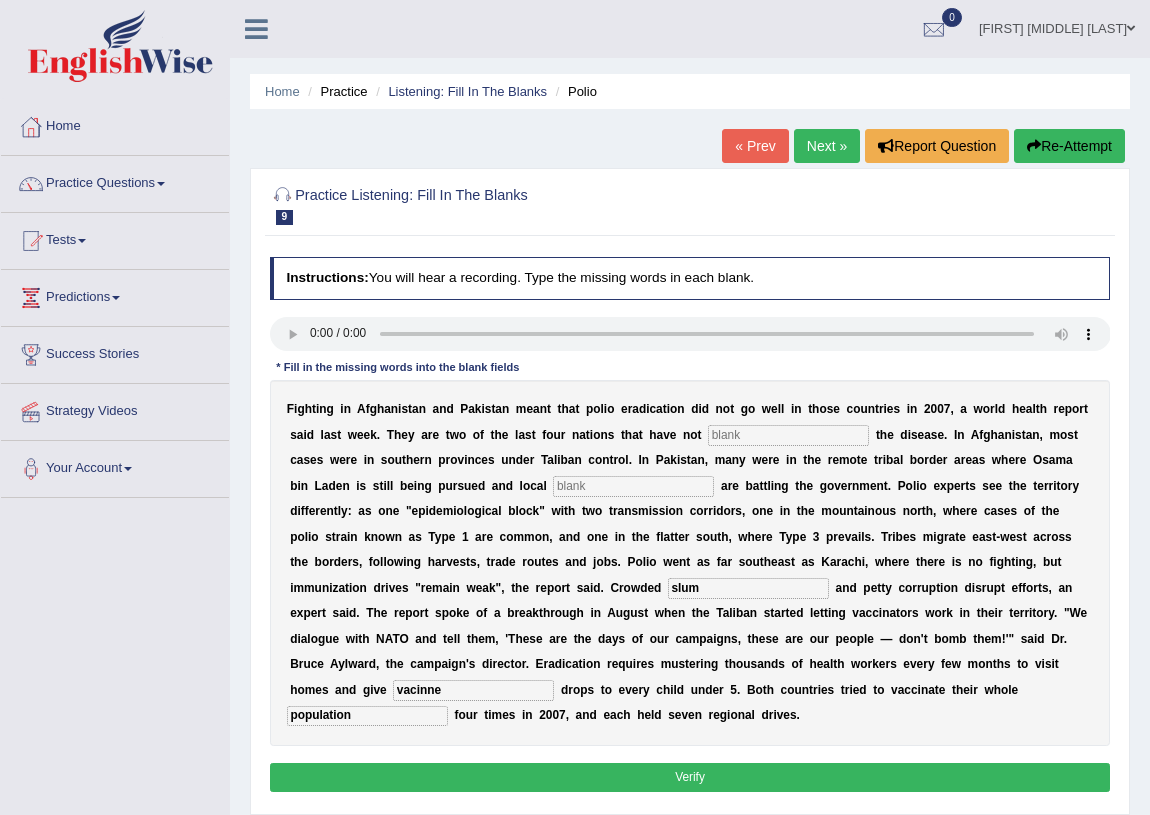 type on "slum" 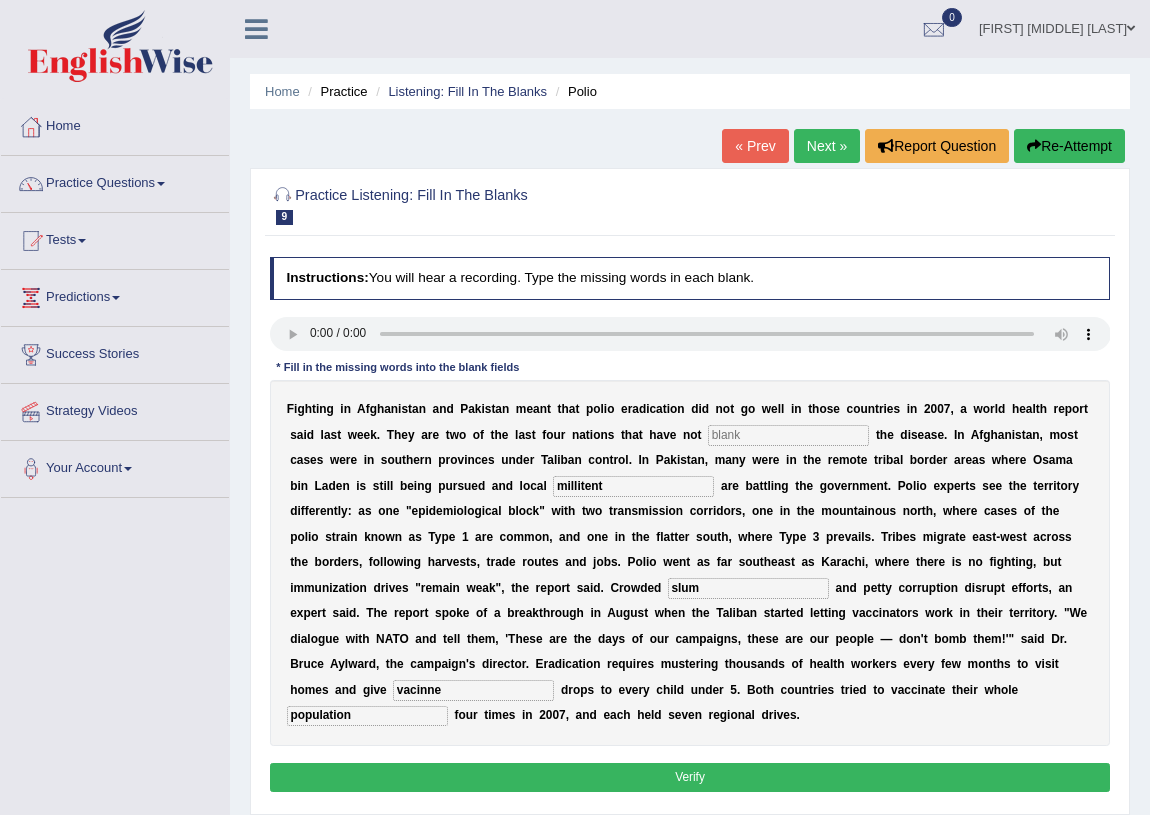 type on "millitent" 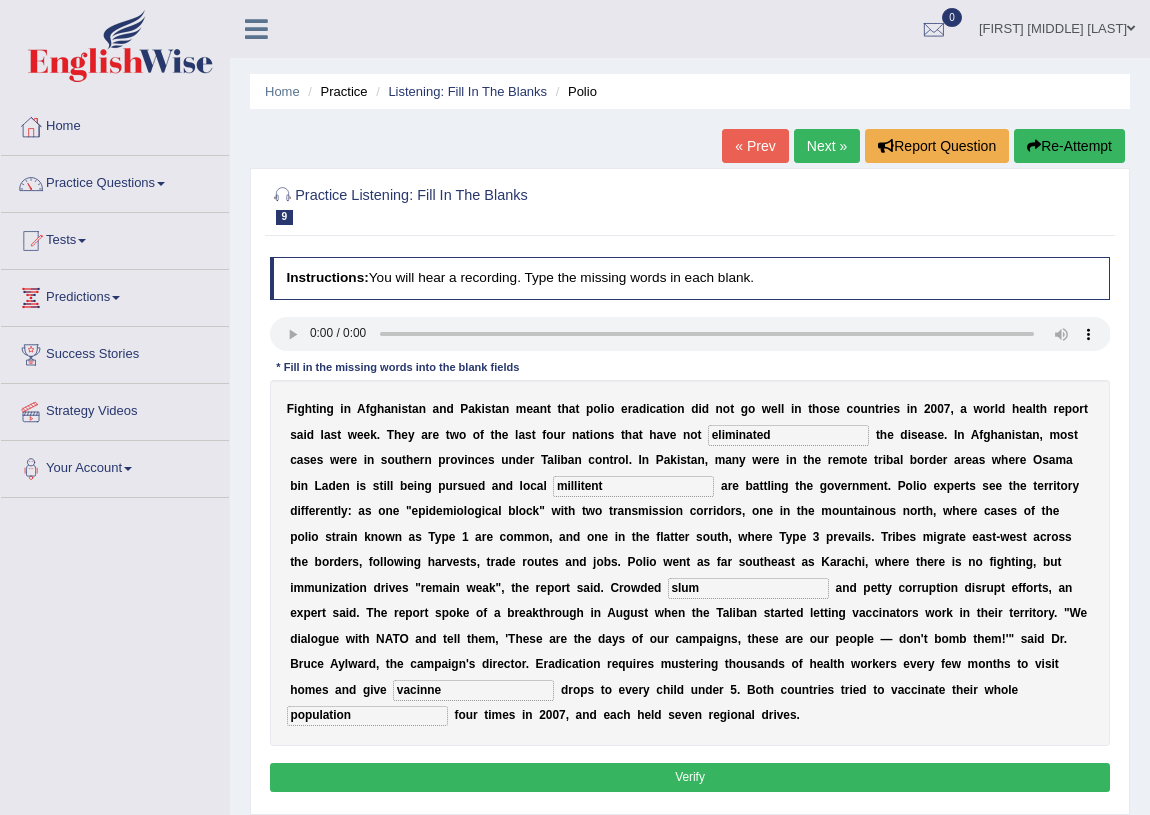 type on "eliminated" 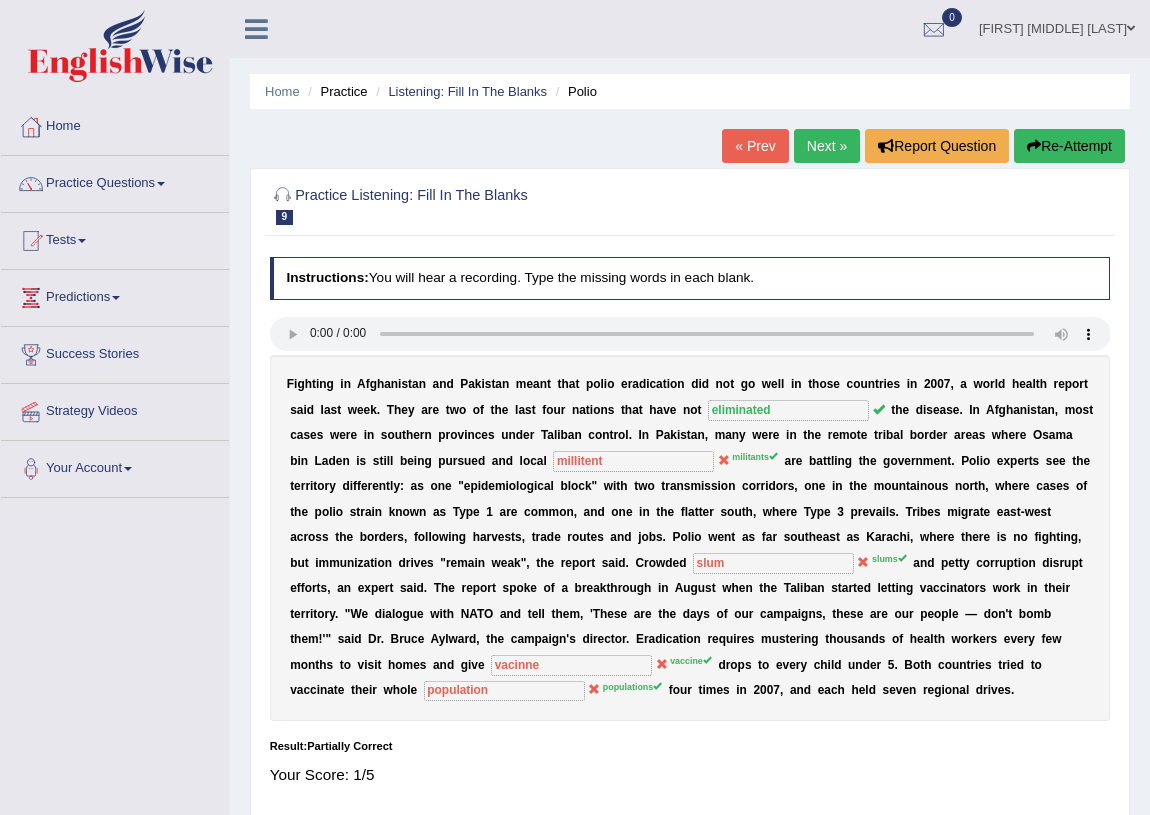 click on "Next »" at bounding box center (827, 146) 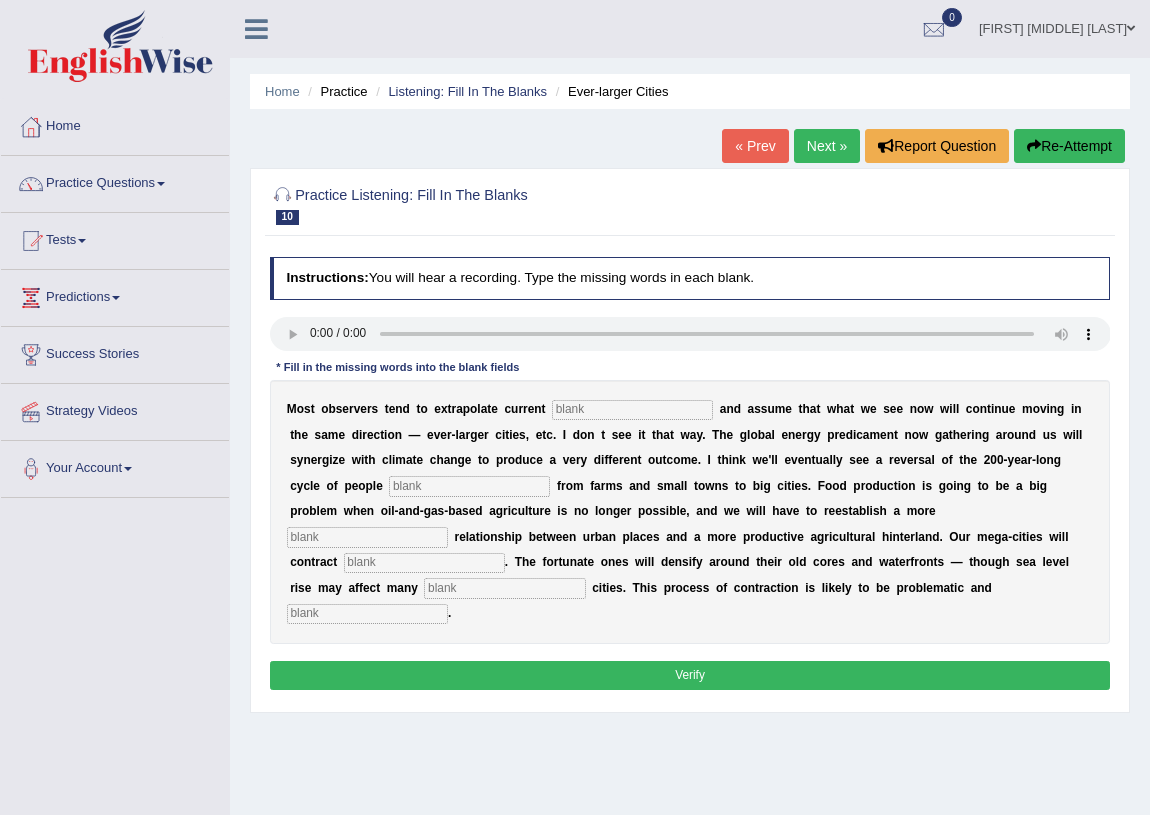 scroll, scrollTop: 0, scrollLeft: 0, axis: both 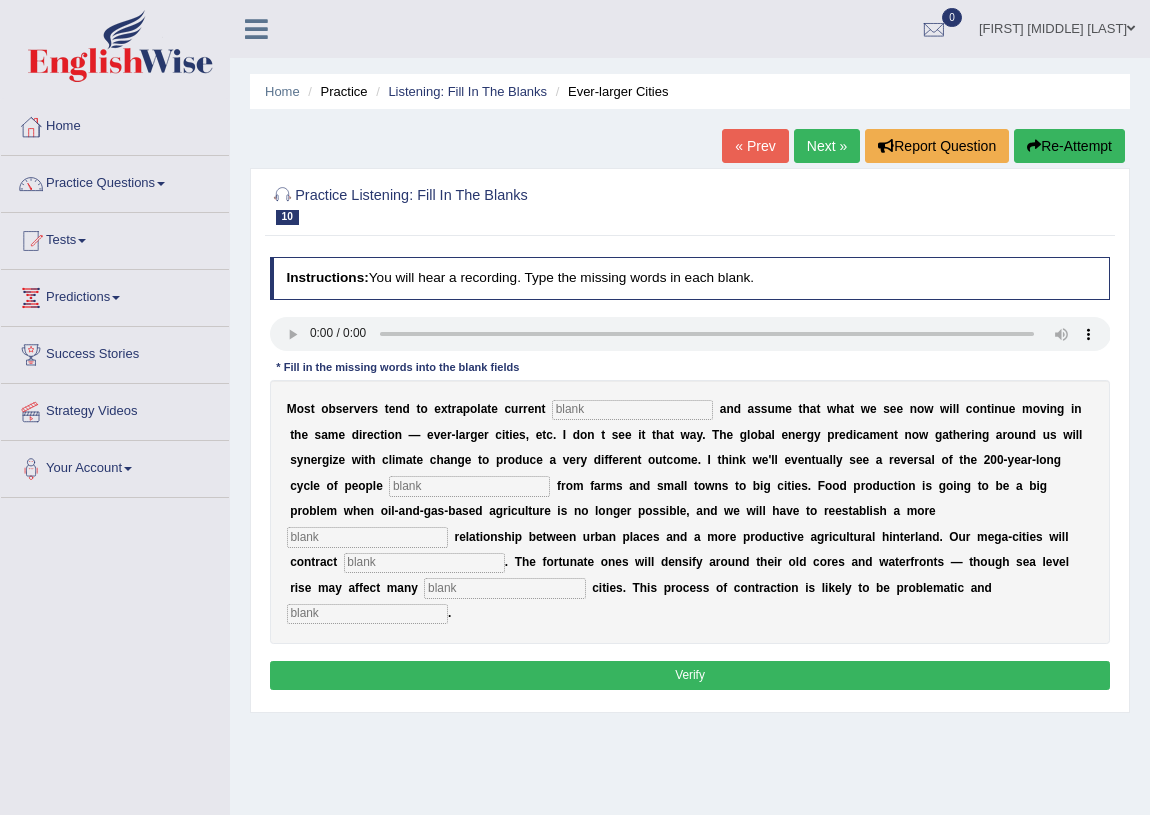 click at bounding box center [367, 614] 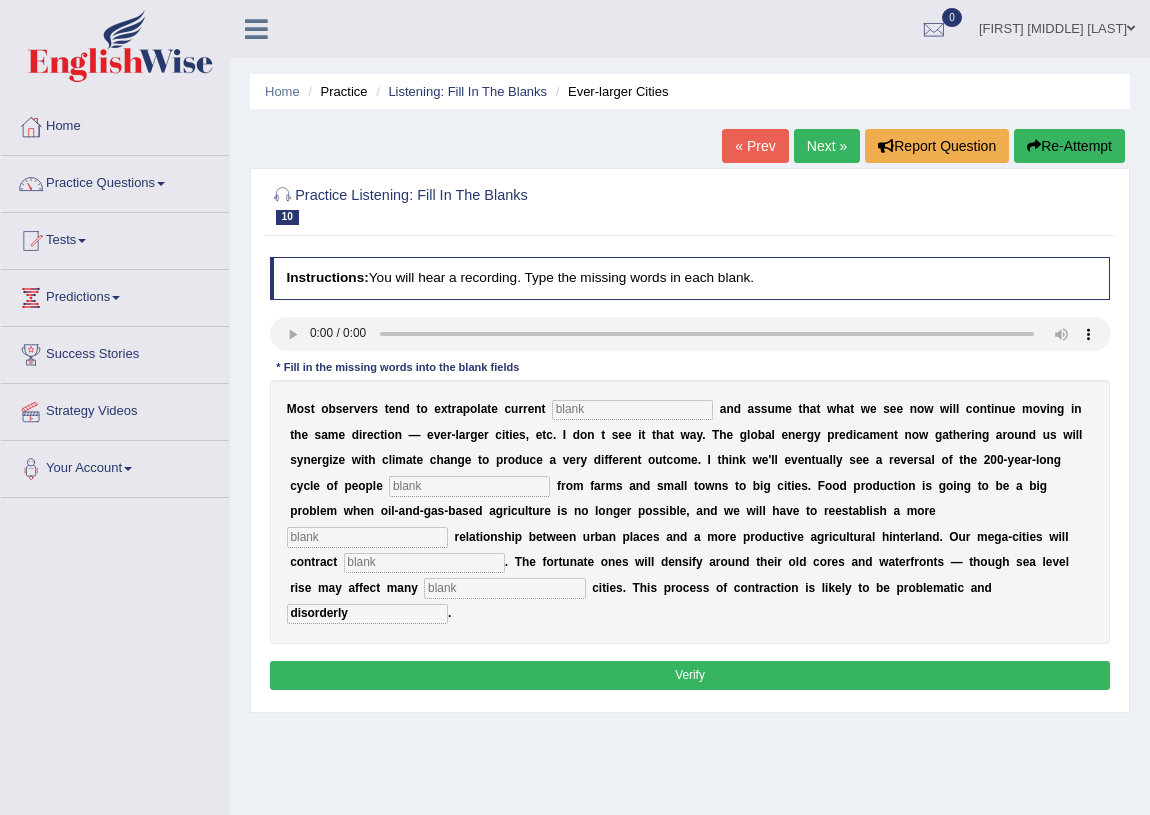 type on "disorderly" 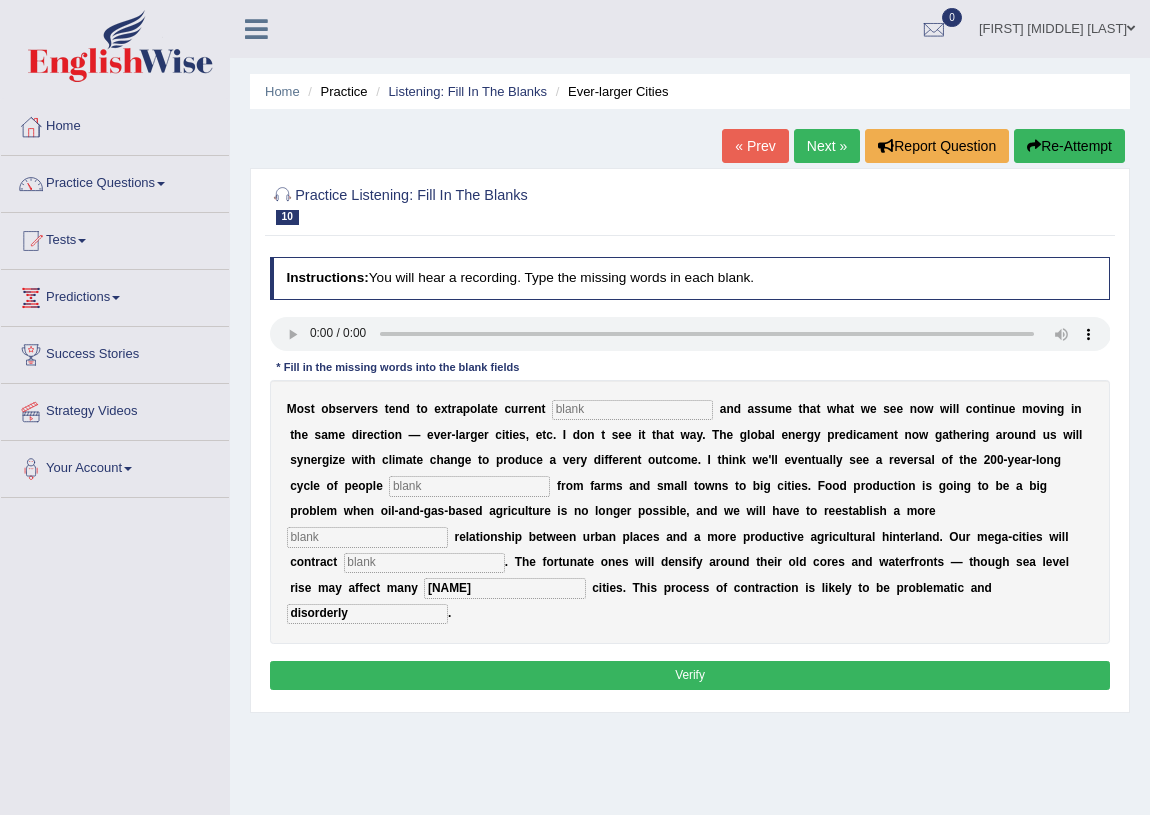 type on "[NAME]" 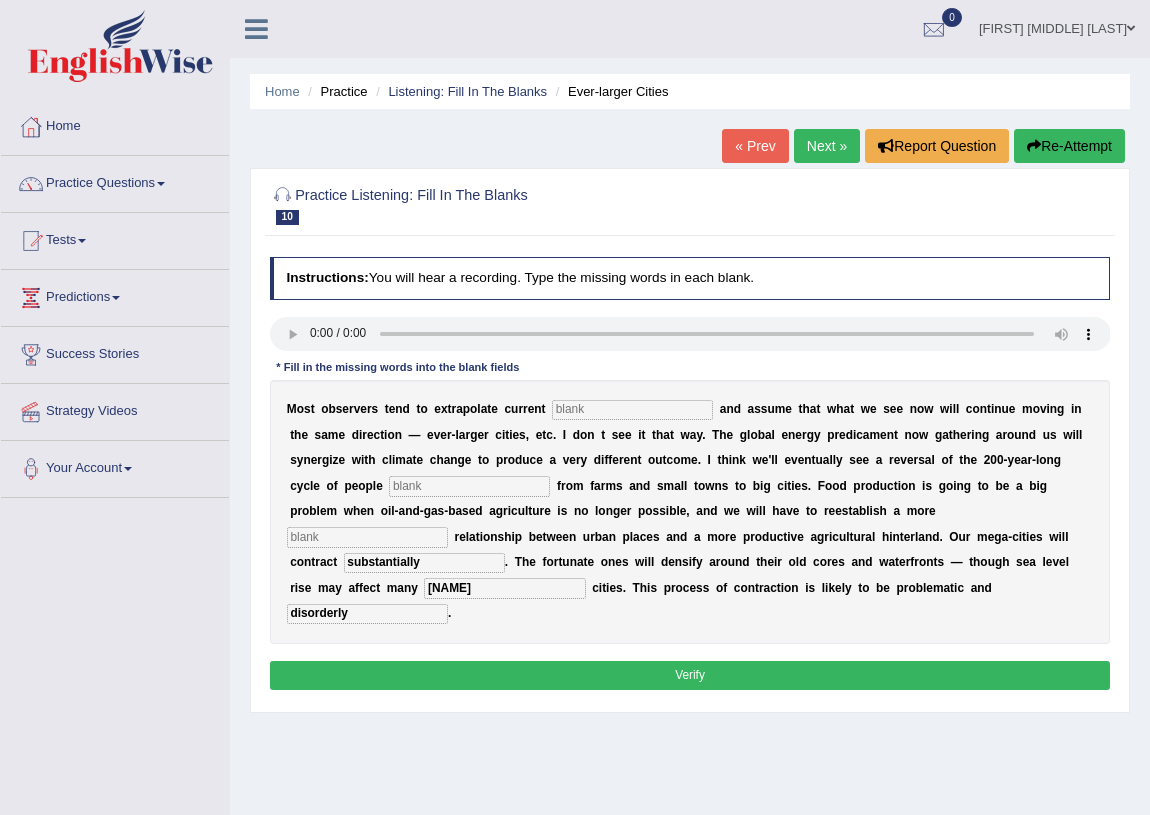 type on "substantially" 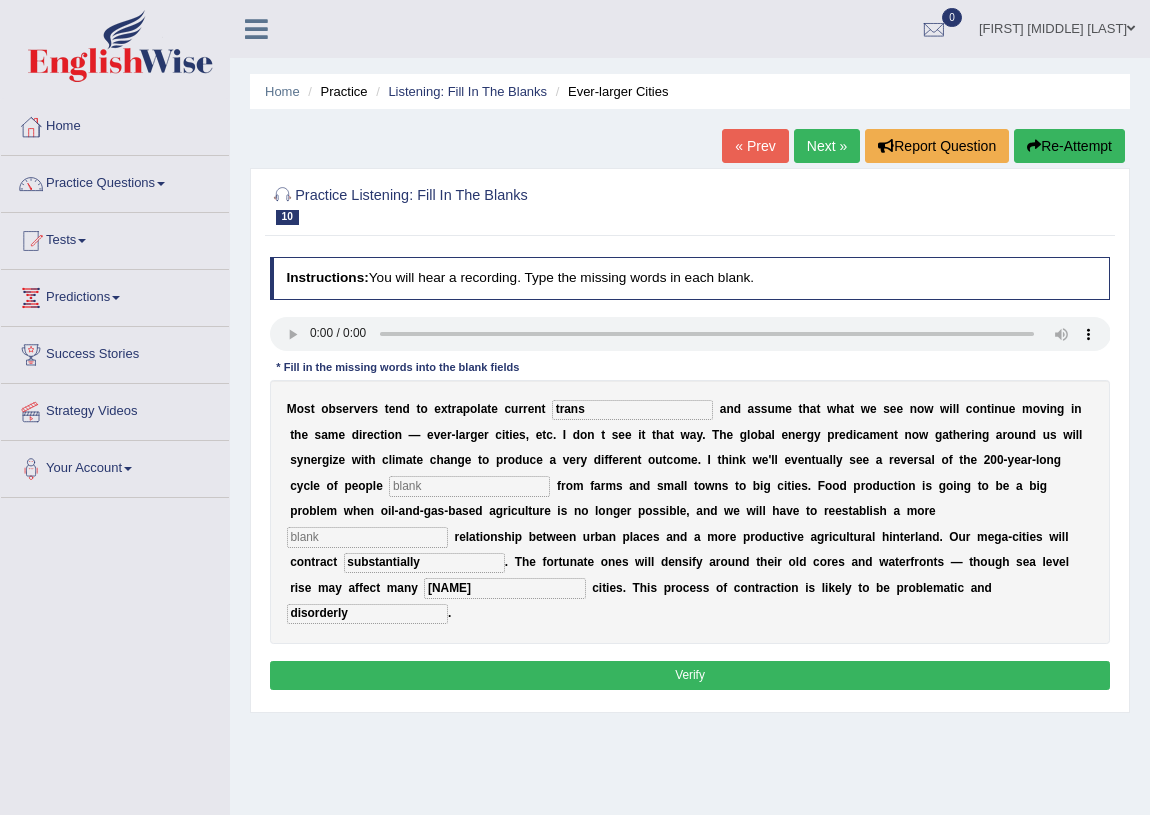 type on "trans" 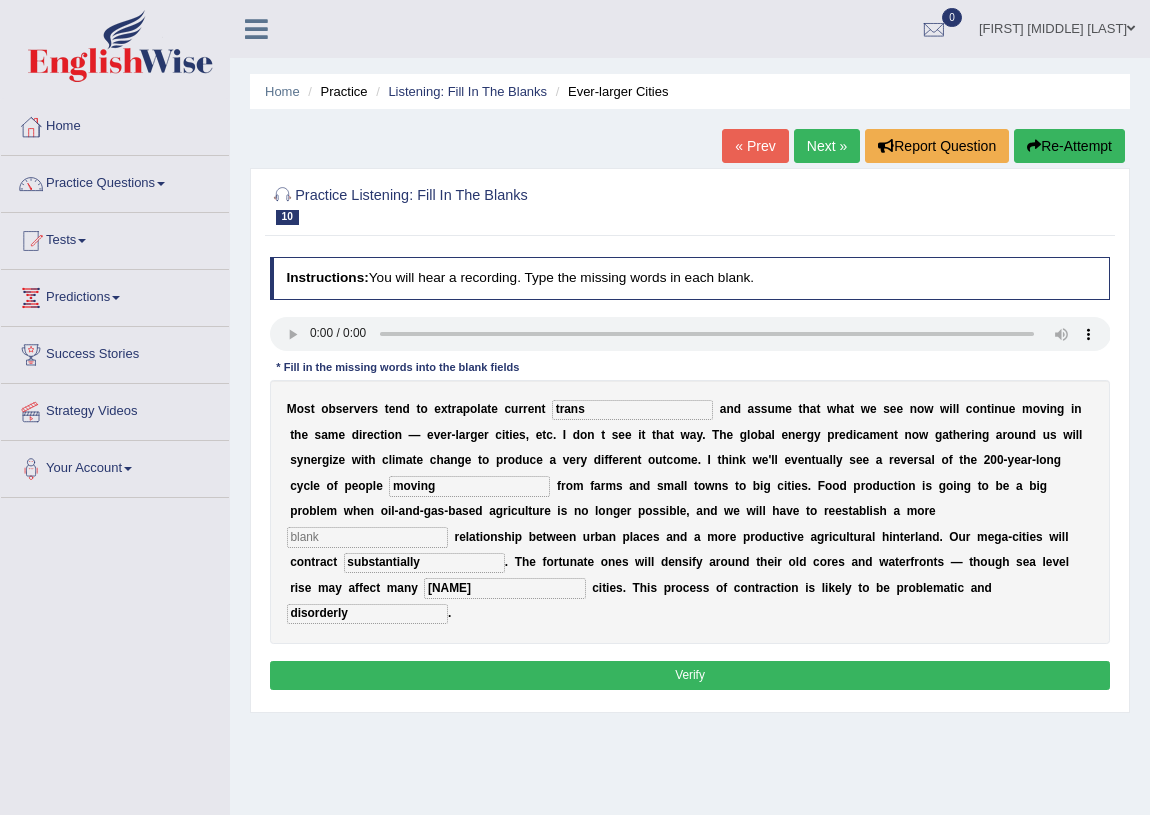 type on "moving" 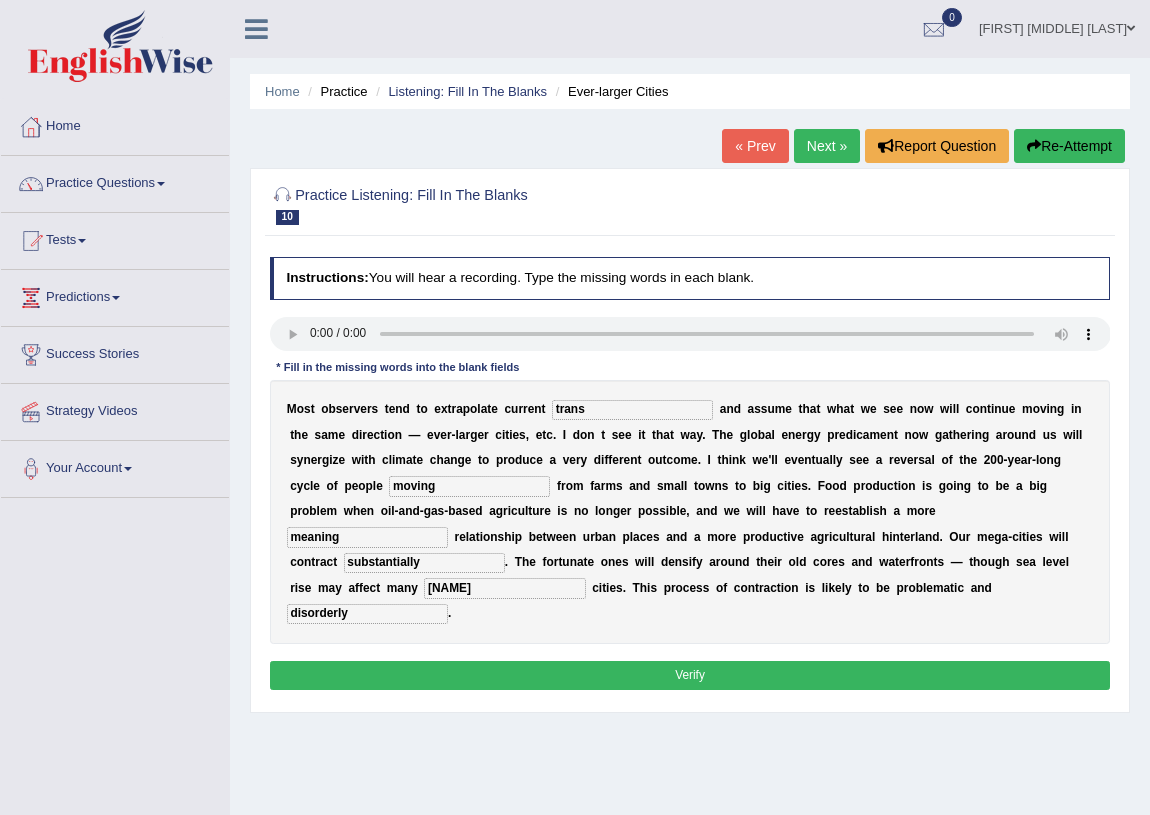 type on "meaning" 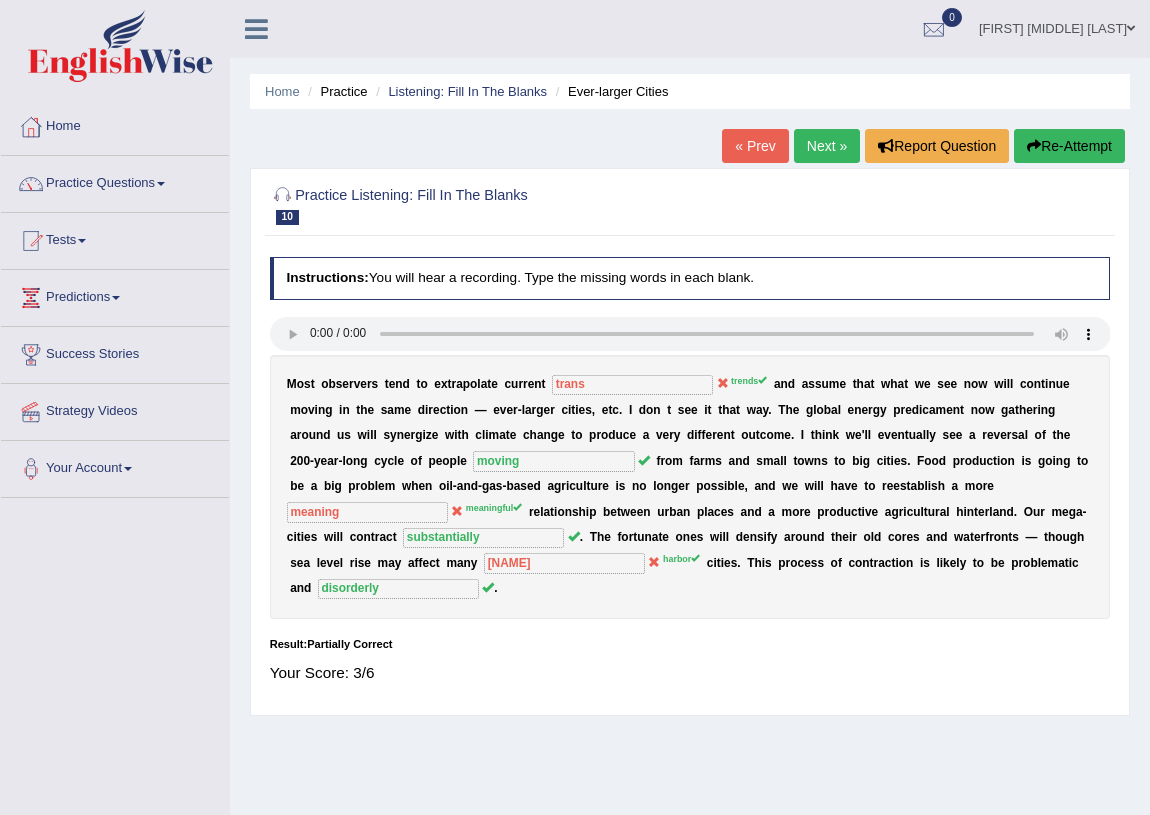 click on "Next »" at bounding box center (827, 146) 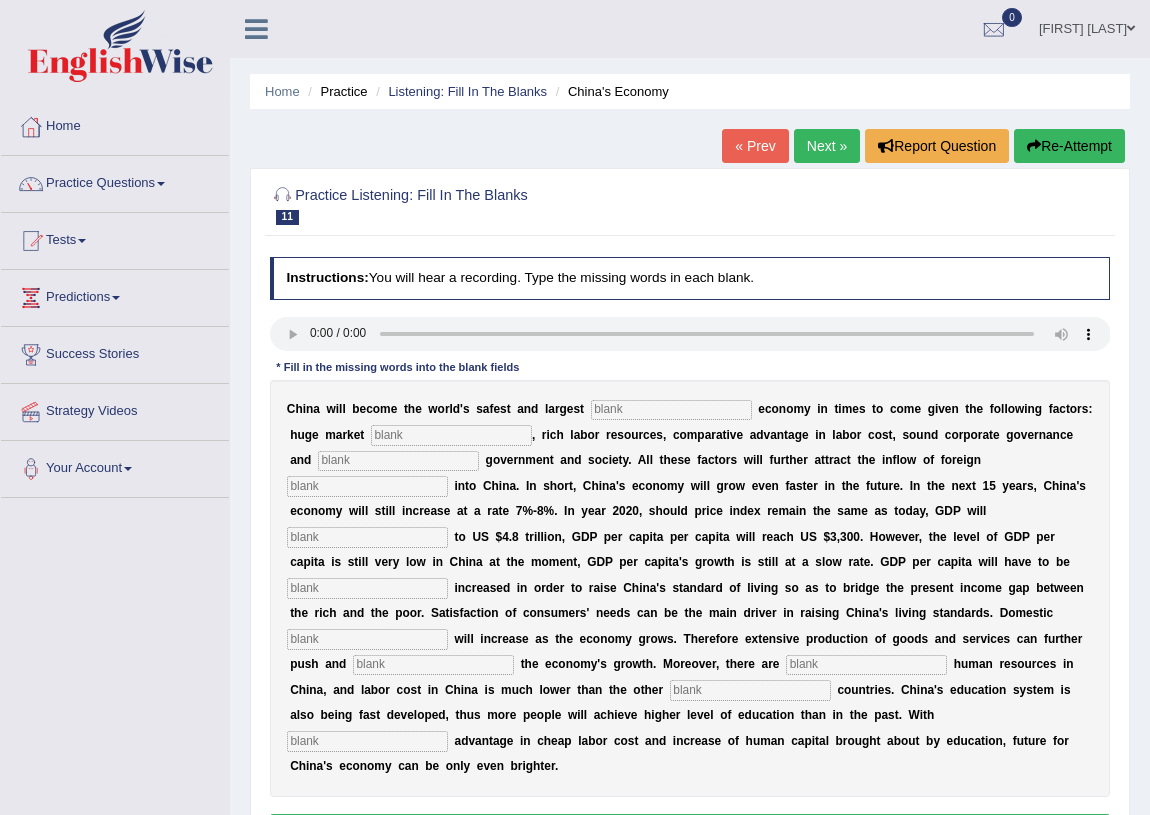 scroll, scrollTop: 0, scrollLeft: 0, axis: both 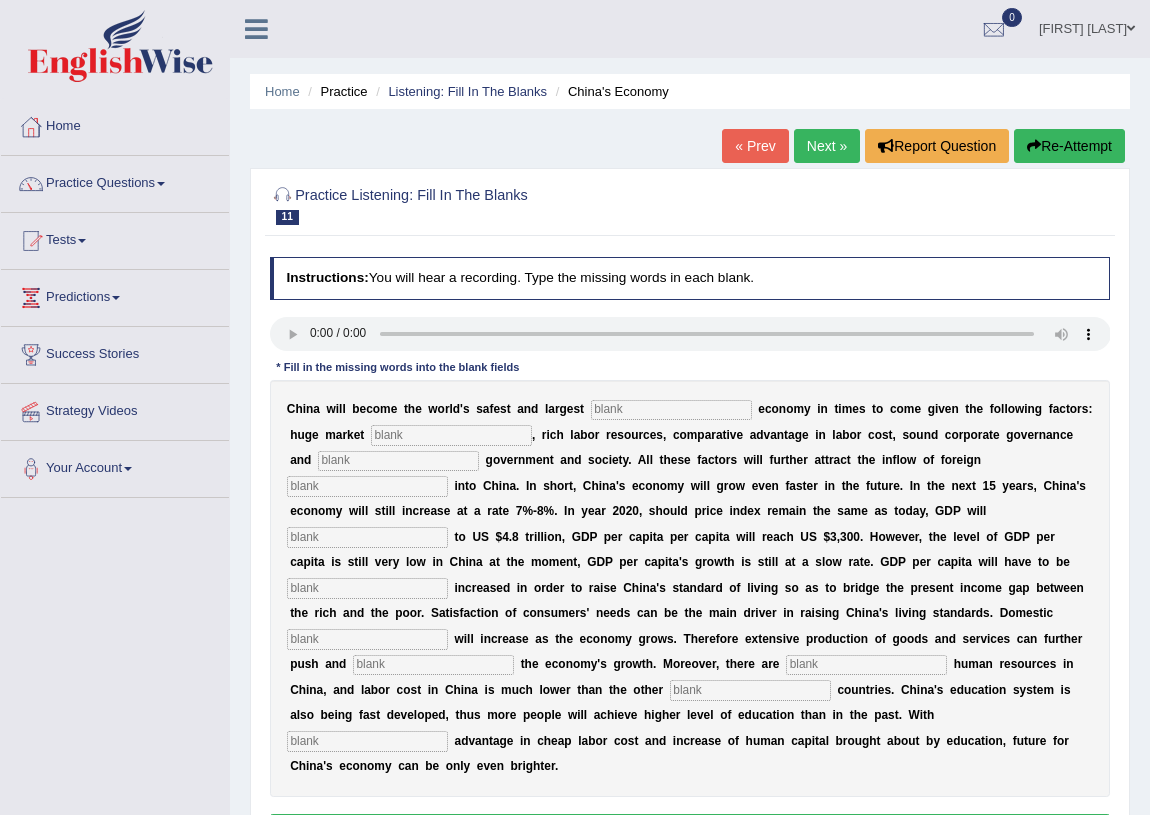 type 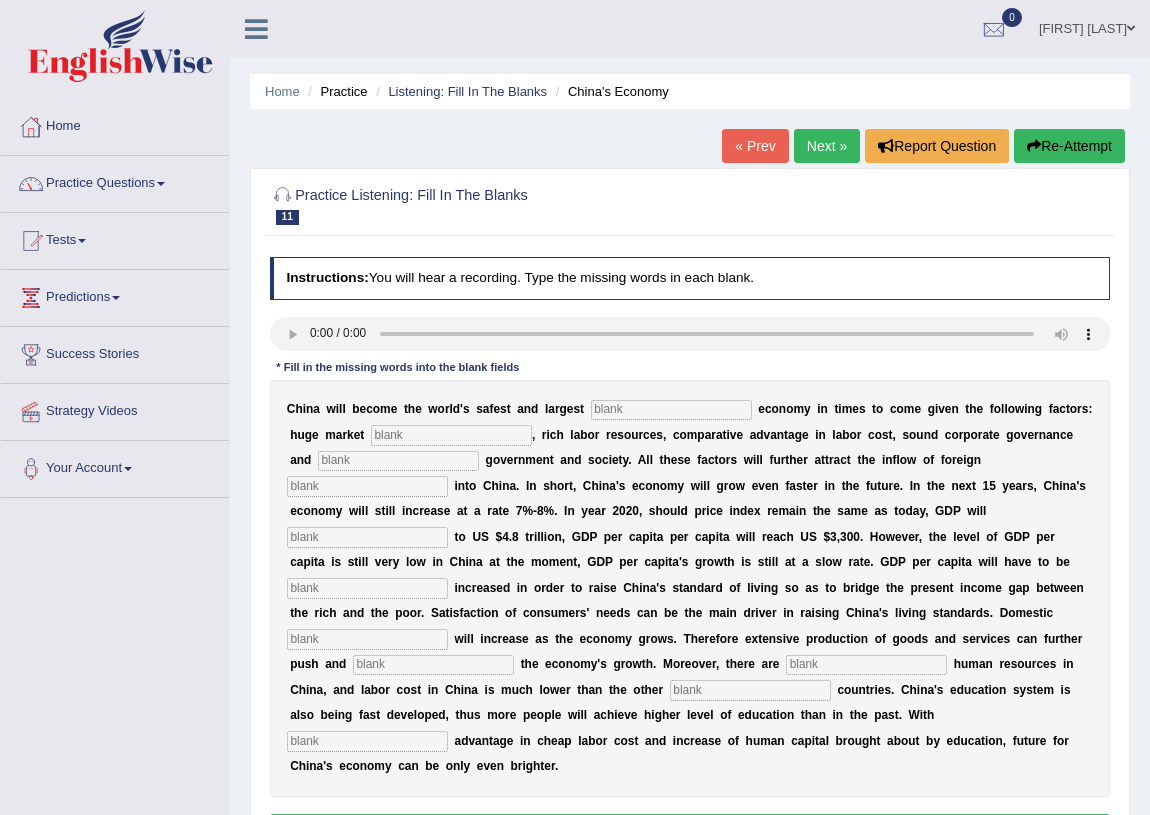 click at bounding box center [433, 665] 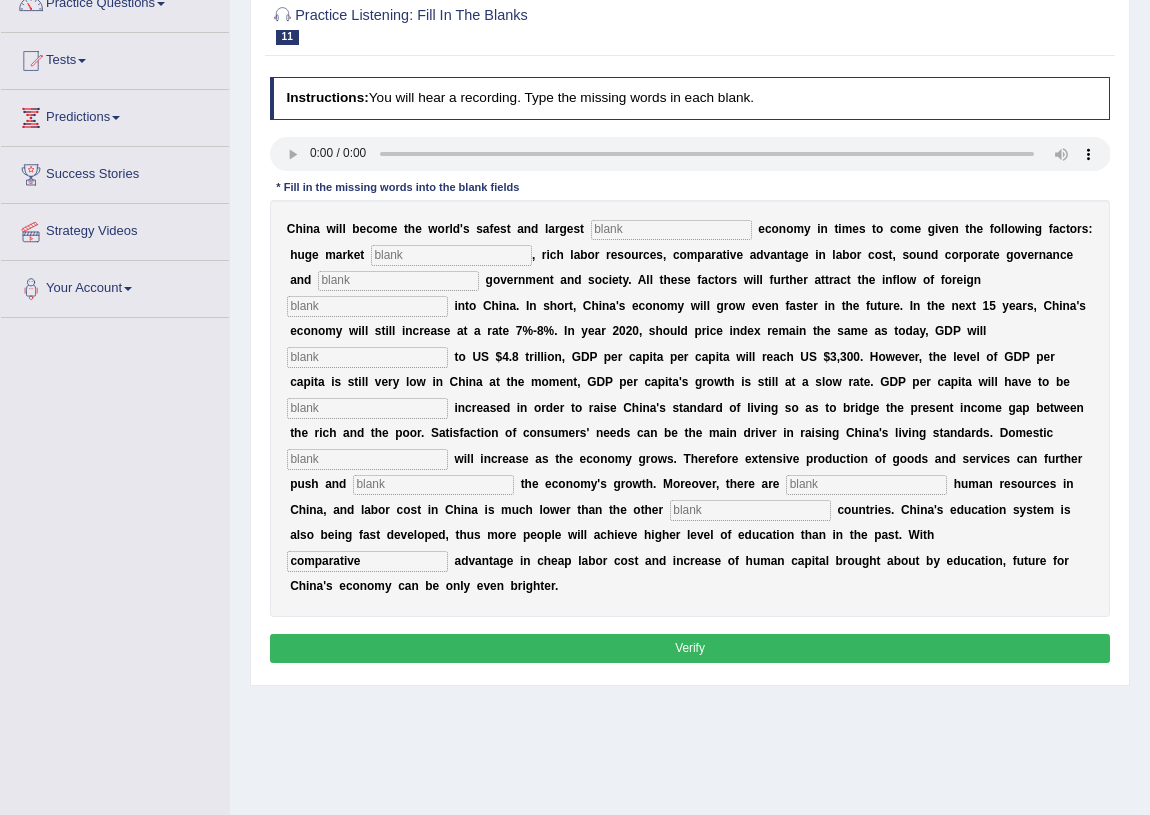 scroll, scrollTop: 181, scrollLeft: 0, axis: vertical 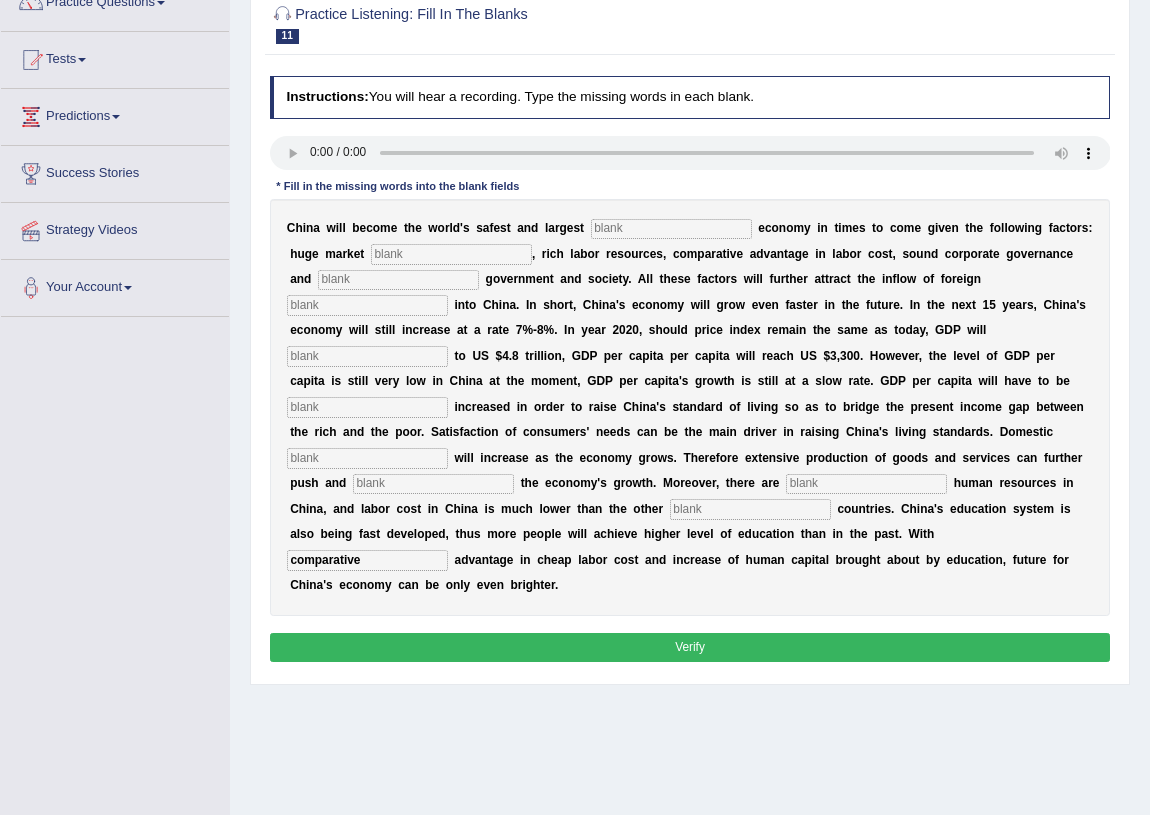 type on "comparative" 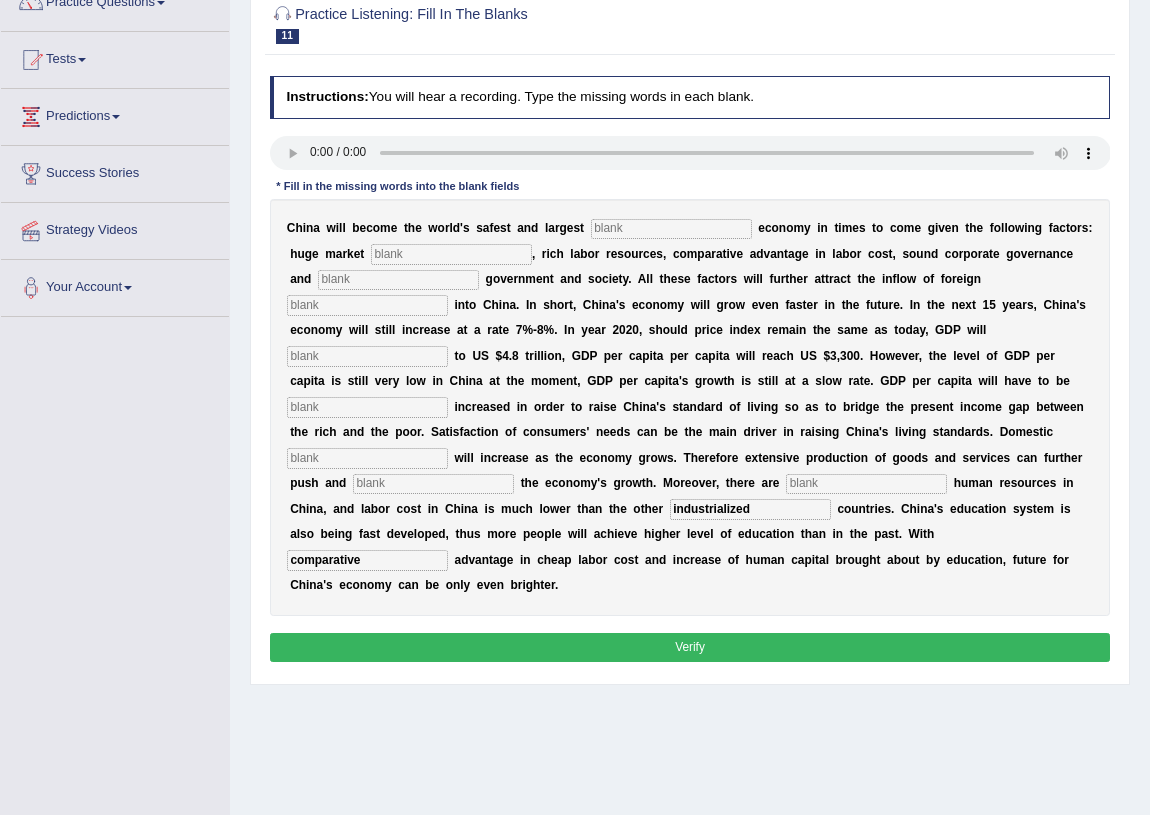 type on "industrialized" 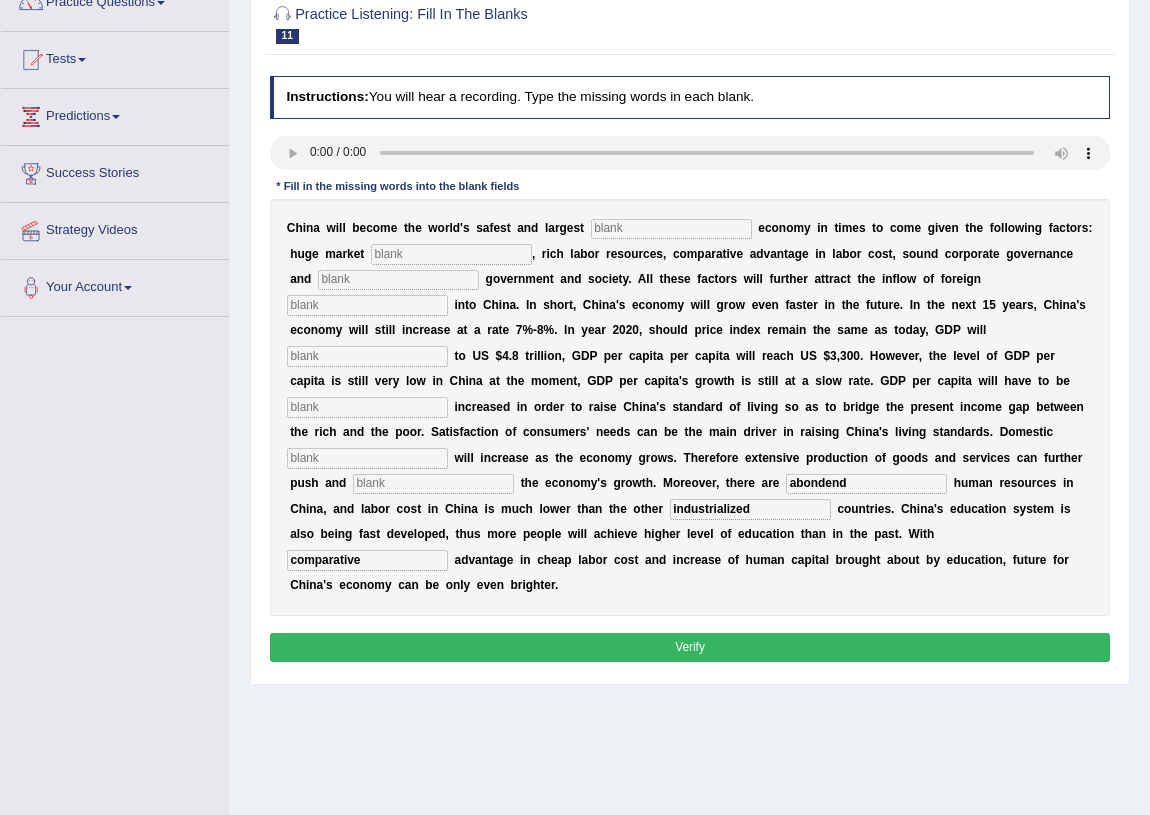 type on "abondend" 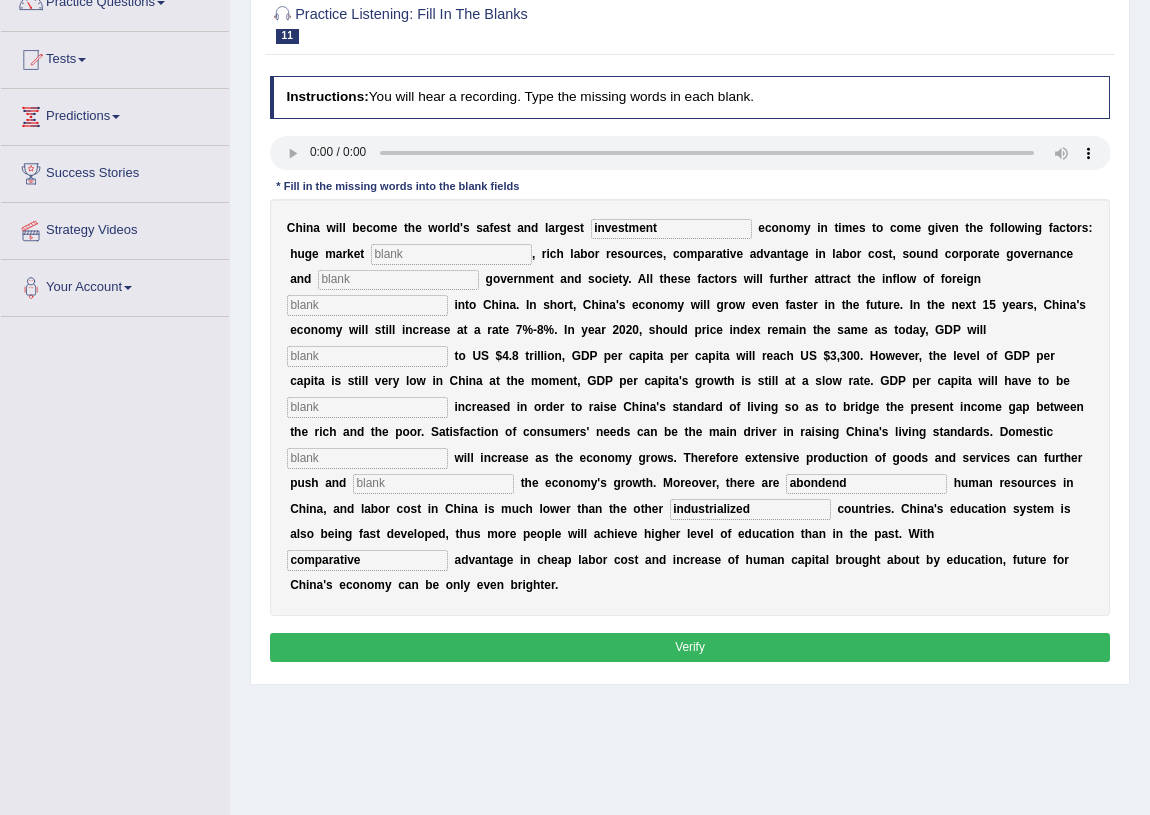 type on "investment" 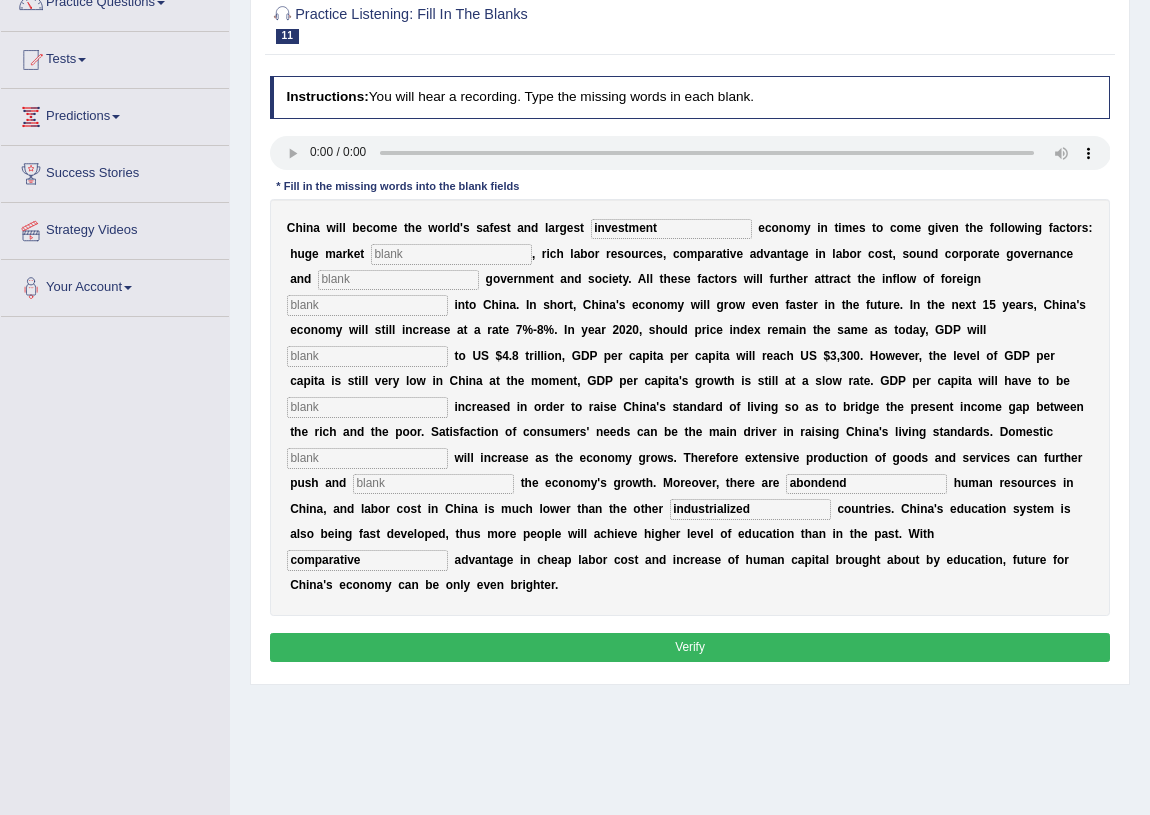 type on "o" 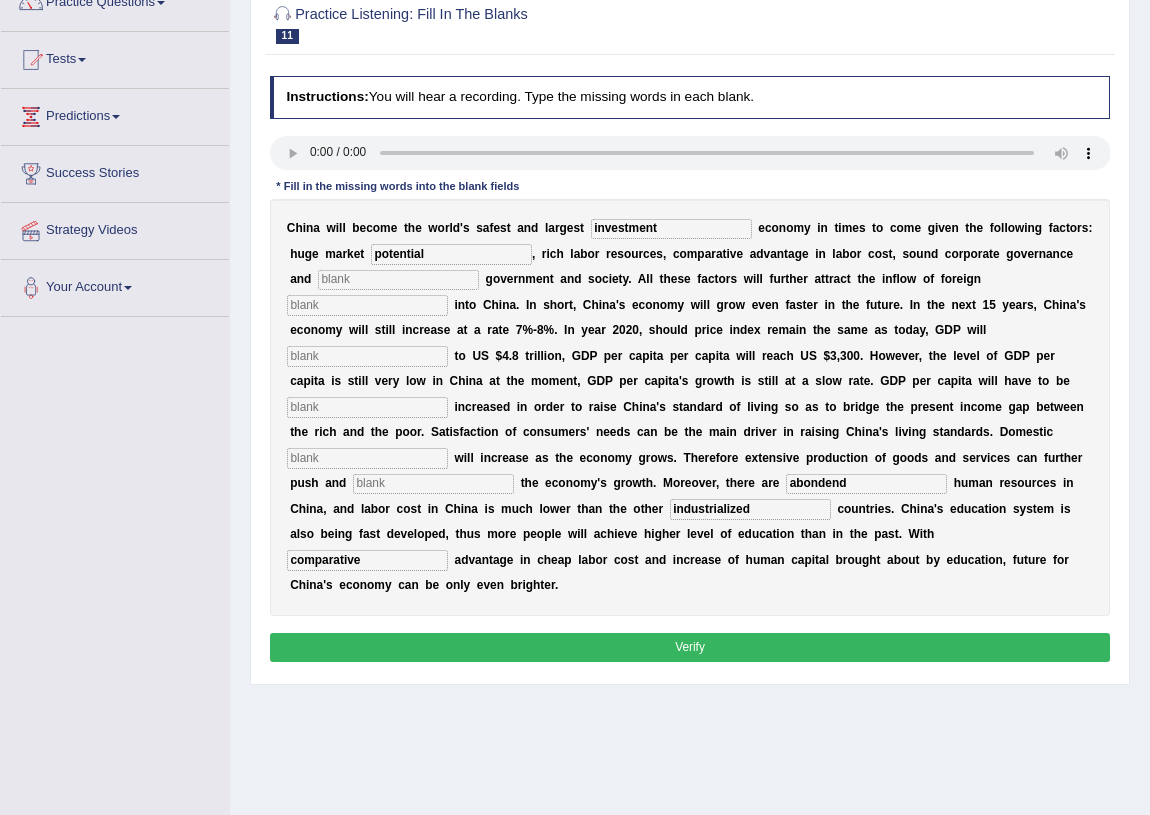 type on "potential" 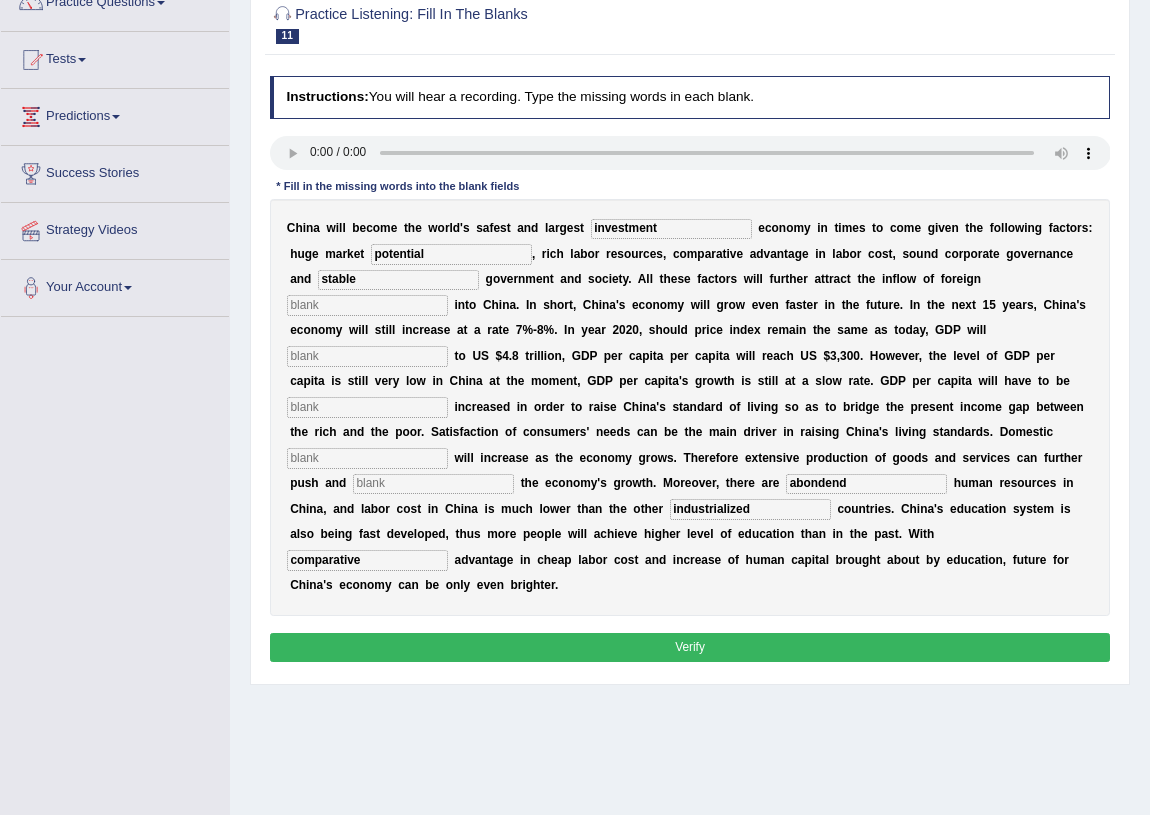 type on "stable" 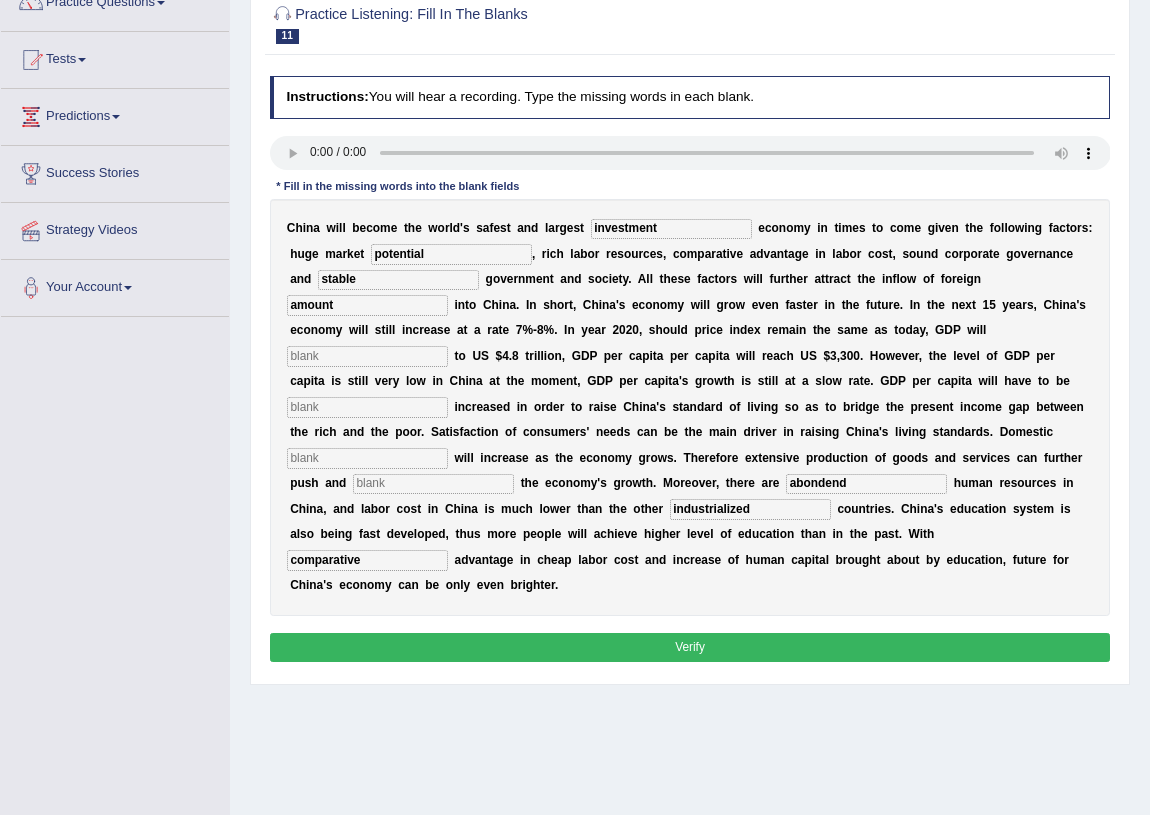 type on "amount" 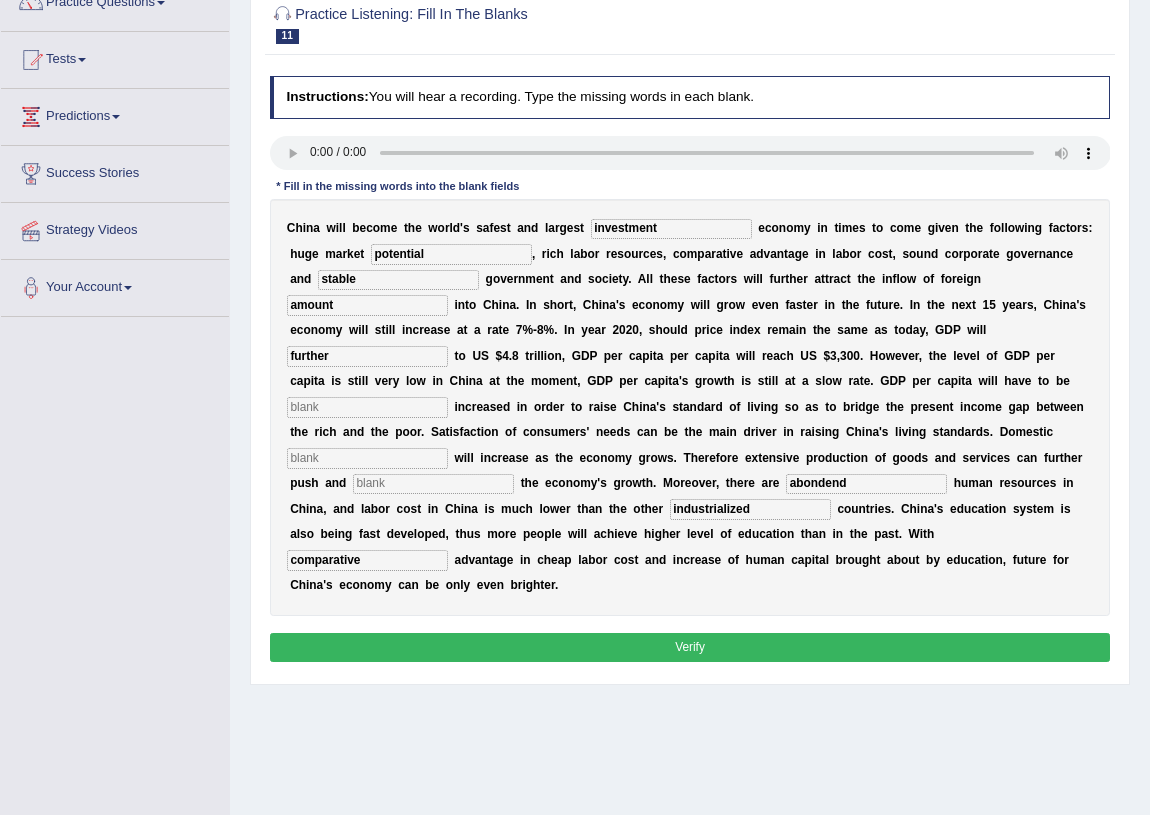 type on "further" 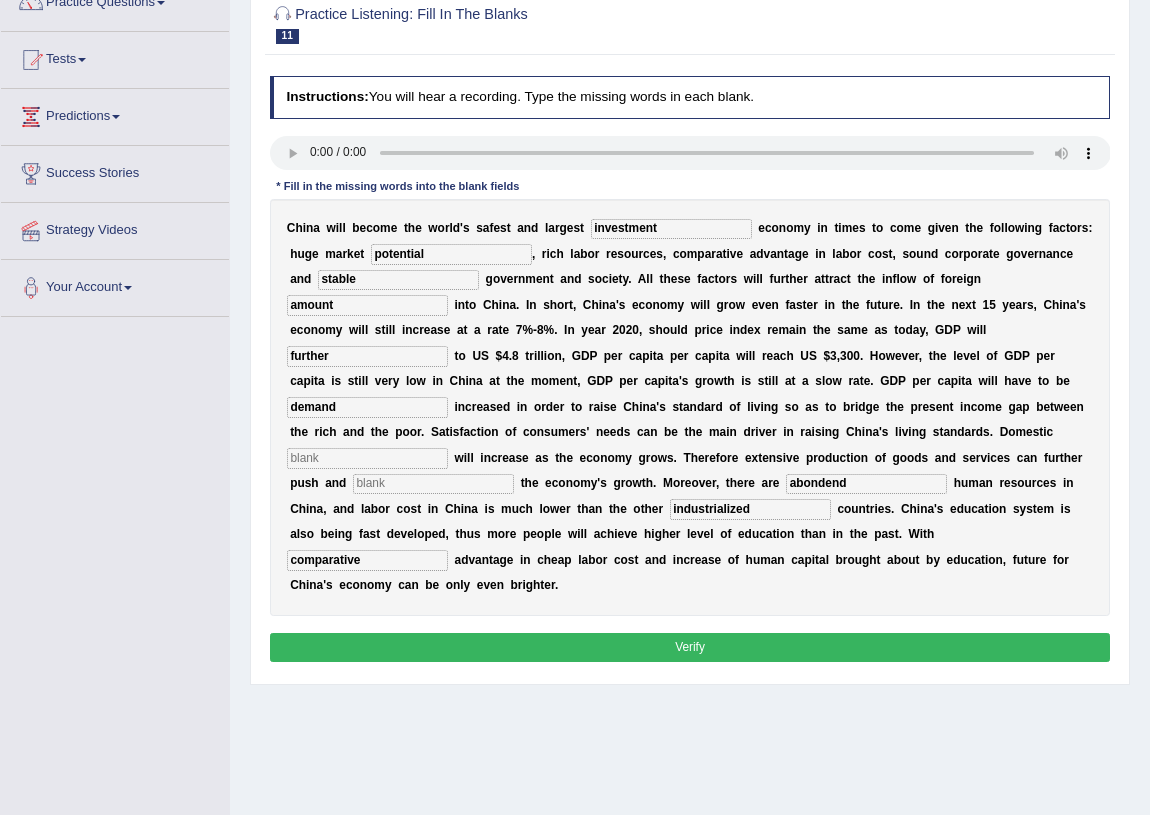 type on "demand" 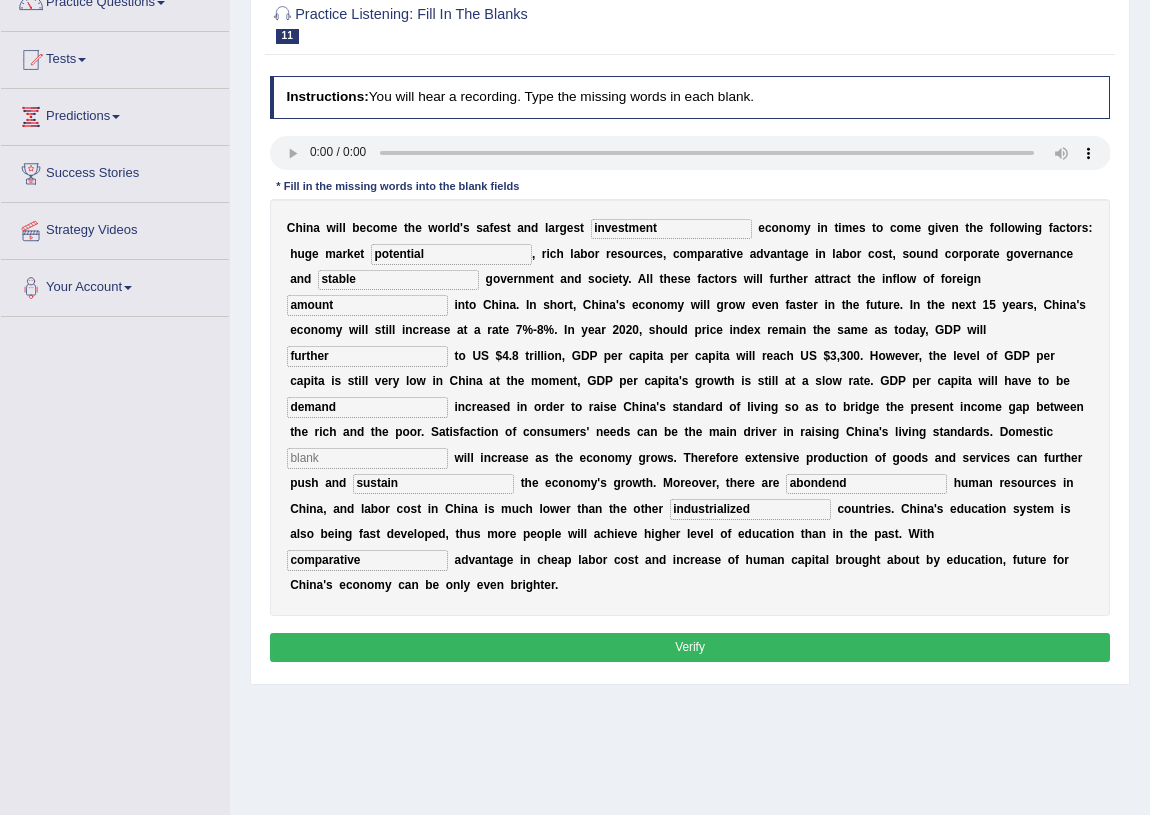 type on "sustain" 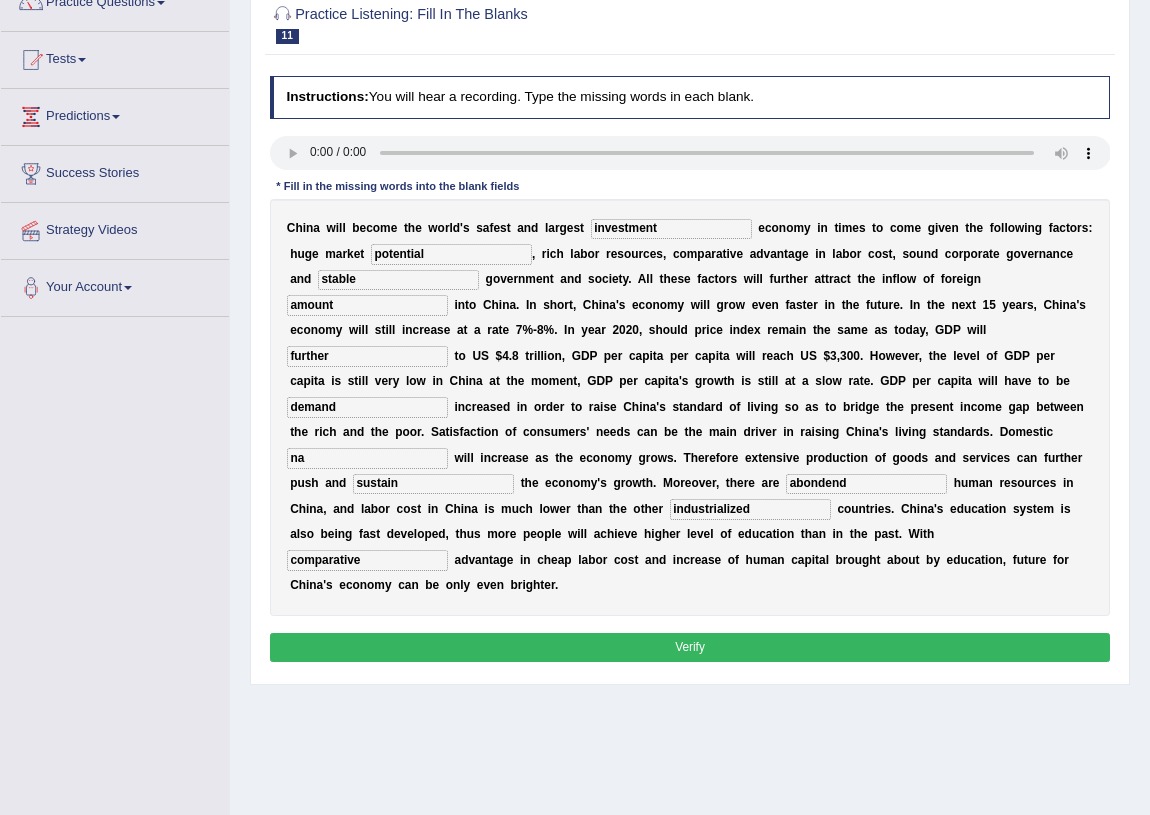 type on "na" 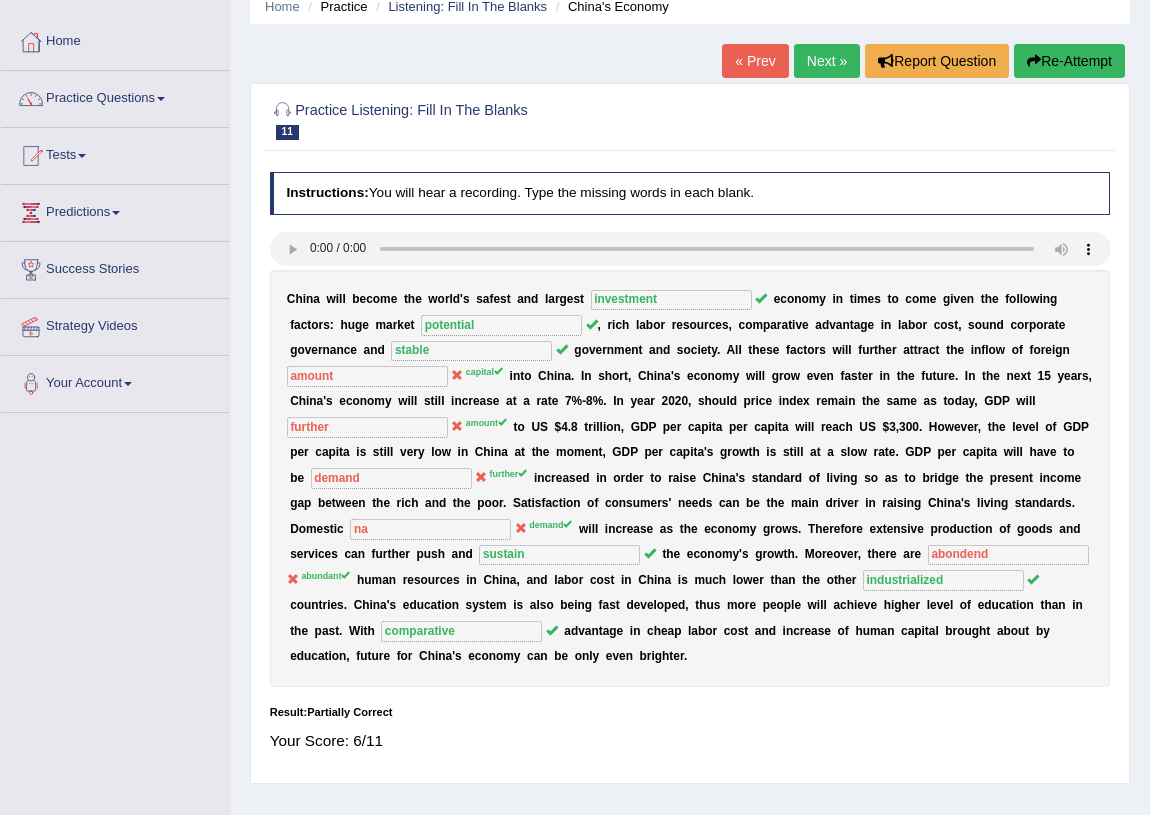 scroll, scrollTop: 0, scrollLeft: 0, axis: both 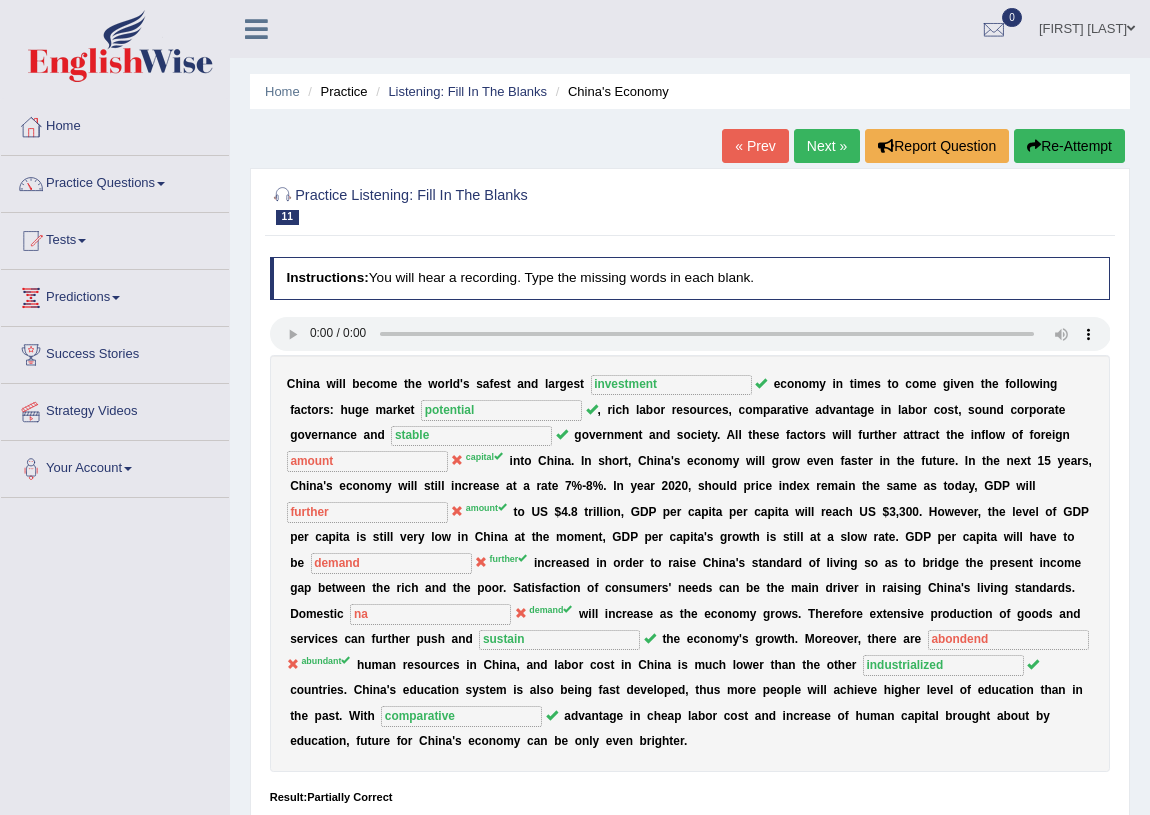 click on "Next »" at bounding box center [827, 146] 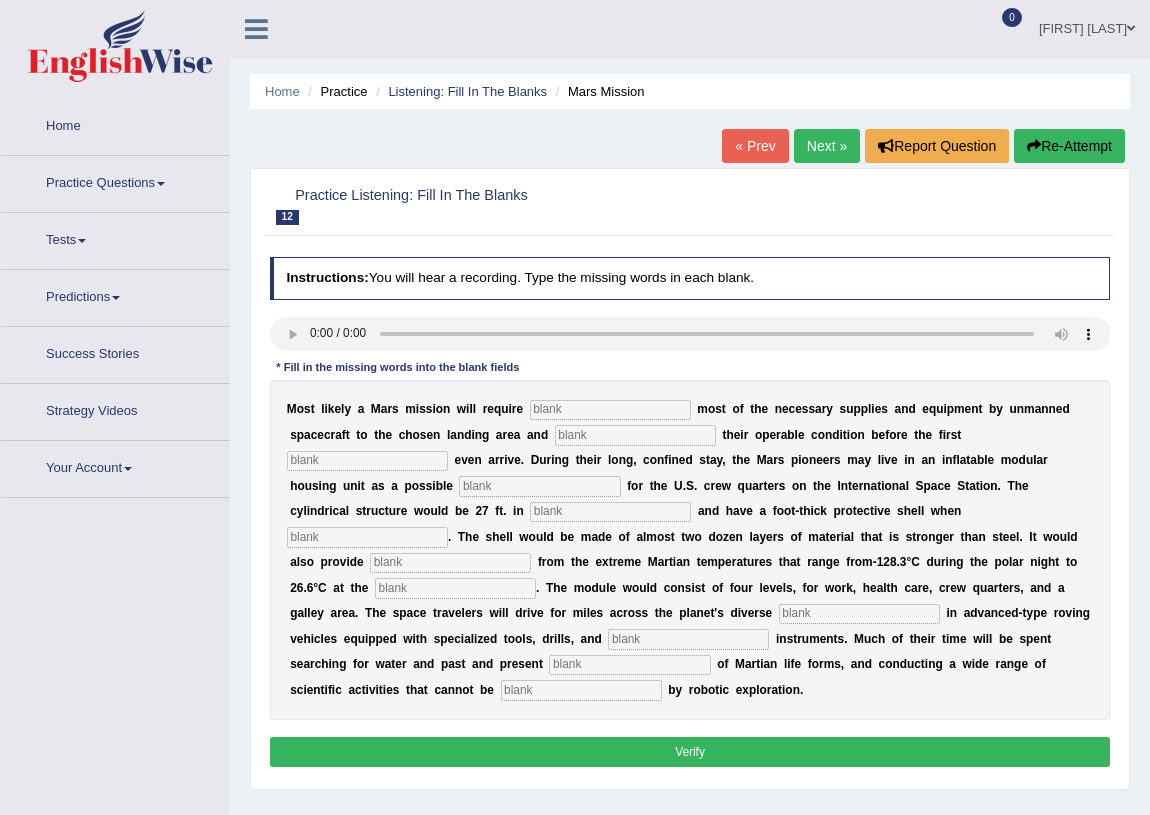 scroll, scrollTop: 0, scrollLeft: 0, axis: both 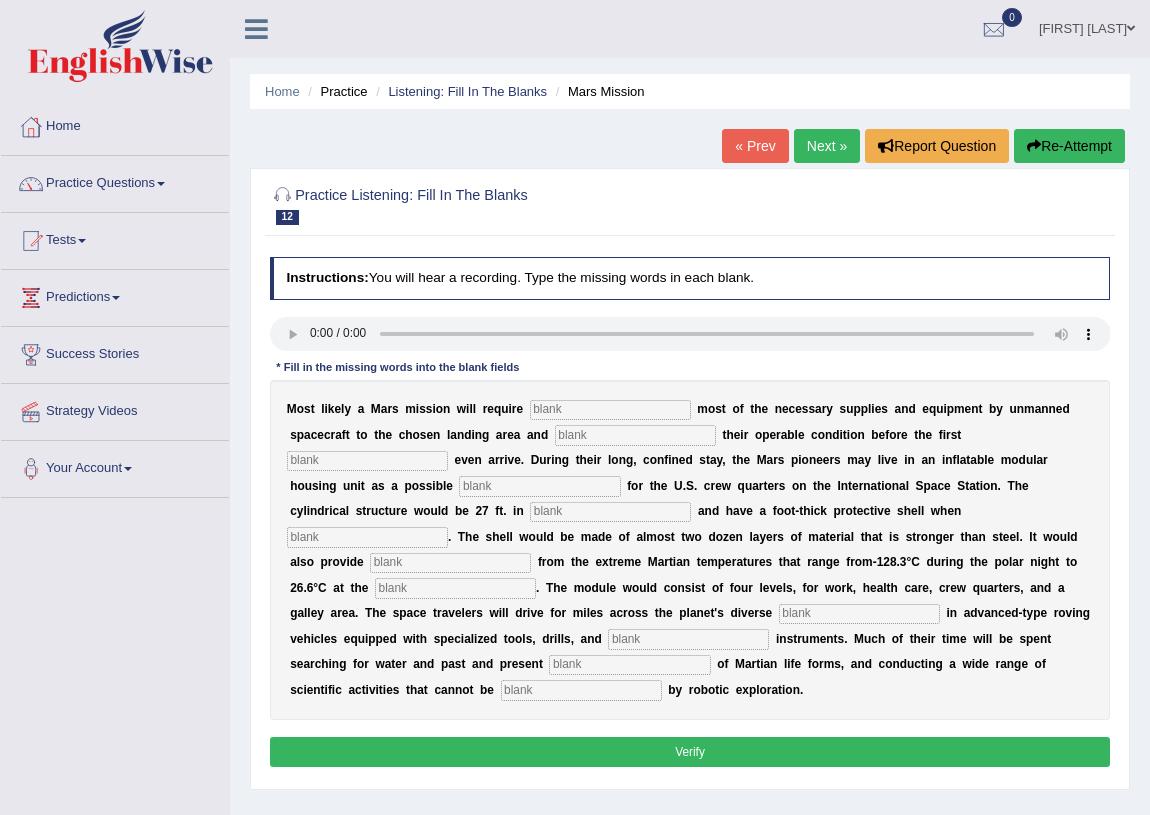 click on "Re-Attempt" at bounding box center (1069, 146) 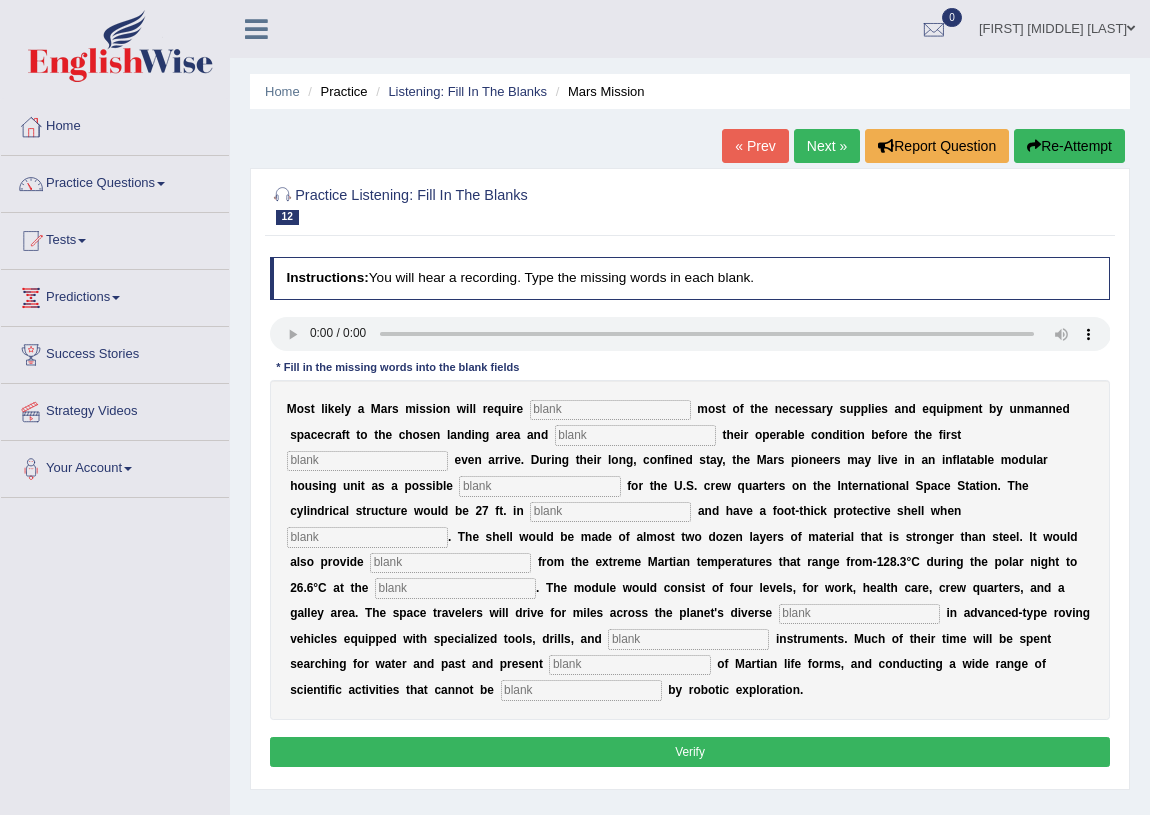 scroll, scrollTop: 0, scrollLeft: 0, axis: both 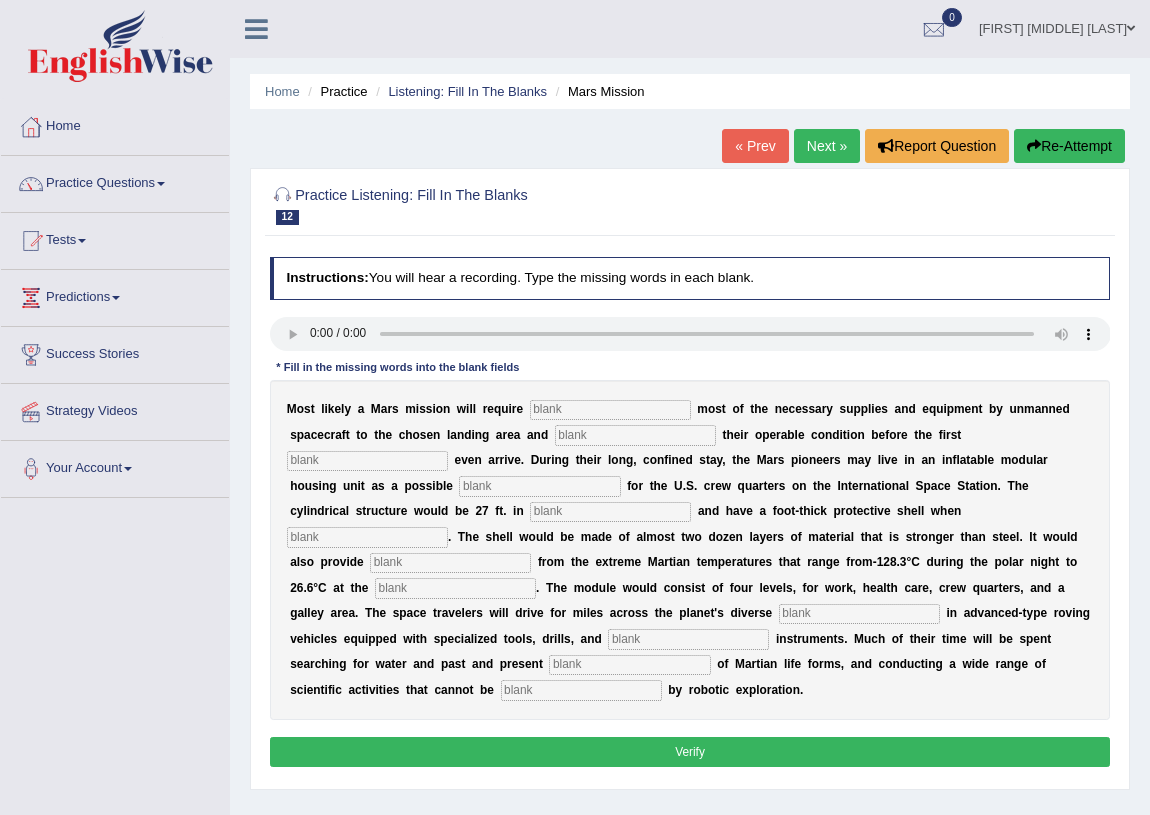 click at bounding box center (581, 690) 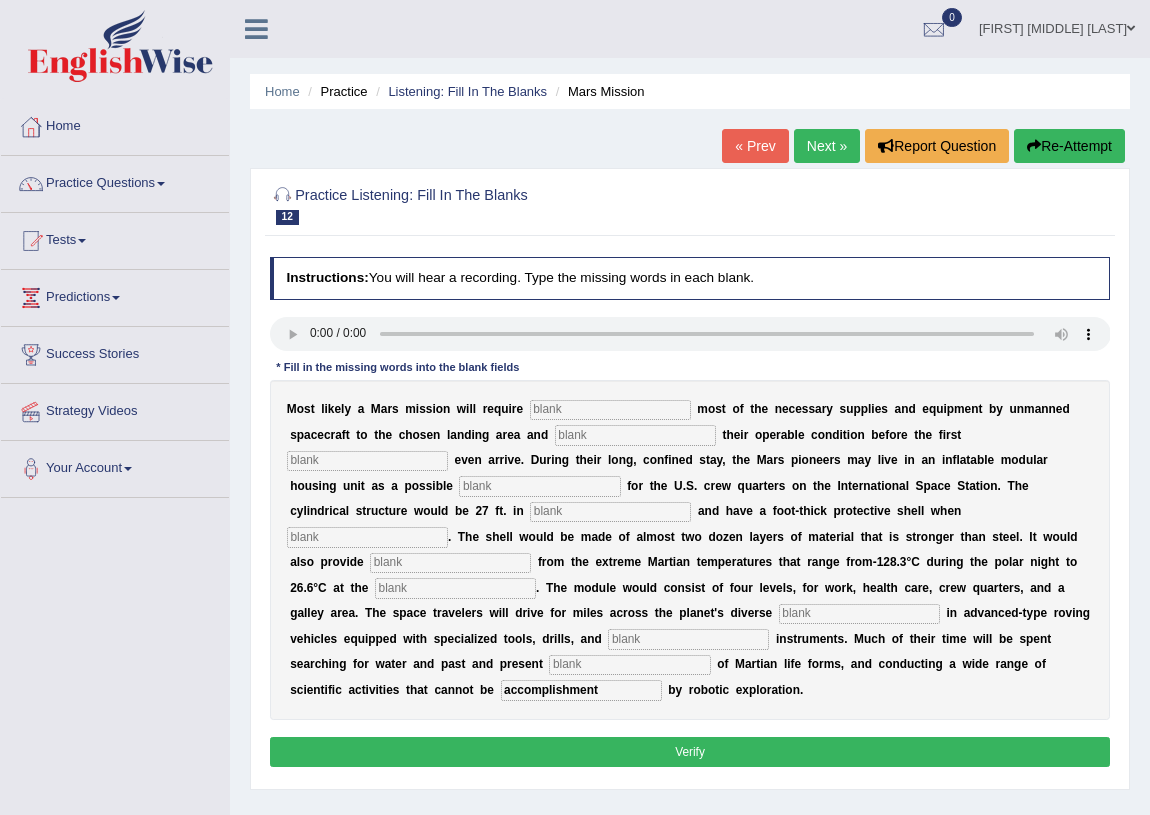 type on "accomplishment" 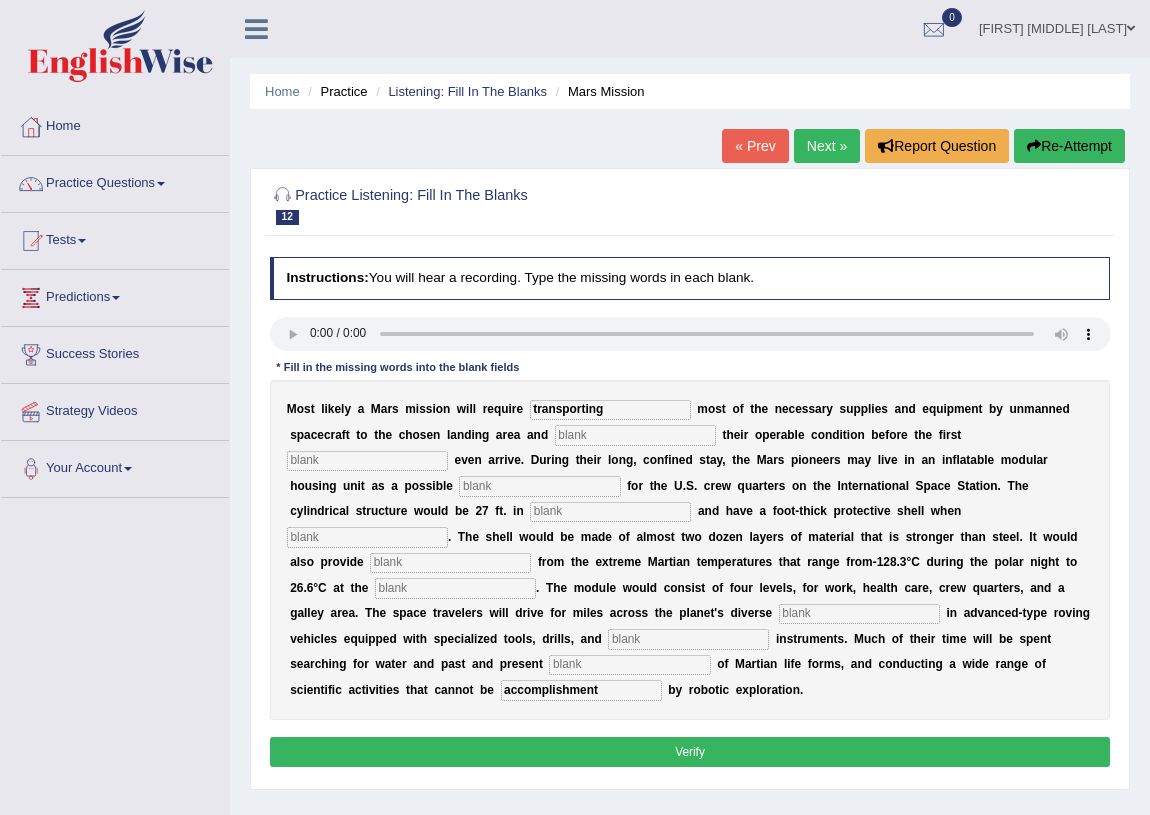 type on "transporting" 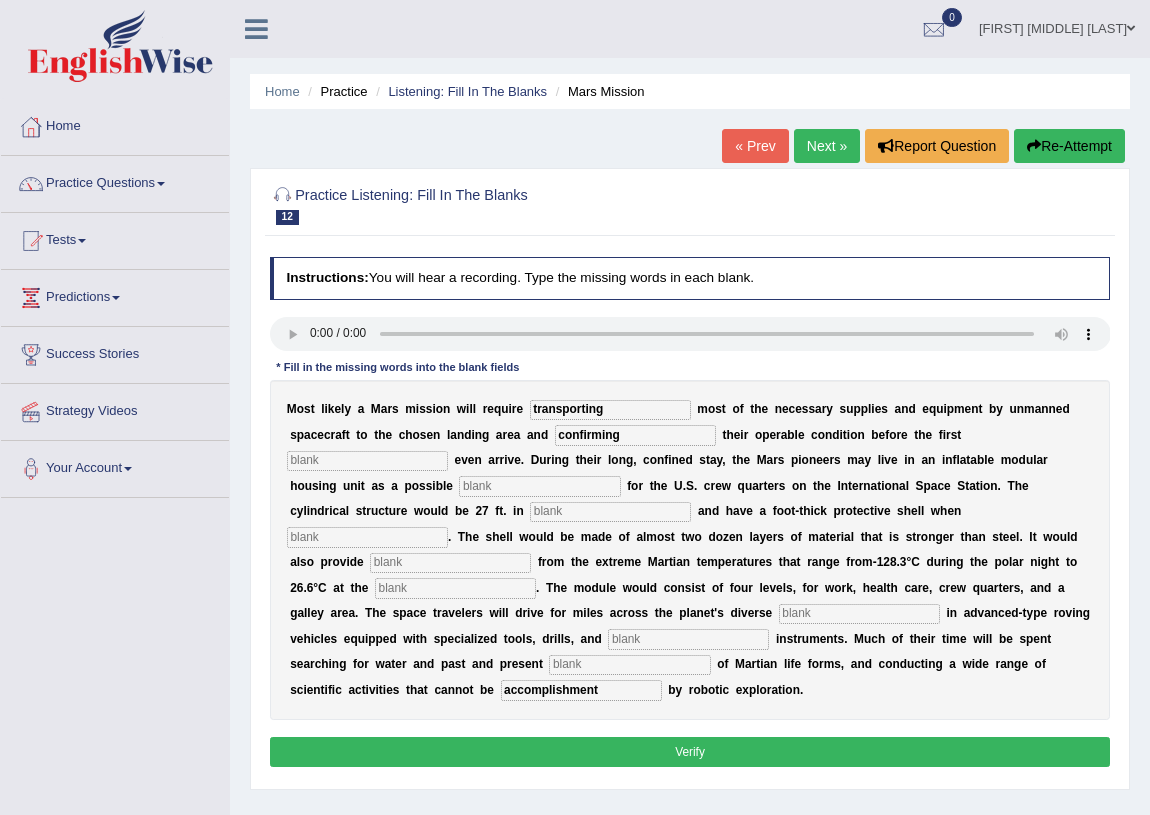 type on "confirming" 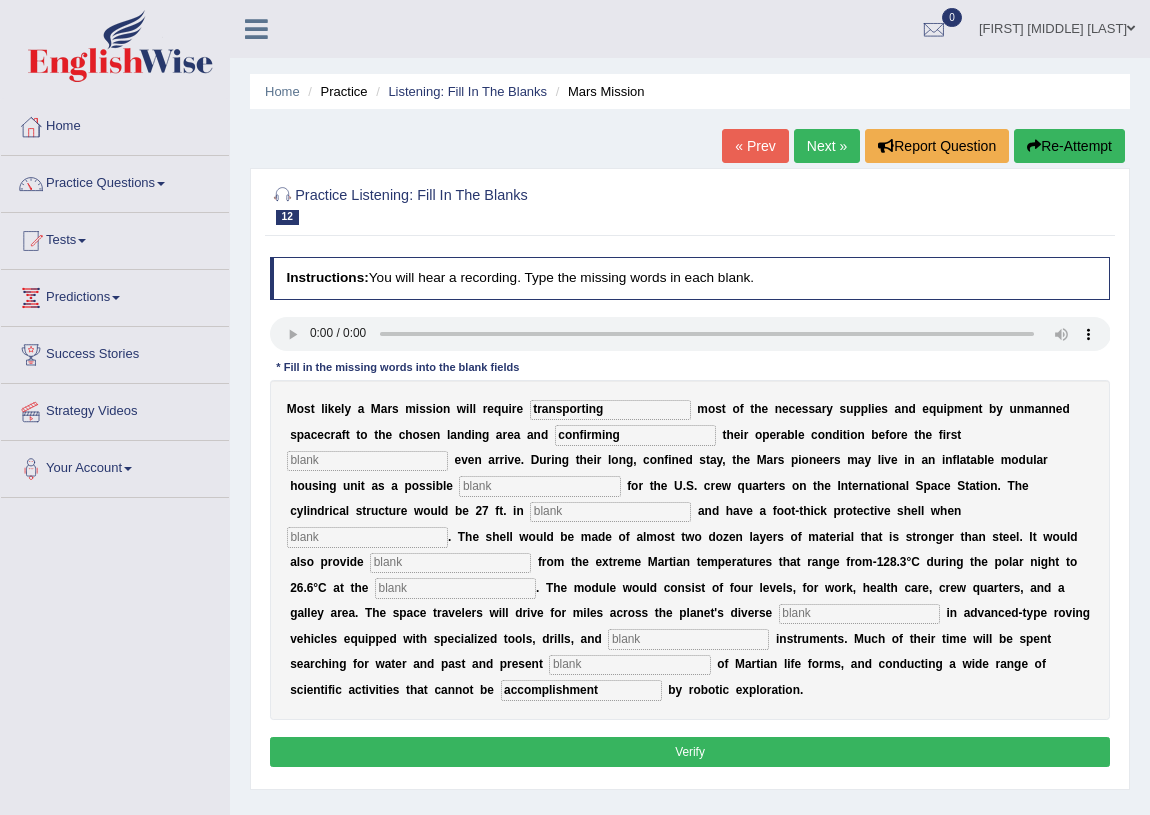 click at bounding box center (539, 486) 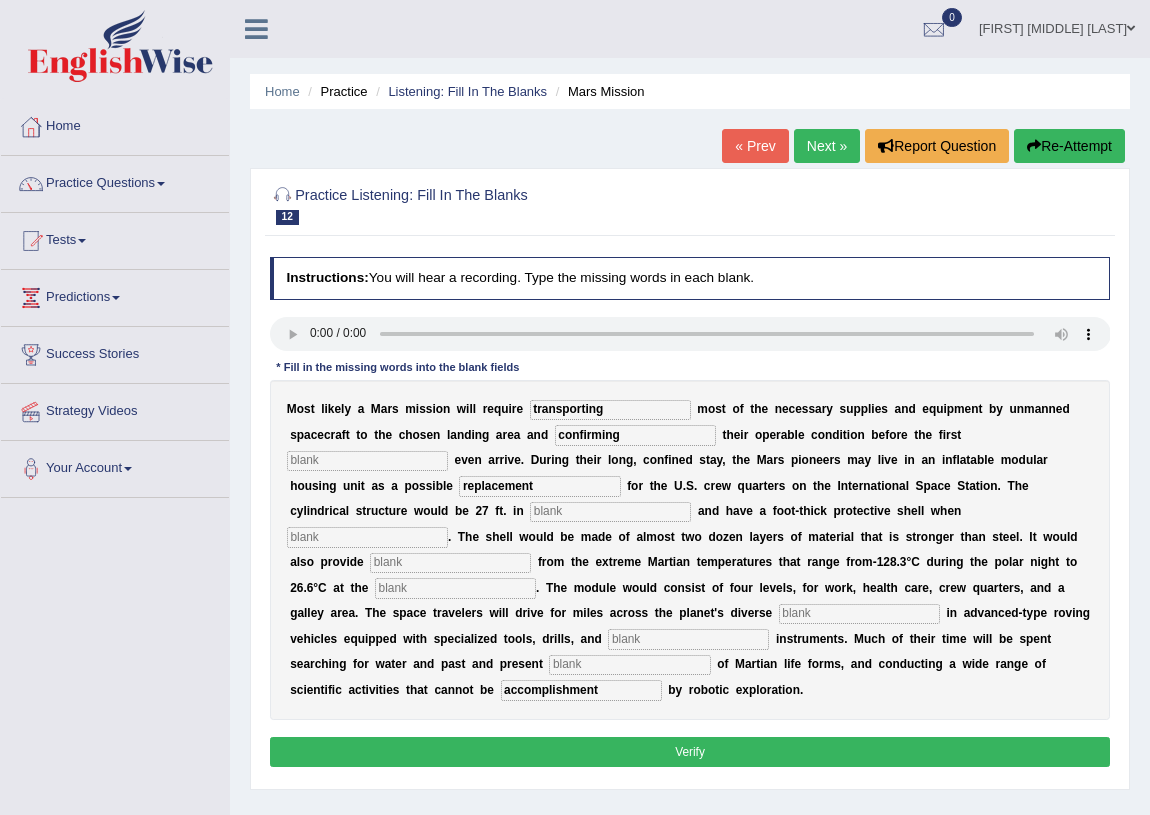 type on "replacement" 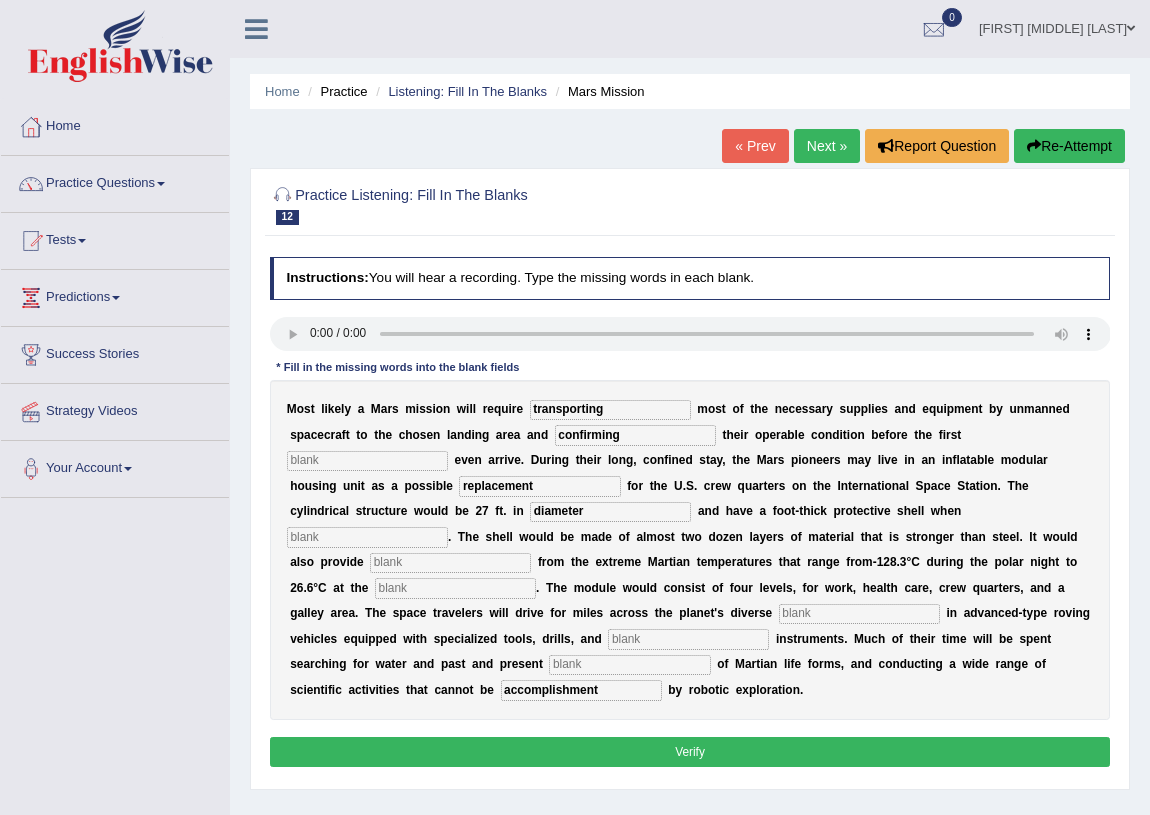 type on "diameter" 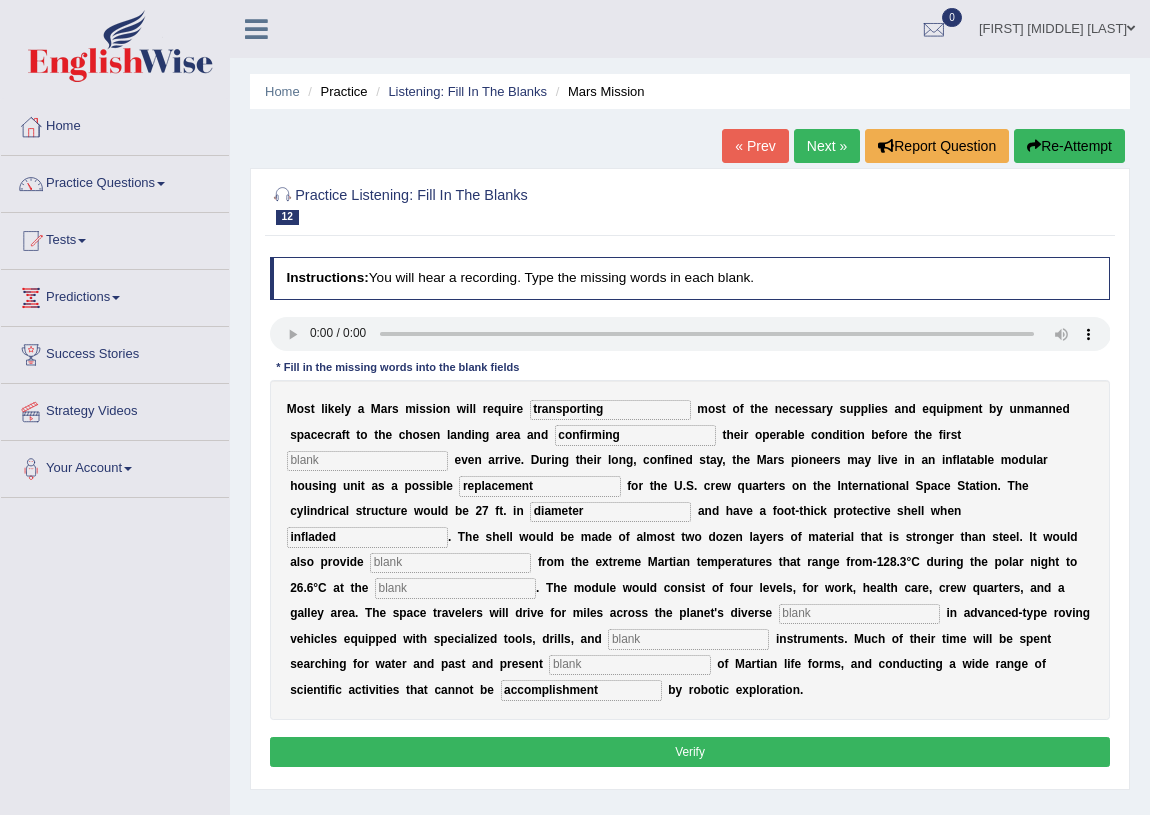 type on "infladed" 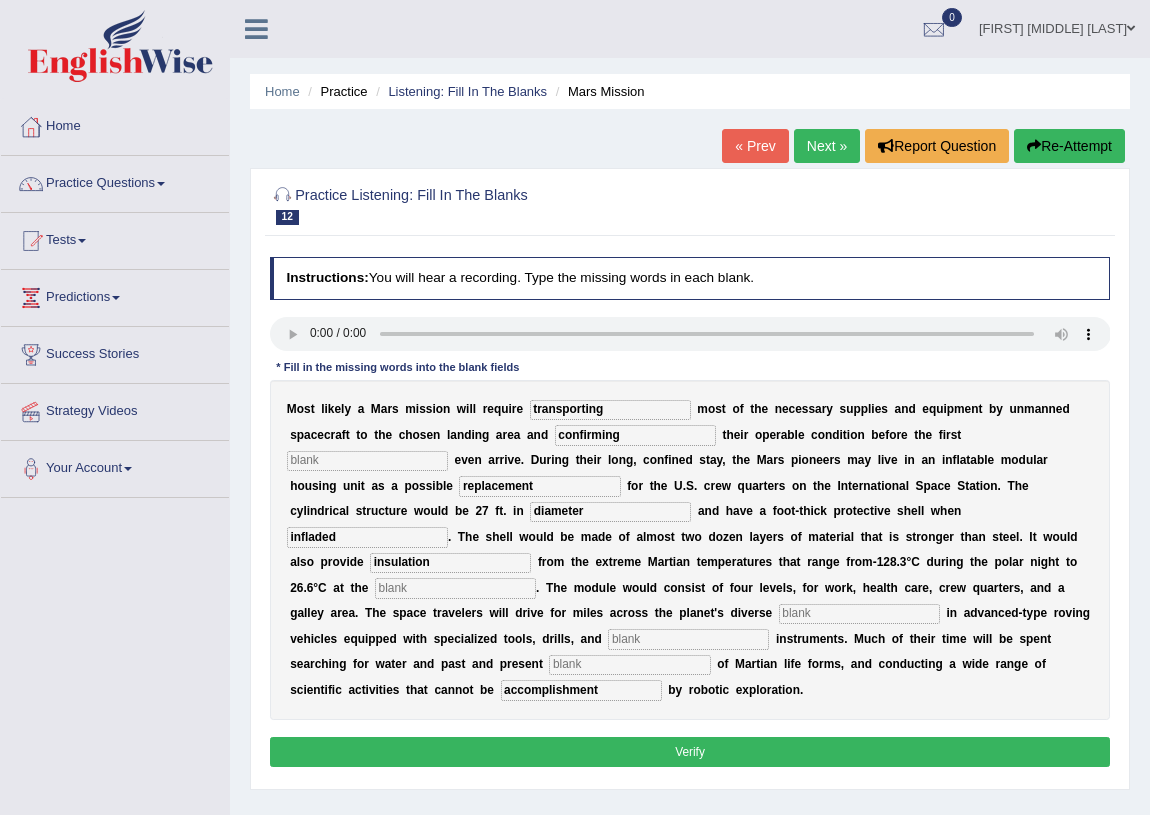 type on "insulation" 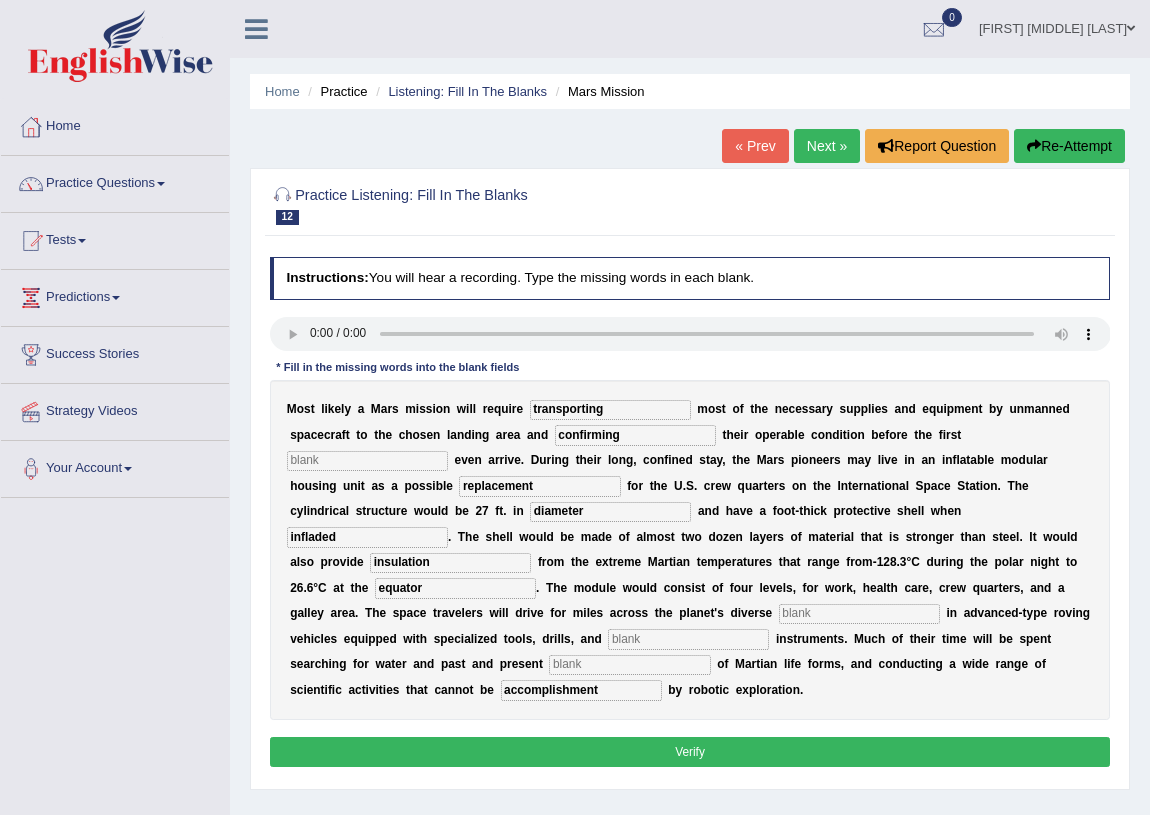 type on "equator" 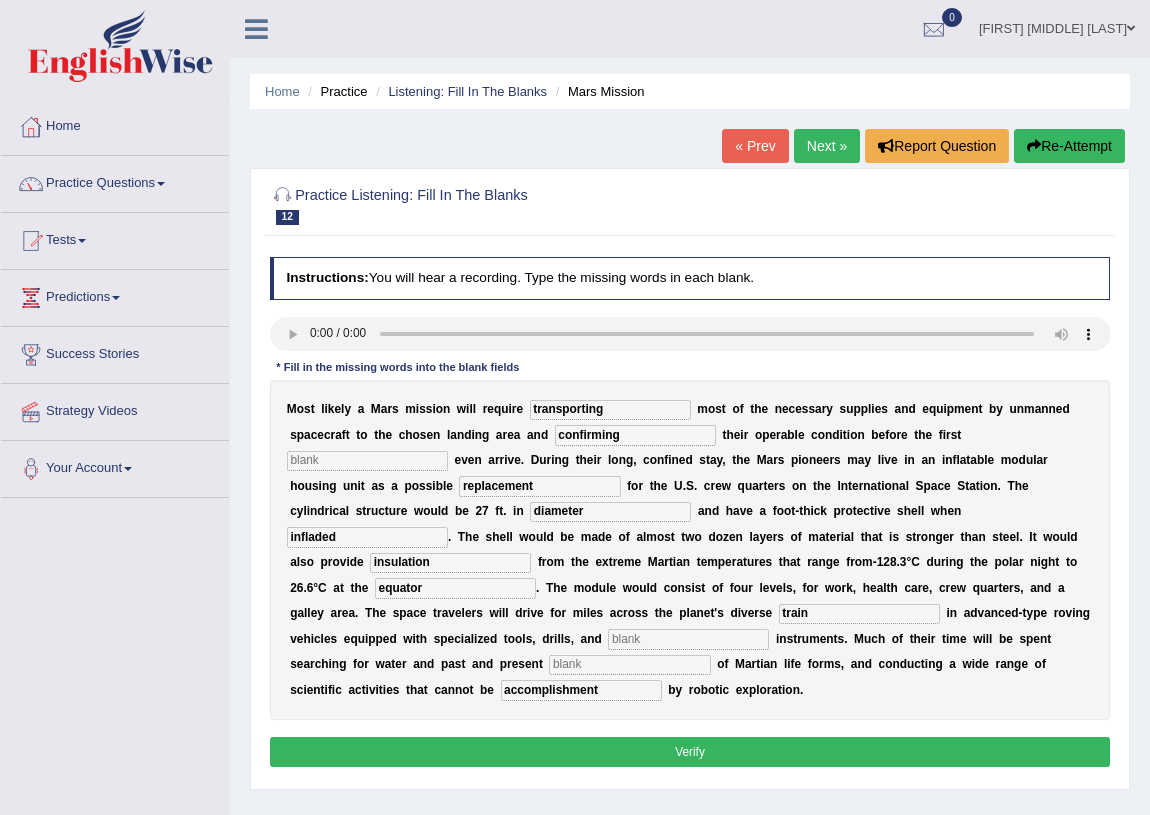 type on "train" 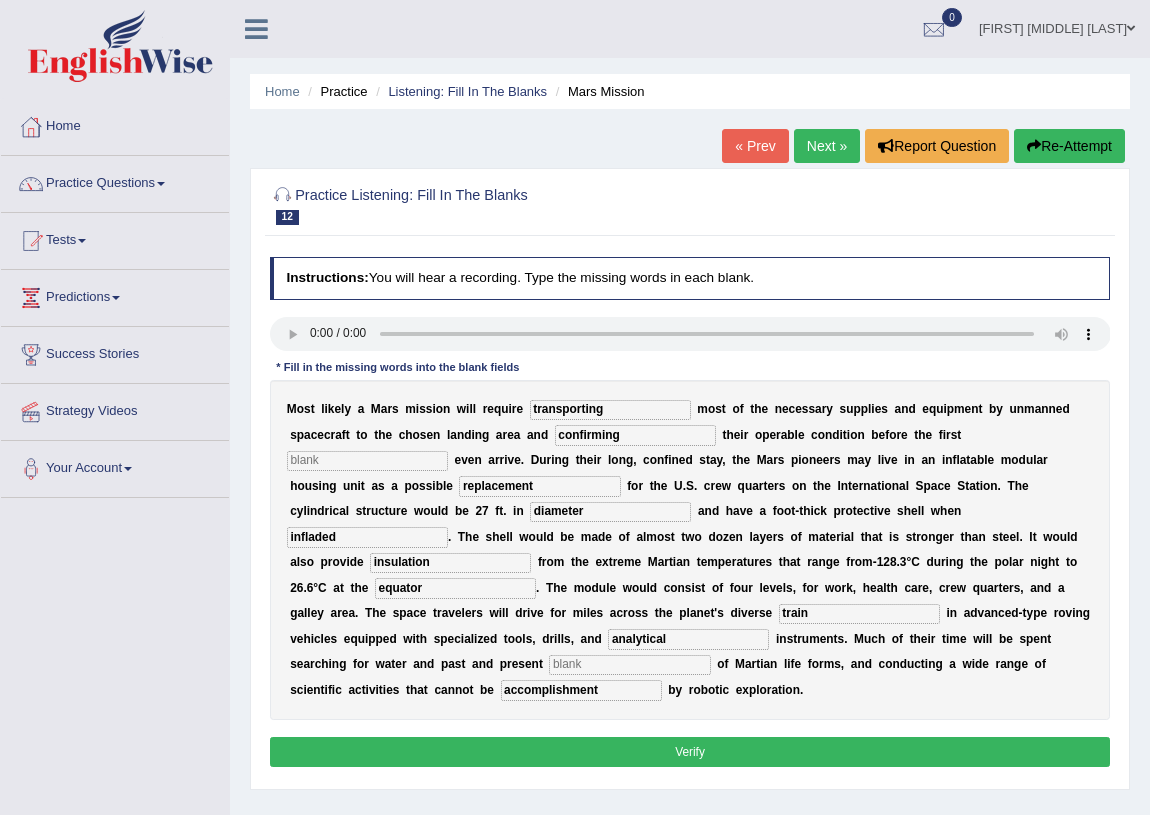 type on "analytical" 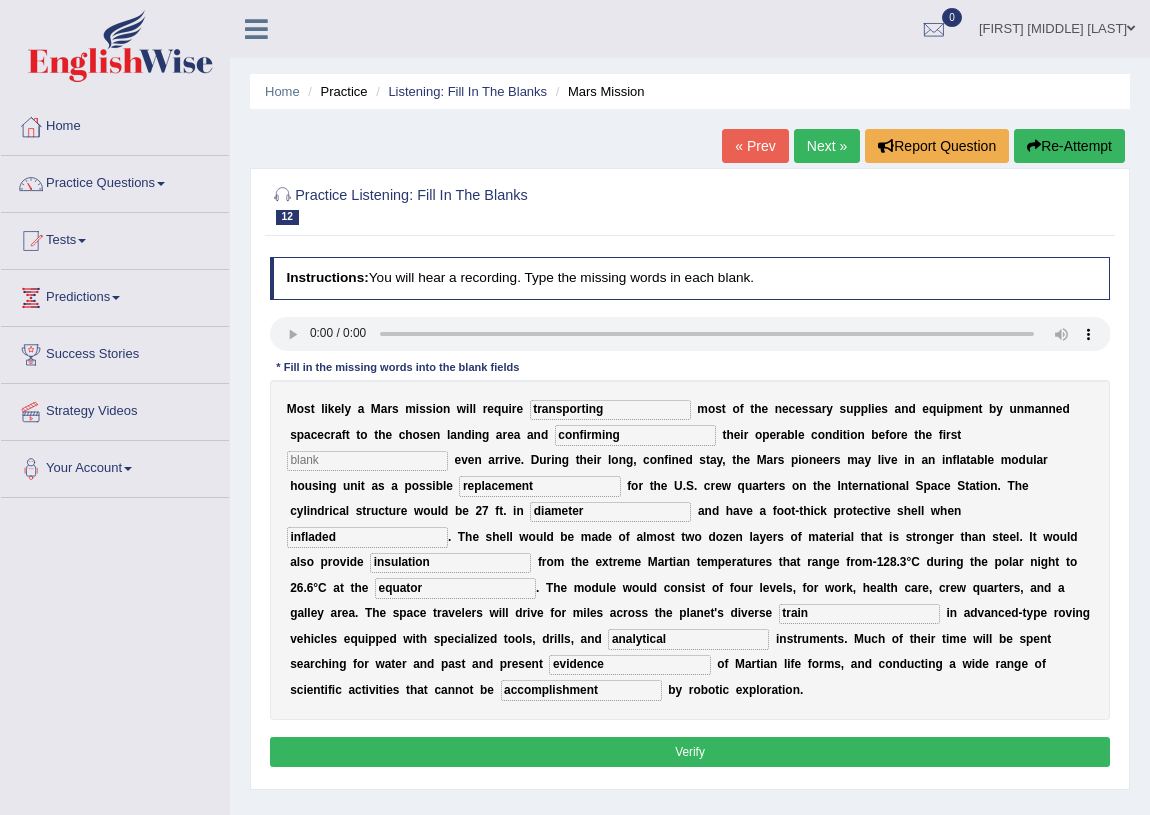 type on "evidence" 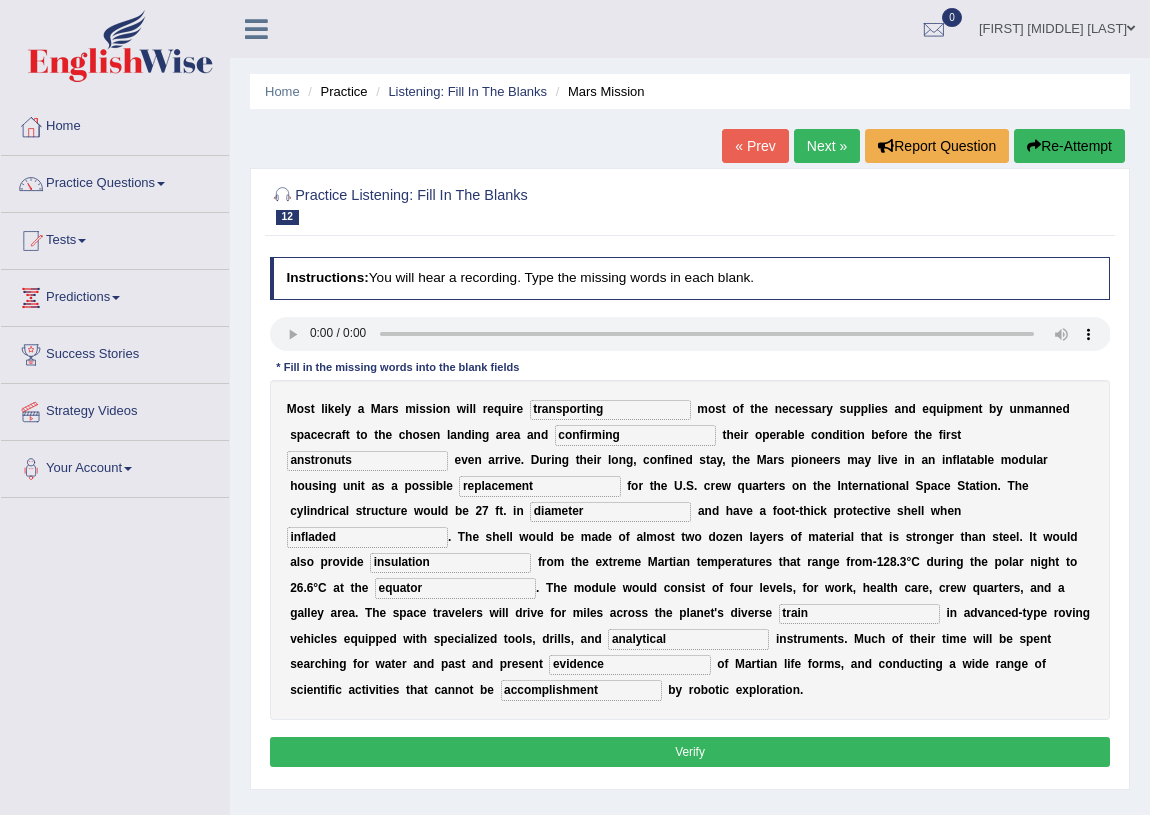 type on "anstronuts" 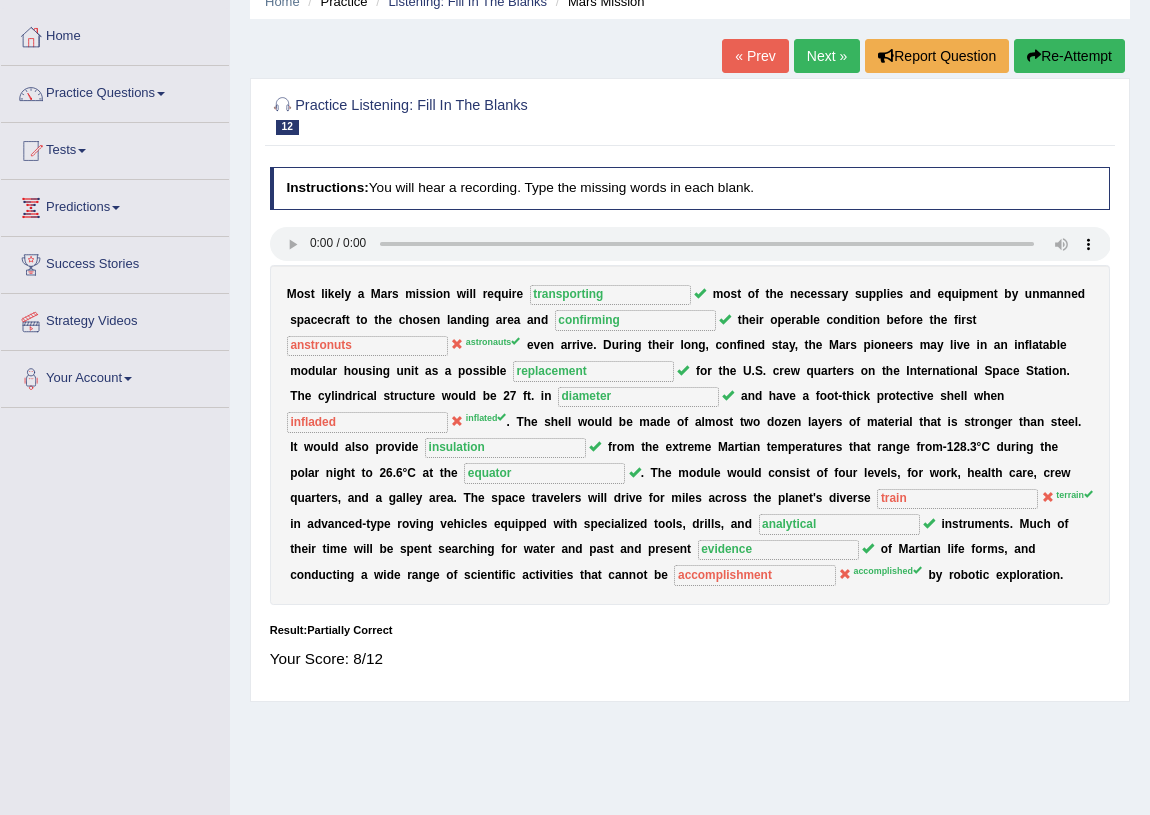 scroll, scrollTop: 0, scrollLeft: 0, axis: both 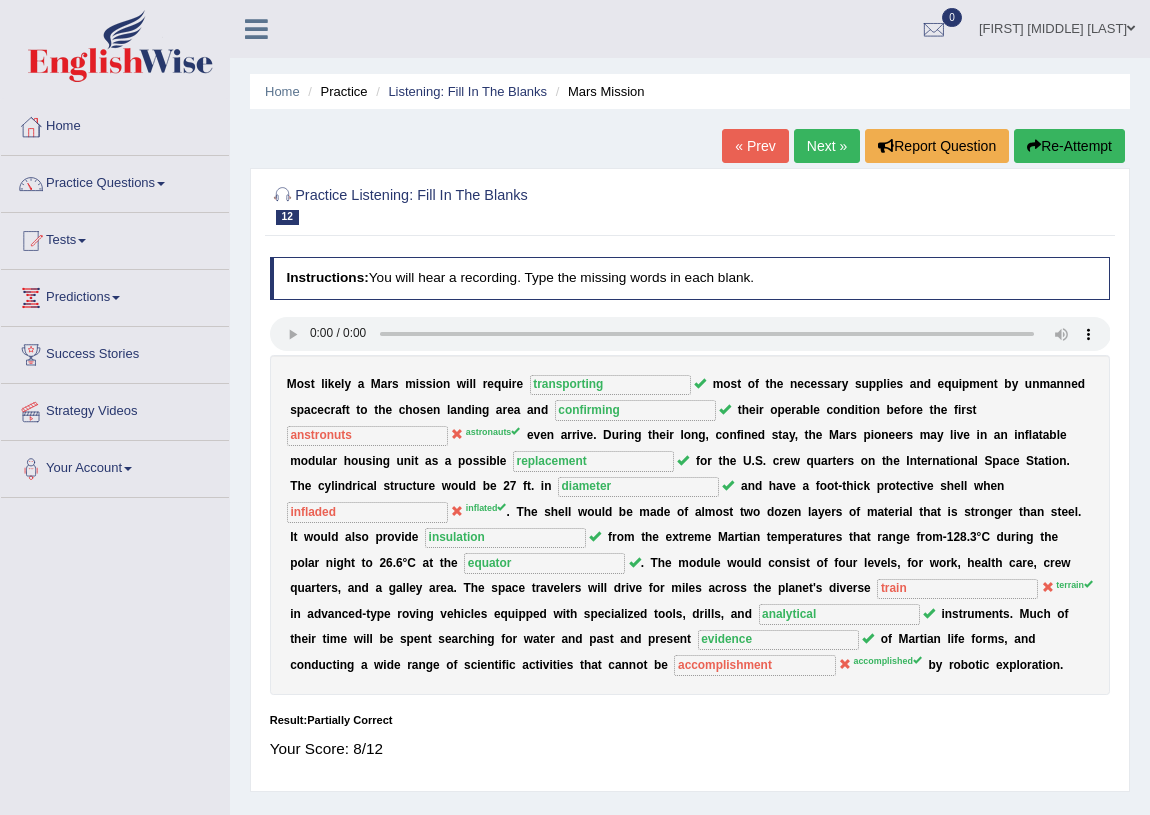 click on "Next »" at bounding box center (827, 146) 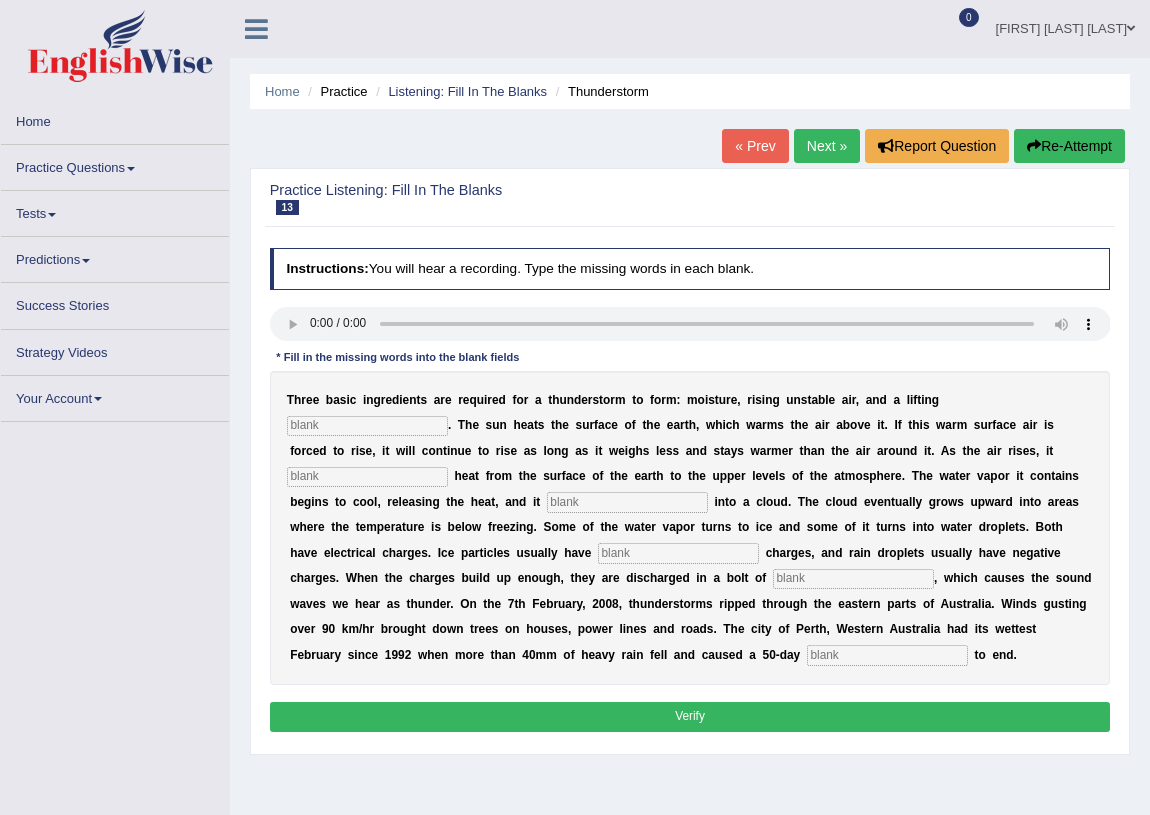 scroll, scrollTop: 0, scrollLeft: 0, axis: both 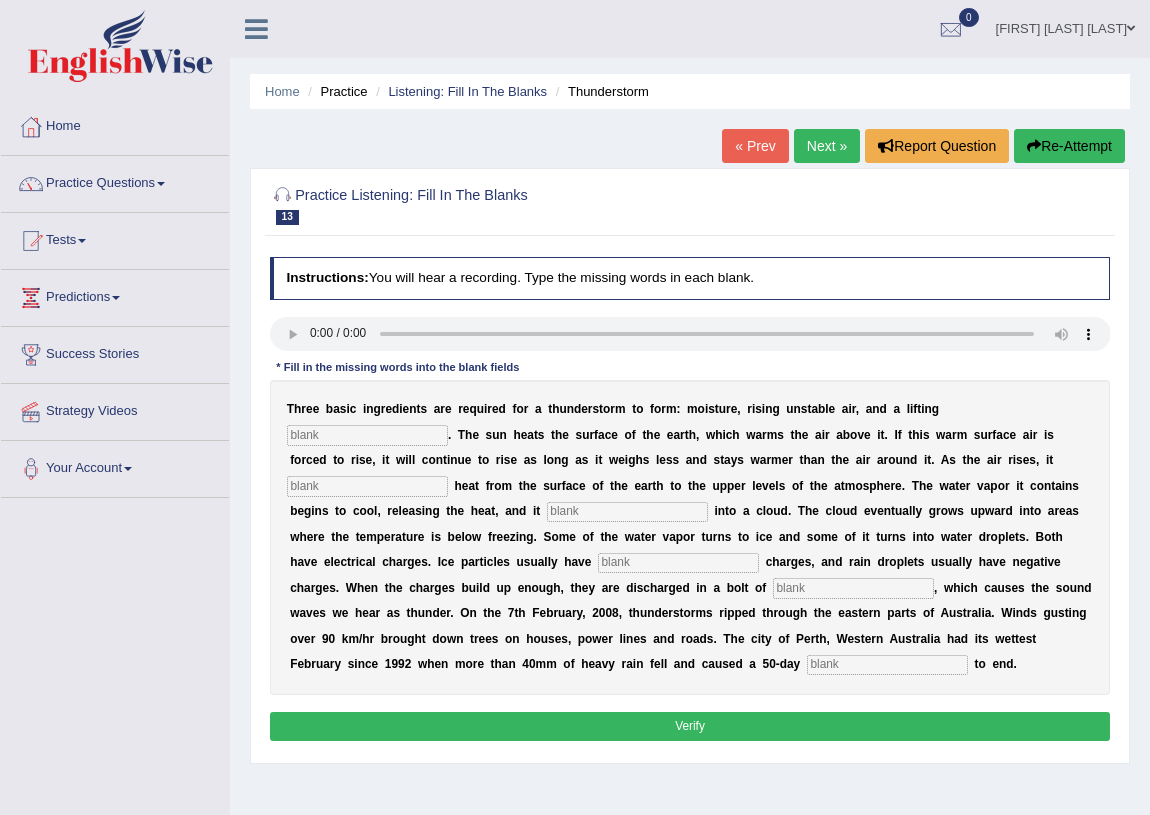 click at bounding box center (887, 665) 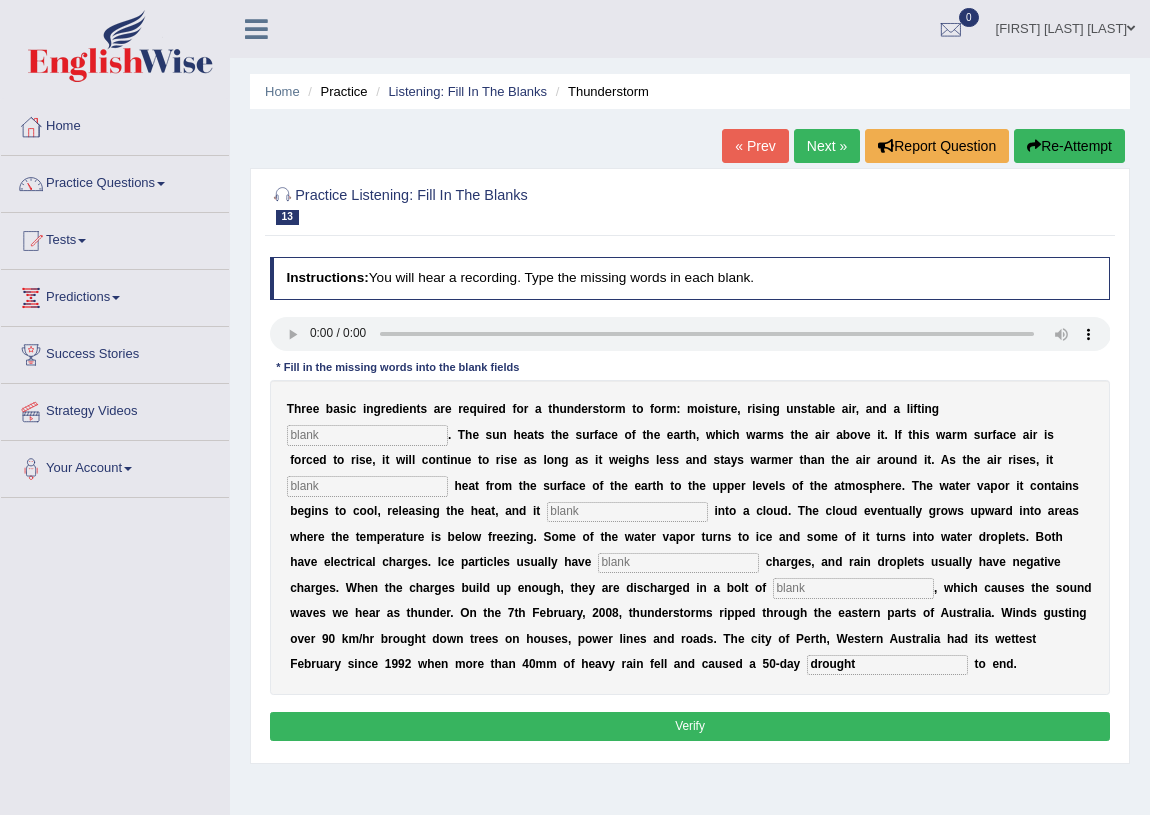 type on "drought" 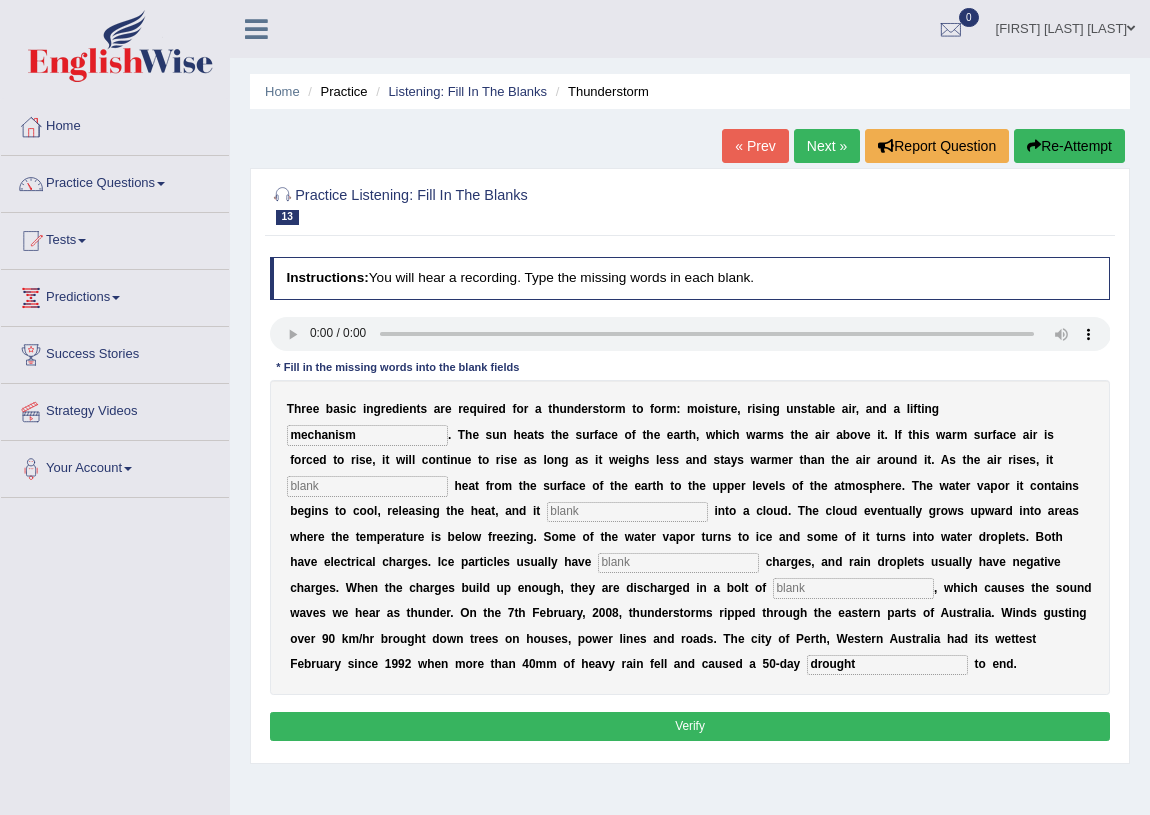 type on "mechanism" 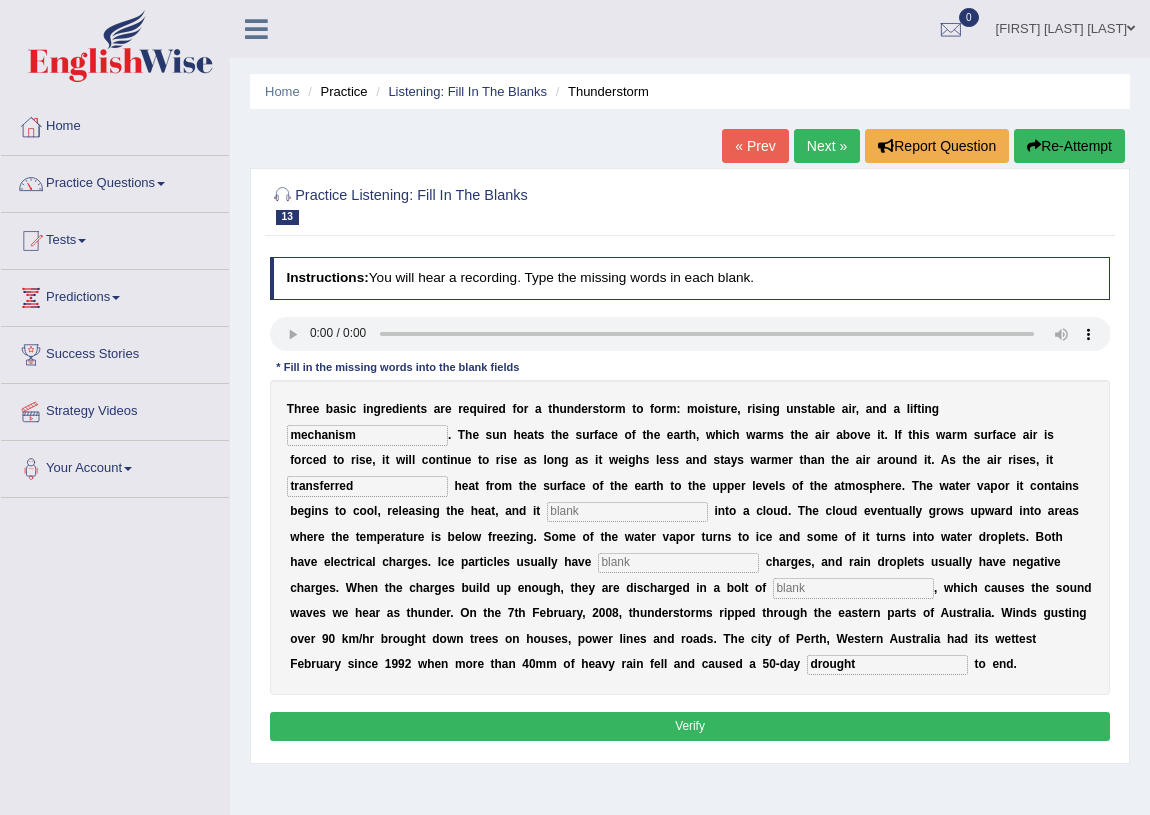 type on "transferred" 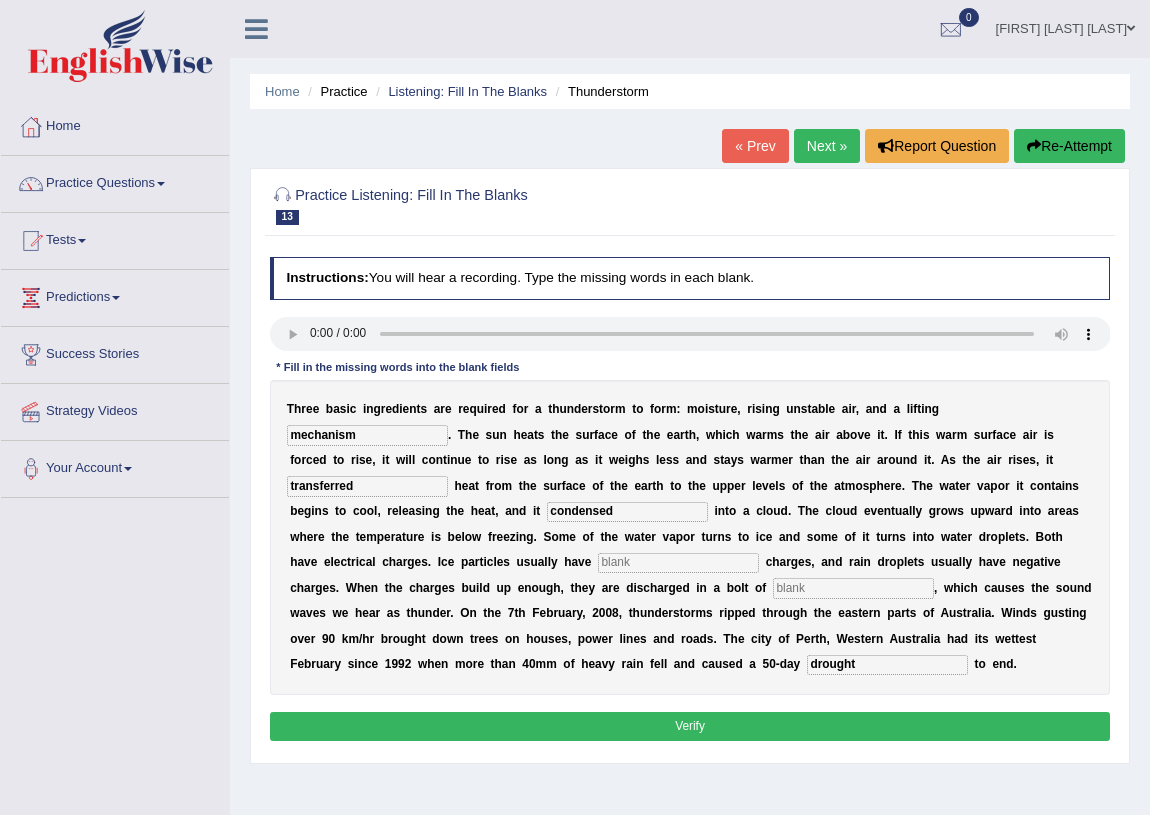 type on "condensed" 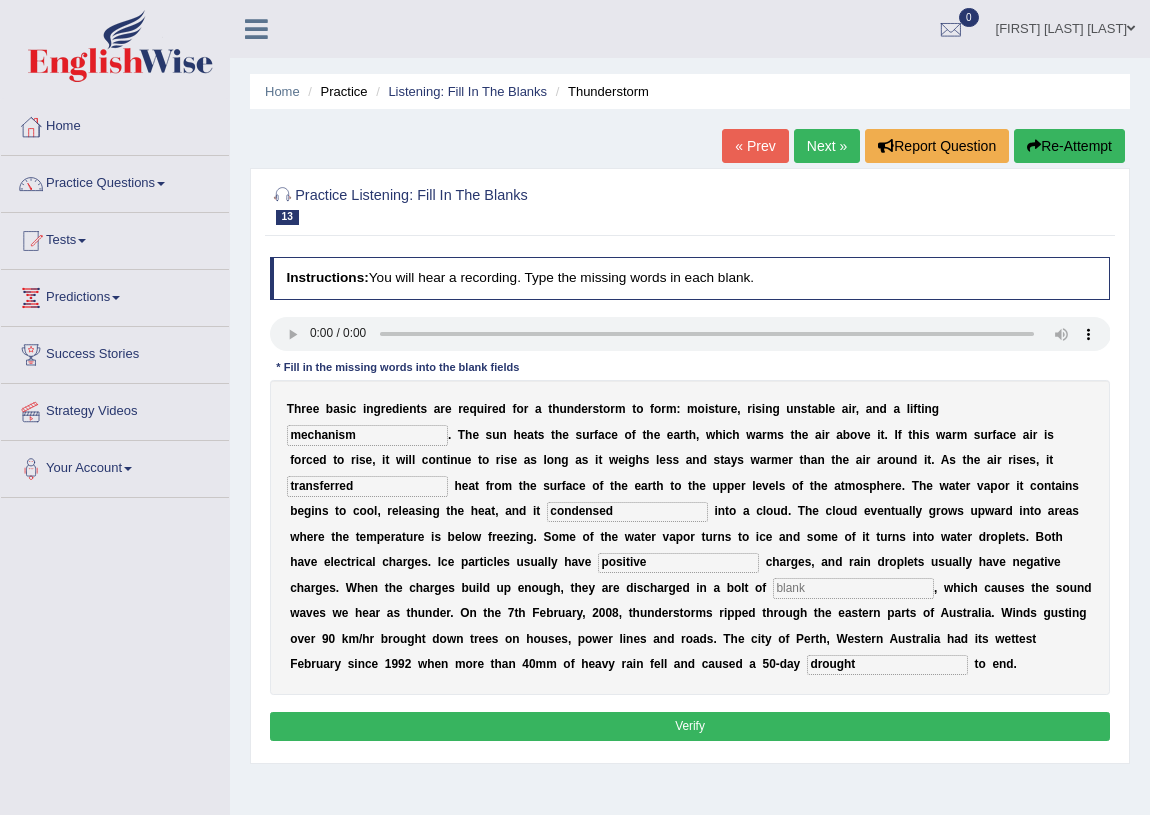 type on "positive" 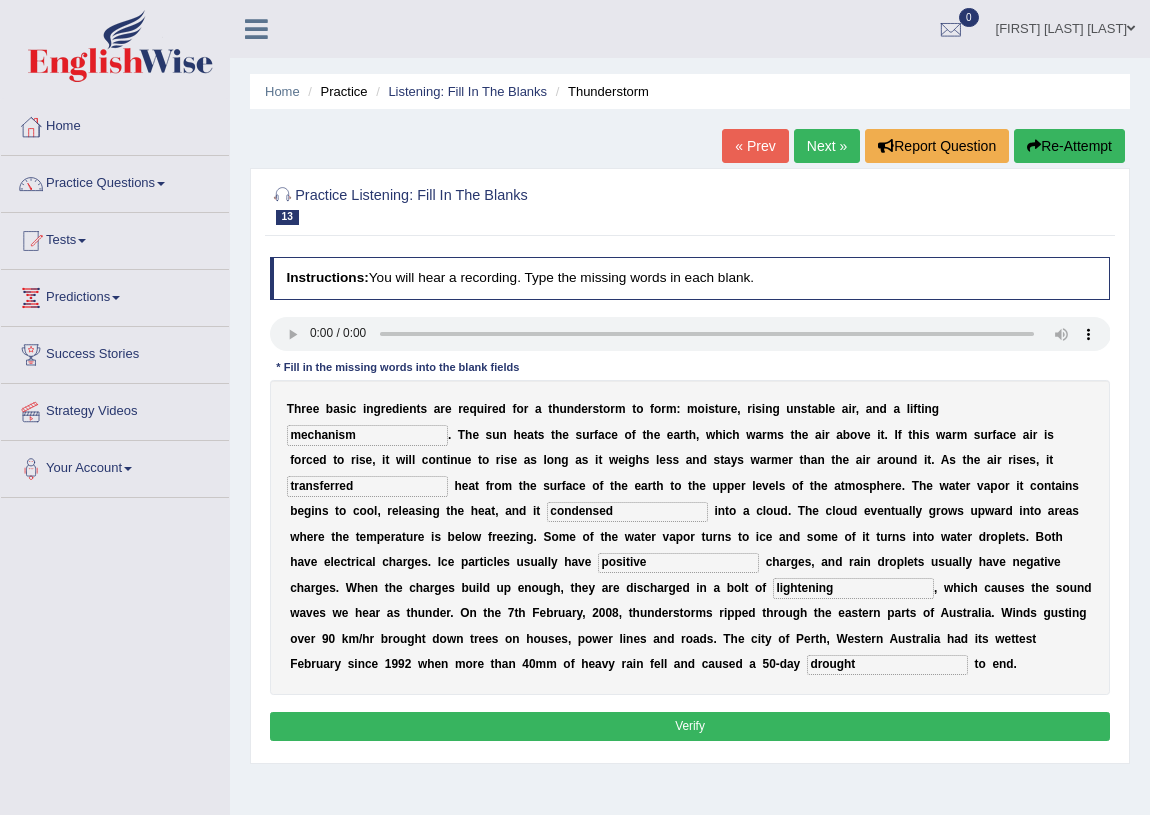 type on "lightening" 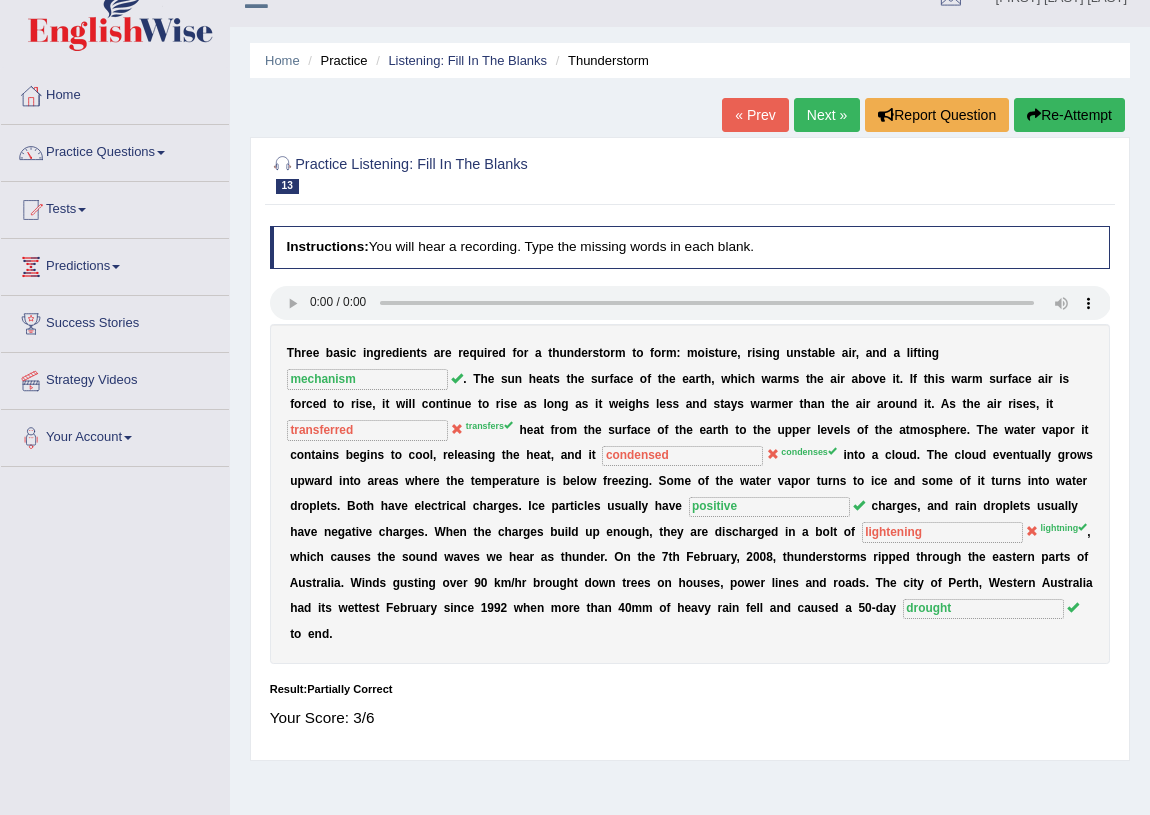 scroll, scrollTop: 0, scrollLeft: 0, axis: both 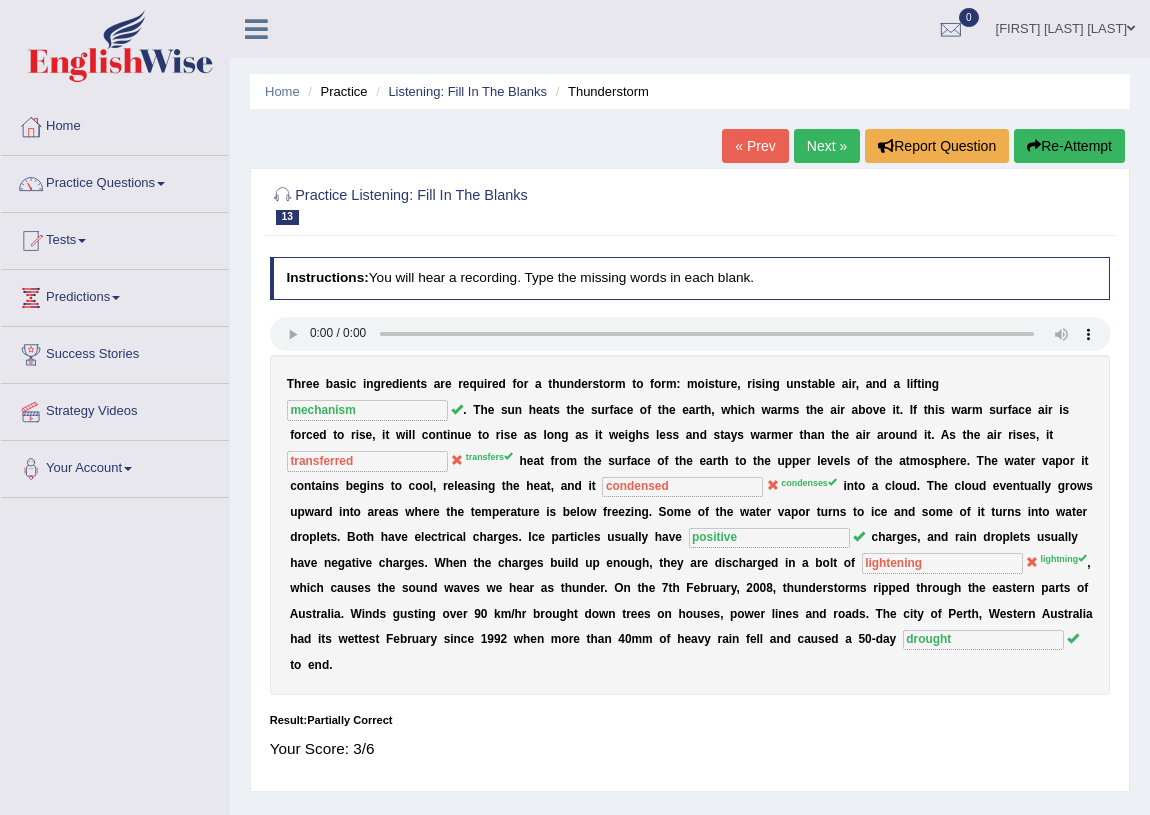 click on "Next »" at bounding box center [827, 146] 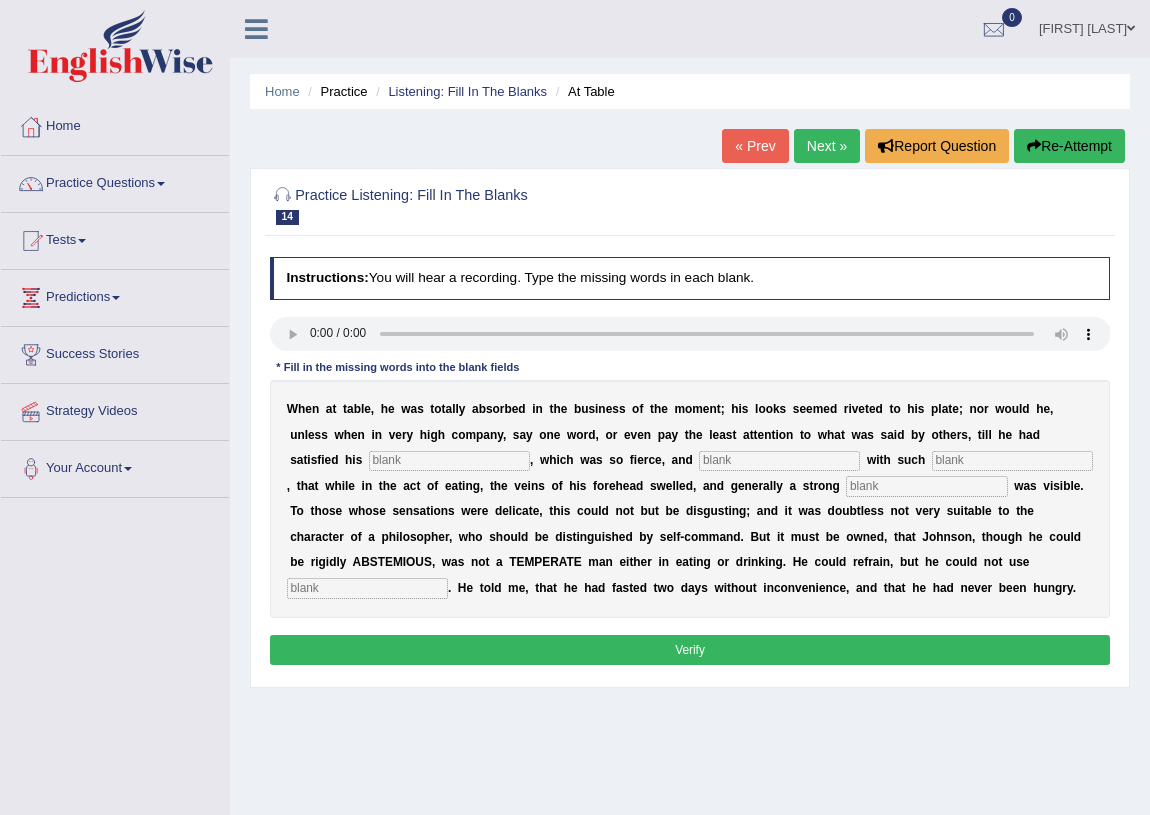 scroll, scrollTop: 0, scrollLeft: 0, axis: both 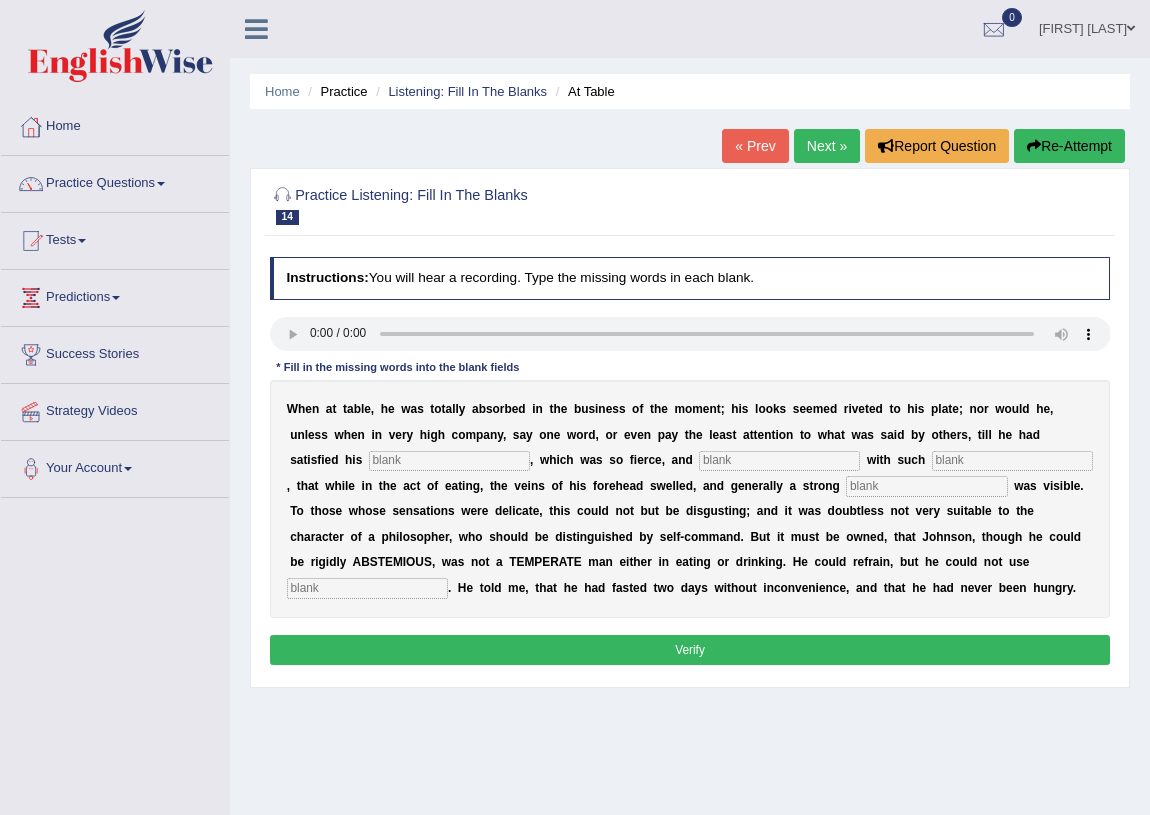 click on "Re-Attempt" at bounding box center (1069, 146) 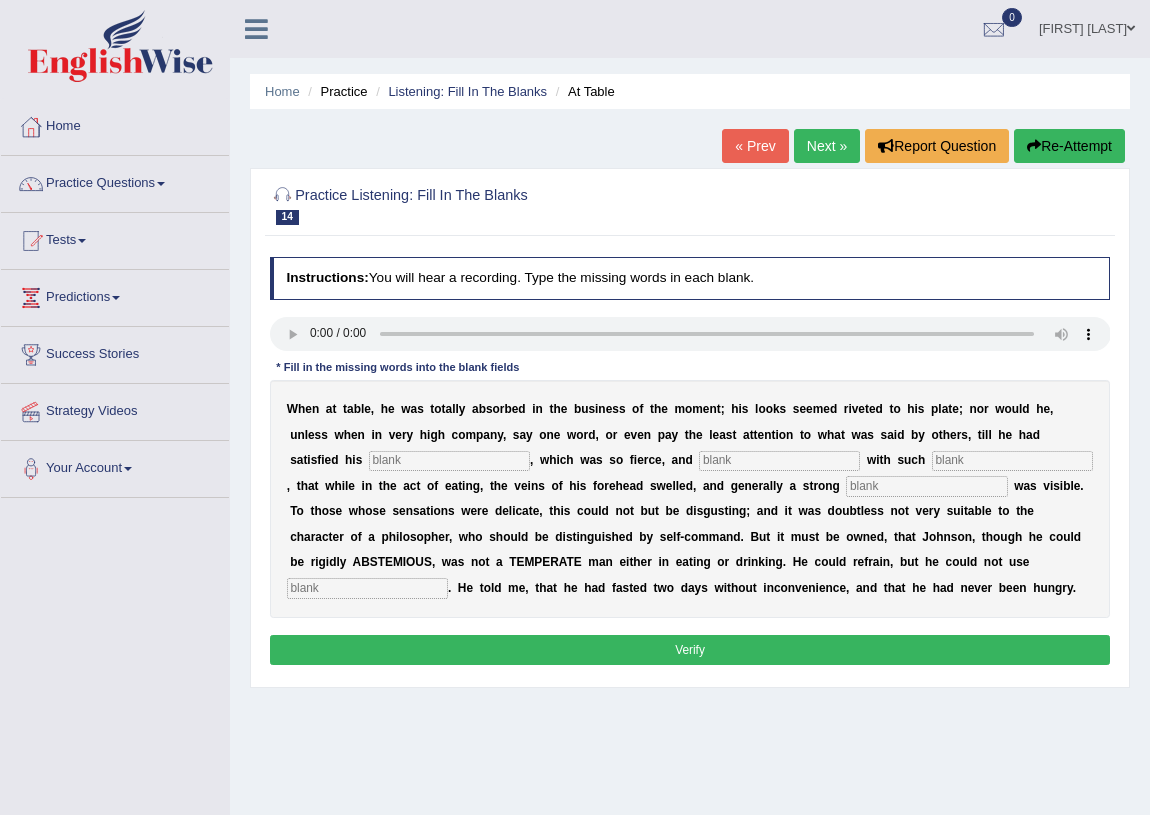 scroll, scrollTop: 0, scrollLeft: 0, axis: both 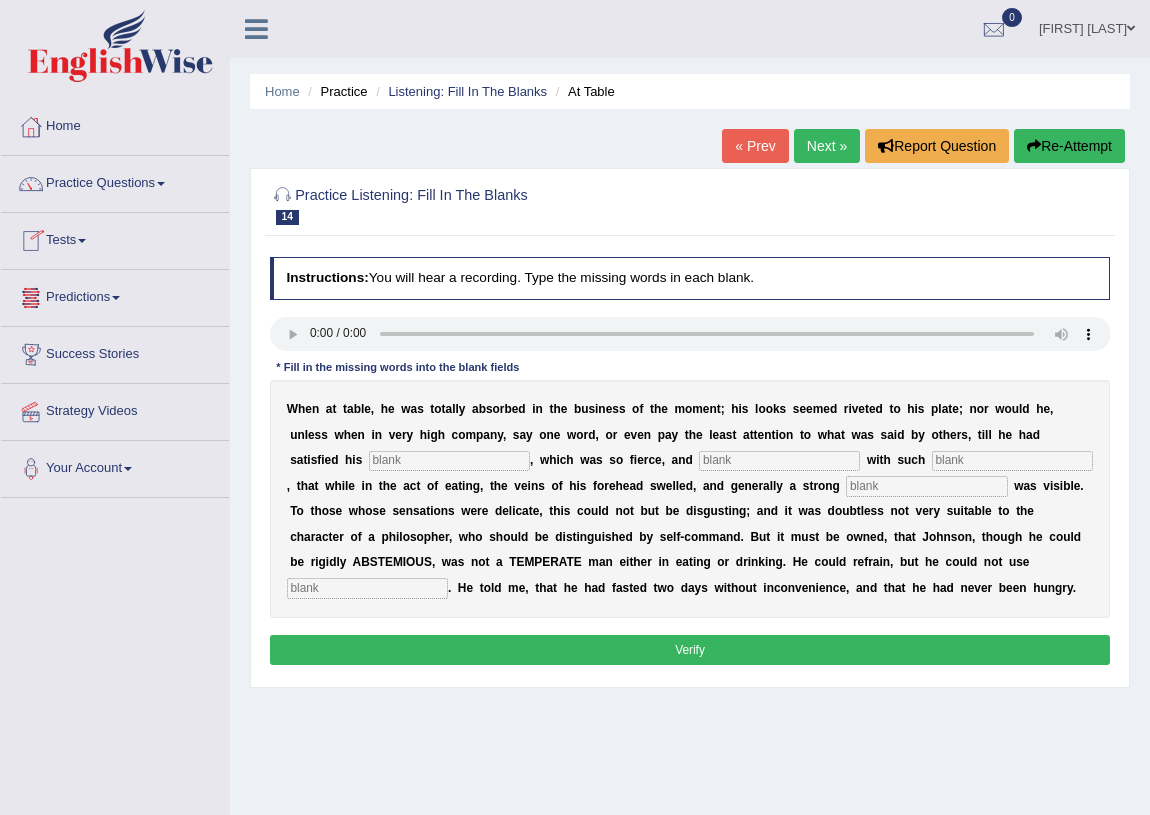 type 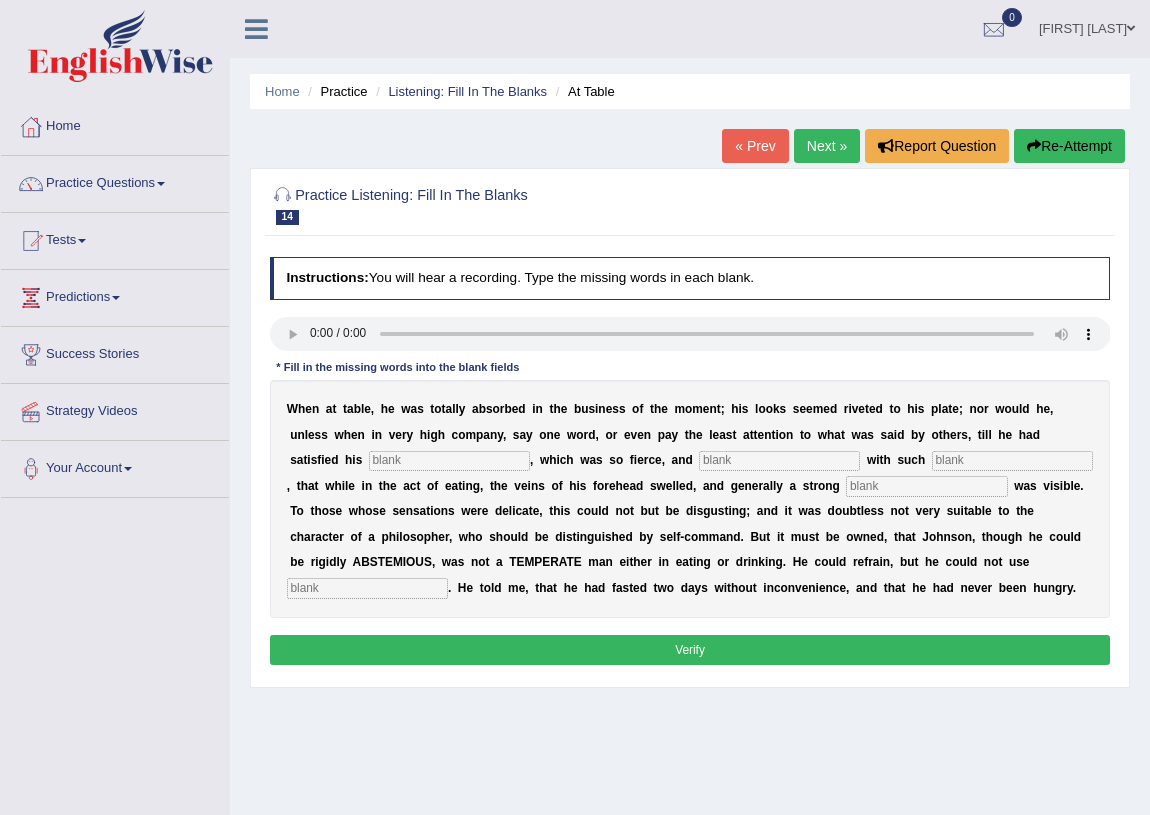 click at bounding box center (367, 588) 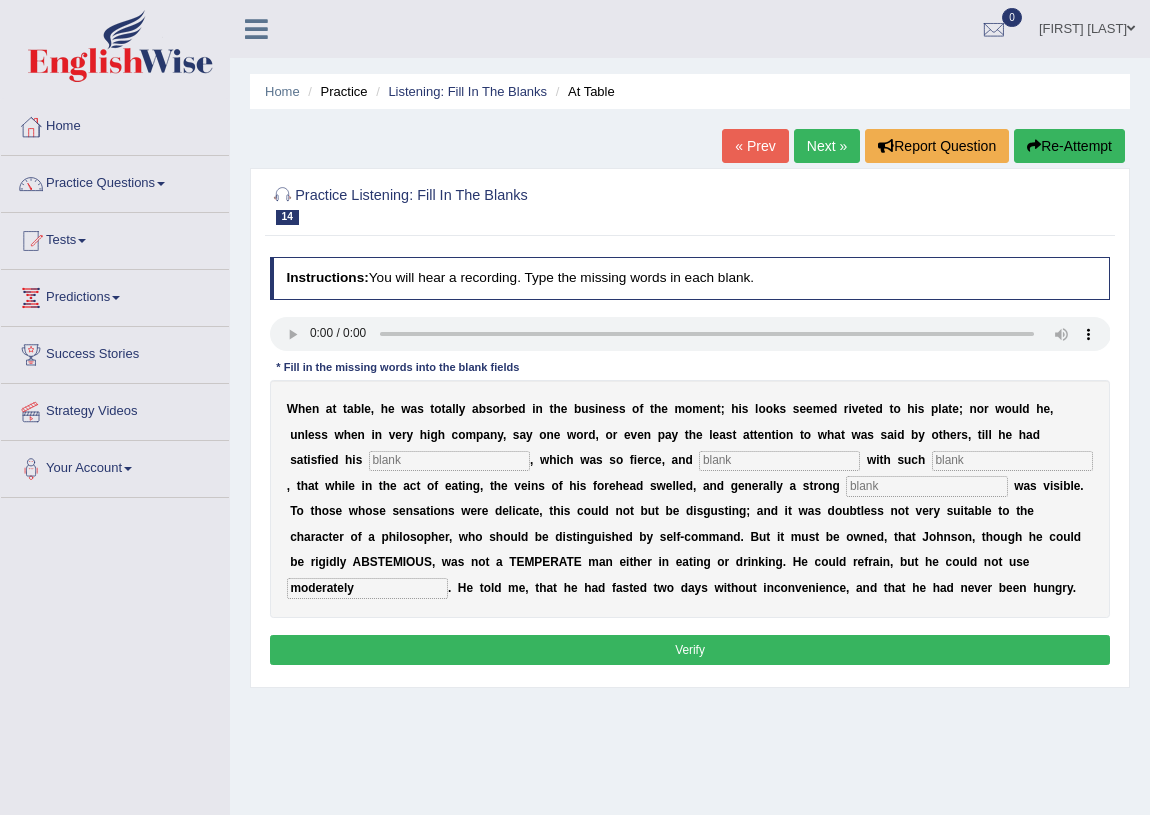 type on "moderately" 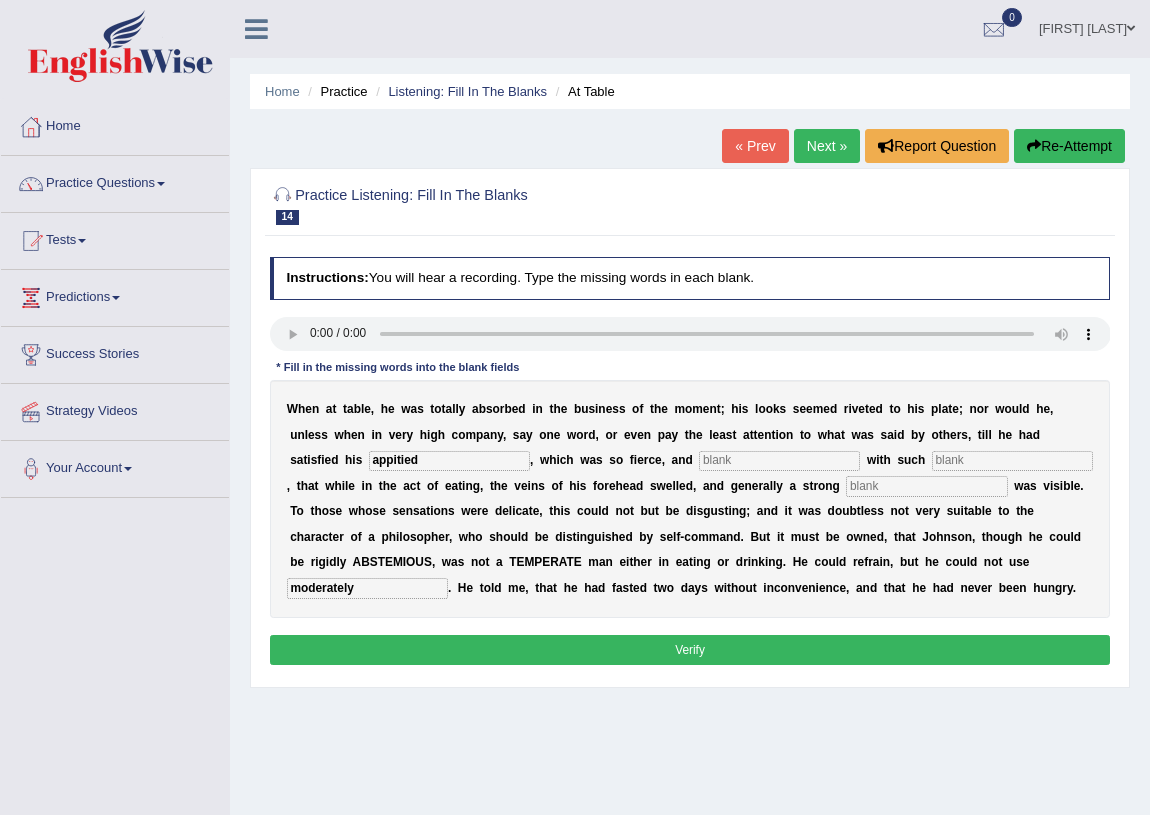 type on "appitied" 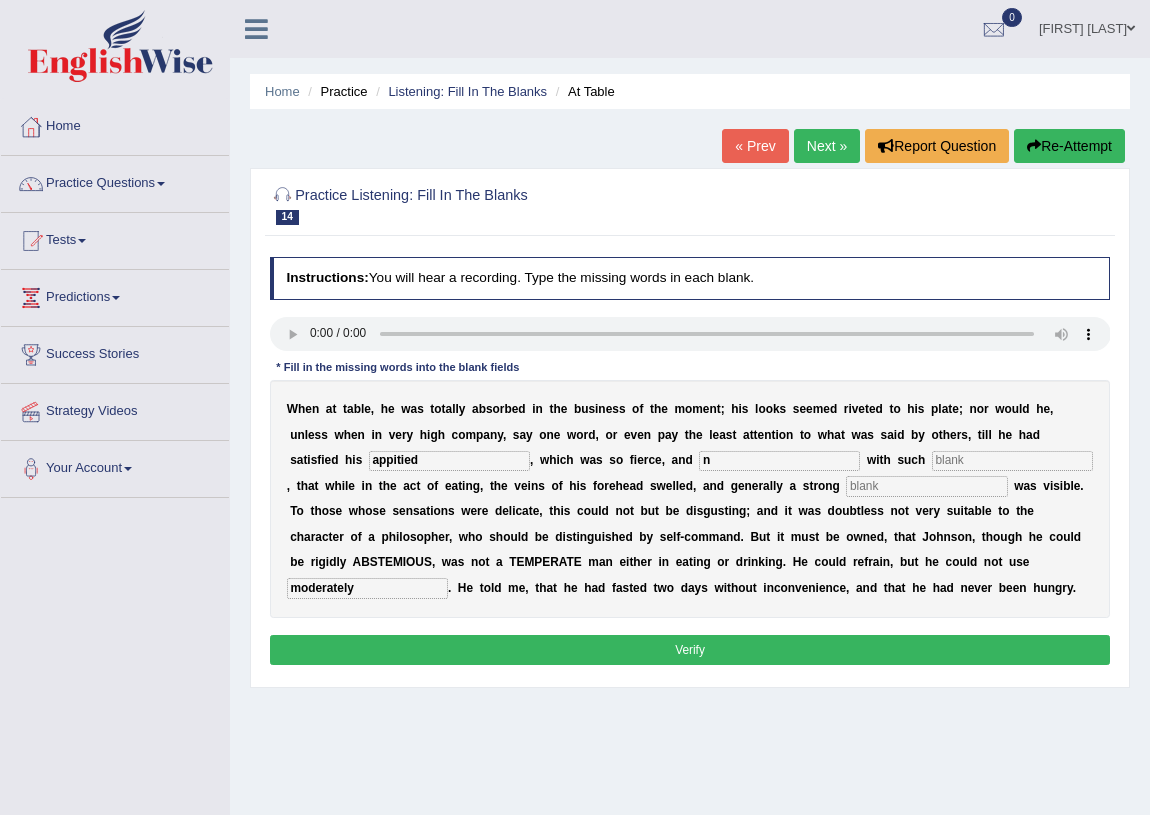 type on "n" 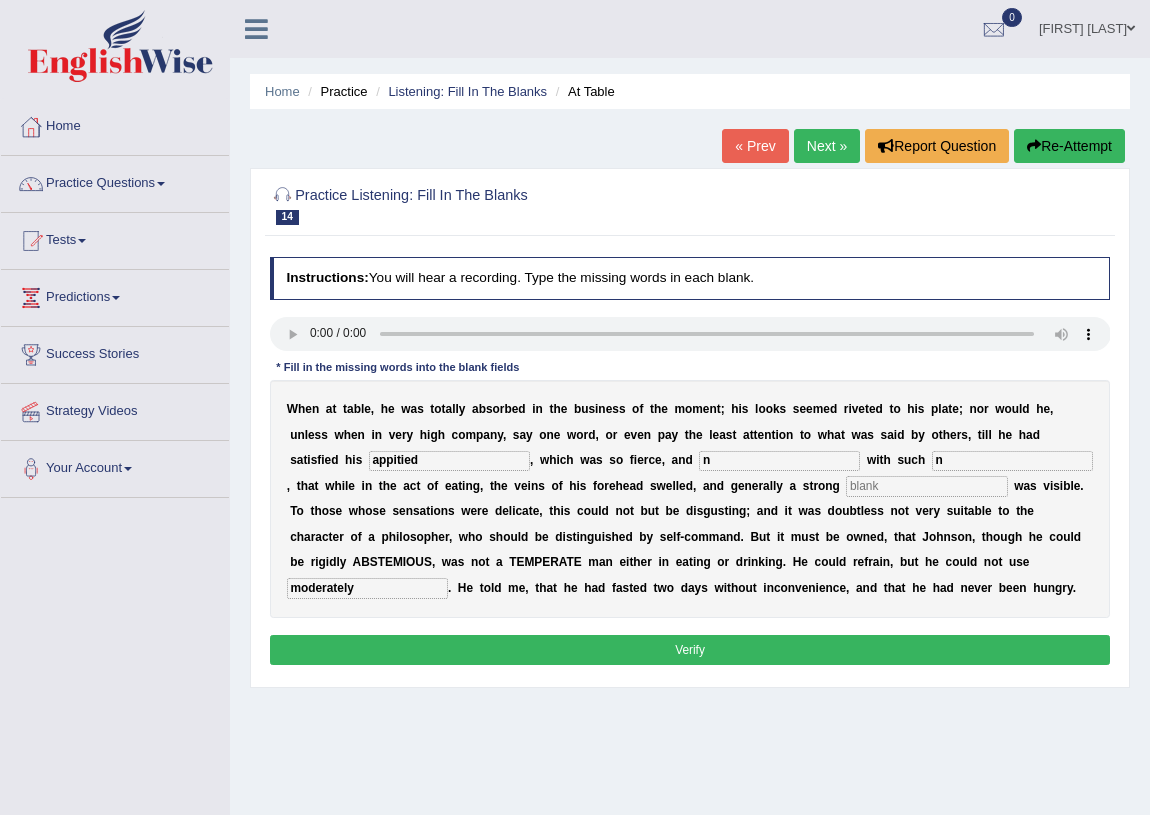 type on "n" 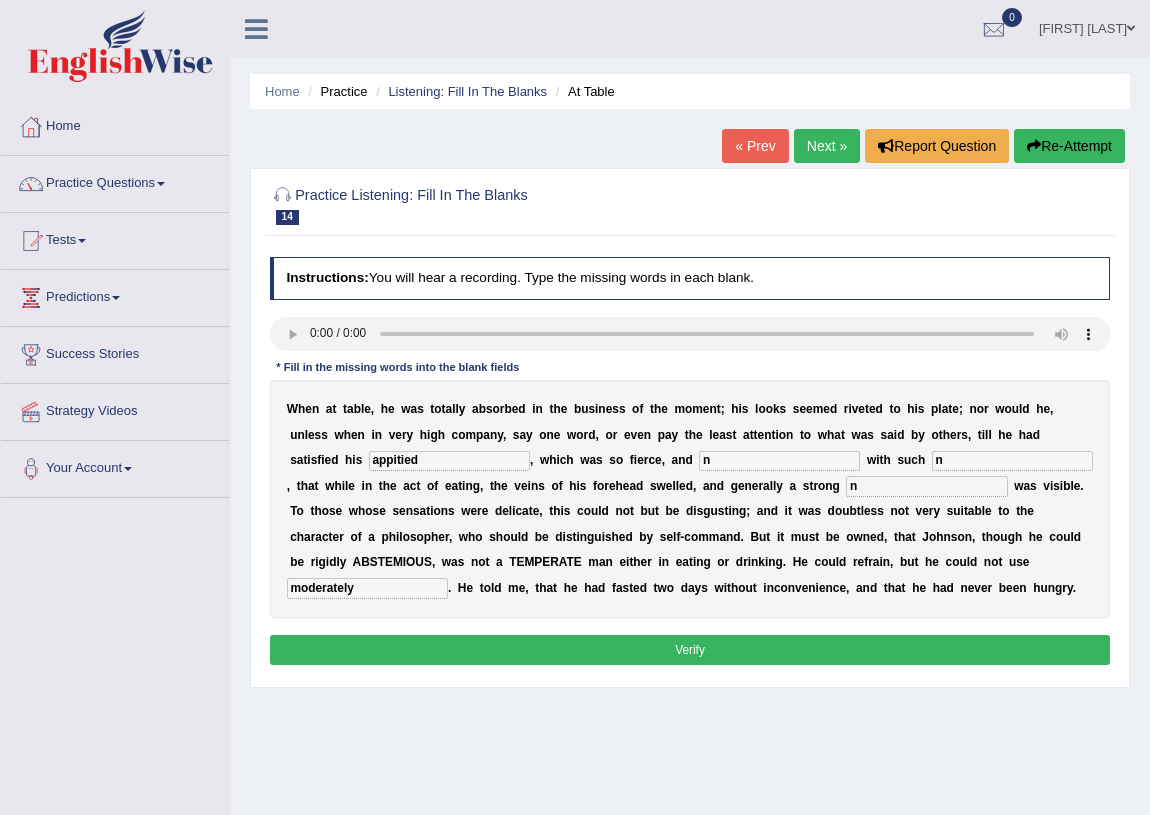 type on "n" 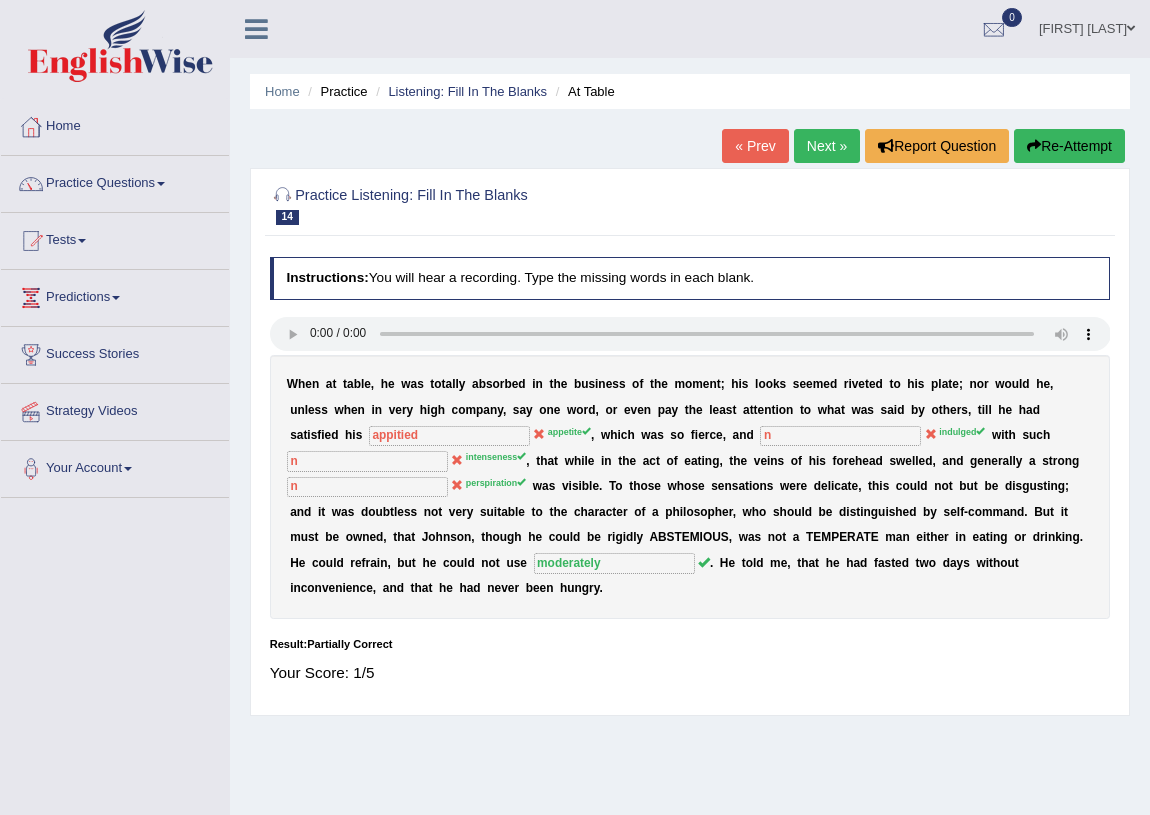 click on "Next »" at bounding box center (827, 146) 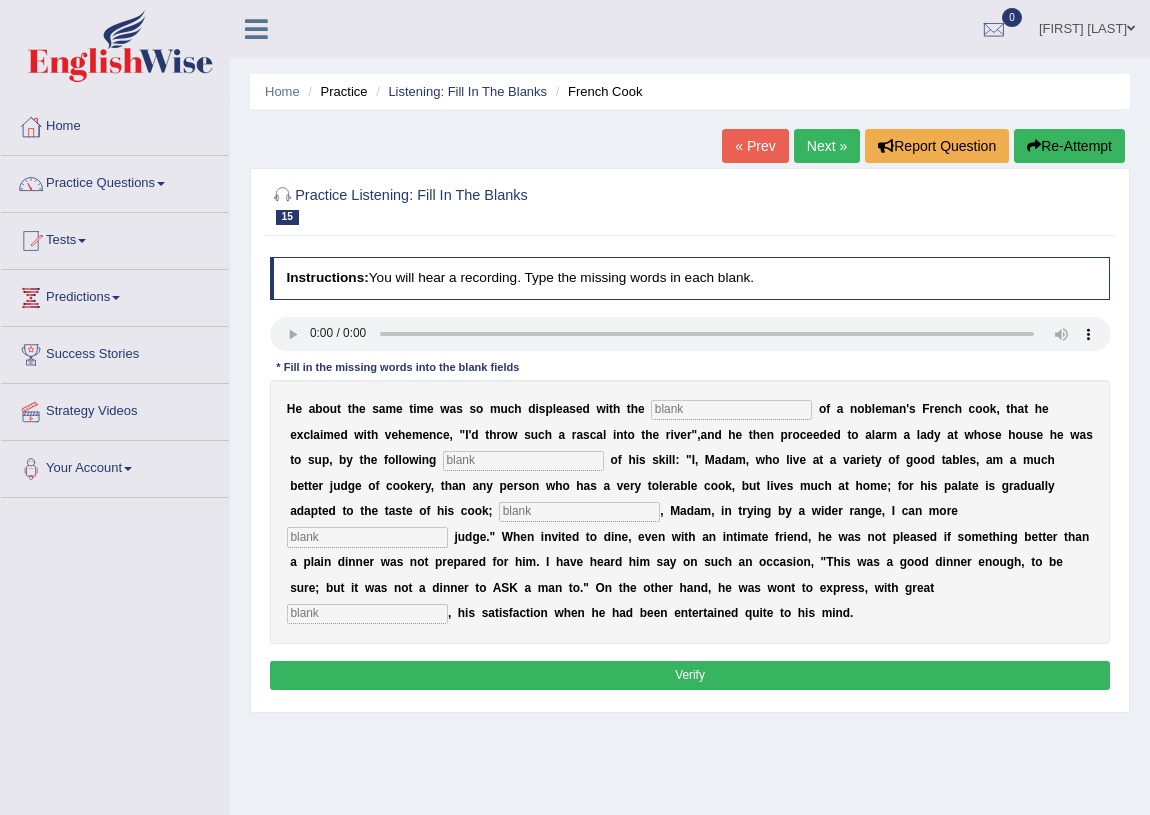 scroll, scrollTop: 0, scrollLeft: 0, axis: both 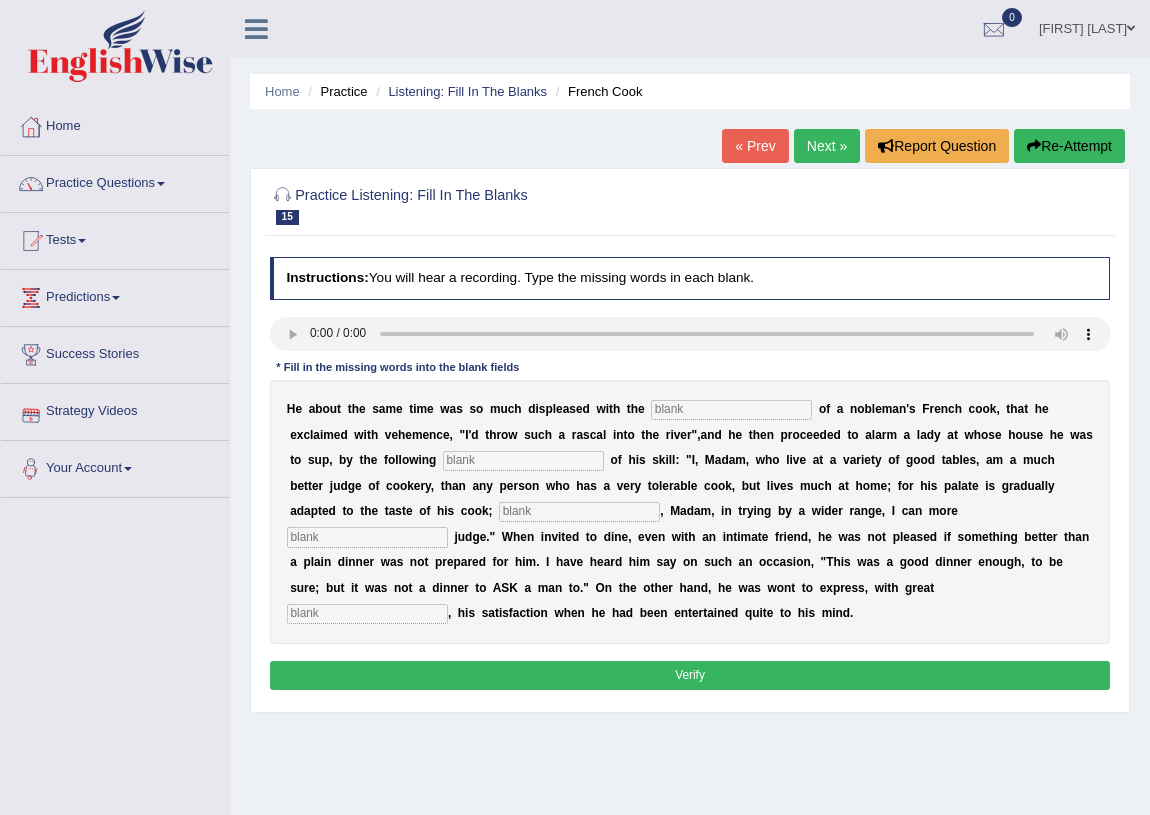 click at bounding box center [367, 614] 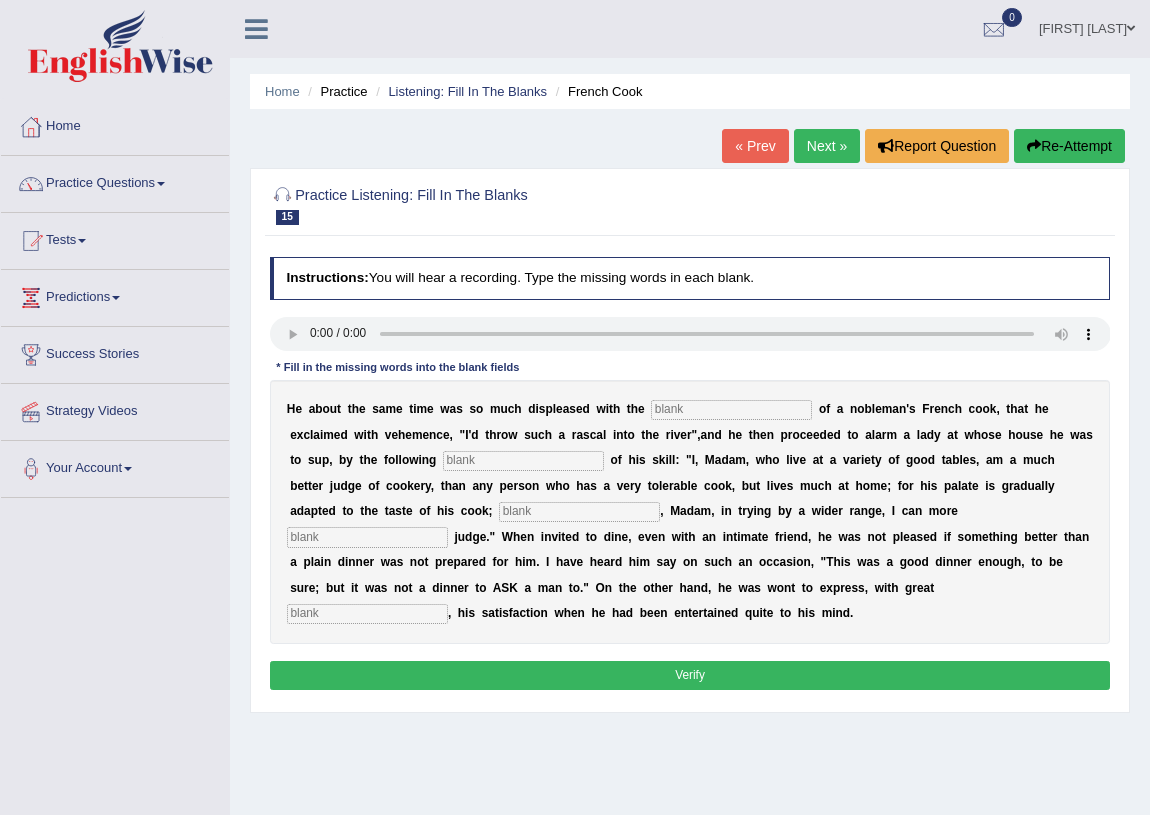 type 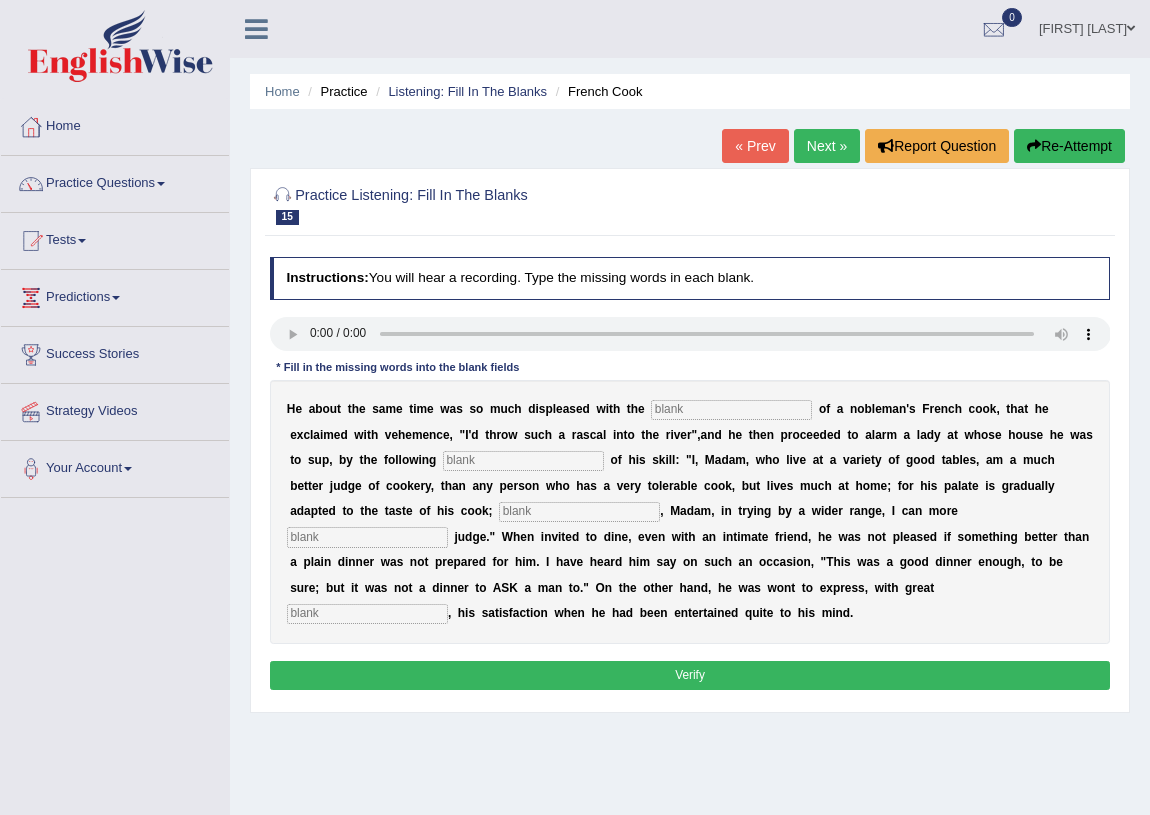 scroll, scrollTop: 0, scrollLeft: 0, axis: both 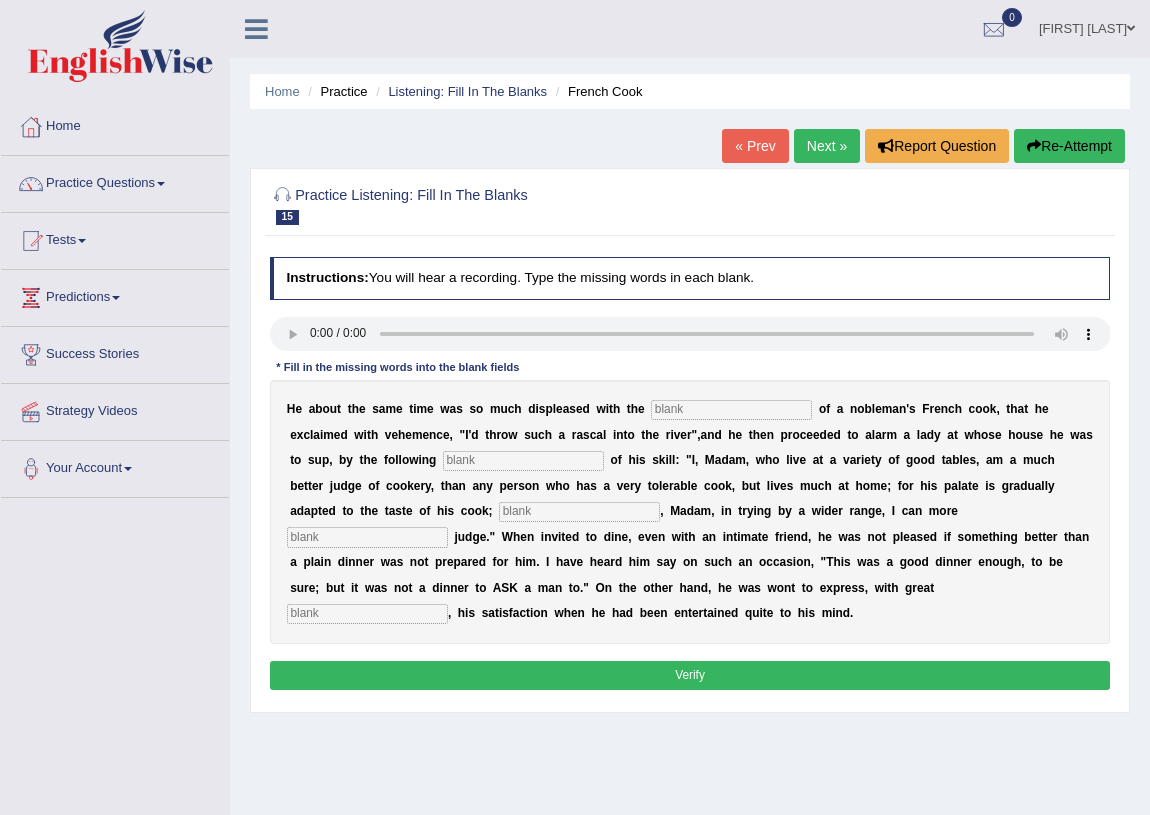 click at bounding box center [367, 614] 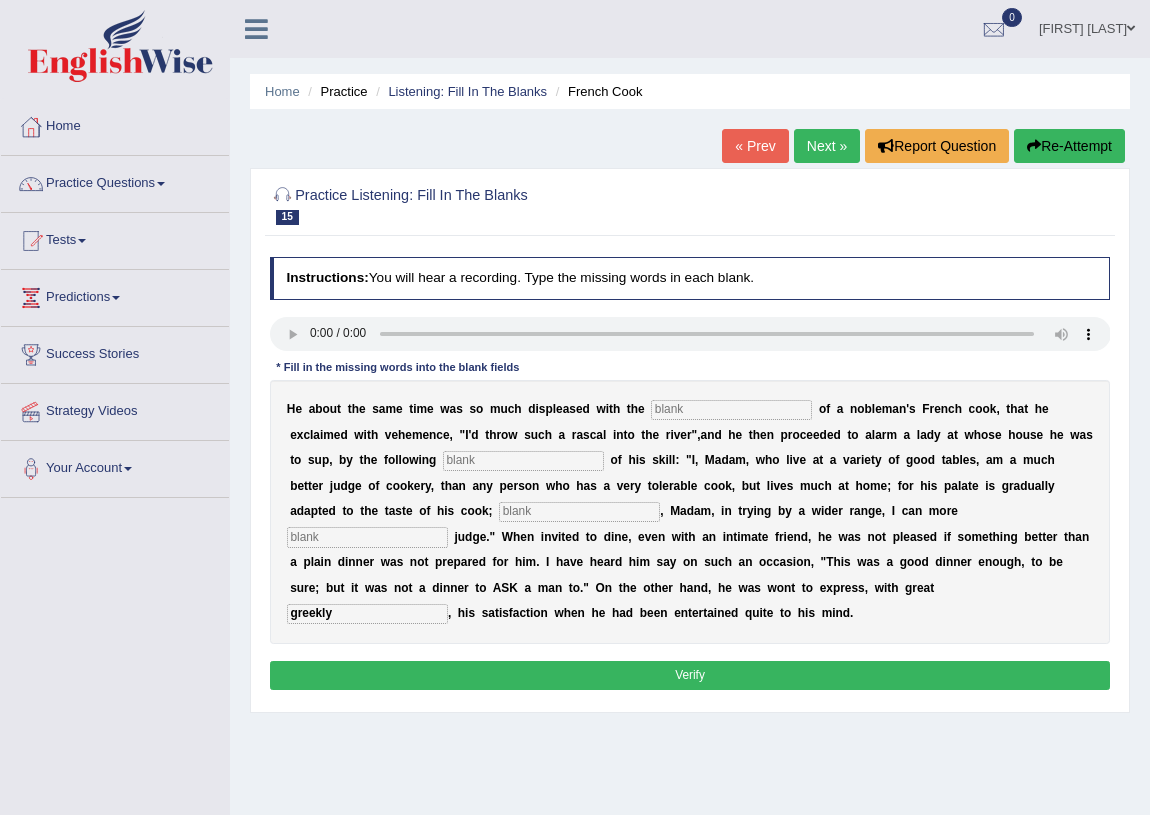 type on "greekly" 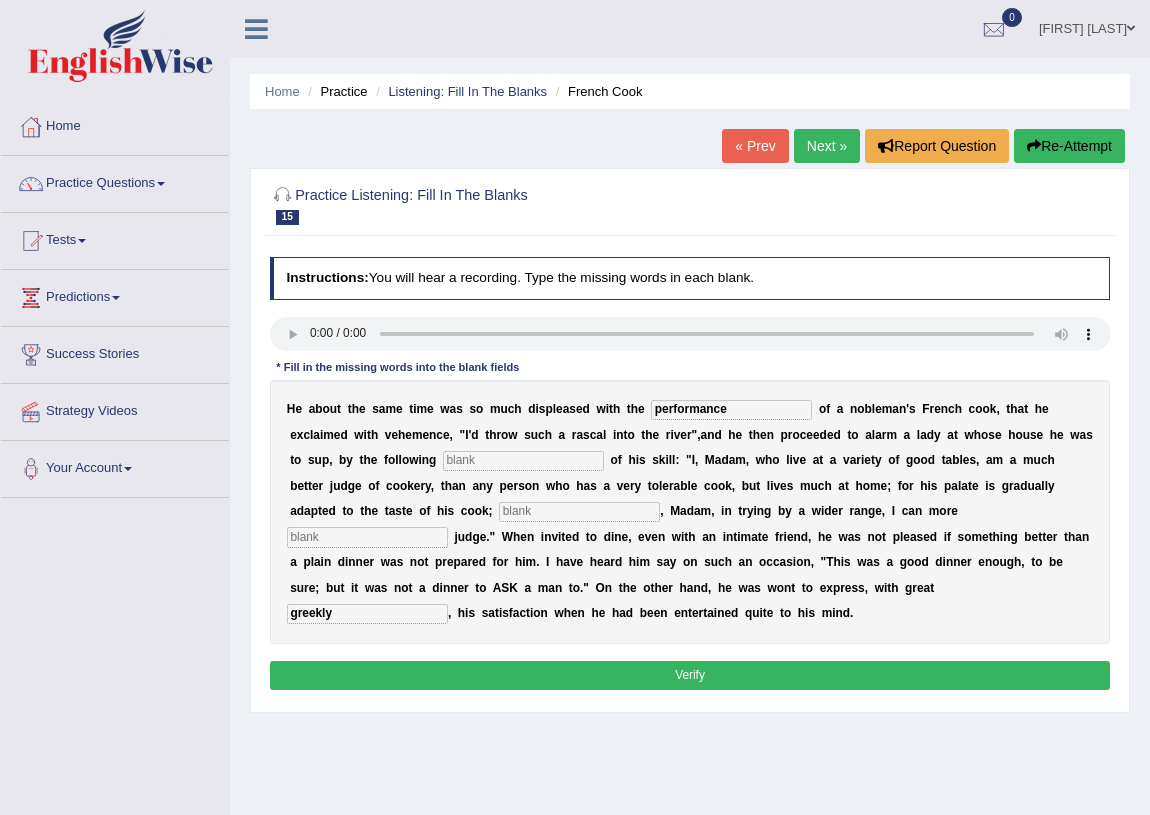 type on "performance" 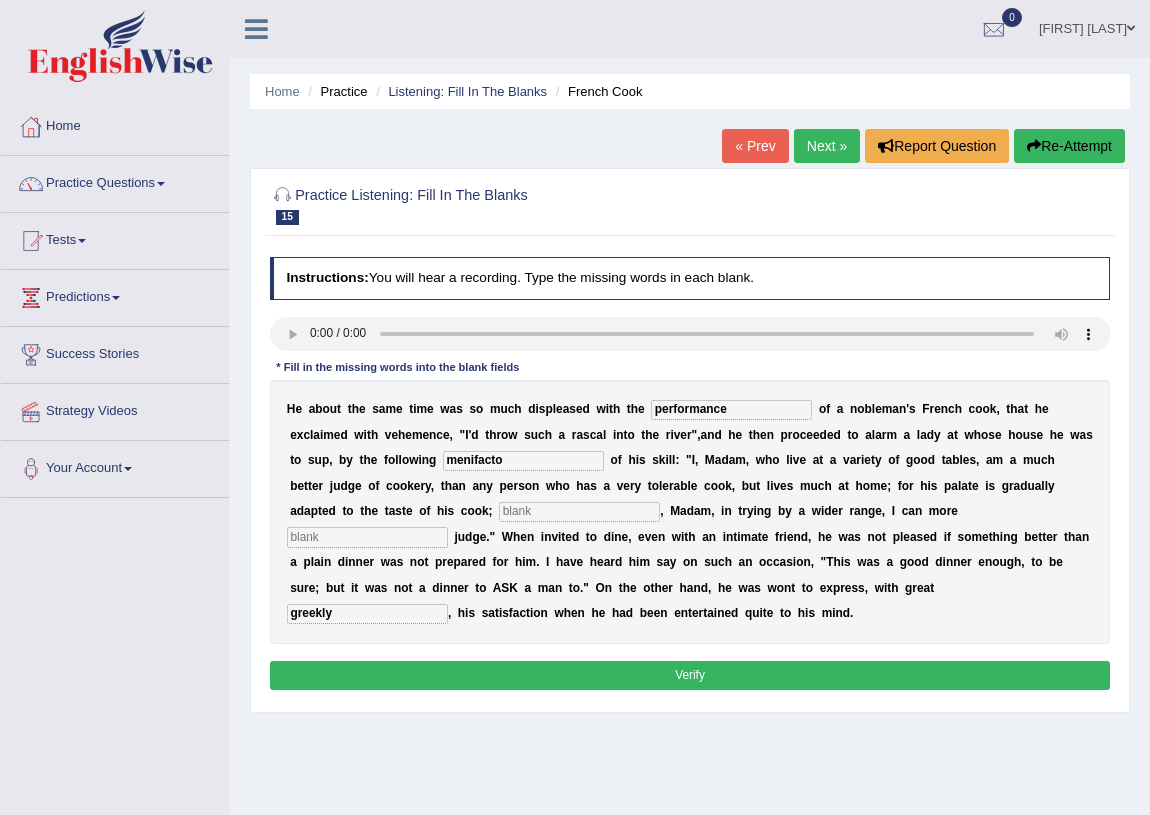 type on "menifacto" 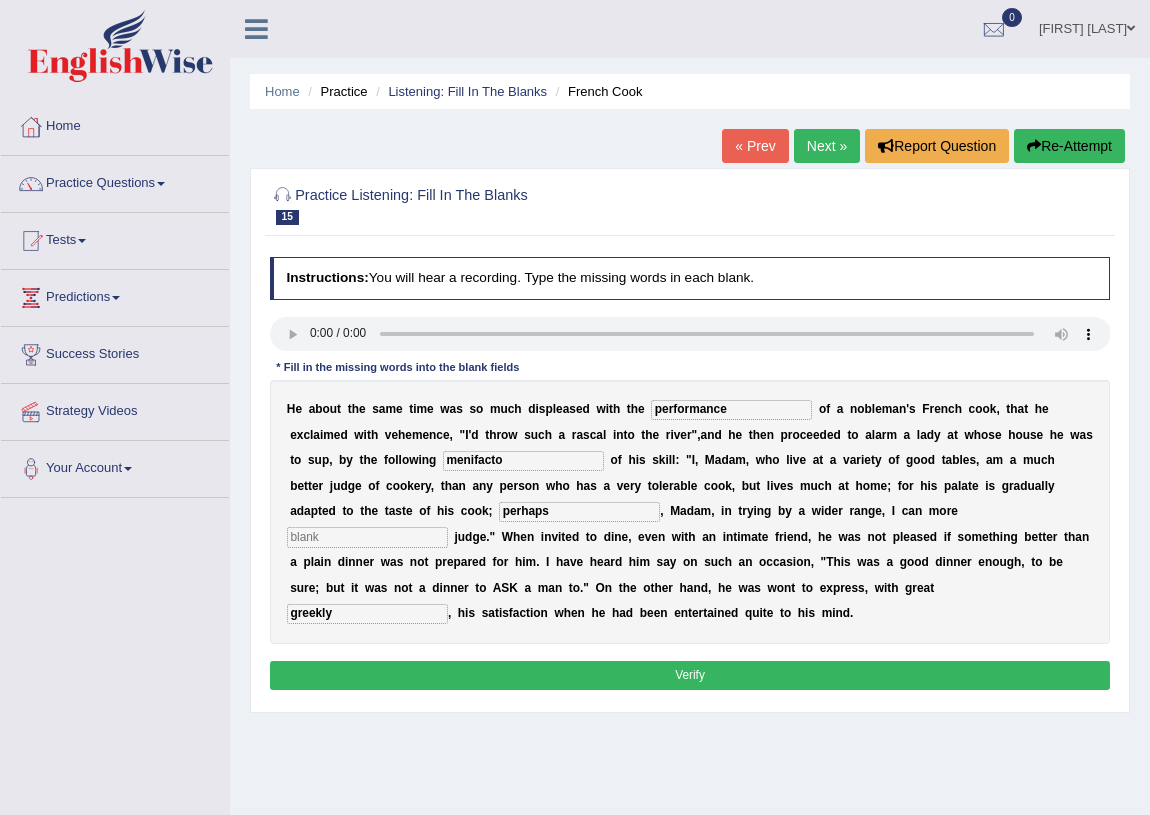 type on "perhaps" 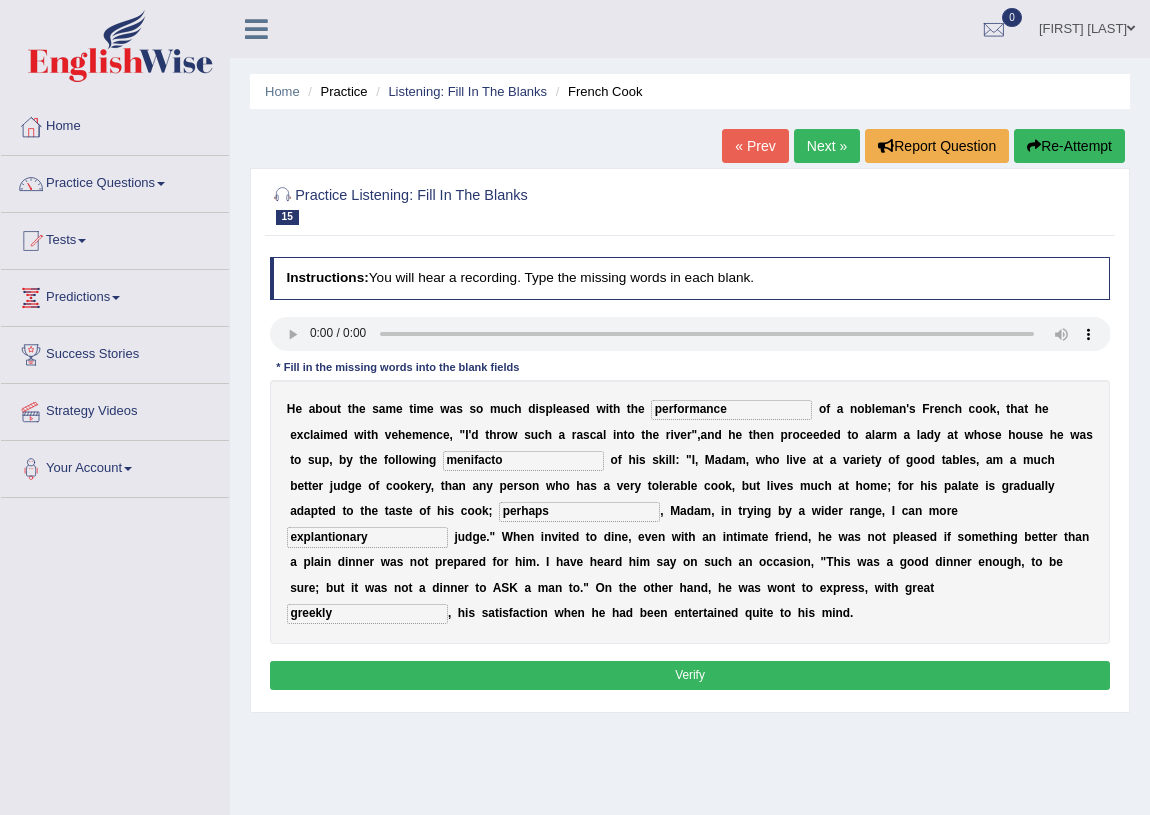 type on "explantionary" 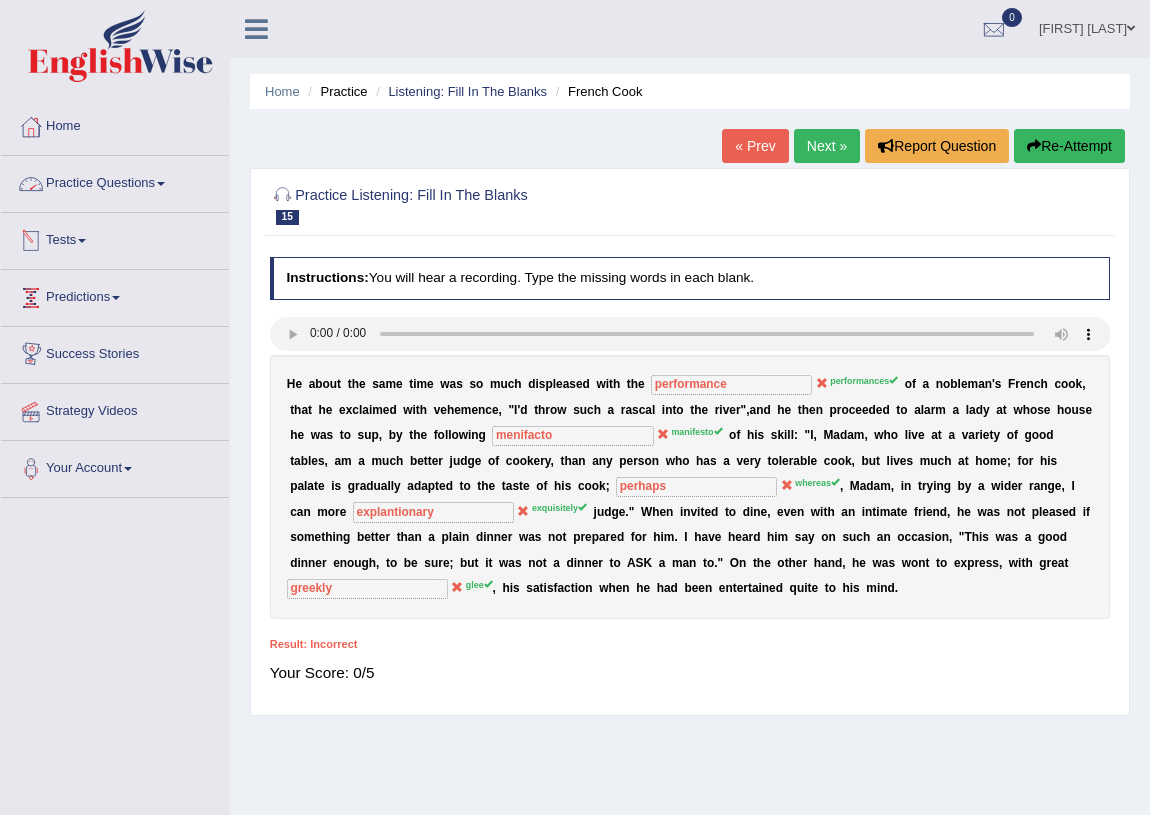 click on "Practice Questions" at bounding box center (115, 181) 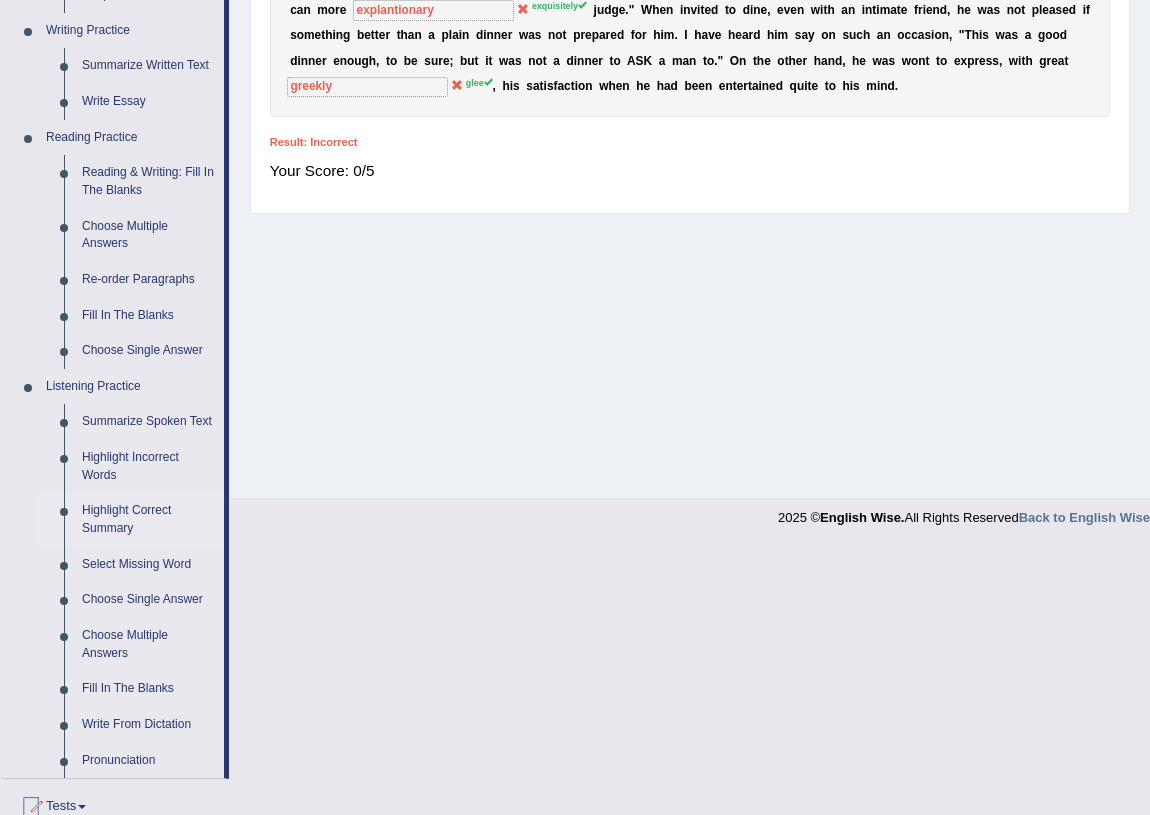 scroll, scrollTop: 545, scrollLeft: 0, axis: vertical 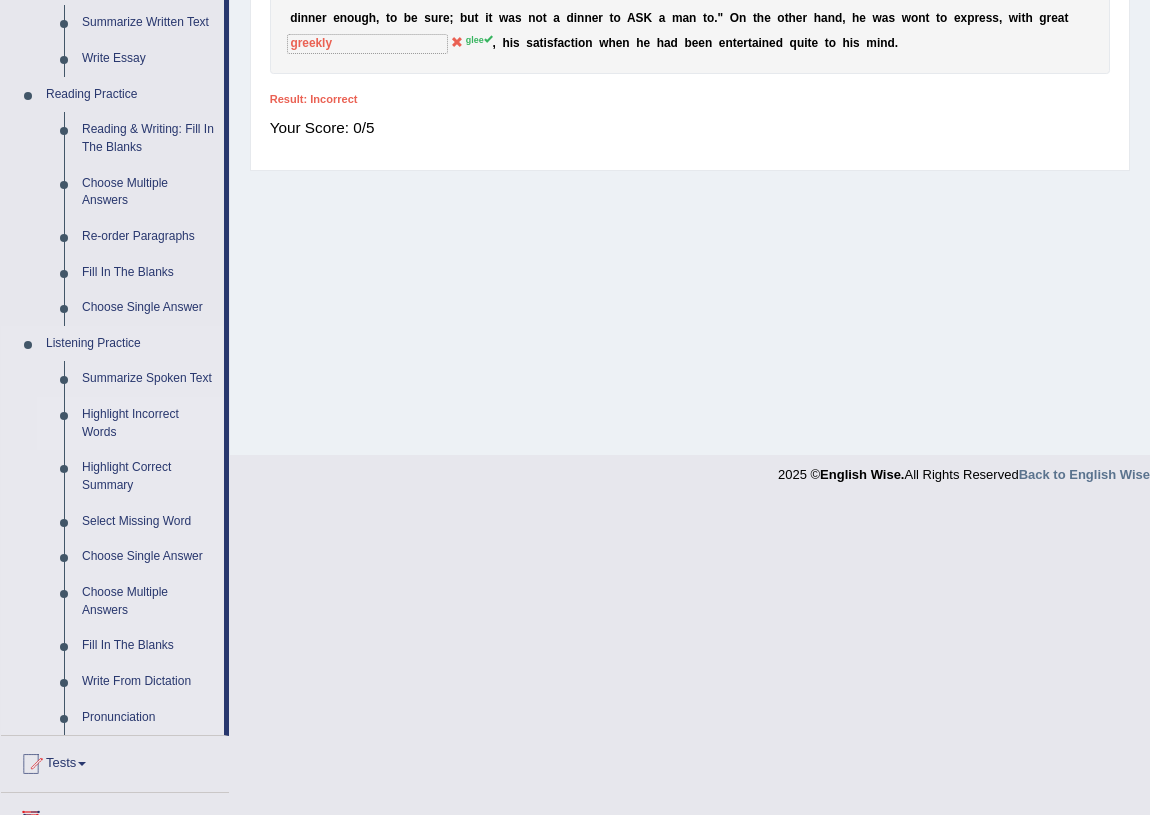 click on "Highlight Incorrect Words" at bounding box center (148, 423) 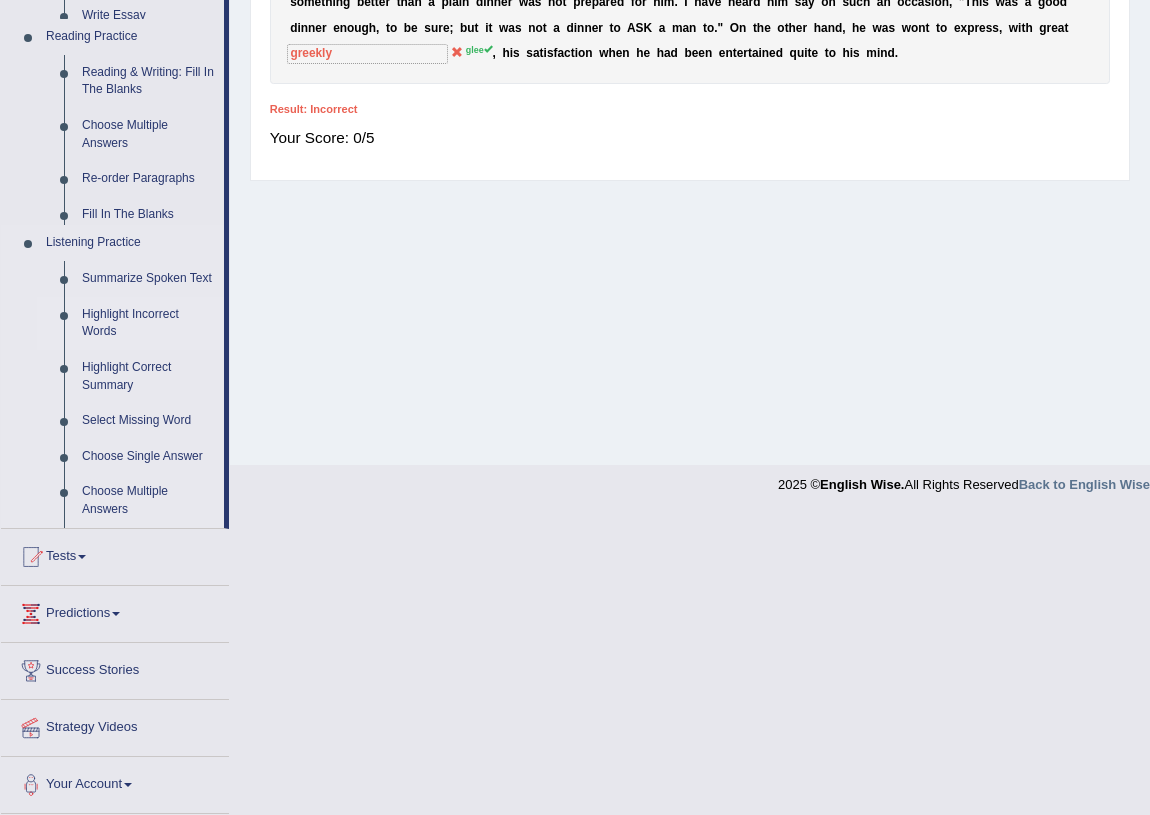 scroll, scrollTop: 340, scrollLeft: 0, axis: vertical 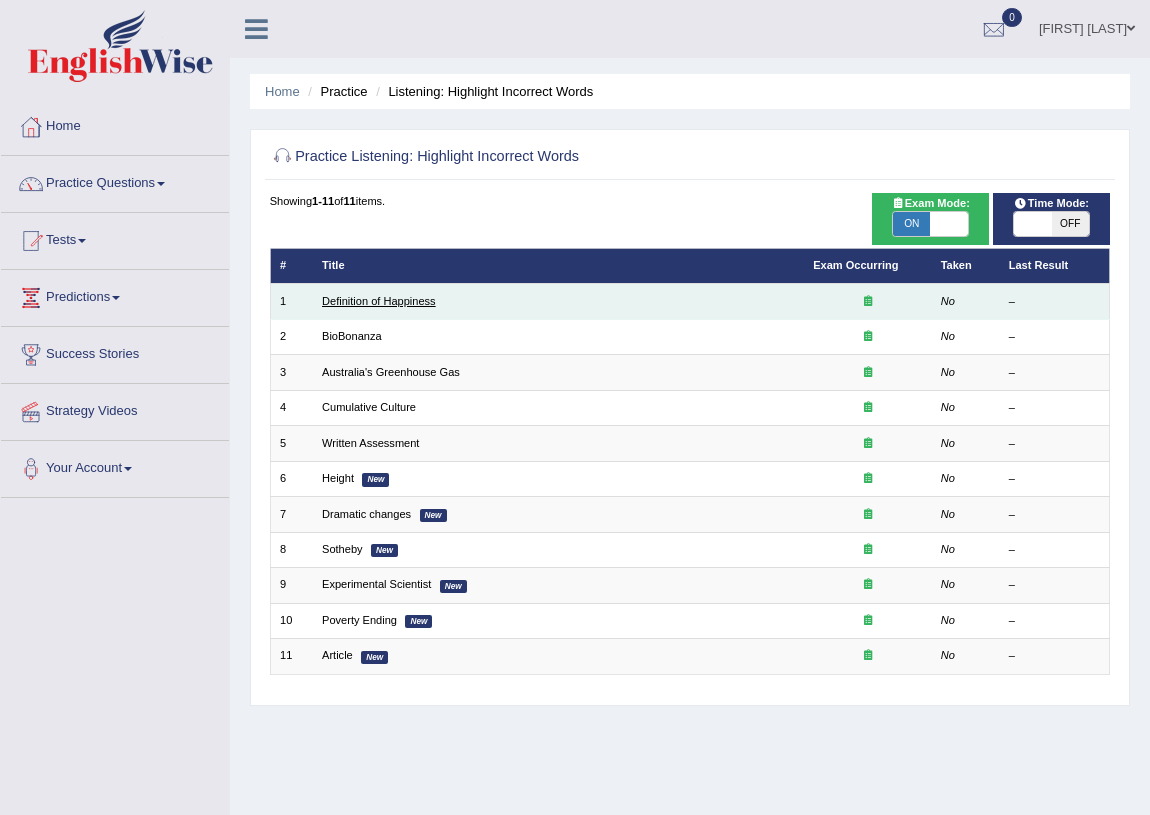 click on "Definition of Happiness" at bounding box center [379, 301] 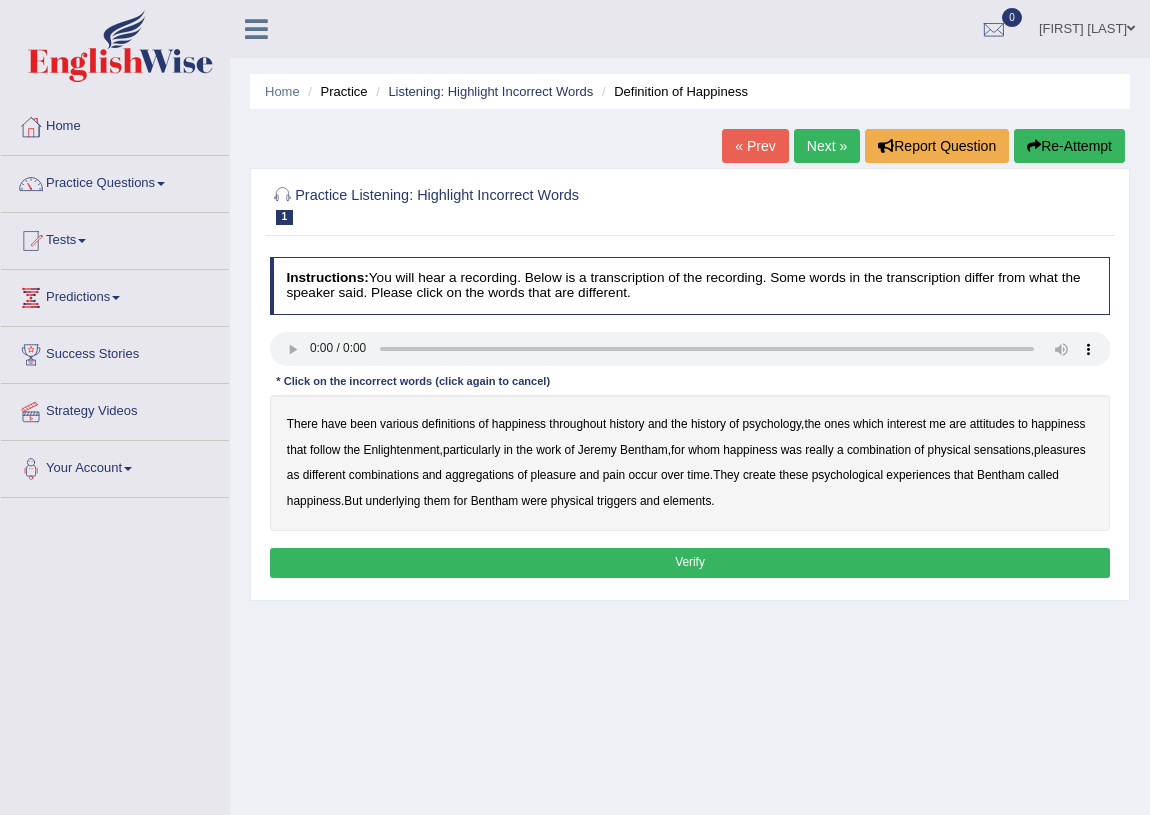 scroll, scrollTop: 0, scrollLeft: 0, axis: both 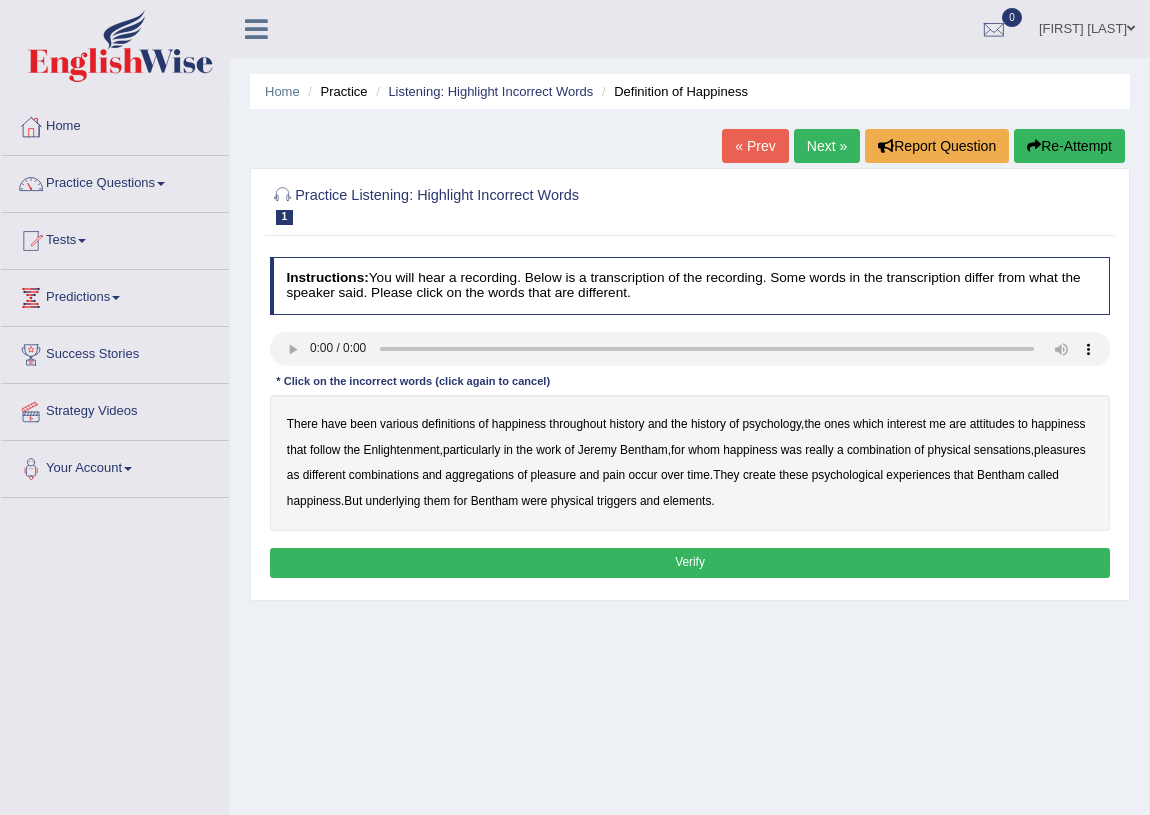 click on "psychology" at bounding box center [771, 424] 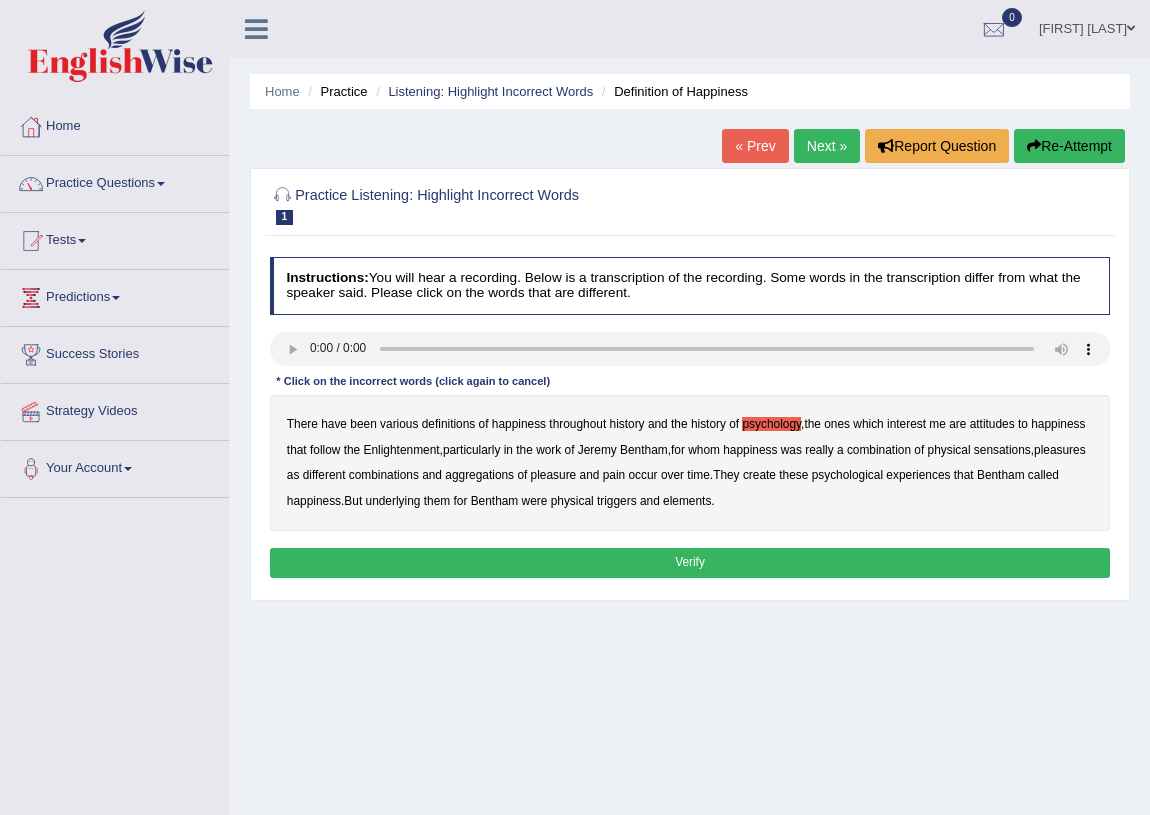 click on "psychology" at bounding box center [771, 424] 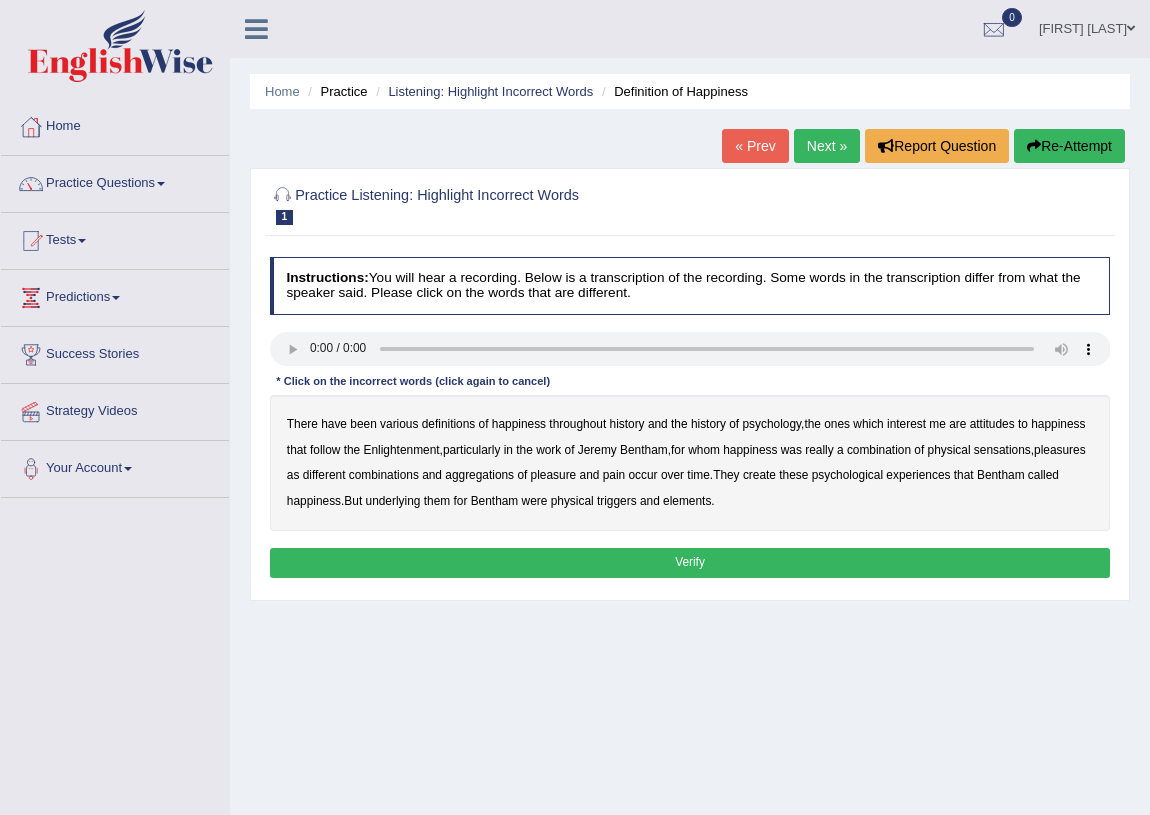 click on "sensations" at bounding box center [1002, 450] 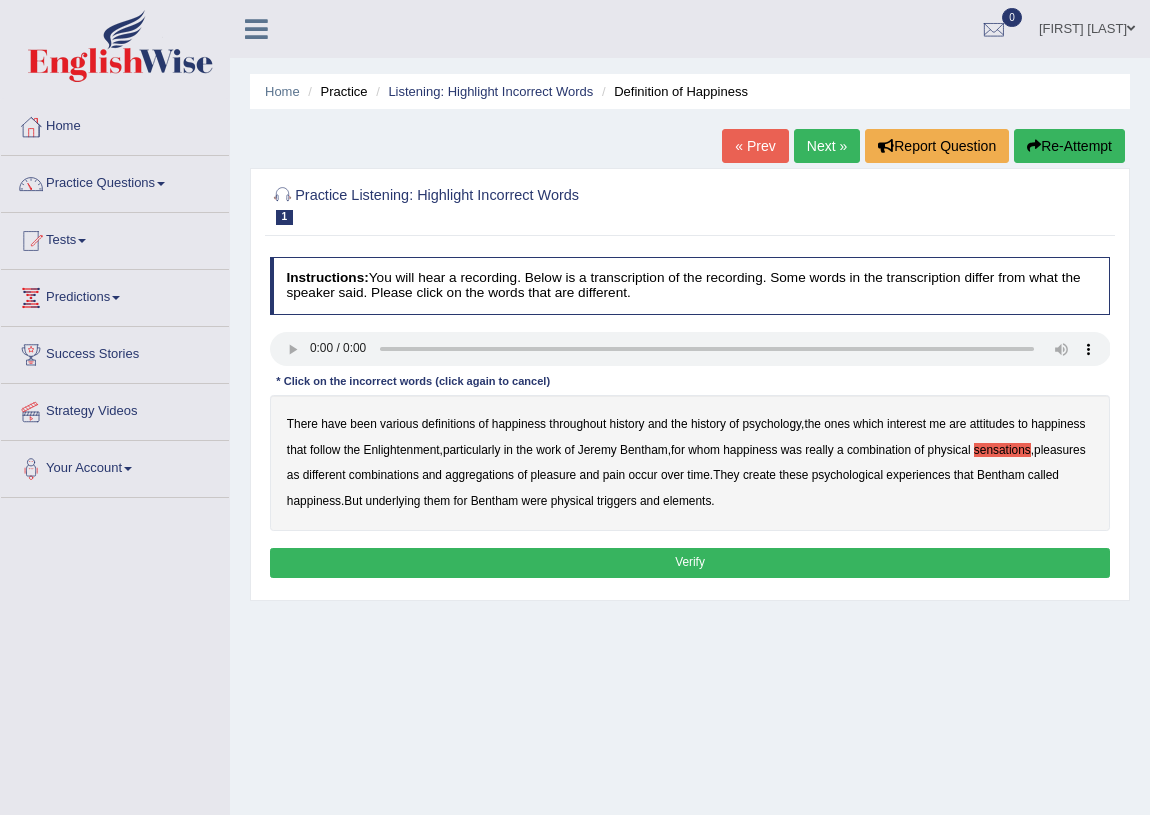 click on "create" at bounding box center (759, 475) 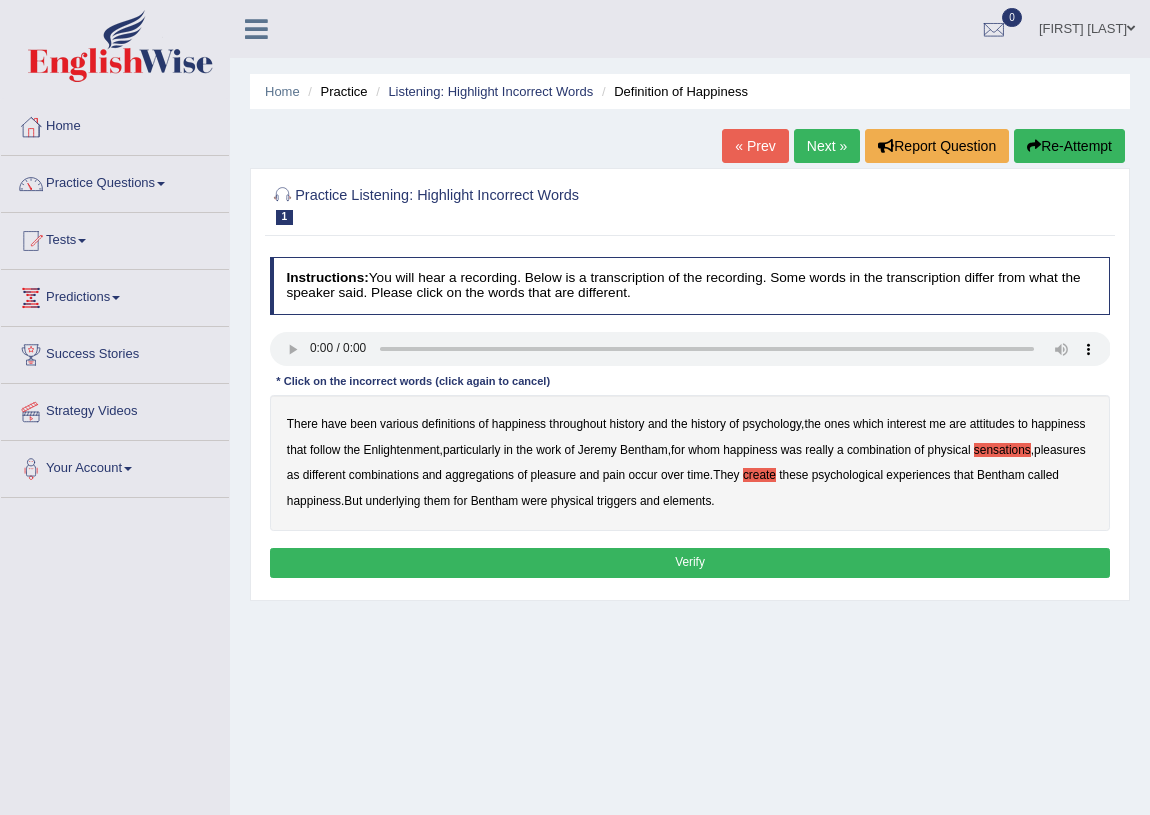 click on "elements" at bounding box center [687, 501] 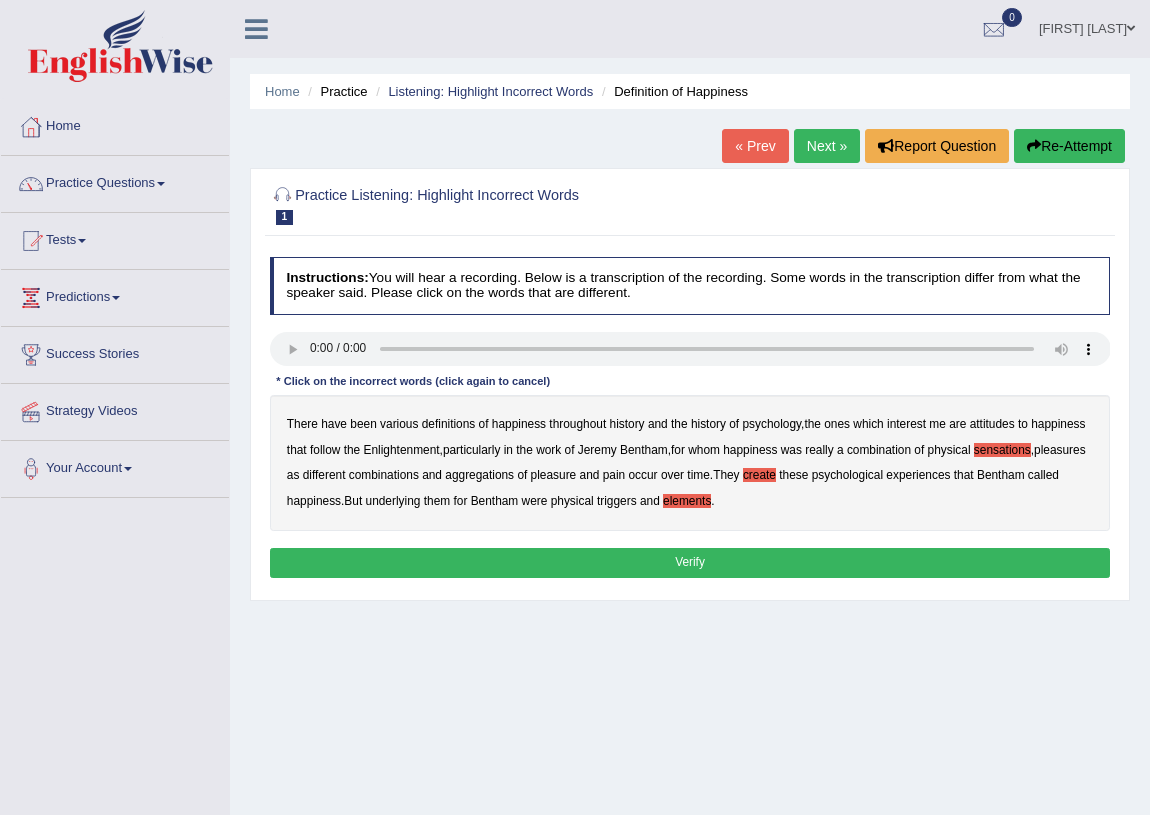 click on "Verify" at bounding box center [690, 562] 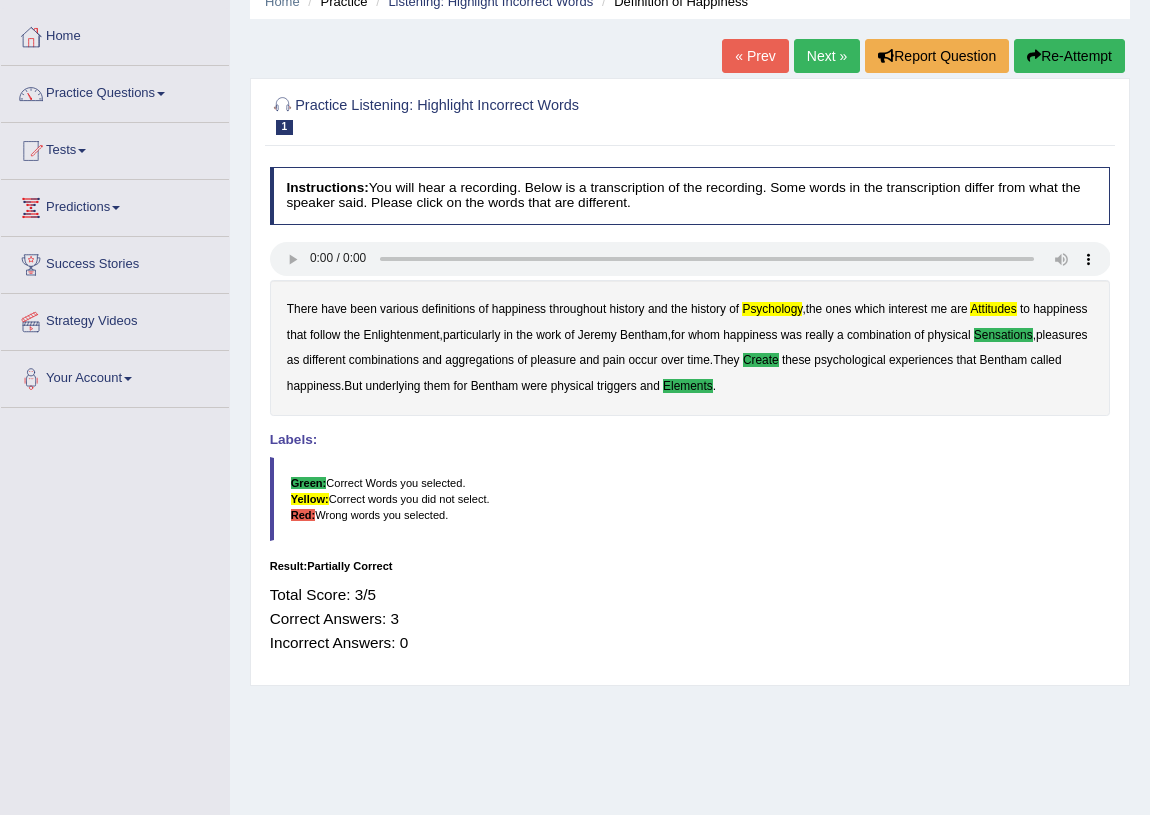 scroll, scrollTop: 0, scrollLeft: 0, axis: both 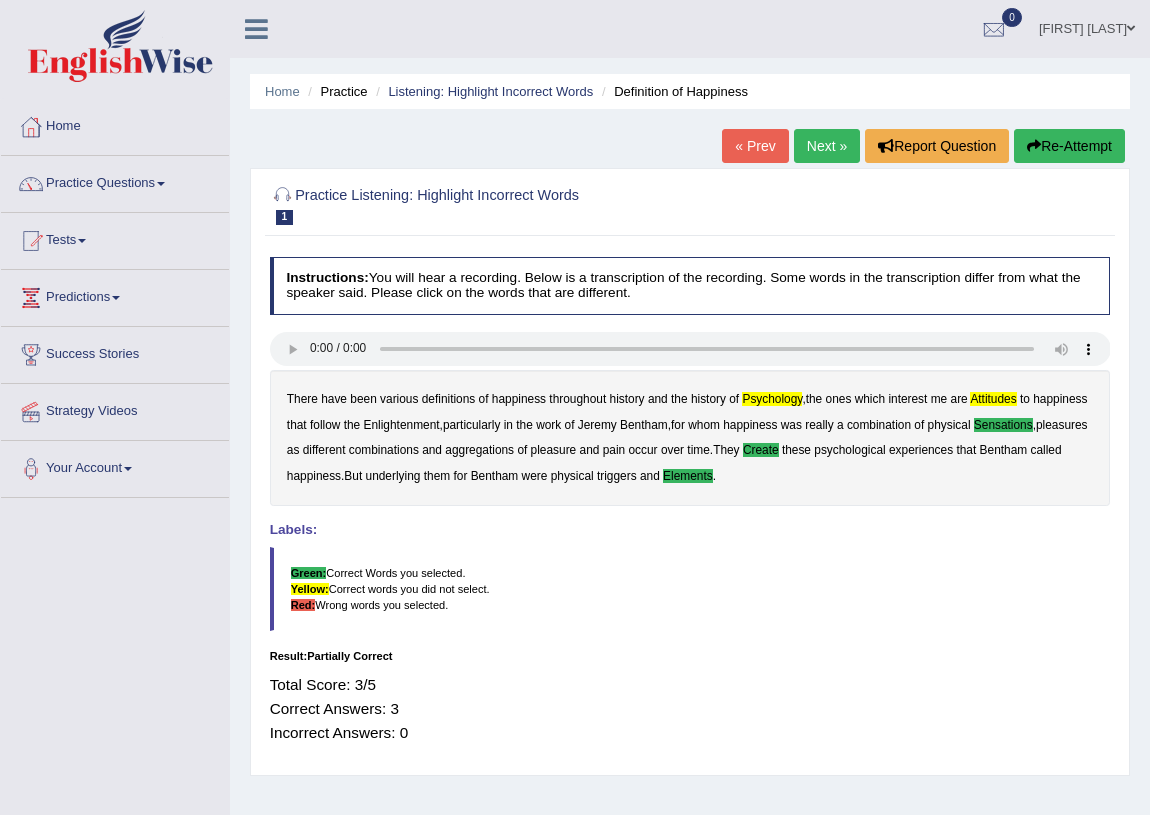 click on "Next »" at bounding box center (827, 146) 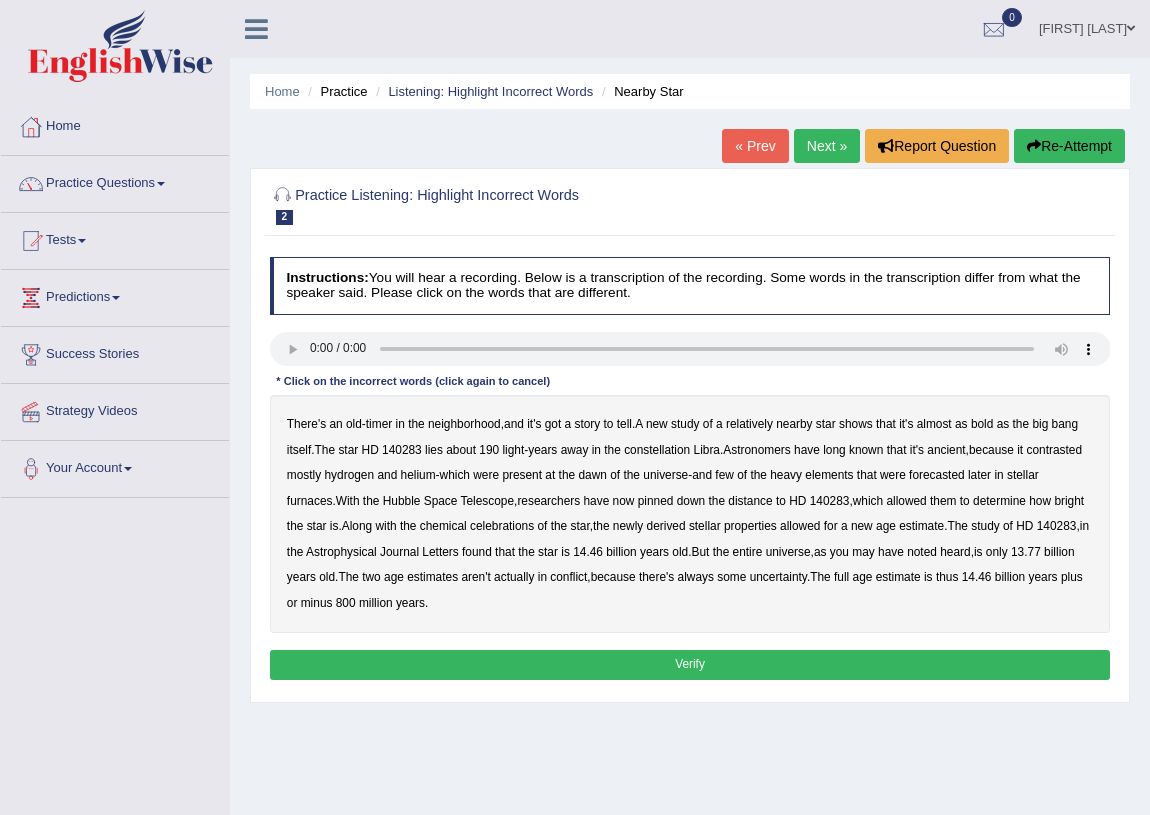 scroll, scrollTop: 0, scrollLeft: 0, axis: both 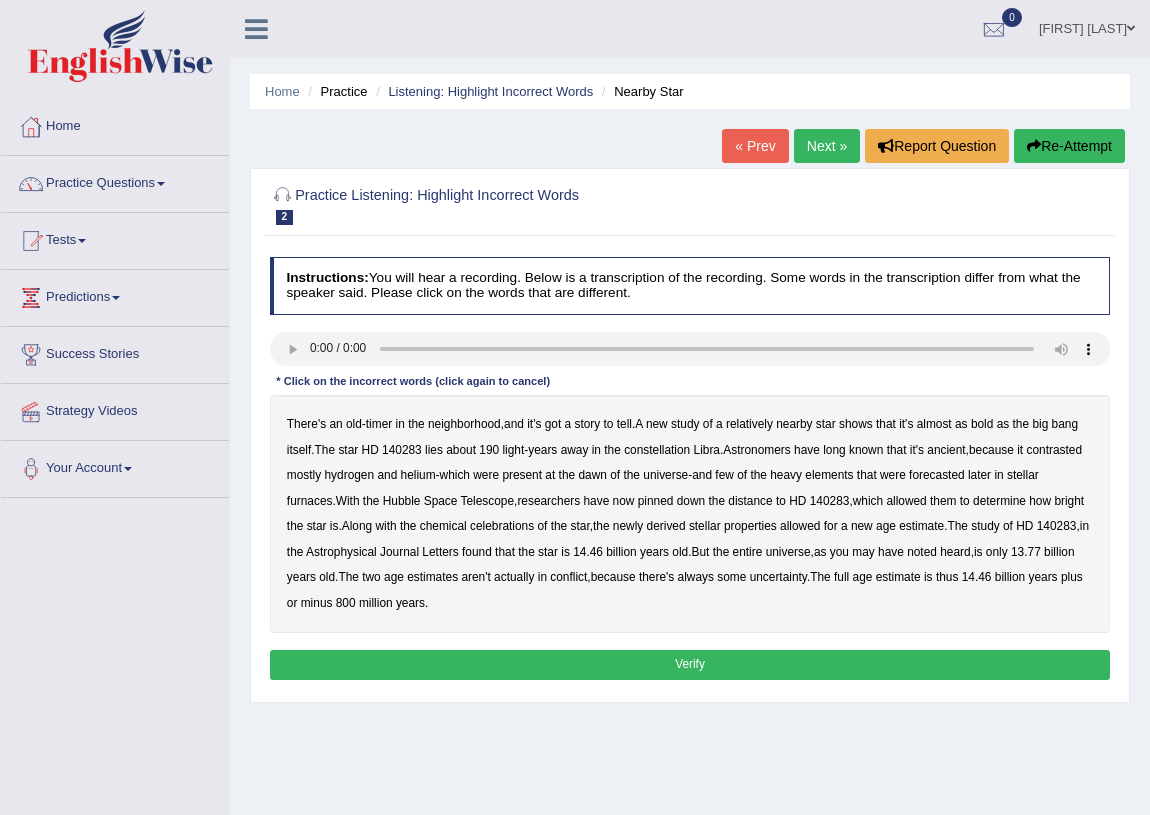 click on "bold" at bounding box center [982, 424] 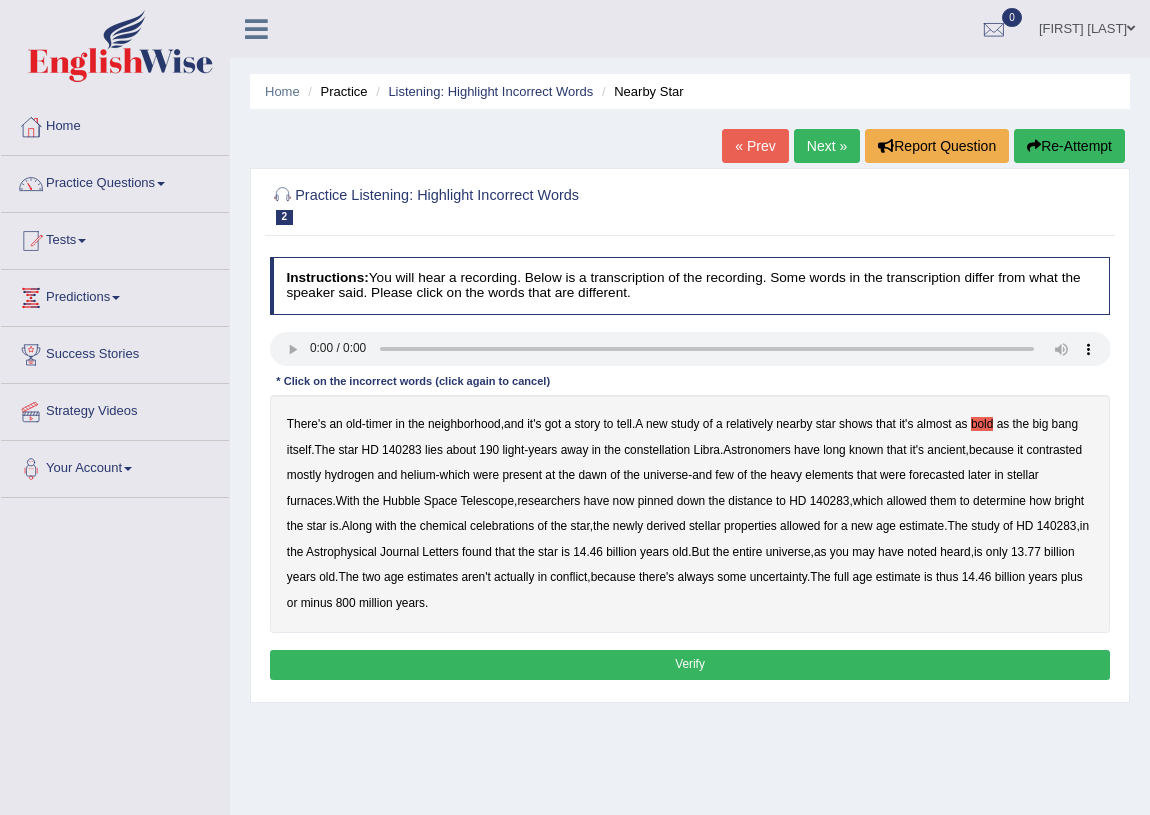 click on "contrasted" at bounding box center [1054, 450] 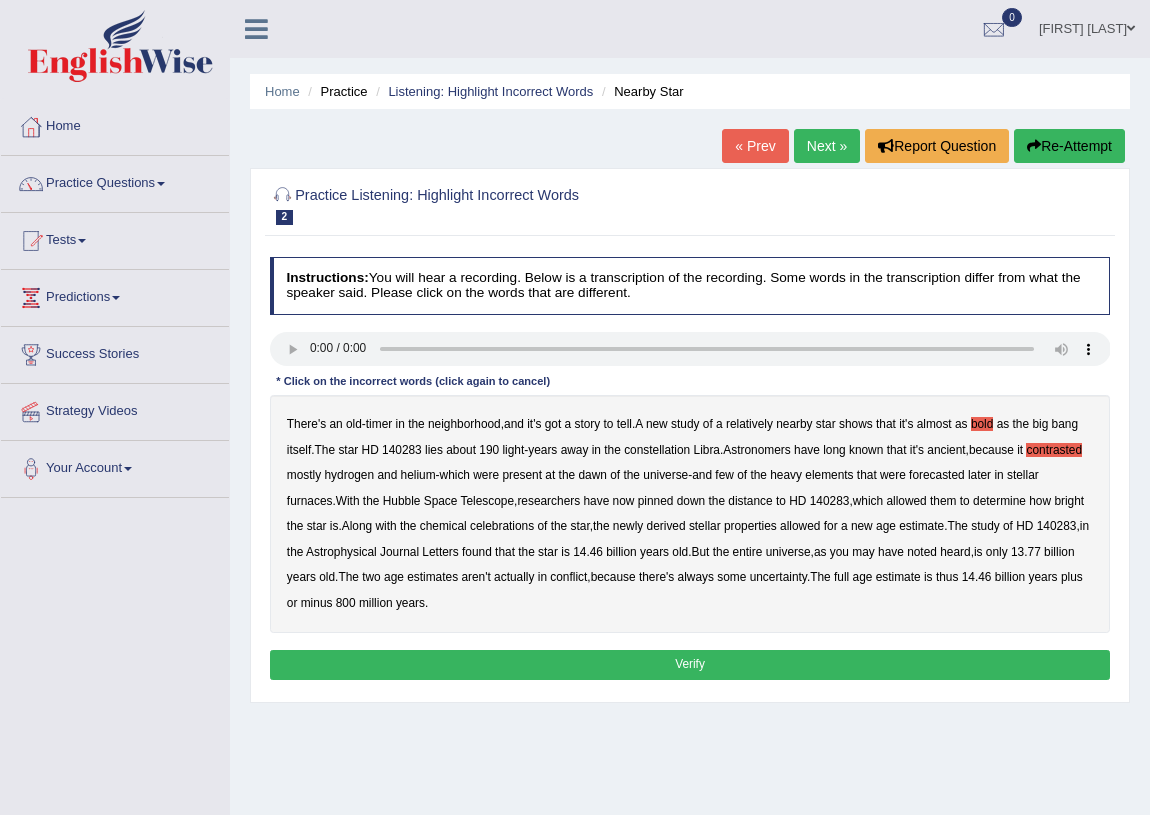 click on "forecasted" at bounding box center [937, 475] 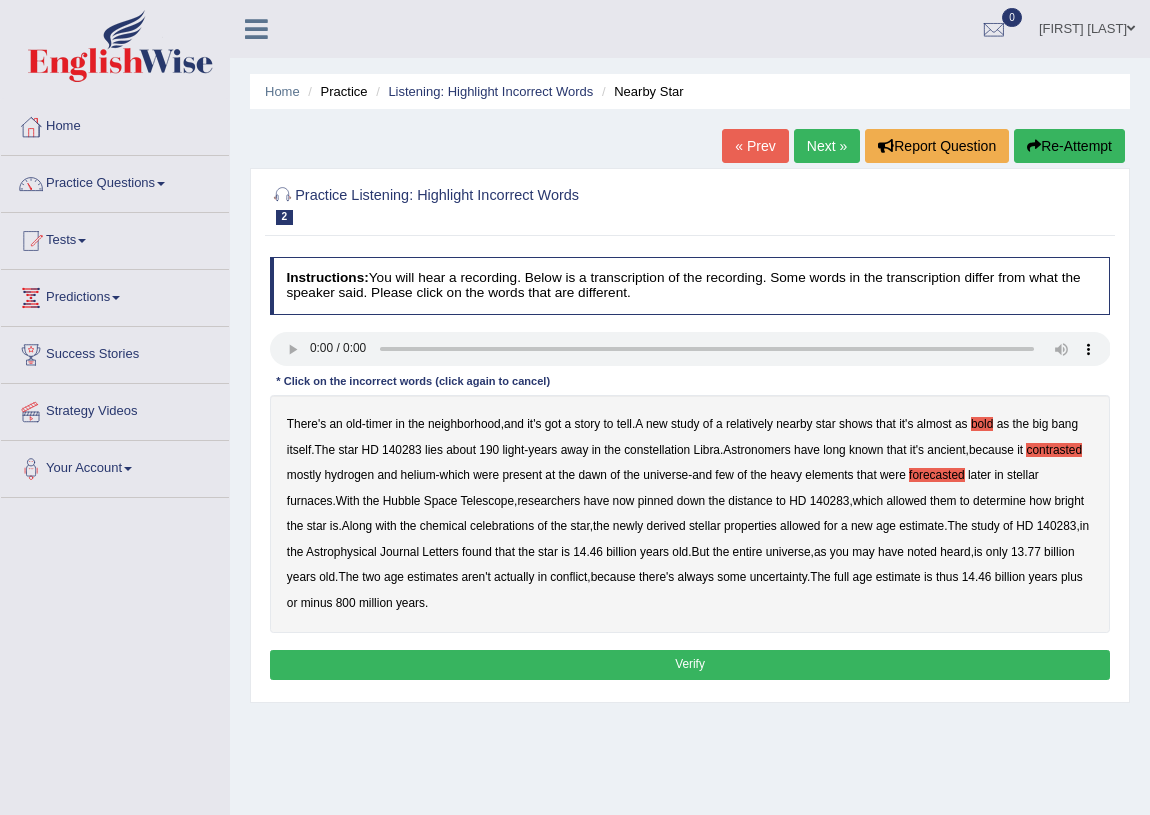 click on "celebrations" at bounding box center [502, 526] 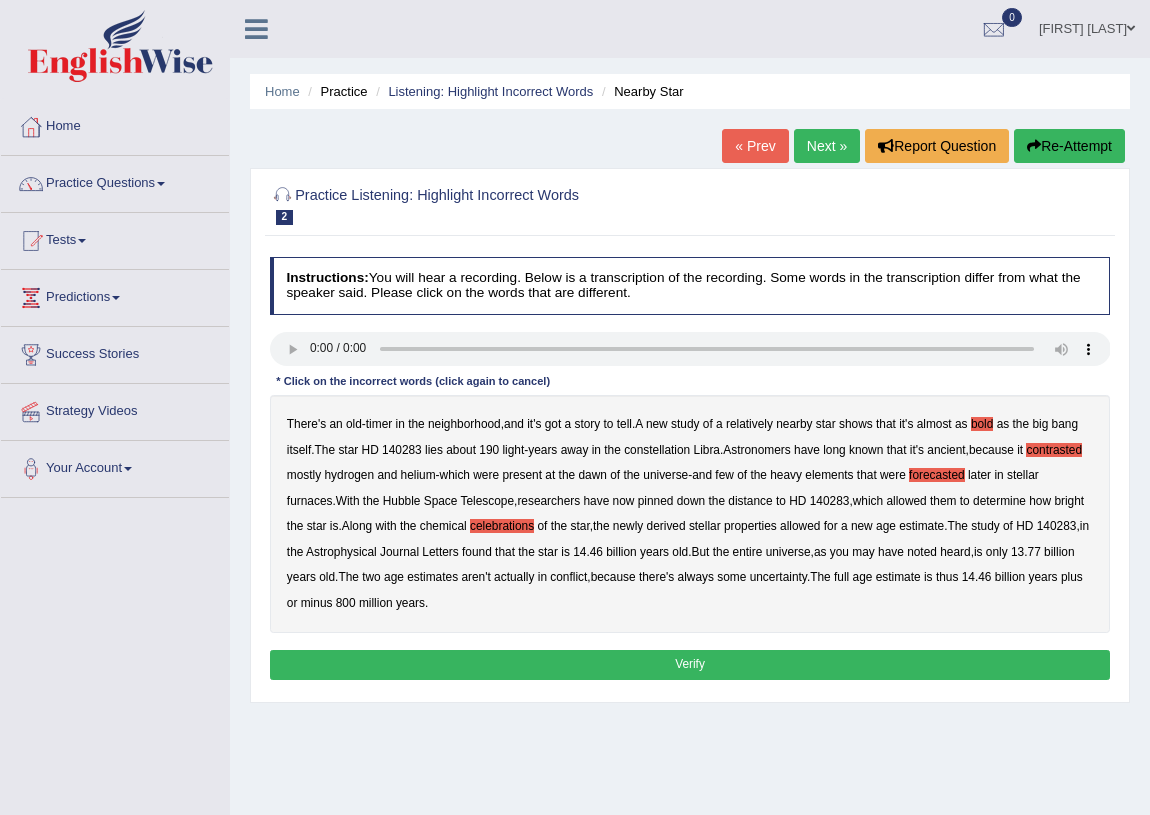 click on "Verify" at bounding box center [690, 664] 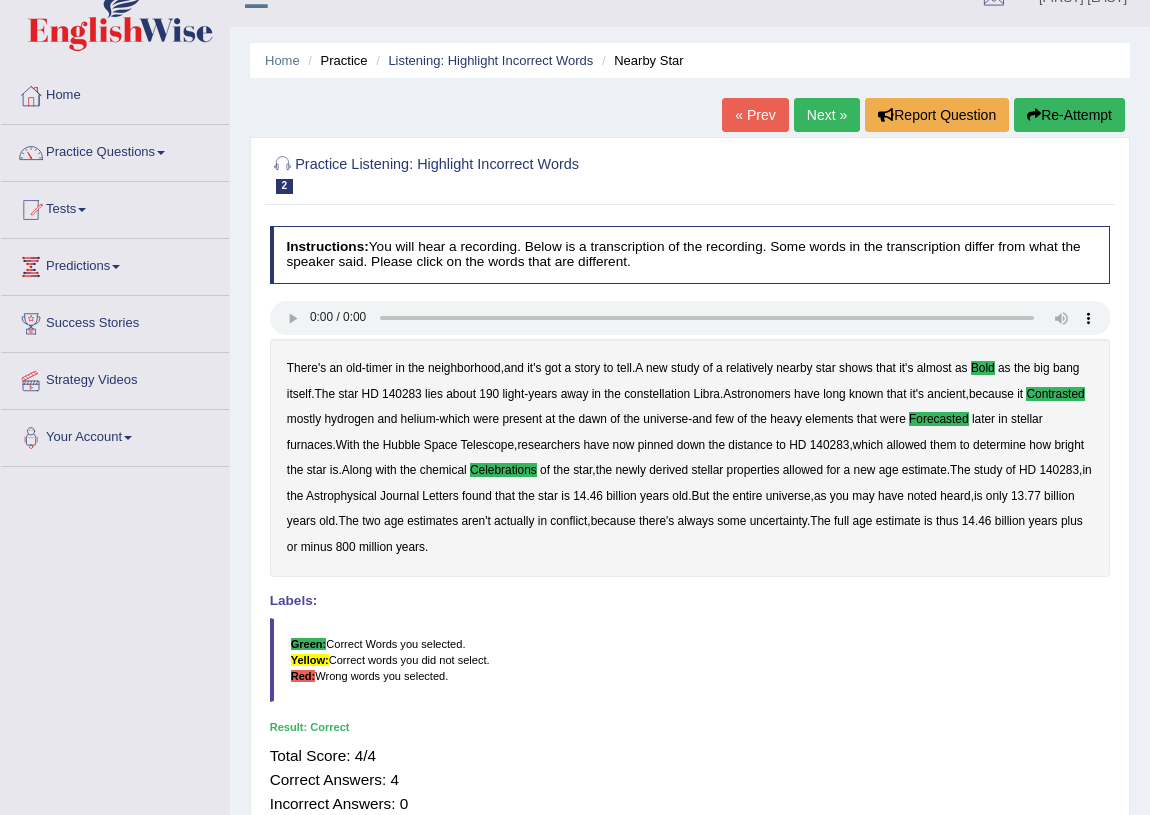 scroll, scrollTop: 0, scrollLeft: 0, axis: both 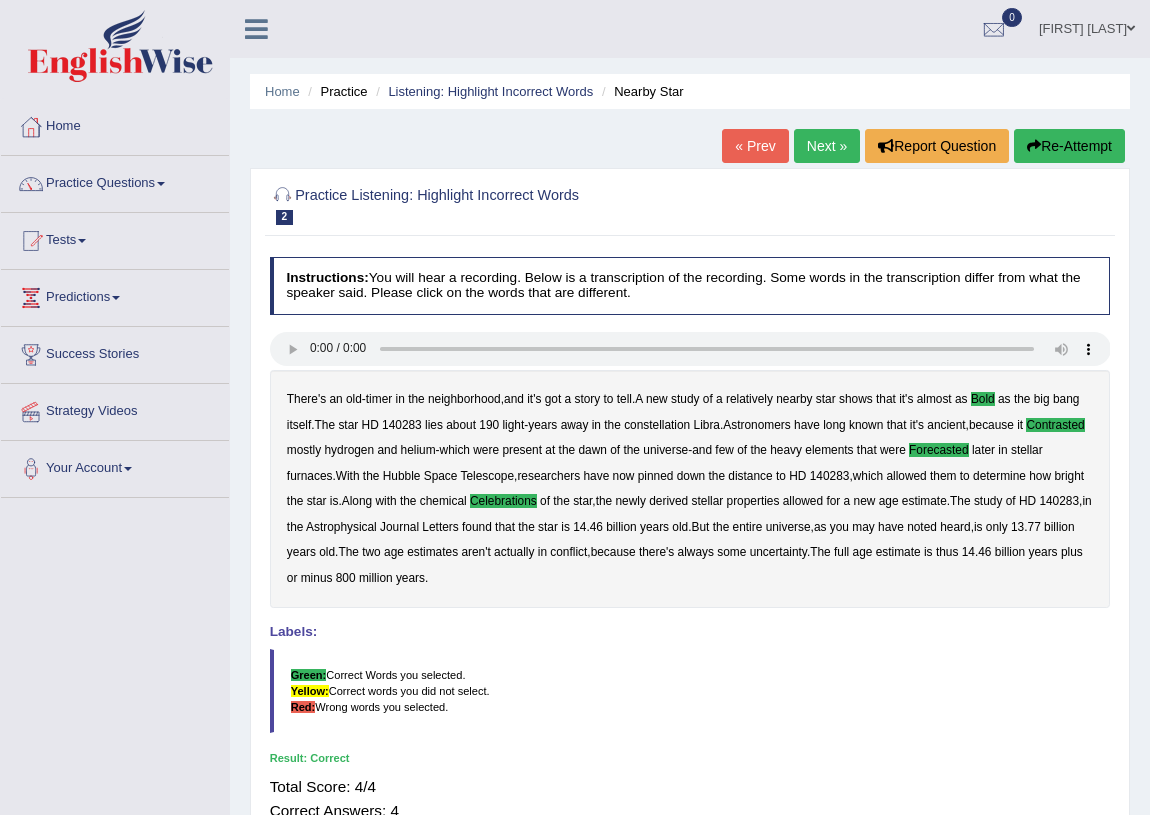 click on "Next »" at bounding box center [827, 146] 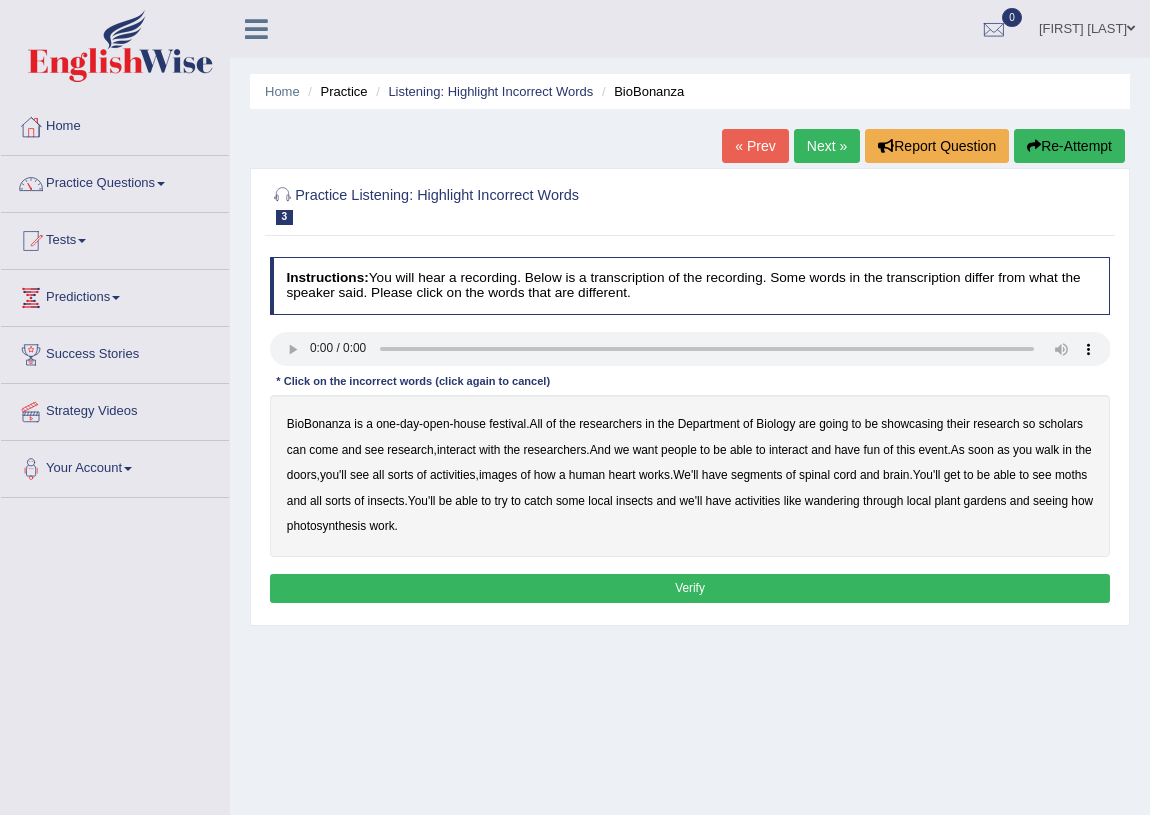scroll, scrollTop: 0, scrollLeft: 0, axis: both 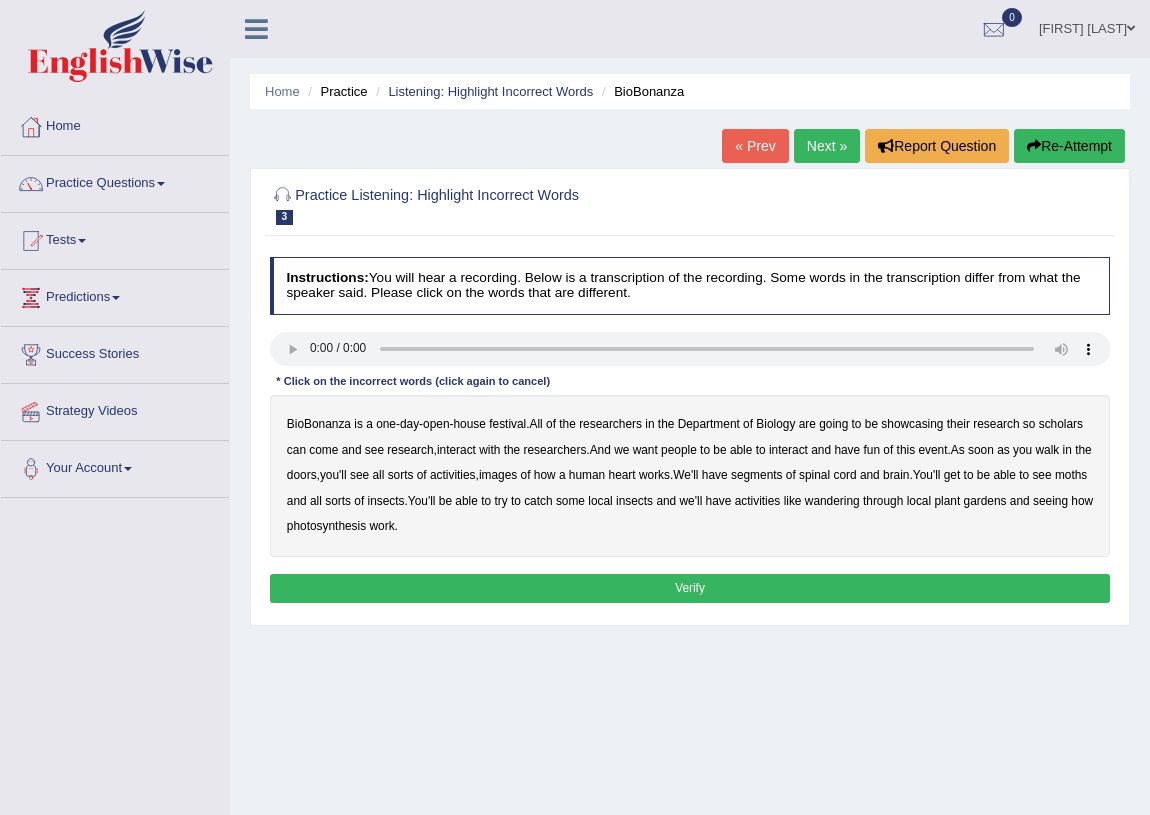 click on "scholars" at bounding box center [1061, 424] 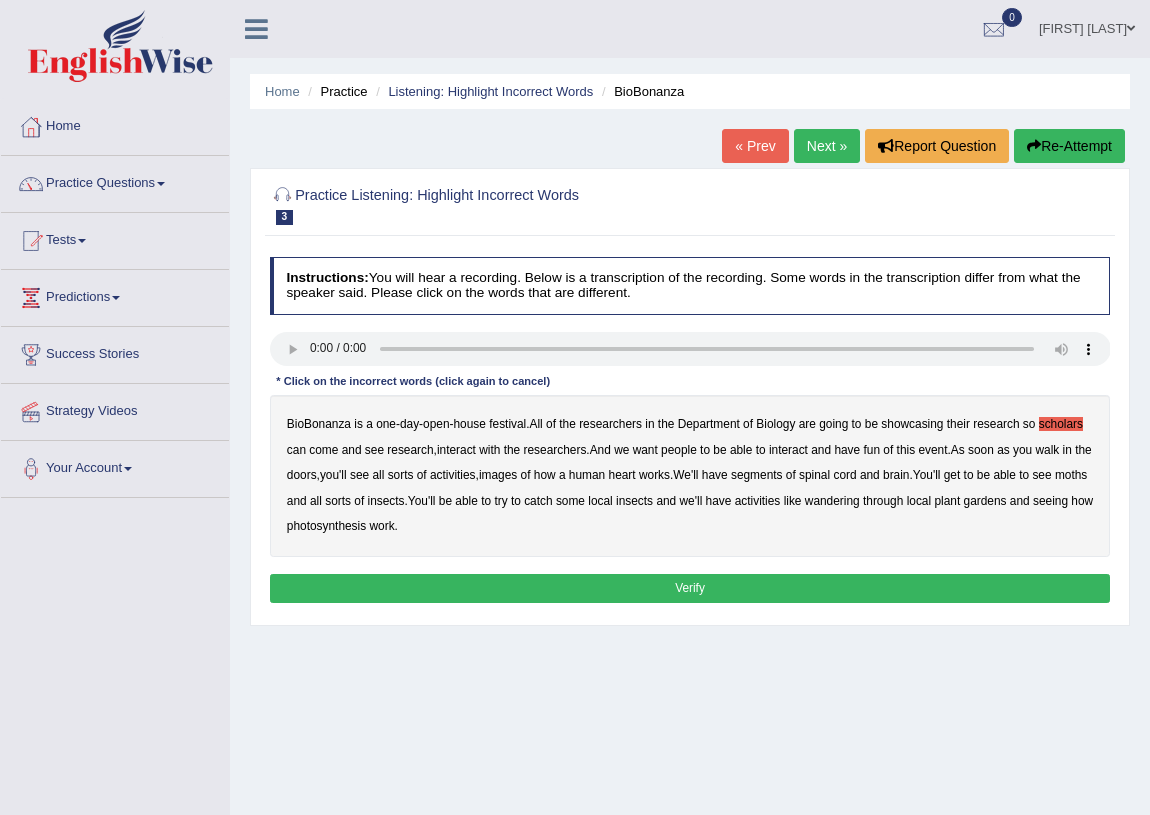 click on "images" at bounding box center (498, 475) 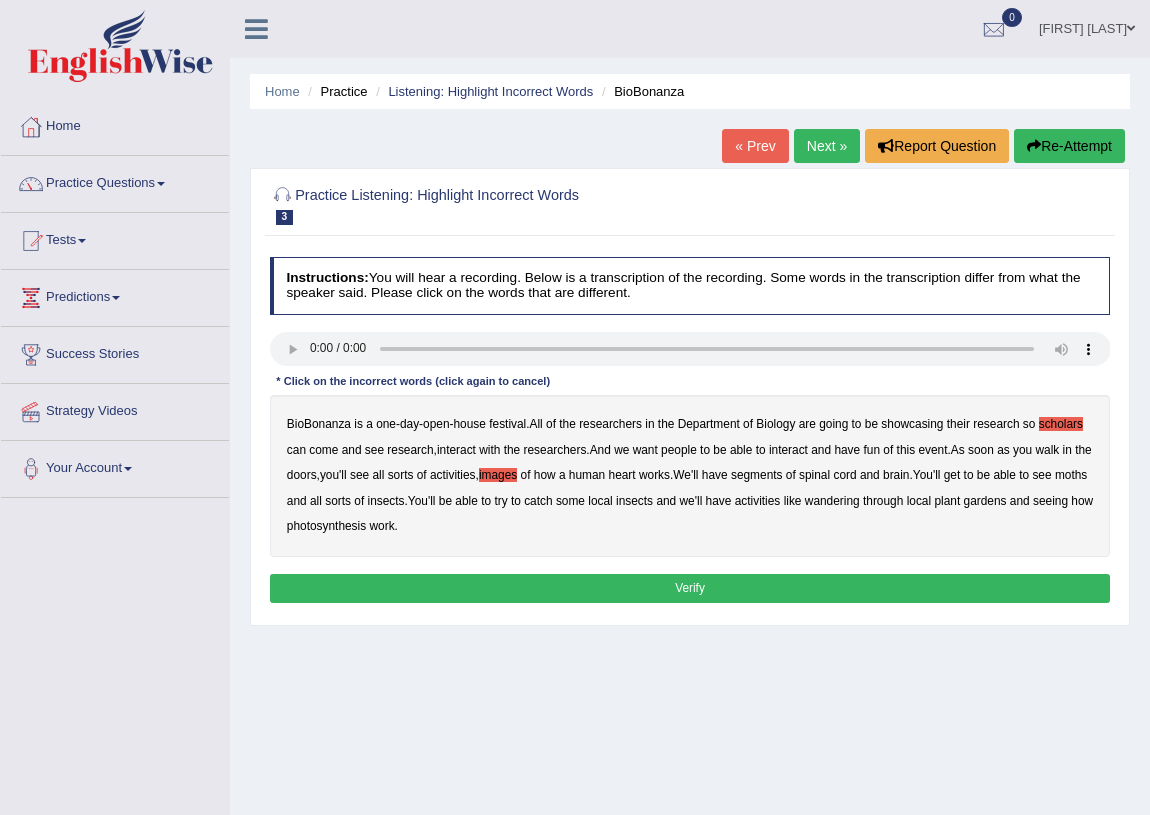 click on "segments" at bounding box center (757, 475) 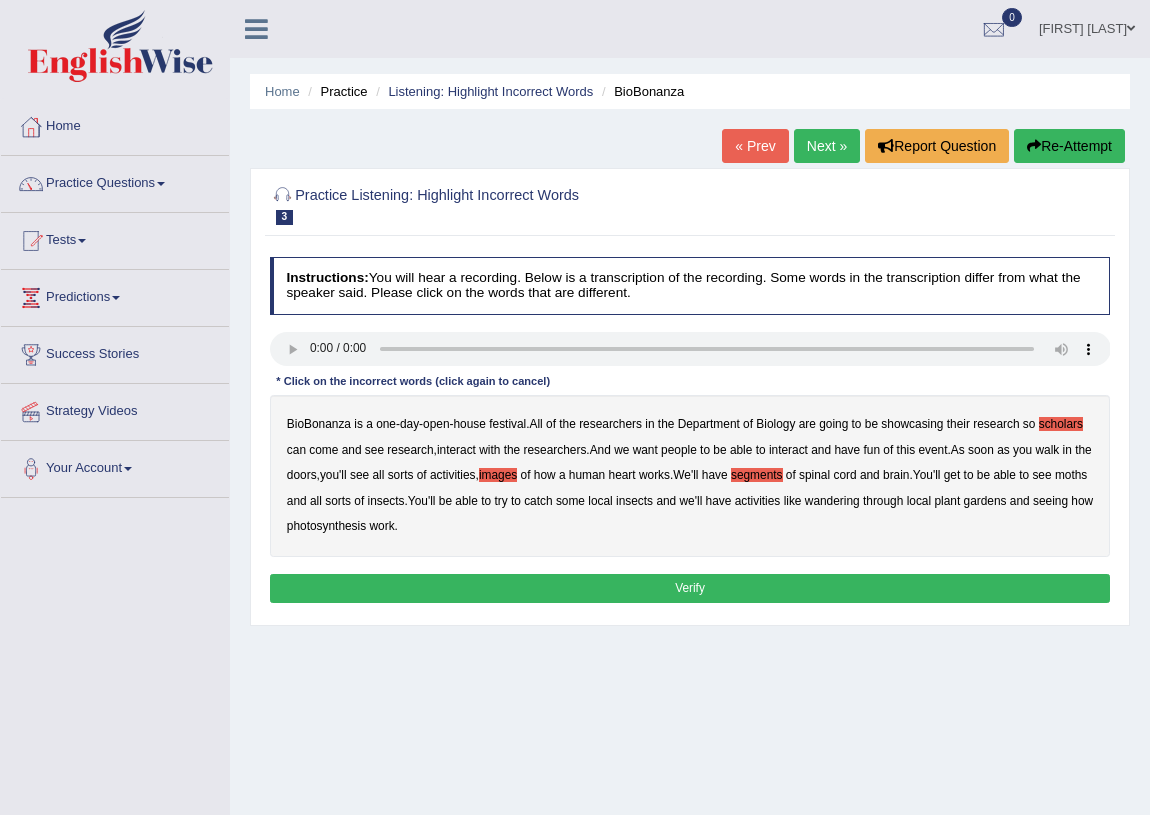 click on "moths" at bounding box center (1071, 475) 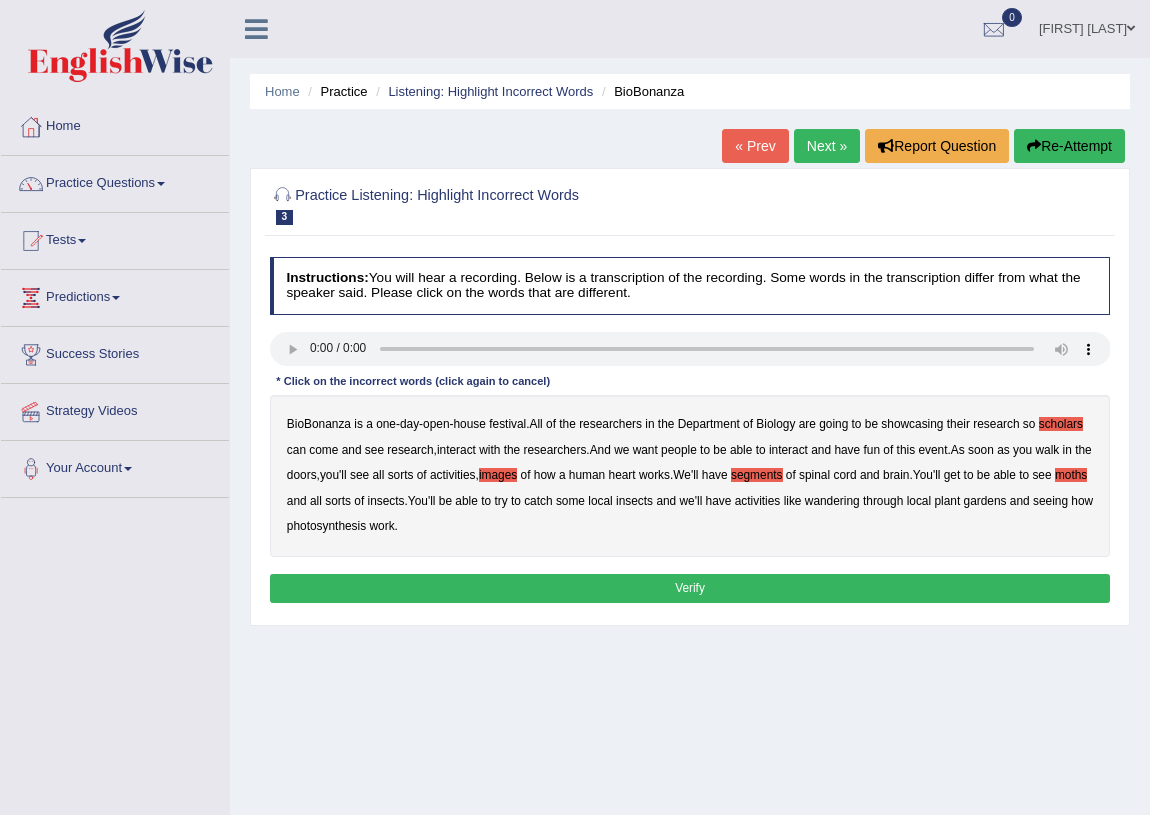click on "wandering" at bounding box center [832, 501] 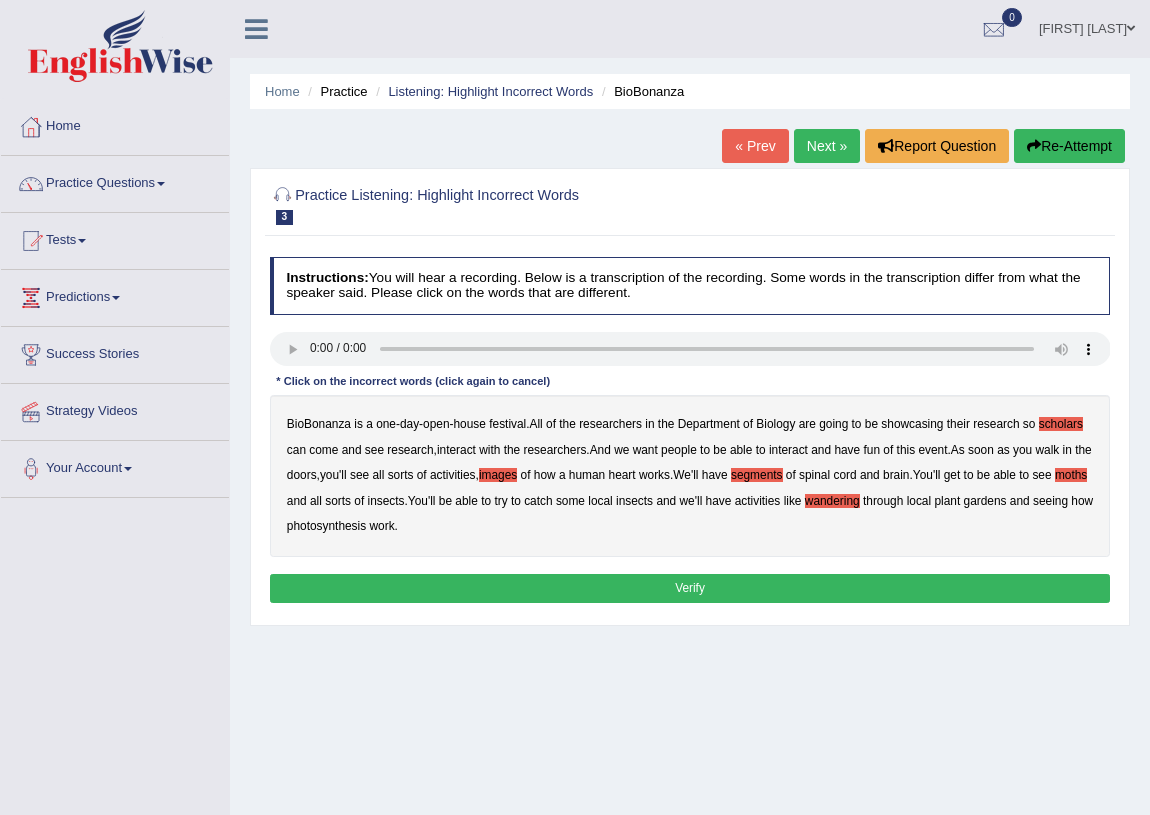 click on "Verify" at bounding box center (690, 588) 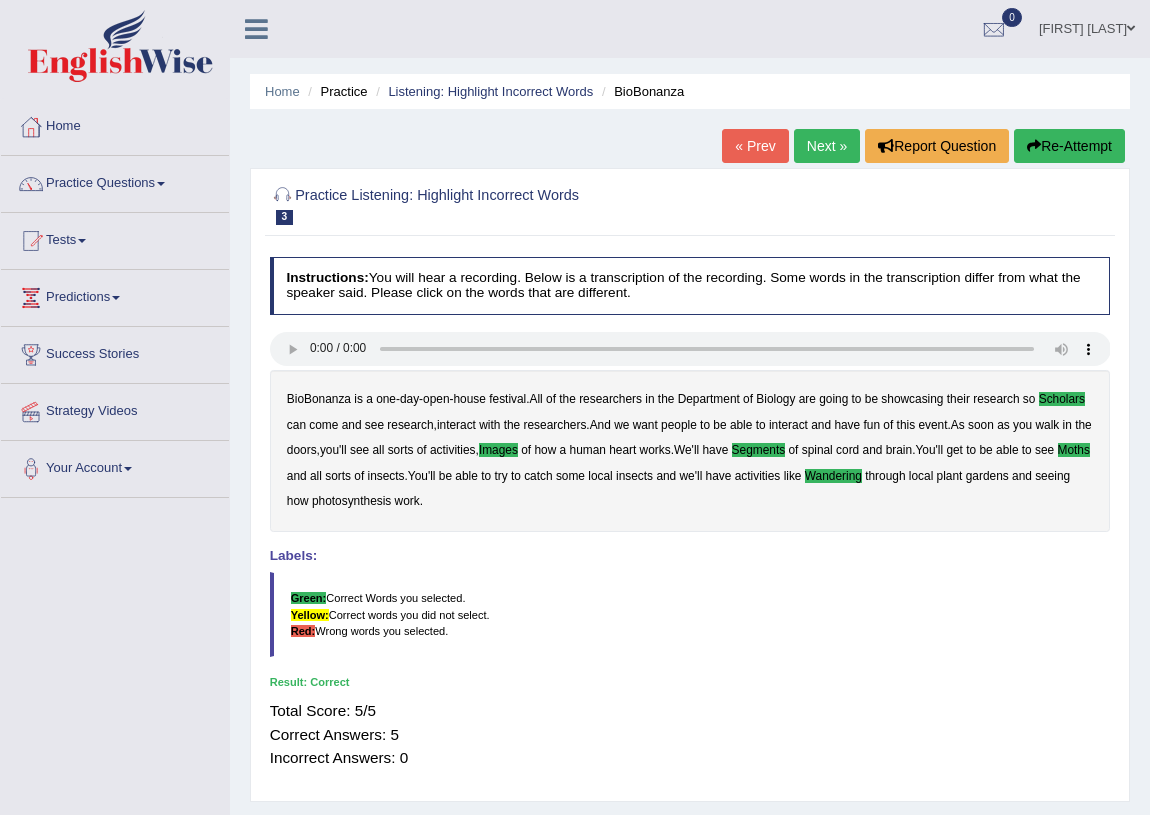 click on "Next »" at bounding box center (827, 146) 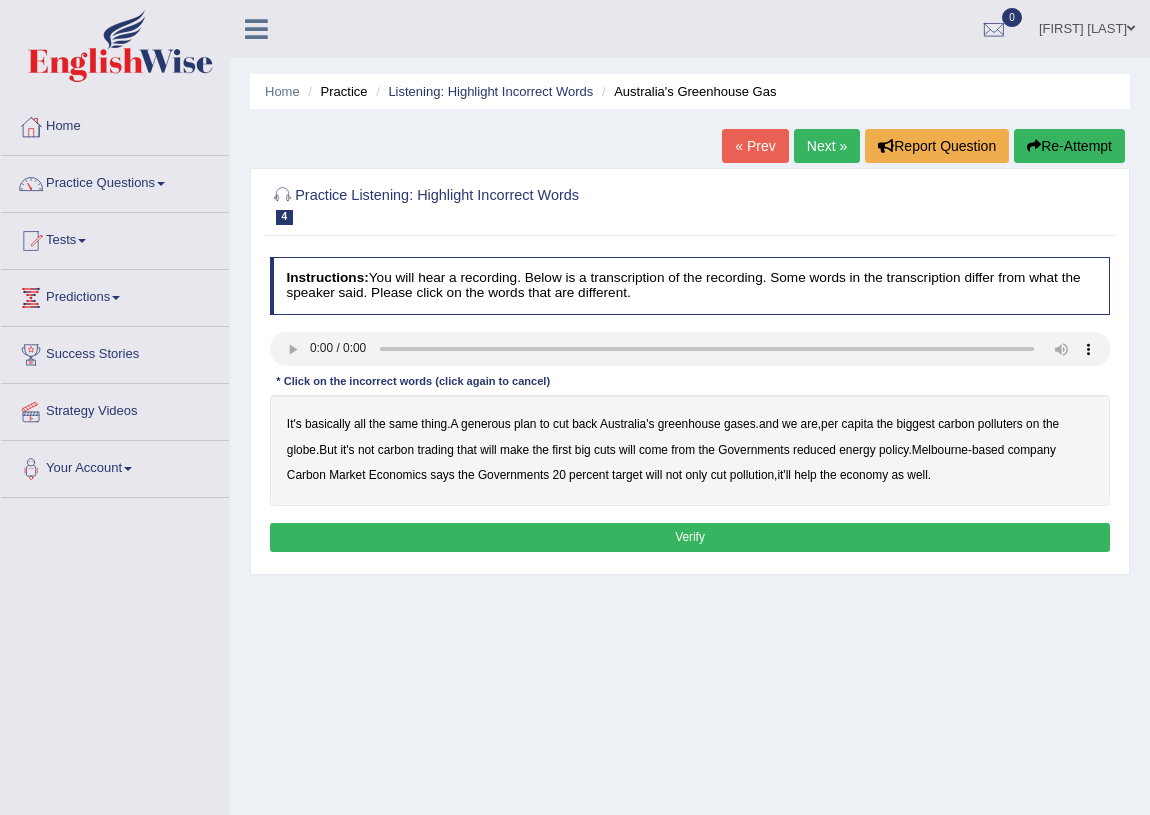 scroll, scrollTop: 0, scrollLeft: 0, axis: both 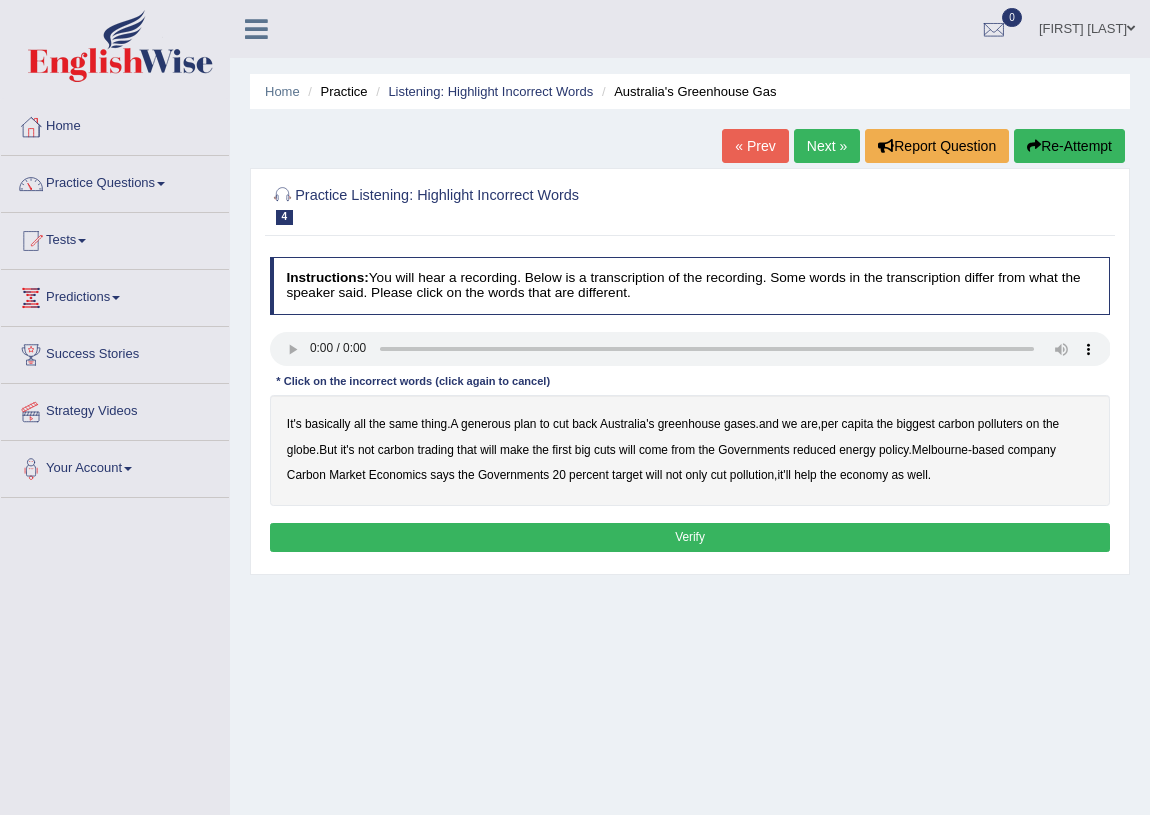 click on "generous" at bounding box center (486, 424) 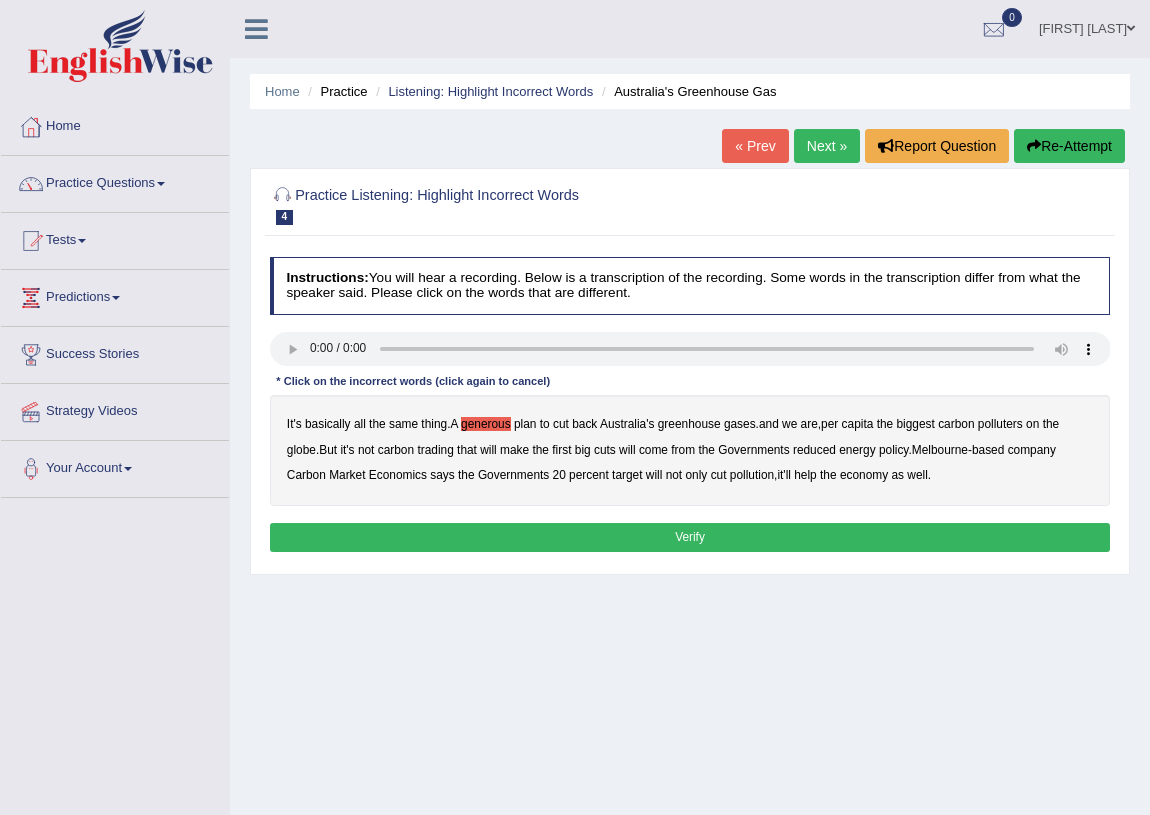 click on "globe" at bounding box center [301, 450] 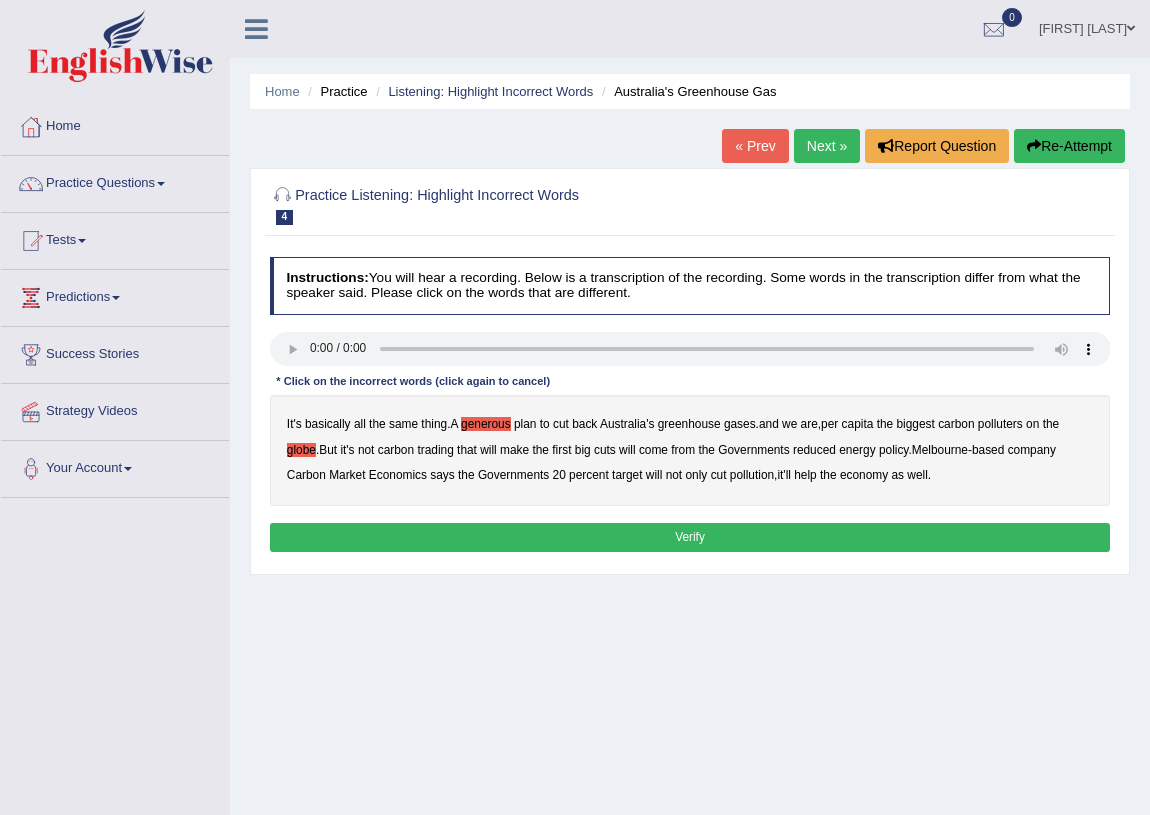 click on "Governments" at bounding box center [753, 450] 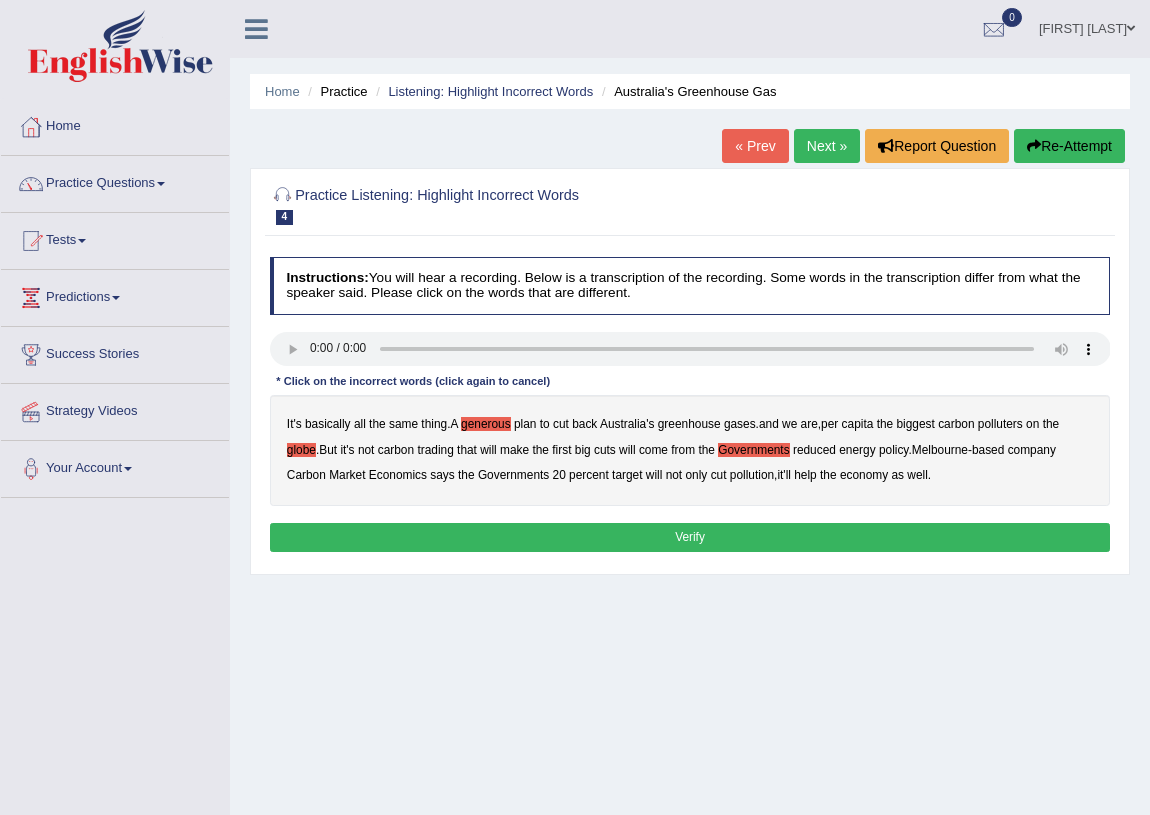 click on "Governments" at bounding box center [753, 450] 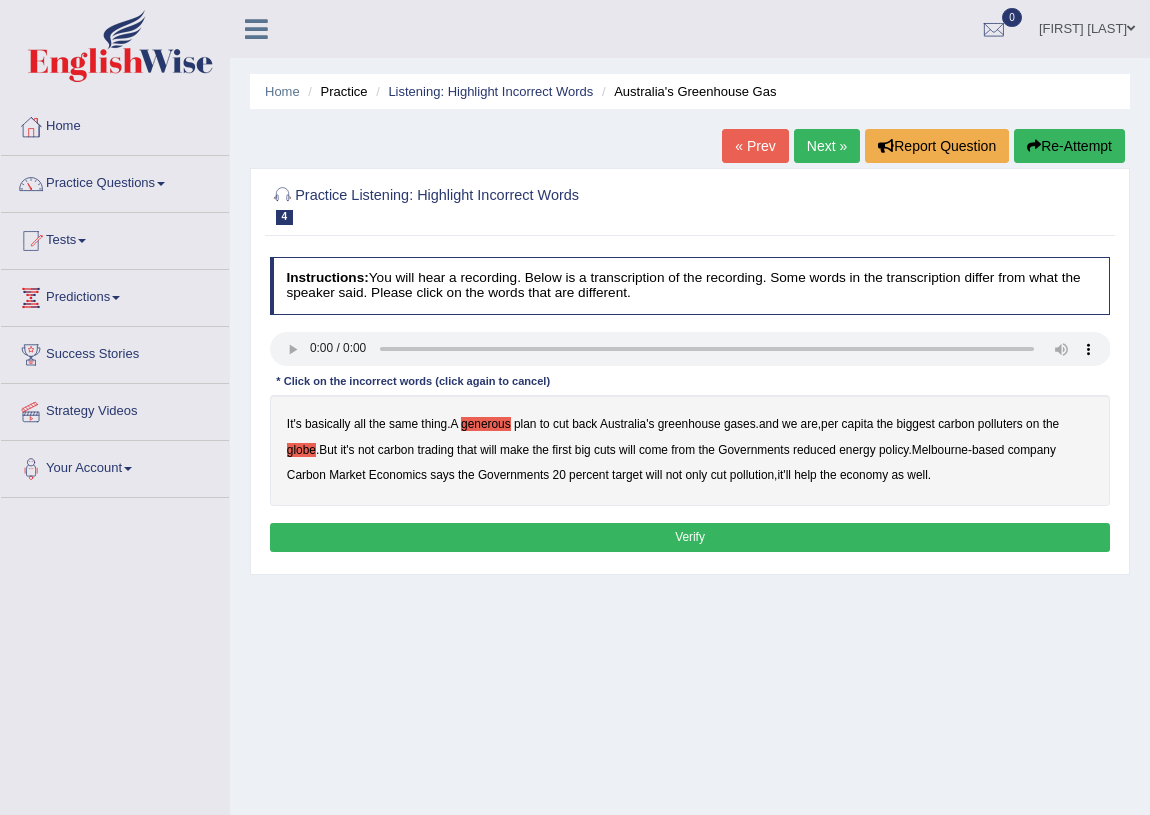 click on "Instructions:  You will hear a recording. Below is a transcription of the recording. Some words in the transcription differ from what the speaker said. Please click on the words that are different.
Transcript: It's basically all the same thing. A generous plan to cut back Australia's greenhouse gases. and we are, per capita the biggest carbon polluters on the globe . But it's not carbon trading that will make the first big cuts will come from the Governments reduced energy policy. Melbourne-based company Carbon Market Economics says the Governments 20 percent target will not only cut pollution, it'll help the economy as well. * Click on the incorrect words (click again to cancel) It's   basically   all   the   same   thing .  A   generous   plan   to   cut   back   Australia's   greenhouse   gases .  and   we   are ,  per   capita   the   biggest   carbon   polluters   on   the   globe  .  But   it's   not   carbon   trading   that   will   make   the   first   big   cuts   will   come   from" at bounding box center (689, 407) 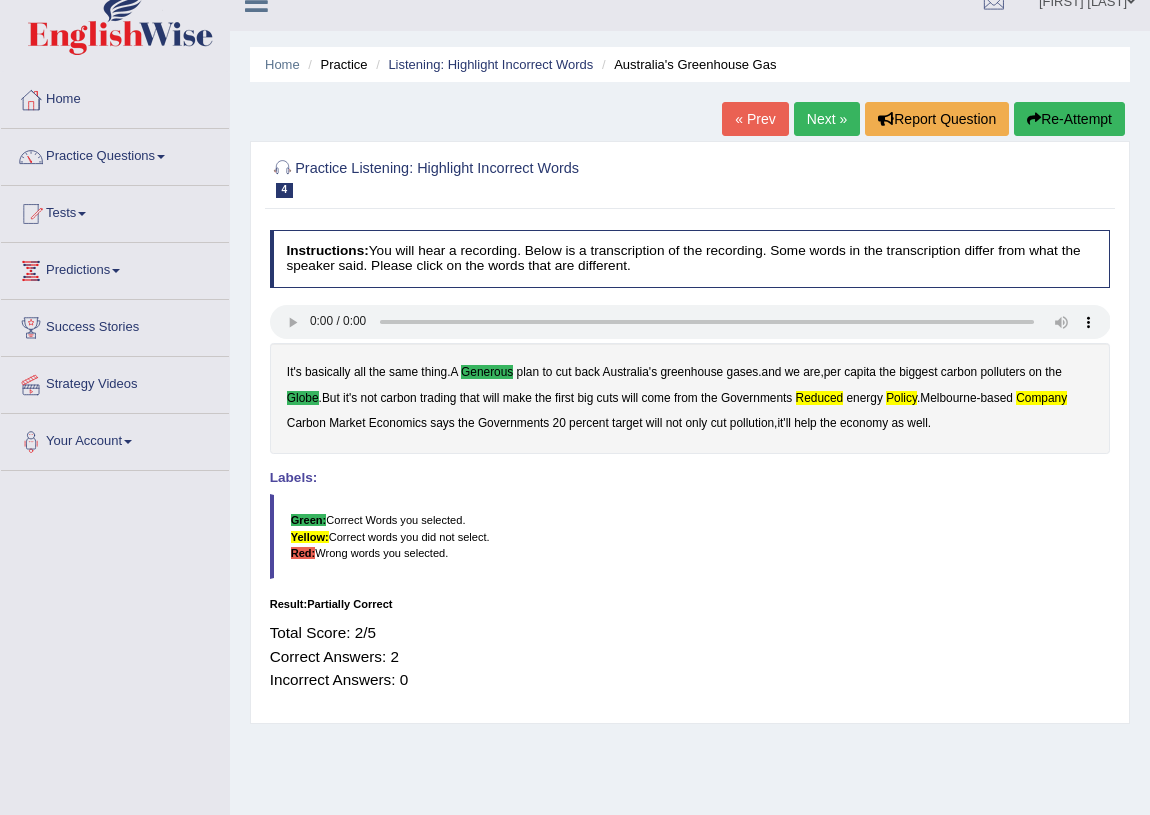 scroll, scrollTop: 0, scrollLeft: 0, axis: both 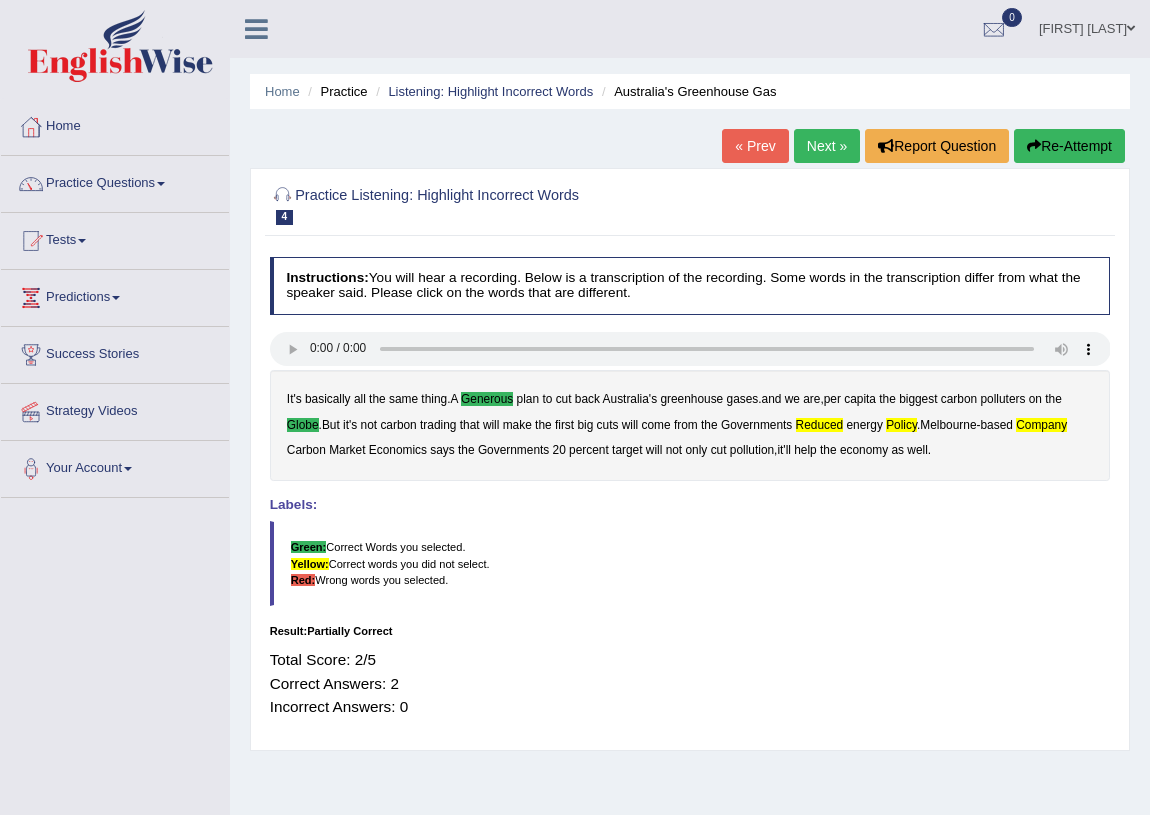 click on "Next »" at bounding box center [827, 146] 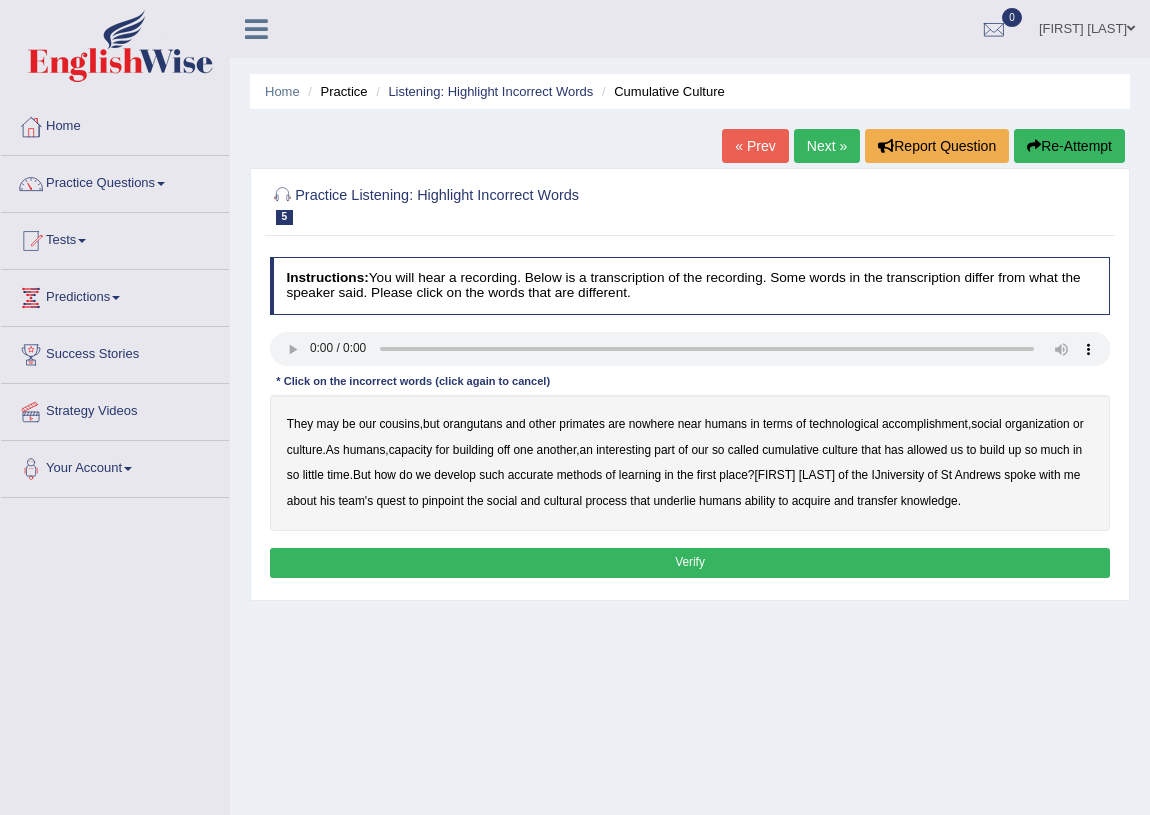 scroll, scrollTop: 0, scrollLeft: 0, axis: both 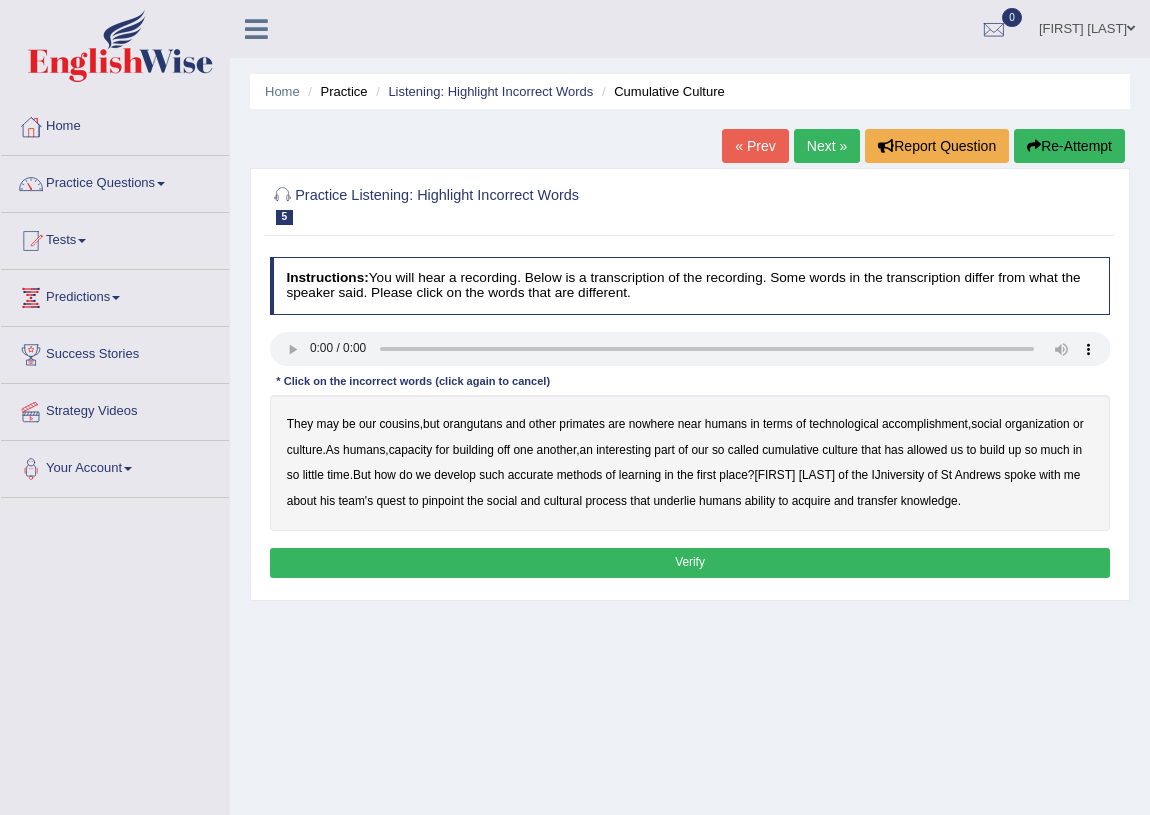 click on "accomplishment" at bounding box center (925, 424) 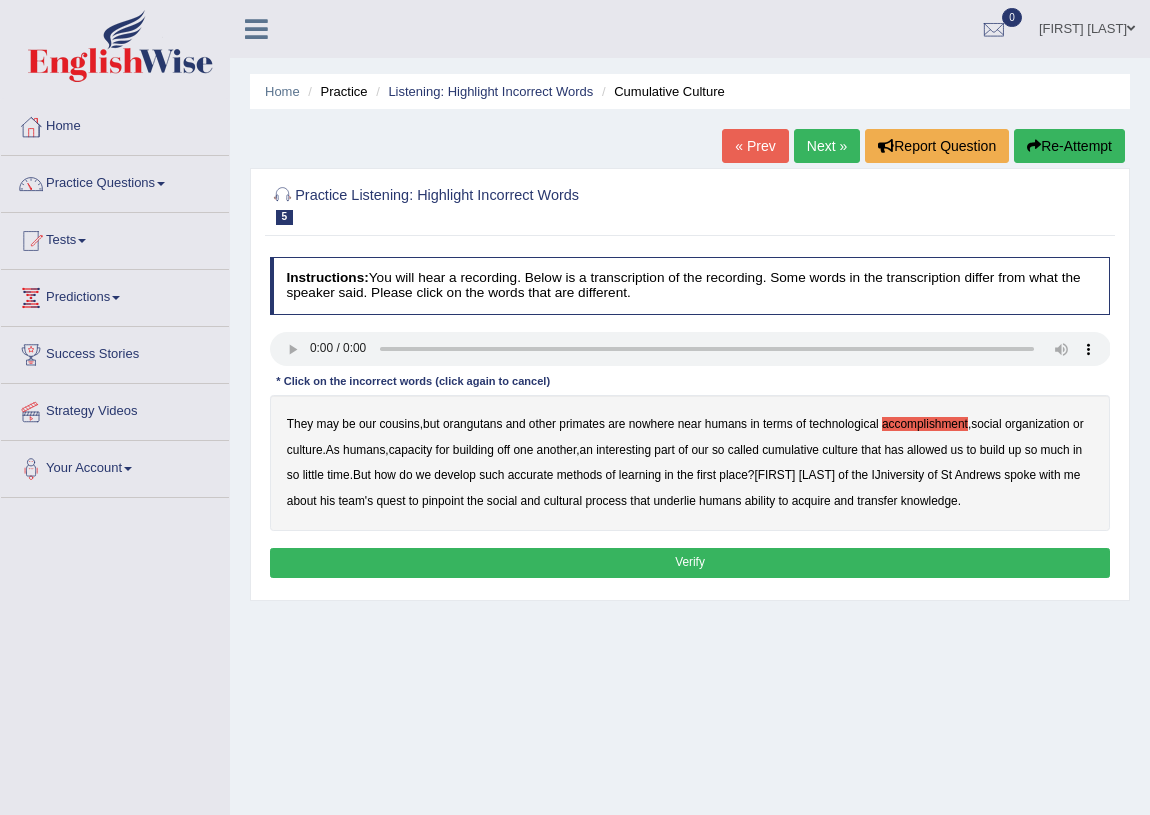 click on "interesting" at bounding box center [623, 450] 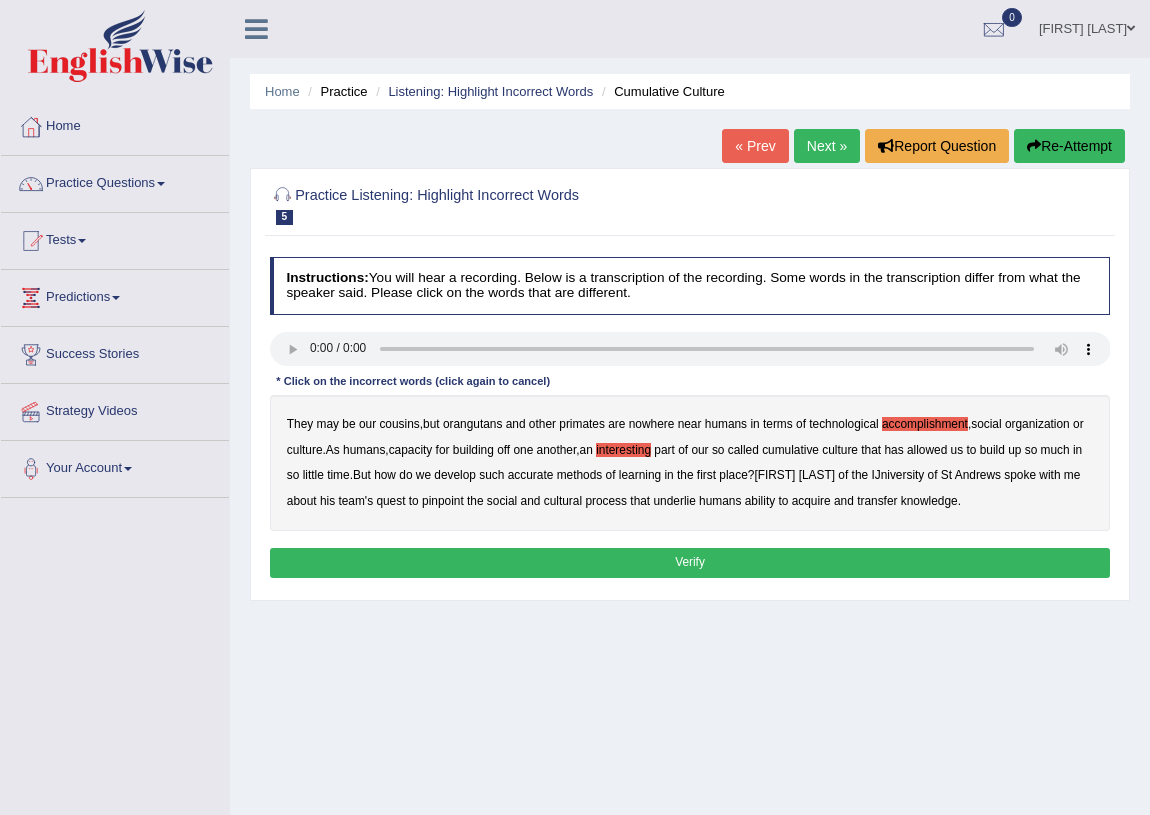 click on "accurate" at bounding box center (531, 475) 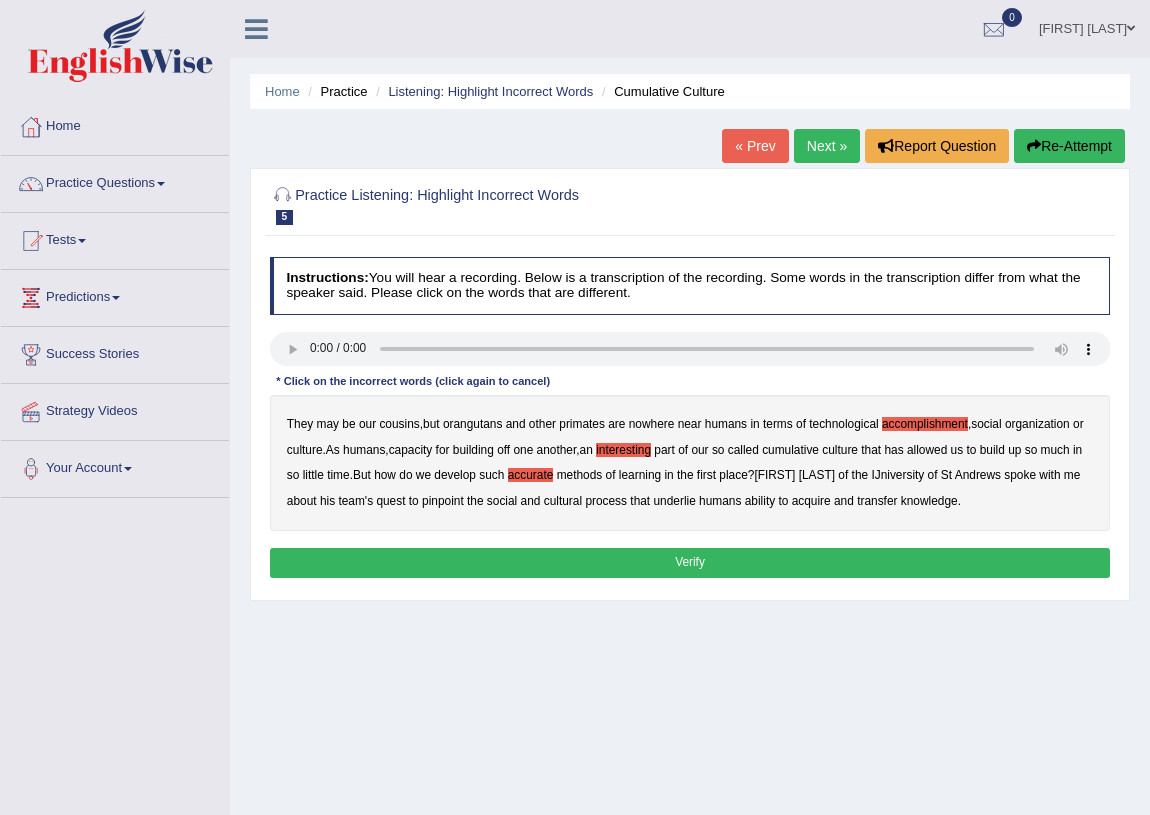 click on "process" at bounding box center (606, 501) 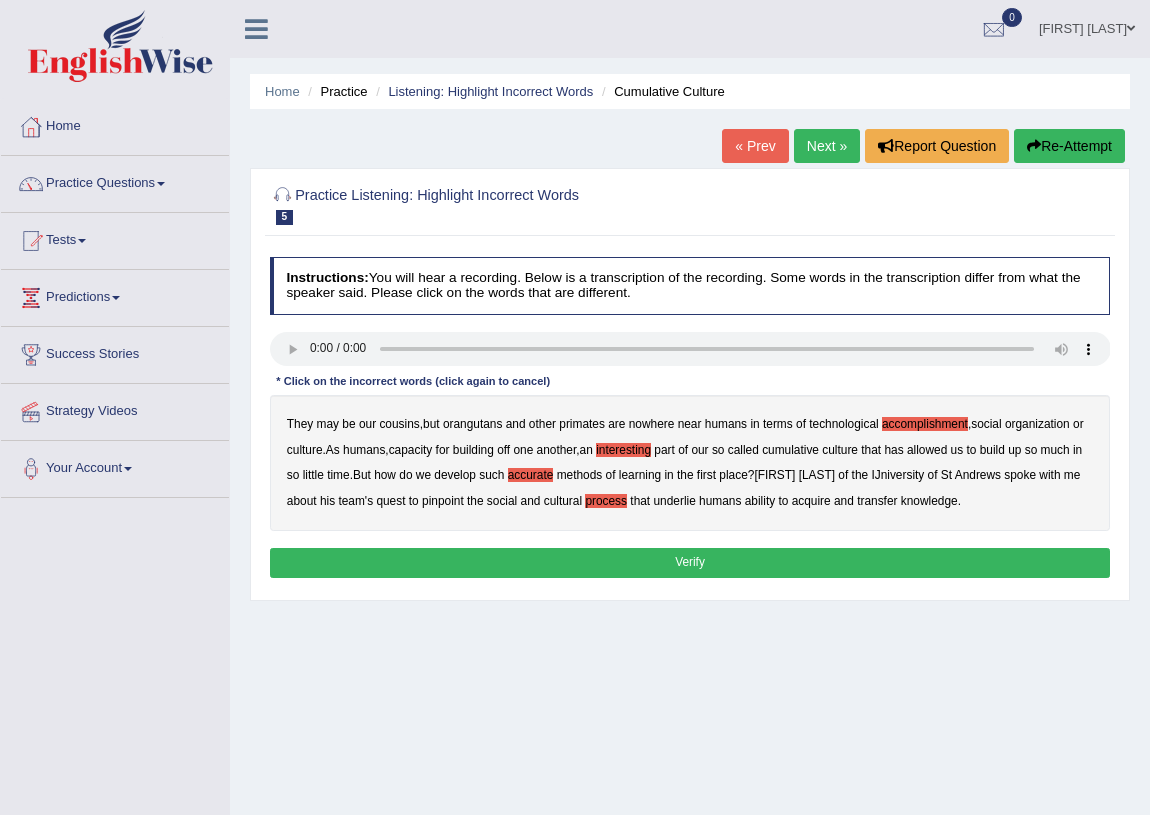 click on "cultural" at bounding box center (563, 501) 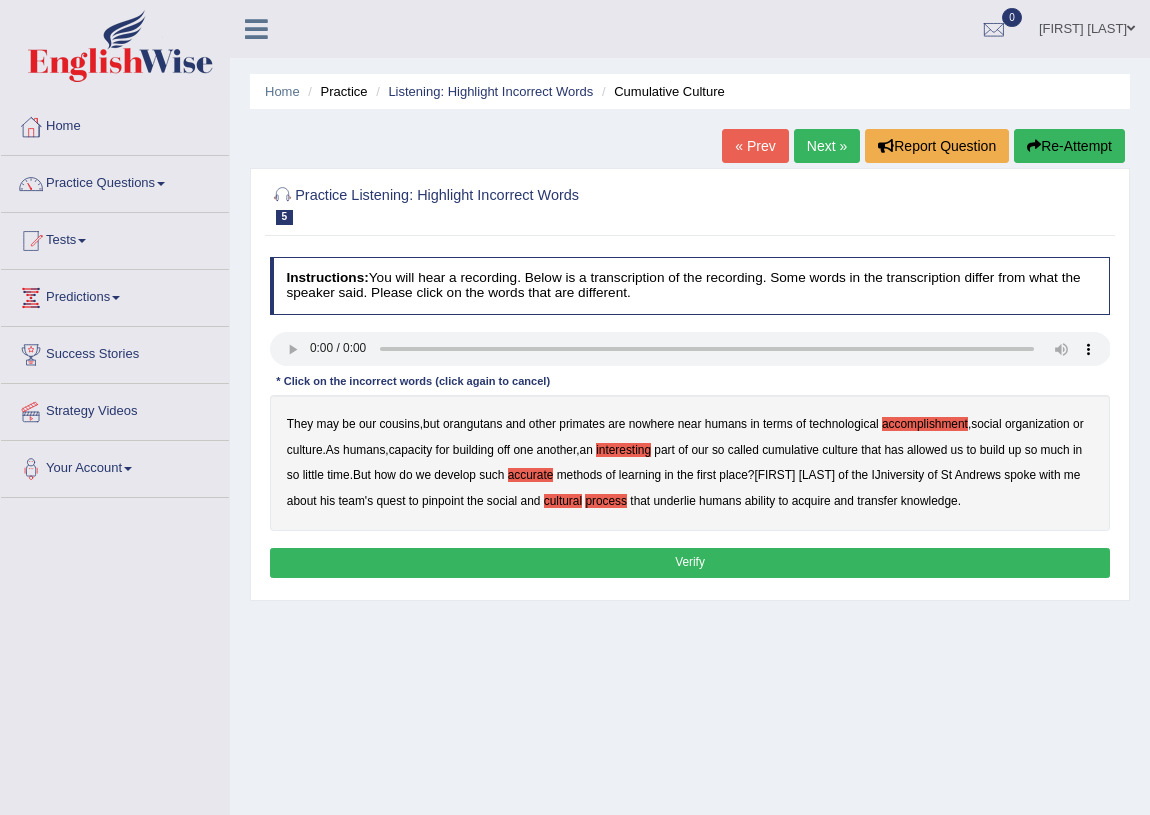 click on "process" at bounding box center [606, 501] 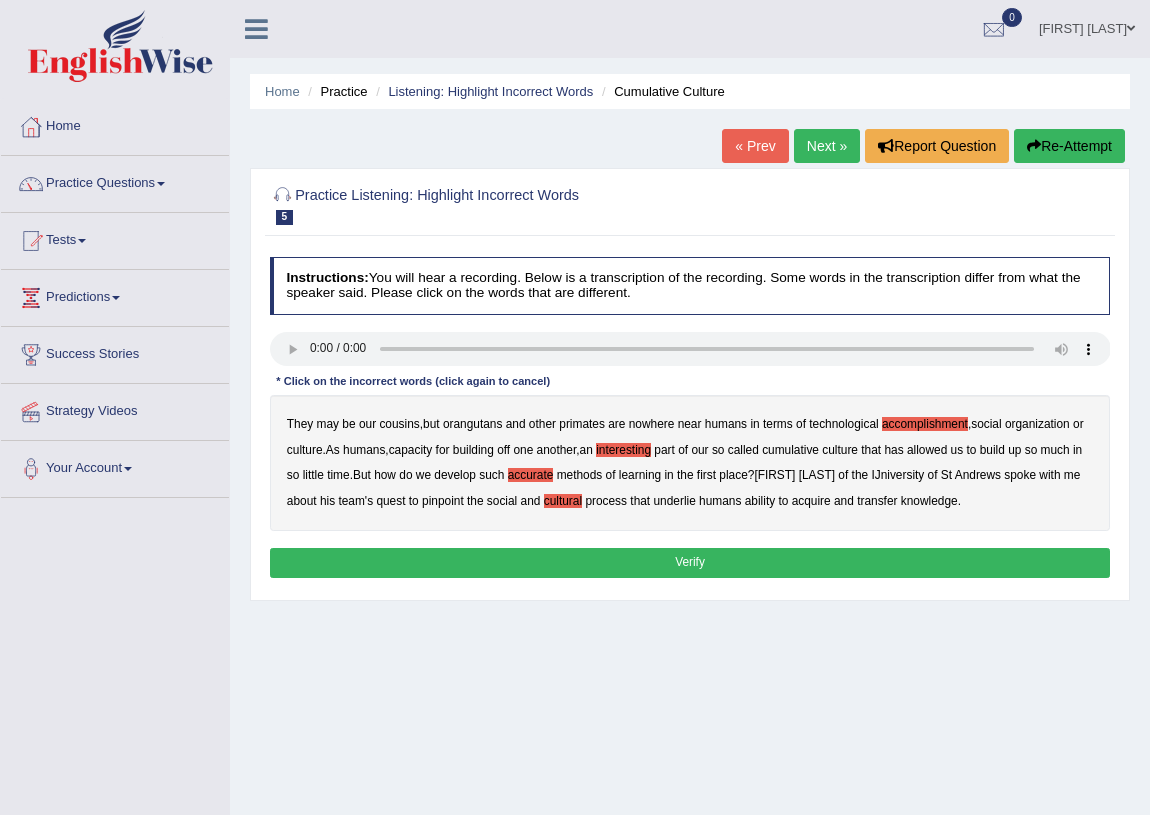 click on "Verify" at bounding box center (690, 562) 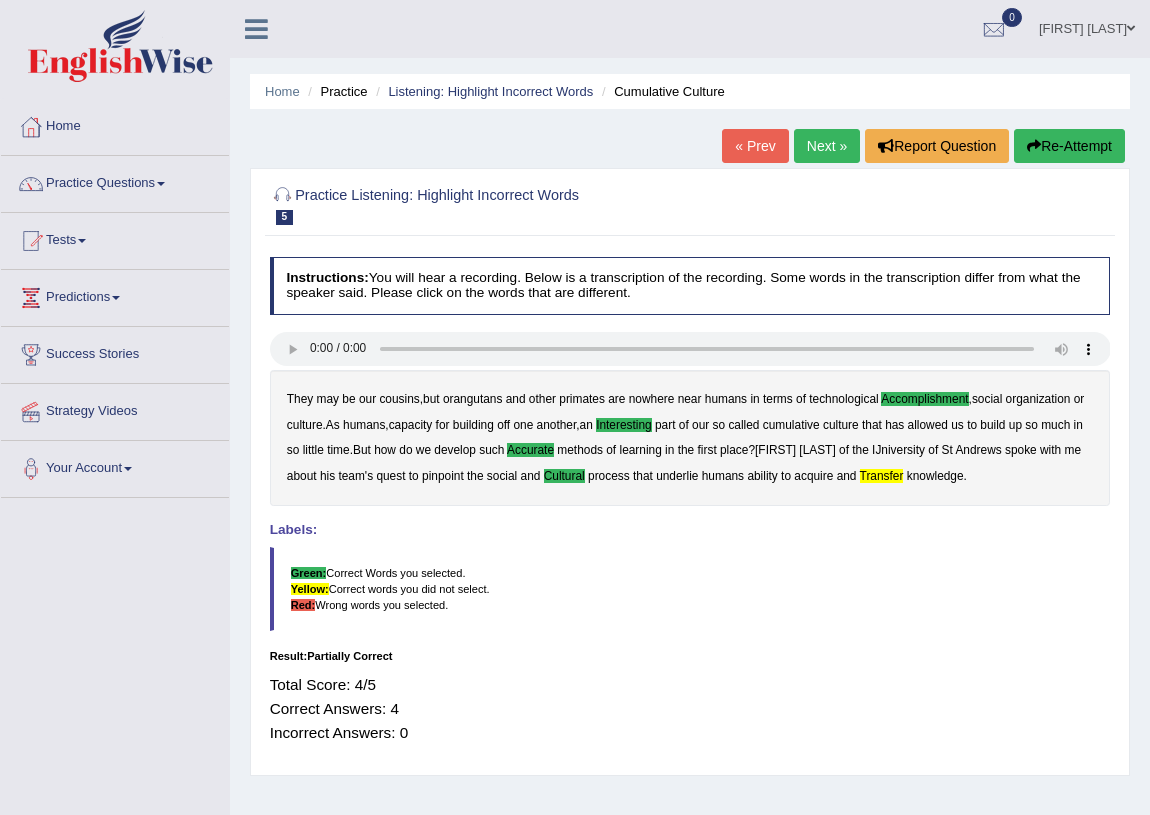click on "Next »" at bounding box center [827, 146] 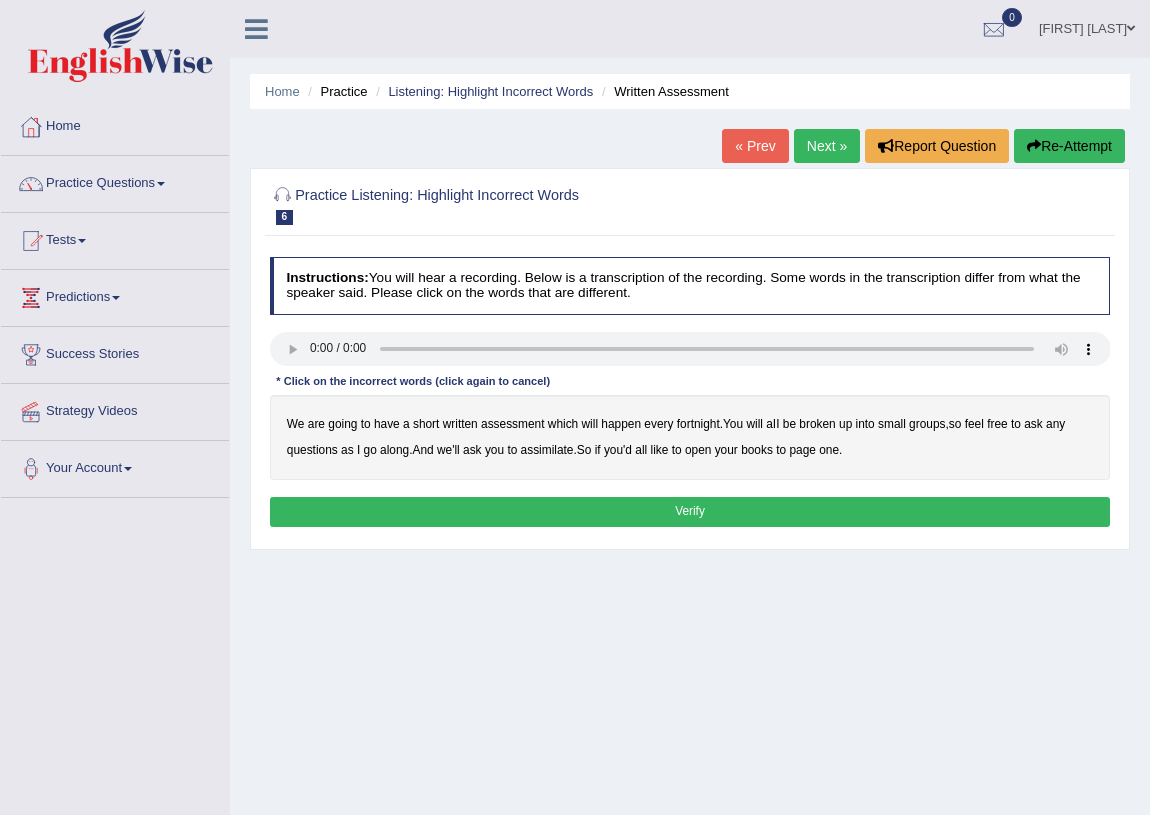 scroll, scrollTop: 0, scrollLeft: 0, axis: both 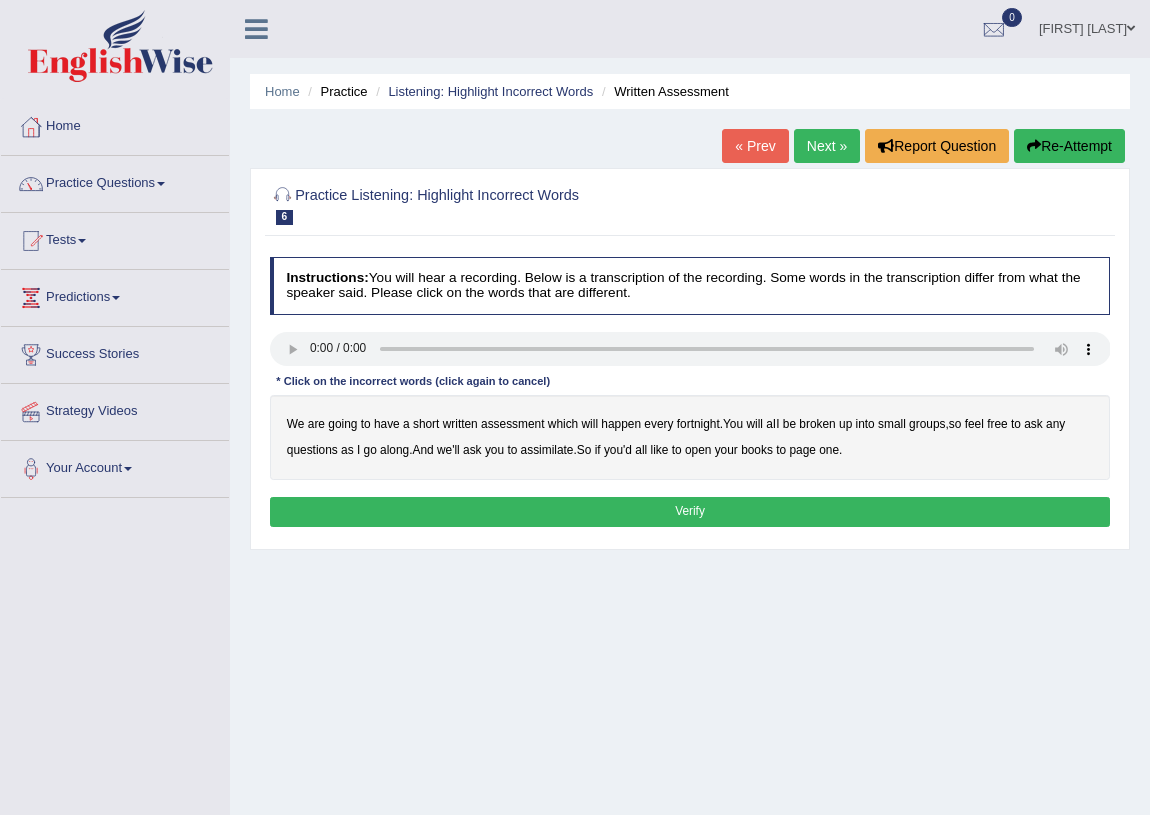 click on "broken" at bounding box center (817, 424) 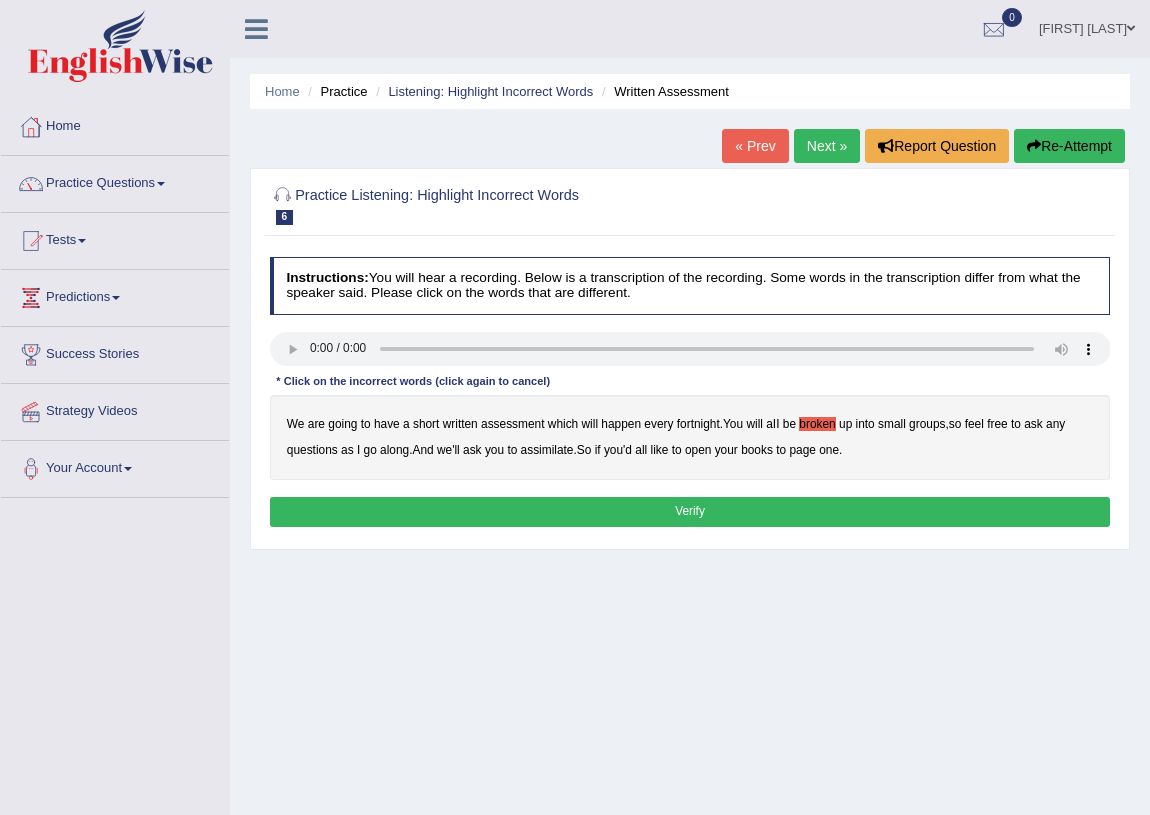 click on "assimilate" at bounding box center (547, 450) 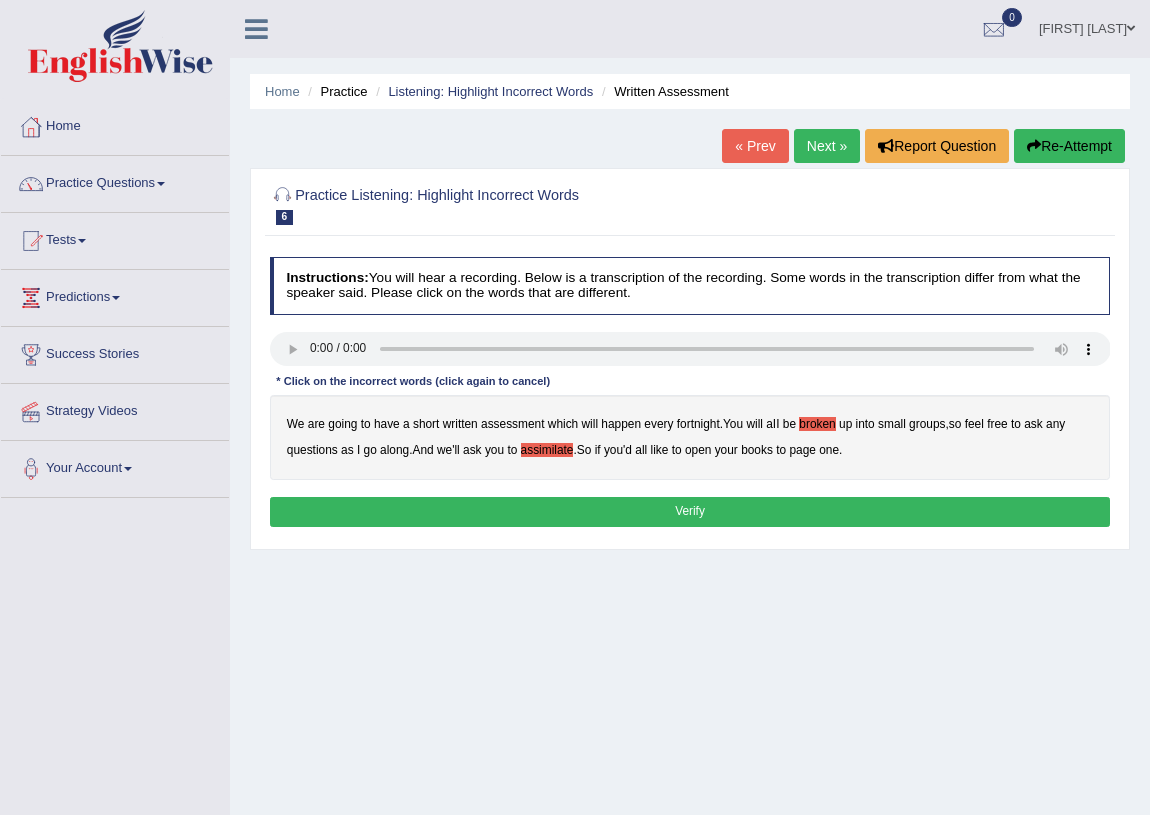 click on "Verify" at bounding box center (690, 511) 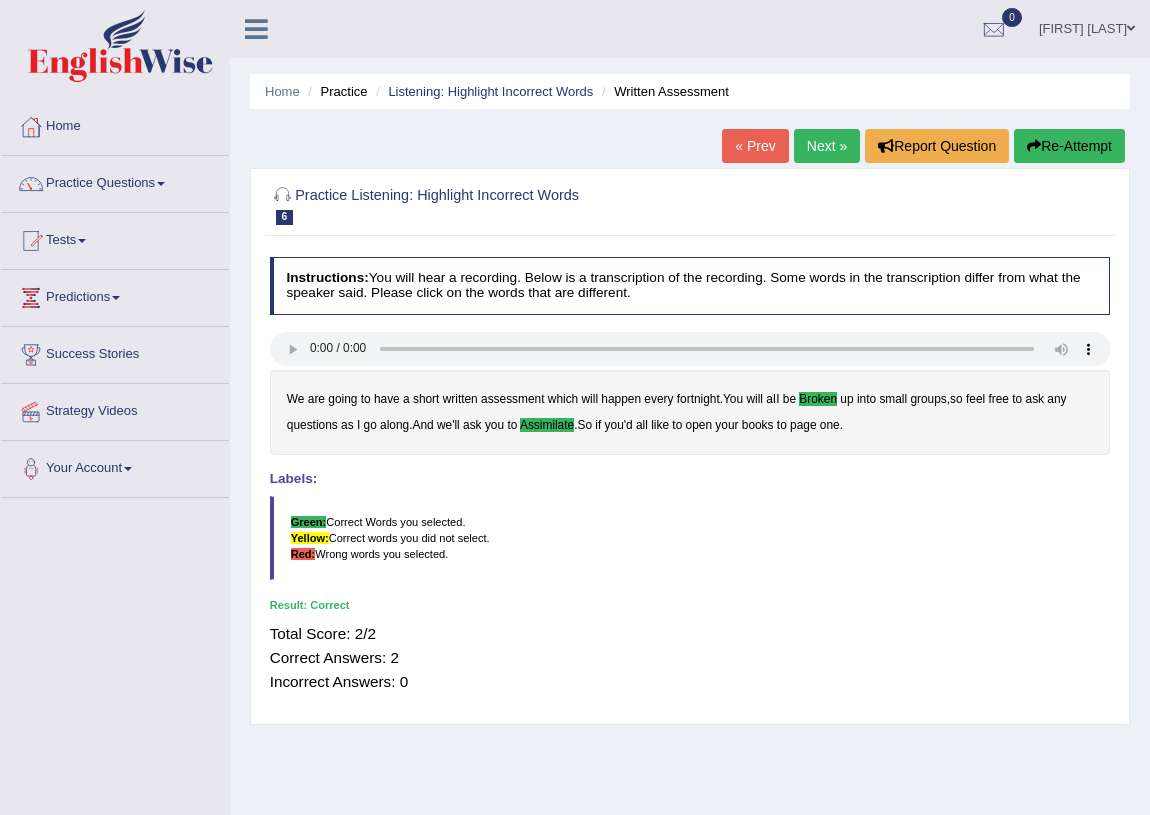 click on "Next »" at bounding box center [827, 146] 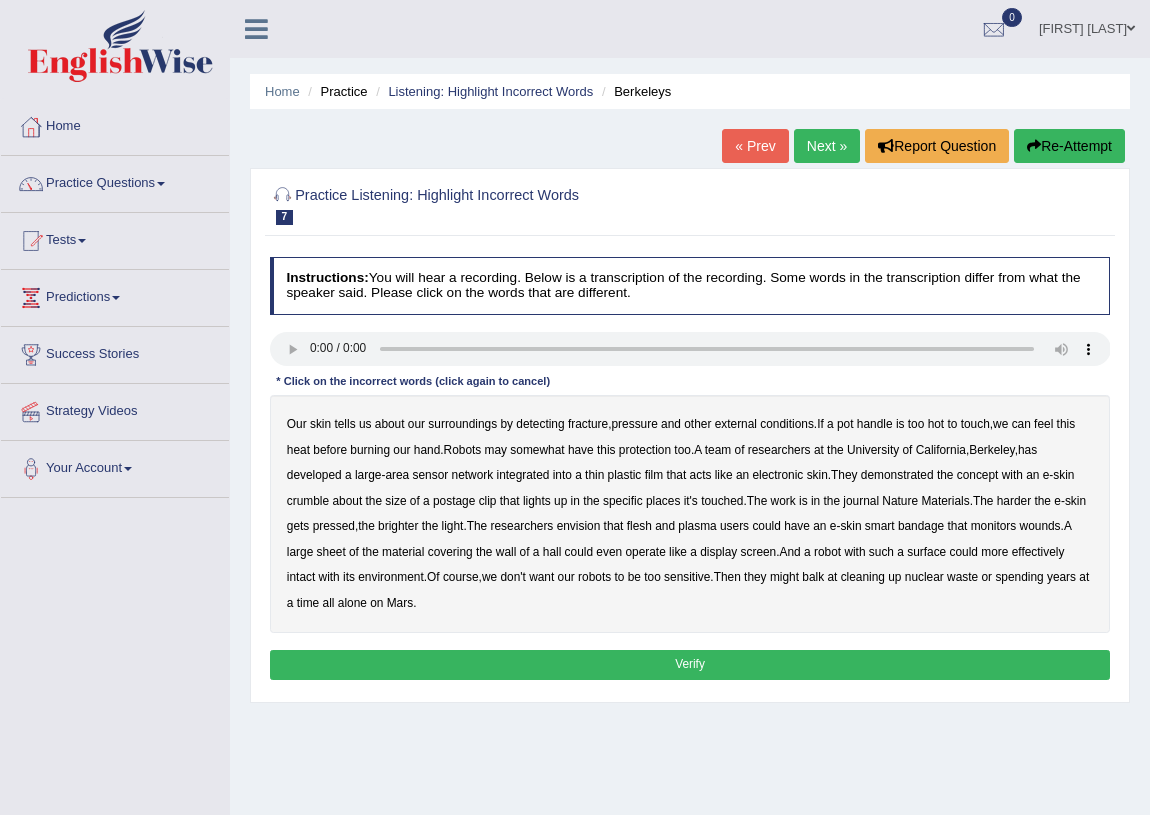 scroll, scrollTop: 0, scrollLeft: 0, axis: both 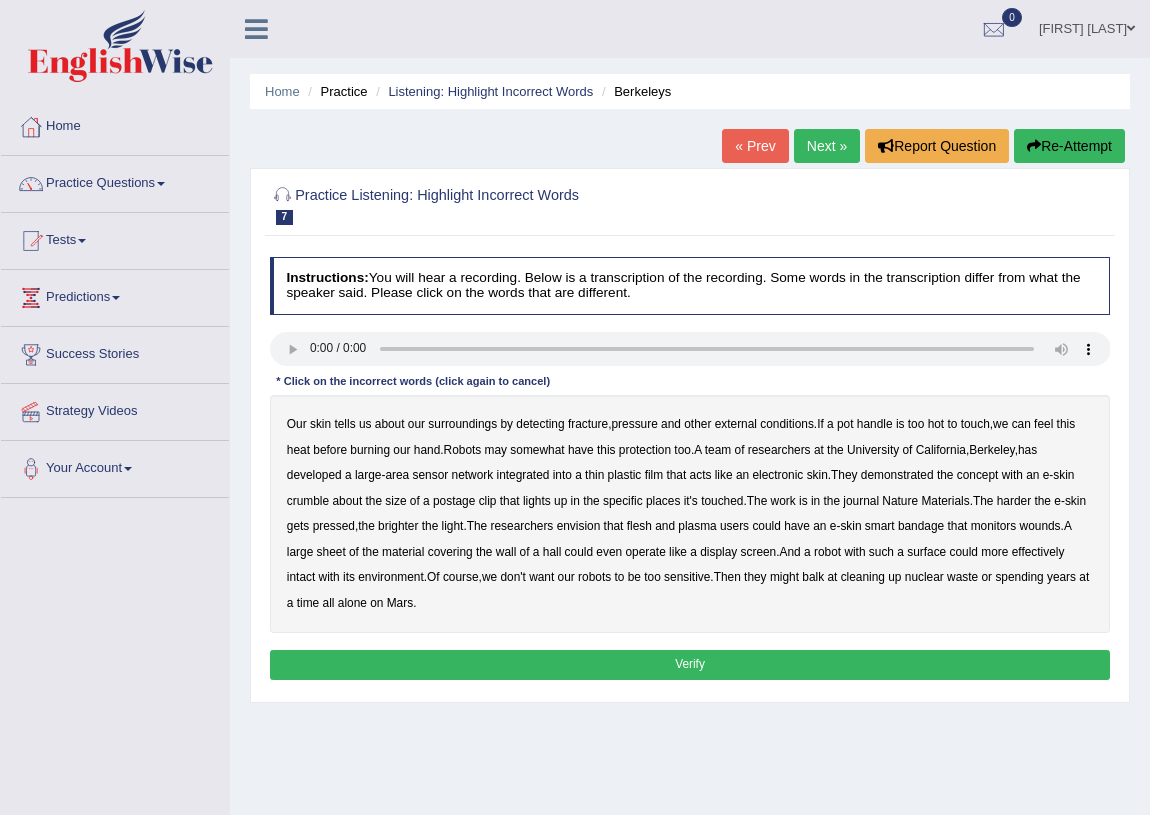 click on "fracture" at bounding box center (588, 424) 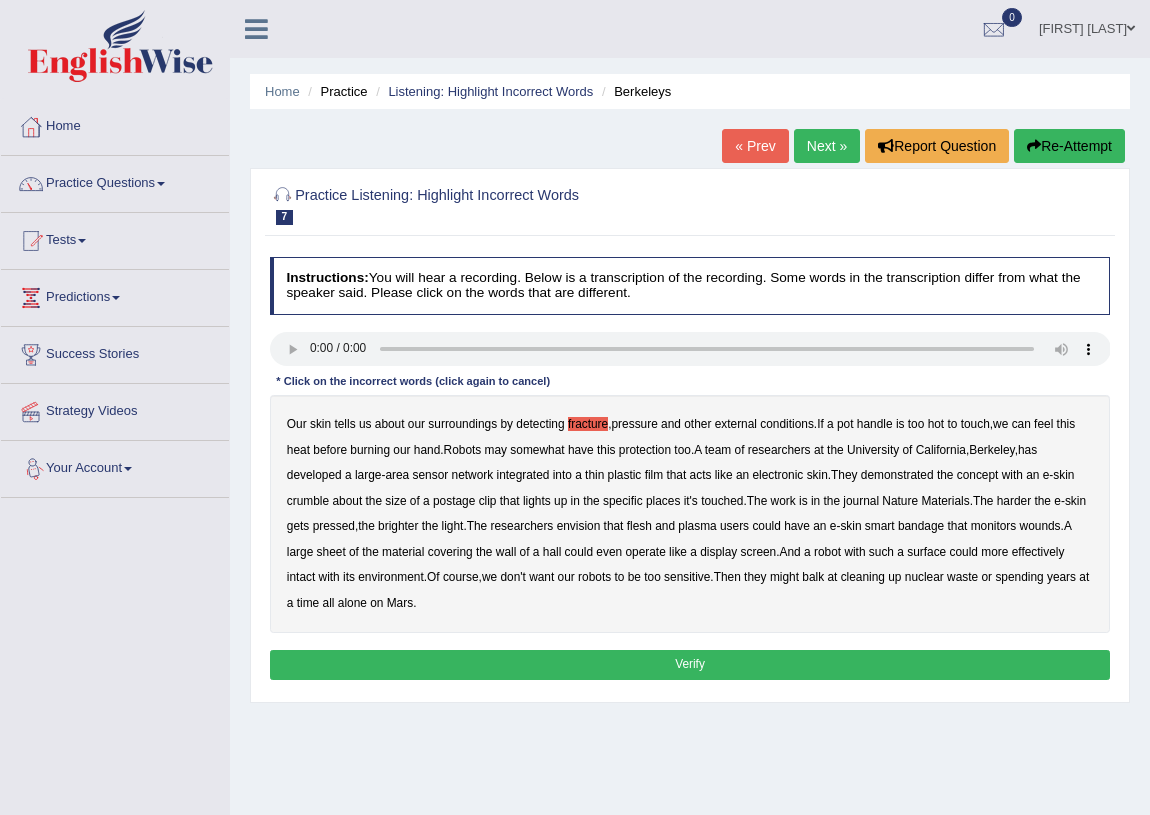 click on "crumble" at bounding box center (308, 501) 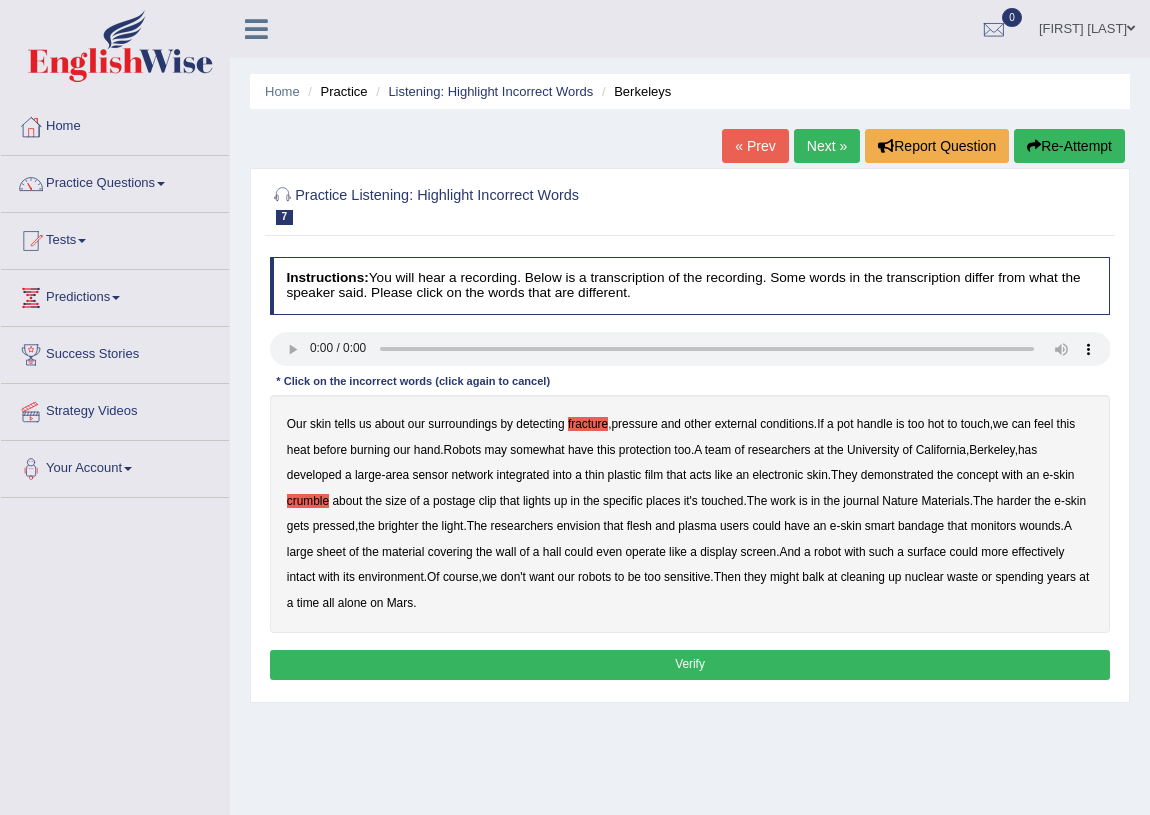 click on "envision" at bounding box center [579, 526] 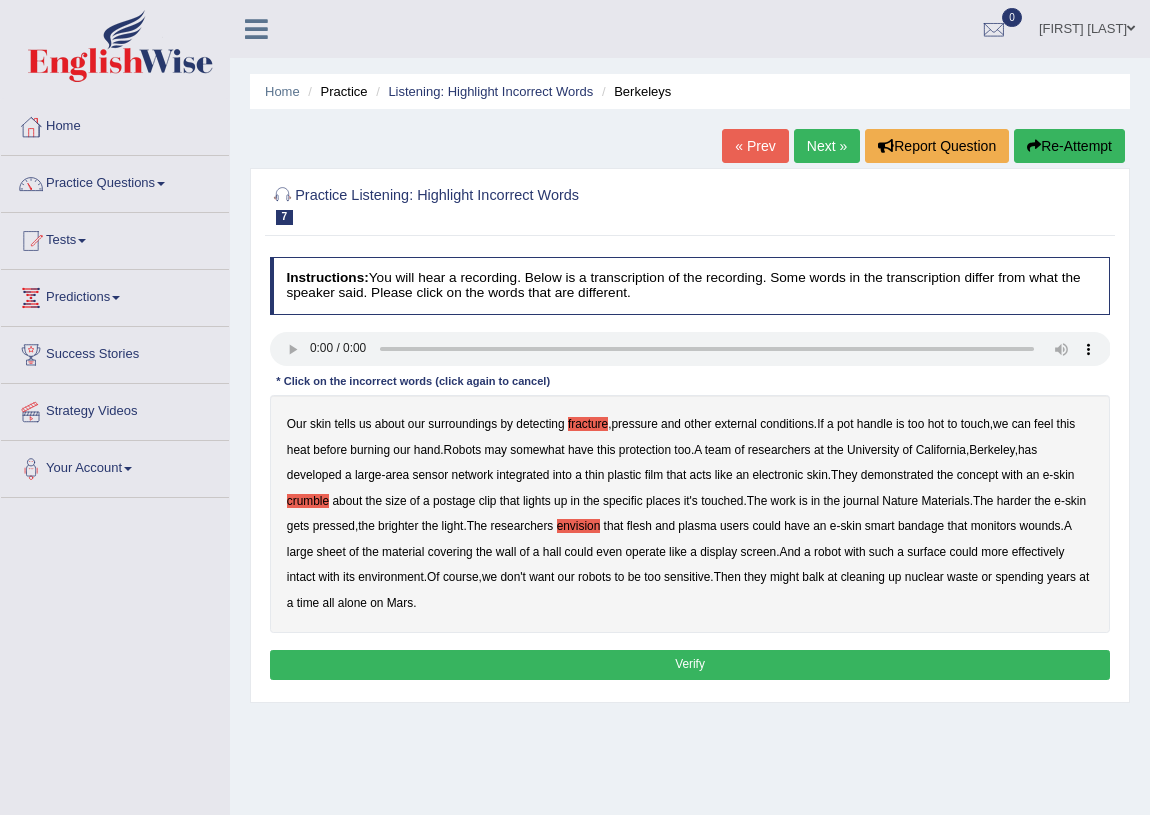 click on "envision" at bounding box center [579, 526] 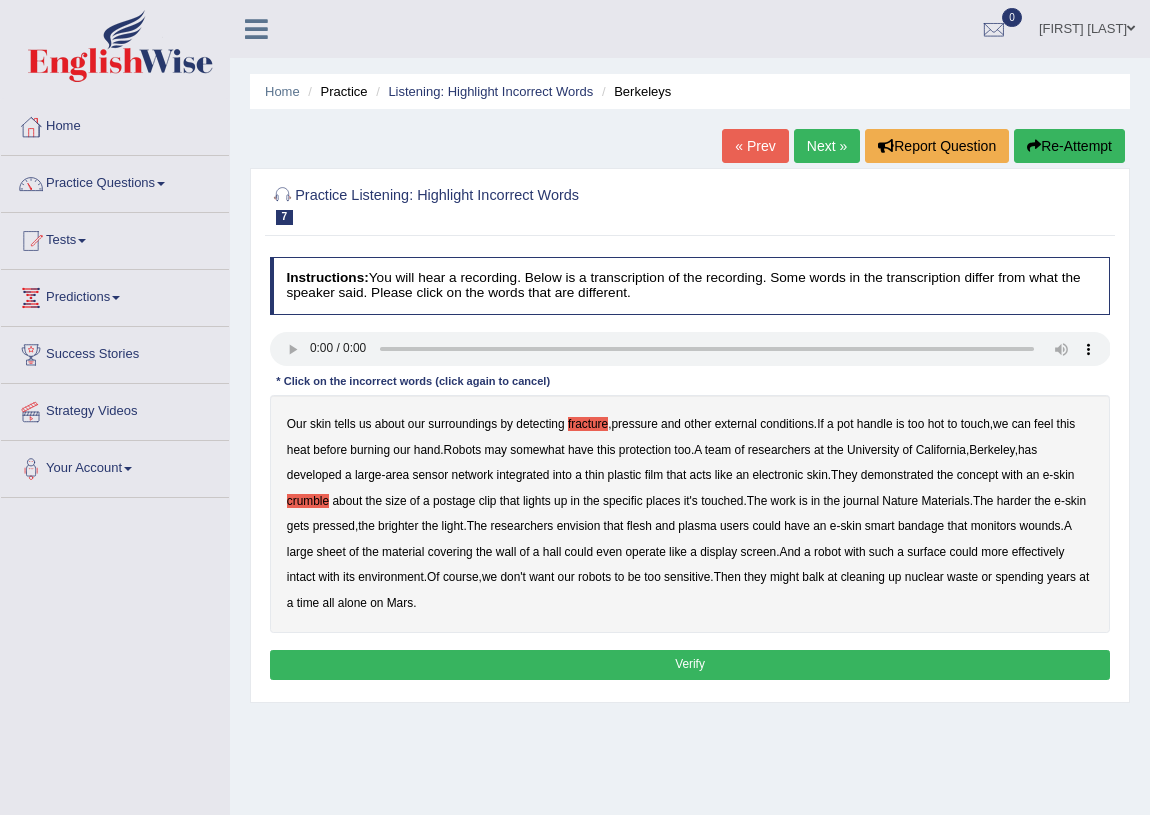click on "plasma" at bounding box center (697, 526) 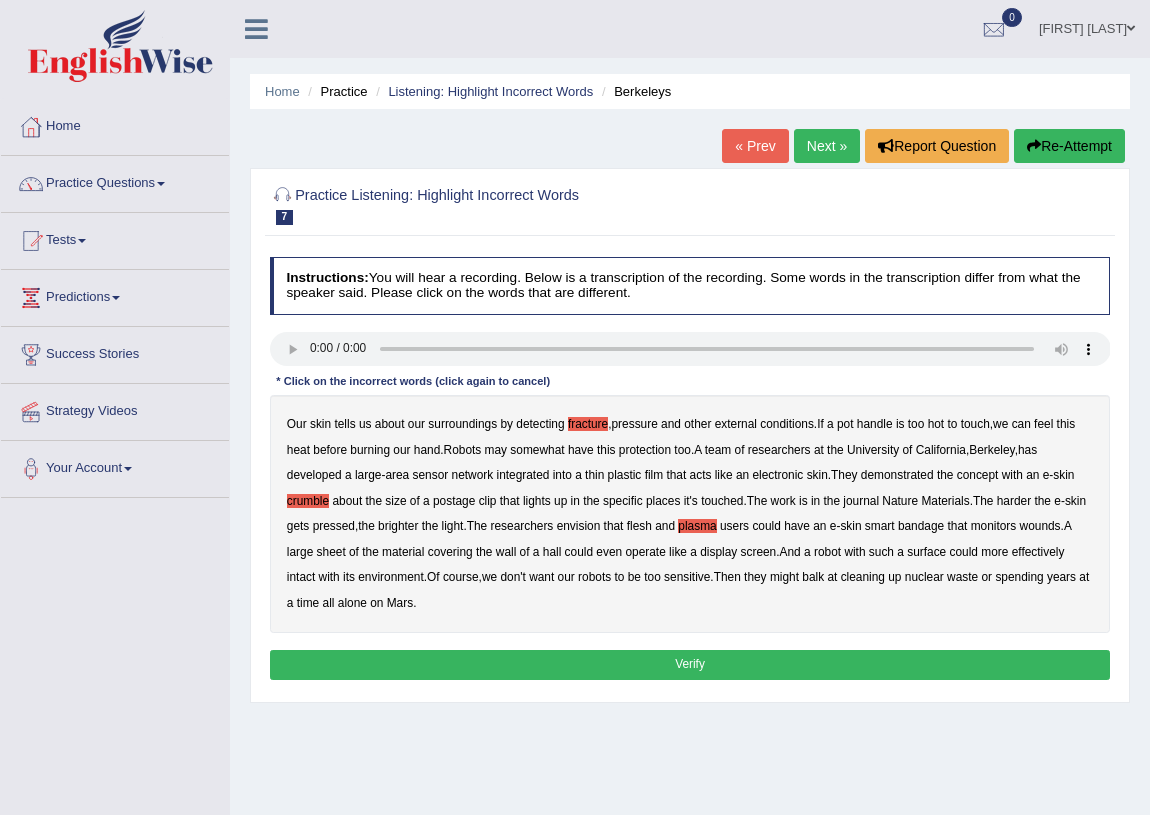 click on "hall" at bounding box center [552, 552] 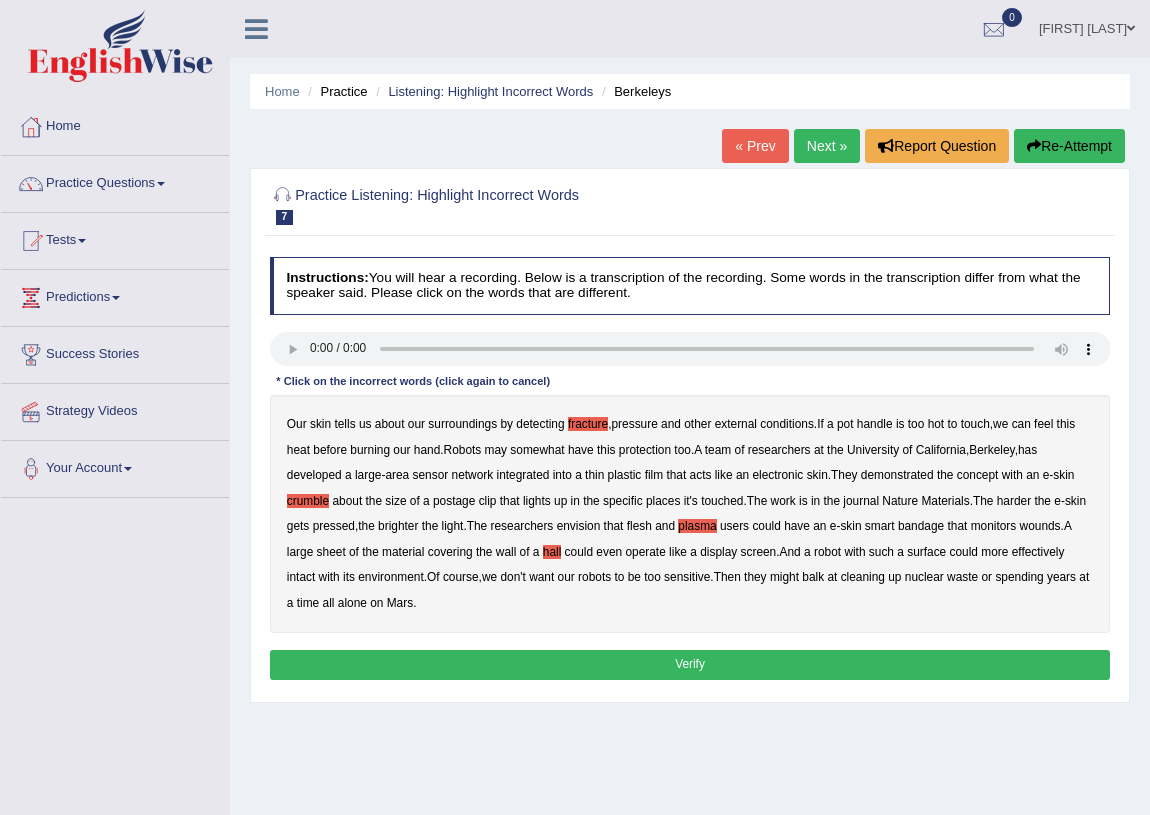 click on "intact" at bounding box center (301, 577) 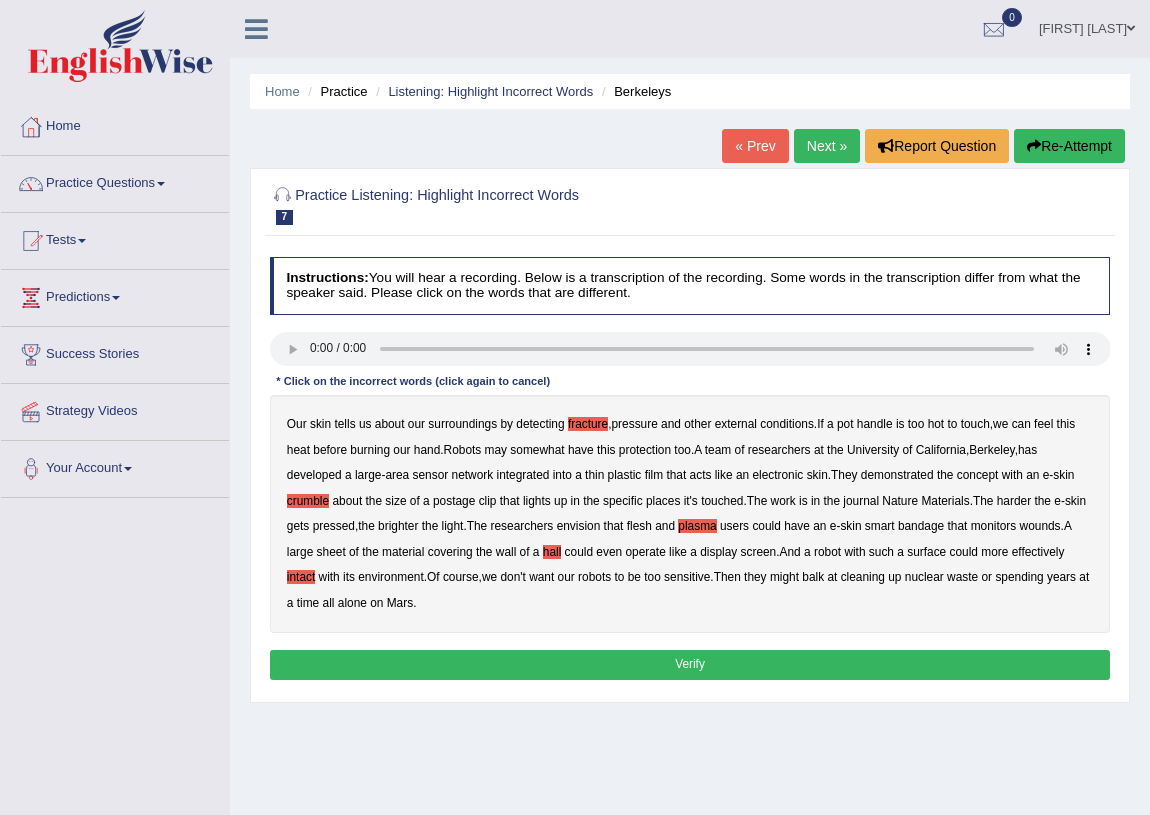 click on "Verify" at bounding box center (690, 664) 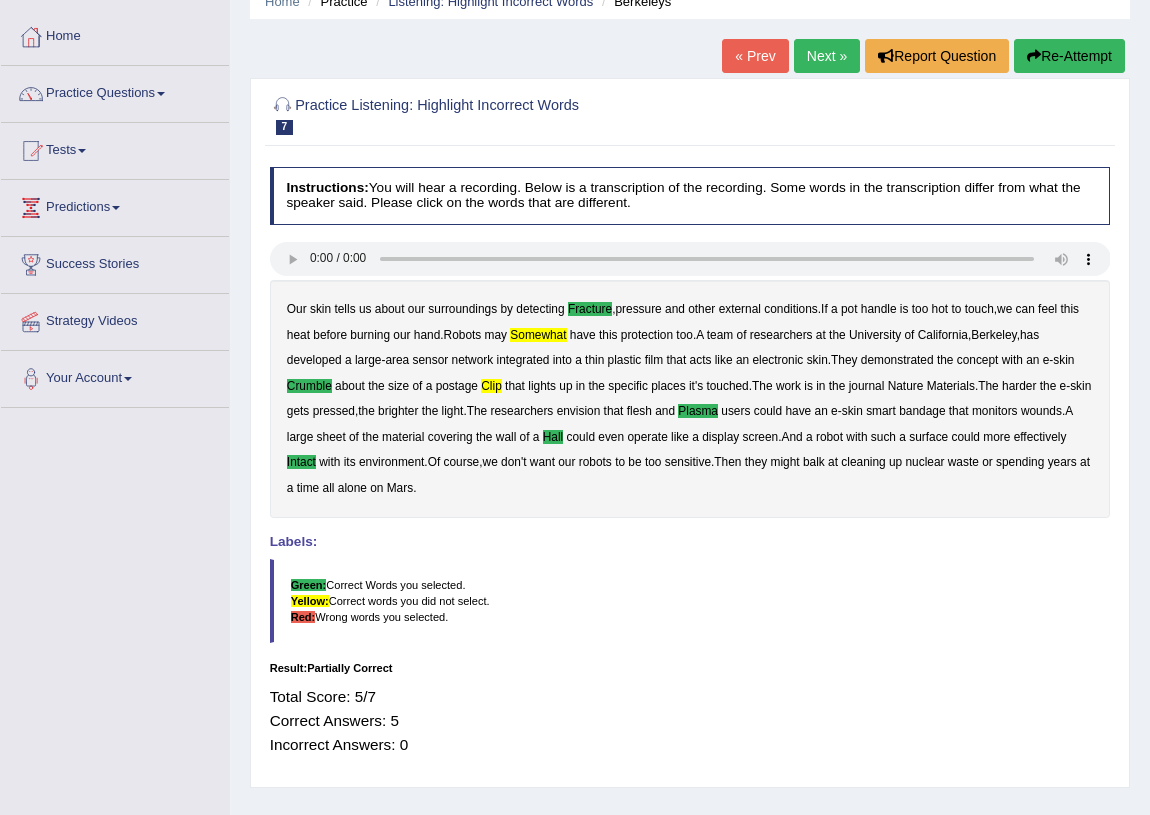 scroll, scrollTop: 0, scrollLeft: 0, axis: both 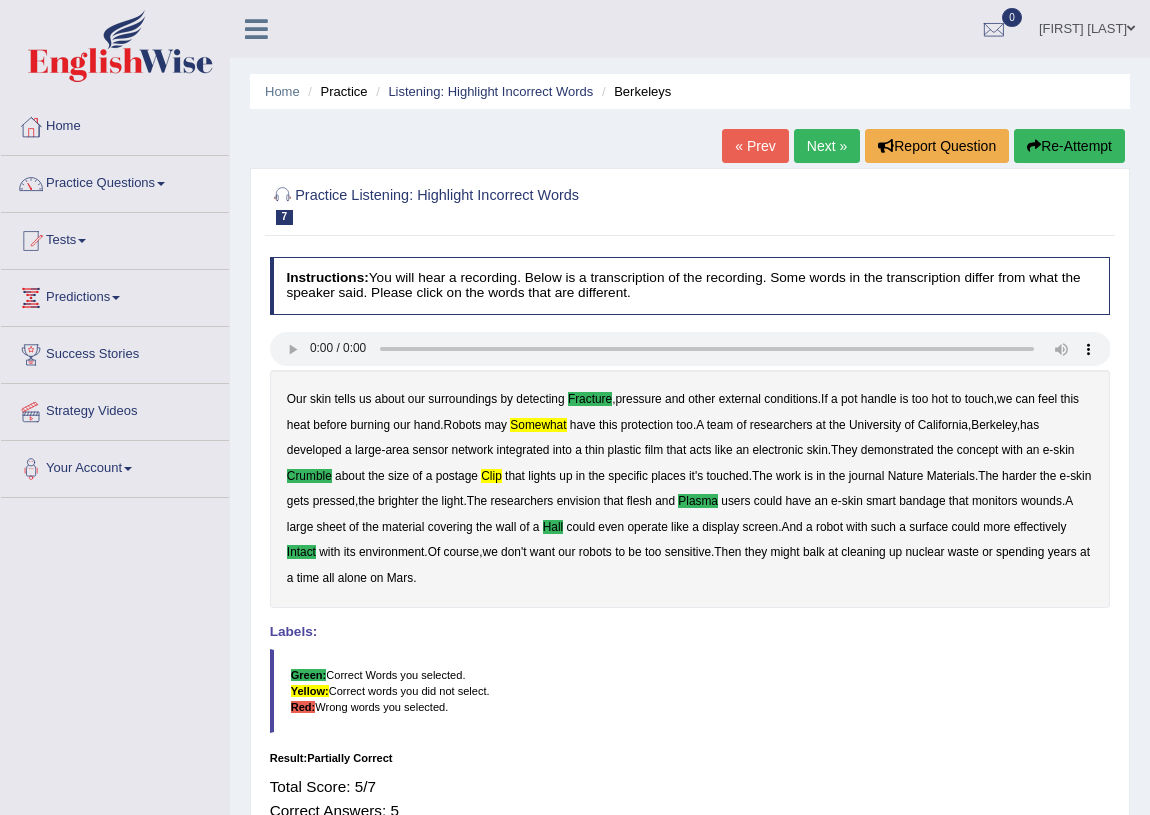 click on "Next »" at bounding box center [827, 146] 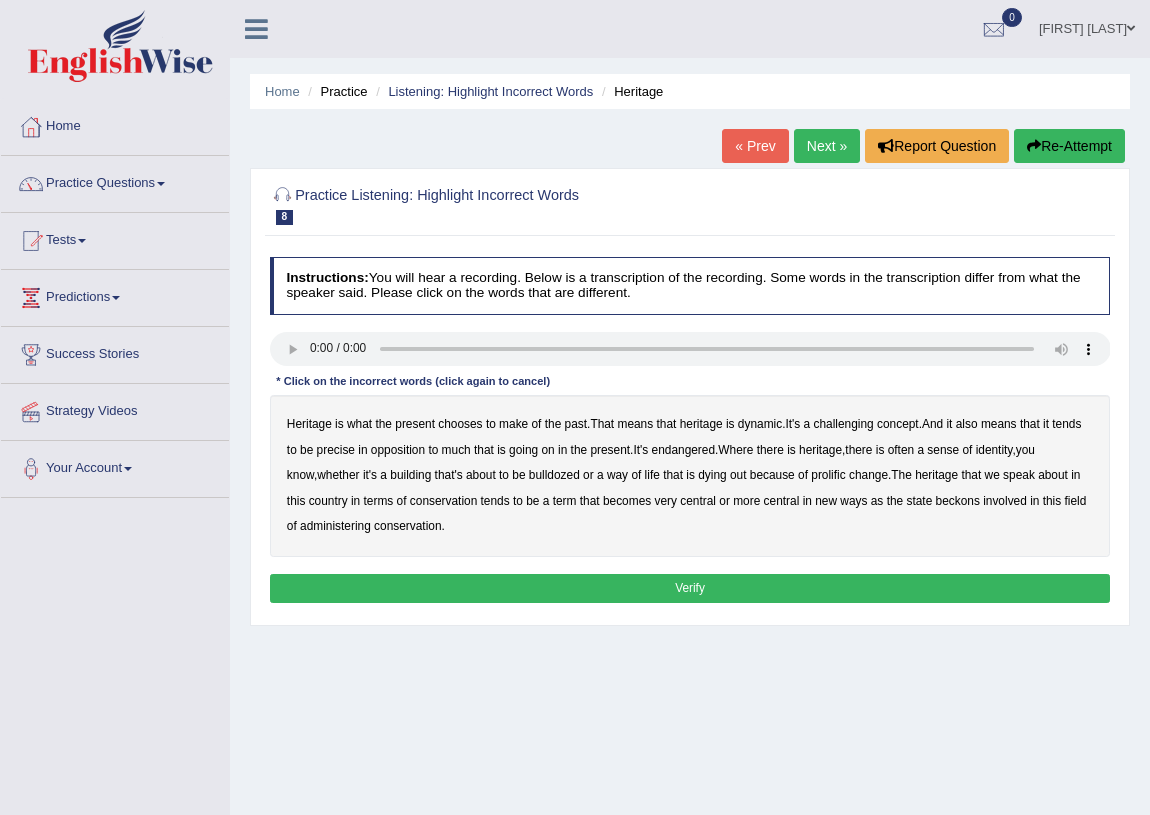 scroll, scrollTop: 0, scrollLeft: 0, axis: both 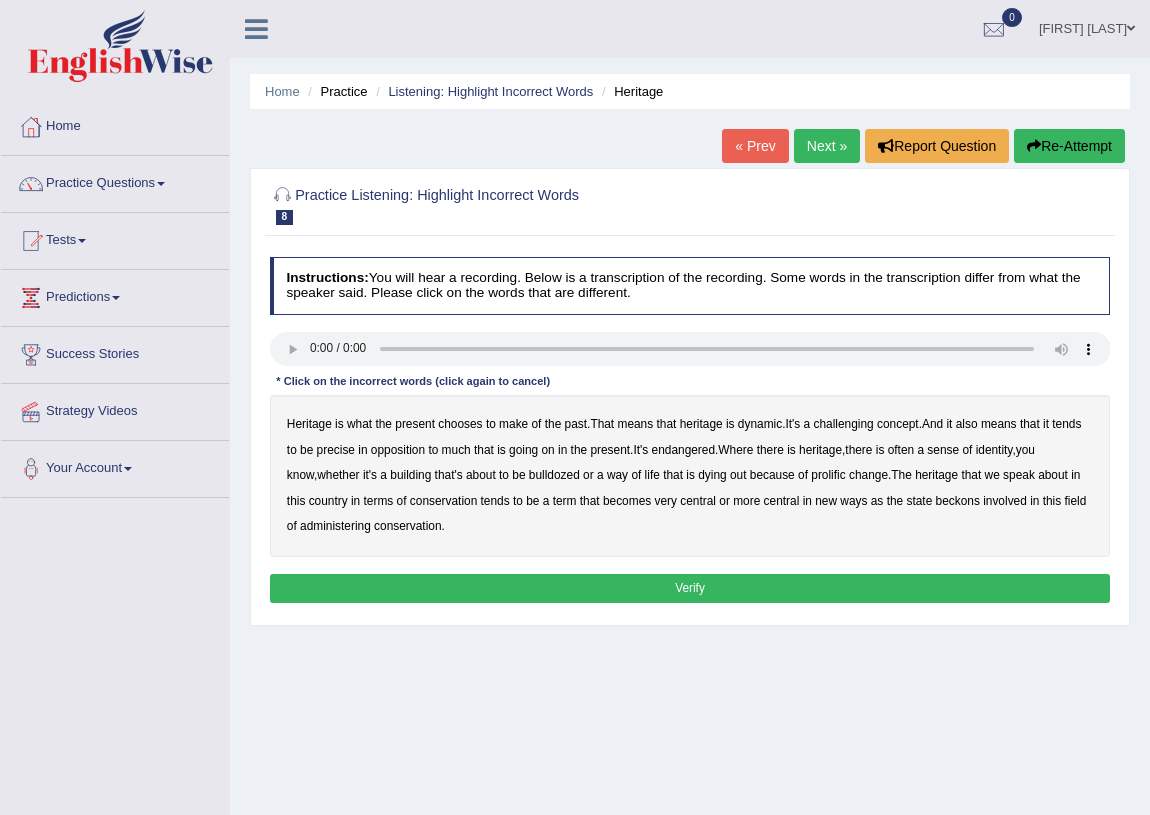 click on "challenging" at bounding box center (844, 424) 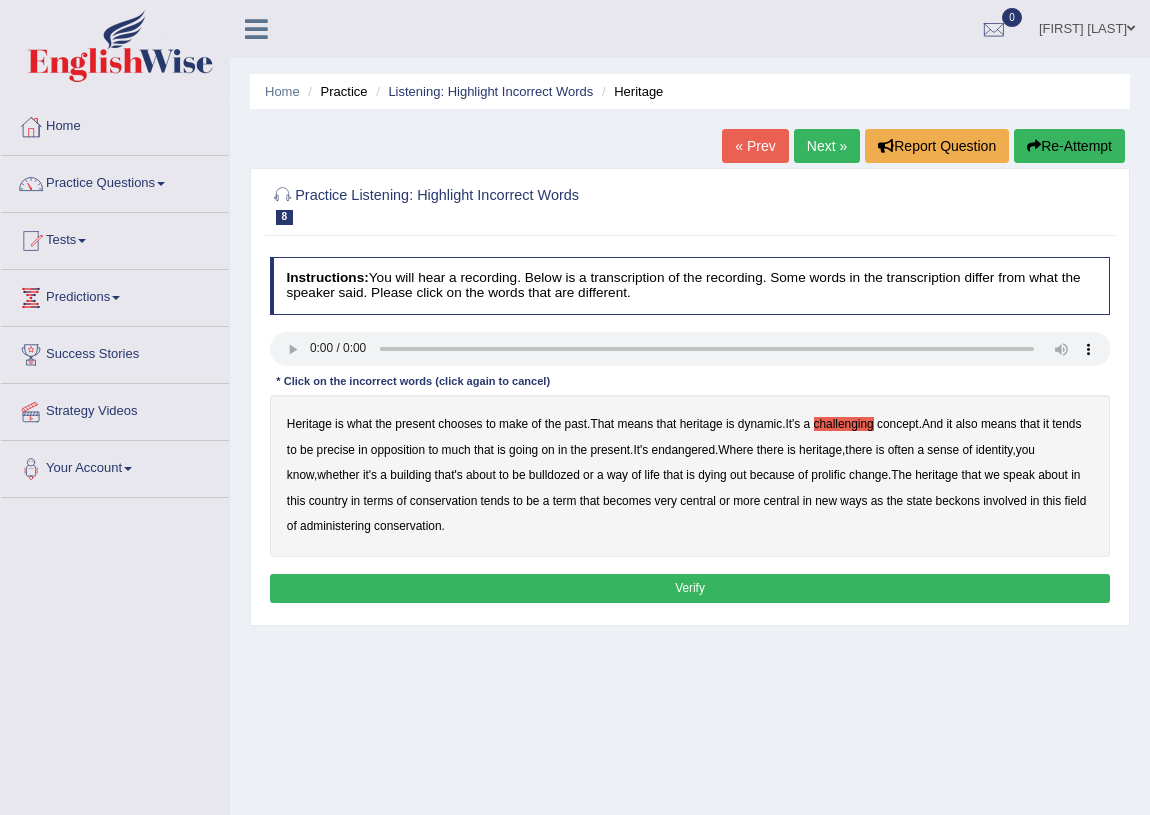 click on "precise" at bounding box center [336, 450] 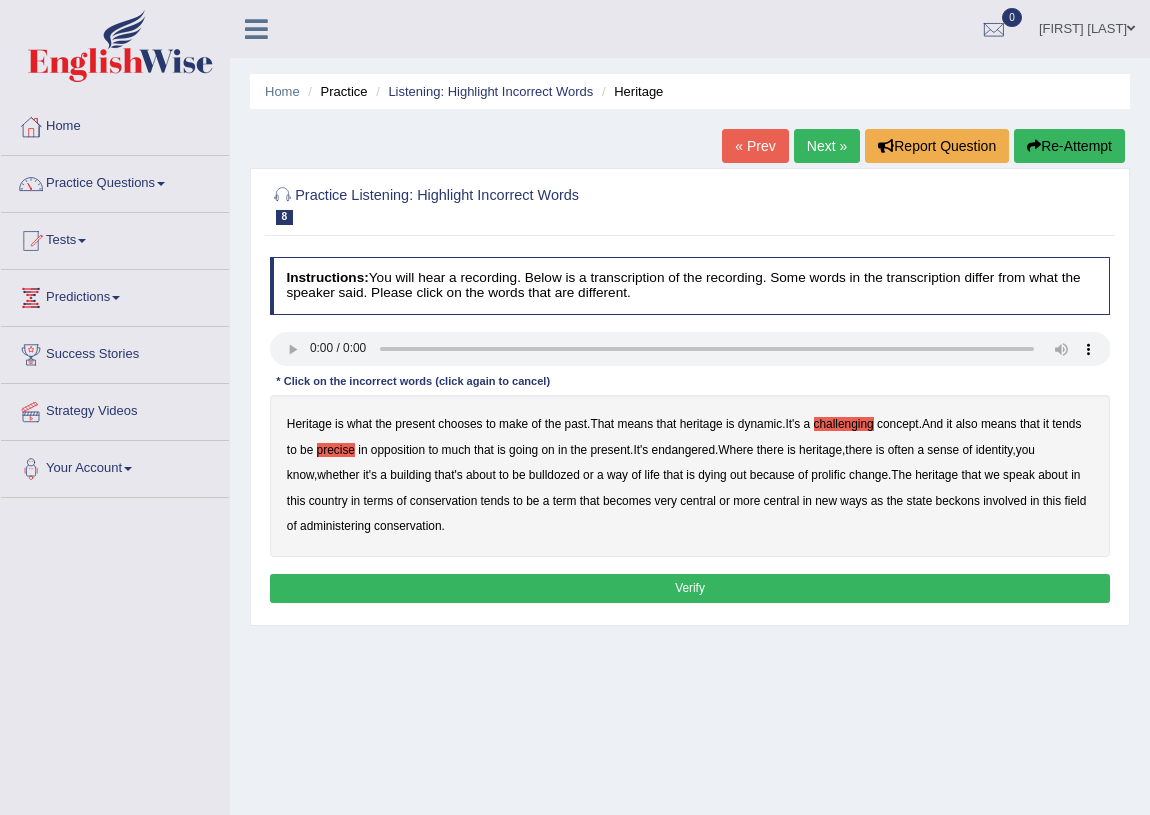 click on "identity" at bounding box center (994, 450) 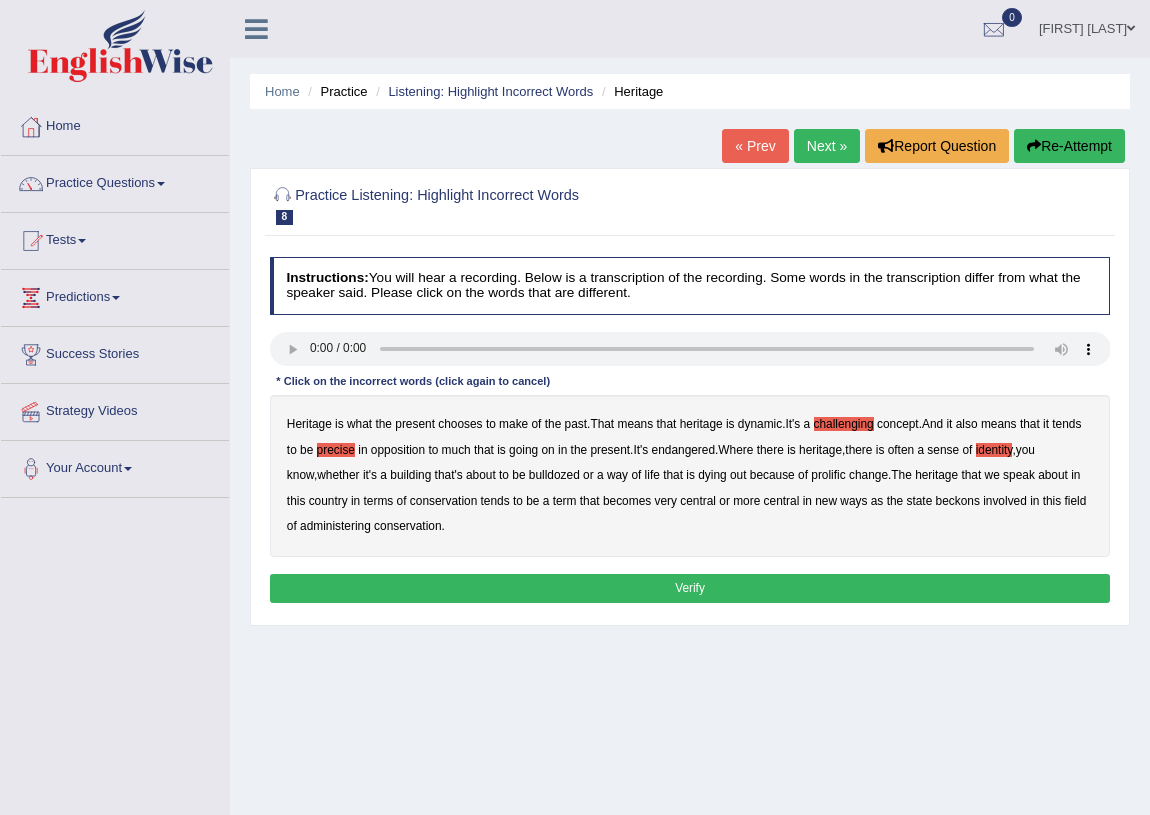 click on "prolific" at bounding box center (828, 475) 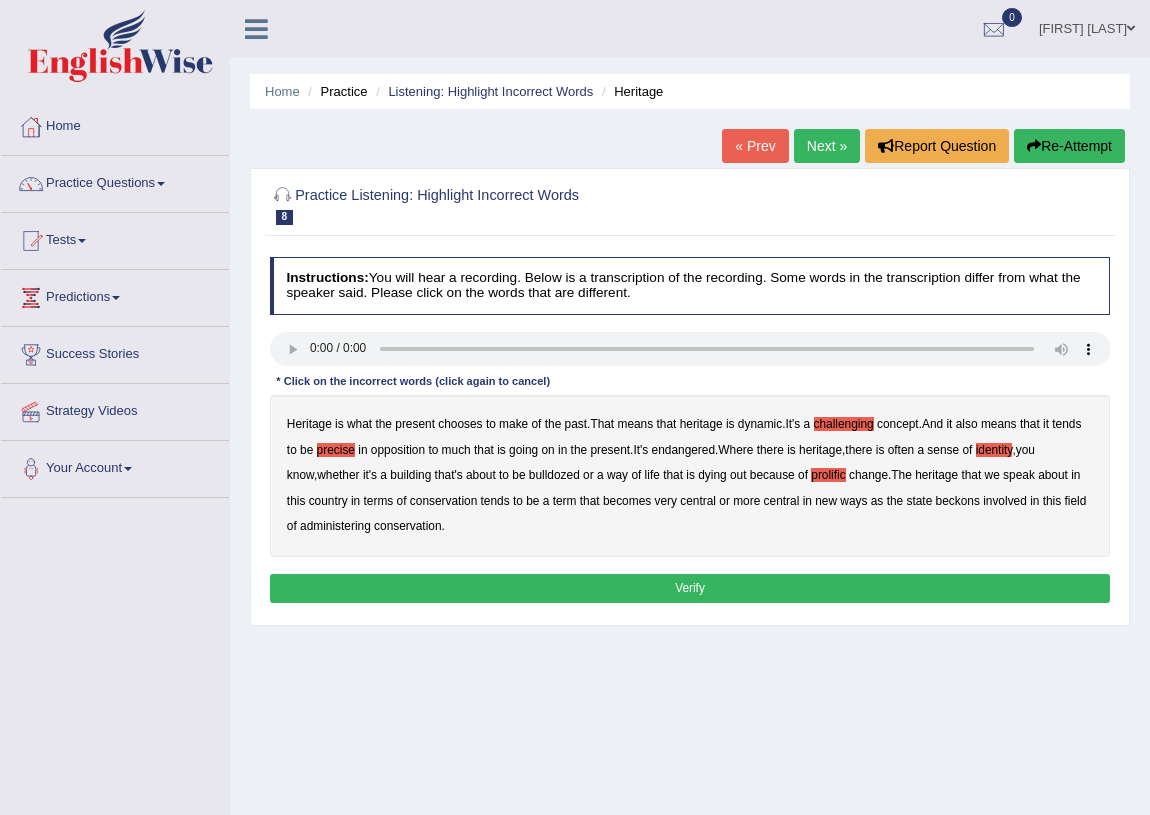 click on "beckons" at bounding box center (958, 501) 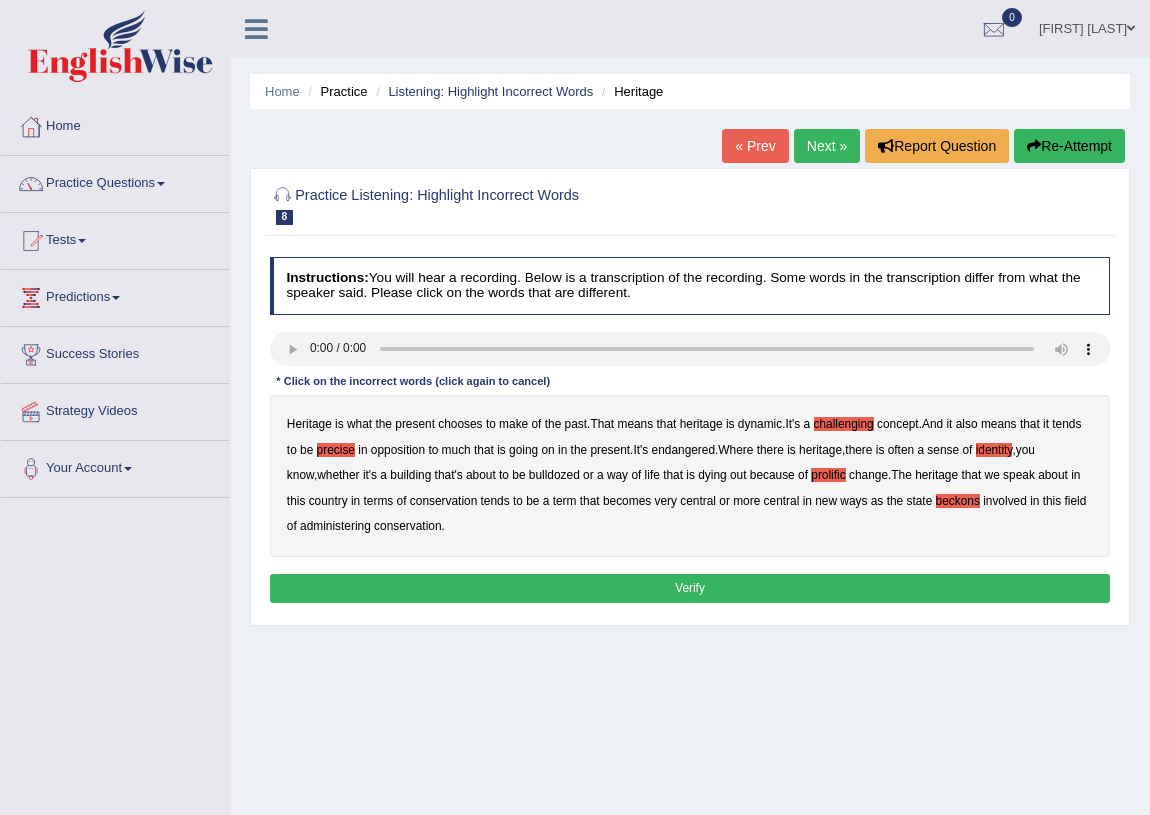click on "Verify" at bounding box center [690, 588] 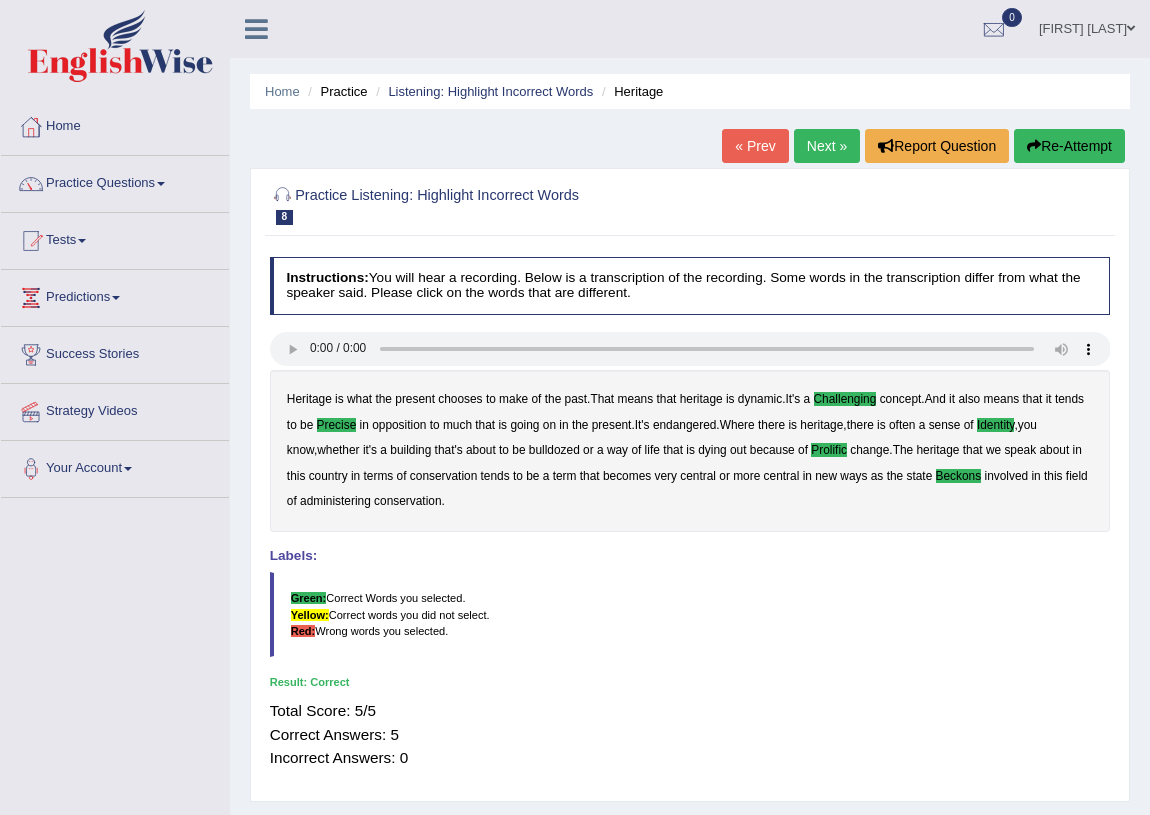 click on "Next »" at bounding box center [827, 146] 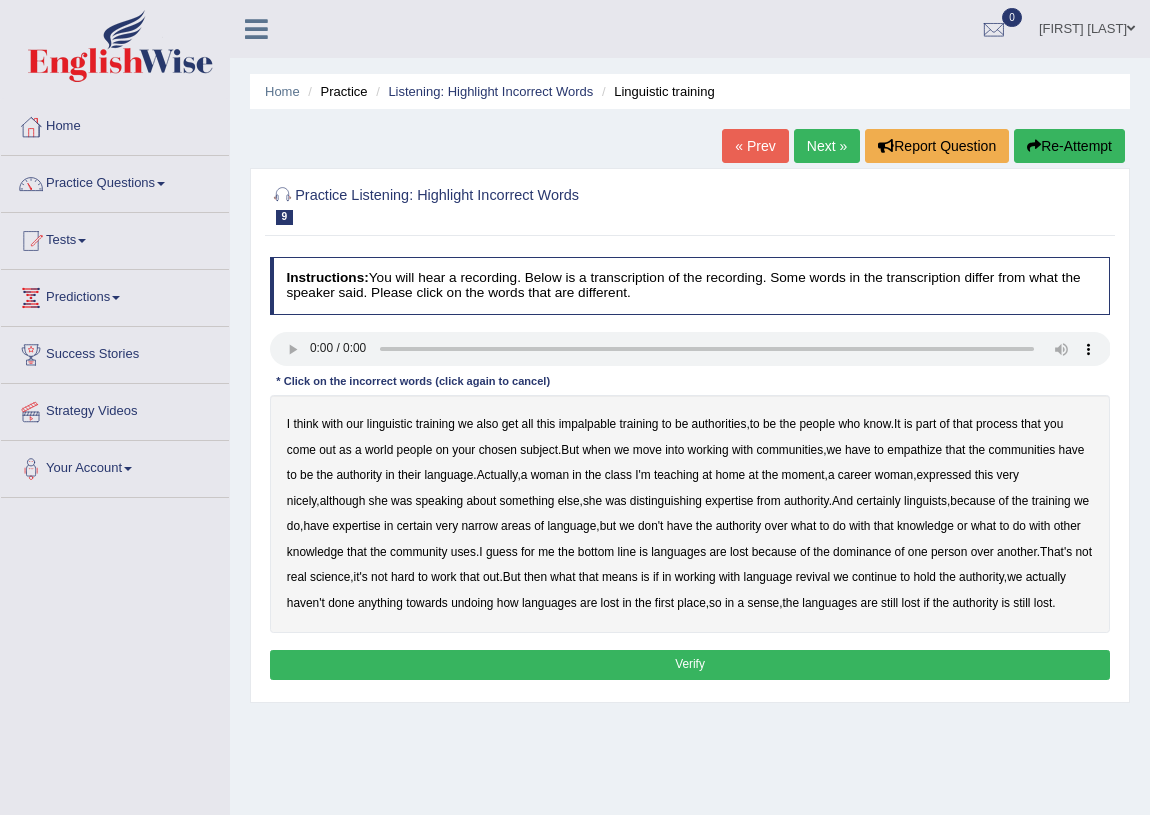 scroll, scrollTop: 0, scrollLeft: 0, axis: both 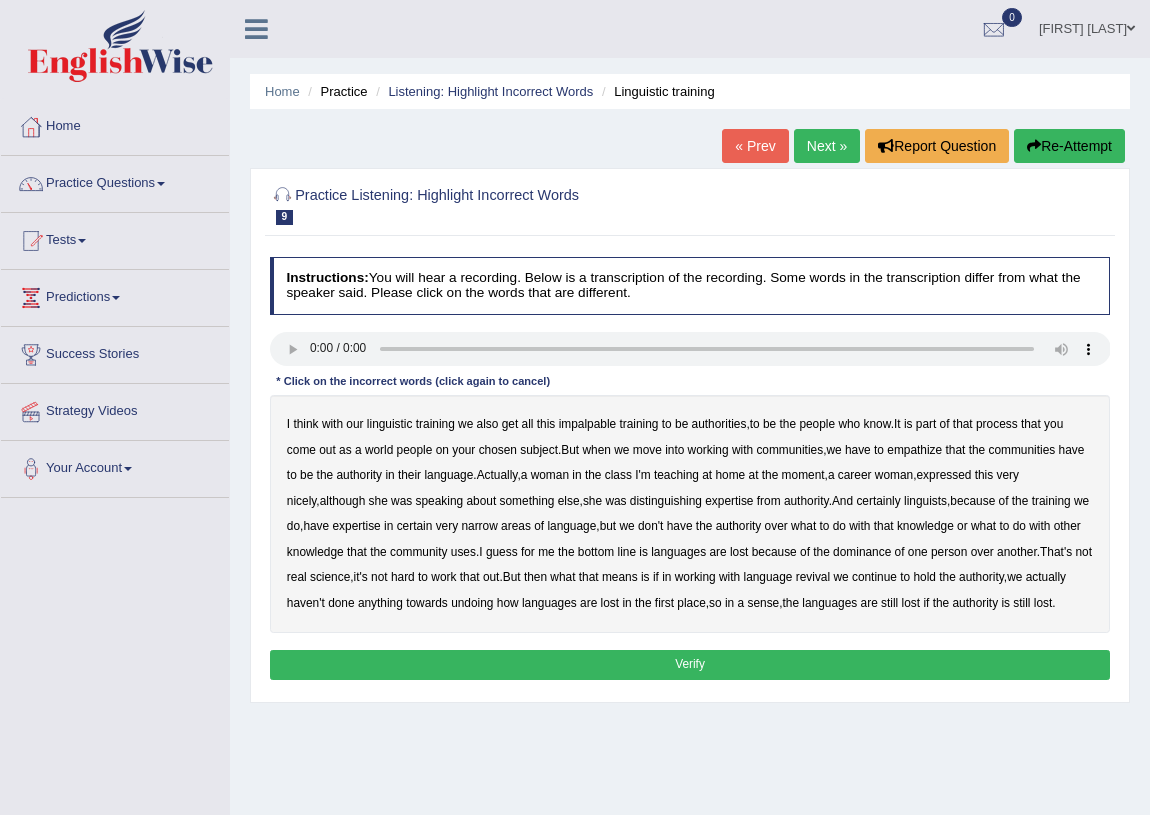 click on "impalpable" at bounding box center (588, 424) 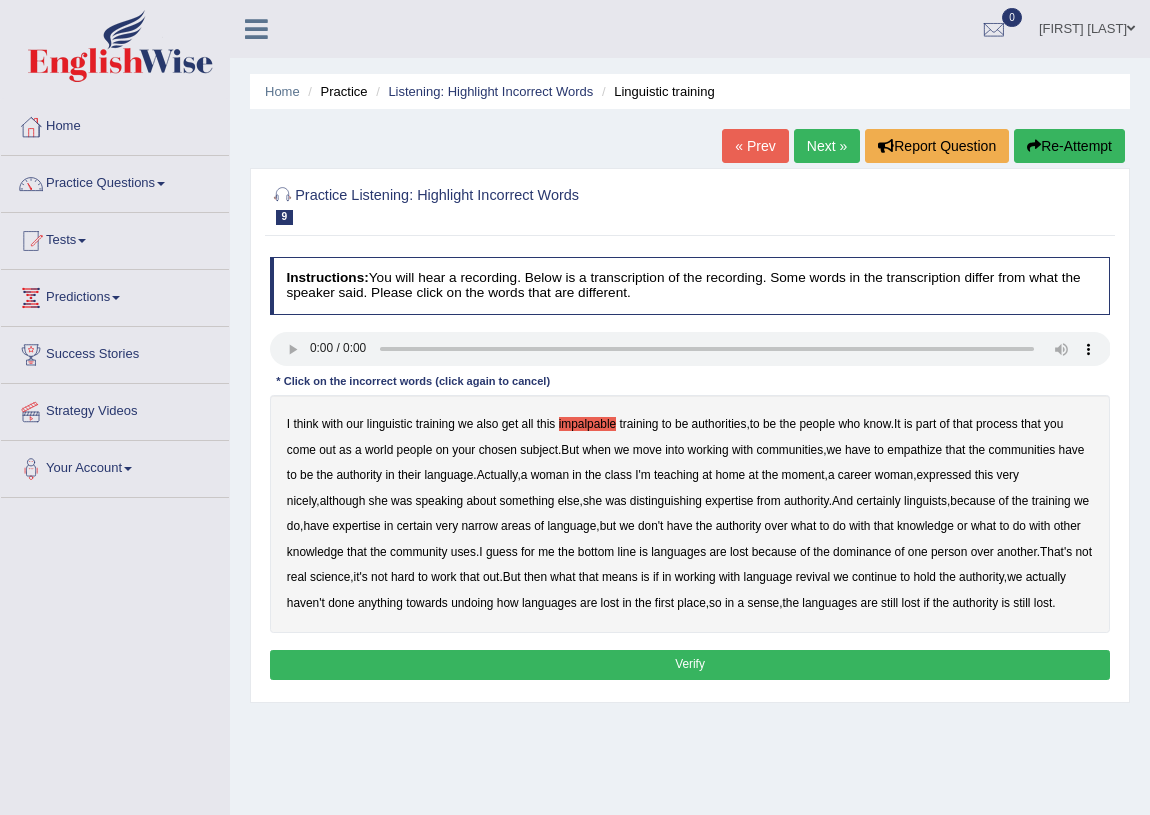click on "people" at bounding box center [415, 450] 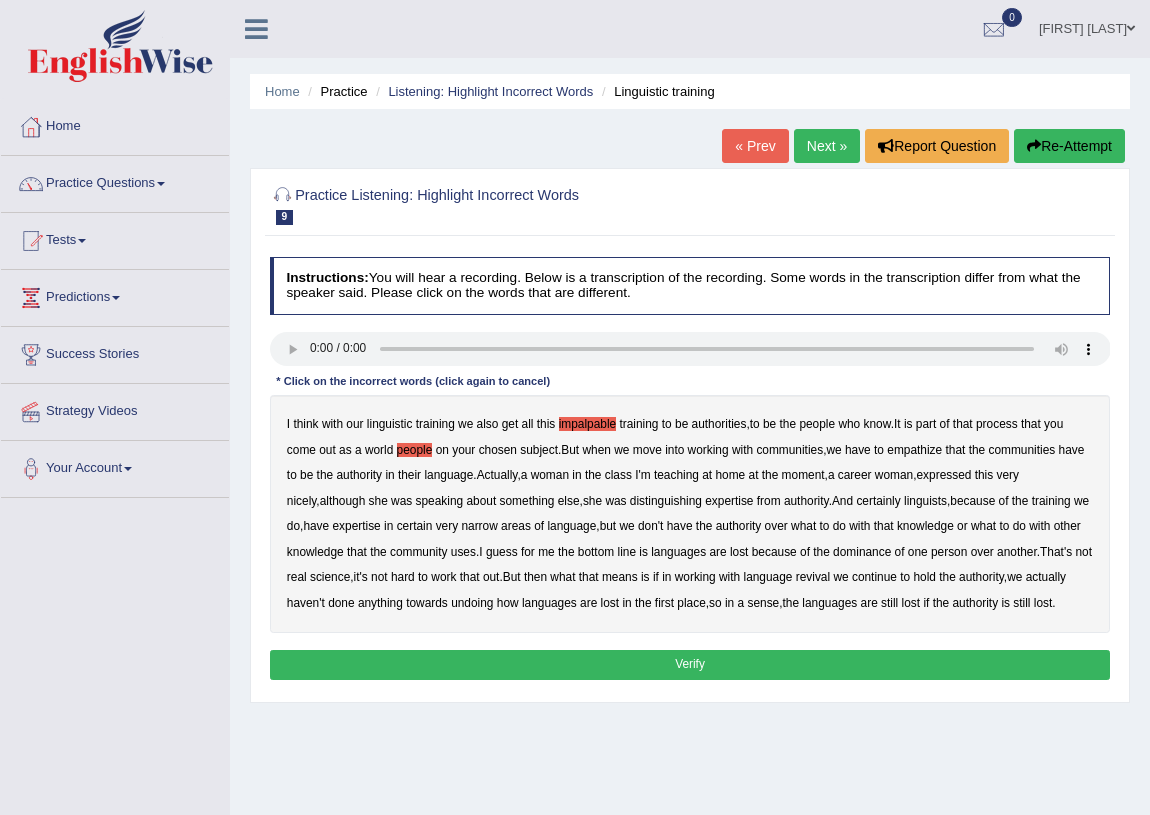 click on "empathize" at bounding box center (914, 450) 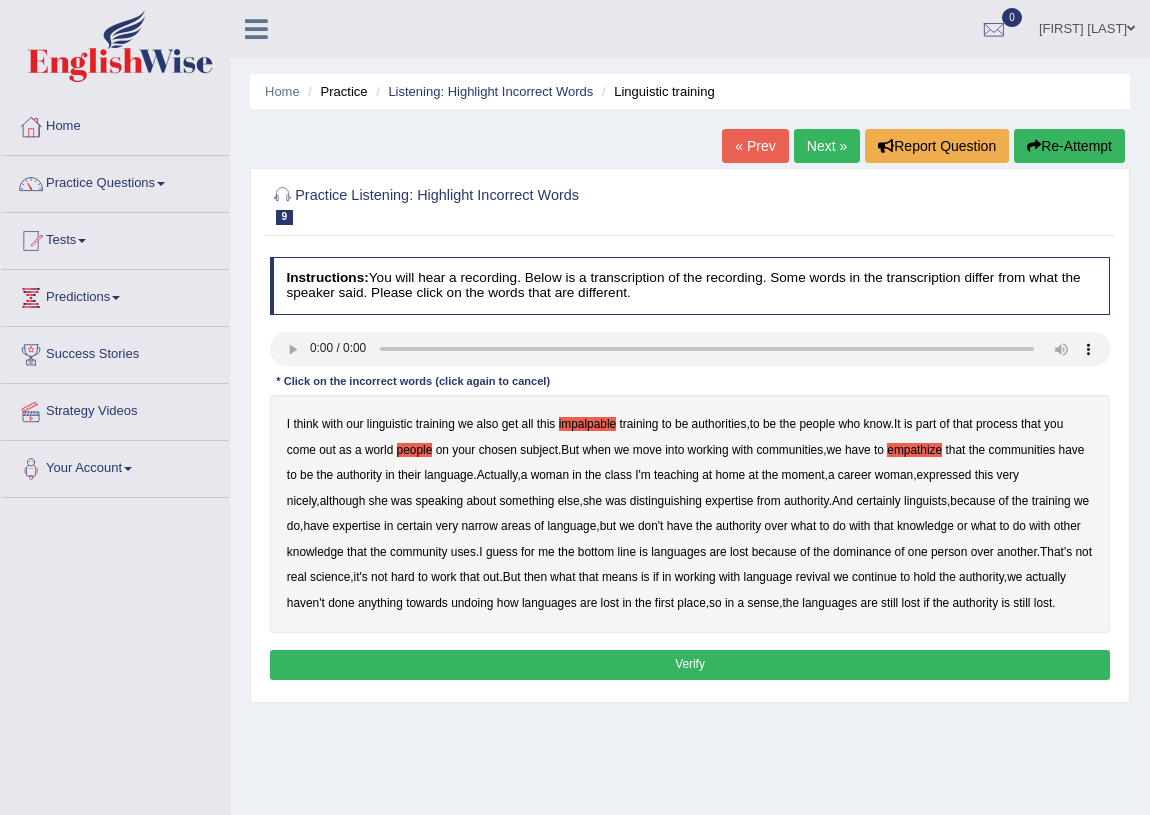 click on "home" at bounding box center [730, 475] 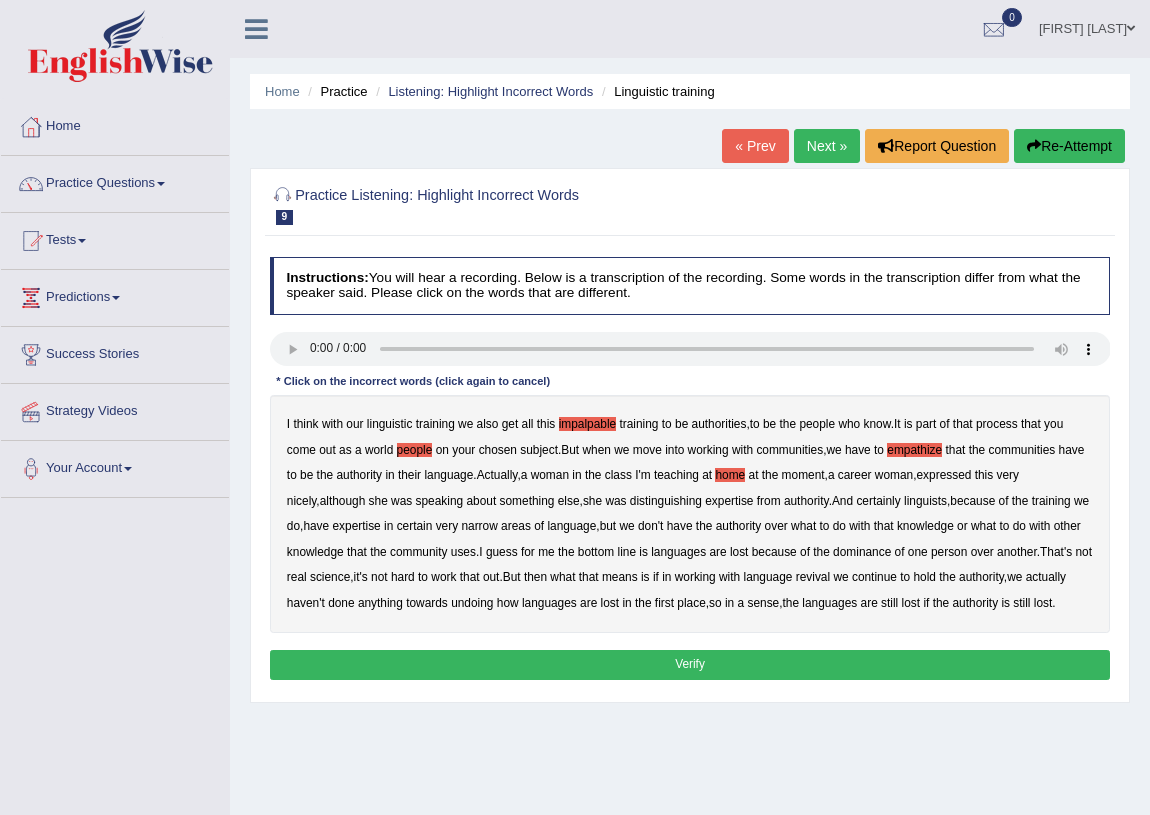 click on "speaking" at bounding box center [440, 501] 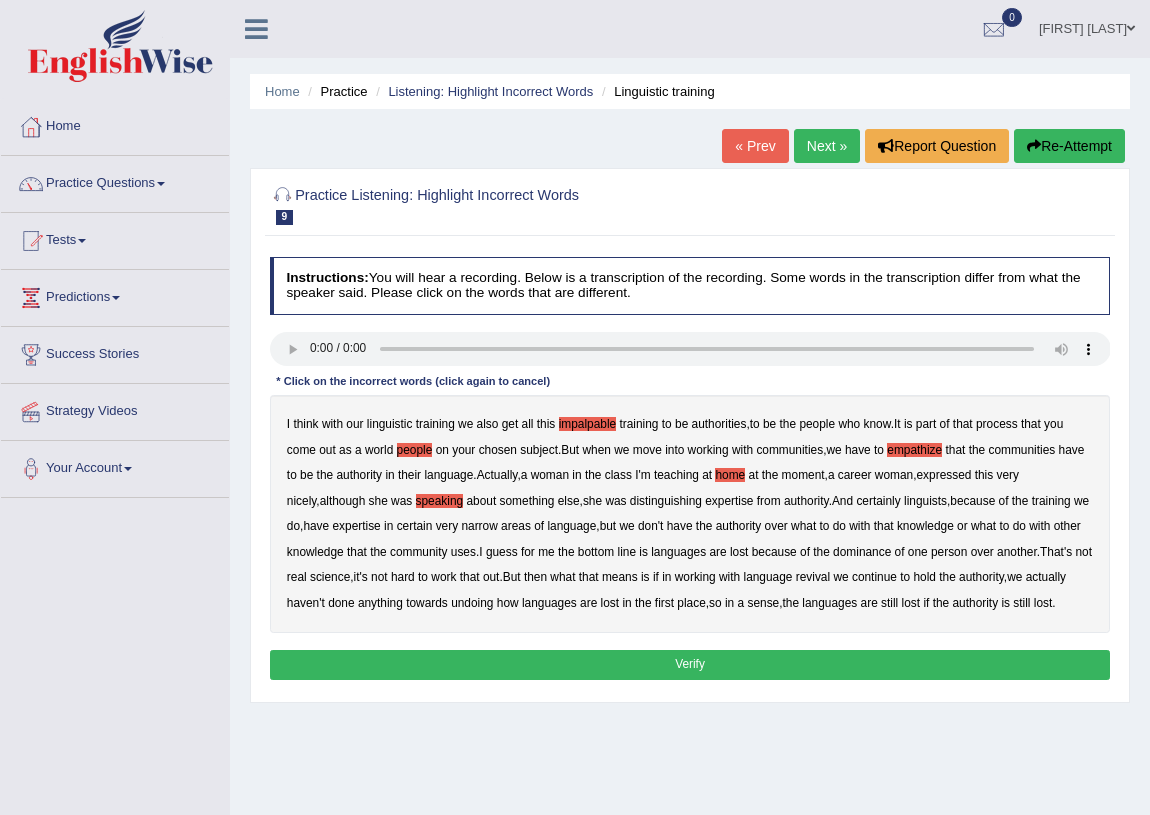 click on "uses" at bounding box center (463, 552) 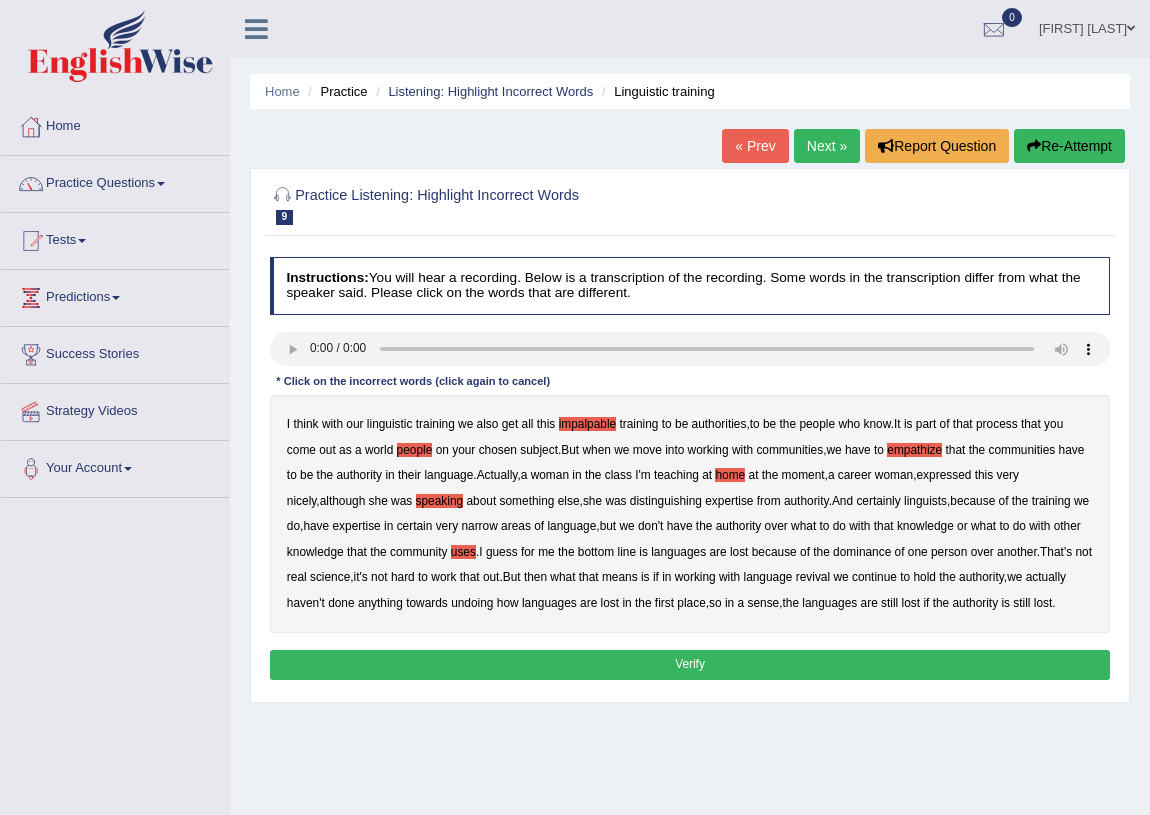 click on "real" at bounding box center [297, 577] 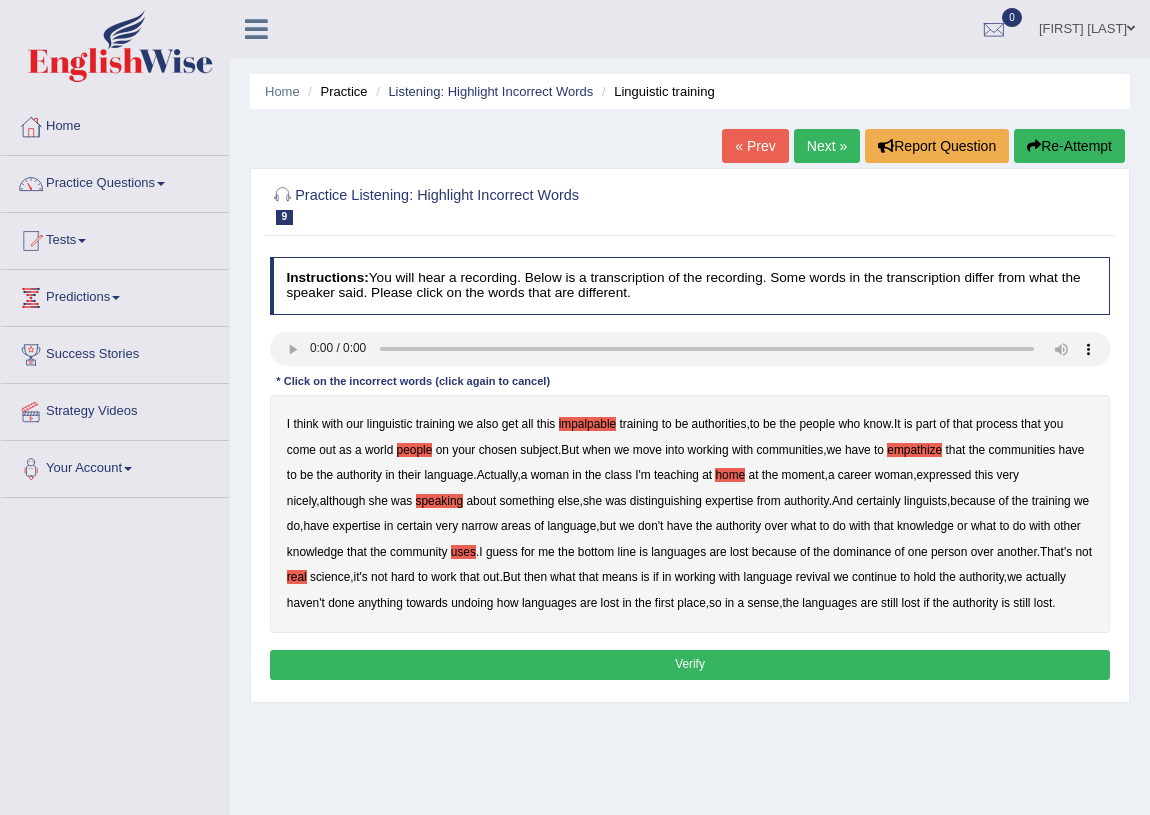 click on "Verify" at bounding box center (690, 664) 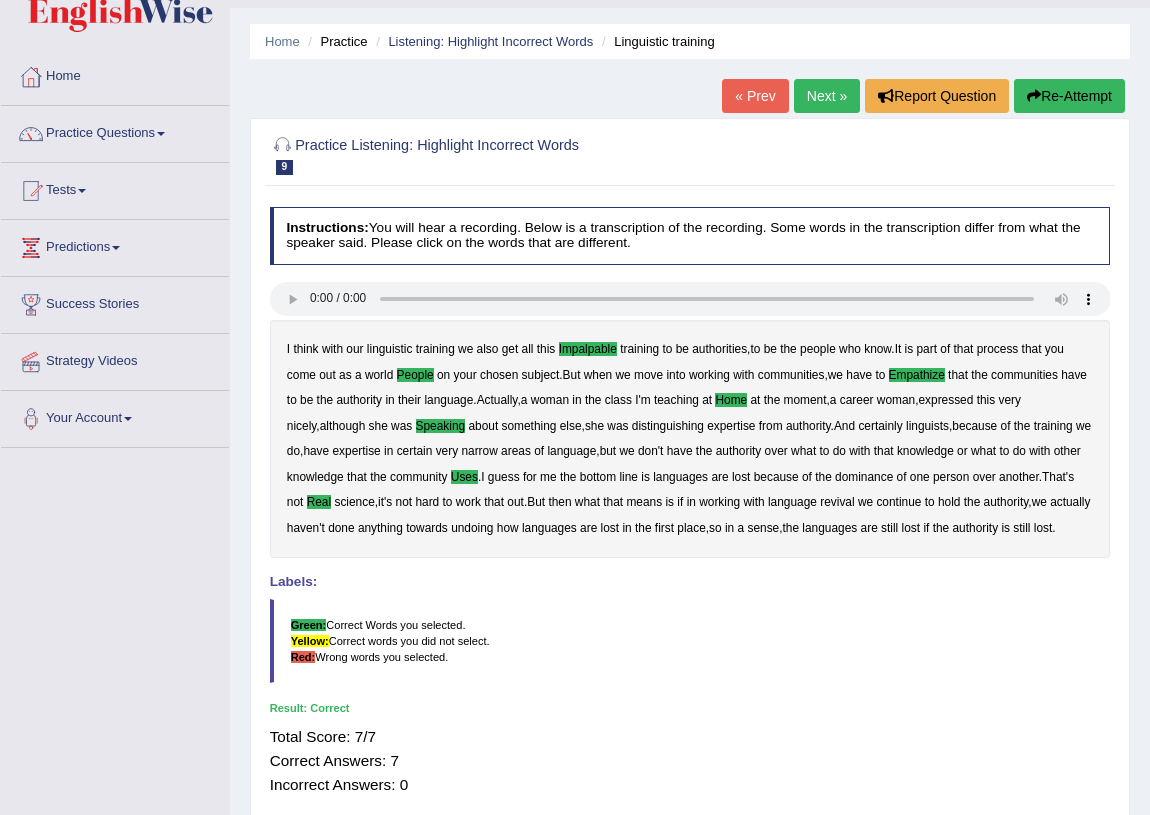 scroll, scrollTop: 90, scrollLeft: 0, axis: vertical 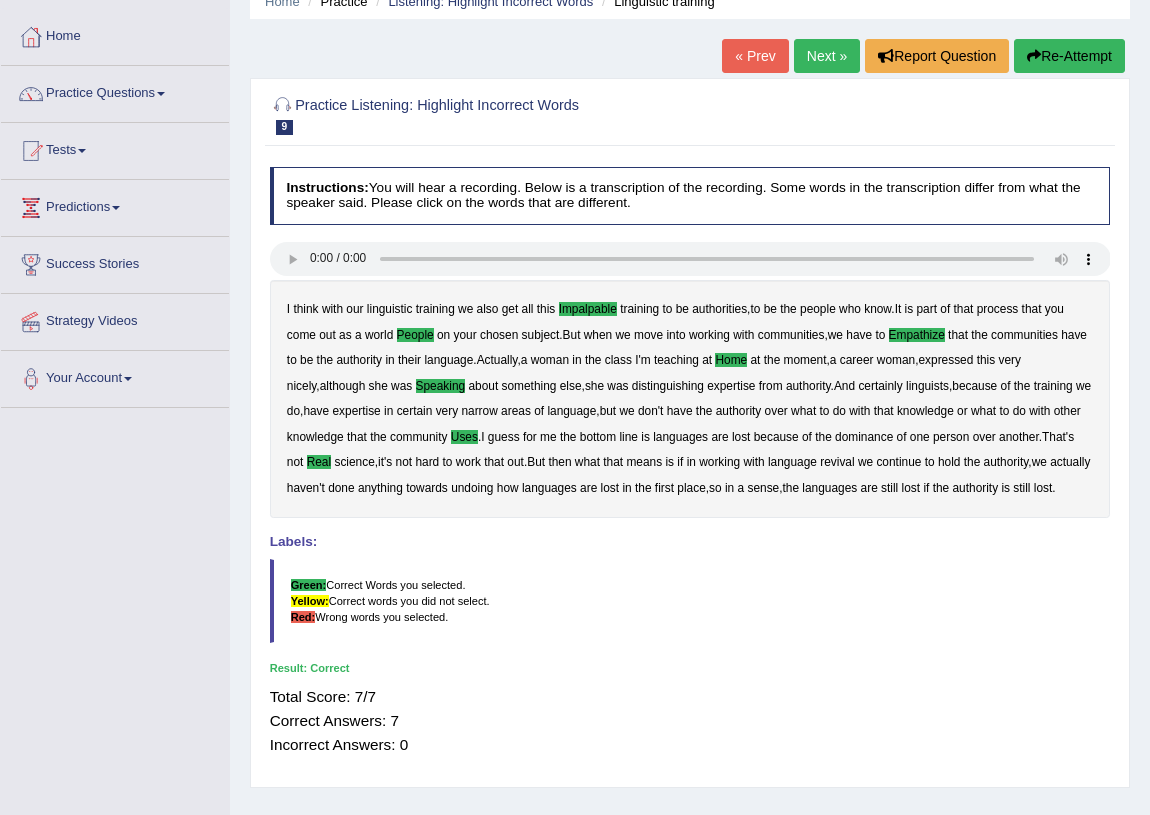 click on "Next »" at bounding box center [827, 56] 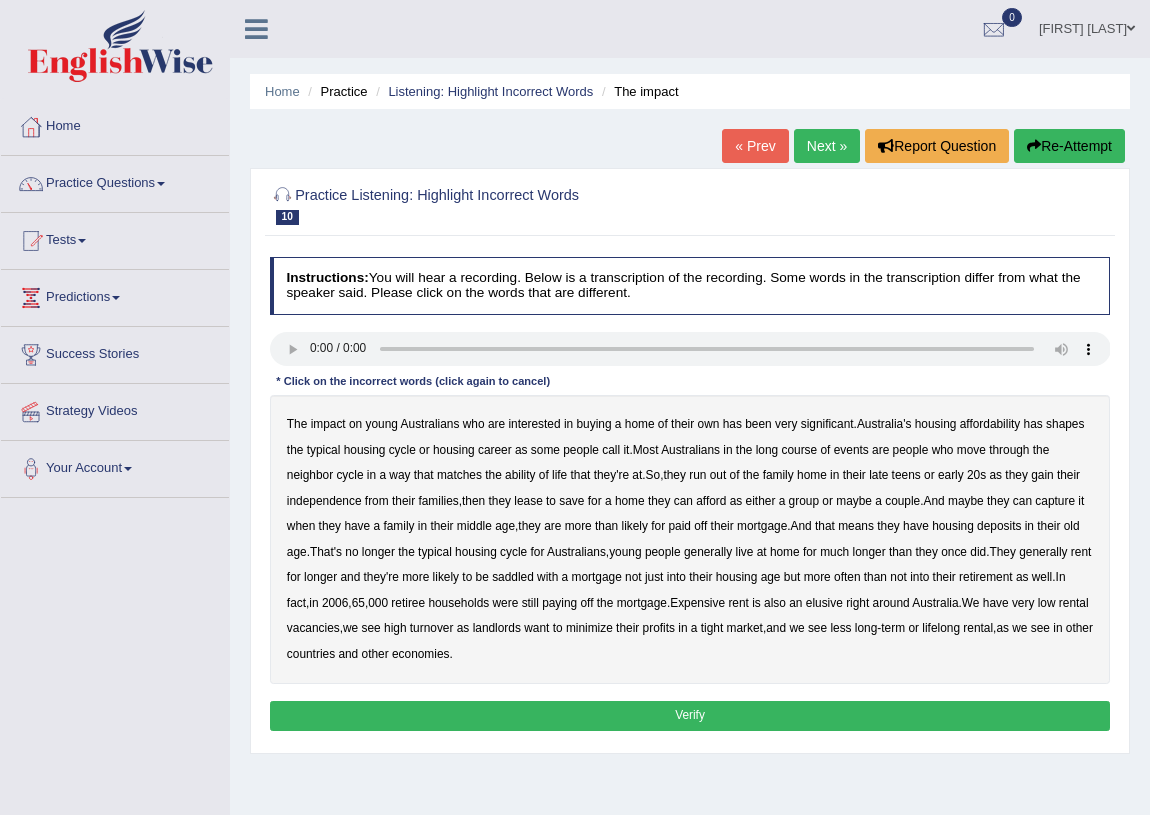 scroll, scrollTop: 0, scrollLeft: 0, axis: both 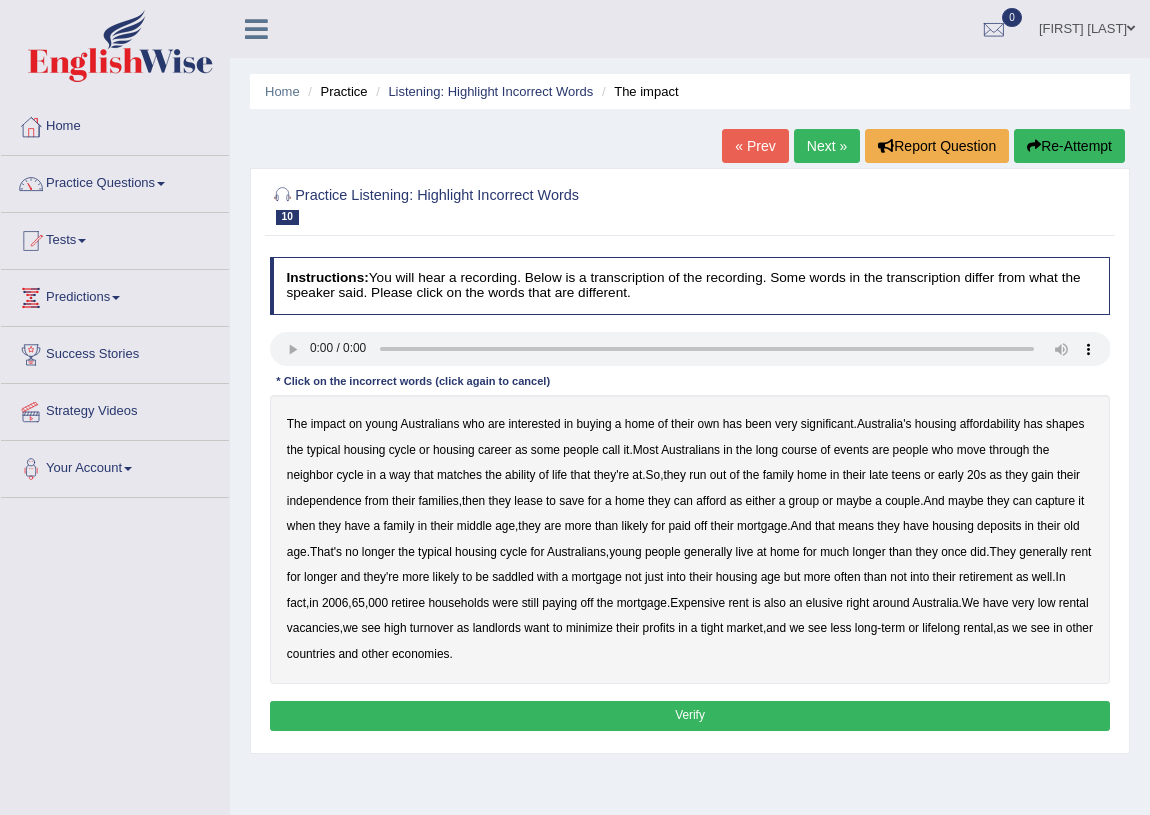 click on "has" at bounding box center (1033, 424) 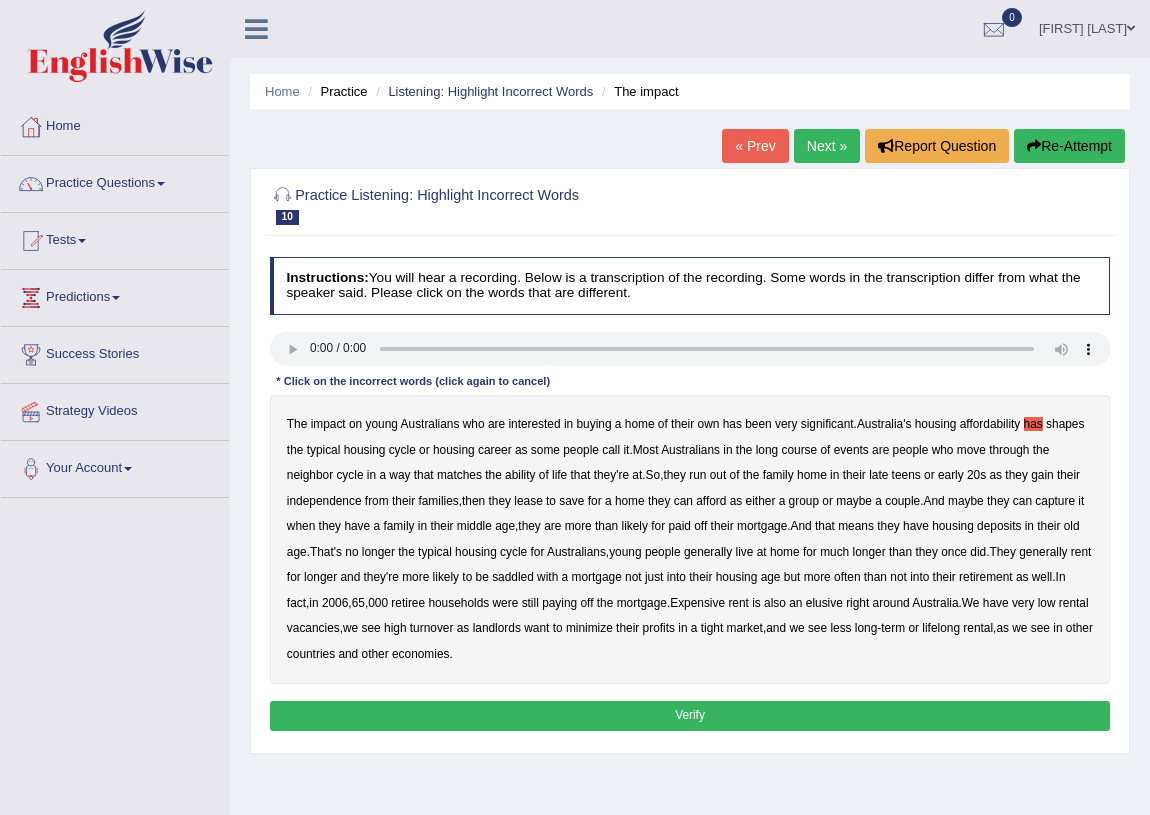 click on "long" at bounding box center (767, 450) 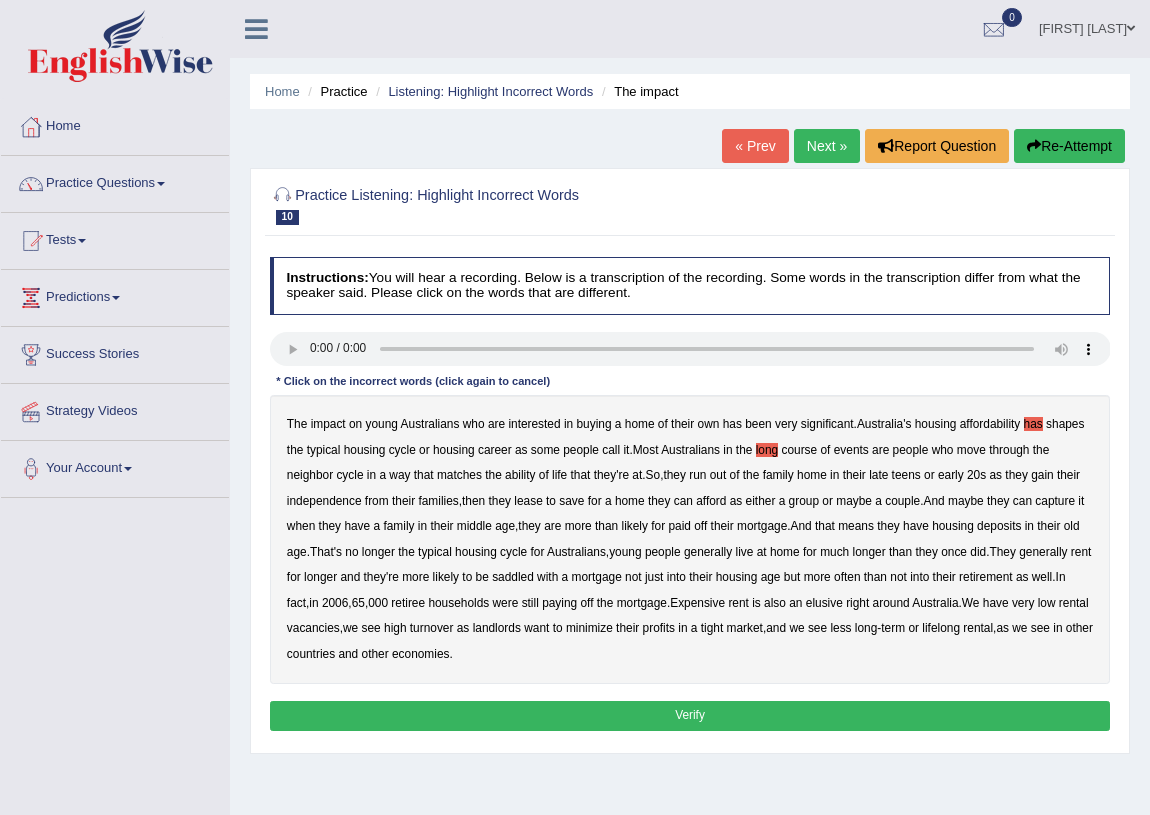 click on "neighbor" at bounding box center [310, 475] 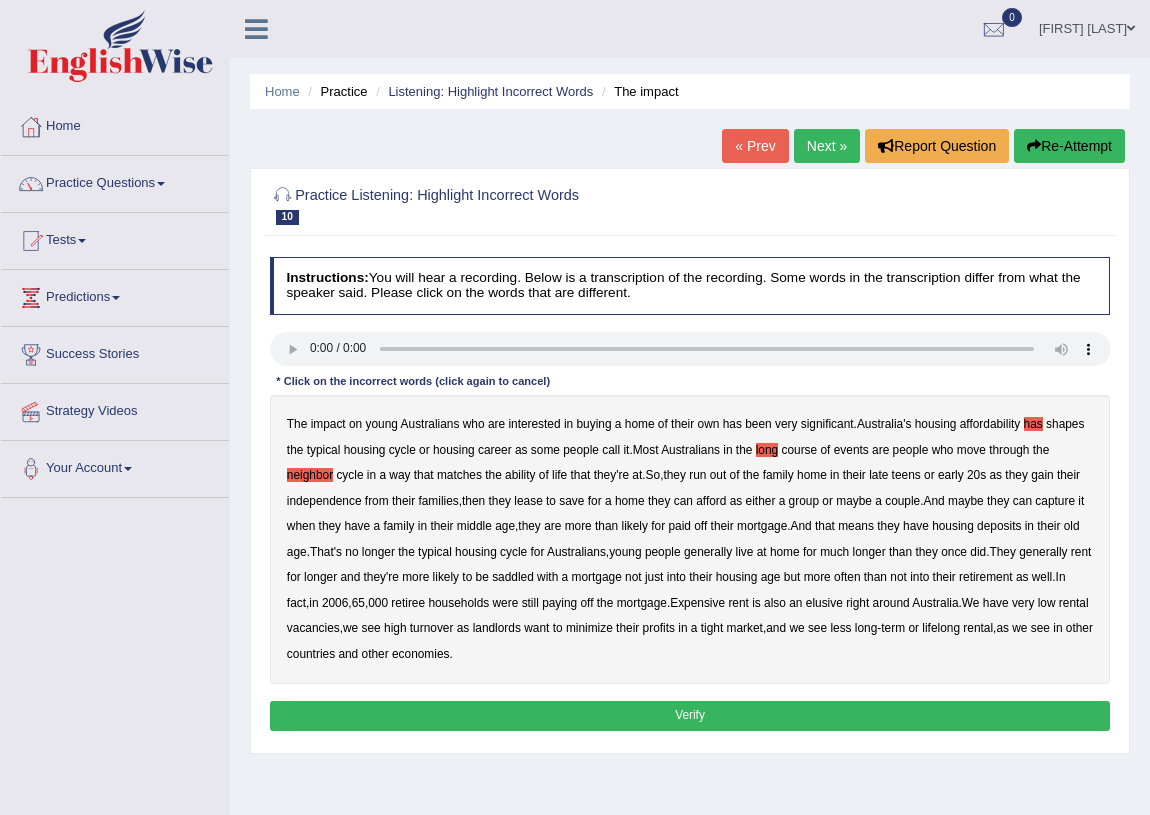 click on "lease" at bounding box center [528, 501] 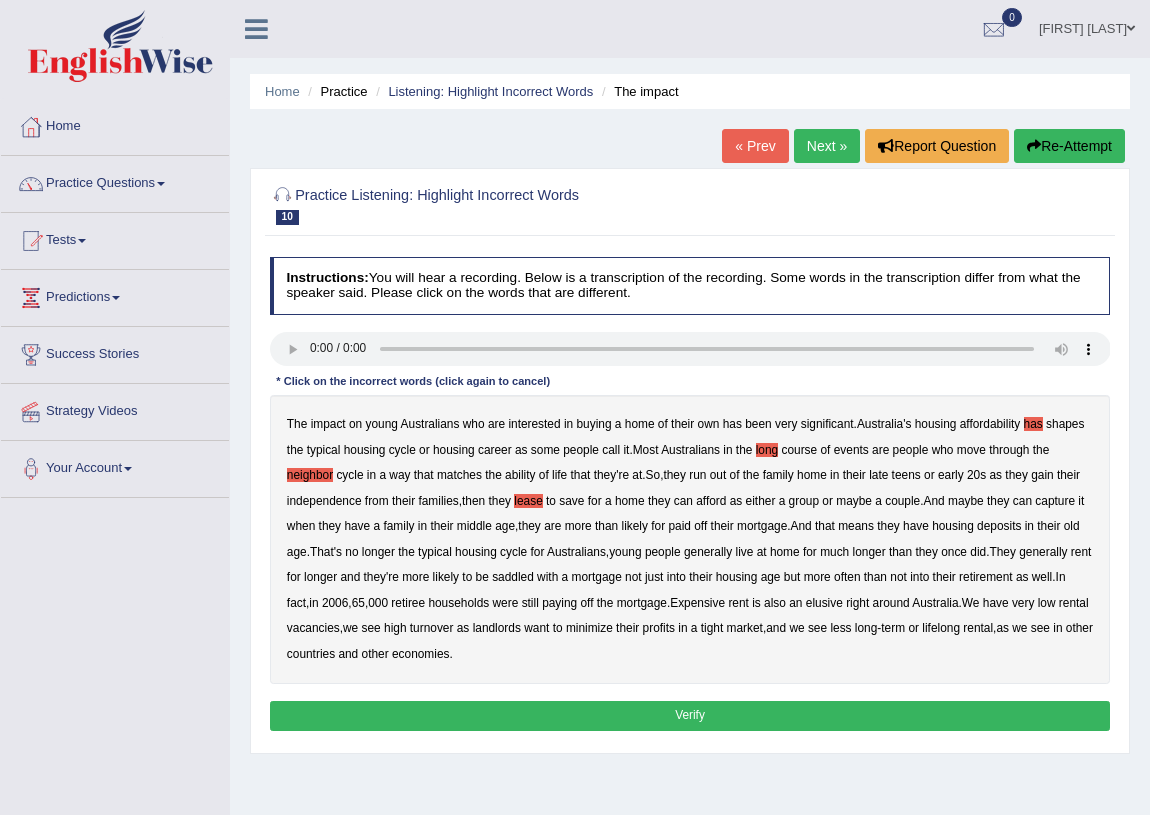 click on "capture" at bounding box center [1055, 501] 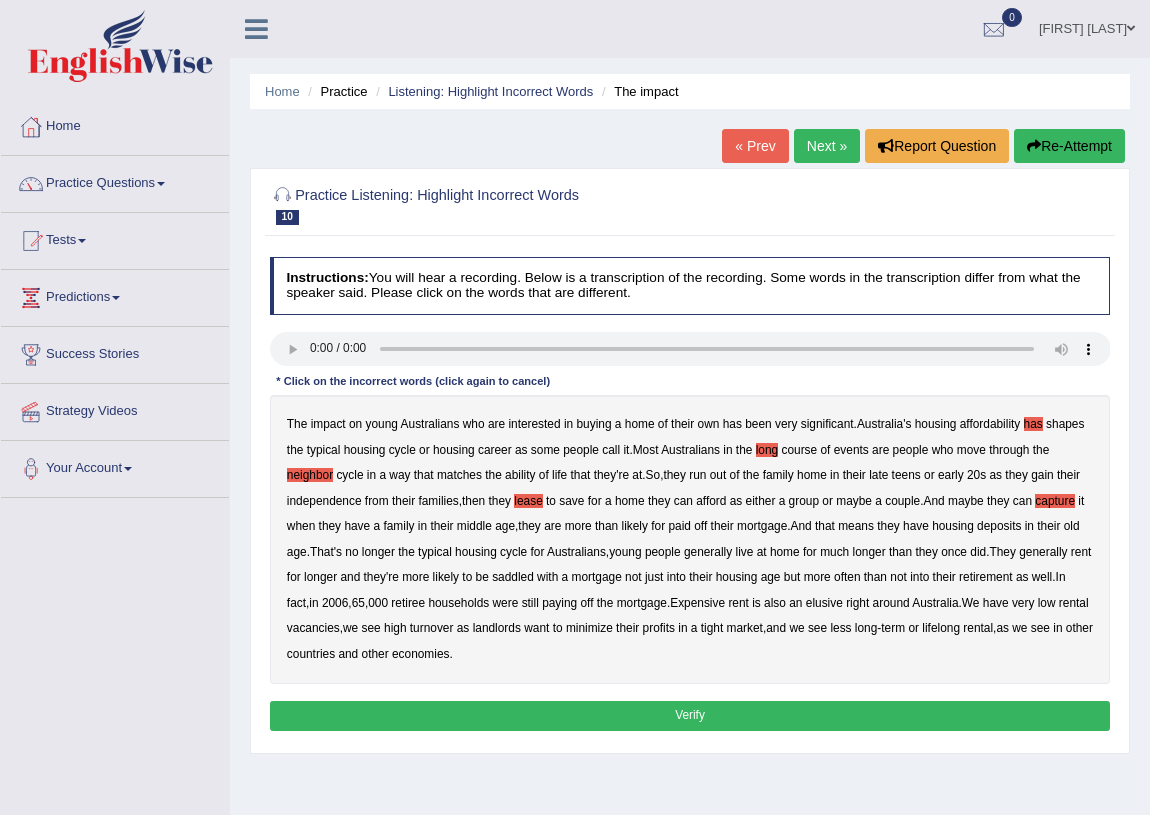 click on "deposits" at bounding box center (999, 526) 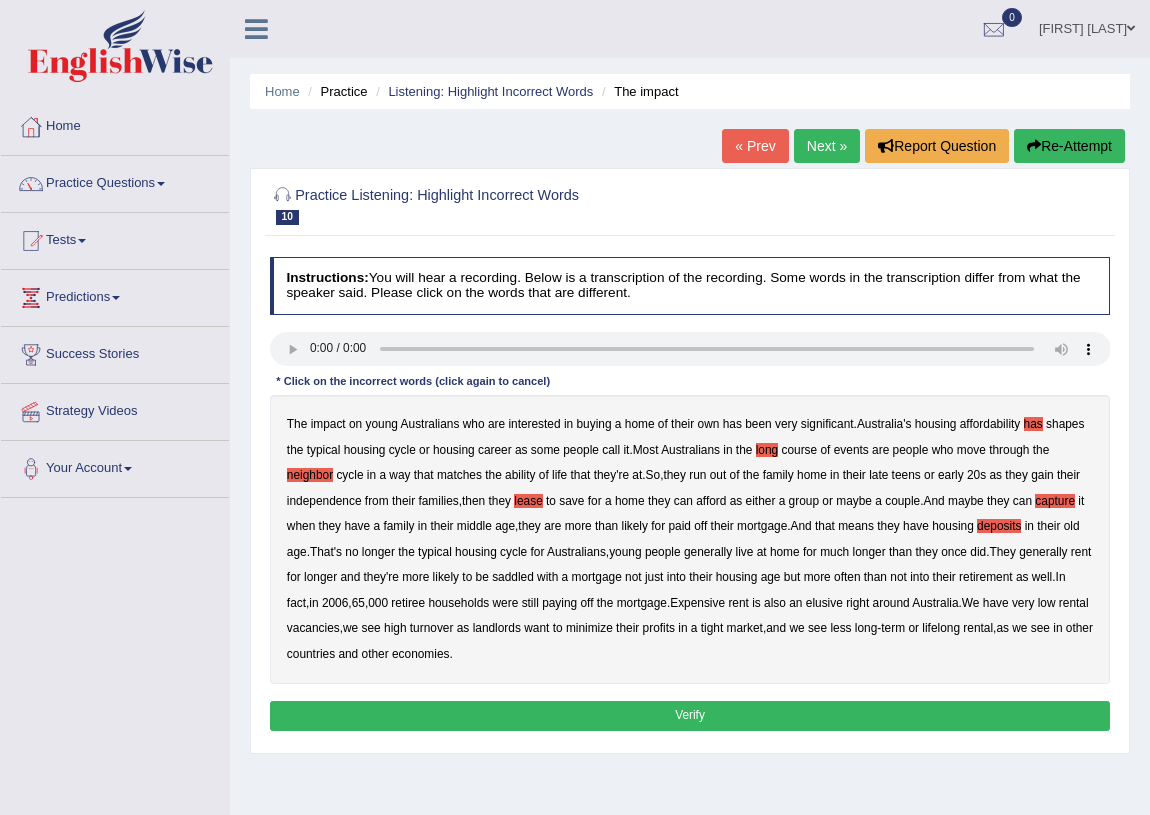 click on "housing" at bounding box center (737, 577) 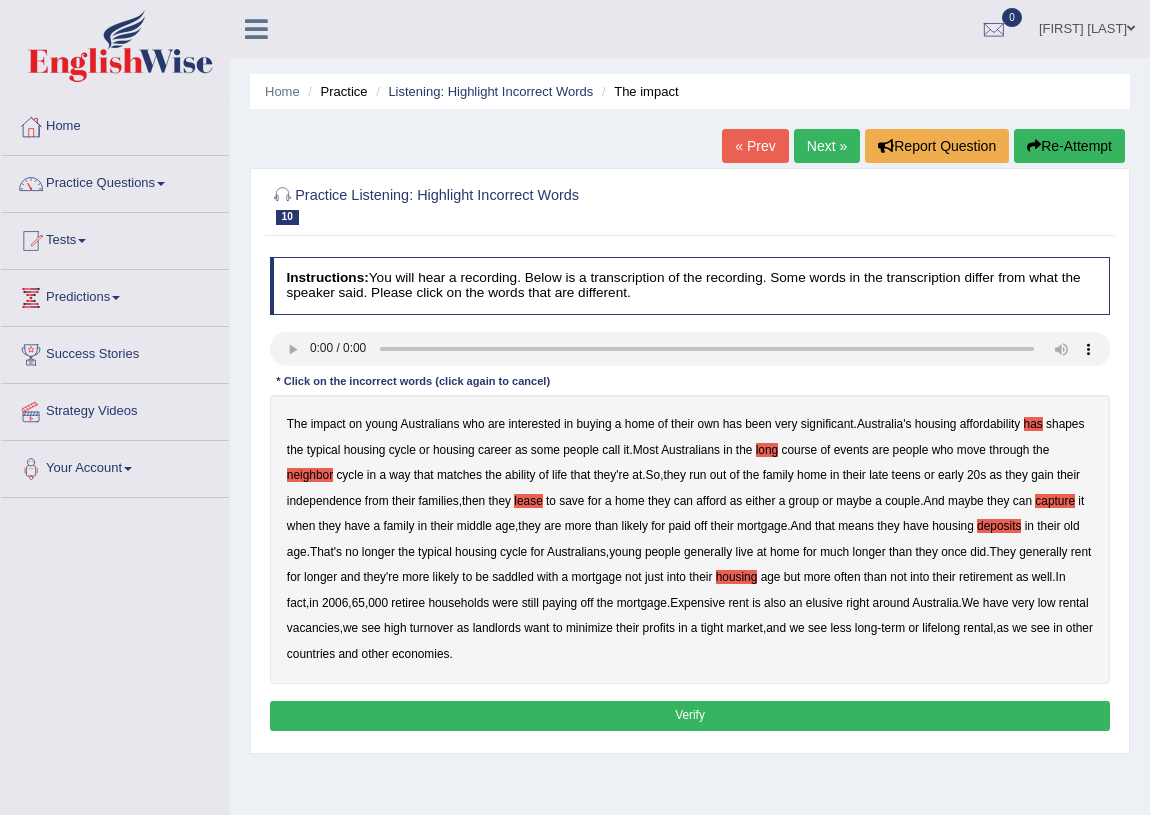 click on "Expensive" at bounding box center [697, 603] 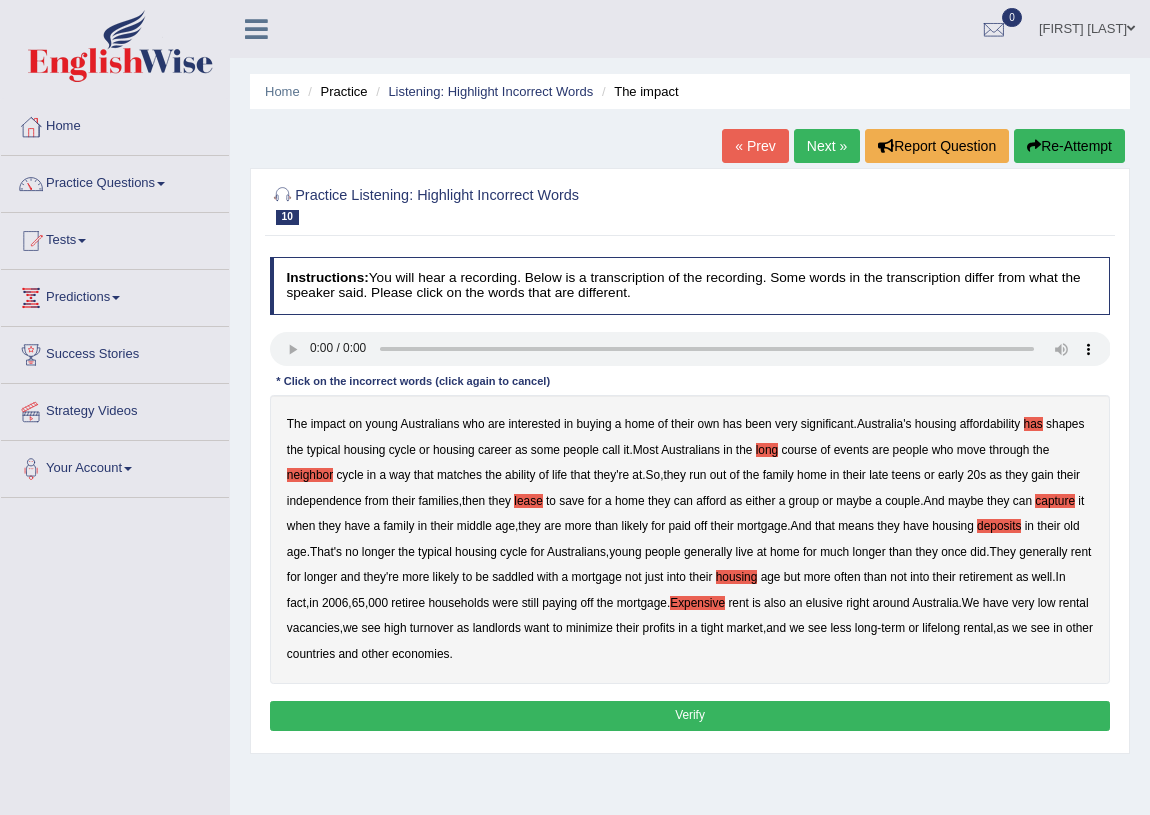 click on "minimize" at bounding box center [589, 628] 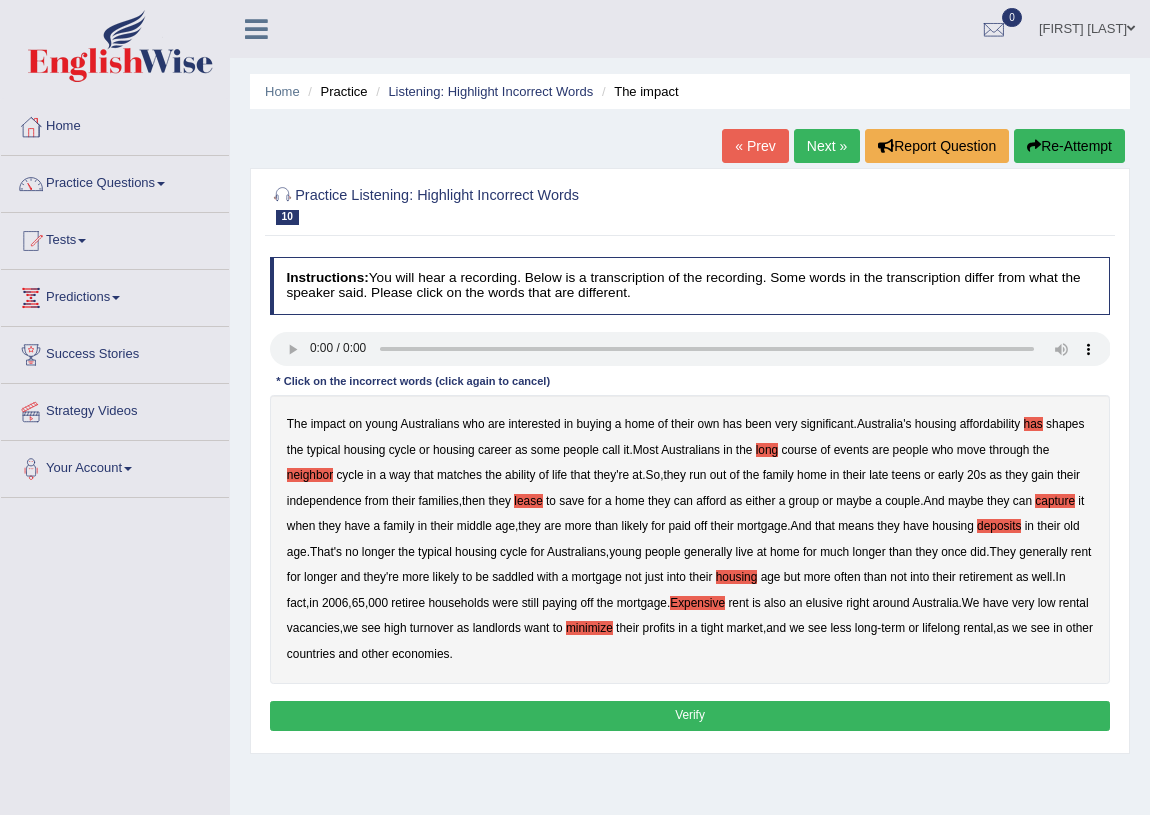 click on "Verify" at bounding box center (690, 715) 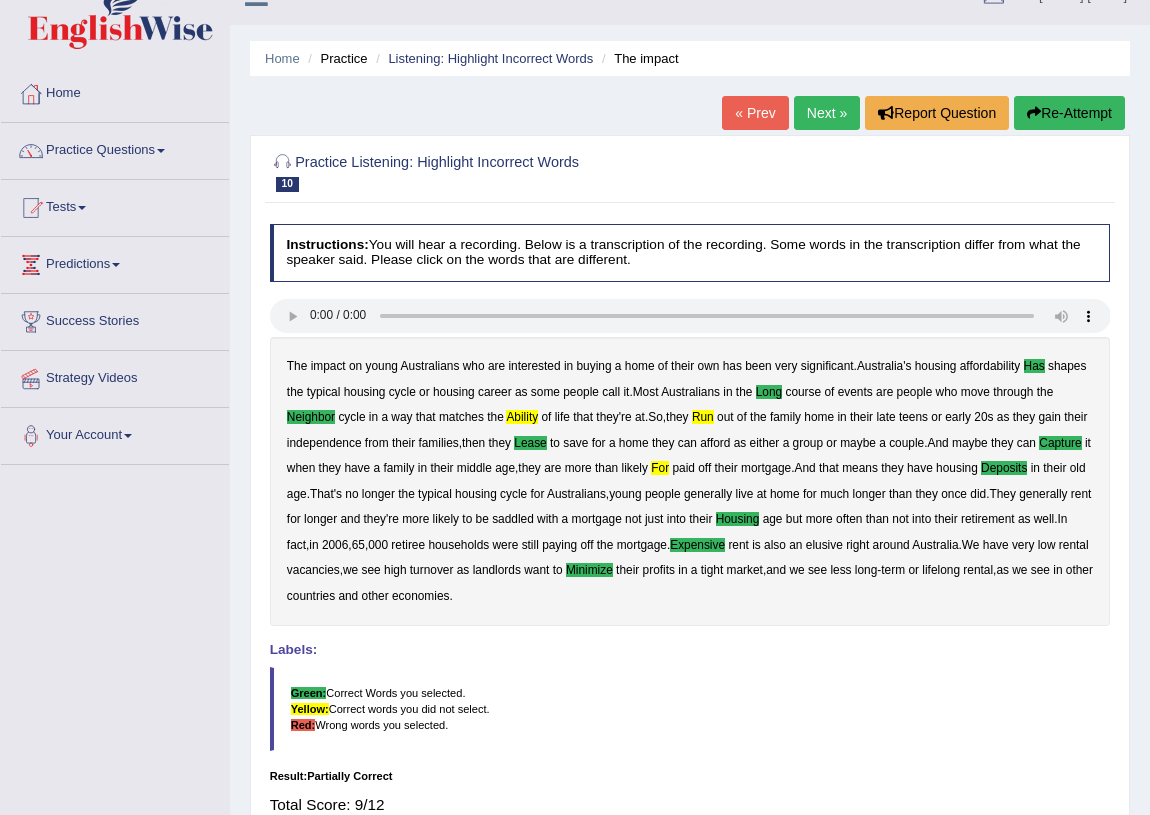 scroll, scrollTop: 0, scrollLeft: 0, axis: both 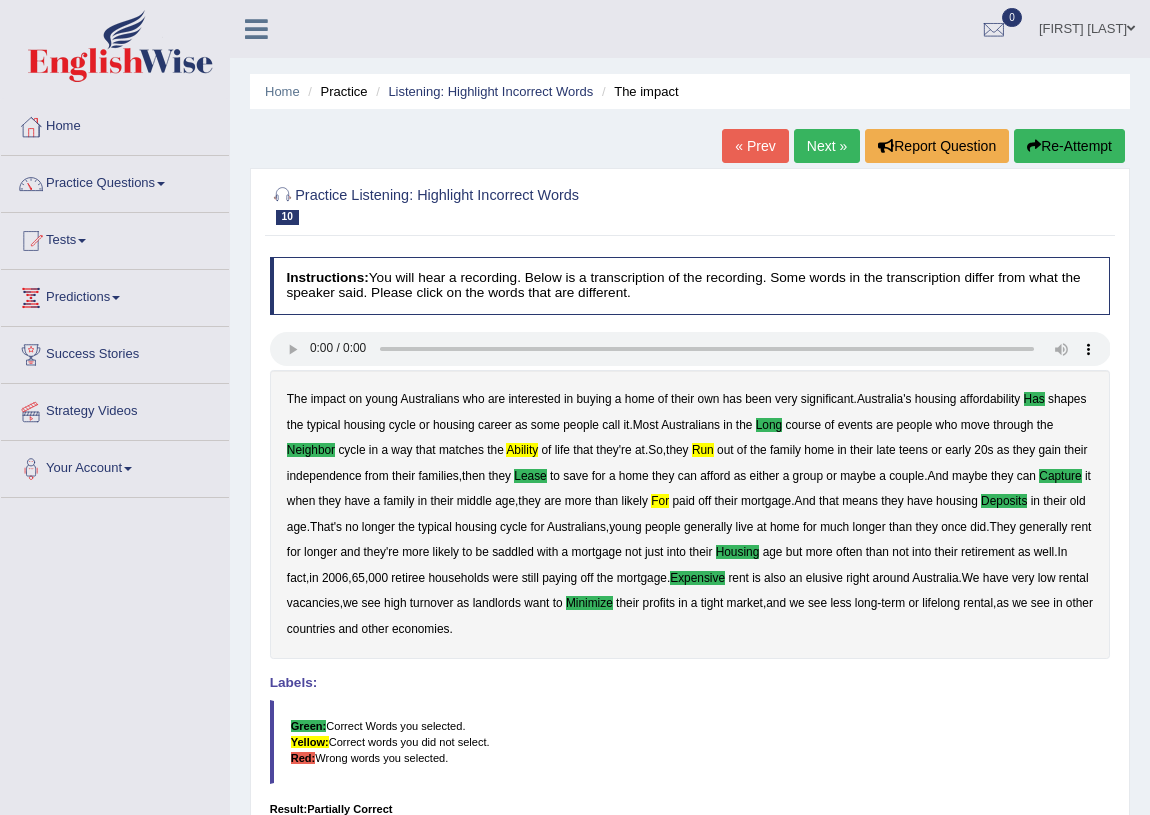 click on "Next »" at bounding box center [827, 146] 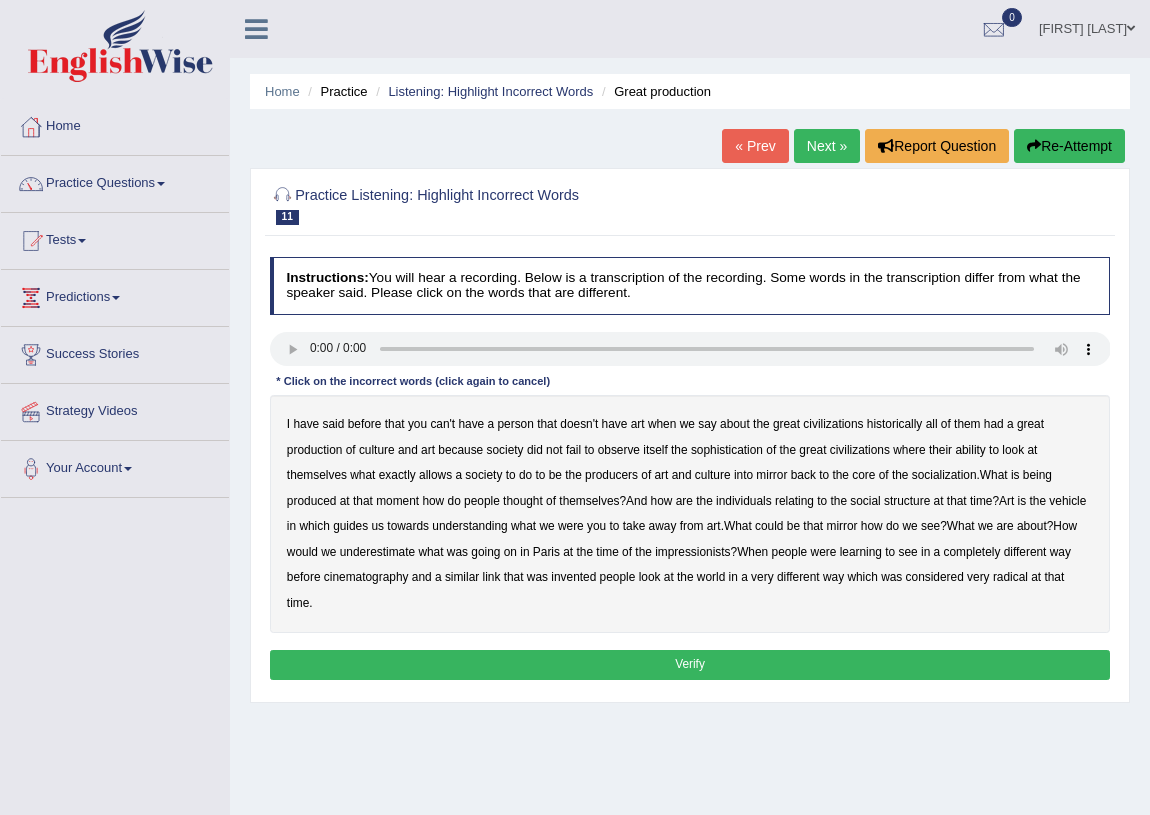 scroll, scrollTop: 0, scrollLeft: 0, axis: both 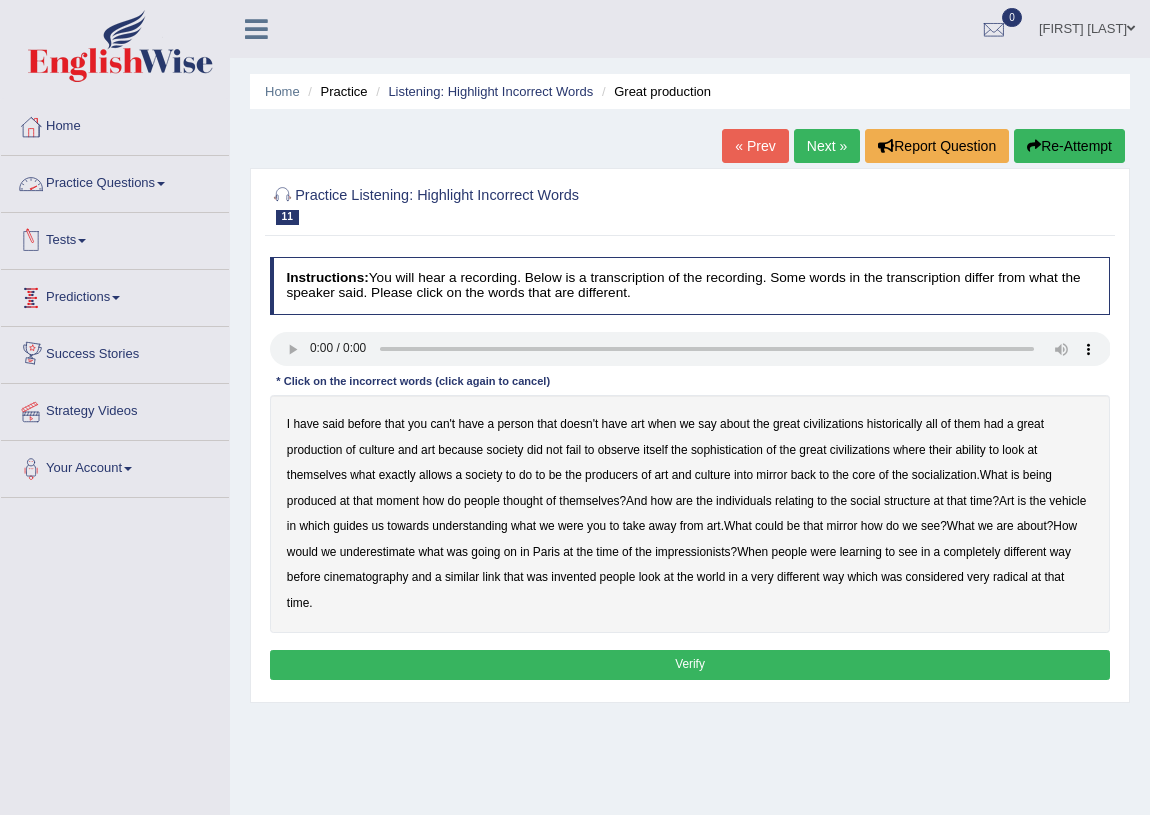 click on "Practice Questions" at bounding box center (115, 181) 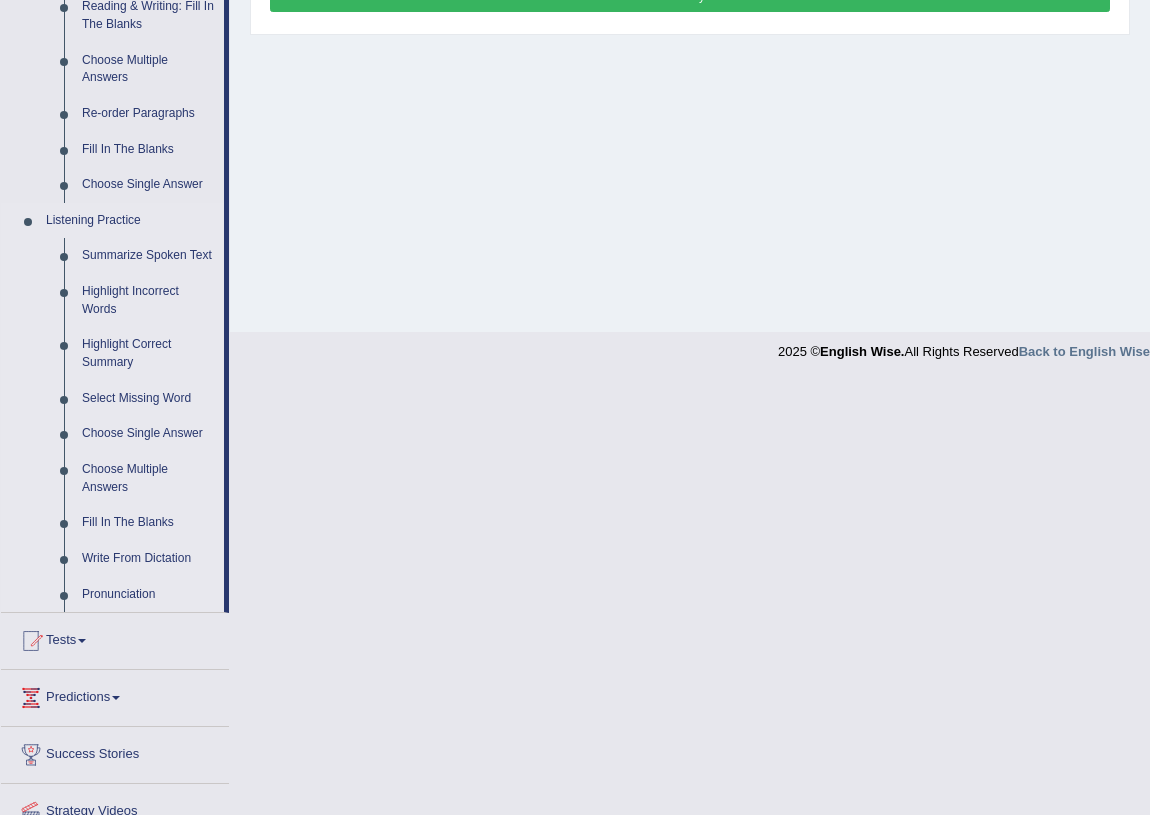 scroll, scrollTop: 727, scrollLeft: 0, axis: vertical 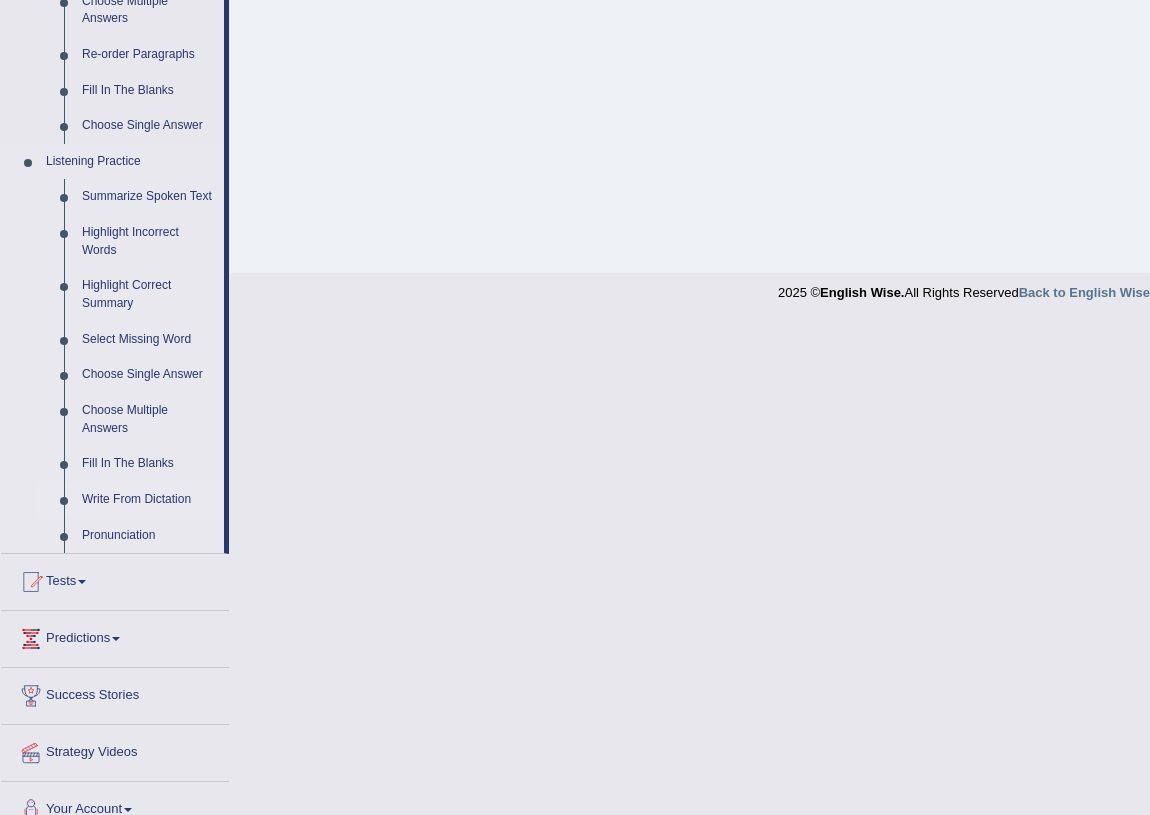 click on "Write From Dictation" at bounding box center [148, 500] 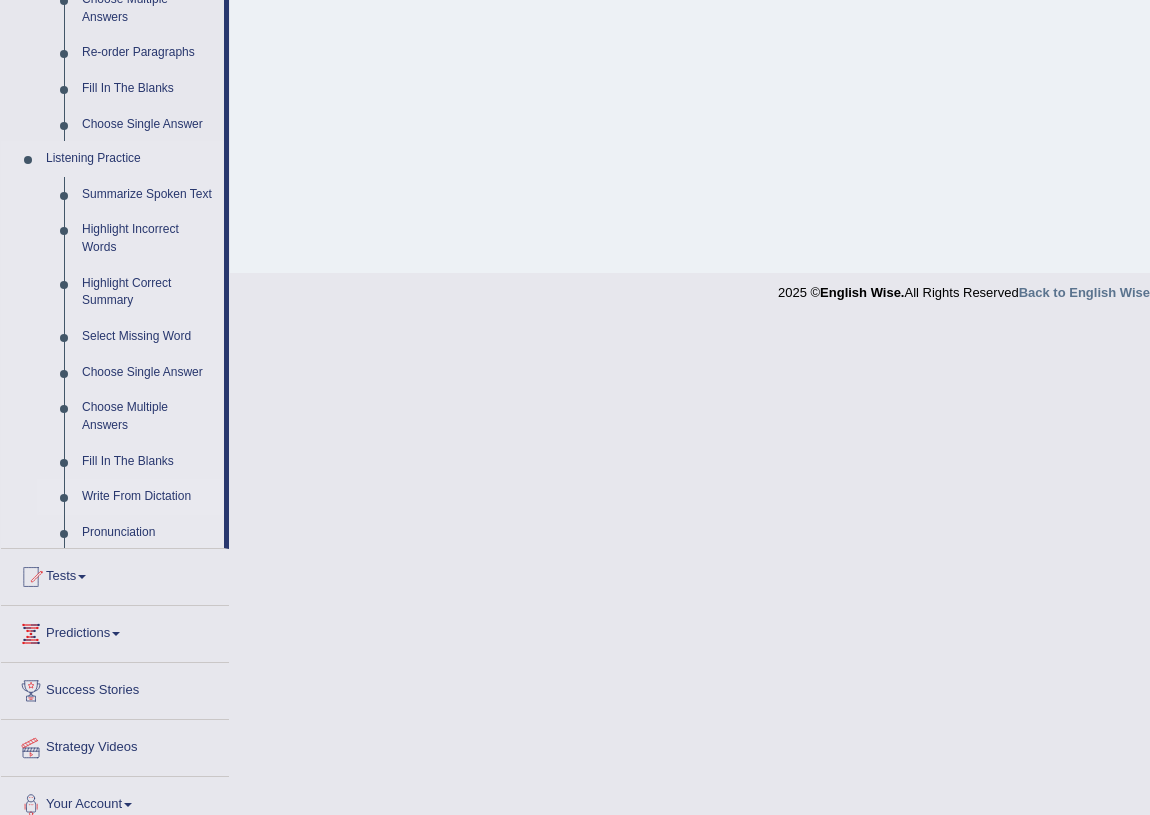 scroll, scrollTop: 377, scrollLeft: 0, axis: vertical 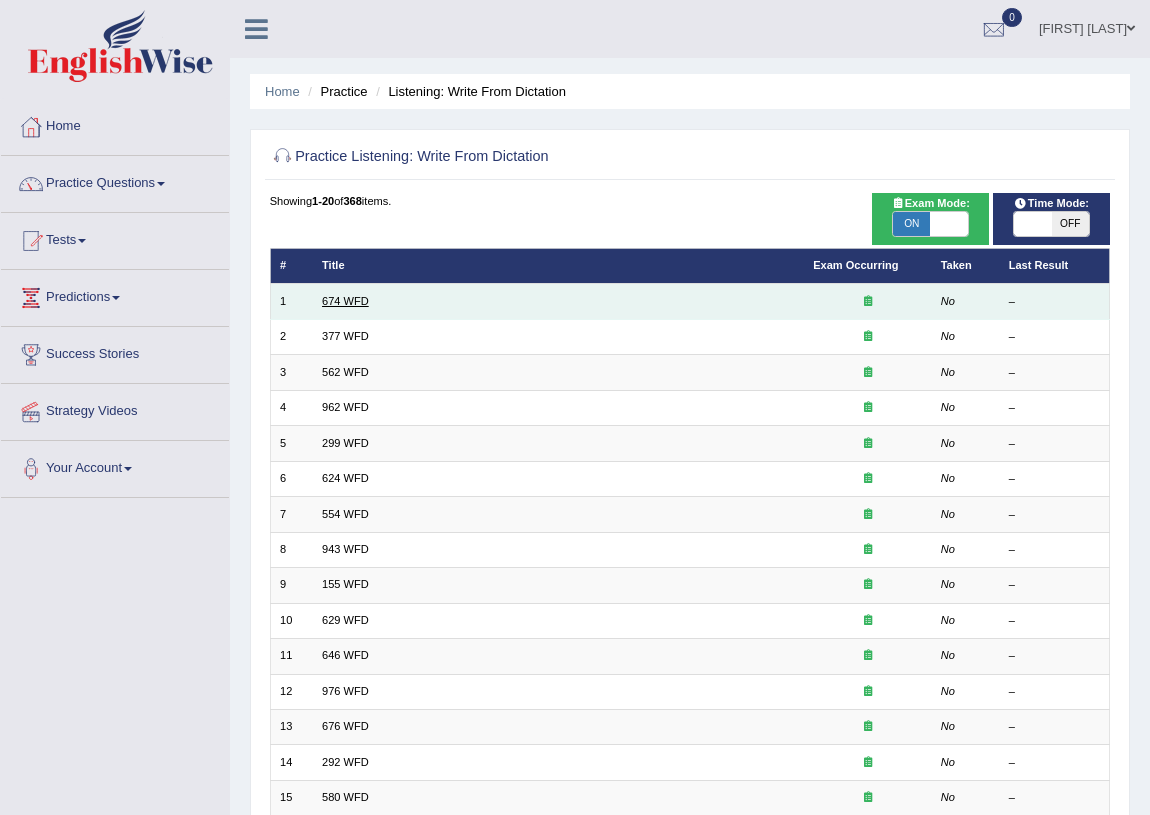 click on "674 WFD" at bounding box center (345, 301) 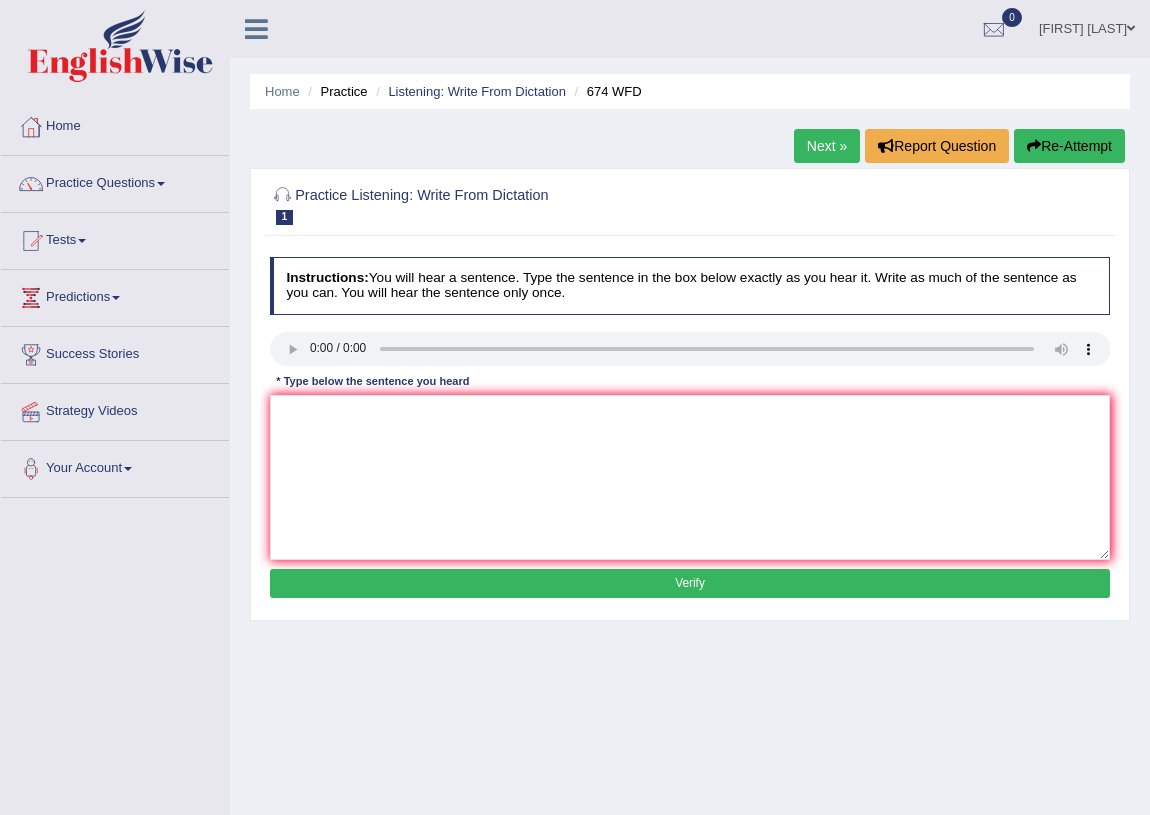 scroll, scrollTop: 0, scrollLeft: 0, axis: both 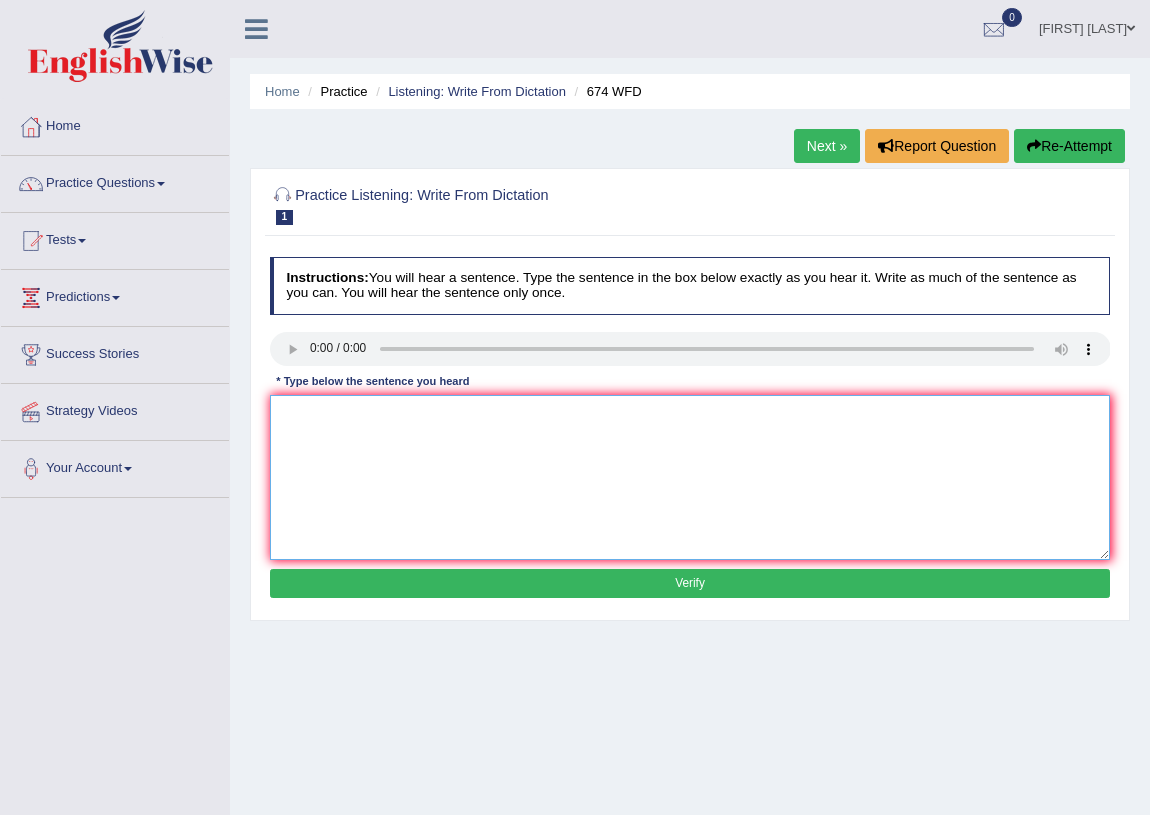 click at bounding box center [690, 477] 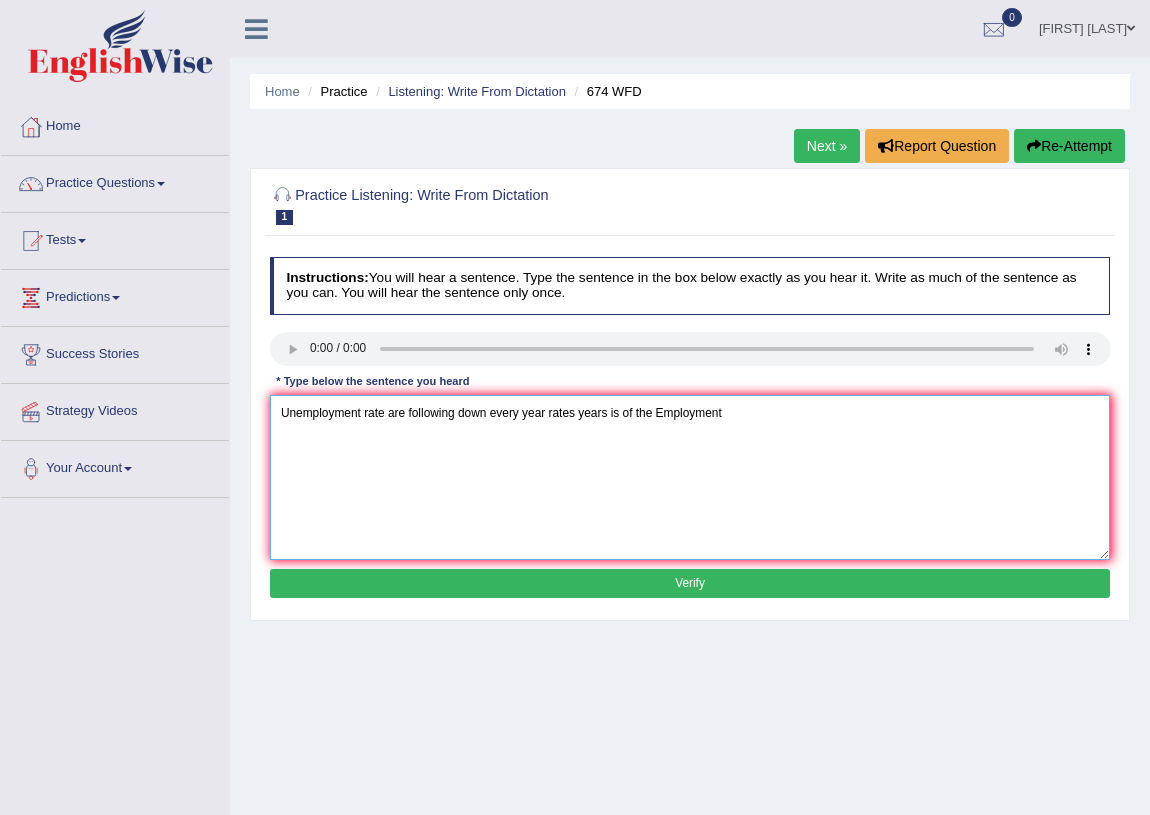type on "Unemployment rate are following down every year rates years is of the Employment" 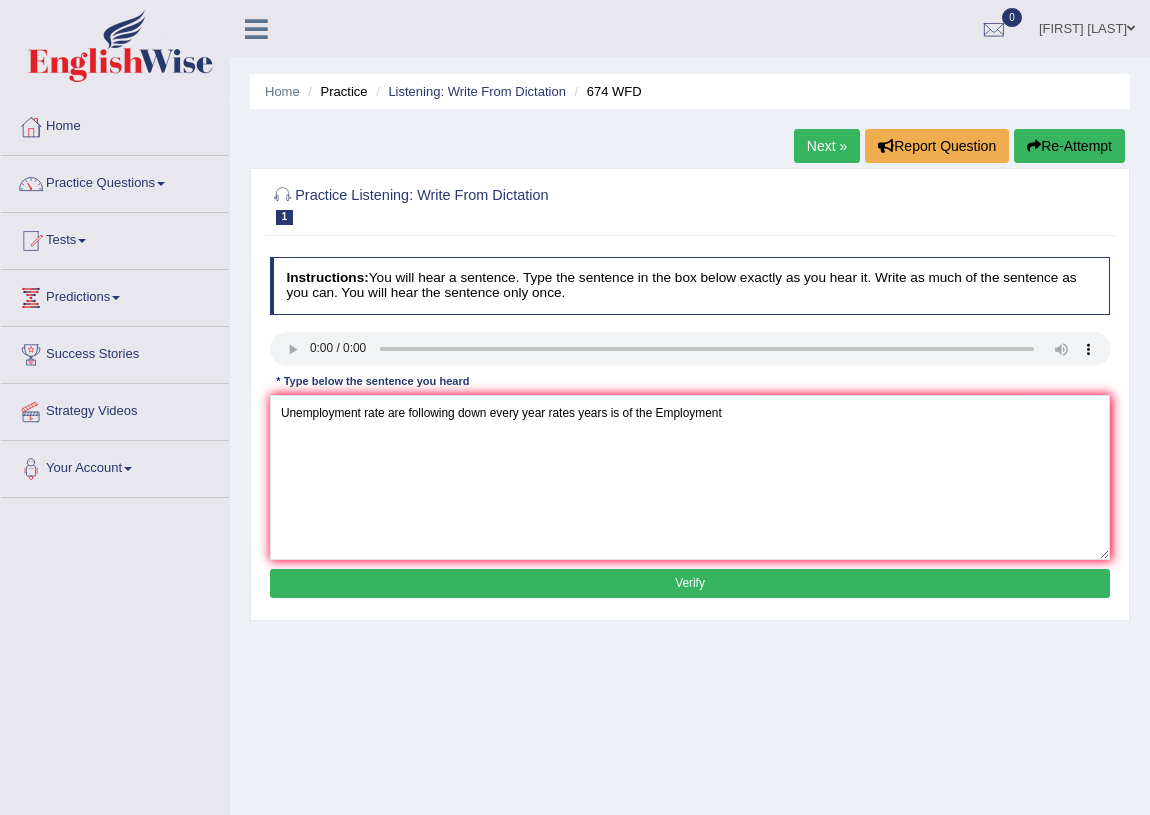 click on "Verify" at bounding box center [690, 583] 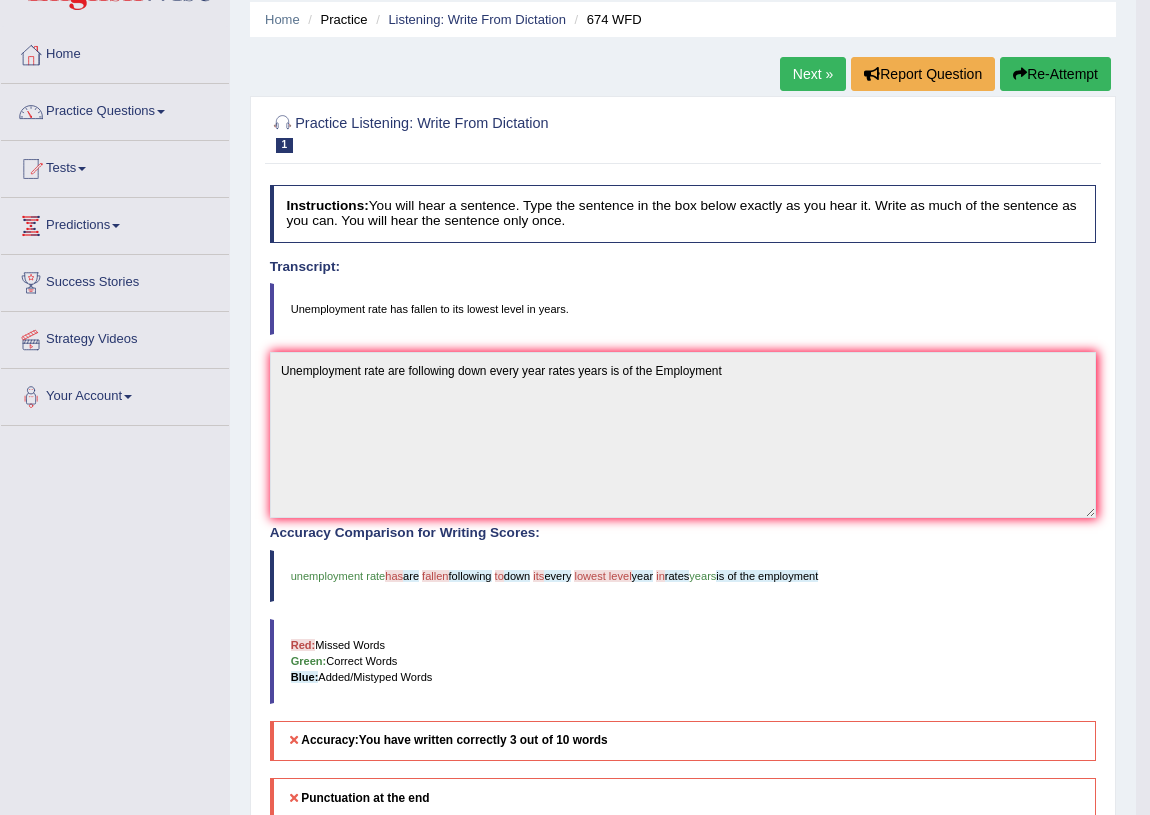 scroll, scrollTop: 46, scrollLeft: 0, axis: vertical 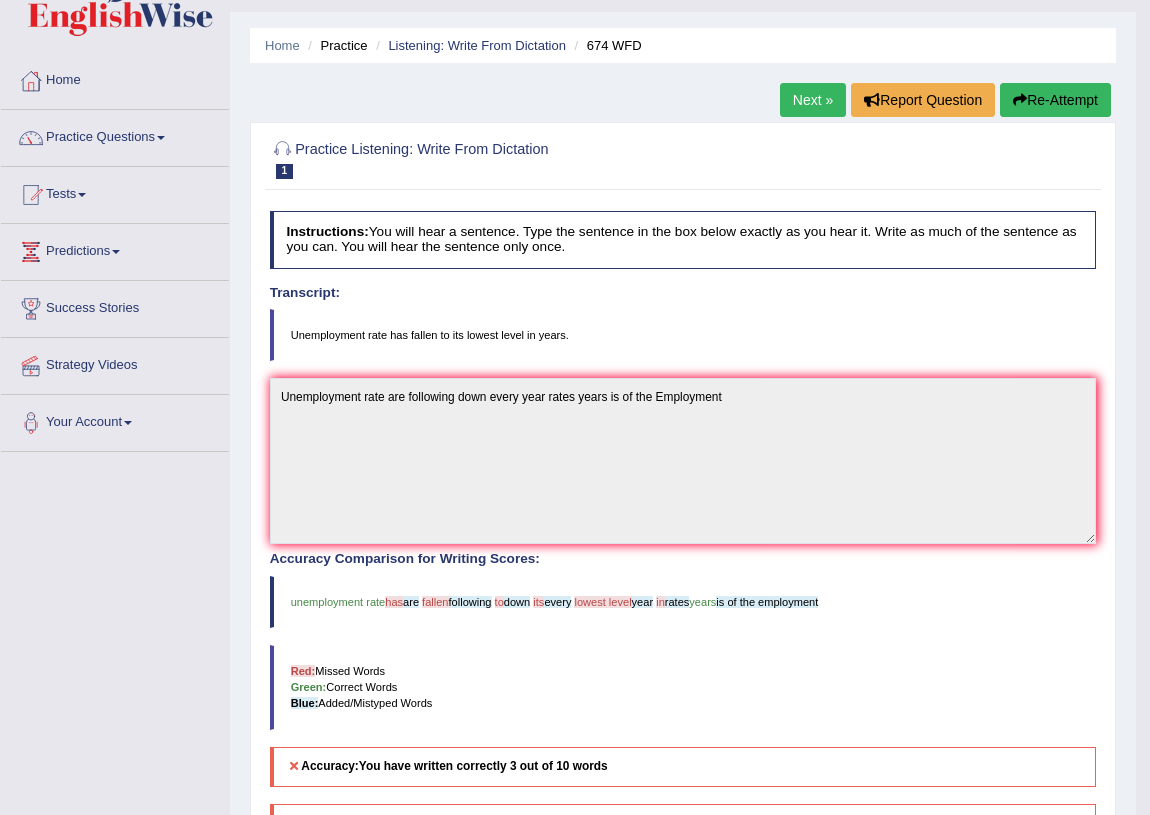 click on "Next »" at bounding box center (813, 100) 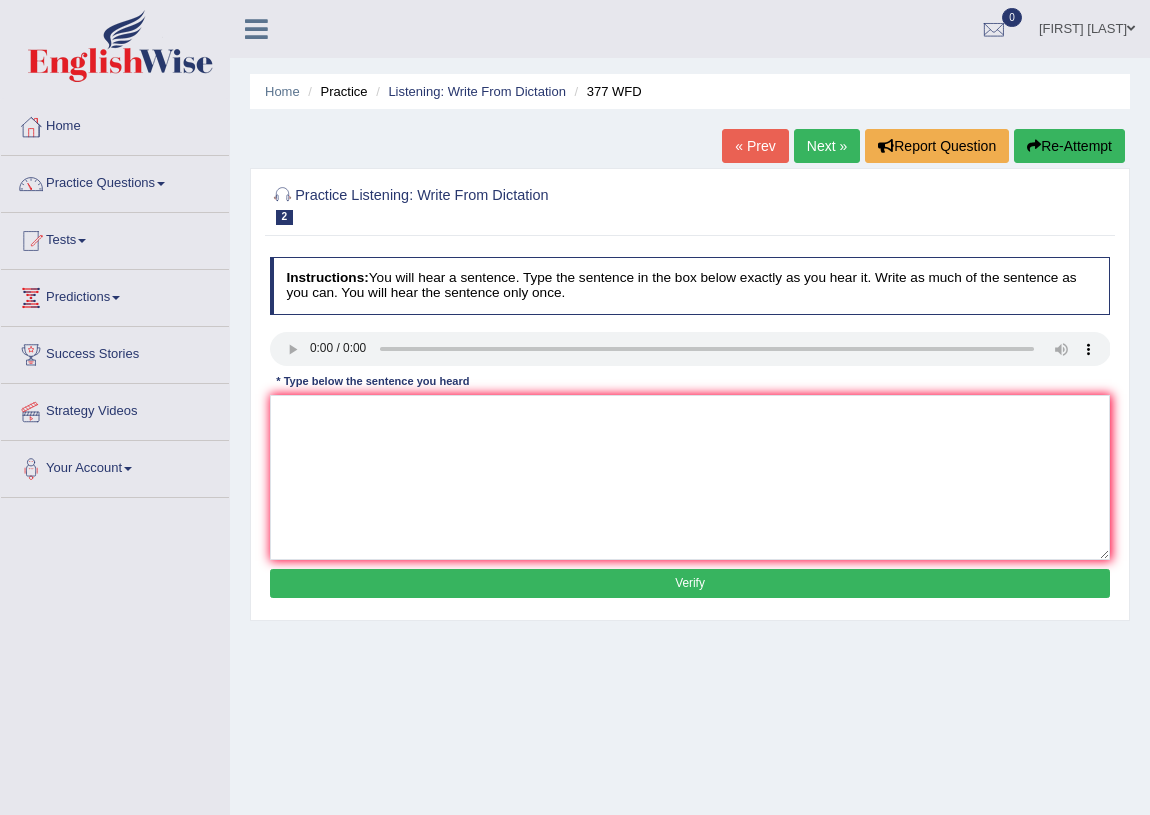 scroll, scrollTop: 0, scrollLeft: 0, axis: both 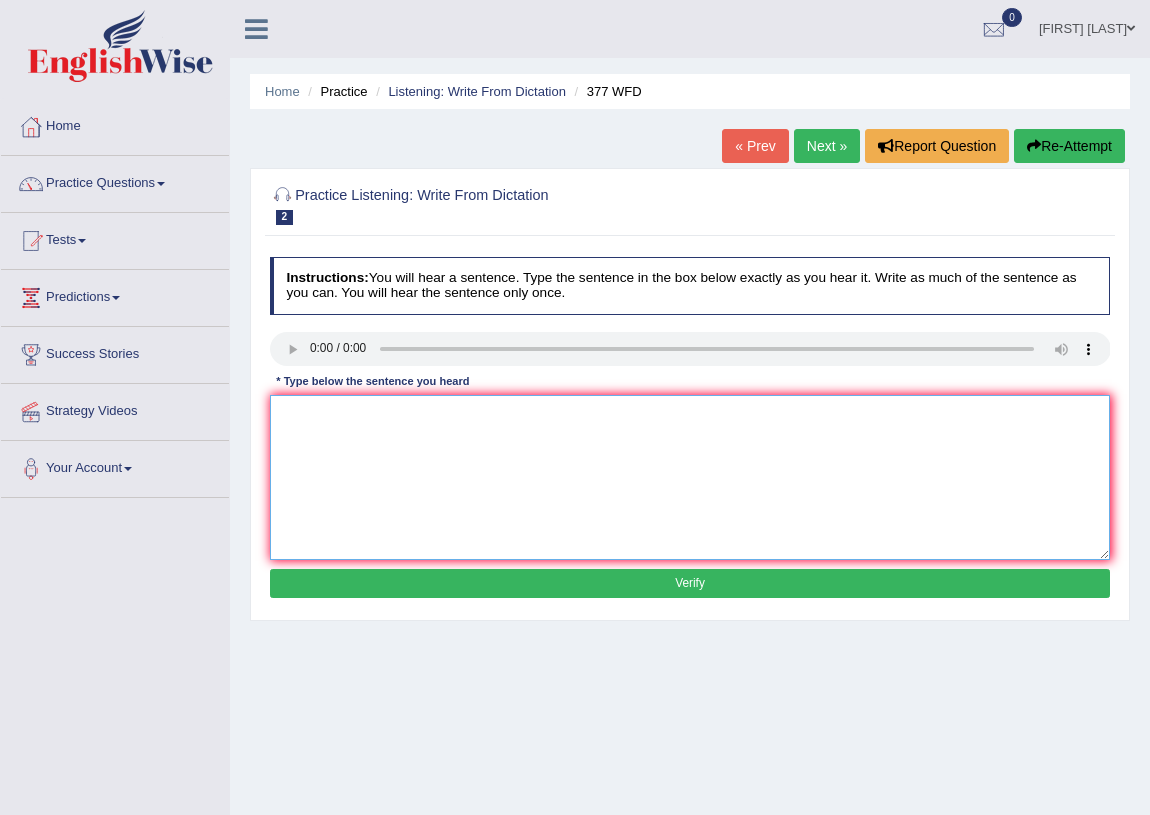 click at bounding box center (690, 477) 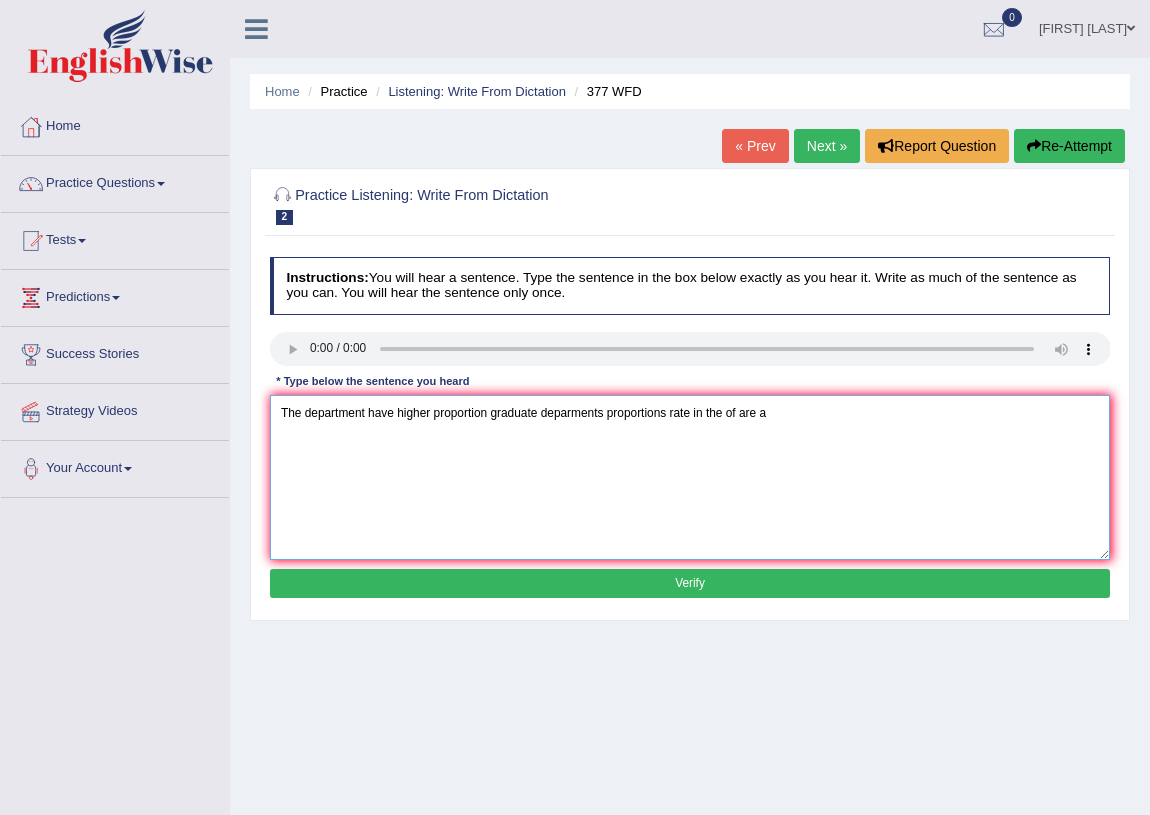 type on "The department have higher proportion graduate deparments proportions rate in the of are a" 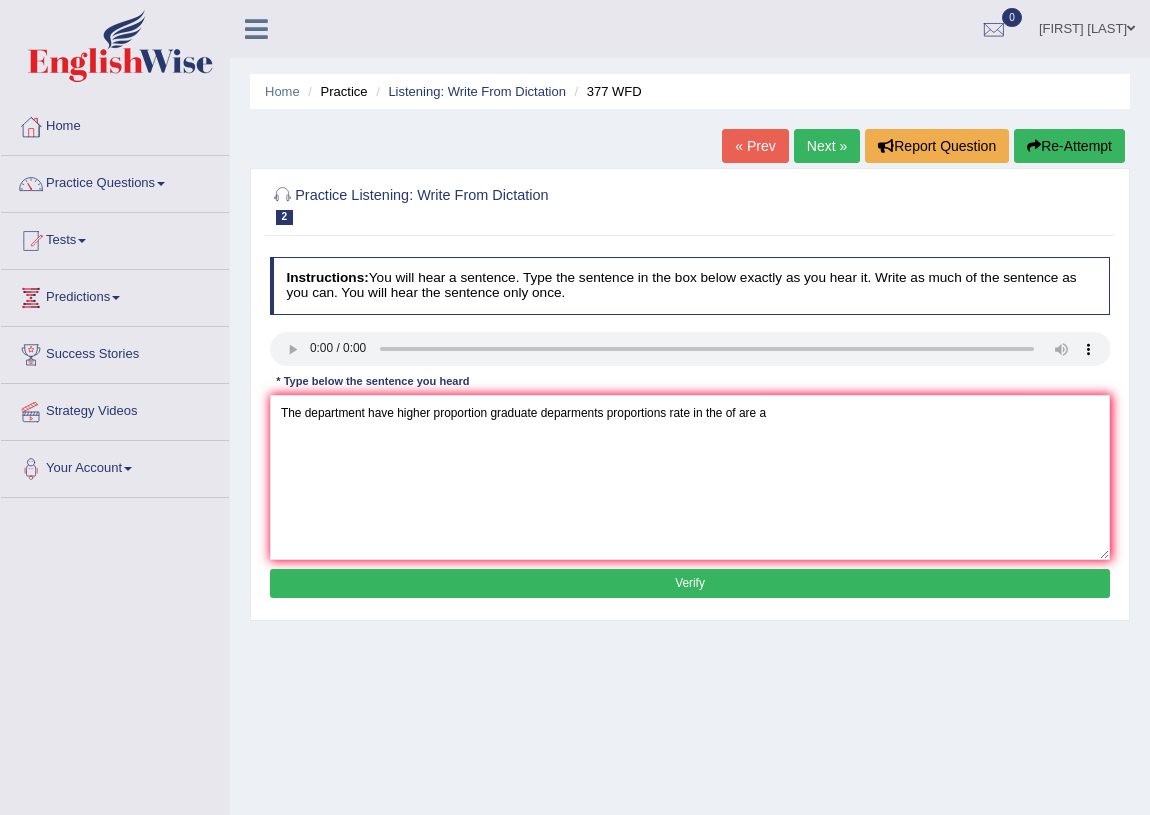 click on "Verify" at bounding box center [690, 583] 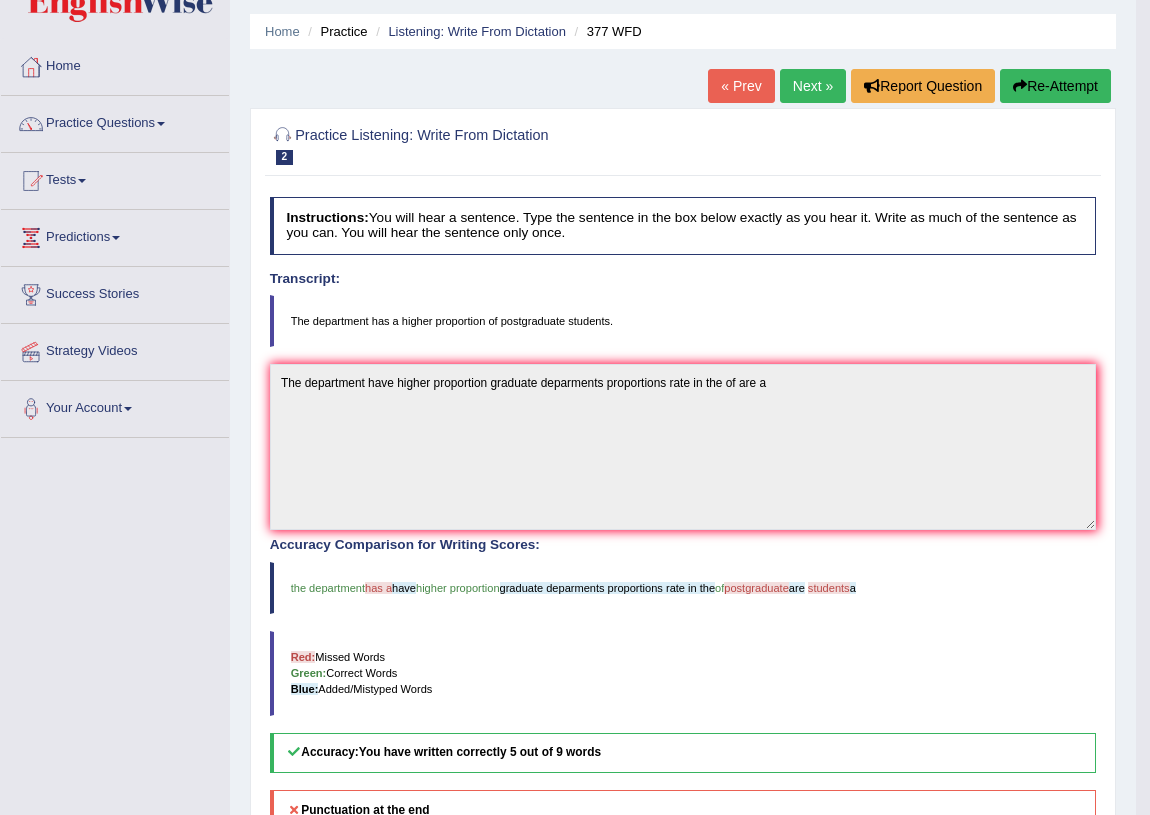 scroll, scrollTop: 0, scrollLeft: 0, axis: both 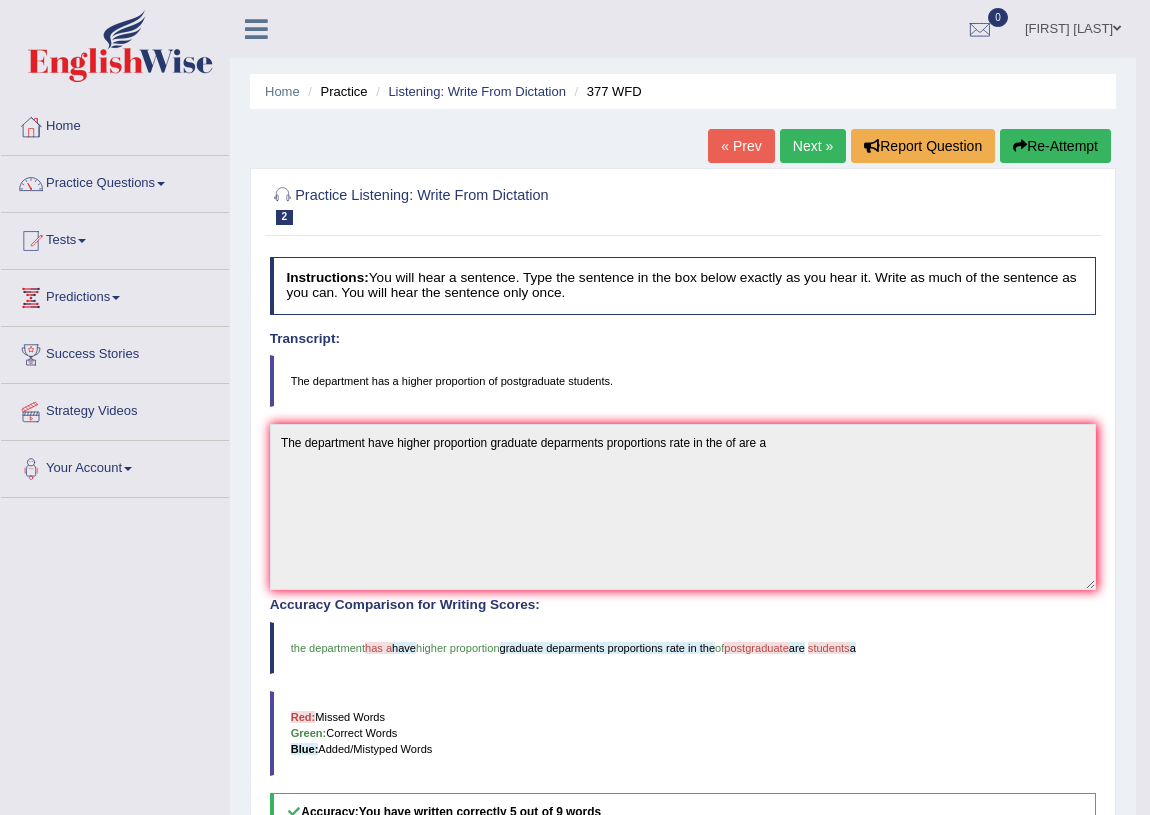 click on "Next »" at bounding box center [813, 146] 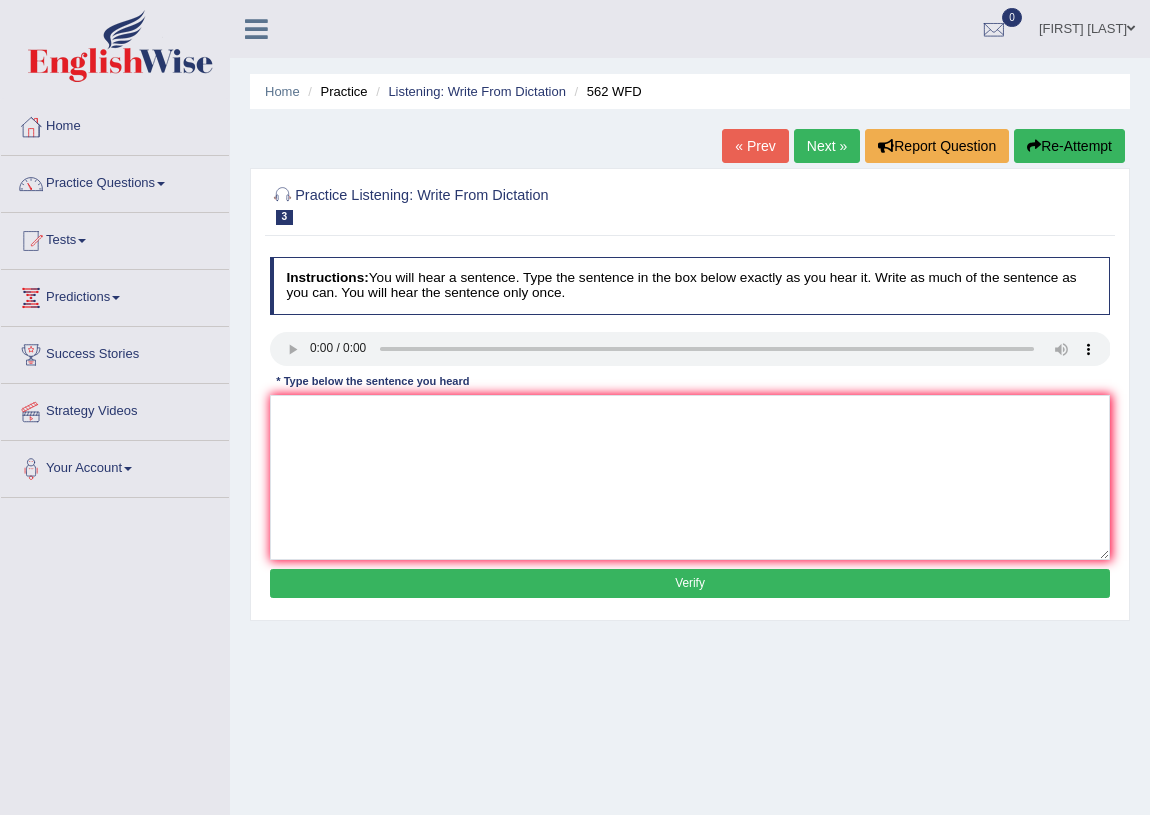scroll, scrollTop: 0, scrollLeft: 0, axis: both 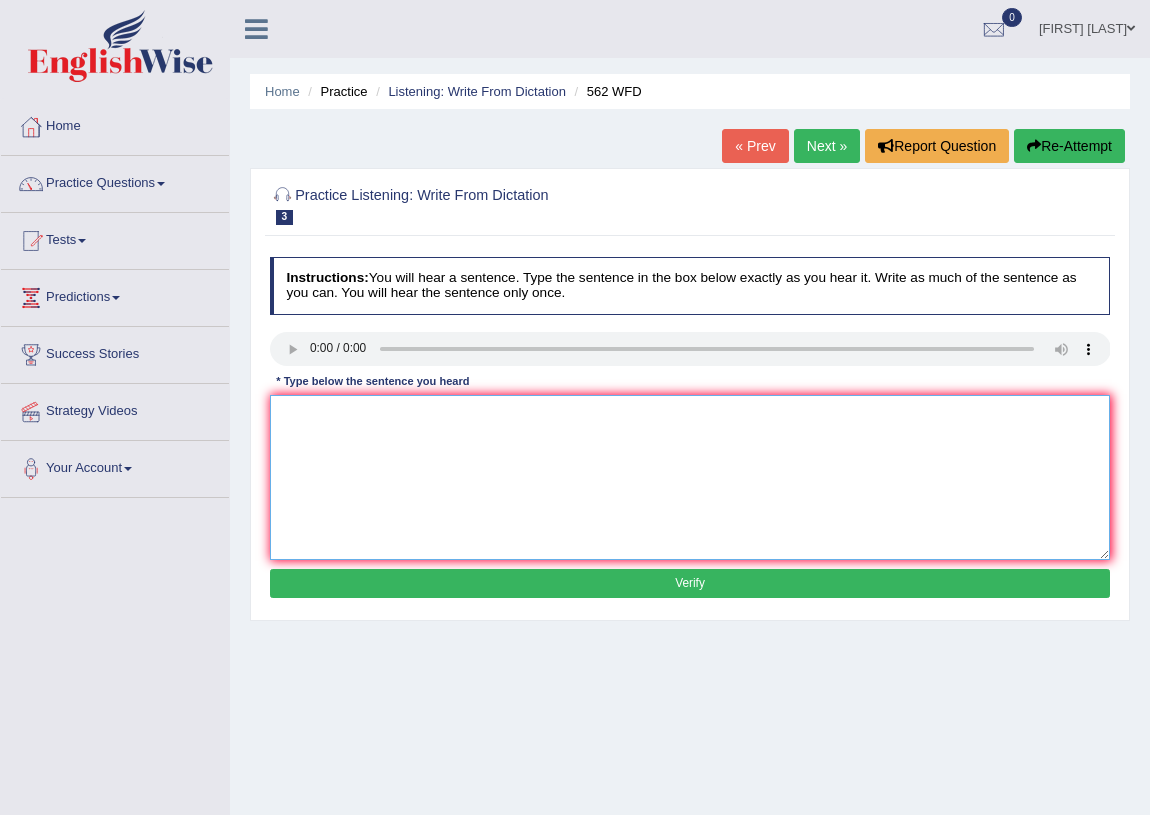 click at bounding box center (690, 477) 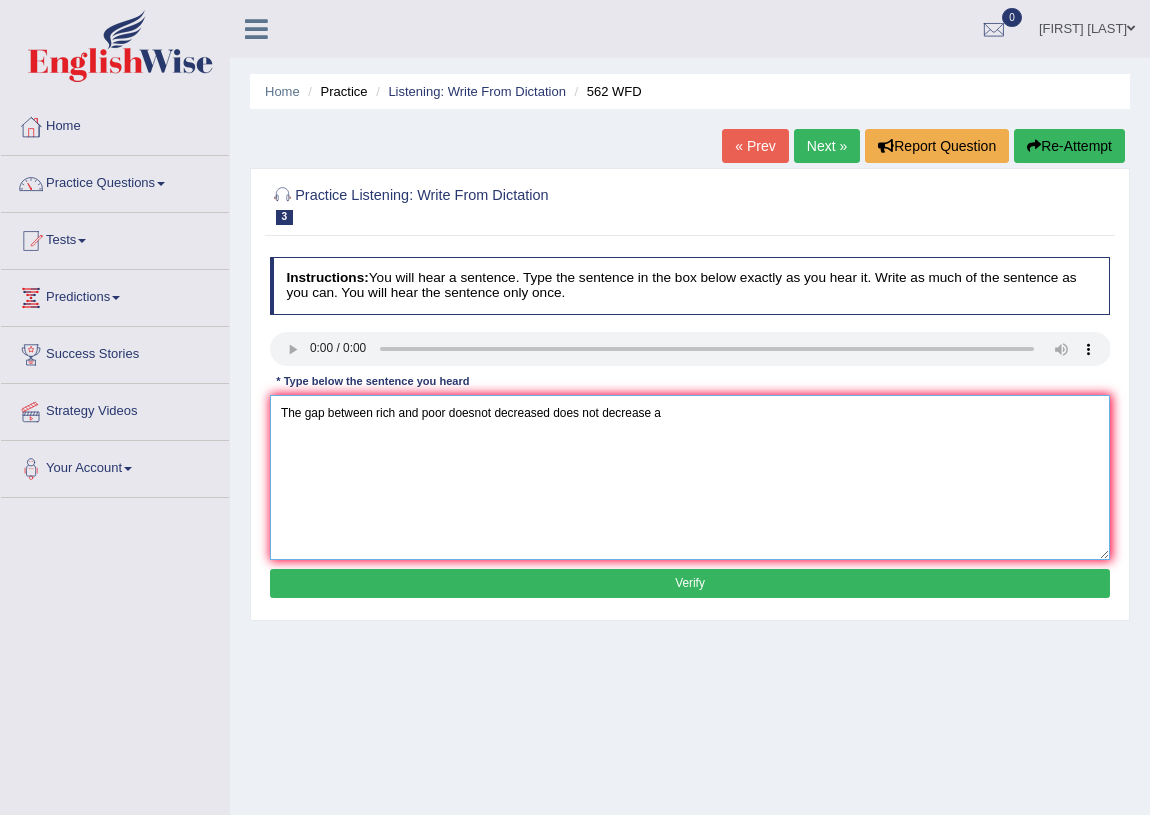 type on "The gap between rich and poor doesnot decreased does not decrease a" 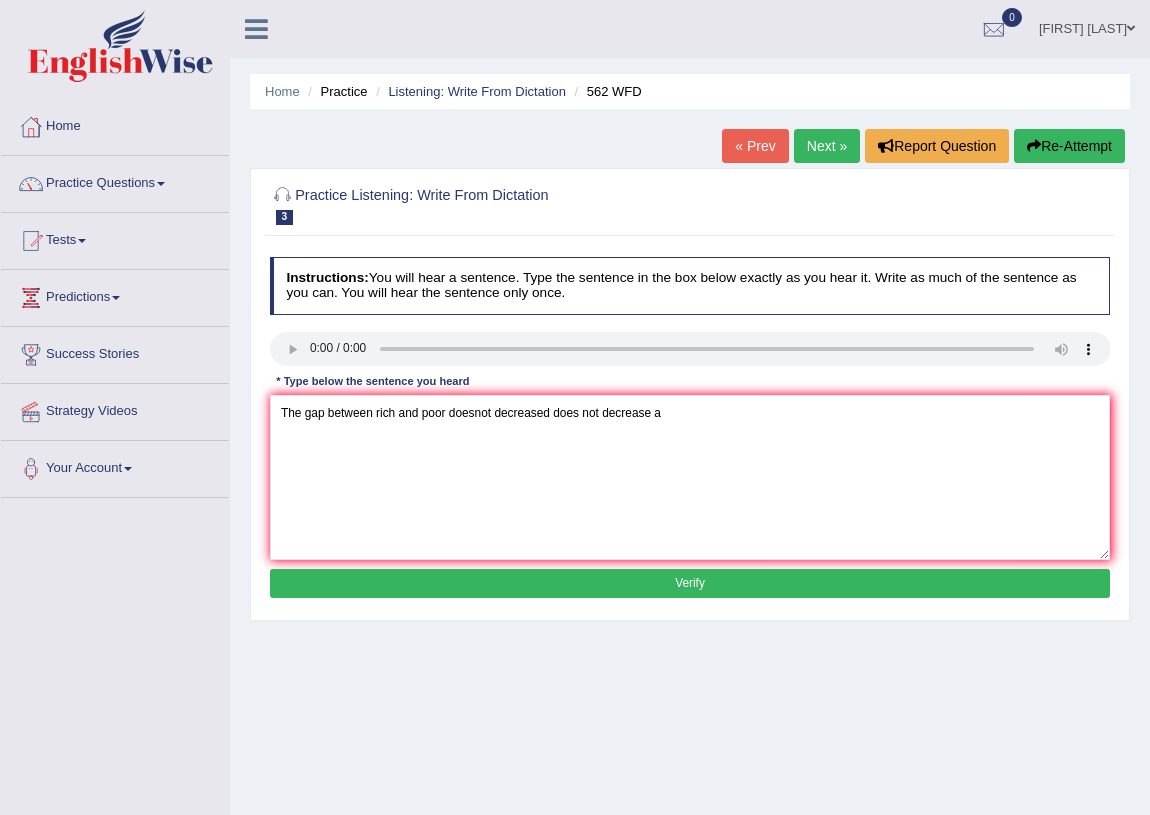 click on "Verify" at bounding box center (690, 583) 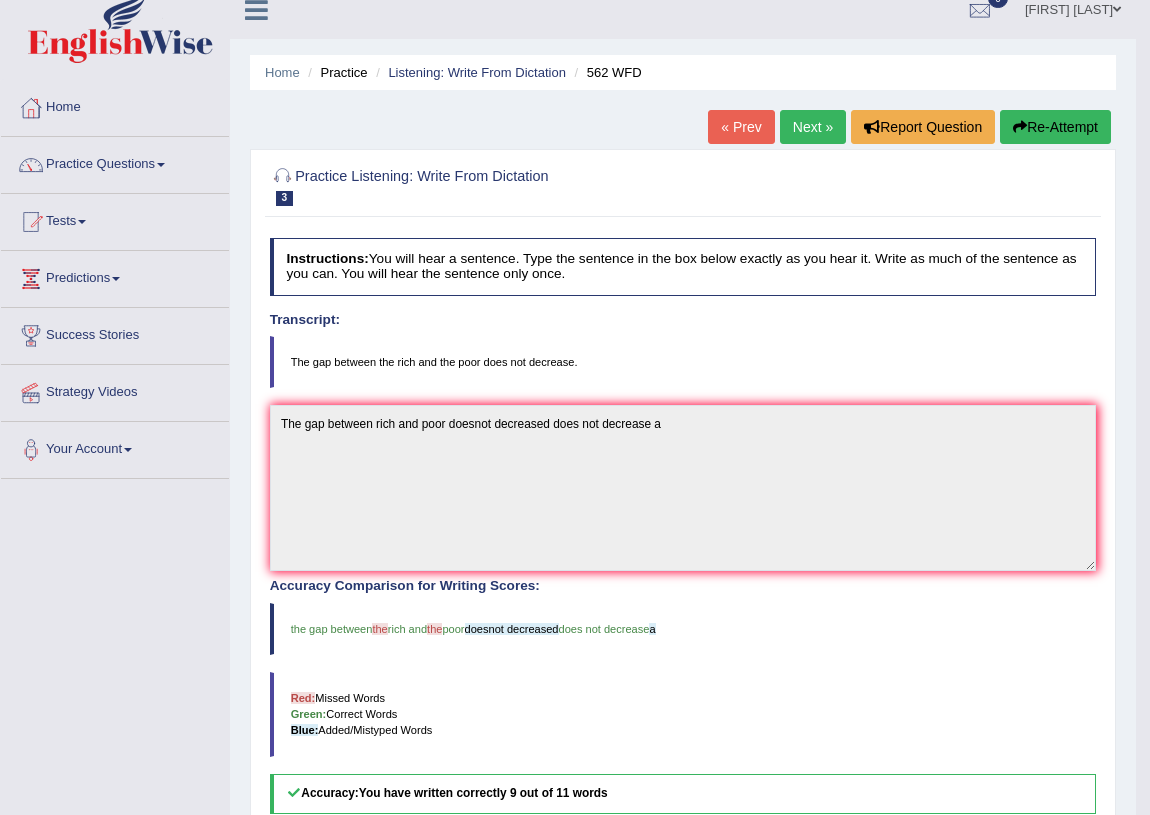 scroll, scrollTop: 0, scrollLeft: 0, axis: both 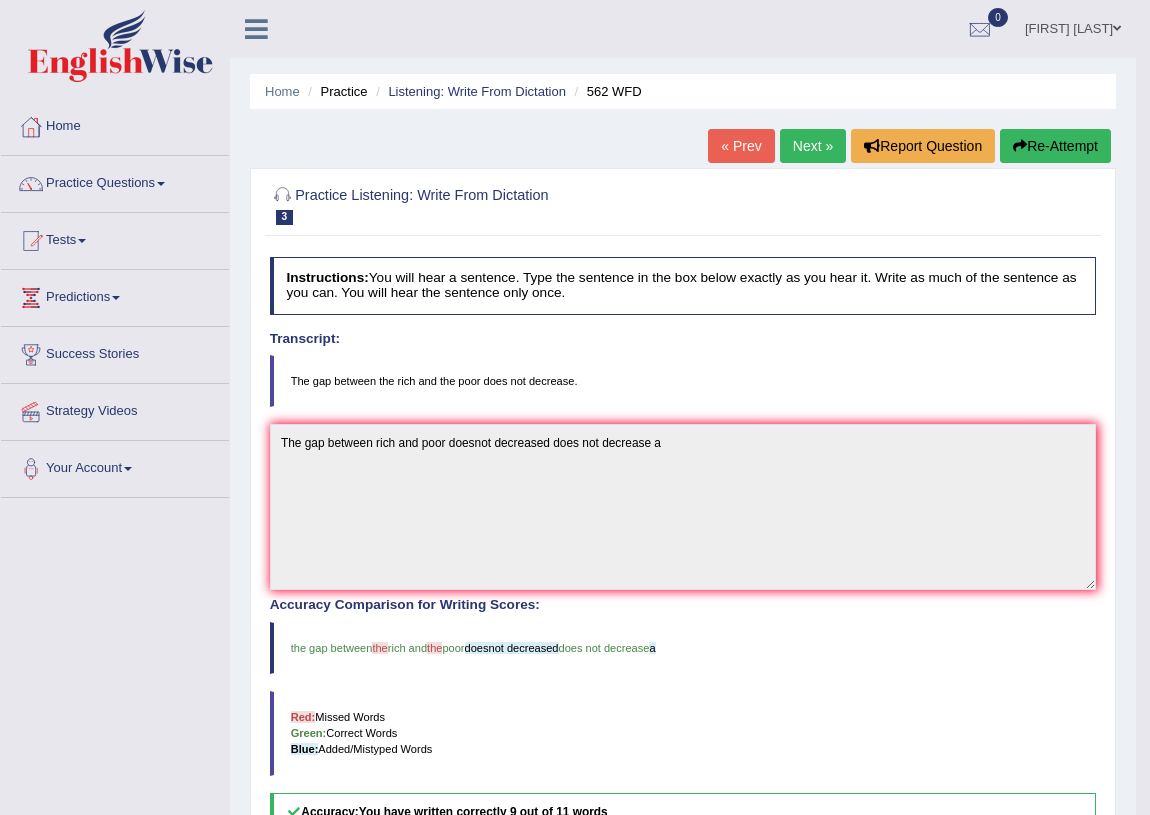 click on "Next »" at bounding box center (813, 146) 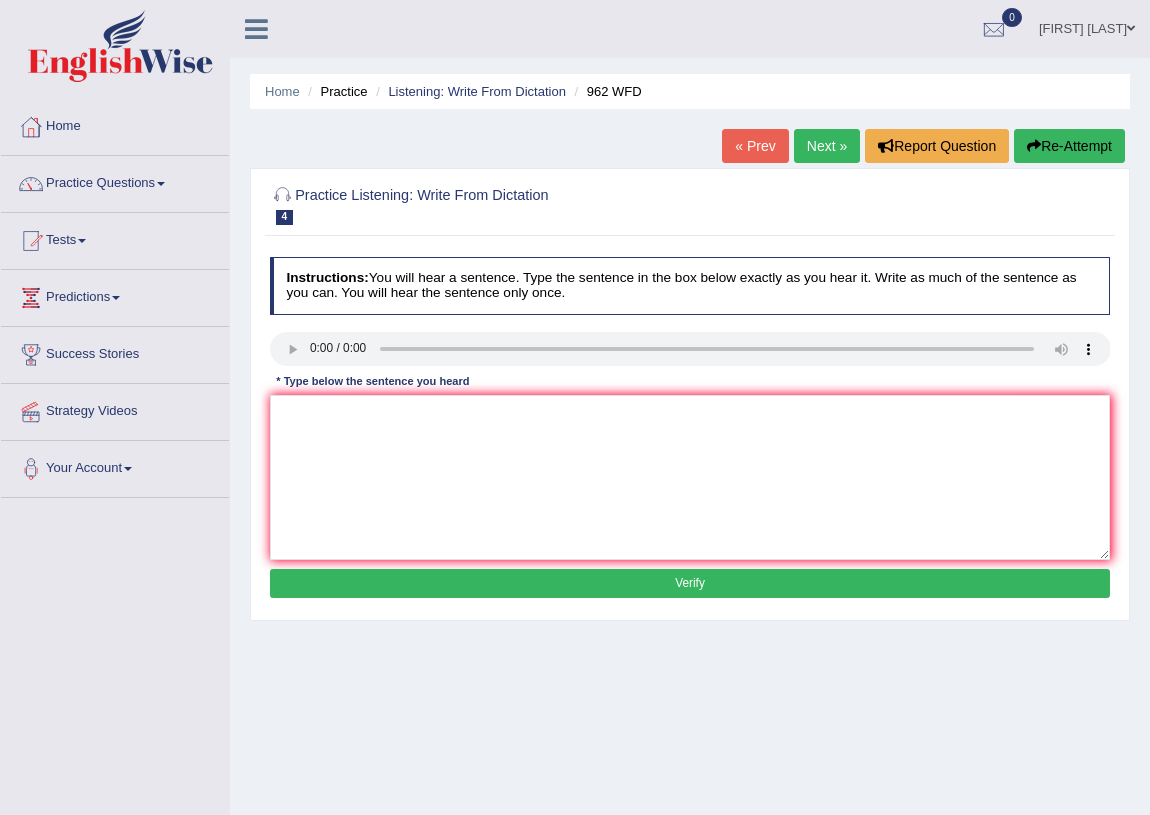 scroll, scrollTop: 0, scrollLeft: 0, axis: both 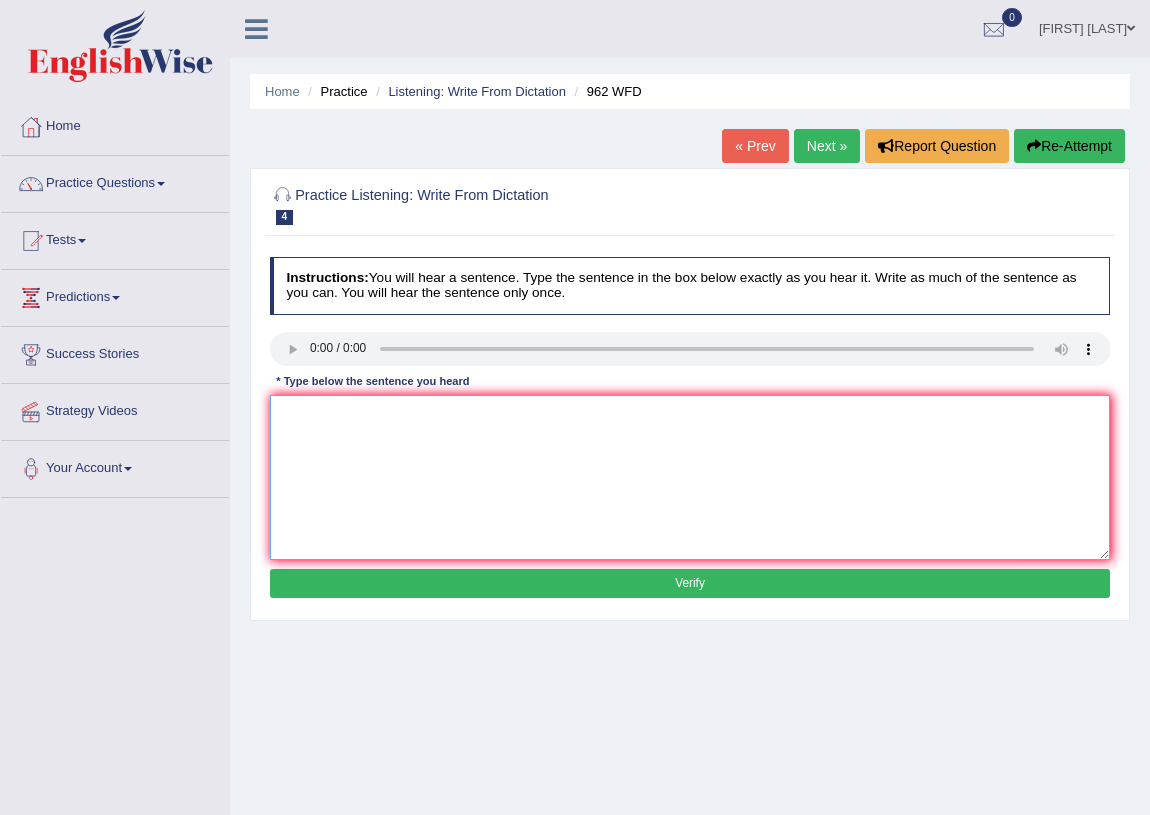 click at bounding box center (690, 477) 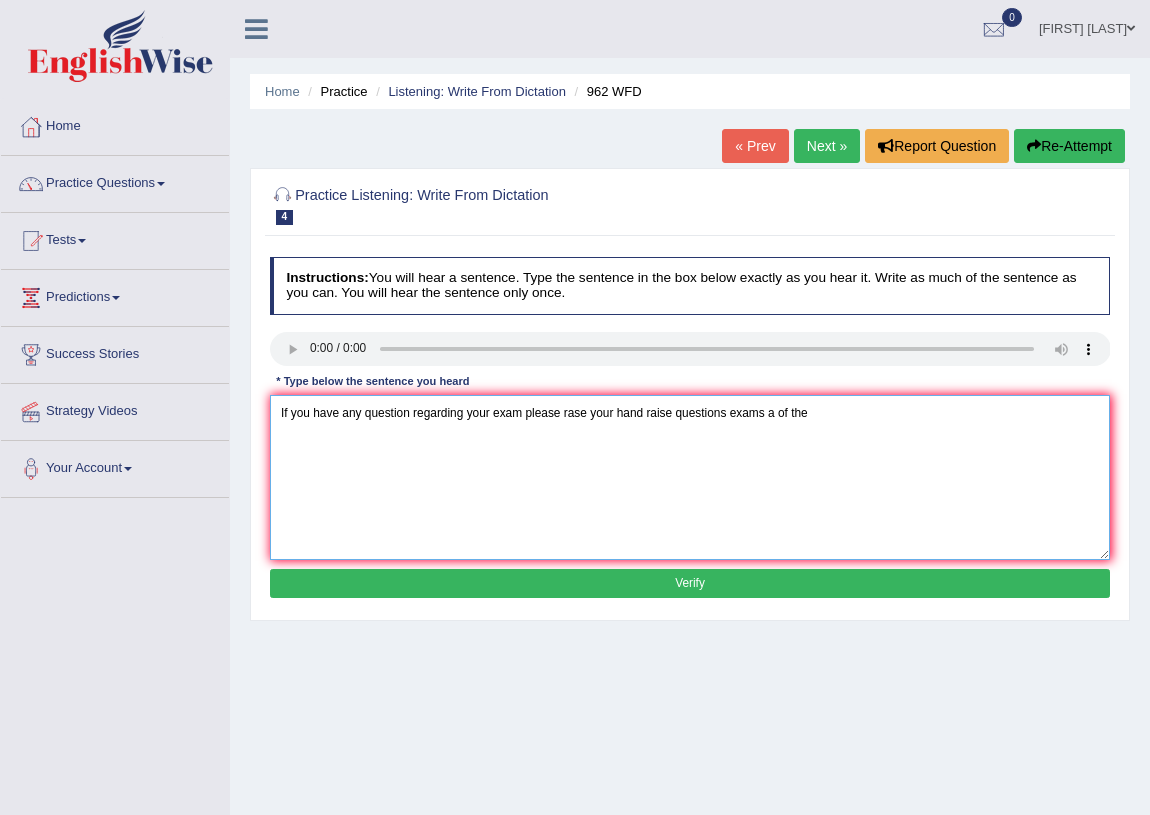 type on "If you have any question regarding your exam please rase your hand raise questions exams a of the" 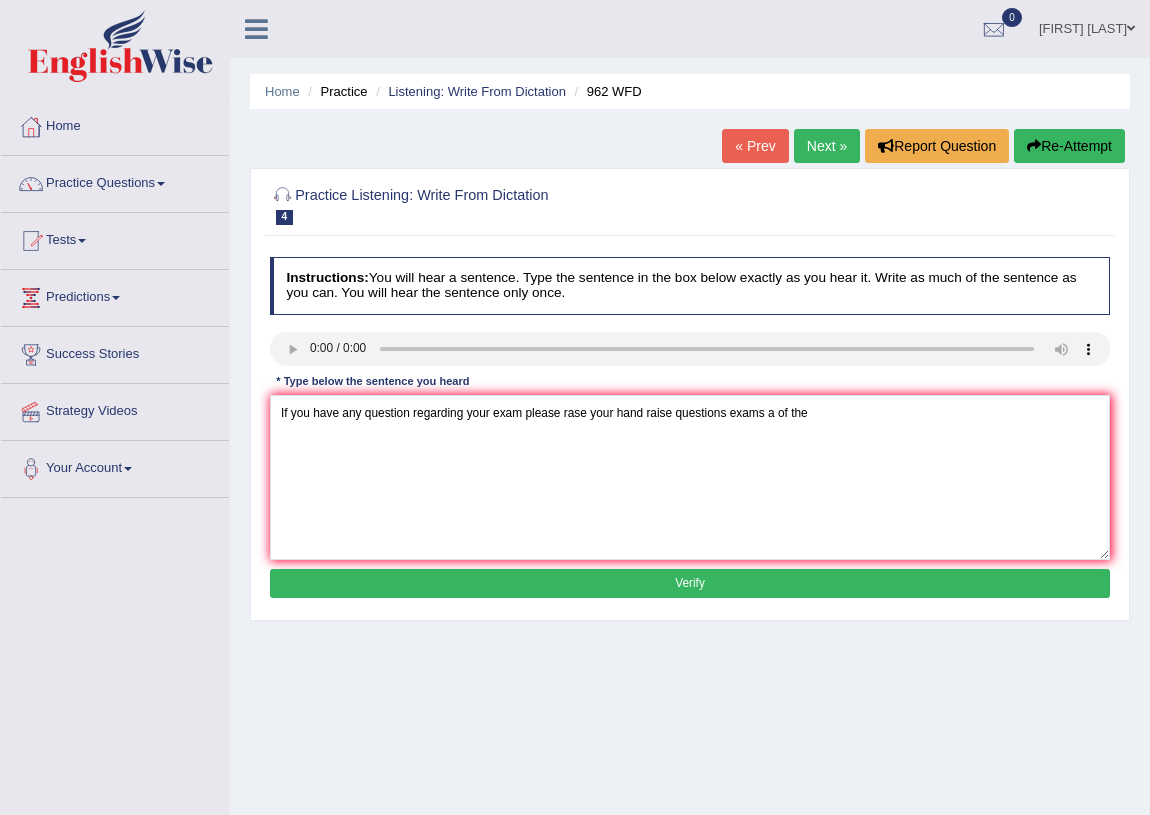 click on "Verify" at bounding box center [690, 583] 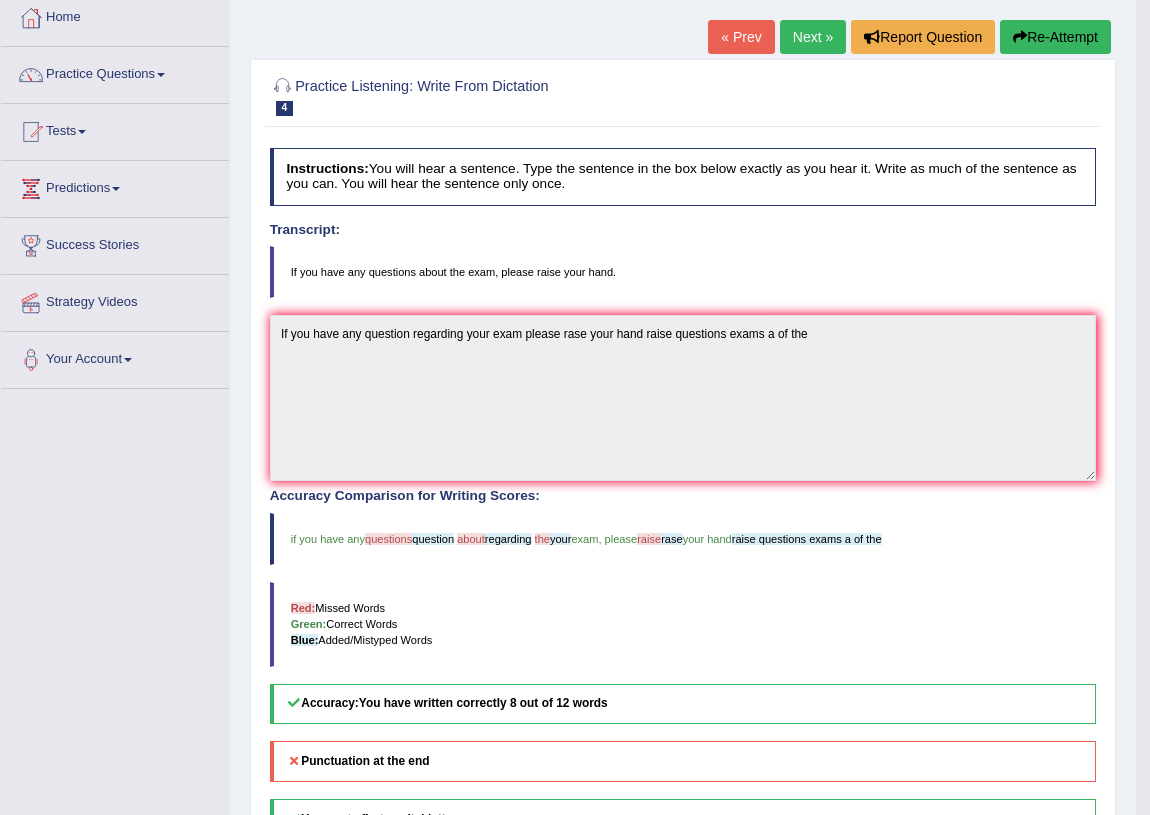 scroll, scrollTop: 0, scrollLeft: 0, axis: both 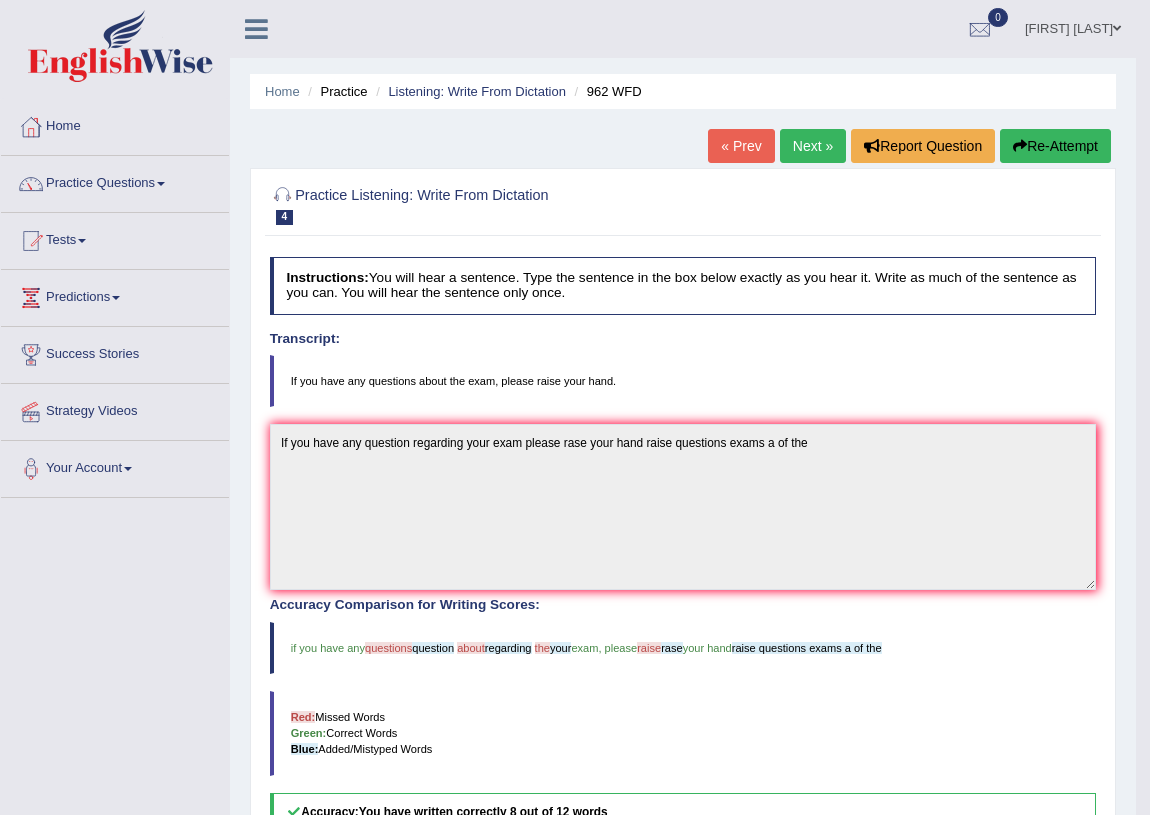 click on "Next »" at bounding box center [813, 146] 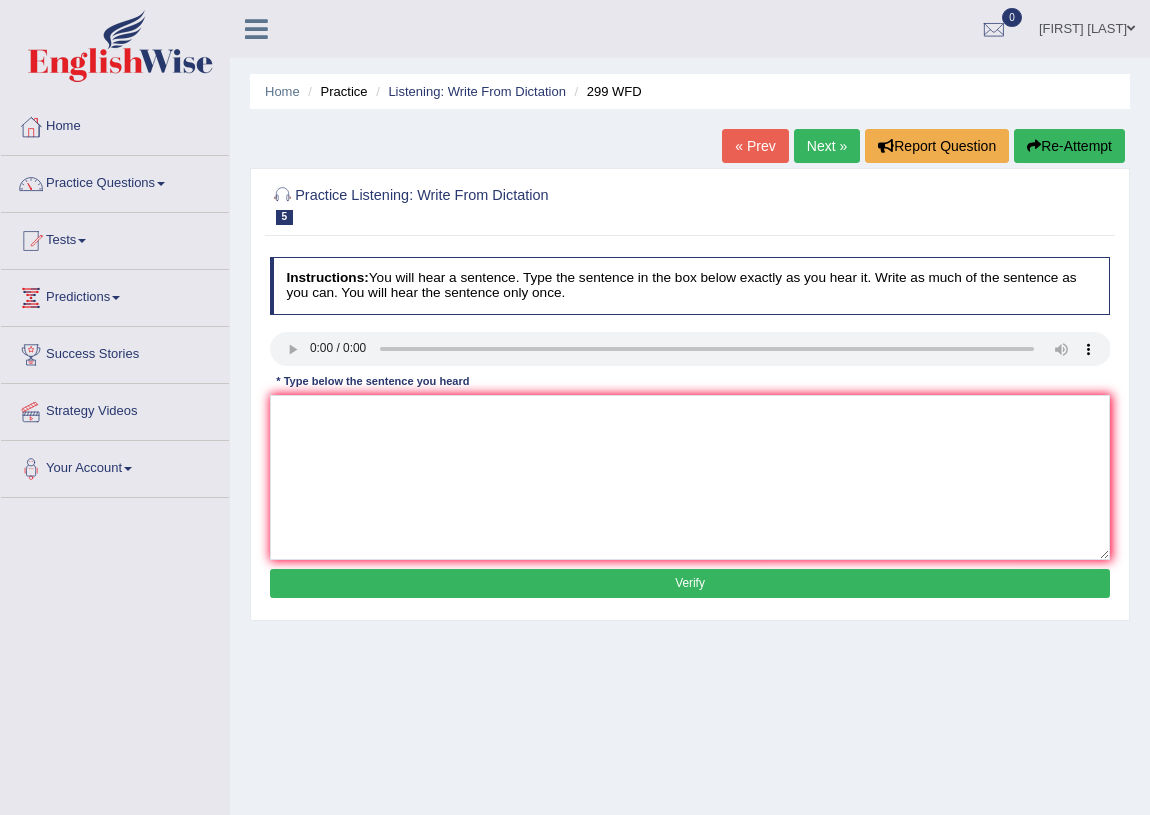 scroll, scrollTop: 0, scrollLeft: 0, axis: both 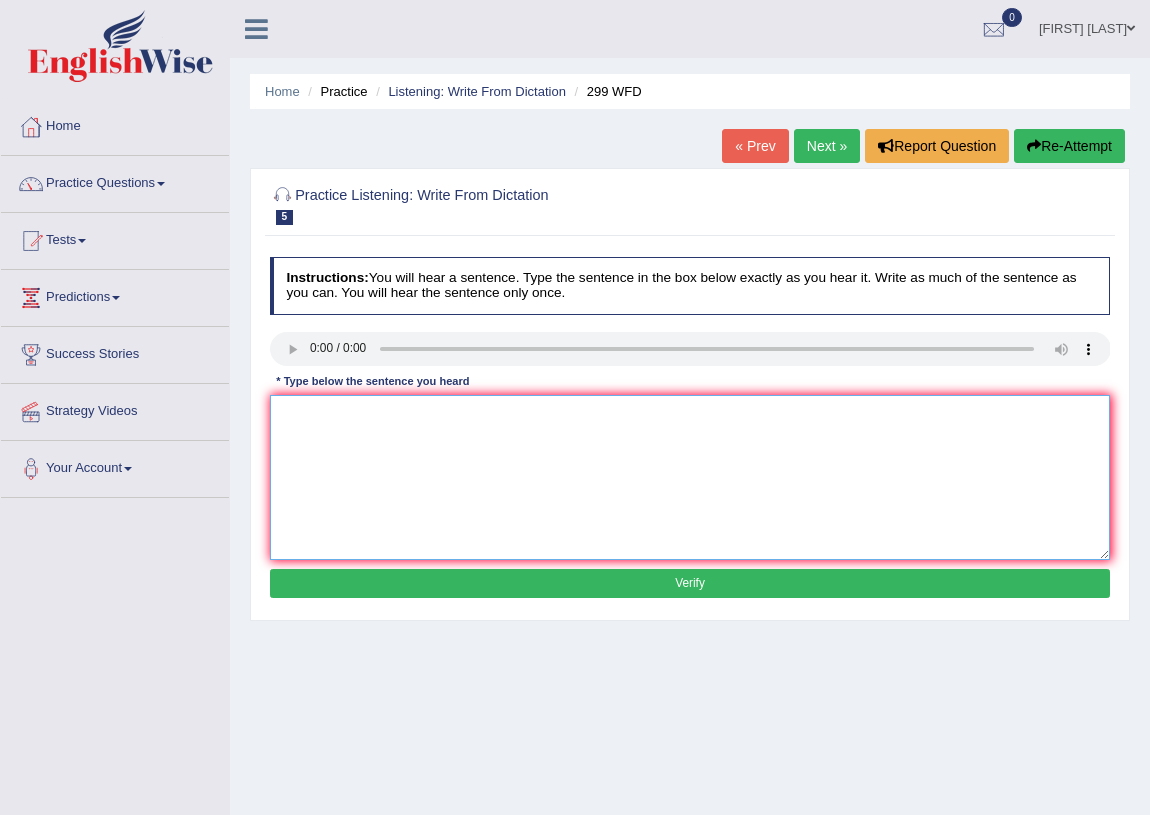 click at bounding box center [690, 477] 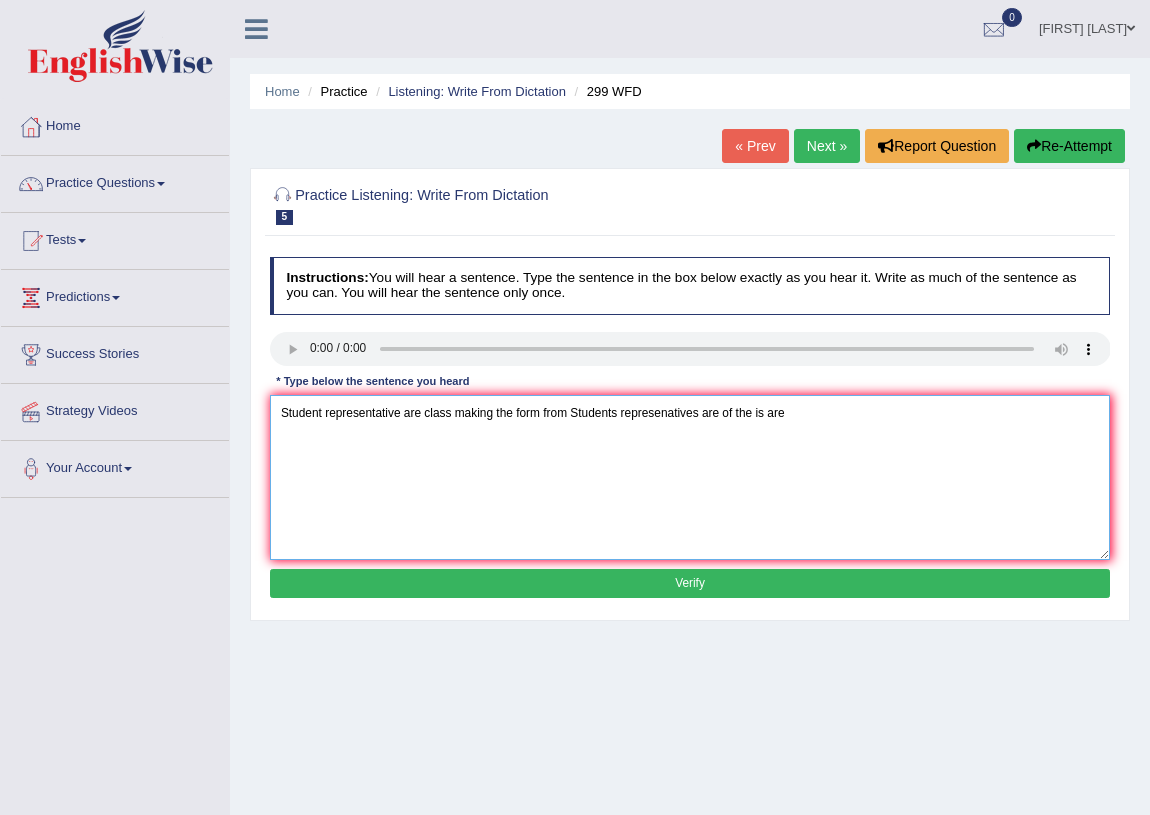 type on "Student representative are class making the form from Students represenatives are of the is are" 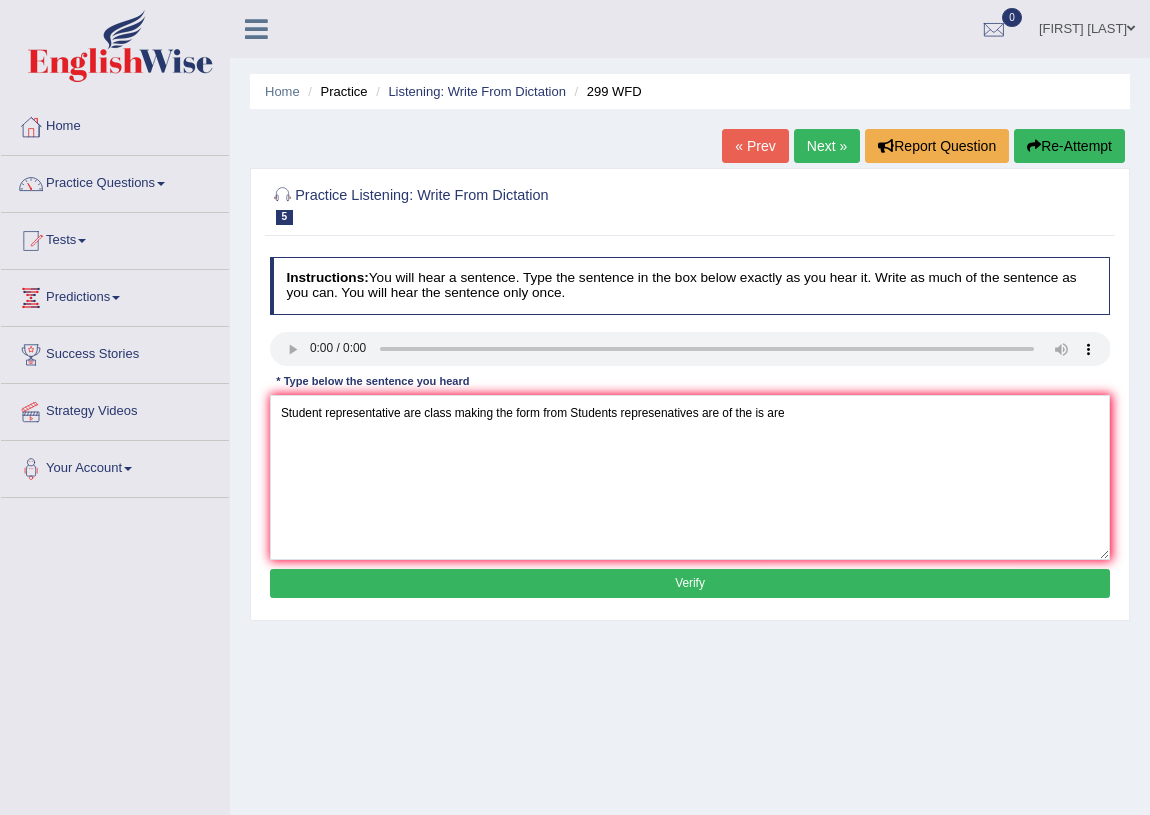 click on "Verify" at bounding box center (690, 583) 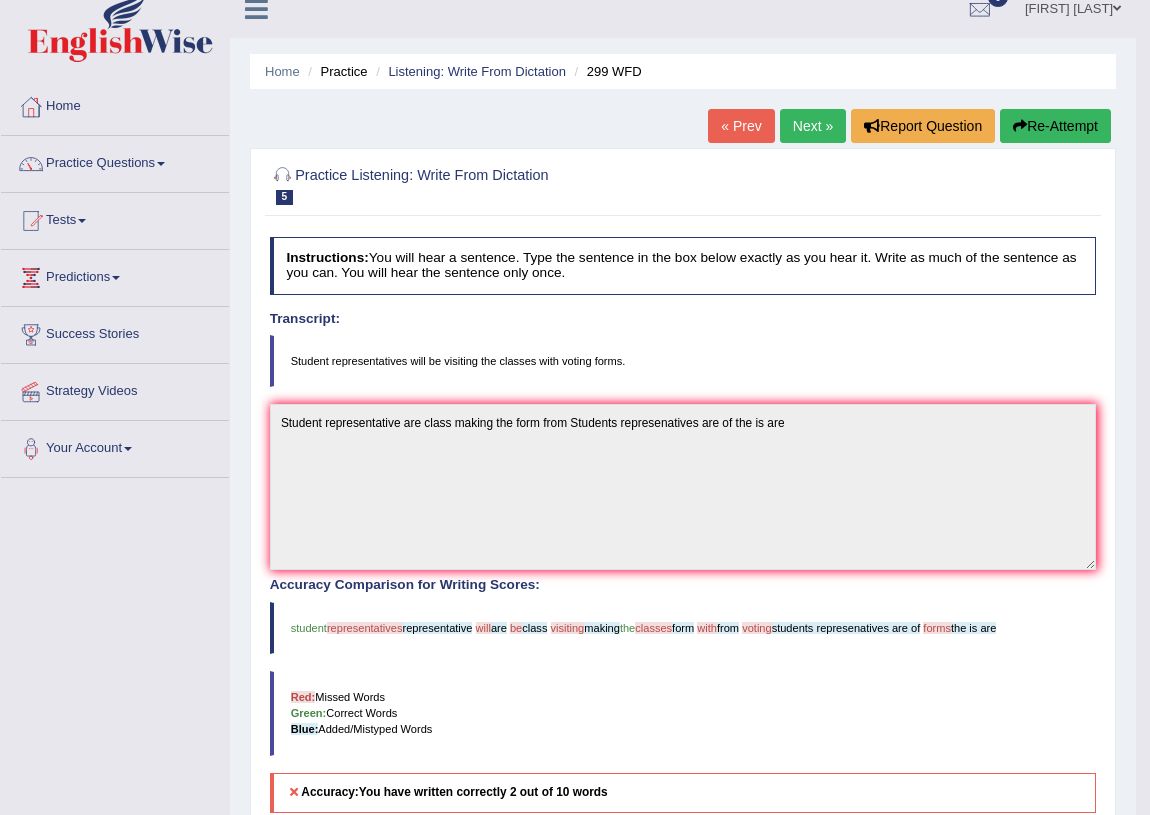 scroll, scrollTop: 0, scrollLeft: 0, axis: both 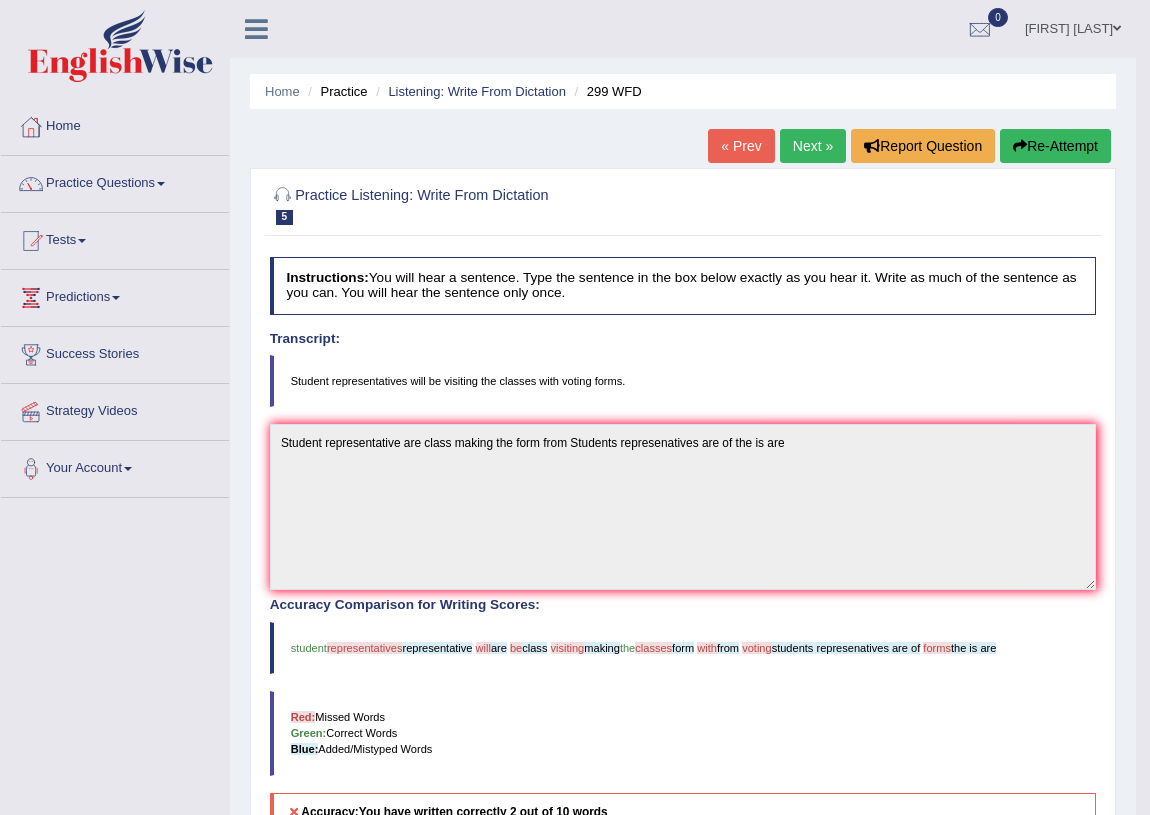 click on "Next »" at bounding box center [813, 146] 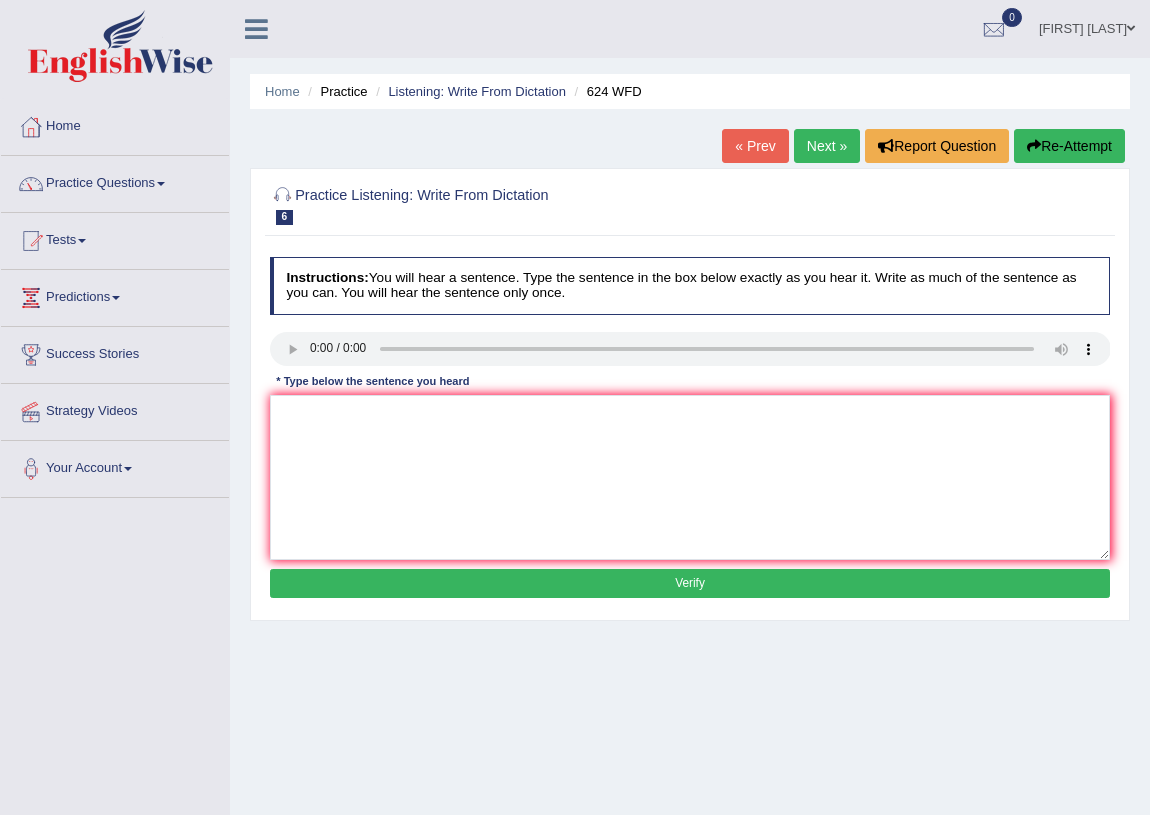 scroll, scrollTop: 0, scrollLeft: 0, axis: both 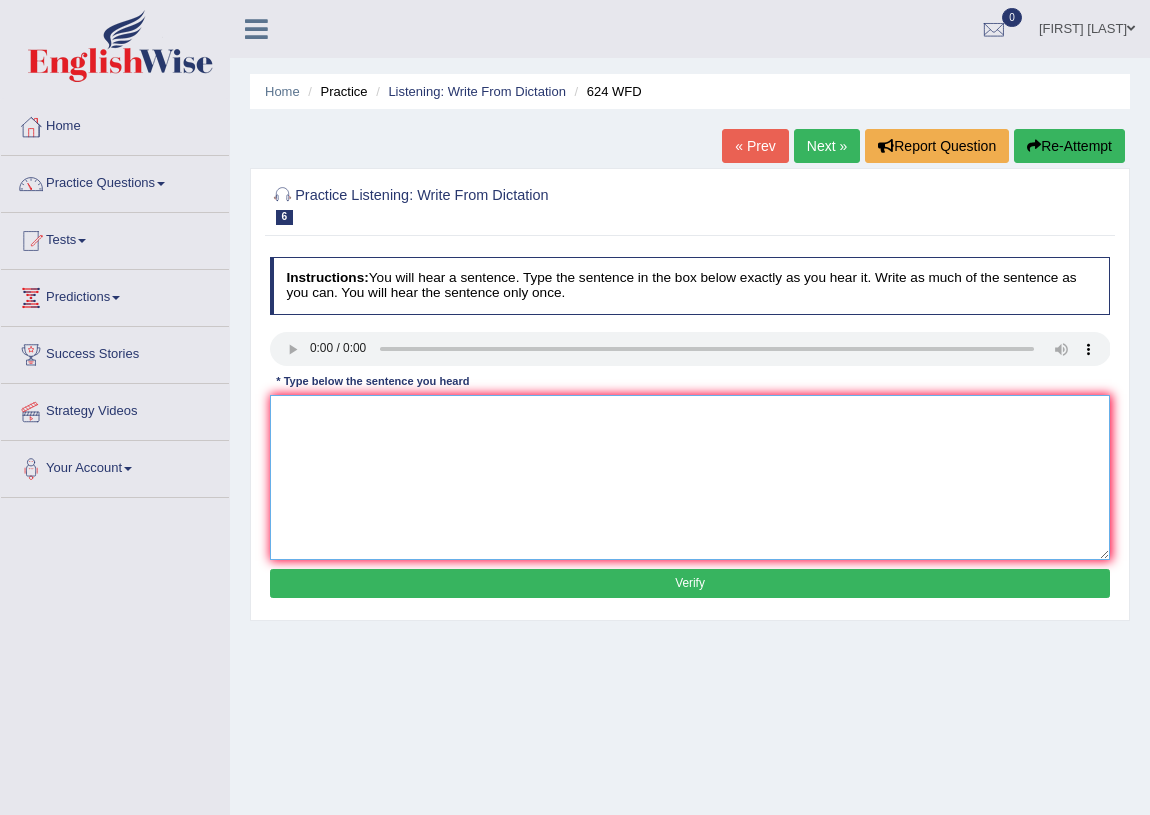 click at bounding box center (690, 477) 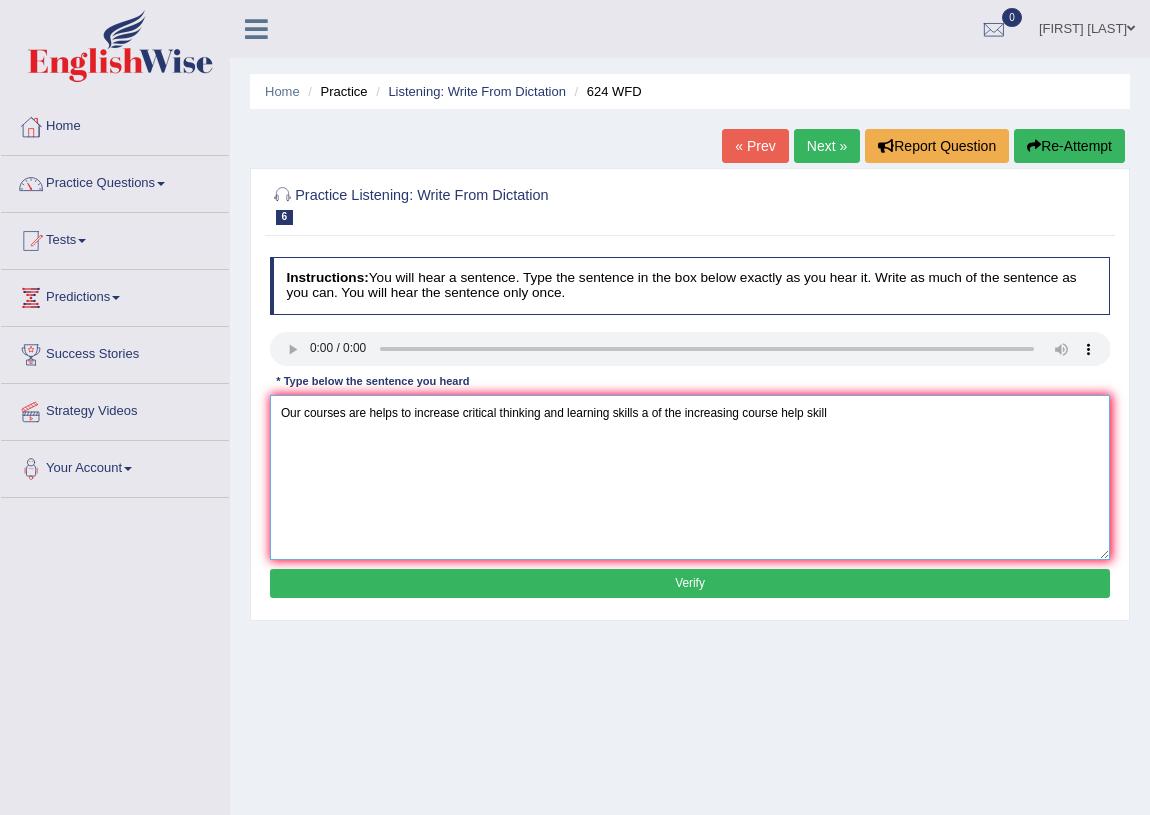 type on "Our courses are helps to increase critical thinking and learning skills a of the increasing course help skill" 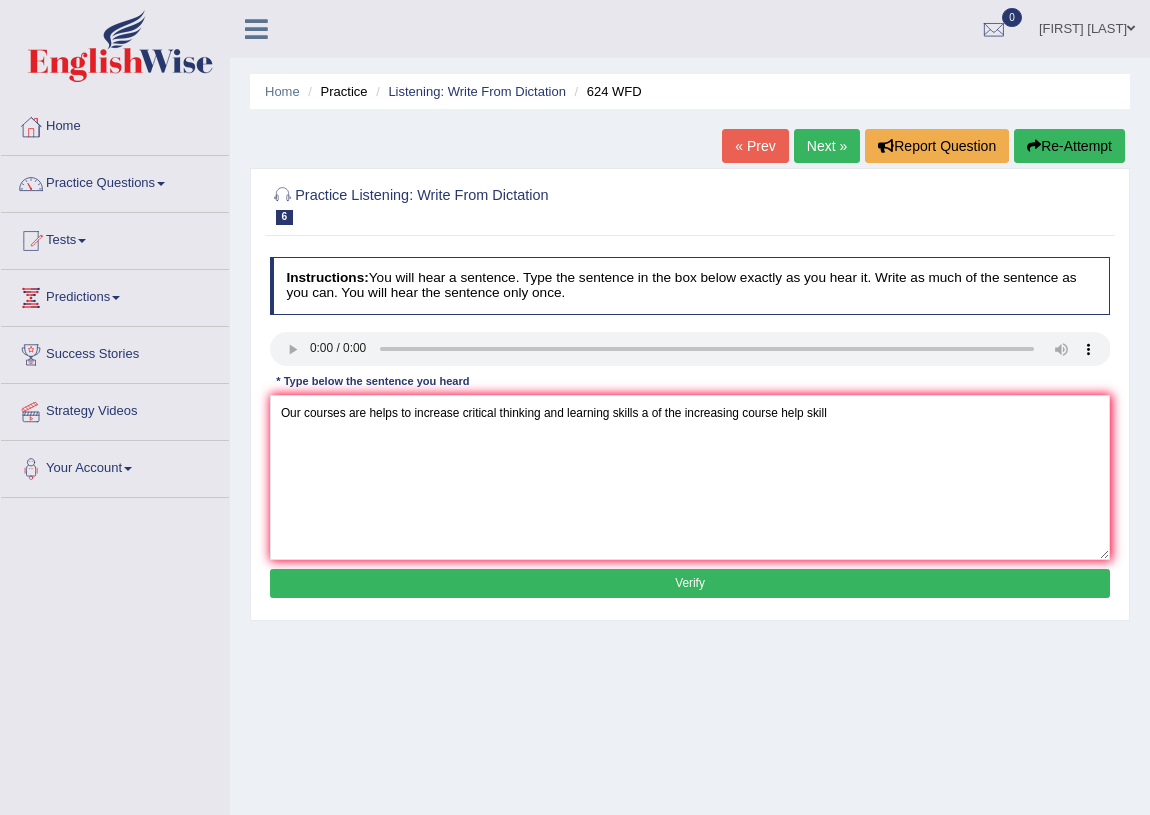 click on "Verify" at bounding box center [690, 583] 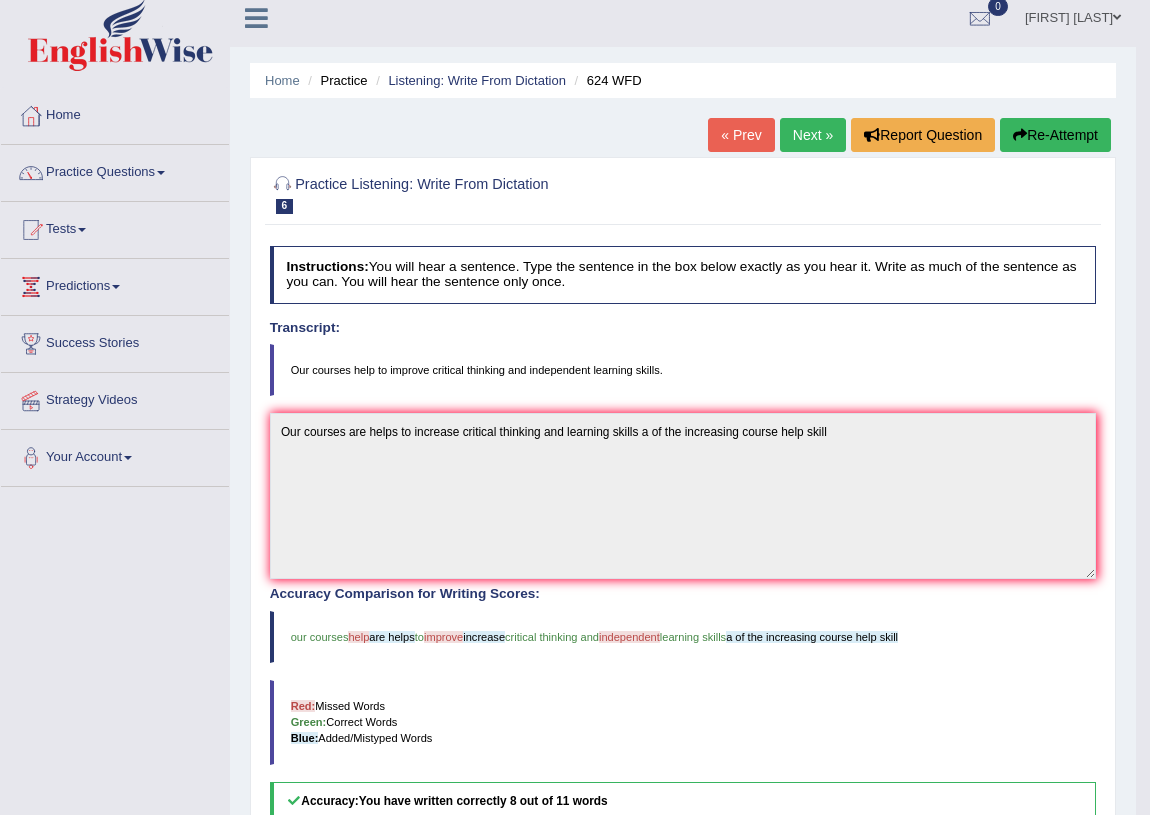 scroll, scrollTop: 0, scrollLeft: 0, axis: both 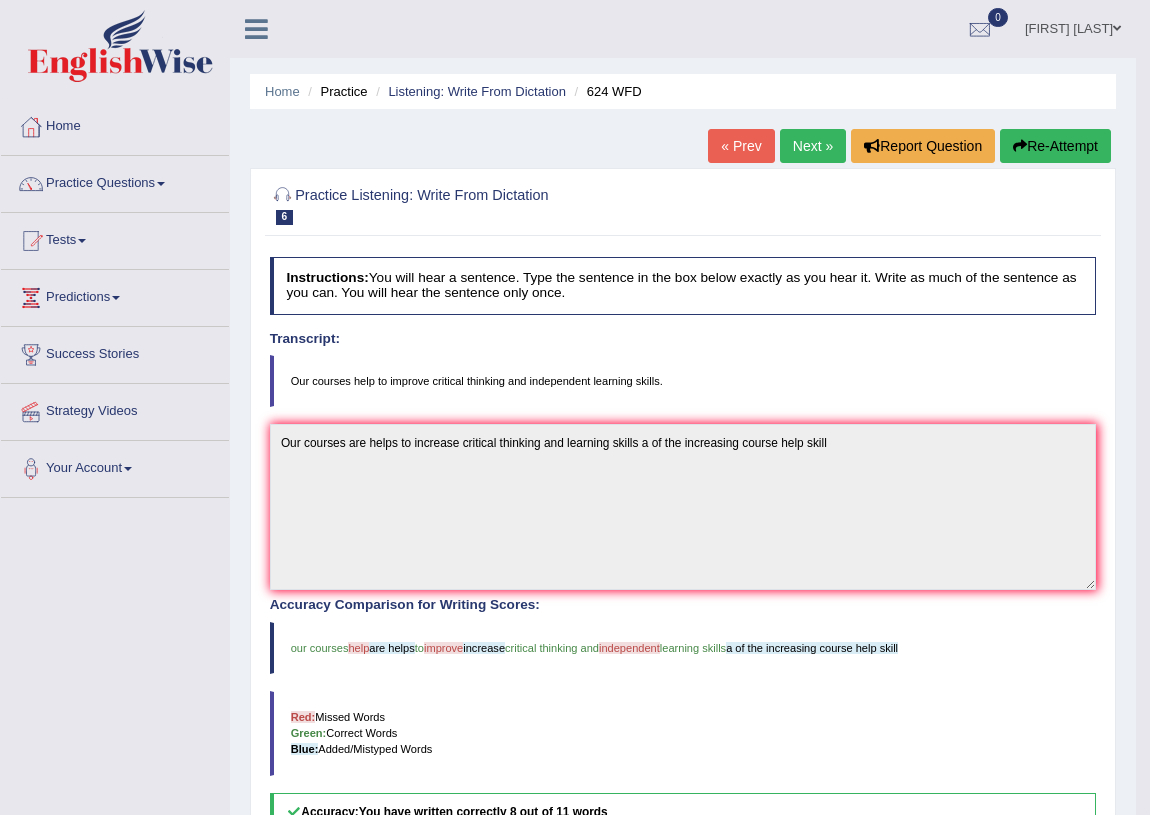 click on "Next »" at bounding box center [813, 146] 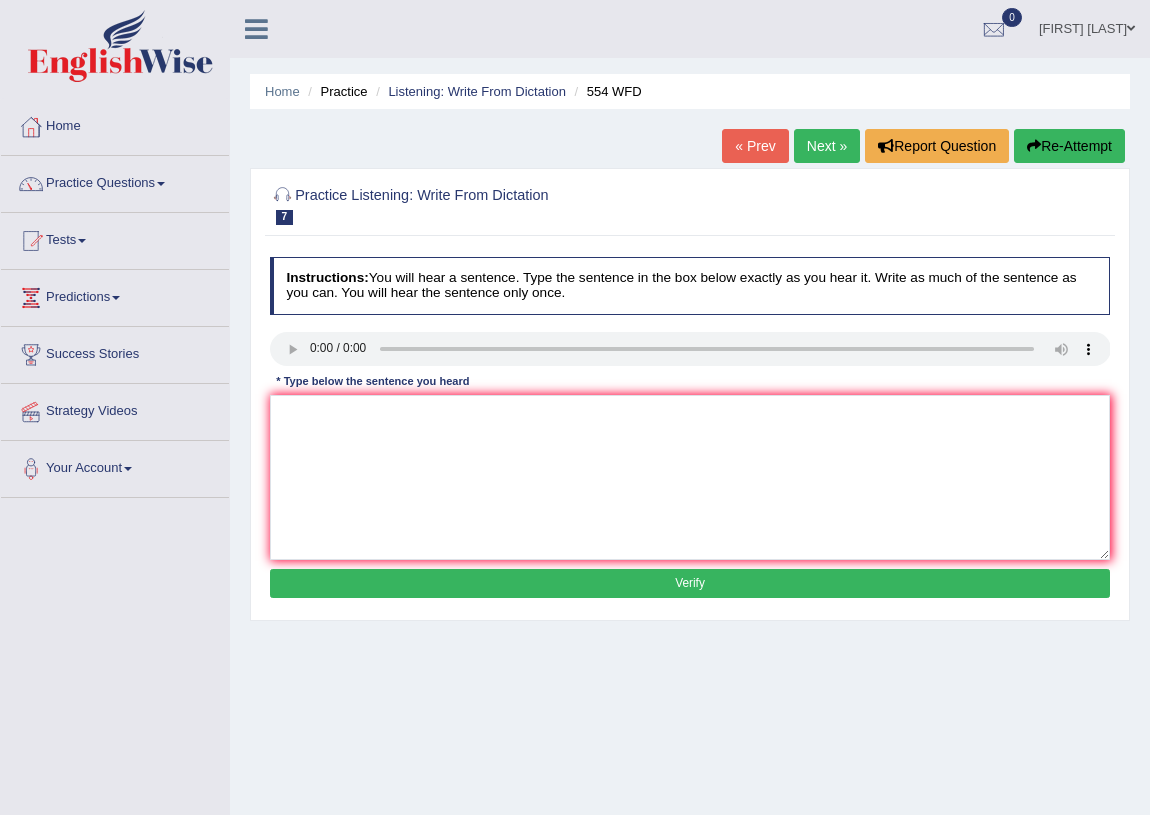 scroll, scrollTop: 0, scrollLeft: 0, axis: both 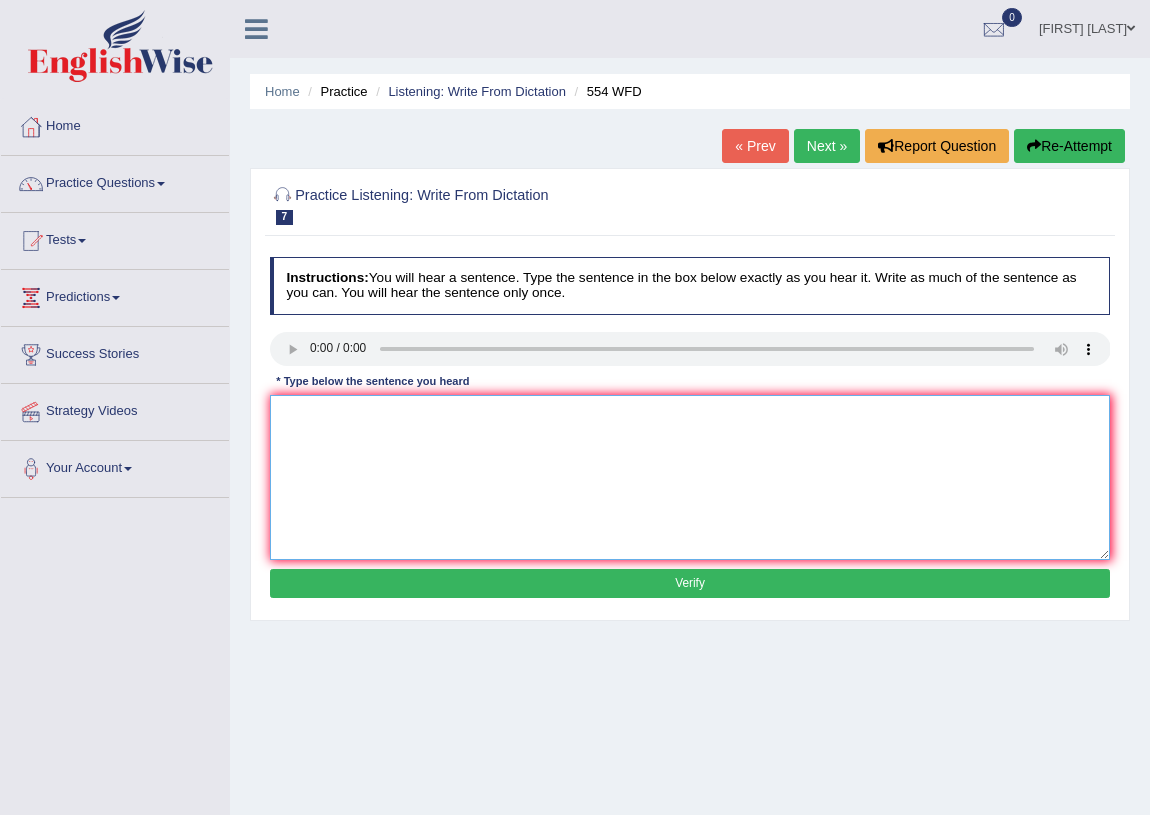 click at bounding box center [690, 477] 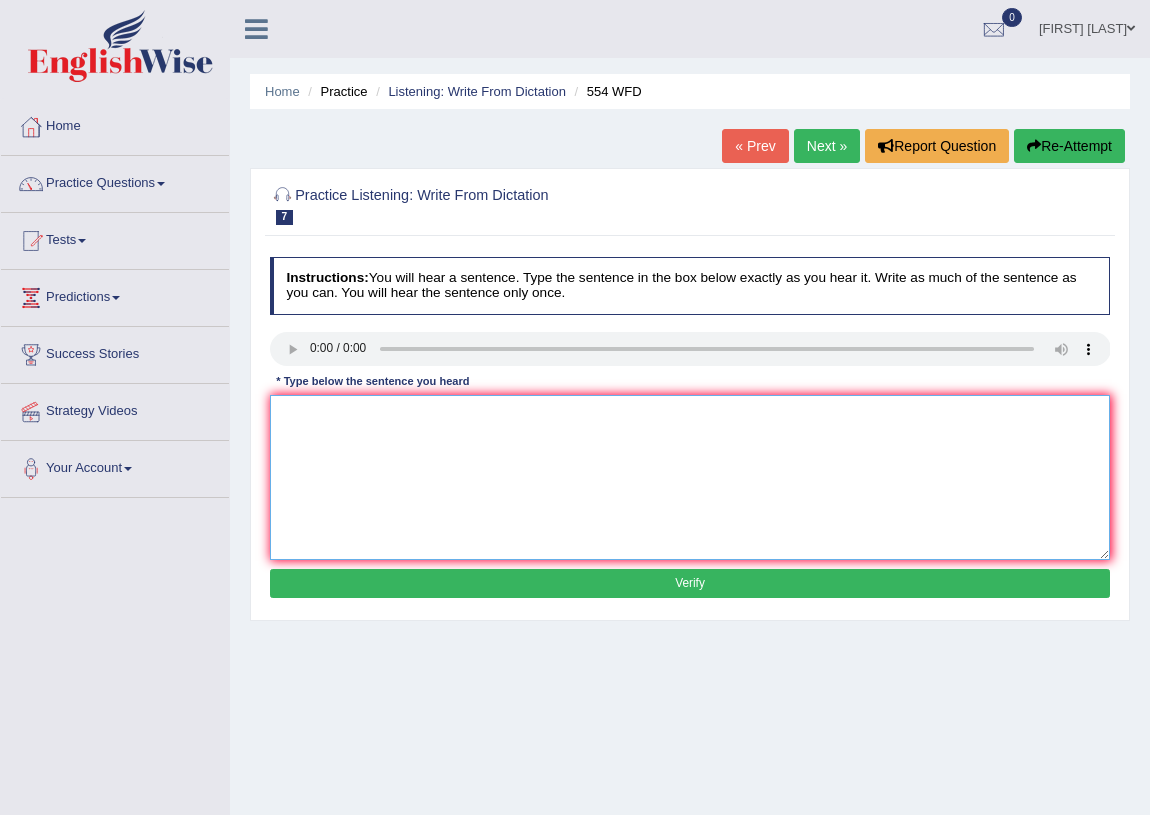 type on "e" 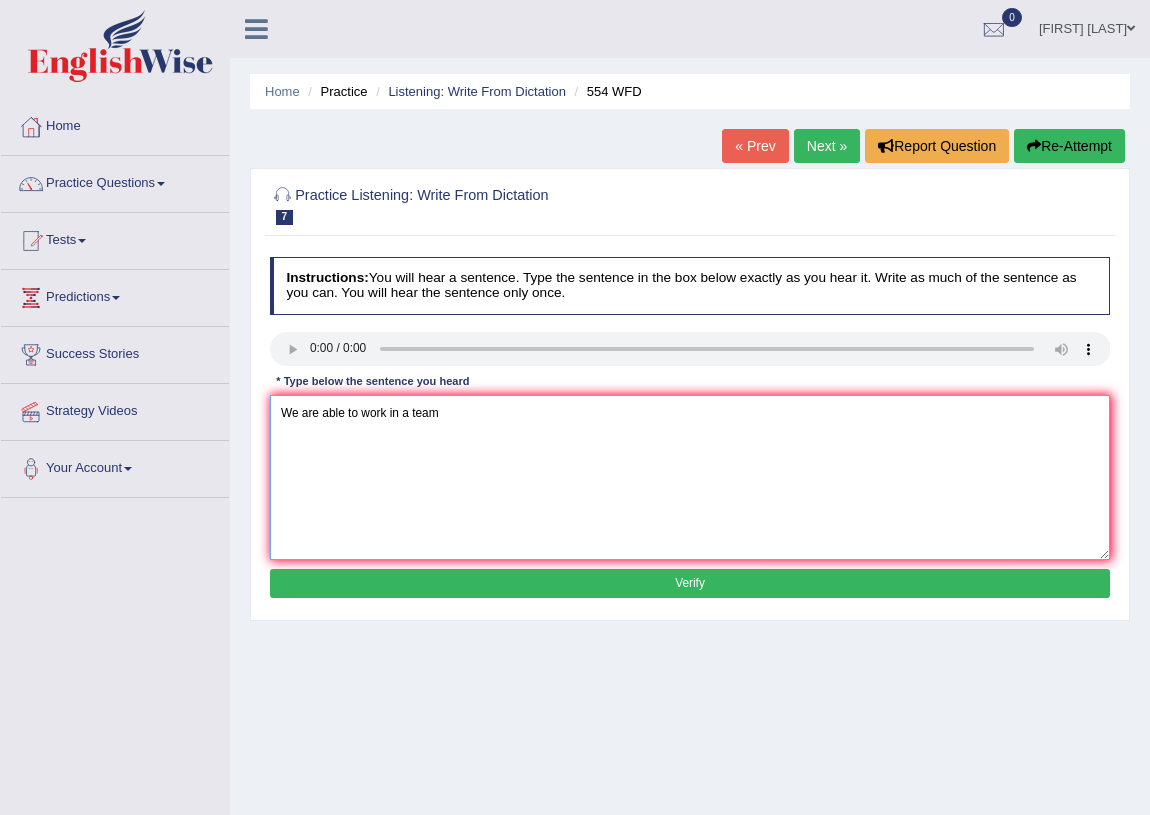 type on "We are able to work in a team" 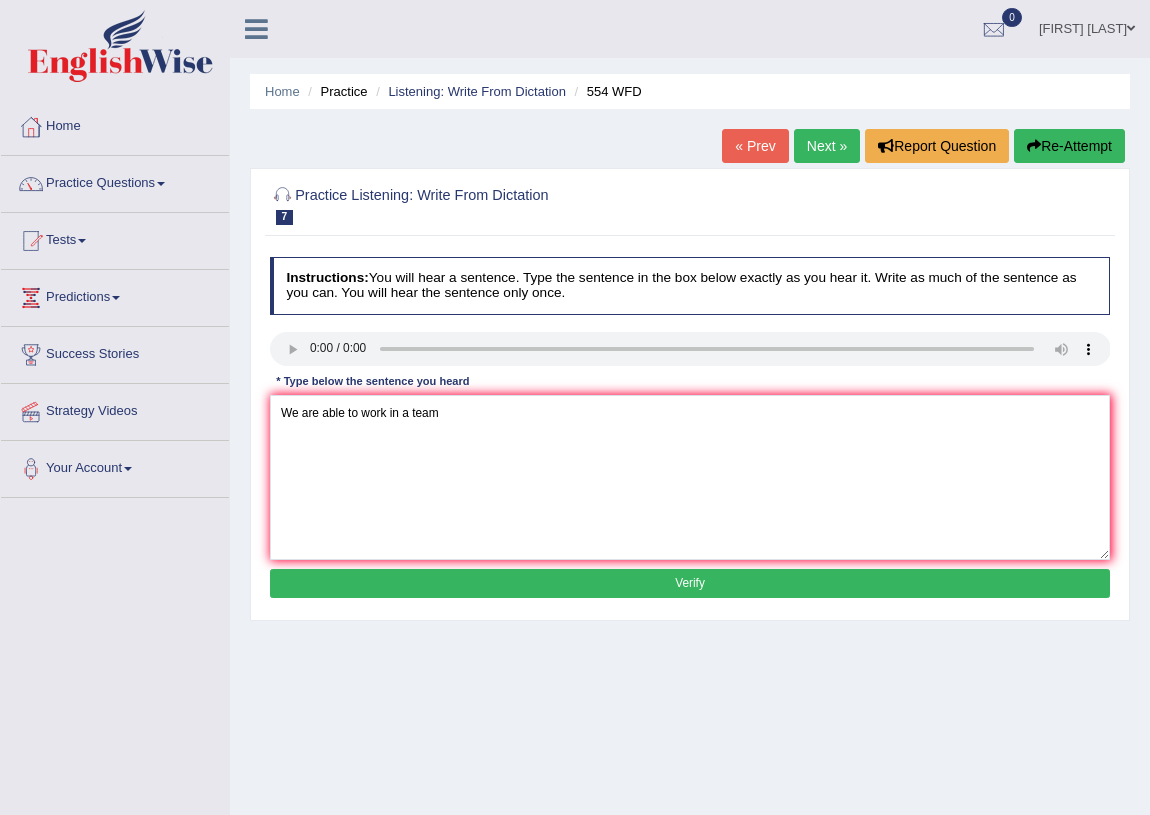 click on "Verify" at bounding box center (690, 583) 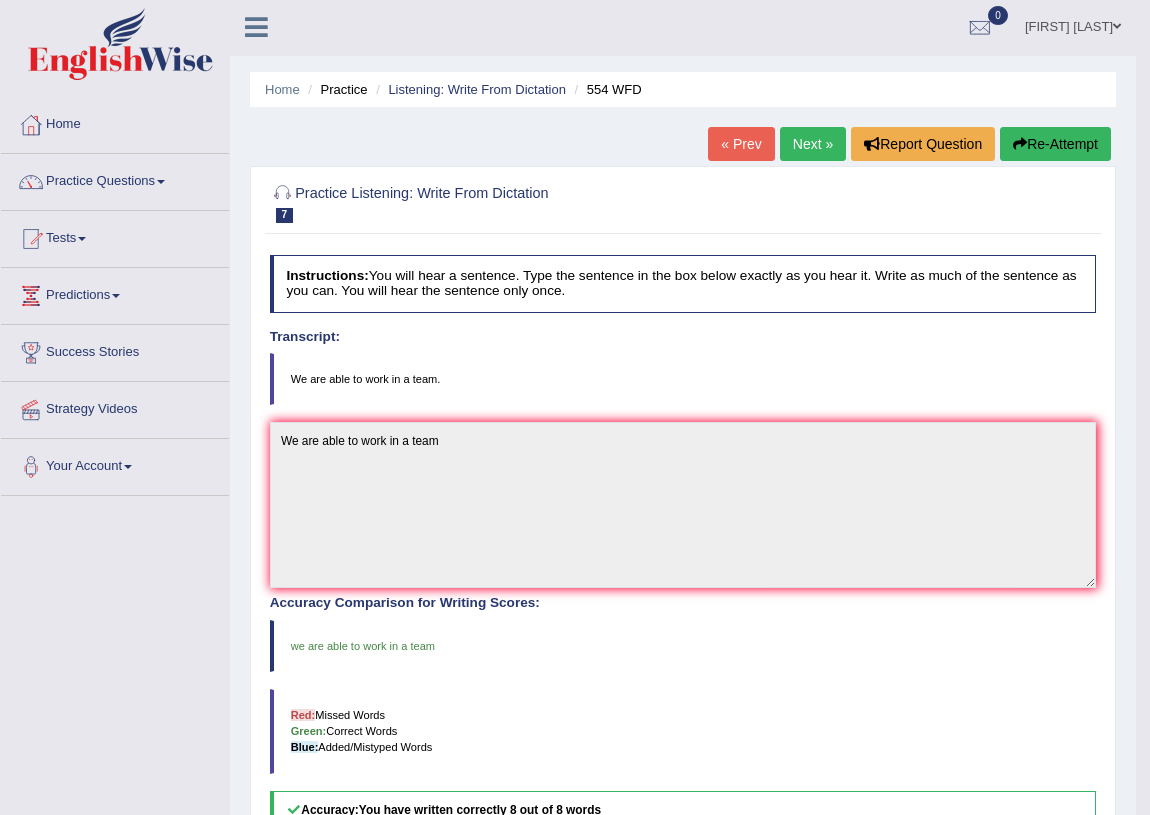 scroll, scrollTop: 0, scrollLeft: 0, axis: both 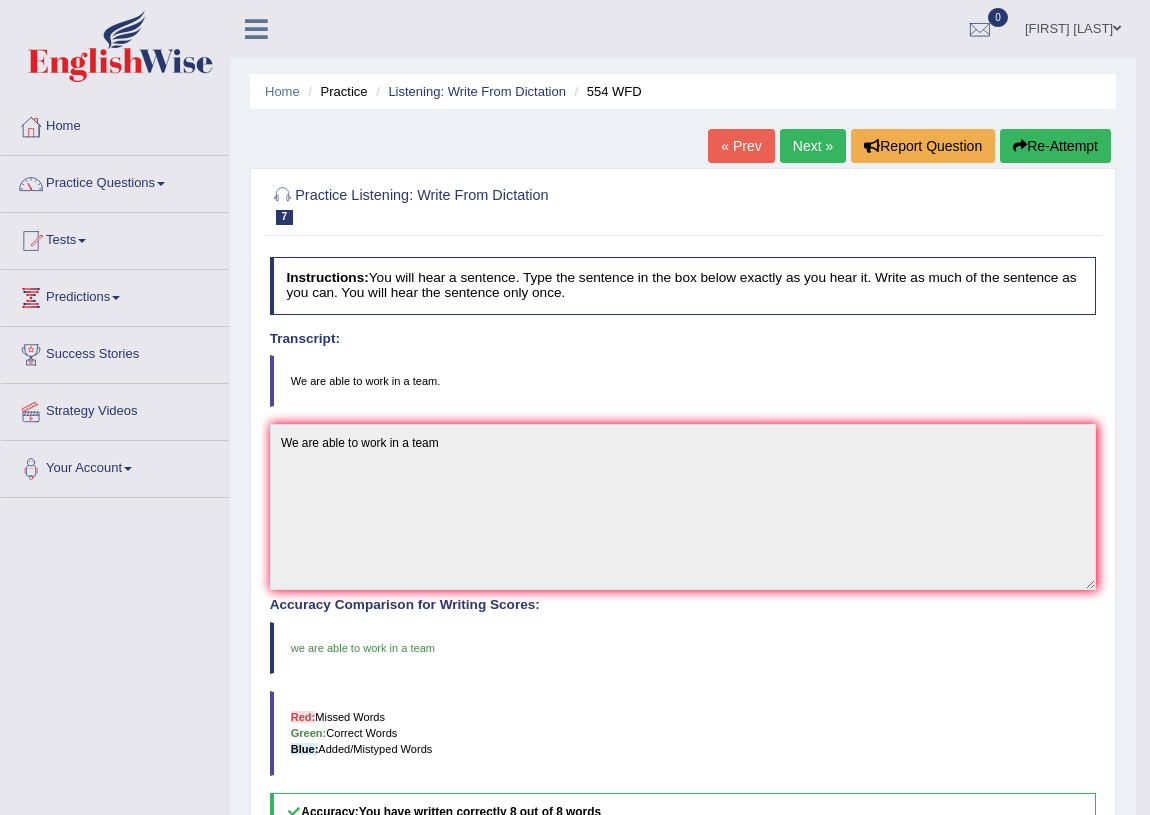 click on "Next »" at bounding box center (813, 146) 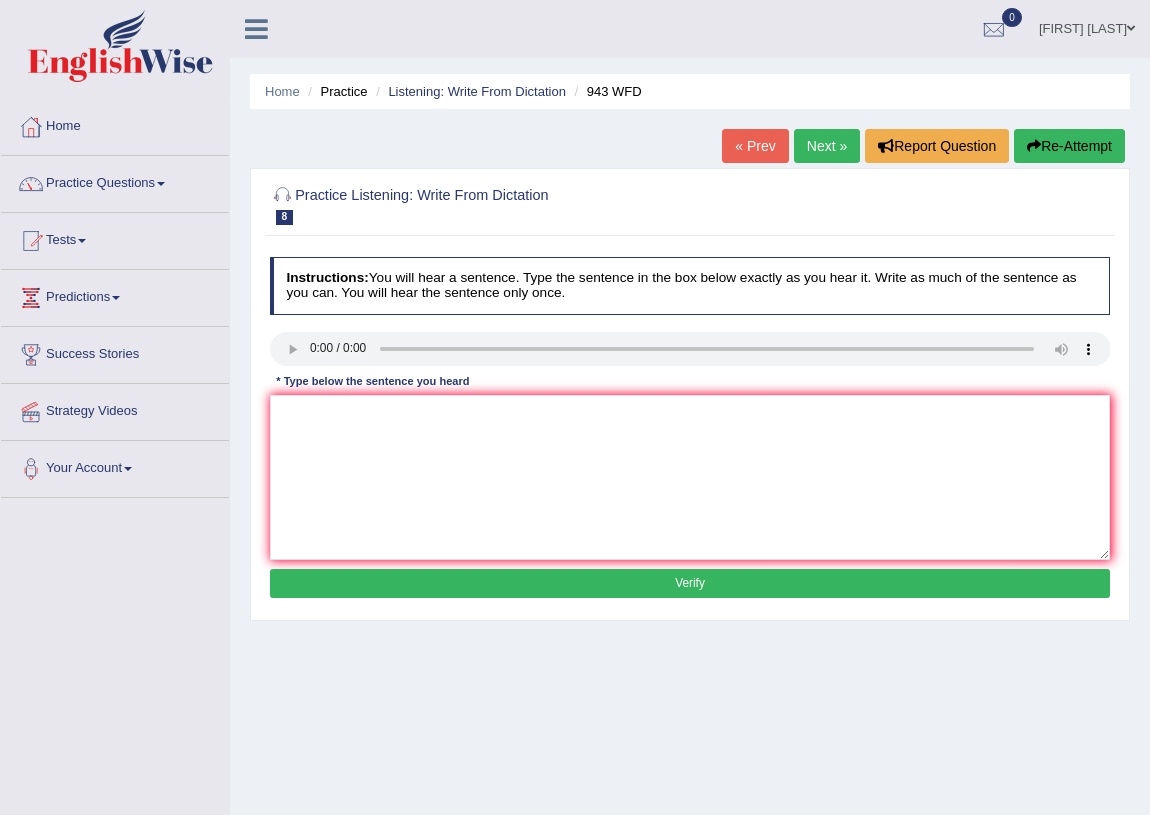 scroll, scrollTop: 0, scrollLeft: 0, axis: both 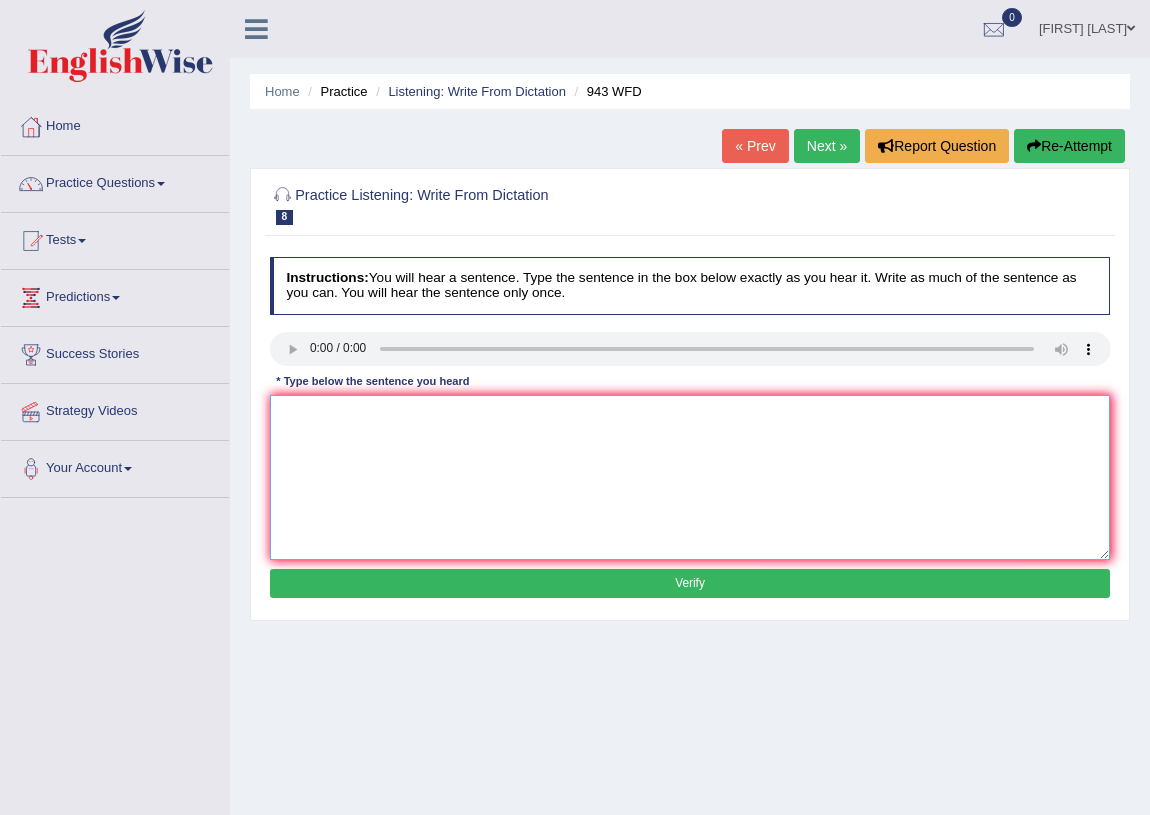 click at bounding box center (690, 477) 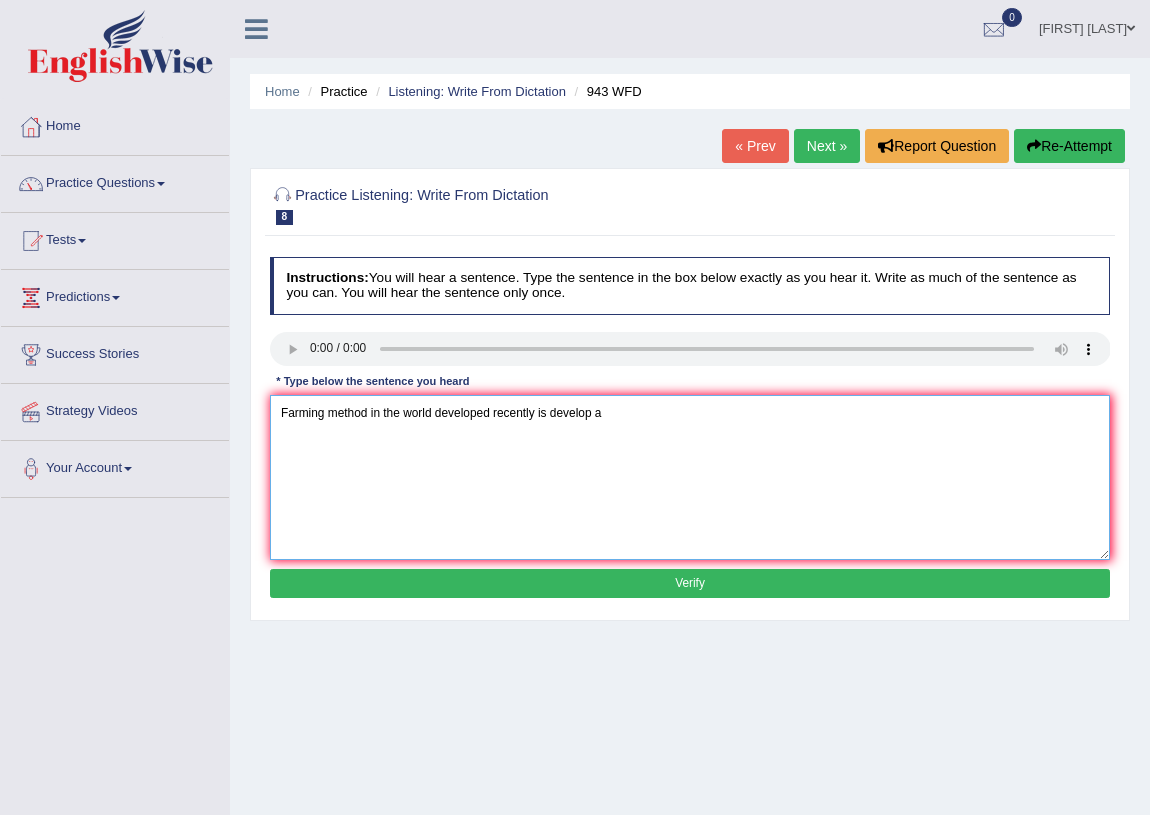 type on "Farming method in the world developed recently is develop a" 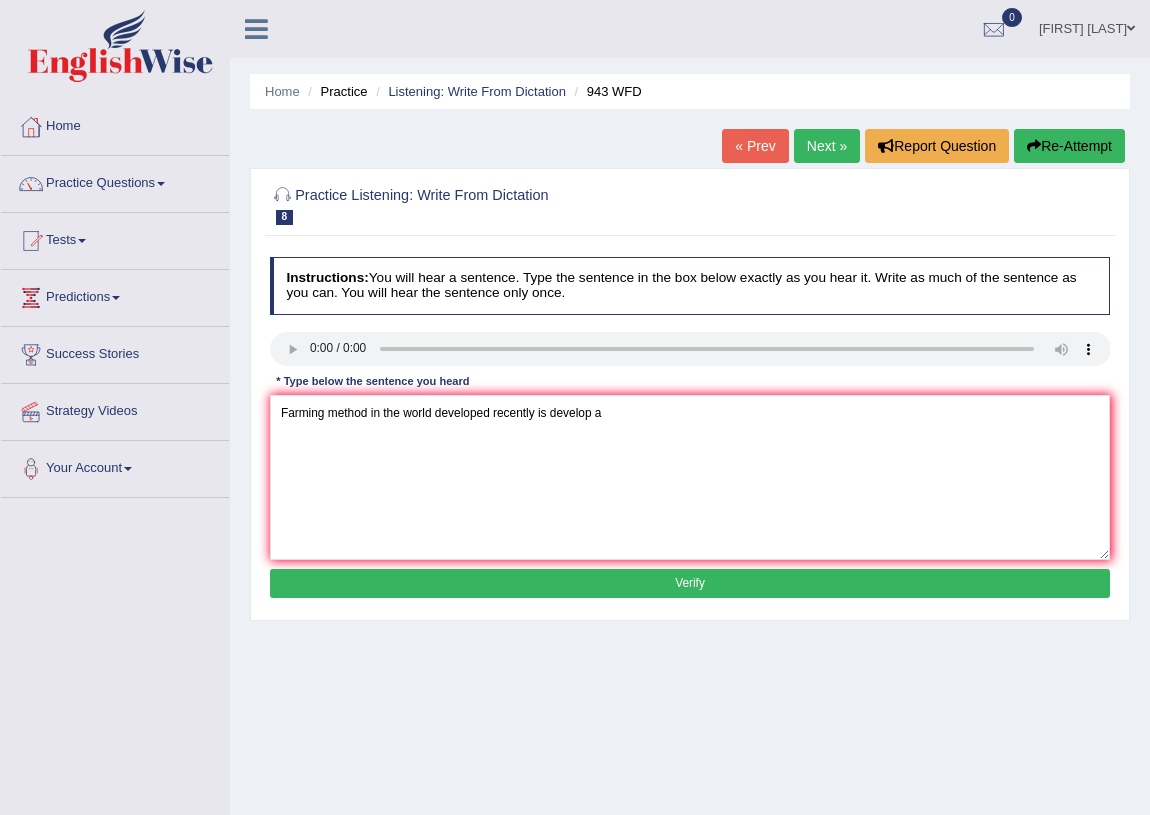 click on "Verify" at bounding box center (690, 583) 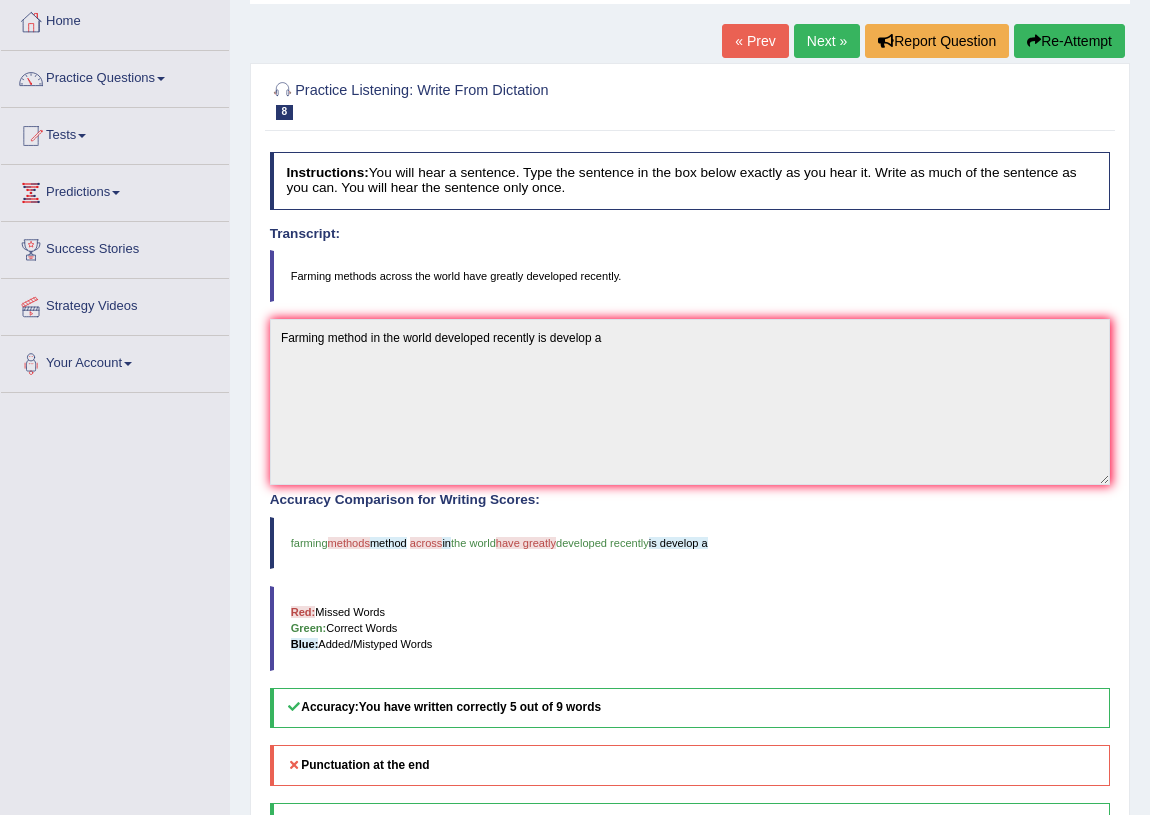 scroll, scrollTop: 0, scrollLeft: 0, axis: both 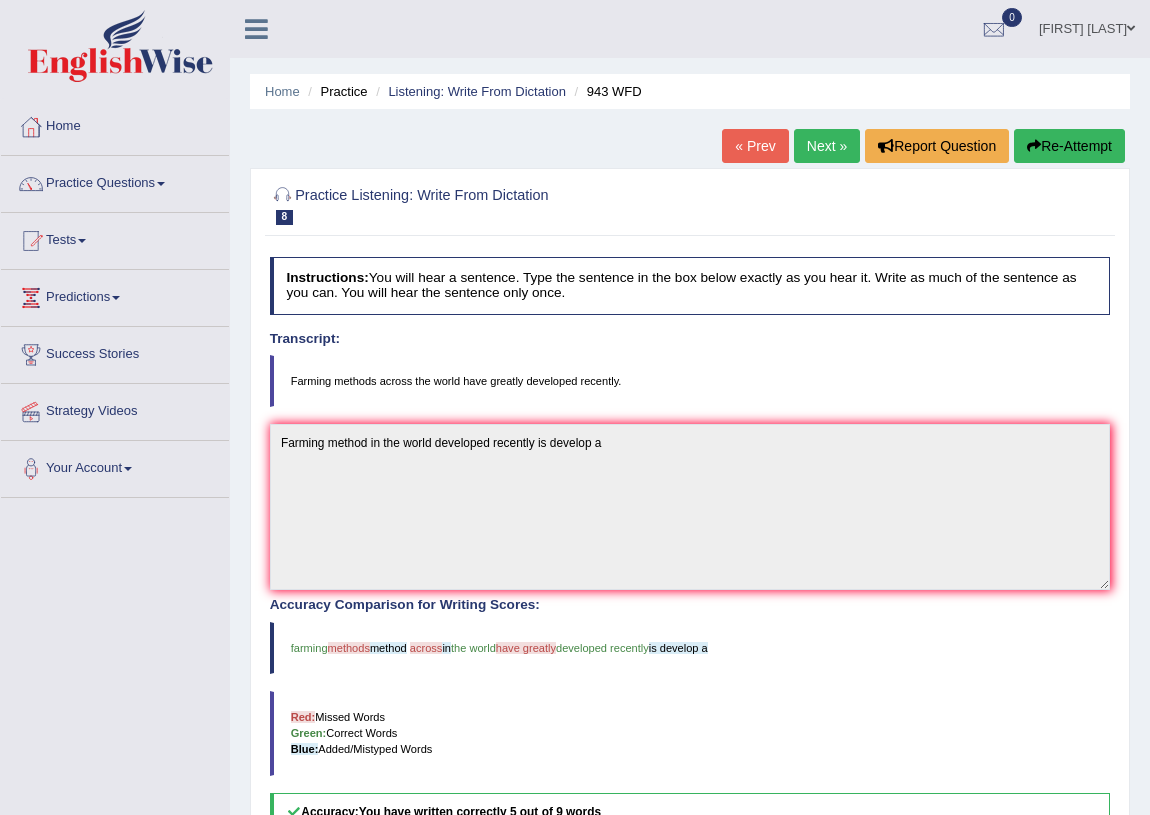 click on "Next »" at bounding box center [827, 146] 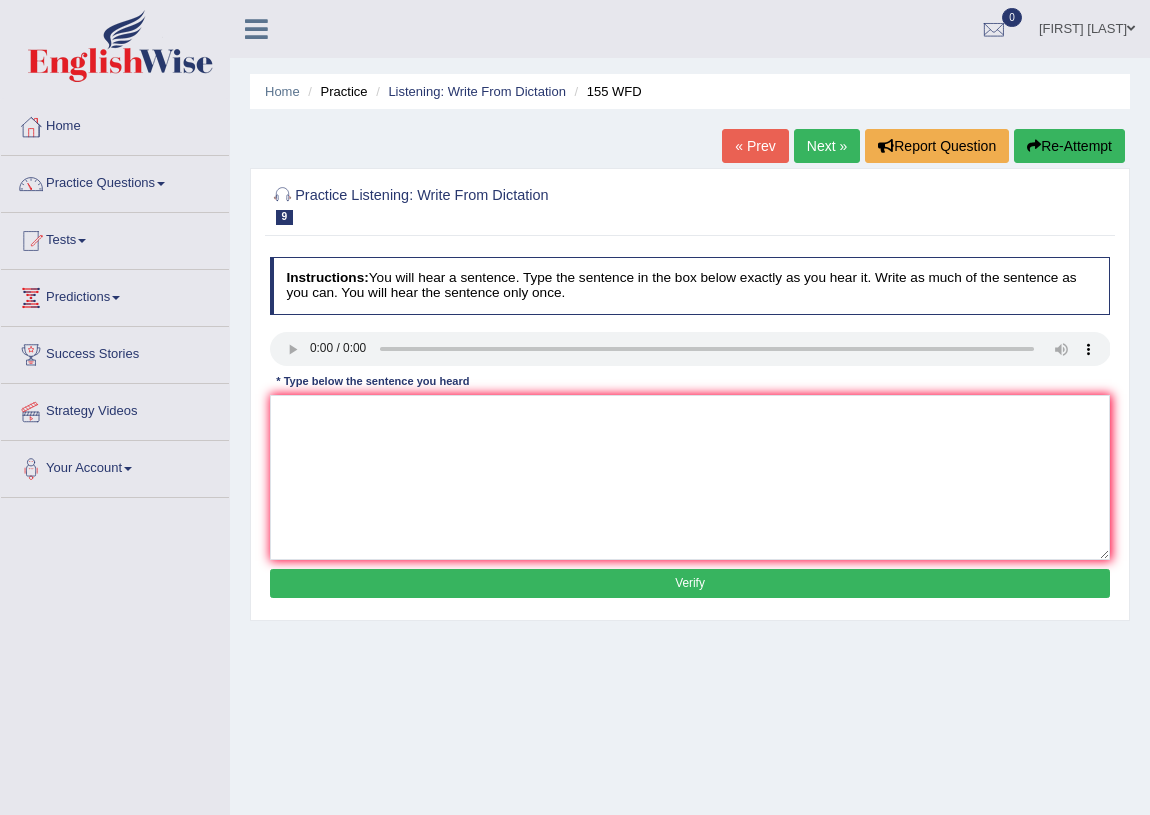 scroll, scrollTop: 0, scrollLeft: 0, axis: both 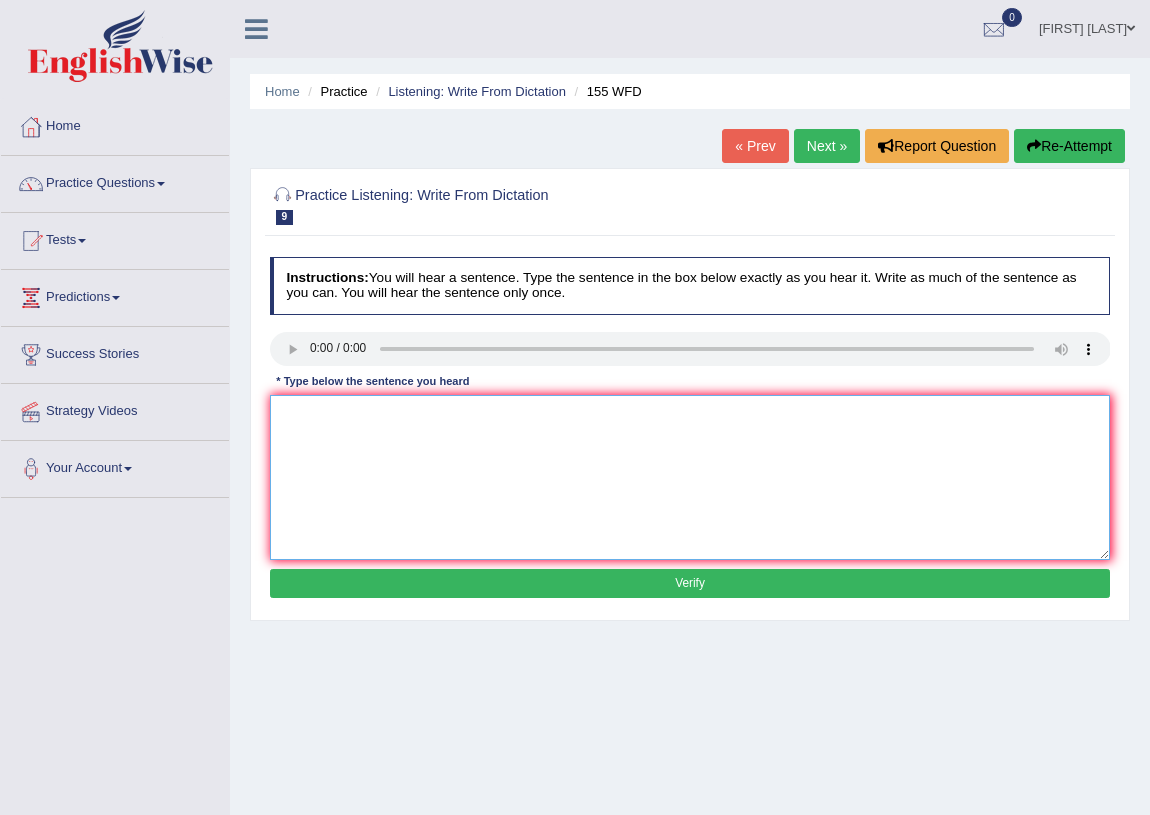 click at bounding box center [690, 477] 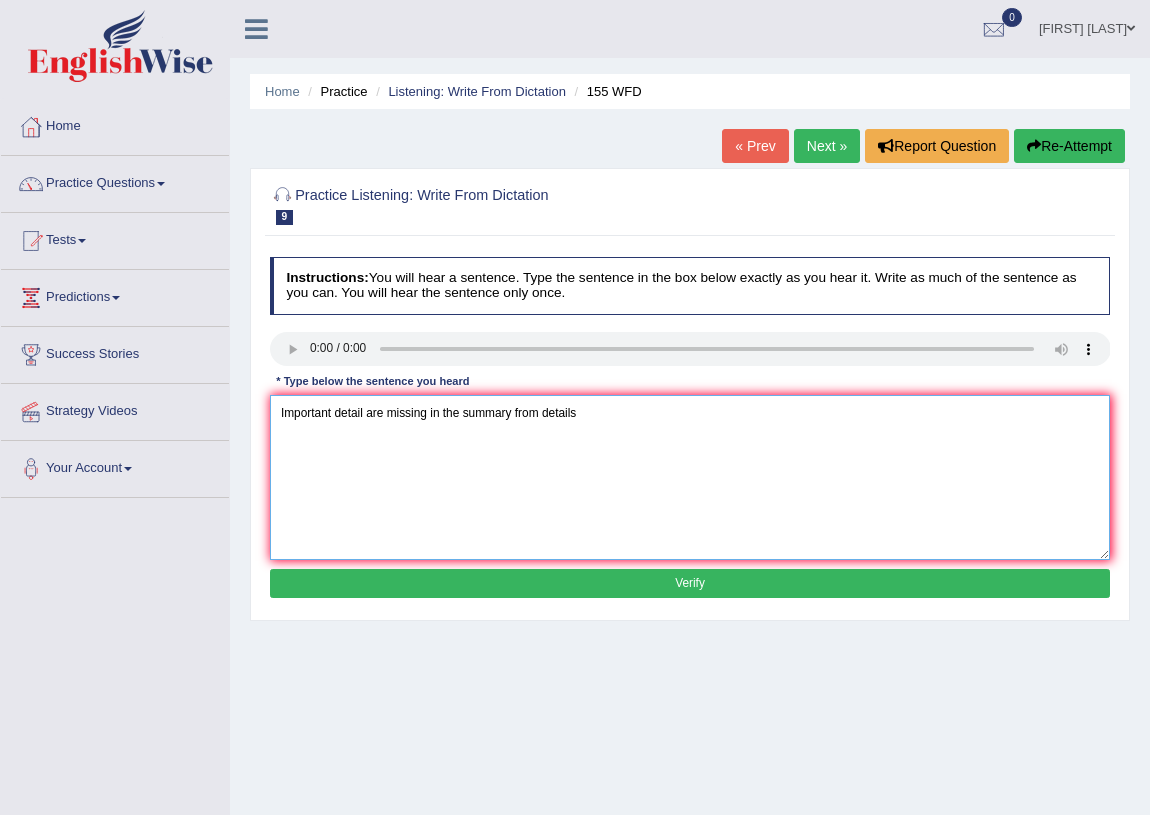 type on "Important detail are missing in the summary from details" 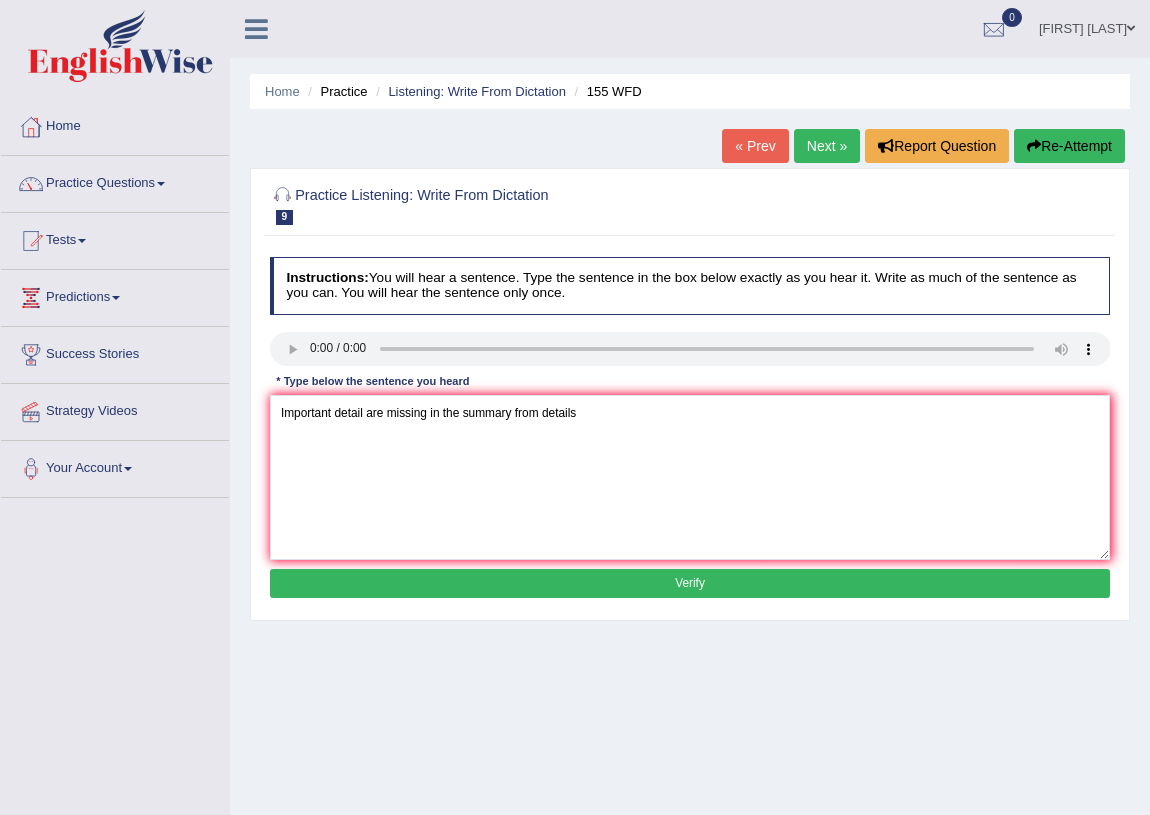 click on "Verify" at bounding box center (690, 583) 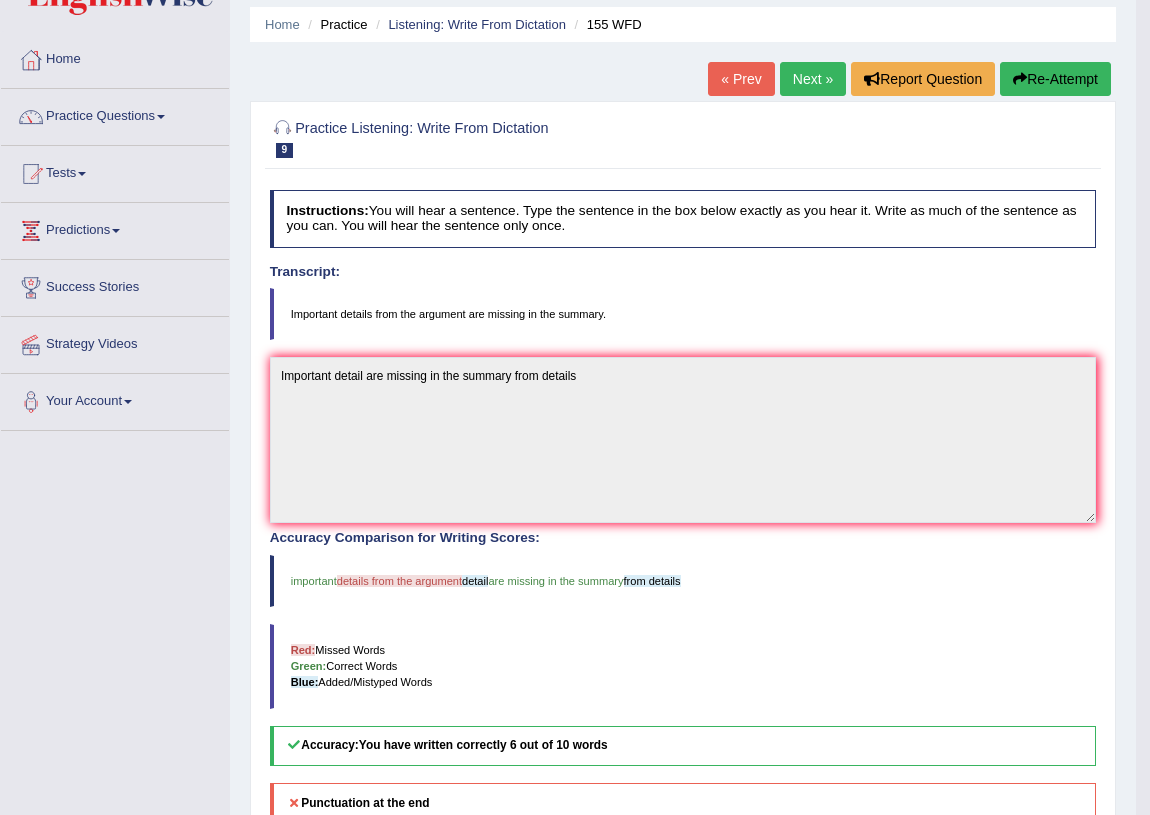 scroll, scrollTop: 0, scrollLeft: 0, axis: both 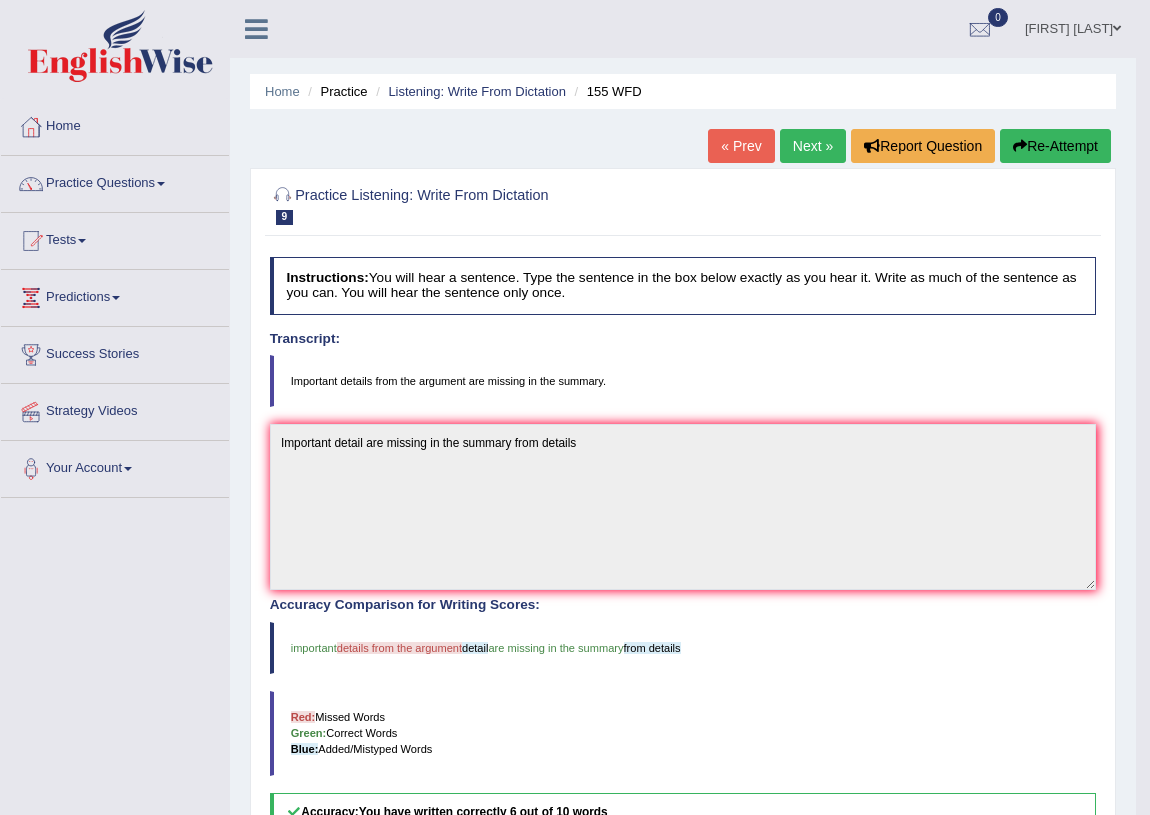 click on "Next »" at bounding box center [813, 146] 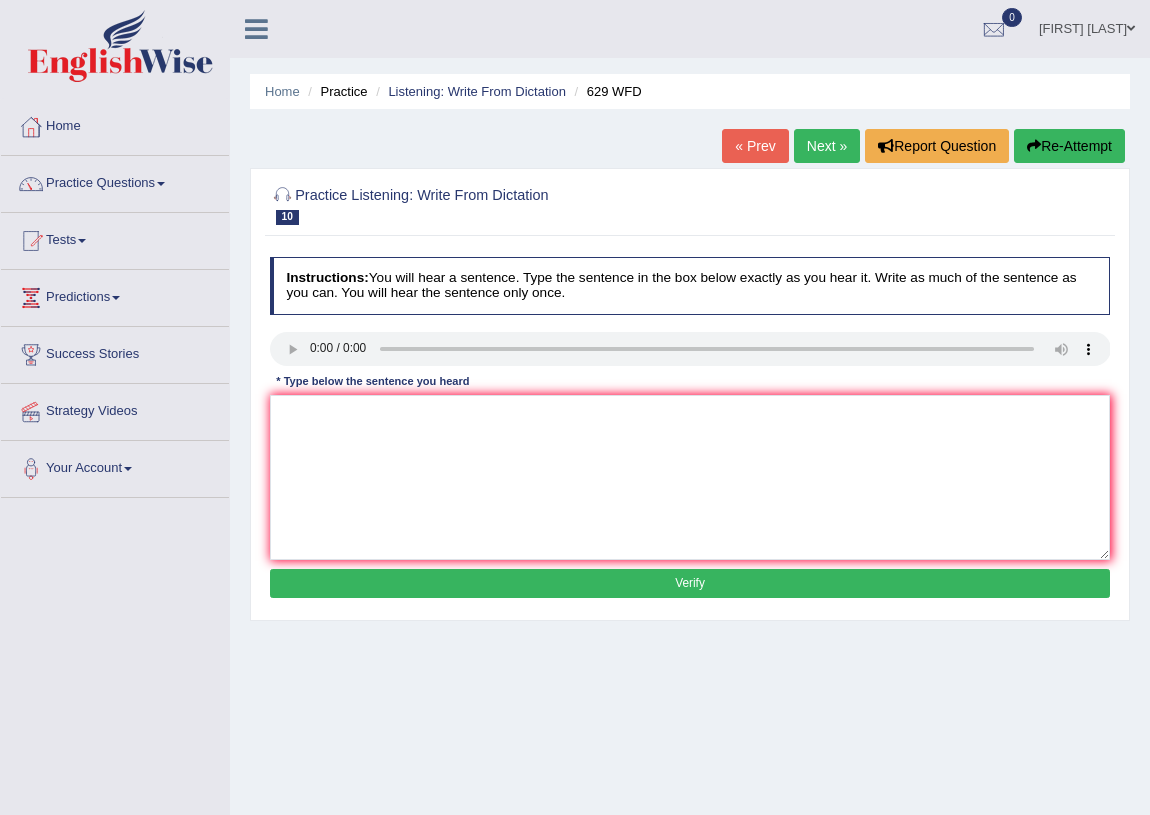 scroll, scrollTop: 0, scrollLeft: 0, axis: both 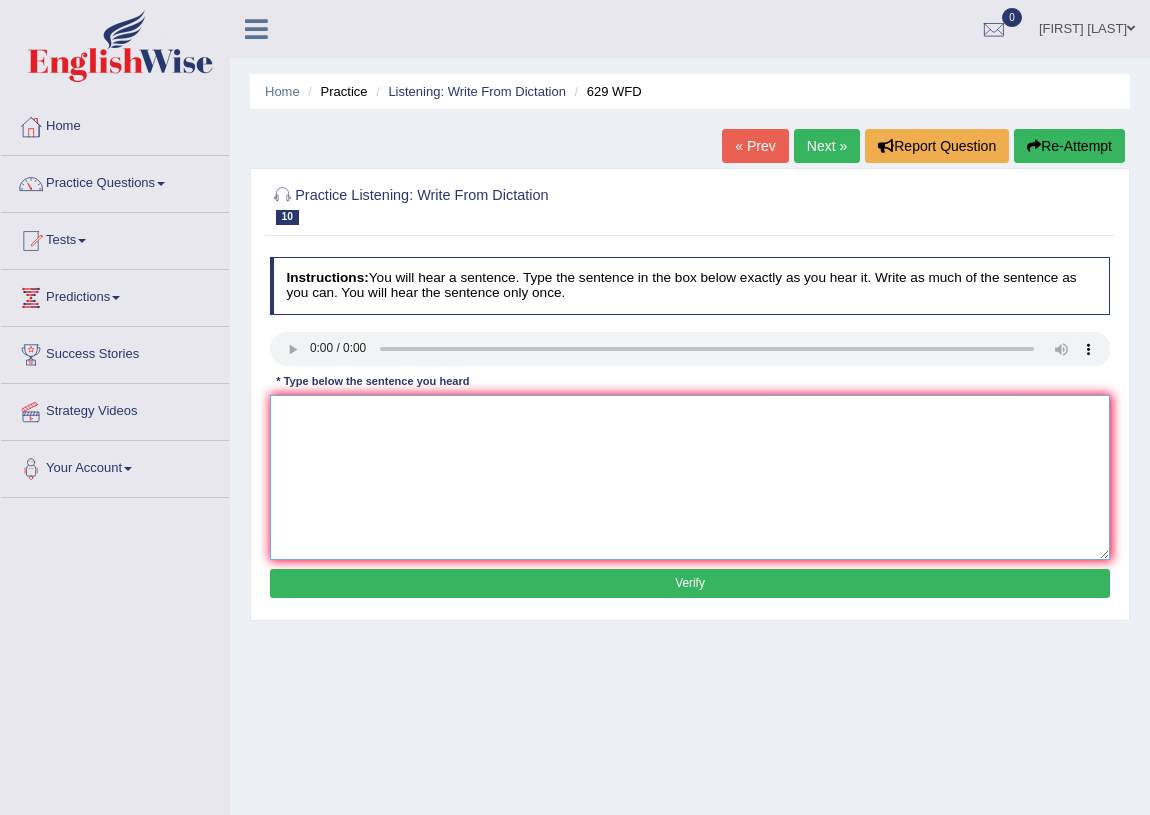 click at bounding box center (690, 477) 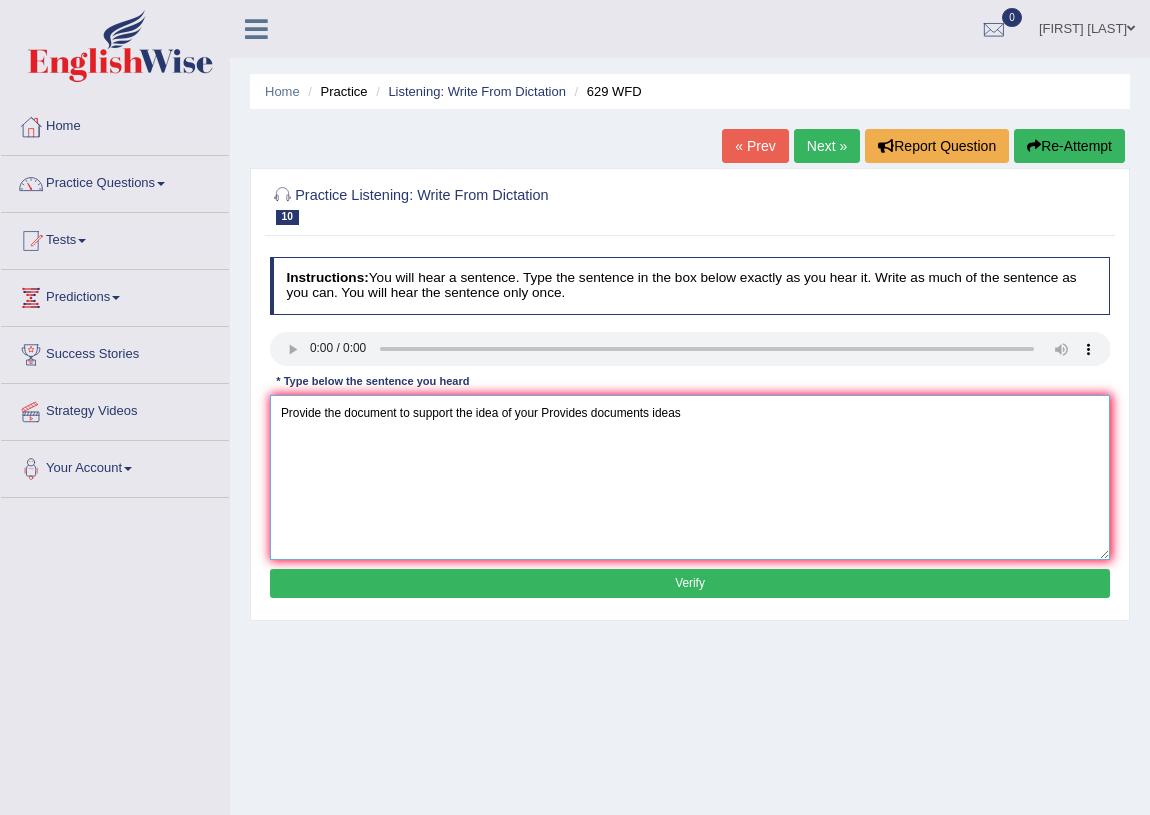 type on "Provide the document to support the idea of your Provides documents ideas" 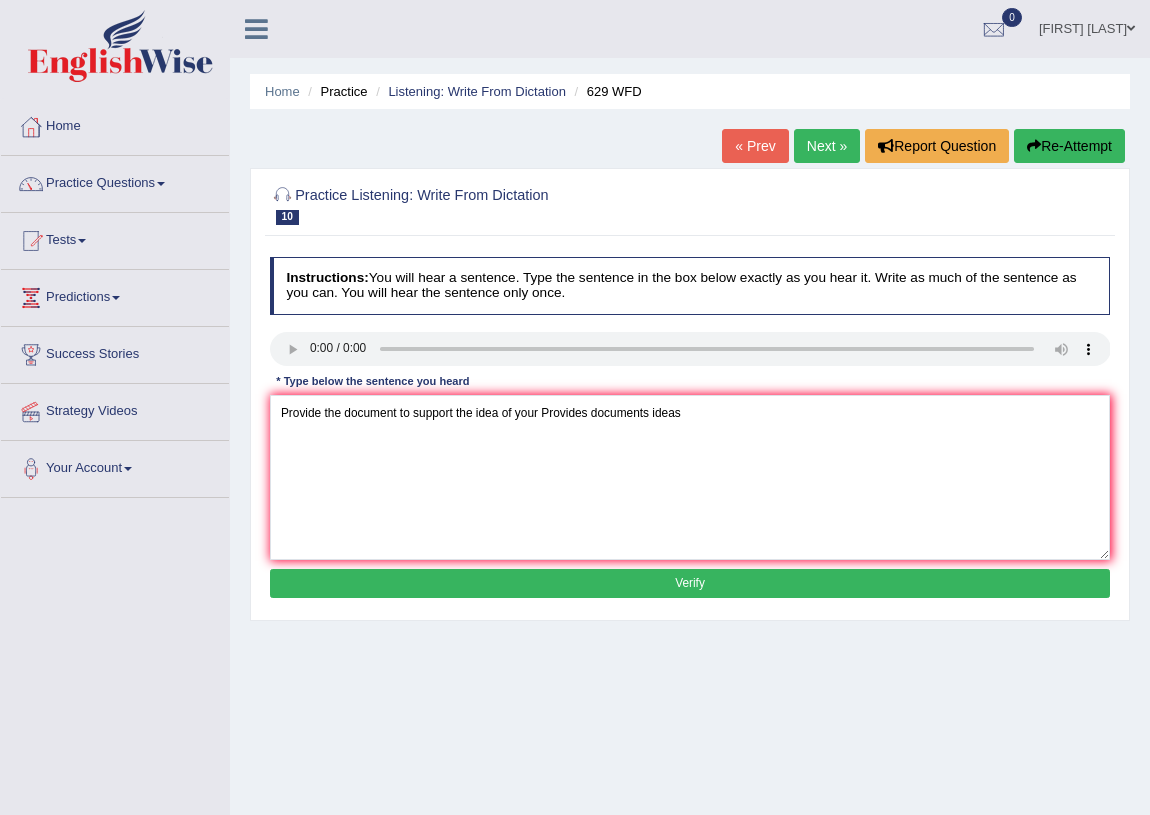 click on "Instructions:  You will hear a sentence. Type the sentence in the box below exactly as you hear it. Write as much of the sentence as you can. You will hear the sentence only once.
Transcript: Please provide the reports to support your idea of these arguments. * Type below the sentence you heard Provide the document to support the idea of your Provides documents ideas Accuracy Comparison for Writing Scores:
Red:  Missed Words
Green:  Correct Words
Blue:  Added/Mistyped Words
Accuracy:   Punctuation at the end  You wrote first capital letter A.I. Engine Result:  Processing... Verify" at bounding box center (689, 430) 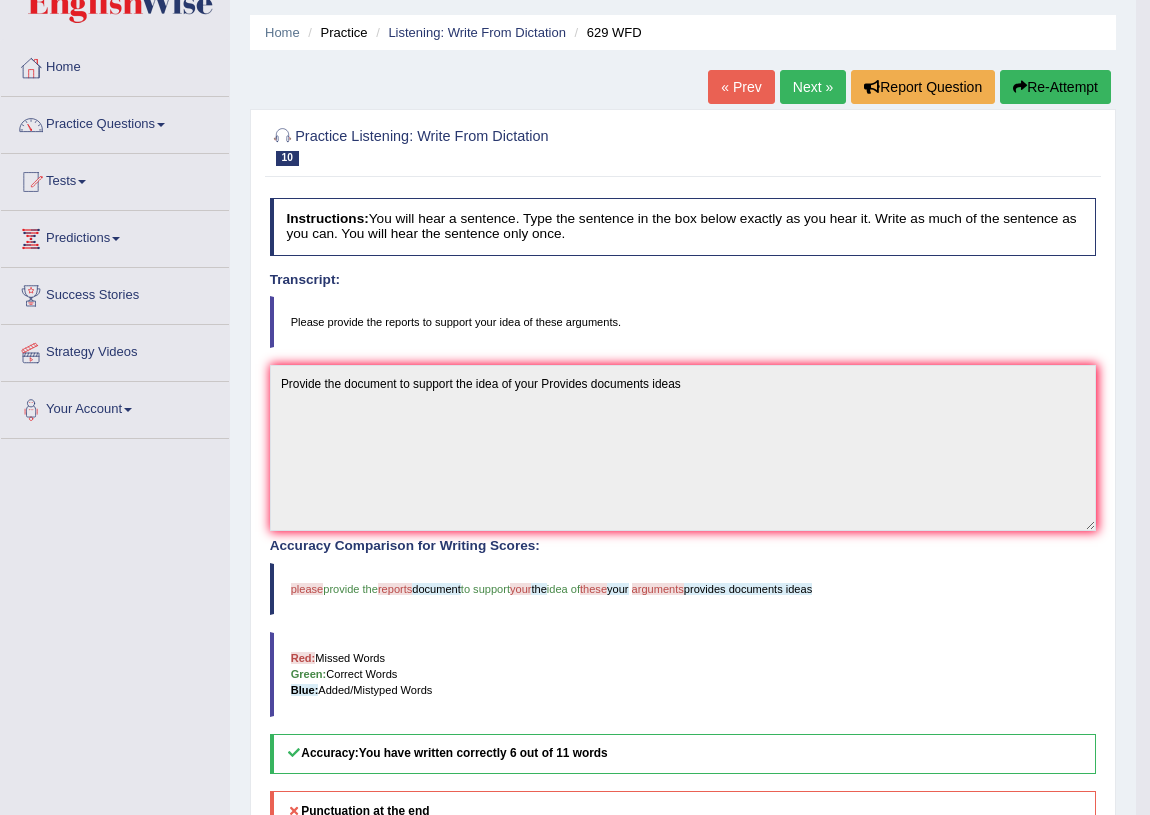 scroll, scrollTop: 0, scrollLeft: 0, axis: both 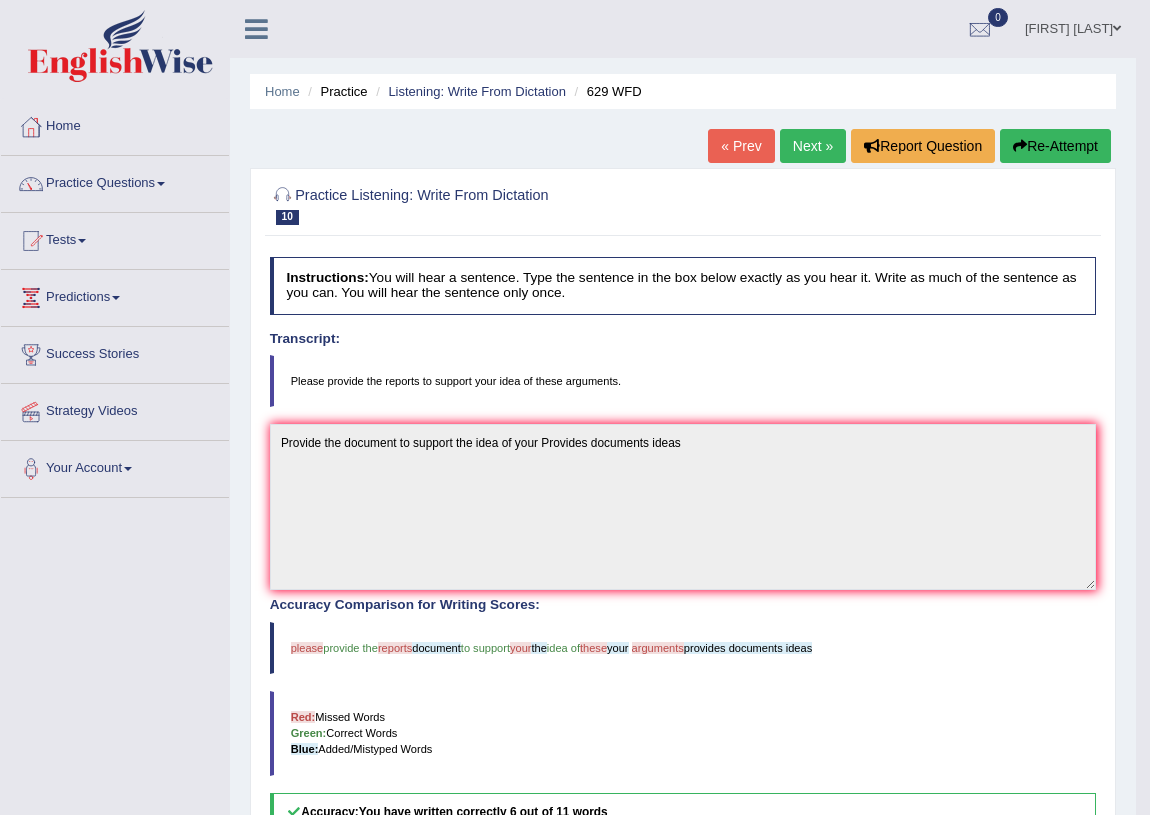 click on "Next »" at bounding box center (813, 146) 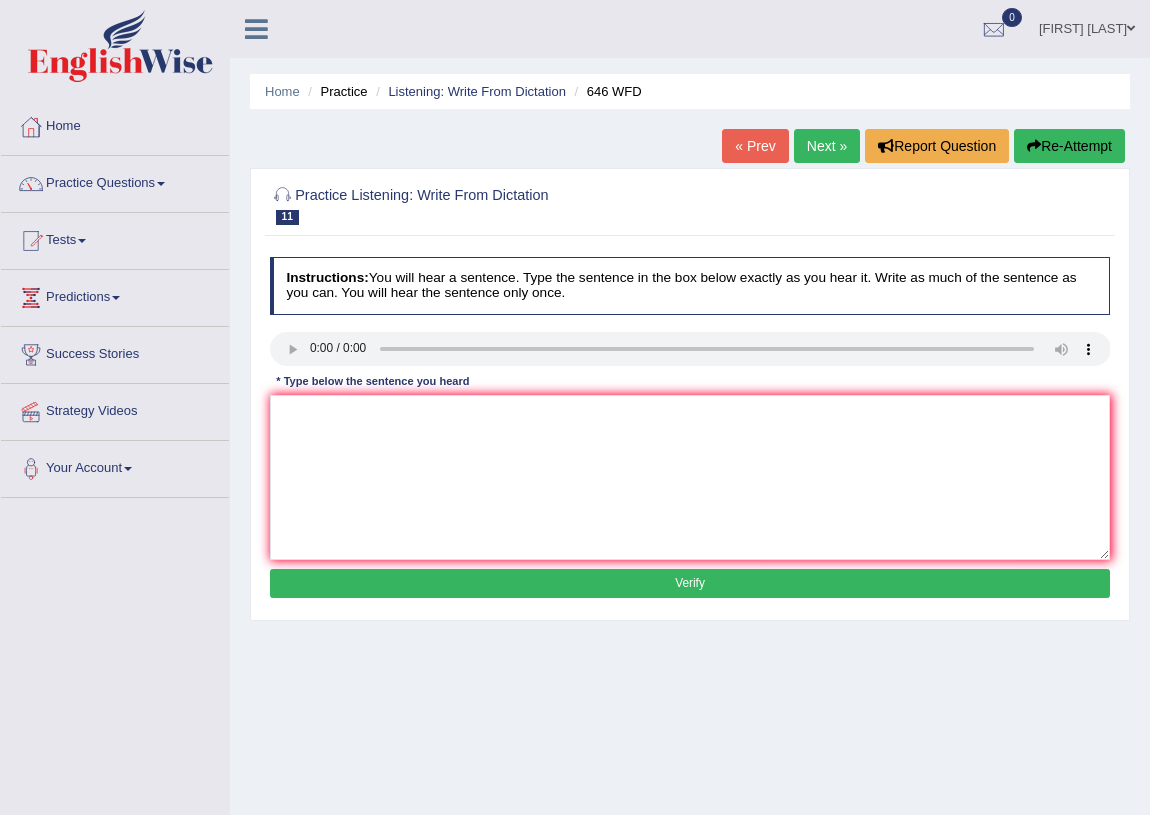 scroll, scrollTop: 0, scrollLeft: 0, axis: both 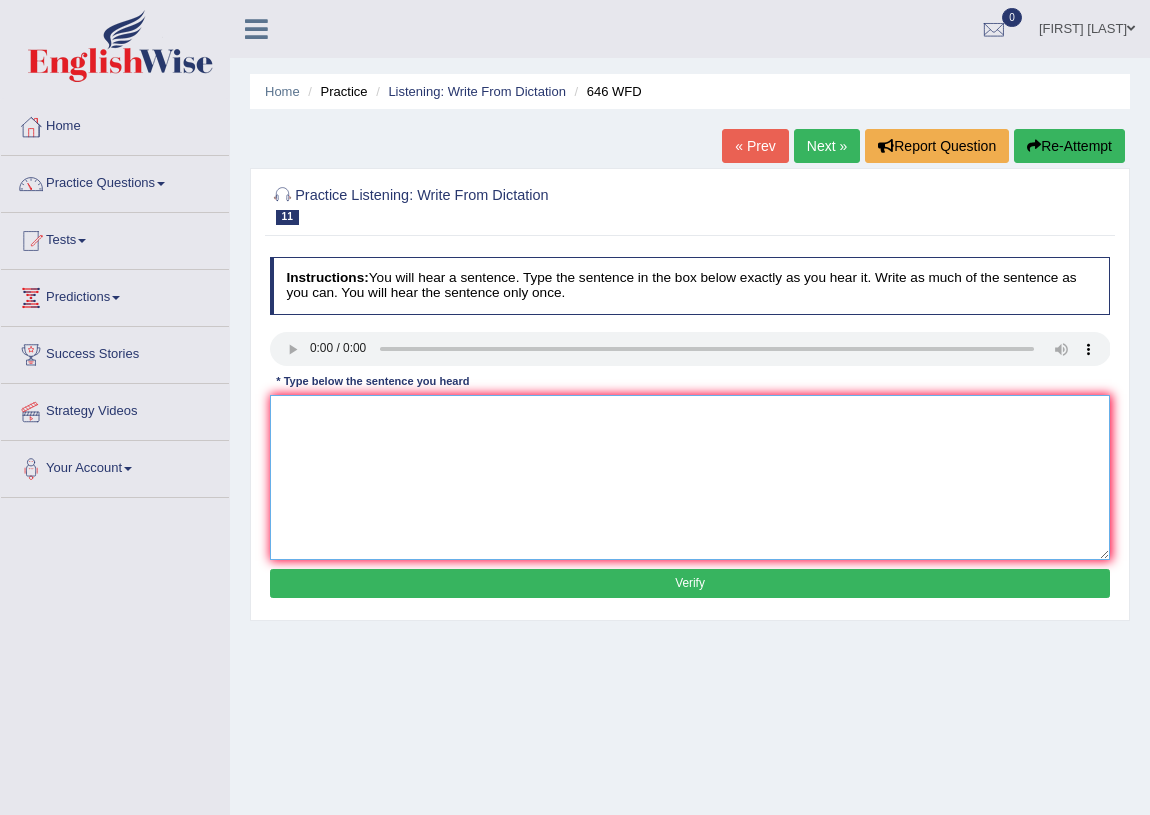 click at bounding box center (690, 477) 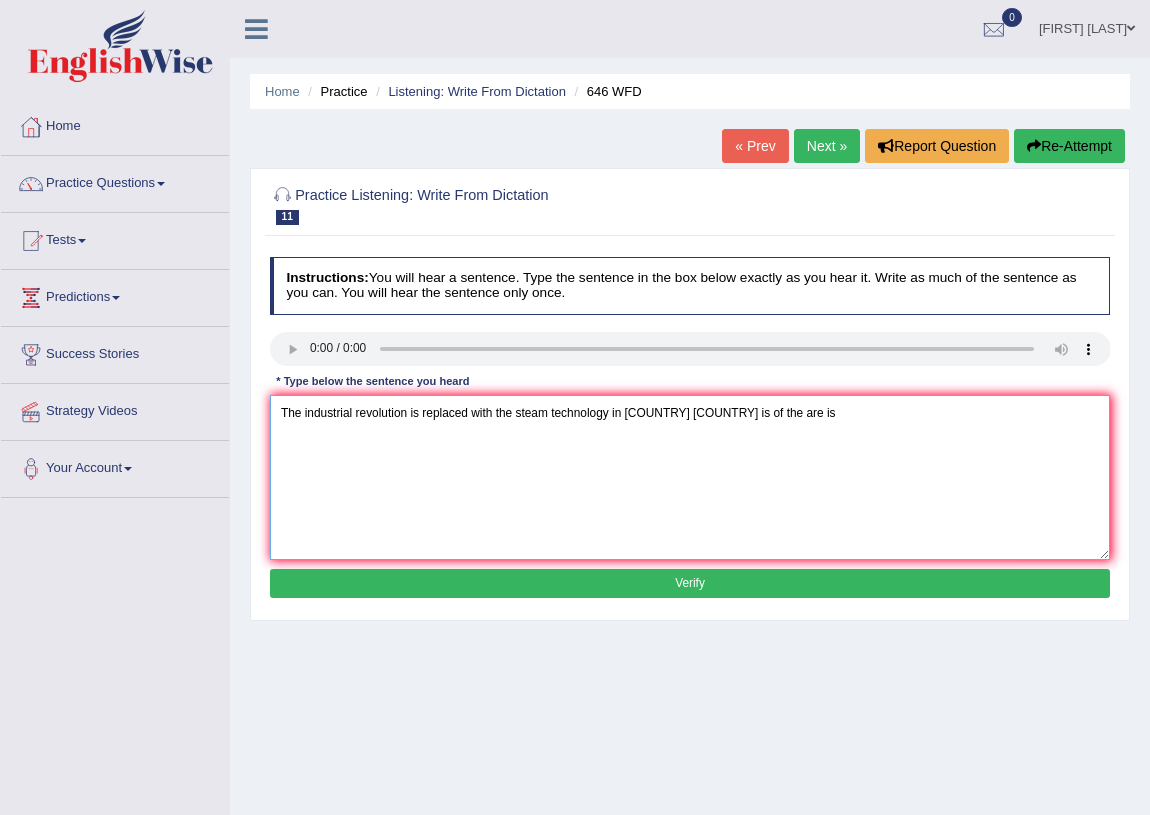 type on "The industrial revolution is replaced with the steam technology in europe Europe is of the are is" 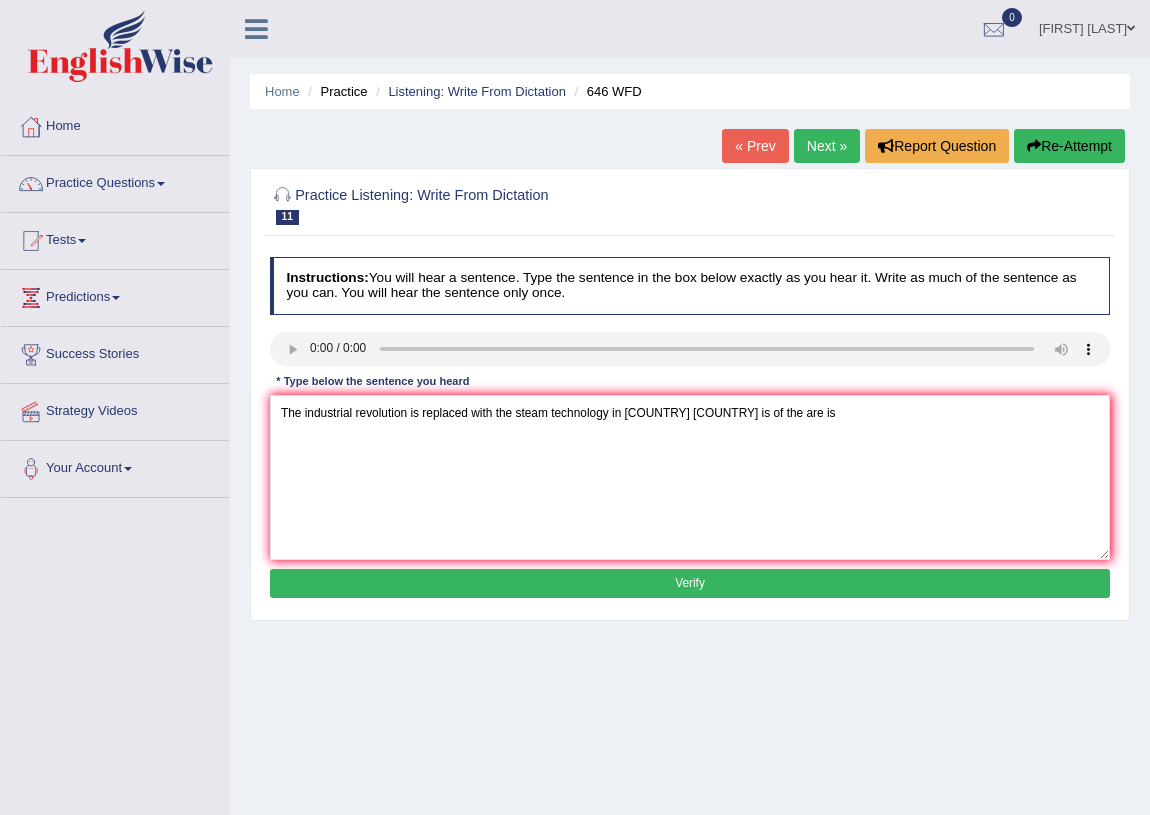 click on "Verify" at bounding box center [690, 583] 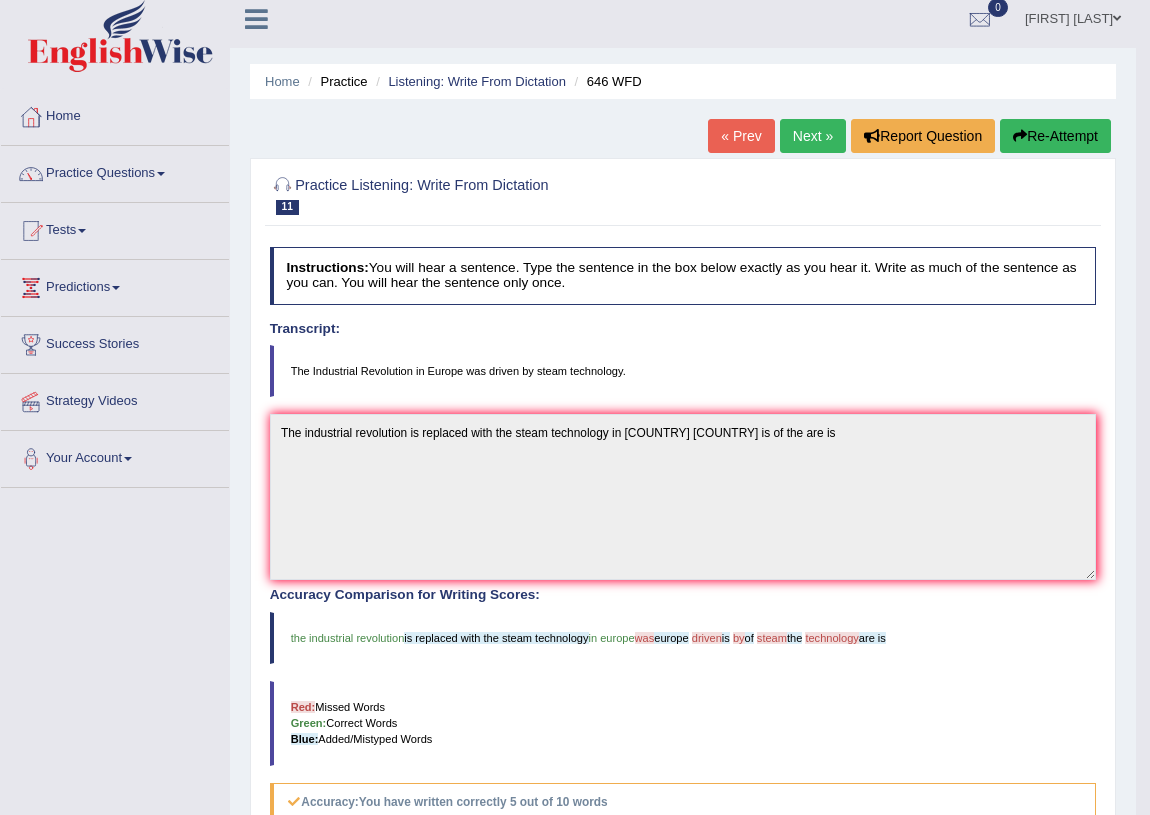 scroll, scrollTop: 0, scrollLeft: 0, axis: both 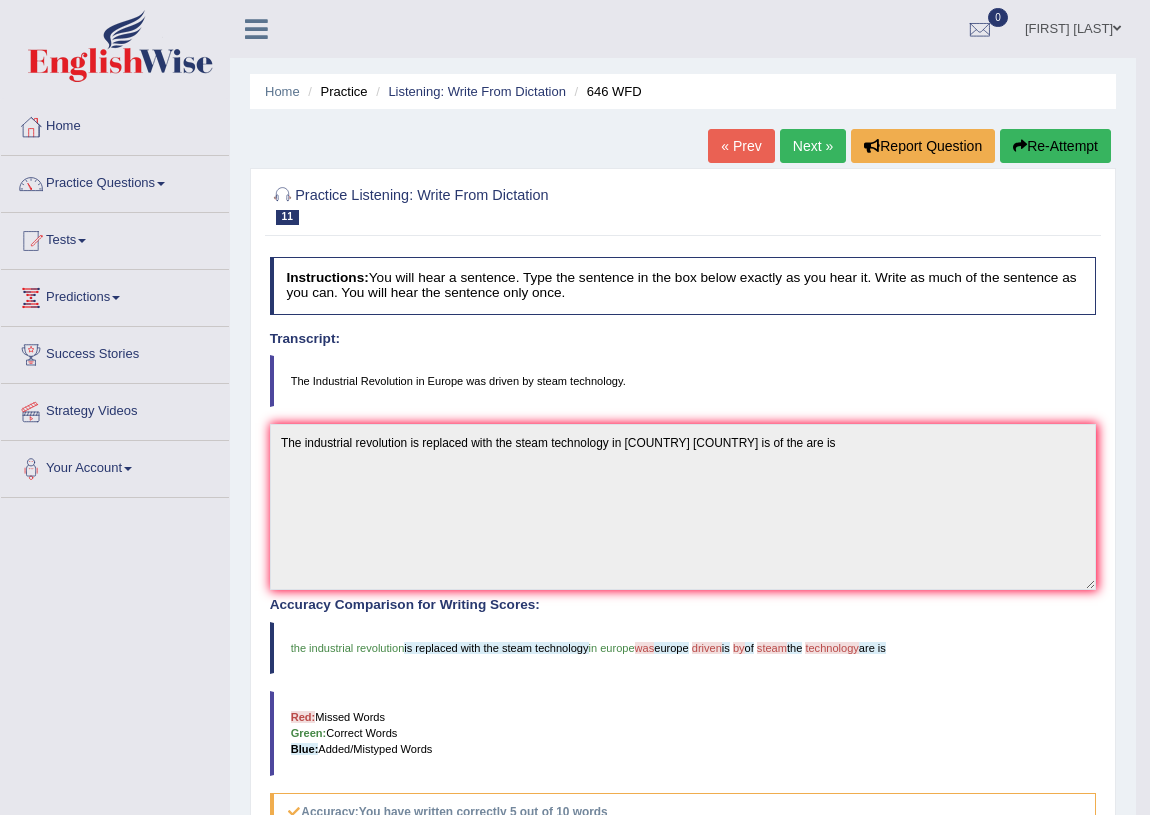 click on "Next »" at bounding box center (813, 146) 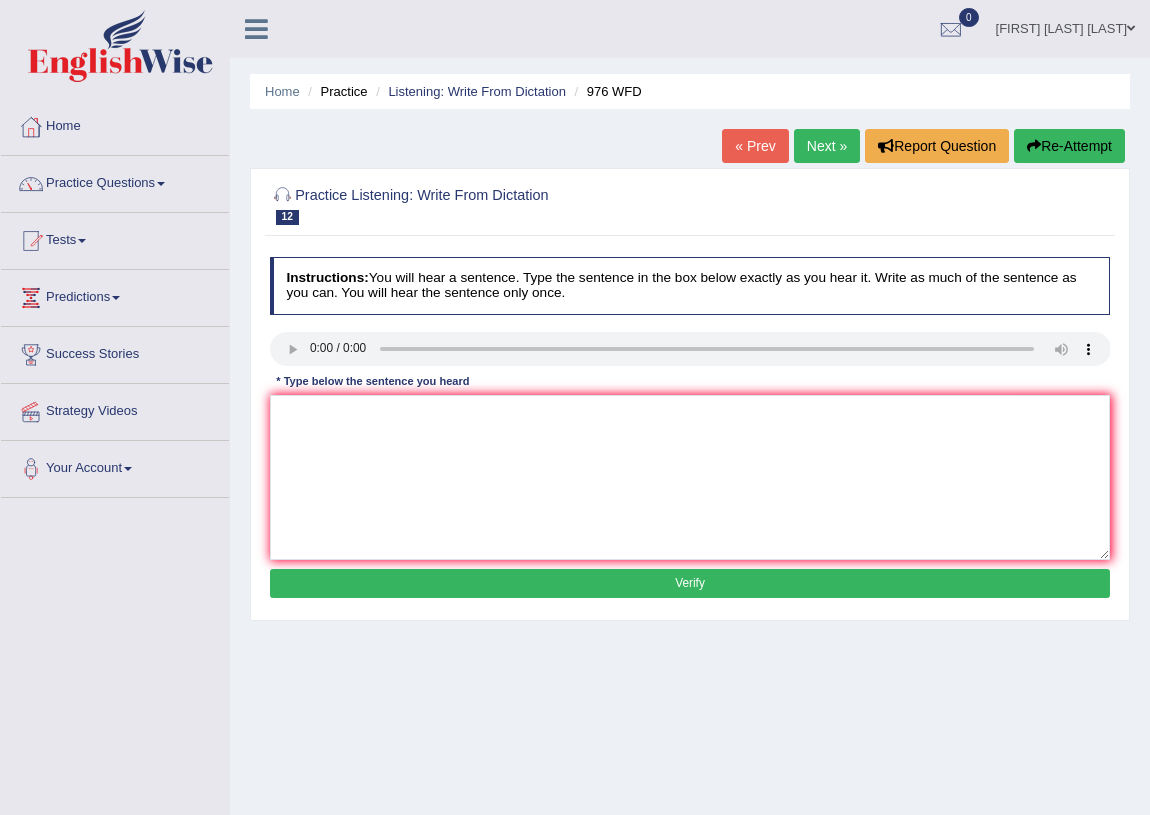 scroll, scrollTop: 0, scrollLeft: 0, axis: both 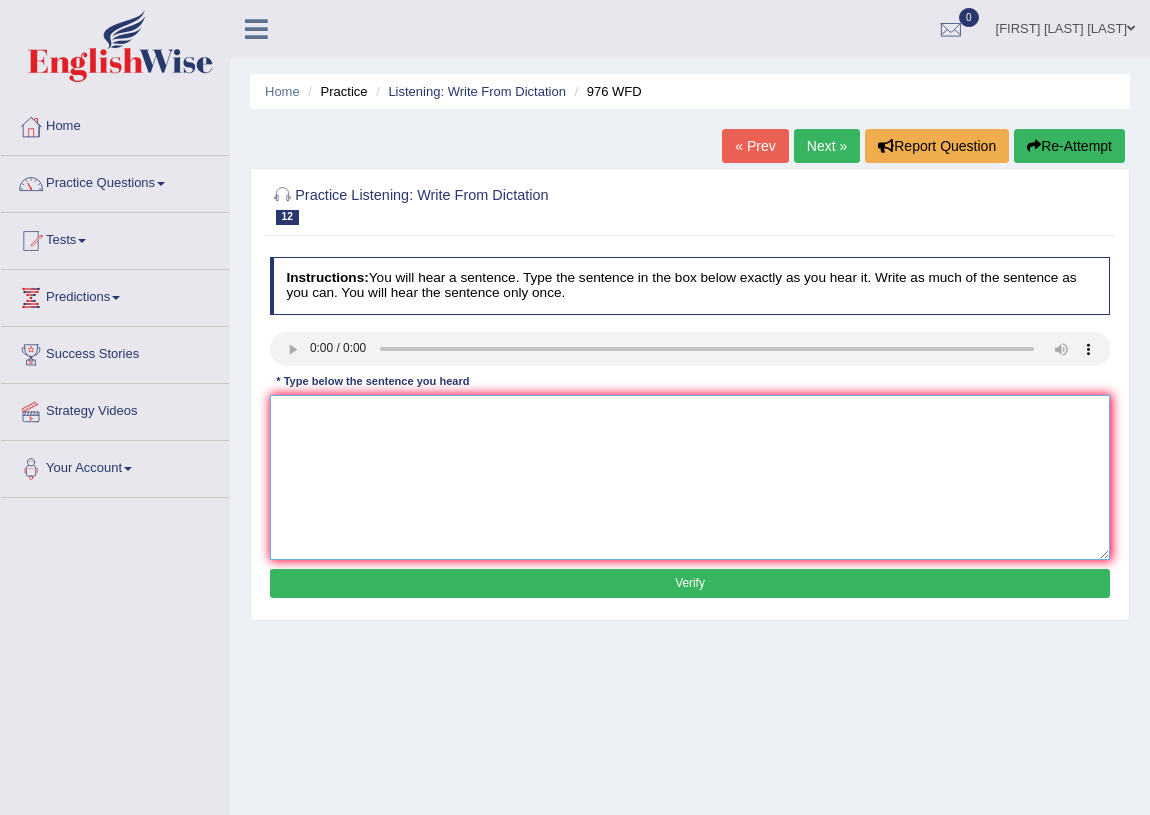 click at bounding box center (690, 477) 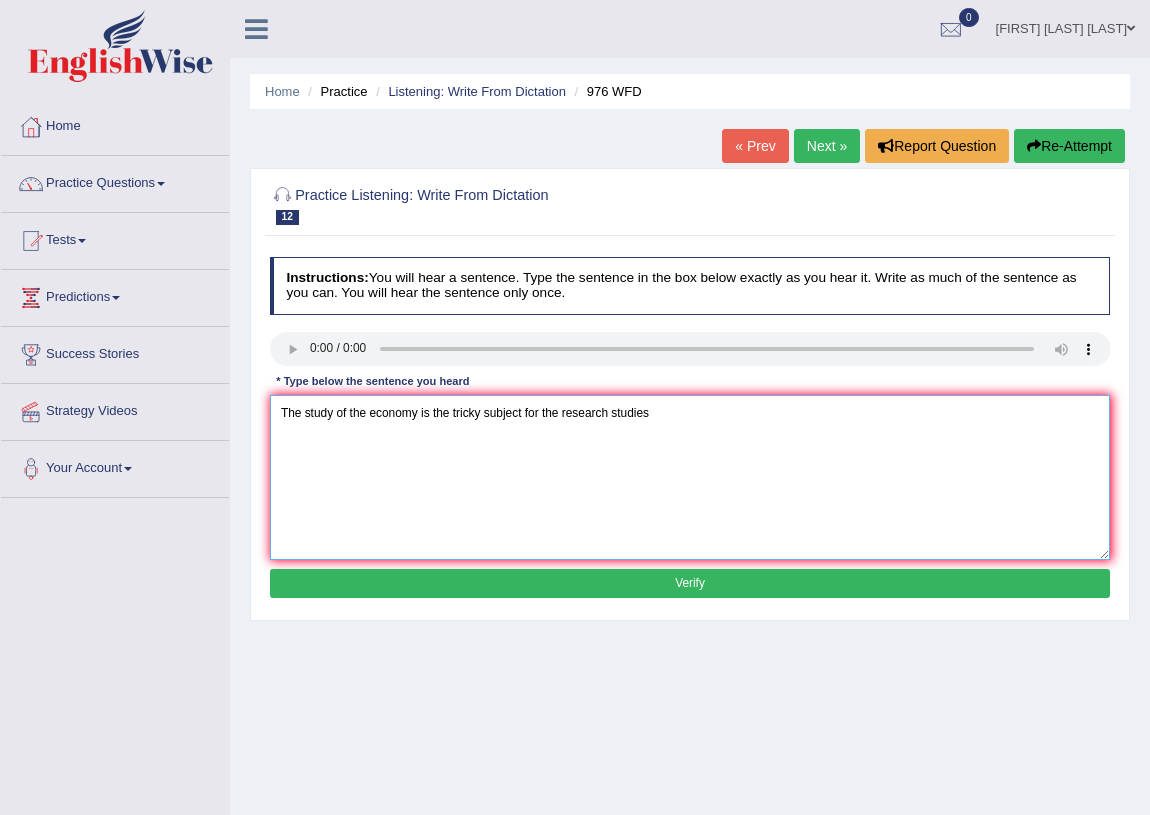 type on "The study of the economy is the tricky subject for the research studies" 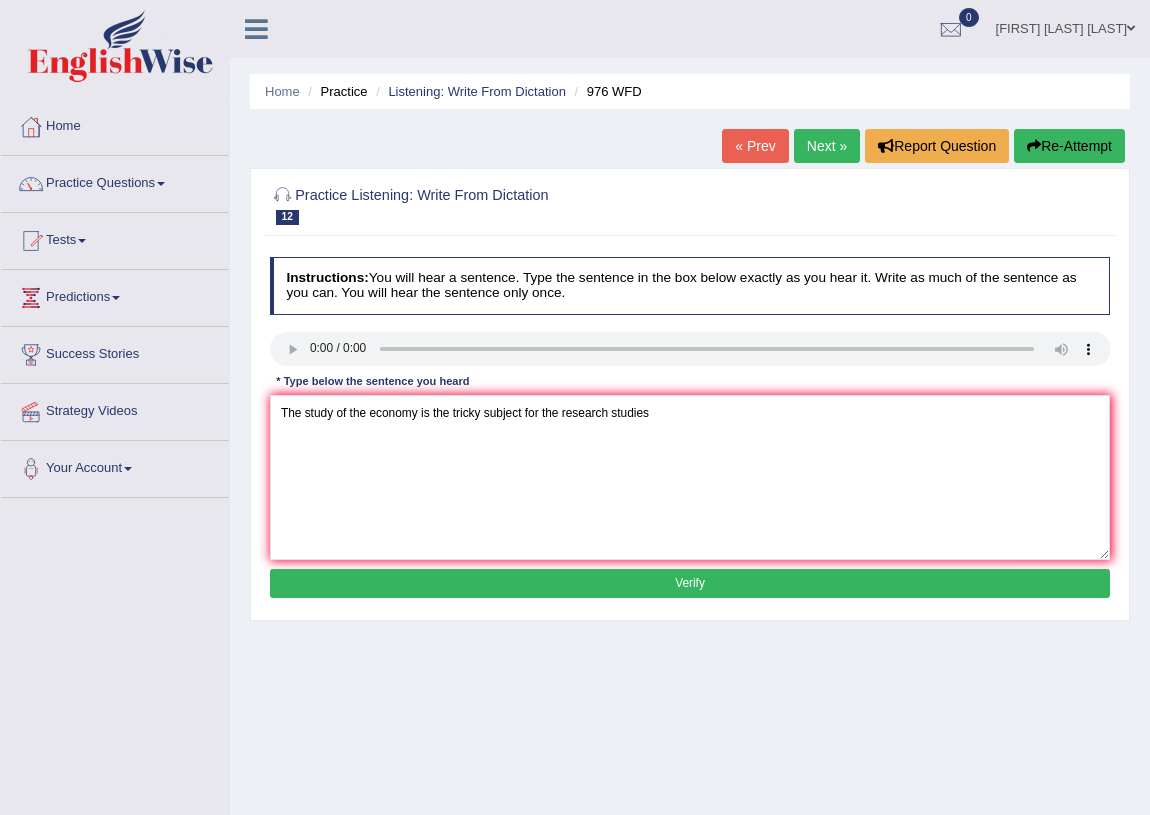 click on "Verify" at bounding box center [690, 583] 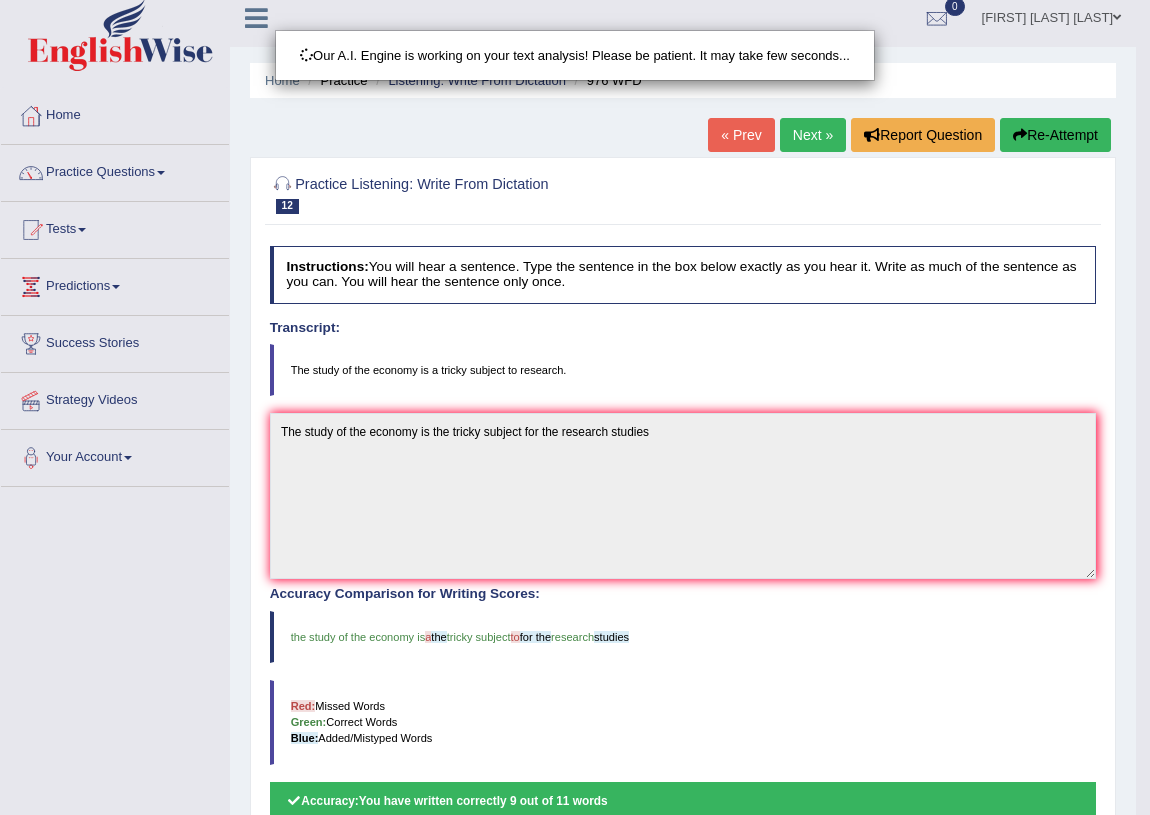 scroll, scrollTop: 90, scrollLeft: 0, axis: vertical 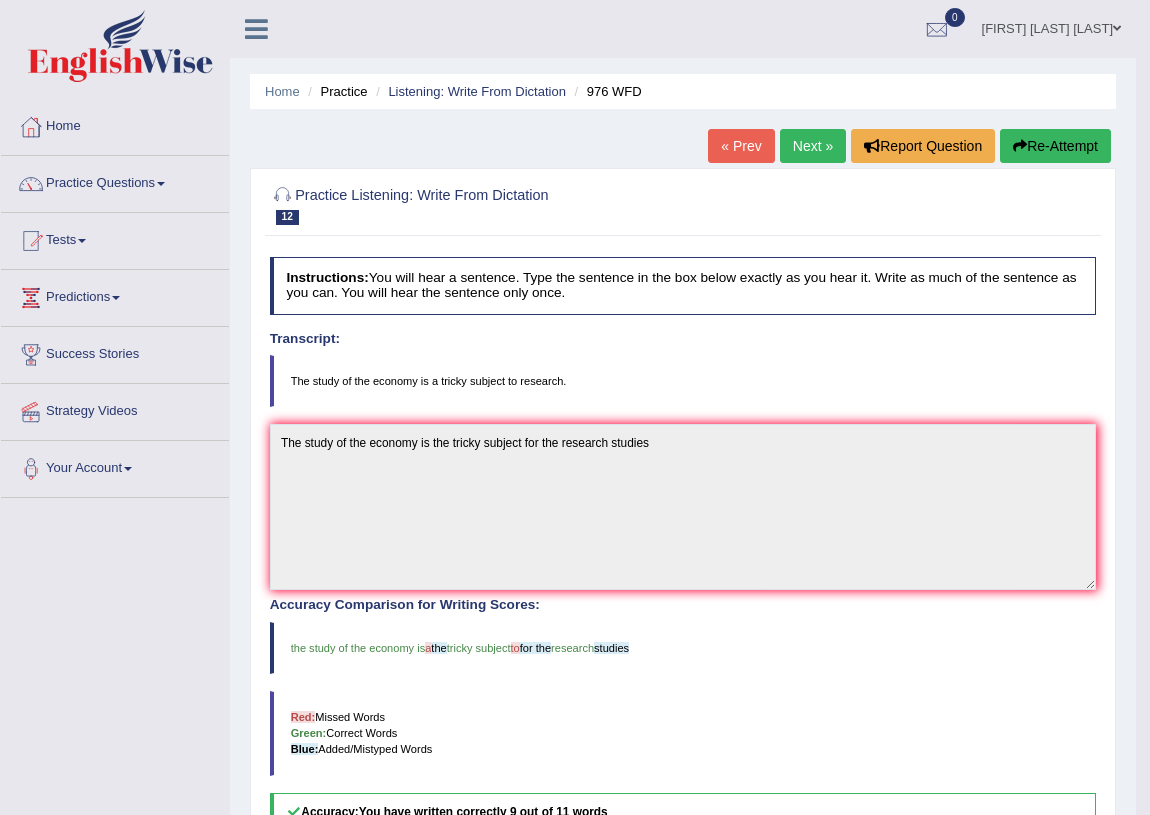 click on "Next »" at bounding box center (813, 146) 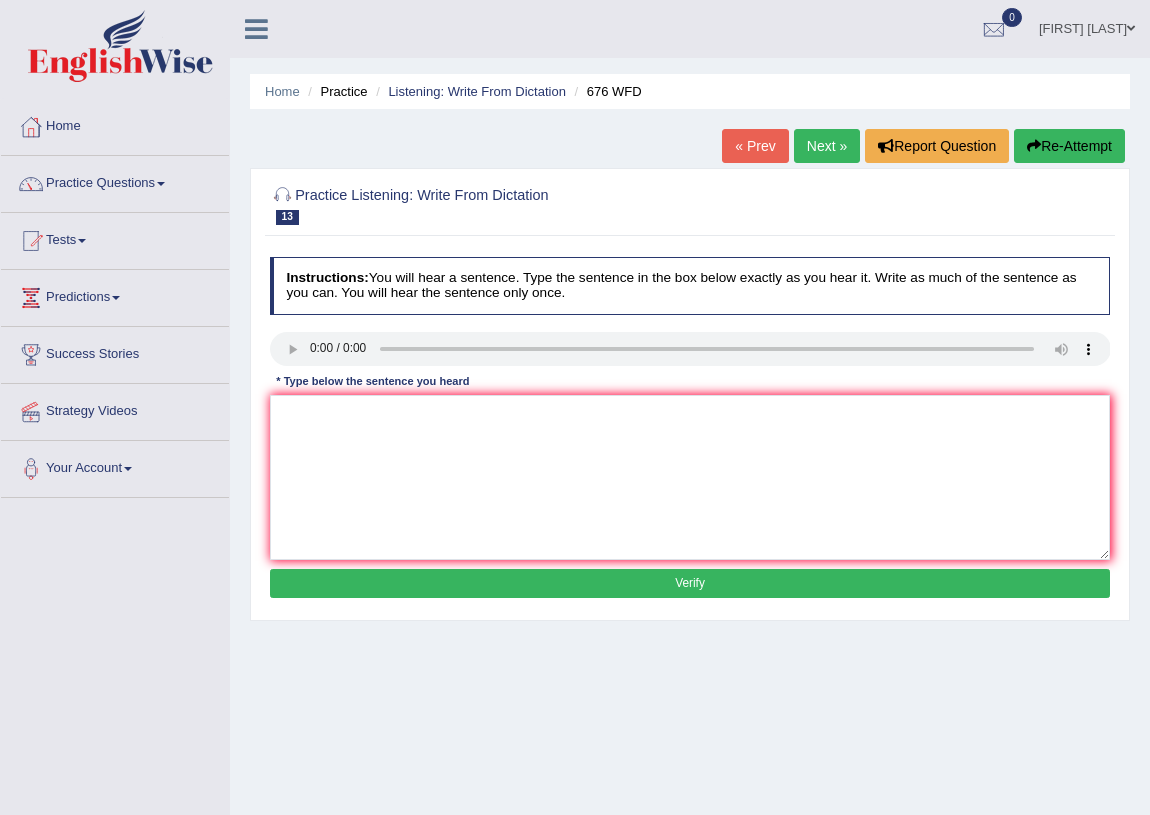 scroll, scrollTop: 0, scrollLeft: 0, axis: both 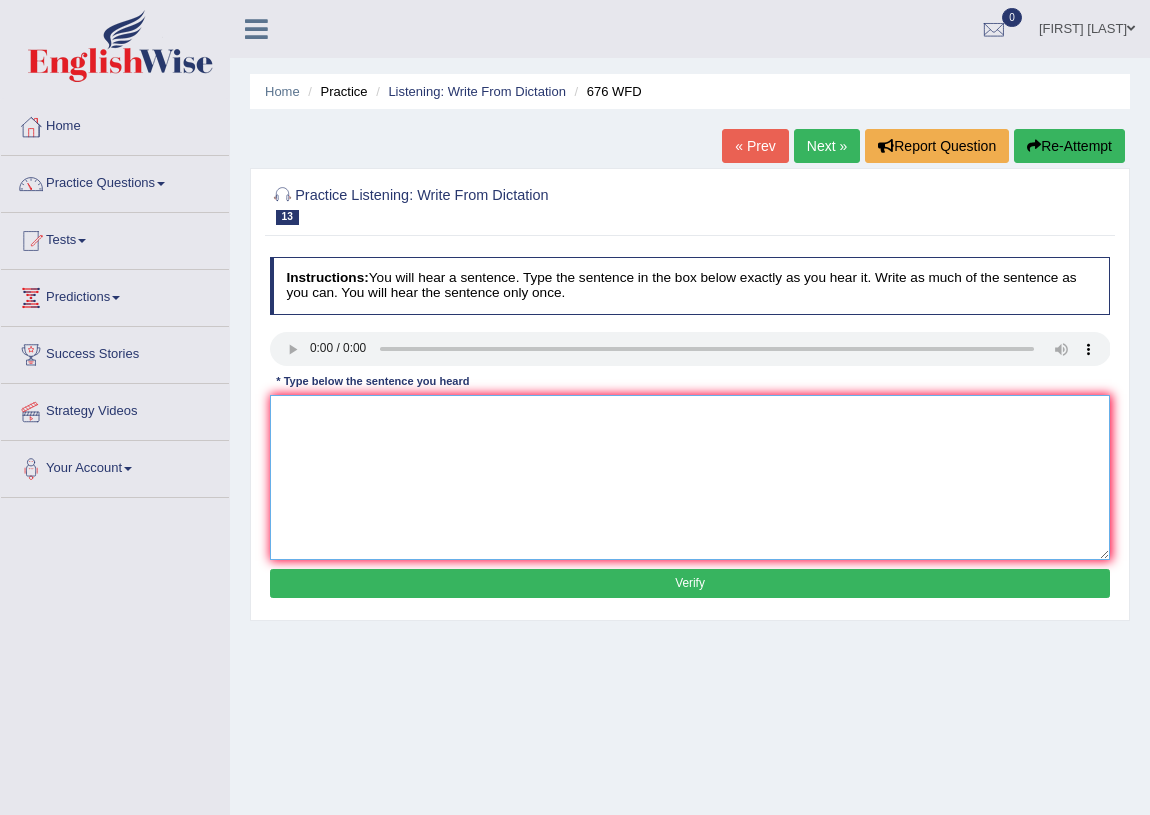 click at bounding box center (690, 477) 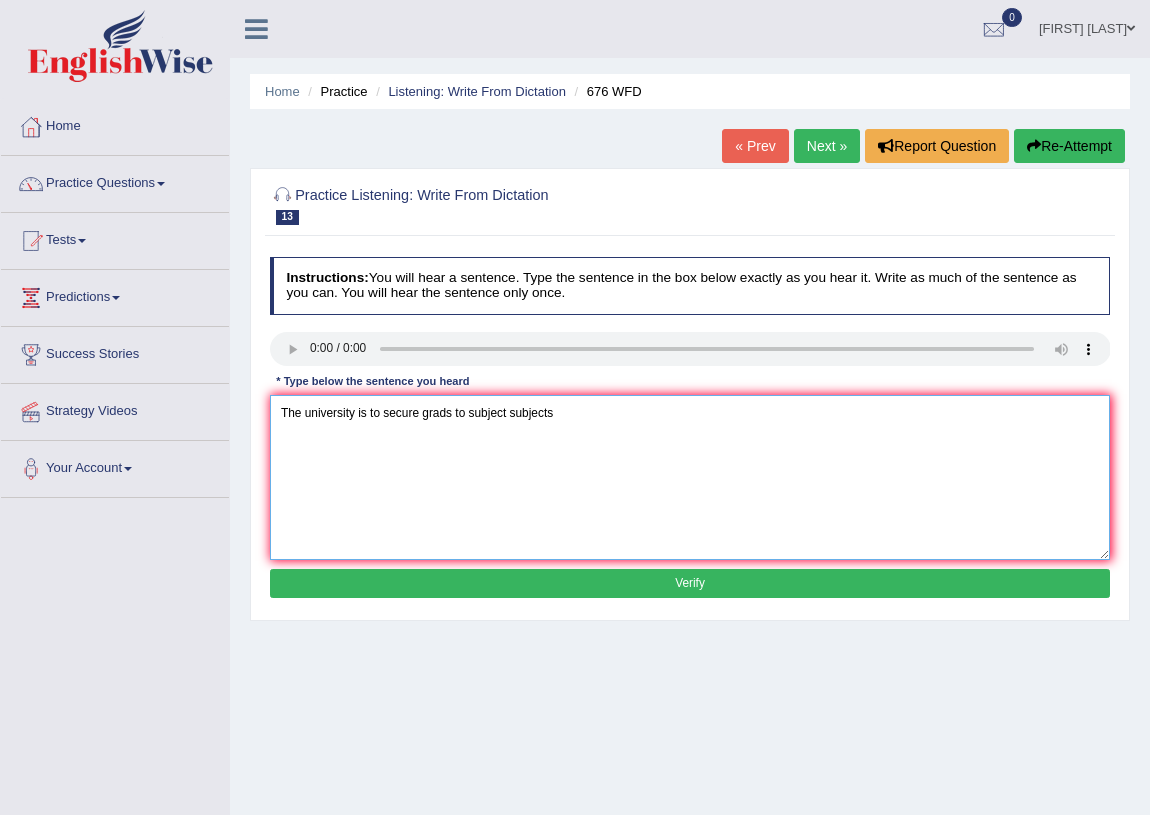 type on "The university is to secure grads to subject subjects" 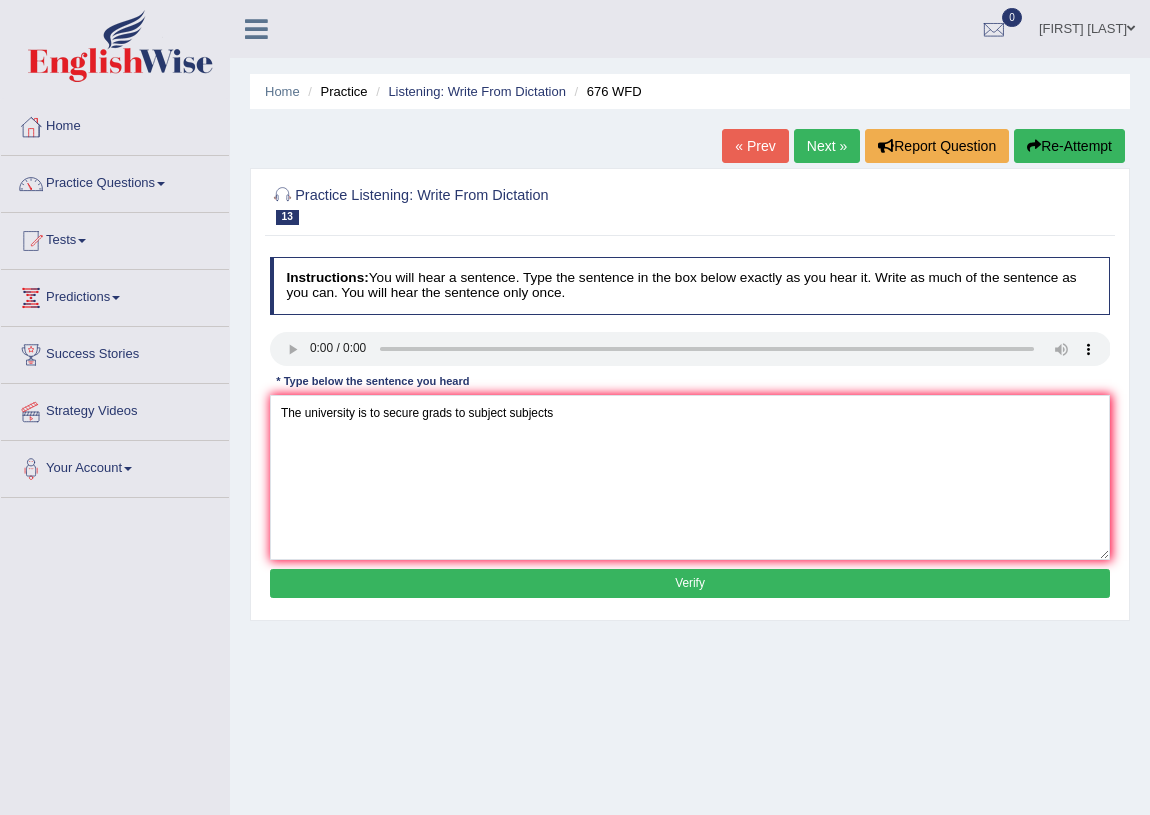 click on "Verify" at bounding box center (690, 583) 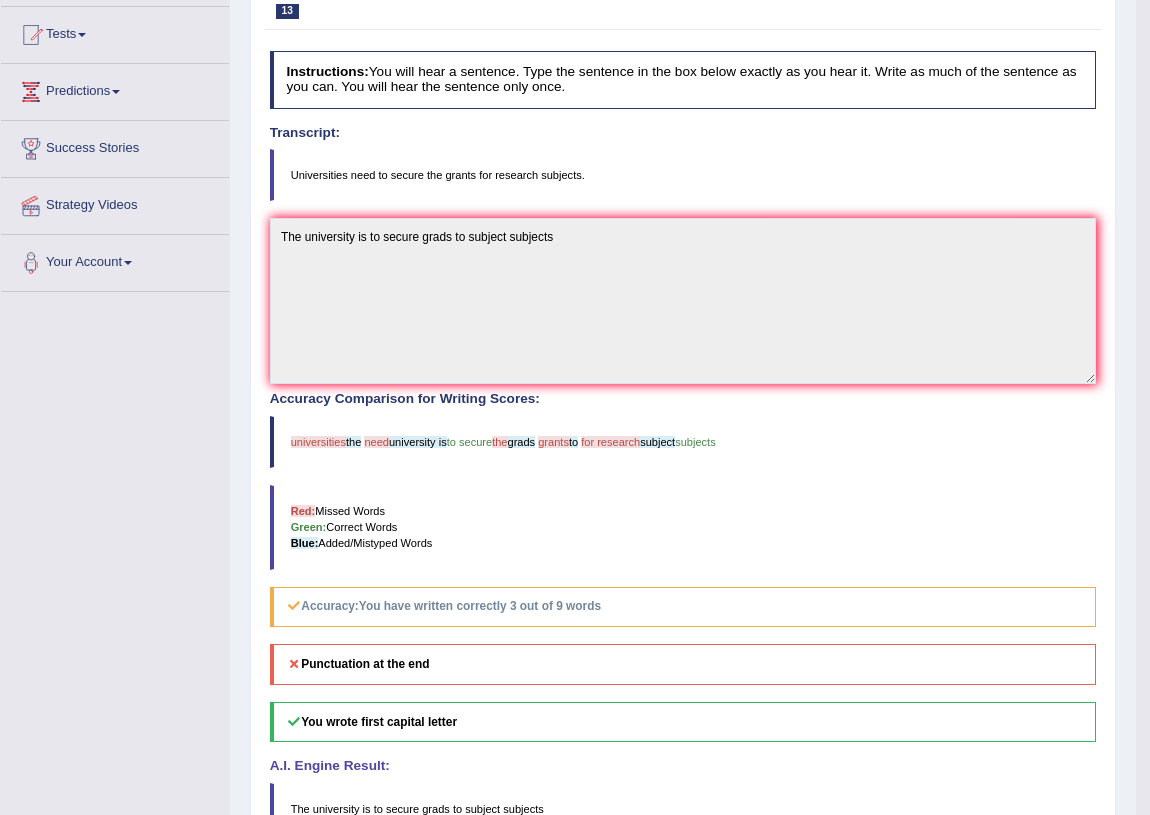 scroll, scrollTop: 0, scrollLeft: 0, axis: both 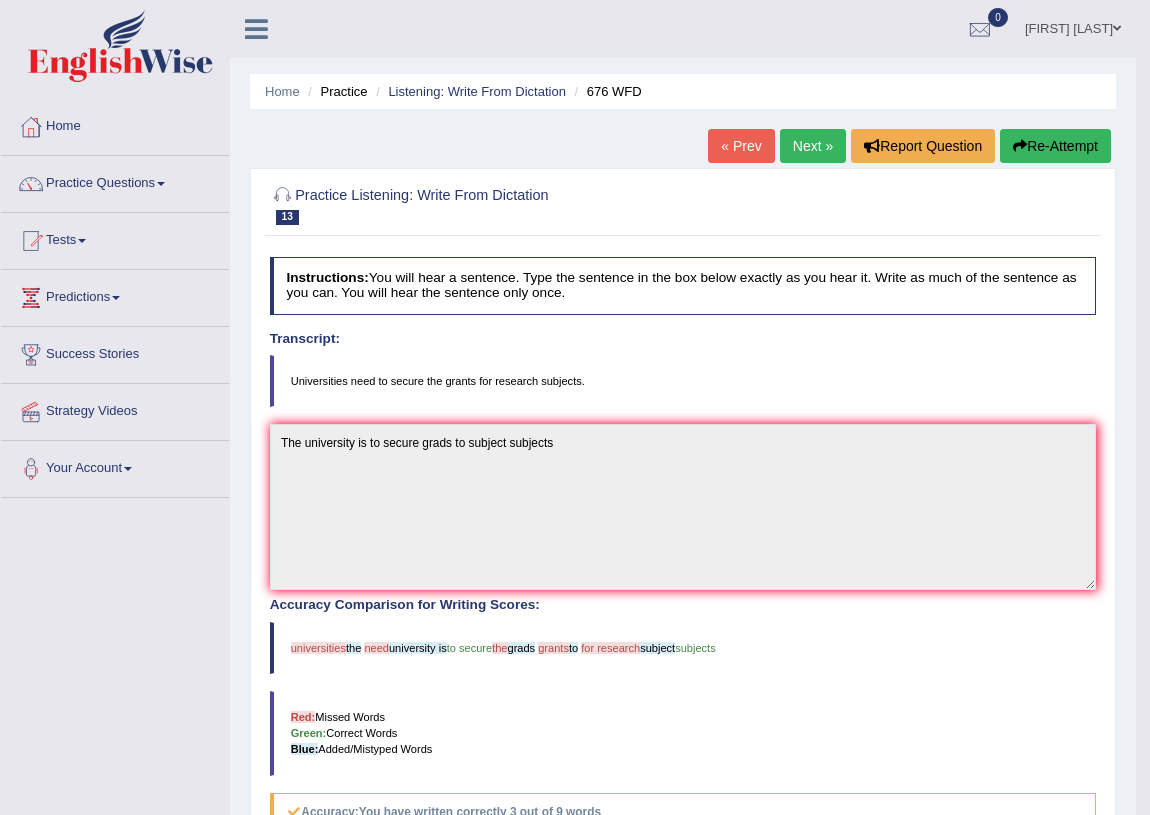 click on "Next »" at bounding box center (813, 146) 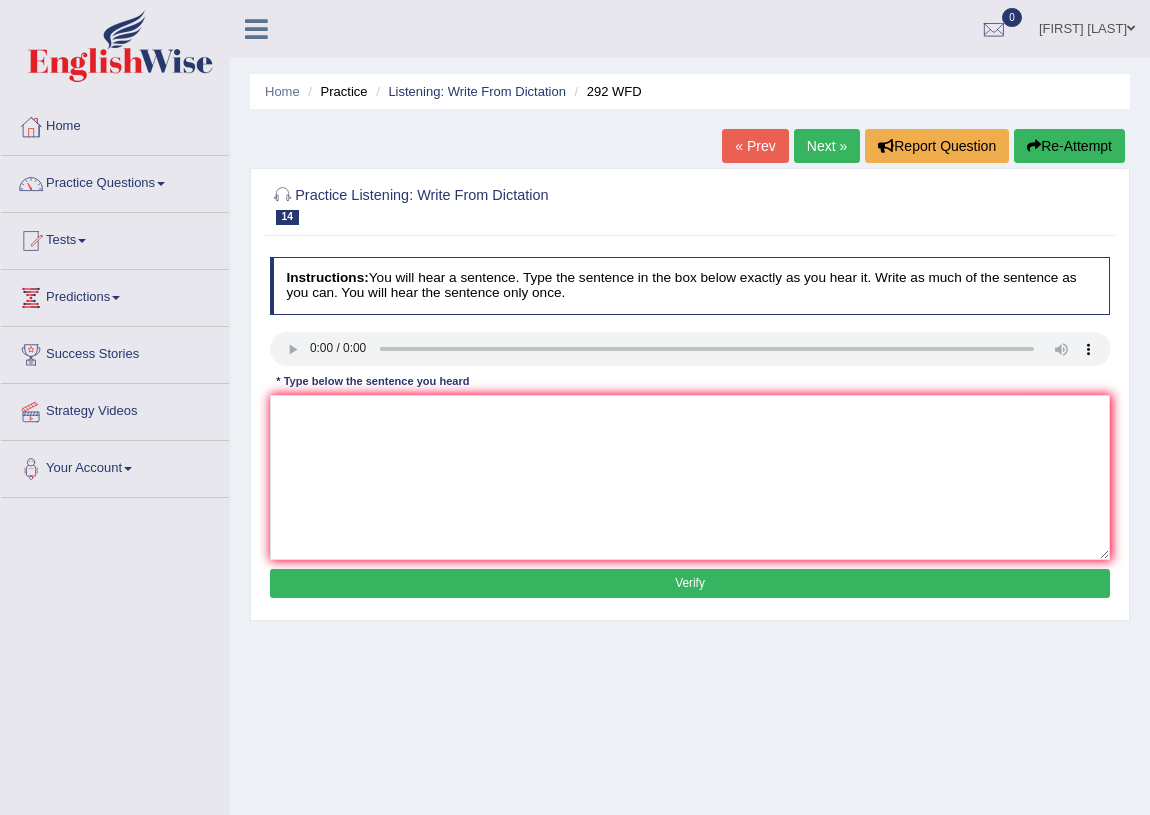 scroll, scrollTop: 0, scrollLeft: 0, axis: both 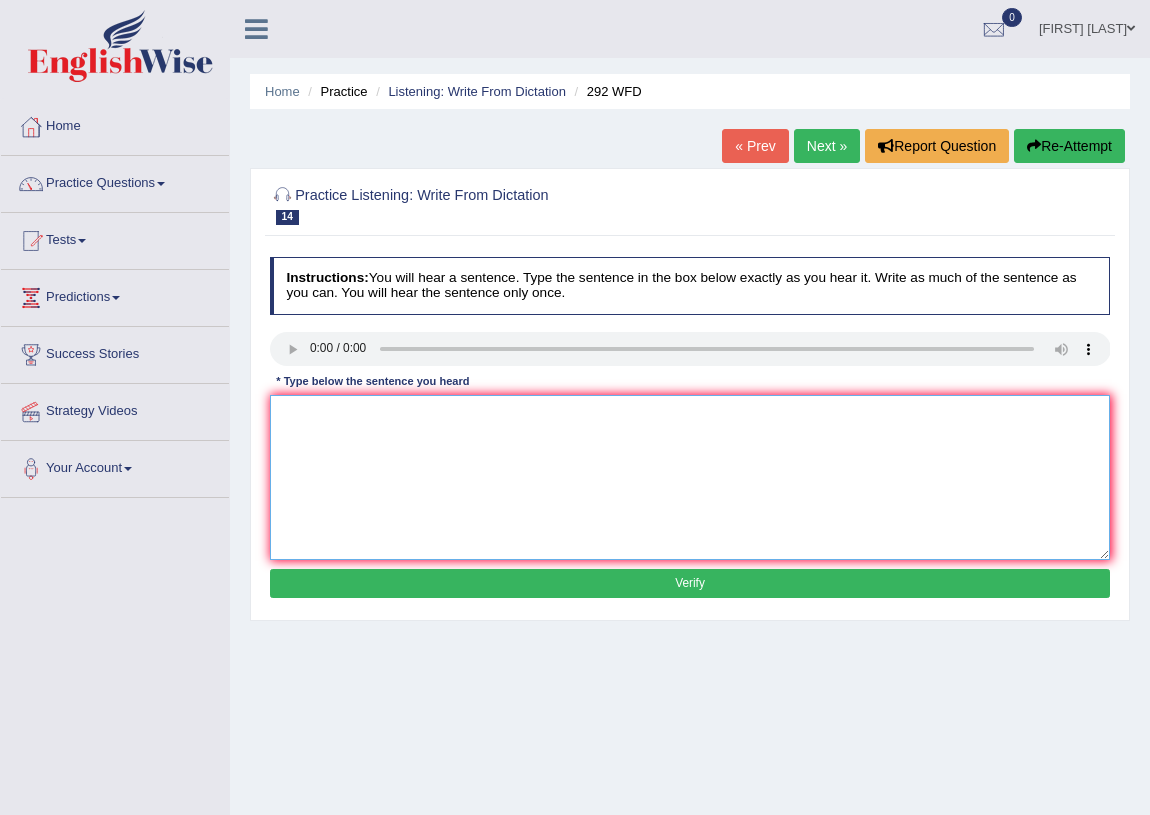 click at bounding box center [690, 477] 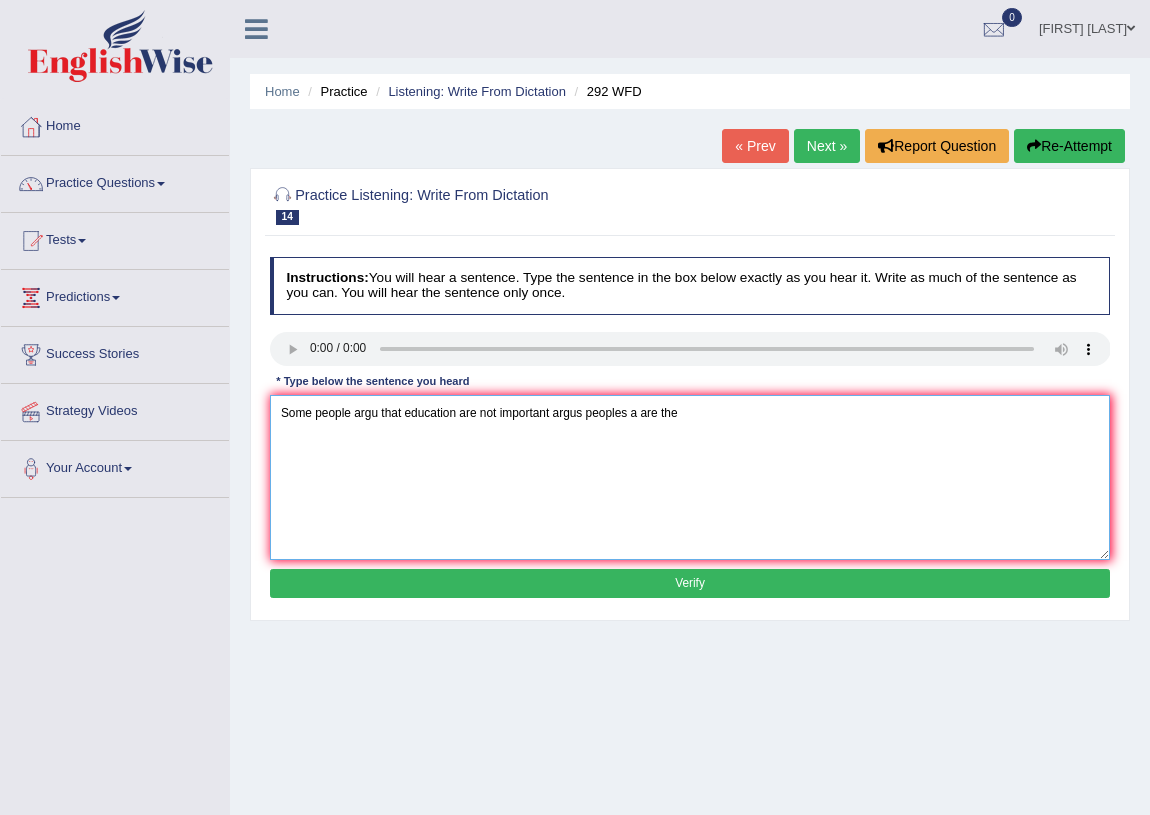 type on "Some people argu that education are not important argus peoples a are the" 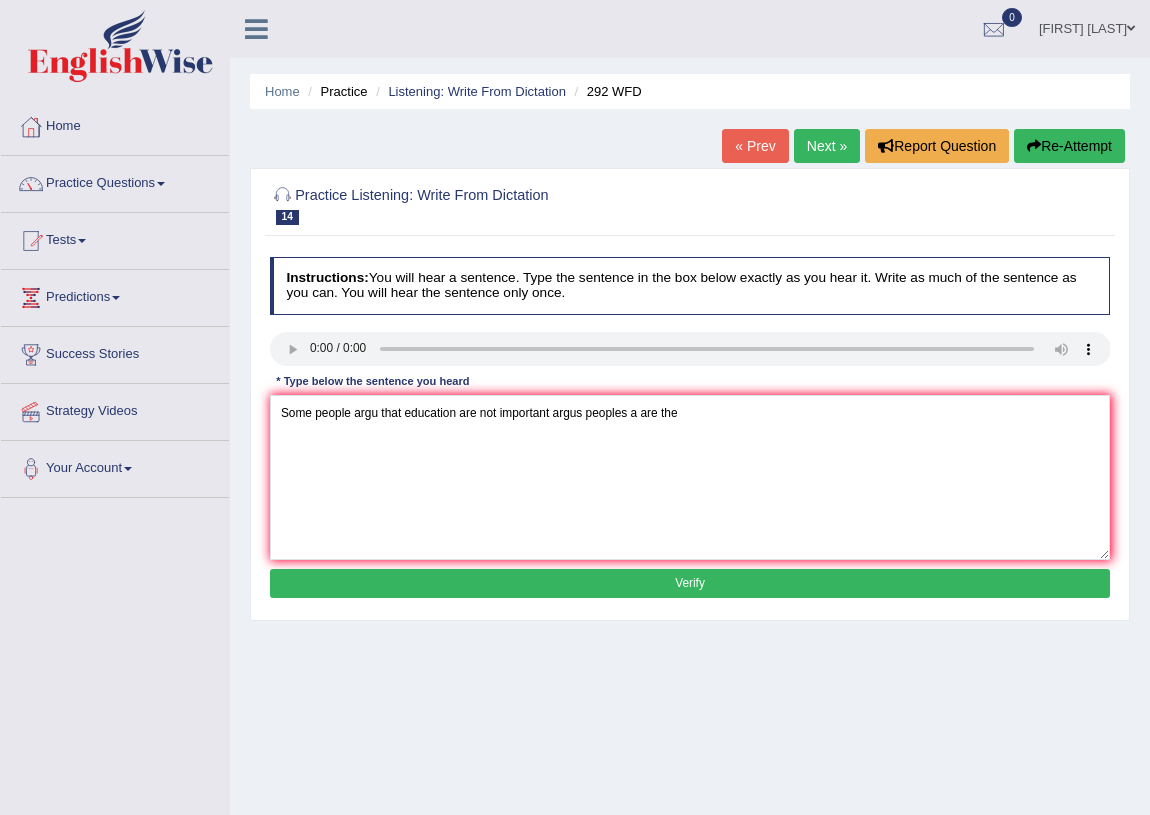click on "Verify" at bounding box center [690, 583] 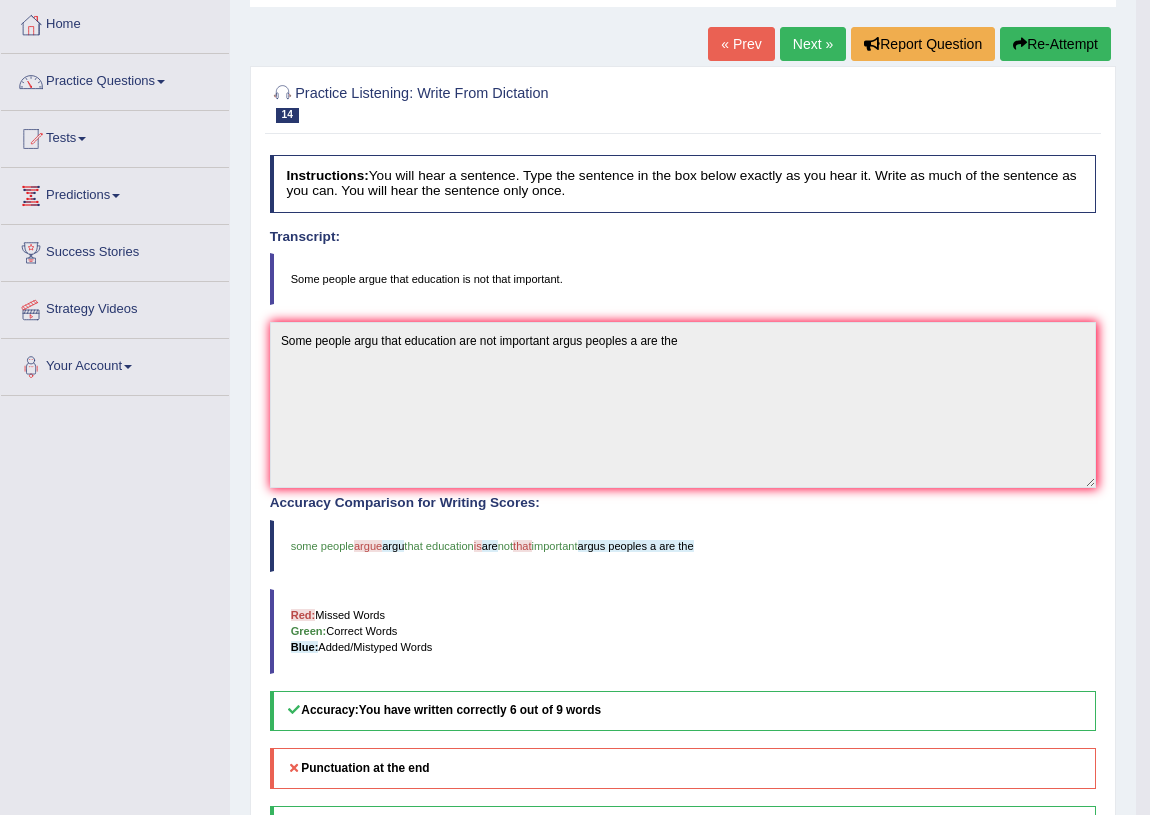 scroll, scrollTop: 46, scrollLeft: 0, axis: vertical 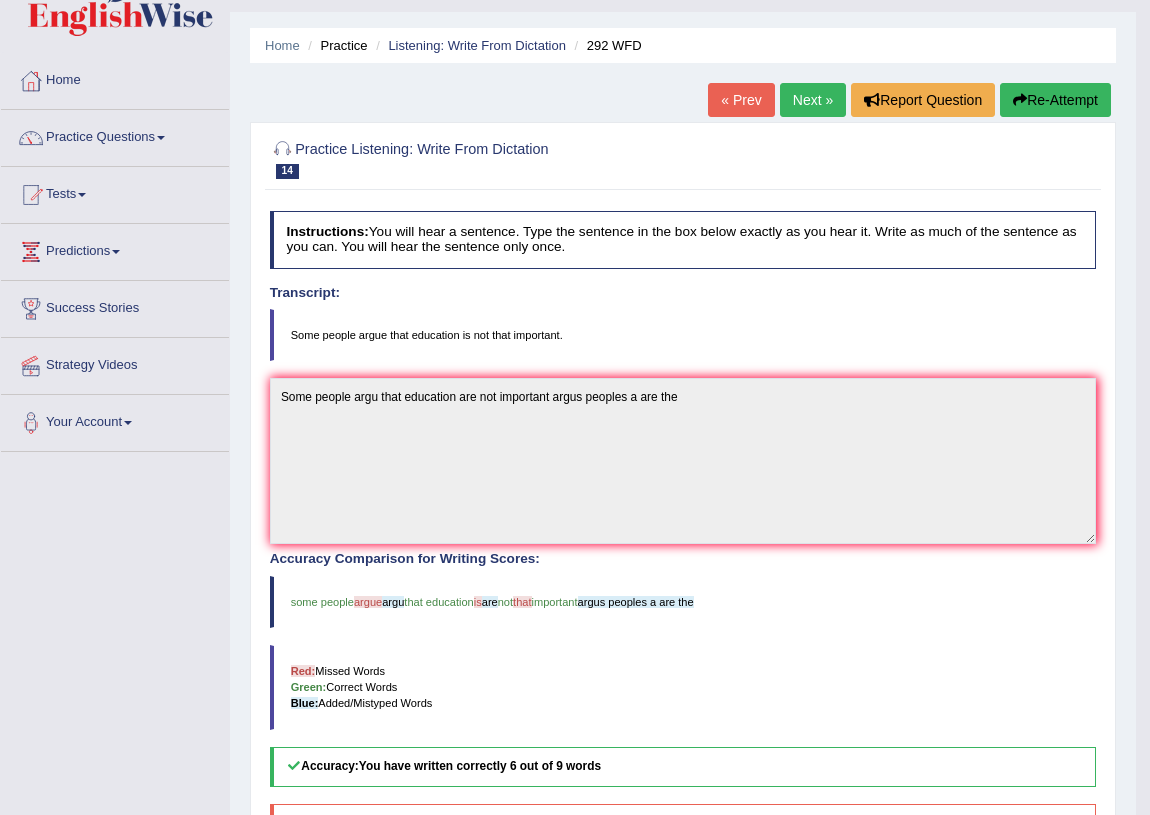 click on "Next »" at bounding box center [813, 100] 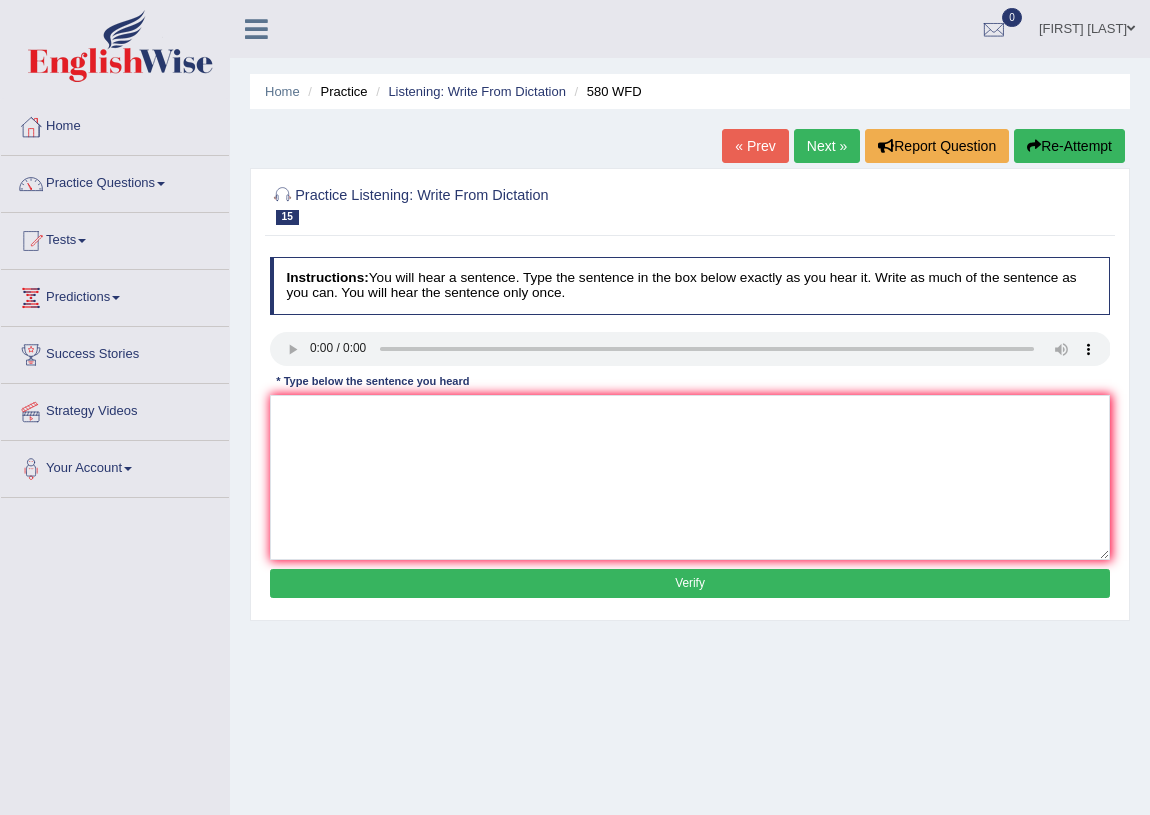 scroll, scrollTop: 0, scrollLeft: 0, axis: both 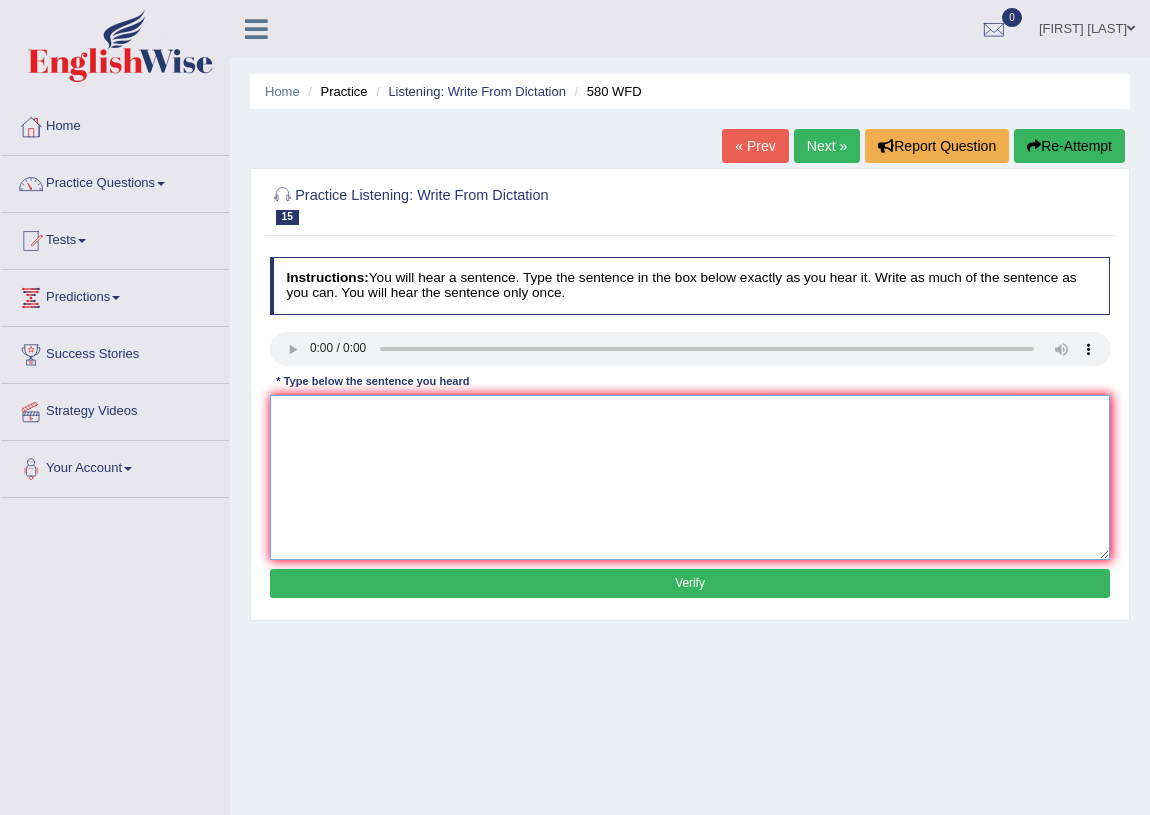 click at bounding box center (690, 477) 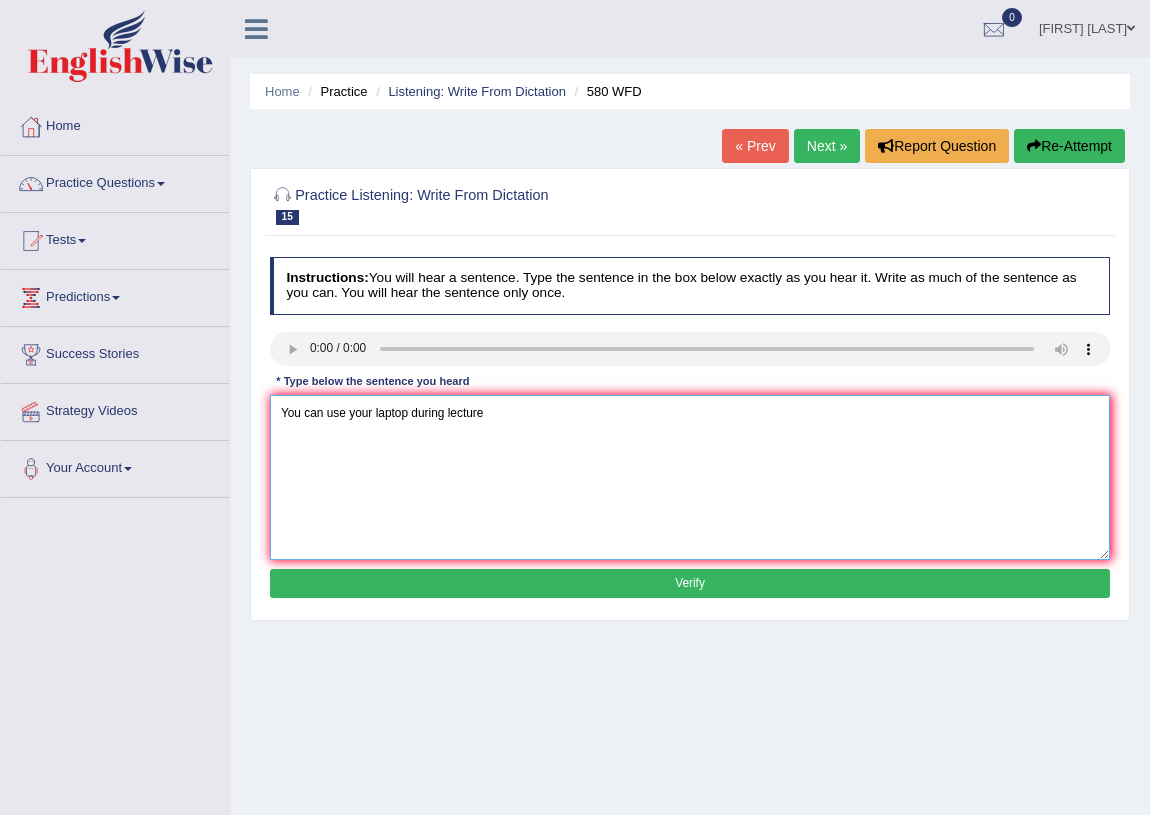 type on "You can use your laptop during lecture" 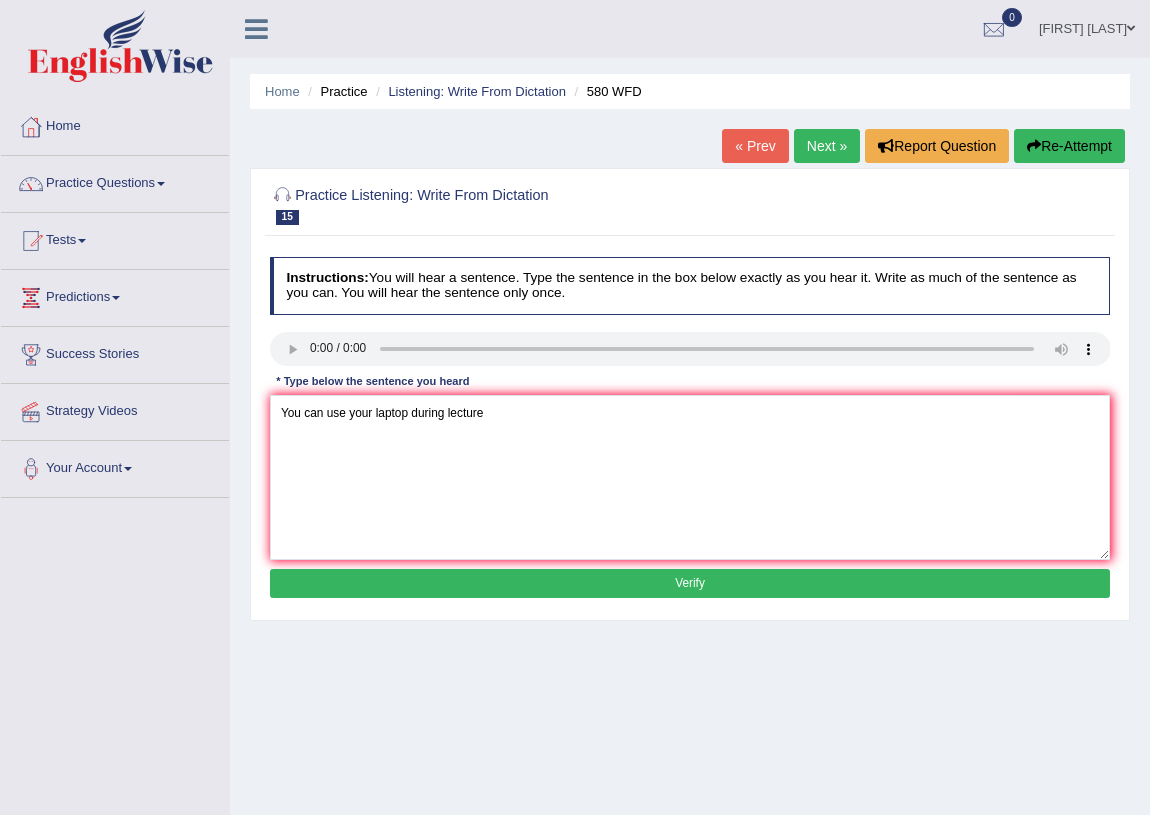 click on "Verify" at bounding box center [690, 583] 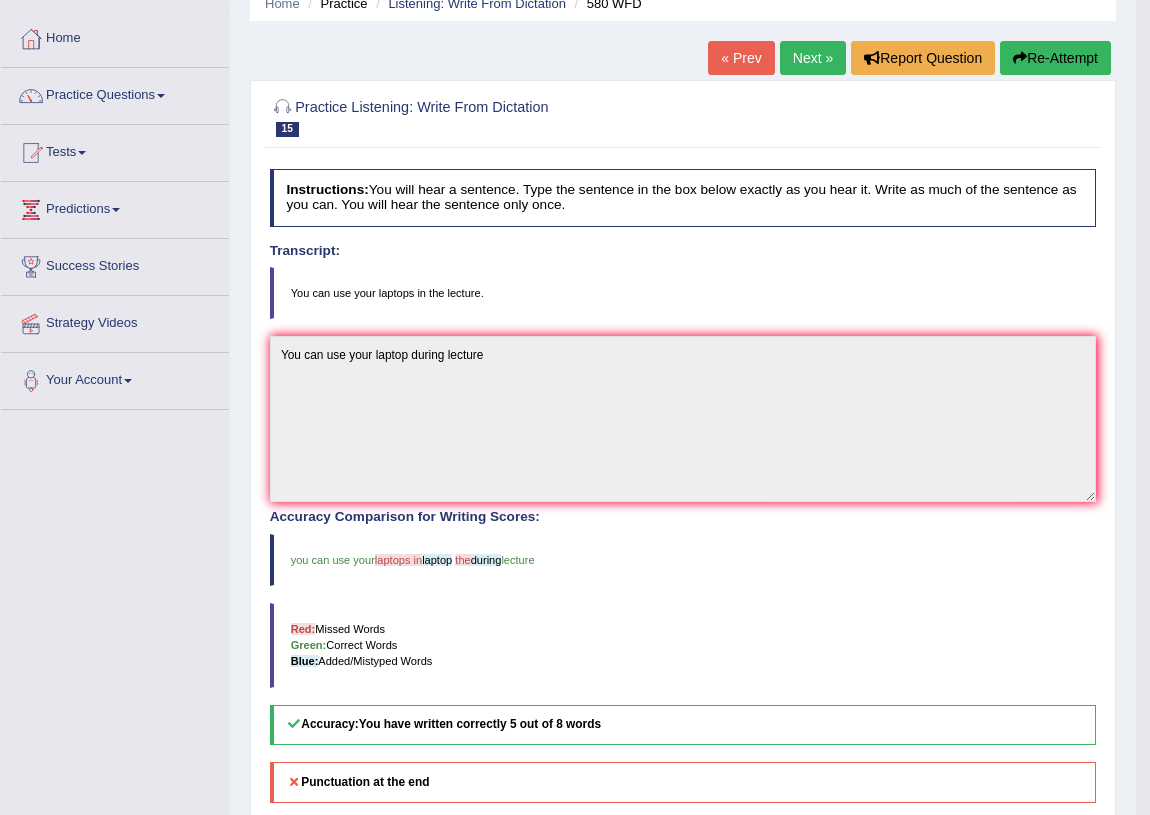 scroll, scrollTop: 0, scrollLeft: 0, axis: both 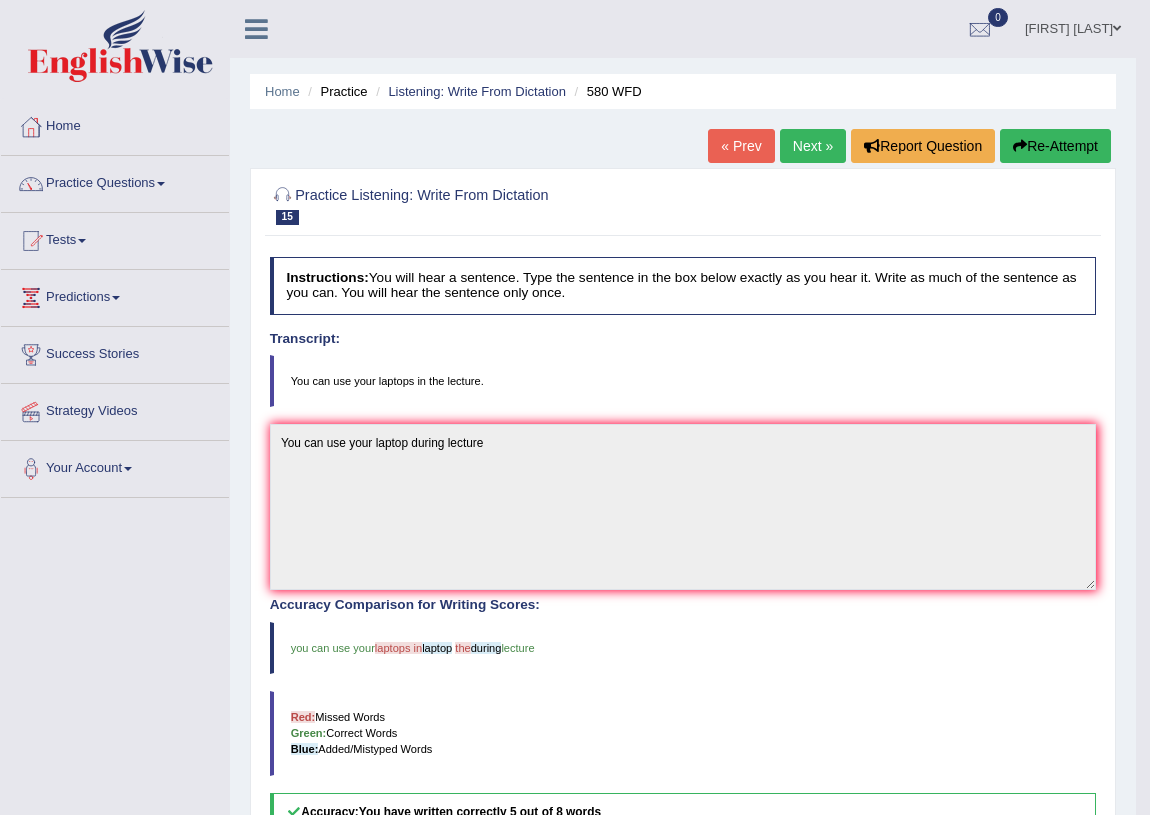 click on "Next »" at bounding box center [813, 146] 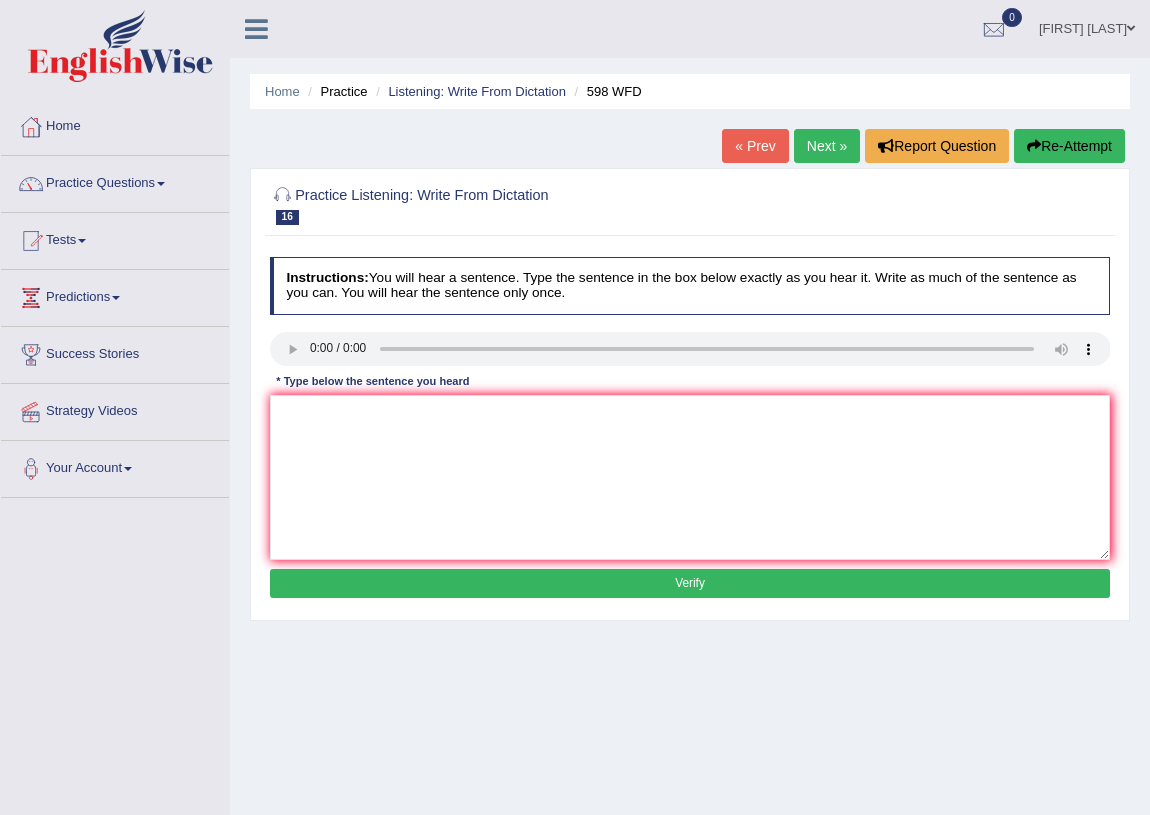 scroll, scrollTop: 0, scrollLeft: 0, axis: both 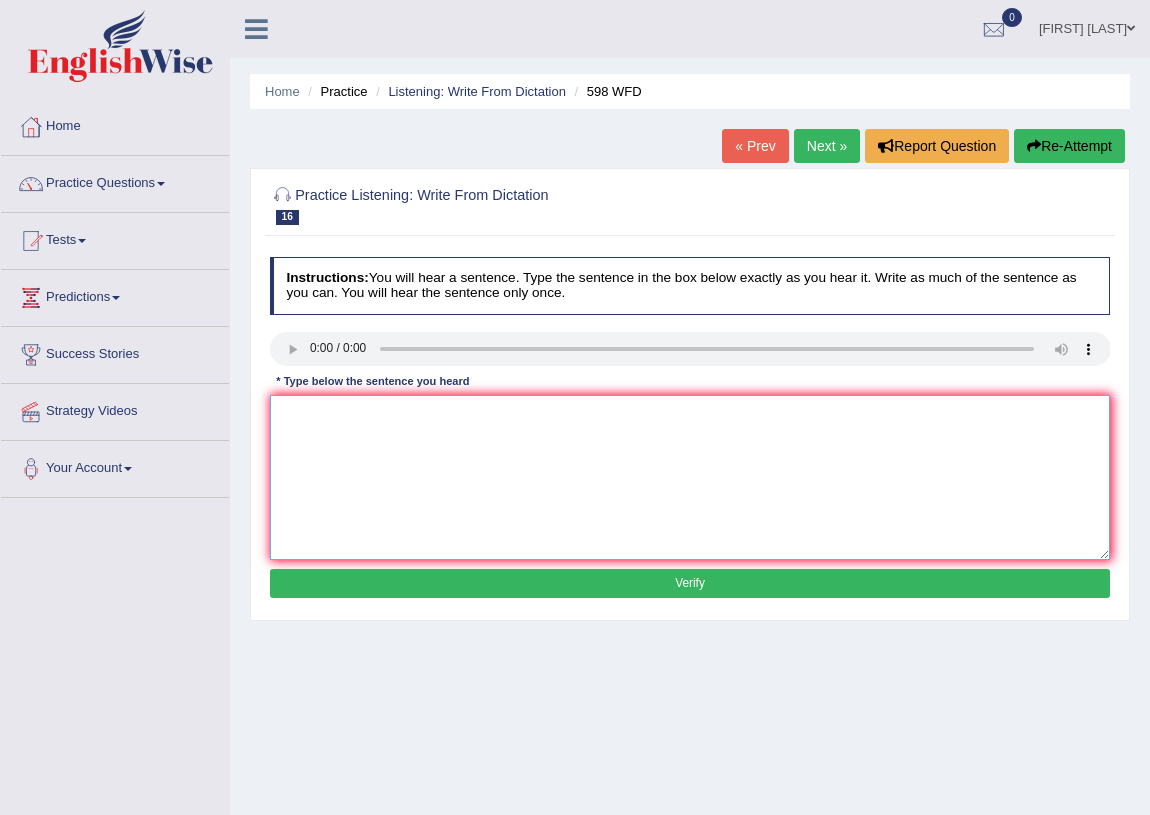 click at bounding box center [690, 477] 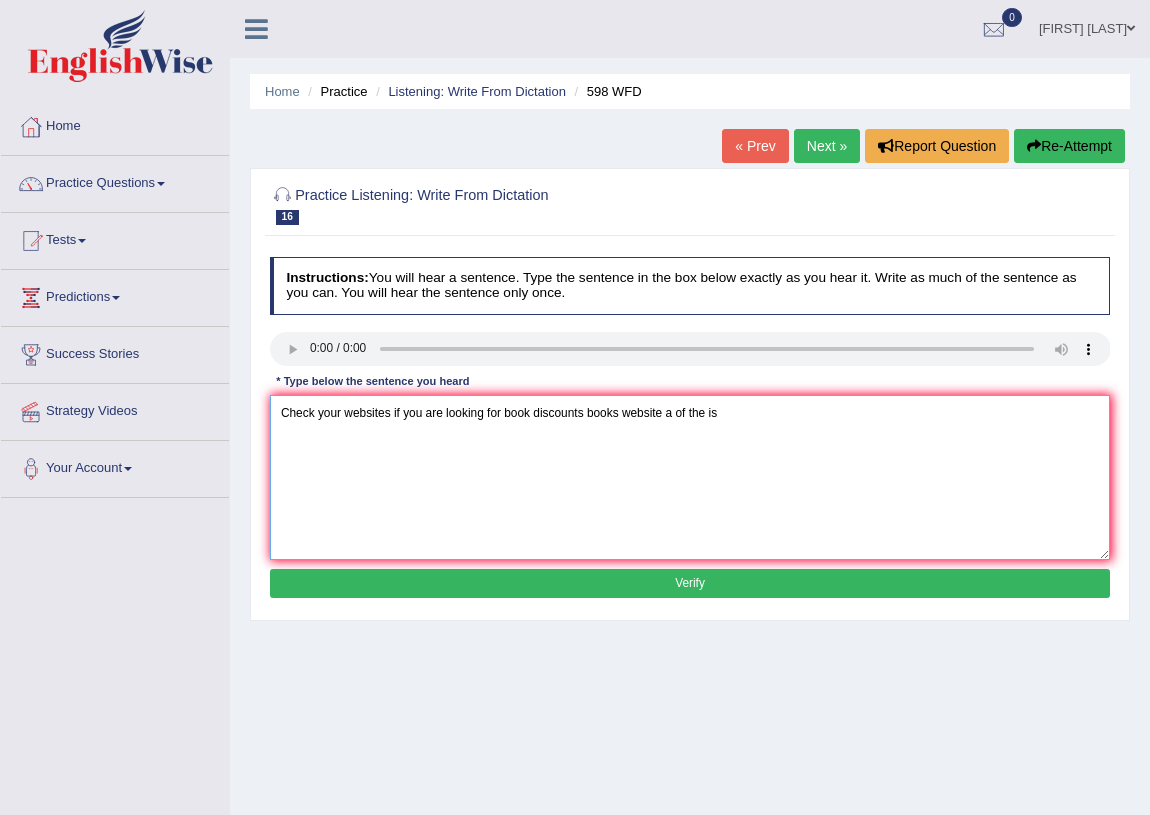 type on "Check your websites if you are looking for book discounts books website a of the is" 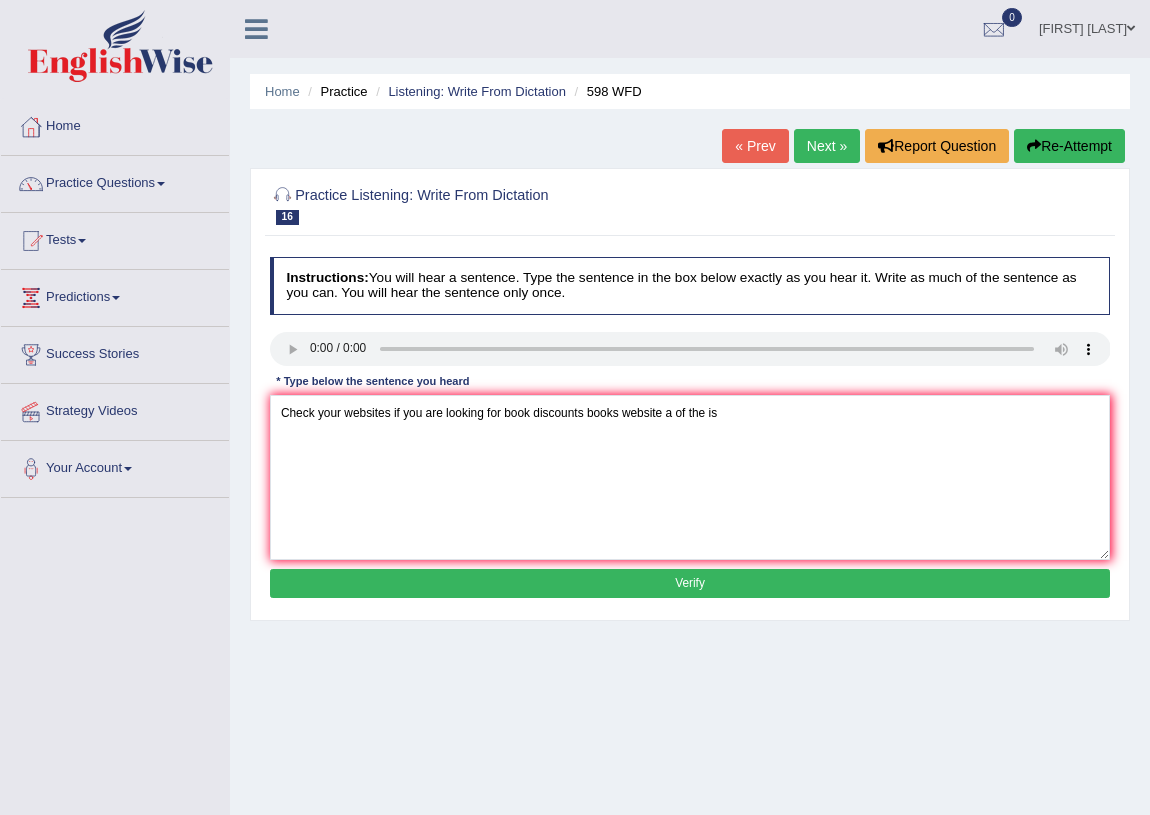 click on "Verify" at bounding box center [690, 583] 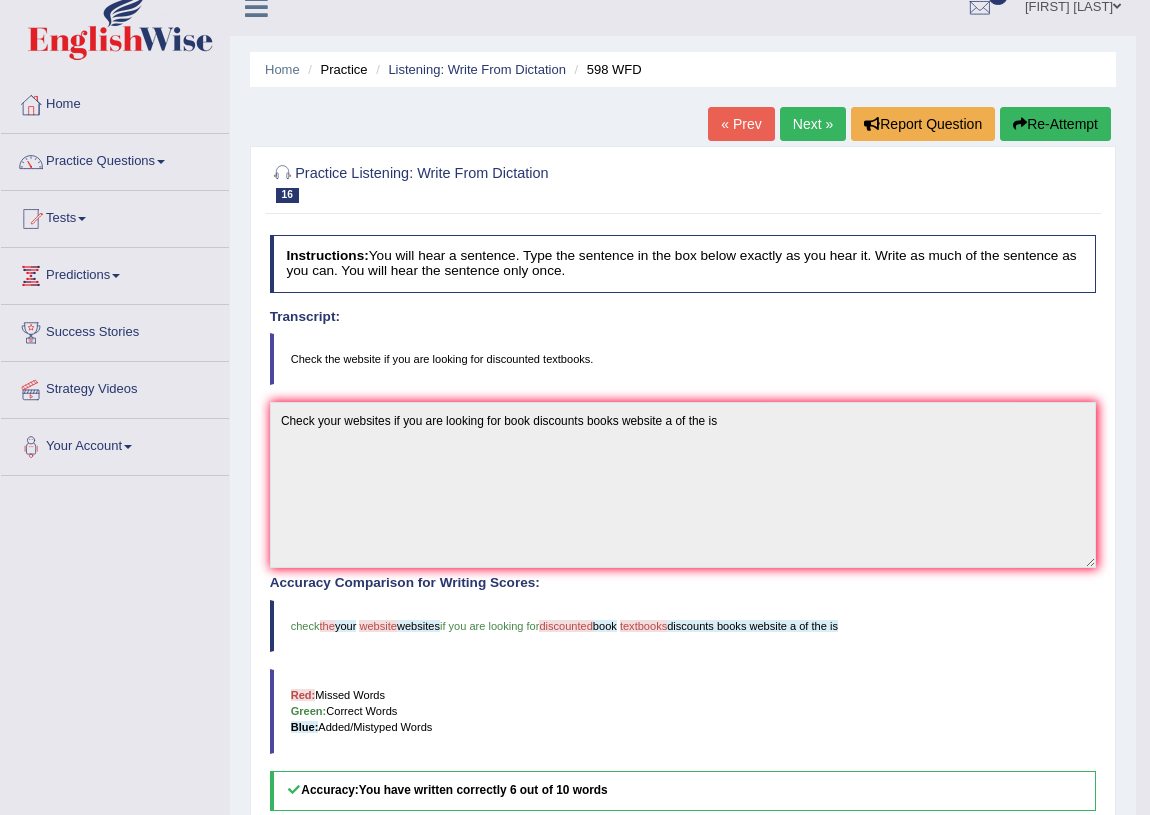 scroll, scrollTop: 0, scrollLeft: 0, axis: both 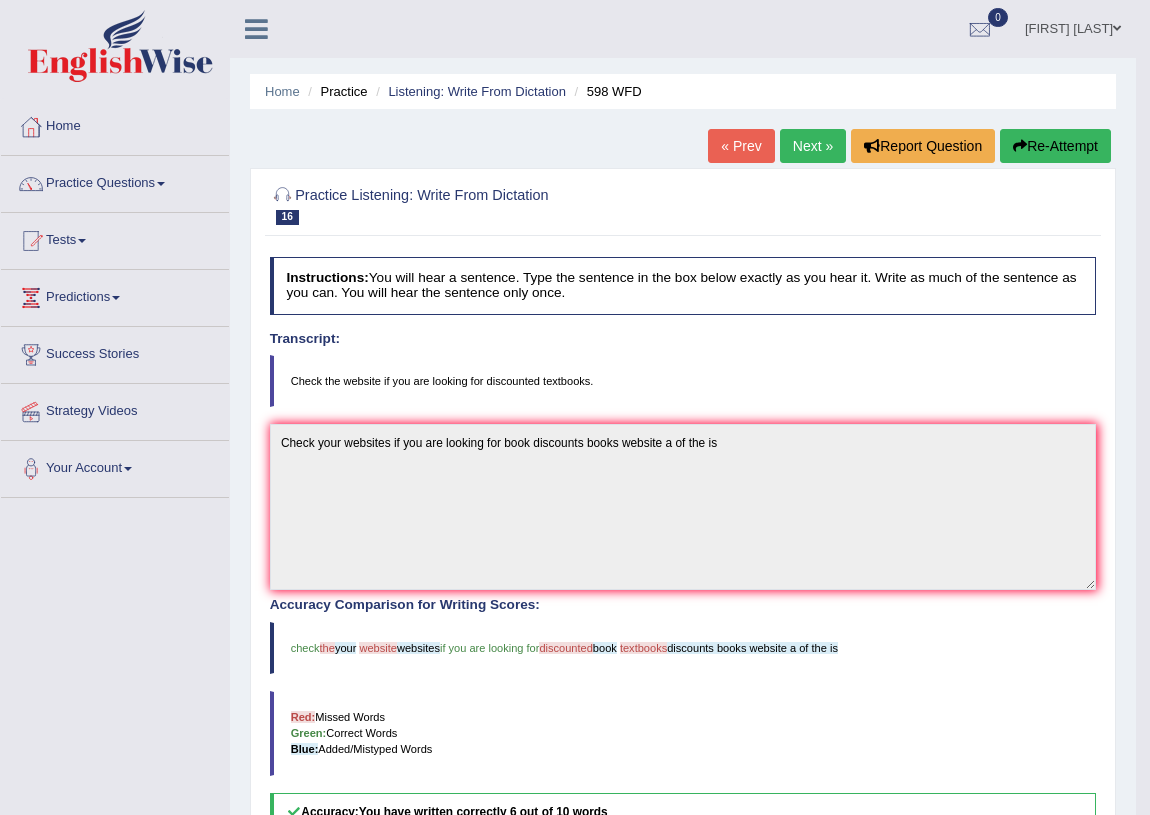 click on "Next »" at bounding box center [813, 146] 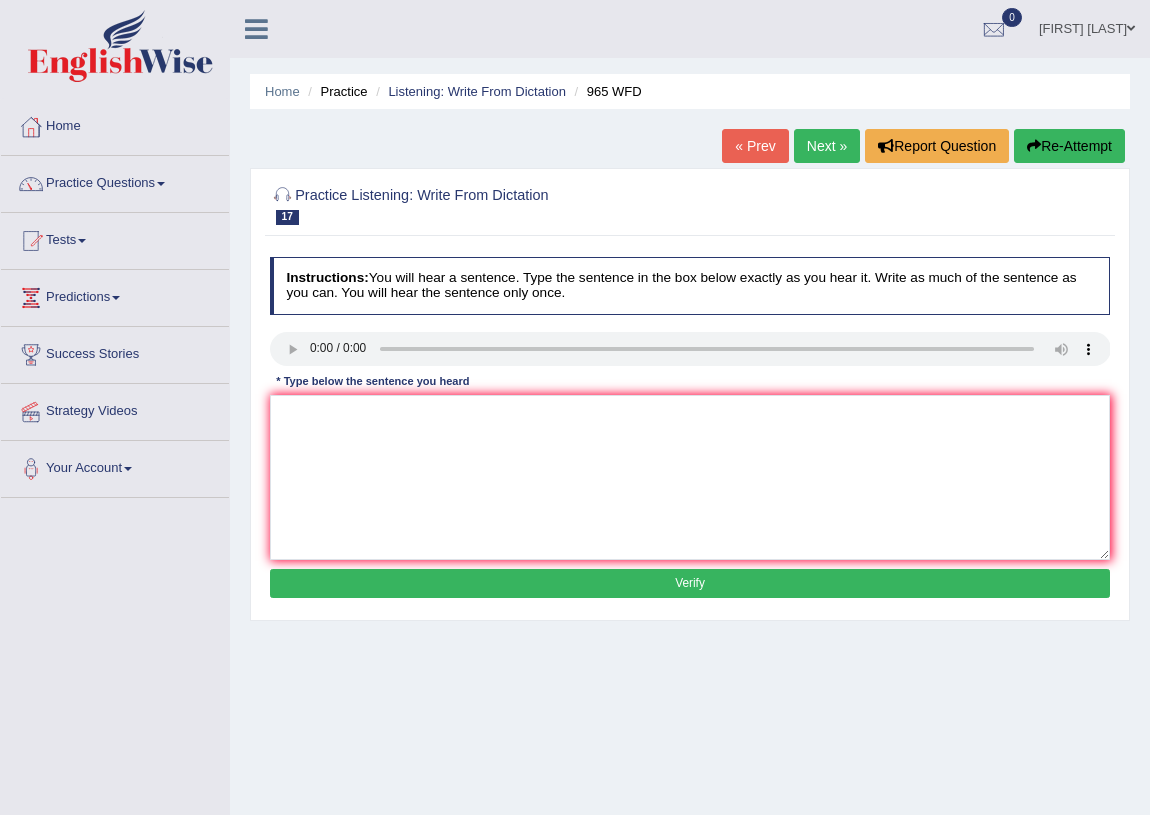 scroll, scrollTop: 0, scrollLeft: 0, axis: both 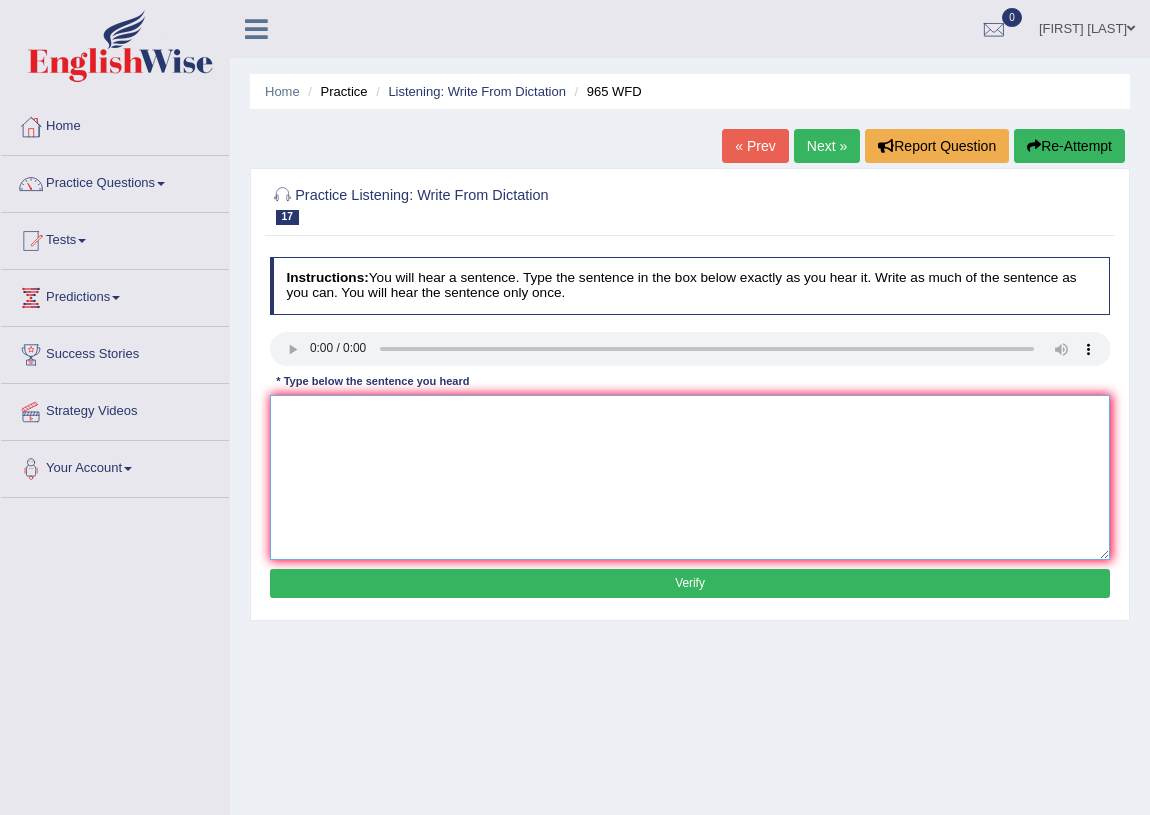 click at bounding box center [690, 477] 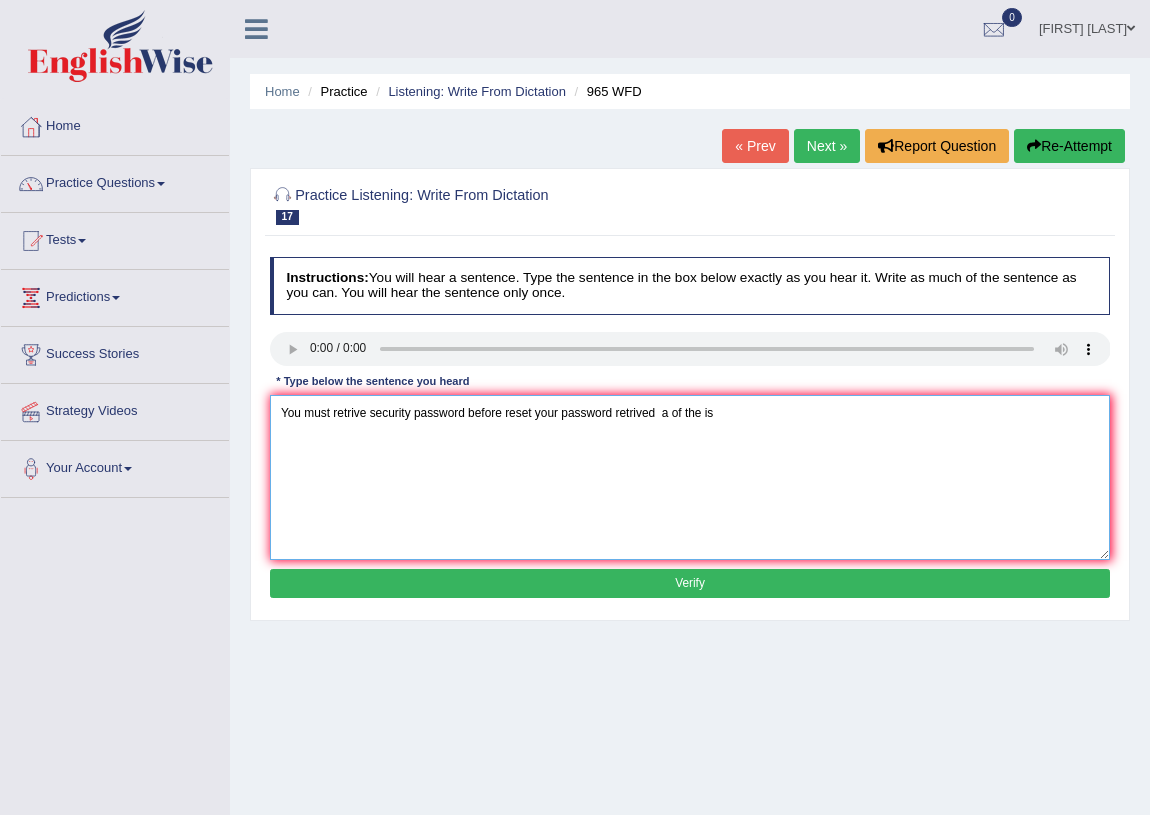 type on "You must retrive security password before reset your password retrived  a of the is" 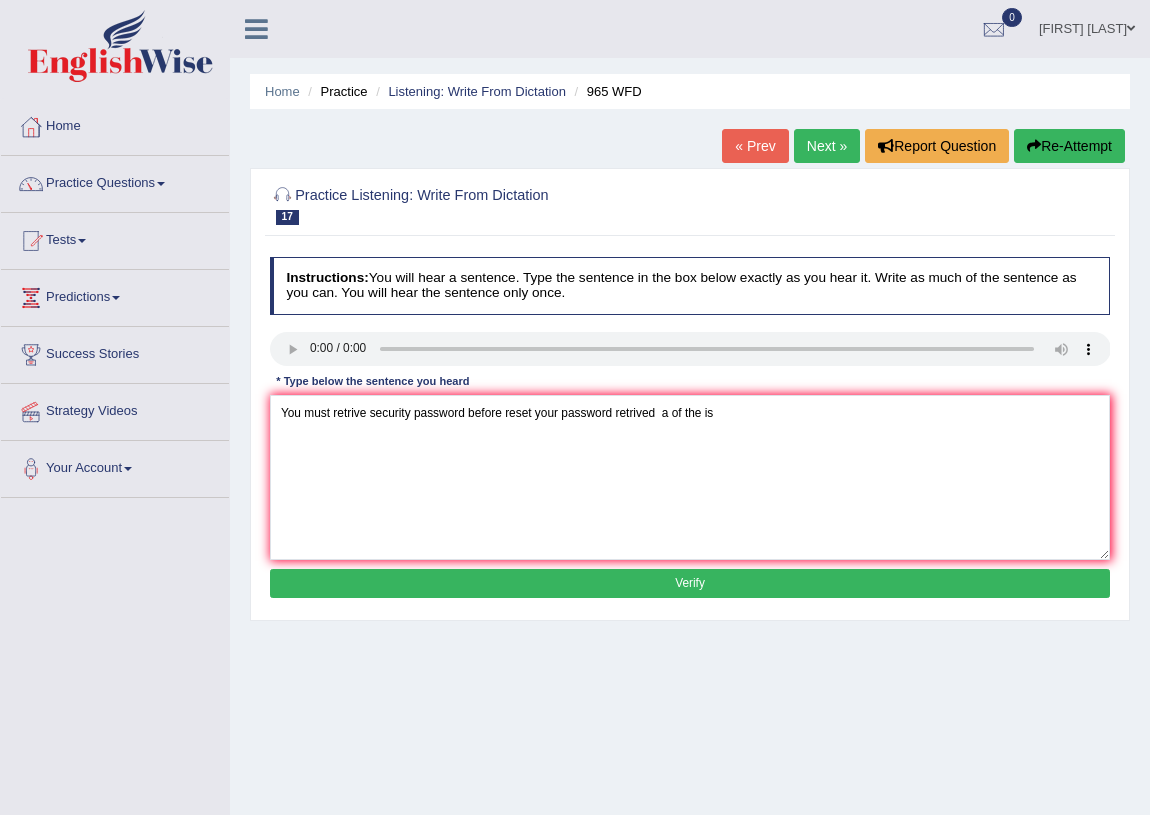 click on "Verify" at bounding box center (690, 583) 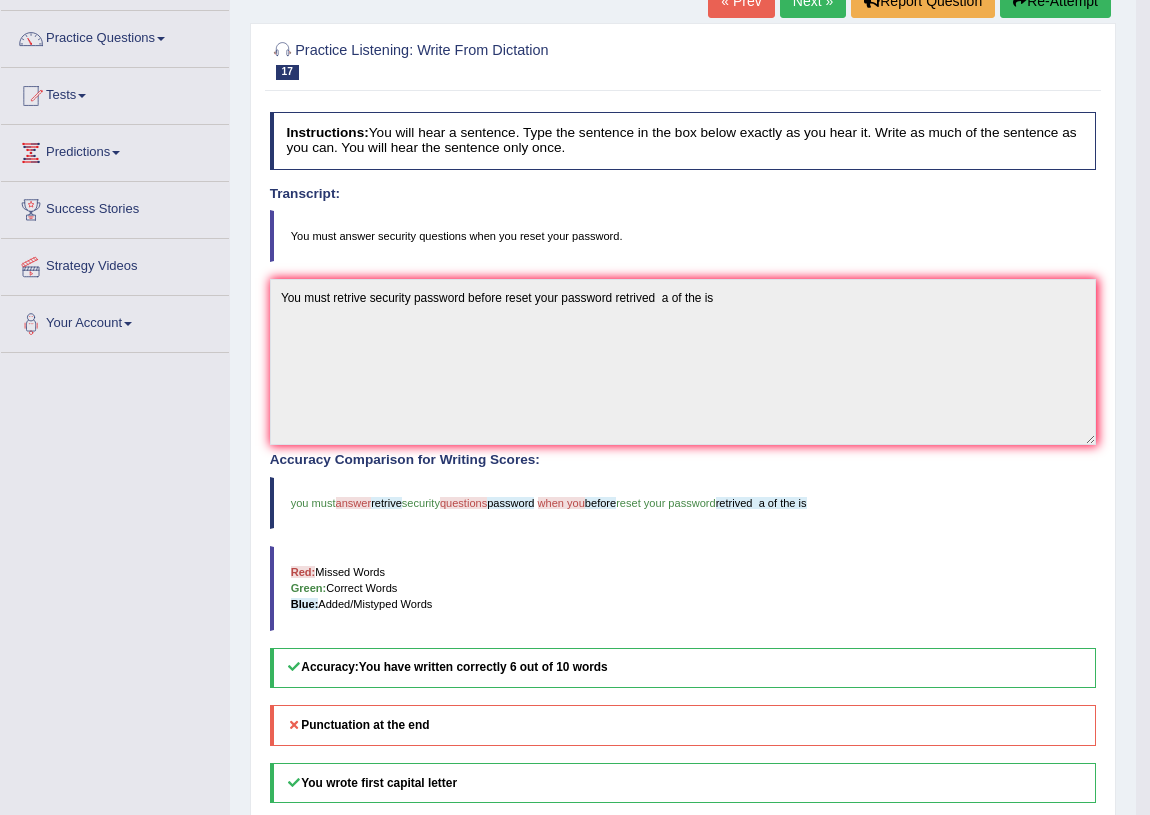 scroll, scrollTop: 0, scrollLeft: 0, axis: both 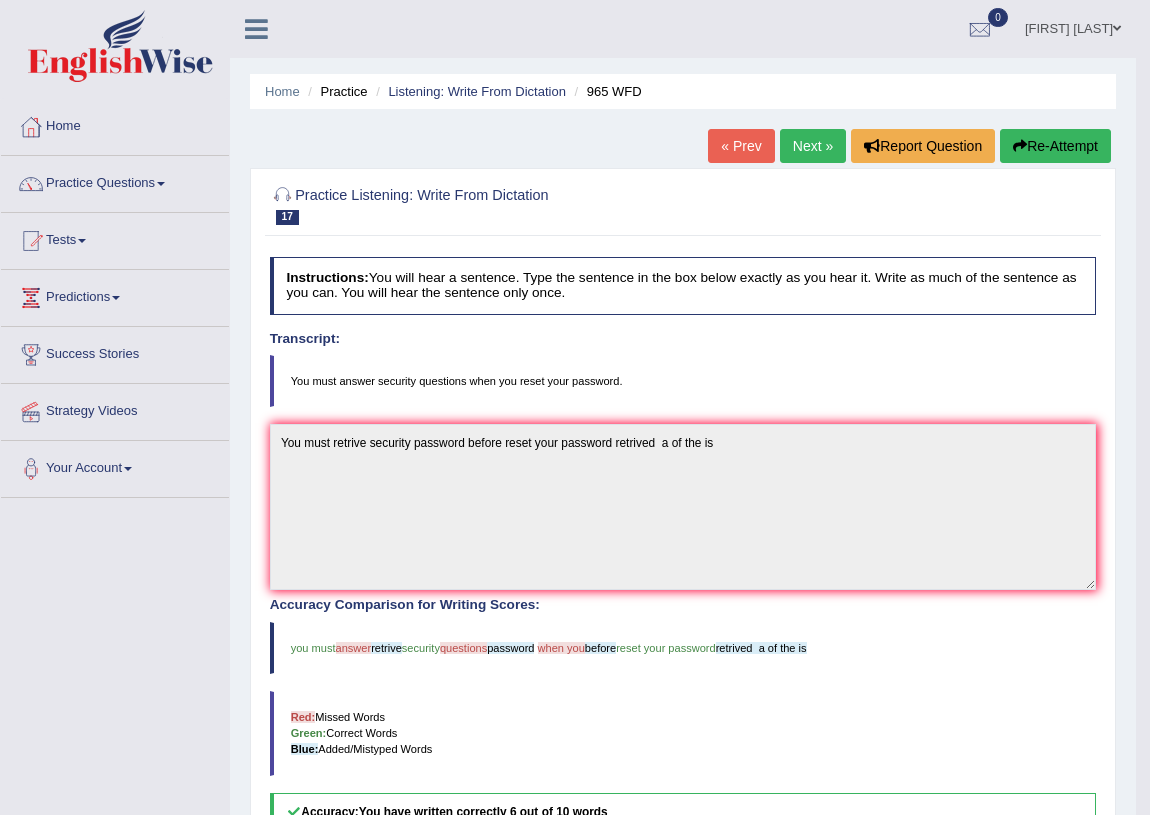 click on "Next »" at bounding box center [813, 146] 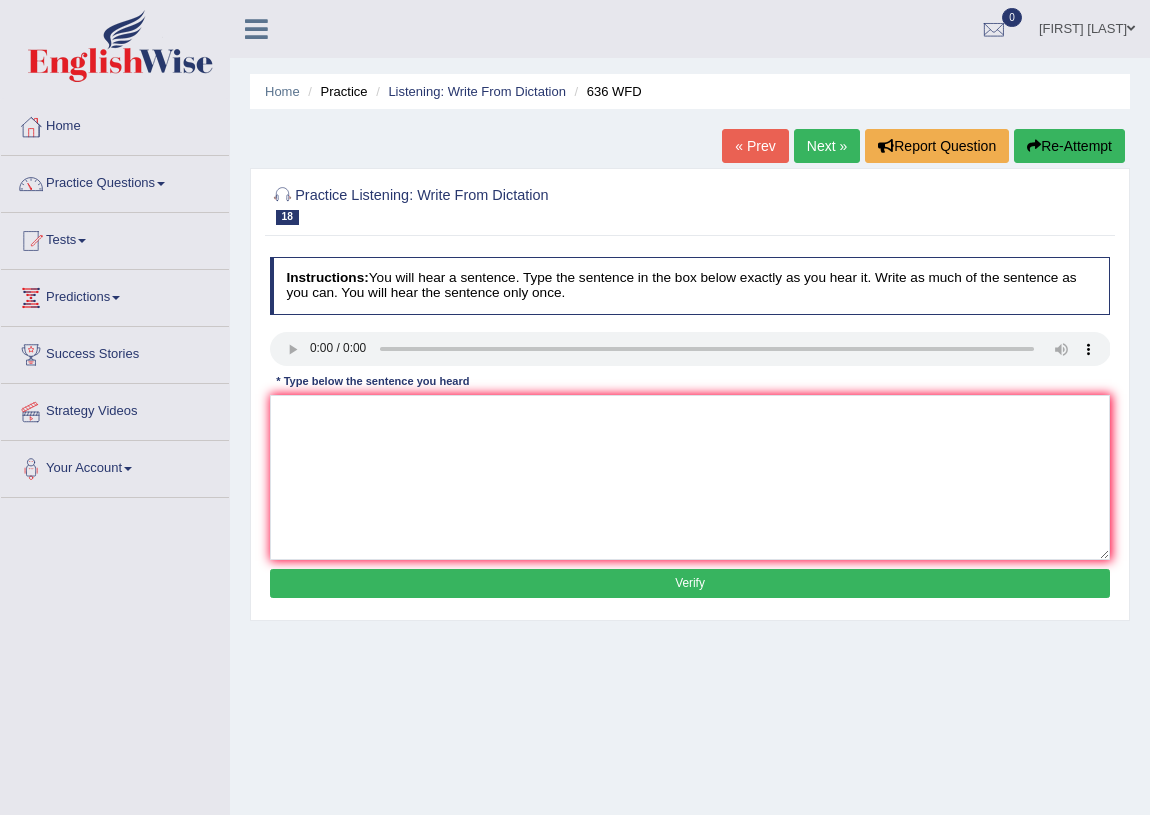 scroll, scrollTop: 0, scrollLeft: 0, axis: both 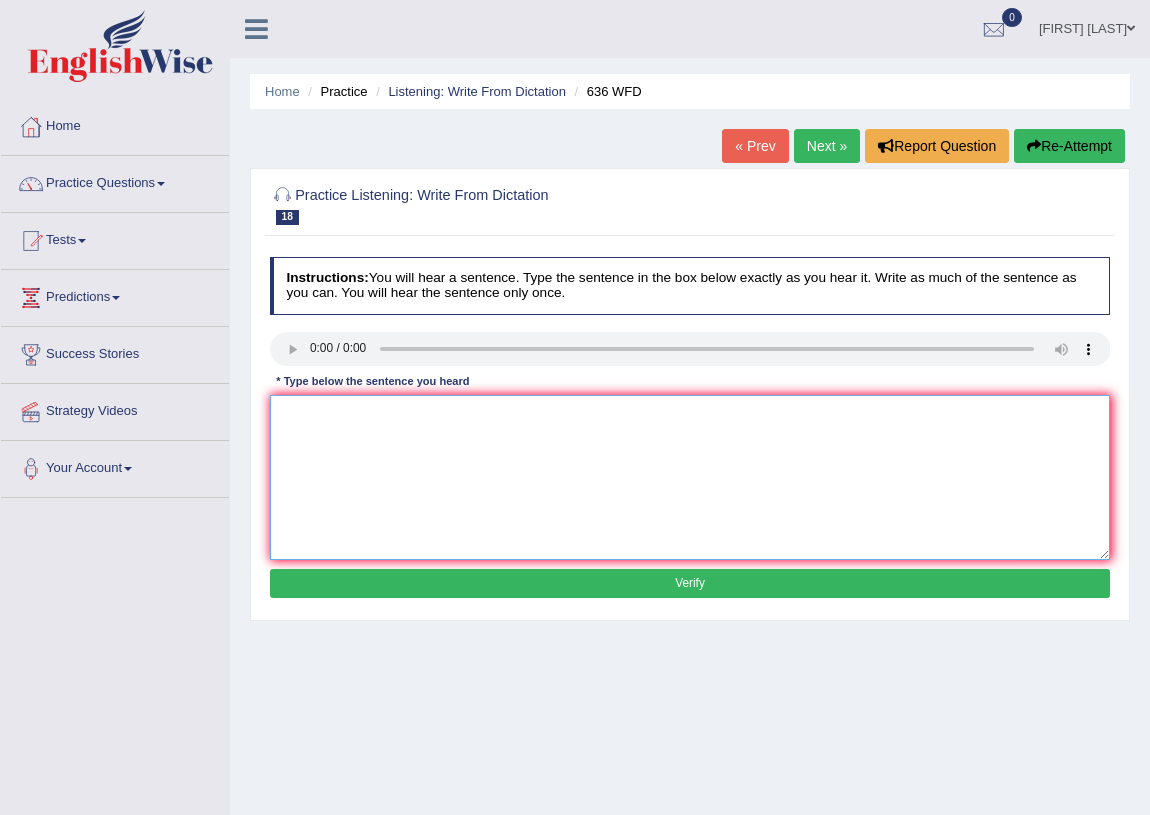 click at bounding box center [690, 477] 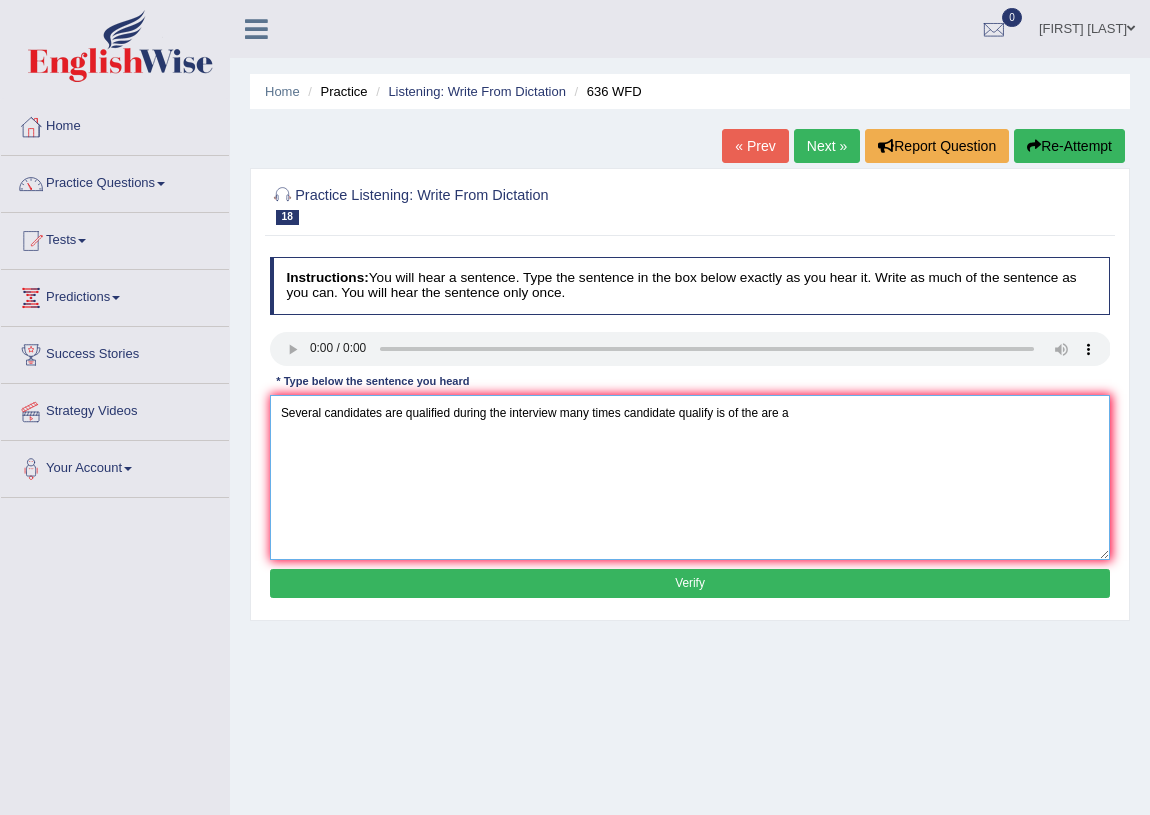 type on "Several candidates are qualified during the interview many times candidate qualify is of the are a" 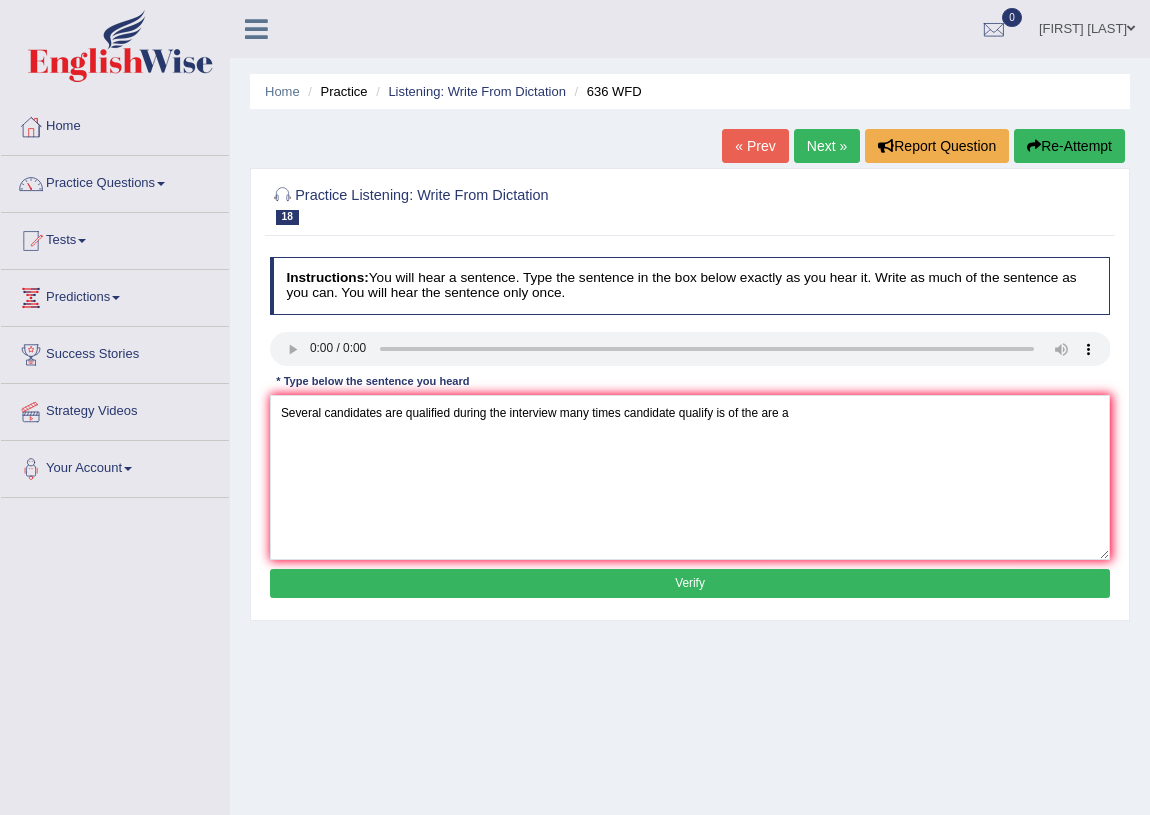 click on "Verify" at bounding box center [690, 583] 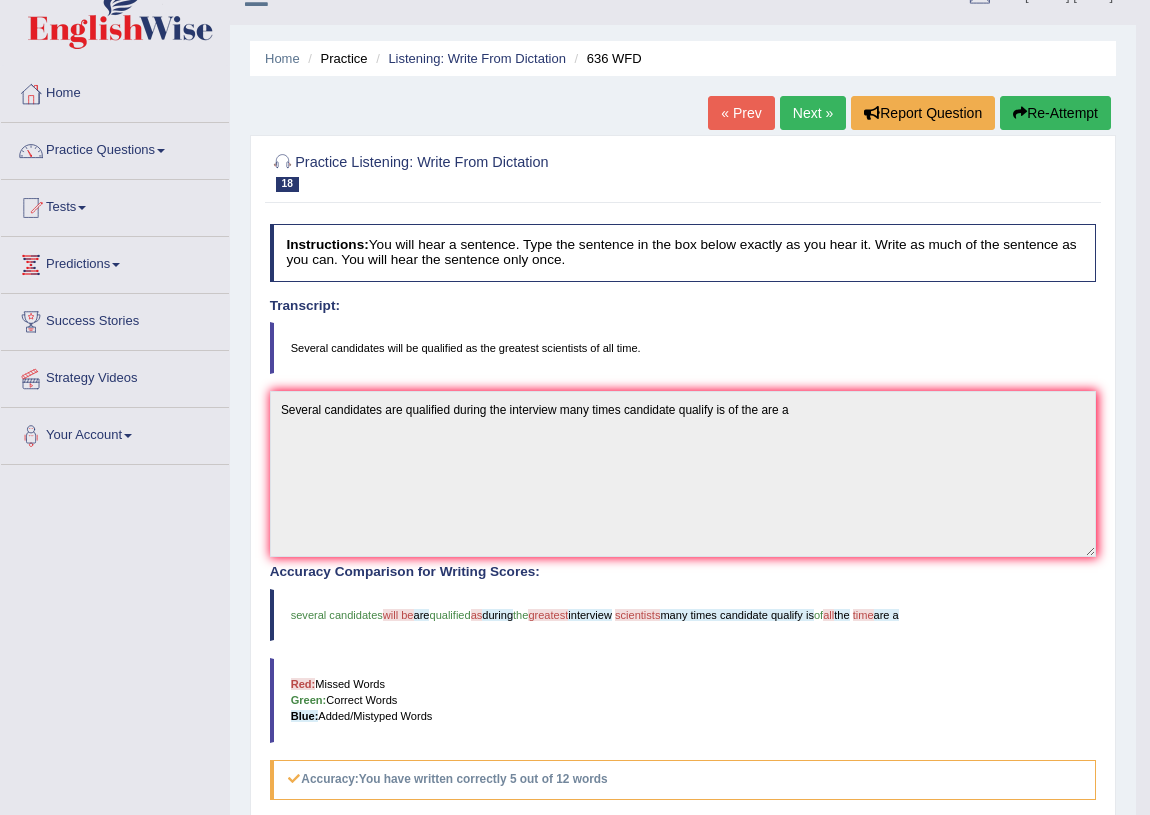 scroll, scrollTop: 0, scrollLeft: 0, axis: both 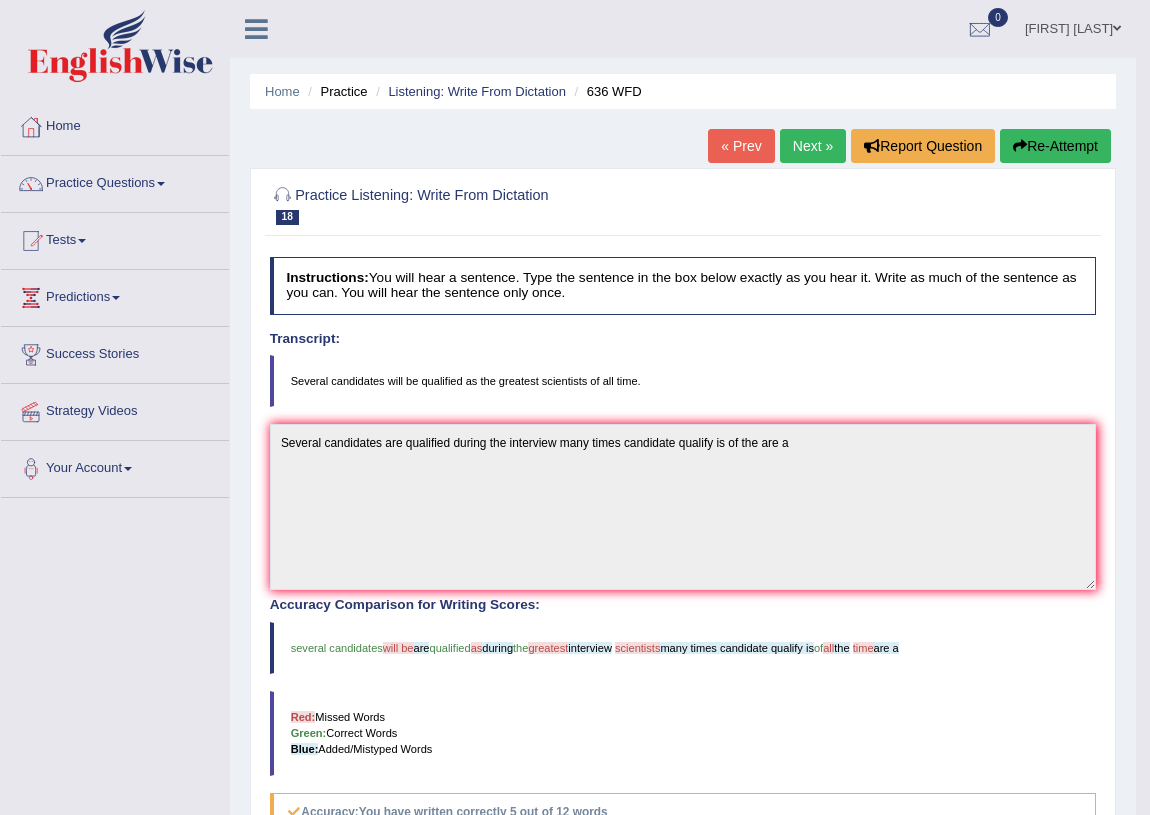 click on "Next »" at bounding box center (813, 146) 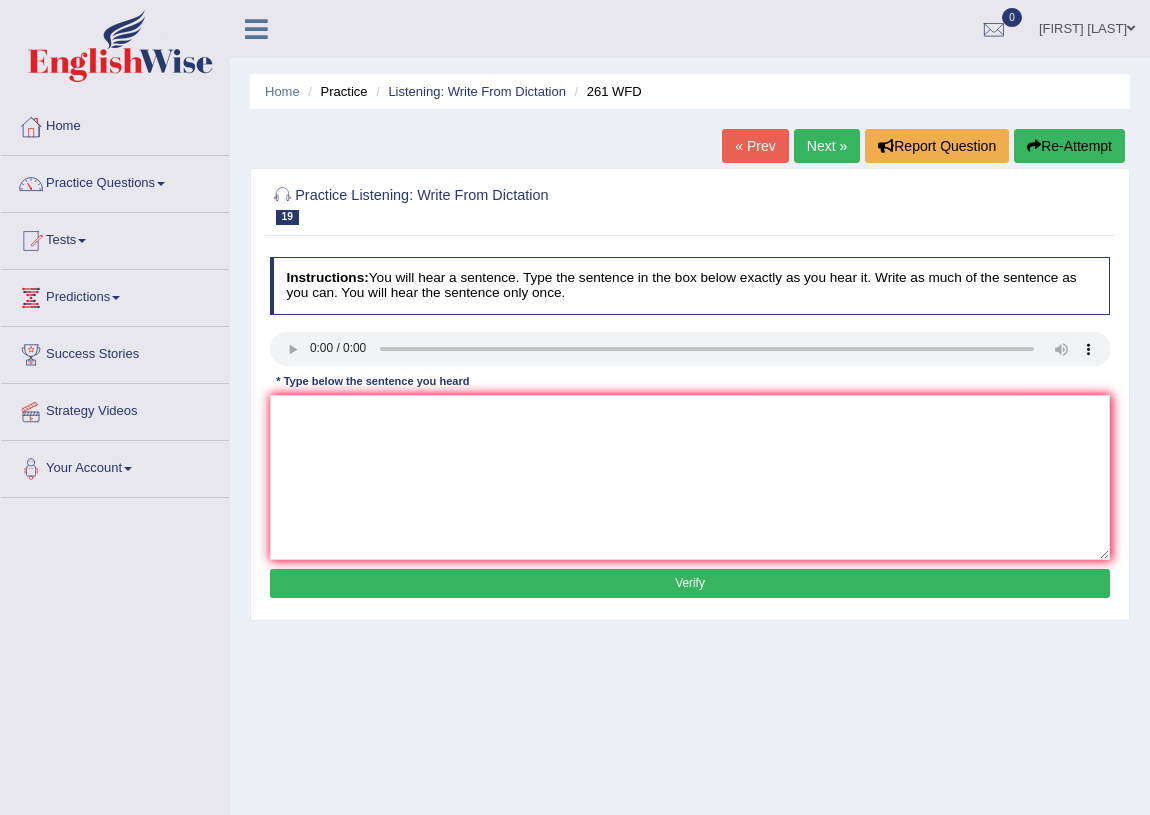 scroll, scrollTop: 0, scrollLeft: 0, axis: both 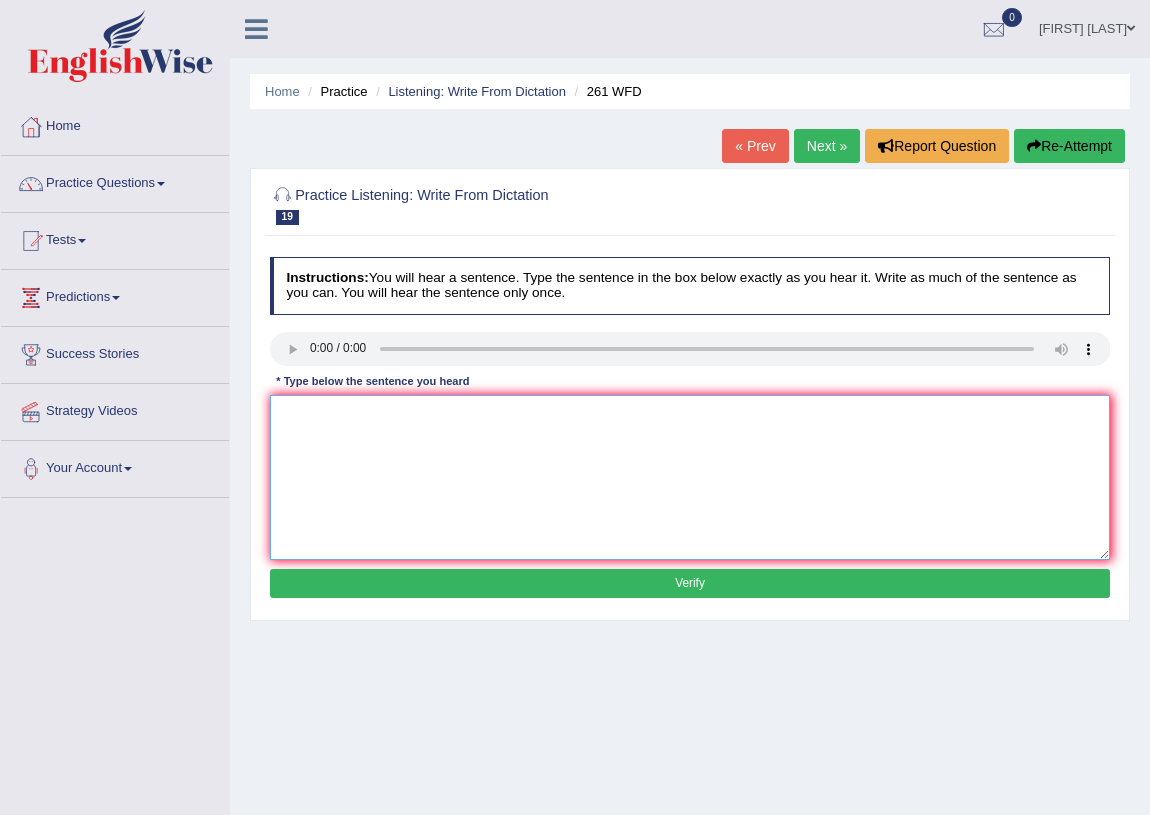 click at bounding box center [690, 477] 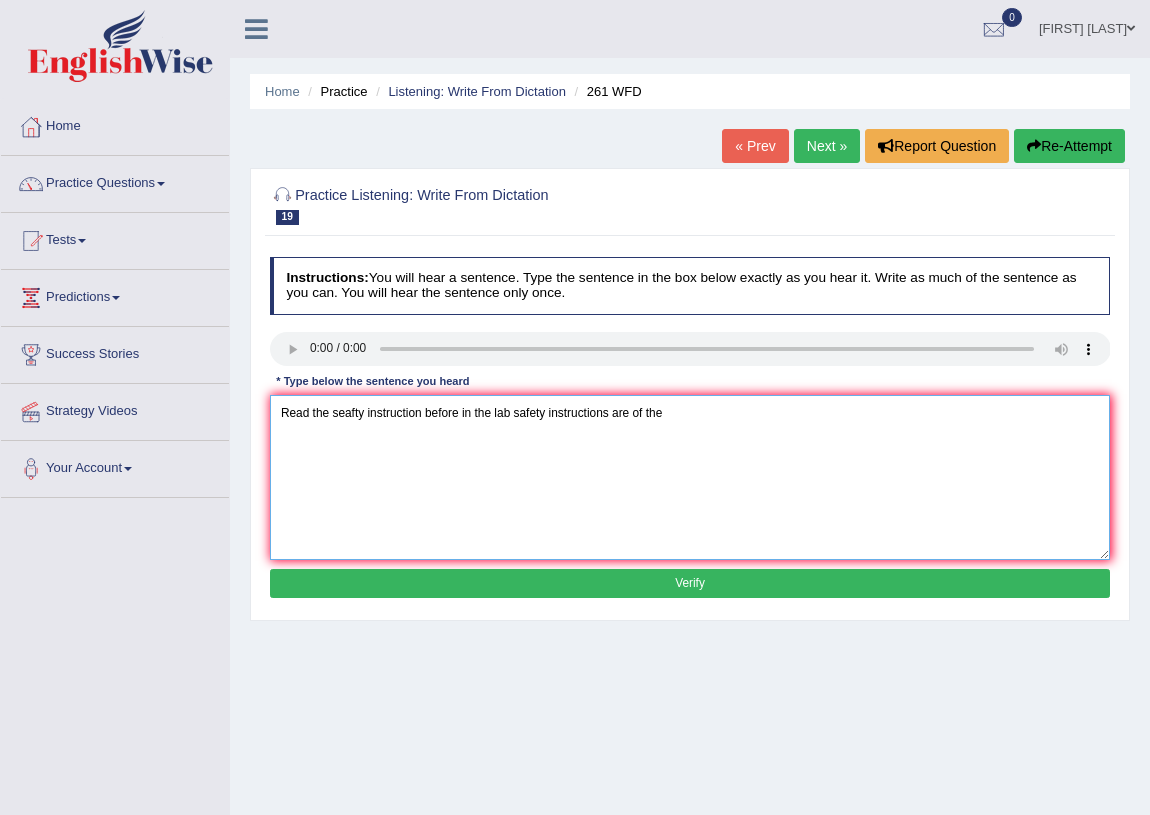 type on "Read the seafty instruction before in the lab safety instructions are of the" 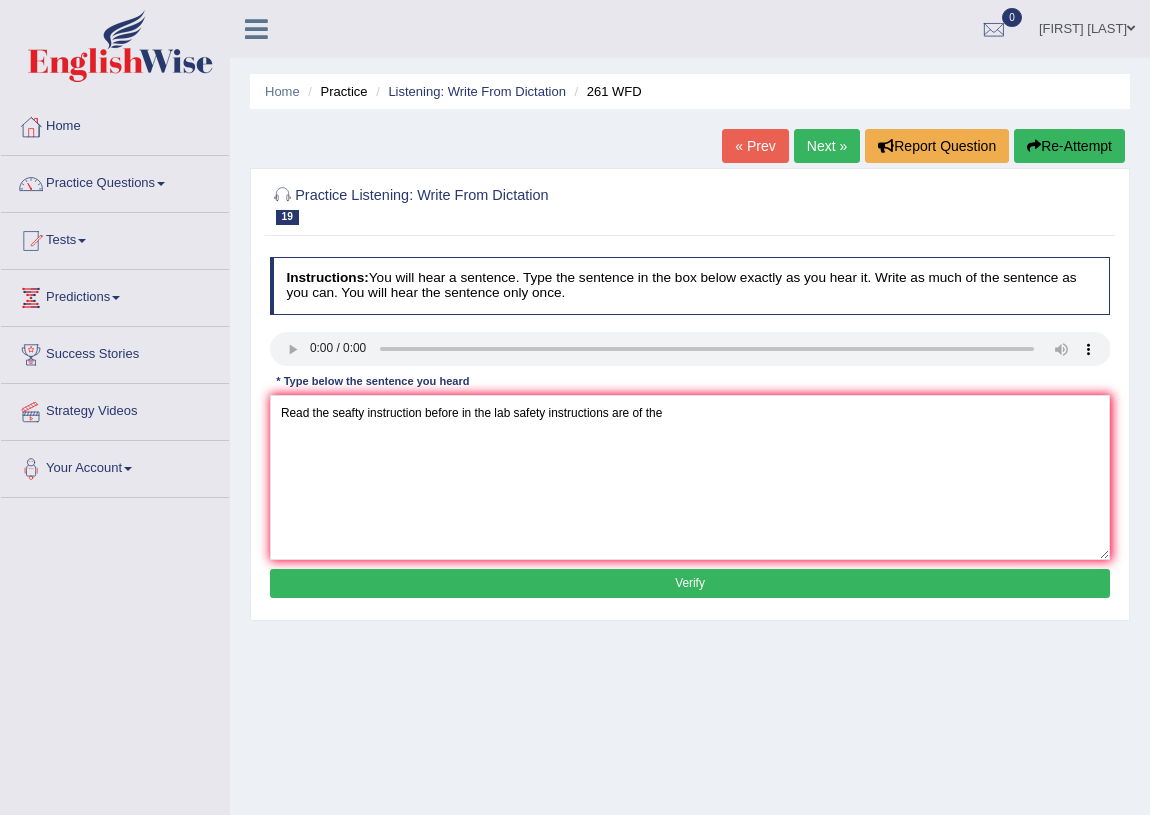 click on "Verify" at bounding box center (690, 583) 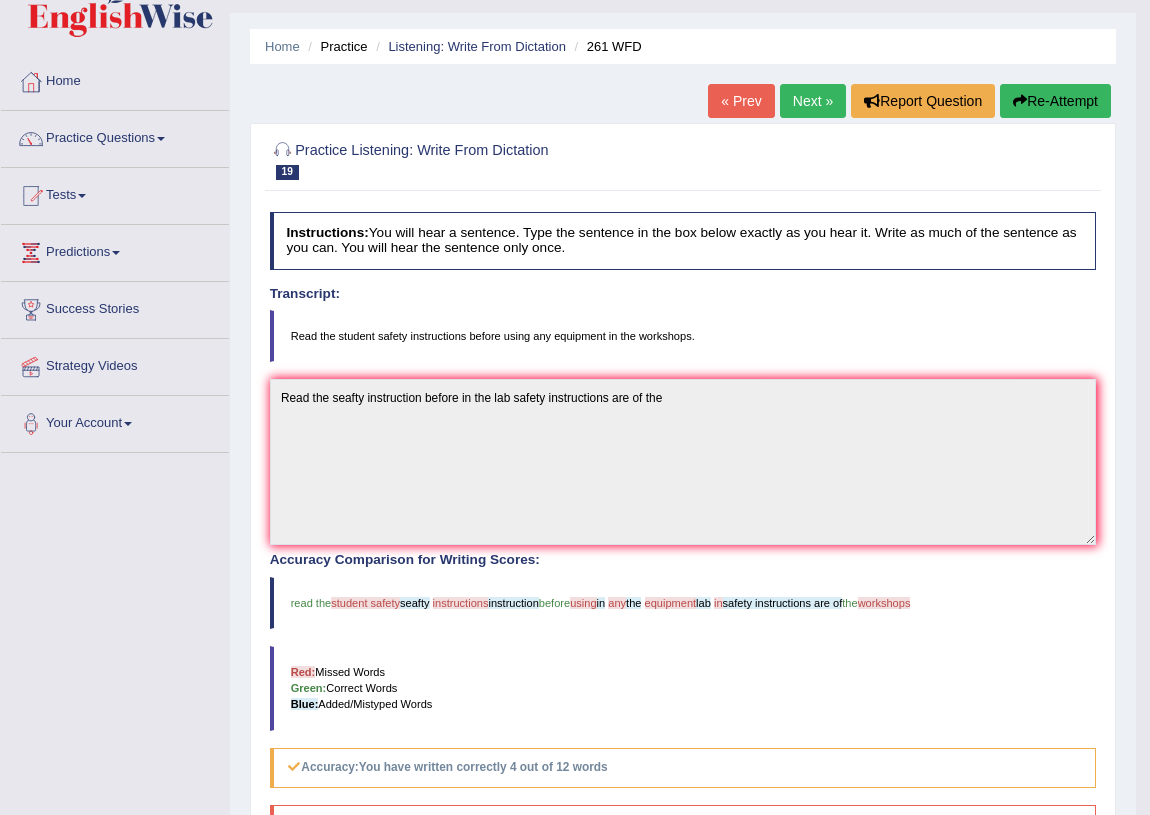 scroll, scrollTop: 0, scrollLeft: 0, axis: both 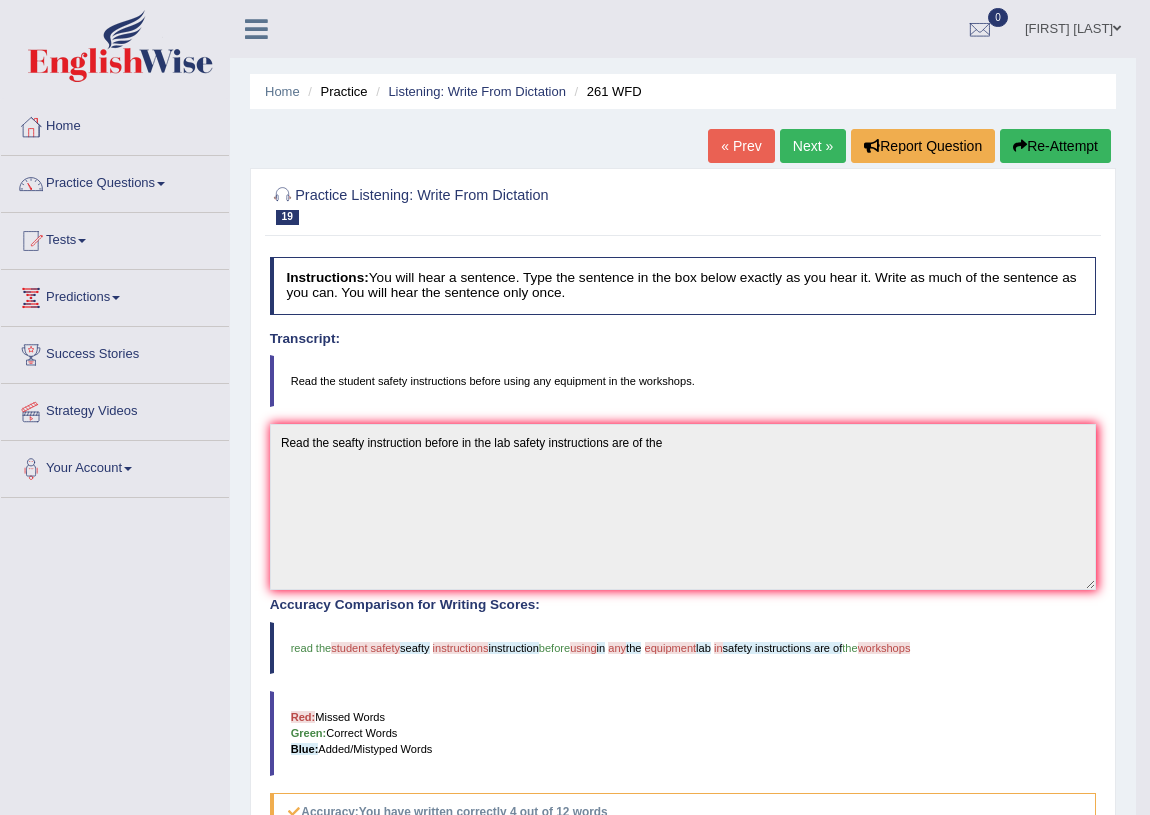 click on "Next »" at bounding box center [813, 146] 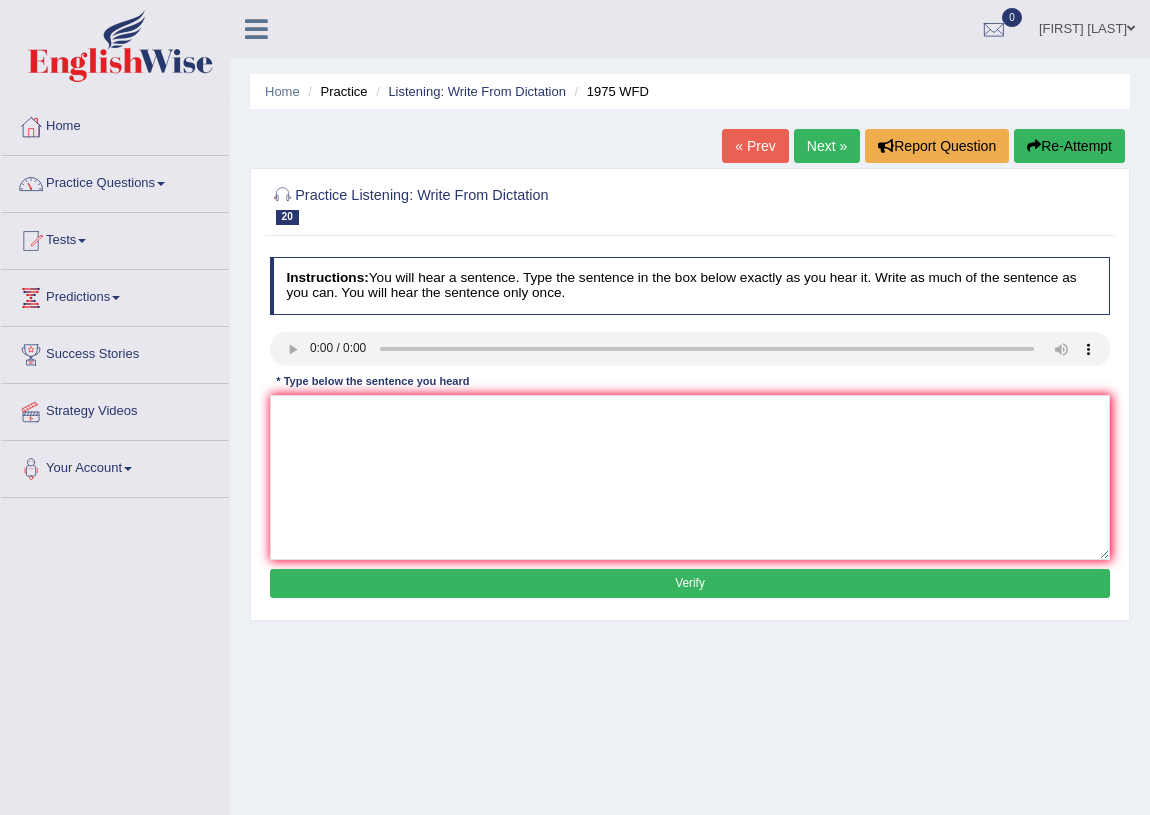 scroll, scrollTop: 0, scrollLeft: 0, axis: both 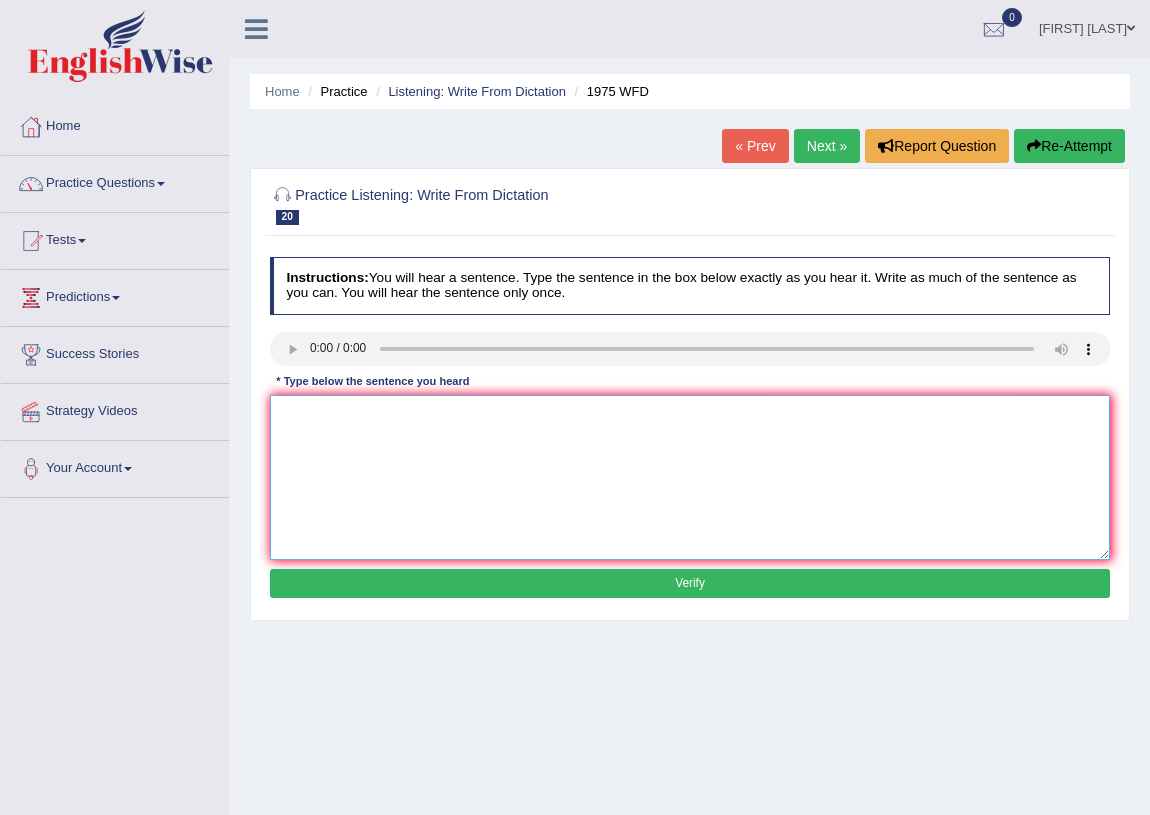 click at bounding box center (690, 477) 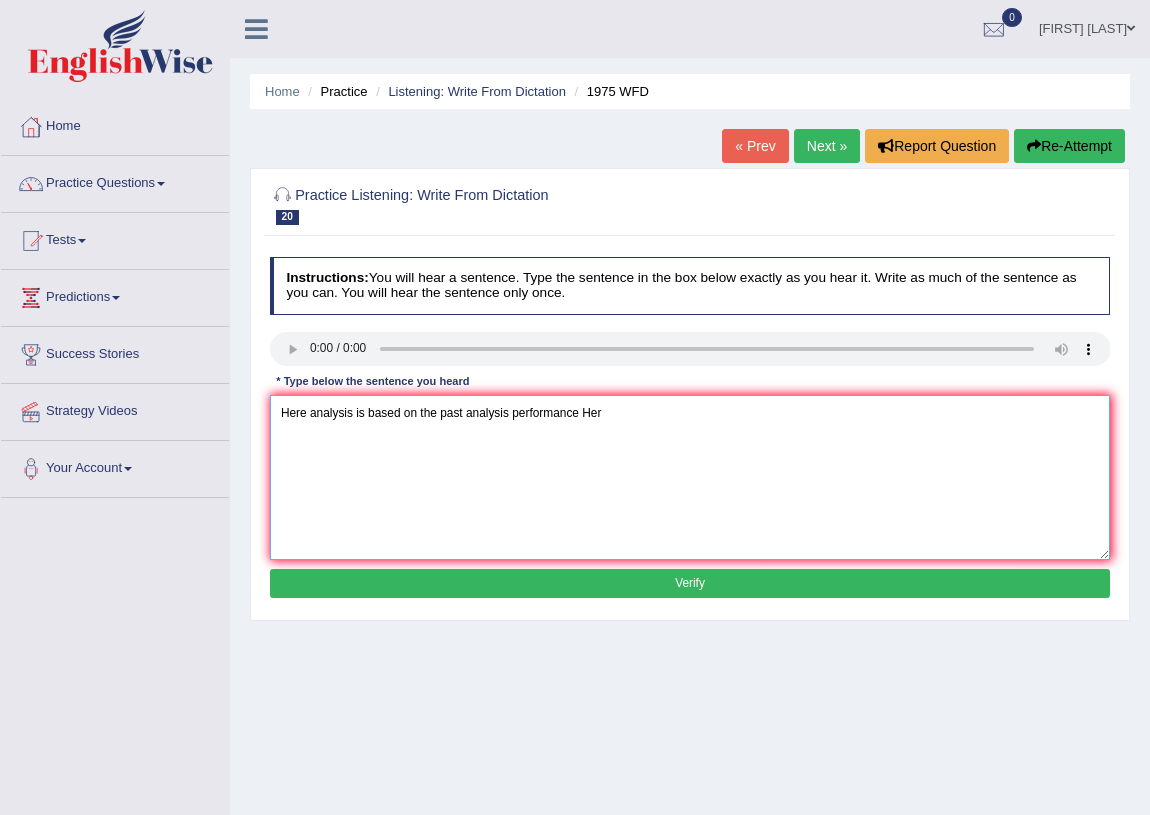 type on "Here analysis is based on the past analysis performance Her" 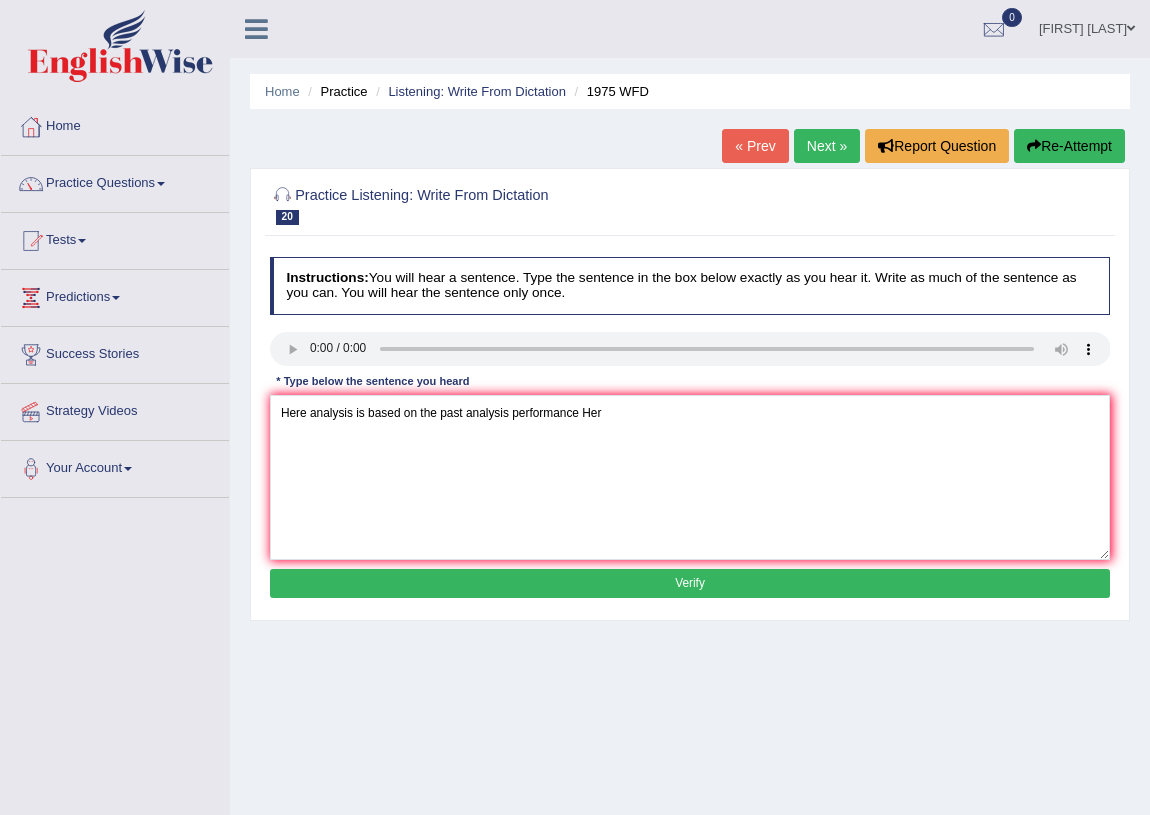 click on "Verify" at bounding box center [690, 583] 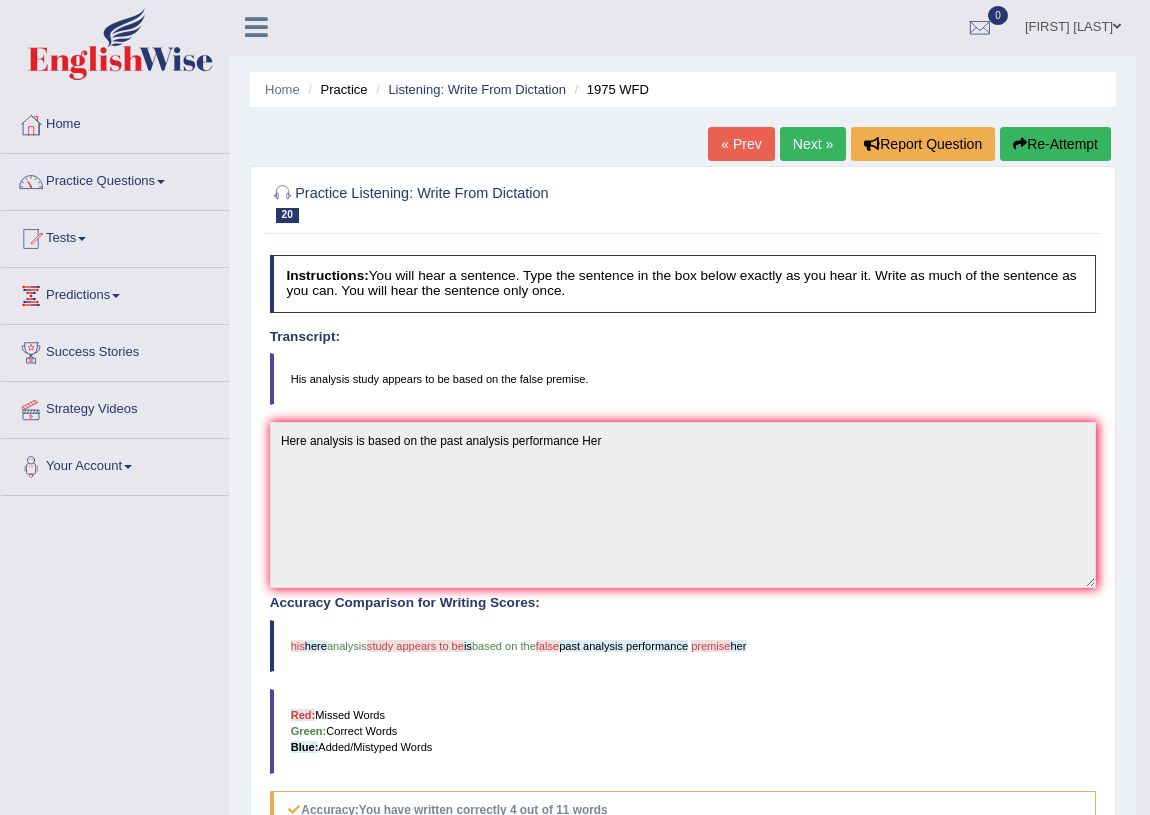 scroll, scrollTop: 0, scrollLeft: 0, axis: both 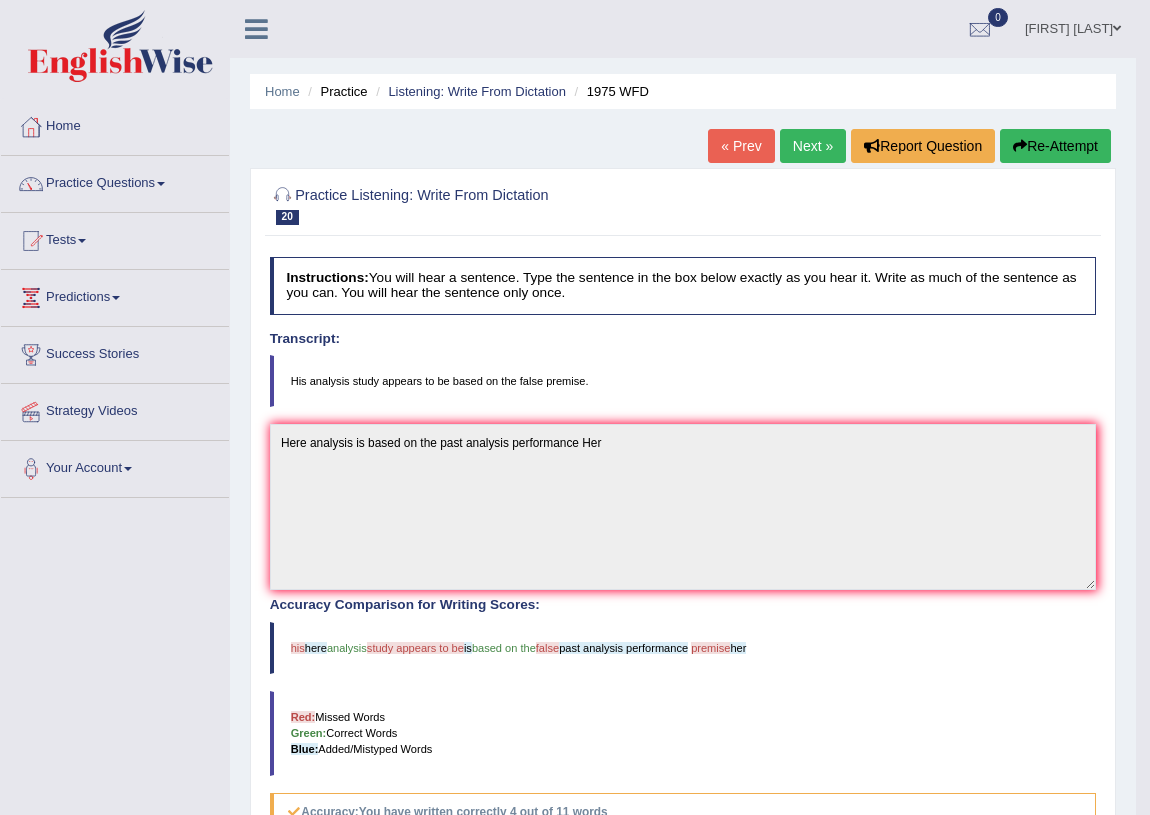 click on "Next »" at bounding box center (813, 146) 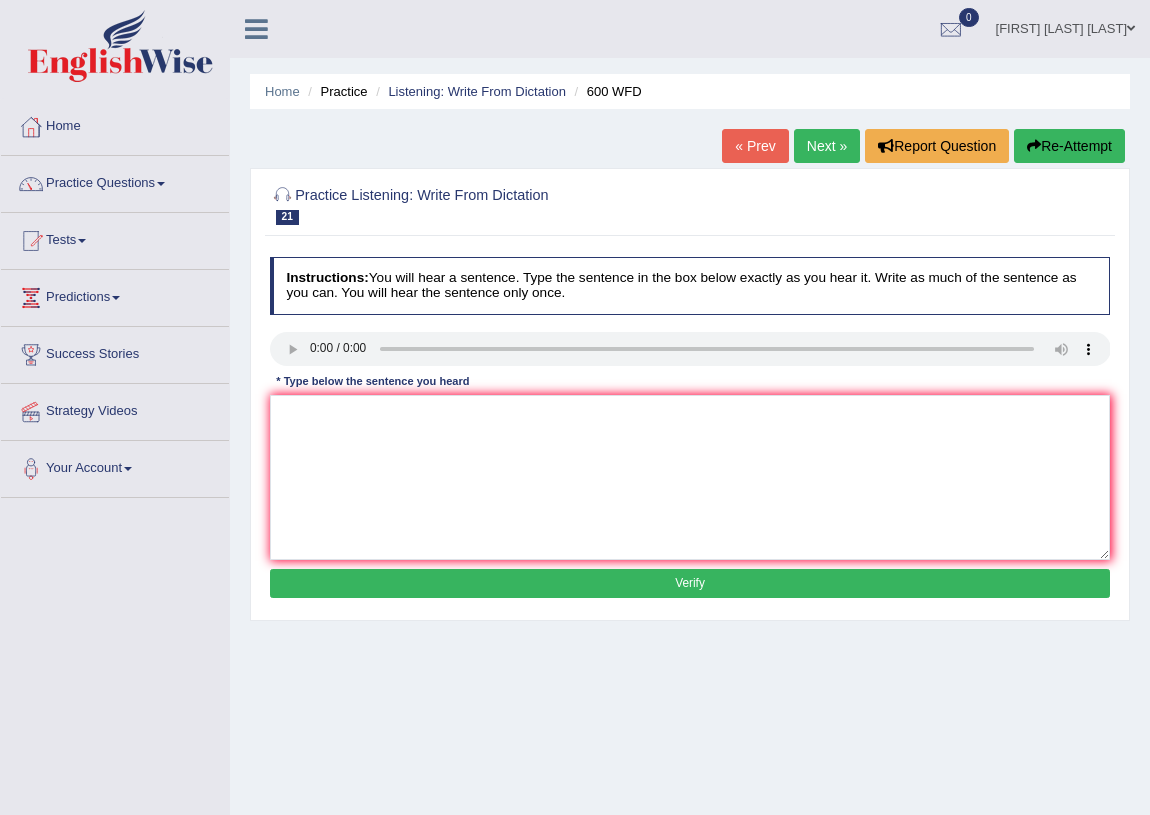 scroll, scrollTop: 0, scrollLeft: 0, axis: both 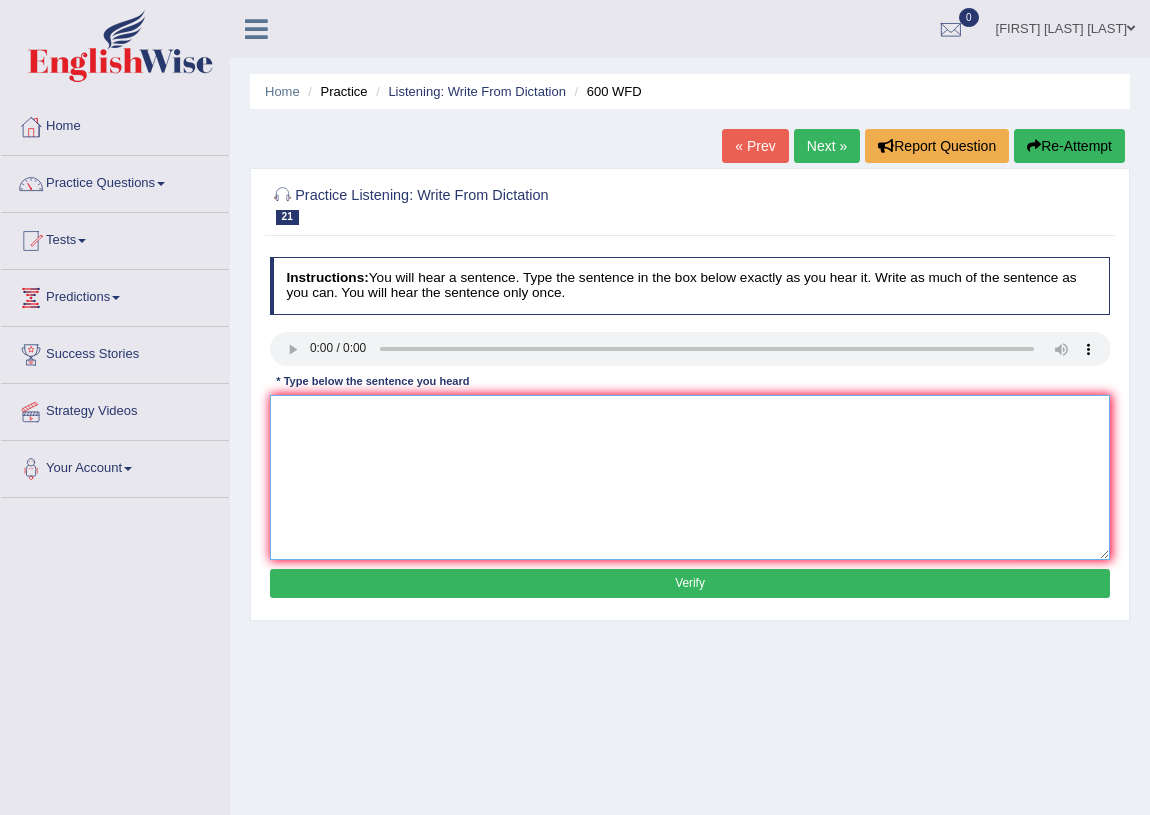click at bounding box center (690, 477) 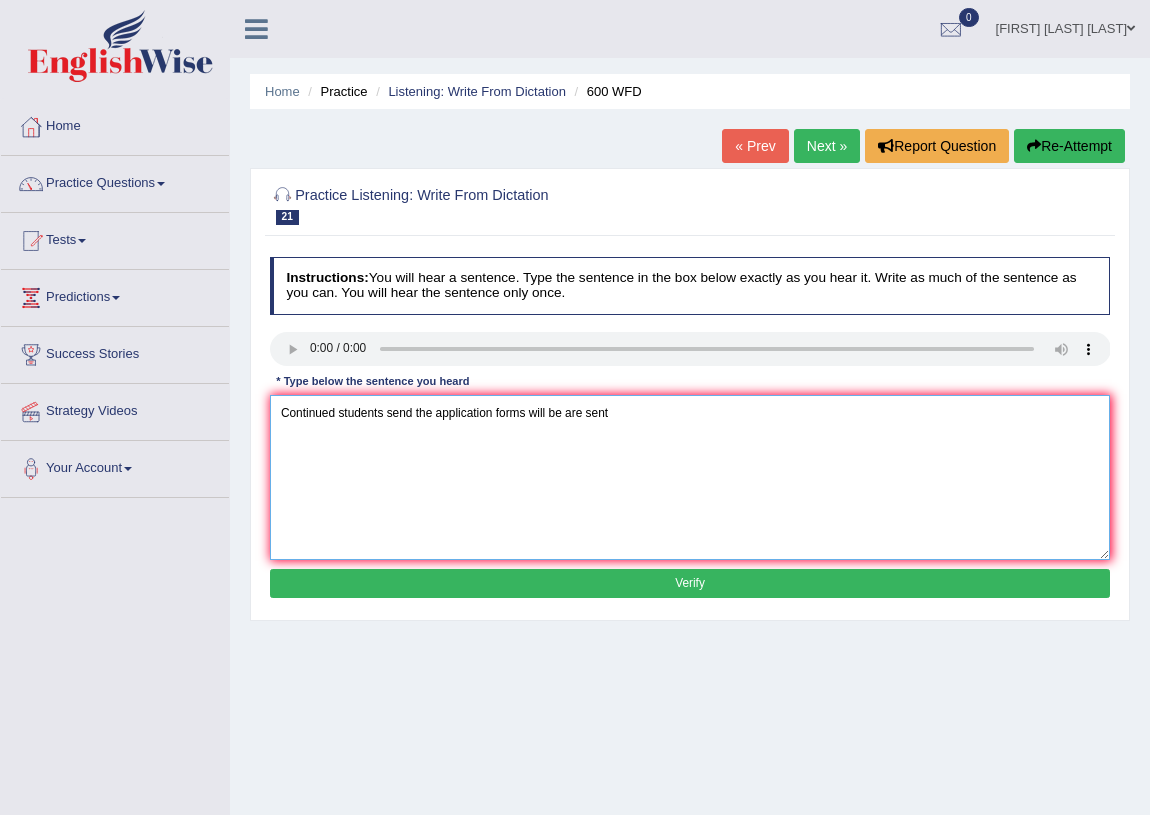 type on "Continued students send the application forms will be are sent" 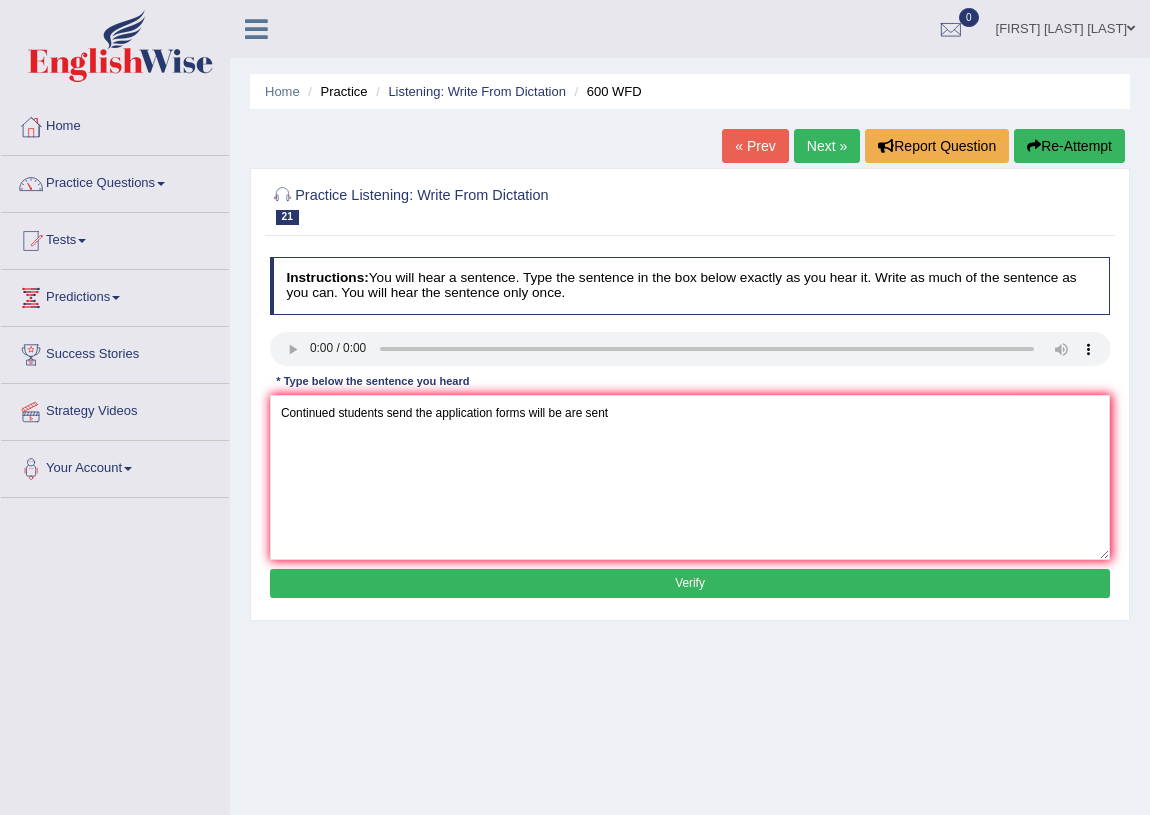 click on "Verify" at bounding box center [690, 583] 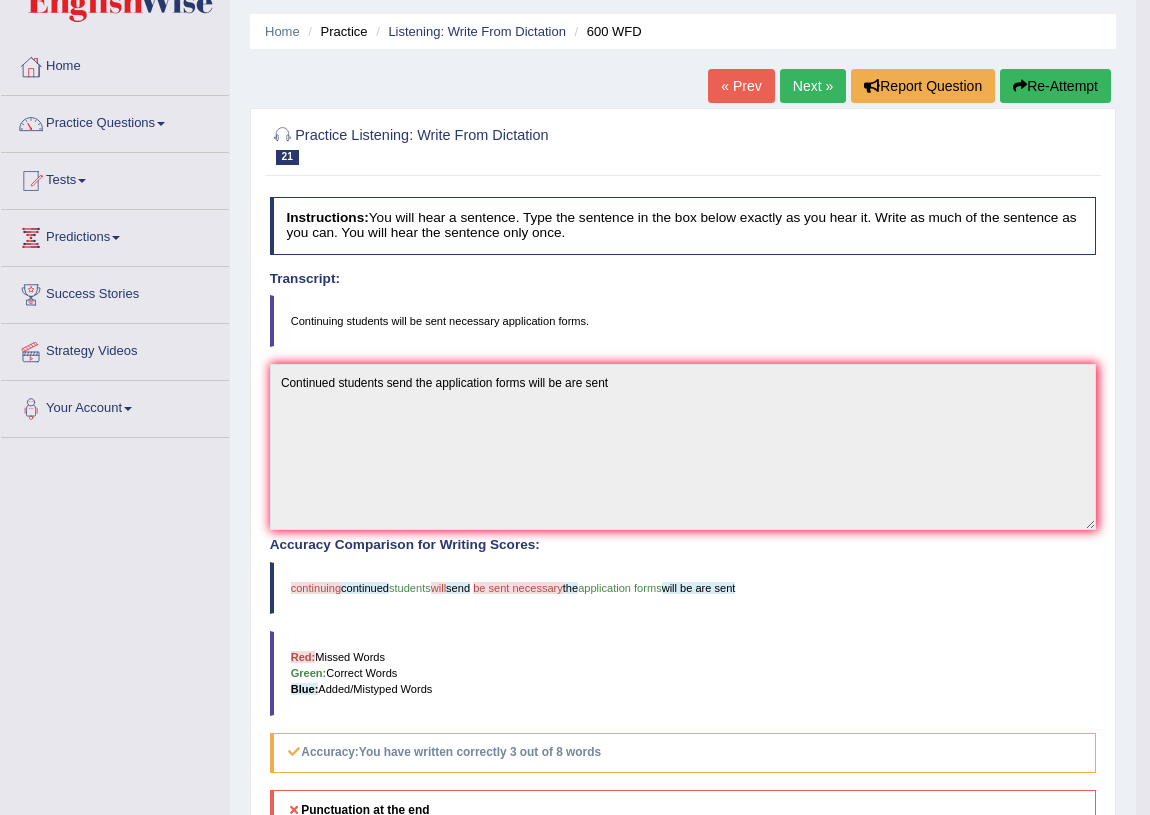scroll, scrollTop: 0, scrollLeft: 0, axis: both 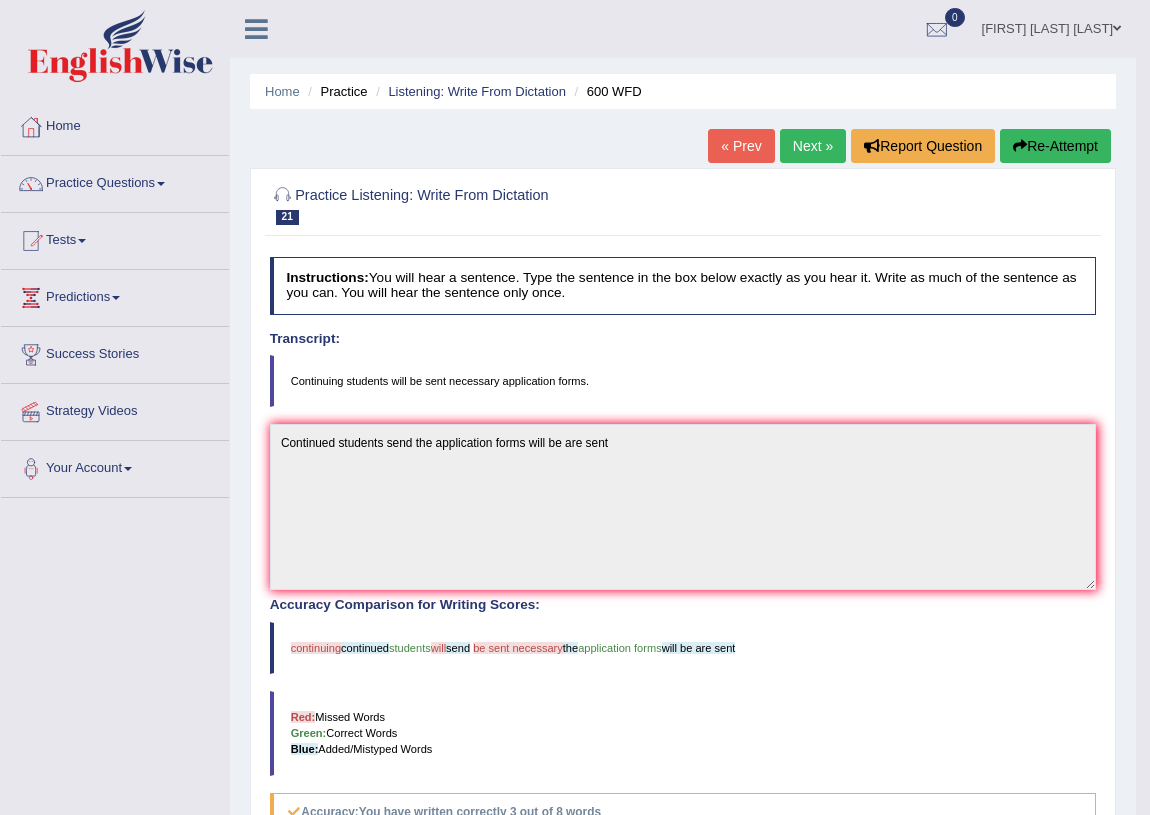 click on "Next »" at bounding box center (813, 146) 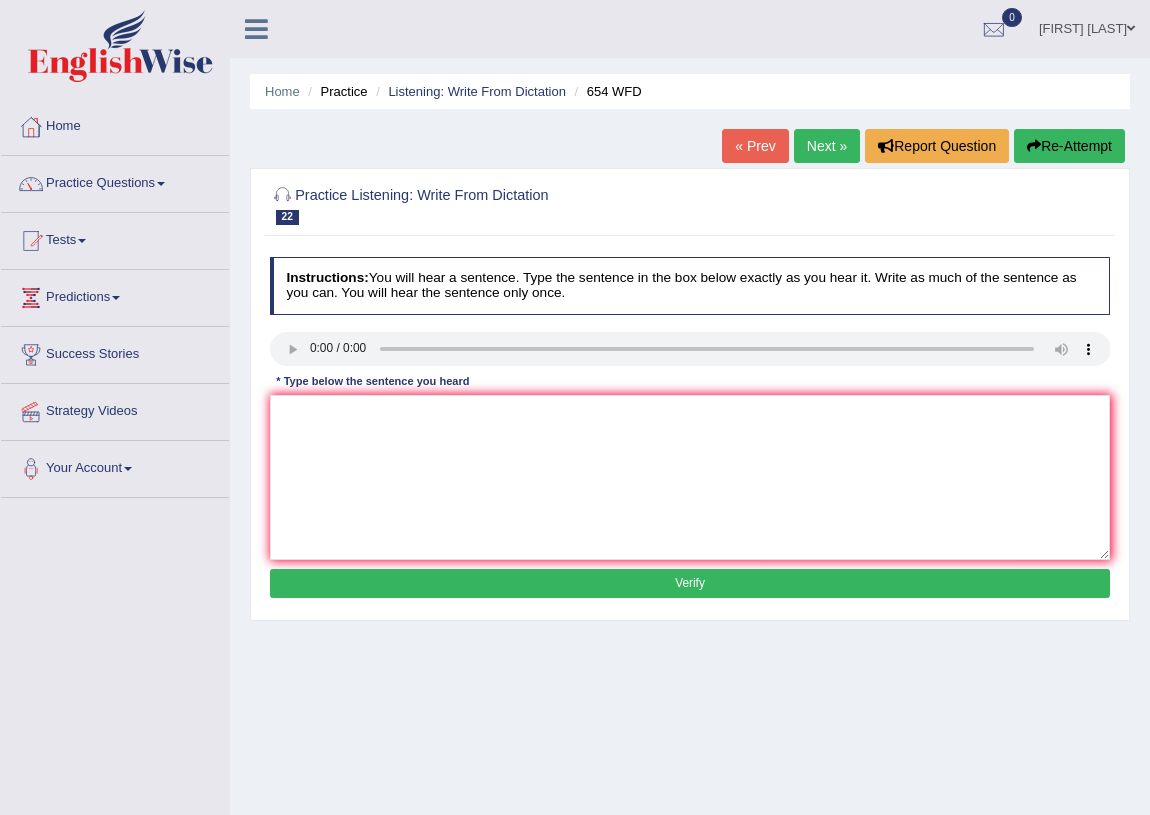 scroll, scrollTop: 0, scrollLeft: 0, axis: both 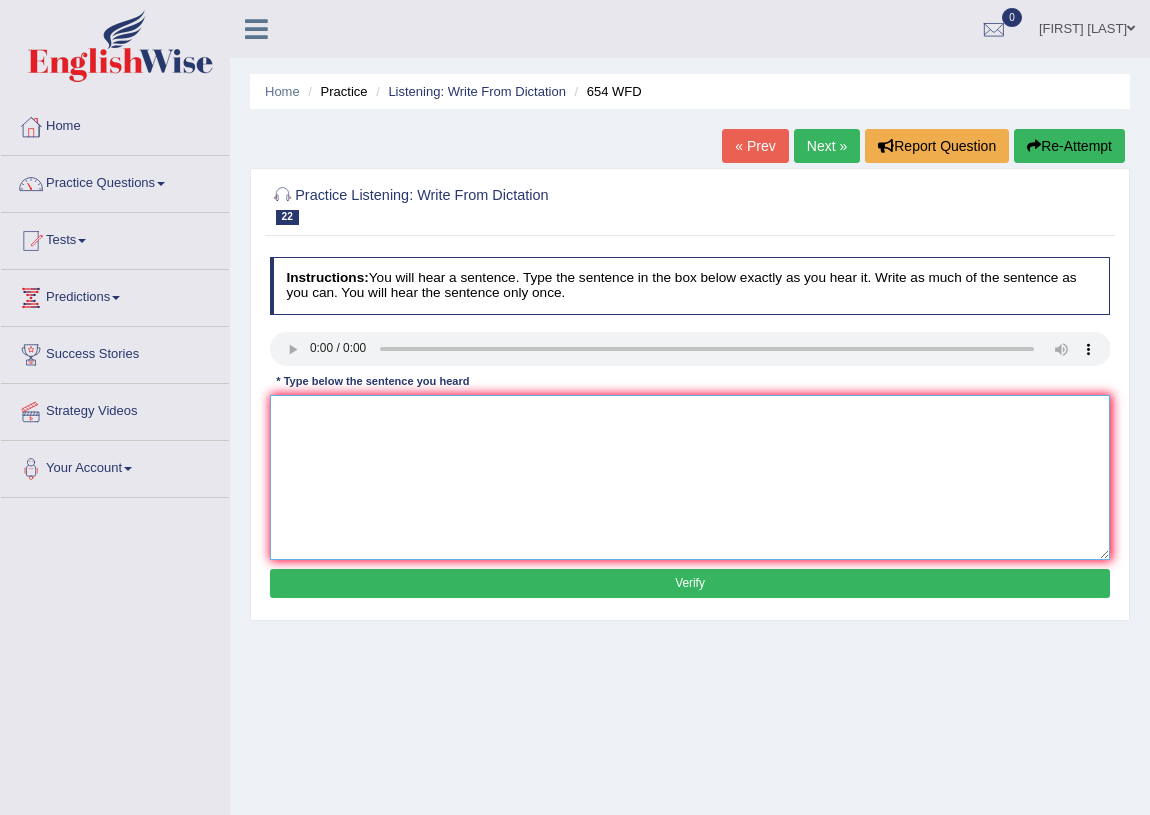 click at bounding box center [690, 477] 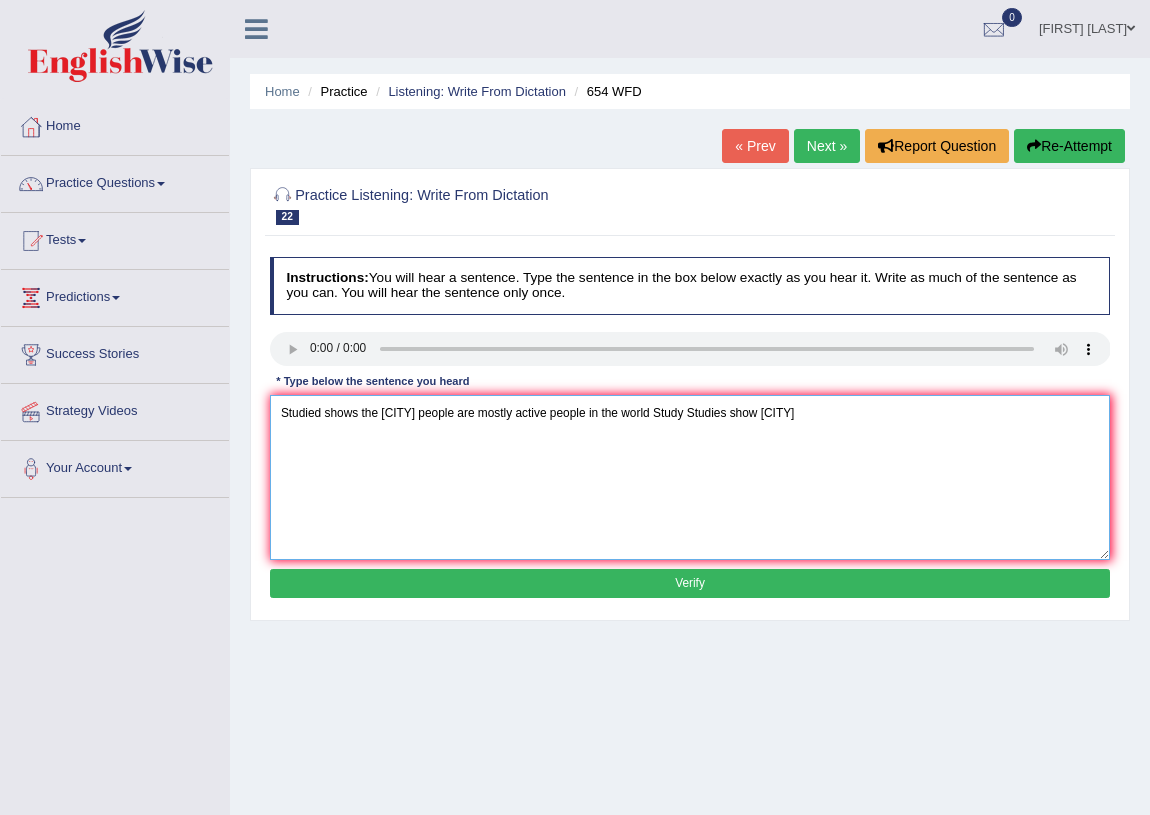 click on "Studied shows the hongkong people are mostly active people in the world Study Studies show Hong Kong" at bounding box center [690, 477] 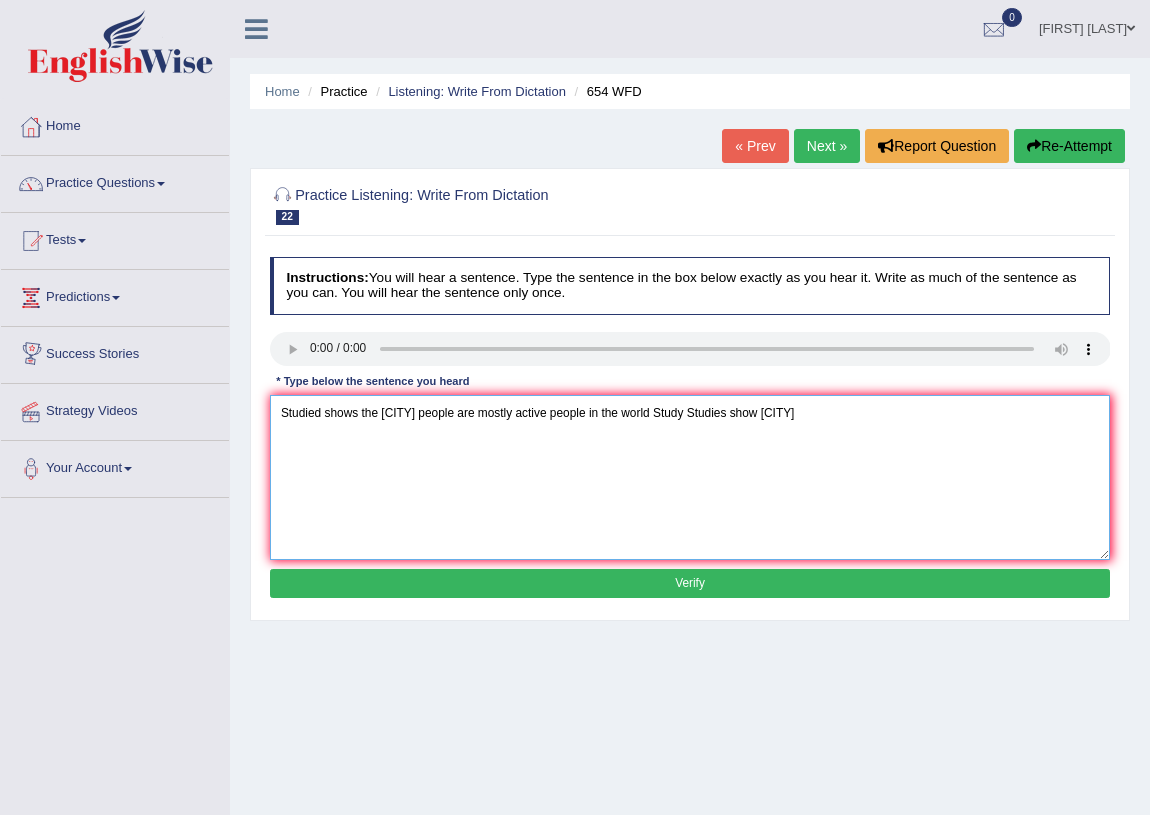 click on "Studied shows the hong kong people are mostly active people in the world Study Studies show Hong Kong" at bounding box center (690, 477) 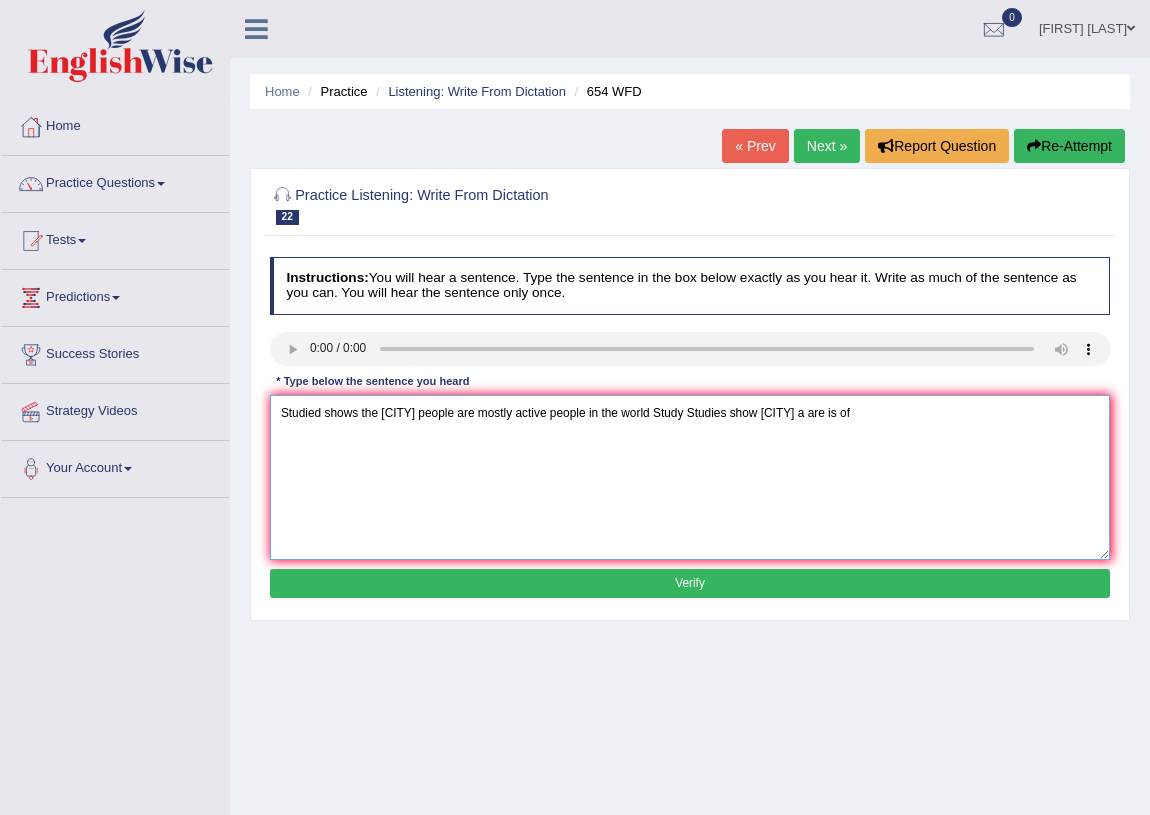 type on "Studied shows the hong kong people are mostly active people in the world Study Studies show Hong Kong a are is of" 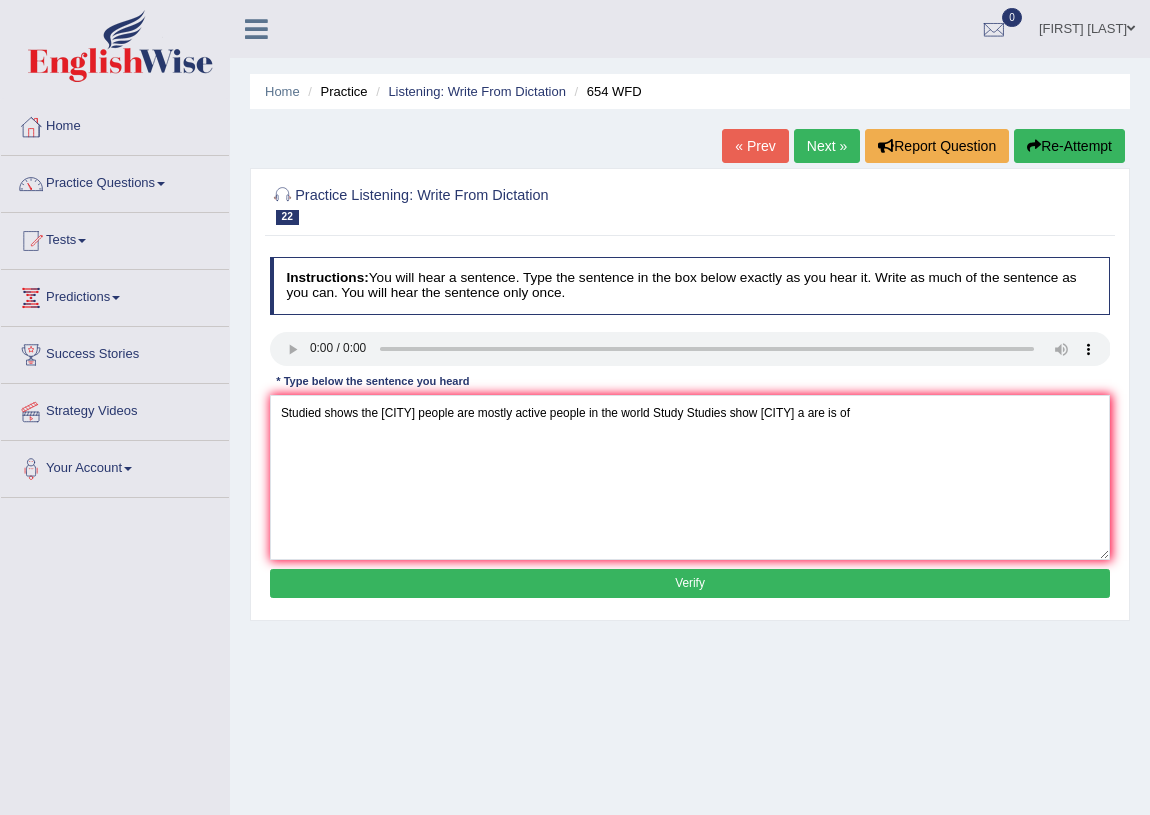 click on "Verify" at bounding box center [690, 583] 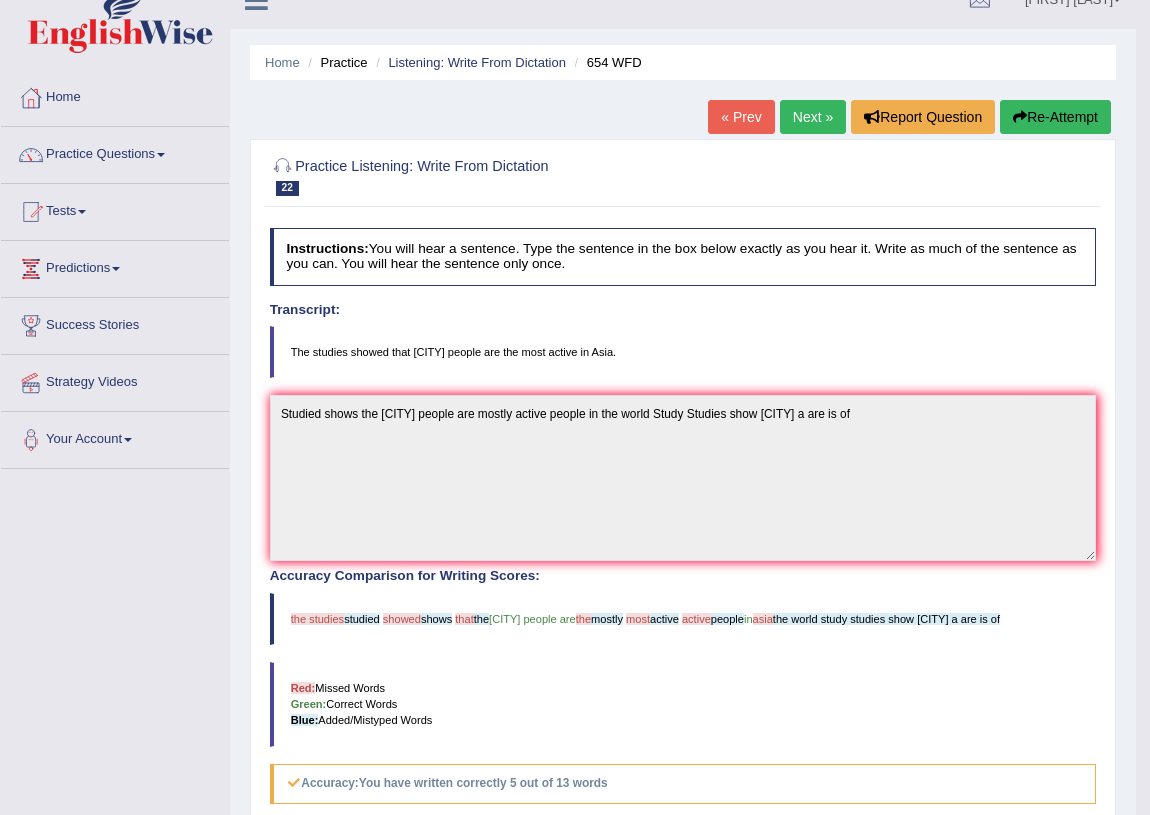 scroll, scrollTop: 0, scrollLeft: 0, axis: both 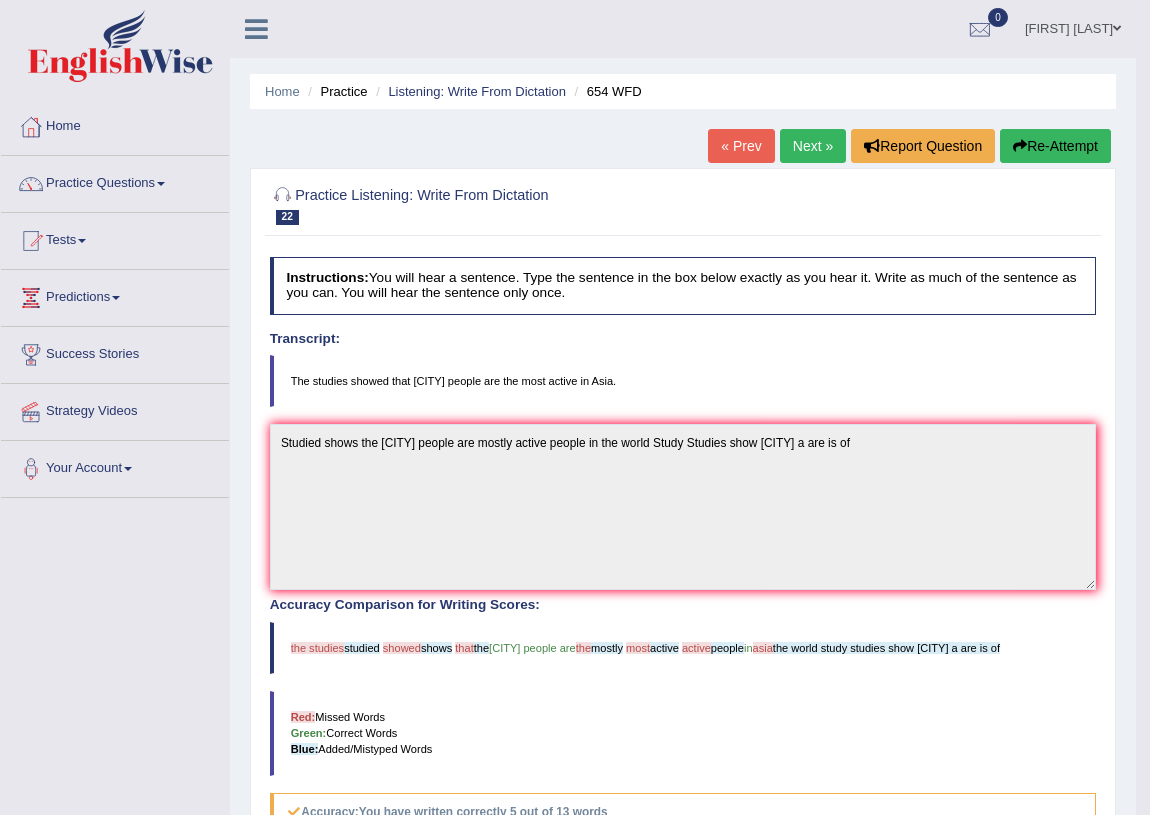 click on "Next »" at bounding box center [813, 146] 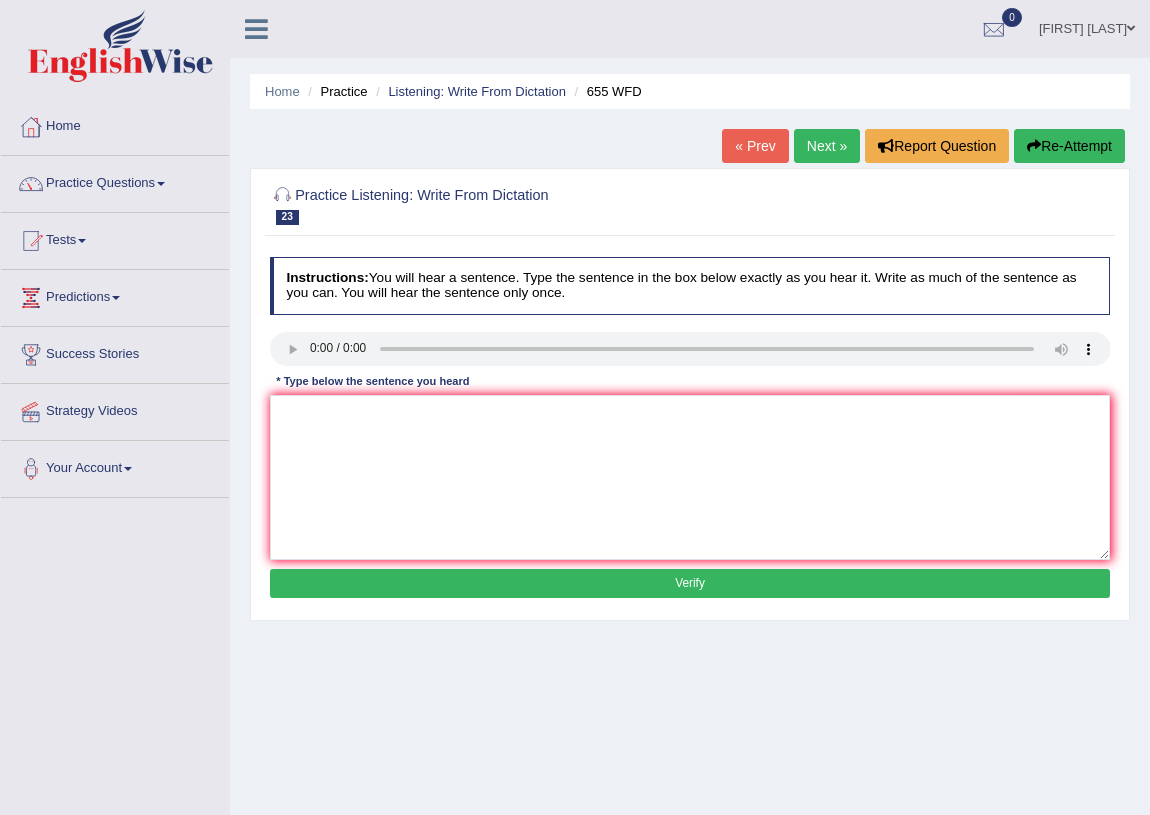 scroll, scrollTop: 0, scrollLeft: 0, axis: both 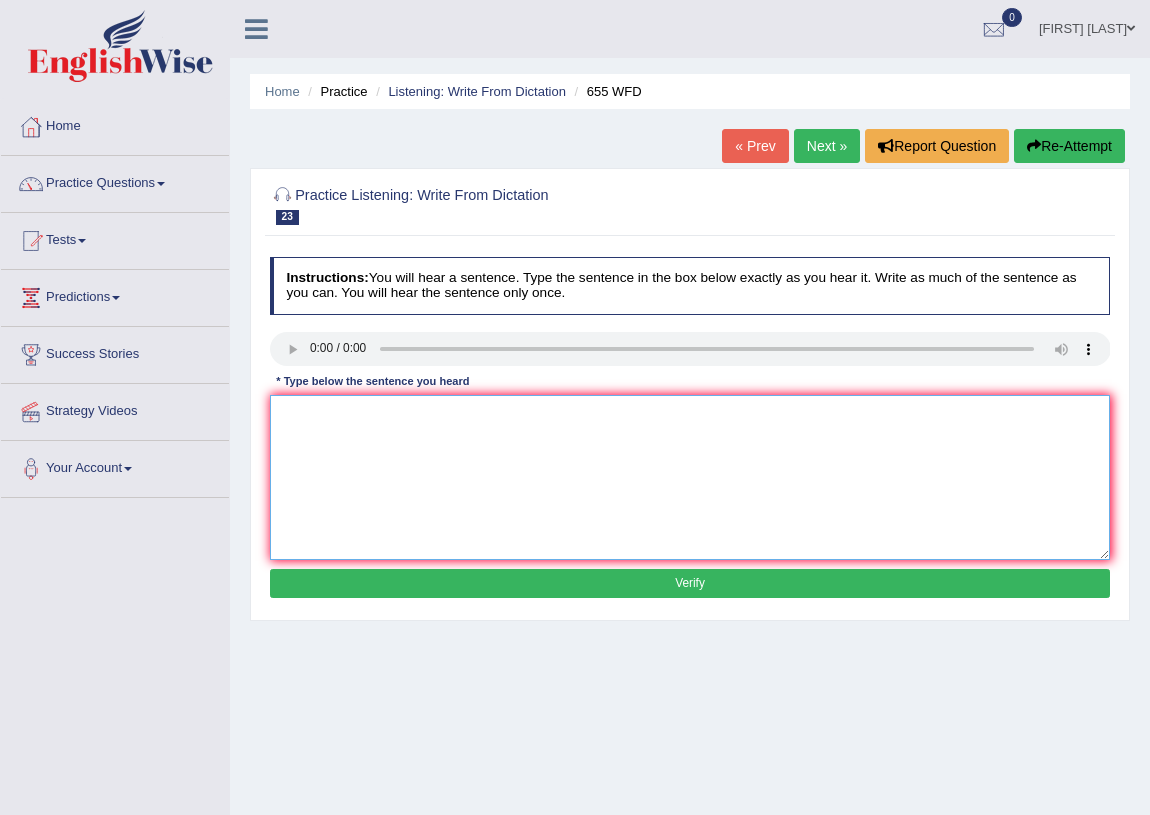 click at bounding box center [690, 477] 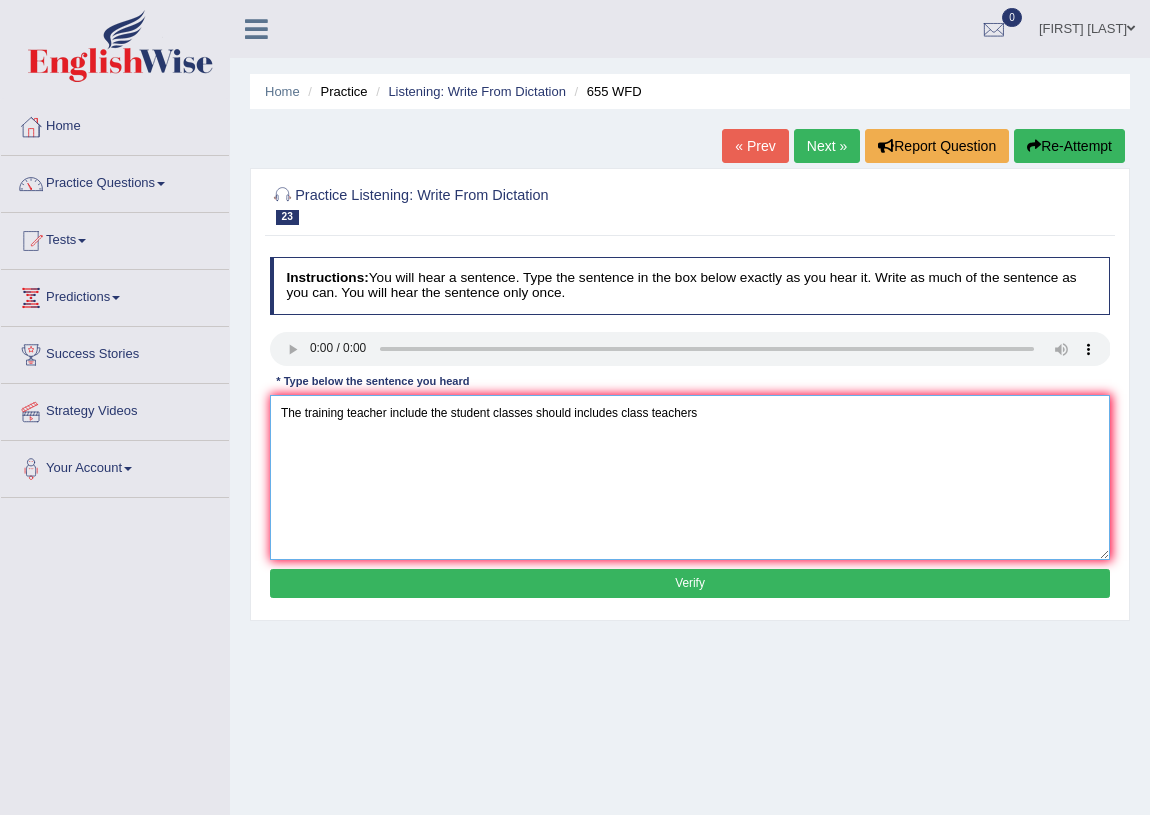 type on "The training teacher include the student classes should includes class teachers" 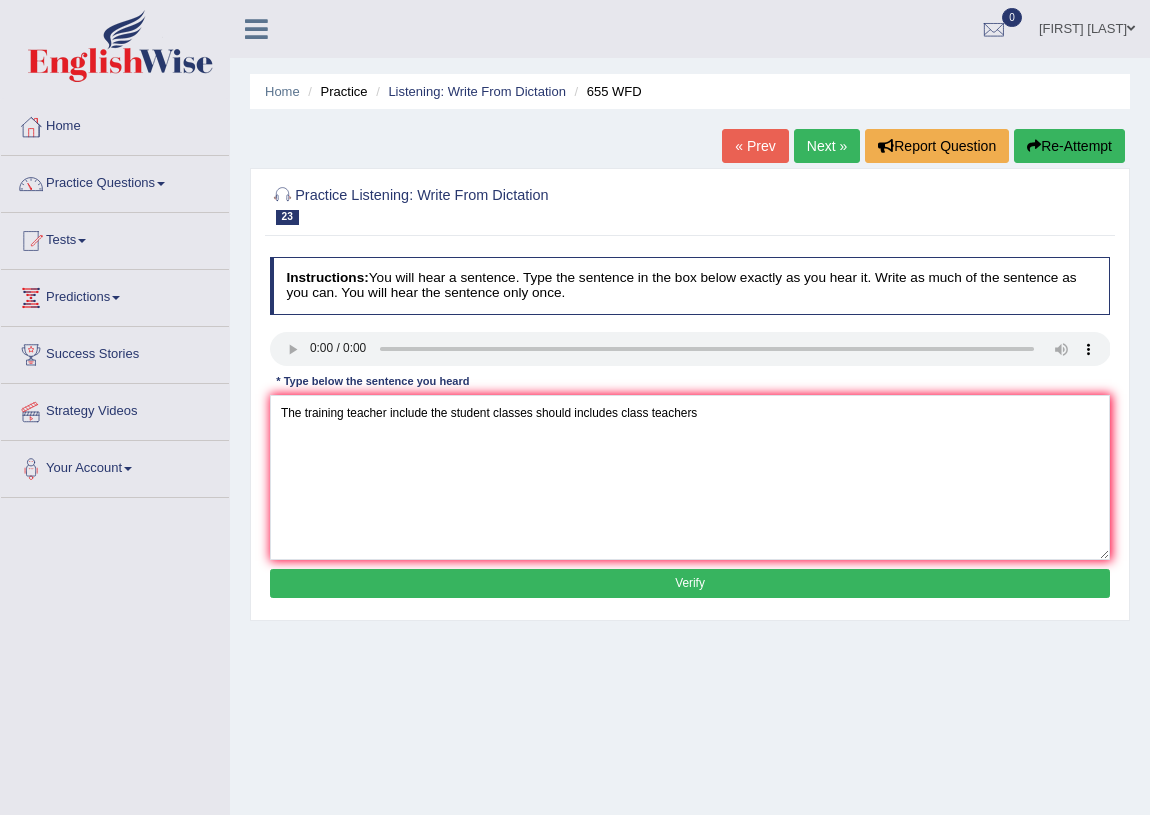 click on "Verify" at bounding box center [690, 583] 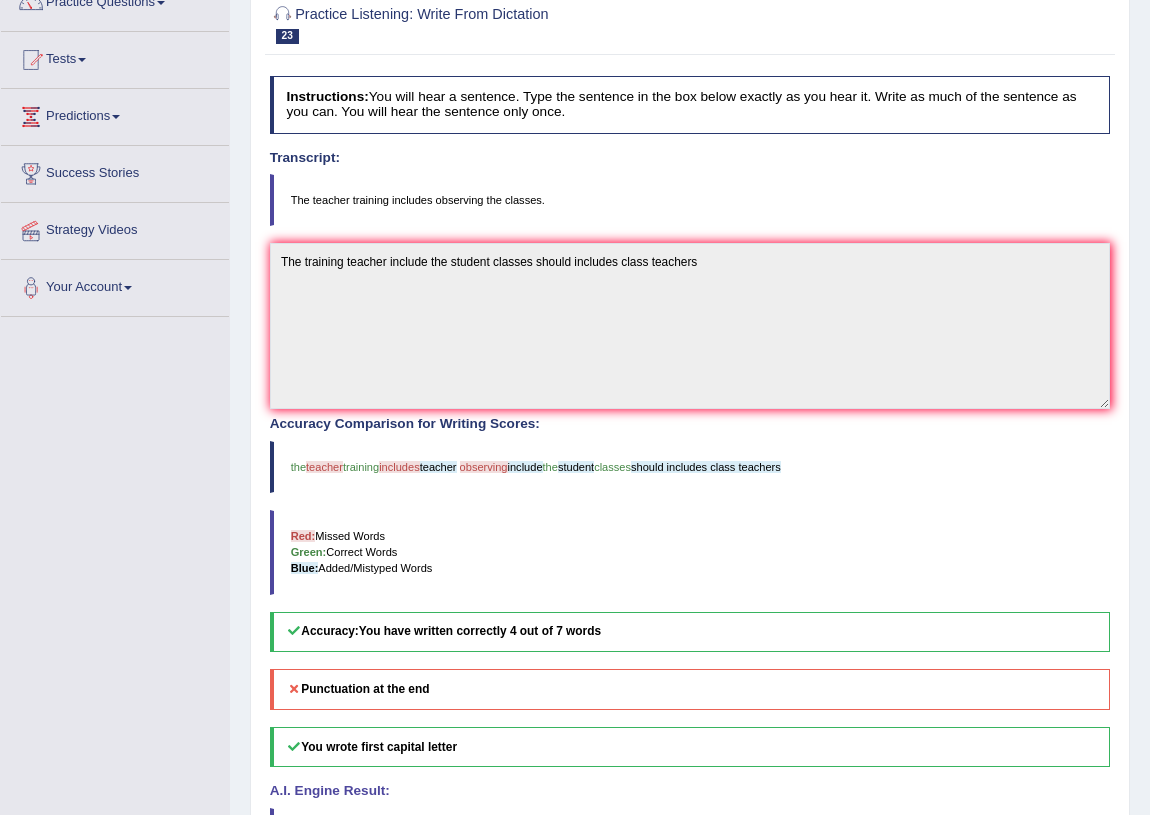 scroll, scrollTop: 90, scrollLeft: 0, axis: vertical 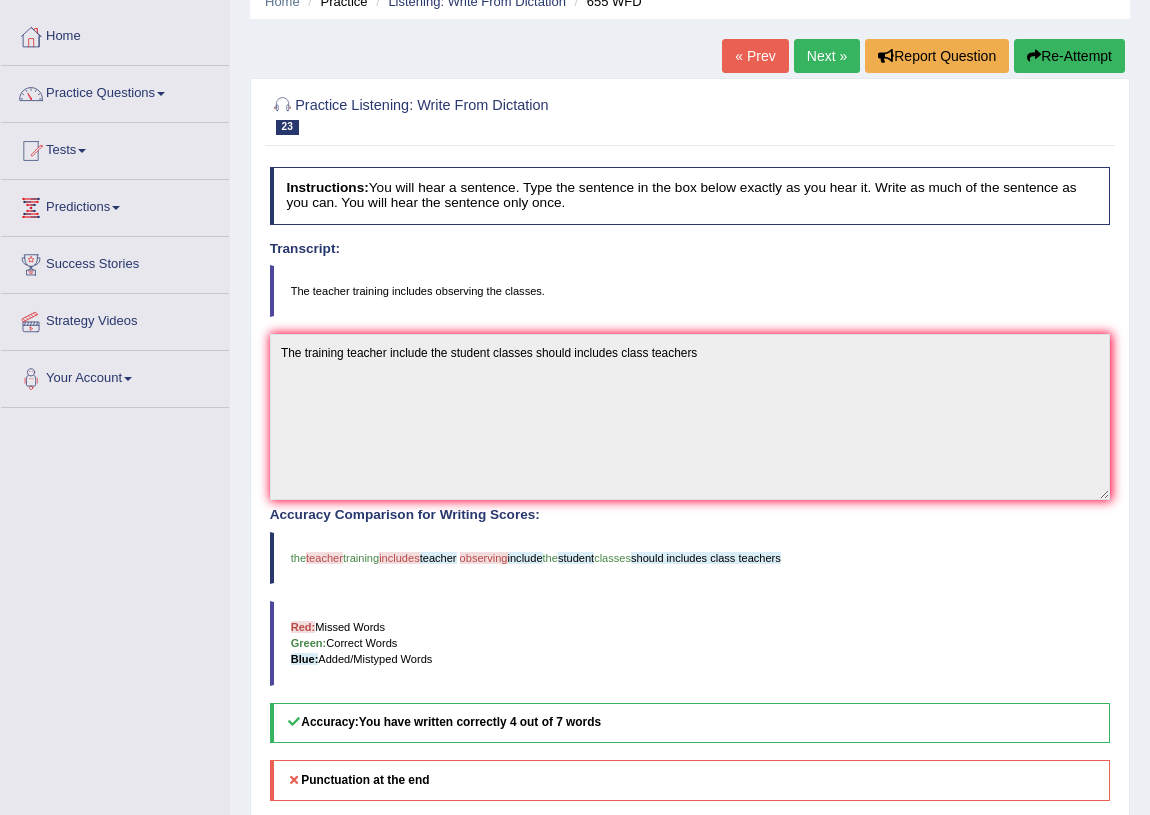 click on "Next »" at bounding box center [827, 56] 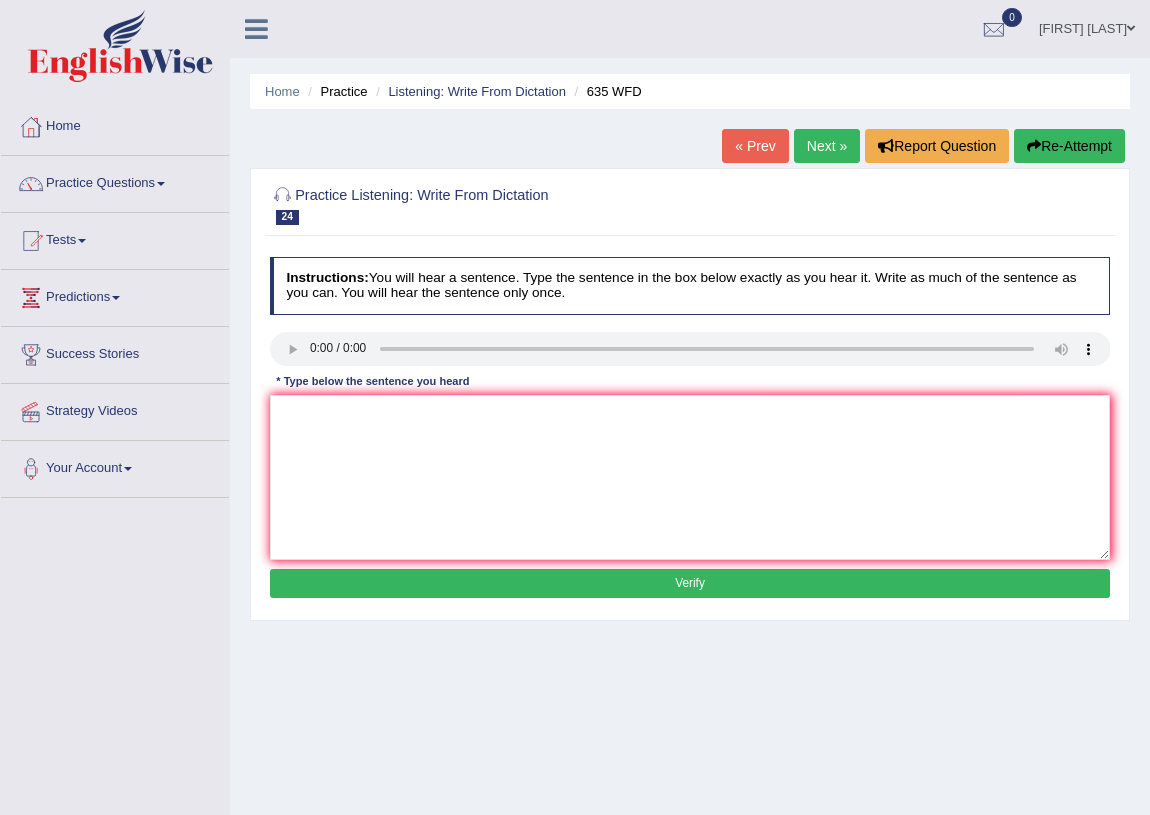 scroll, scrollTop: 0, scrollLeft: 0, axis: both 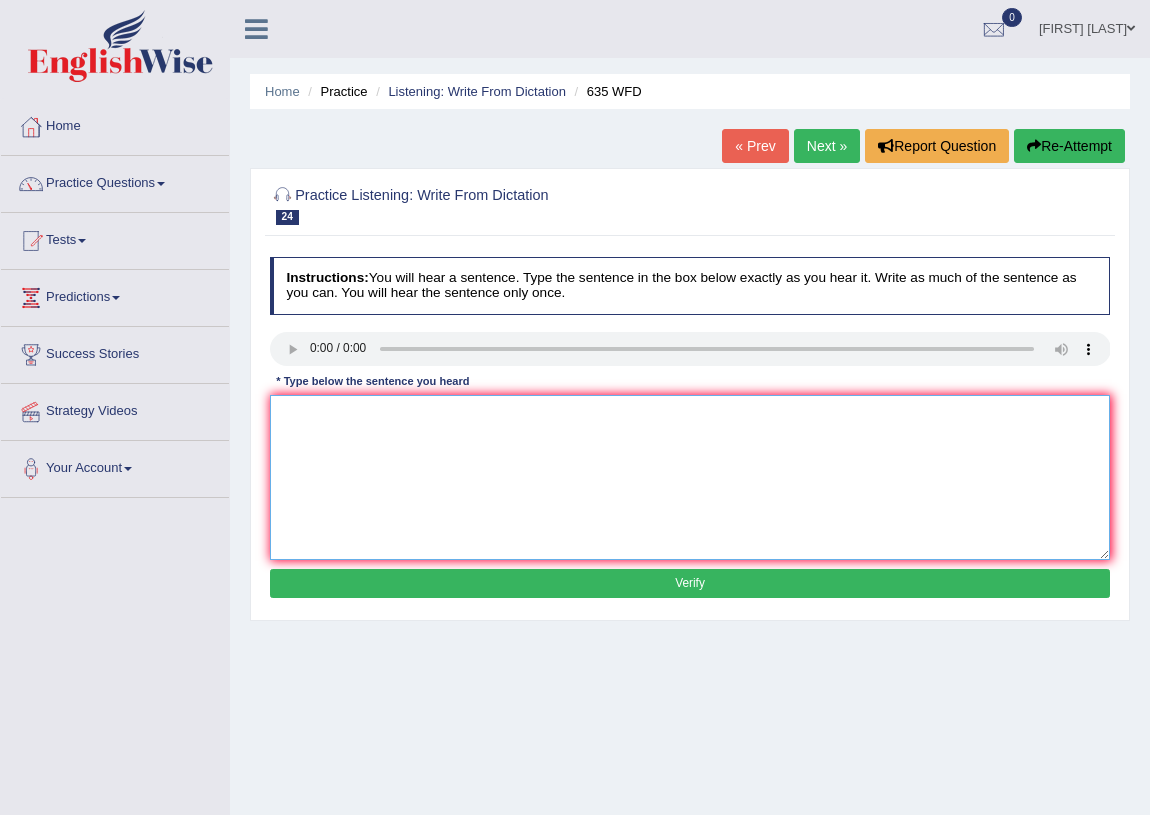click at bounding box center [690, 477] 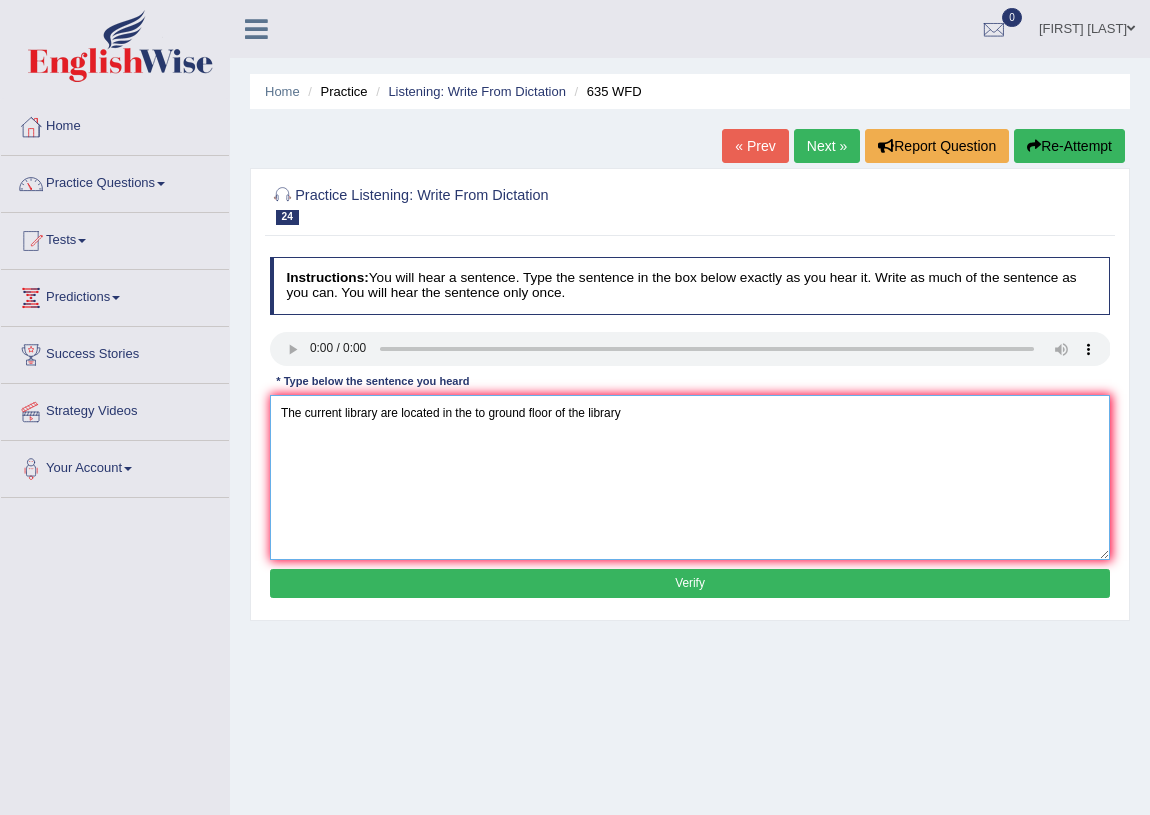 type on "The current library are located in the to ground floor of the library" 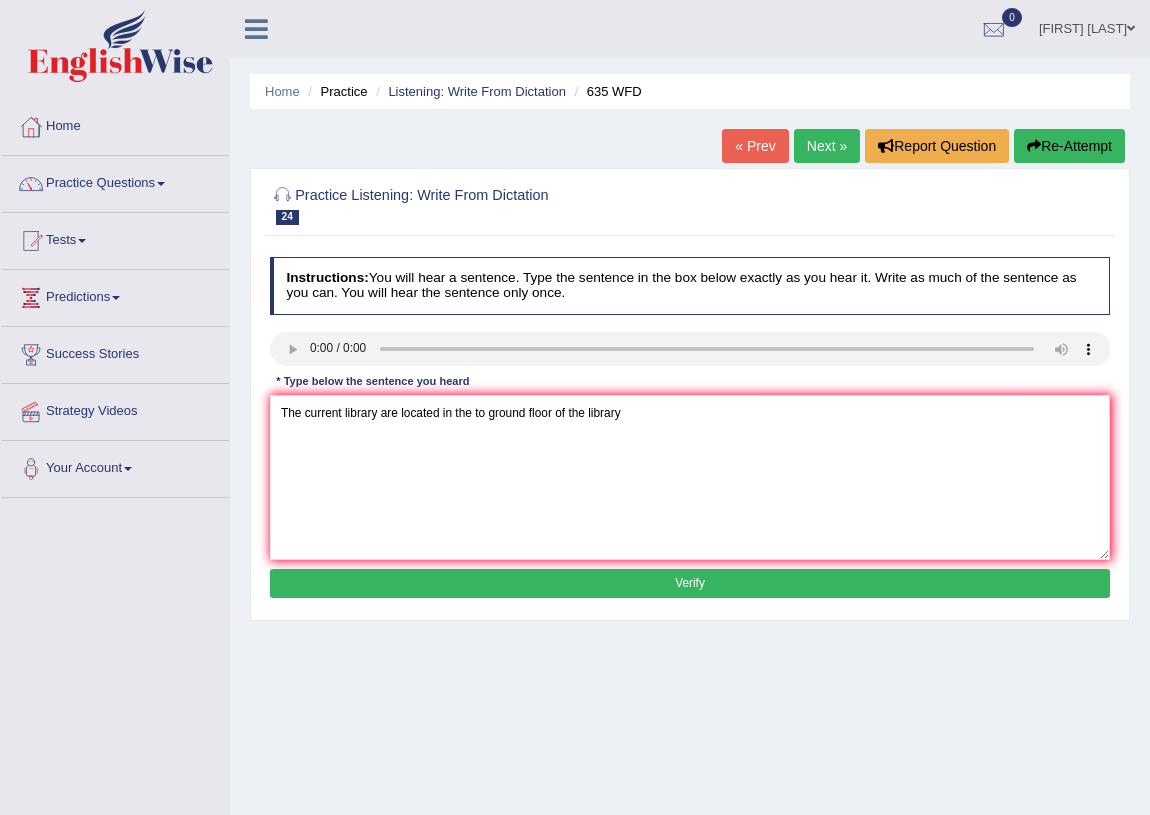 click on "Verify" at bounding box center [690, 583] 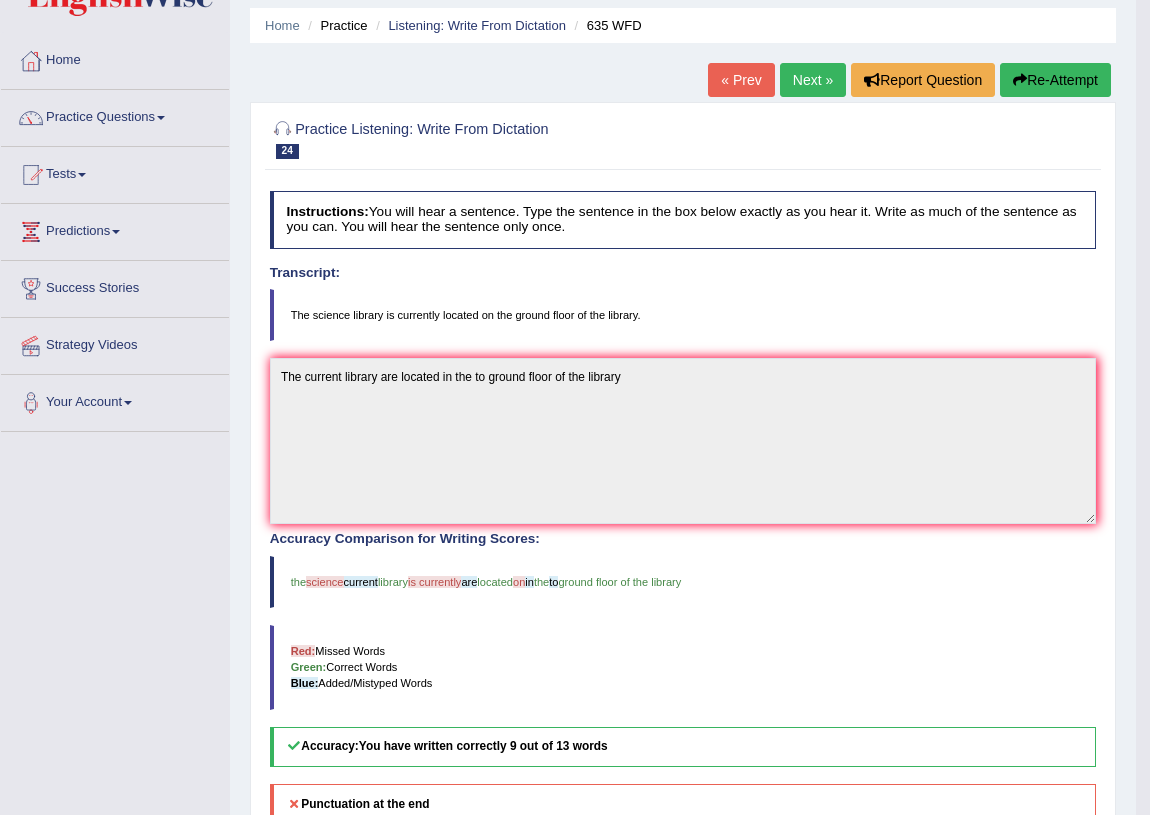 scroll, scrollTop: 0, scrollLeft: 0, axis: both 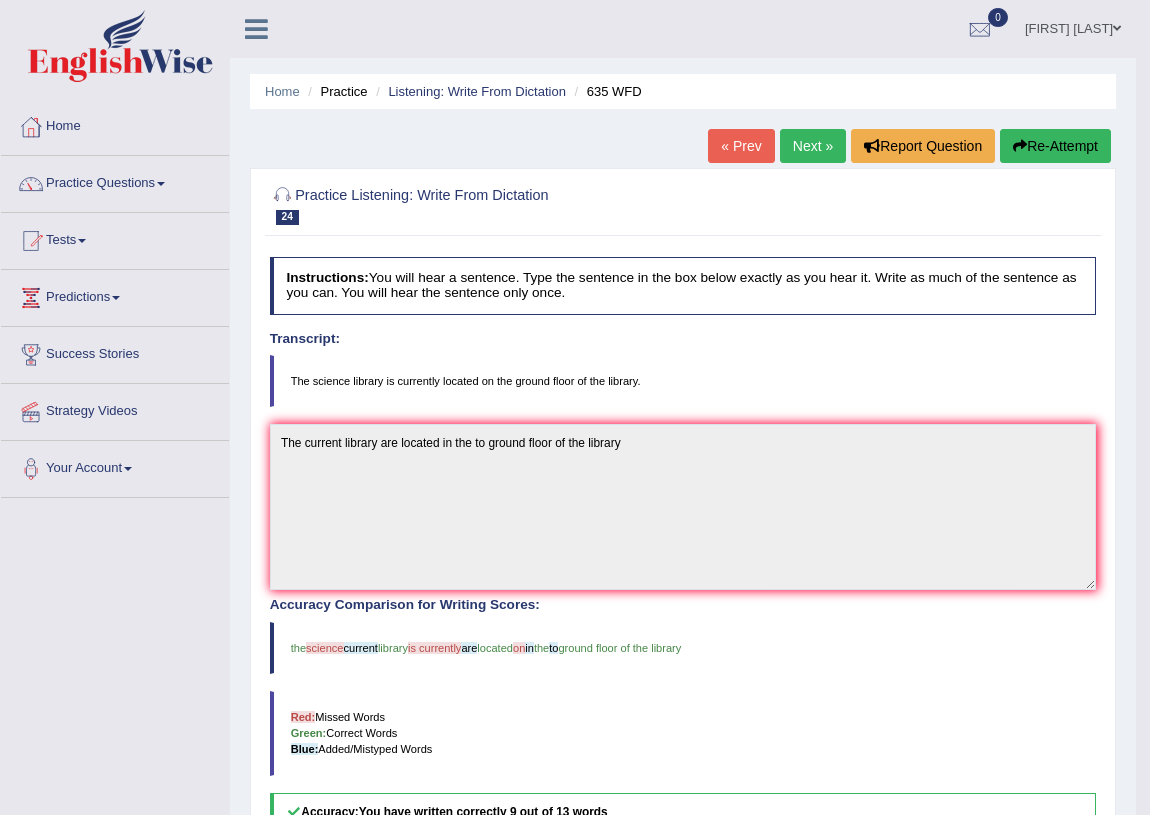 click on "Next »" at bounding box center (813, 146) 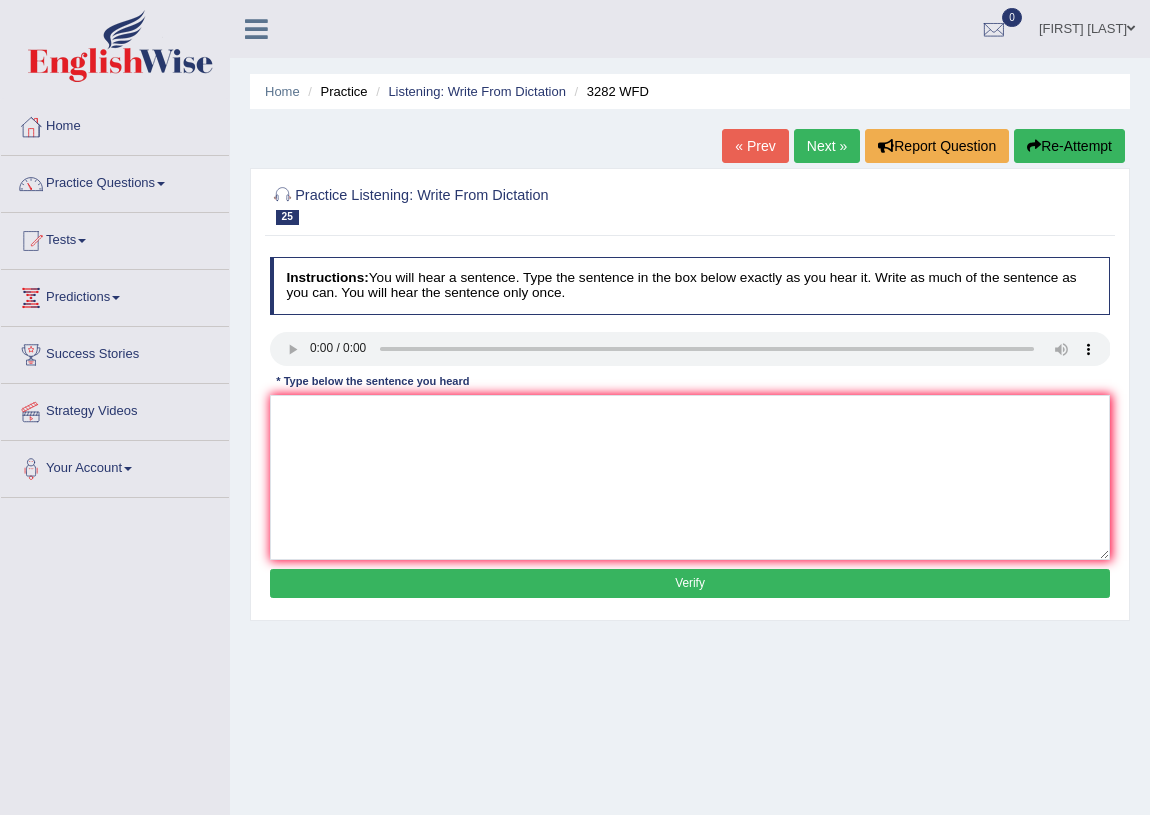 scroll, scrollTop: 0, scrollLeft: 0, axis: both 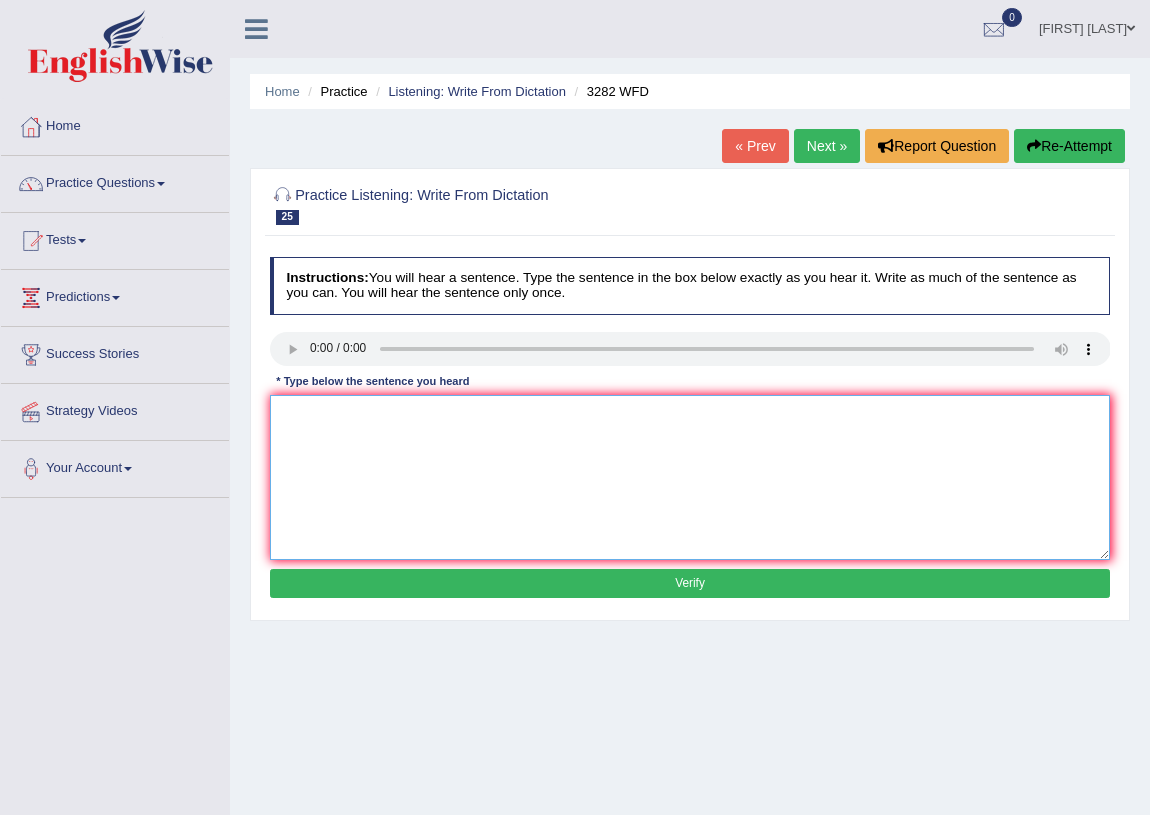 click at bounding box center [690, 477] 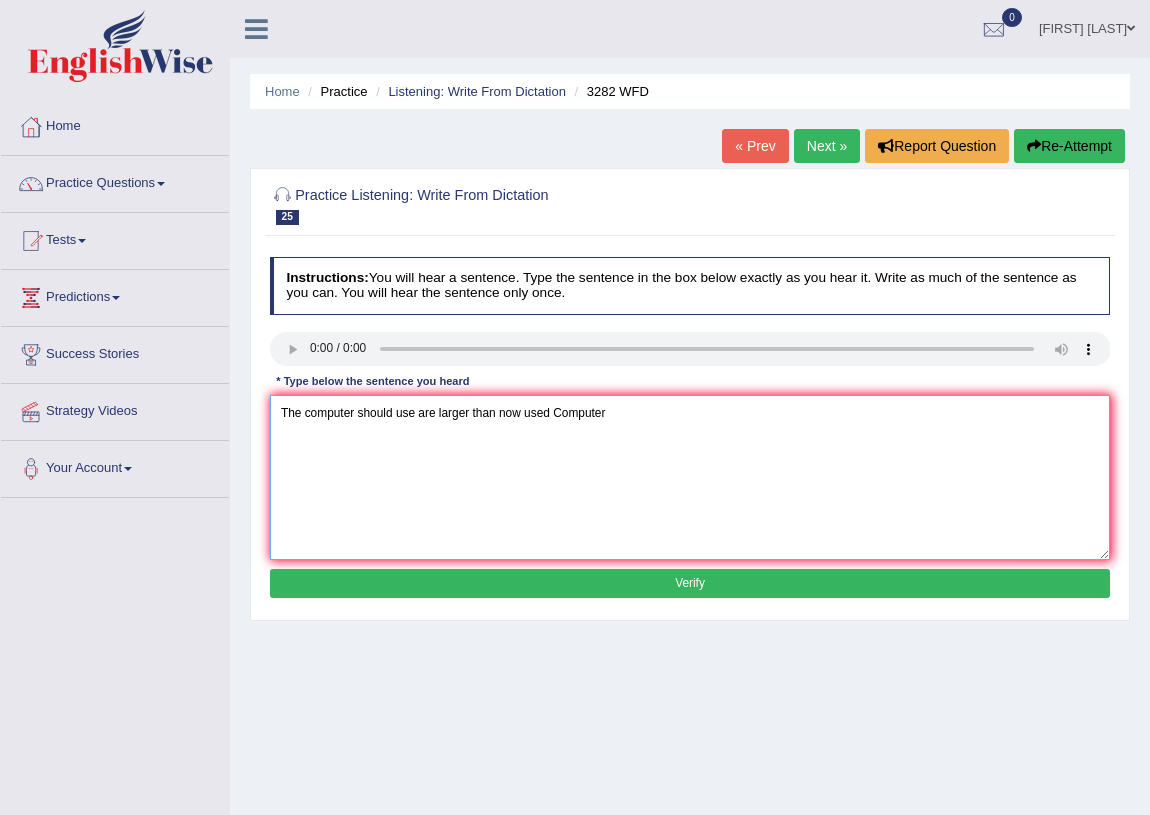 type on "The computer should use are larger than now used Computer" 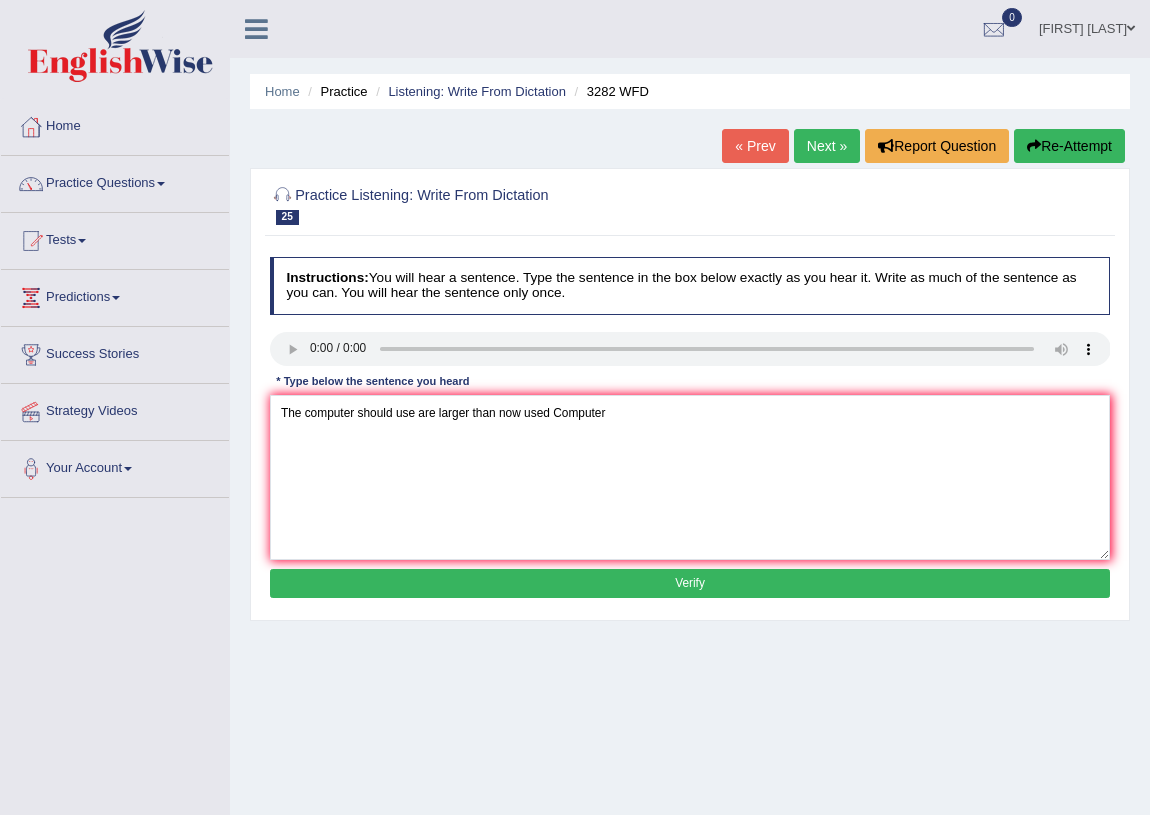 click on "Verify" at bounding box center [690, 583] 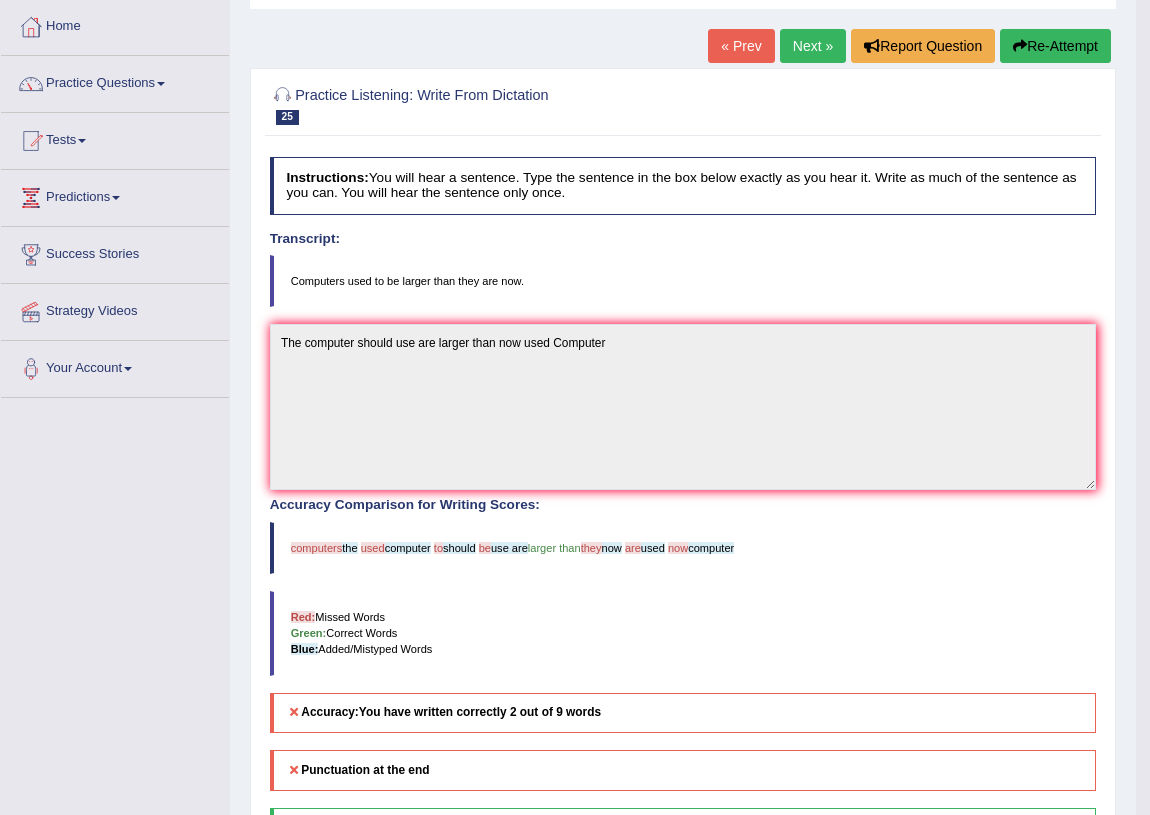 scroll, scrollTop: 0, scrollLeft: 0, axis: both 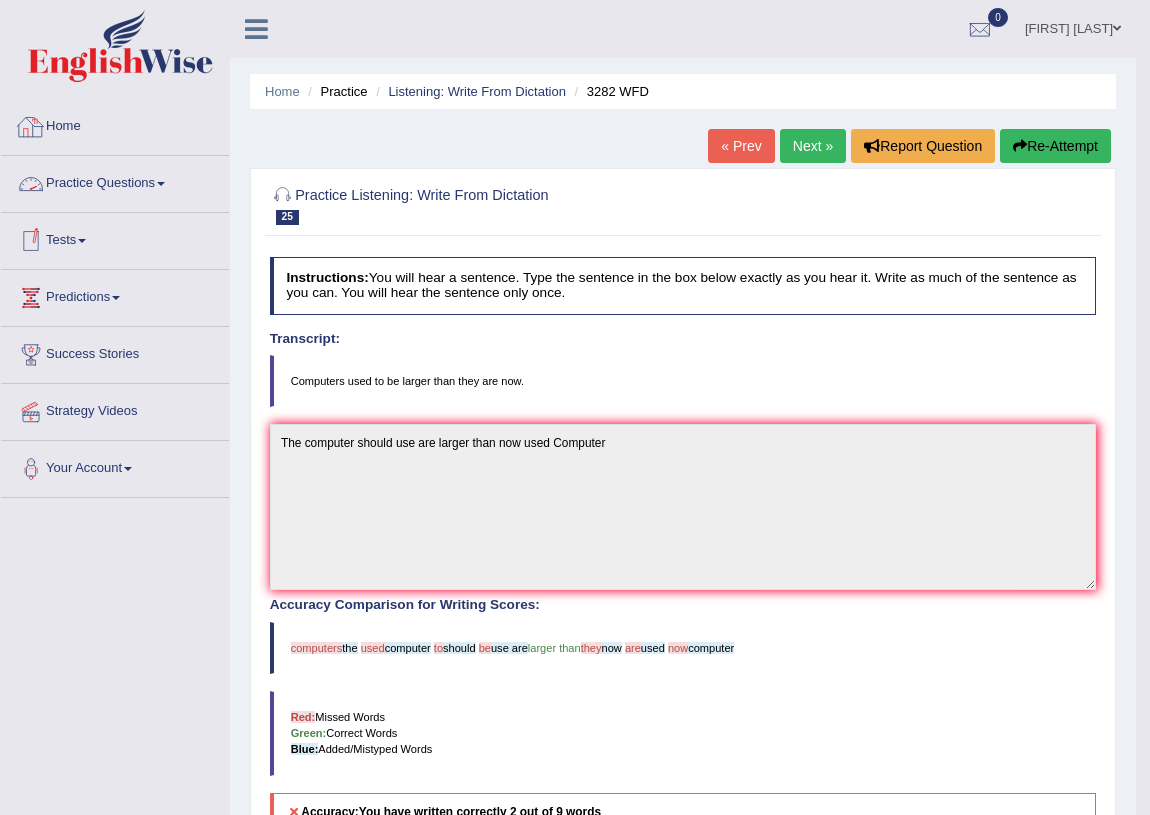 click on "Home" at bounding box center [115, 124] 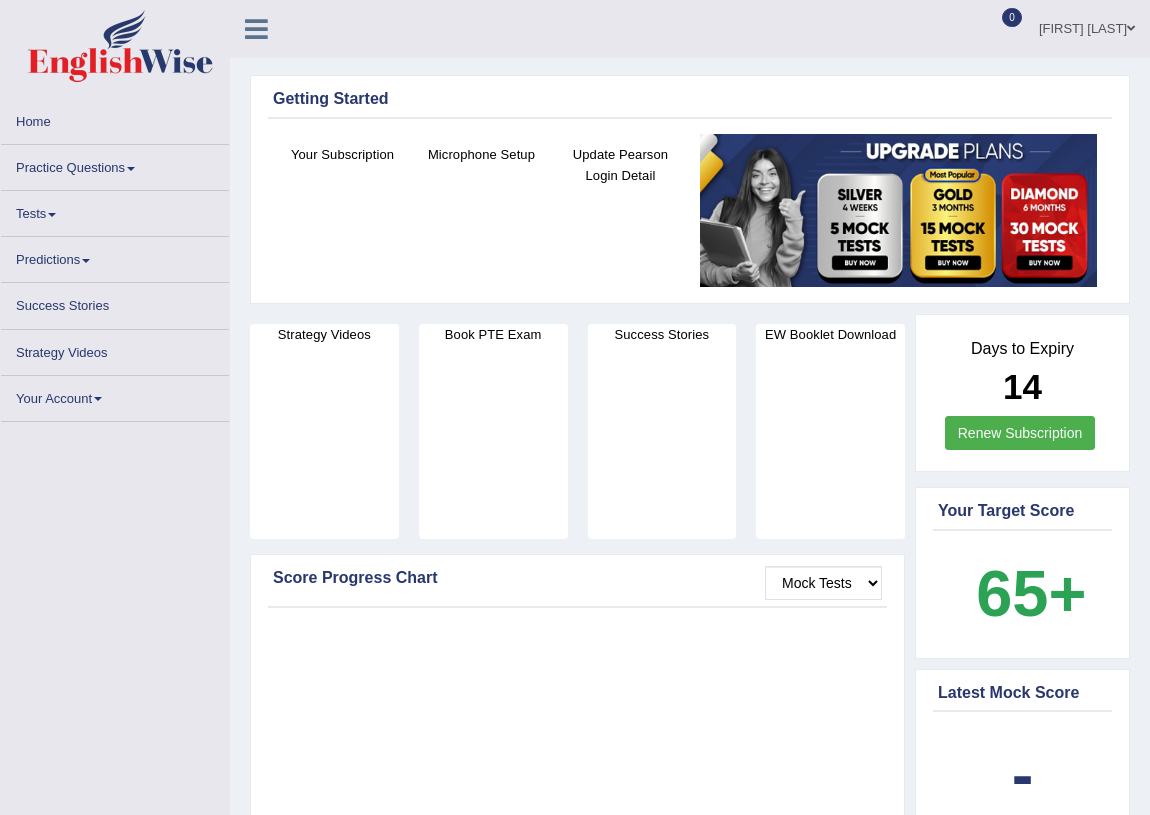 scroll, scrollTop: 0, scrollLeft: 0, axis: both 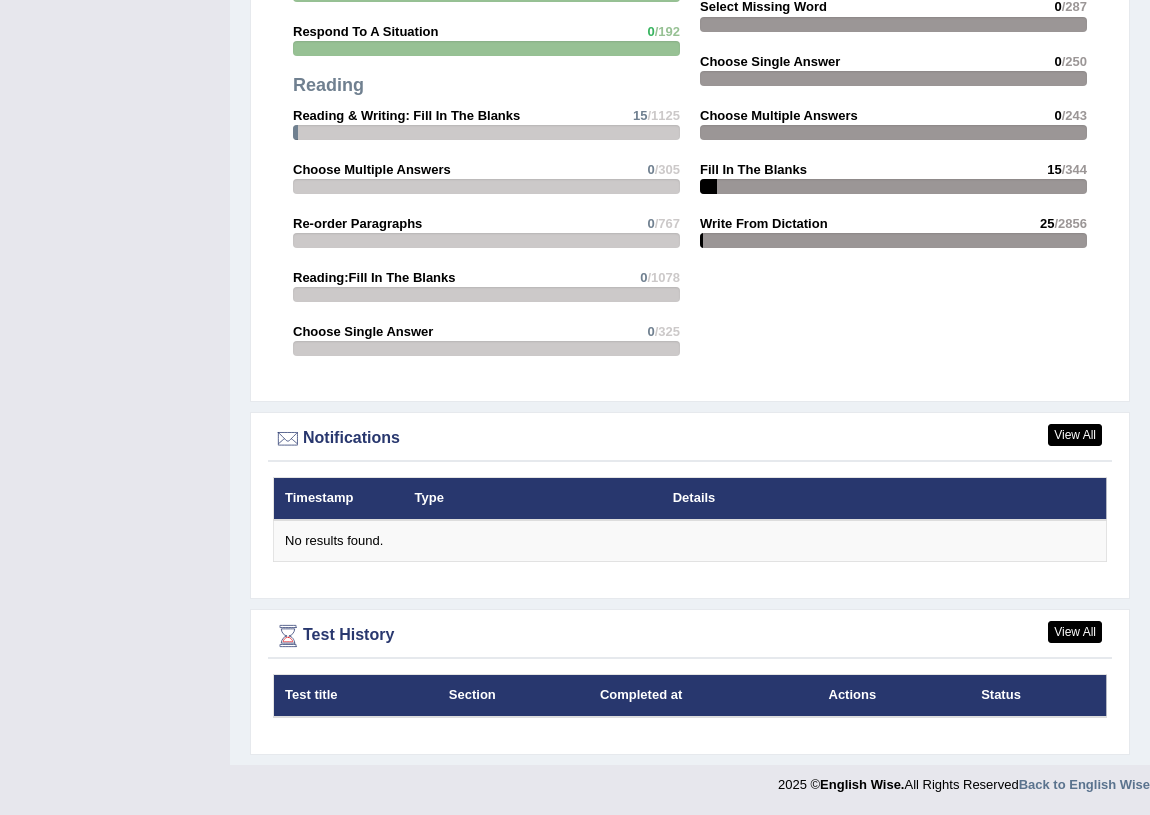 click on "Speaking
Read Aloud
21 /51
Repeat Sentence
20 /2557
Describe Image
0 /776
Re-Tell Lecture
0 /549
Answer Short Question
0 /1705
Summarize Group Discussion
0 /194
Respond To A Situation
0 /192
Reading
Reading & Writing: Fill In The Blanks
15 /1125
0 0" at bounding box center [690, -56] 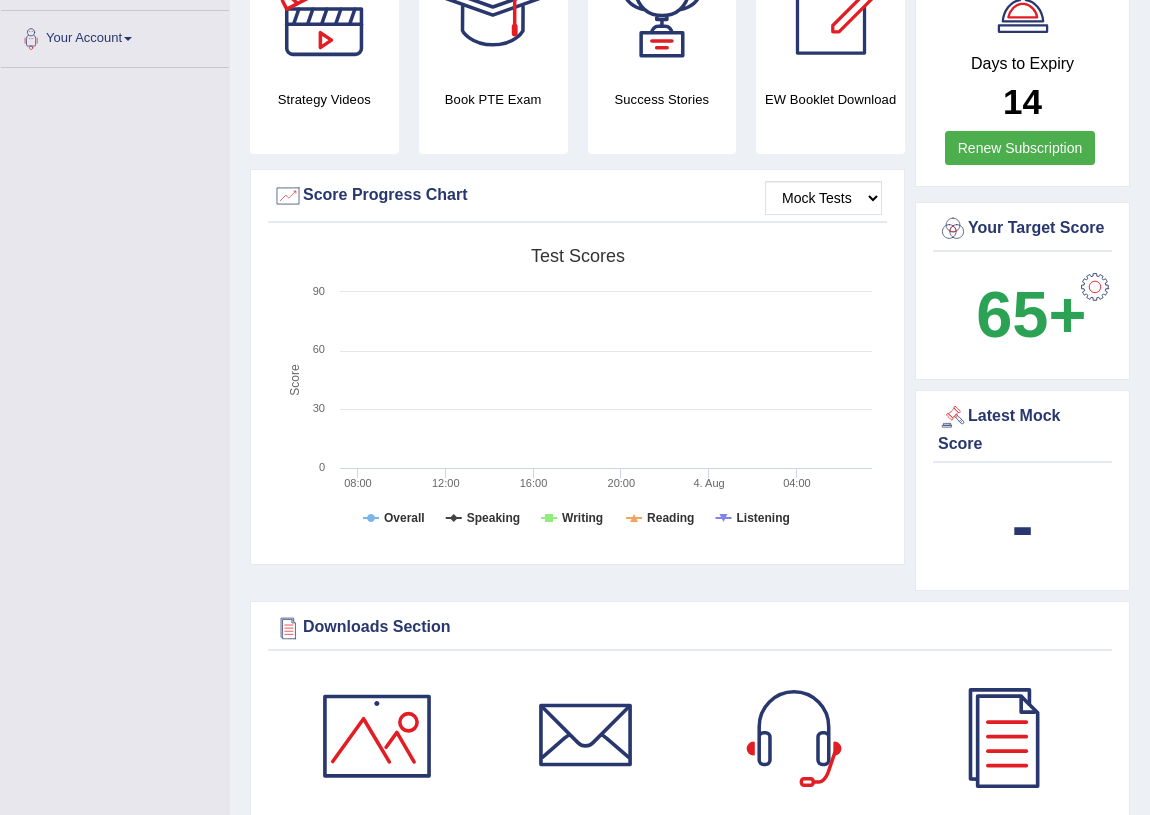 scroll, scrollTop: 0, scrollLeft: 0, axis: both 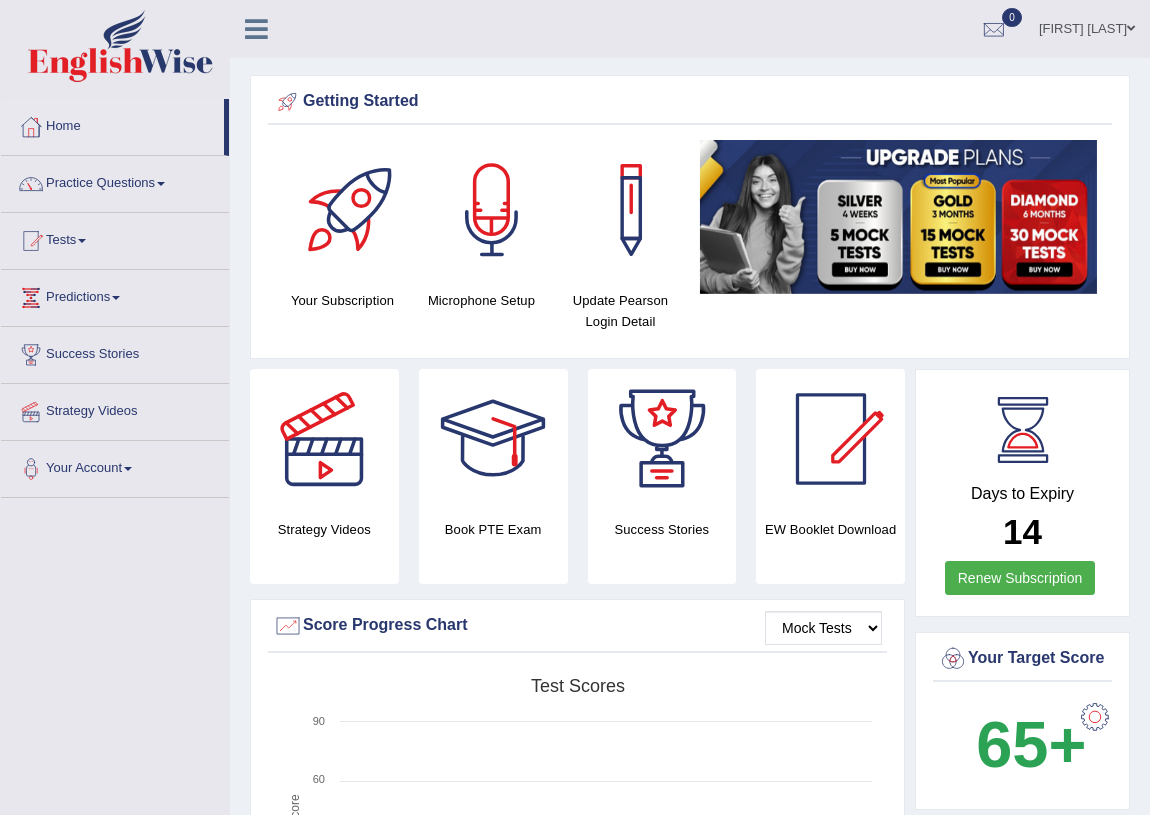 click at bounding box center (1131, 28) 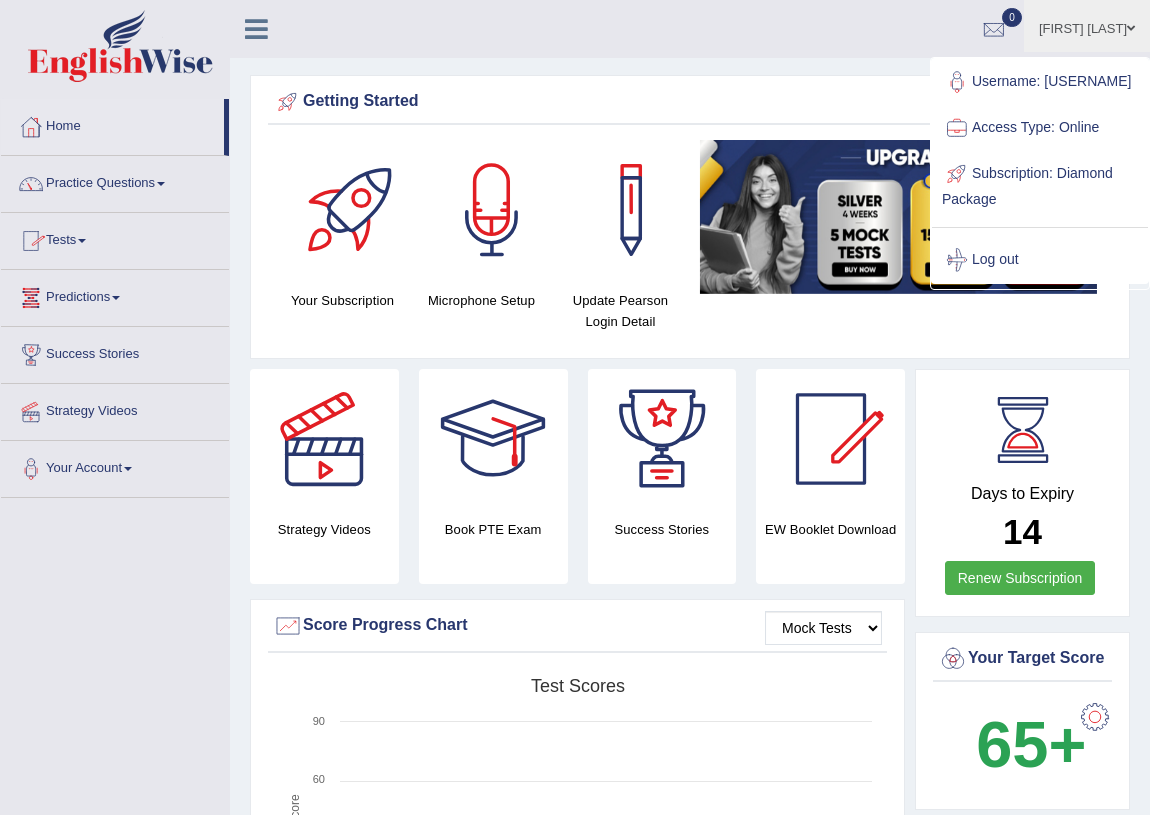 click on "Predictions" at bounding box center (115, 295) 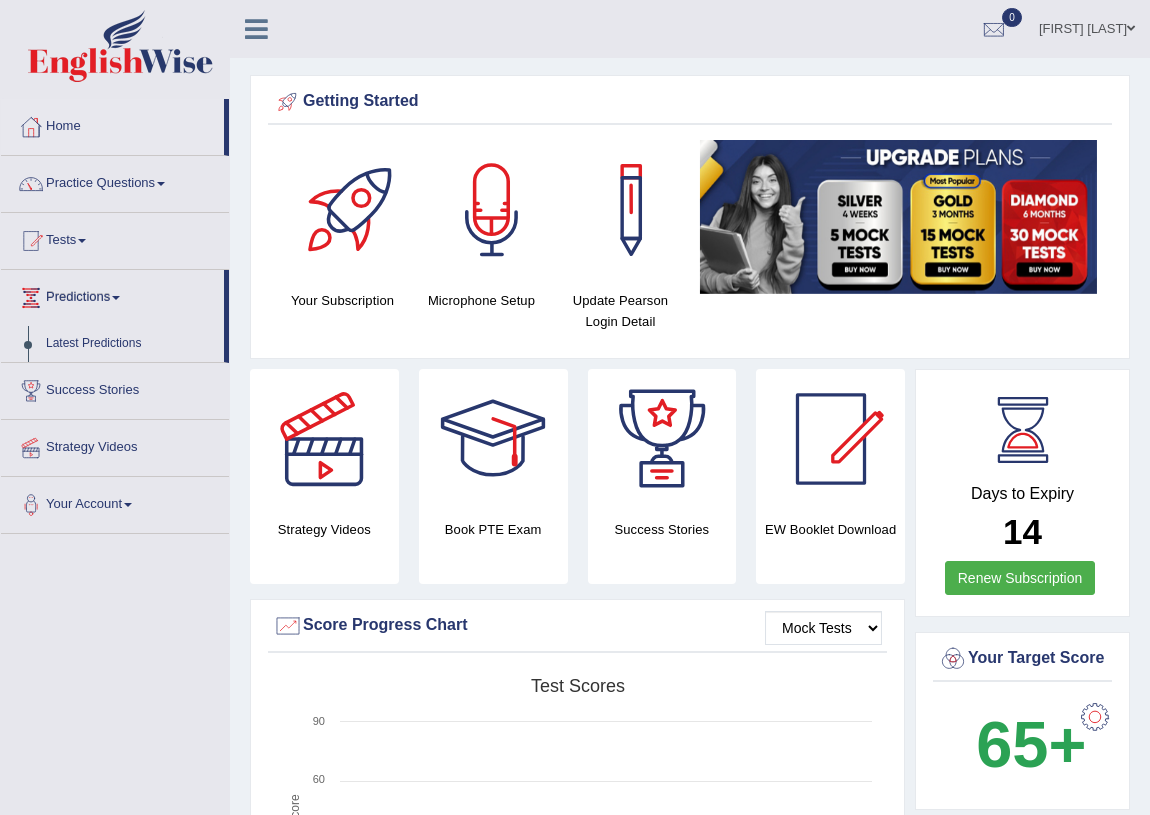 click on "Predictions" at bounding box center (112, 295) 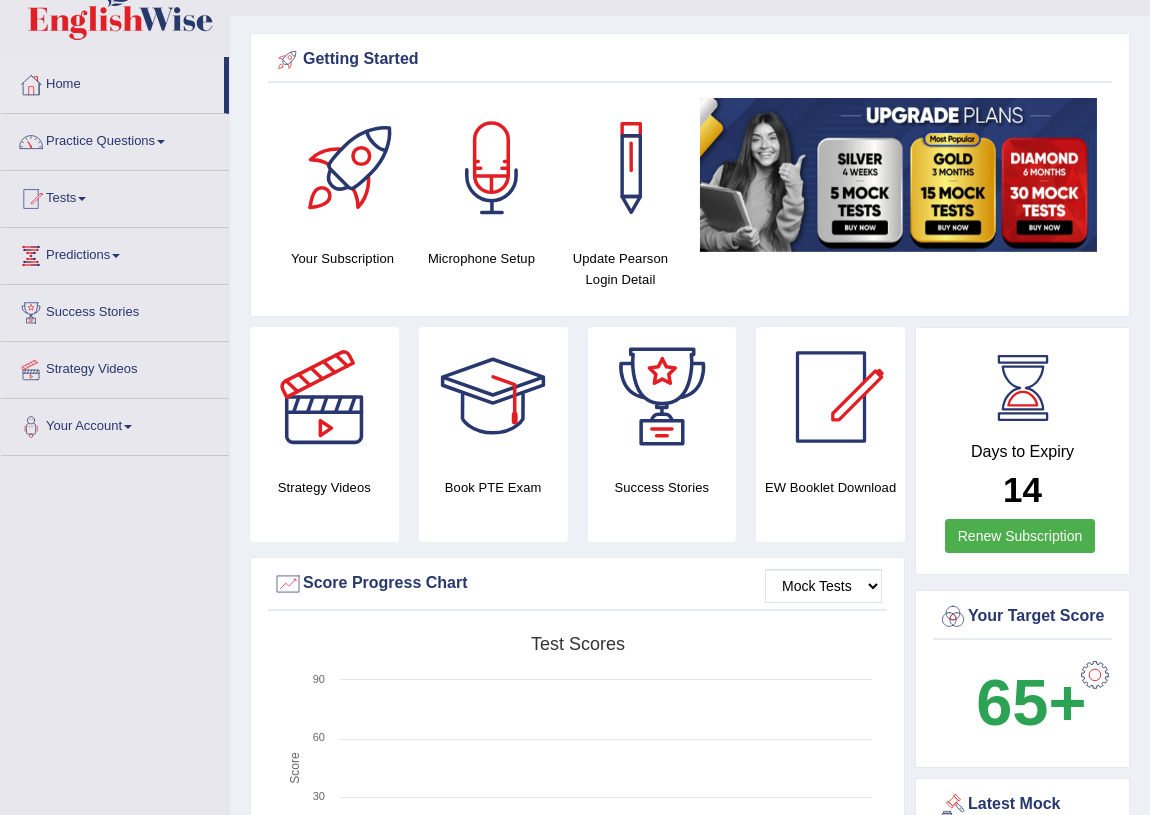 scroll, scrollTop: 0, scrollLeft: 0, axis: both 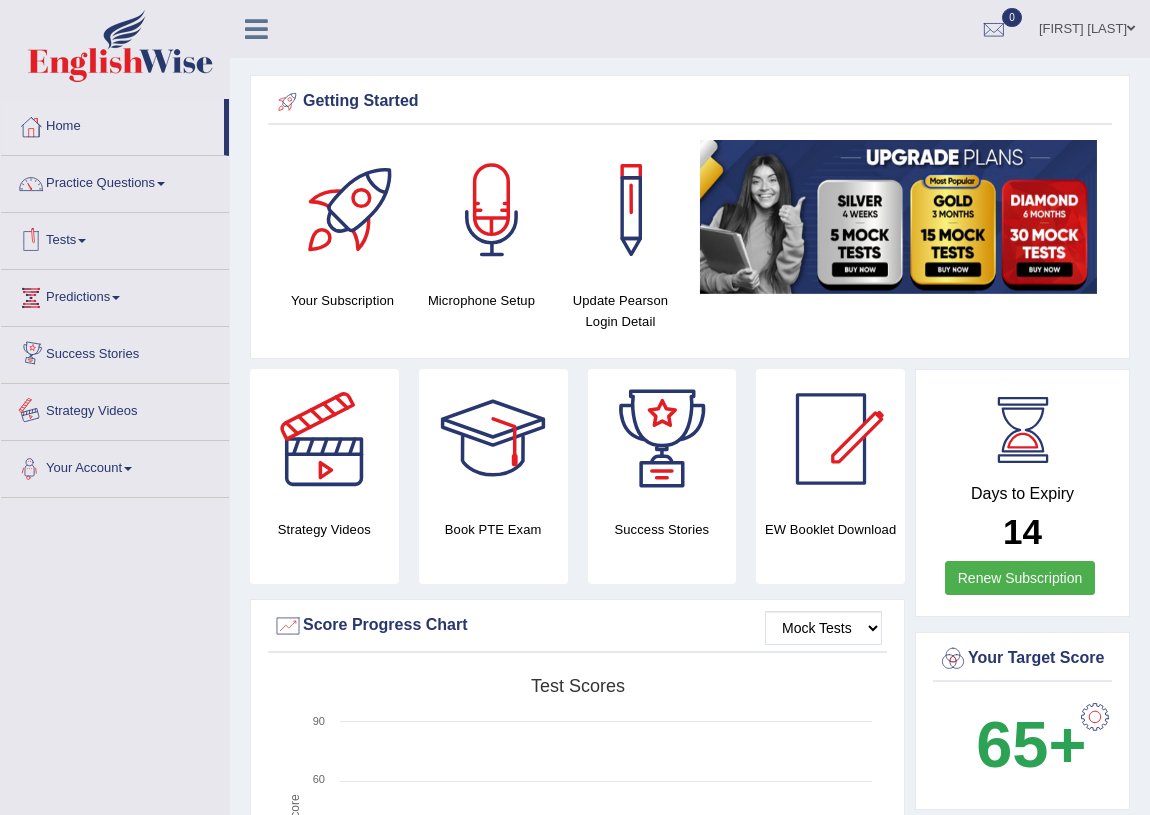 click on "Your Account" at bounding box center (115, 466) 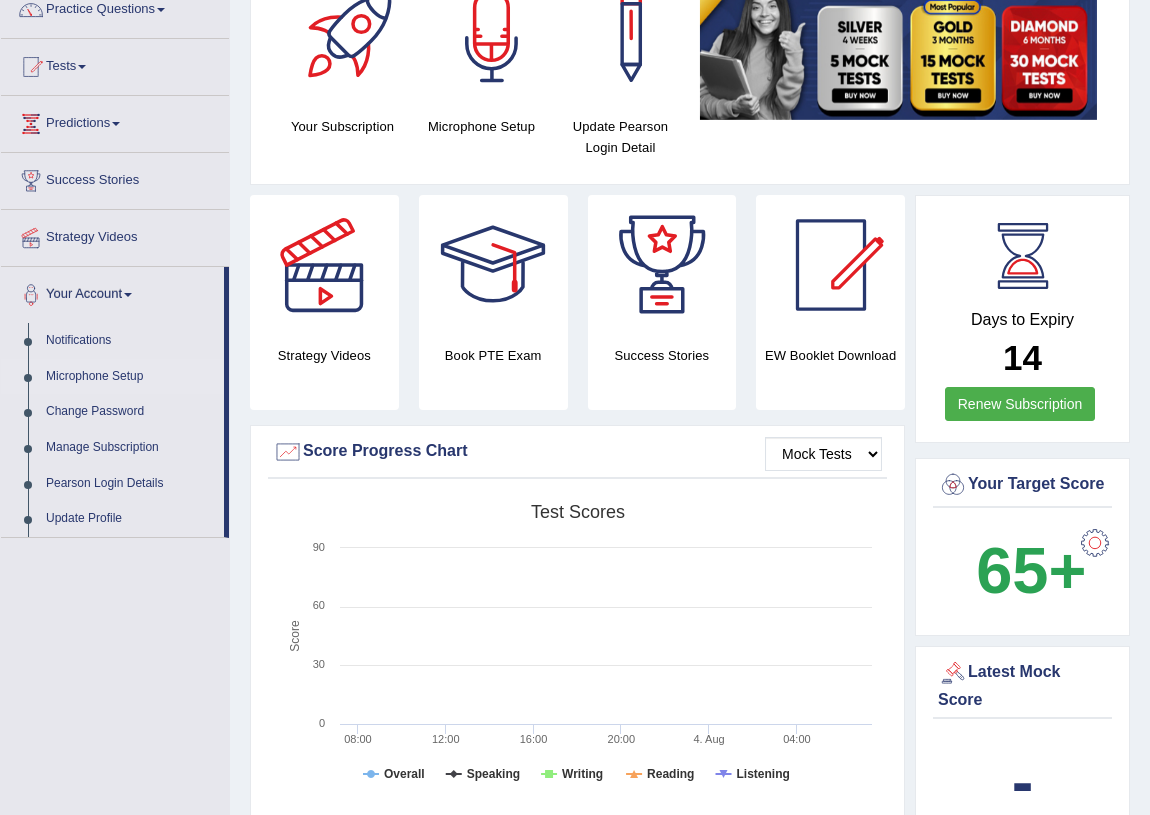 scroll, scrollTop: 181, scrollLeft: 0, axis: vertical 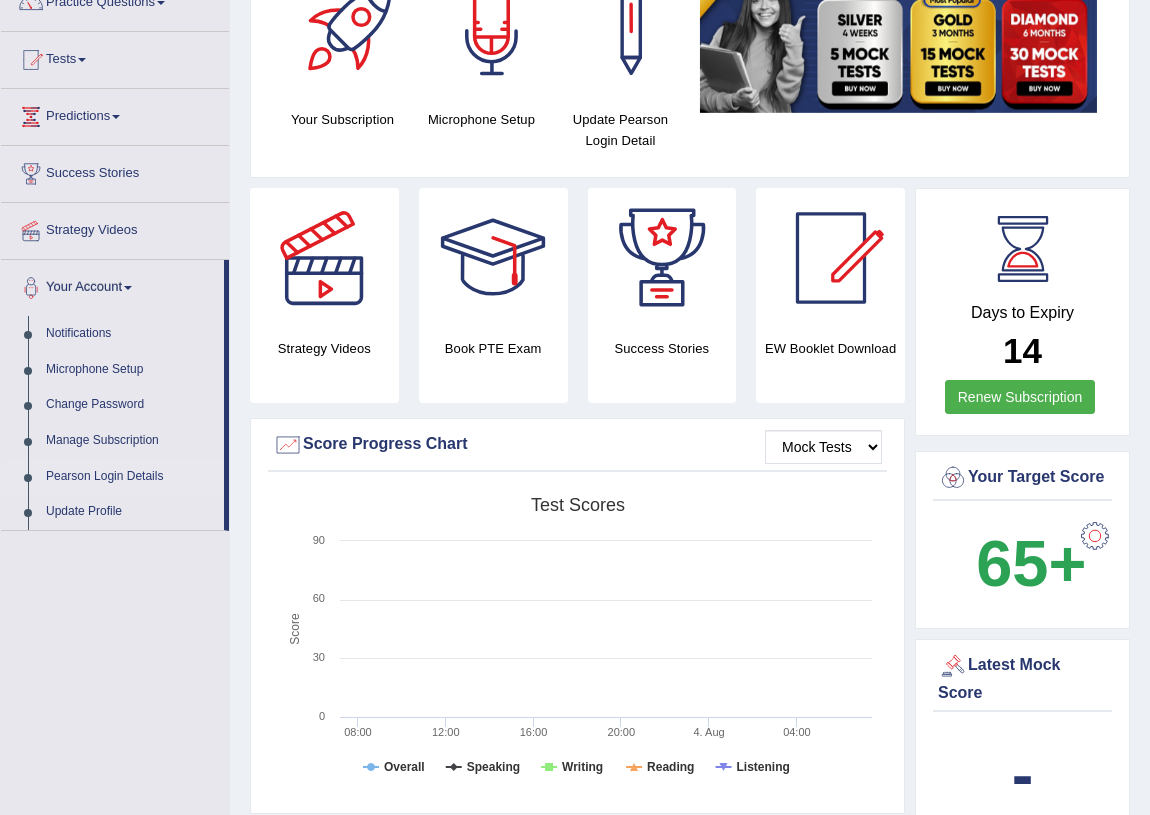 click on "Pearson Login Details" at bounding box center [130, 477] 